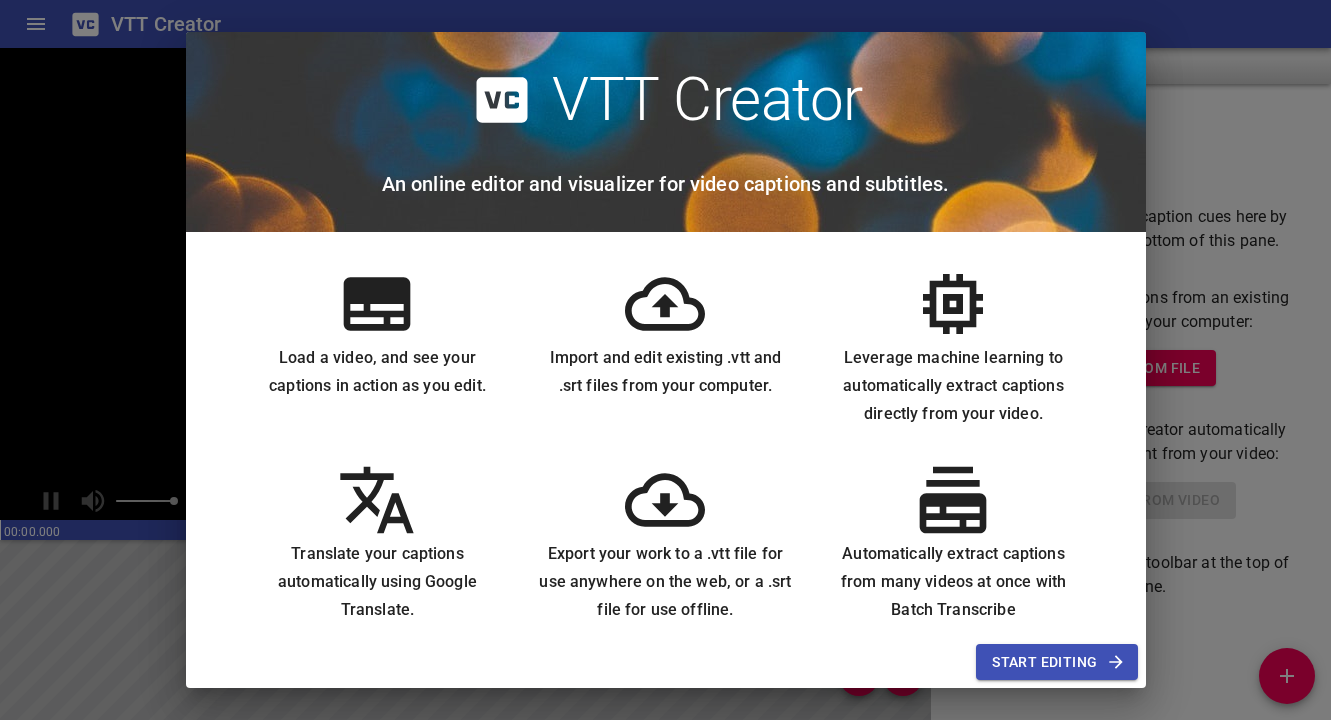 scroll, scrollTop: 0, scrollLeft: 0, axis: both 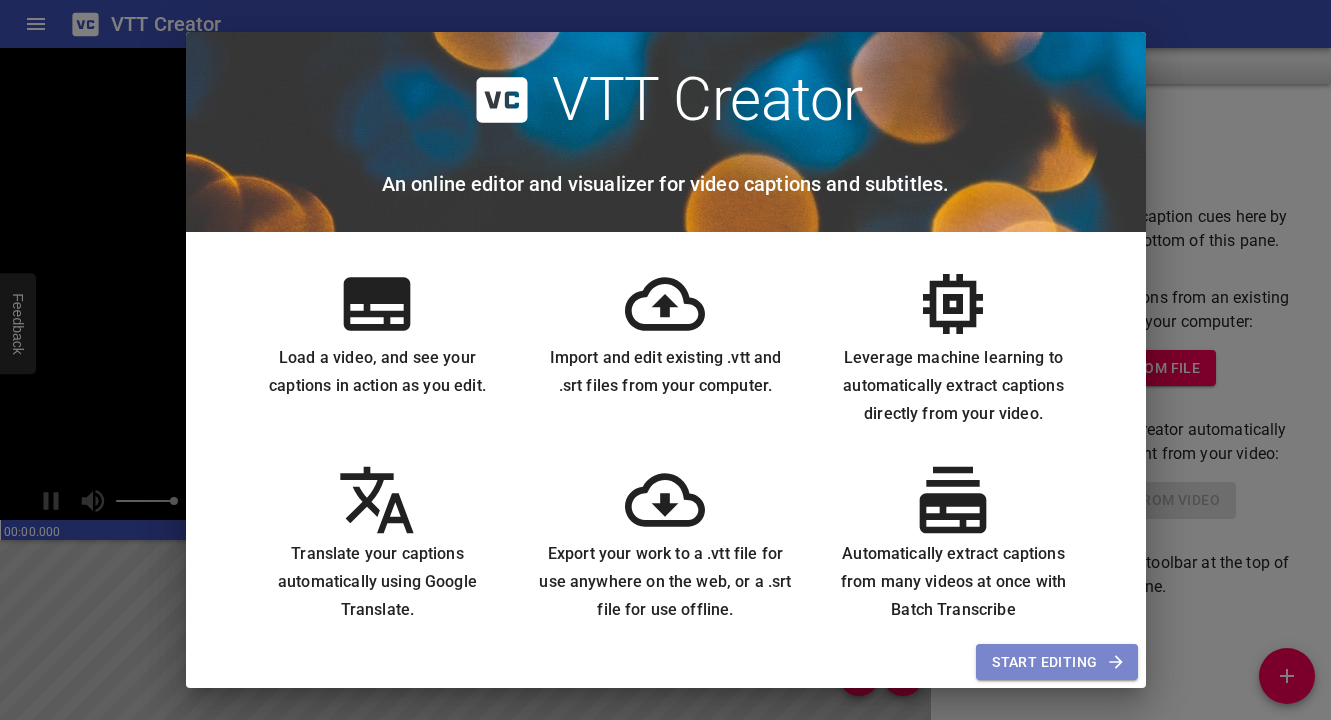 click on "Start Editing" at bounding box center [1056, 662] 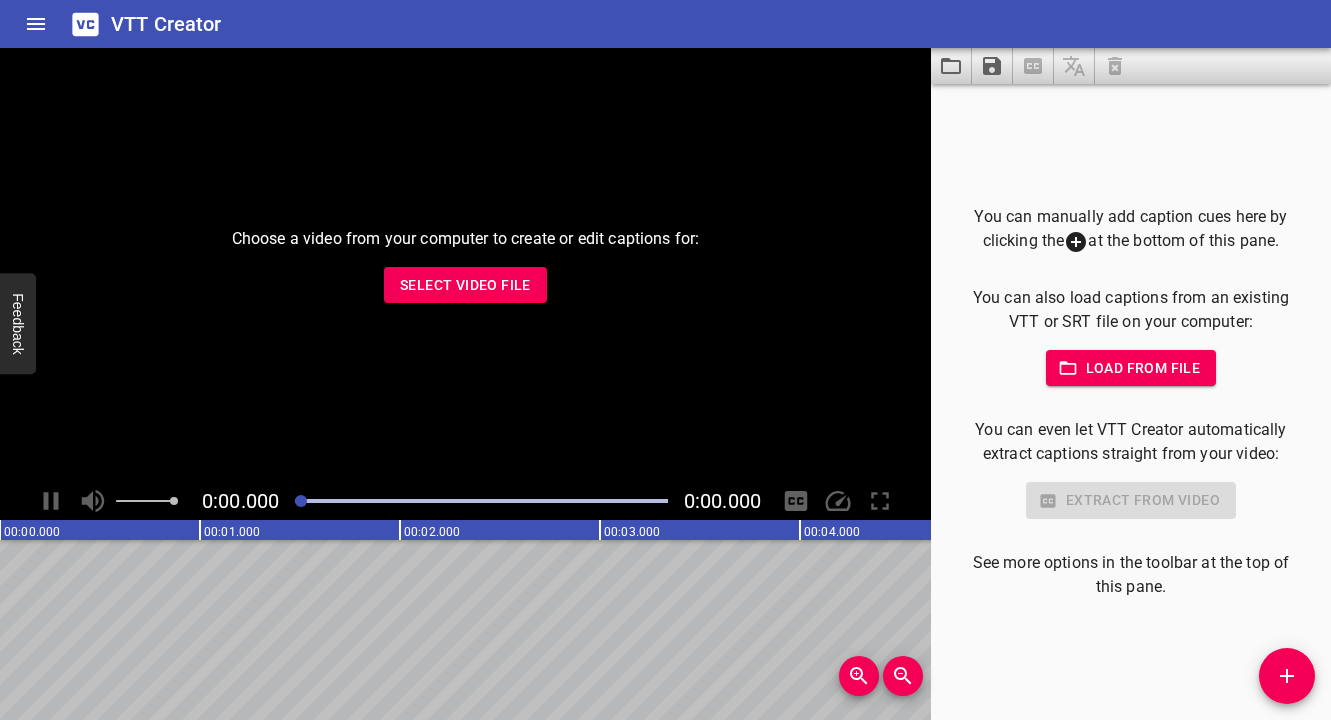 click on "Select Video File" at bounding box center (465, 285) 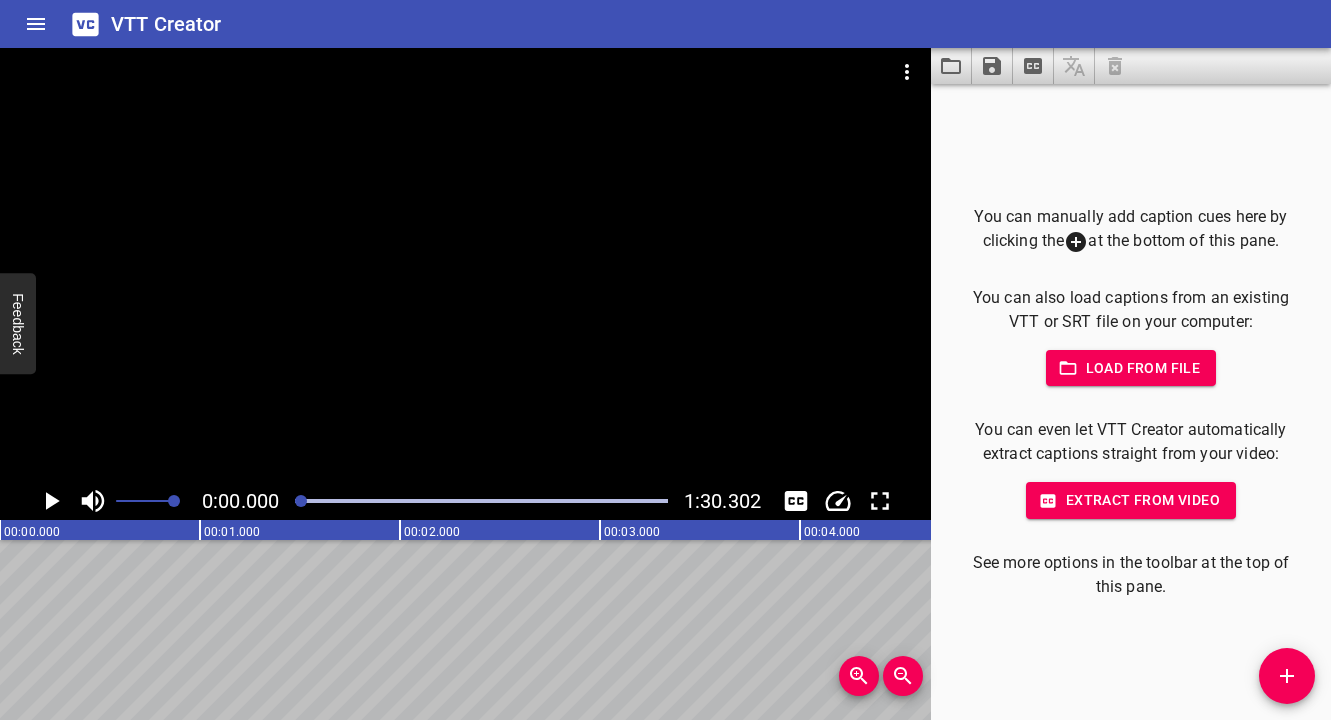 click on "Extract from video" at bounding box center (1131, 500) 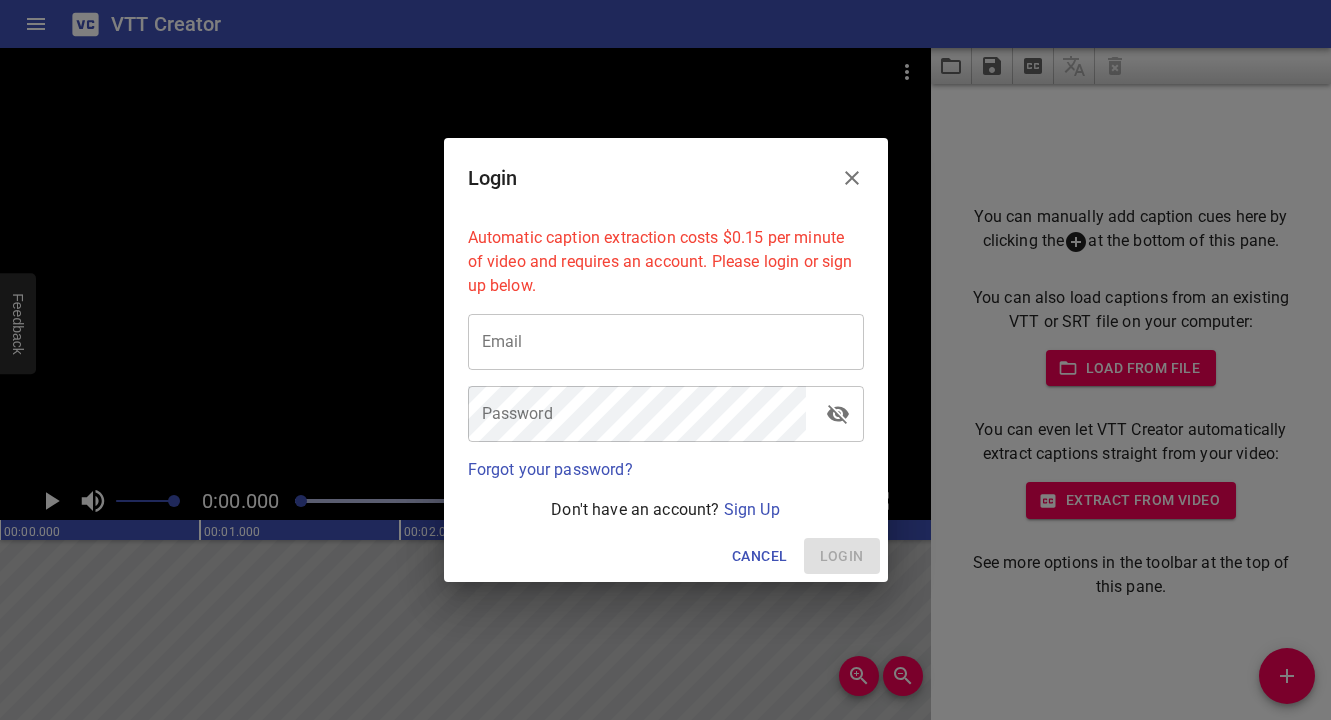 click 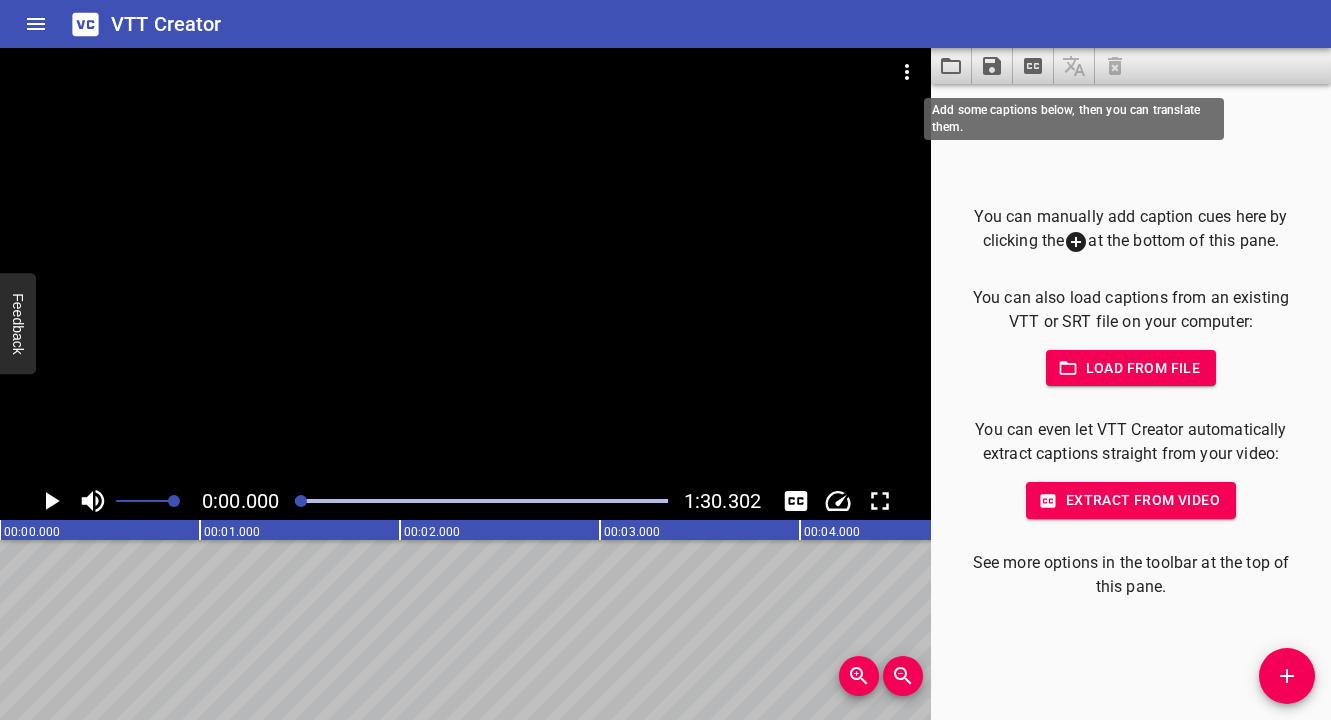 click at bounding box center (1074, 66) 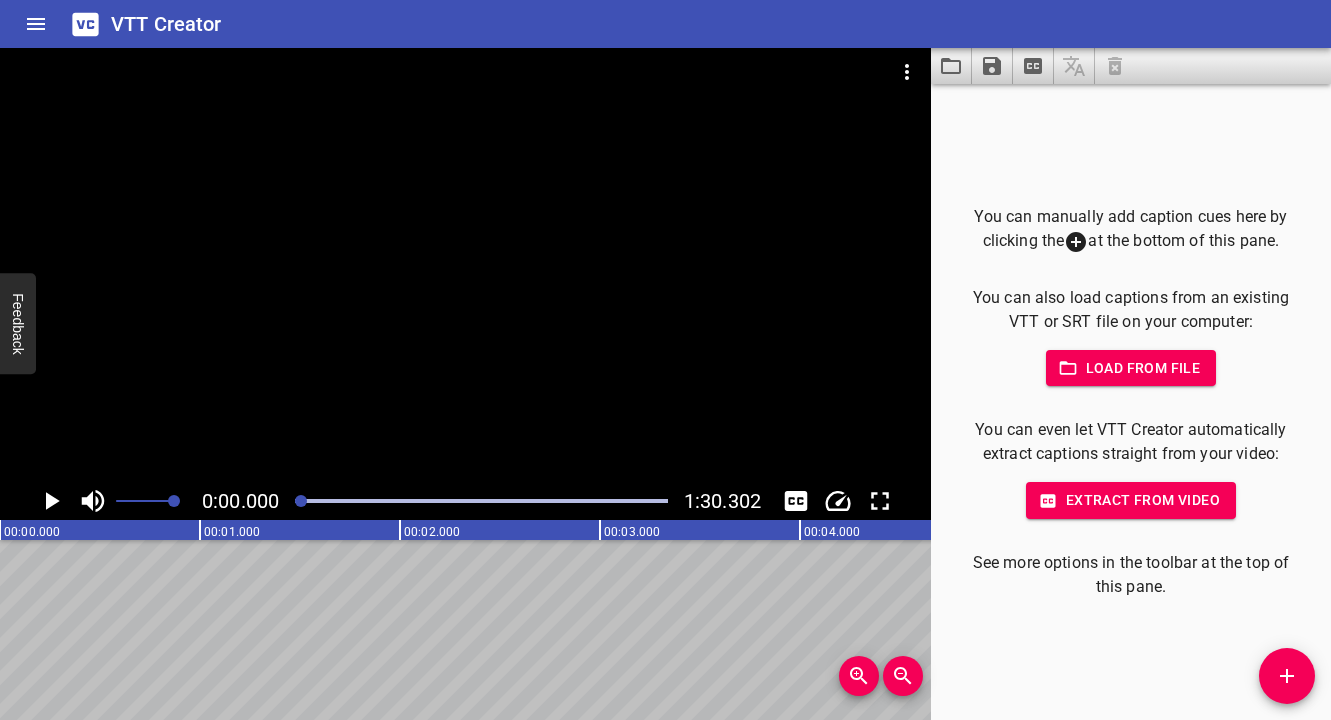 click 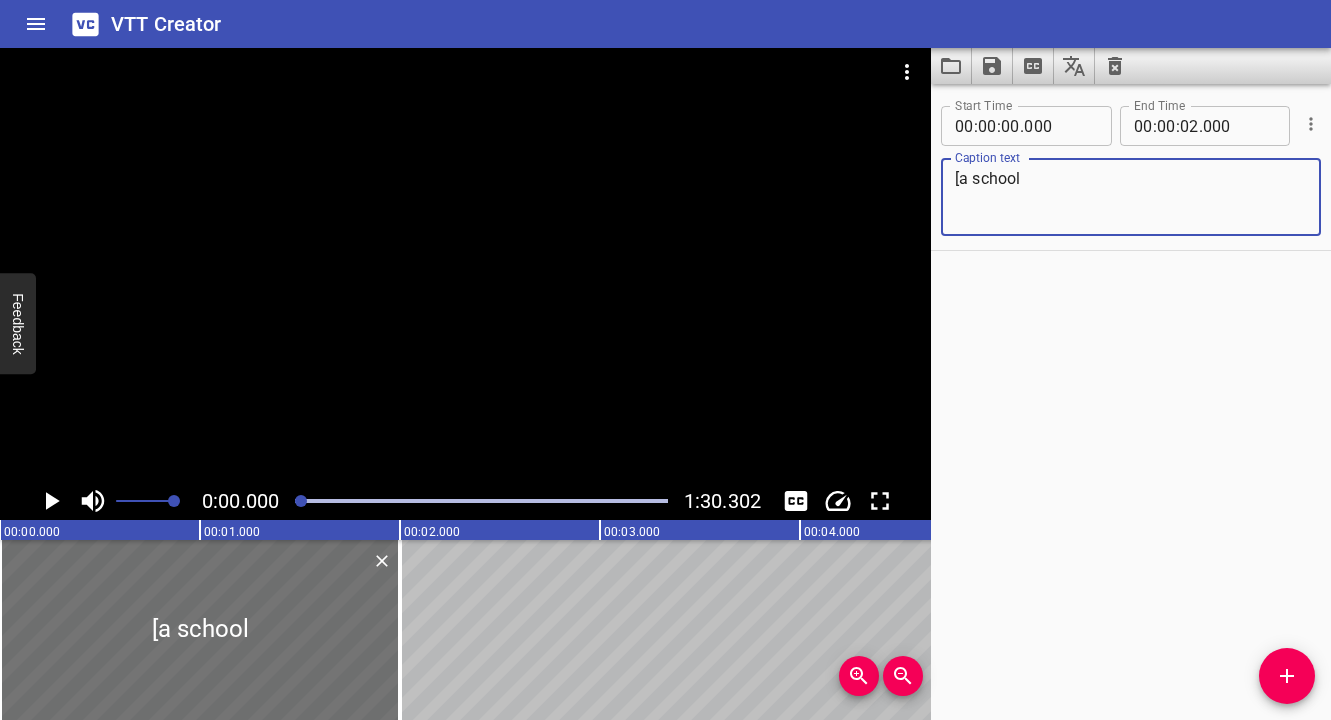 click on "[a school" at bounding box center (1131, 197) 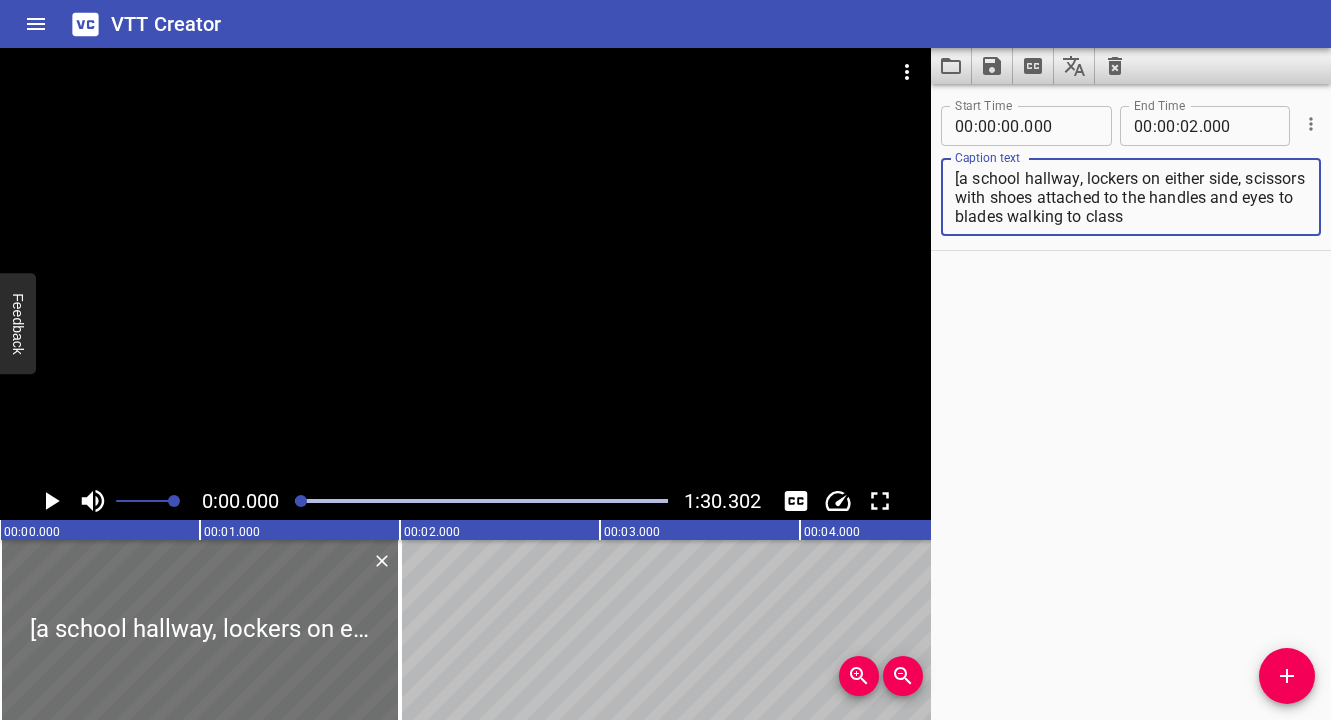 click 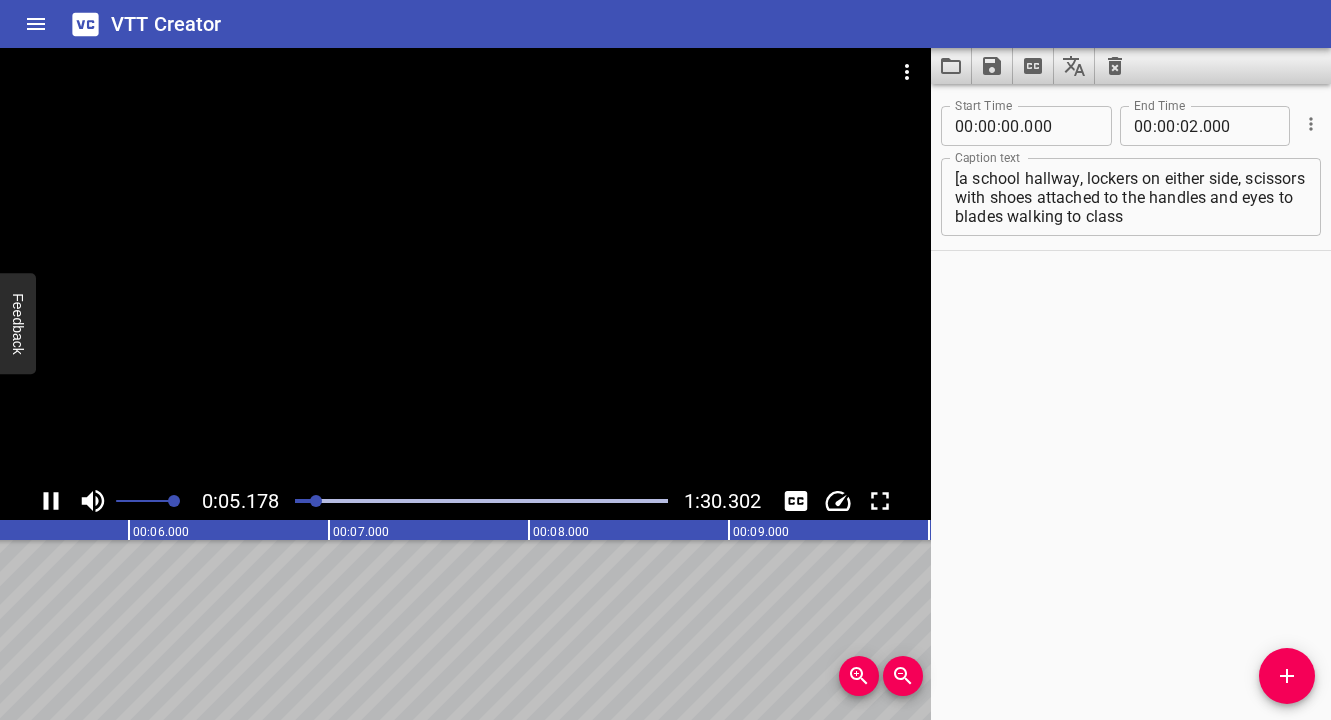 click 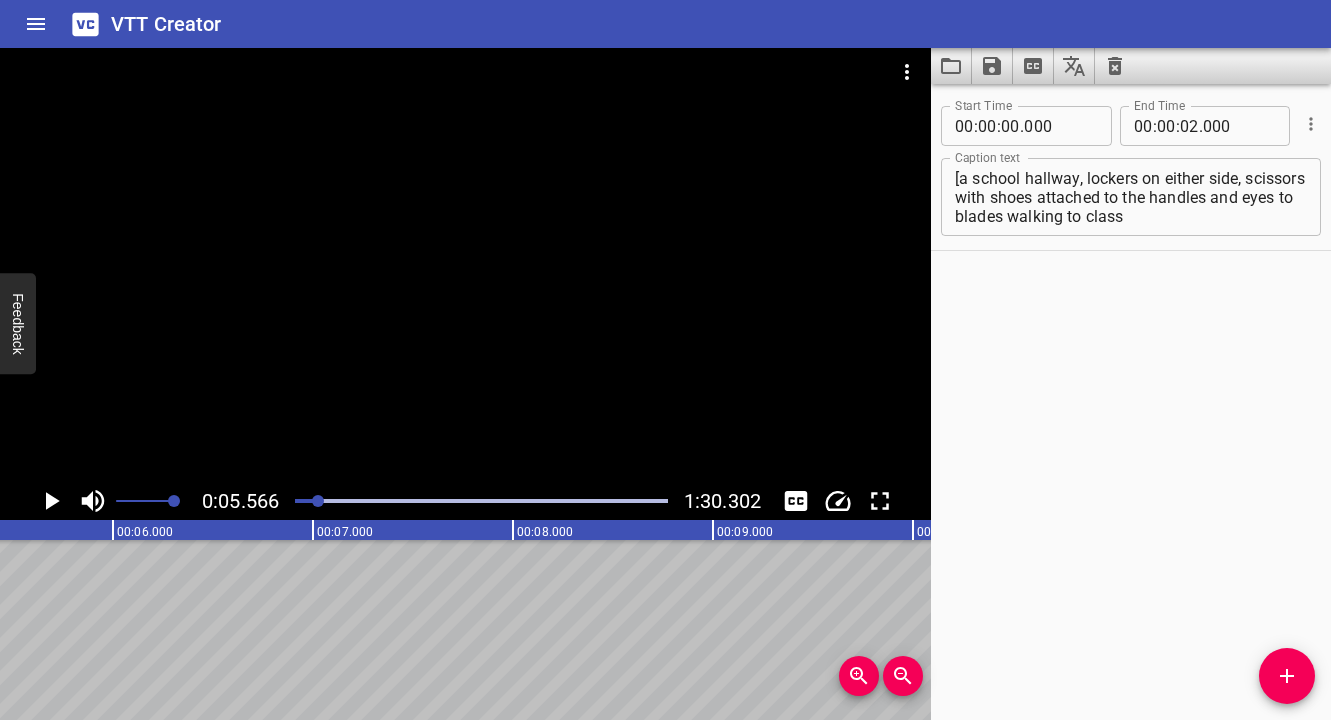 scroll, scrollTop: 0, scrollLeft: 1113, axis: horizontal 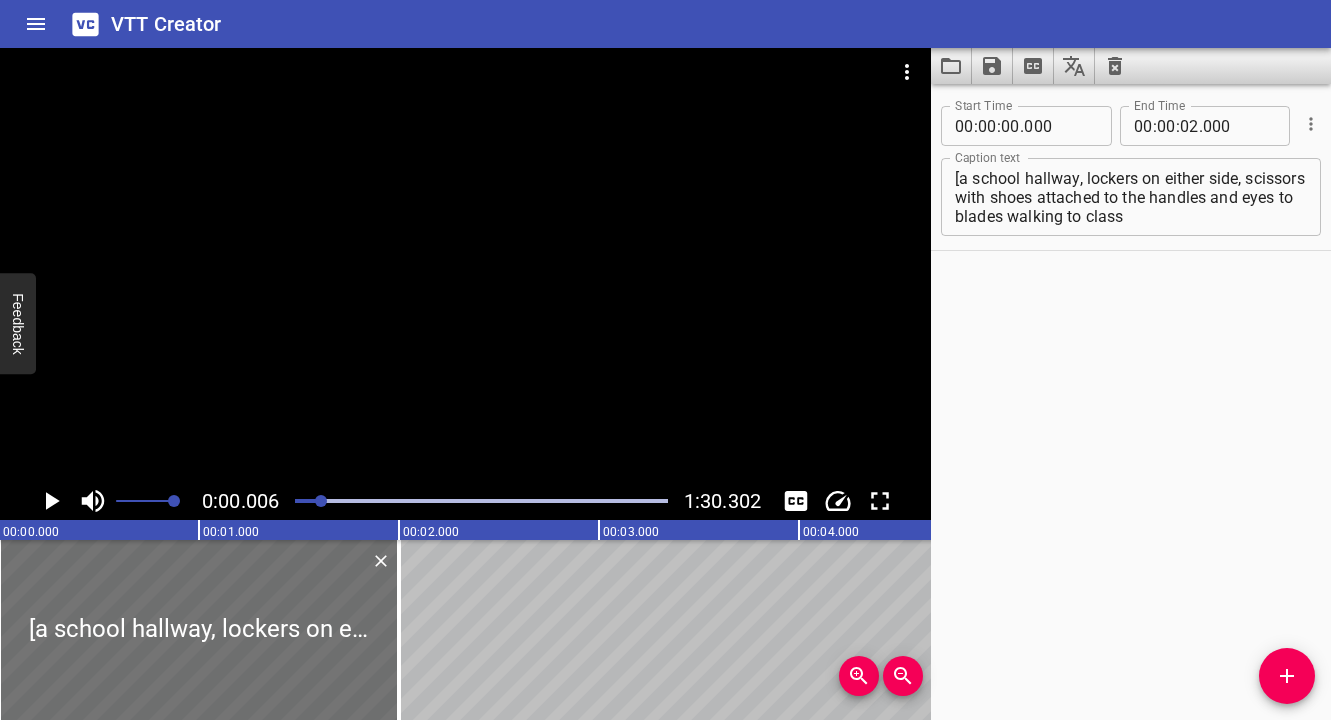 click at bounding box center [481, 501] 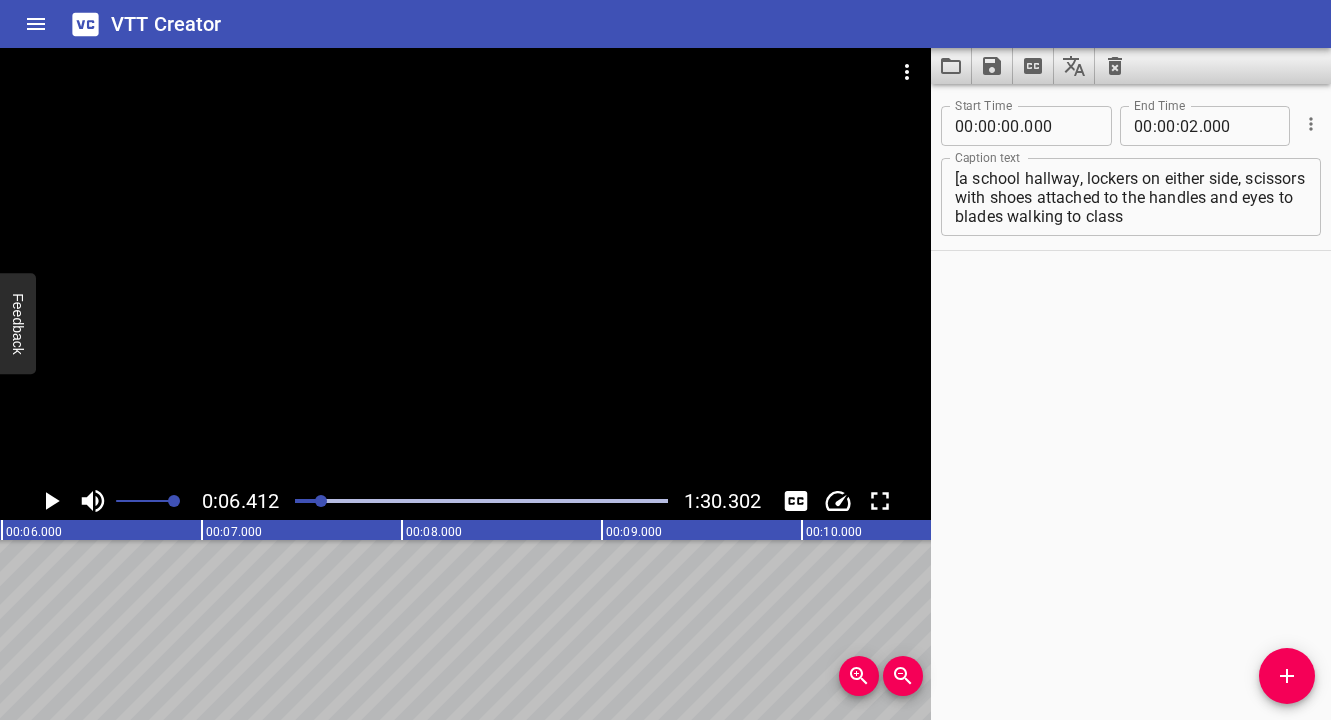 scroll, scrollTop: 0, scrollLeft: 1282, axis: horizontal 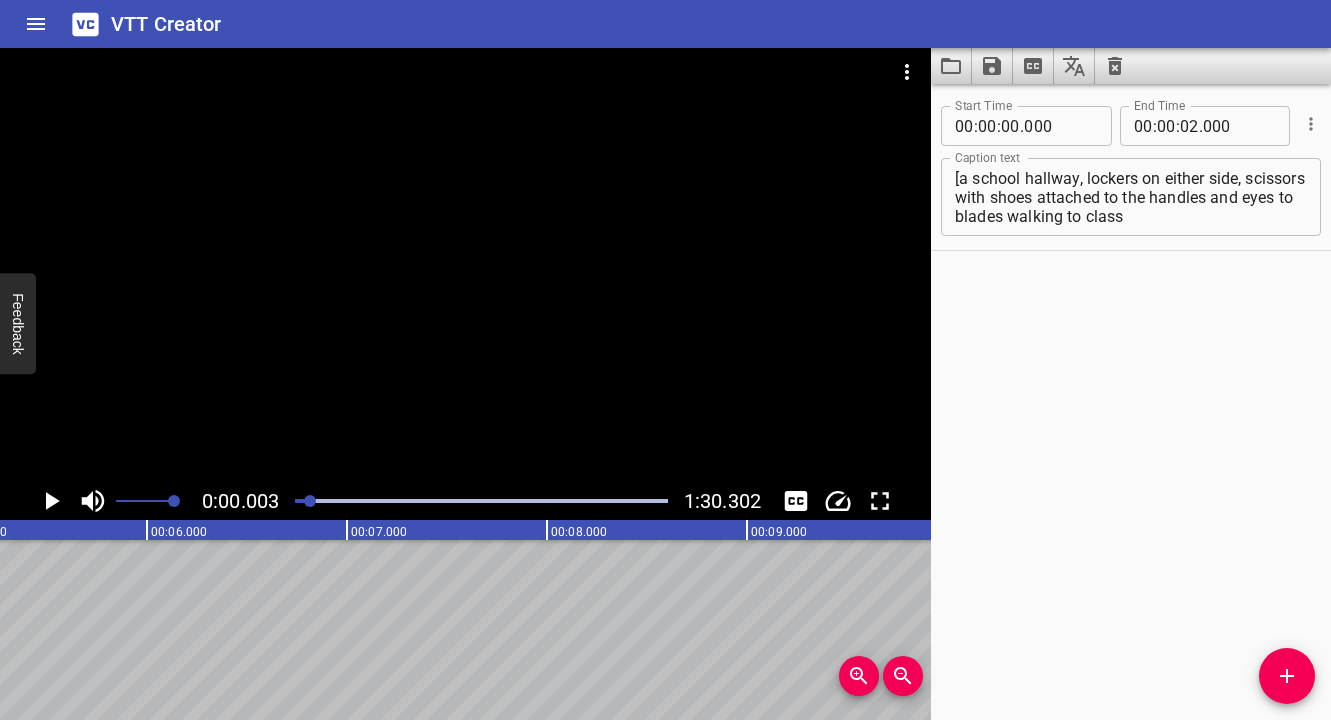 drag, startPoint x: 318, startPoint y: 500, endPoint x: 304, endPoint y: 503, distance: 14.3178215 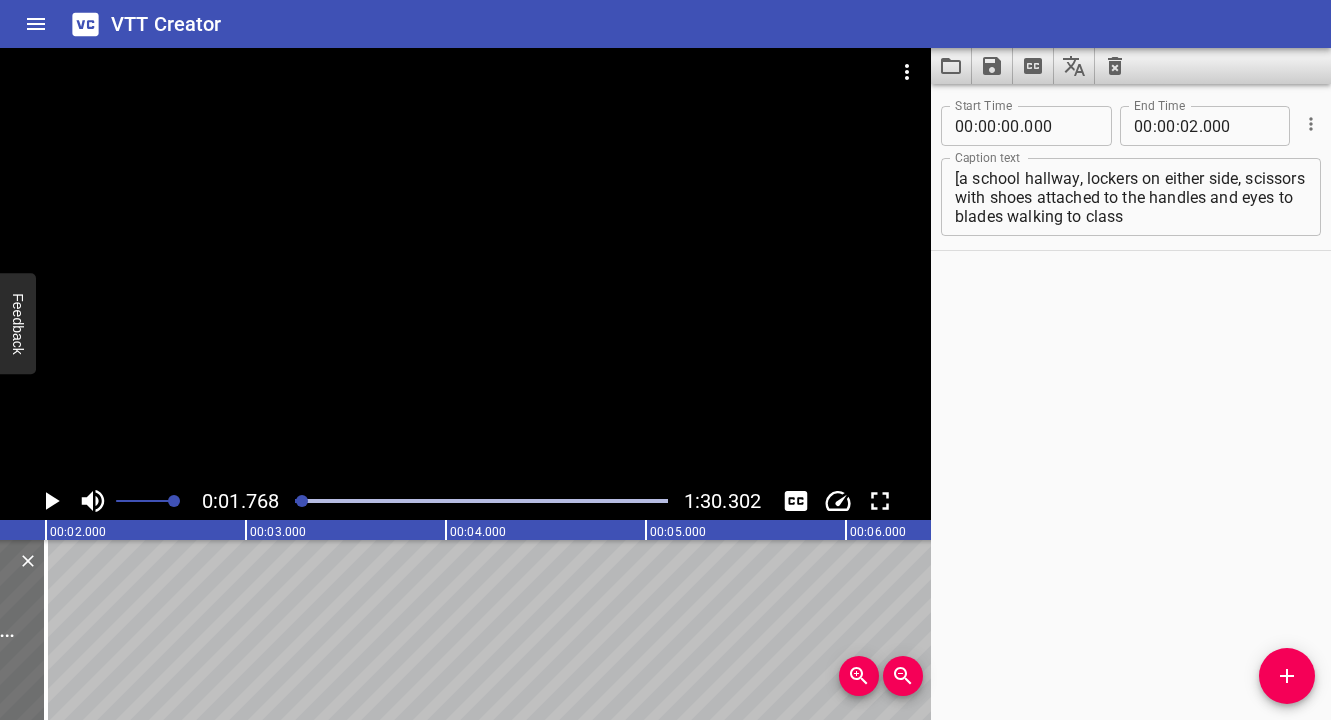 scroll, scrollTop: 0, scrollLeft: 353, axis: horizontal 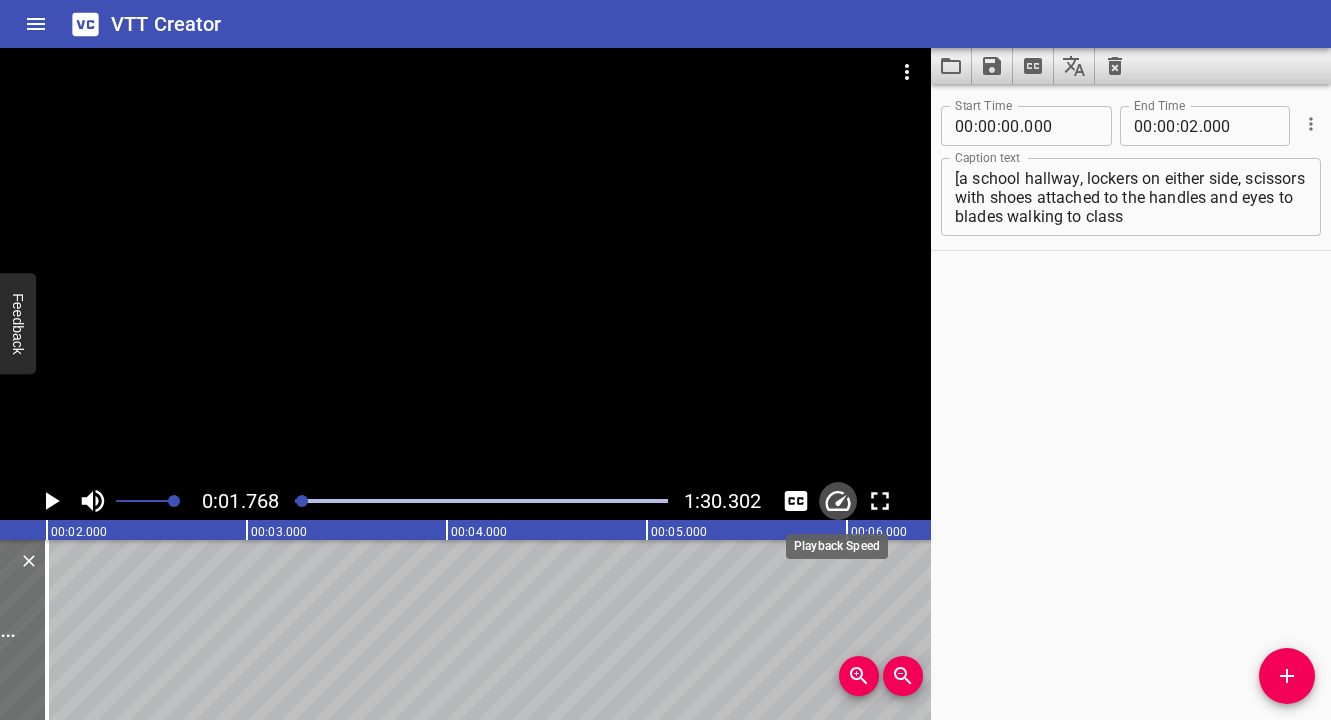 click 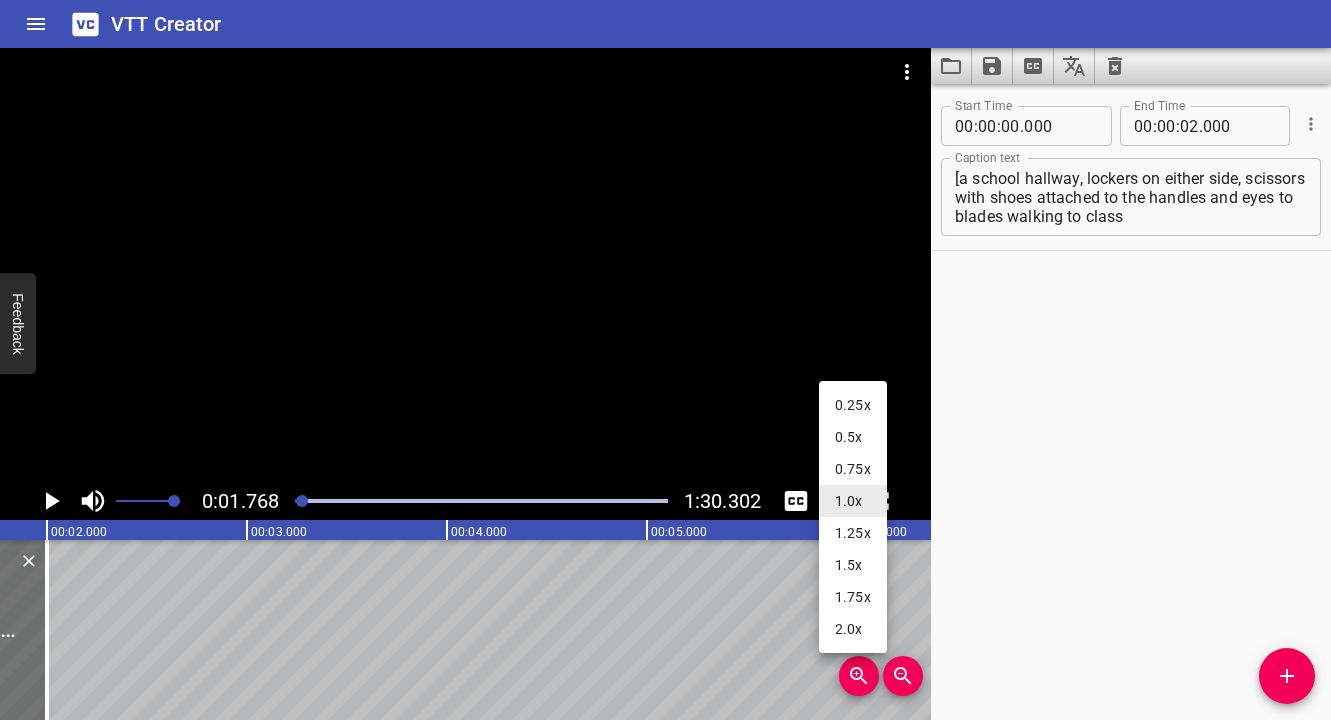 click on "0.25x" at bounding box center [853, 405] 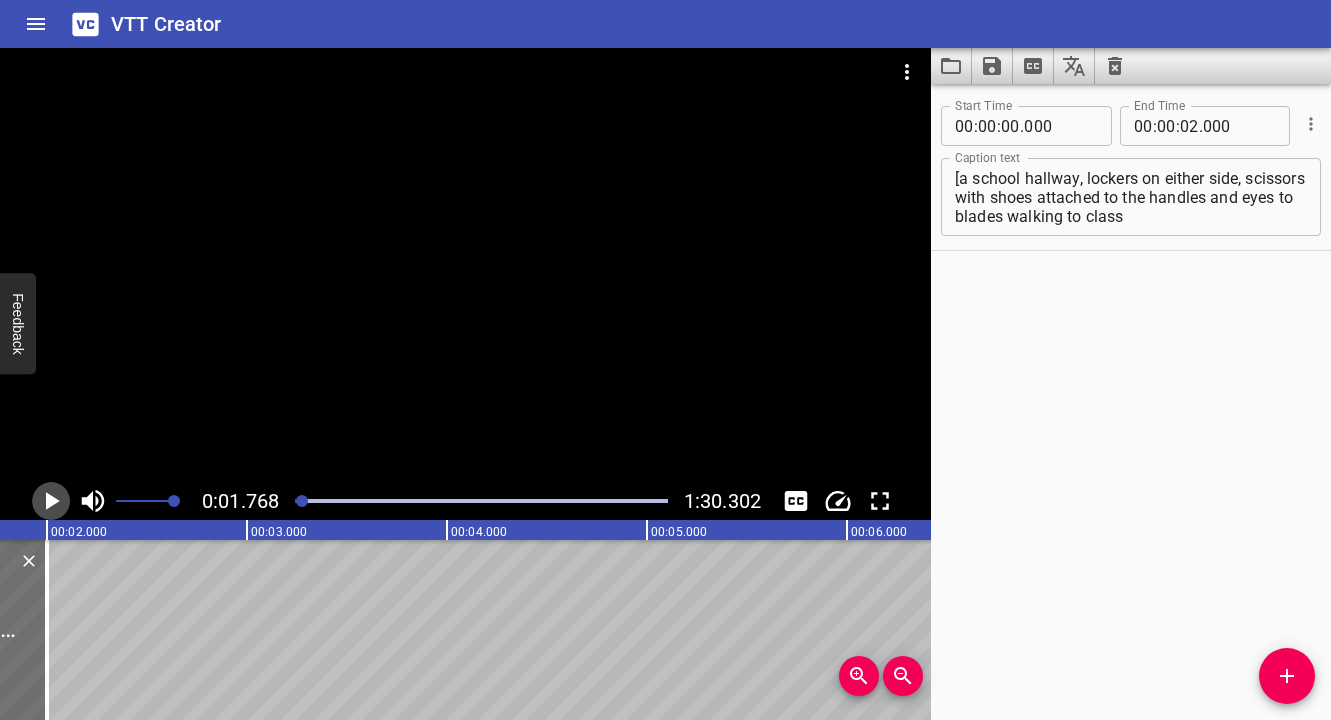 click 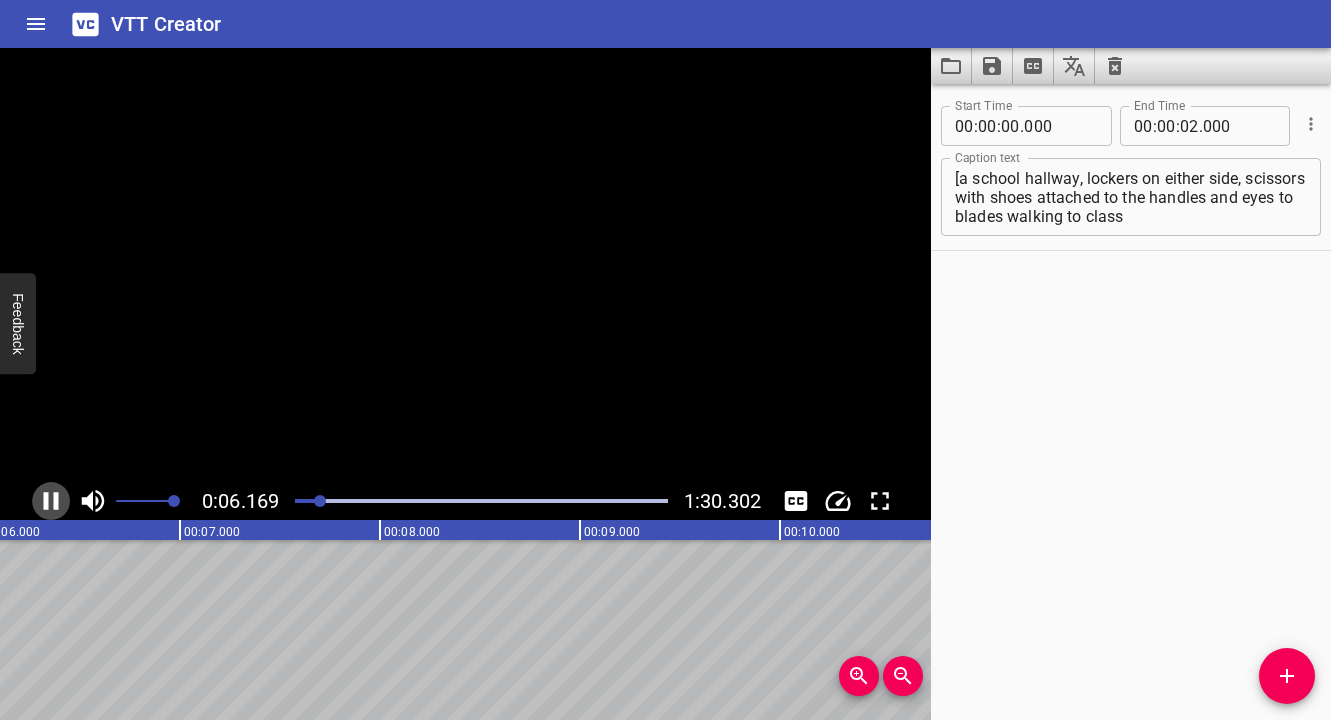 click 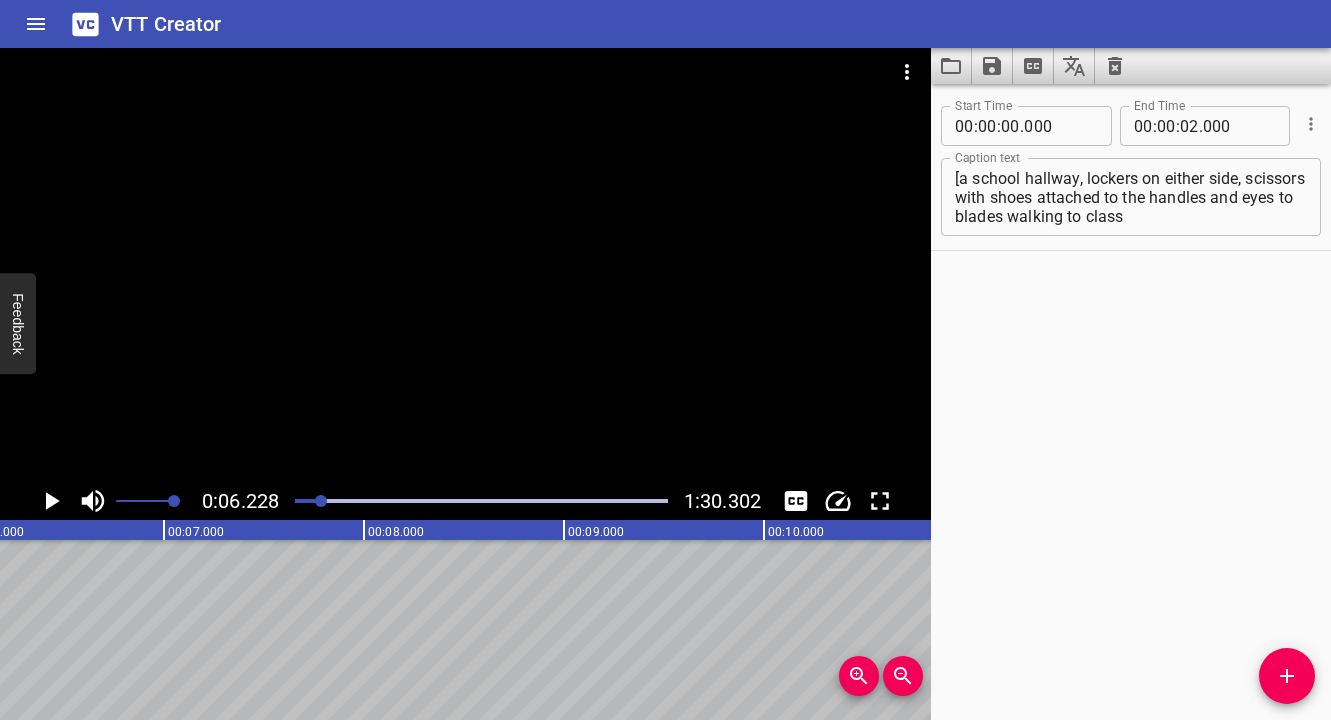 scroll, scrollTop: 0, scrollLeft: 1245, axis: horizontal 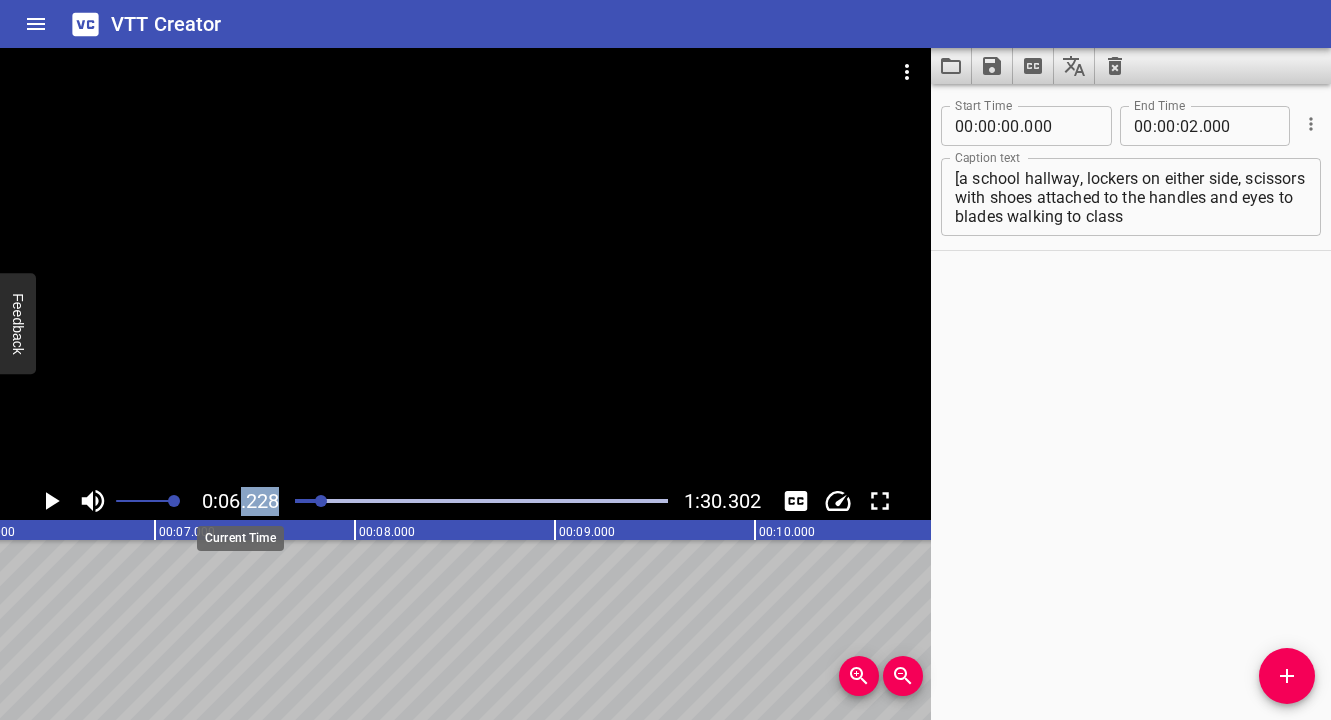 drag, startPoint x: 315, startPoint y: 496, endPoint x: 258, endPoint y: 501, distance: 57.21888 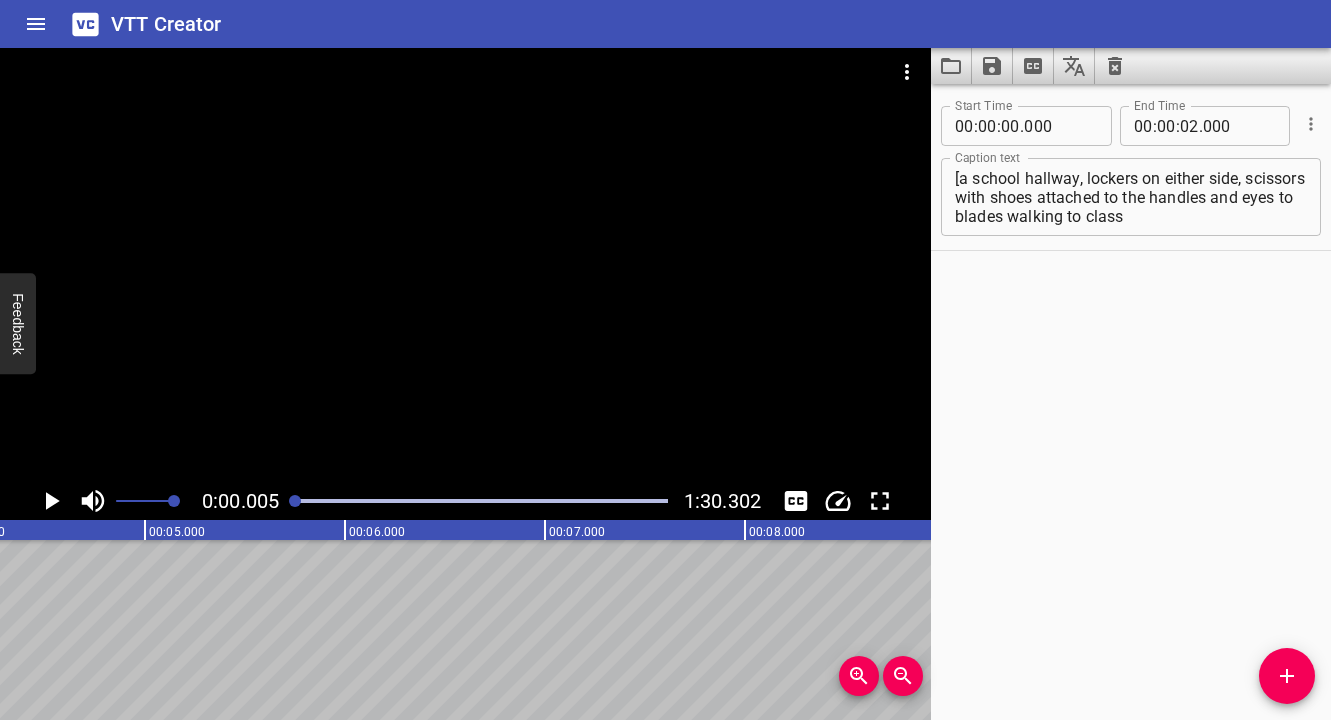 drag, startPoint x: 323, startPoint y: 498, endPoint x: 285, endPoint y: 502, distance: 38.209946 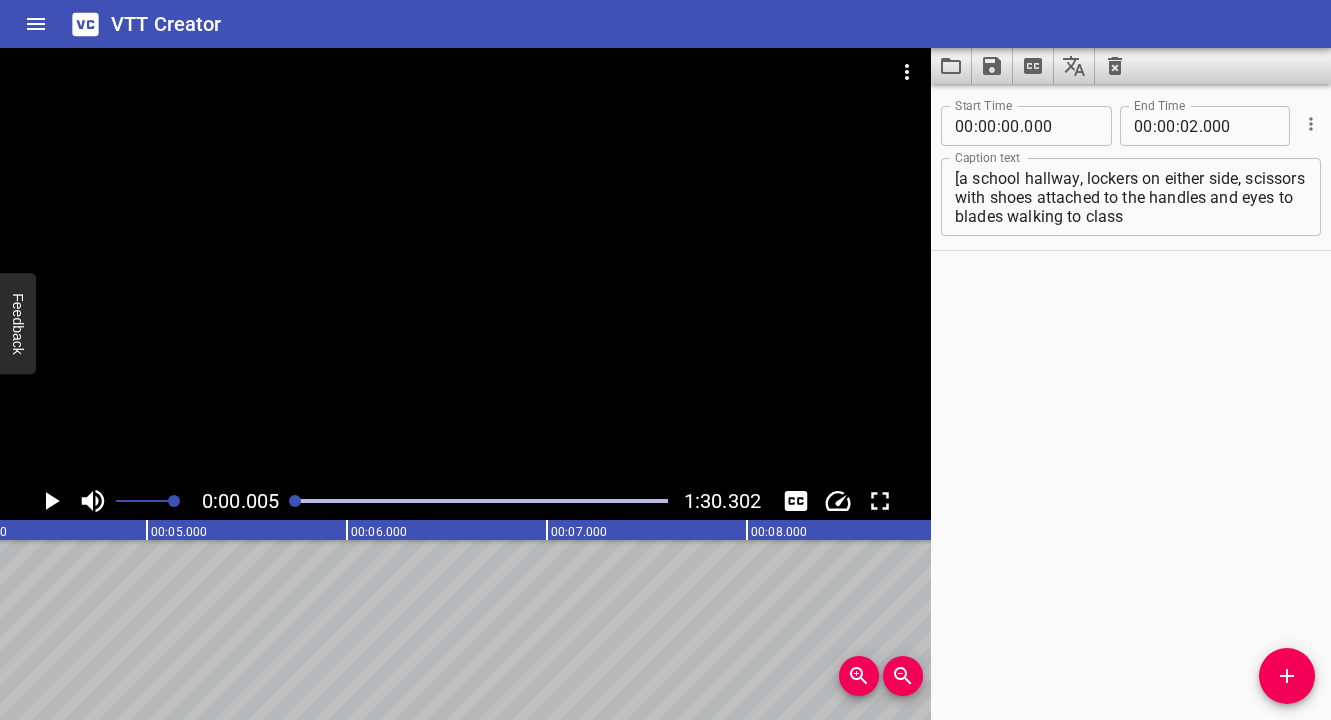 click at bounding box center [481, 501] 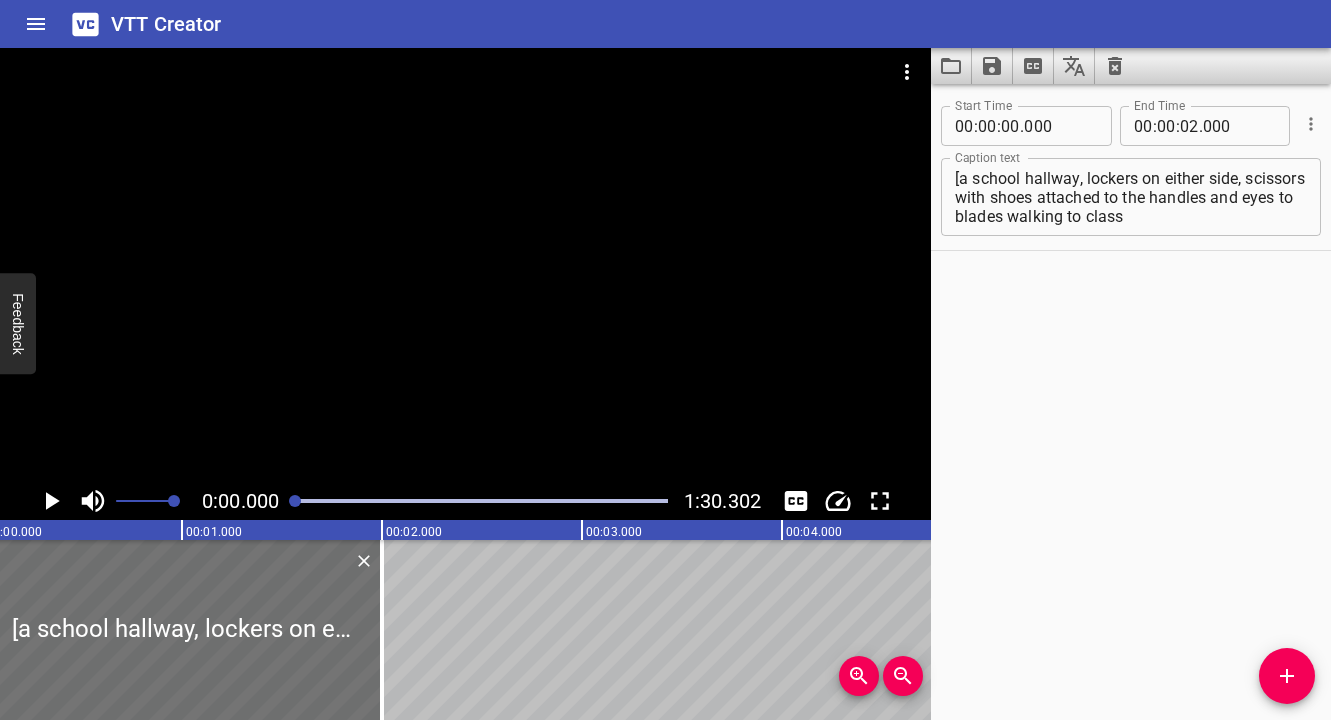 scroll, scrollTop: 0, scrollLeft: 0, axis: both 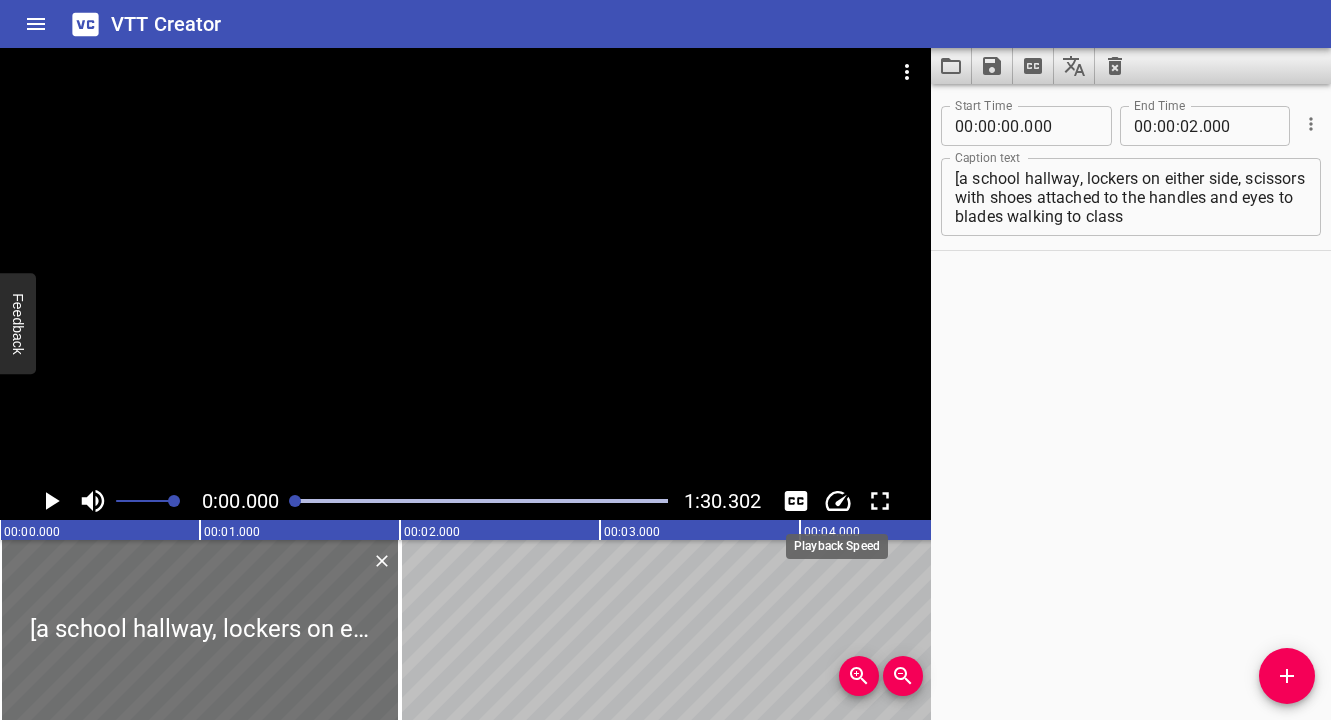 click 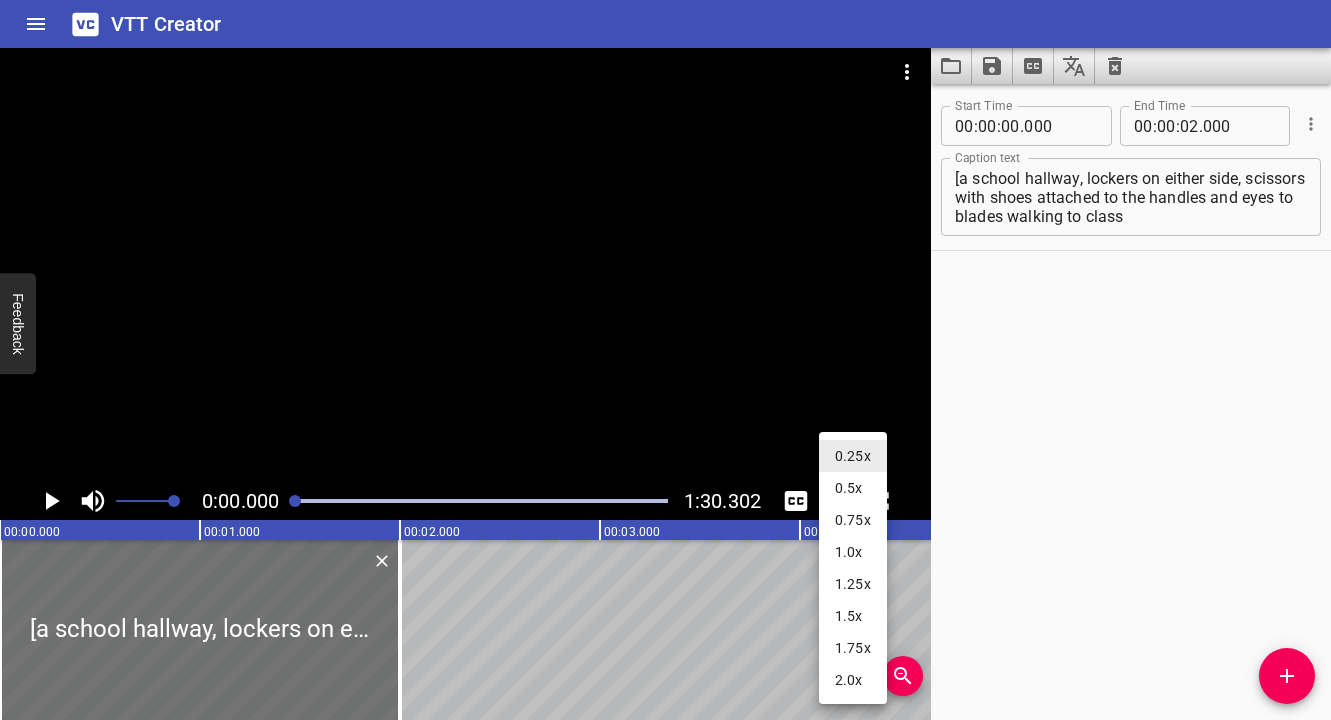 click on "1.0x" at bounding box center (853, 552) 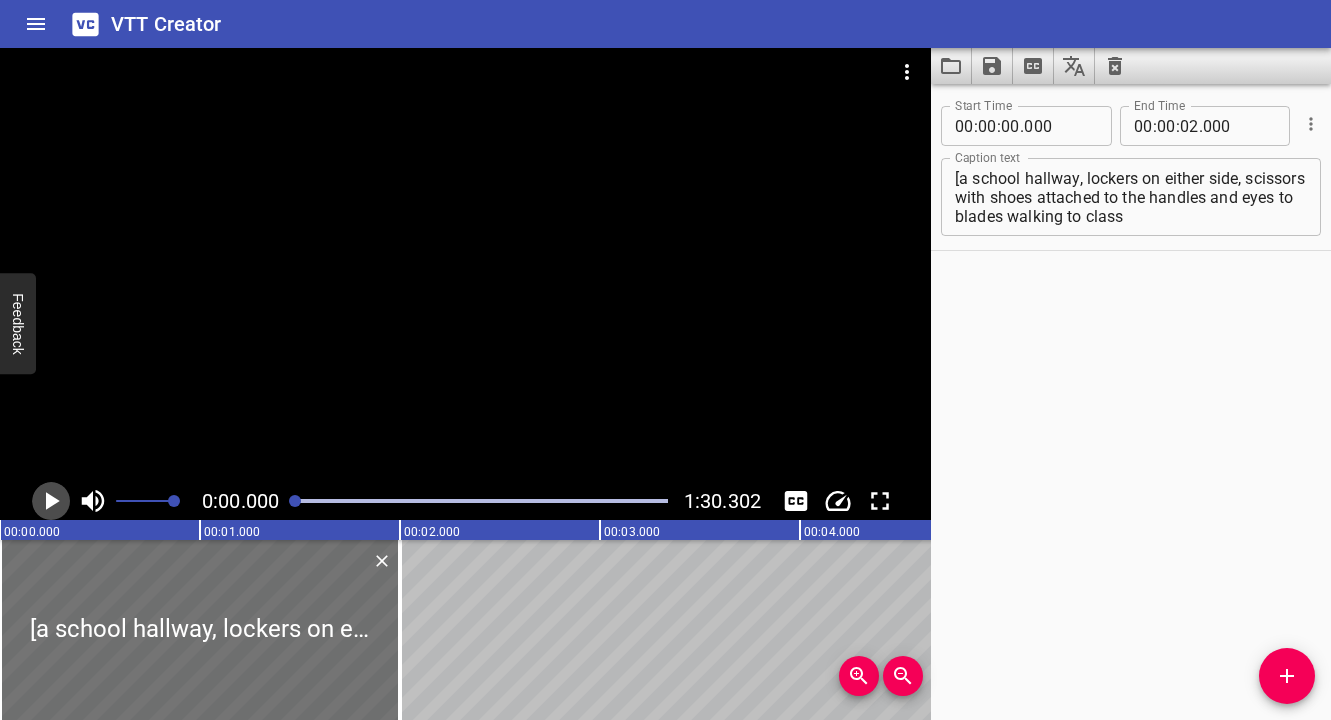 click 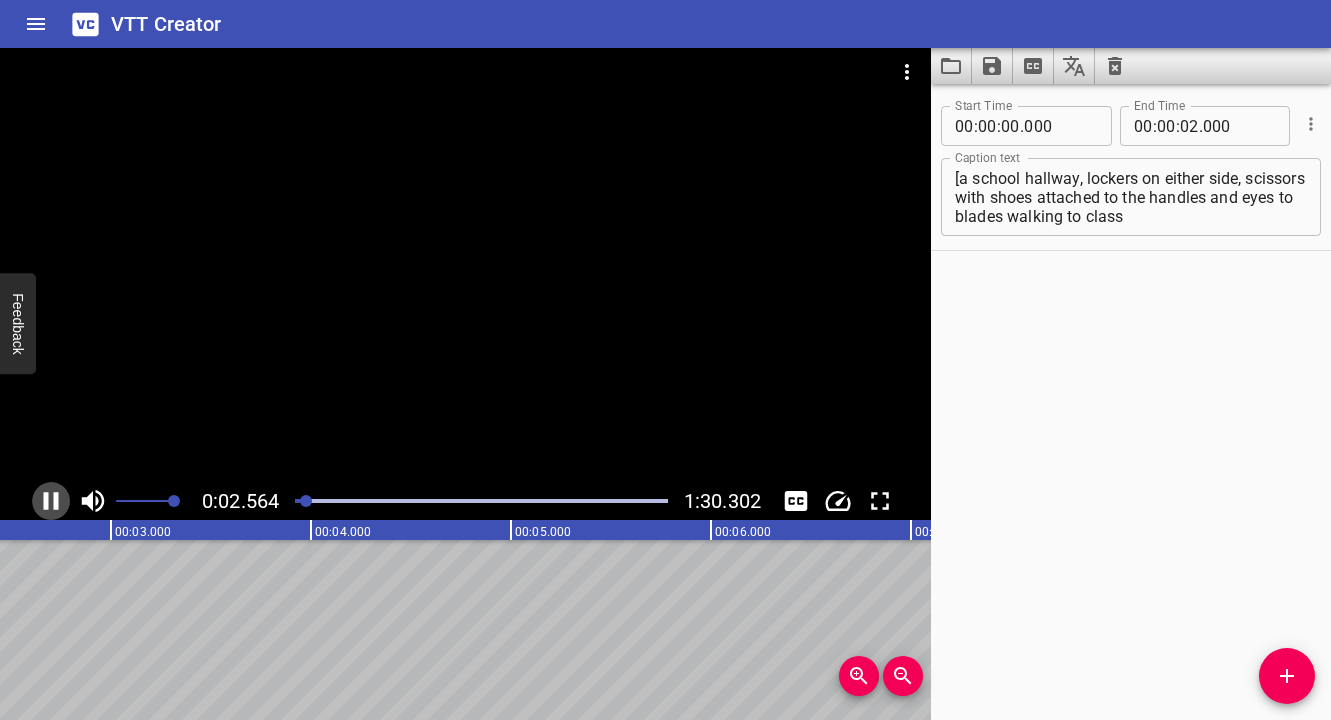 click 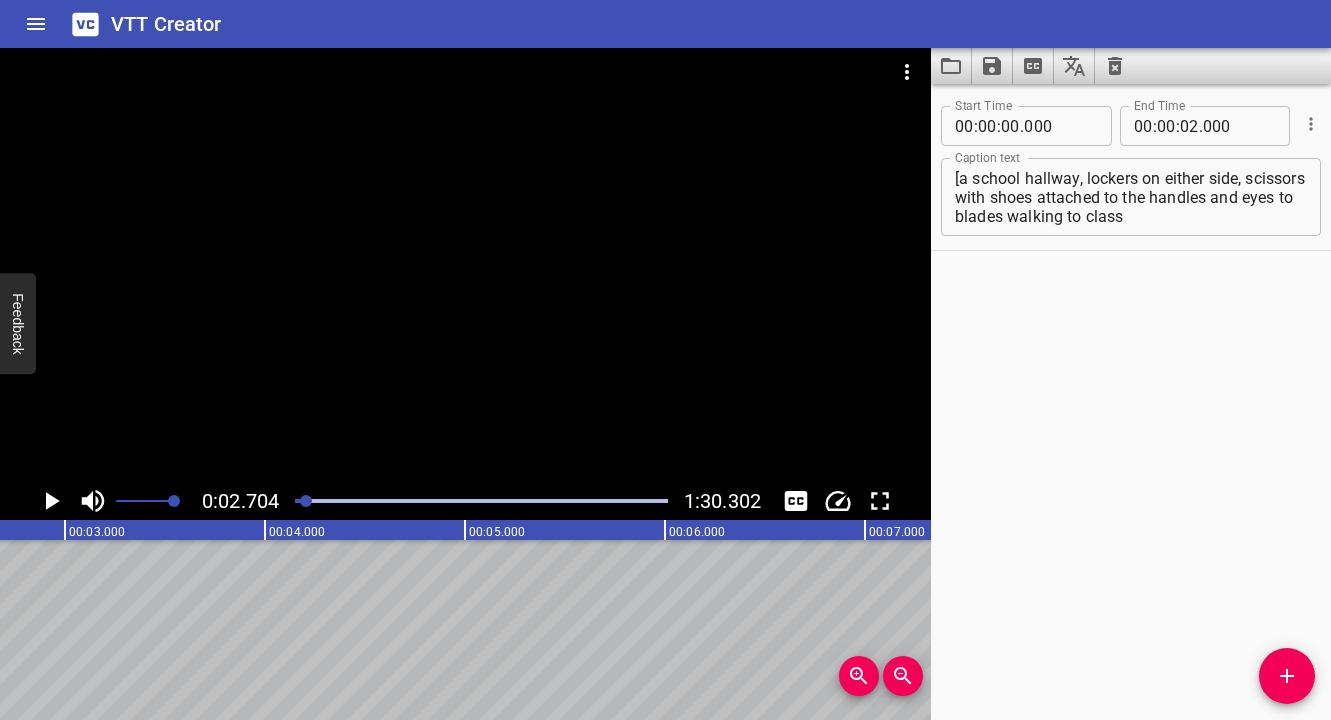 scroll, scrollTop: 0, scrollLeft: 541, axis: horizontal 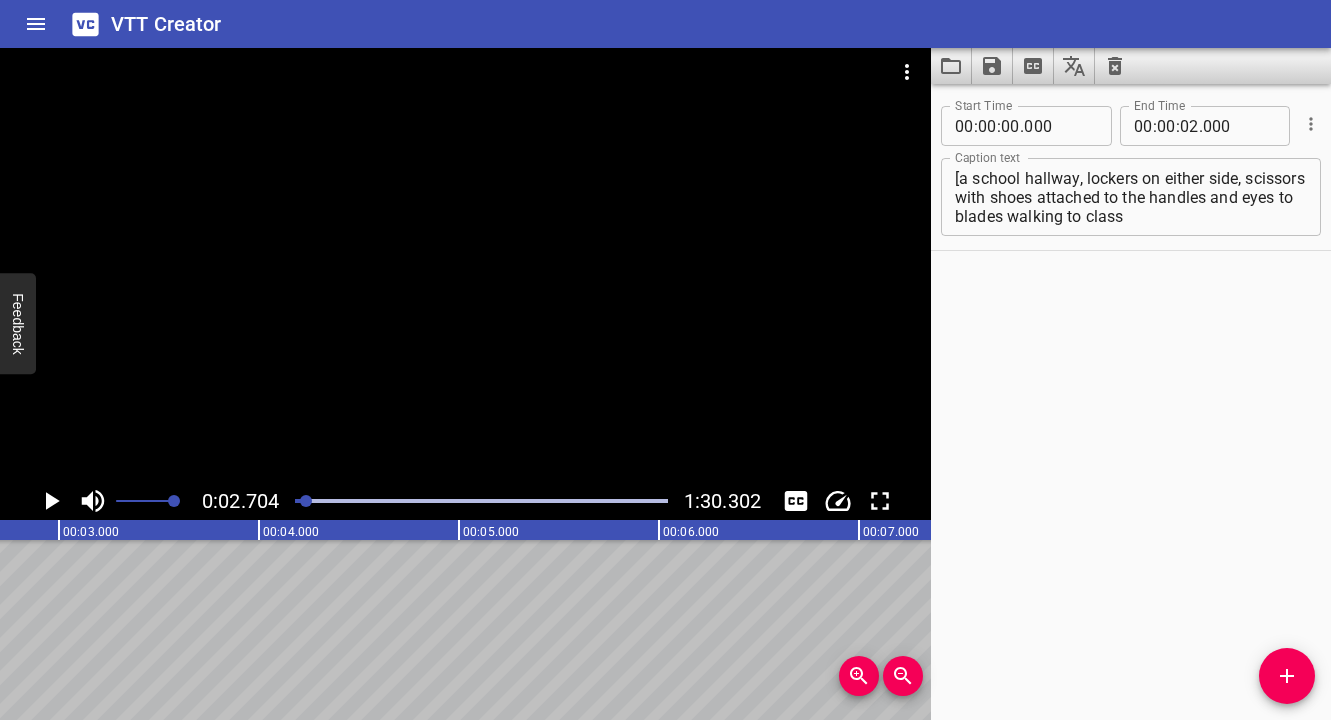 click on "[a school hallway, lockers on either side, scissors with shoes attached to the handles and eyes to blades walking to class" at bounding box center (1131, 197) 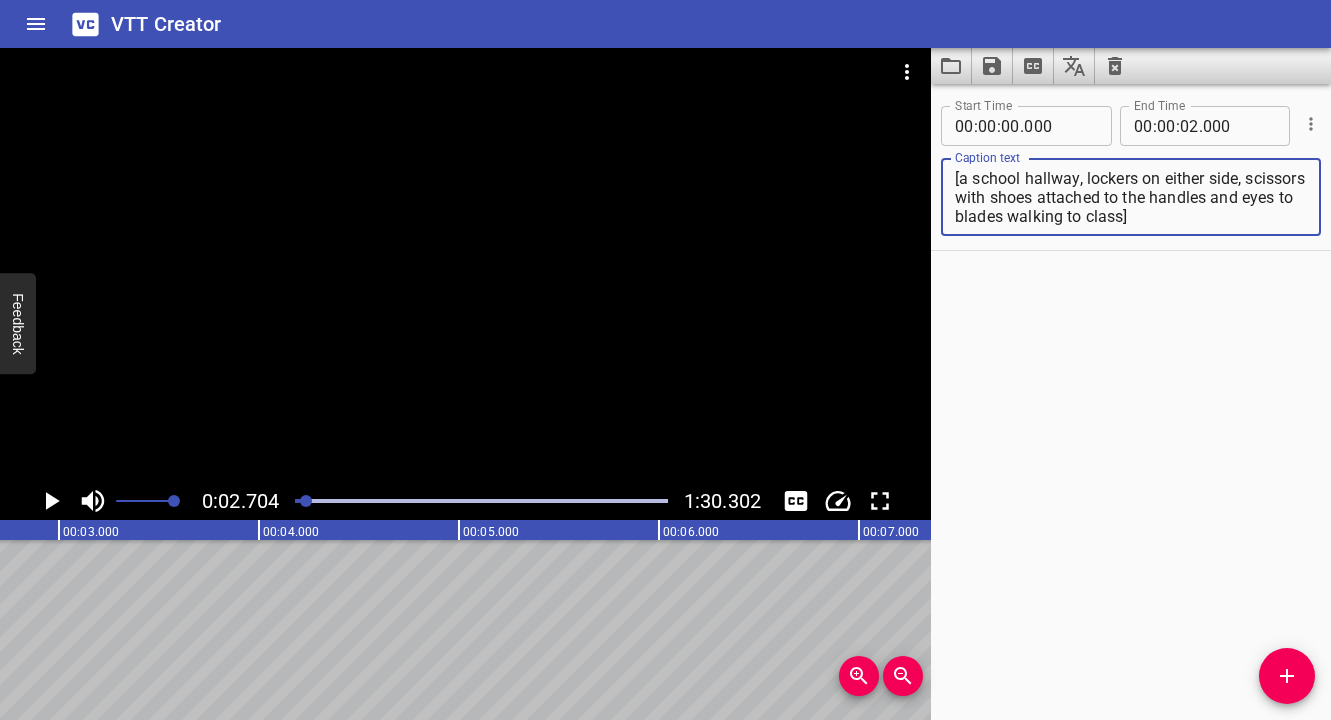 click on "[a school hallway, lockers on either side, scissors with shoes attached to the handles and eyes to blades walking to class]" at bounding box center [1131, 197] 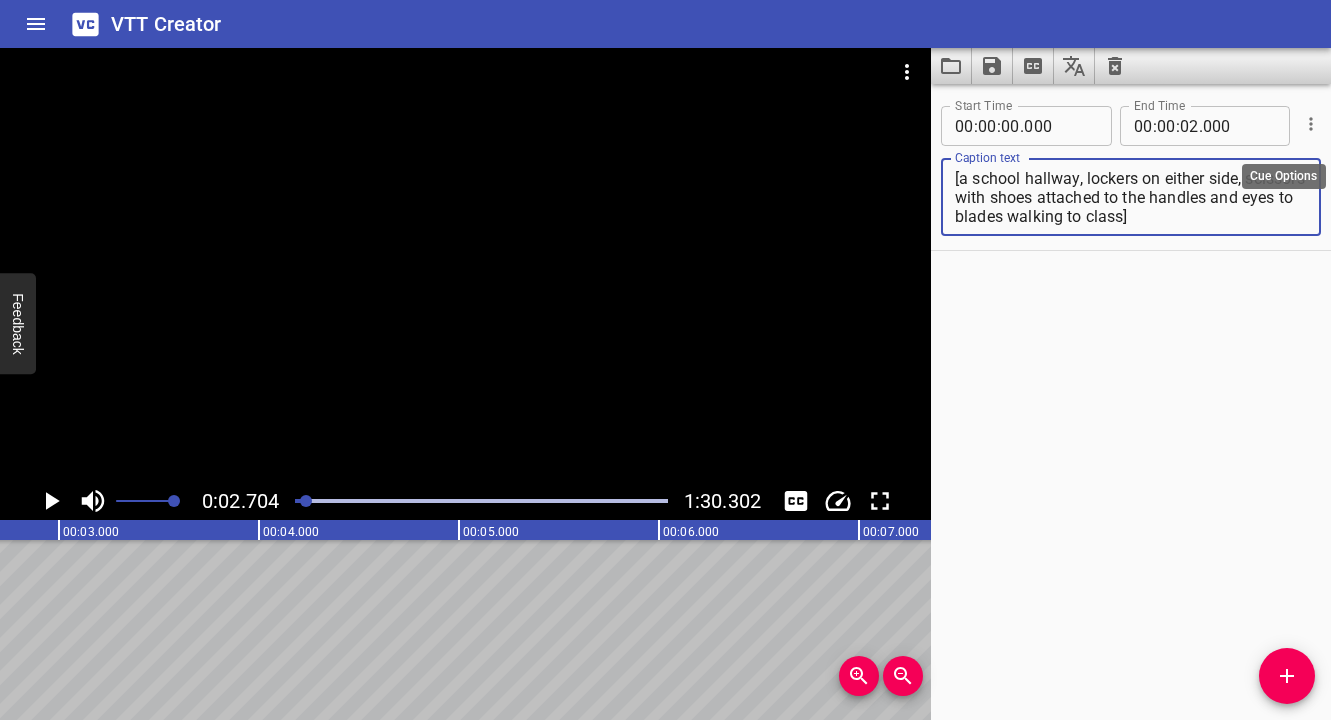 type on "[a school hallway, lockers on either side, scissors with shoes attached to the handles and eyes to blades walking to class]" 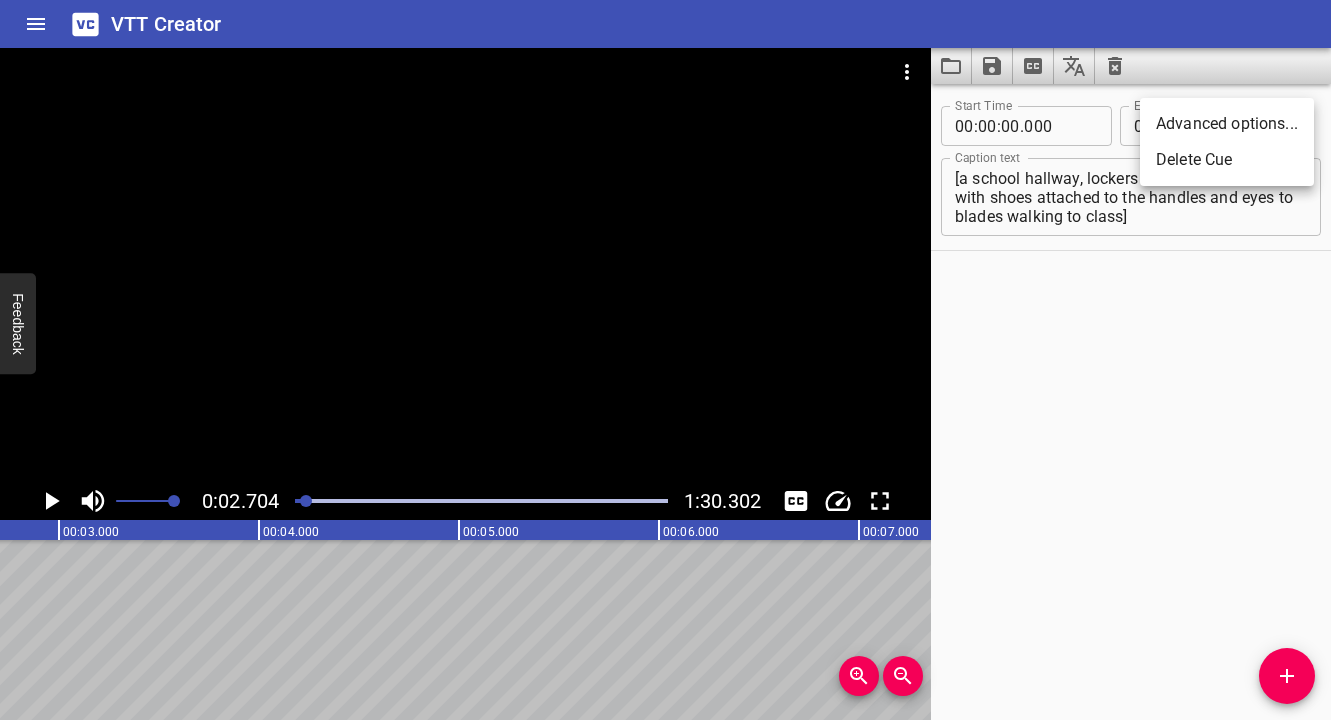 click on "Advanced options..." at bounding box center (1227, 124) 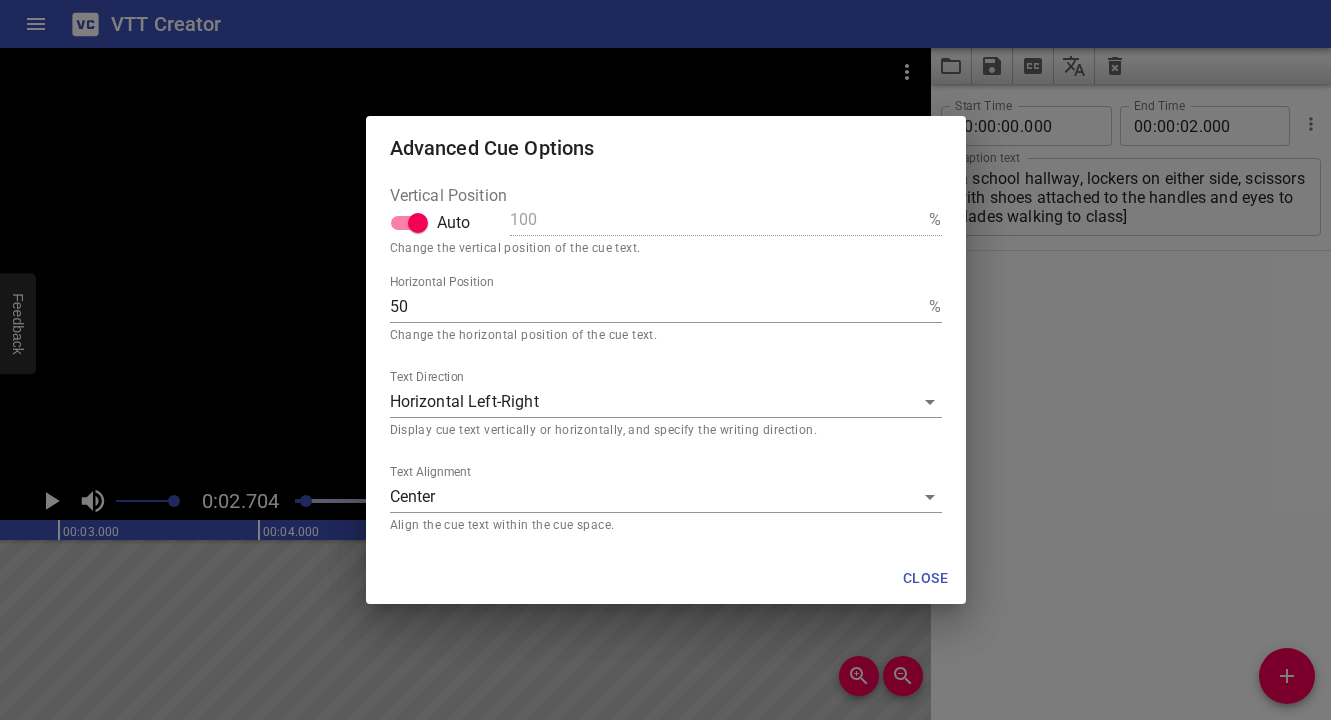 click on "VTT Creator Caption Editor Batch Transcribe Login Sign Up Privacy Contact 0:02.704 1:30.302 00:00.000 00:01.000 00:02.000 00:03.000 00:04.000 00:05.000 00:06.000 00:07.000 00:08.000 00:09.000 00:10.000 00:11.000 00:12.000 00:13.000 00:14.000 00:15.000 00:16.000 00:17.000 00:18.000 00:19.000 00:20.000 00:21.000 00:22.000 00:23.000 00:24.000 00:25.000 00:25.000 00:26.000 00:27.000 00:28.000 00:29.000 00:30.000 00:31.000 00:32.000 00:33.000 00:34.000 00:35.000 00:36.000 00:37.000 00:38.000 00:39.000 00:40.000 00:41.000 00:42.000 00:43.000 00:44.000 00:45.000 00:46.000 00:47.000 00:48.000 00:49.000 00:50.000 00:50.000 00:51.000 00:52.000 00:53.000 00:54.000 00:55.000 00:56.000 00:57.000 00:58.000 00:59.000 01:00.000 01:01.000 01:02.000 01:03.000 01:04.000 01:05.000 01:06.000 01:07.000 01:08.000 01:09.000 01:10.000 01:11.000 01:12.000 01:13.000 01:14.000 01:15.000 01:15.000 01:16.000 01:17.000 01:18.000 01:19.000 01:20.000 01:21.000 01:22.000 01:23.000 01:24.000 01:25.000 01:26.000 01:27.000 01:28.000 01:29.000 00" at bounding box center [665, 360] 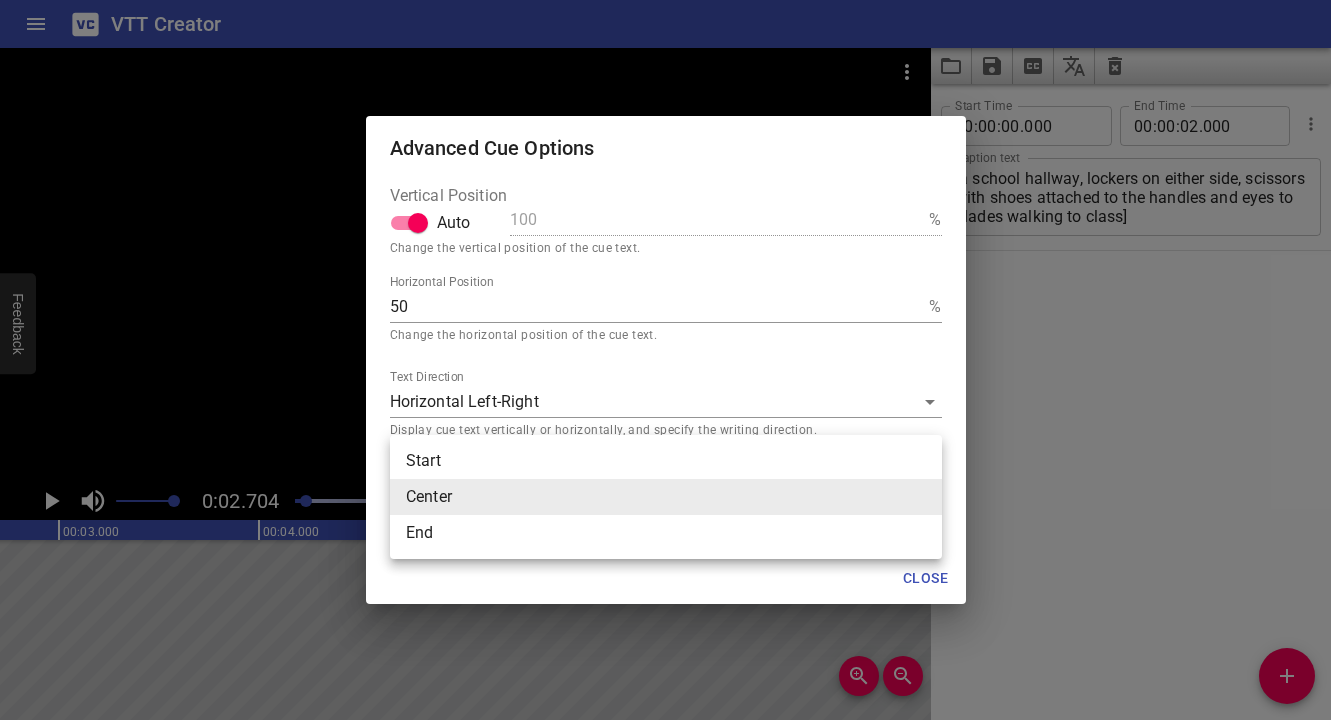 click on "Start" at bounding box center (666, 461) 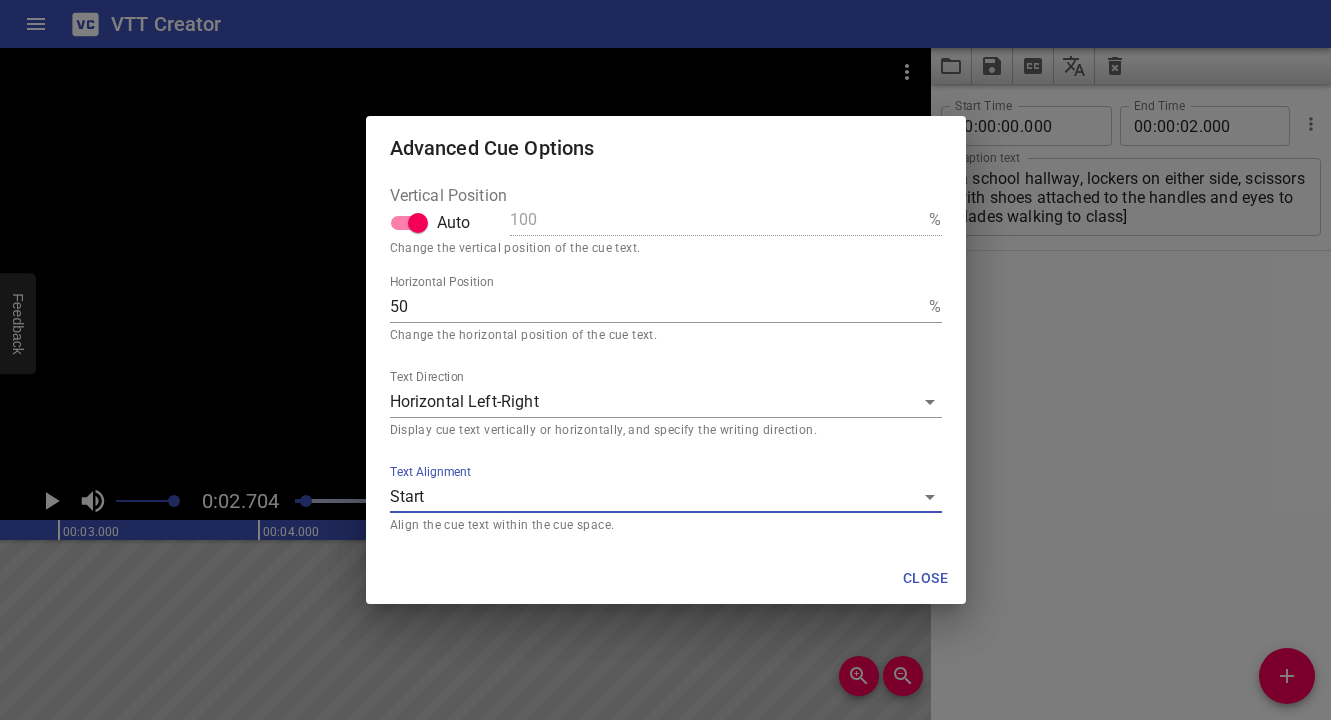 click on "Close" at bounding box center [926, 578] 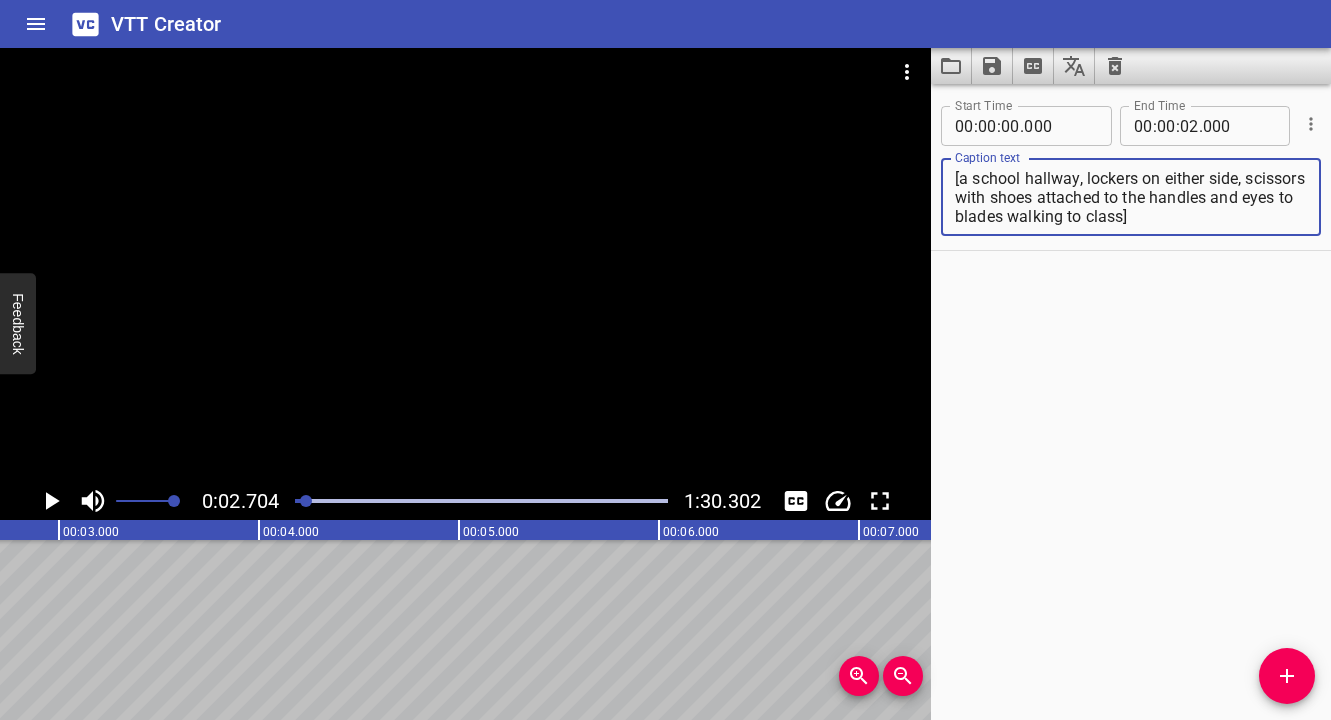 drag, startPoint x: 1177, startPoint y: 217, endPoint x: 1126, endPoint y: 215, distance: 51.0392 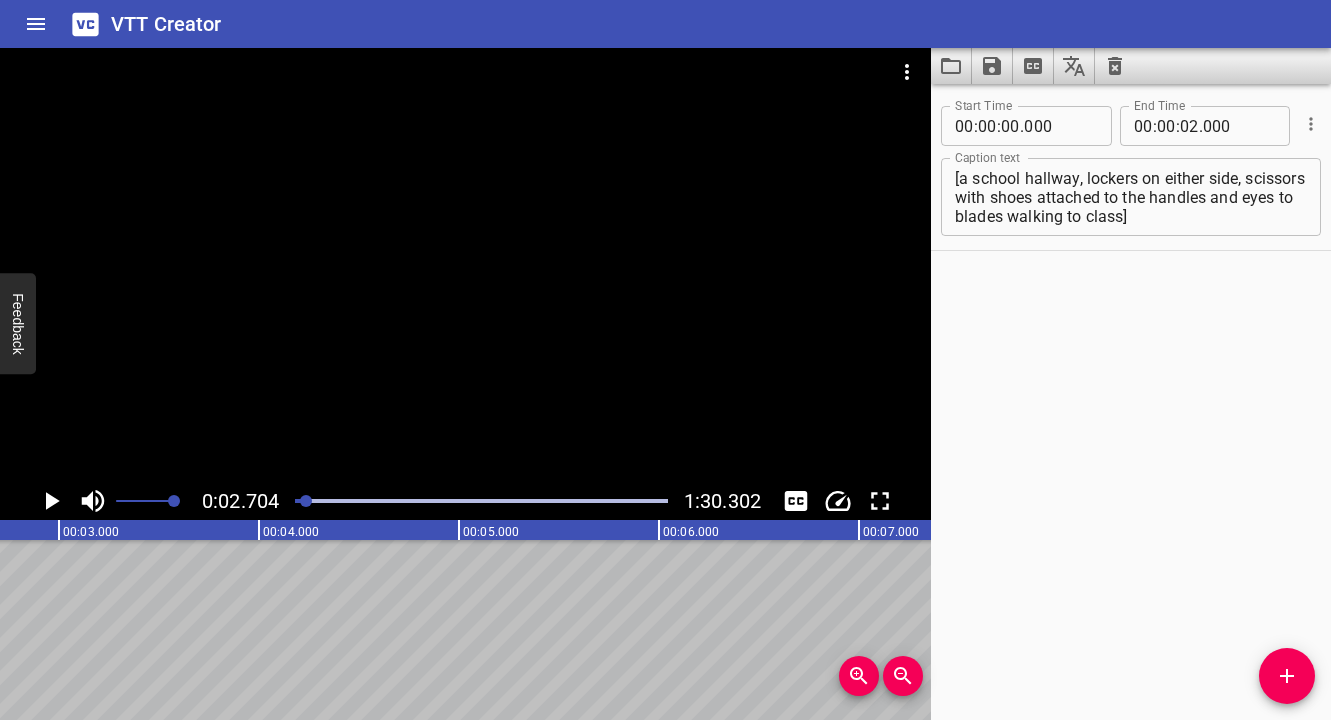 click on "[a school hallway, lockers on either side, scissors with shoes attached to the handles and eyes to blades walking to class] Caption text" at bounding box center [1131, 197] 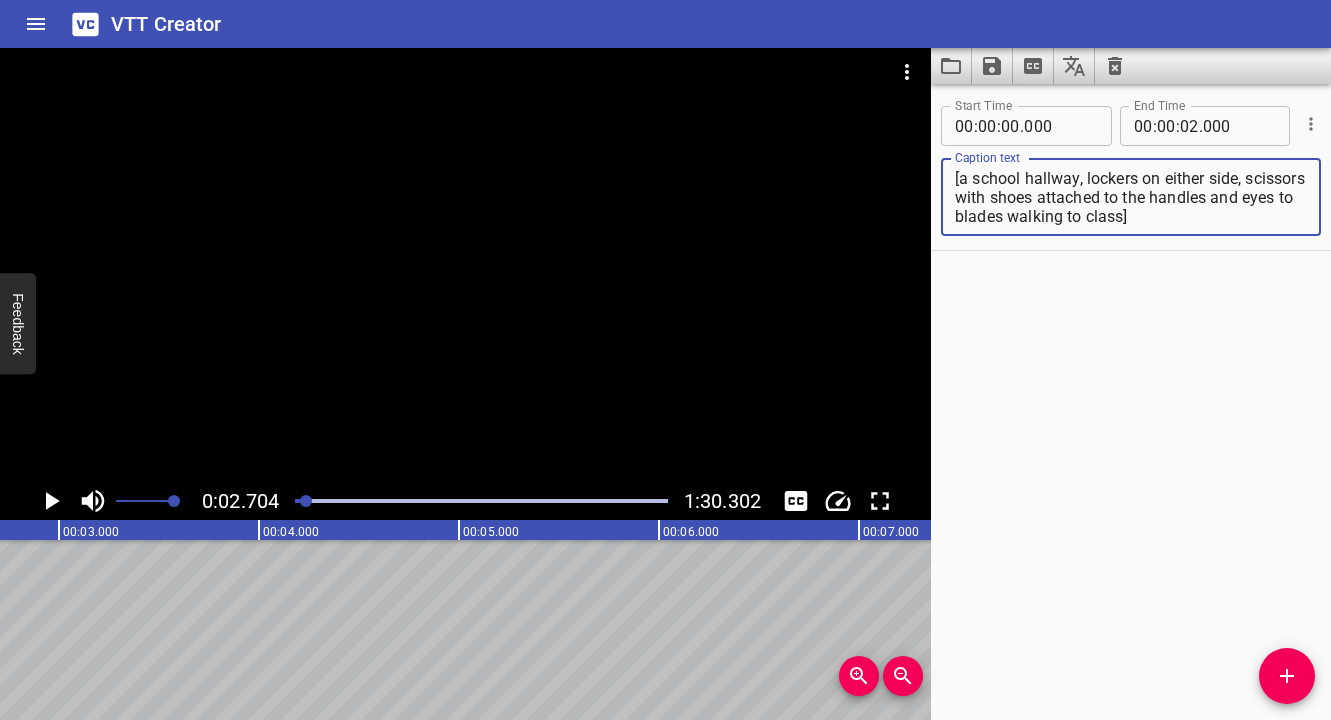 click on "[a school hallway, lockers on either side, scissors with shoes attached to the handles and eyes to blades walking to class]" at bounding box center [1131, 197] 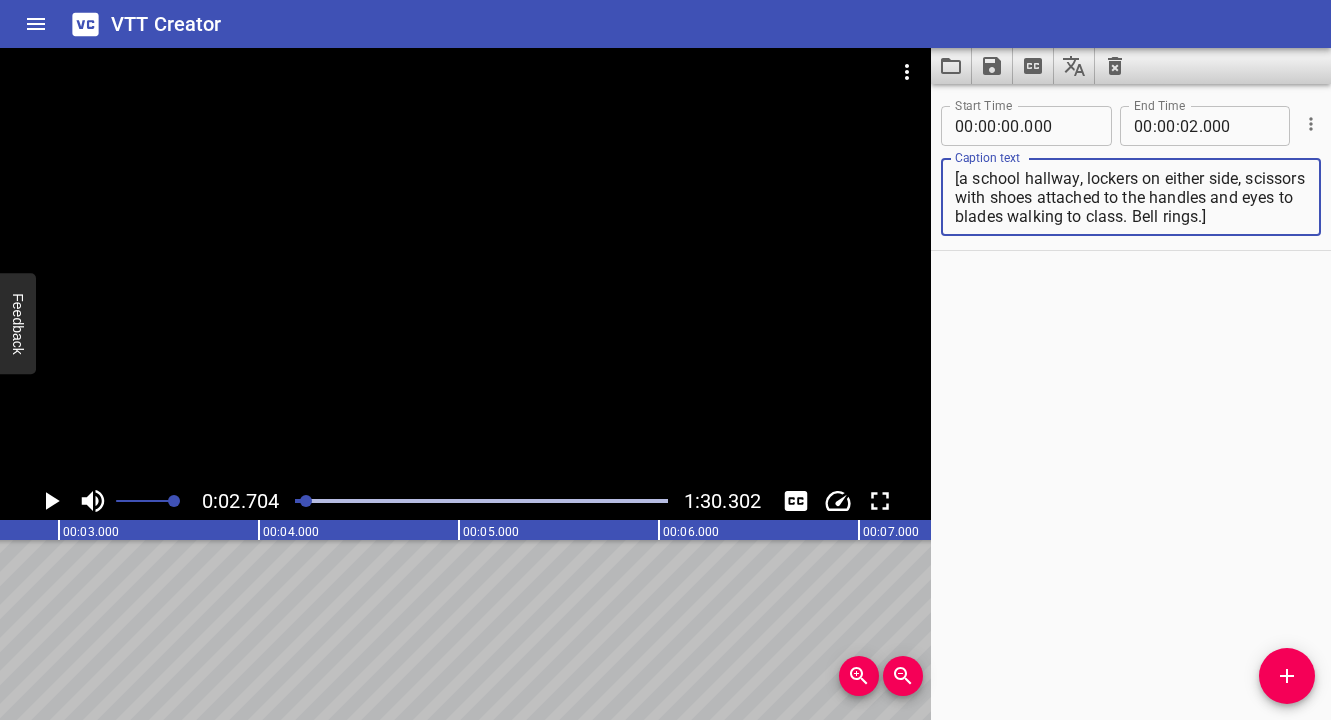 click on "[a school hallway, lockers on either side, scissors with shoes attached to the handles and eyes to blades walking to class. Bell rings.]" at bounding box center [1131, 197] 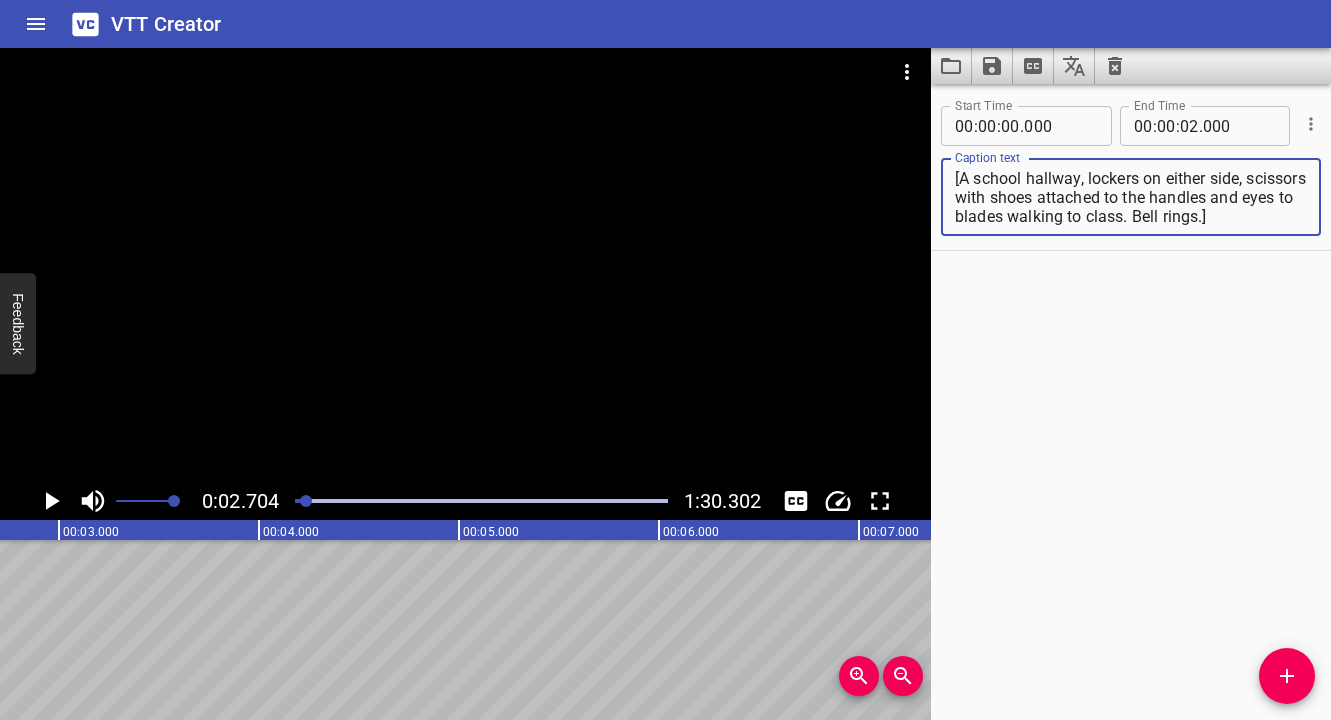 type on "[A school hallway, lockers on either side, scissors with shoes attached to the handles and eyes to blades walking to class. Bell rings.]" 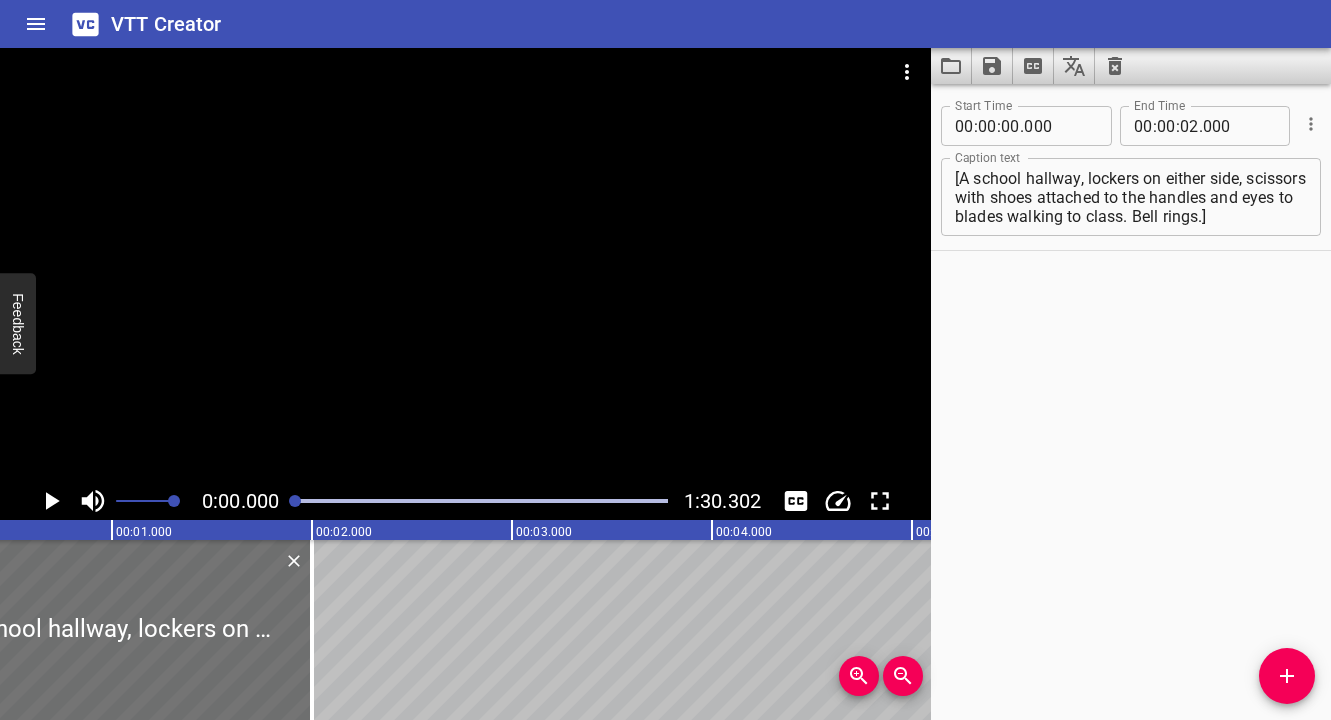 scroll, scrollTop: 0, scrollLeft: 0, axis: both 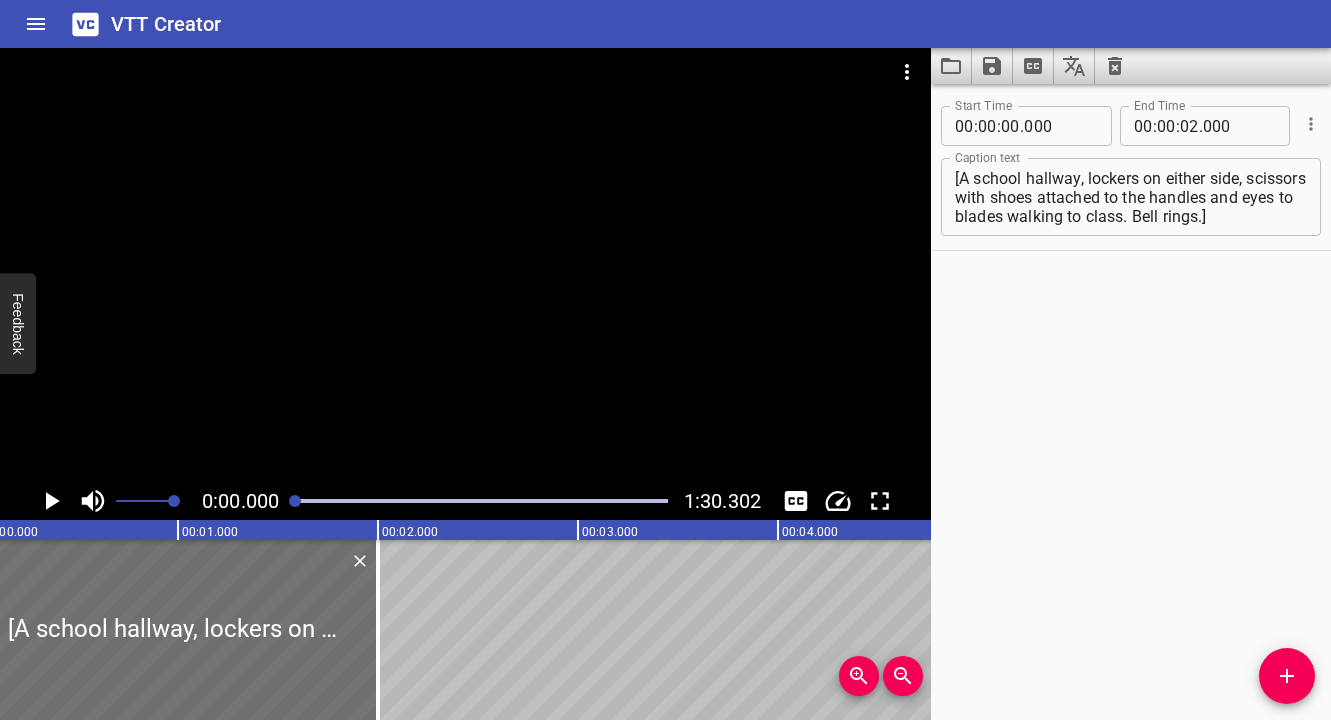 drag, startPoint x: 309, startPoint y: 498, endPoint x: 287, endPoint y: 504, distance: 22.803509 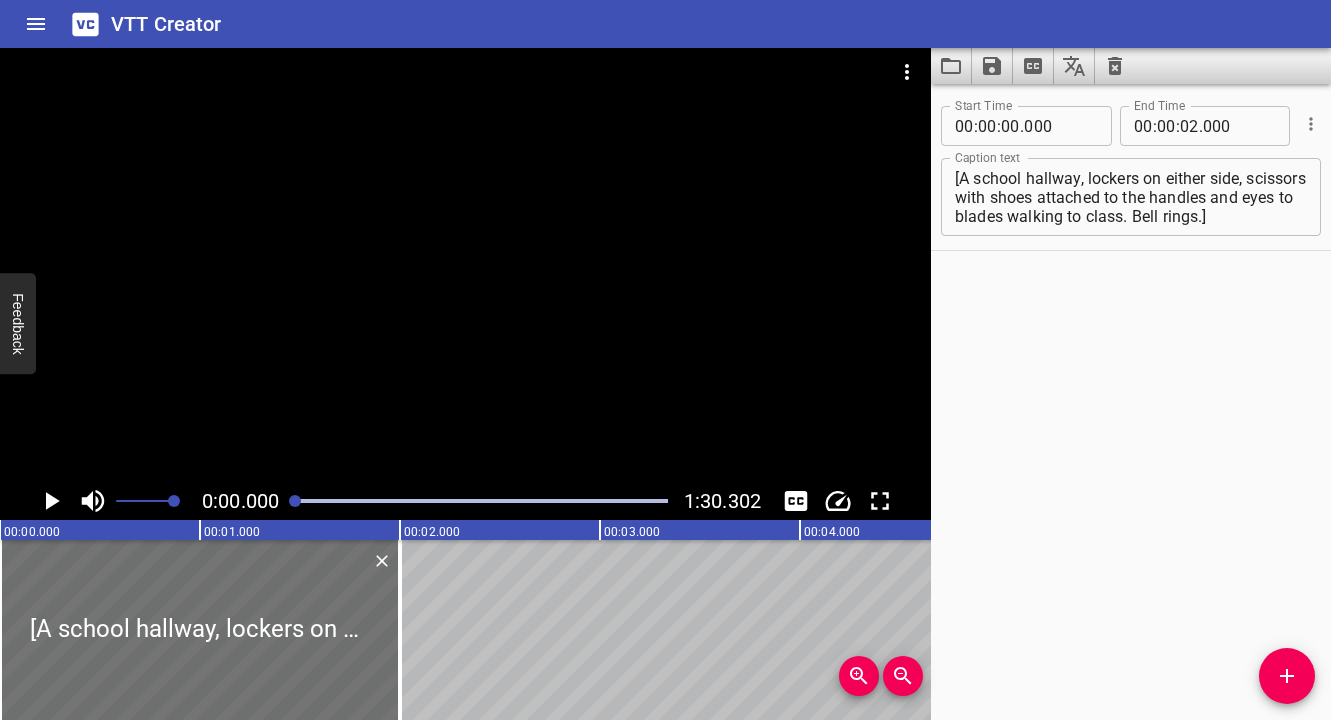click 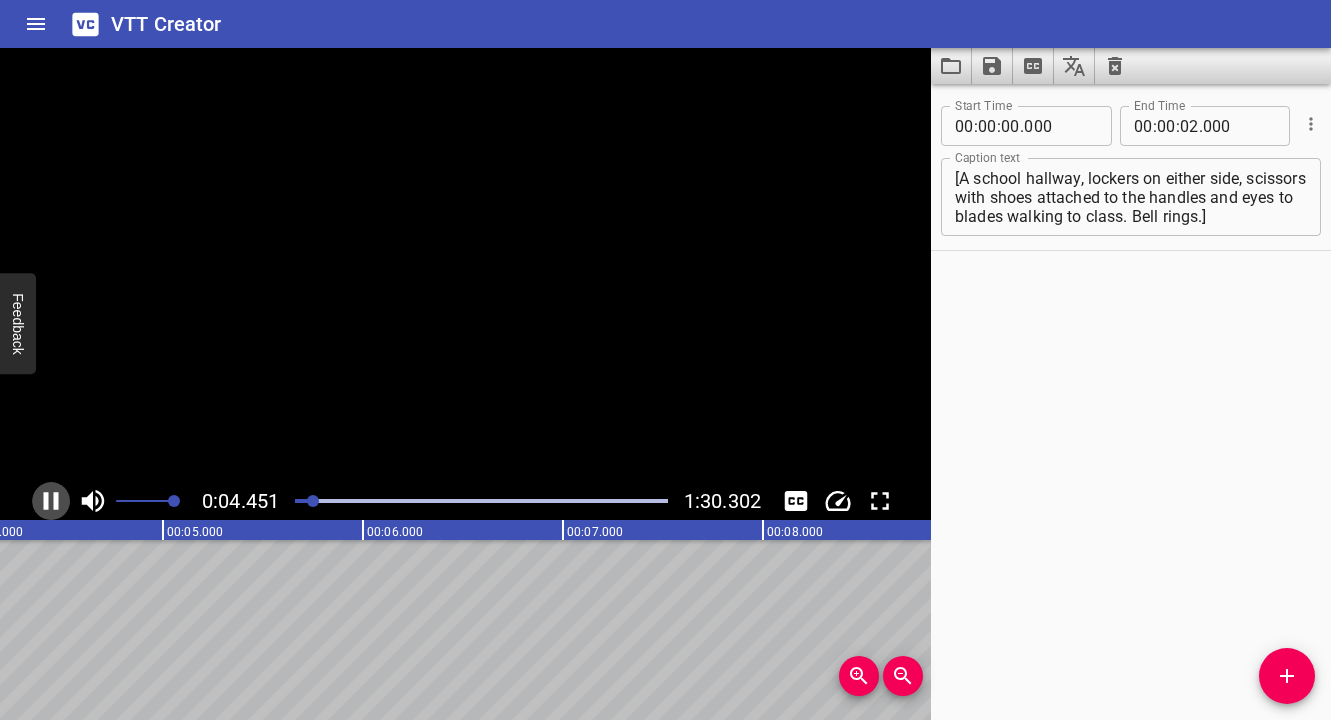 click 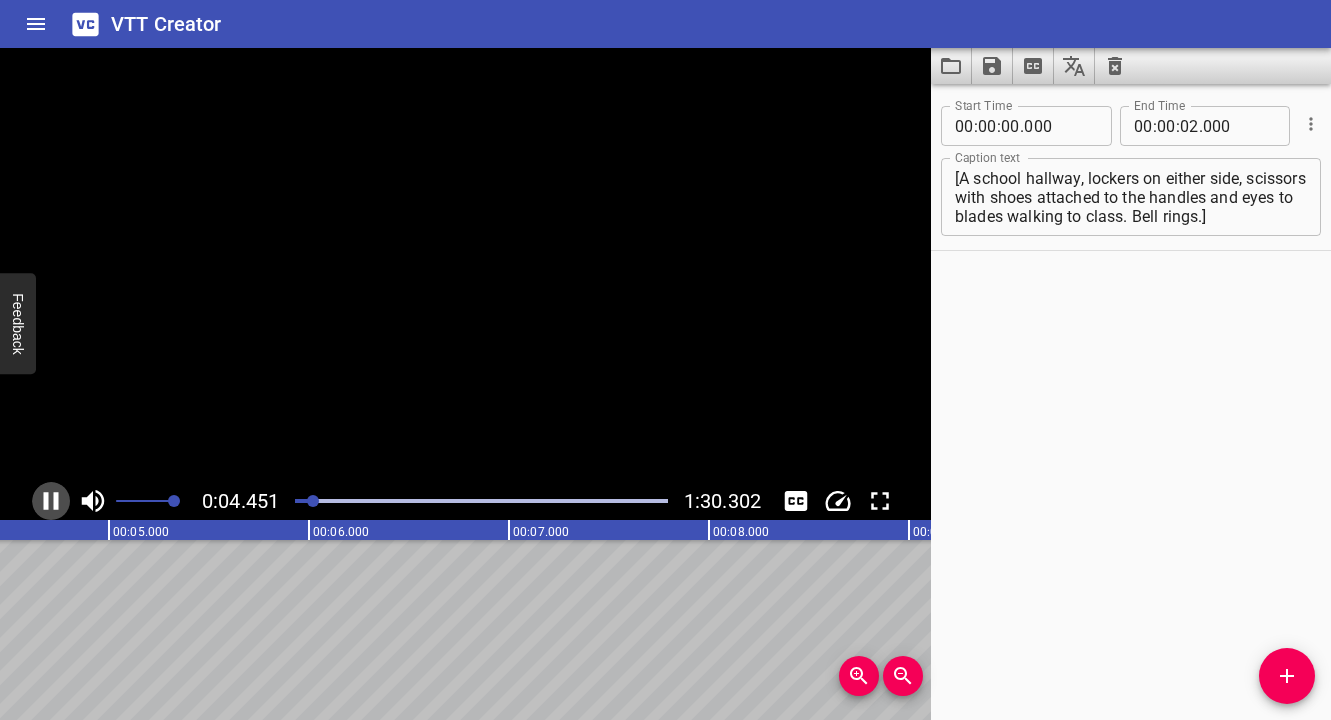 scroll, scrollTop: 0, scrollLeft: 897, axis: horizontal 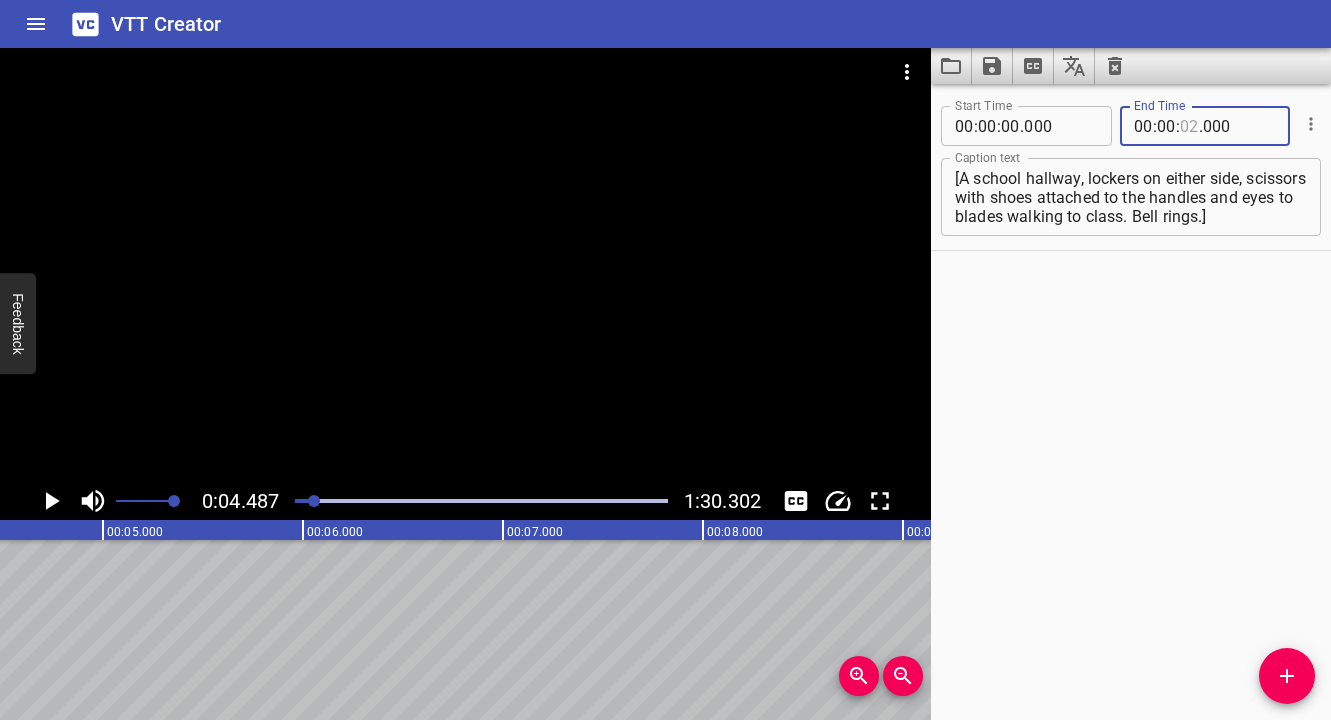 click at bounding box center (1189, 126) 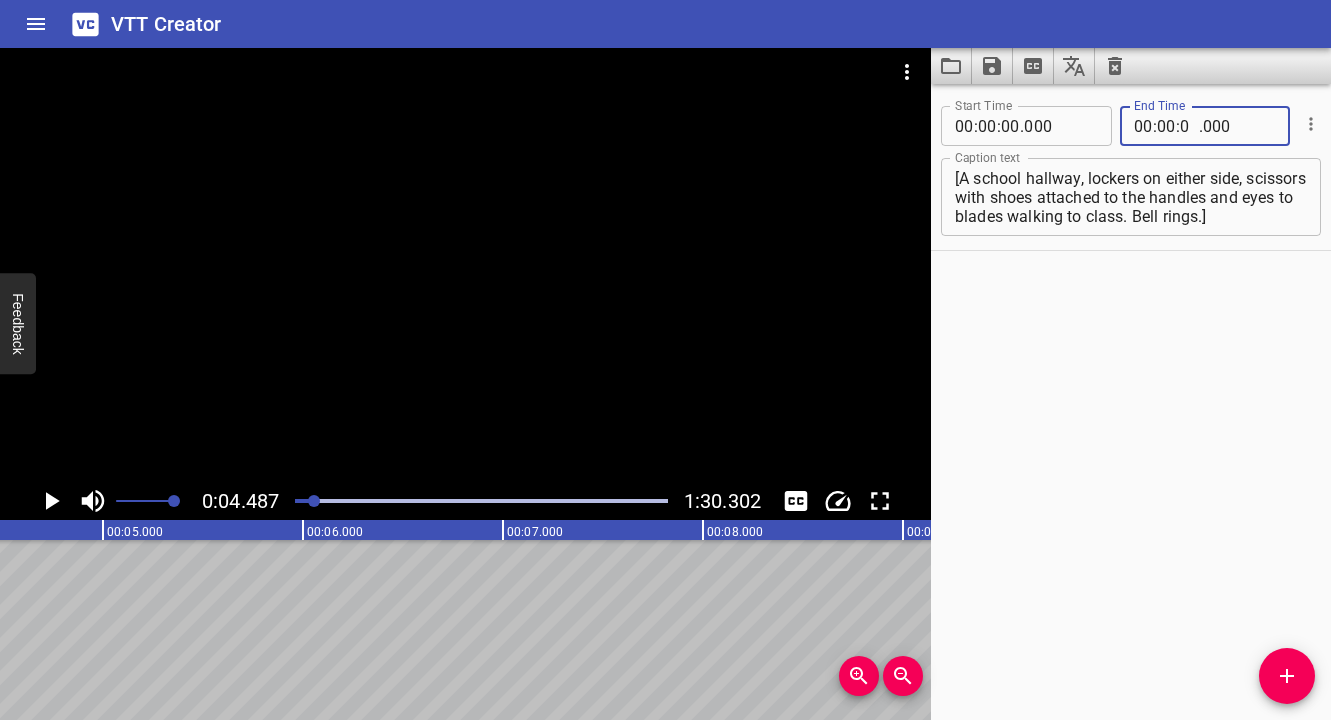 type on "04" 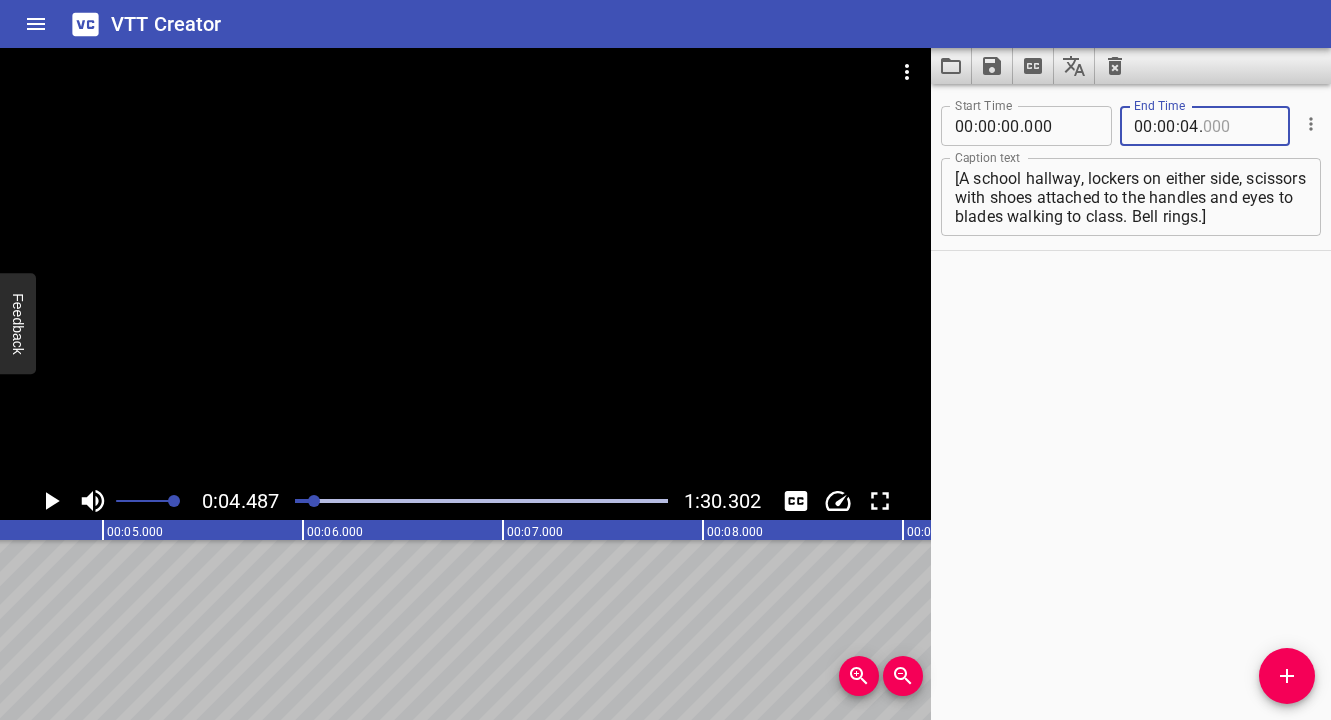 type on "000" 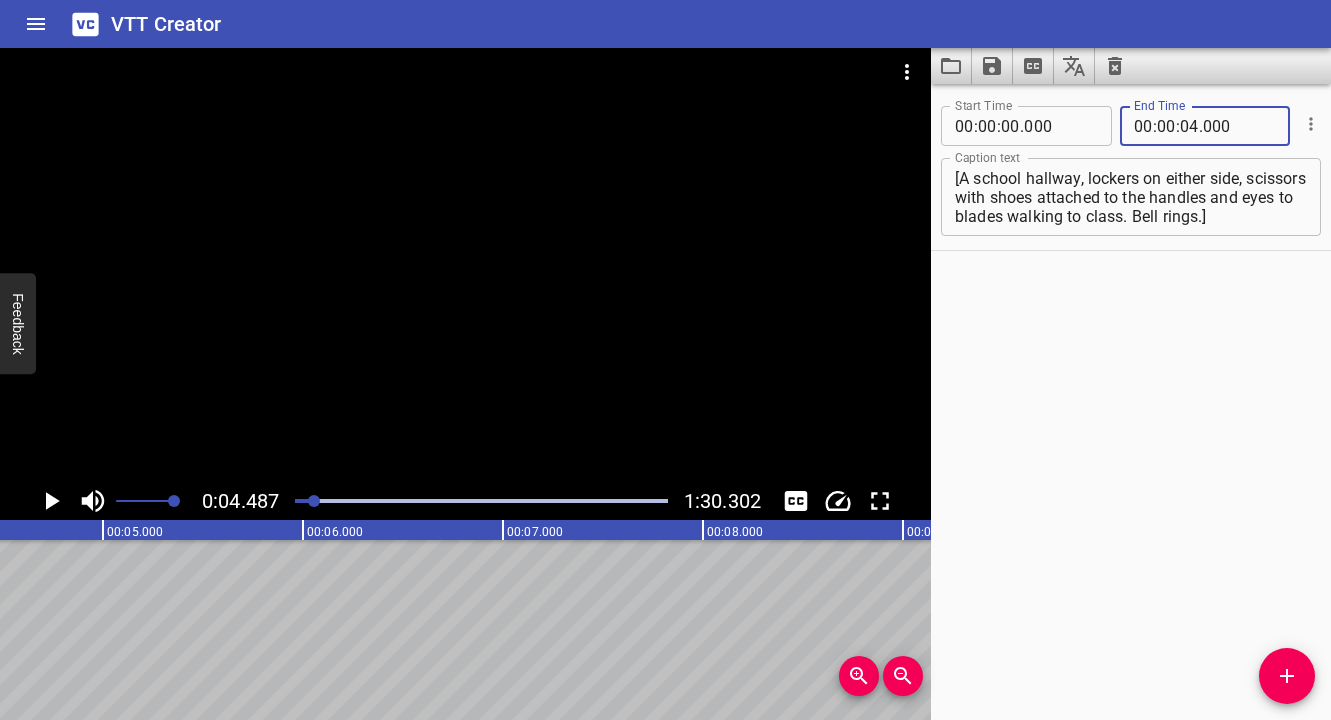 type 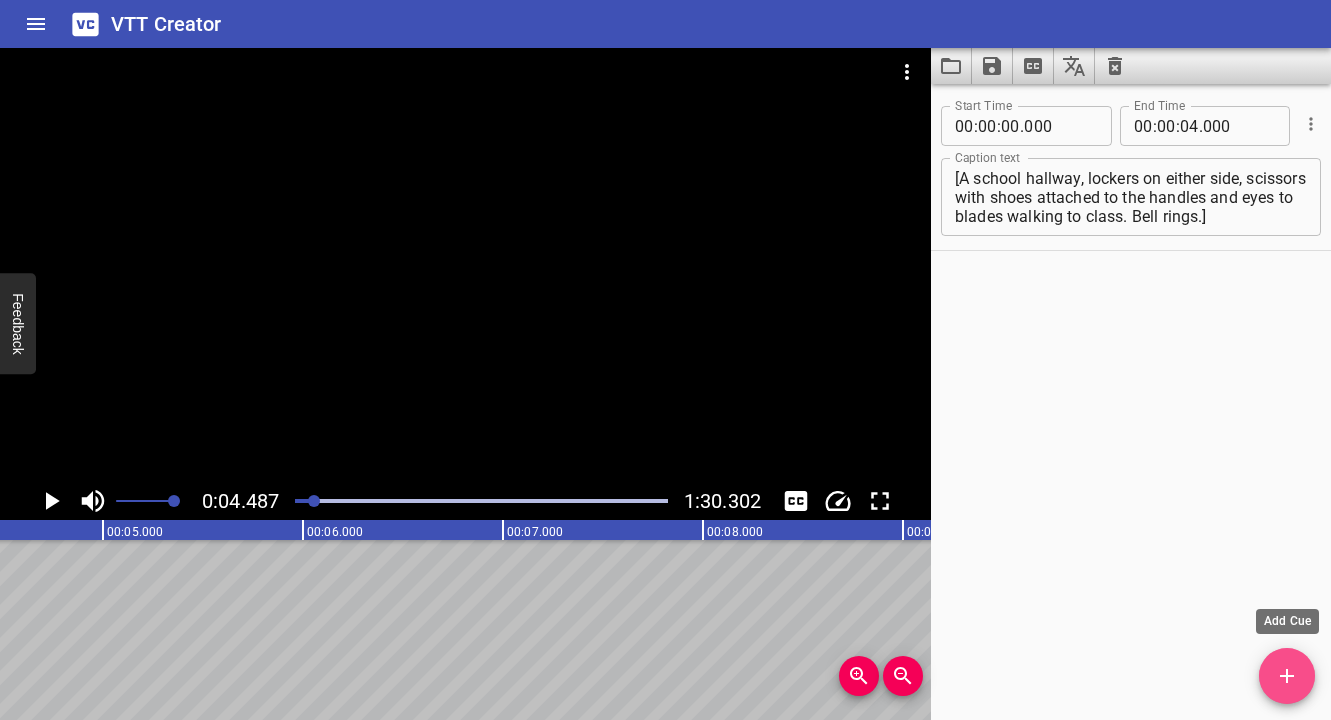click 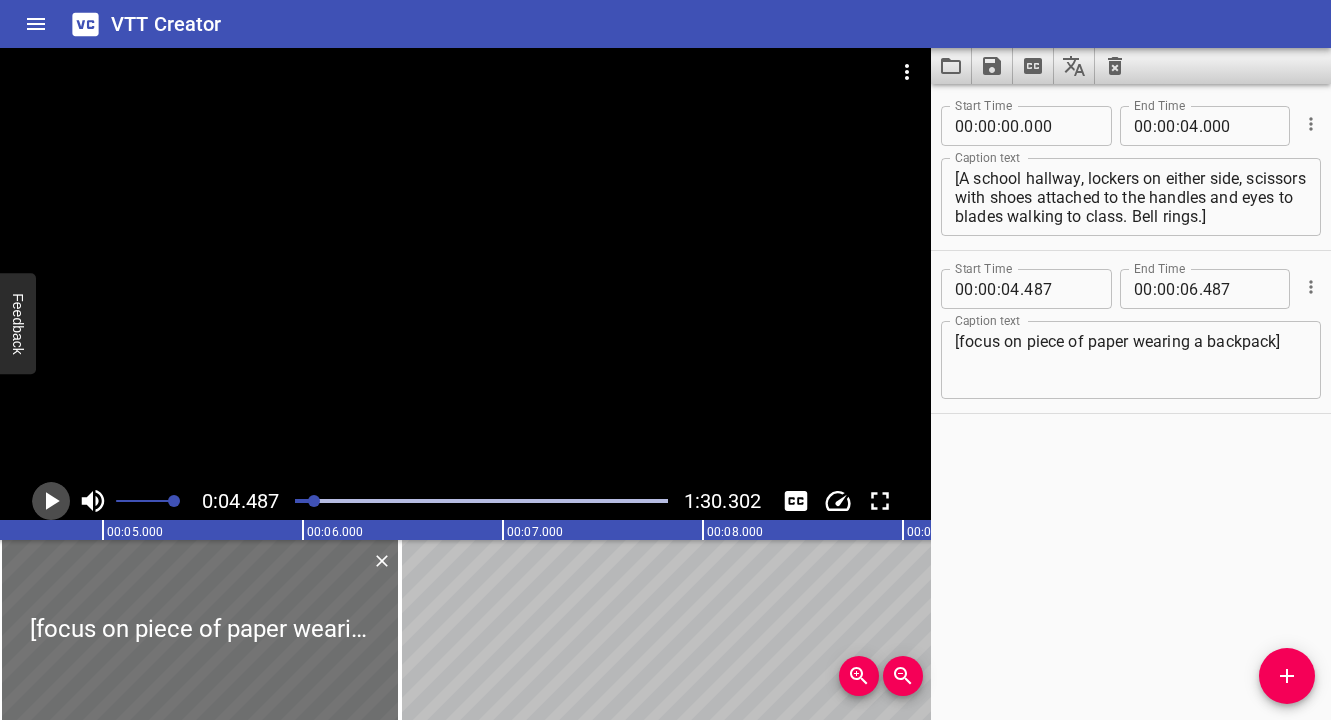 click 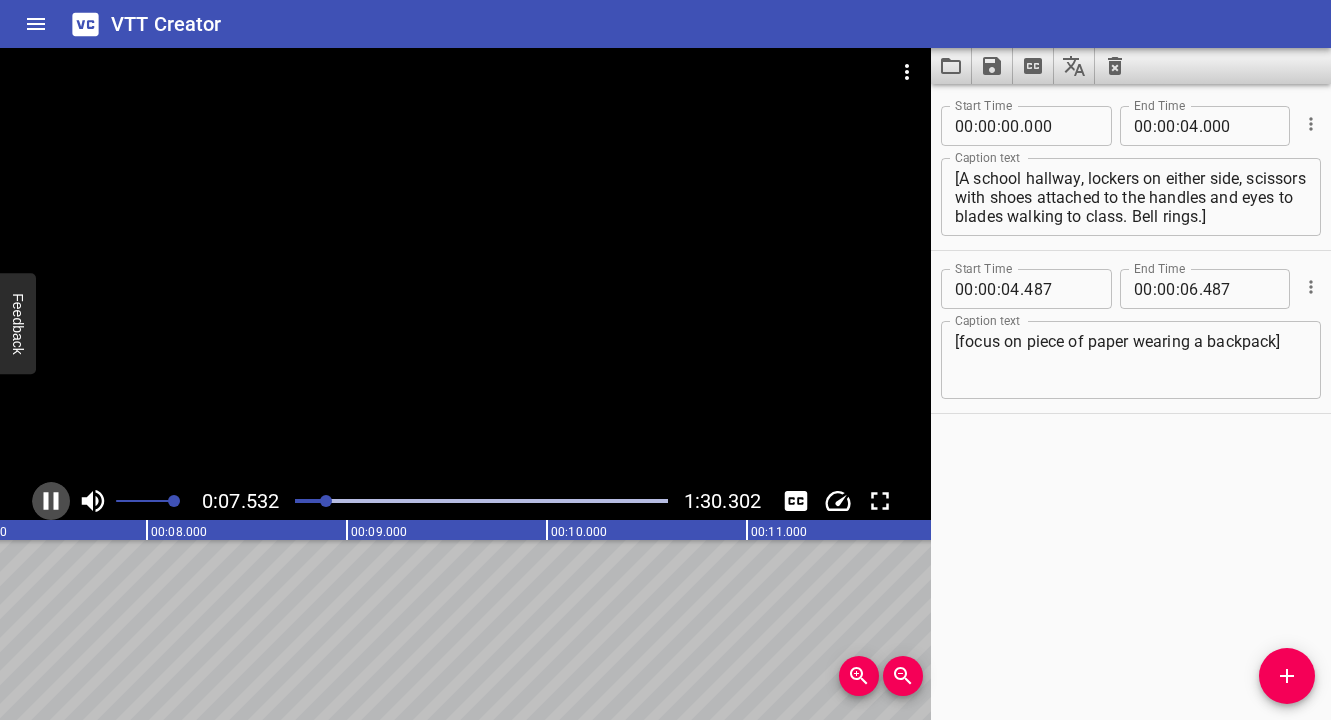 click 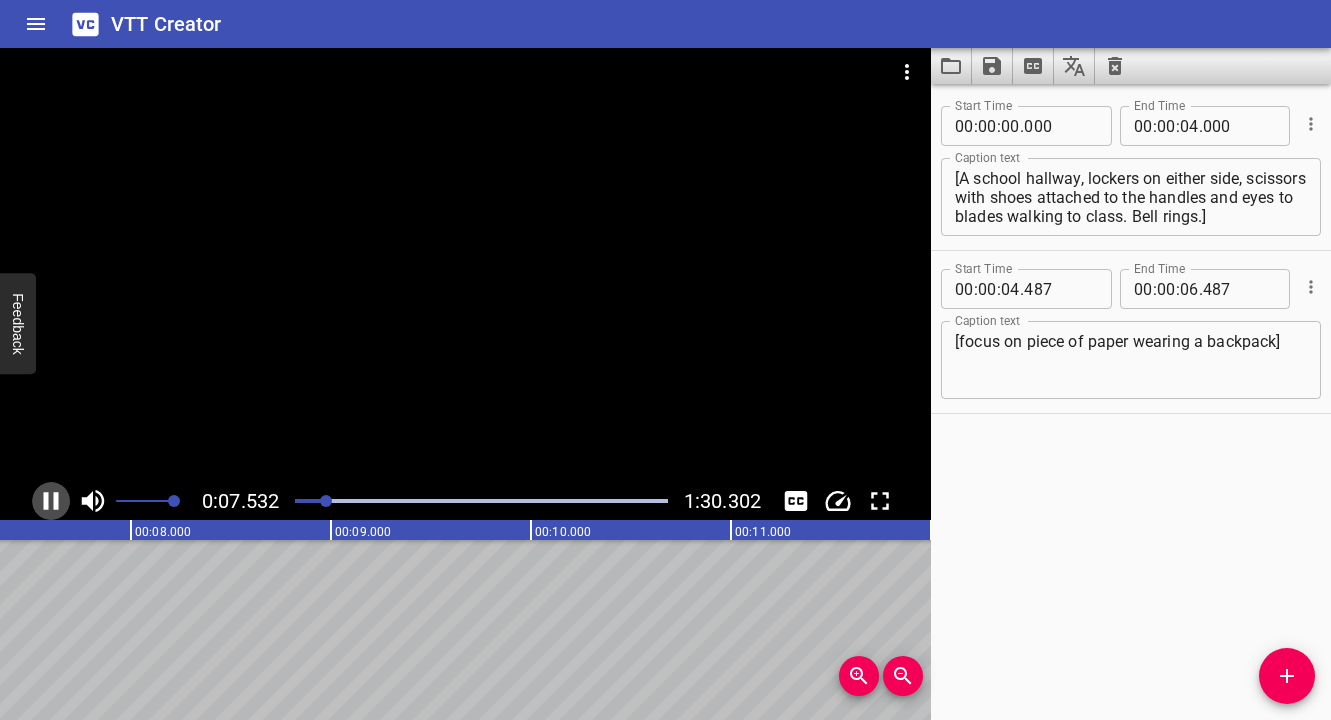 scroll, scrollTop: 0, scrollLeft: 1515, axis: horizontal 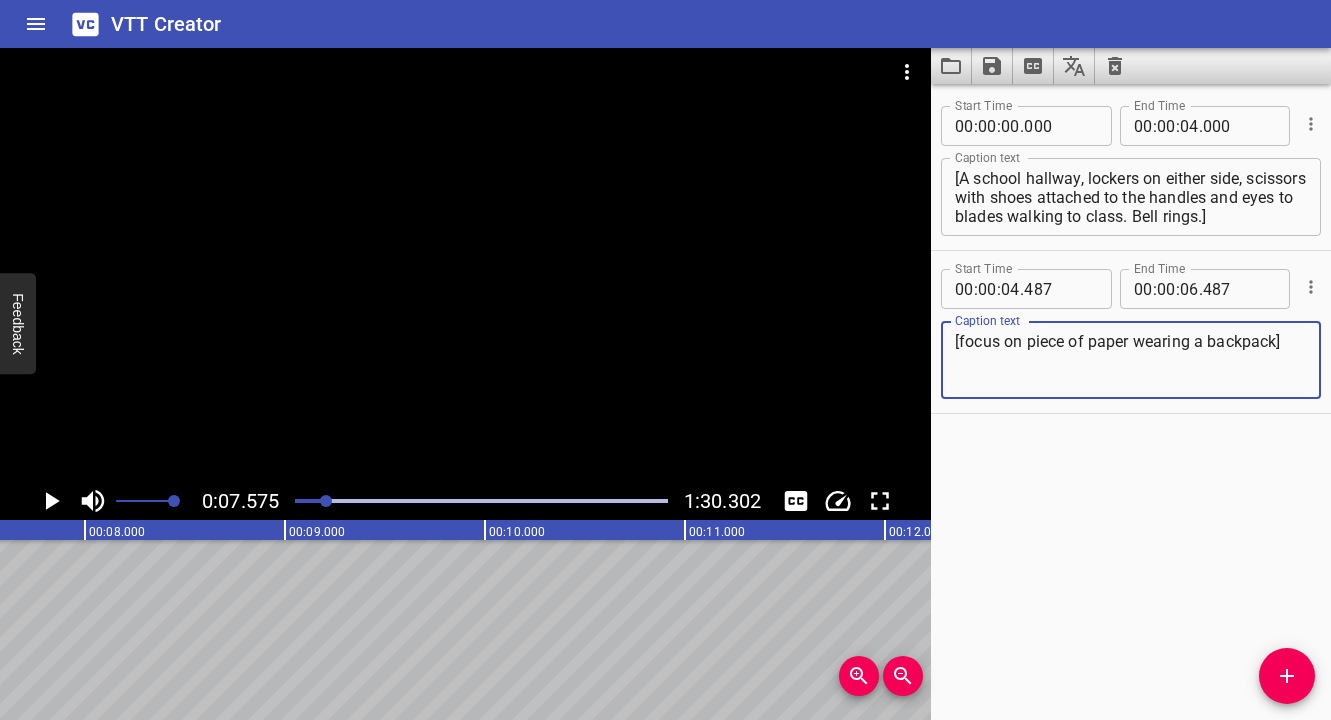 click on "[focus on piece of paper wearing a backpack]" at bounding box center [1131, 360] 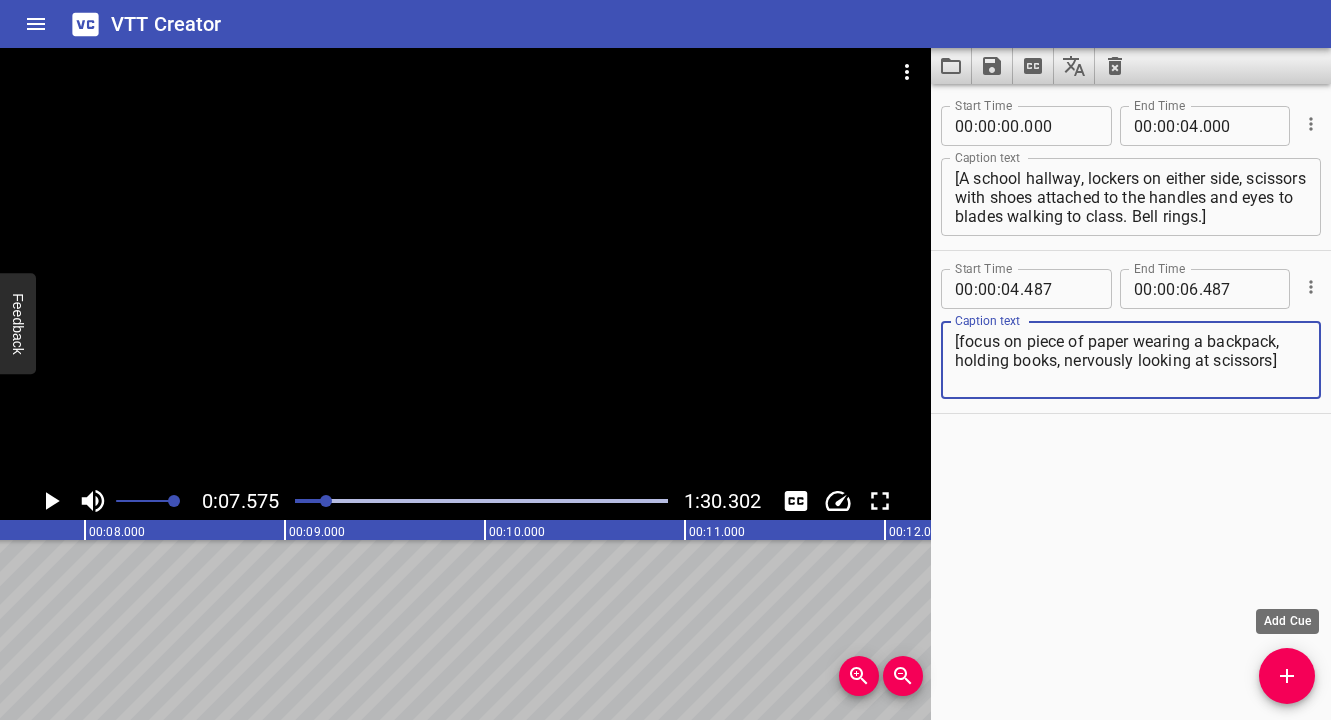 type on "[focus on piece of paper wearing a backpack, holding books, nervously looking at scissors]" 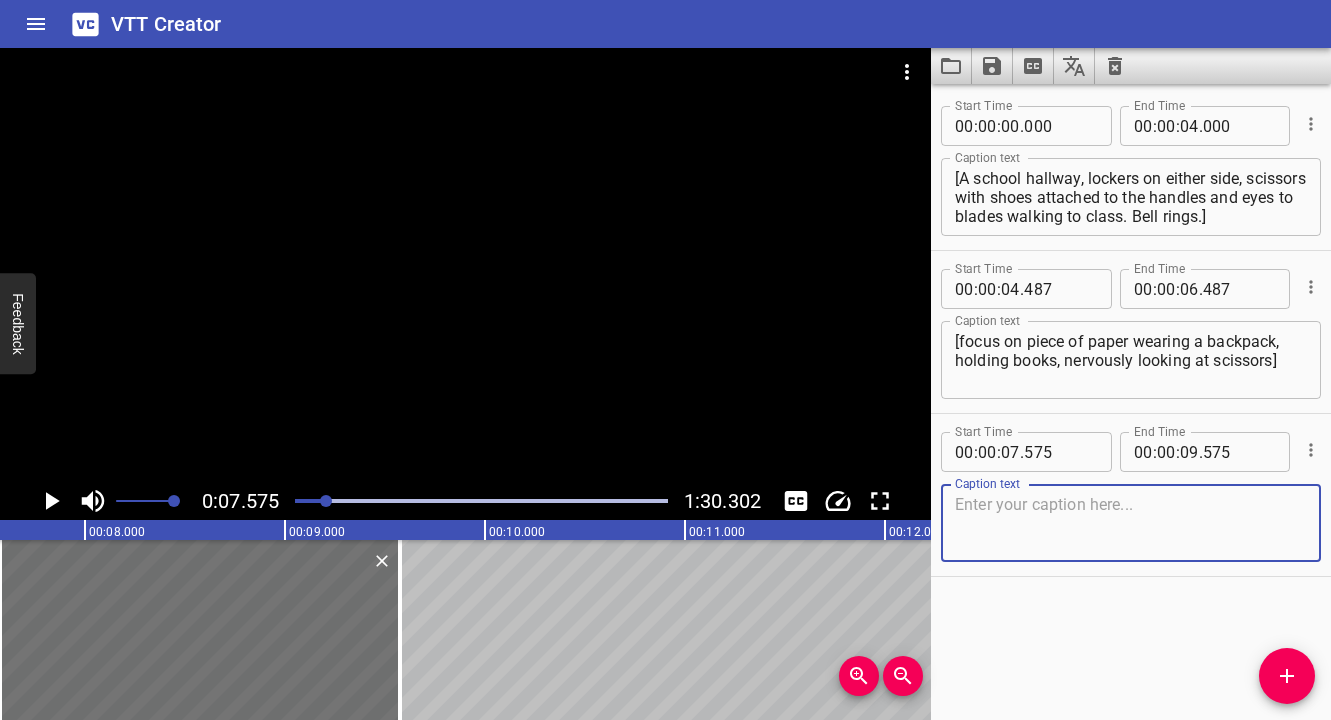 type on "p" 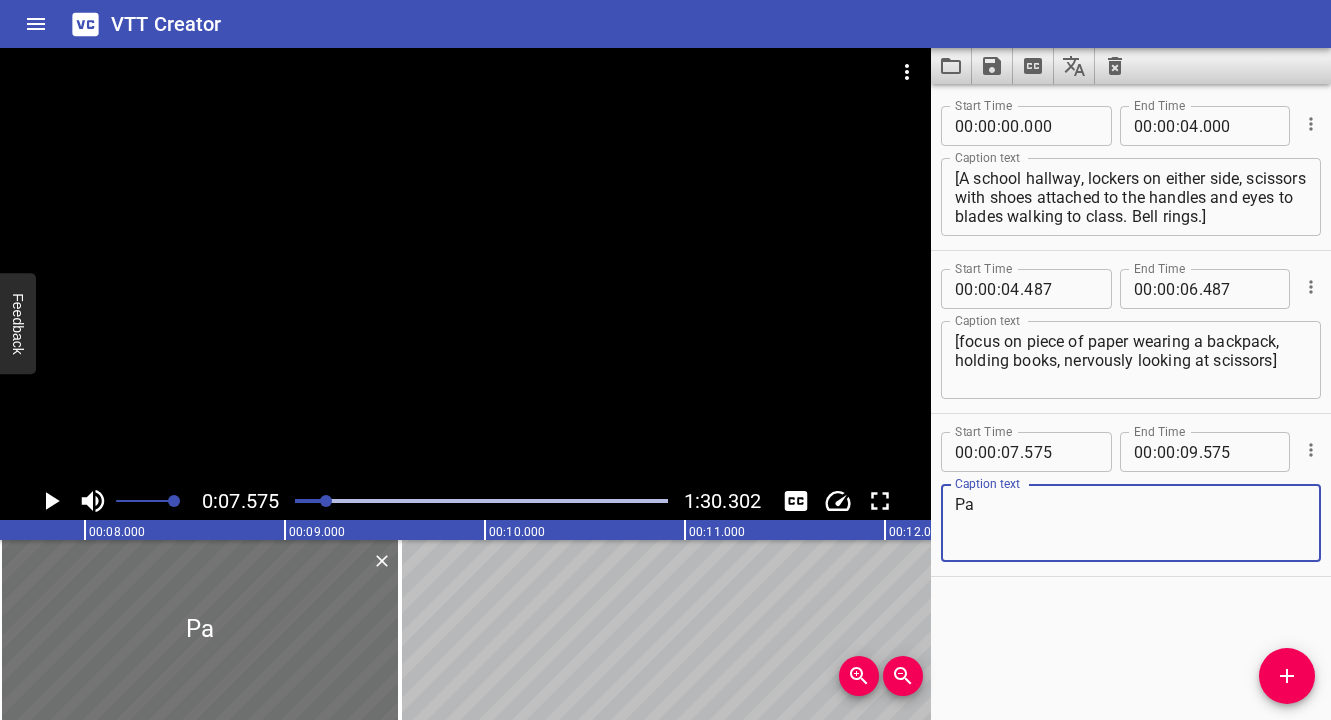 type on "P" 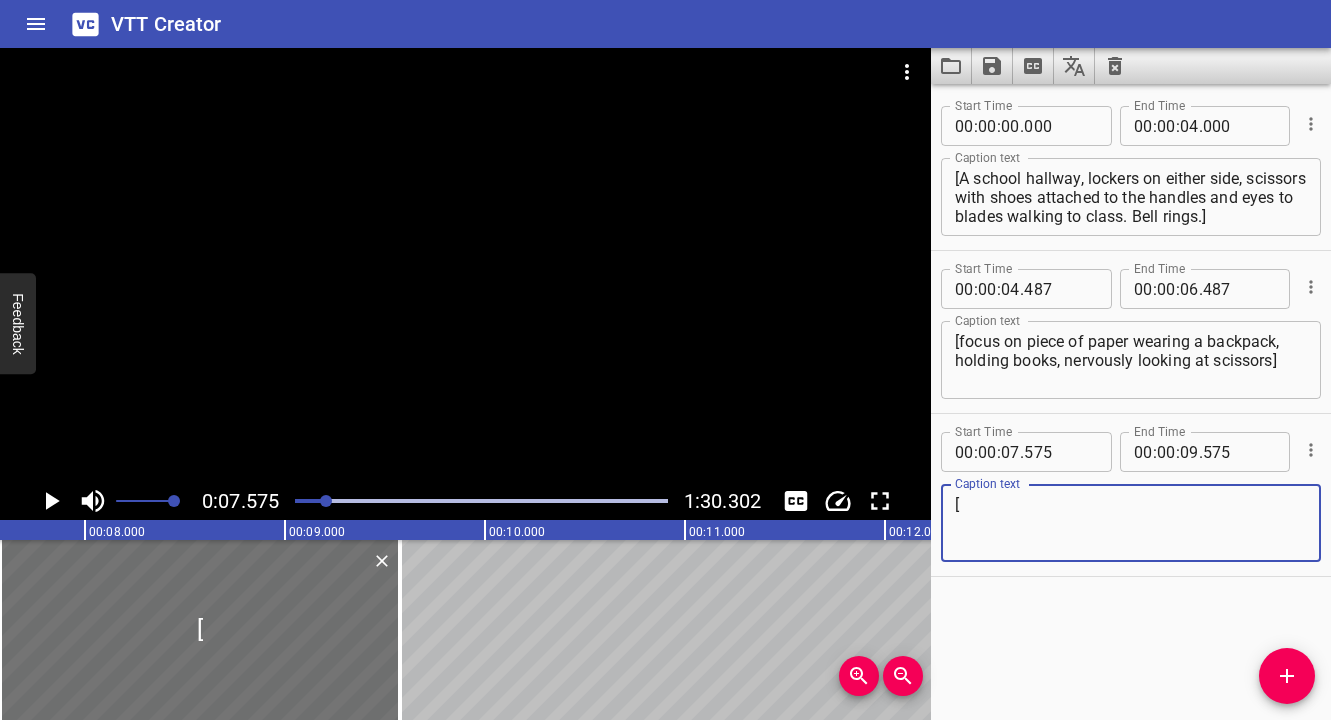 type on "[" 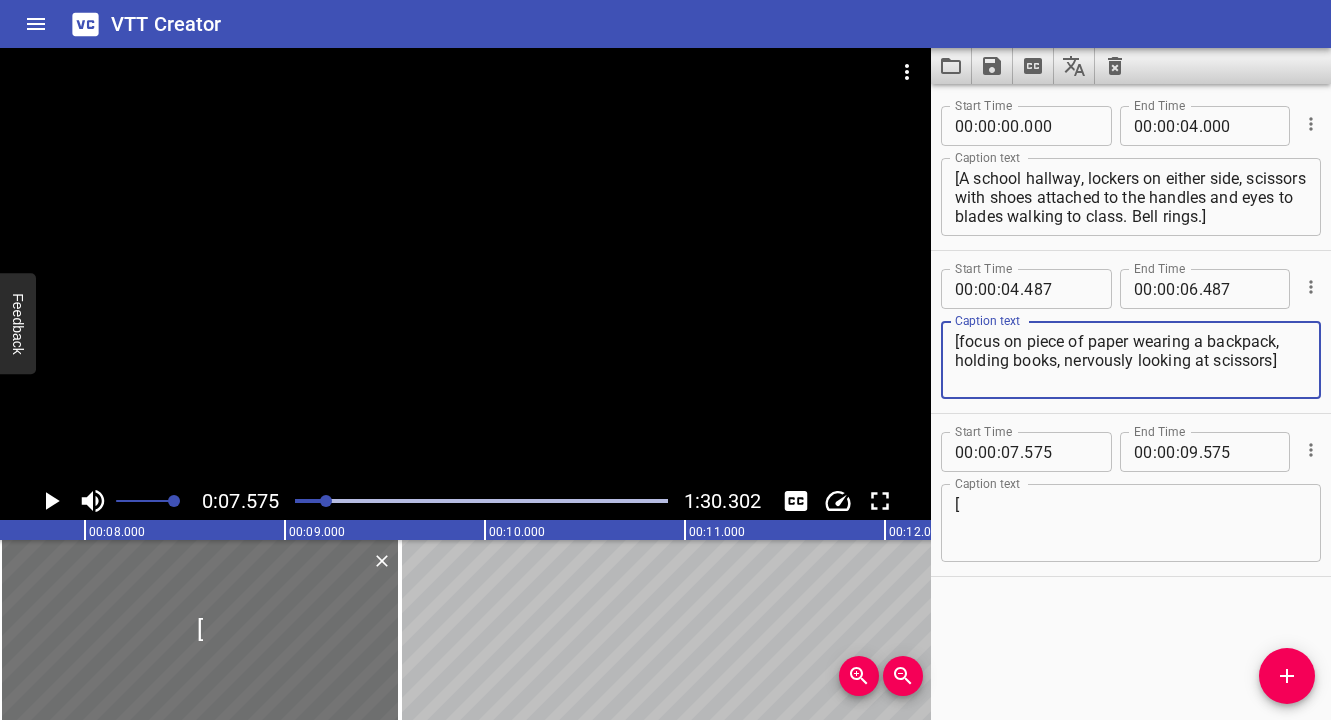 click on "[focus on piece of paper wearing a backpack, holding books, nervously looking at scissors]" at bounding box center (1131, 360) 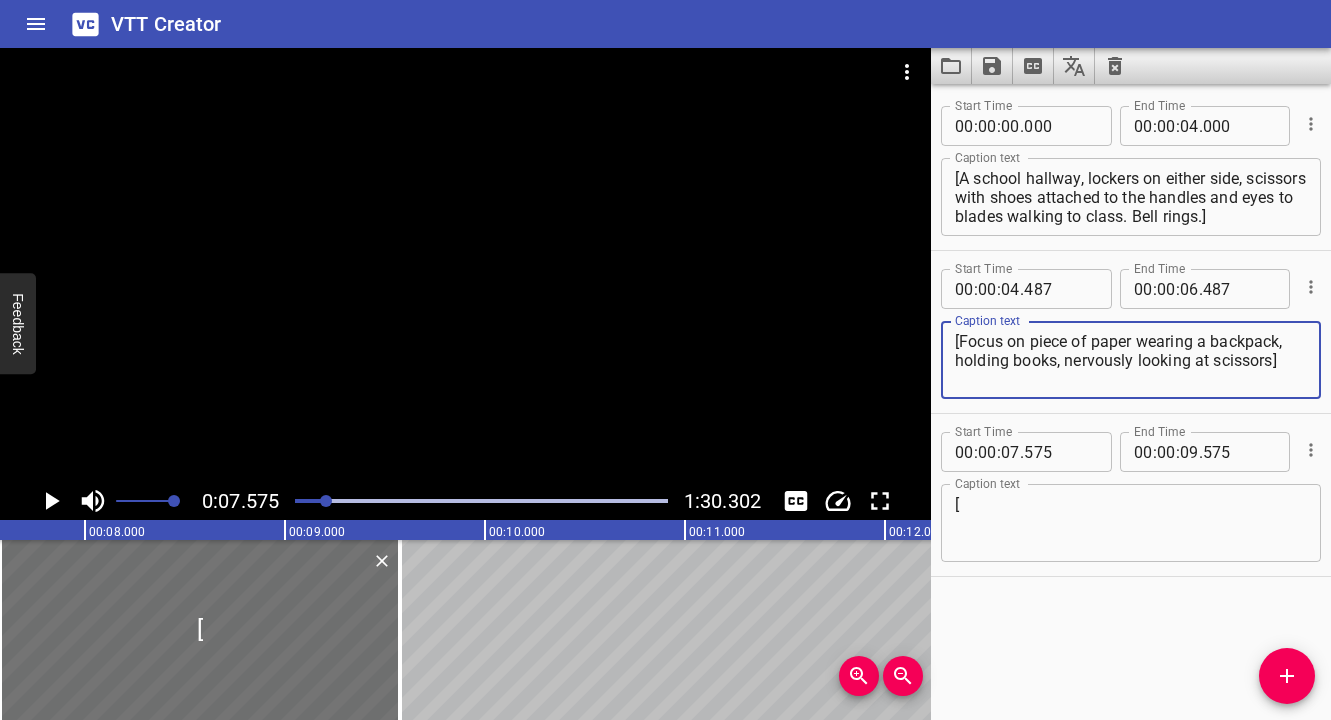 type on "[Focus on piece of paper wearing a backpack, holding books, nervously looking at scissors]" 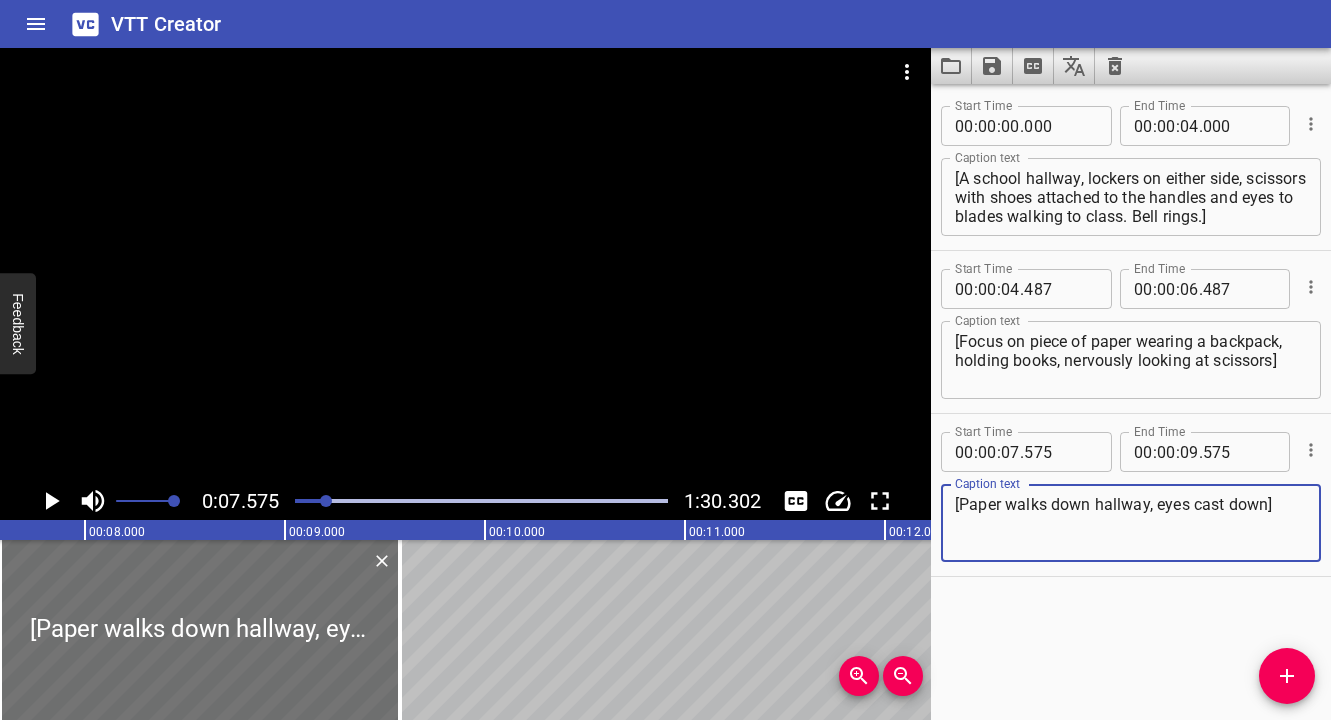 type on "[Paper walks down hallway, eyes cast down]" 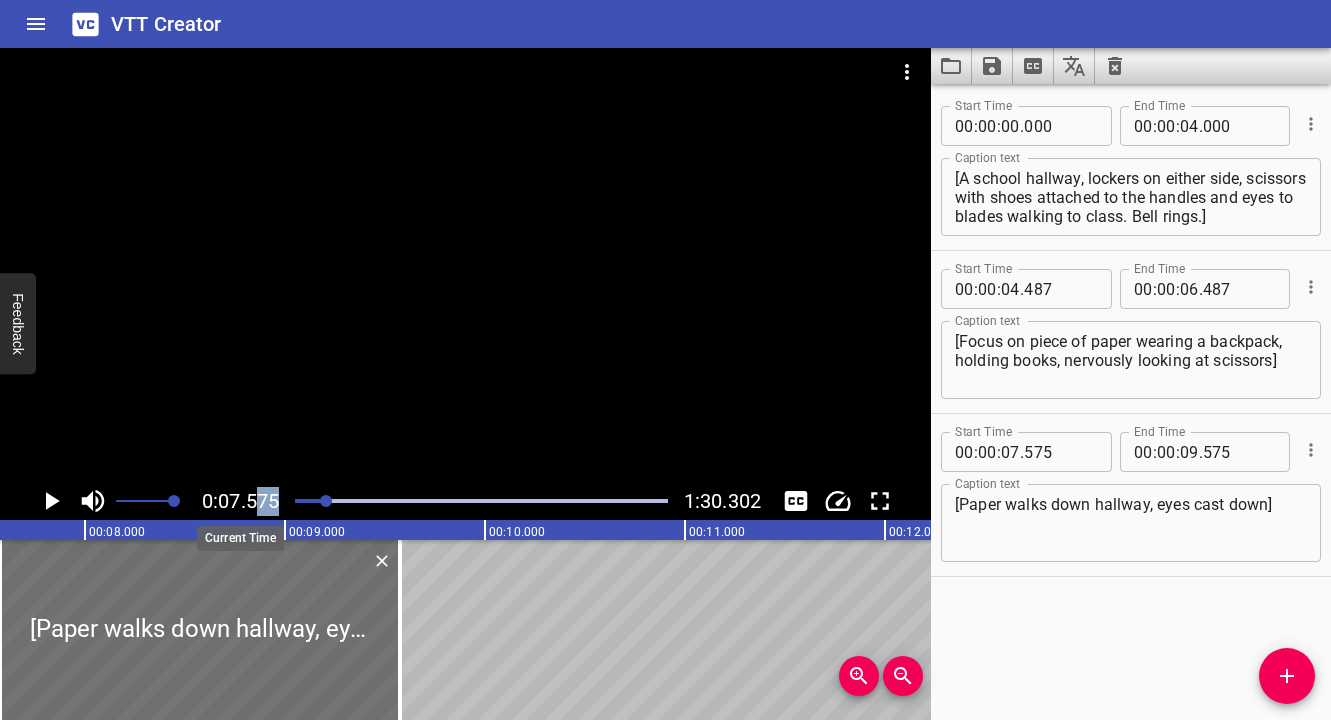 drag, startPoint x: 313, startPoint y: 500, endPoint x: 253, endPoint y: 500, distance: 60 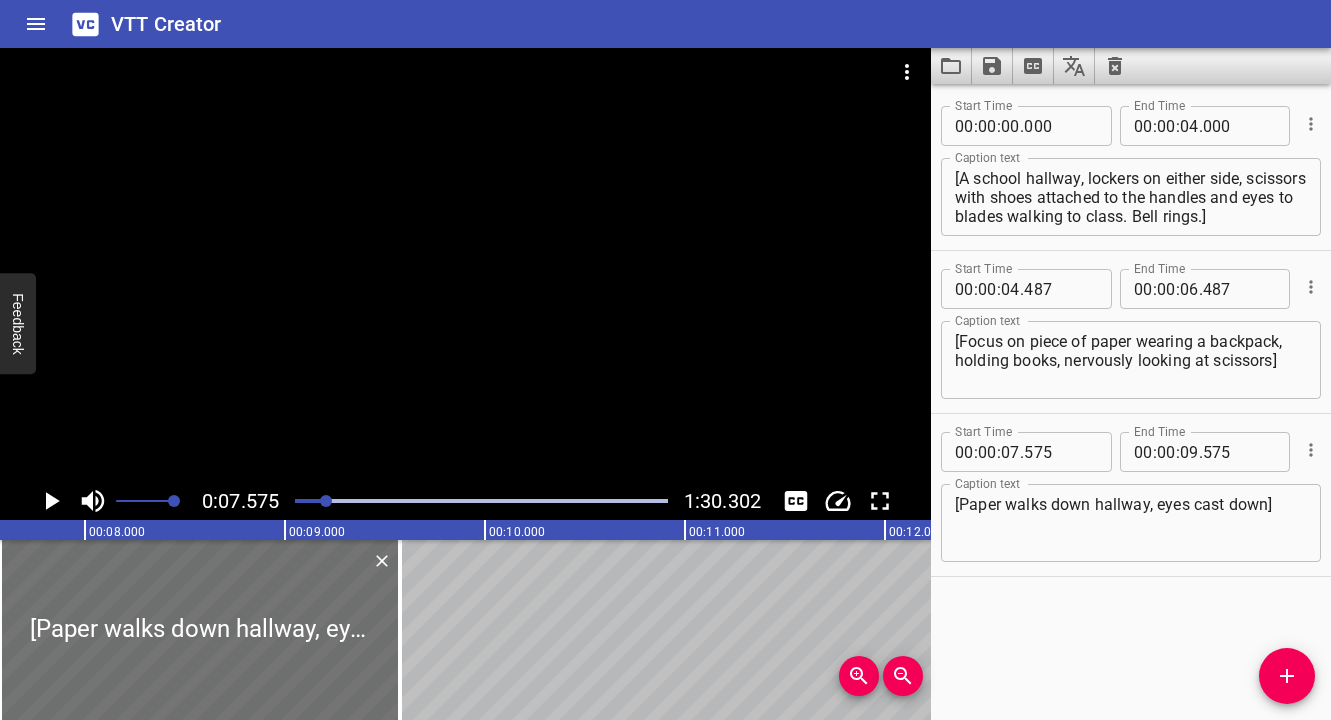 click at bounding box center [481, 501] 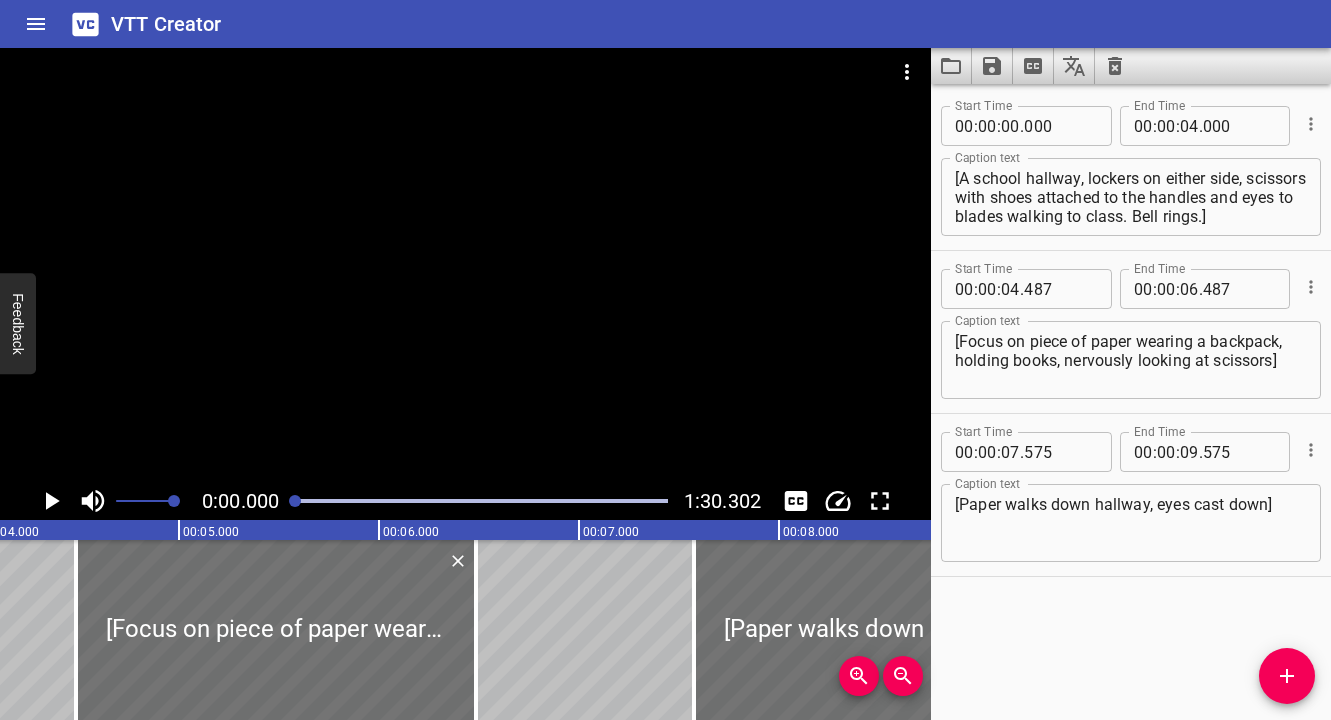 scroll, scrollTop: 0, scrollLeft: 0, axis: both 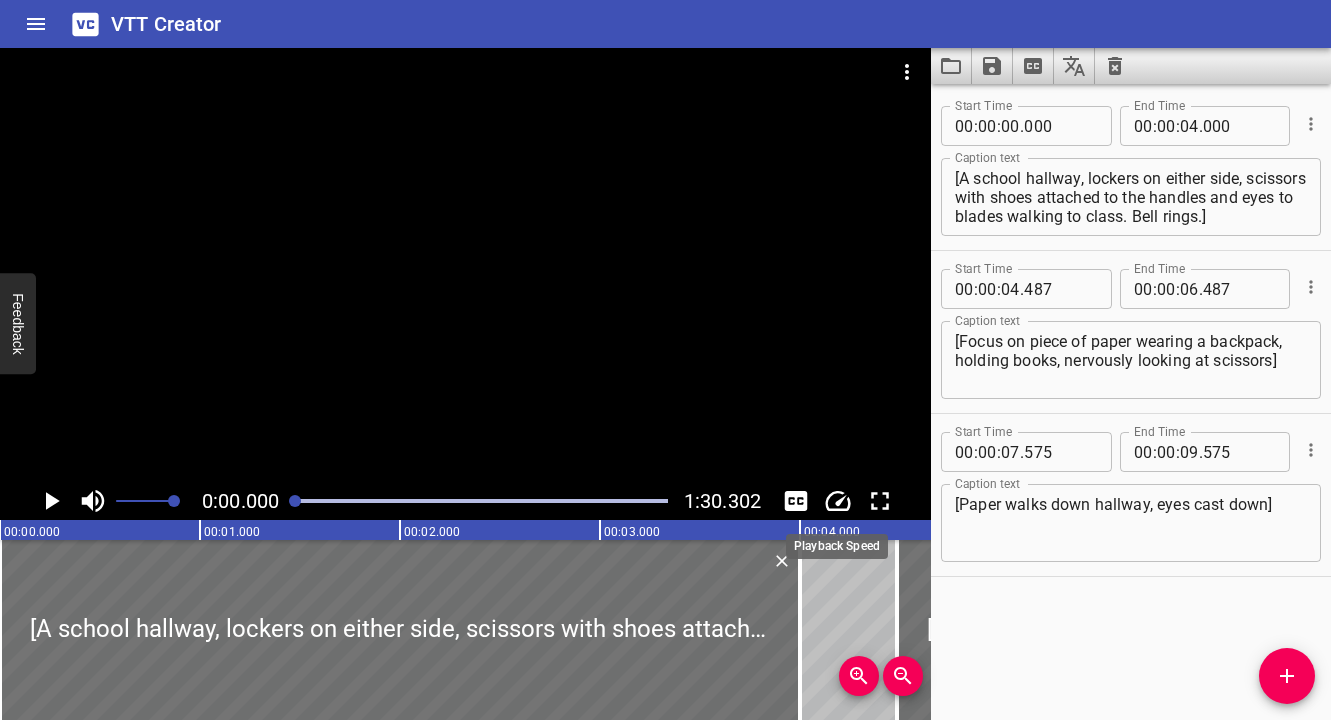 click 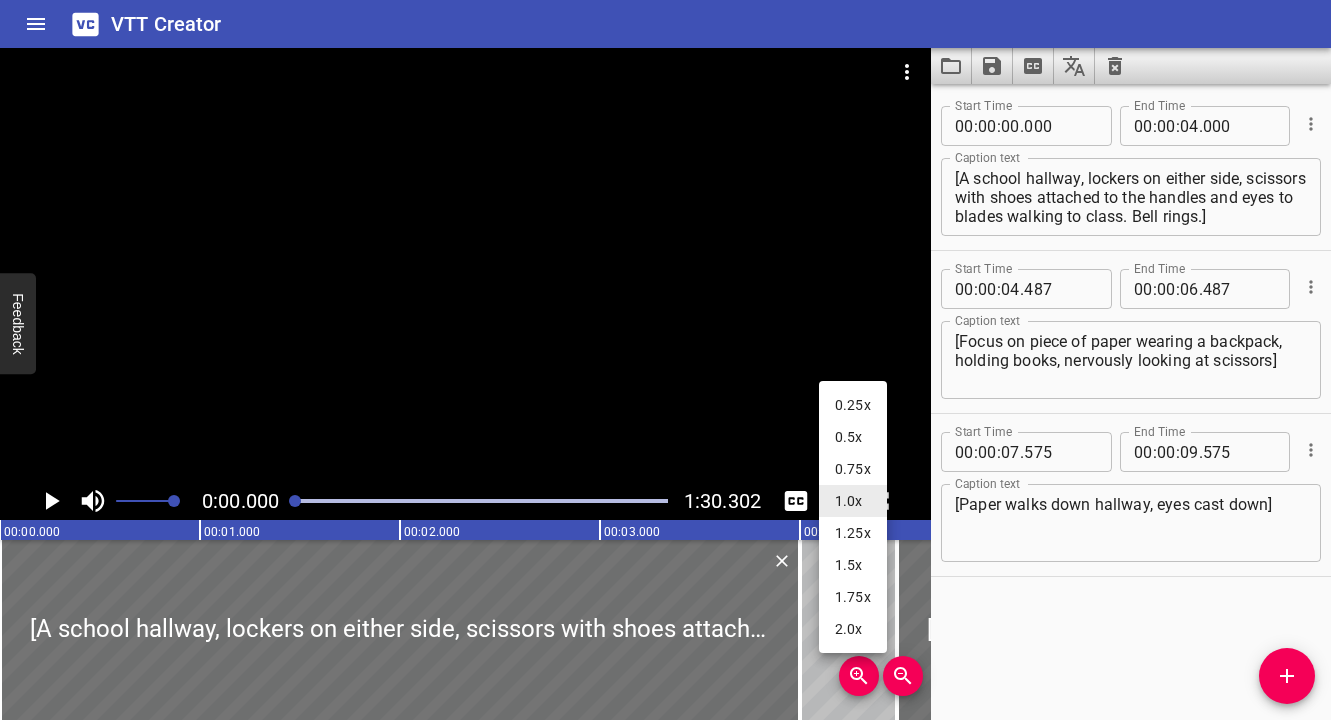 click on "0.25x" at bounding box center (853, 405) 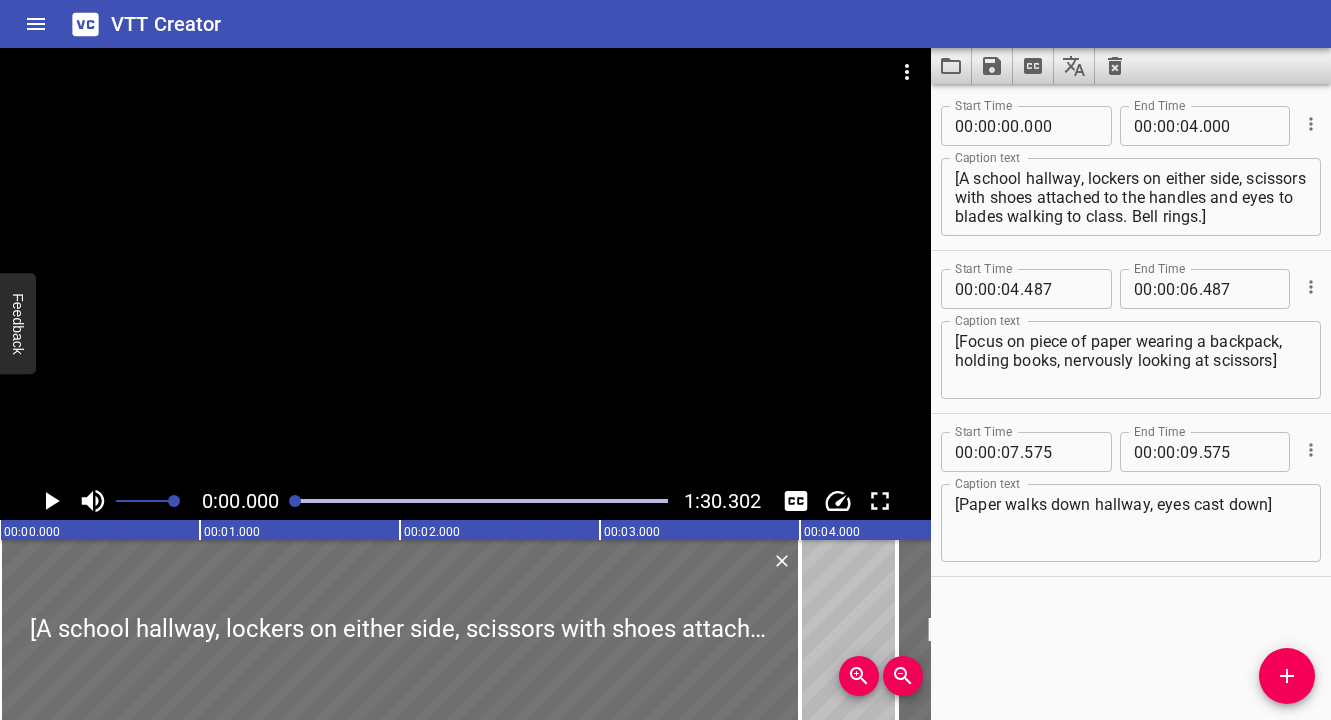 click 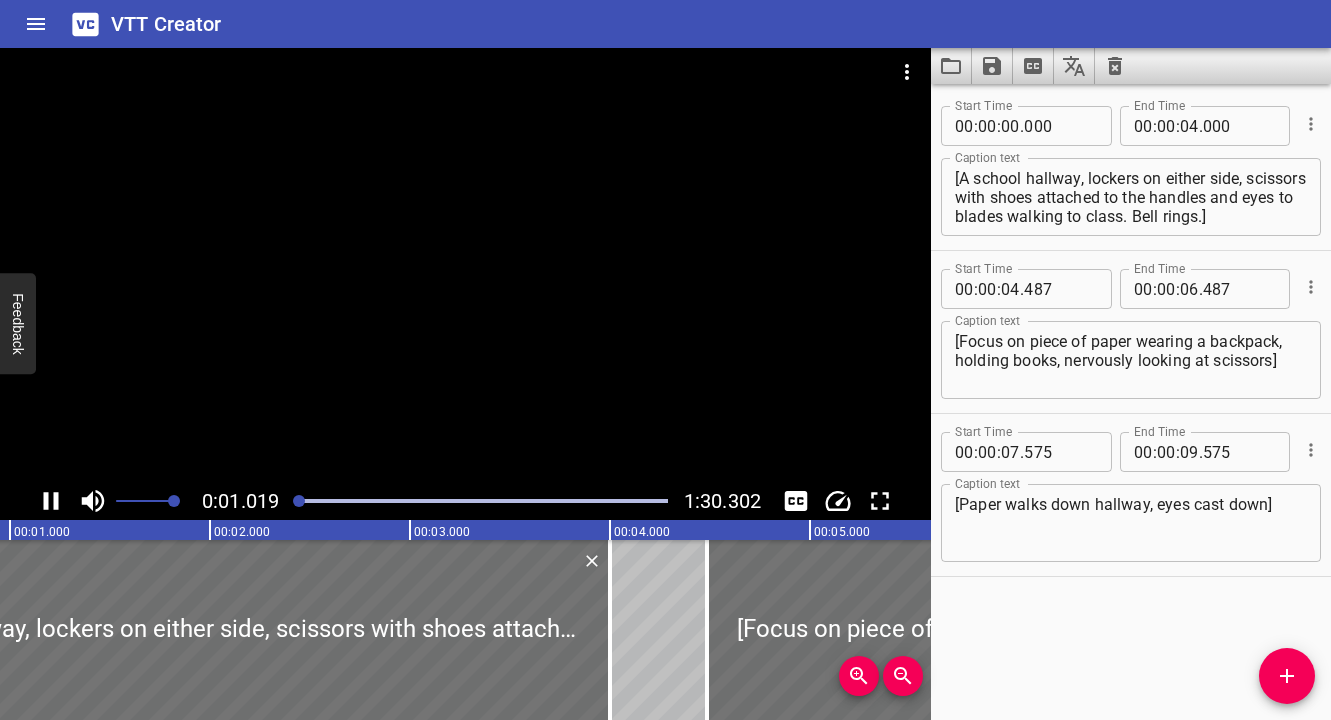 click 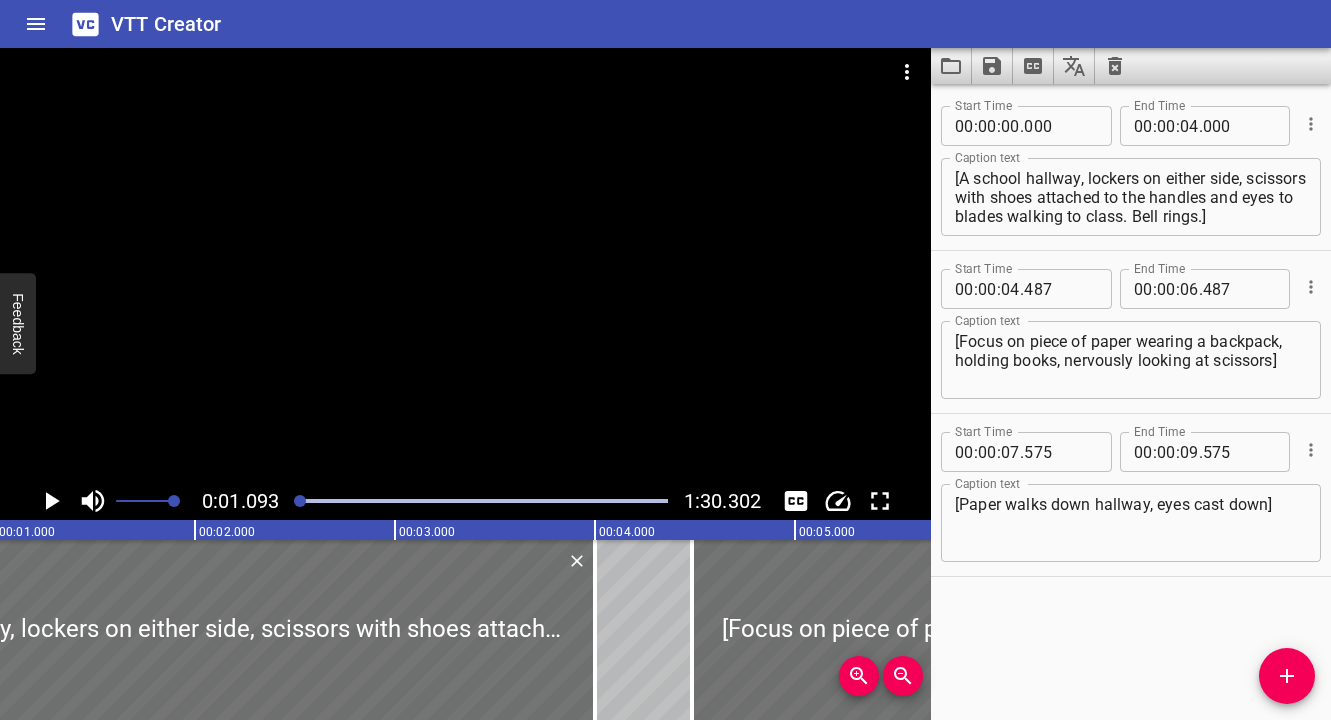 scroll, scrollTop: 0, scrollLeft: 218, axis: horizontal 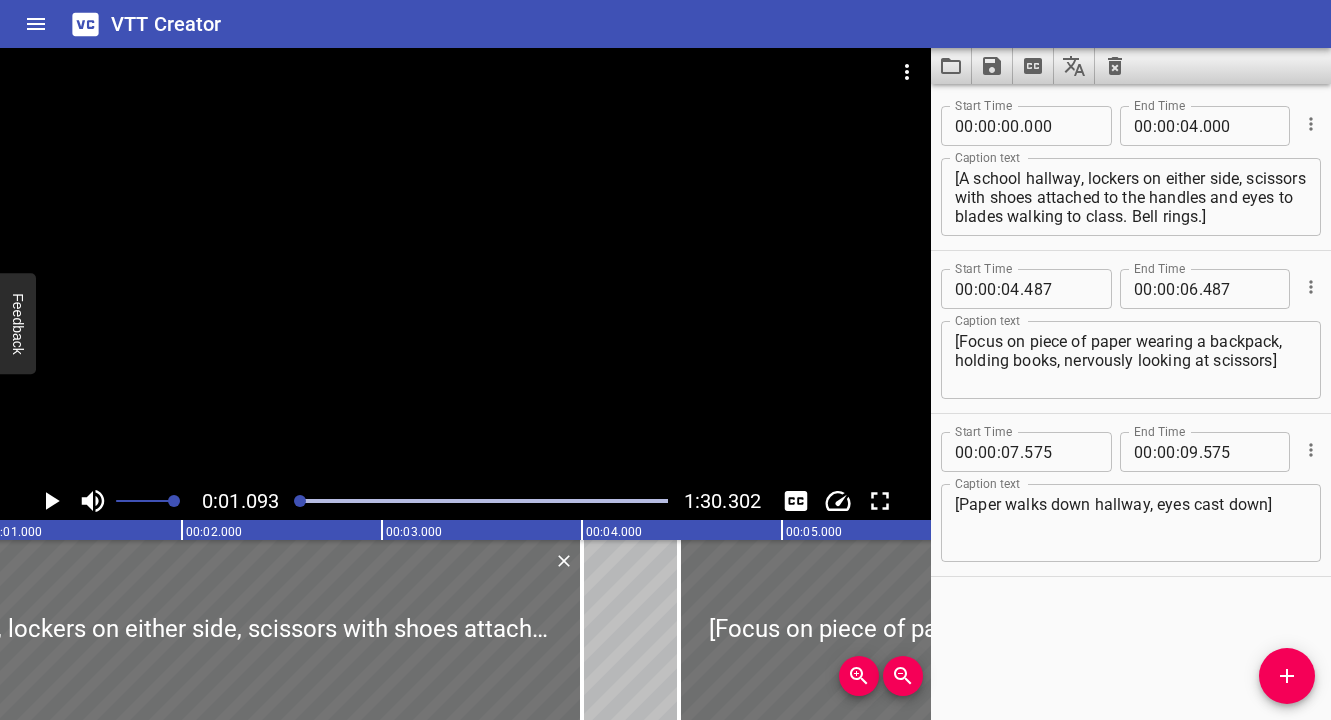 click 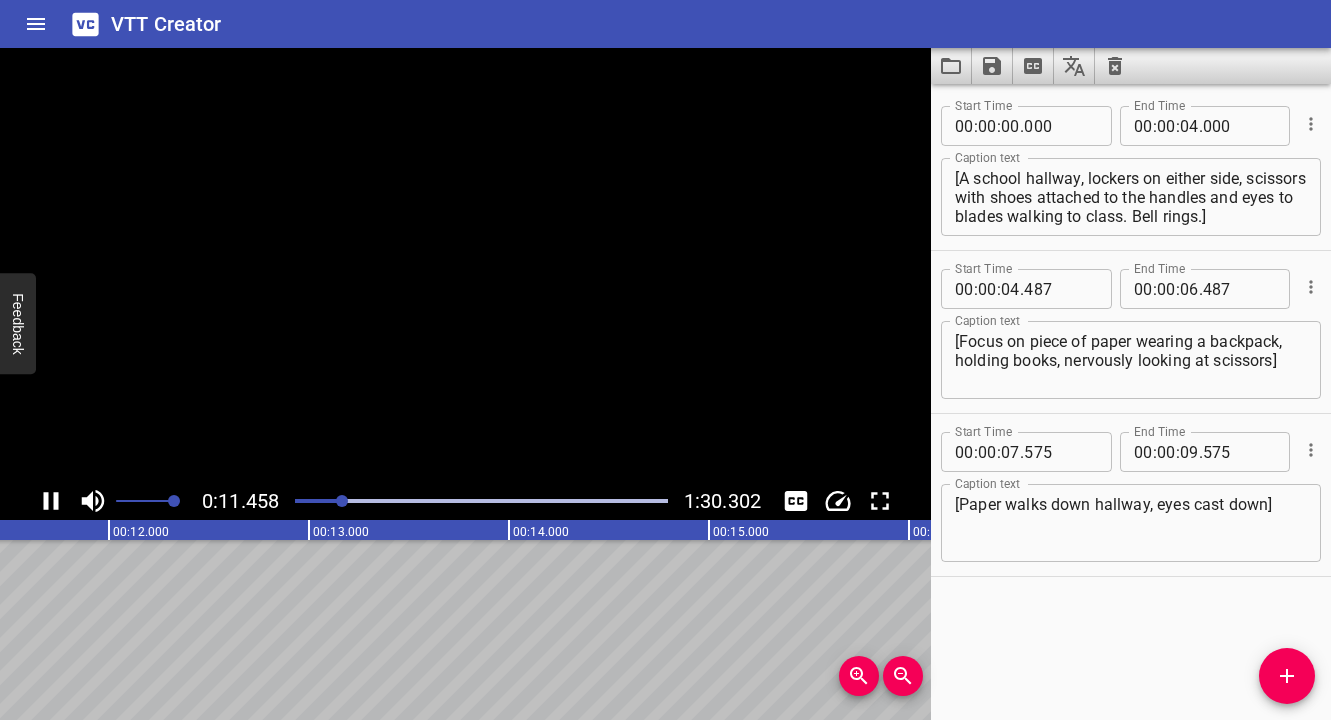 click 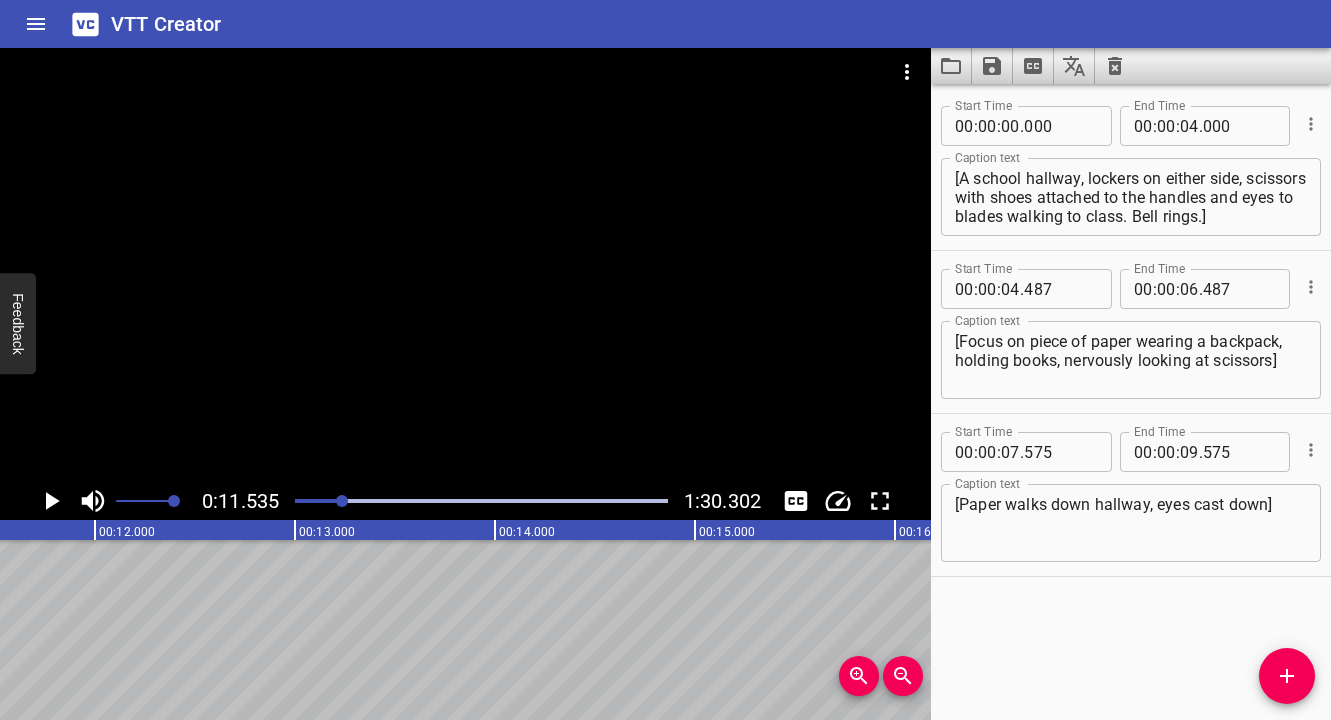 scroll, scrollTop: 0, scrollLeft: 2307, axis: horizontal 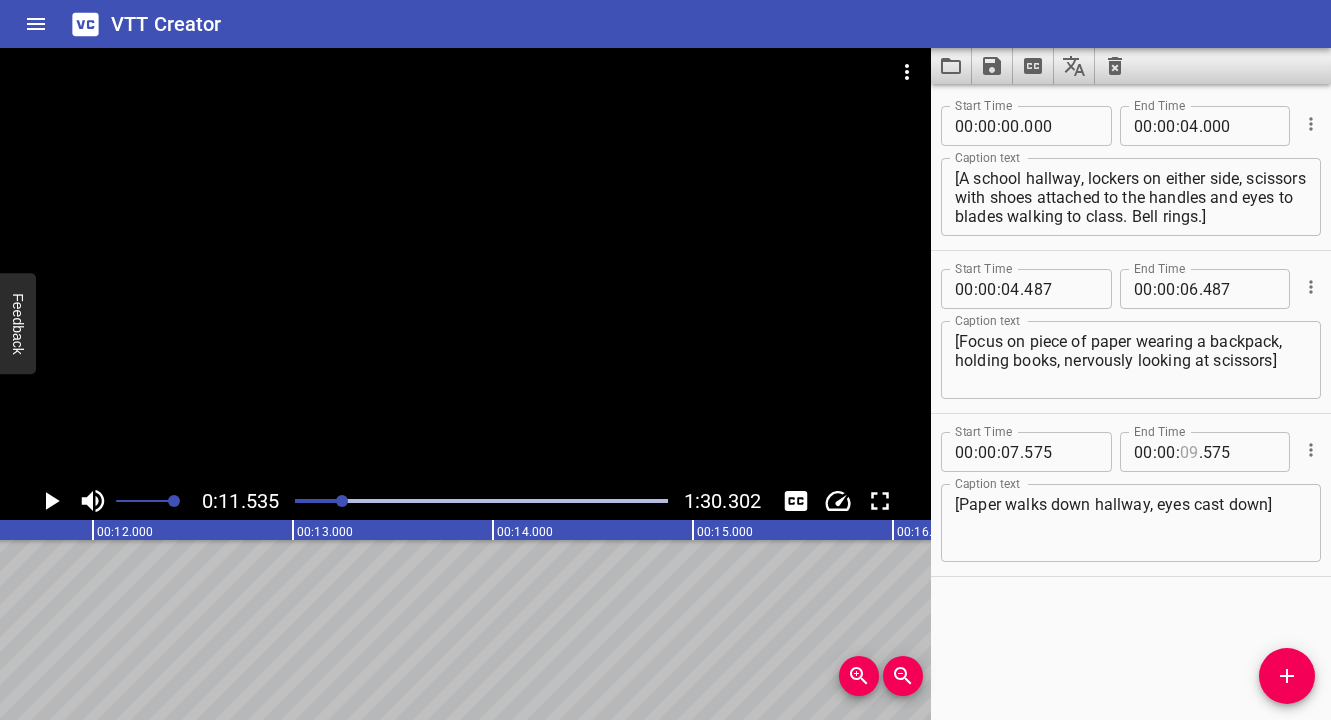 click at bounding box center (1189, 452) 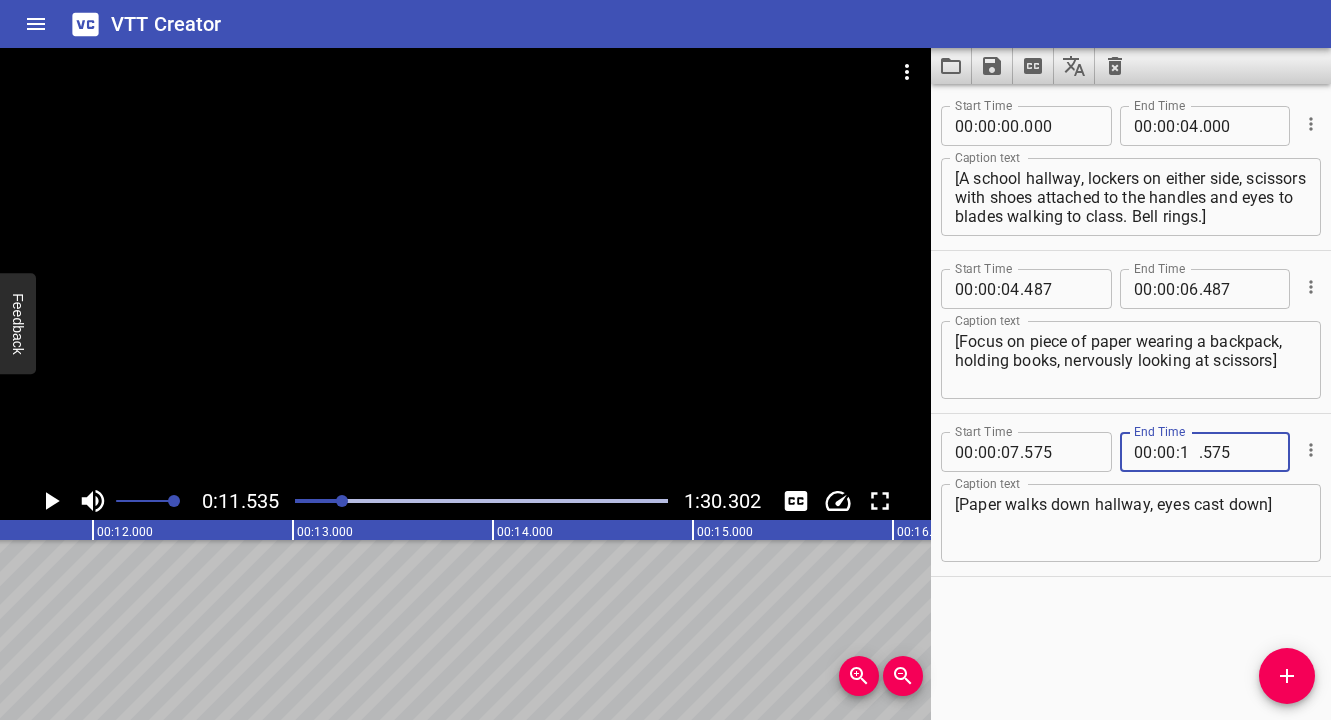 type on "11" 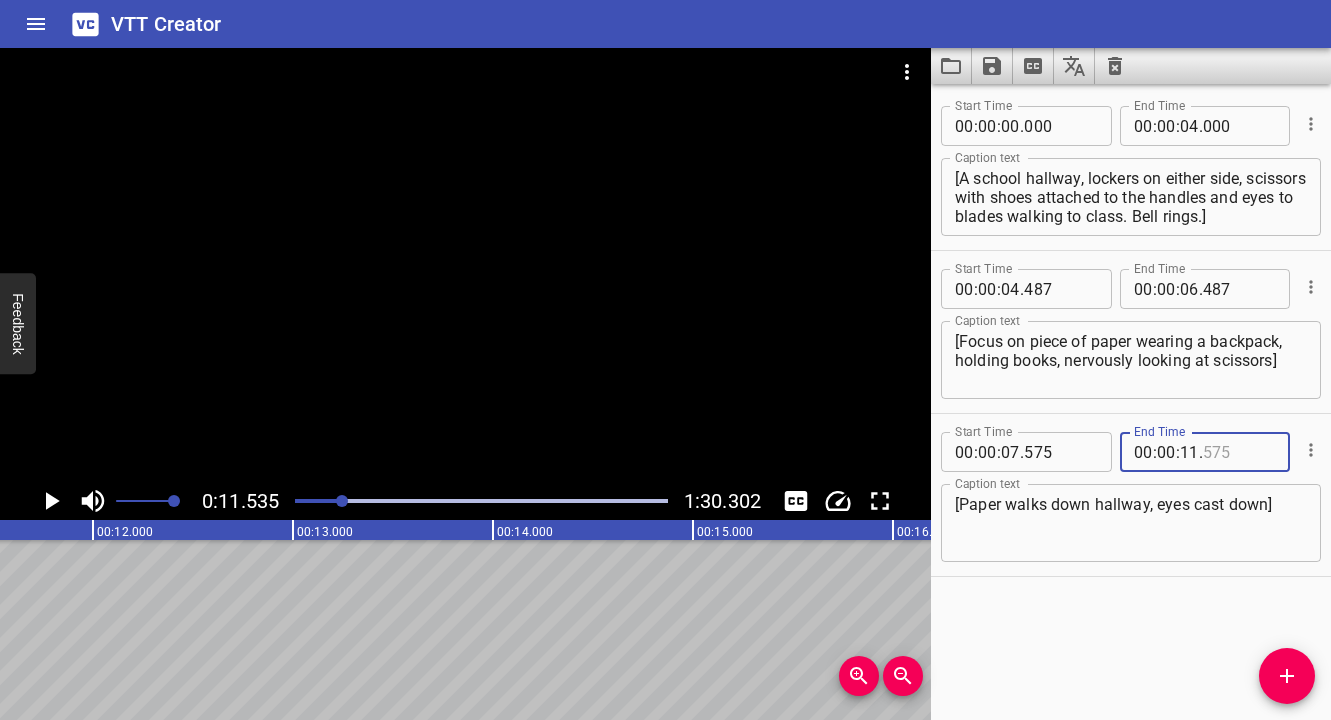 type on "575" 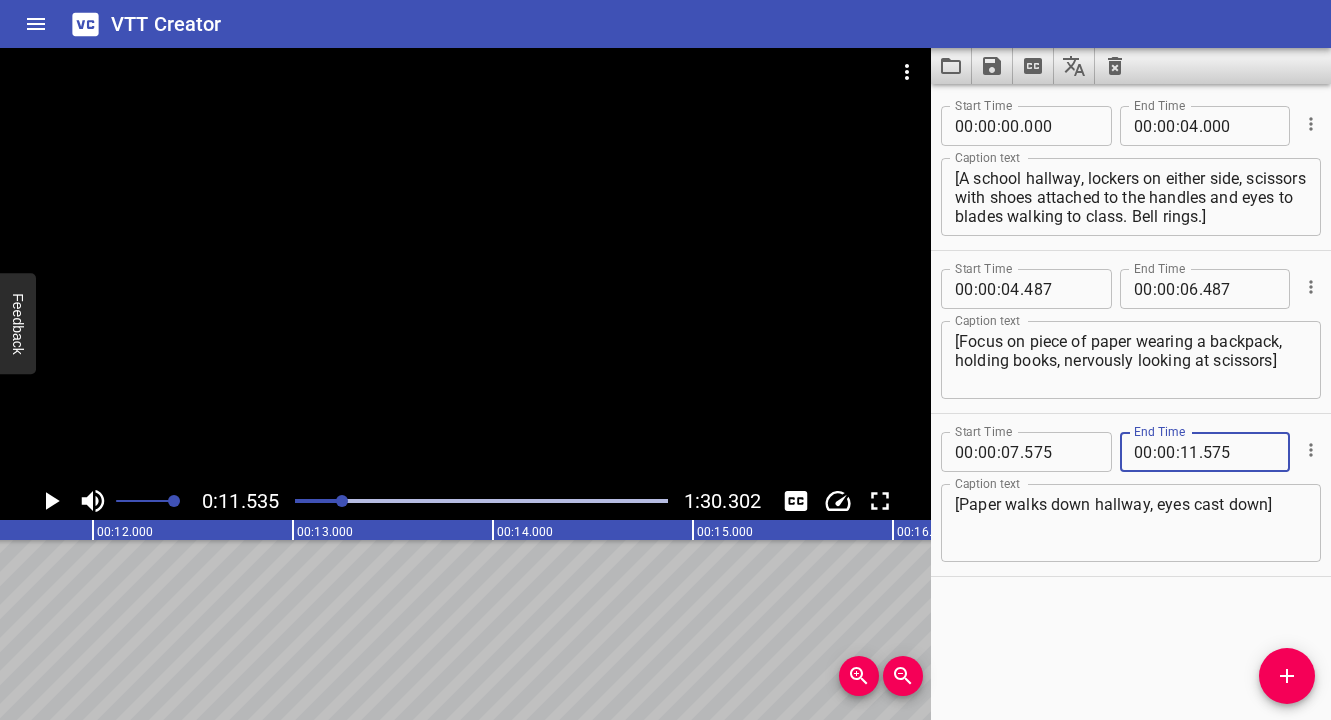 type 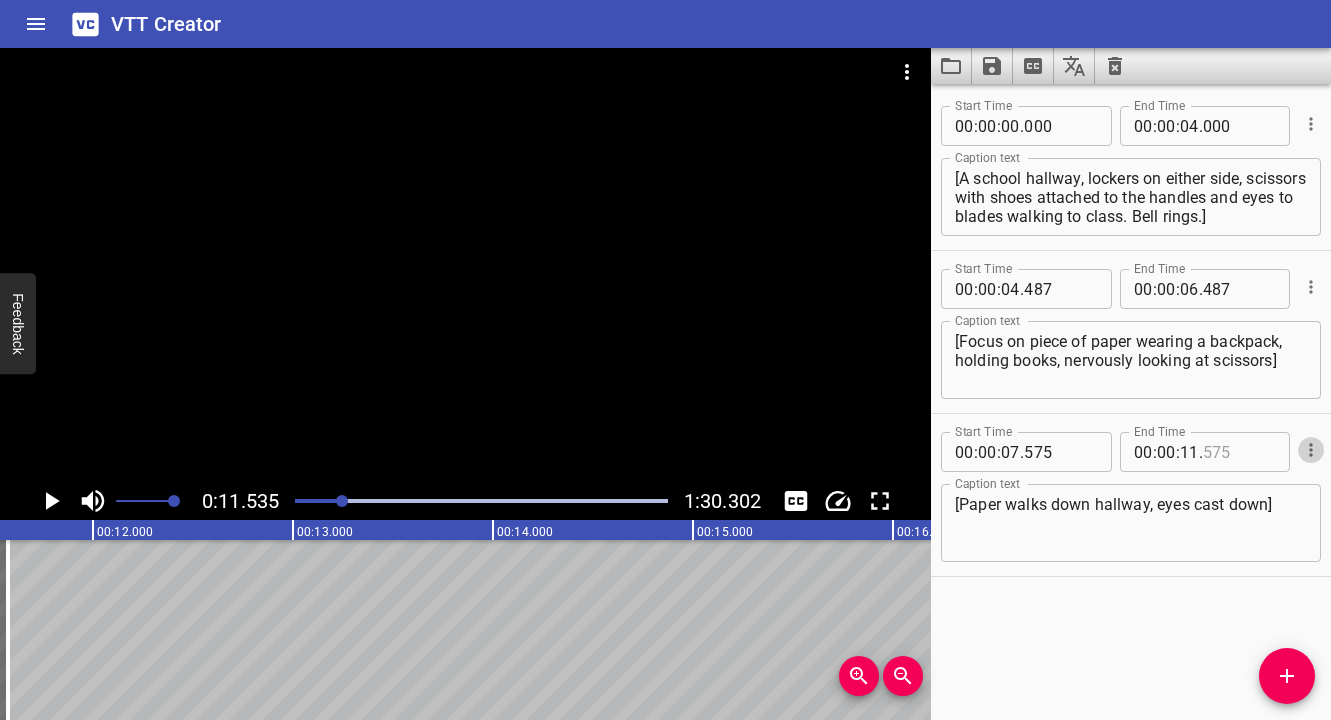 click at bounding box center [1239, 452] 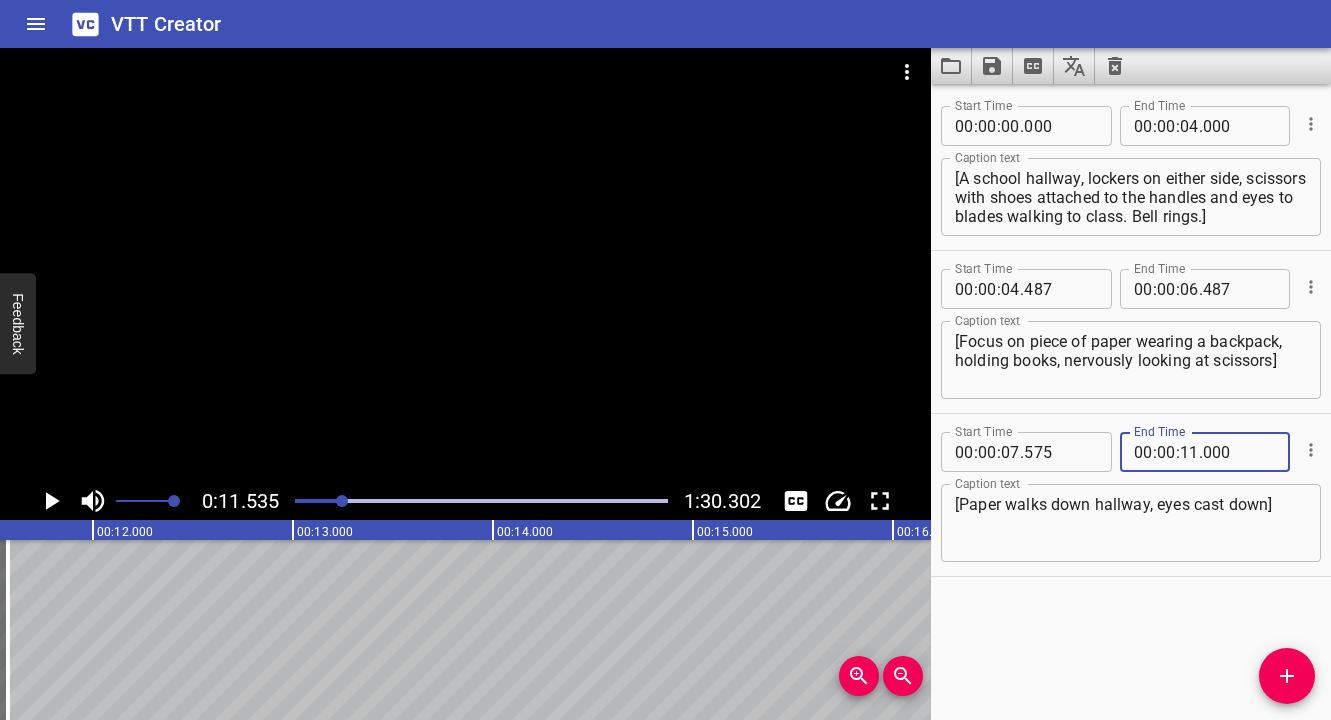 type on "000" 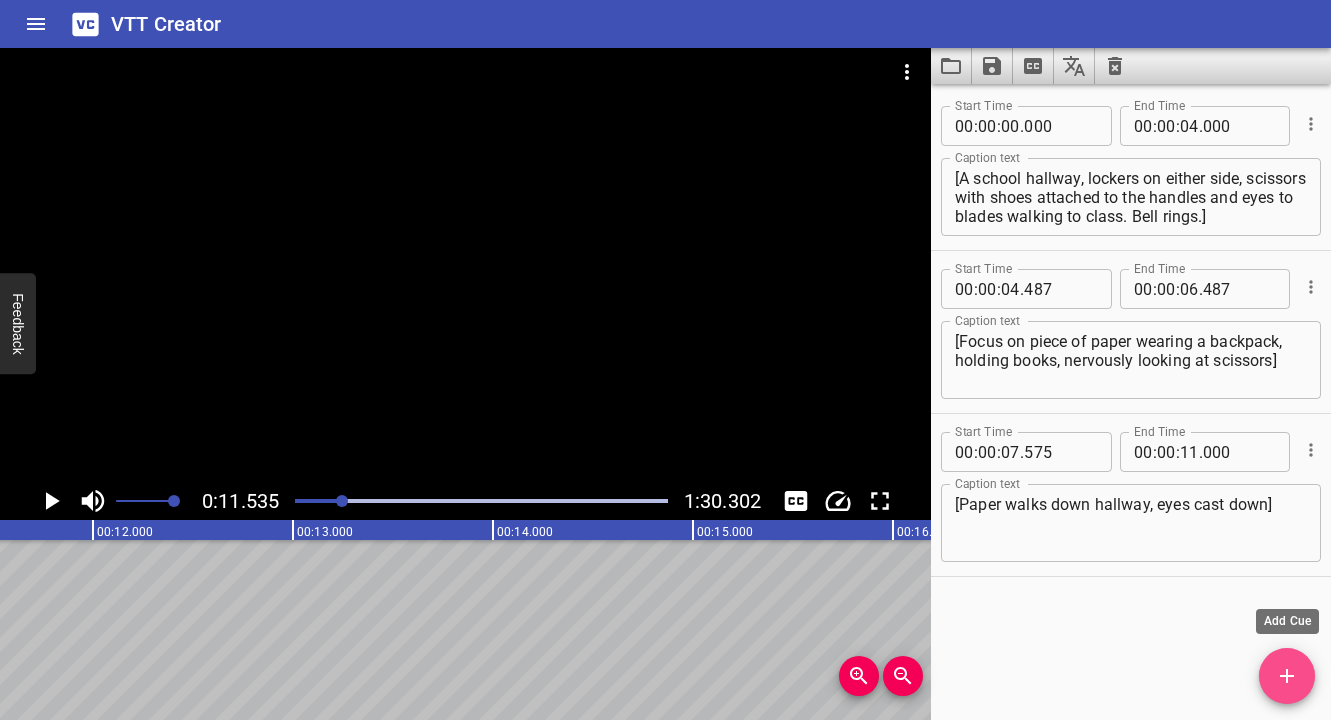 click 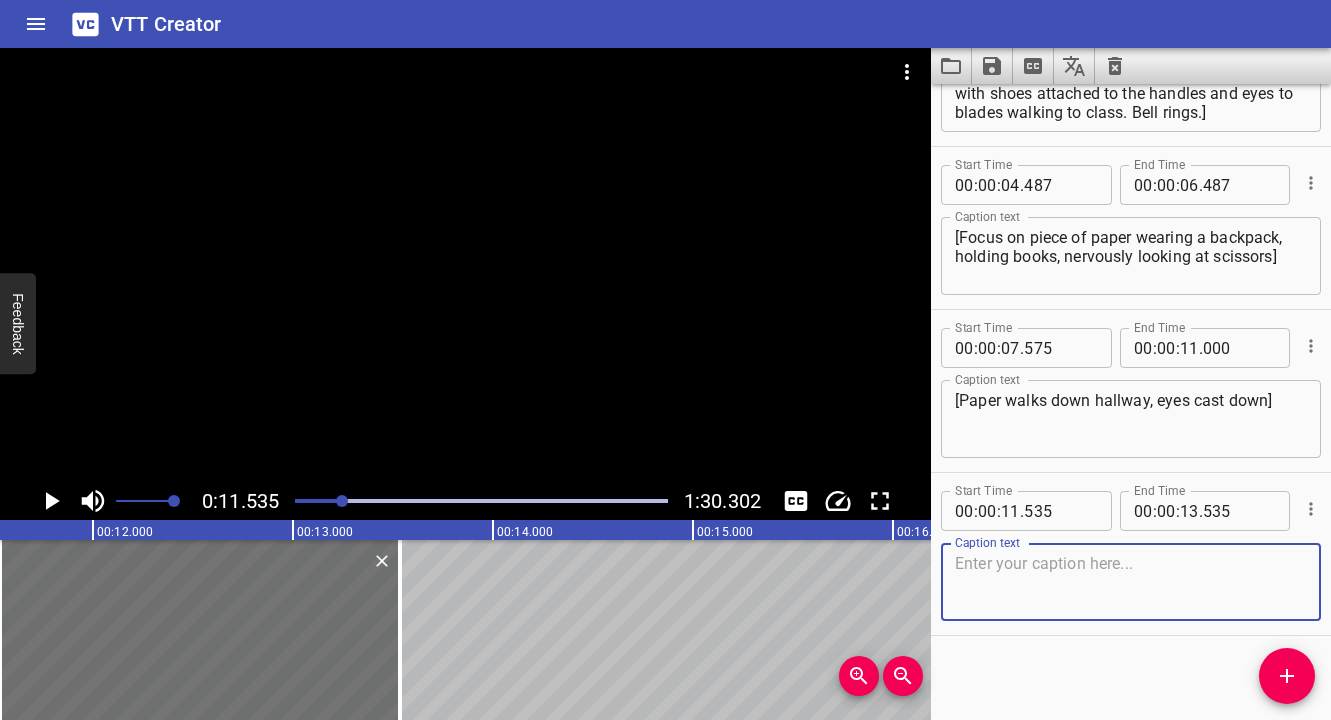 scroll, scrollTop: 110, scrollLeft: 0, axis: vertical 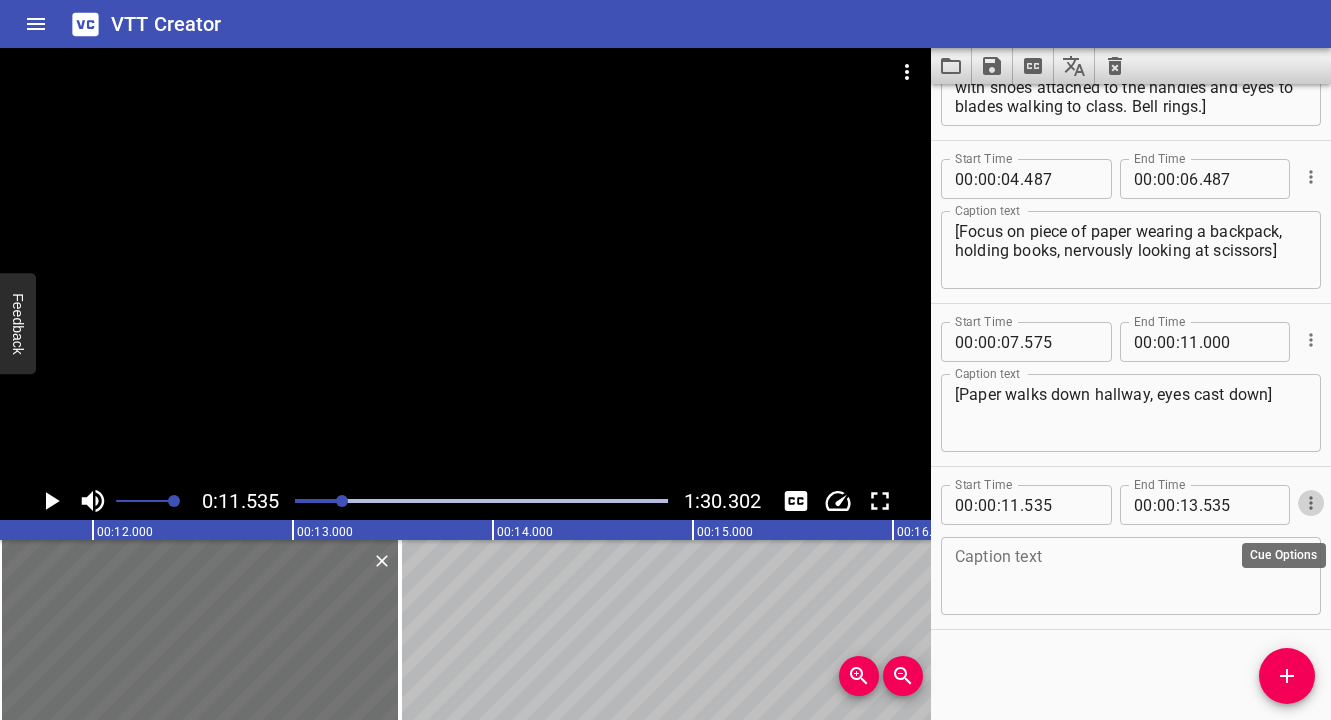 click 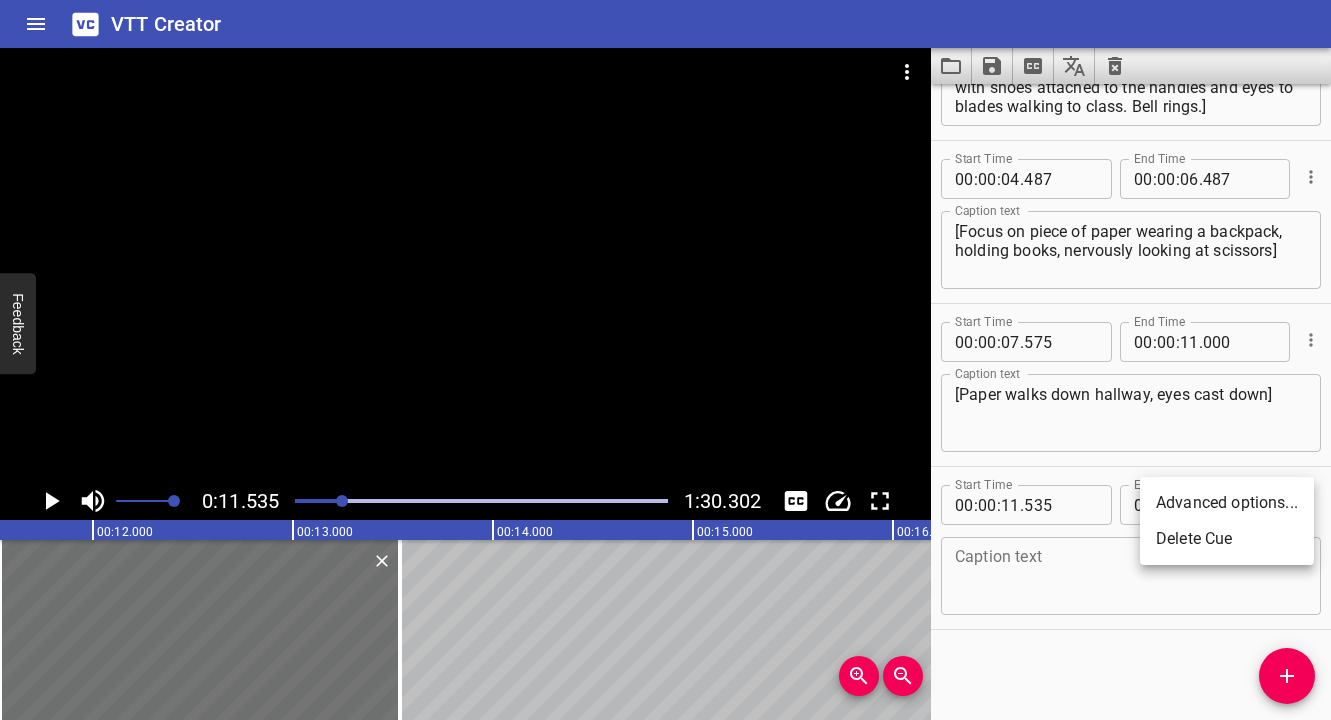 click on "Delete Cue" at bounding box center [1227, 539] 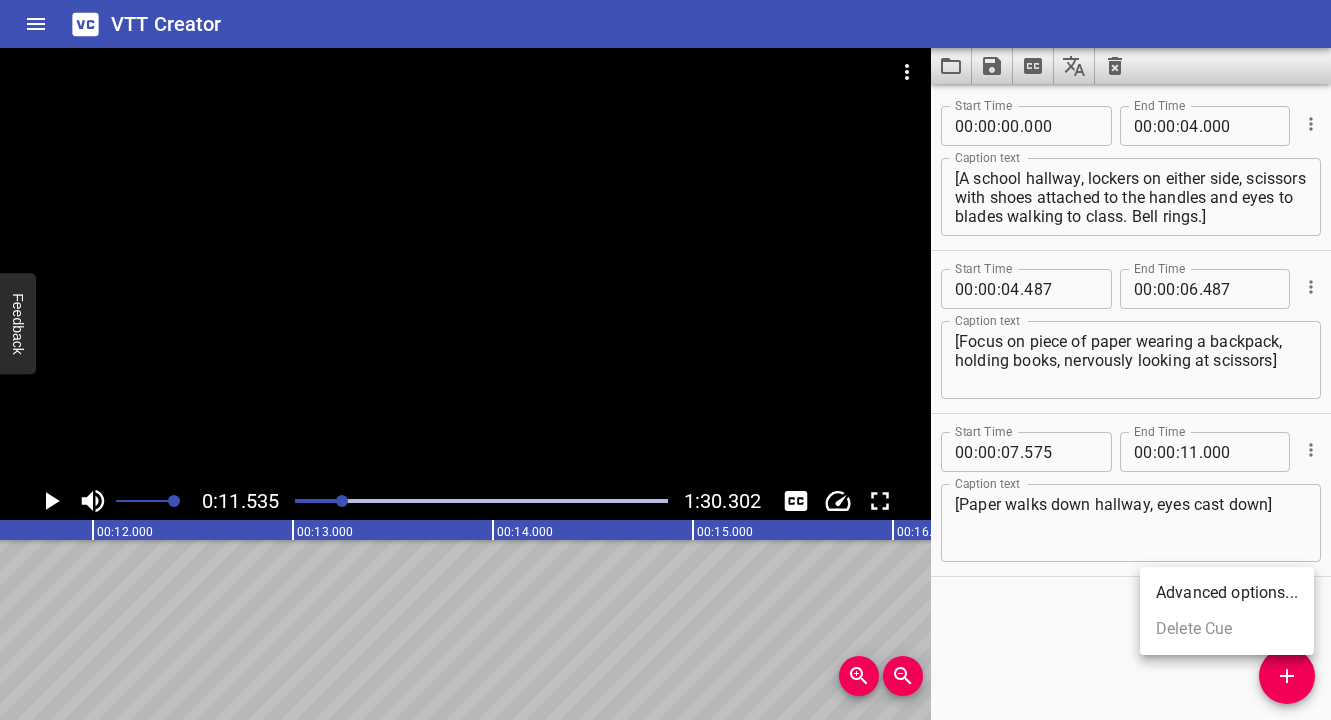 scroll, scrollTop: 0, scrollLeft: 0, axis: both 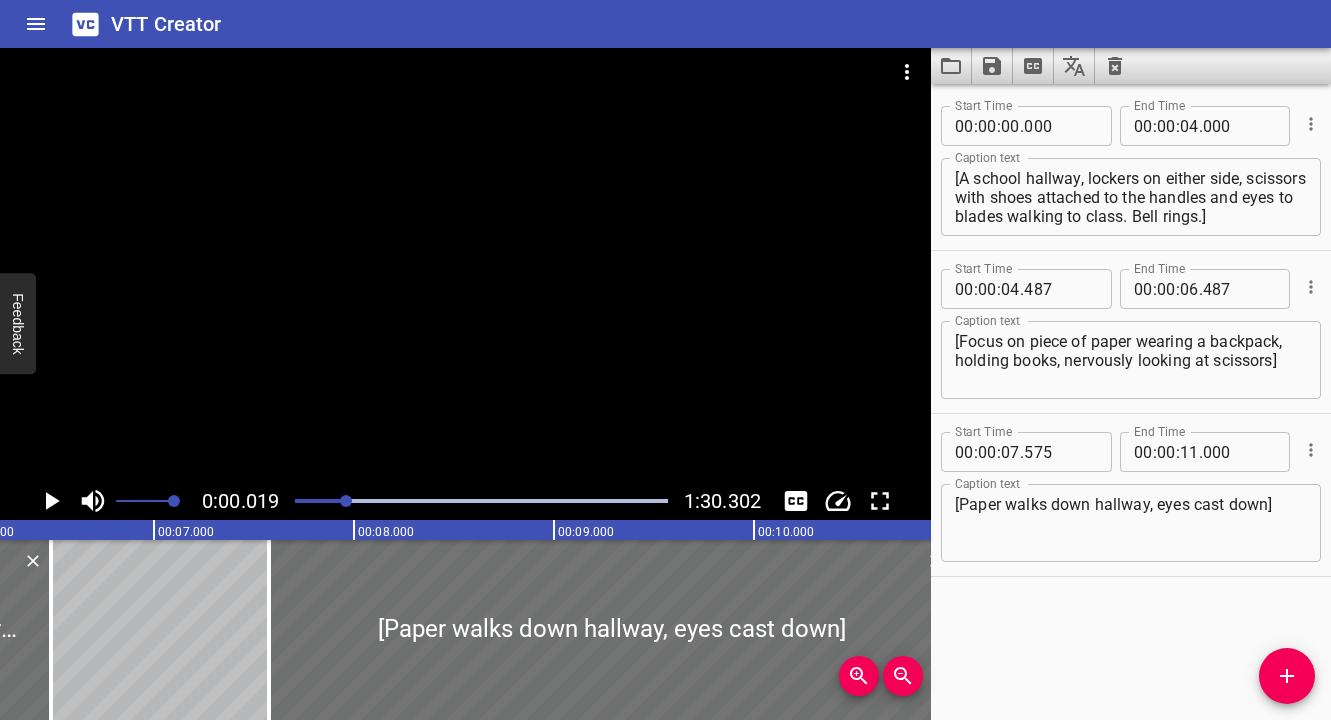 click at bounding box center (346, 501) 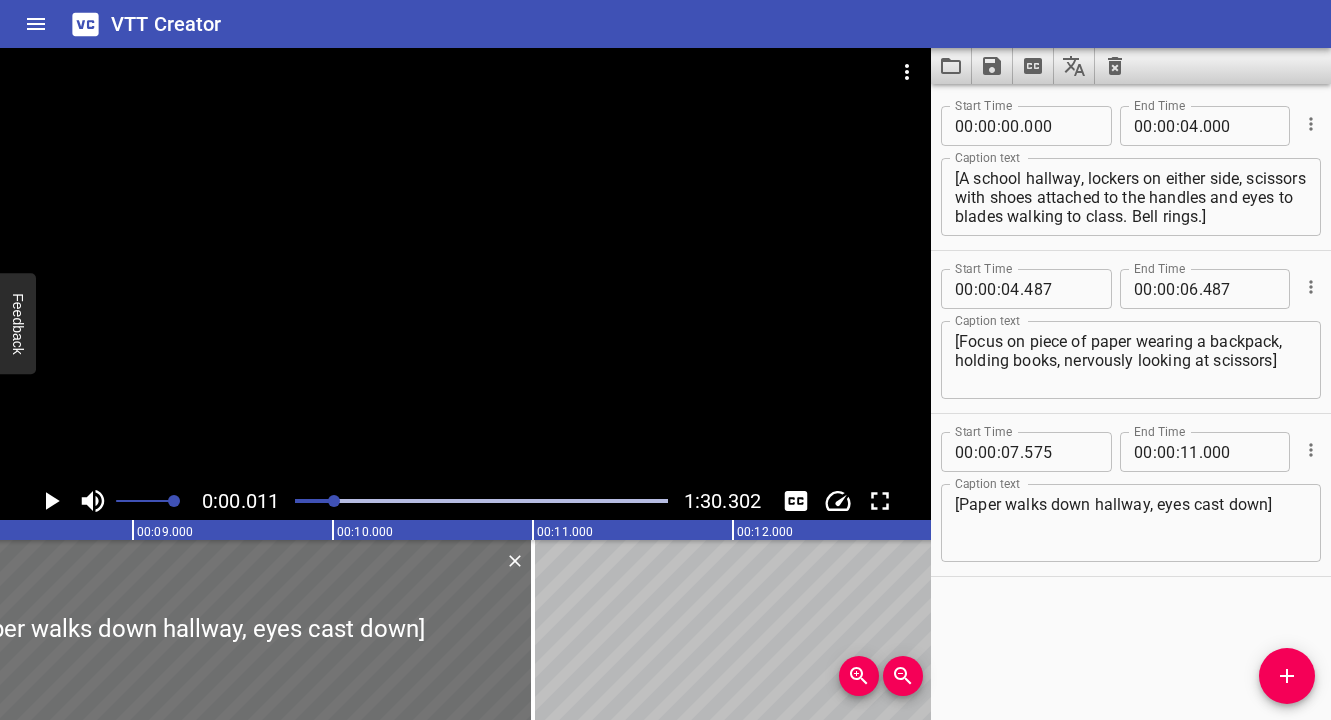 drag, startPoint x: 348, startPoint y: 500, endPoint x: 336, endPoint y: 502, distance: 12.165525 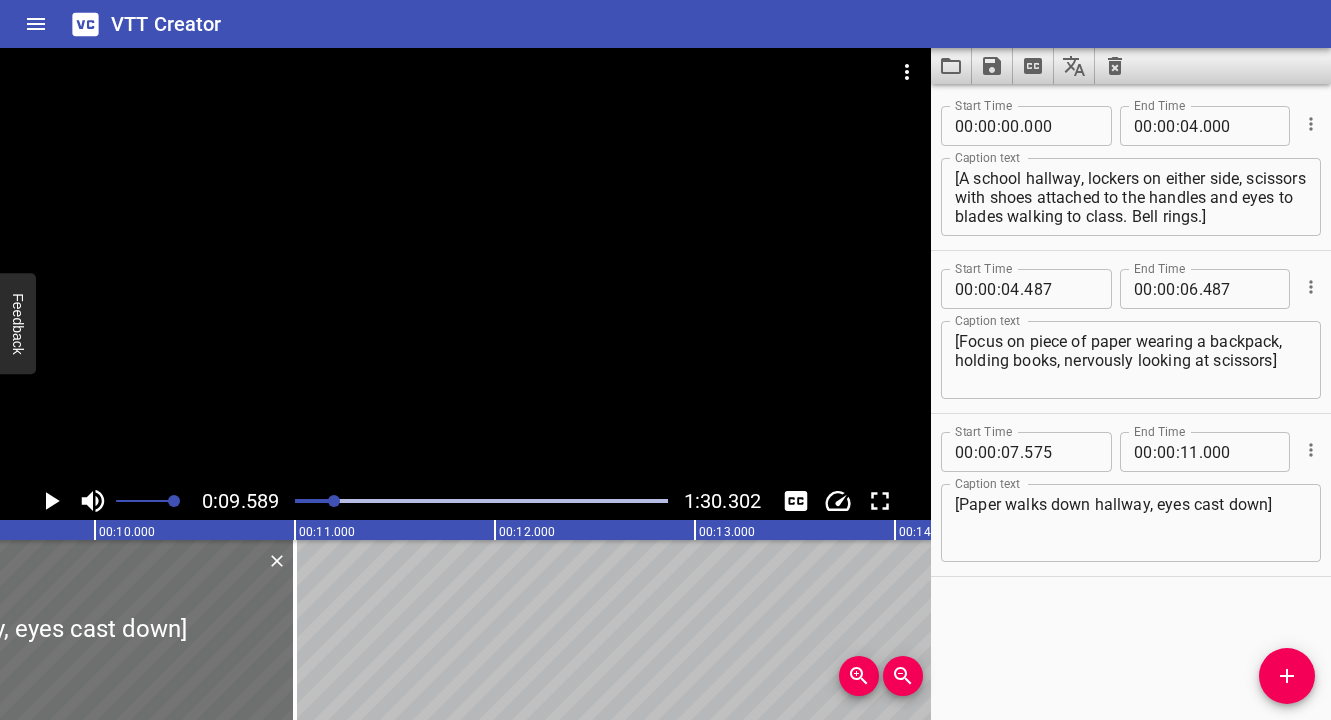 scroll, scrollTop: 0, scrollLeft: 1918, axis: horizontal 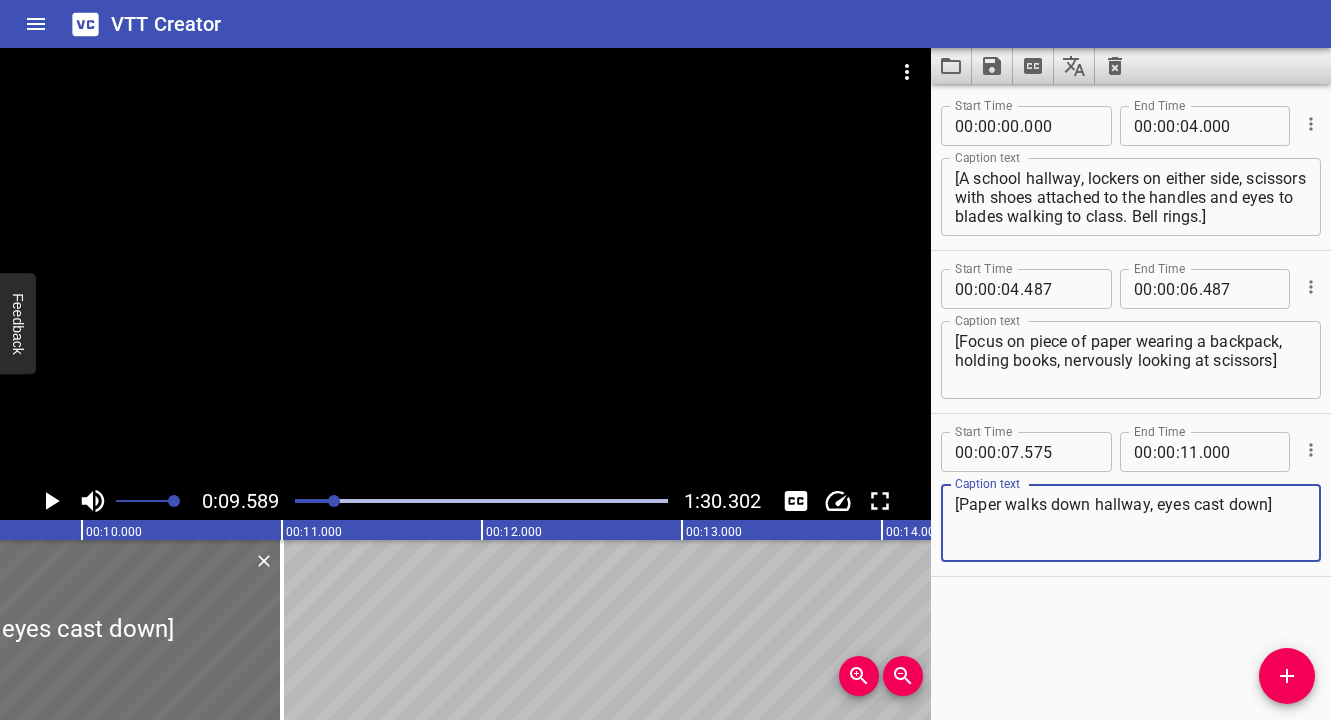 click on "[Paper walks down hallway, eyes cast down]" at bounding box center [1131, 523] 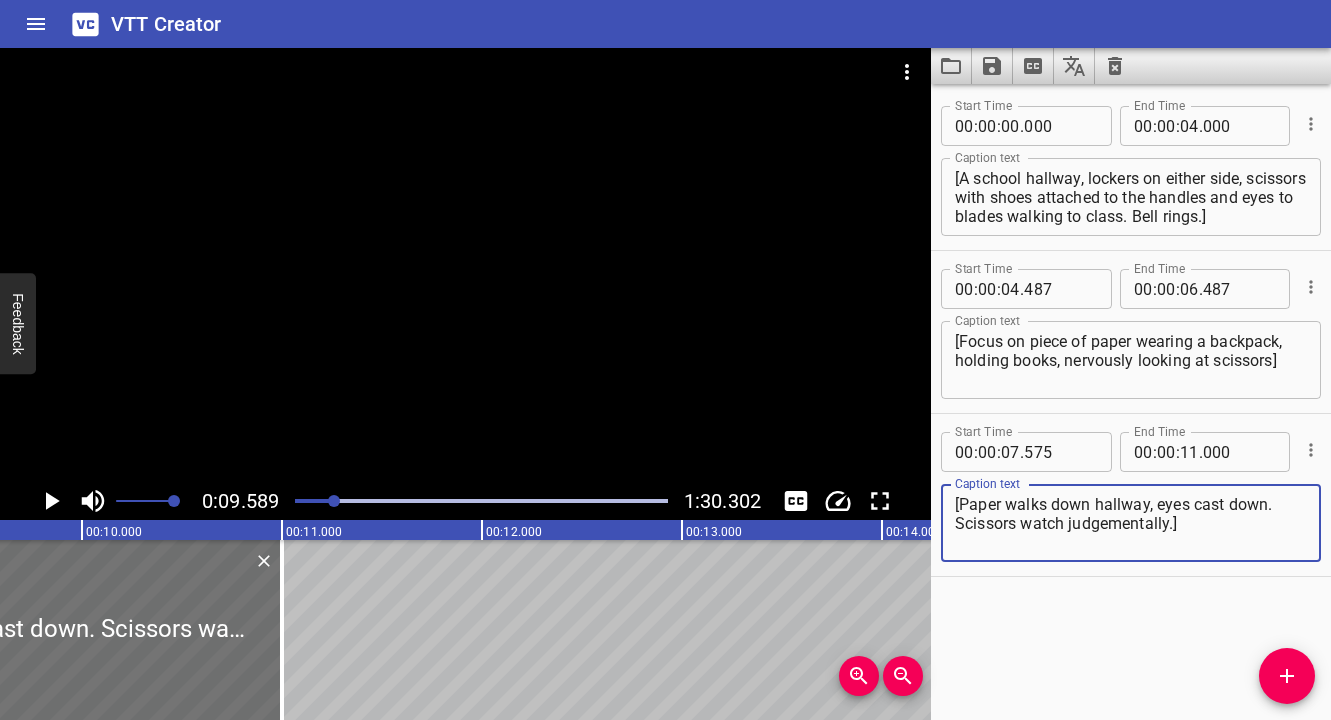 click 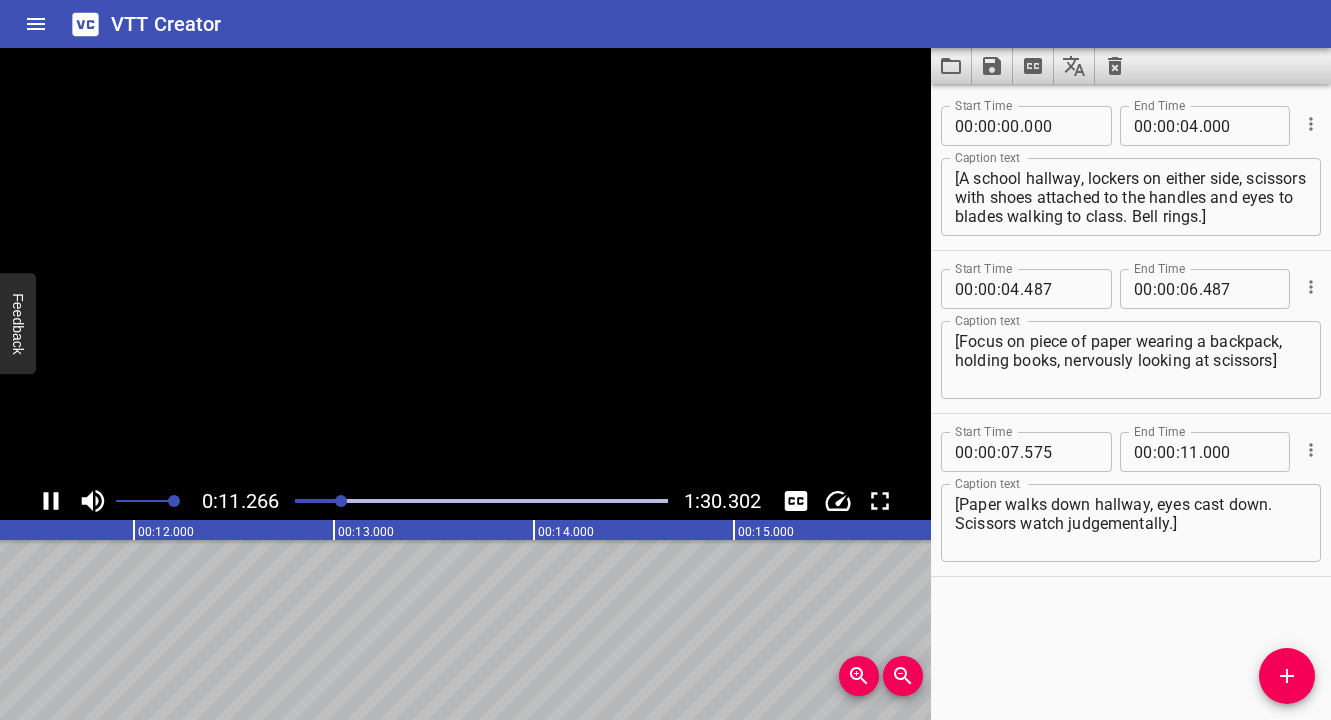 click 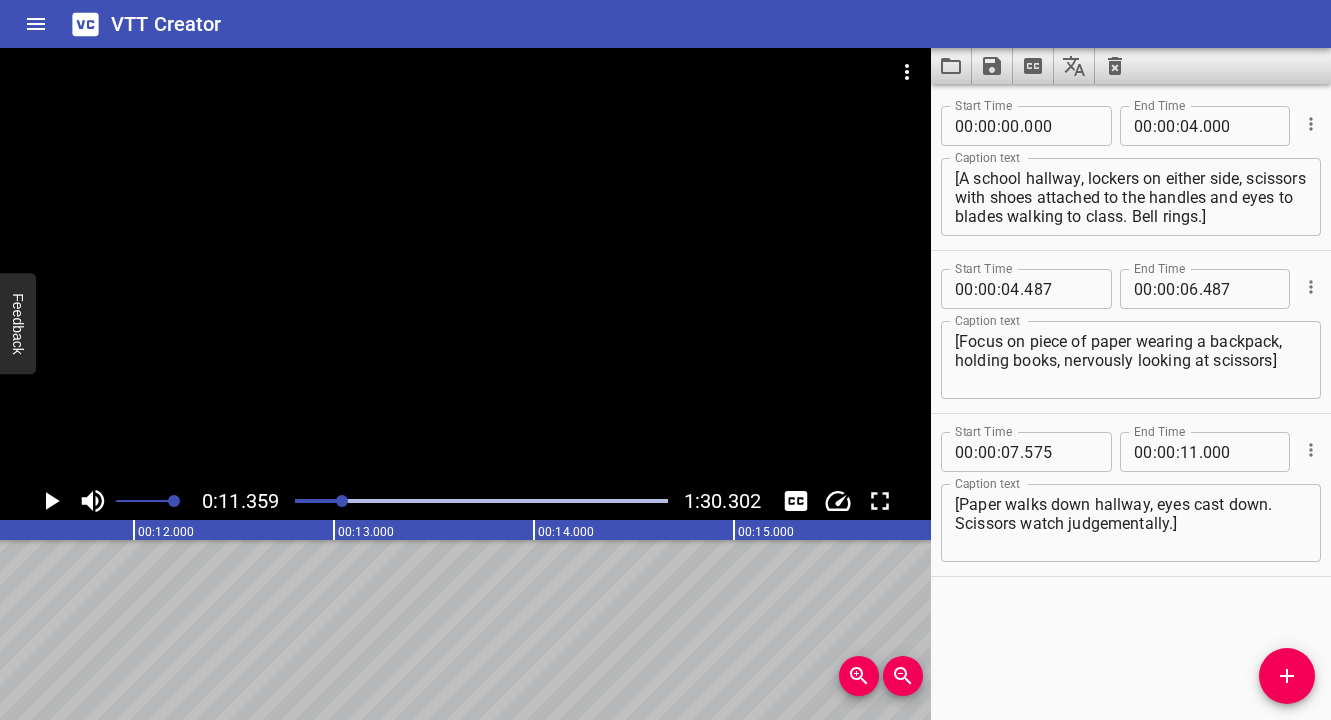 scroll, scrollTop: 0, scrollLeft: 2271, axis: horizontal 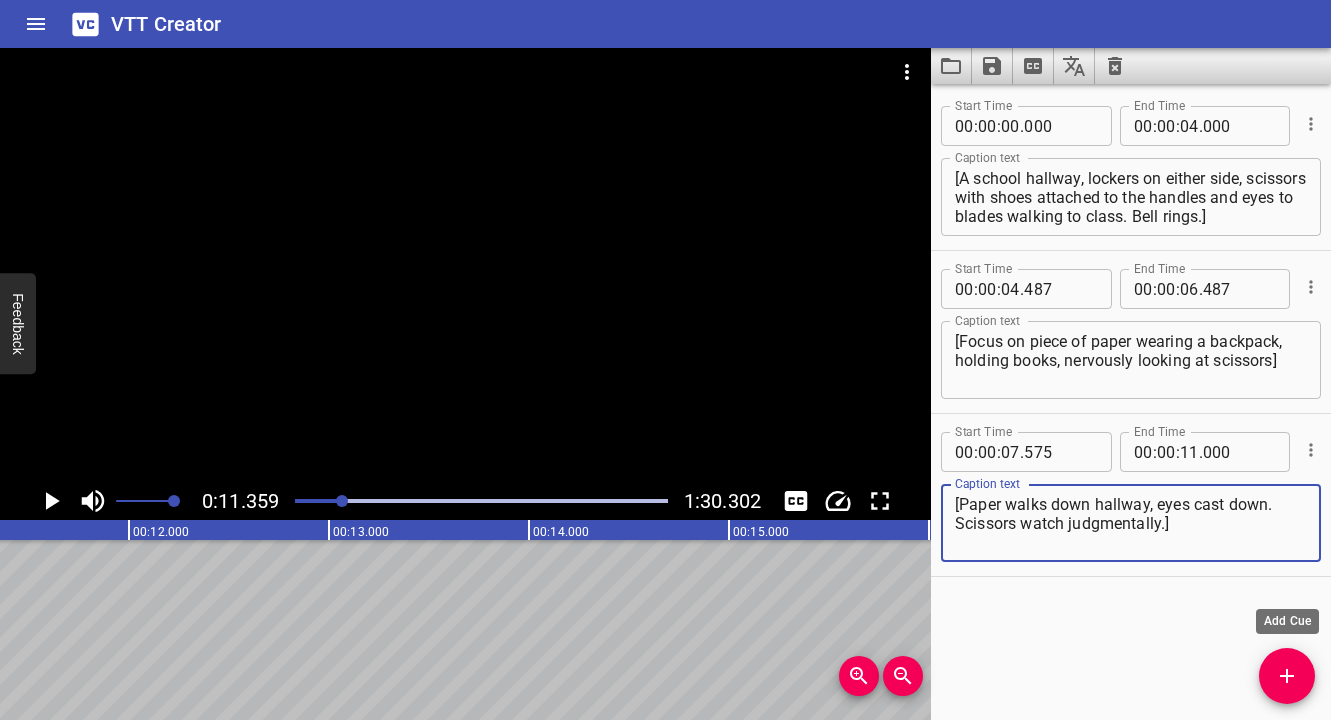 type on "[Paper walks down hallway, eyes cast down. Scissors watch judgmentally.]" 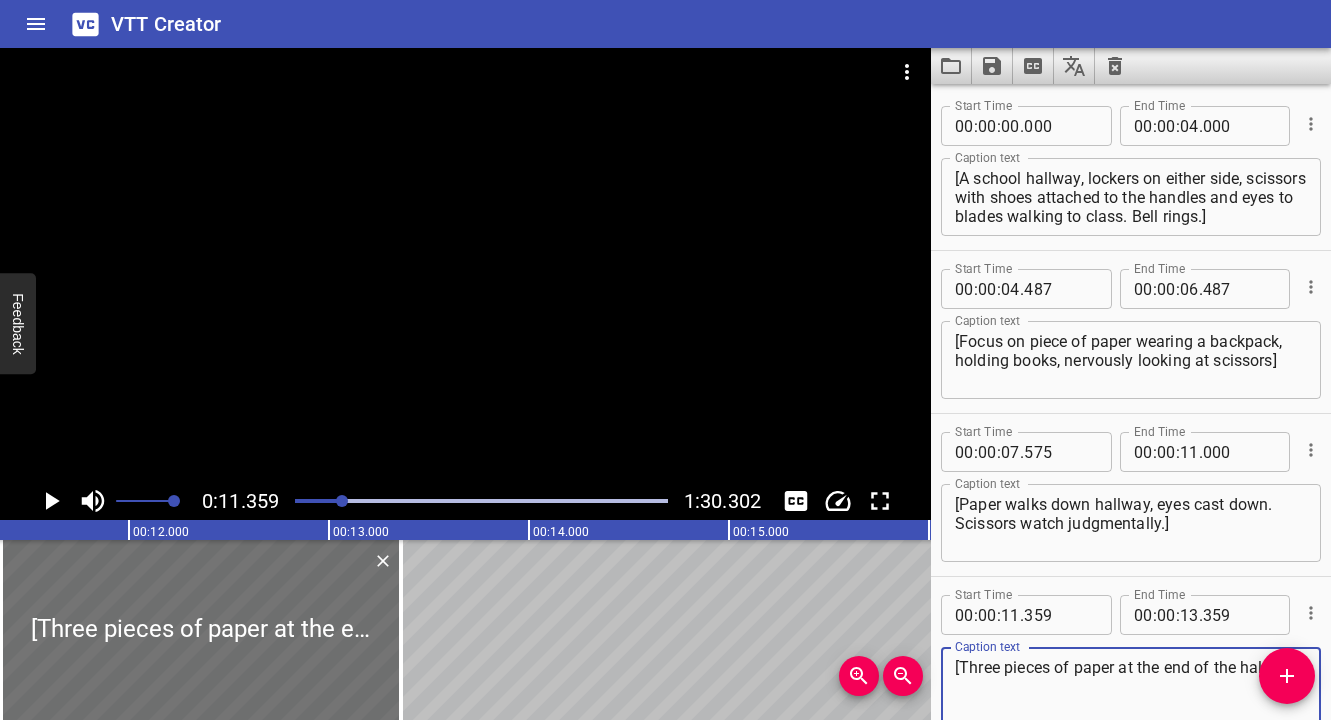 click on "[Three pieces of paper at the end of the hallway]" at bounding box center (1131, 686) 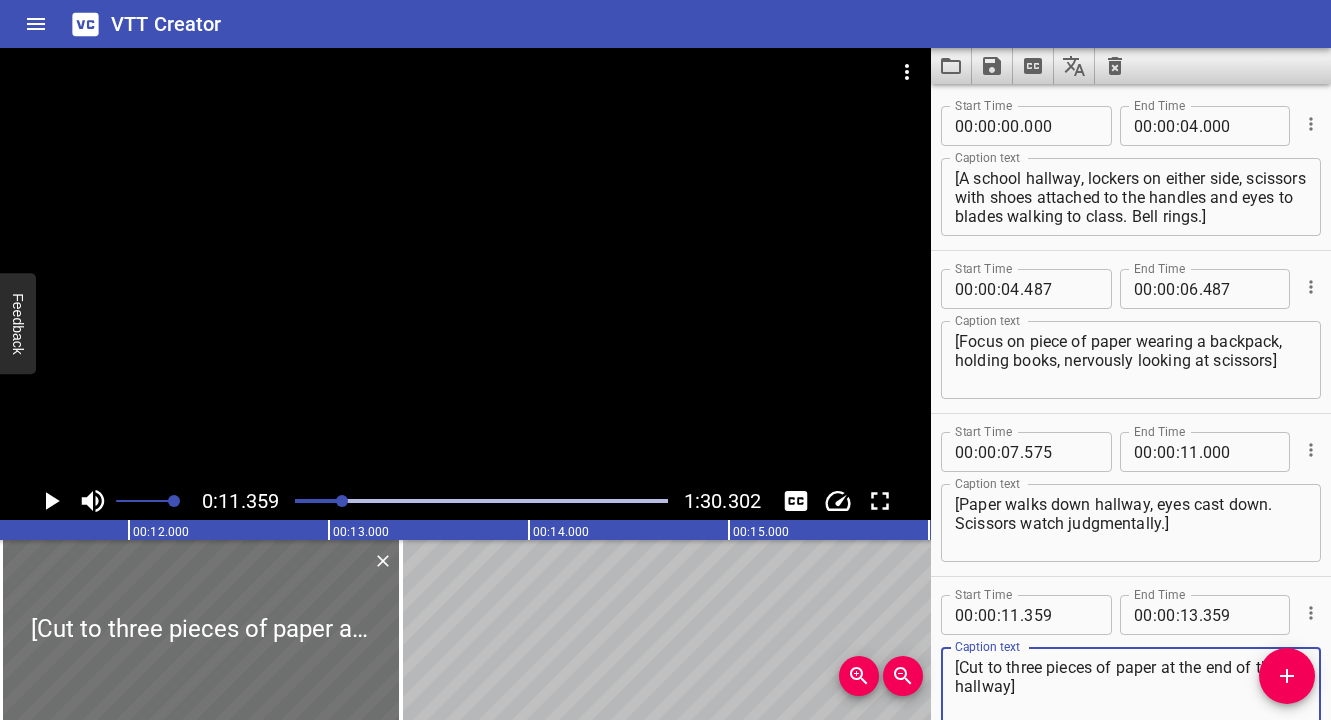 click on "[Cut to three pieces of paper at the end of the hallway]" at bounding box center (1131, 686) 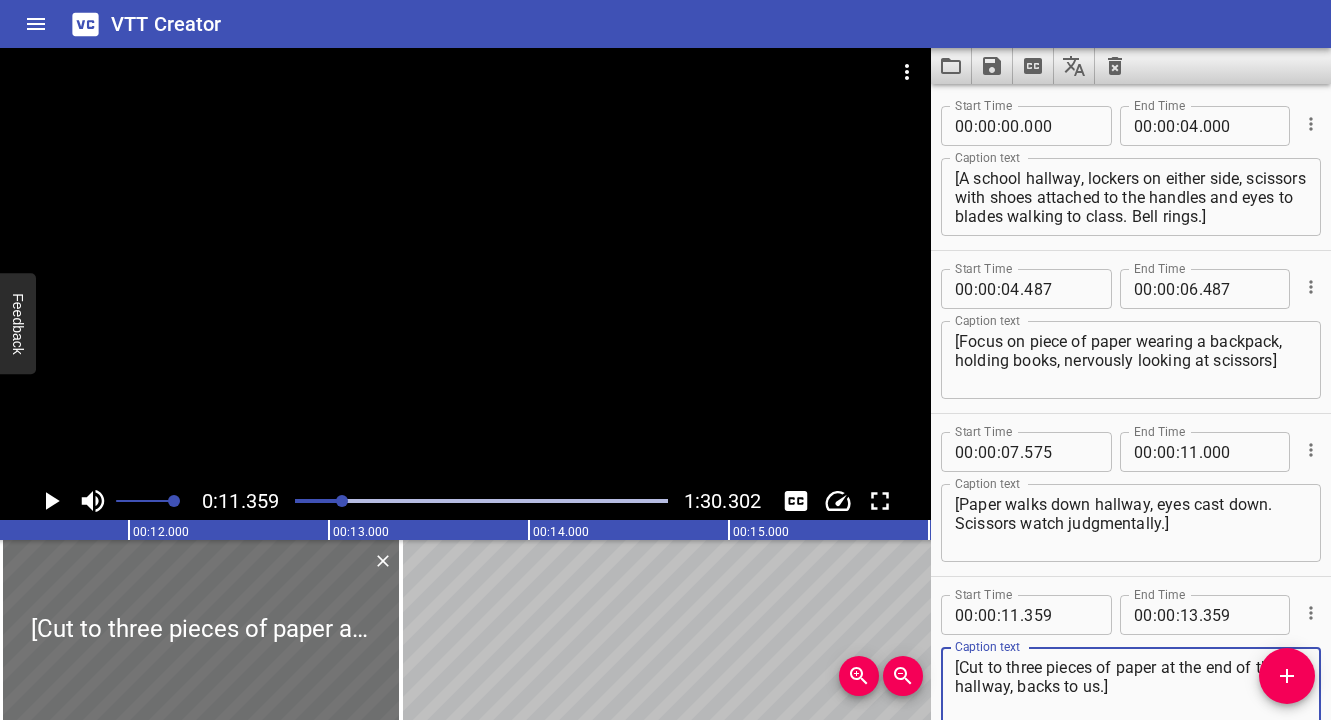 type on "[Cut to three pieces of paper at the end of the hallway, backs to us.]" 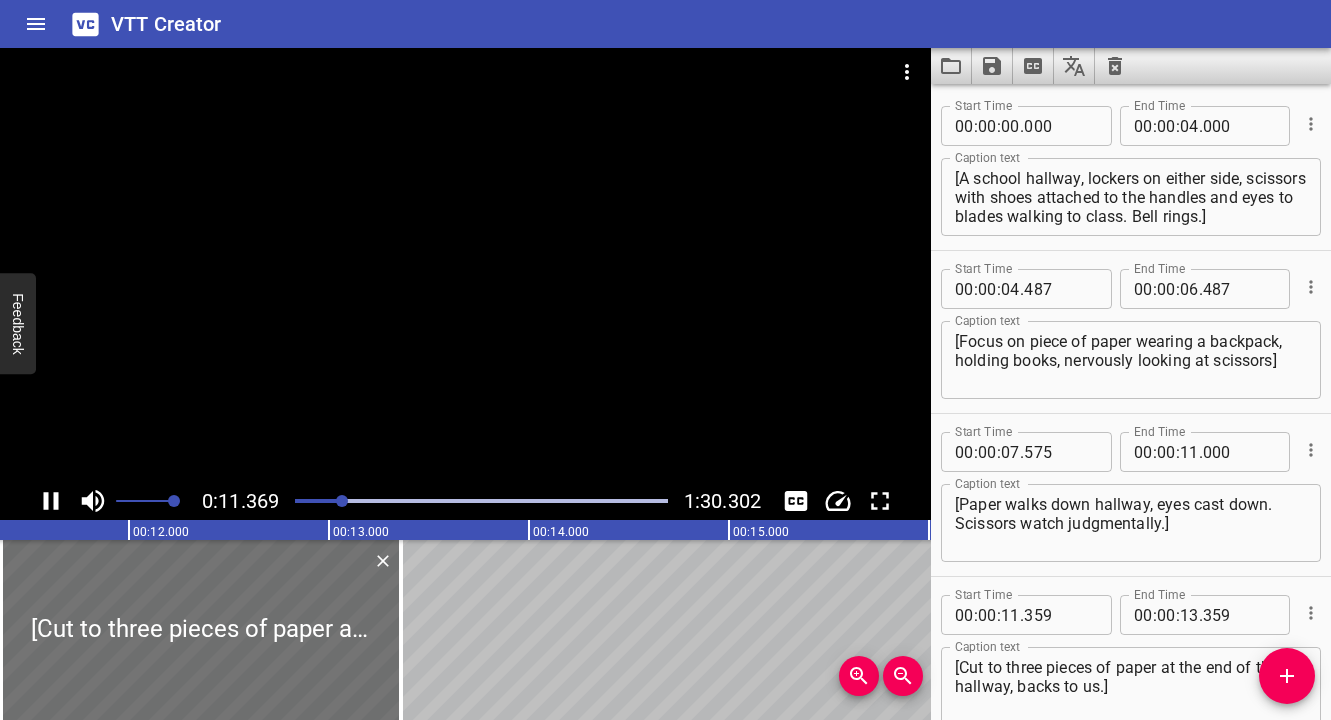 scroll, scrollTop: 0, scrollLeft: 2273, axis: horizontal 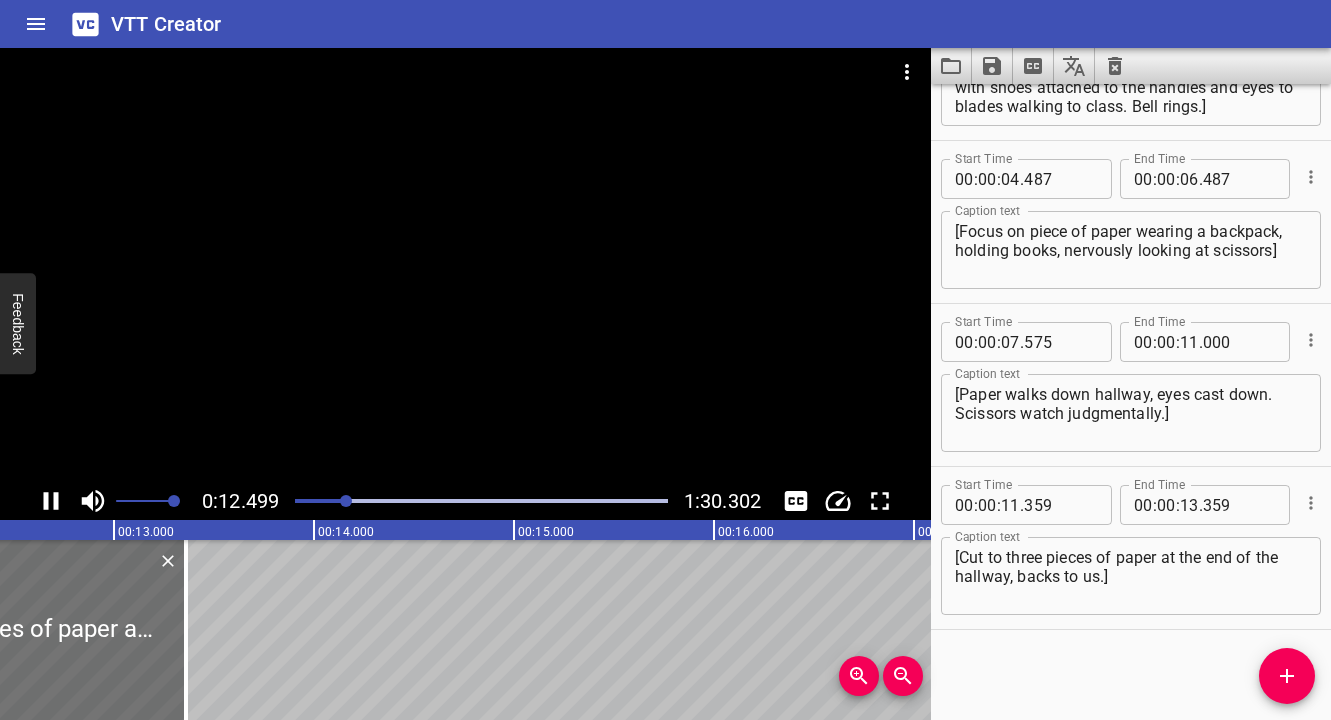 click 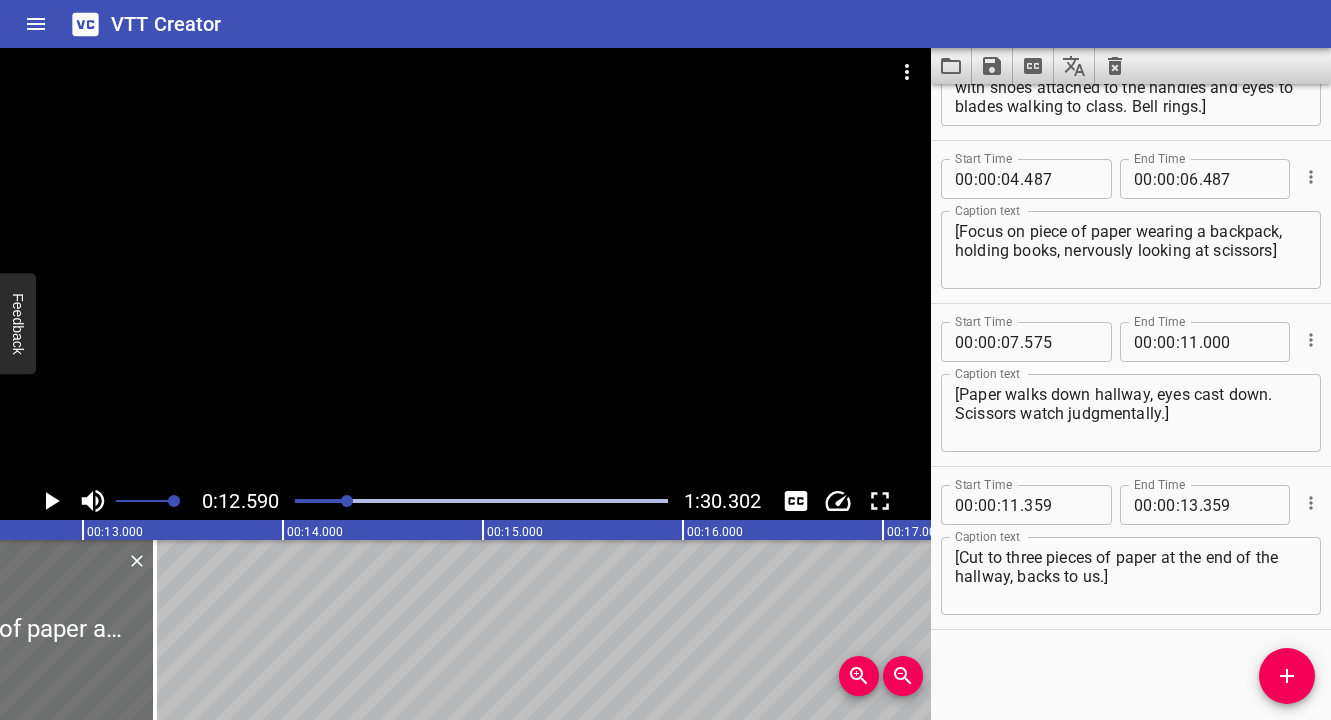 scroll, scrollTop: 0, scrollLeft: 2518, axis: horizontal 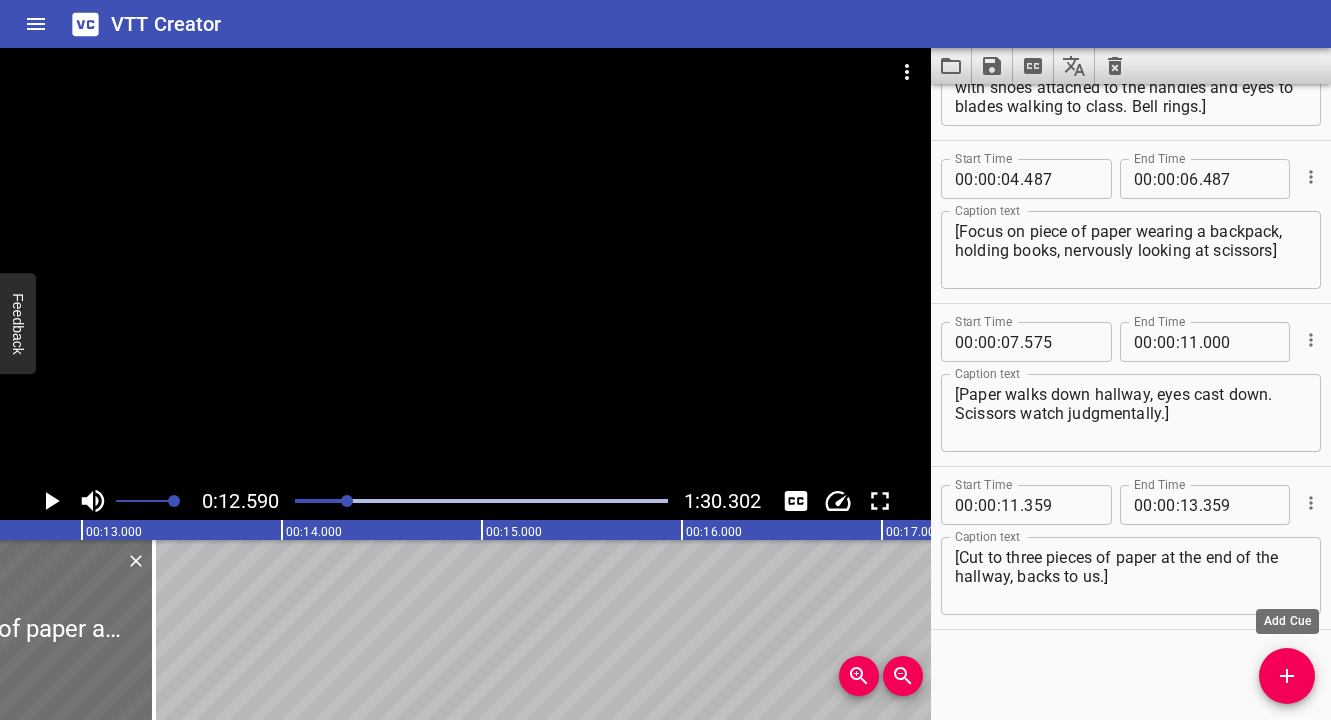 click 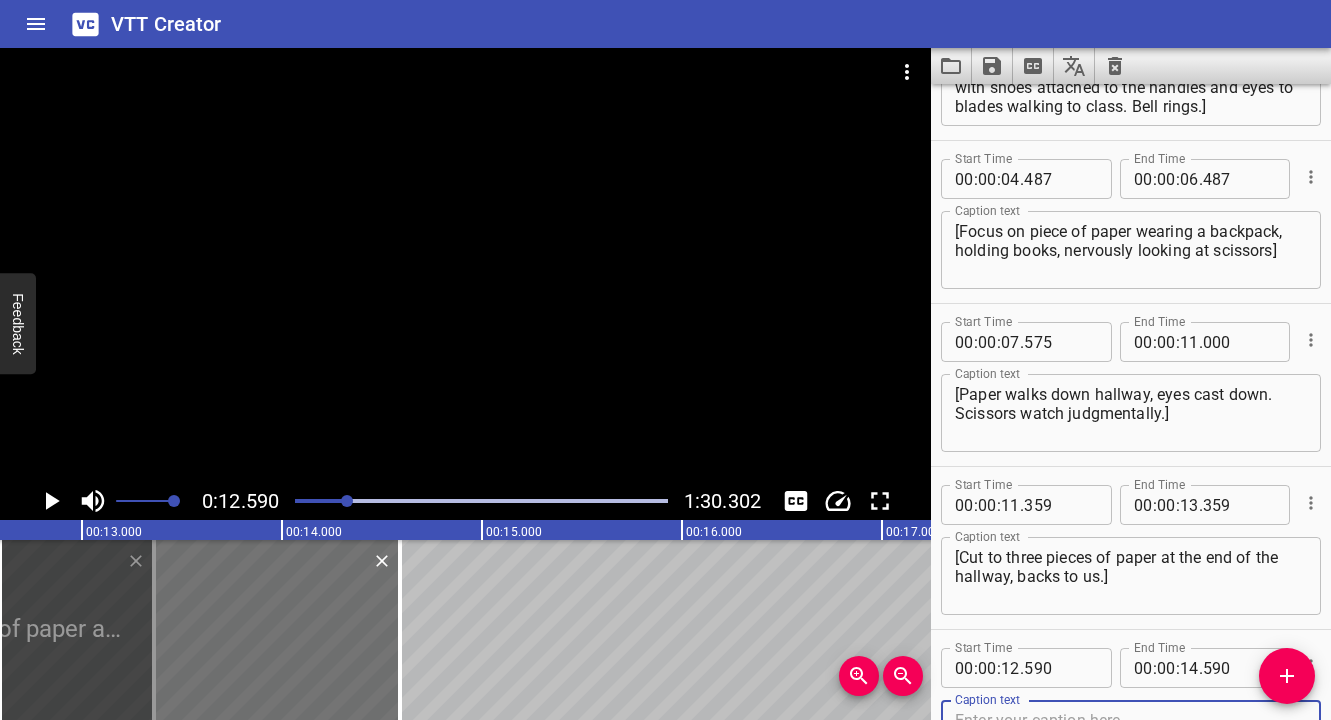 scroll, scrollTop: 119, scrollLeft: 0, axis: vertical 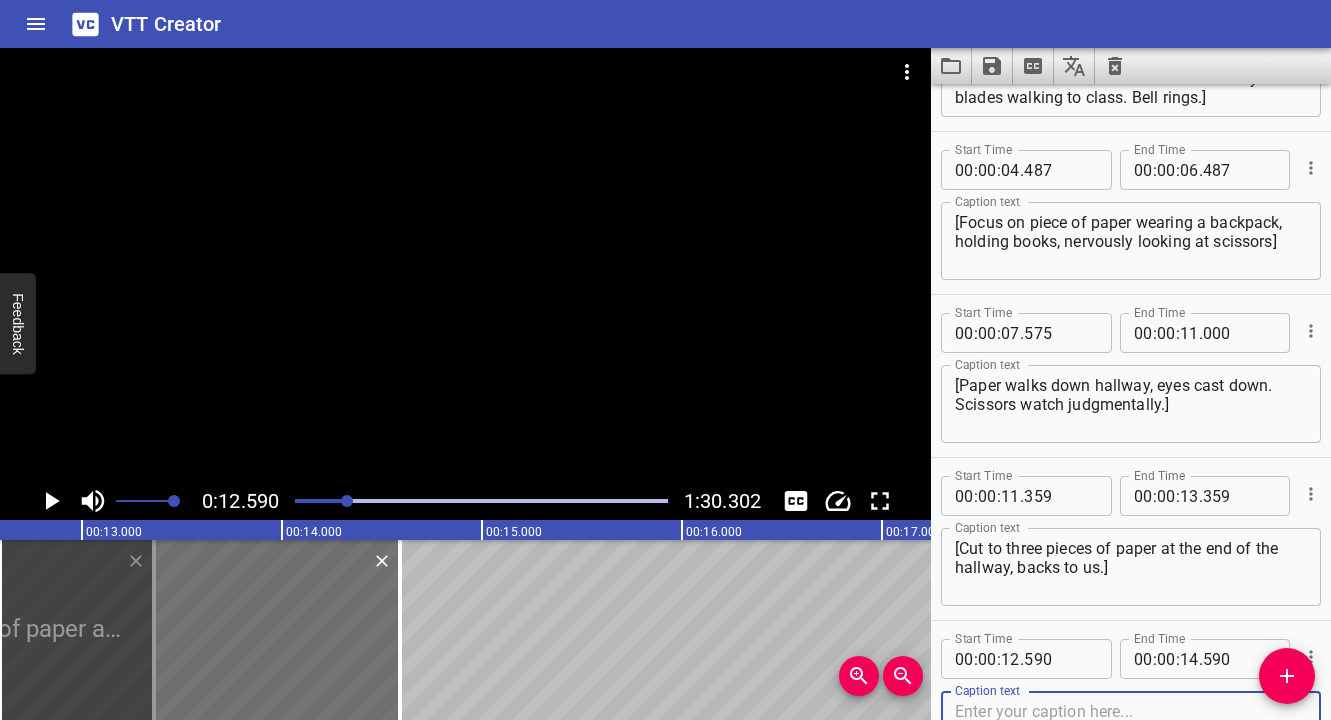 type 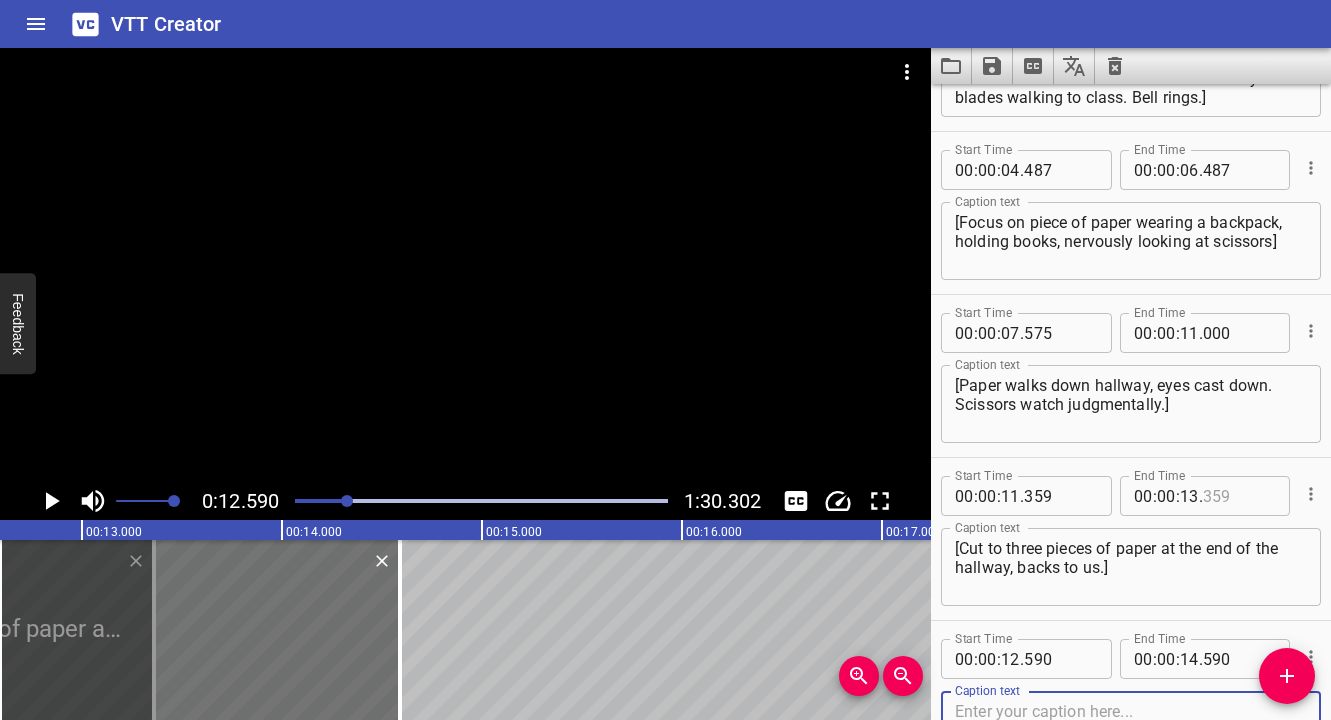 click at bounding box center (1239, 496) 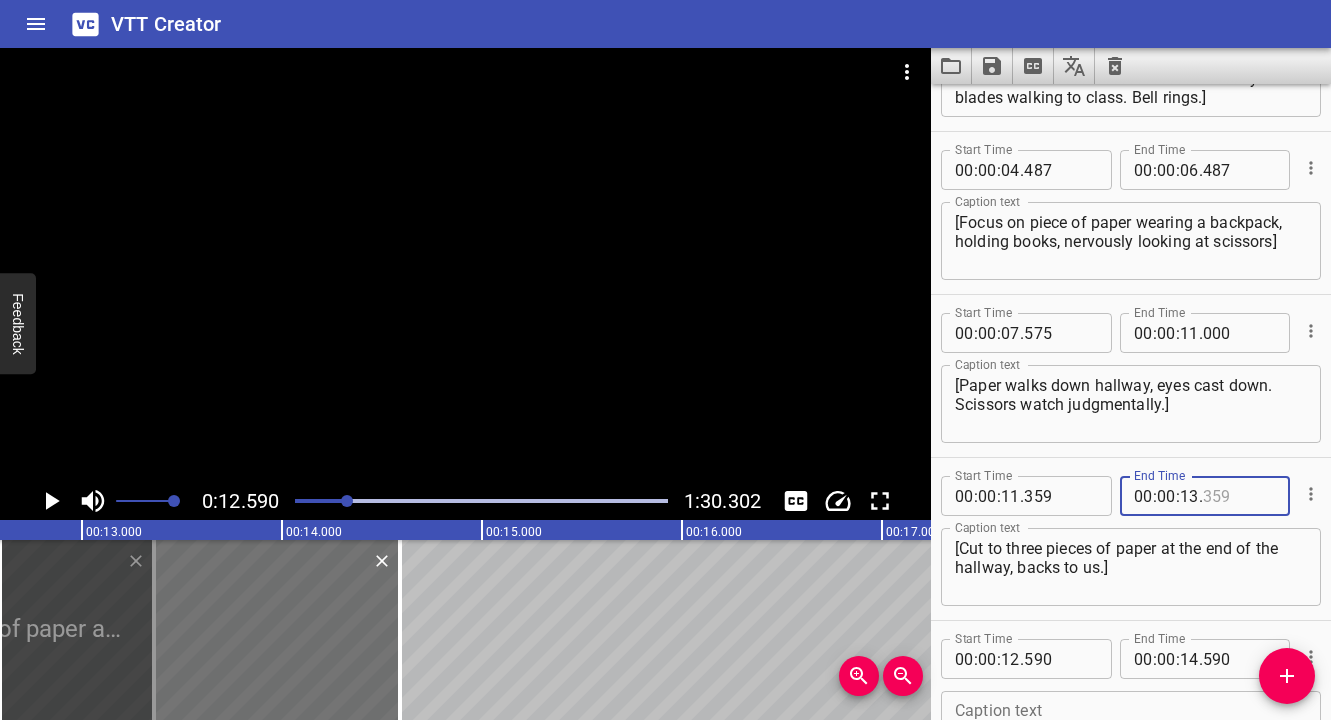 type 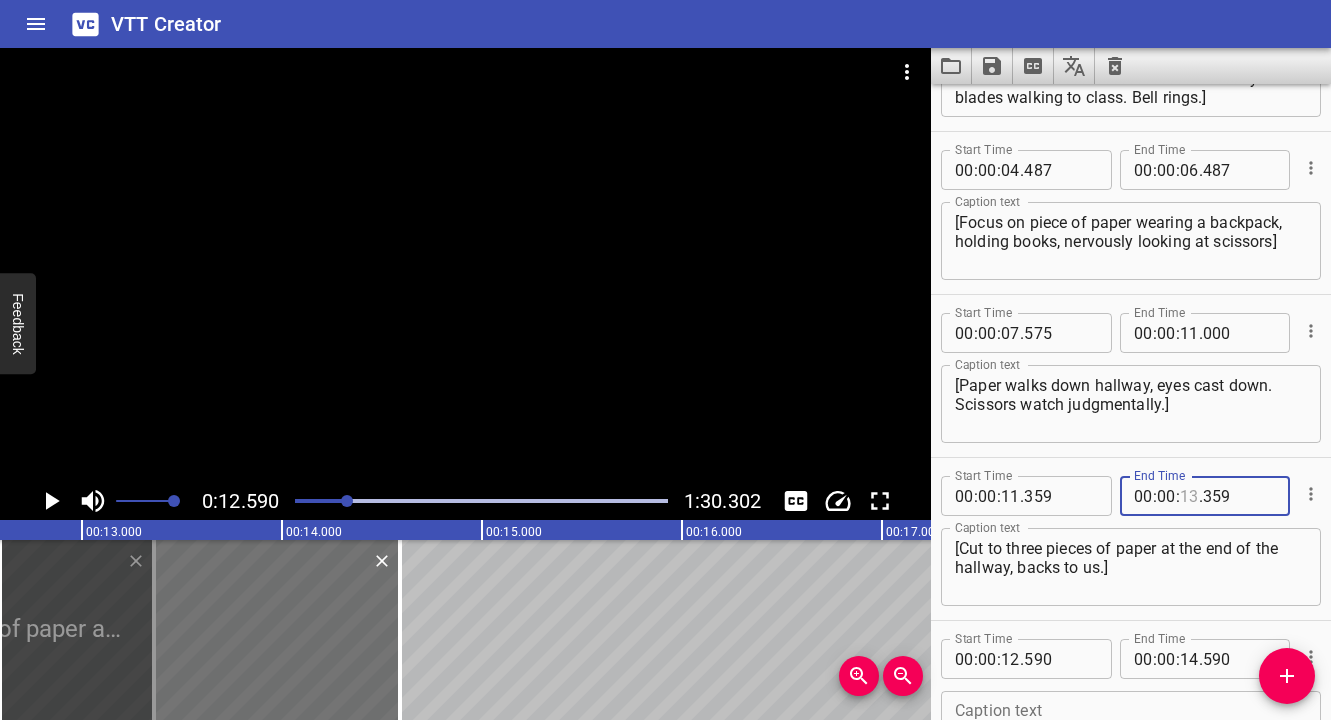 click at bounding box center (1189, 496) 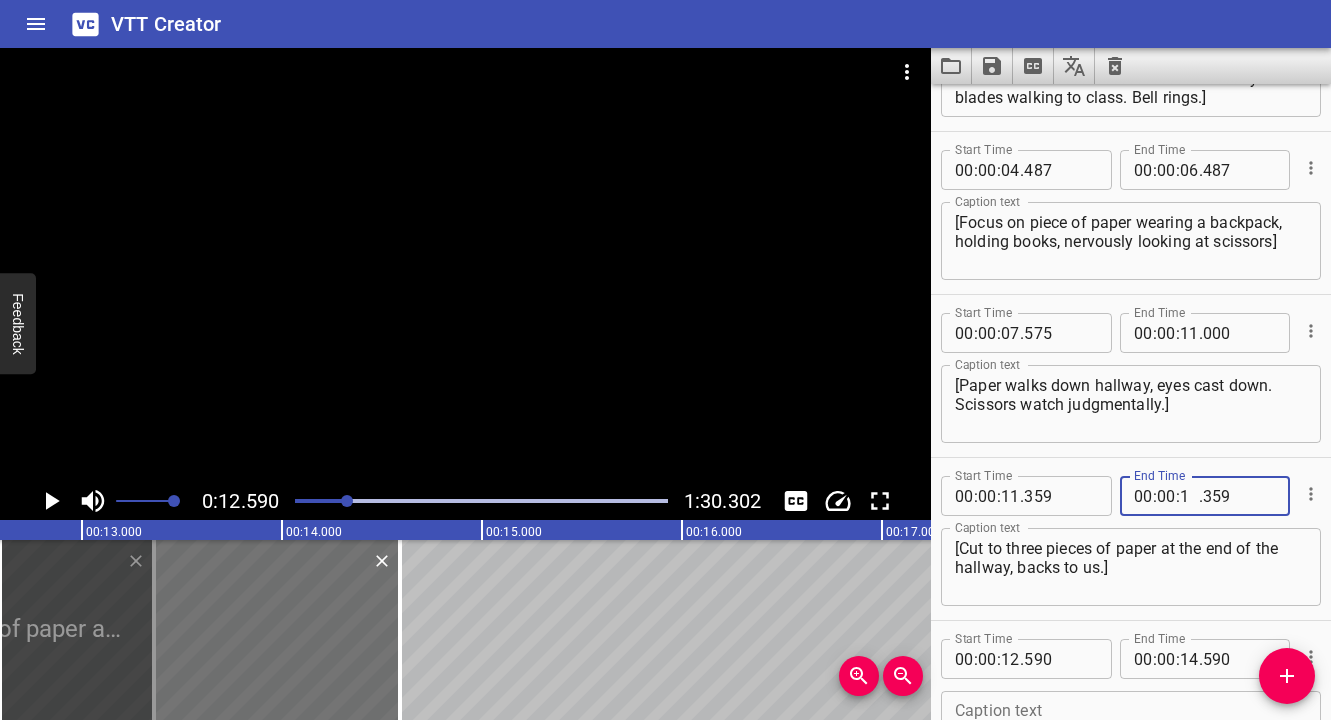 type on "12" 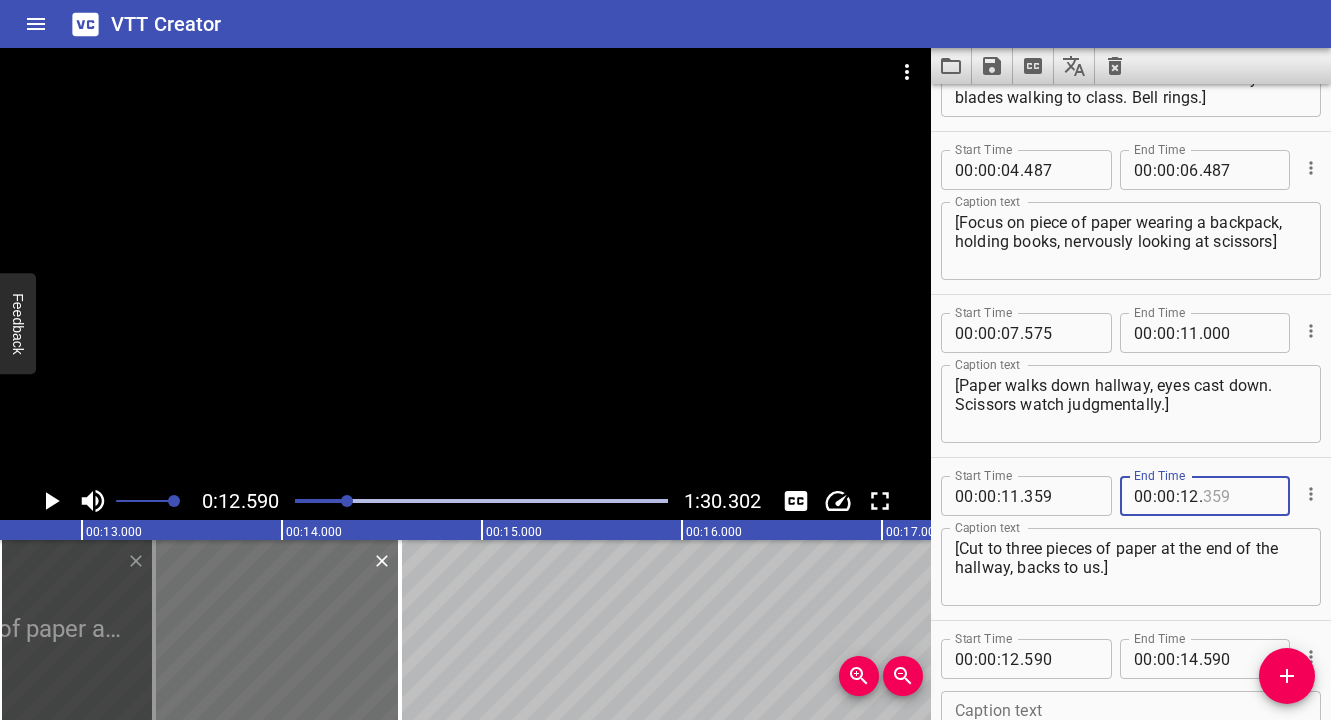 type on "359" 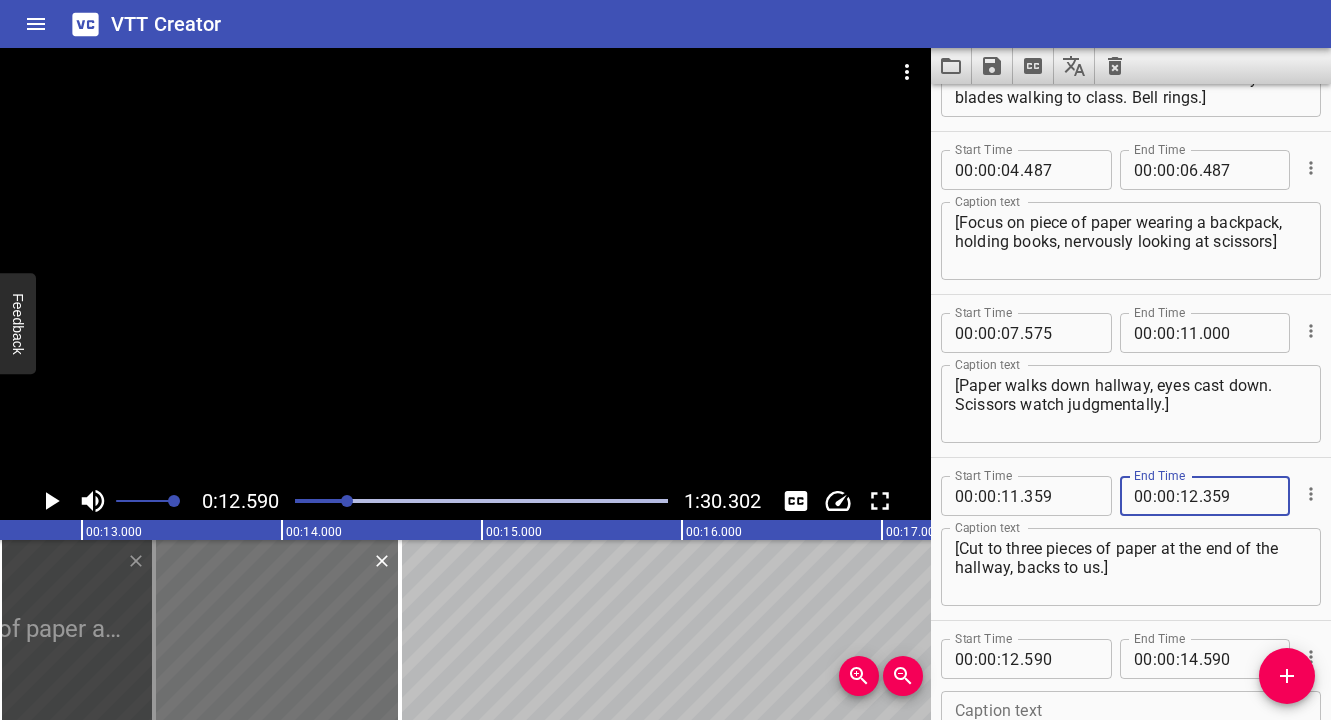 type 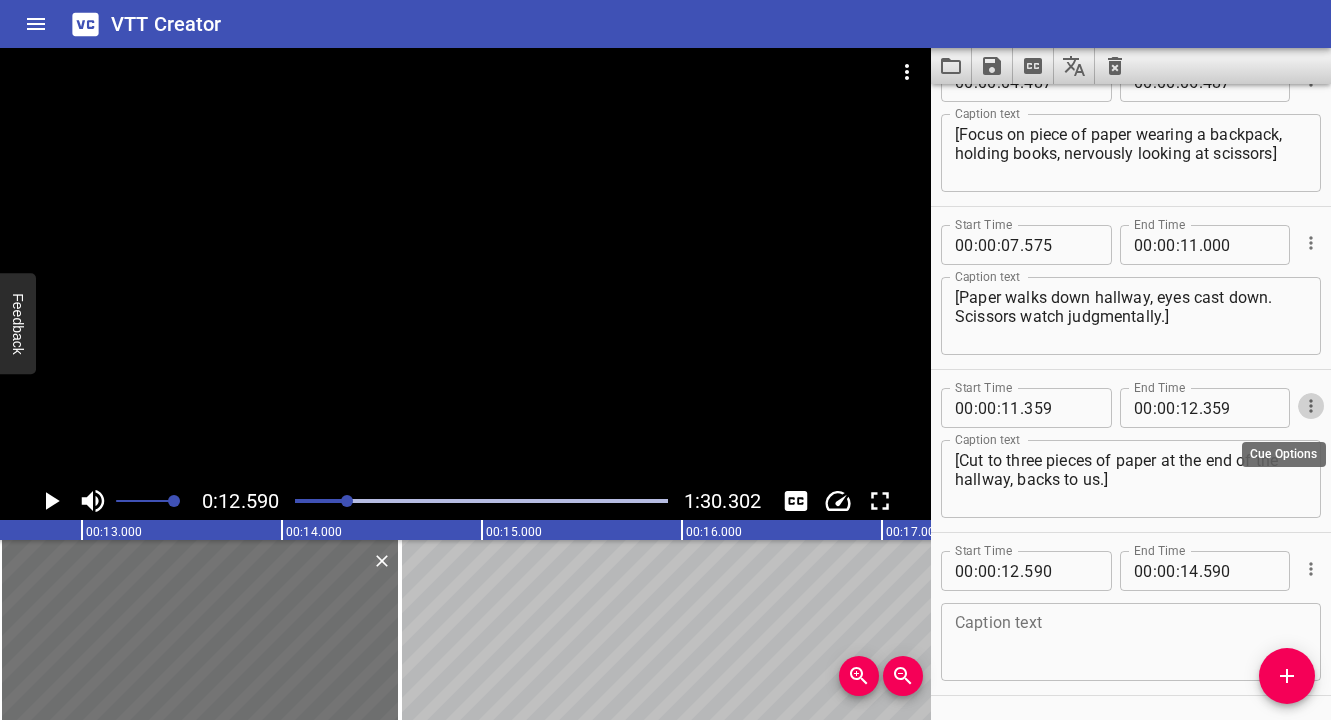 scroll, scrollTop: 219, scrollLeft: 0, axis: vertical 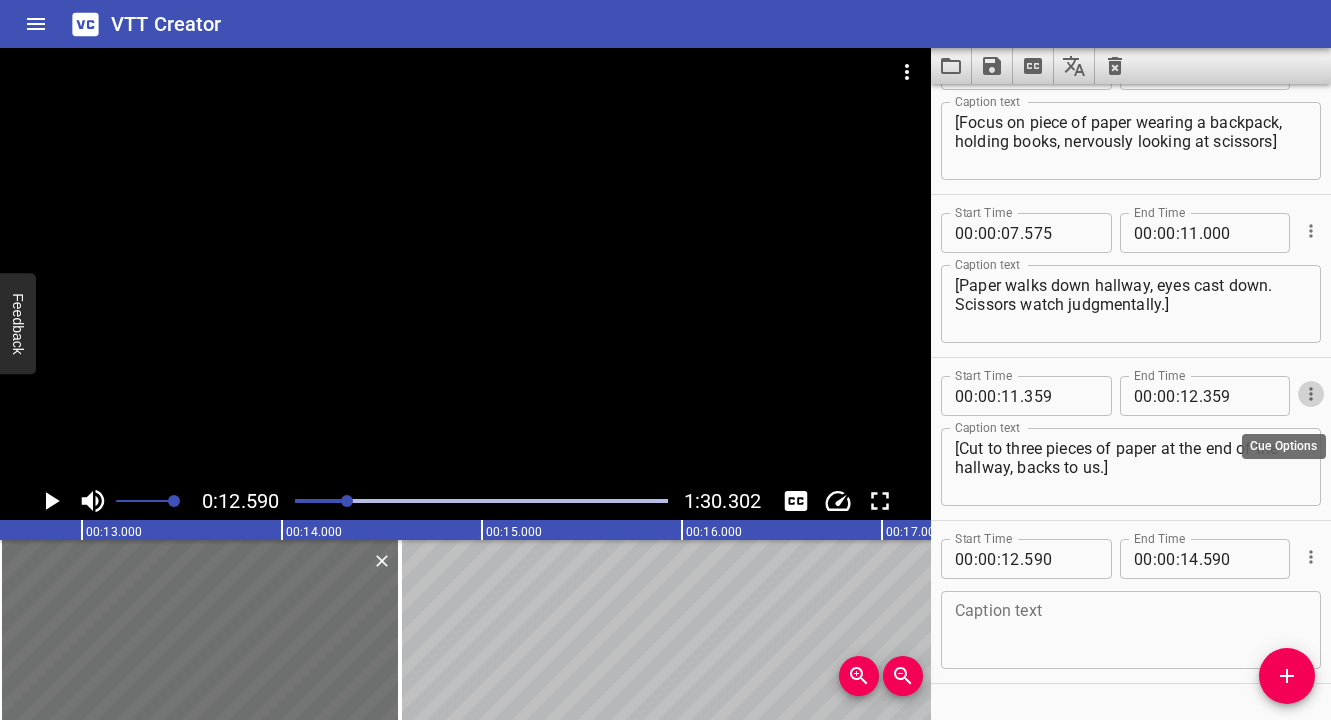 click at bounding box center [1131, 630] 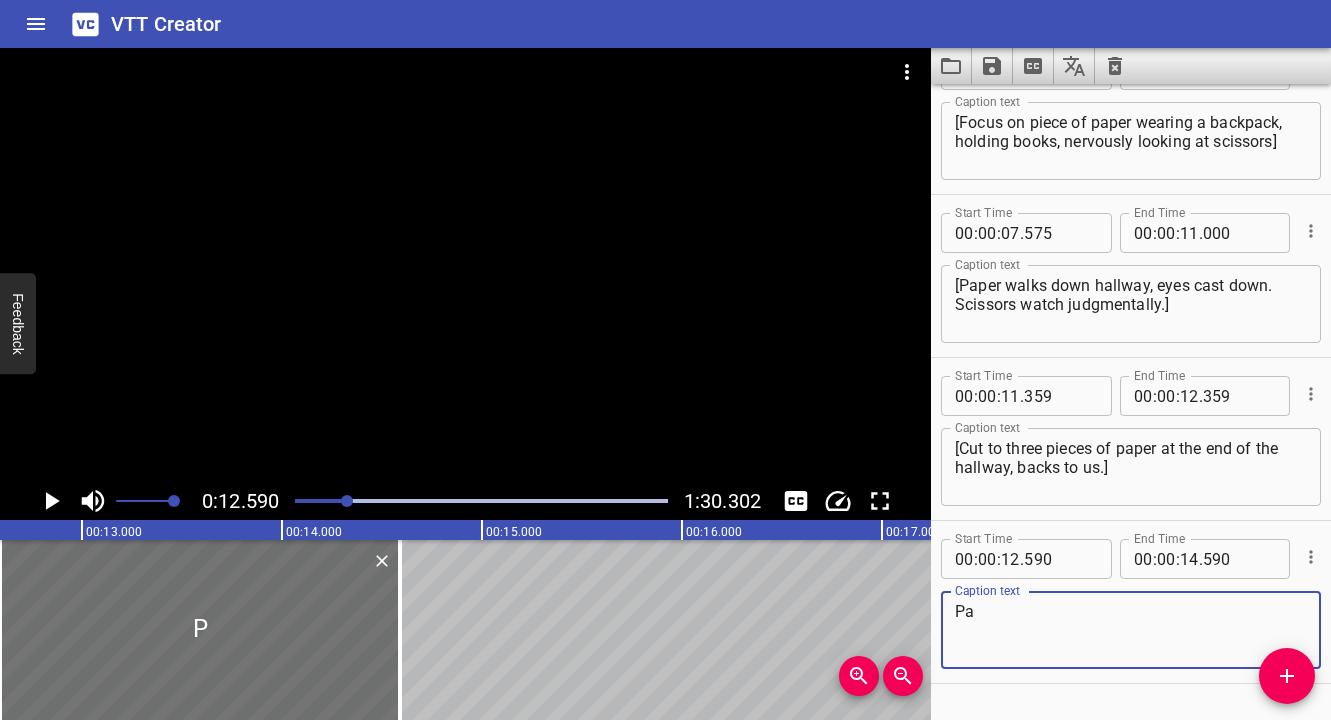 type on "P" 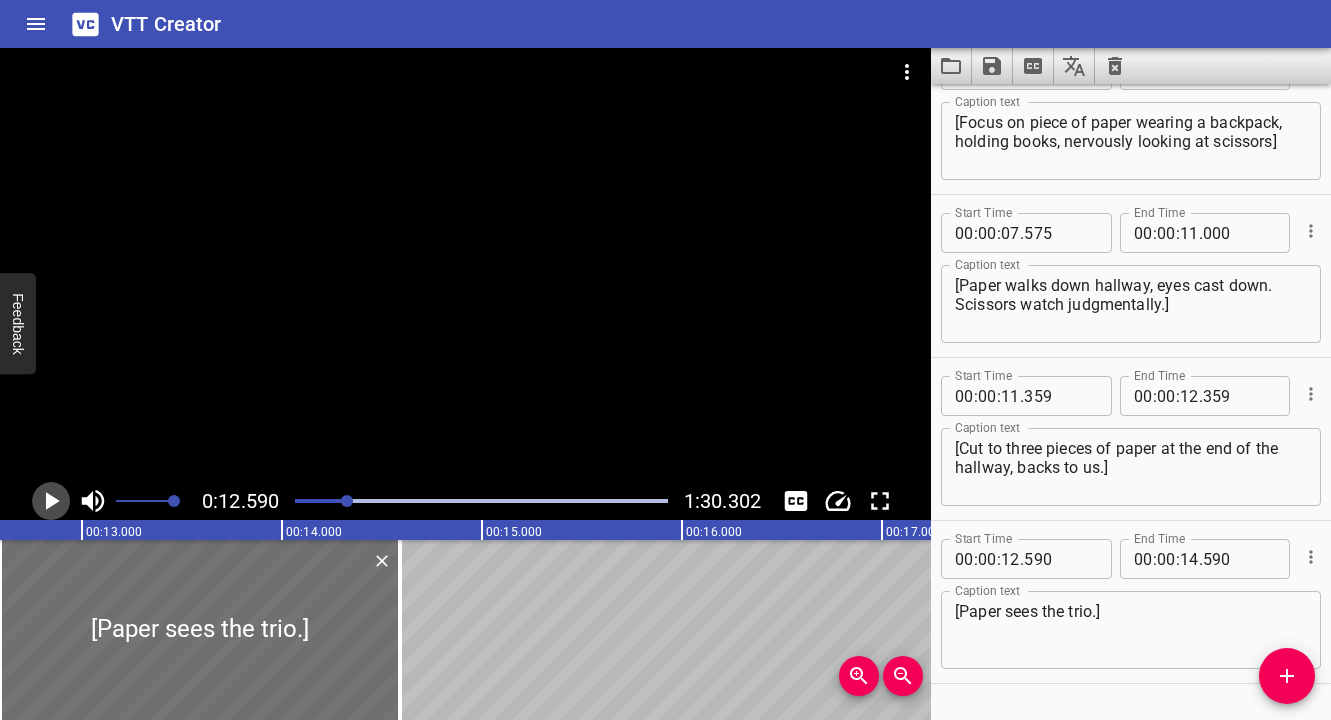 click 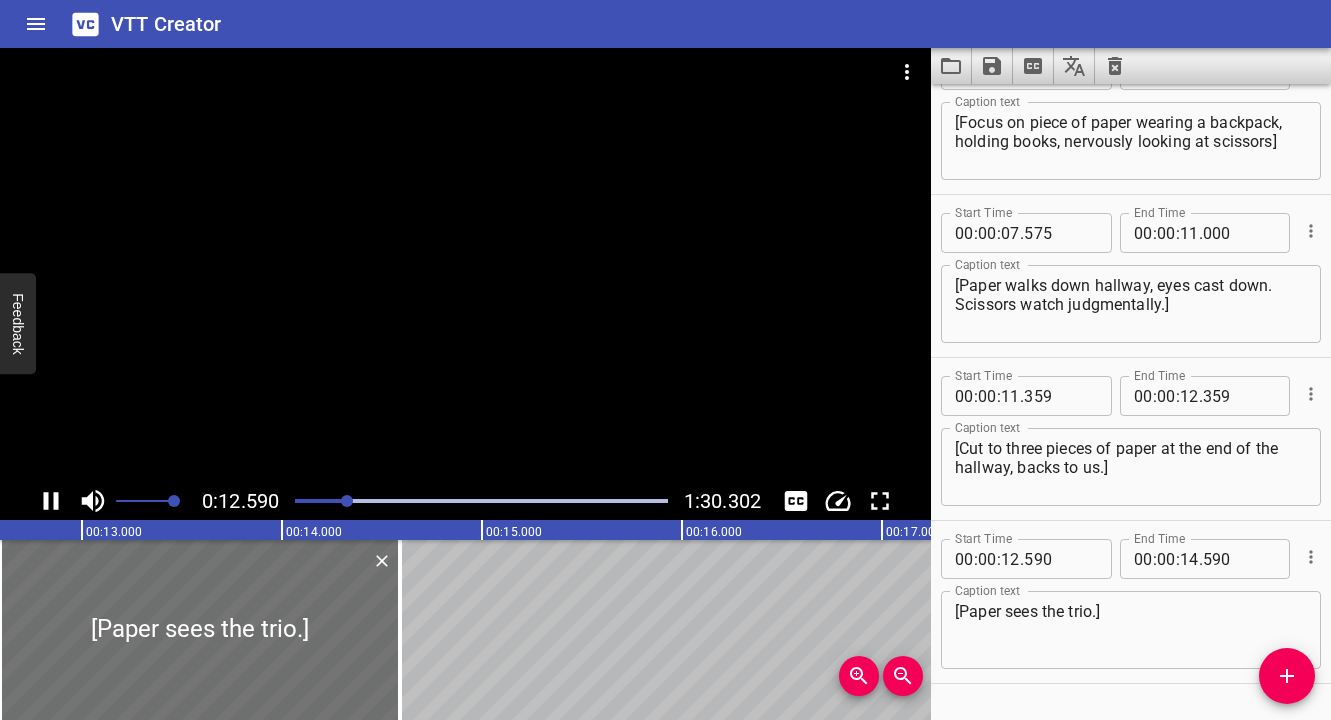 scroll, scrollTop: 0, scrollLeft: 2519, axis: horizontal 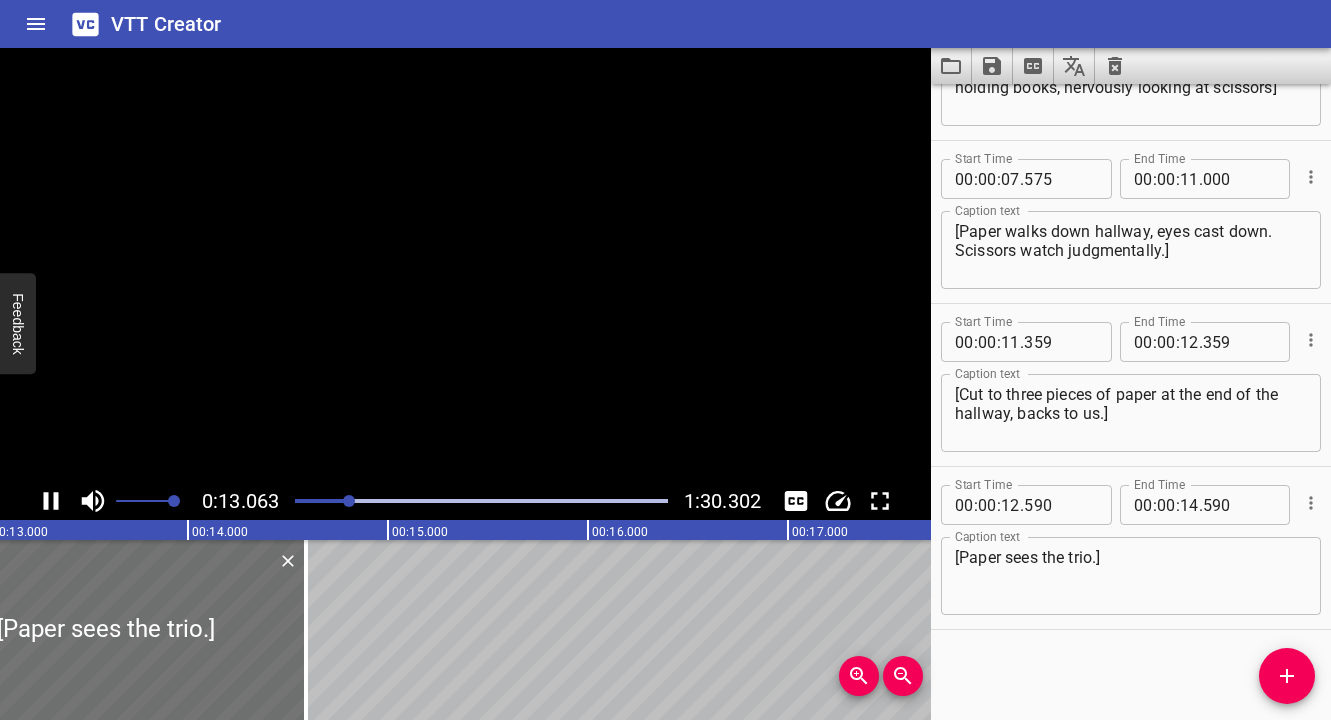 click 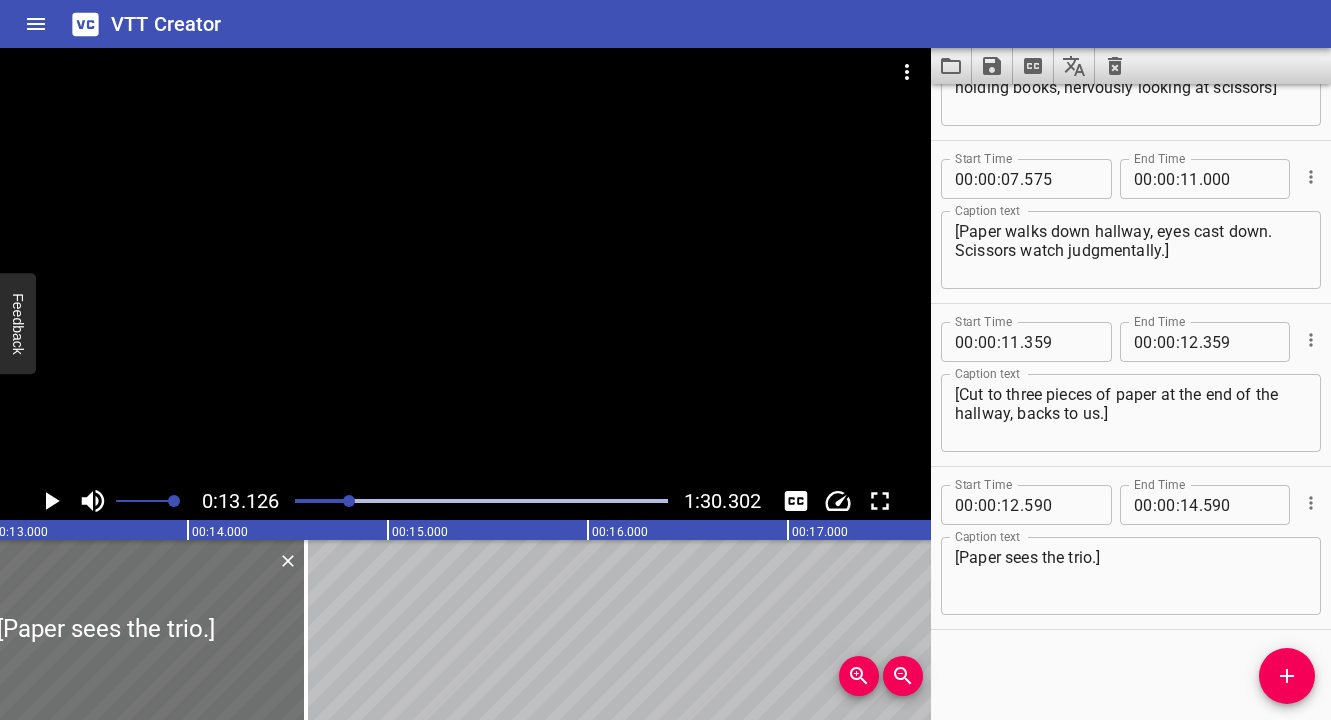 scroll, scrollTop: 0, scrollLeft: 2625, axis: horizontal 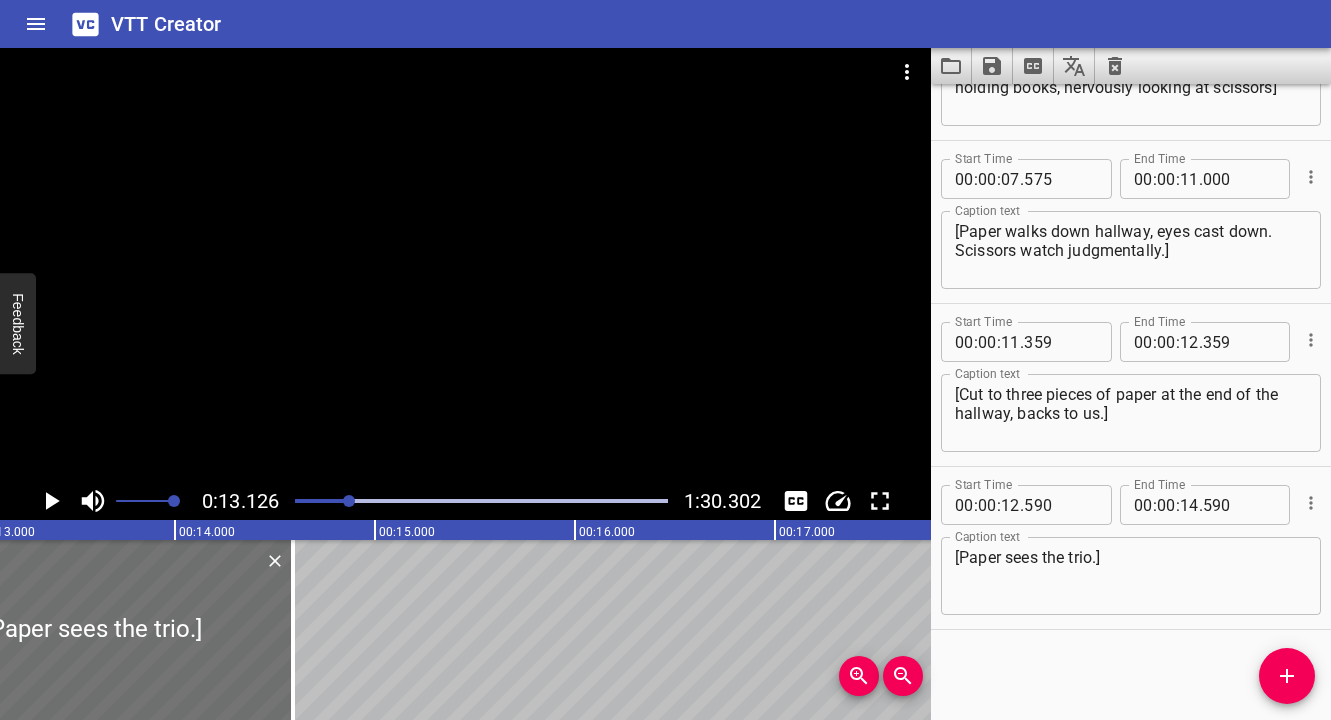 click on "[Paper sees the trio.]" at bounding box center [1131, 576] 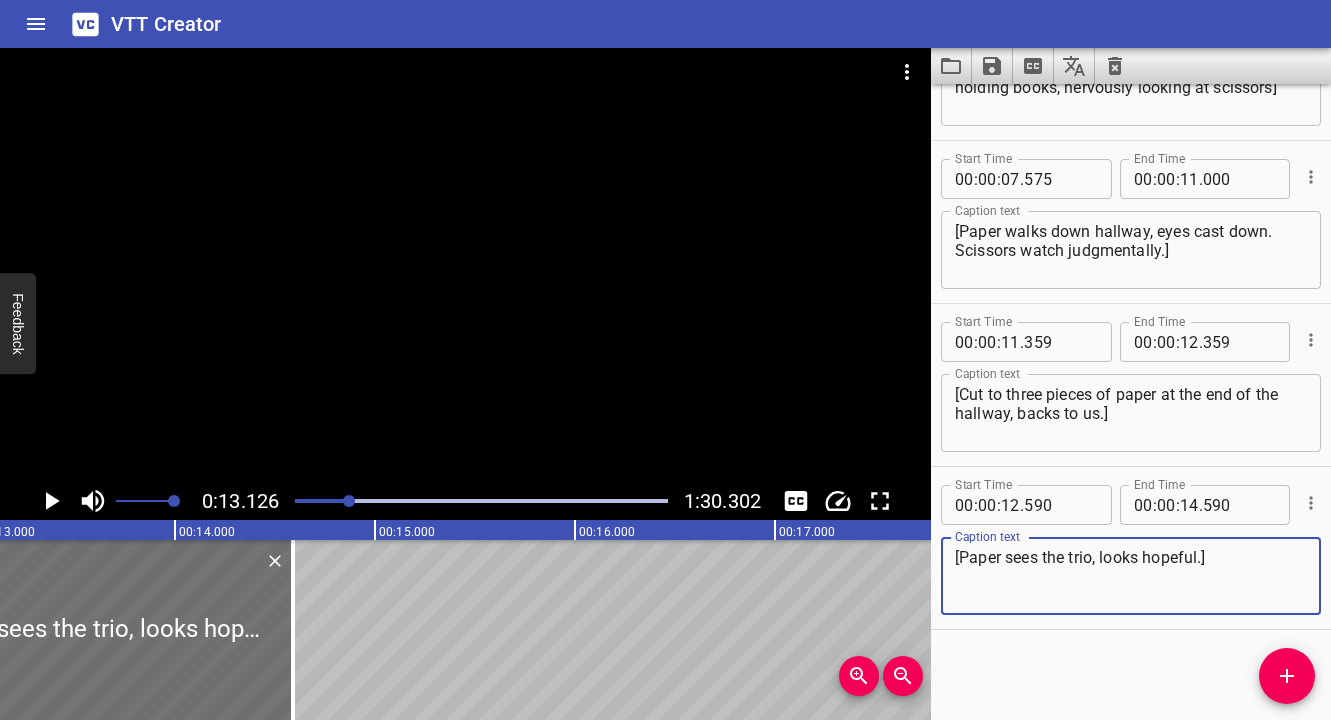 type on "[Paper sees the trio, looks hopeful.]" 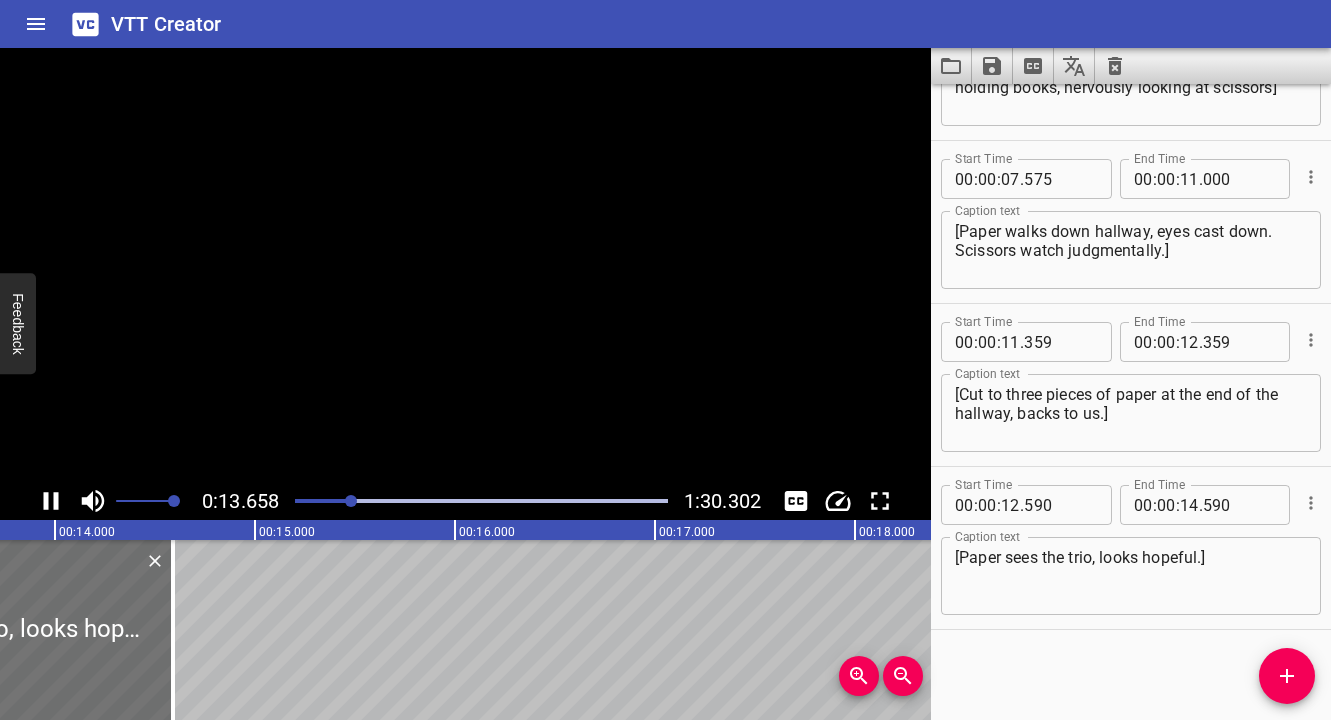 click 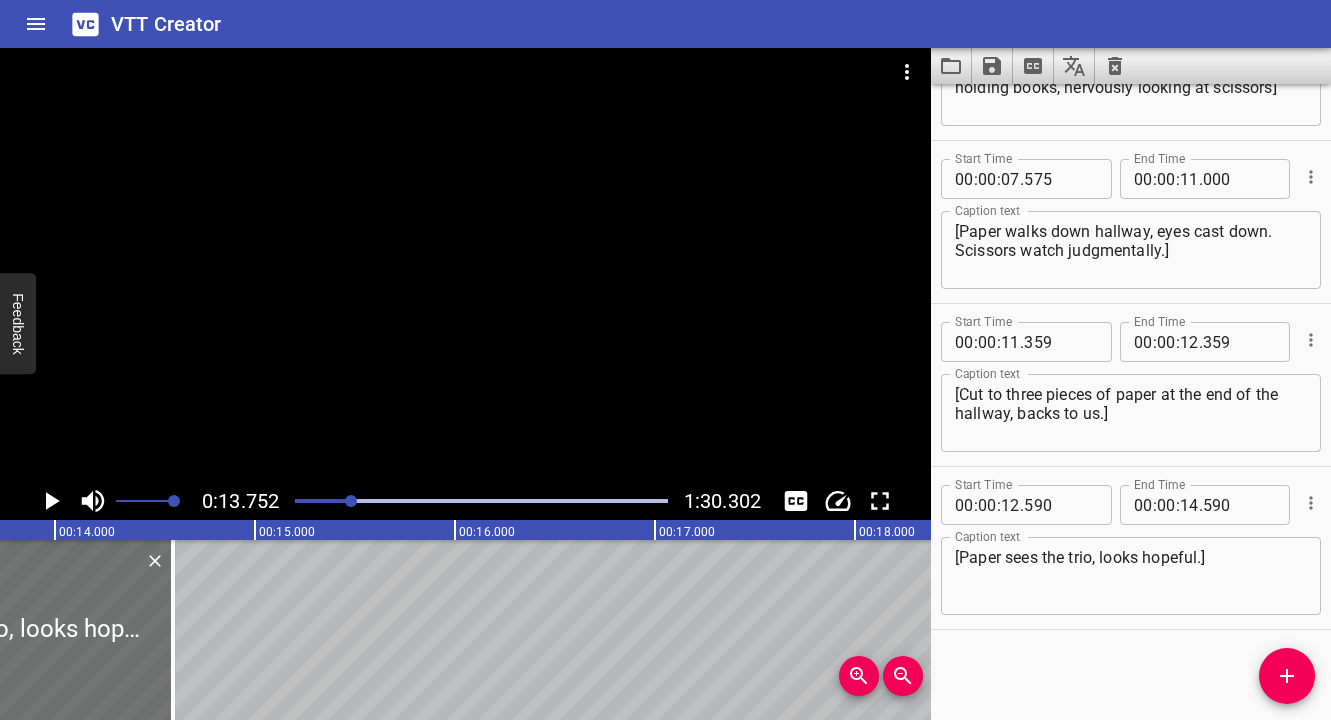 scroll, scrollTop: 0, scrollLeft: 2750, axis: horizontal 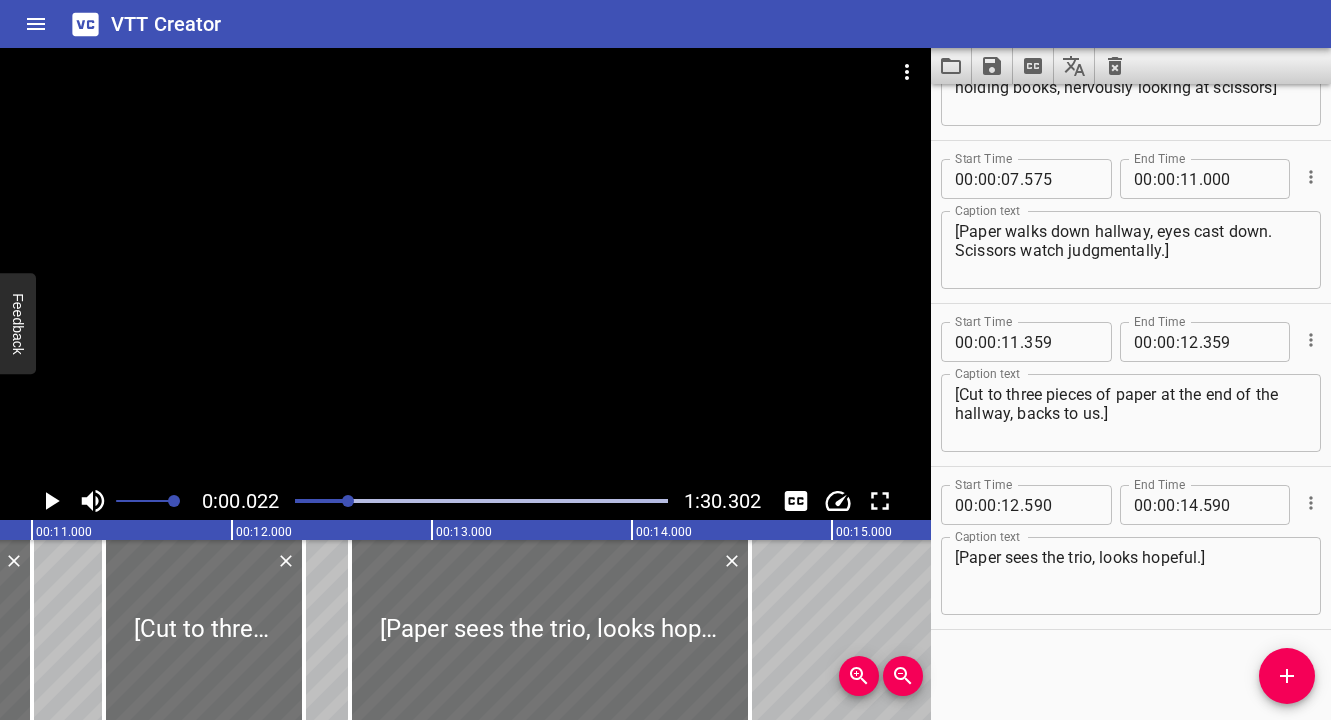 click at bounding box center (348, 501) 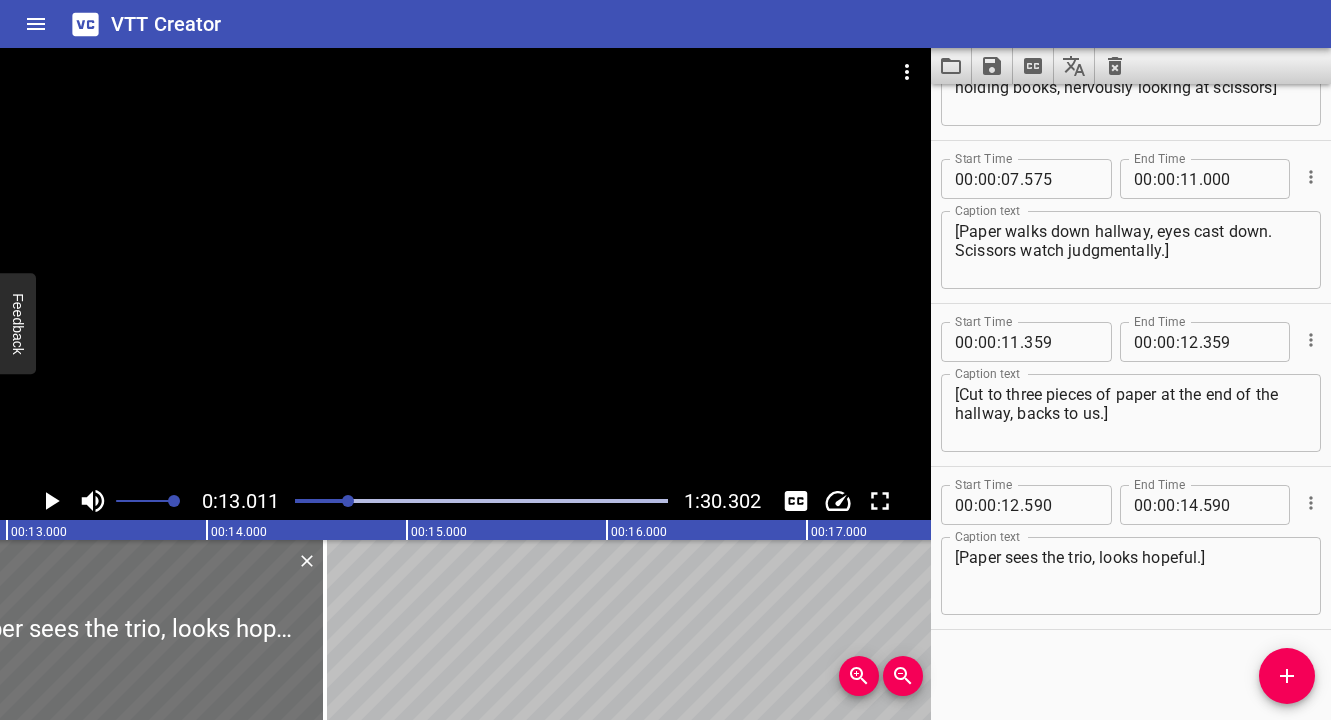 scroll, scrollTop: 0, scrollLeft: 2602, axis: horizontal 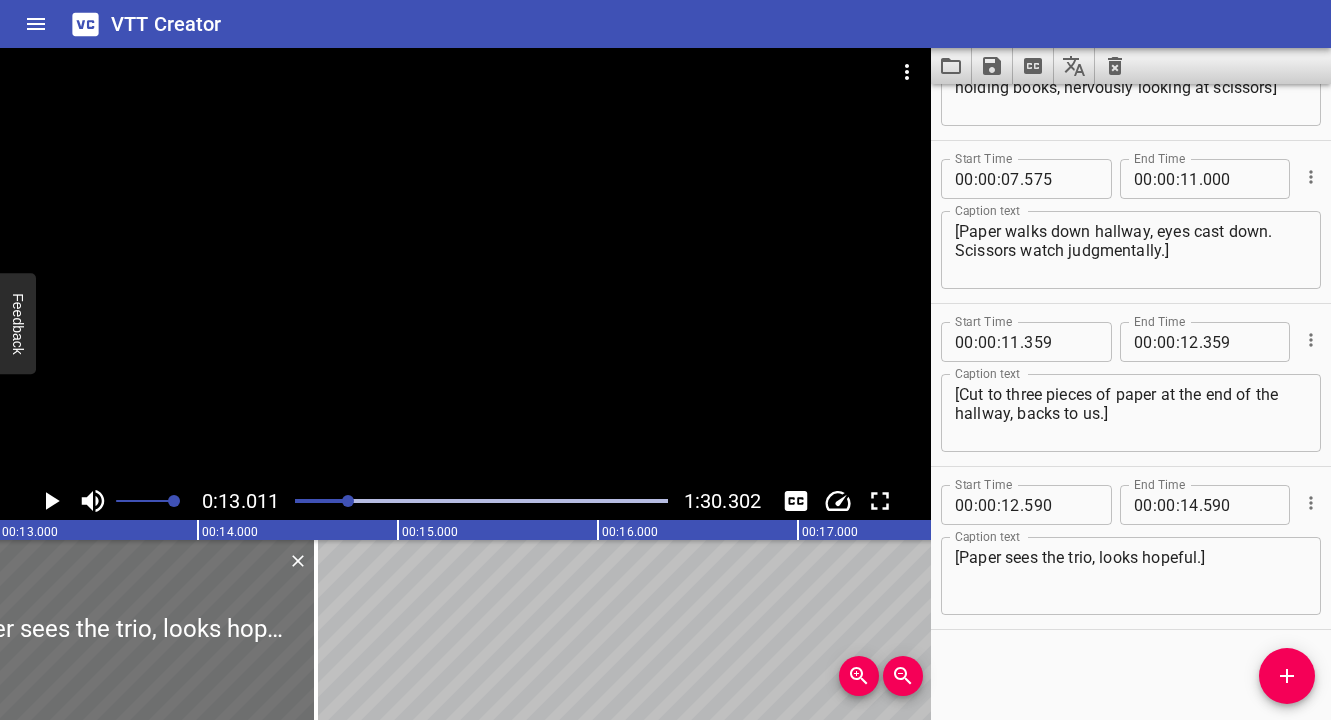 click 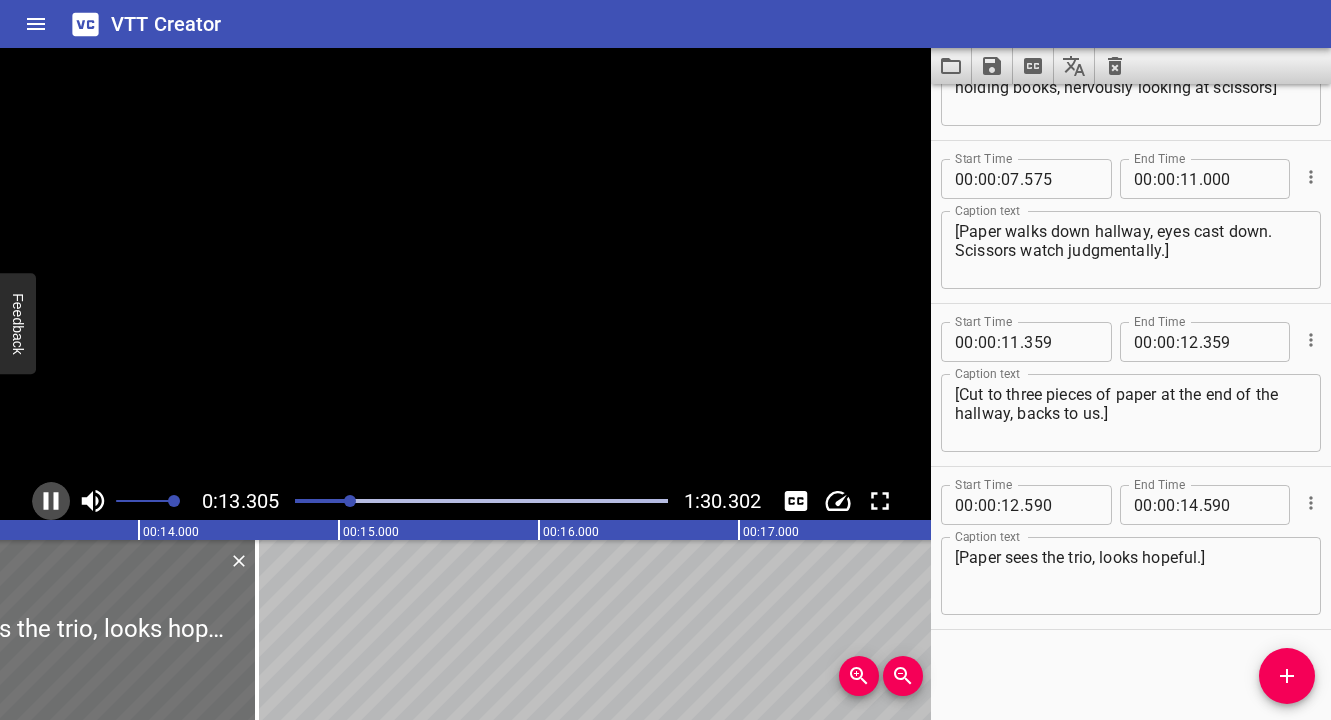 click 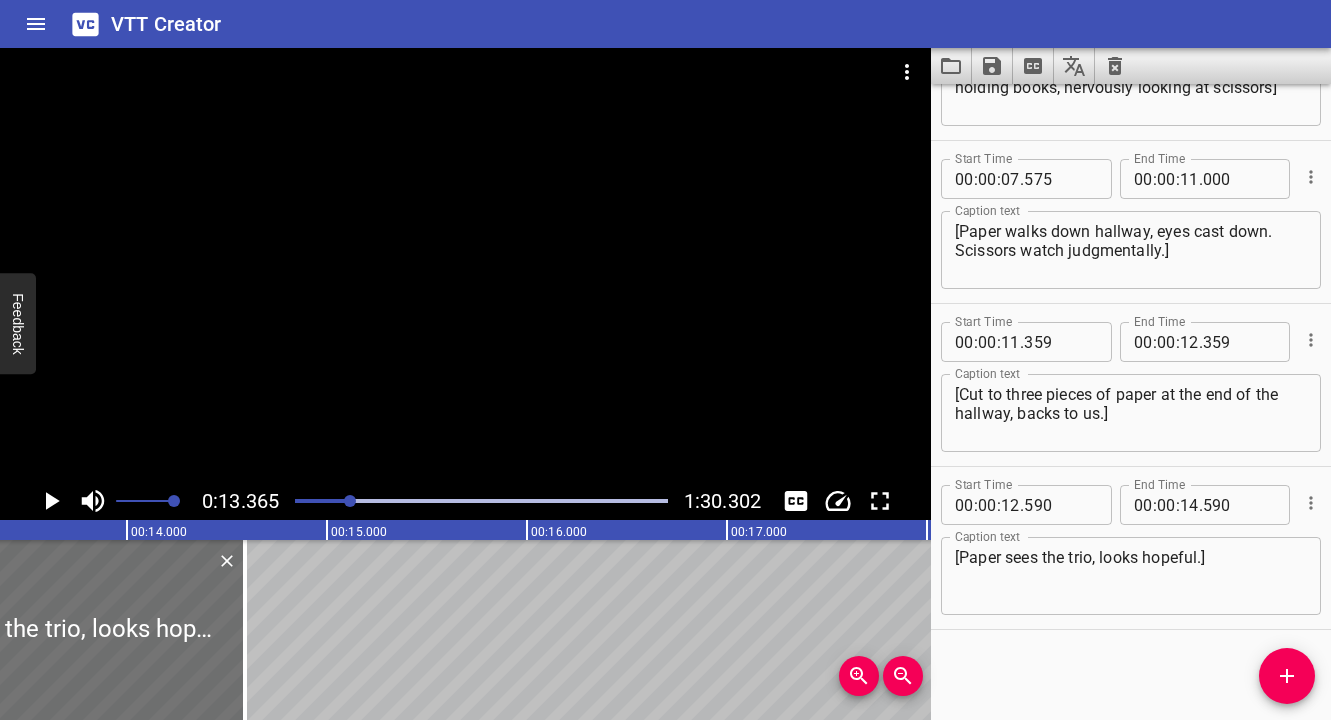 click 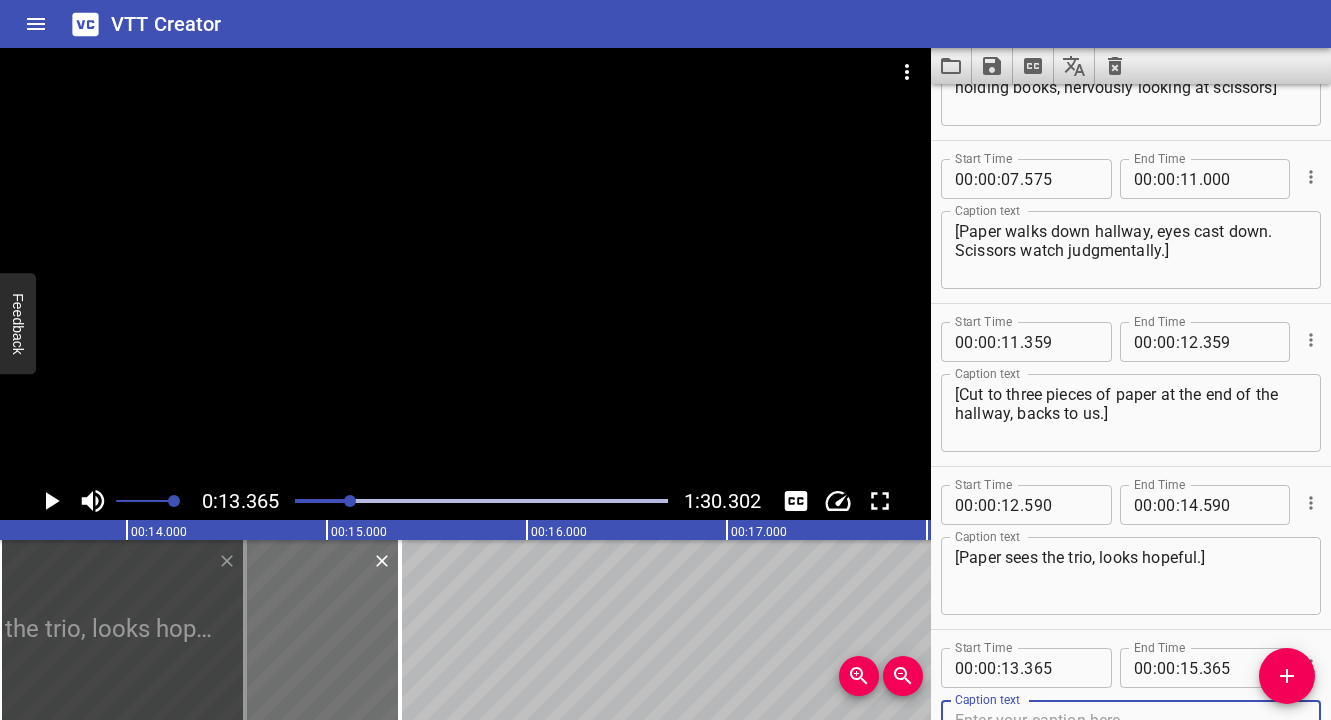 scroll, scrollTop: 282, scrollLeft: 0, axis: vertical 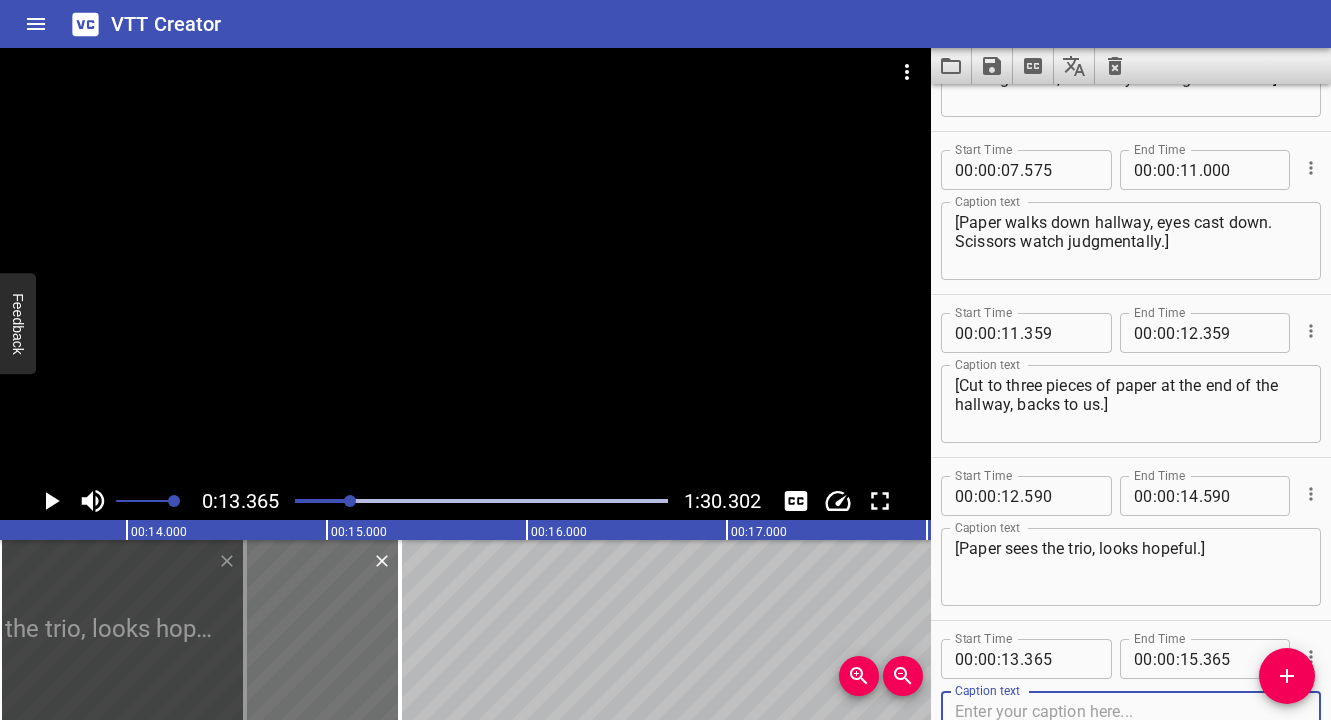 type 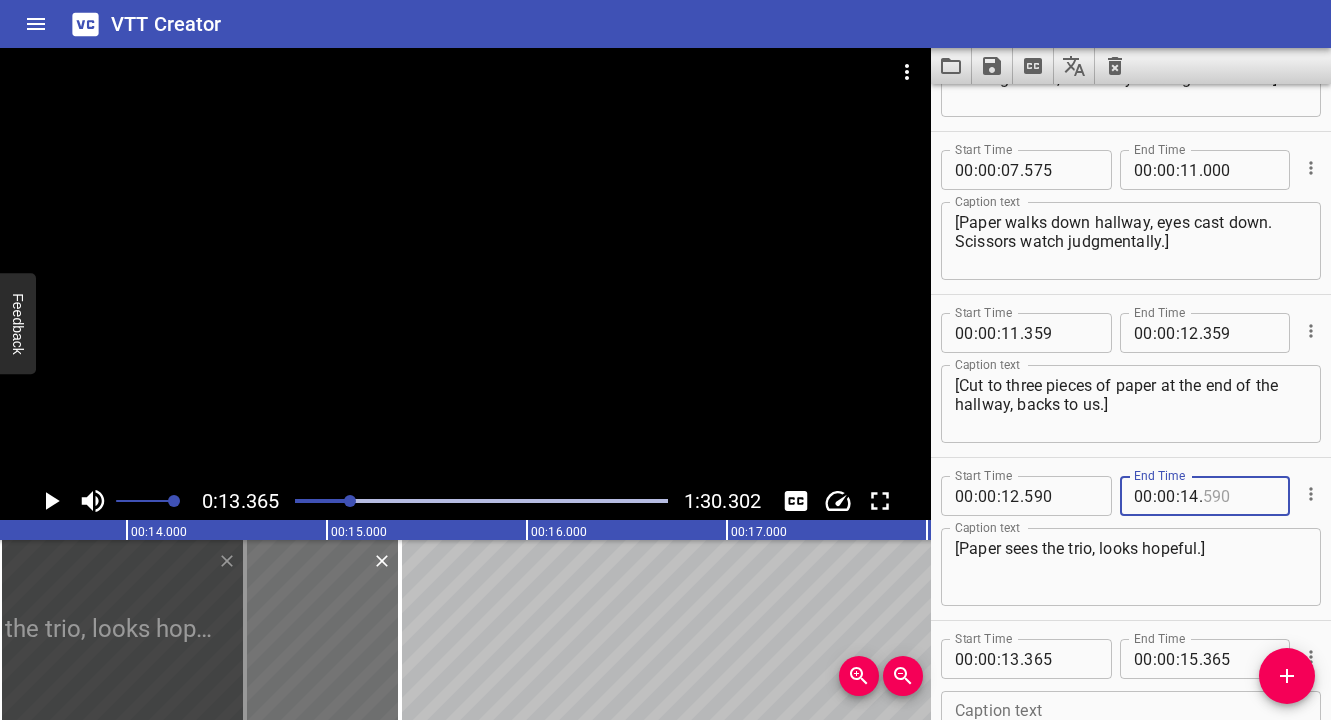 click at bounding box center (1239, 496) 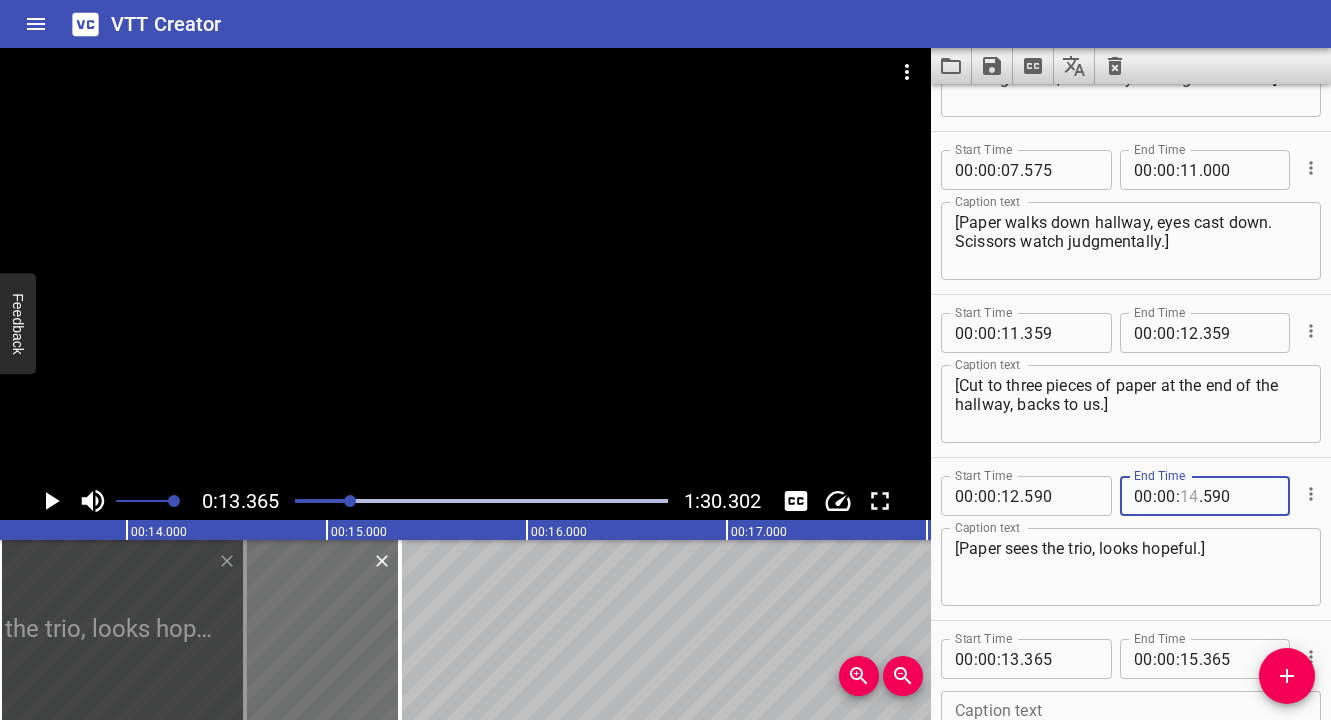 click at bounding box center [1189, 496] 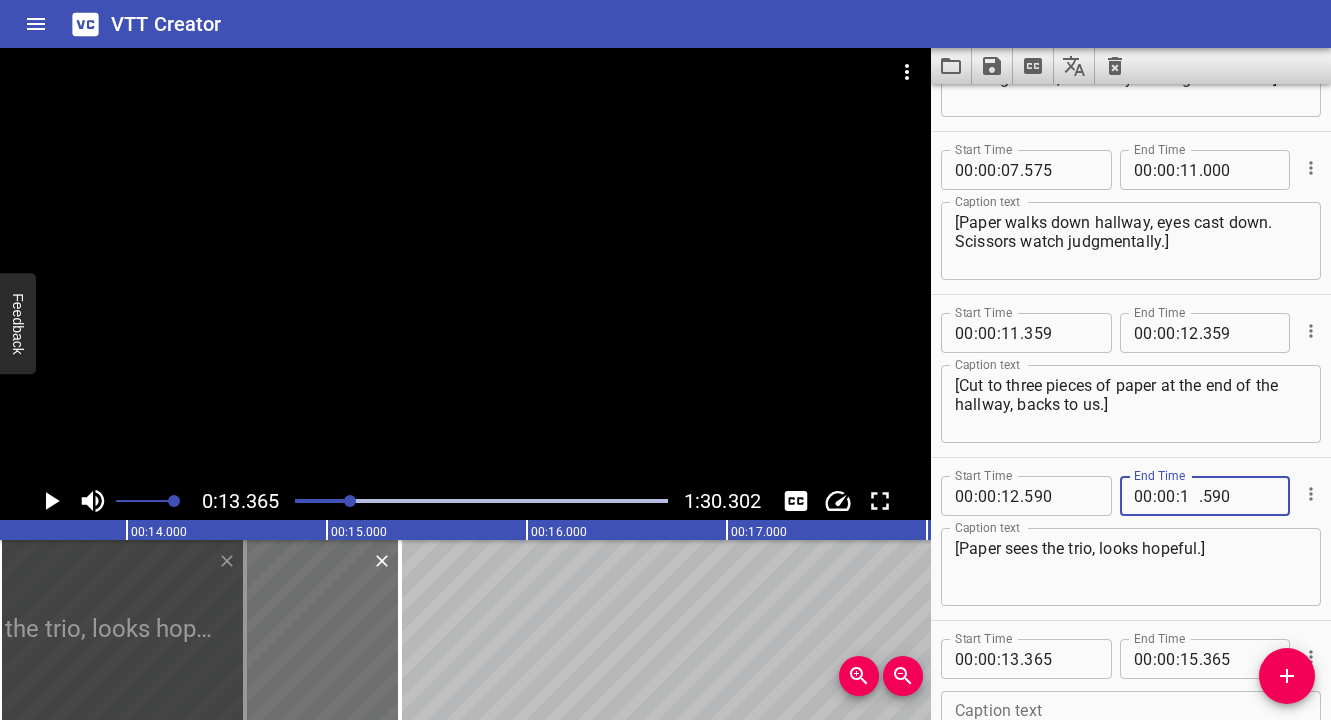 type on "13" 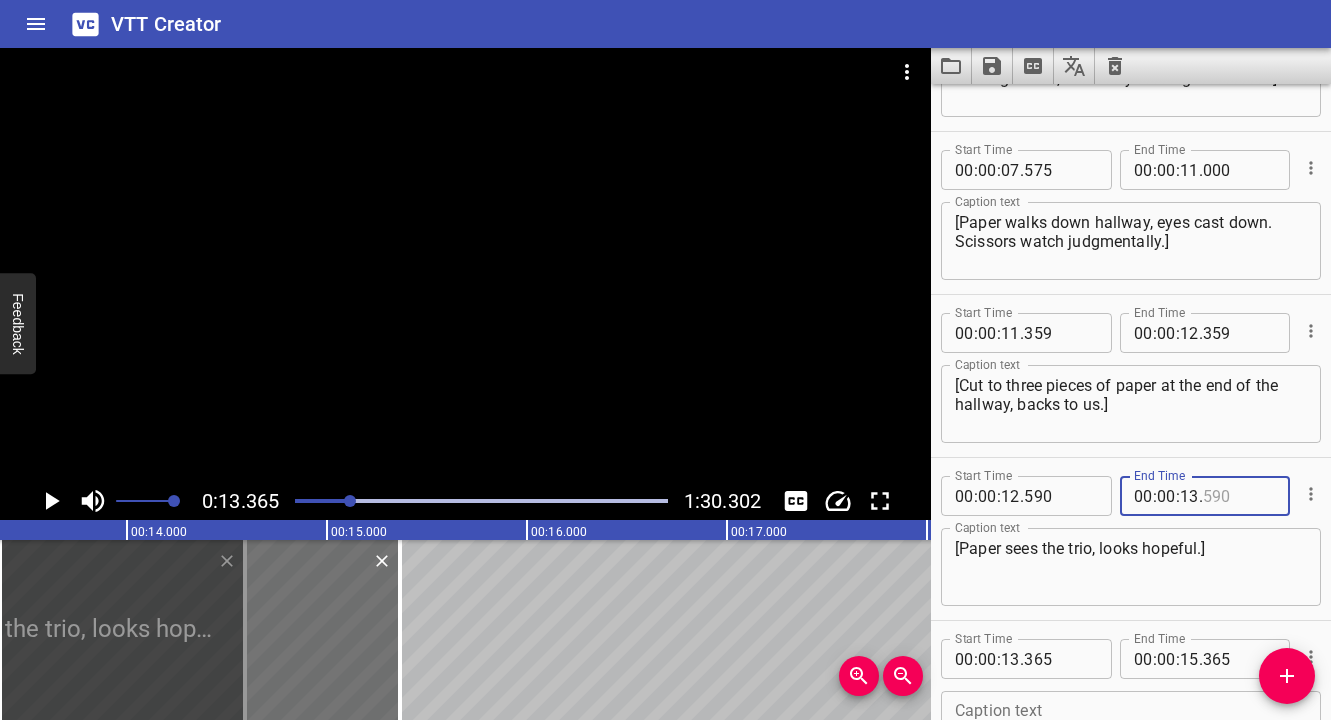 type on "590" 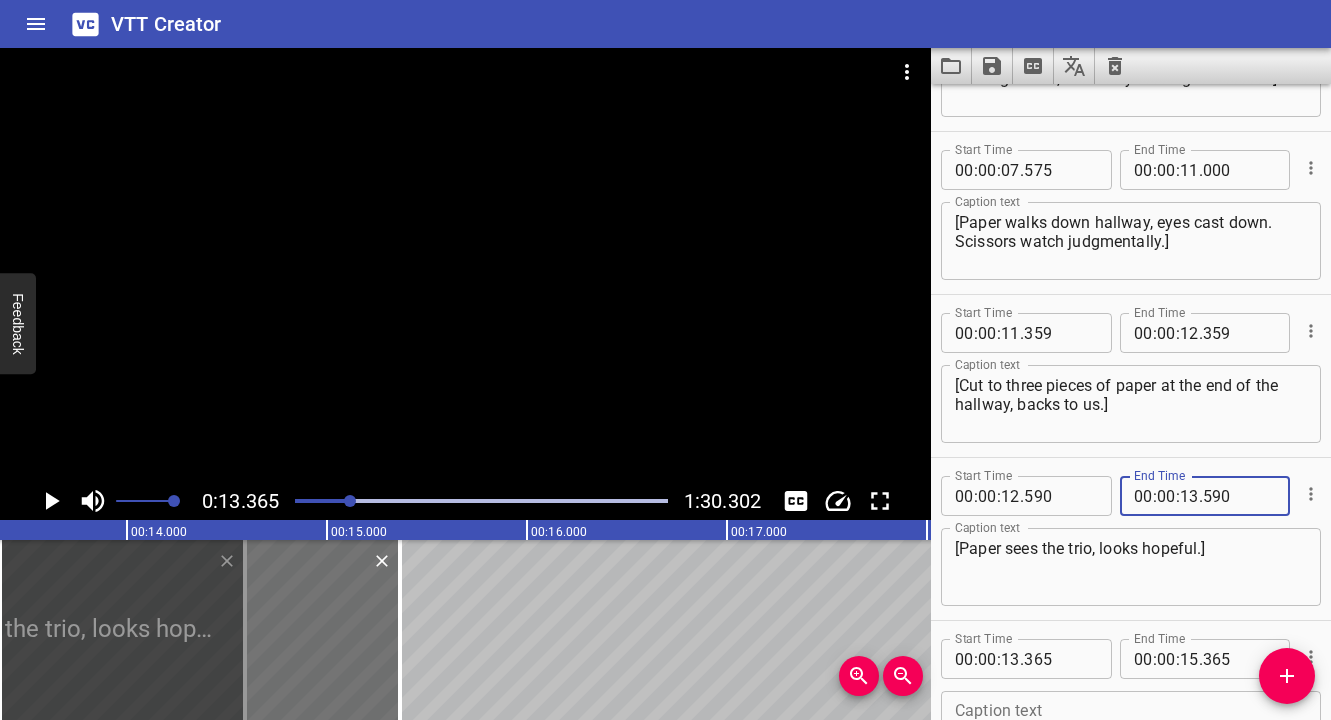 type 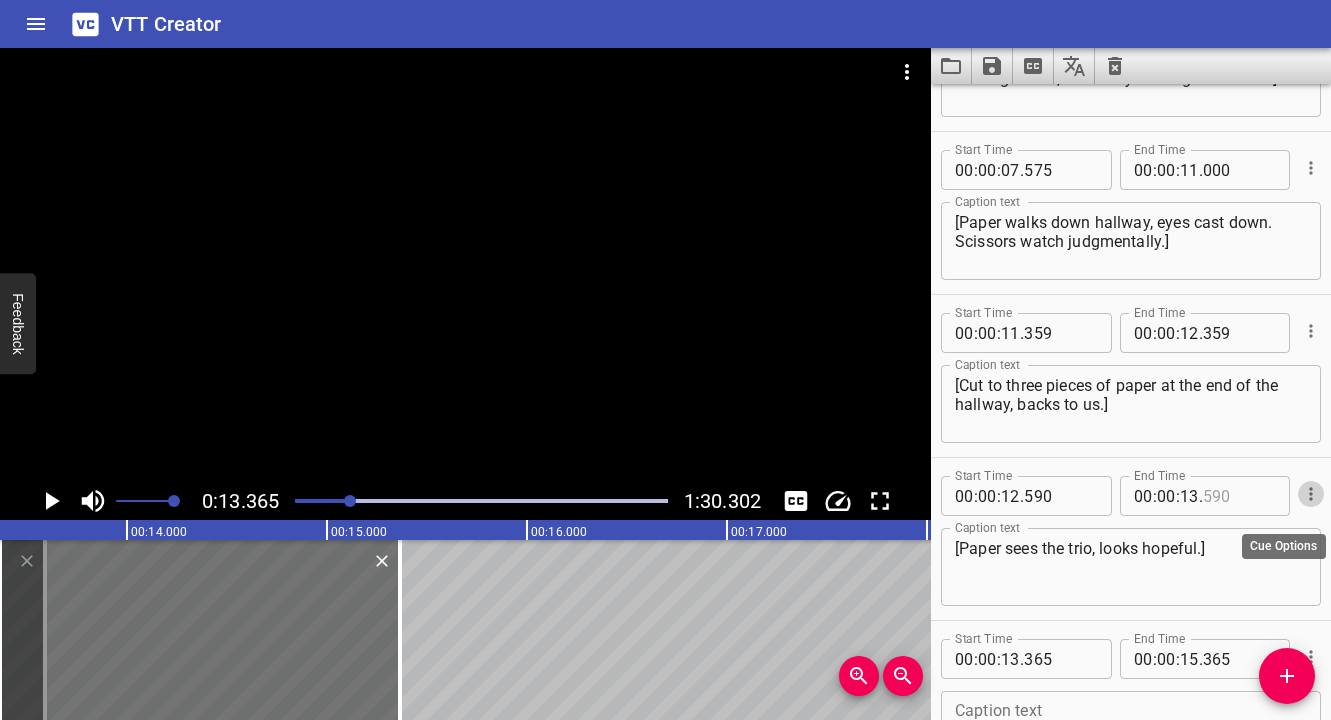 click at bounding box center (1239, 496) 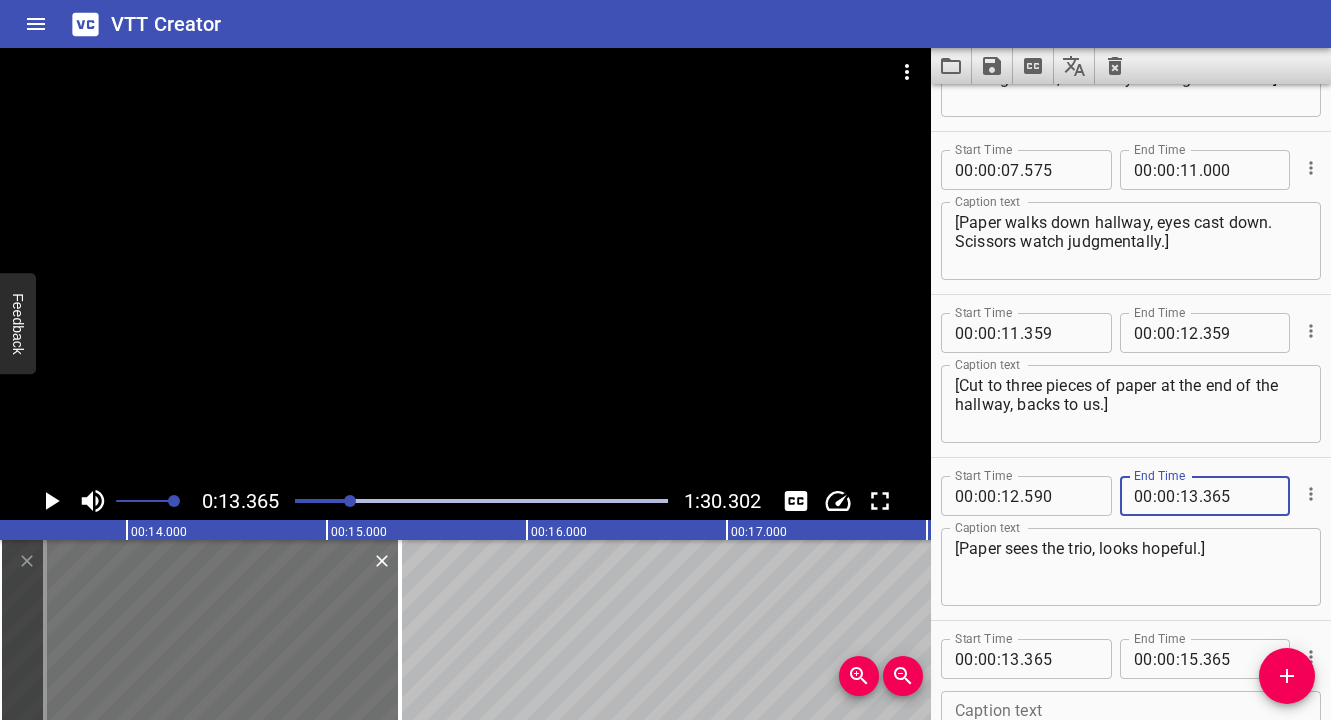 type on "365" 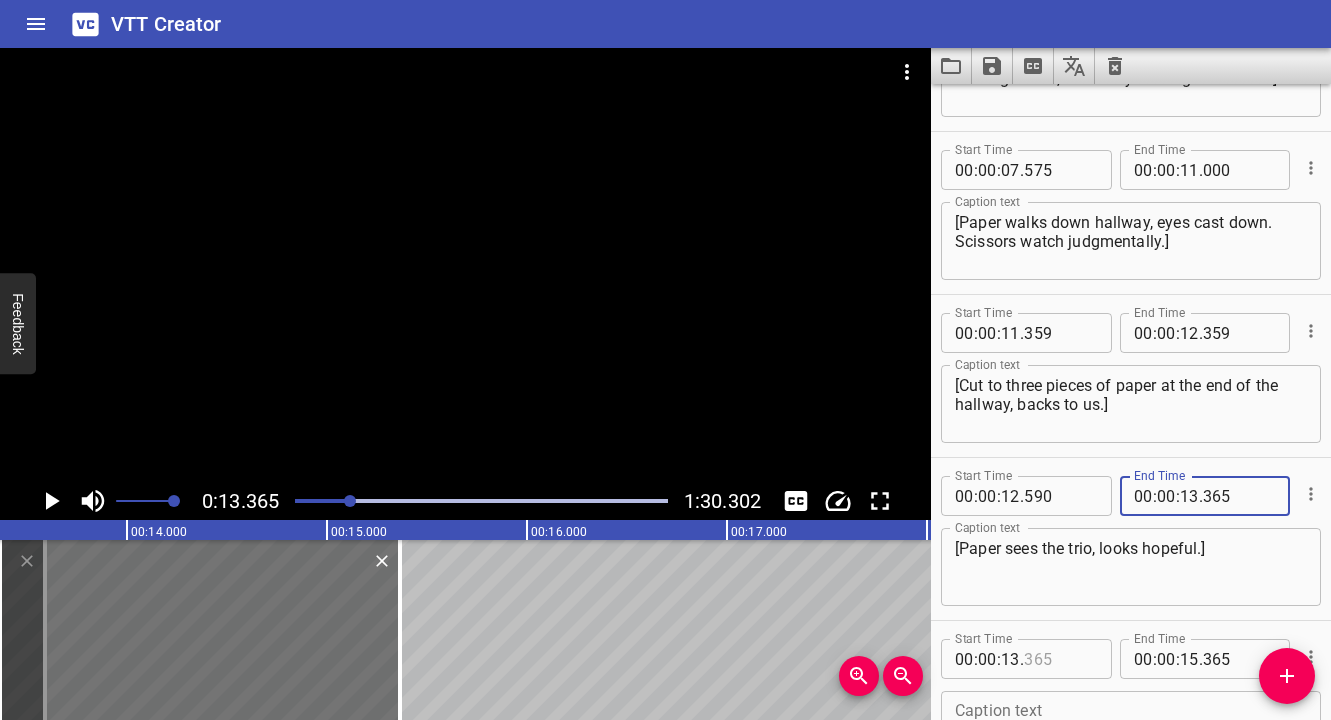 click at bounding box center [1060, 659] 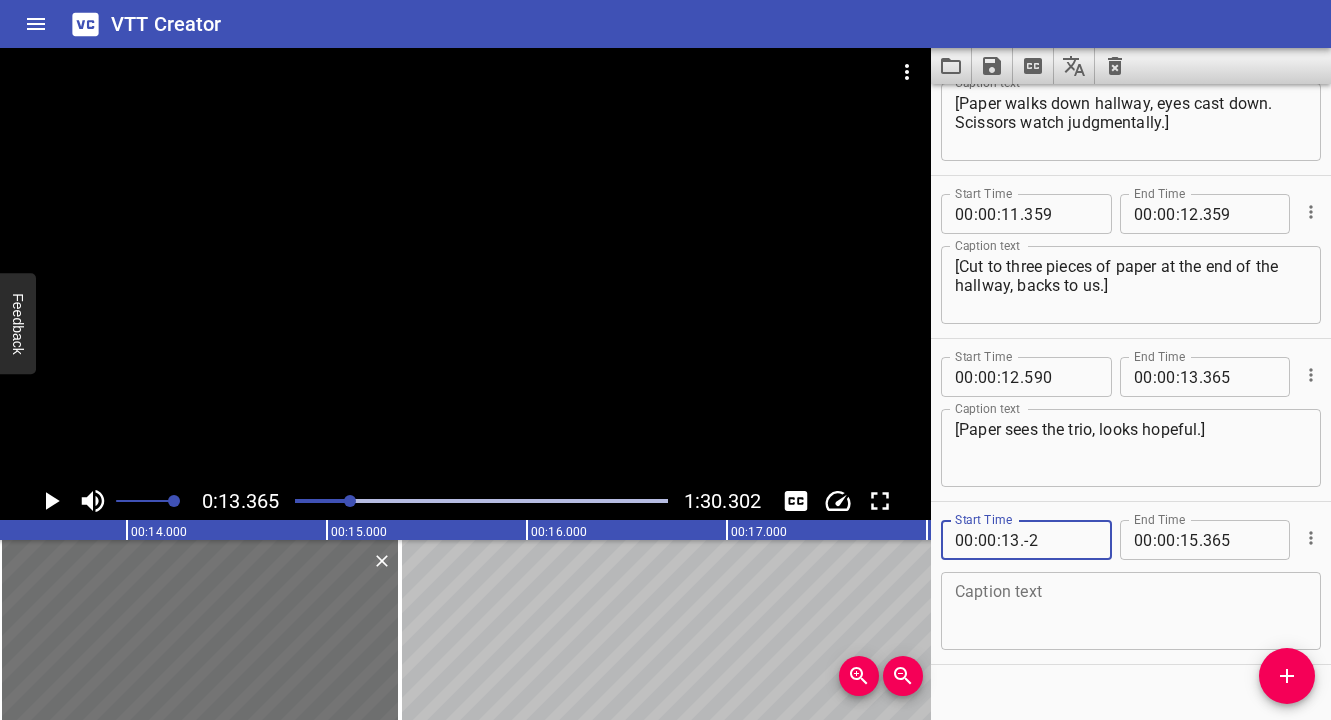 scroll, scrollTop: 409, scrollLeft: 0, axis: vertical 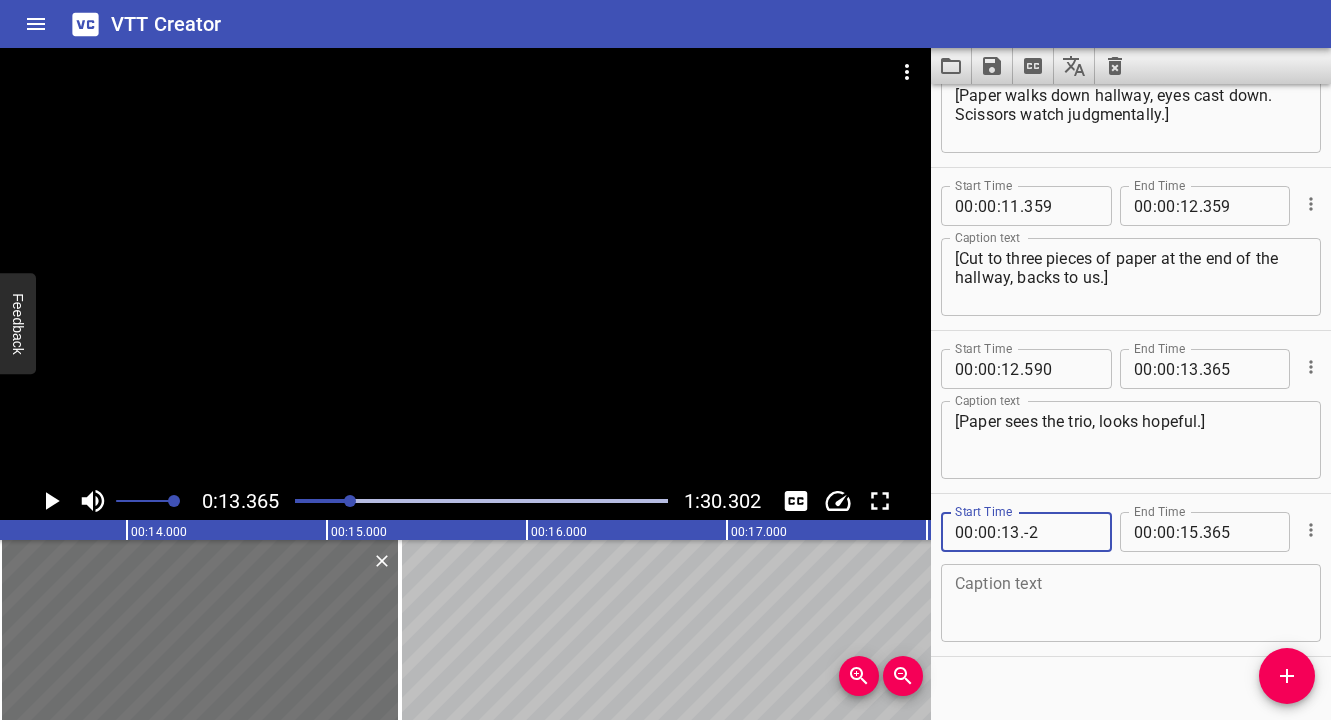 type on "-2" 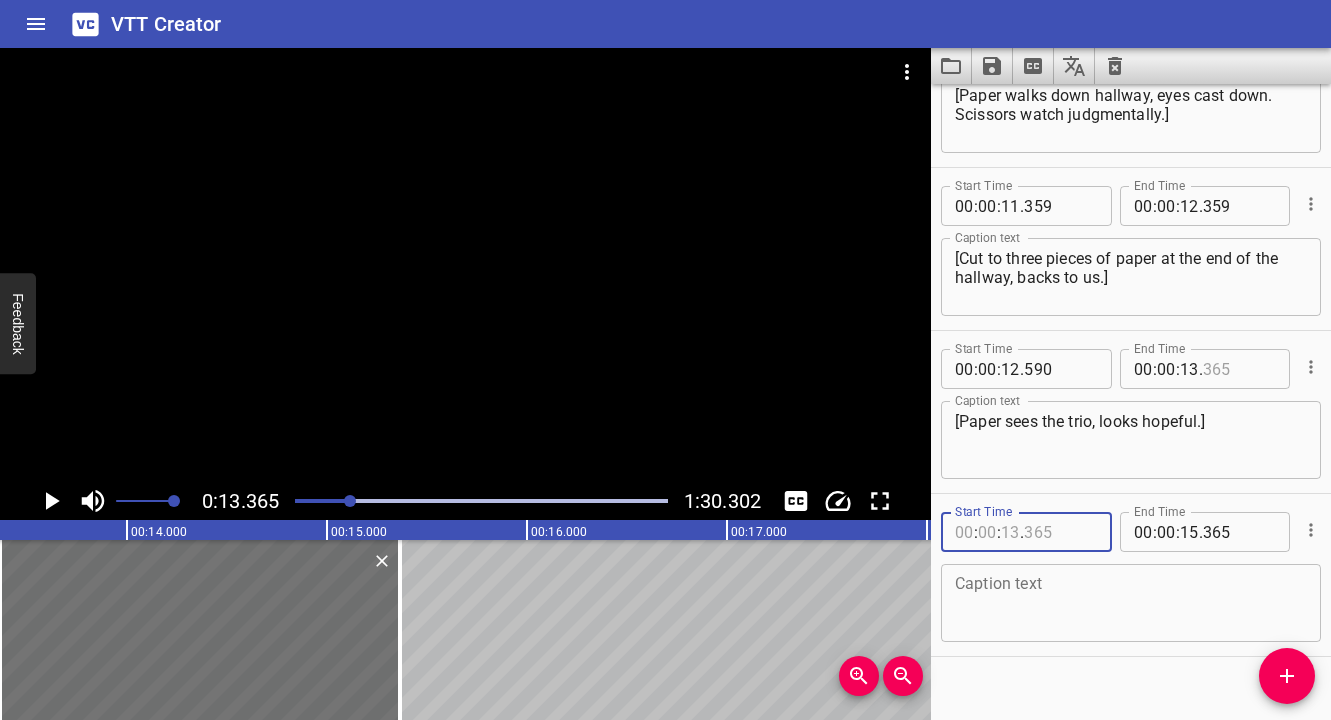 click at bounding box center [1239, 369] 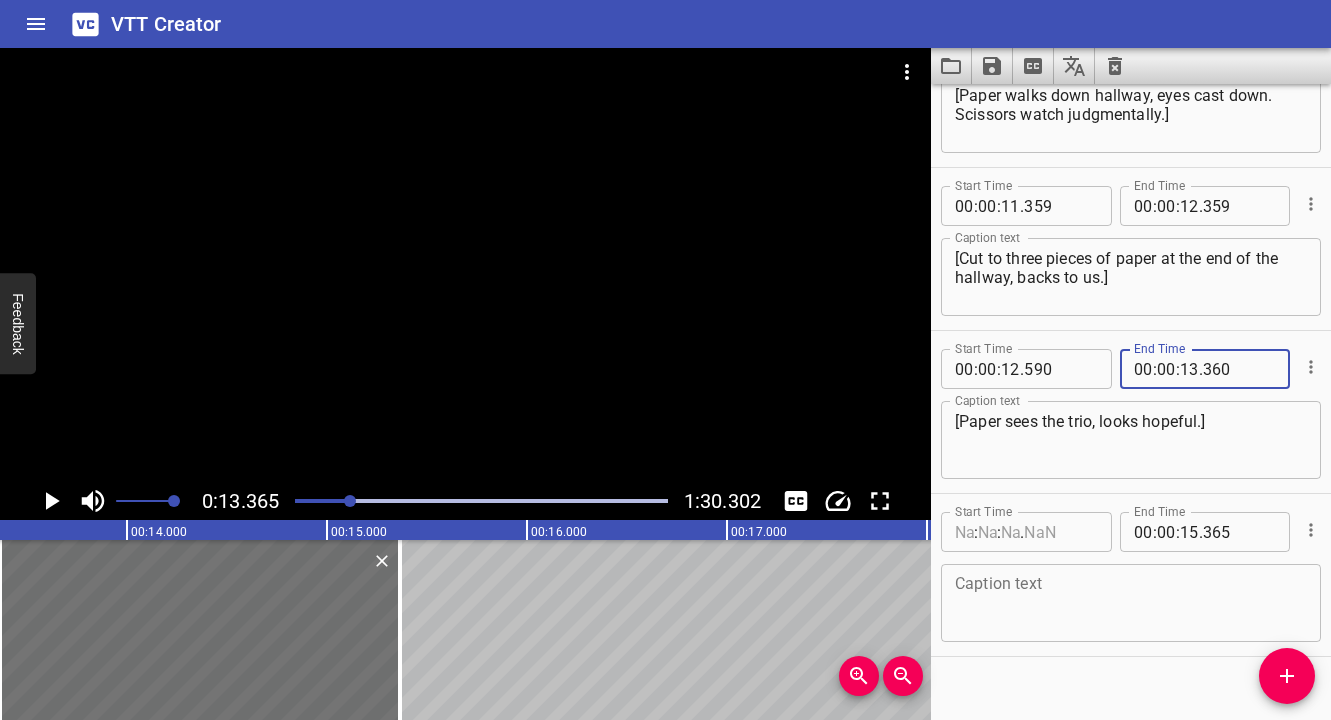 type on "360" 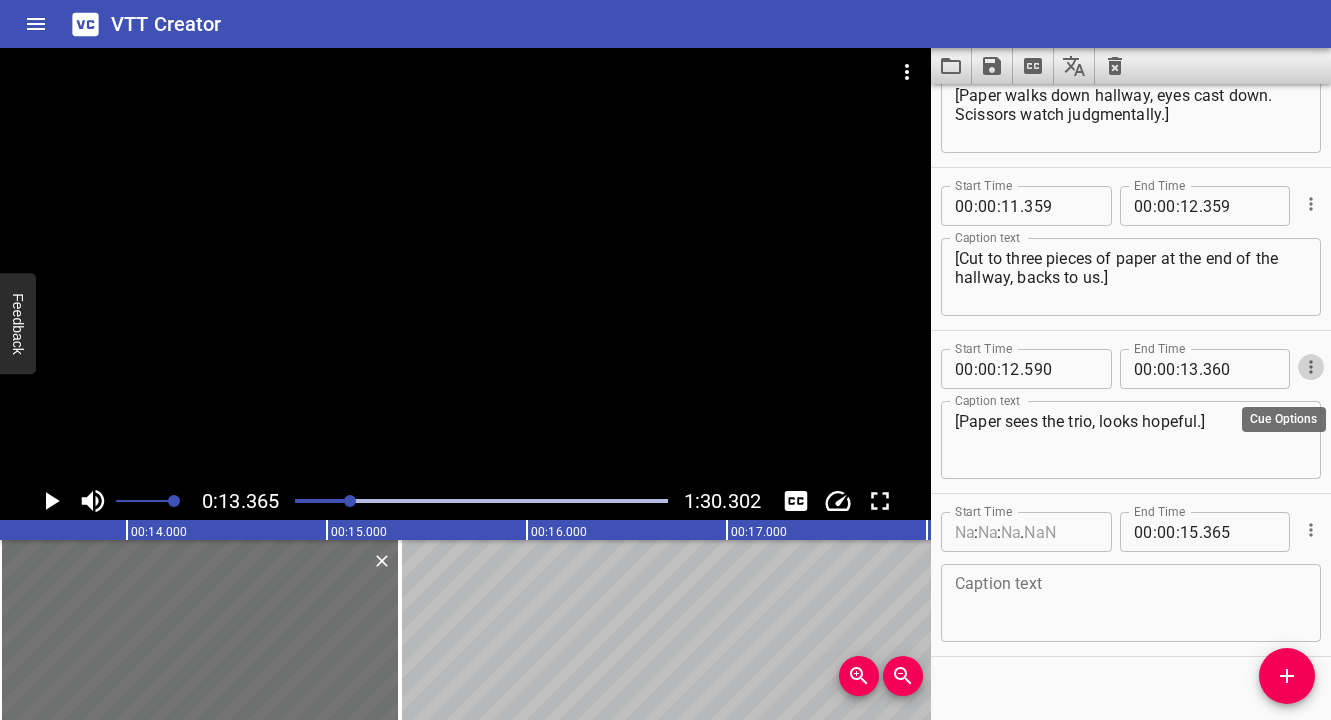 click at bounding box center (1060, 532) 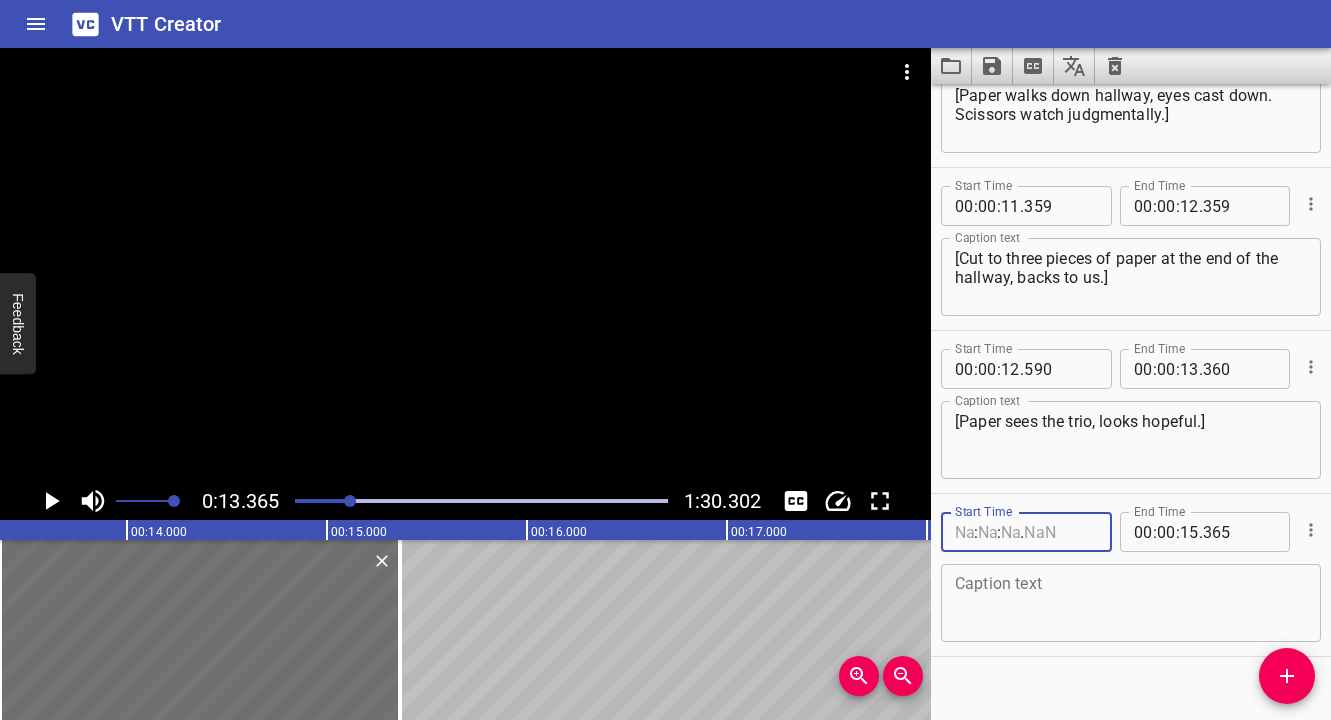 click at bounding box center [1060, 532] 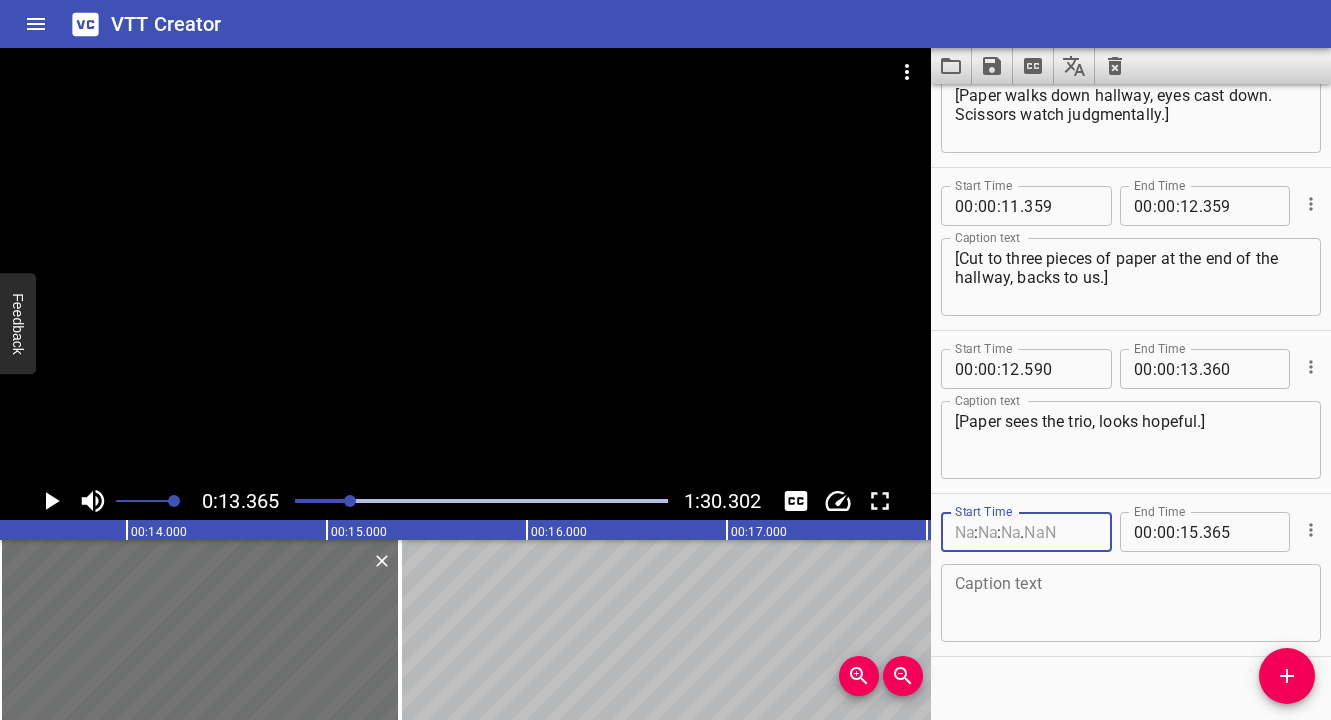 type 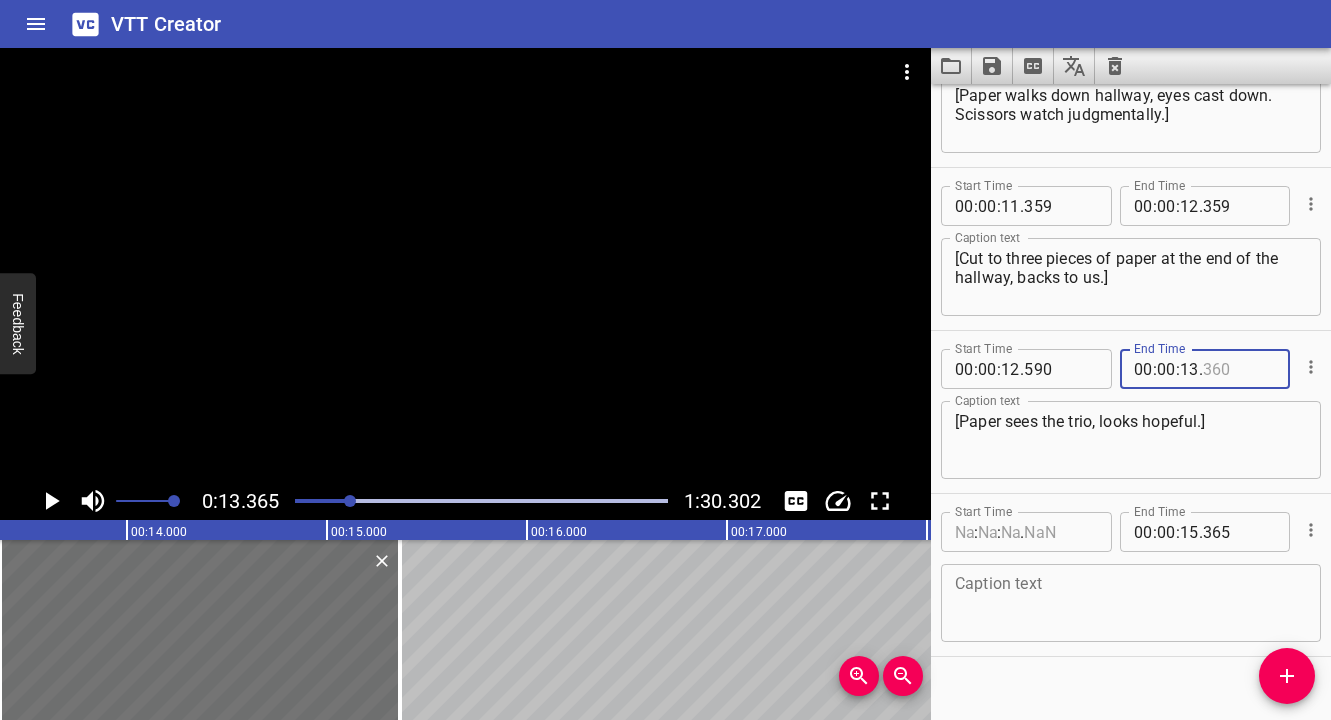 drag, startPoint x: 1268, startPoint y: 375, endPoint x: 1119, endPoint y: 377, distance: 149.01343 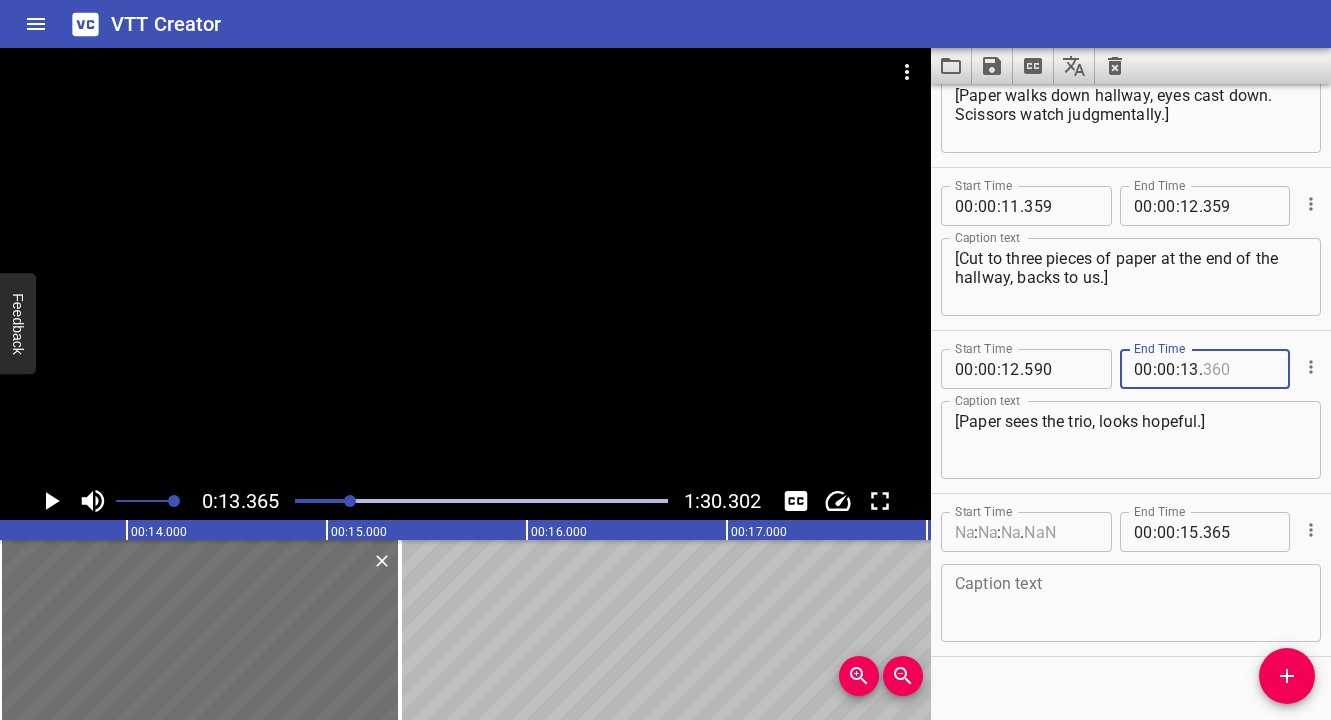 type on "360" 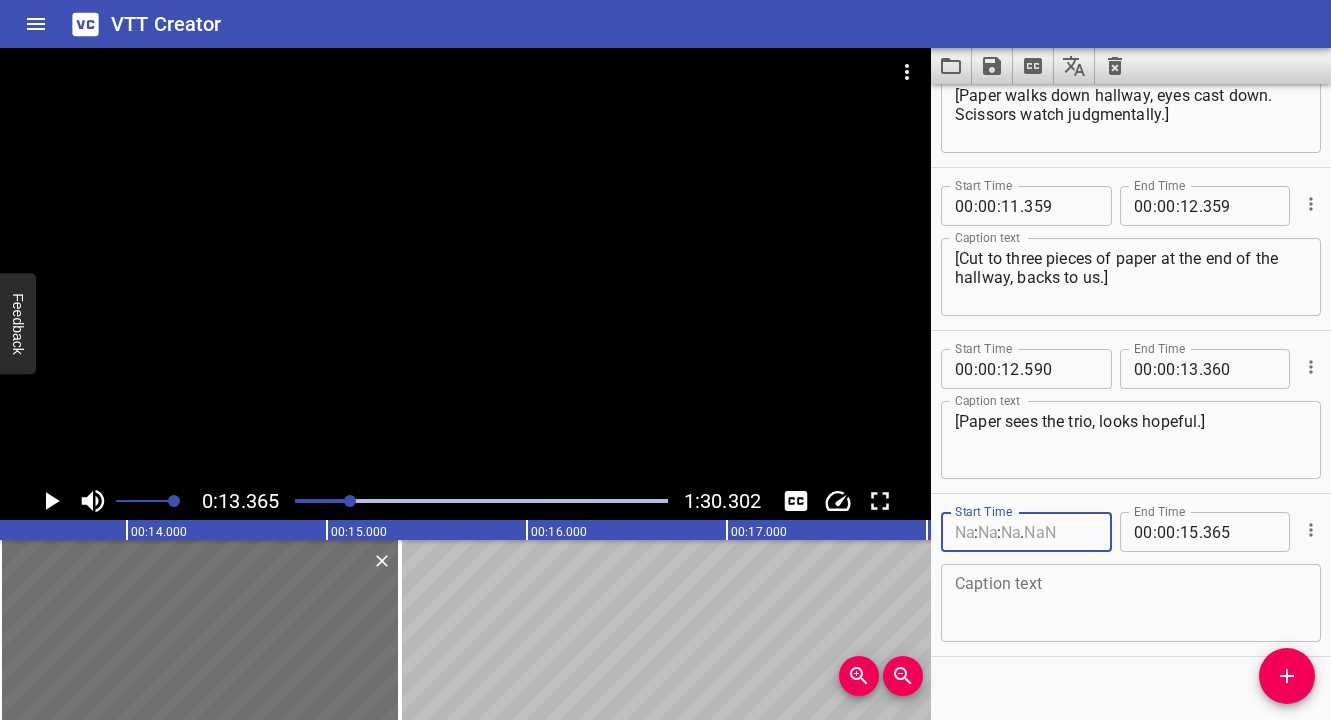 click at bounding box center [1060, 532] 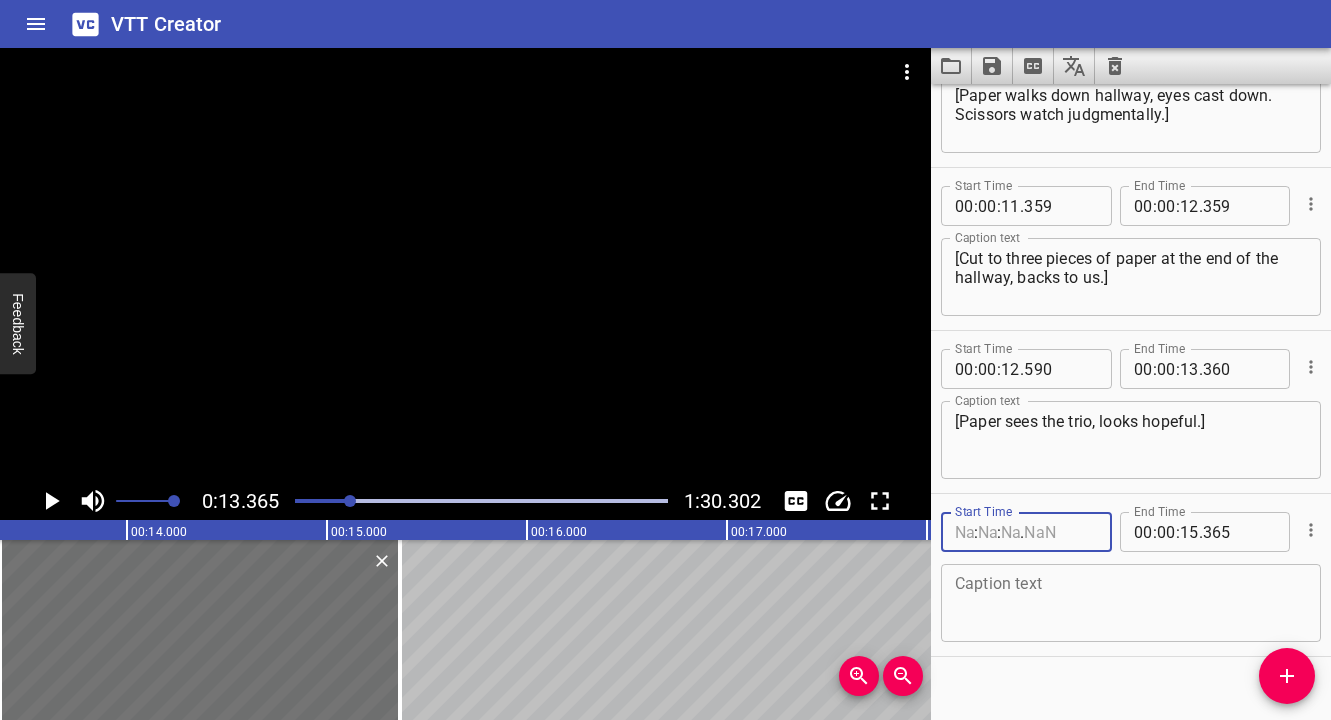 type 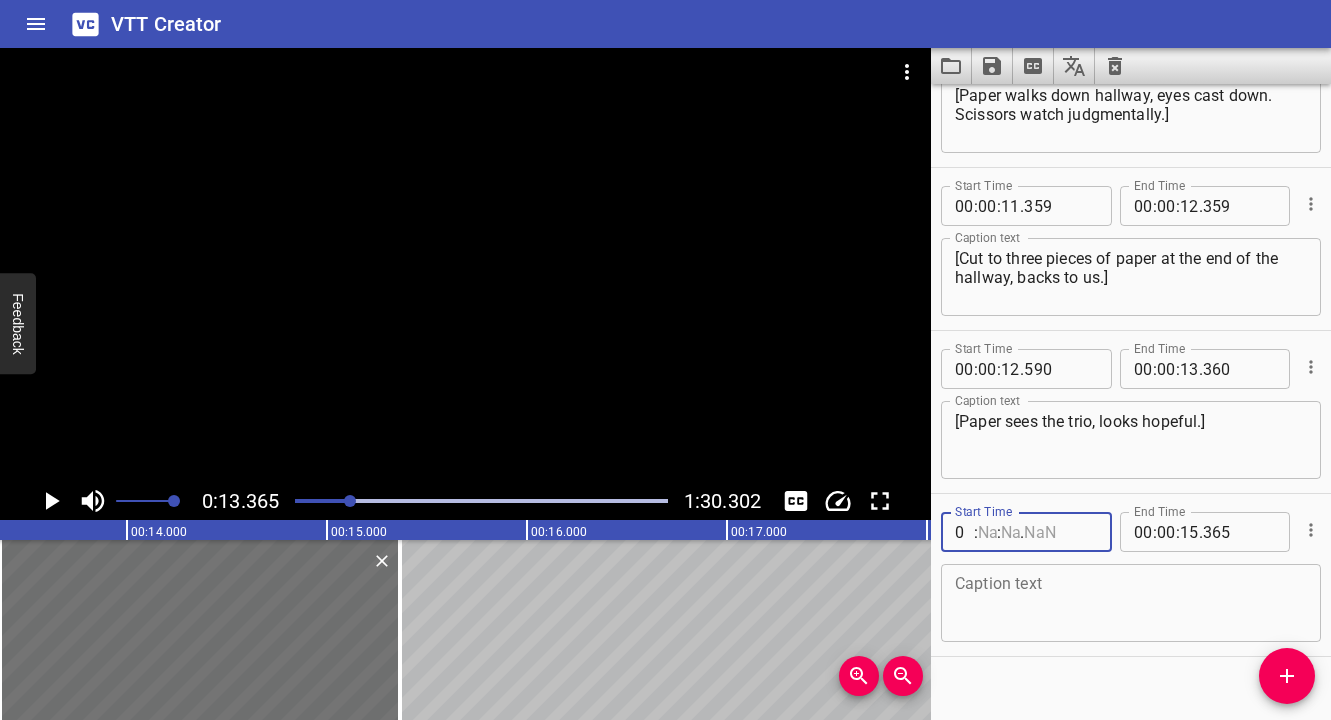 type on "00" 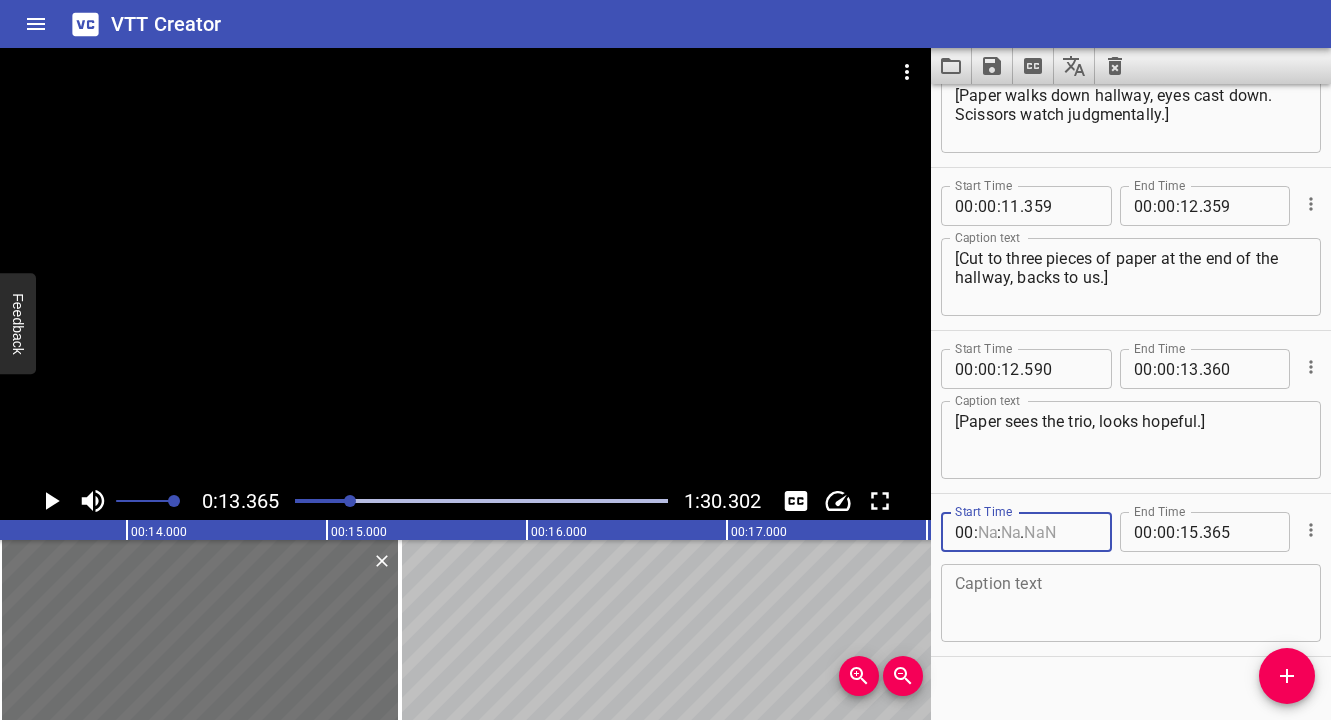 type 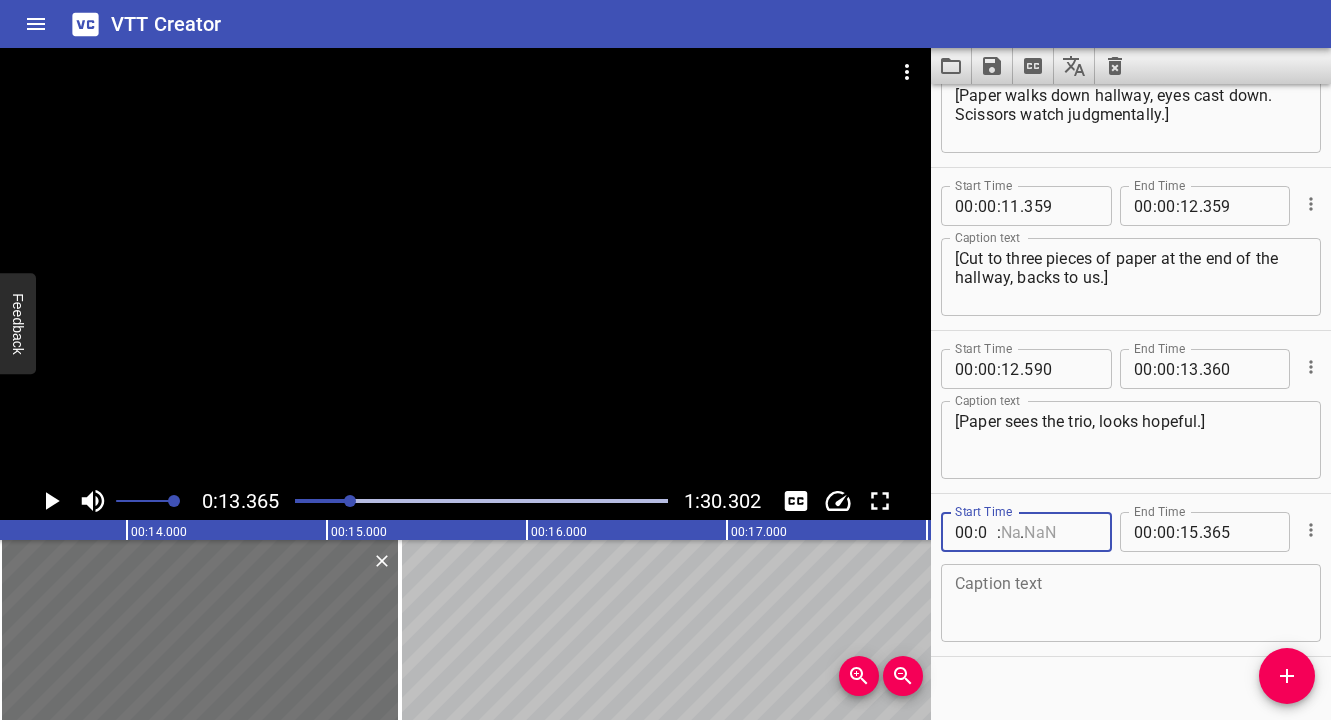 type on "00" 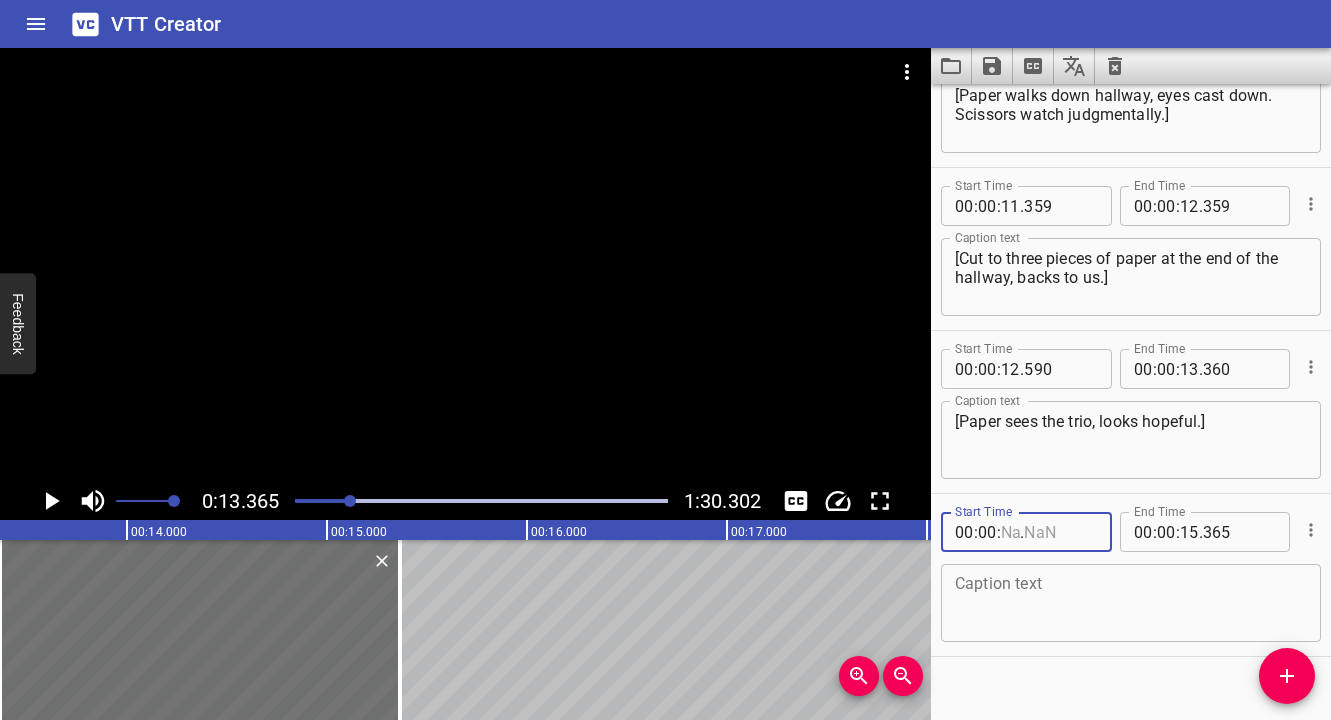 type 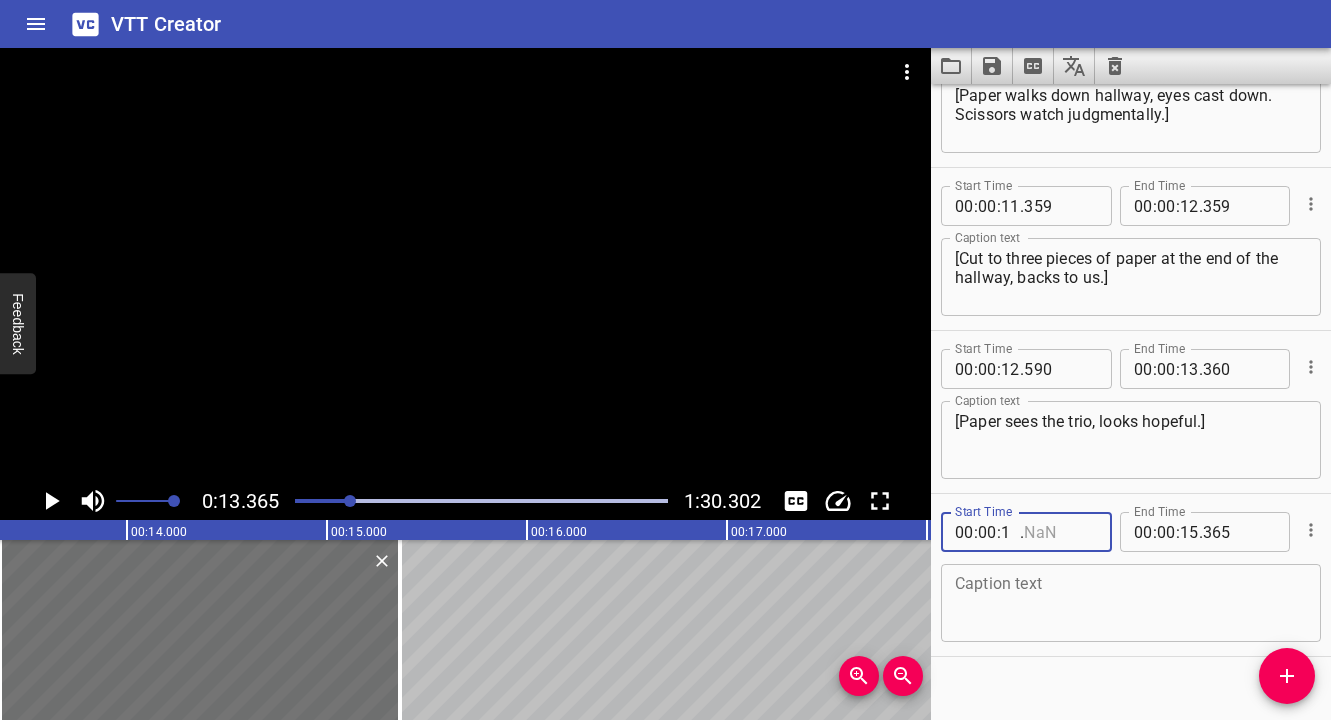 type on "13" 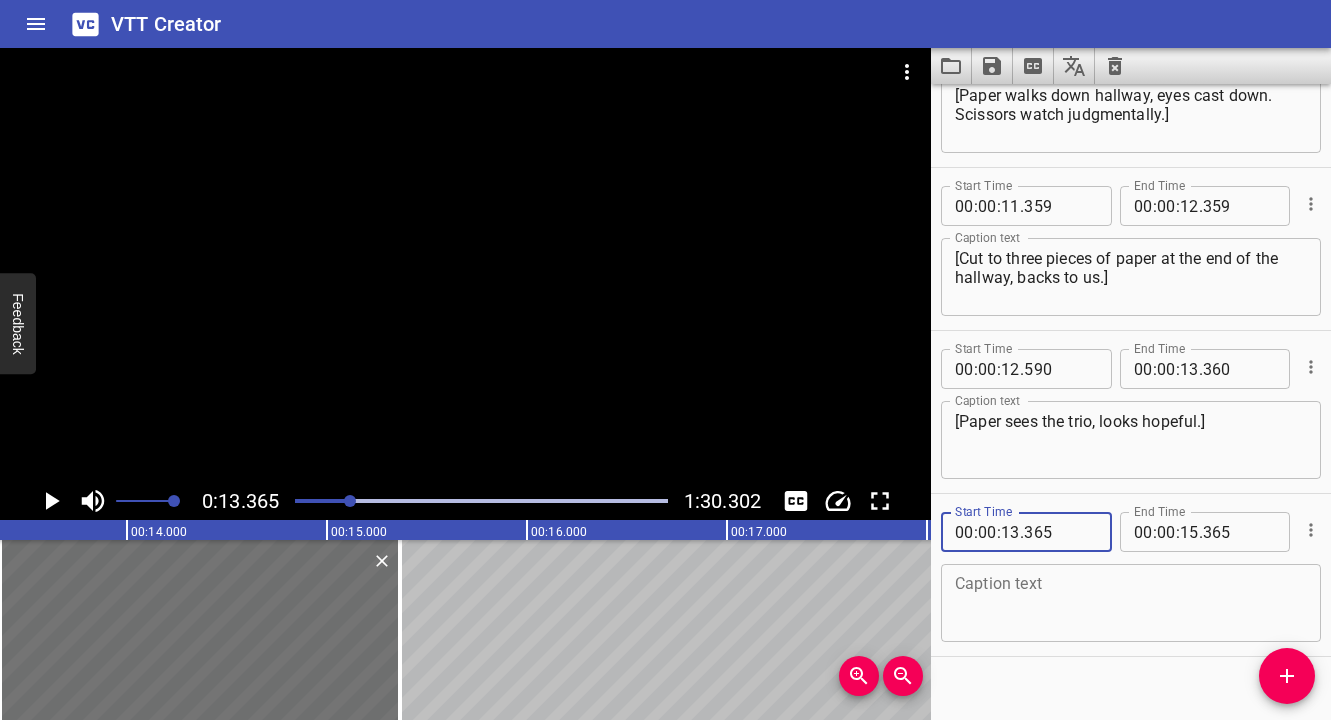type on "365" 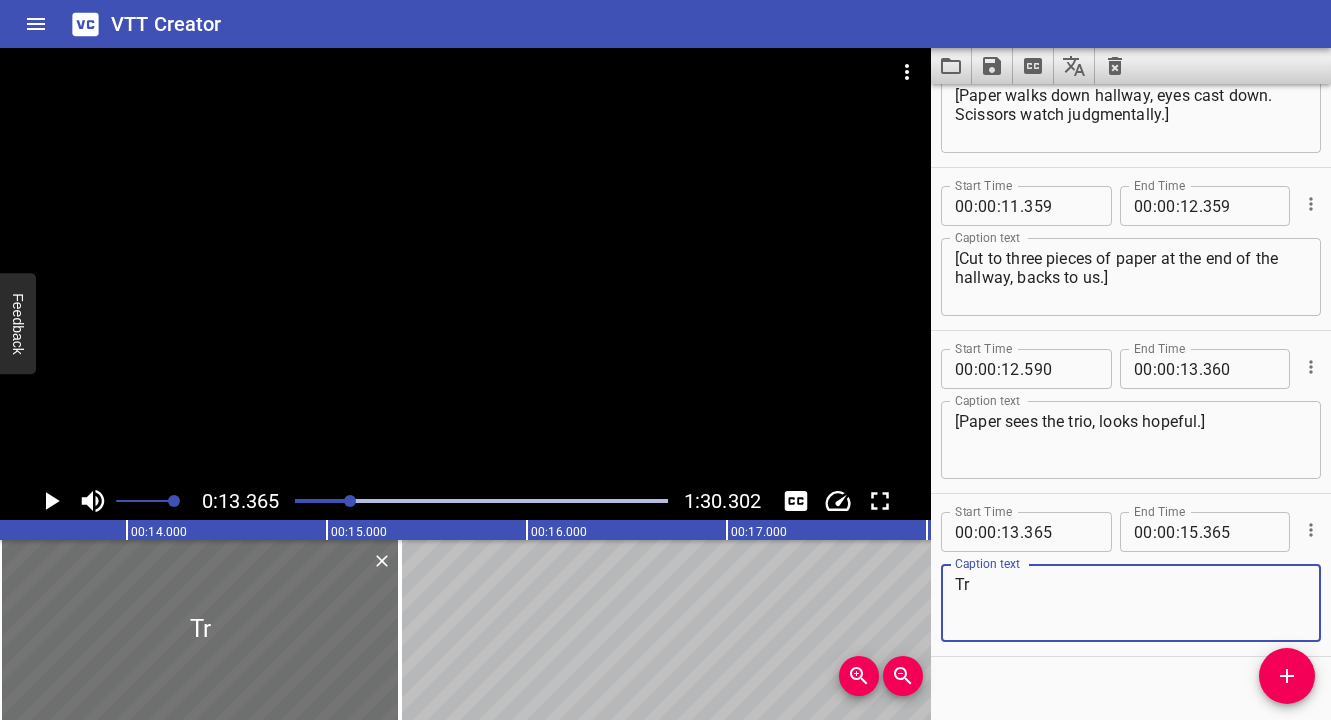 type on "T" 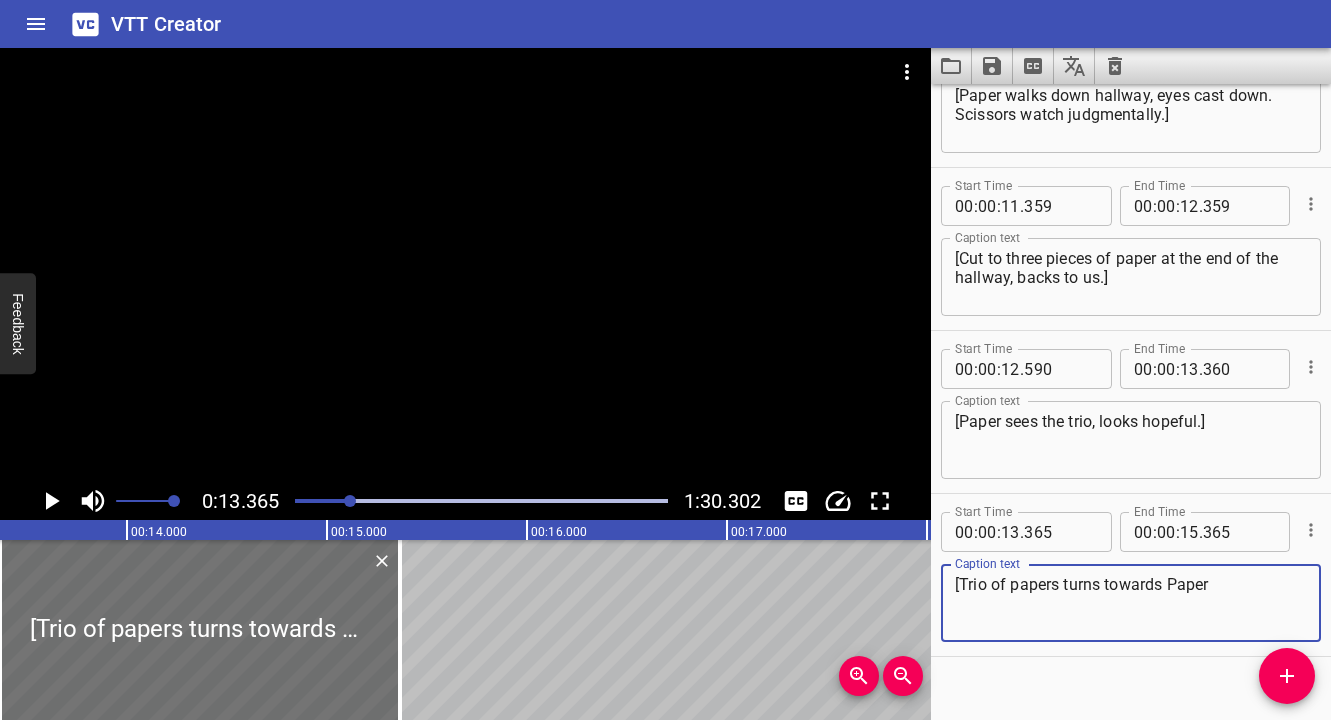 click 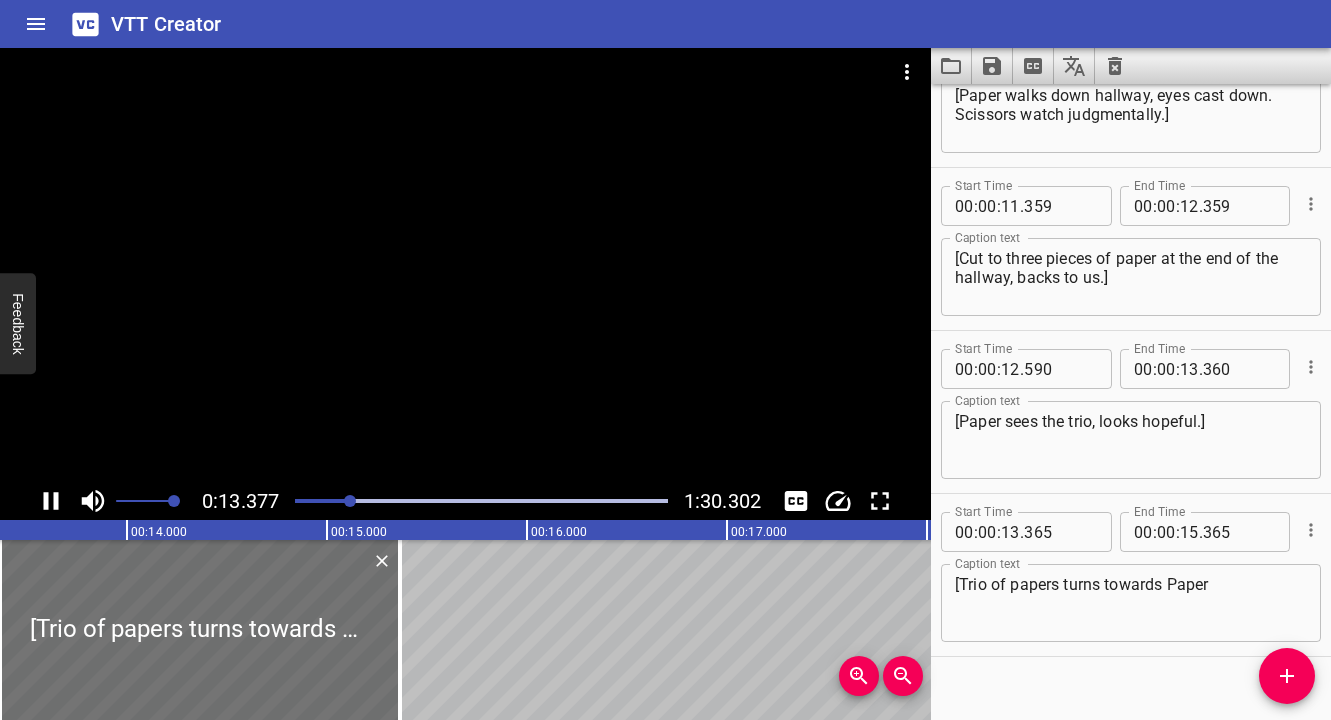 scroll, scrollTop: 0, scrollLeft: 2675, axis: horizontal 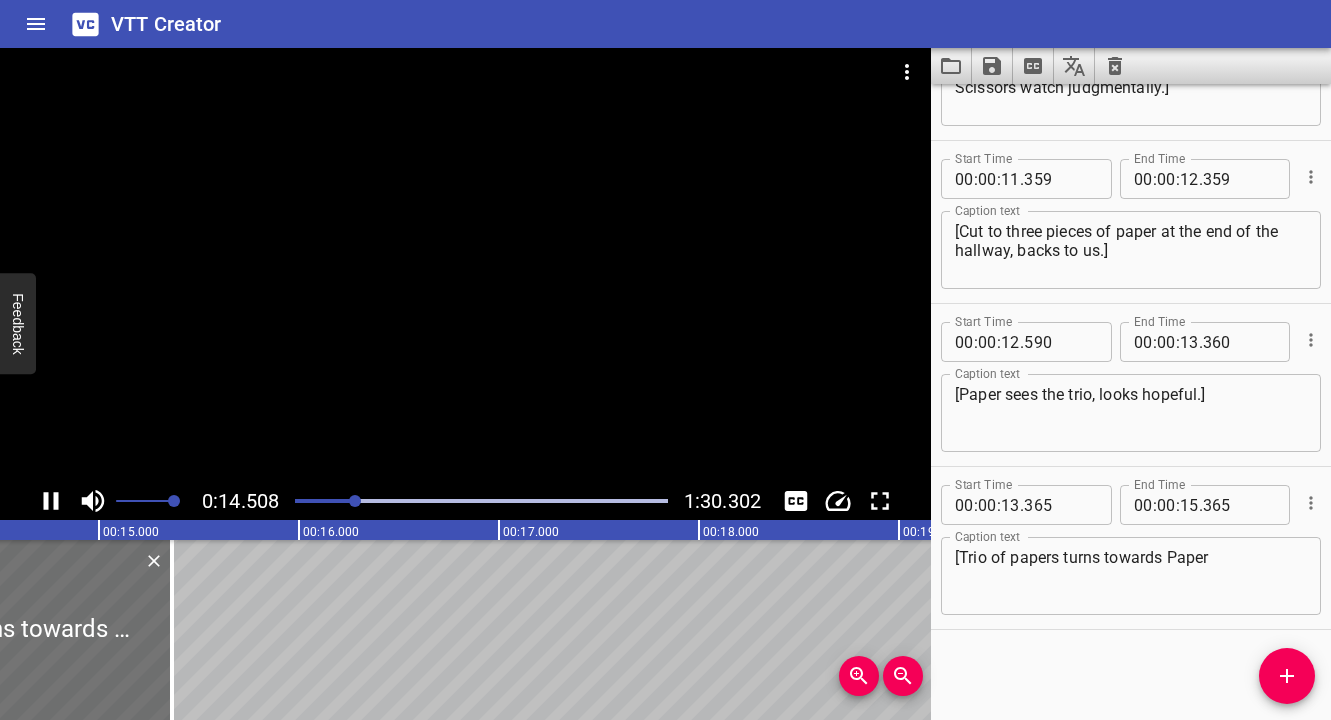 click on "[Trio of papers turns towards Paper" at bounding box center [1131, 576] 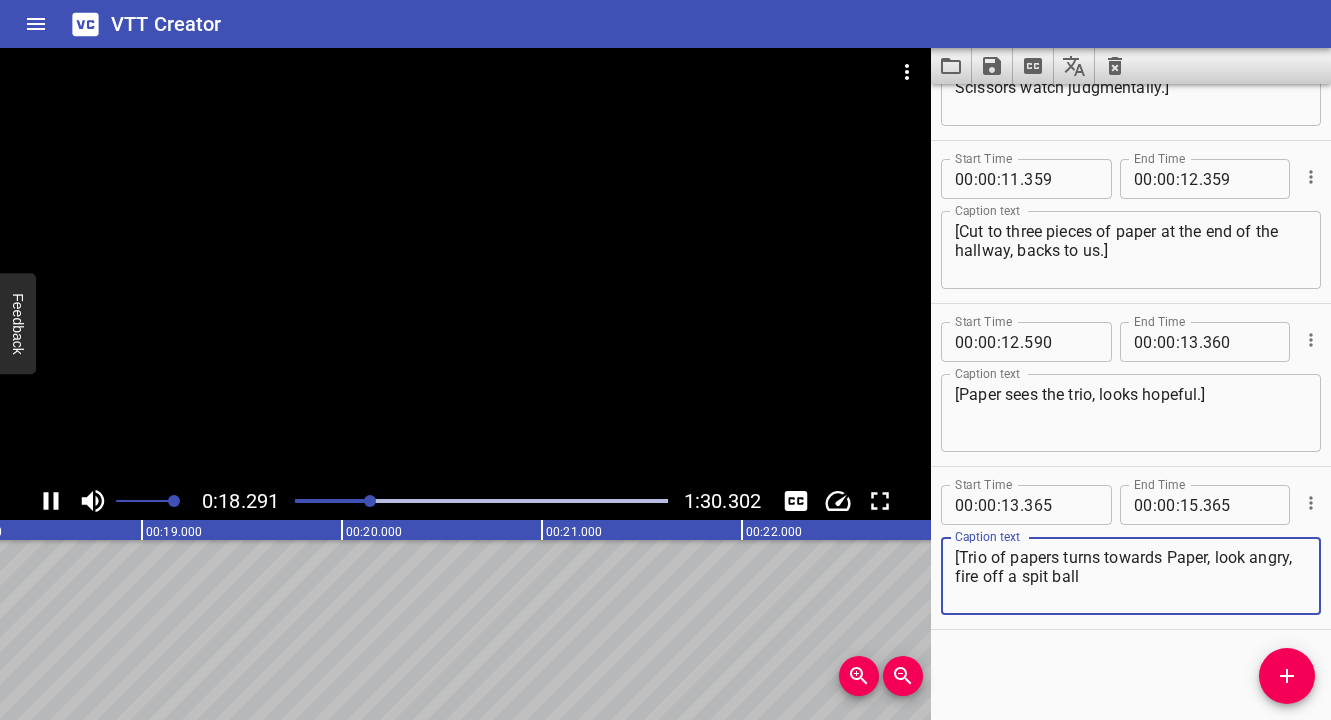 click 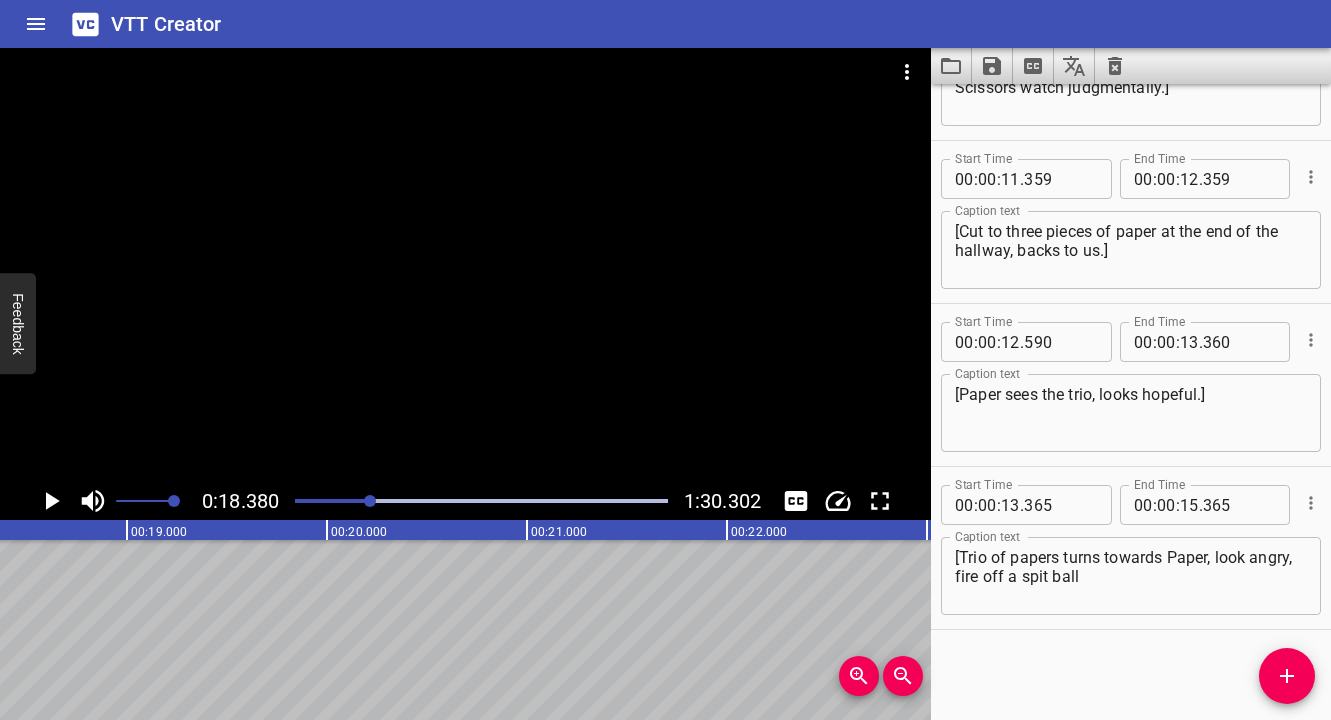 scroll, scrollTop: 0, scrollLeft: 3676, axis: horizontal 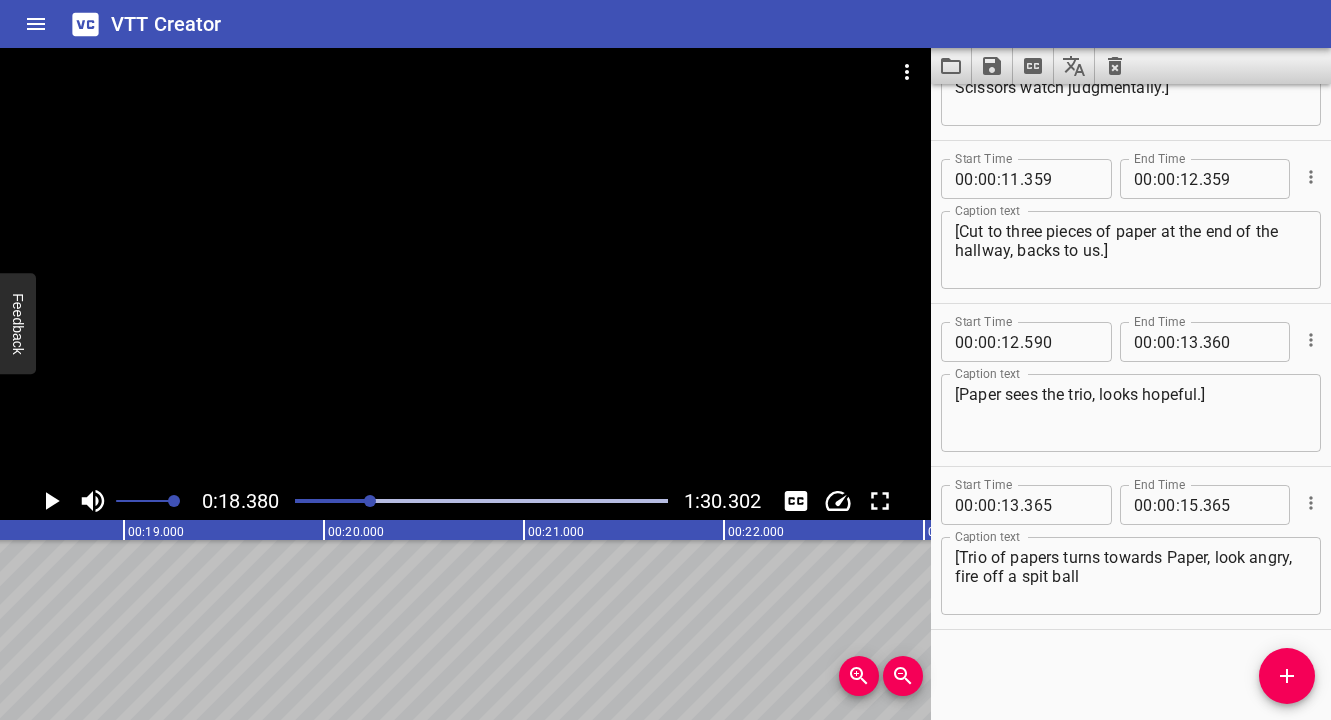 click on "[Trio of papers turns towards Paper, look angry, fire off a spit ball" at bounding box center [1131, 576] 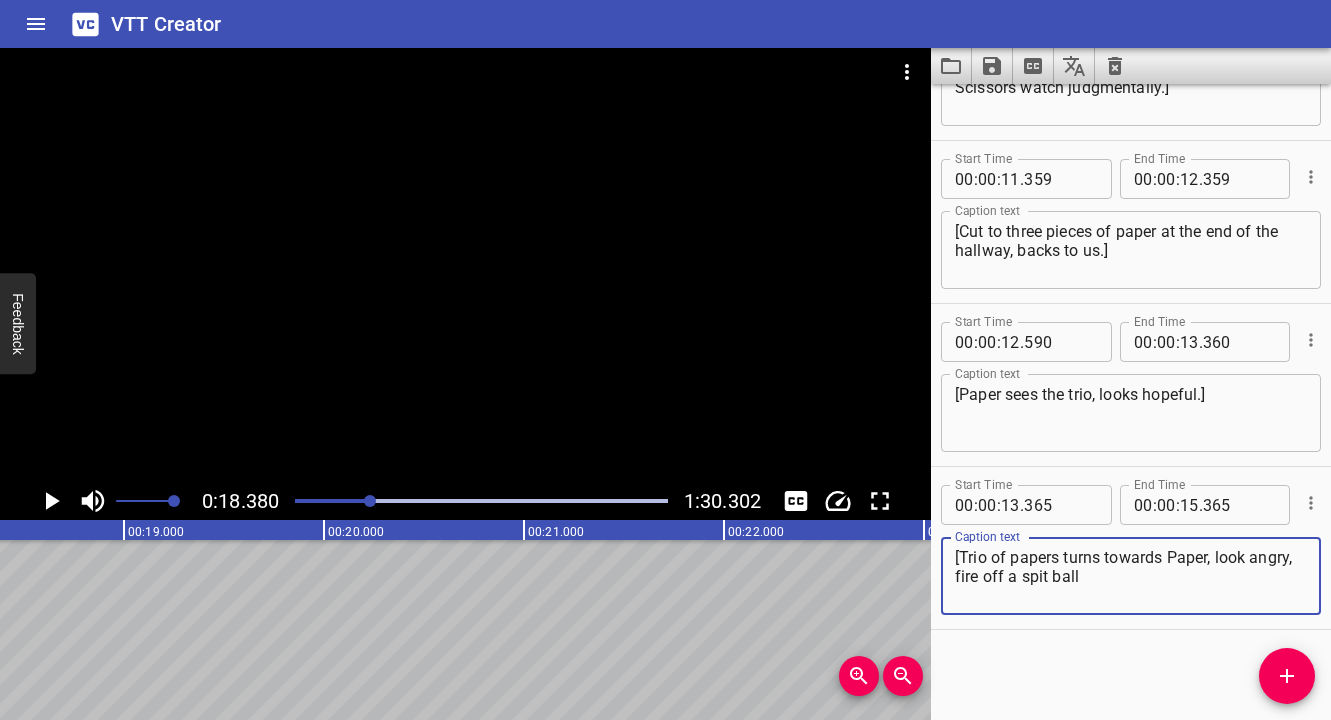 click on "[Trio of papers turns towards Paper, look angry, fire off a spit ball" at bounding box center [1131, 576] 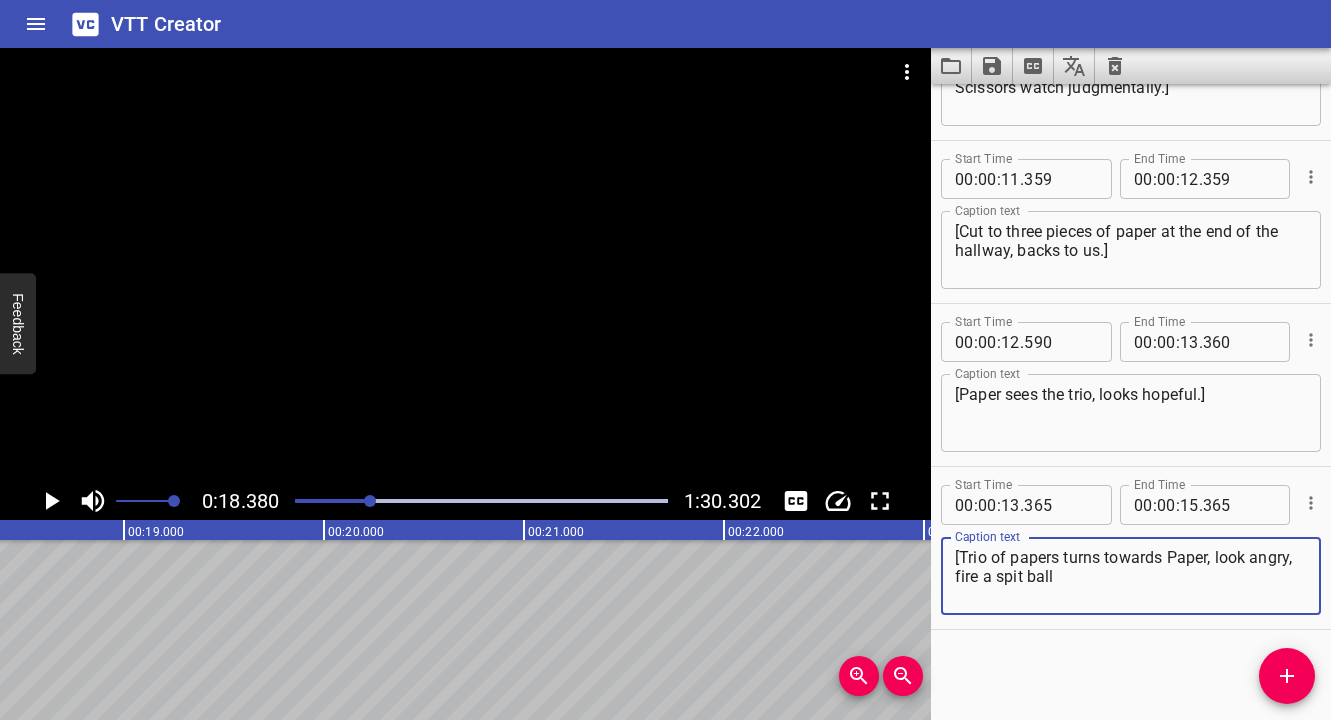 click on "[Trio of papers turns towards Paper, look angry, fire a spit ball" at bounding box center (1131, 576) 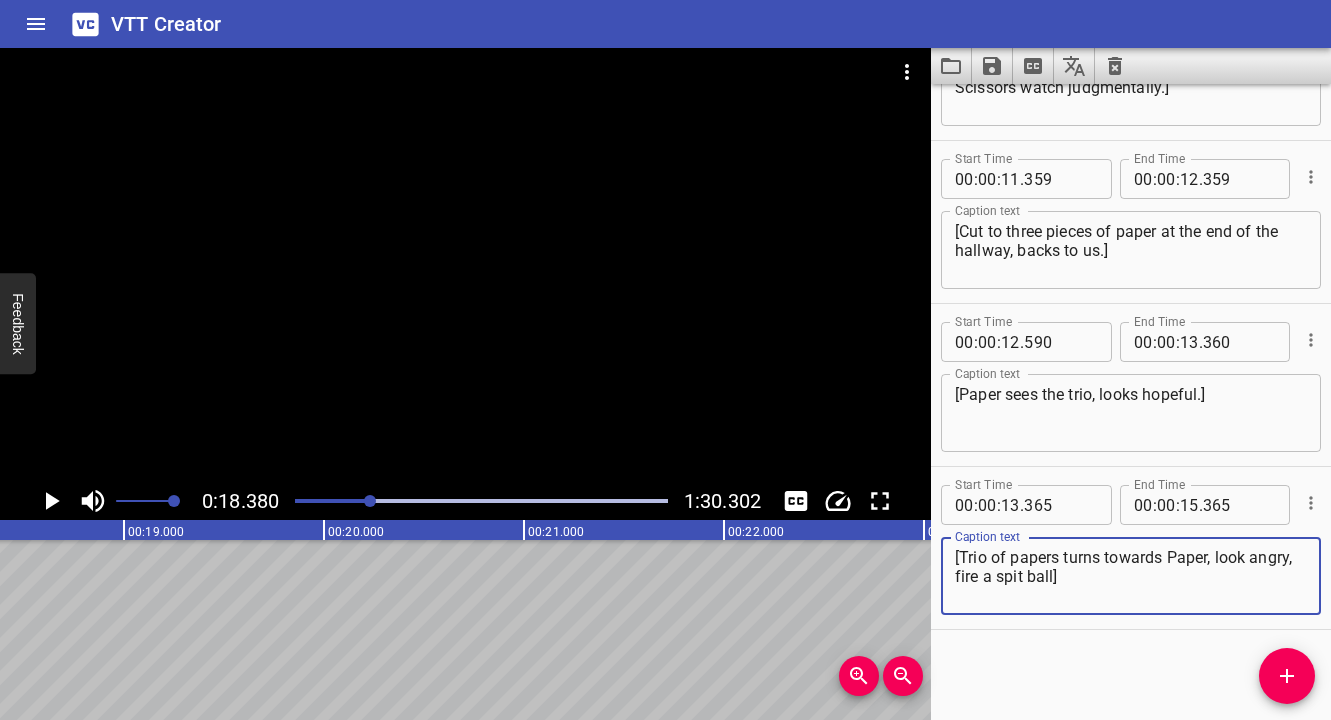 type on "[Trio of papers turns towards Paper, look angry, fire a spit ball]" 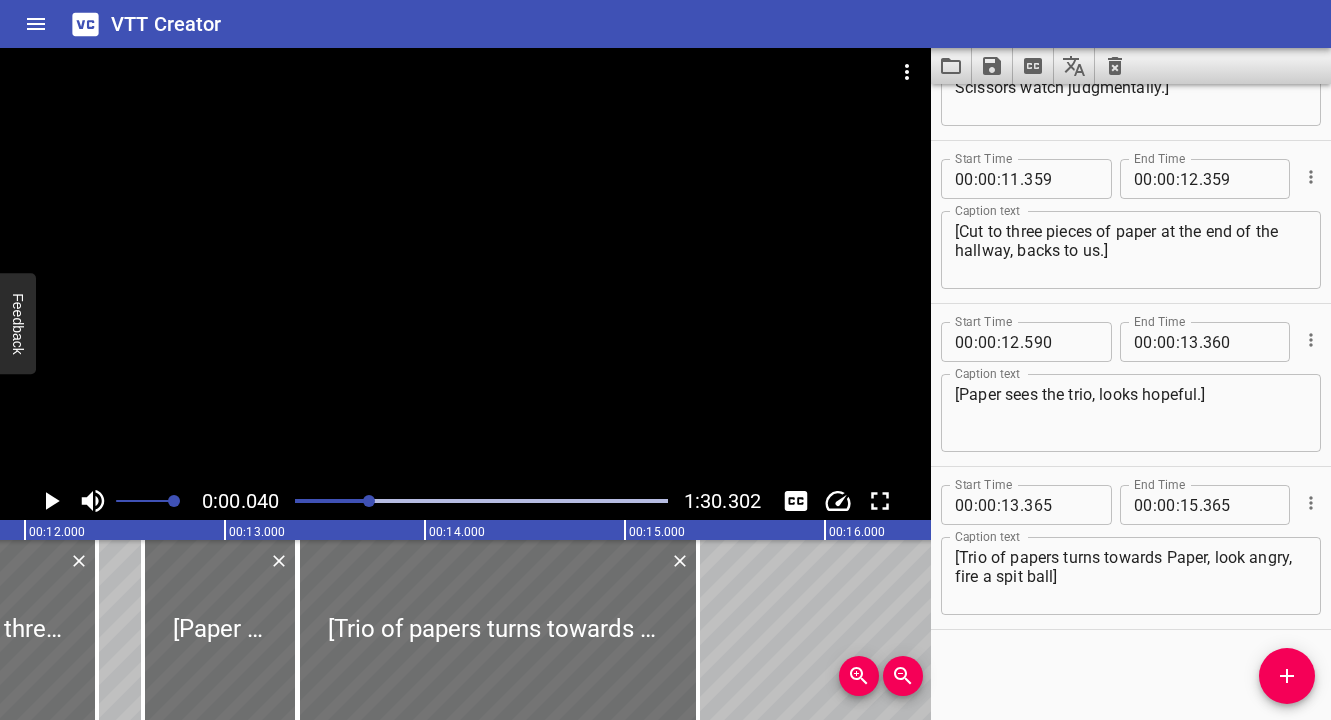 click at bounding box center [369, 501] 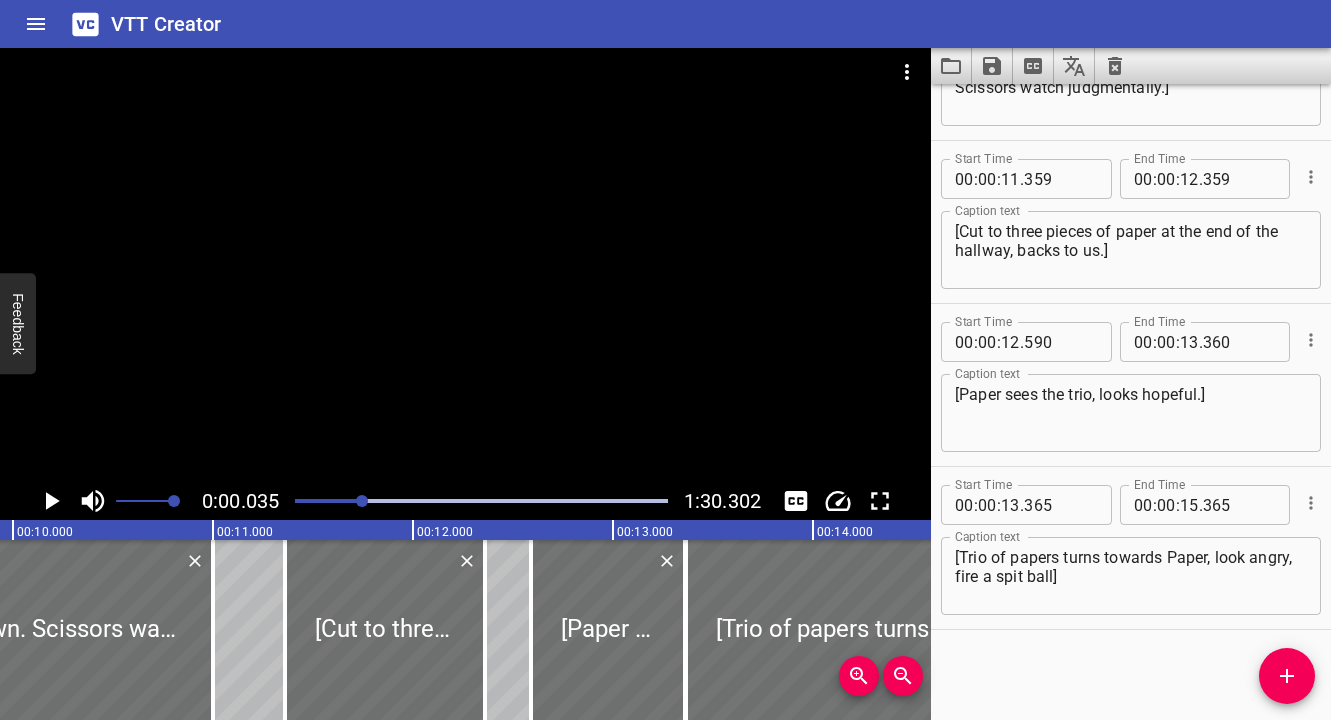 click at bounding box center [362, 501] 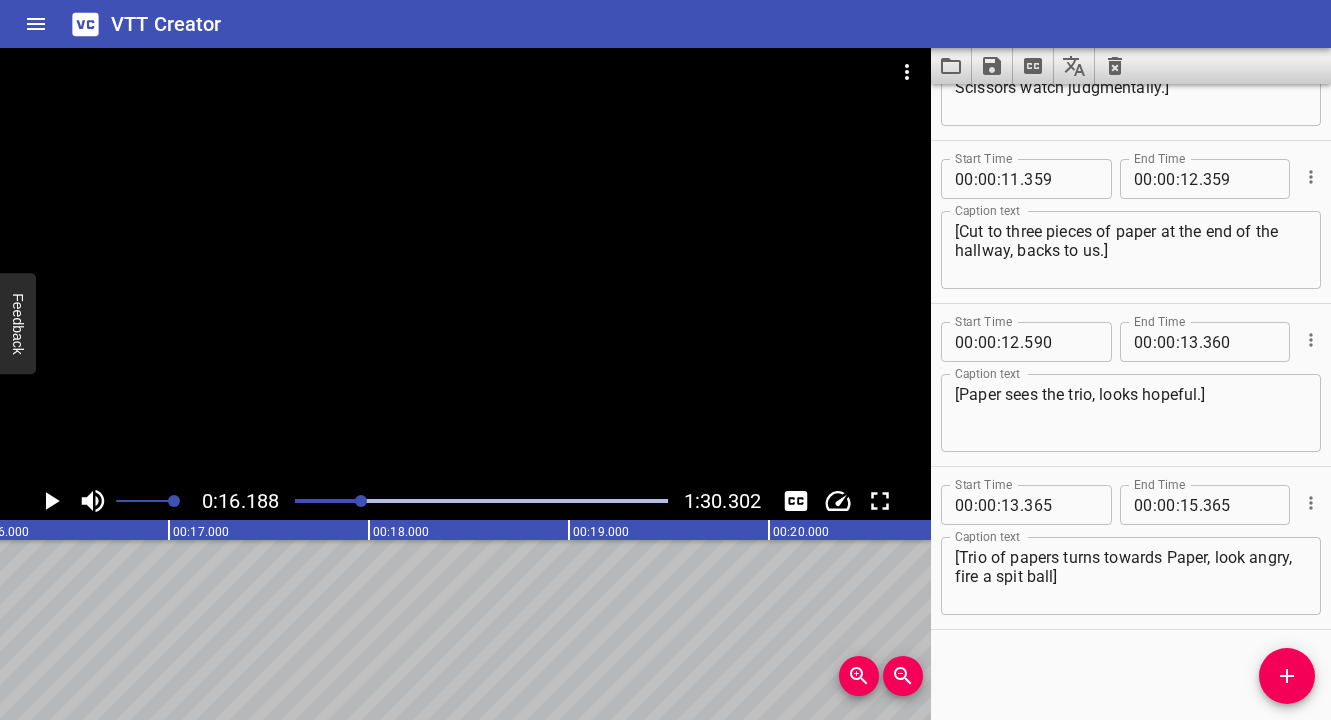 scroll, scrollTop: 0, scrollLeft: 3237, axis: horizontal 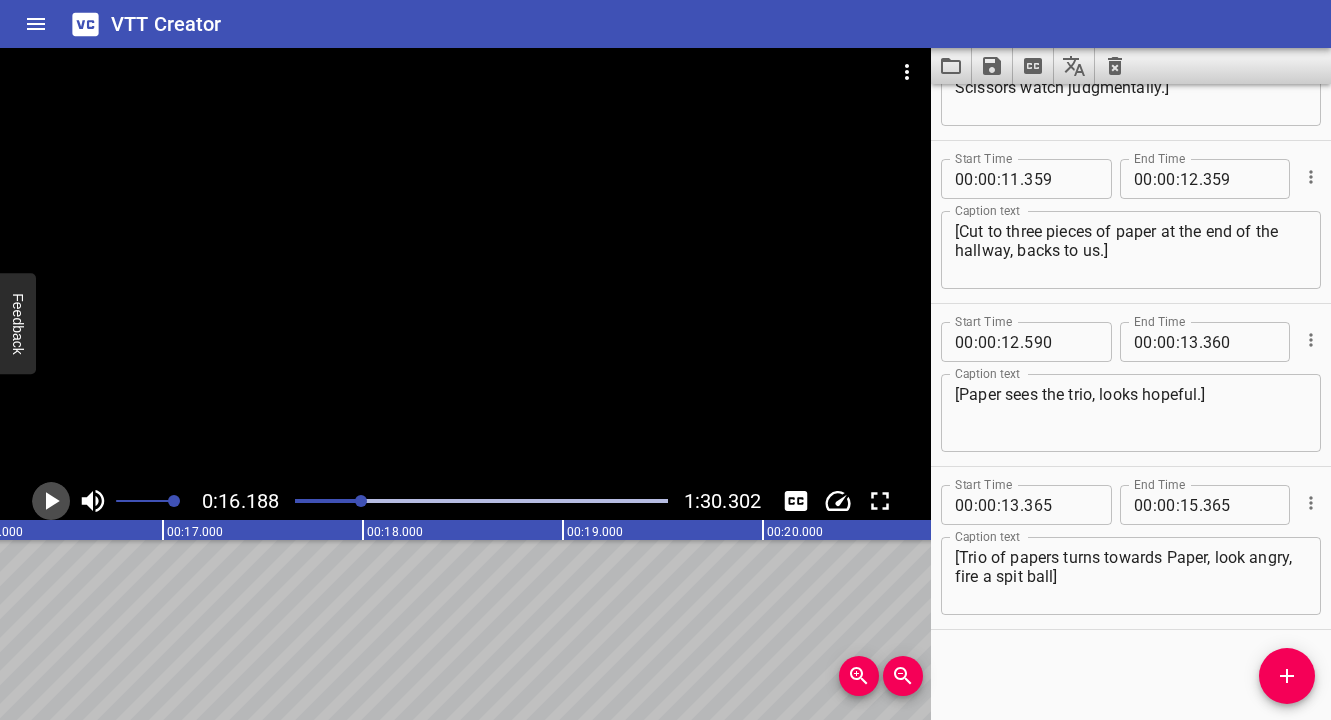click 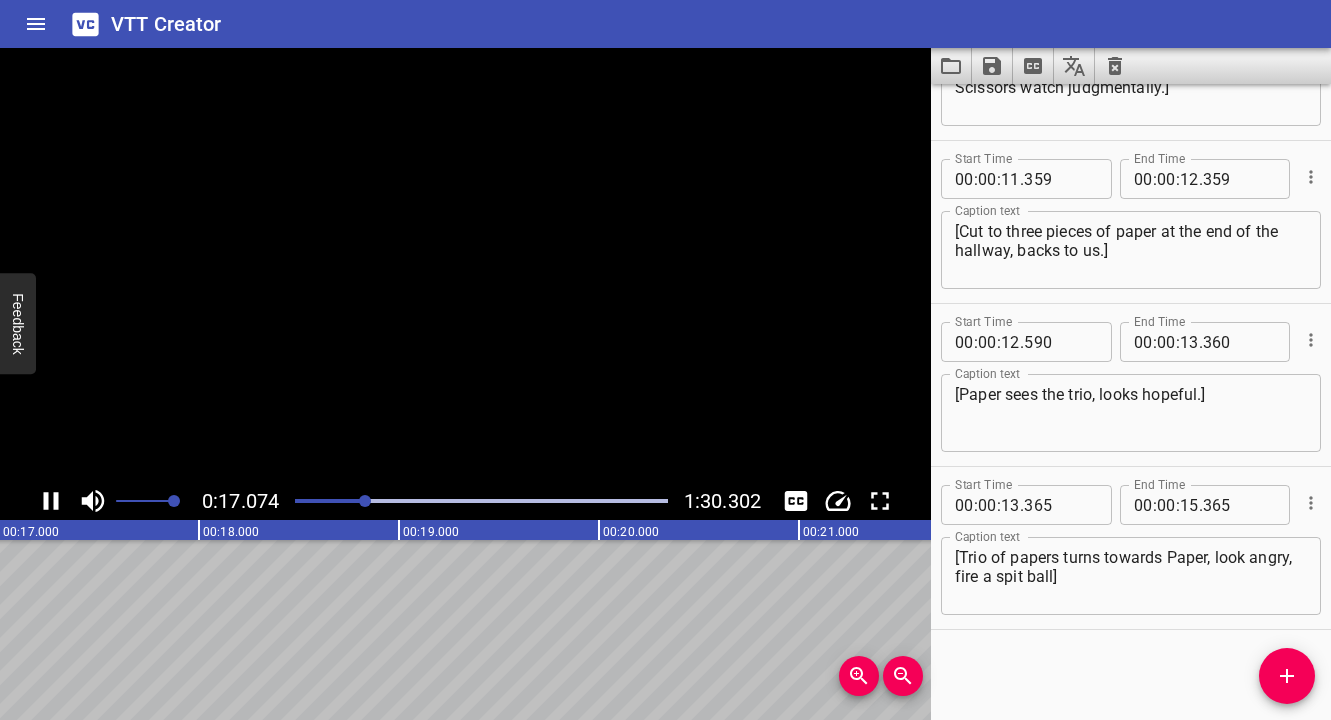 click 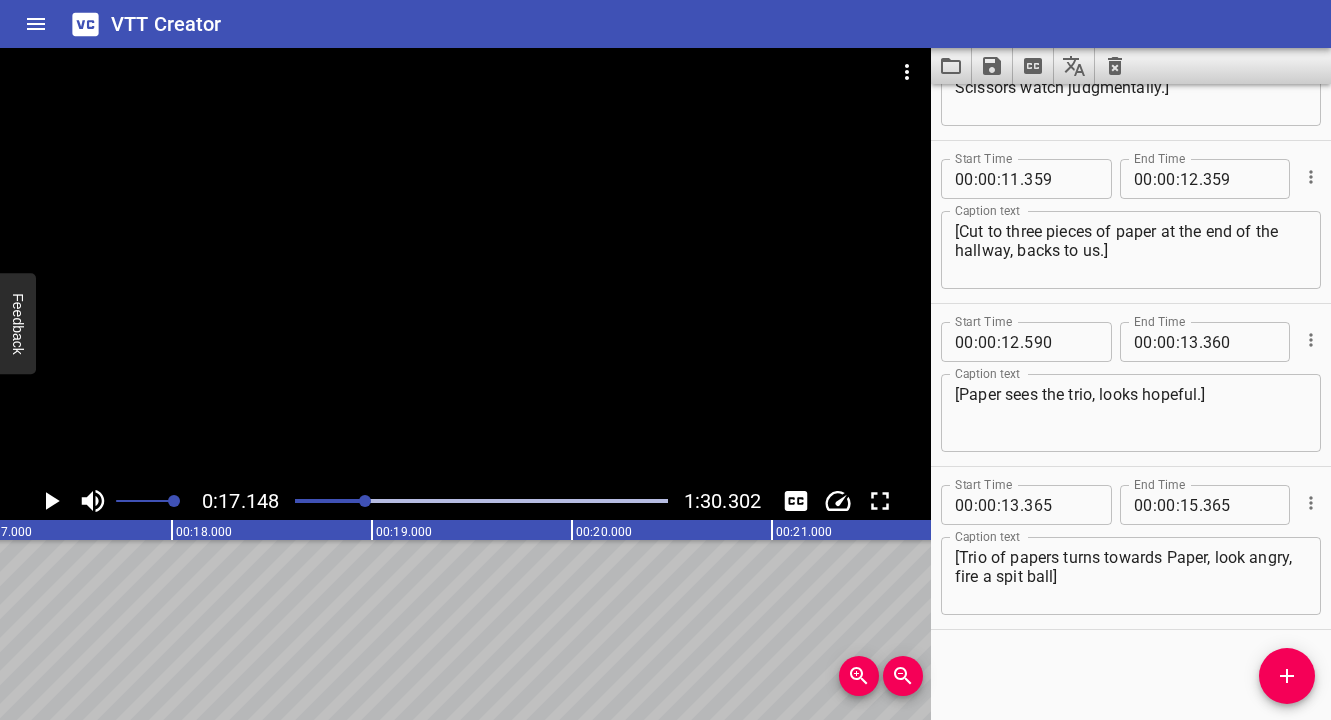 scroll, scrollTop: 0, scrollLeft: 3429, axis: horizontal 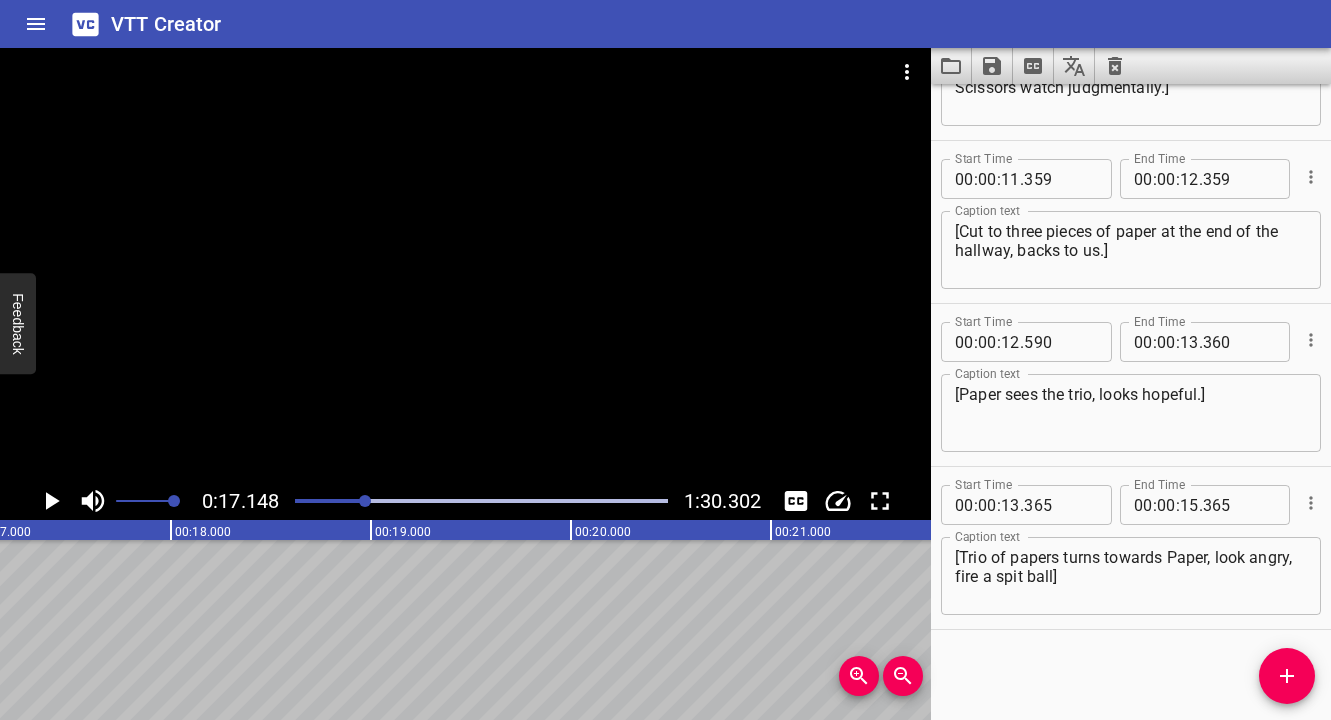 click 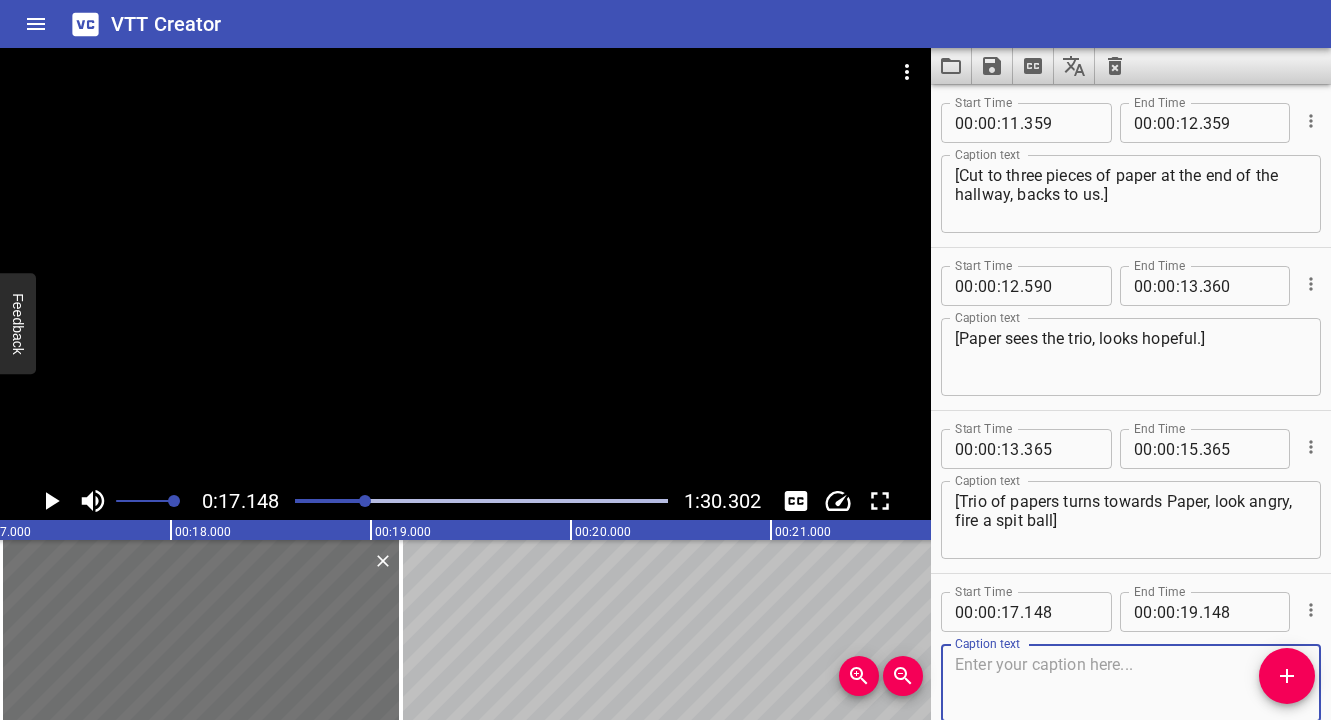 scroll, scrollTop: 507, scrollLeft: 0, axis: vertical 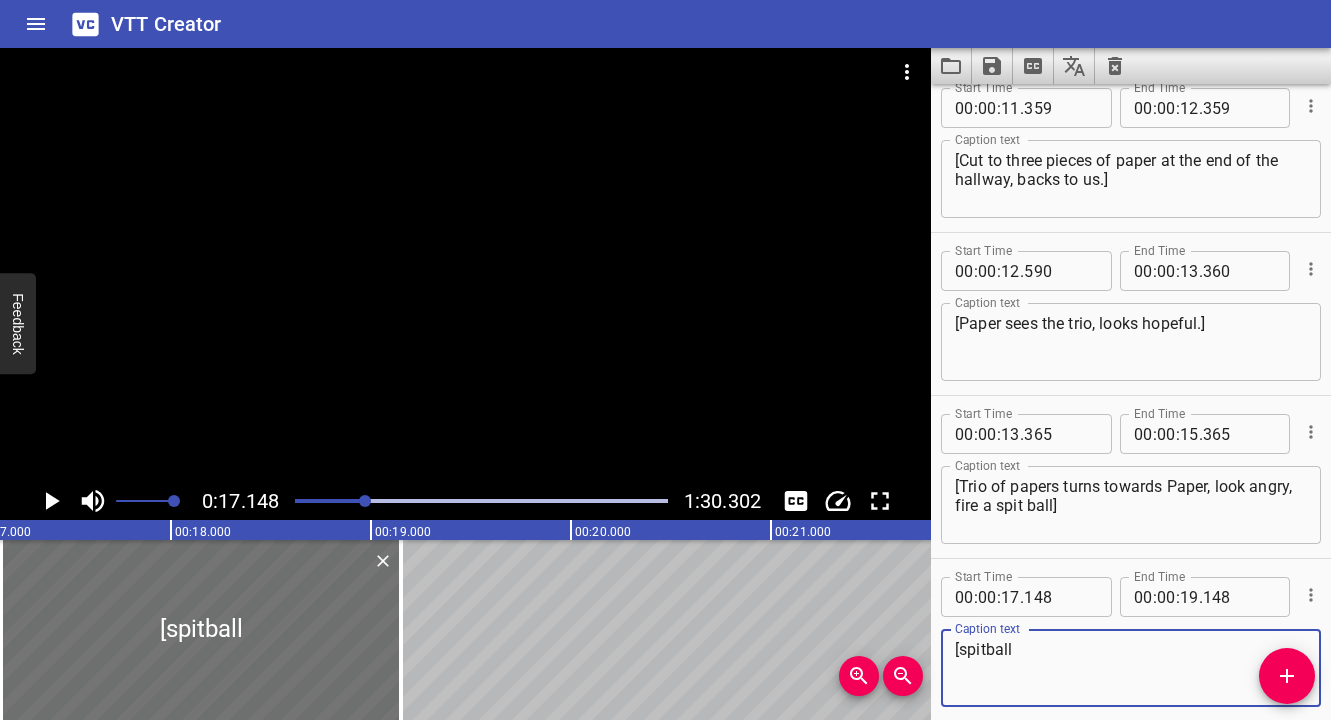 type on "[spitball" 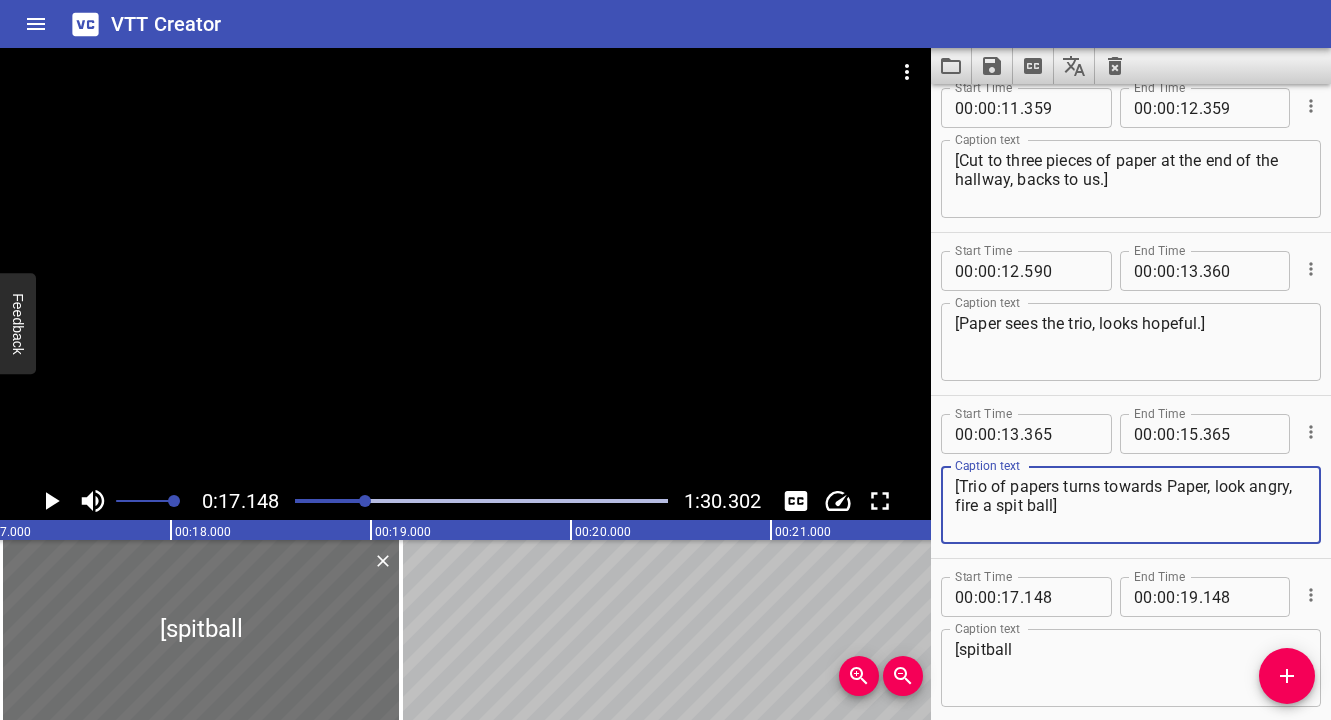 click on "[Trio of papers turns towards Paper, look angry, fire a spit ball]" at bounding box center (1131, 505) 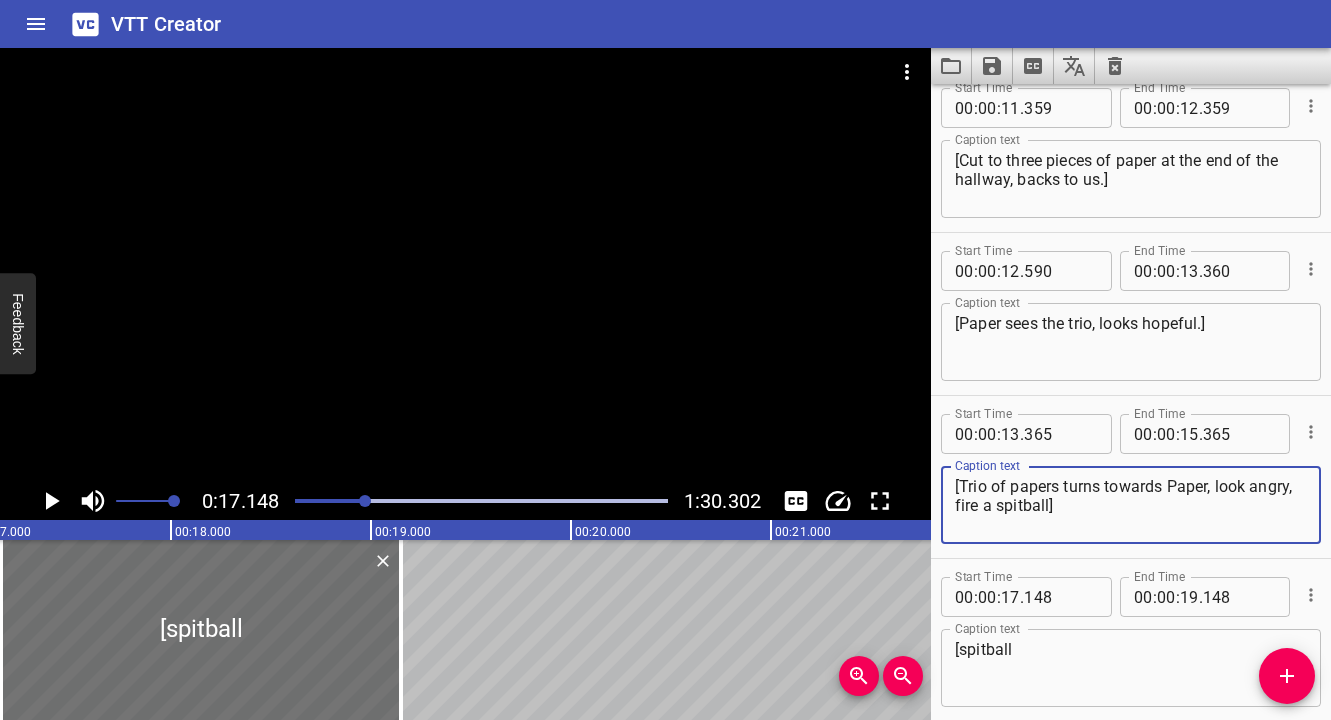 type on "[Trio of papers turns towards Paper, look angry, fire a spitball]" 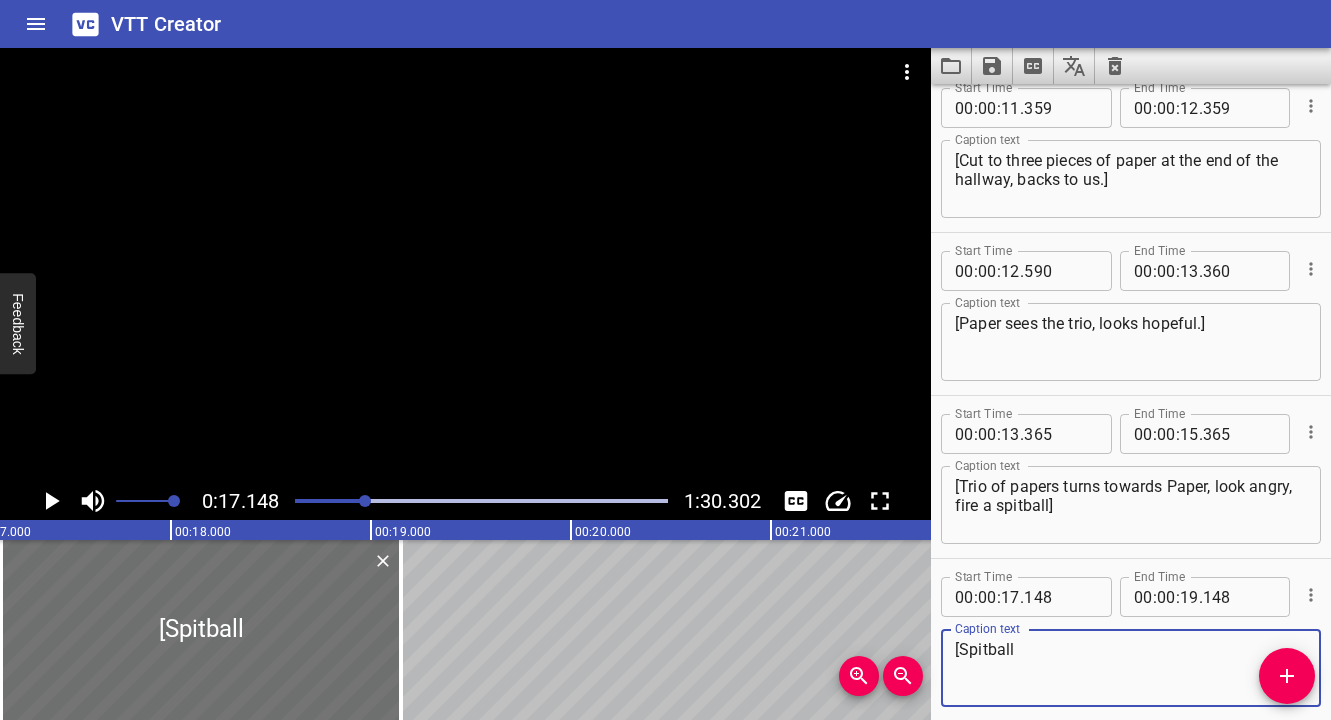click on "[Spitball" at bounding box center (1131, 668) 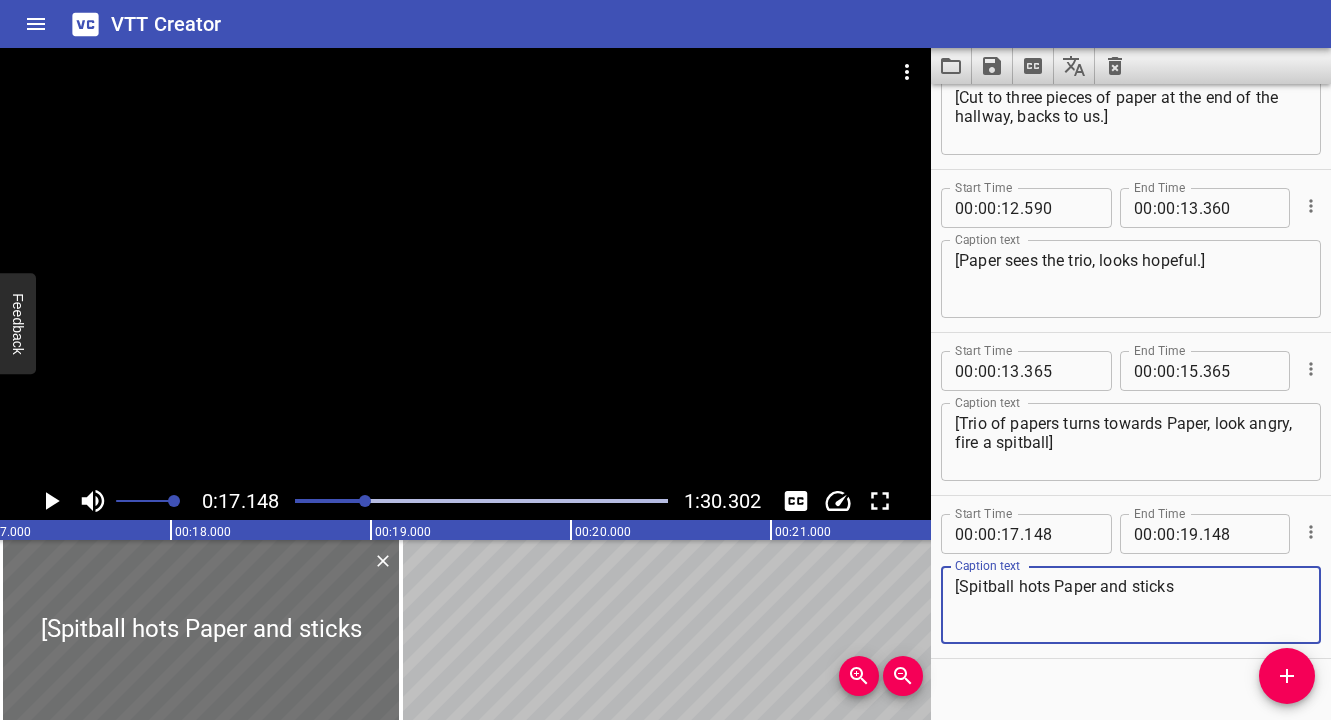 scroll, scrollTop: 572, scrollLeft: 0, axis: vertical 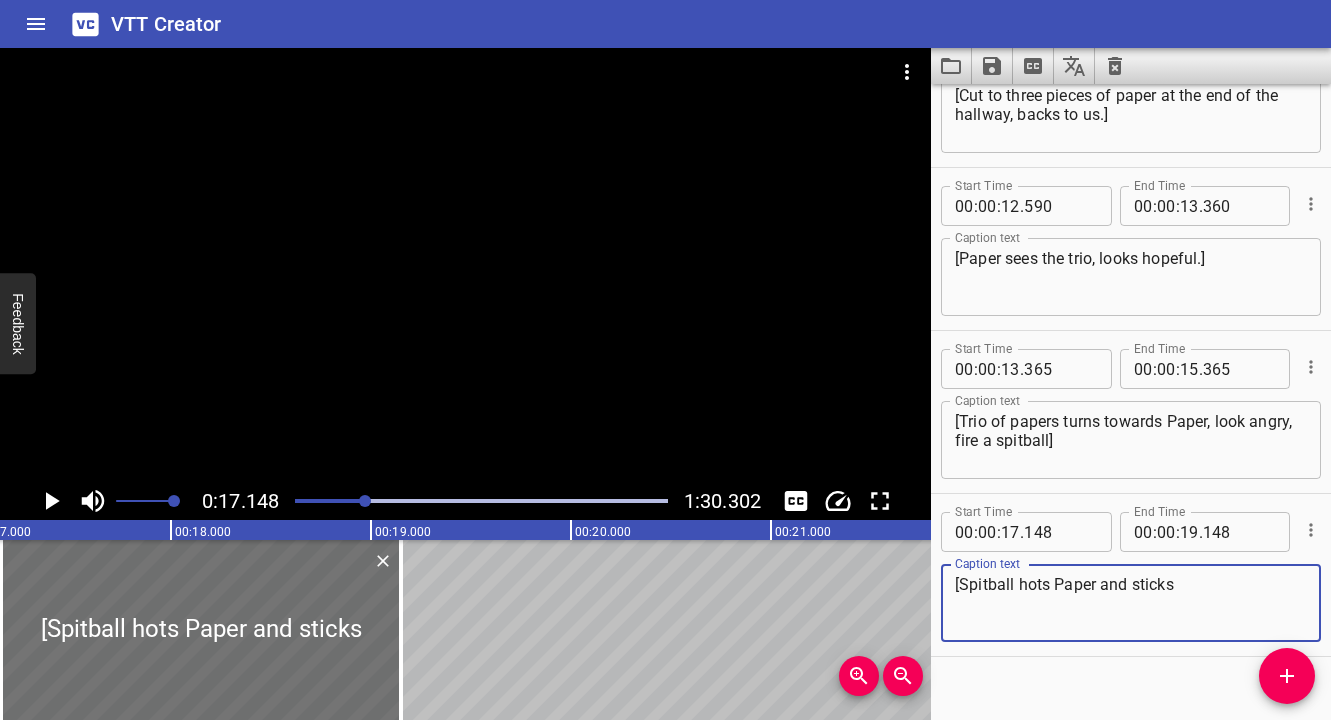 type on "[Spitball hots Paper and sticks" 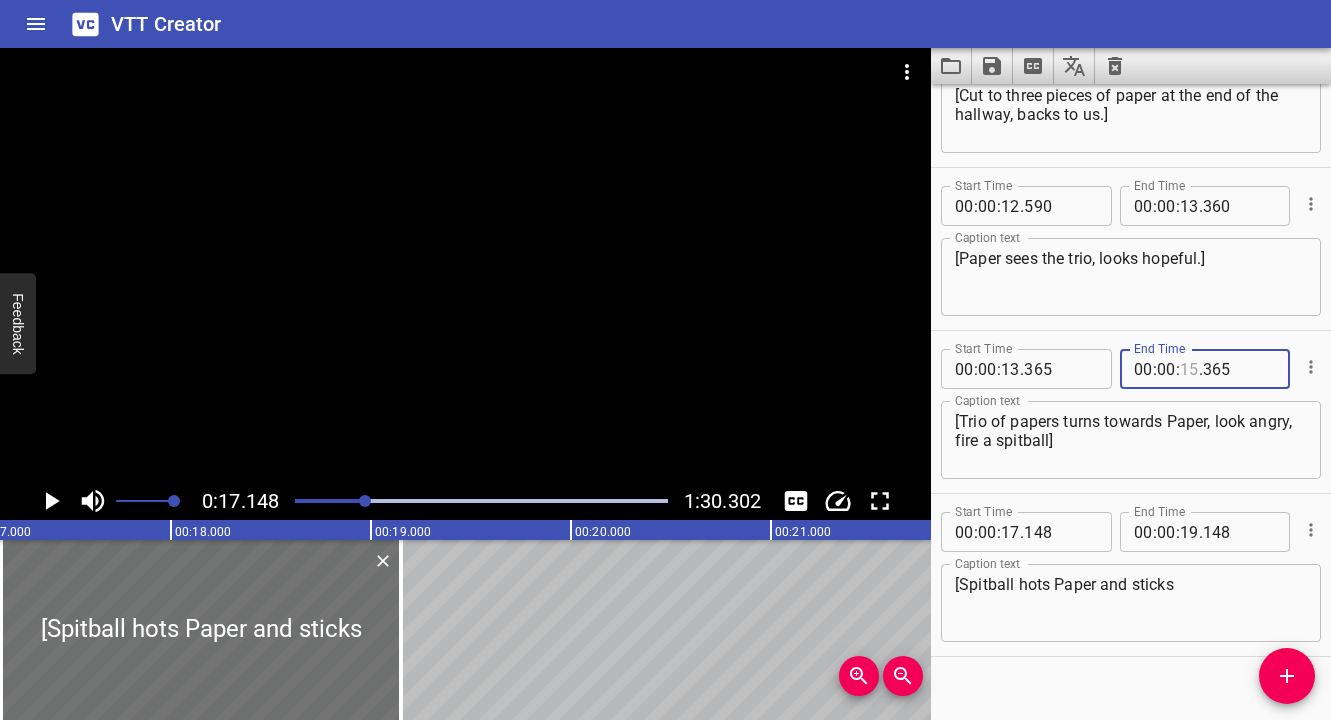 click at bounding box center [1189, 369] 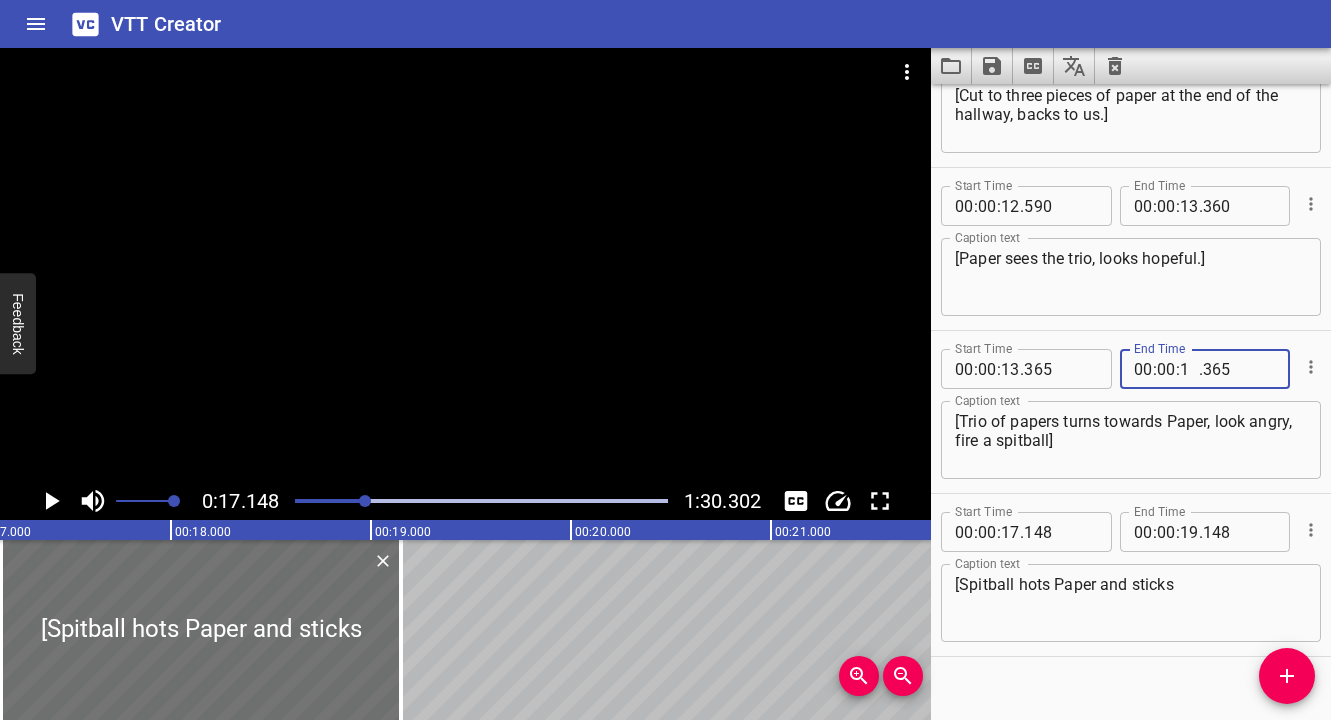 type on "17" 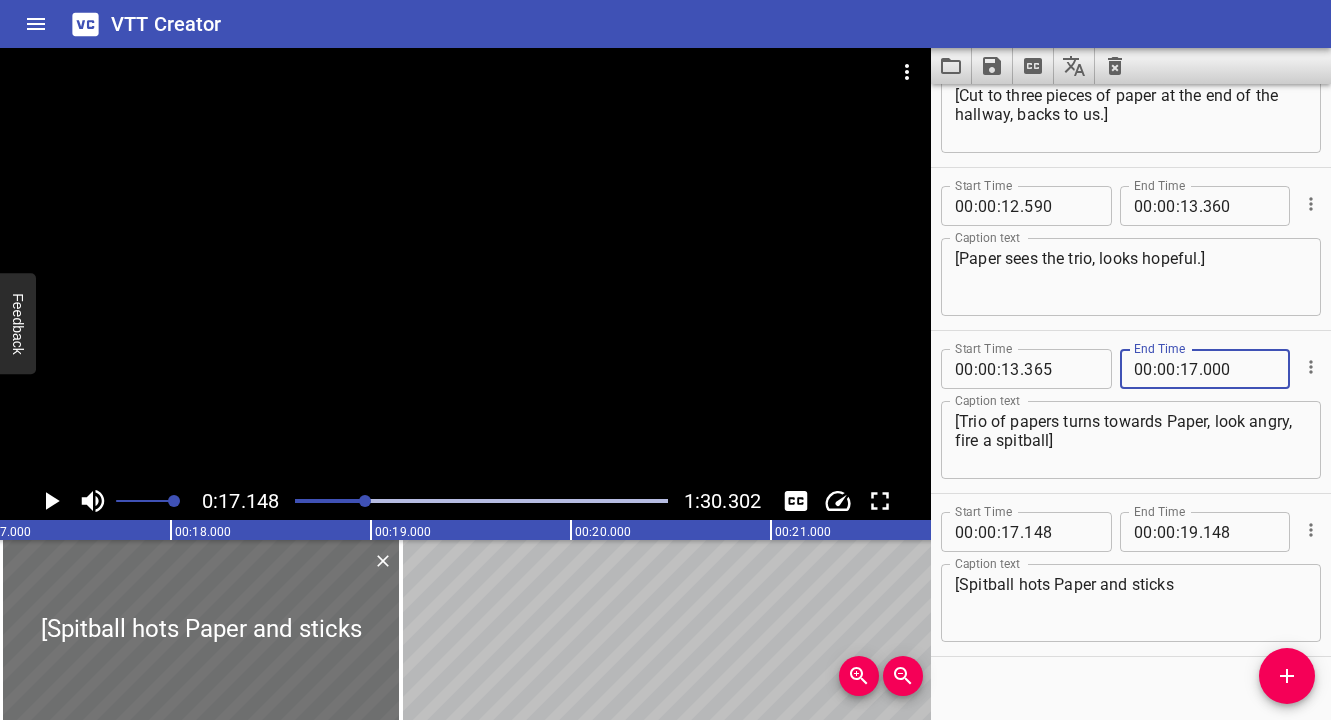 type on "000" 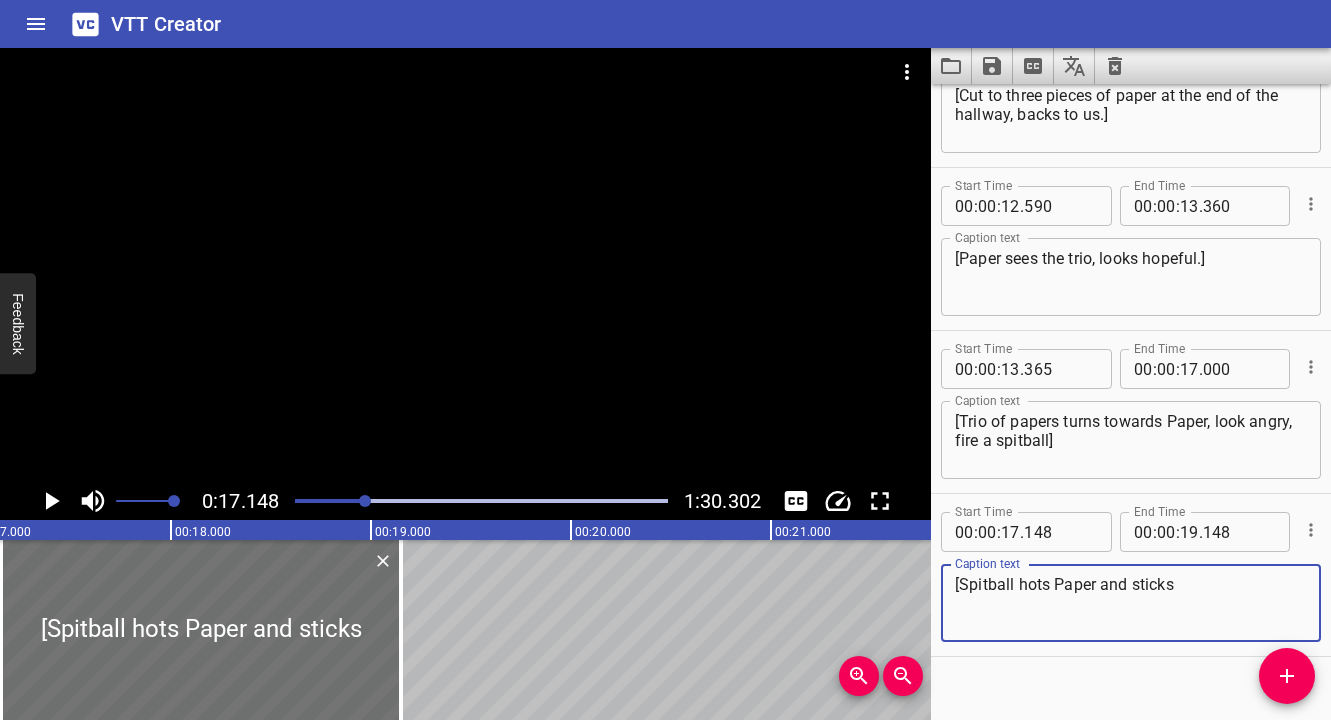 click 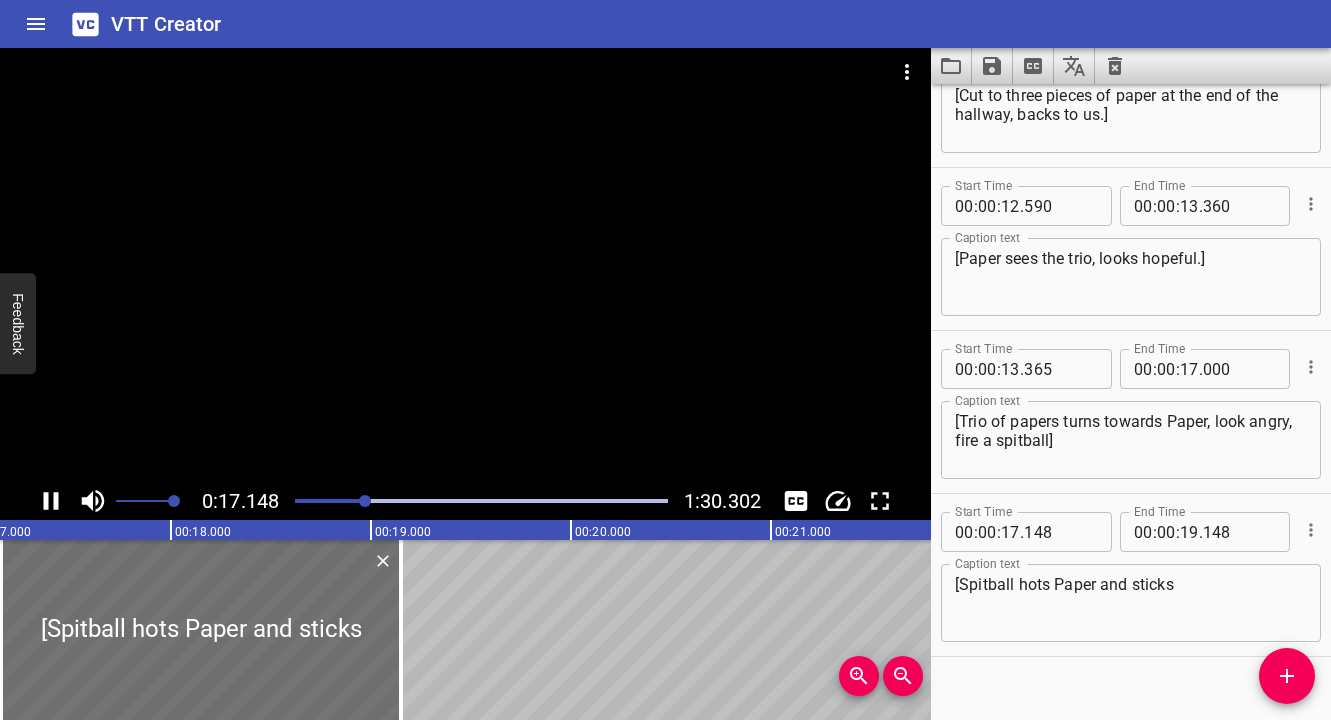 scroll, scrollTop: 0, scrollLeft: 3430, axis: horizontal 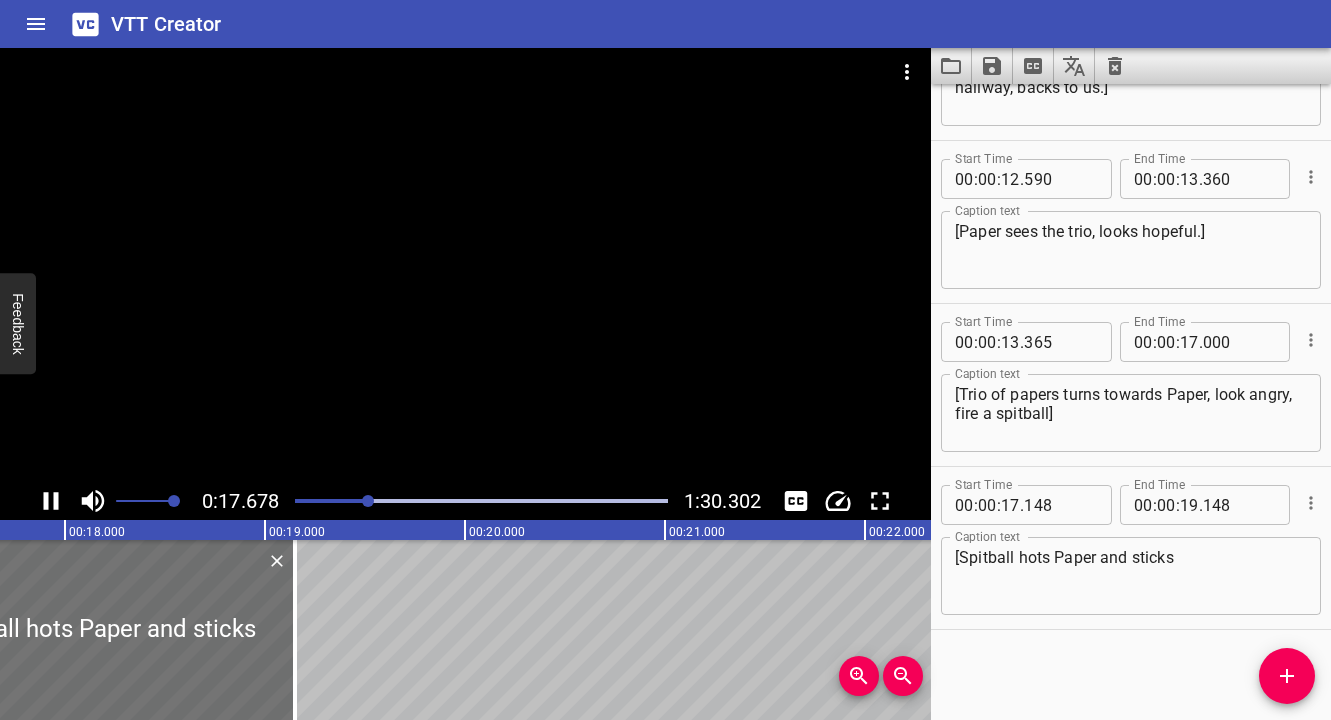 click 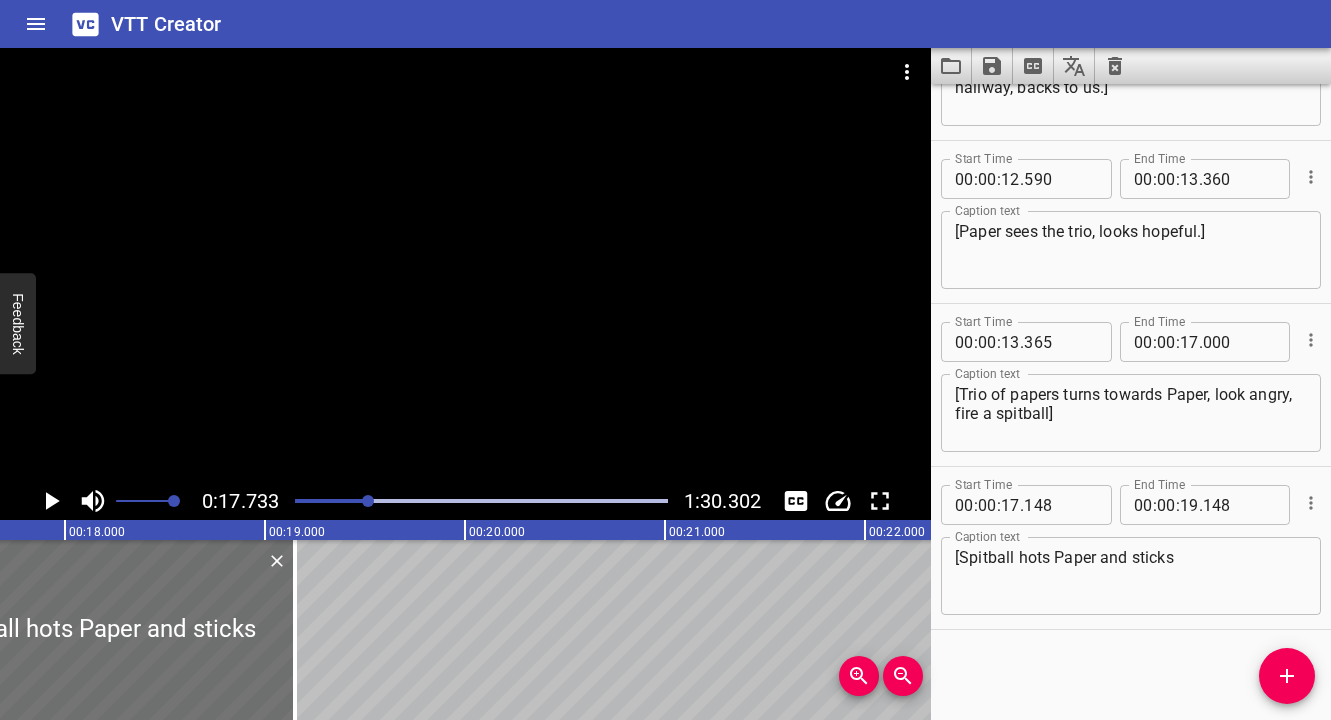 scroll, scrollTop: 0, scrollLeft: 3546, axis: horizontal 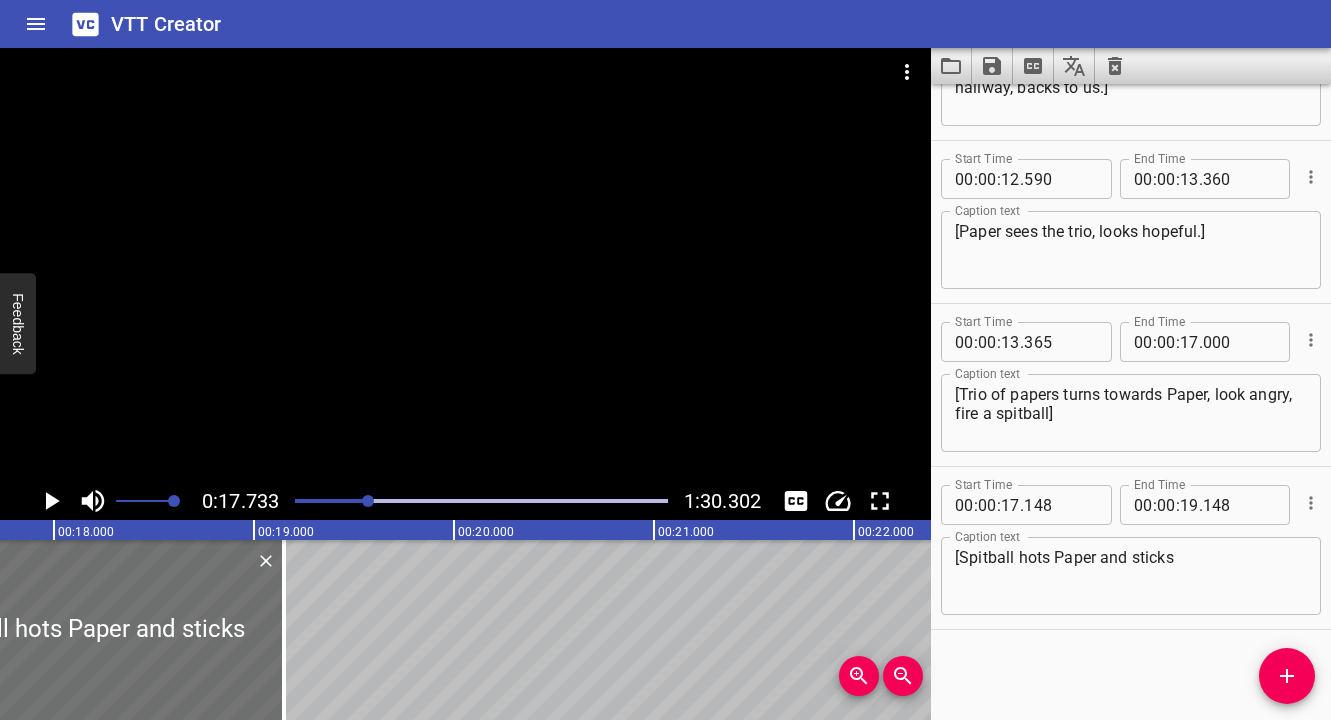 click on "[Spitball hots Paper and sticks" at bounding box center [1131, 576] 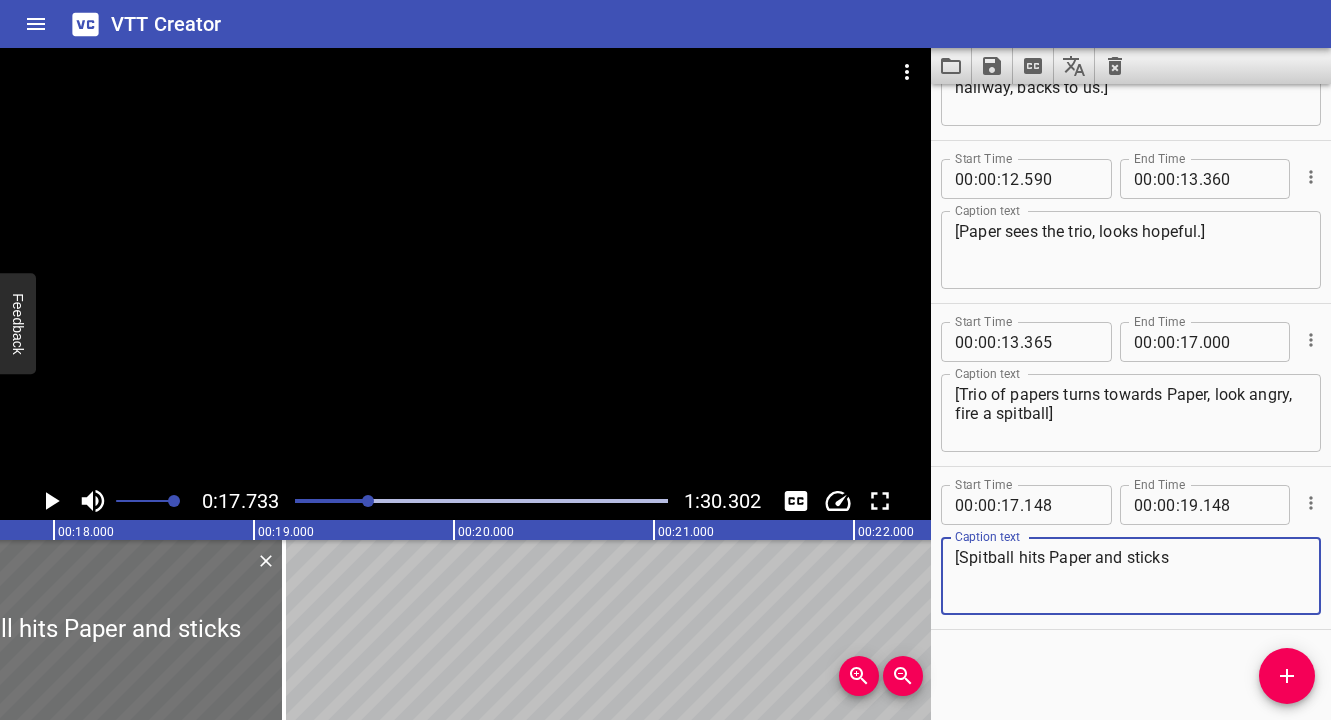 type on "[Spitball hits Paper and sticks" 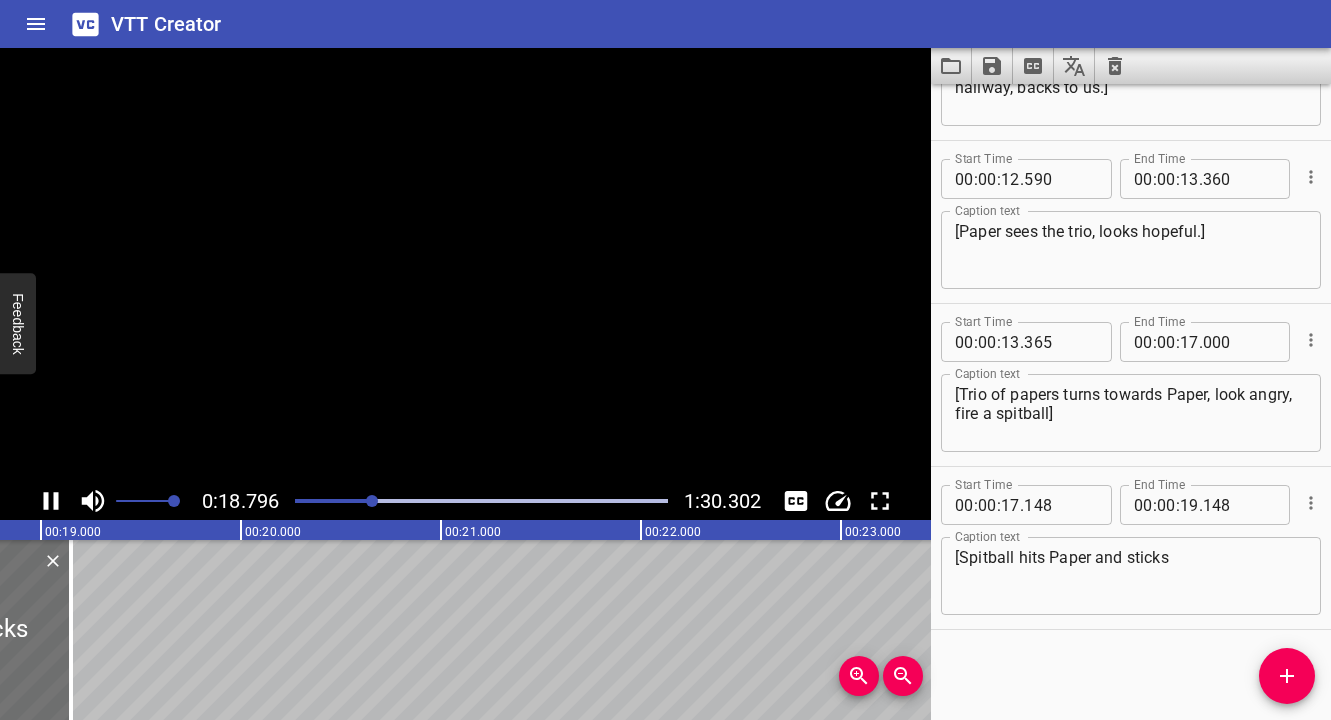 click 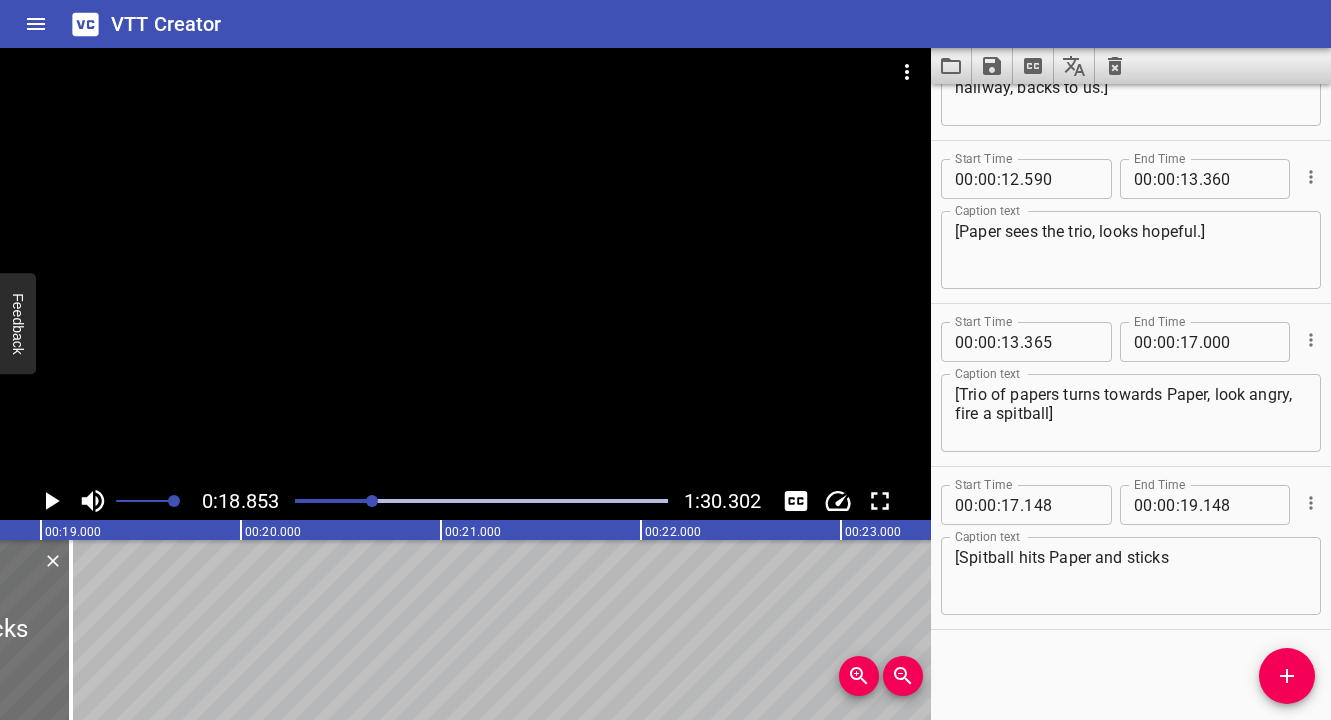 scroll, scrollTop: 0, scrollLeft: 3770, axis: horizontal 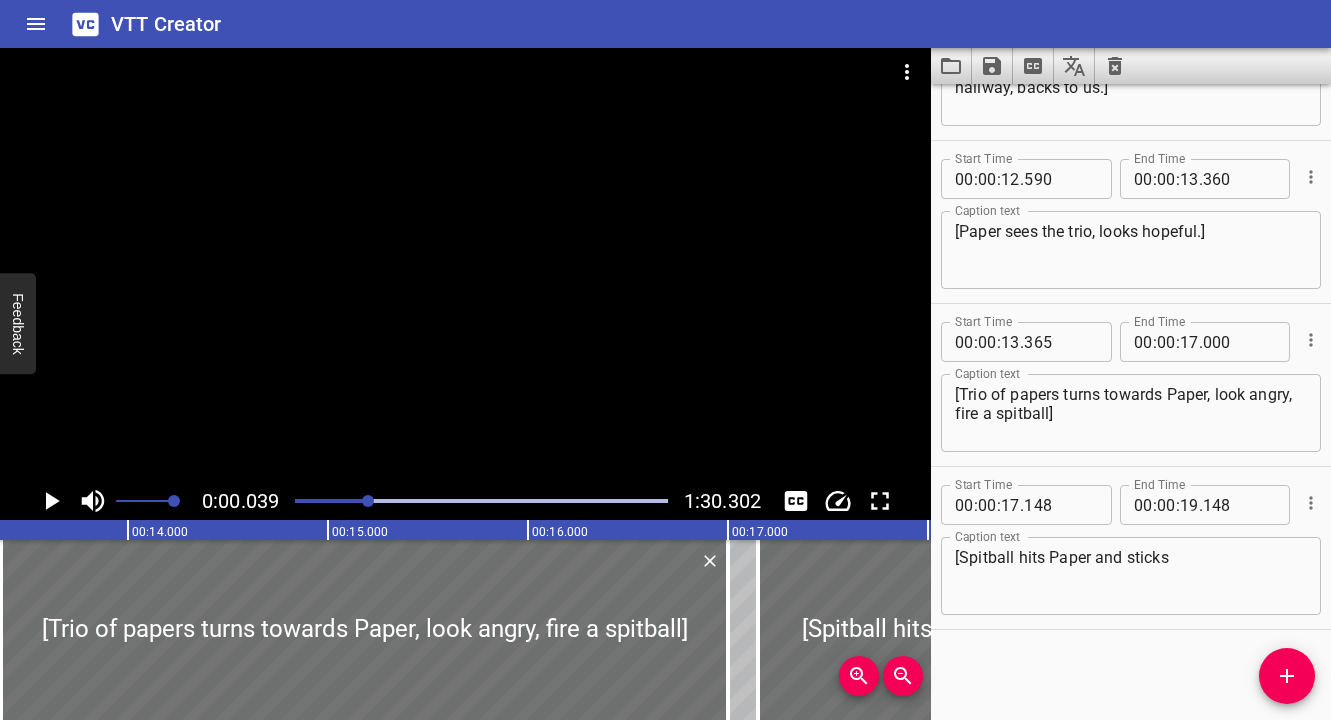 click at bounding box center (368, 501) 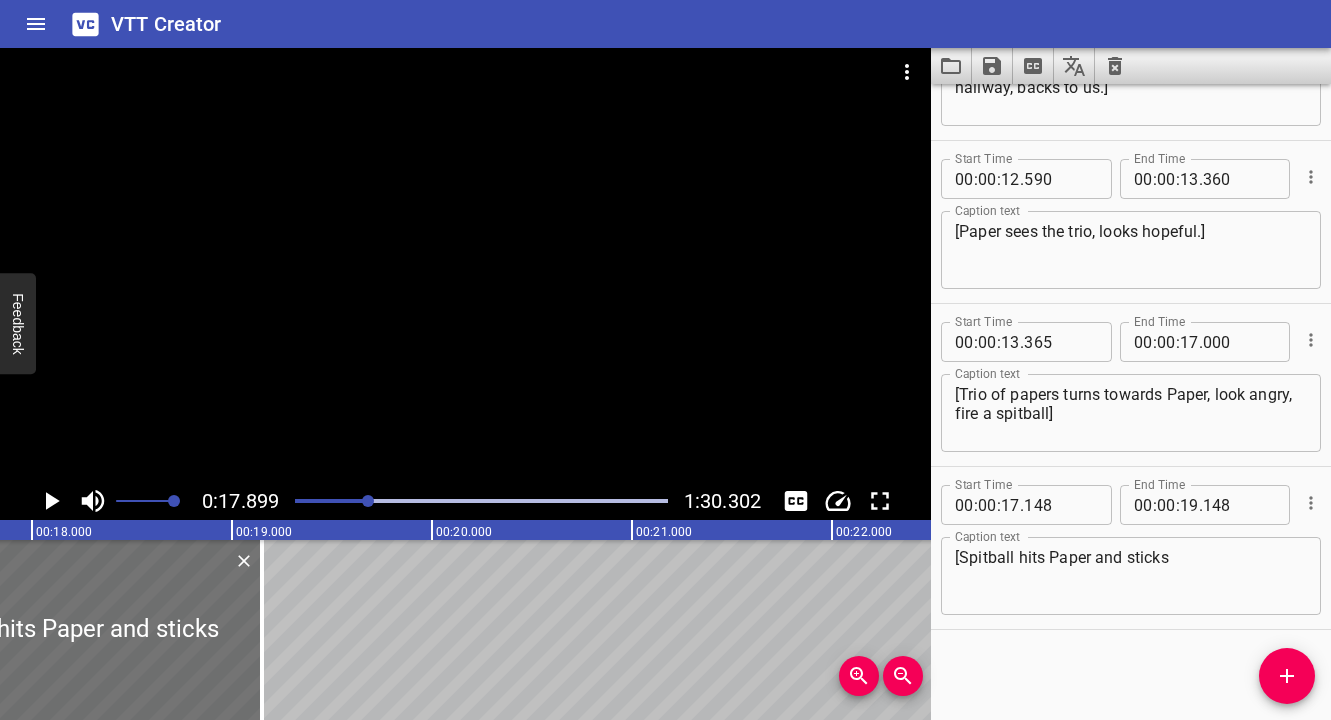 scroll, scrollTop: 0, scrollLeft: 3580, axis: horizontal 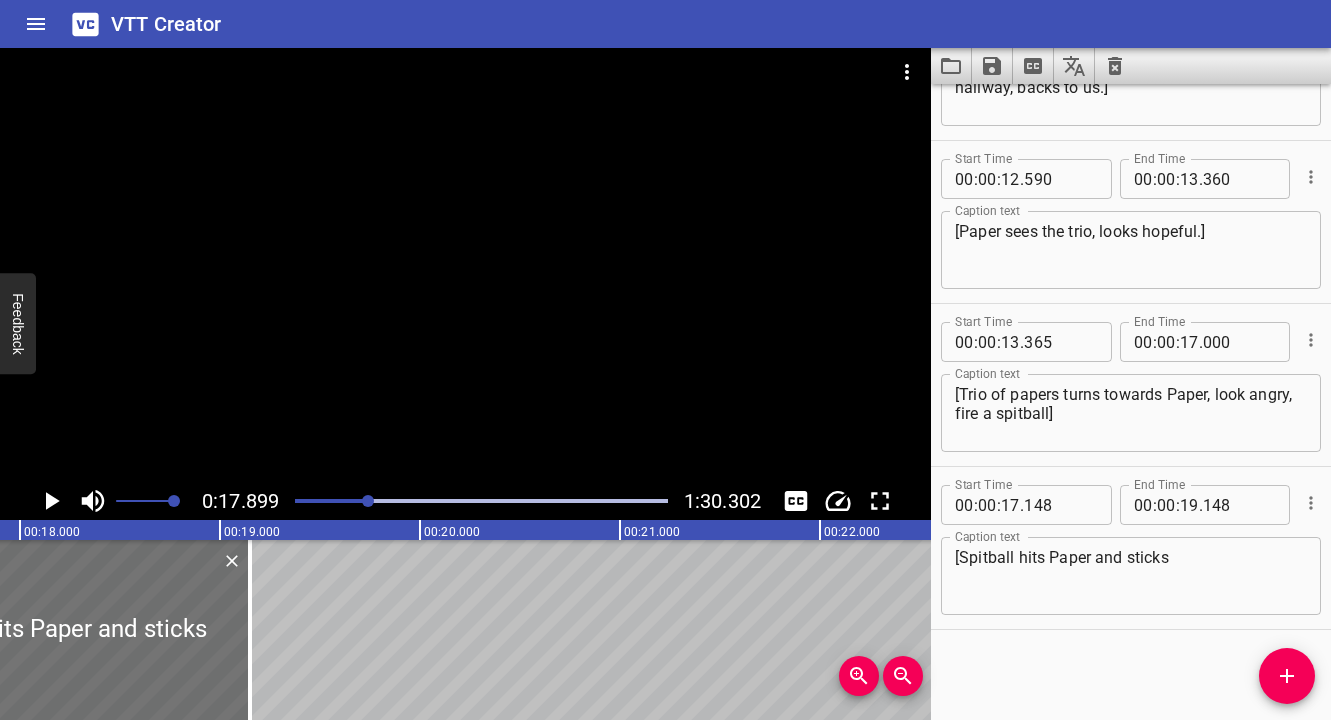 click 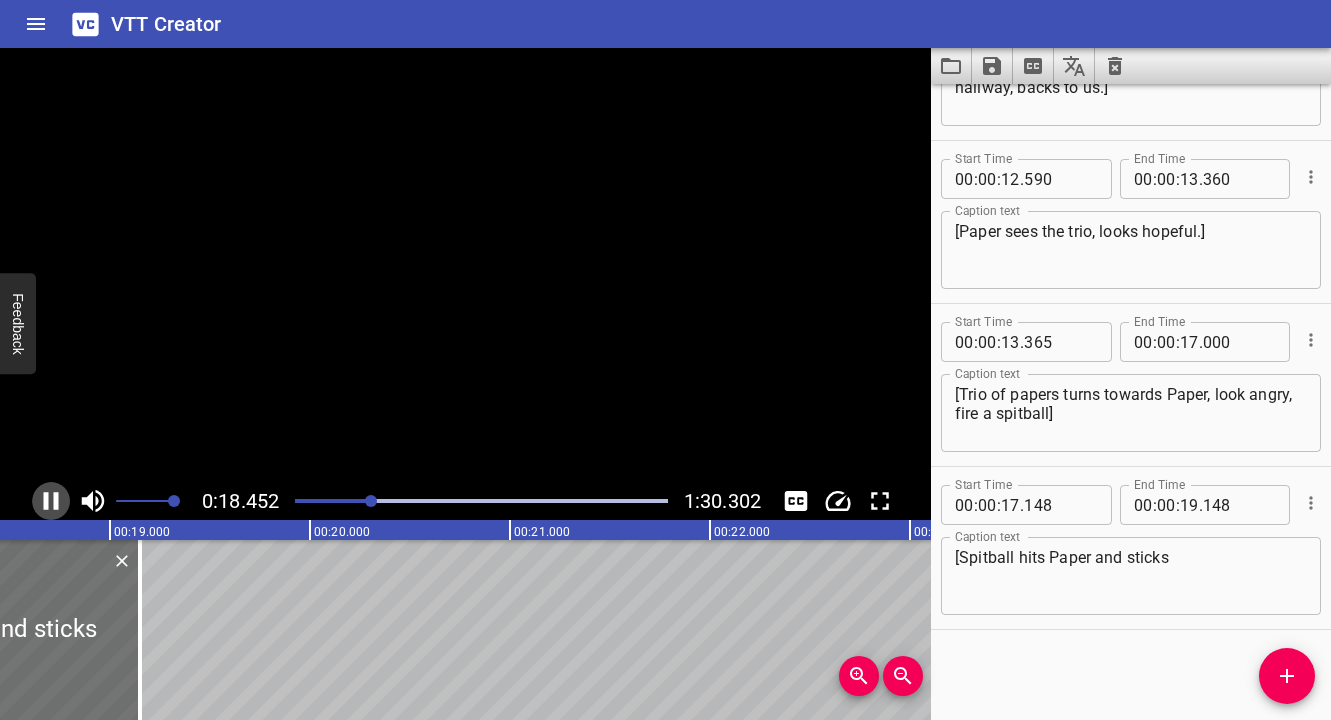 click 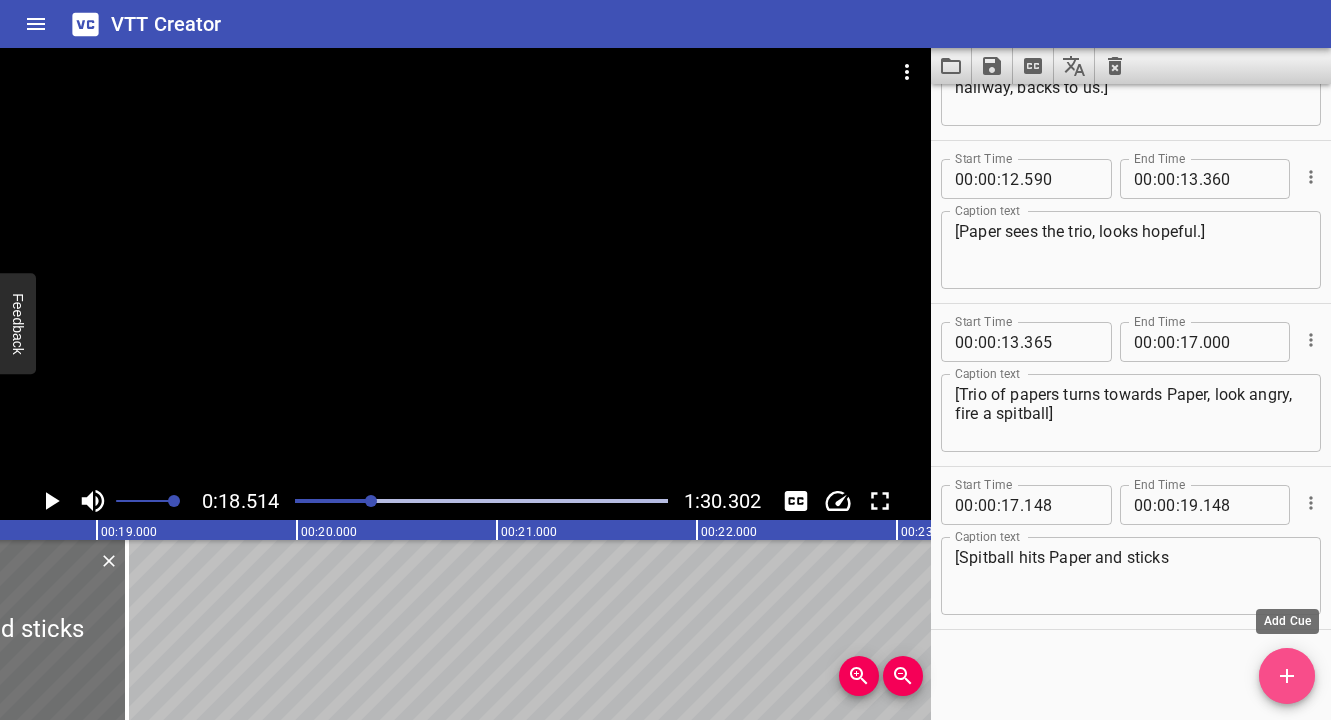 click 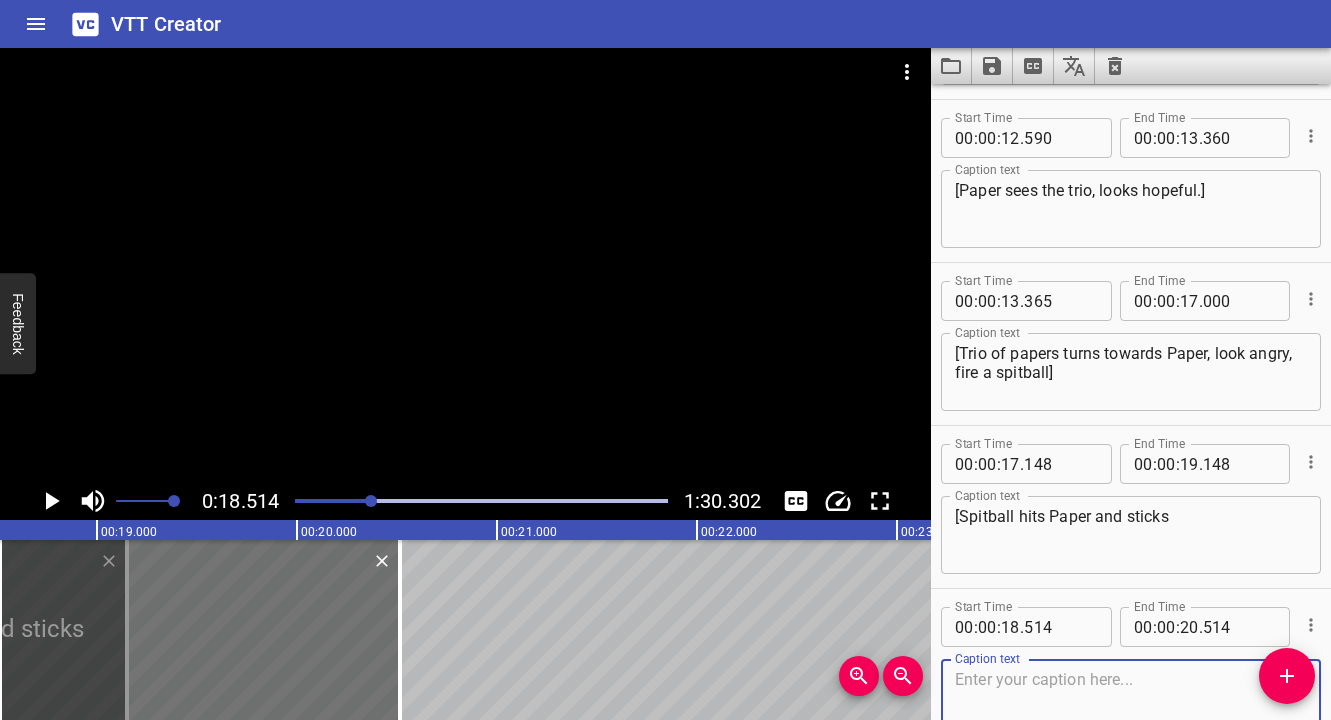 scroll, scrollTop: 654, scrollLeft: 0, axis: vertical 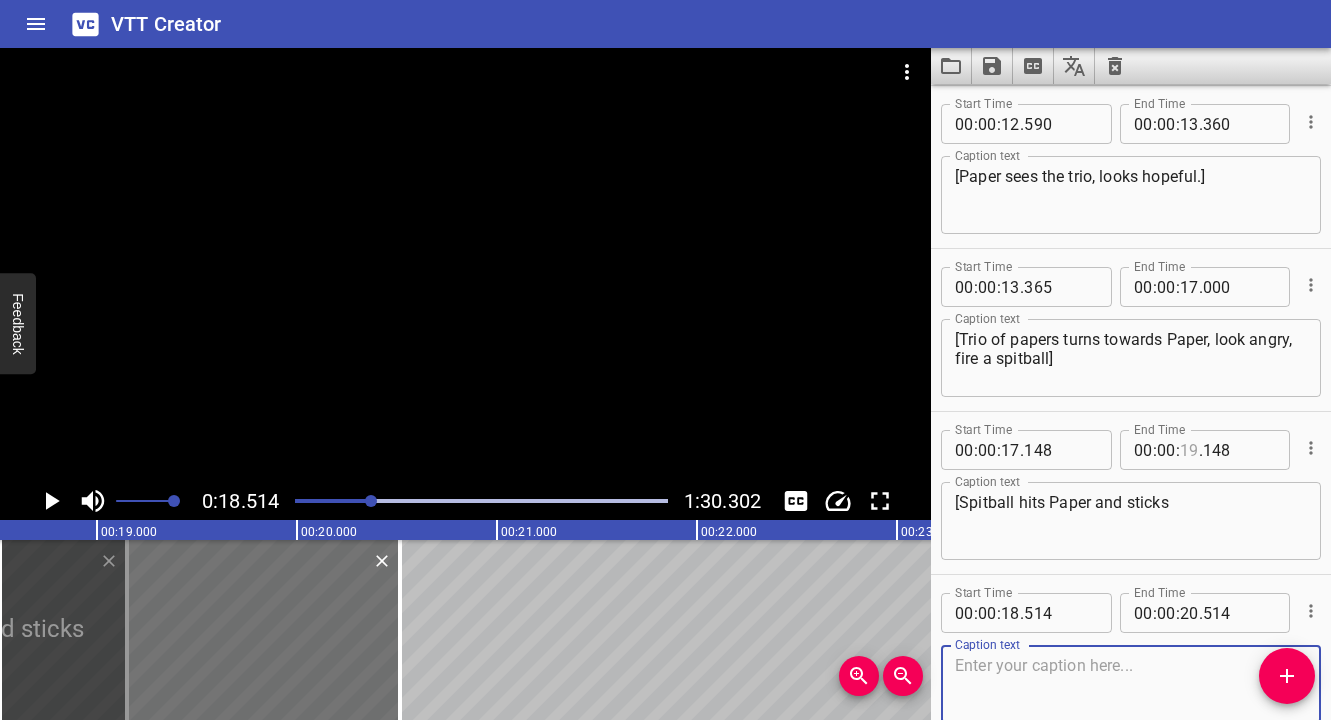 click at bounding box center [1189, 450] 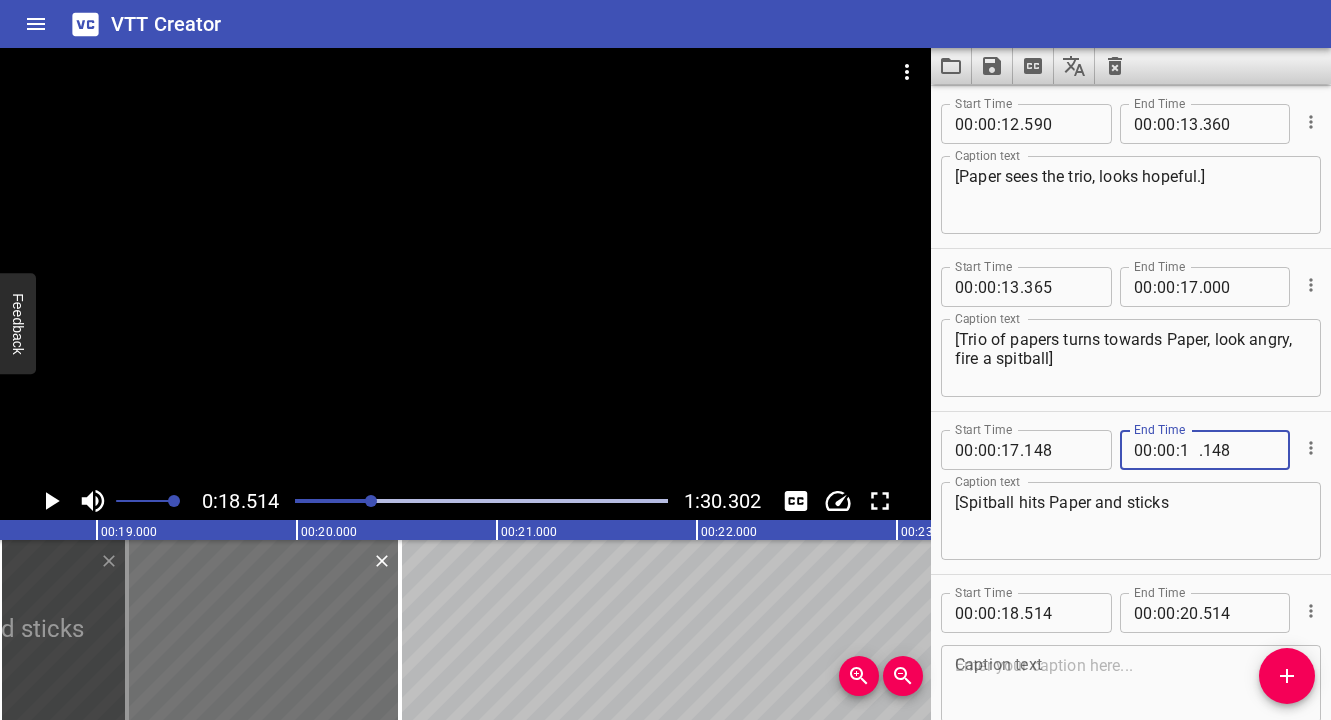 type on "18" 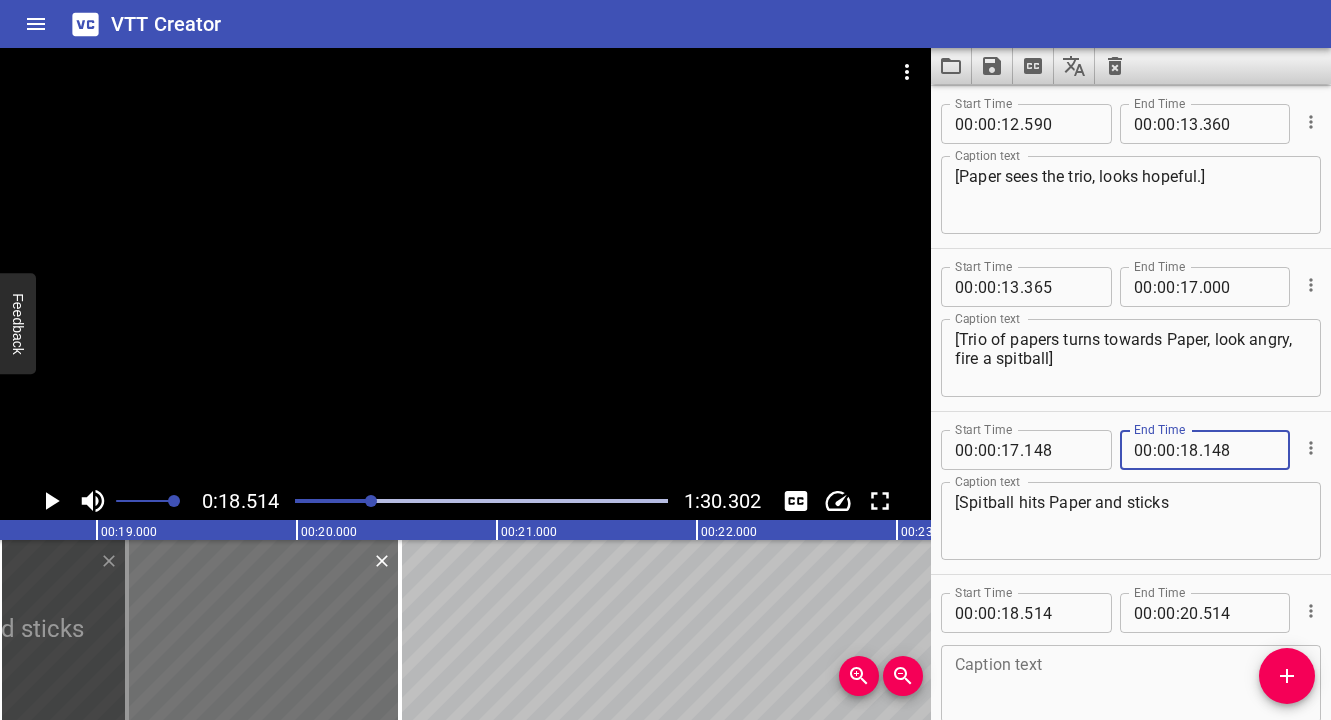 type 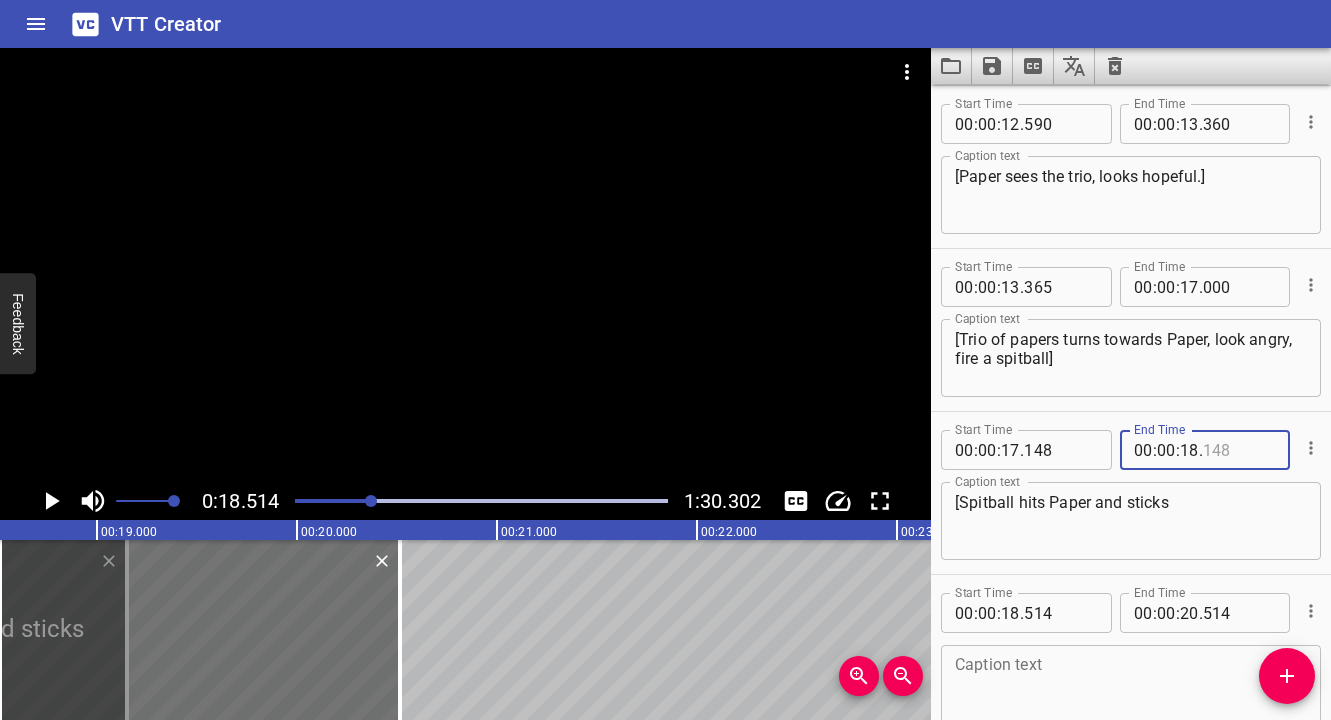 click on "18" at bounding box center [1189, 450] 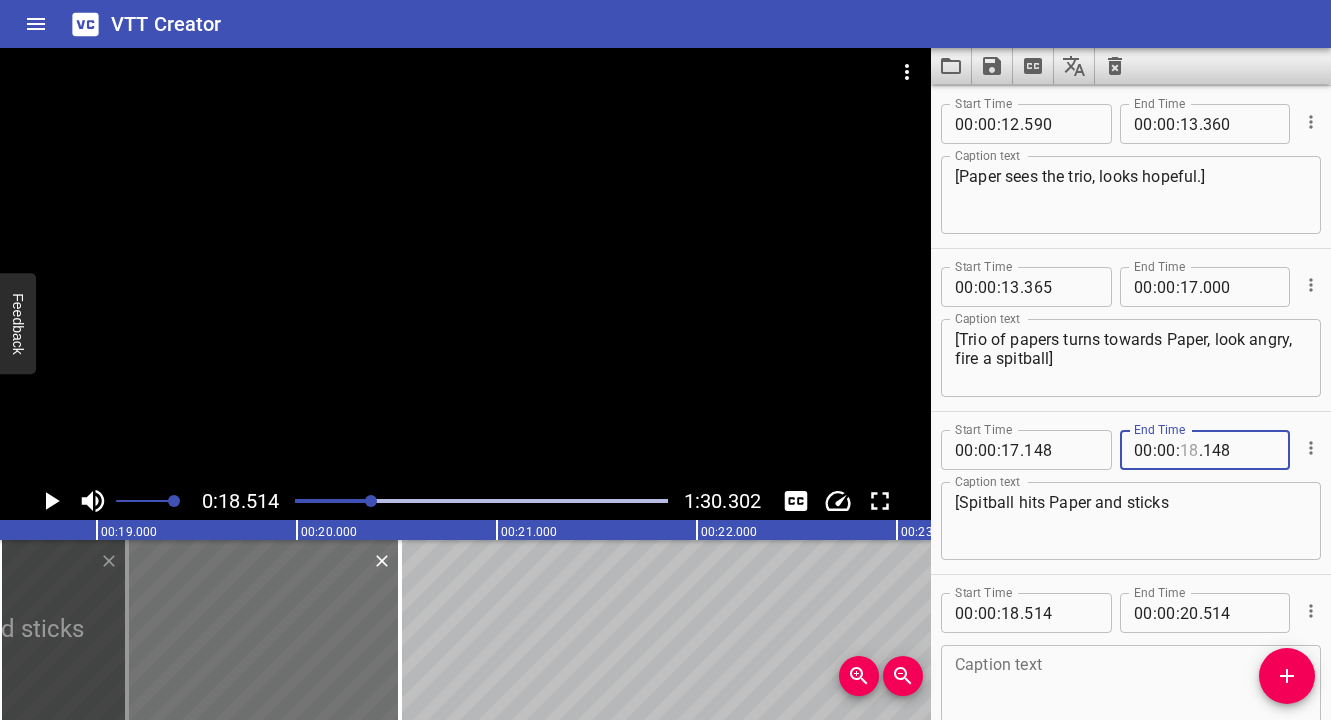 type on "18" 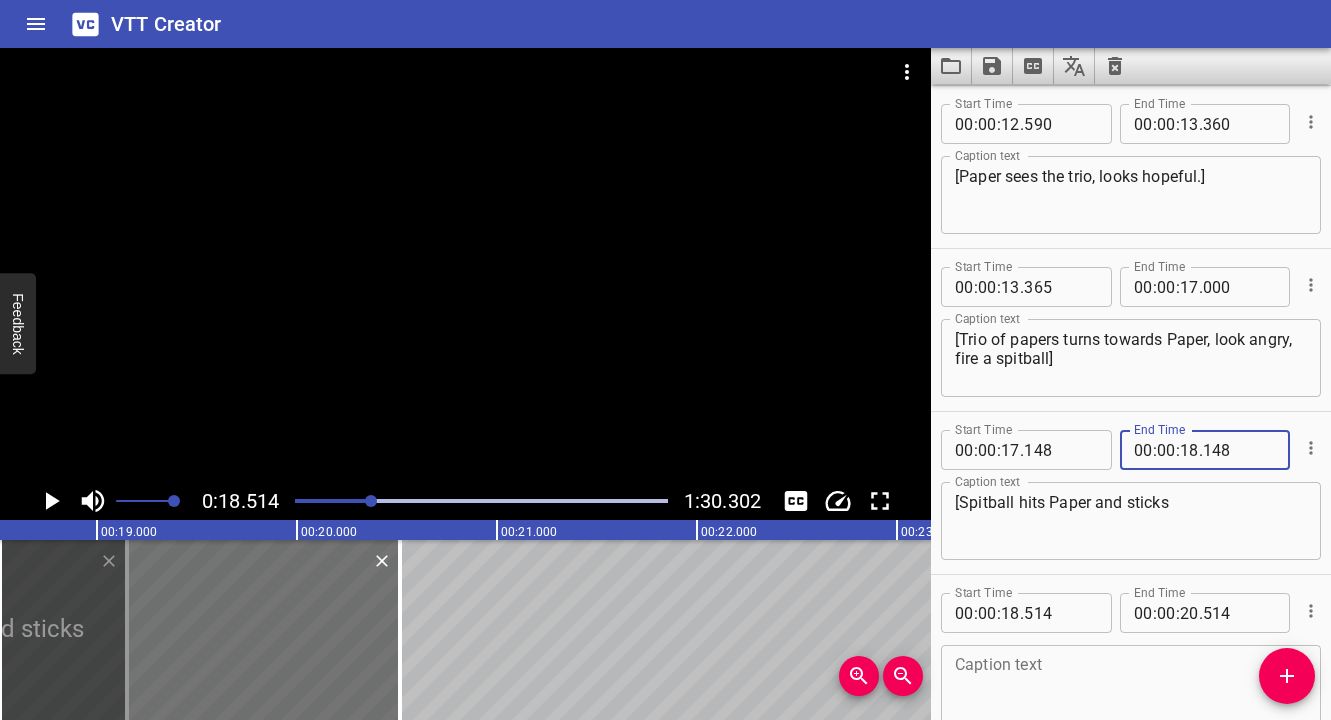 click at bounding box center (1131, 684) 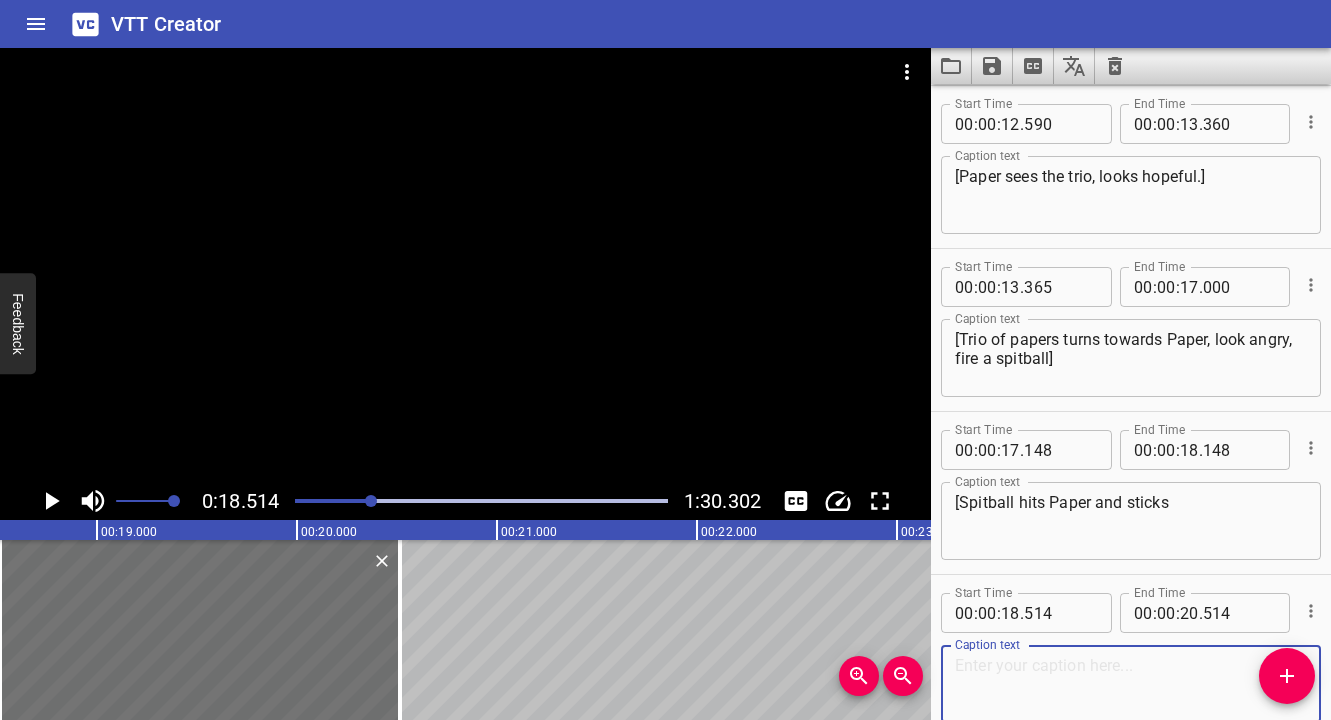 type on "t" 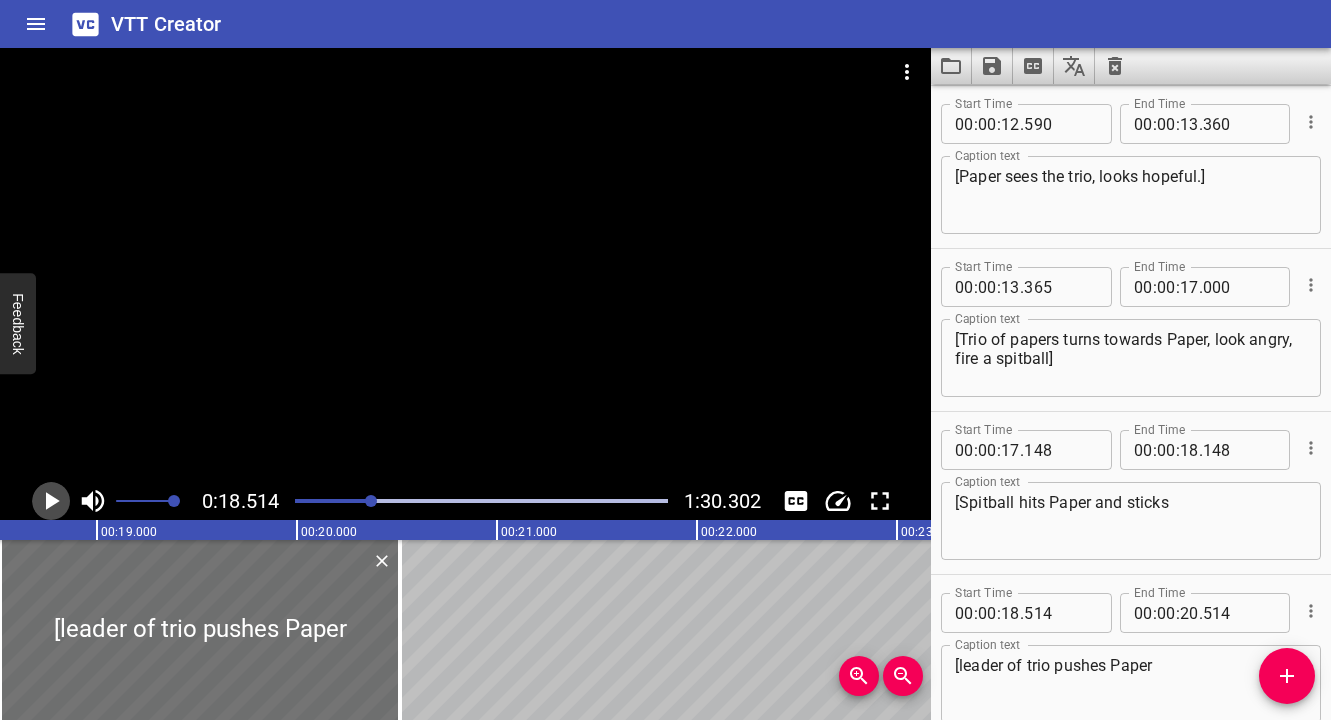 click 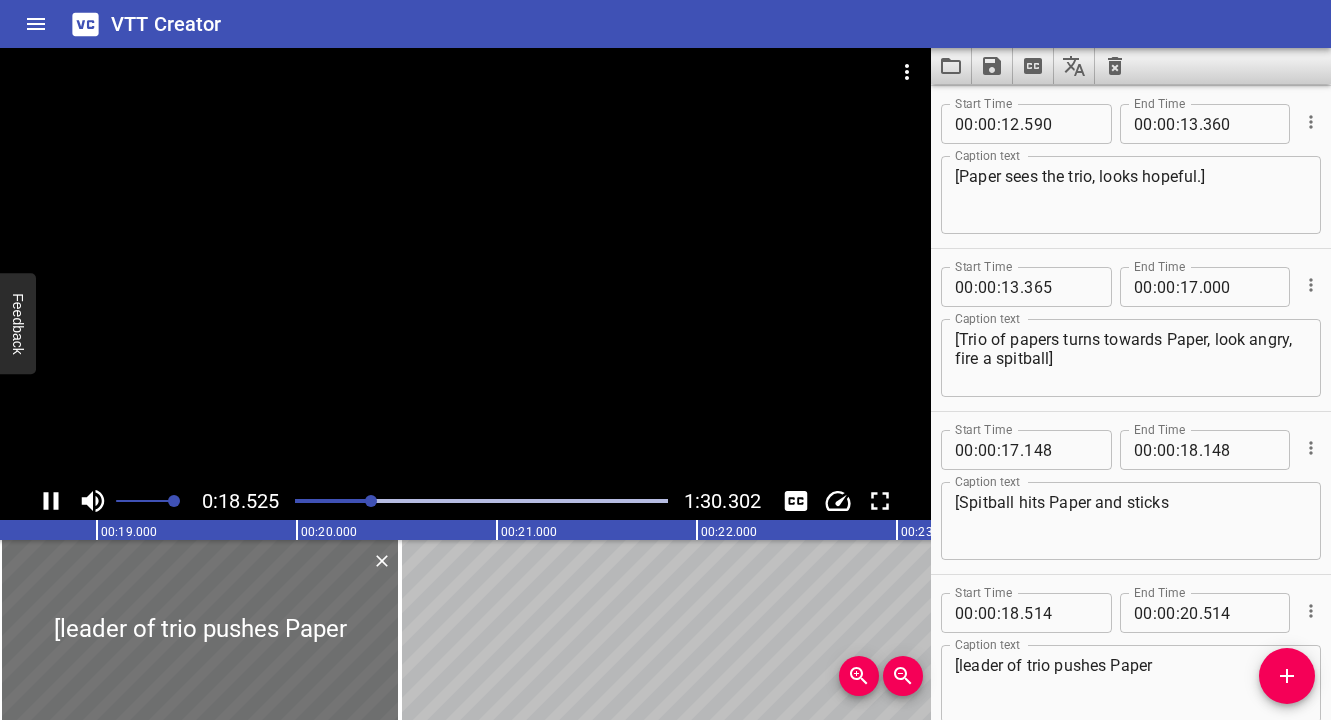 scroll, scrollTop: 0, scrollLeft: 3717, axis: horizontal 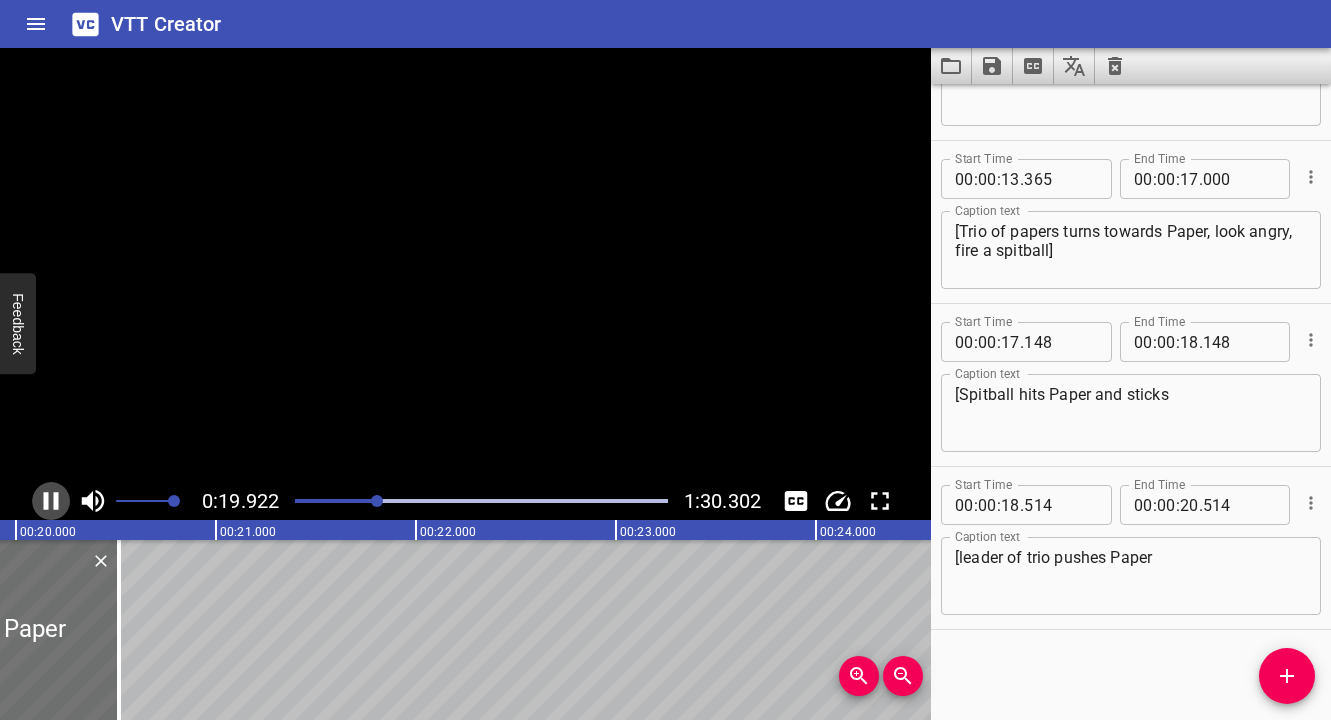 click 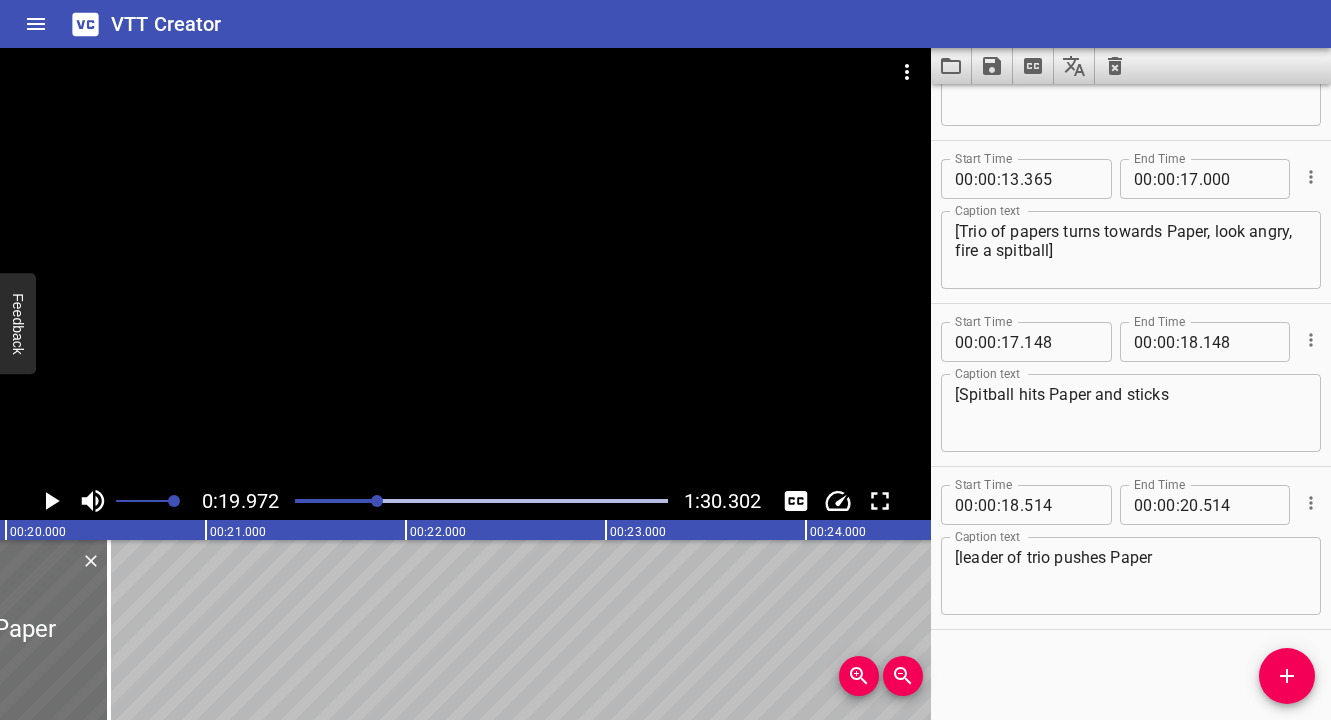 click on "[leader of trio pushes Paper" at bounding box center (1131, 576) 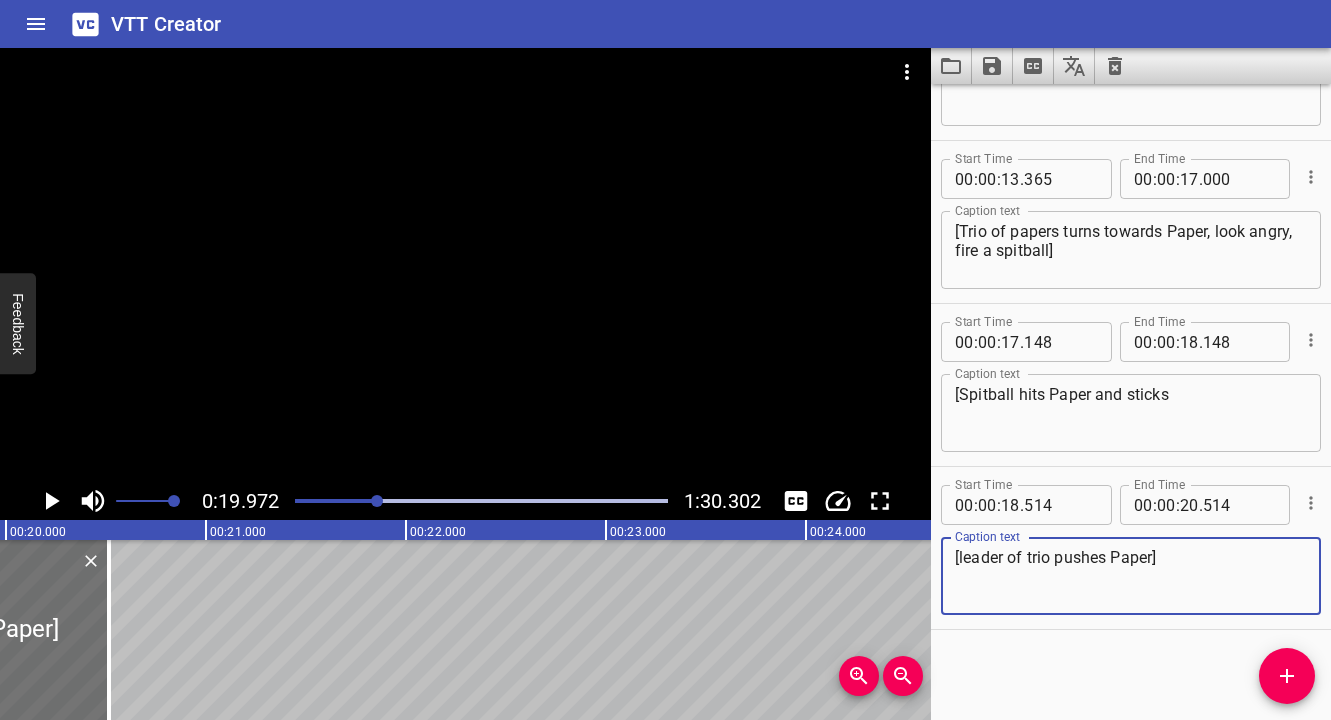 type on "[leader of trio pushes Paper]" 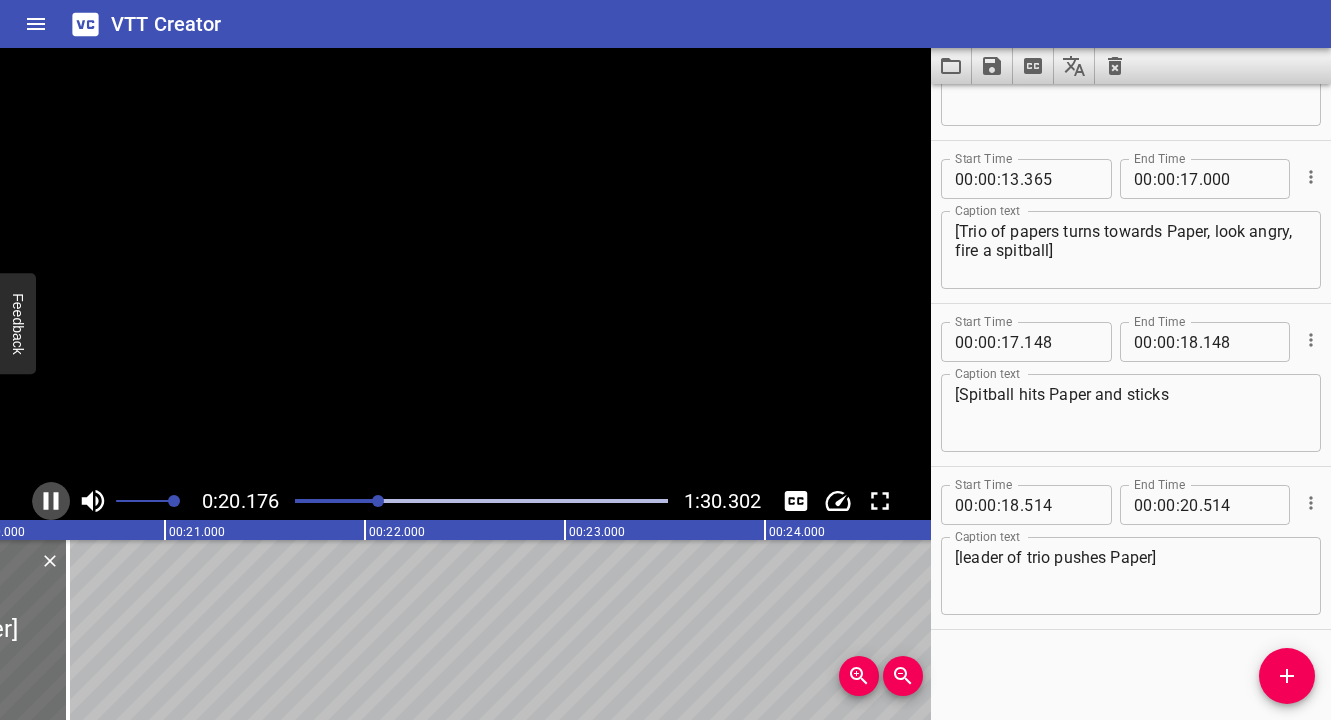click 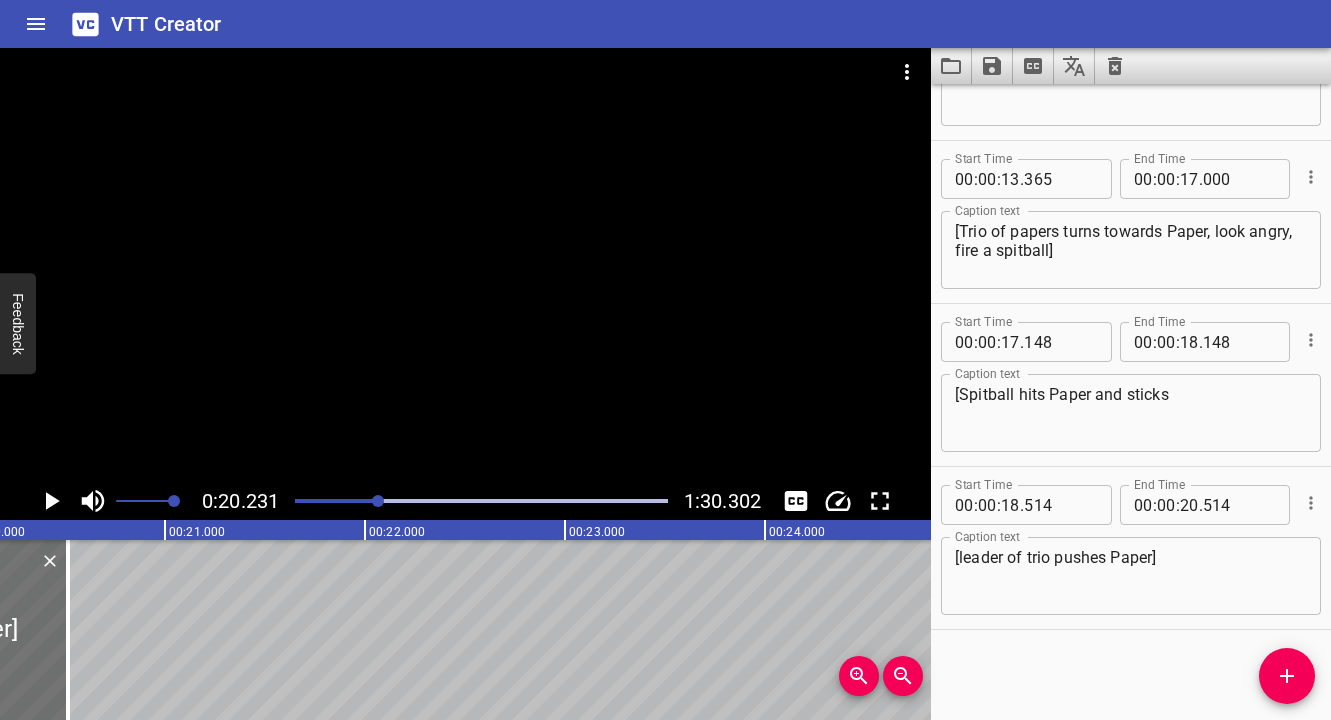 scroll, scrollTop: 0, scrollLeft: 4046, axis: horizontal 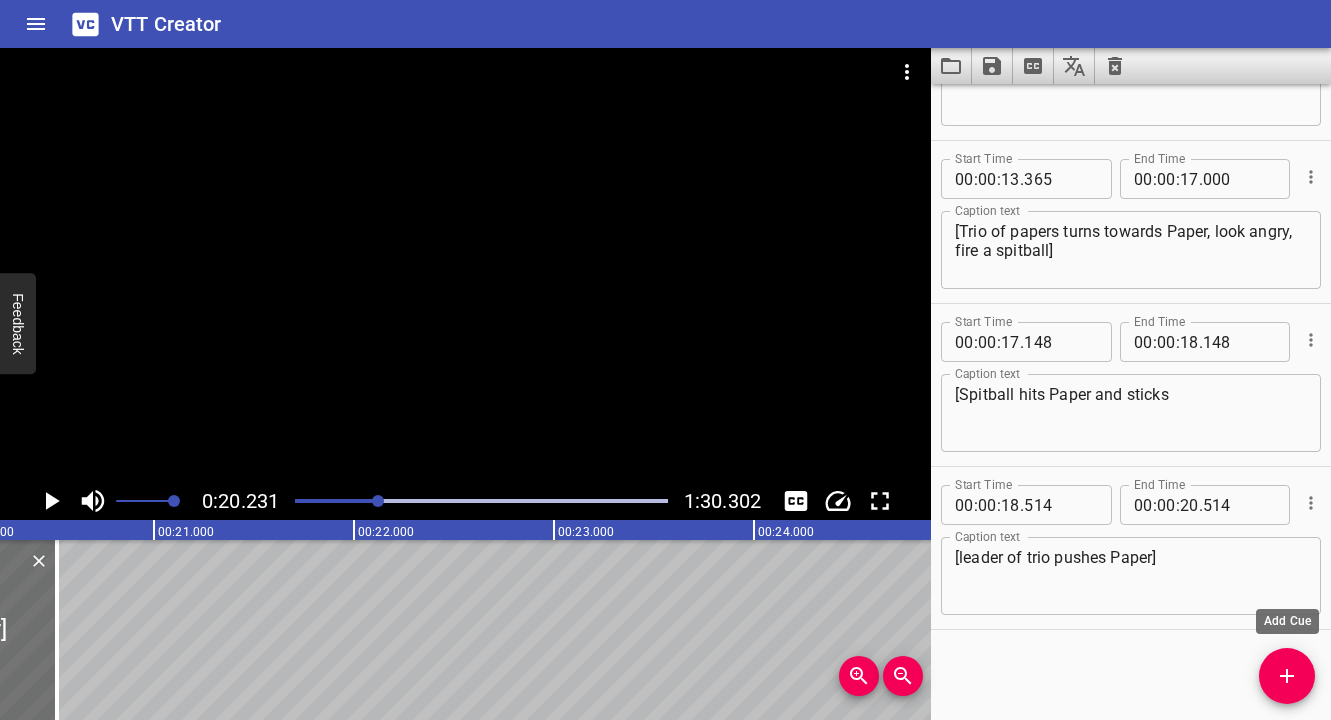click 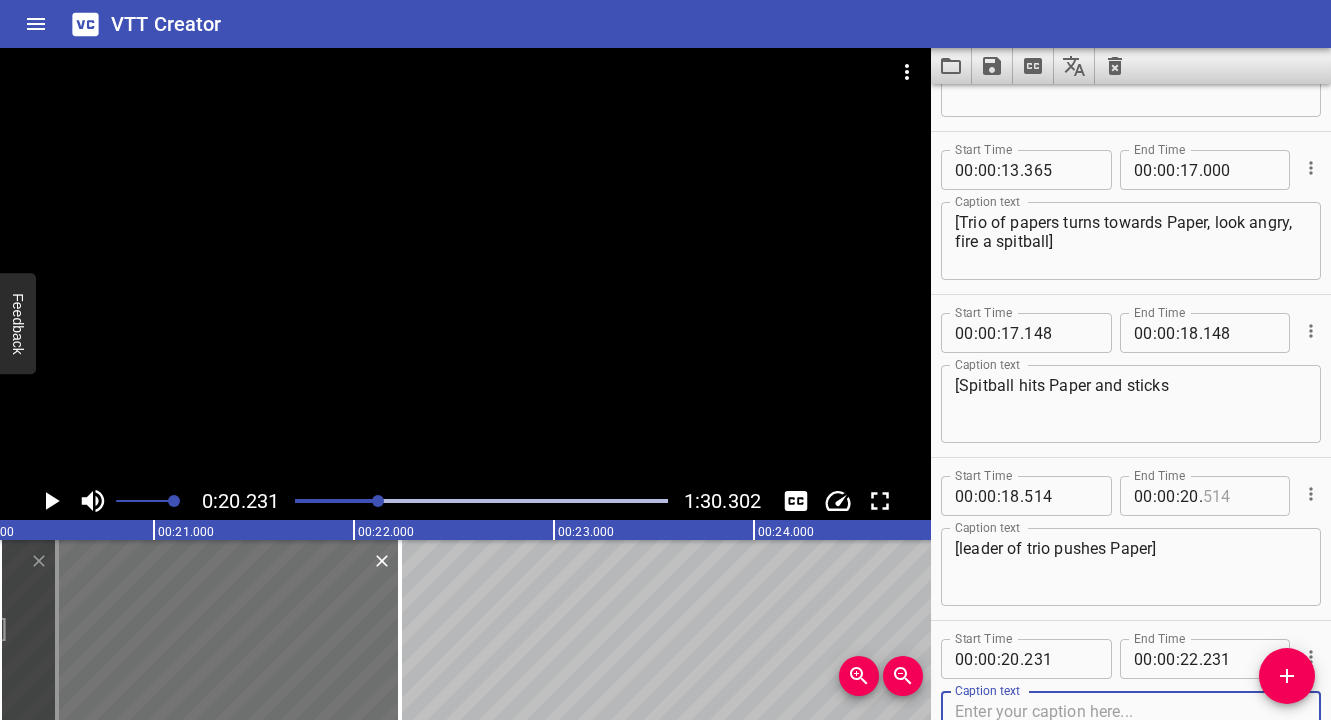 click at bounding box center (1239, 496) 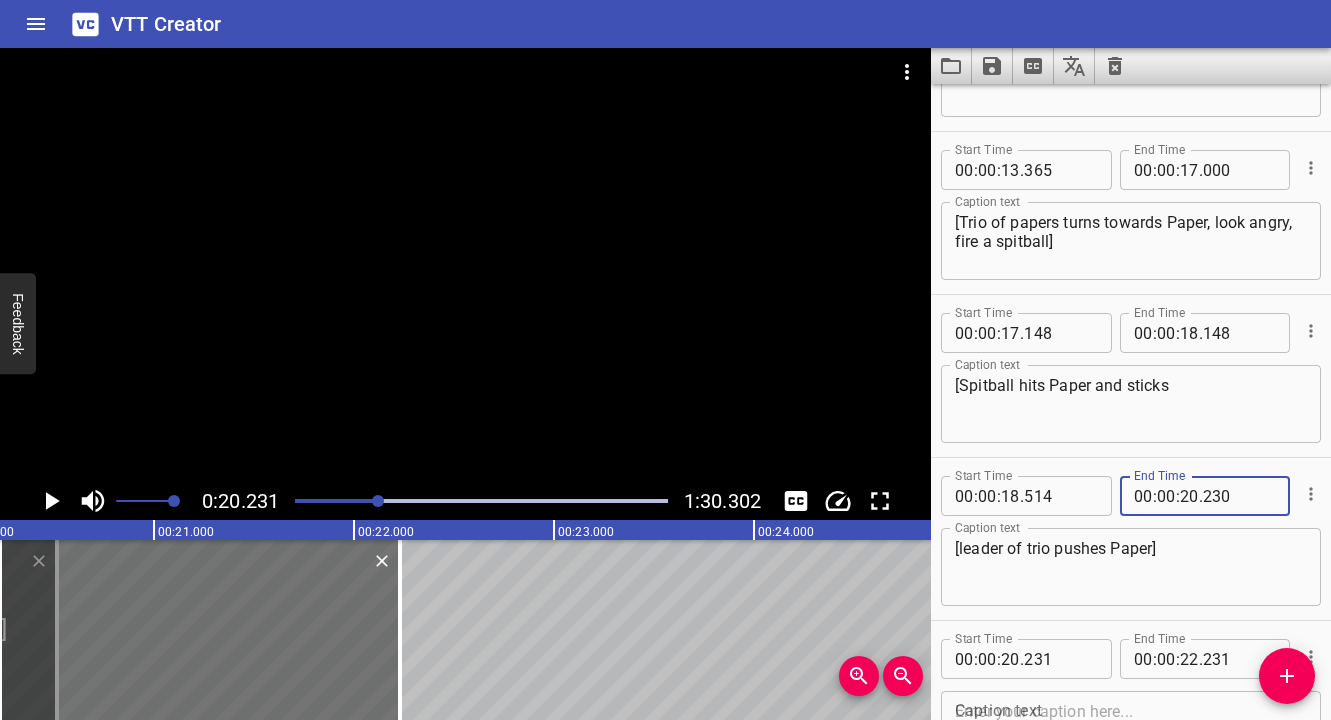scroll, scrollTop: 817, scrollLeft: 0, axis: vertical 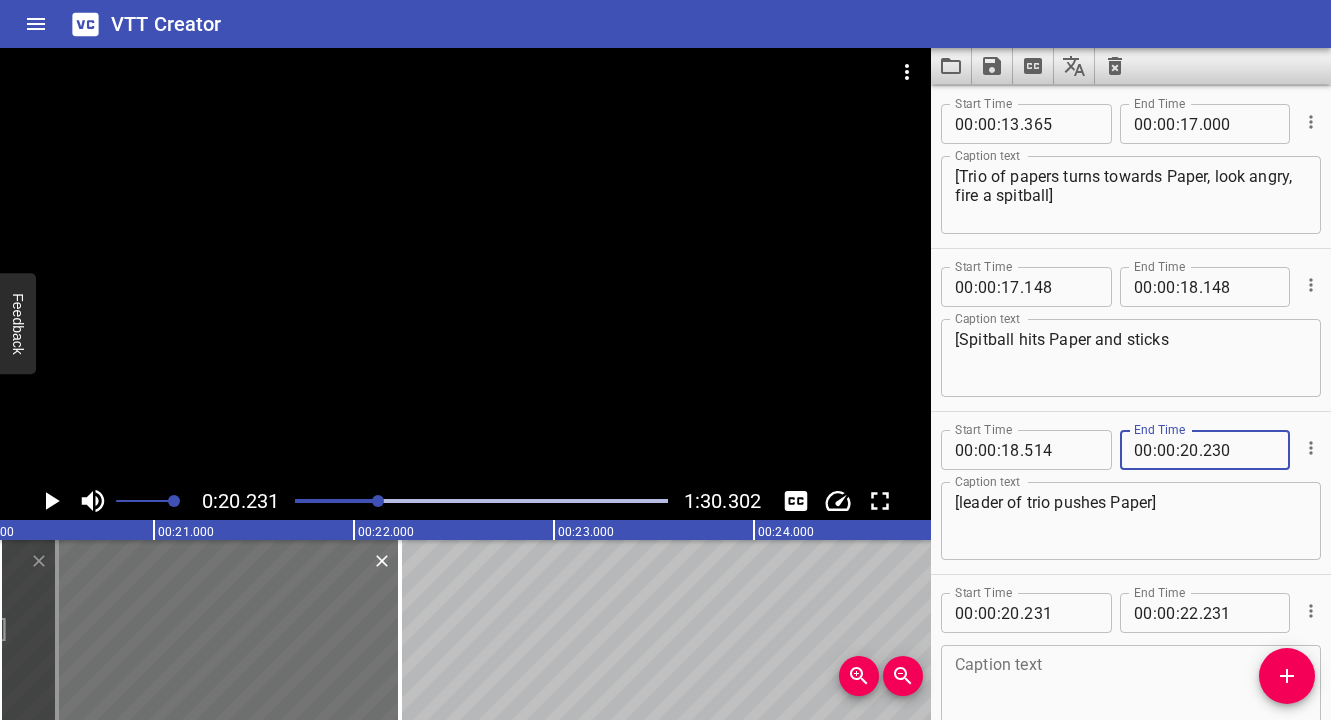 type on "230" 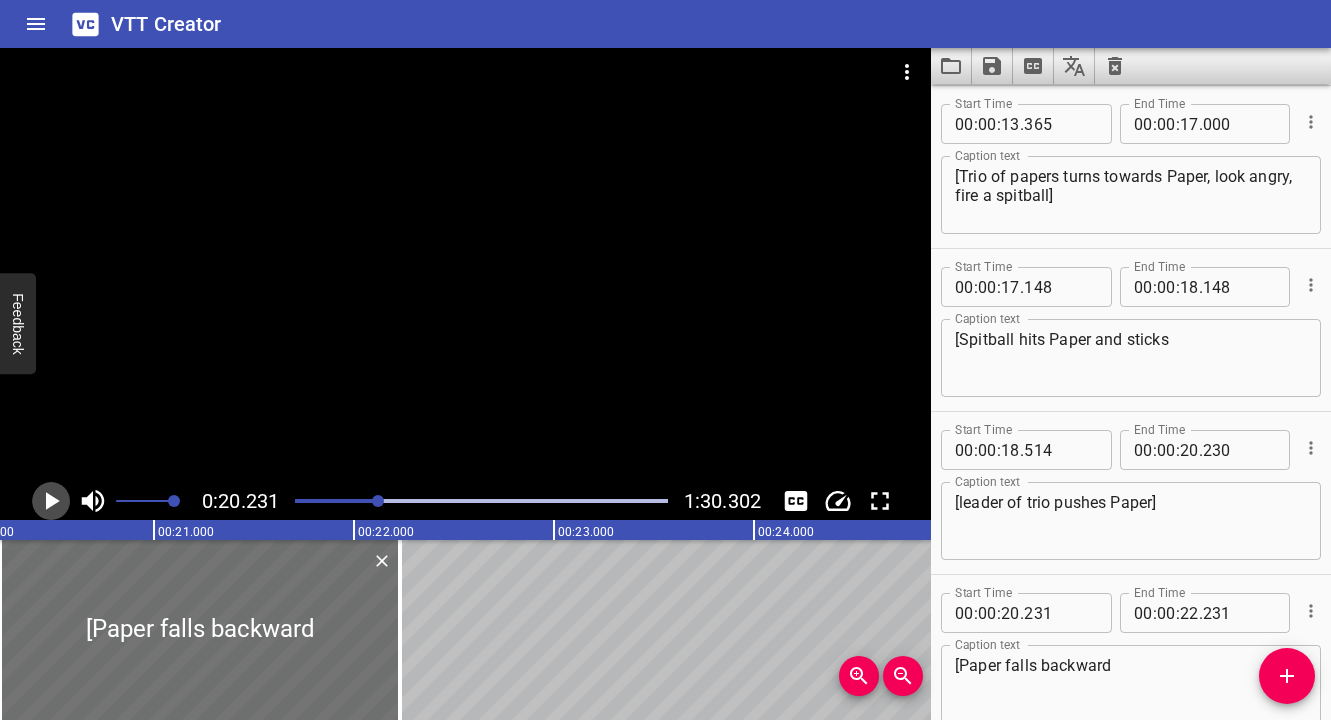 click 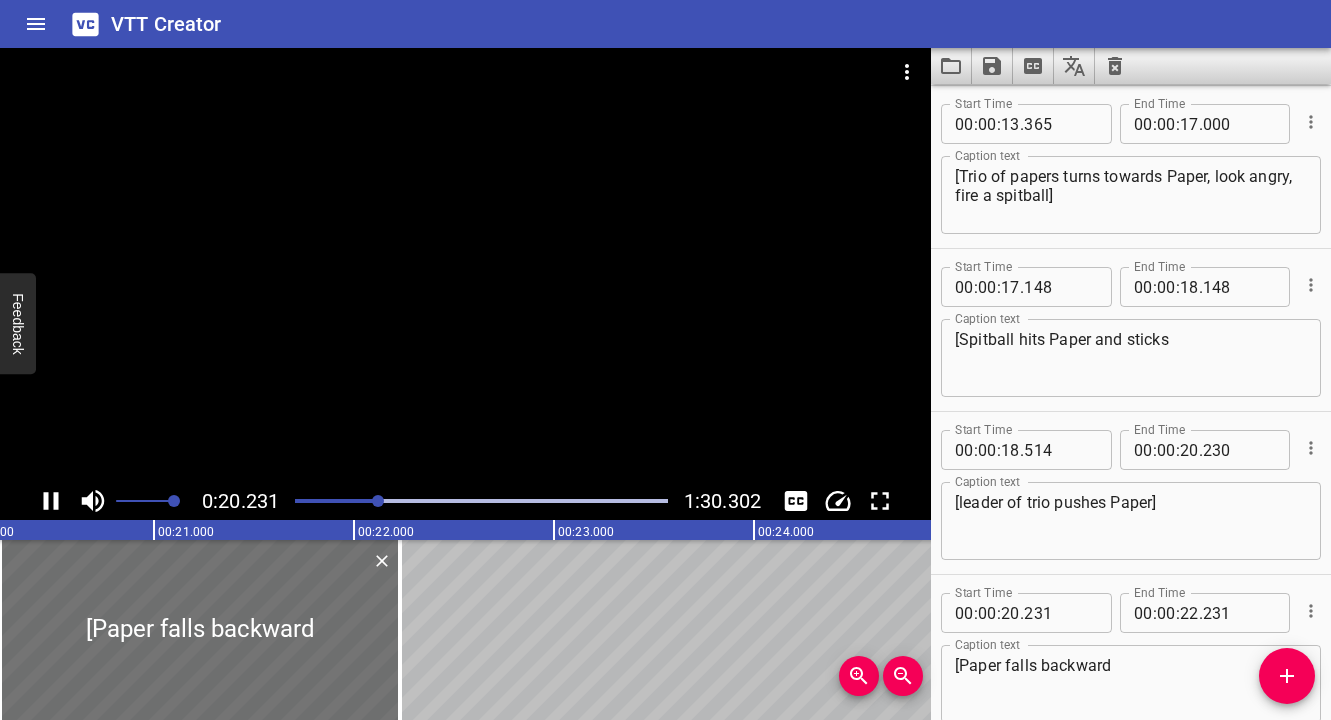 scroll, scrollTop: 0, scrollLeft: 4048, axis: horizontal 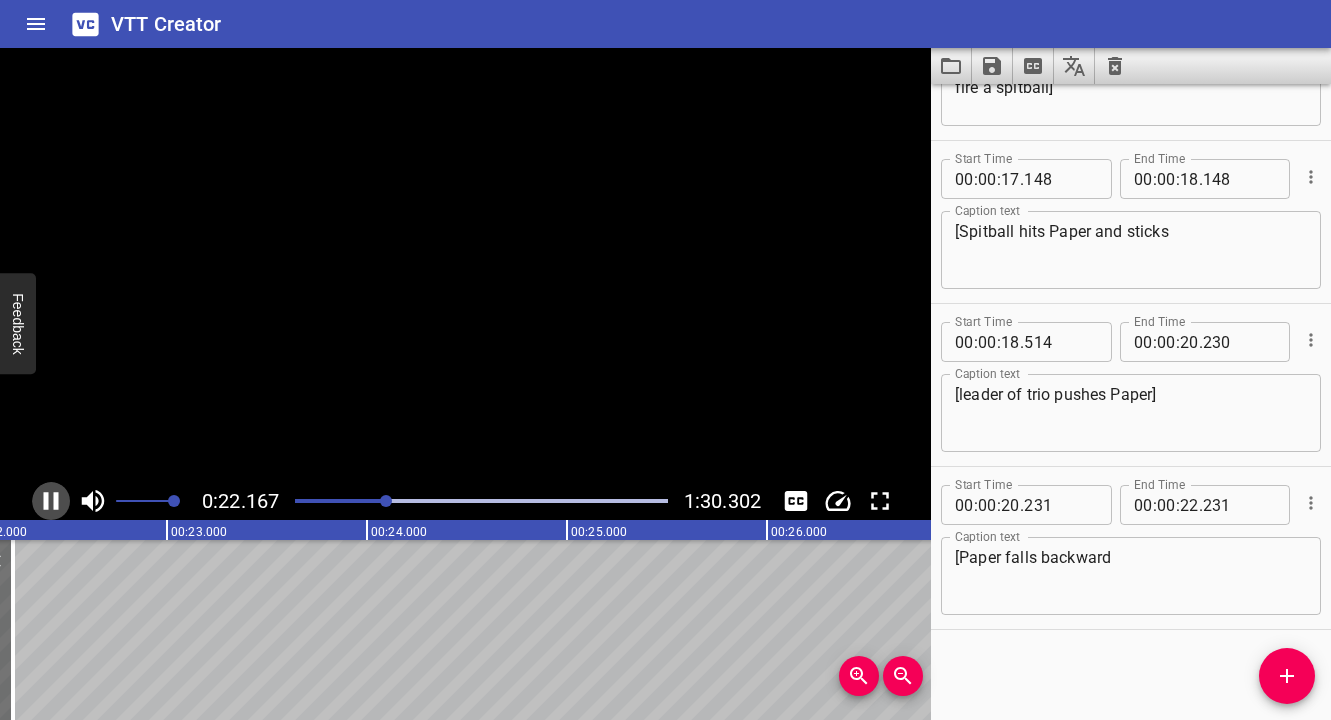 click 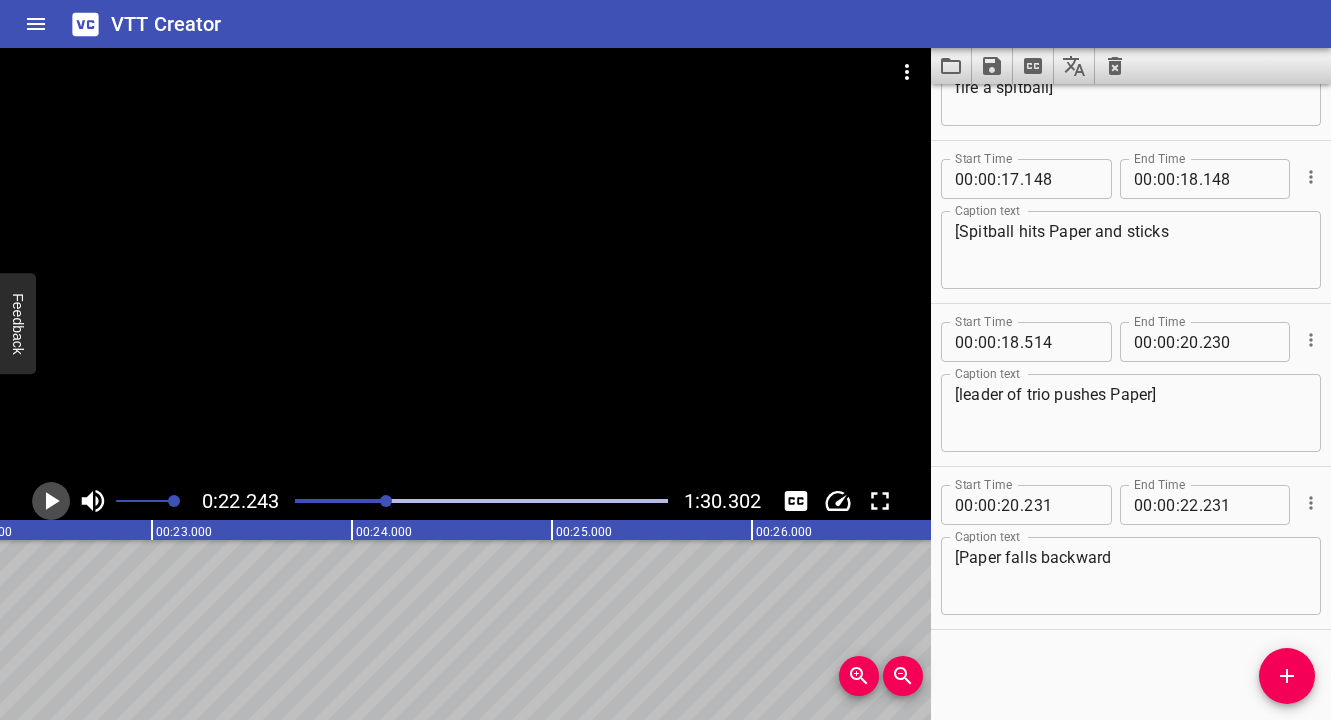 click 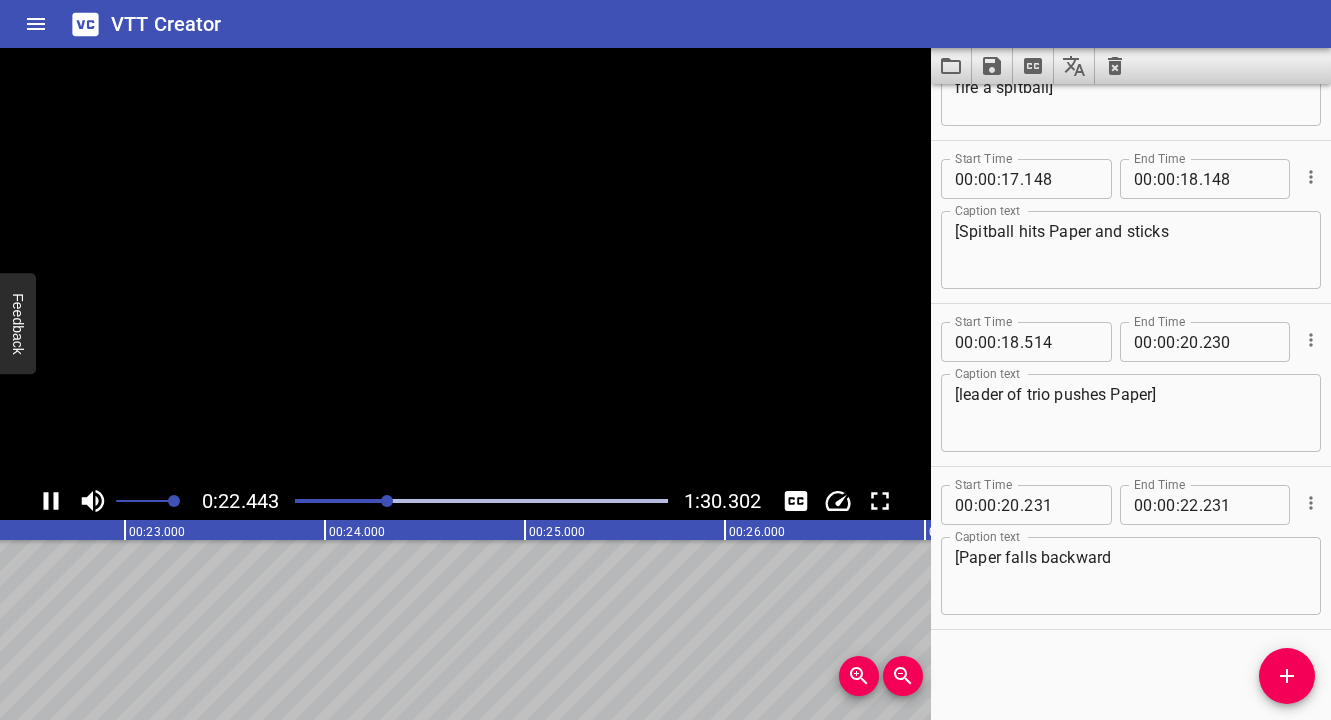 click 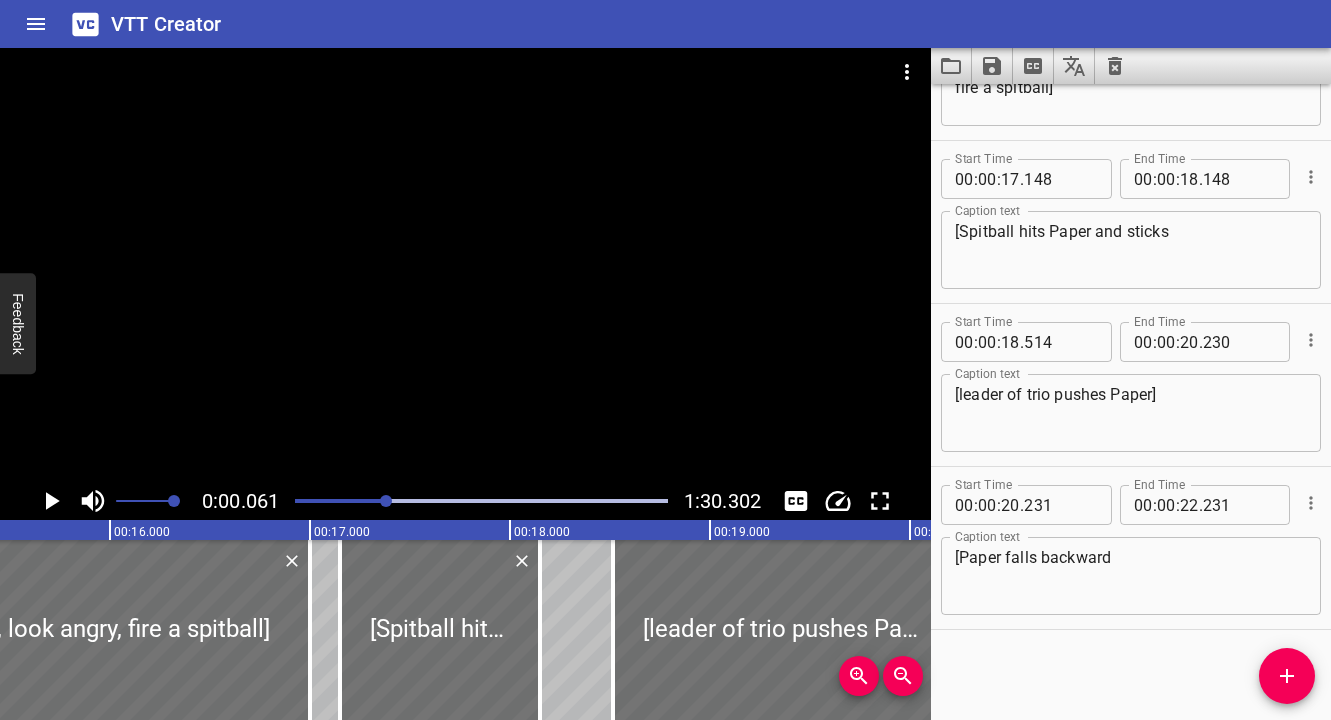 click at bounding box center (386, 501) 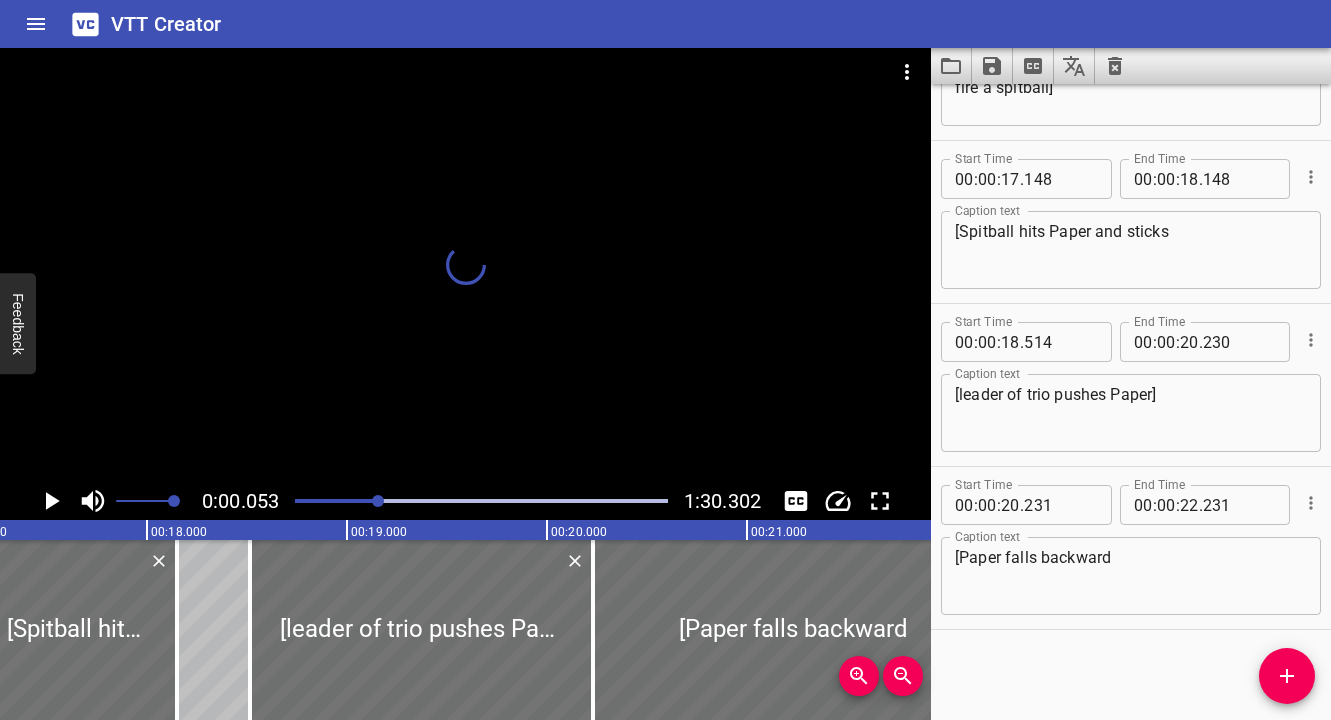 click at bounding box center [378, 501] 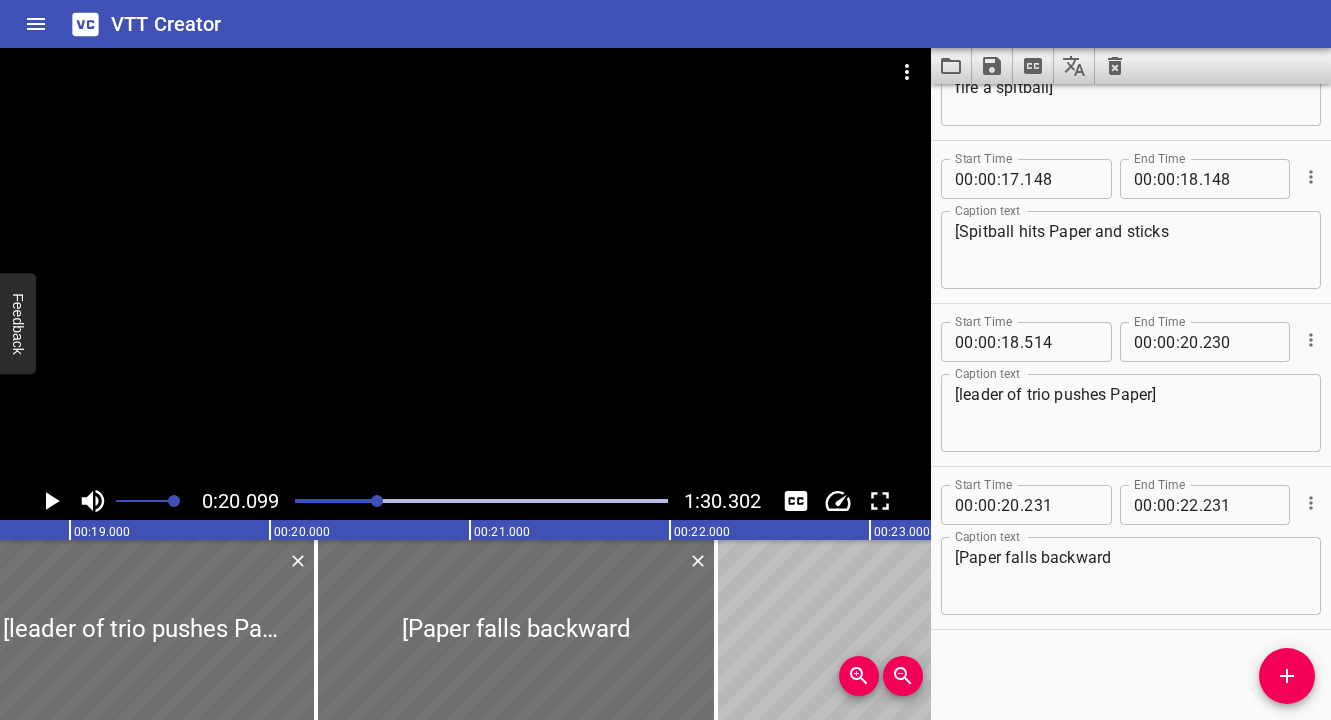 scroll, scrollTop: 0, scrollLeft: 4020, axis: horizontal 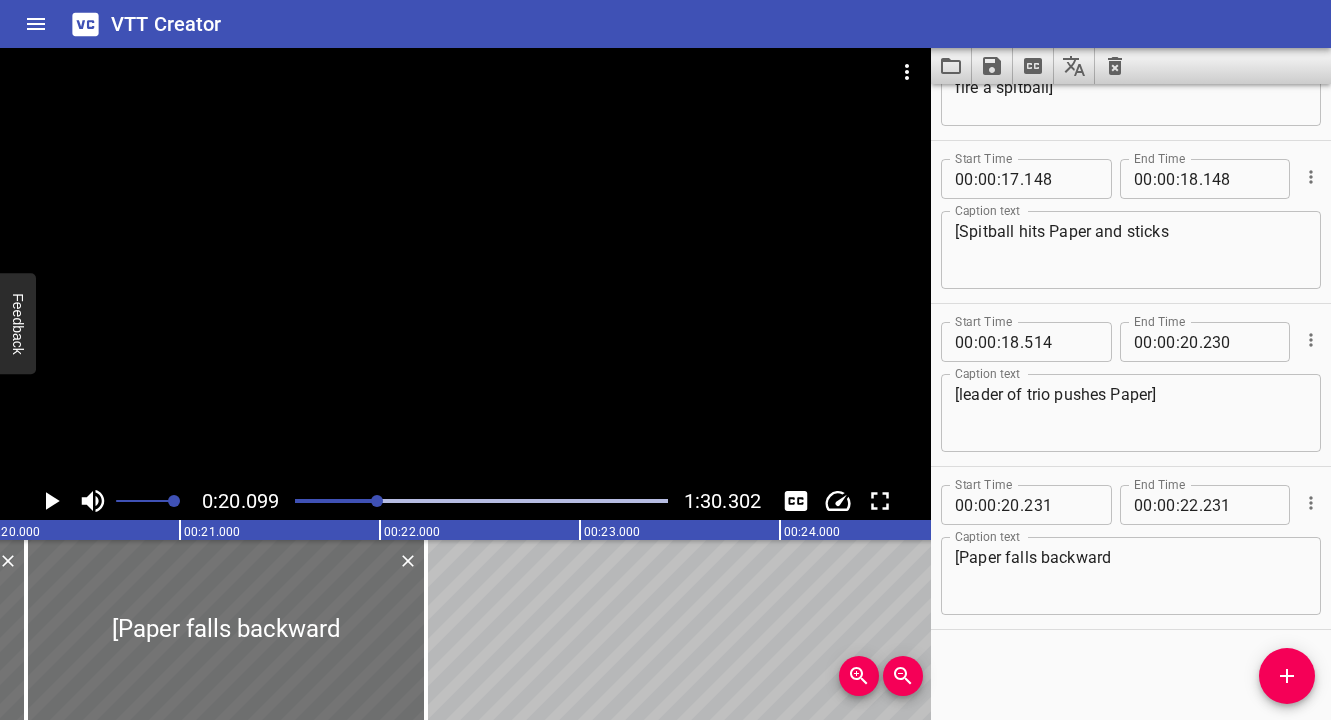 click on "[Paper falls backward" at bounding box center (1131, 576) 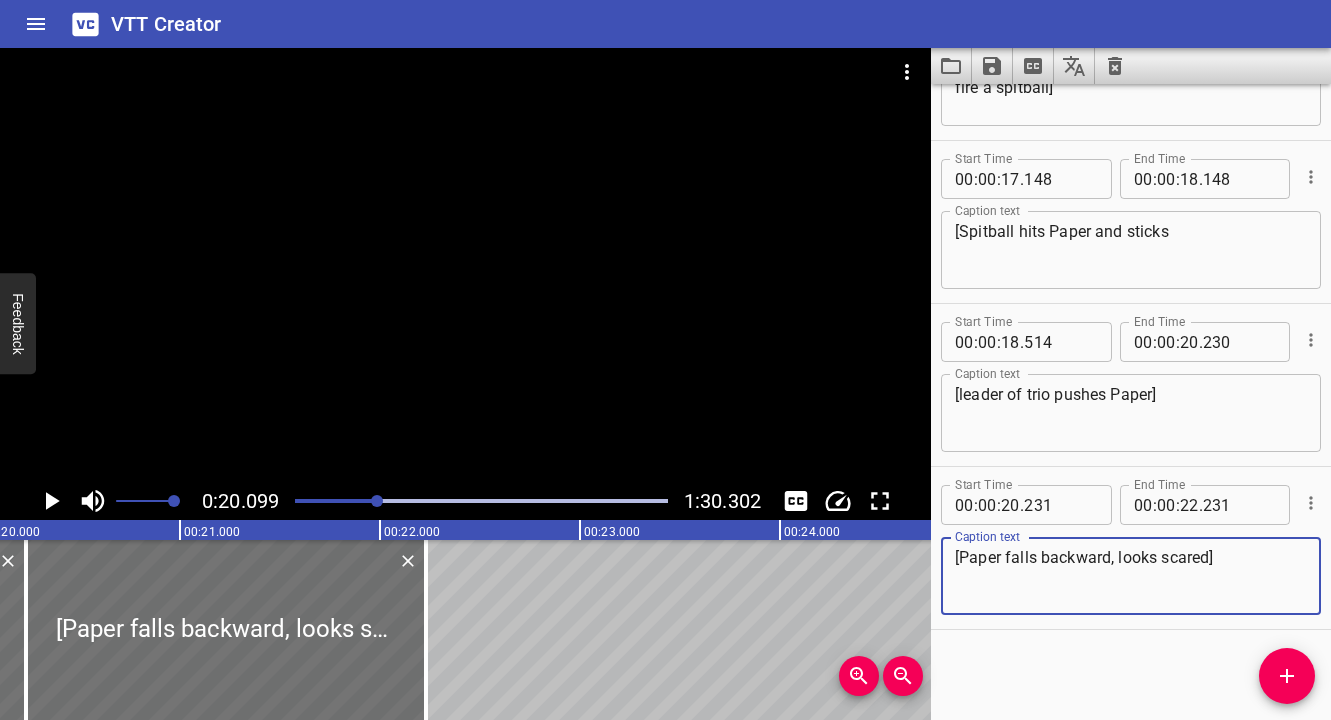 type on "[Paper falls backward, looks scared]" 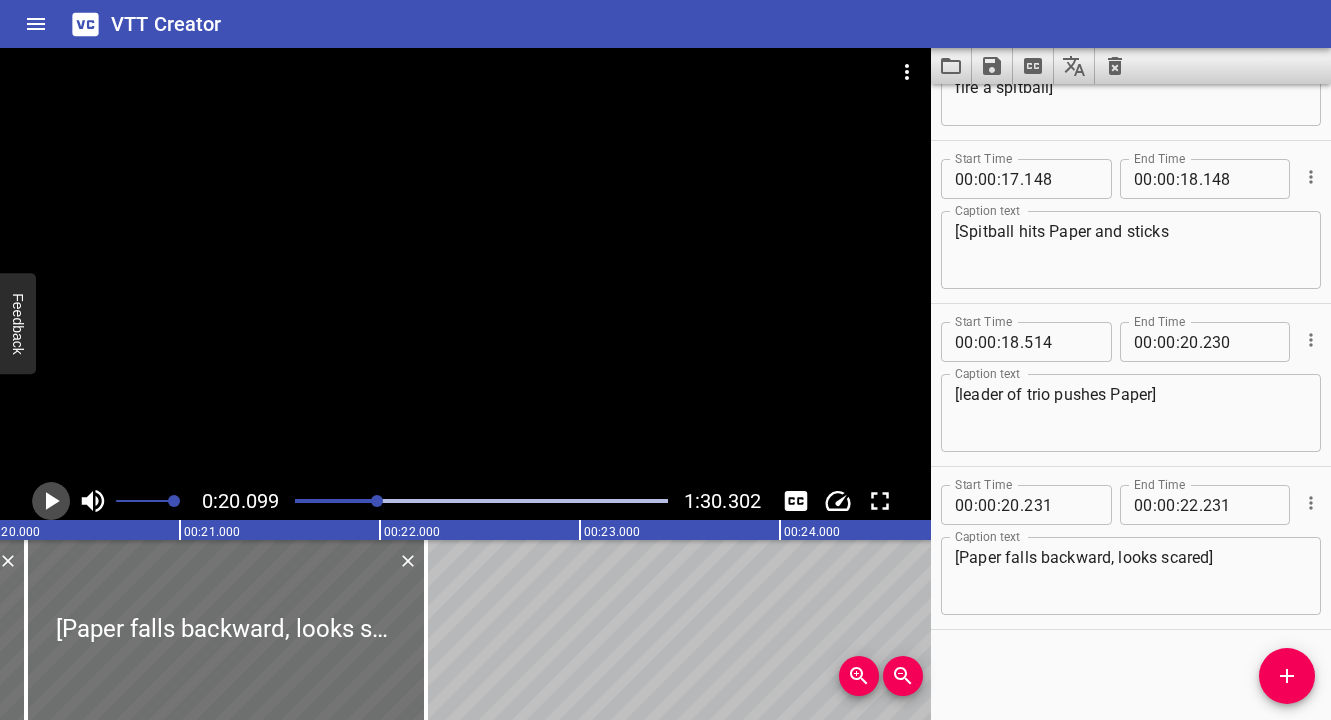 click 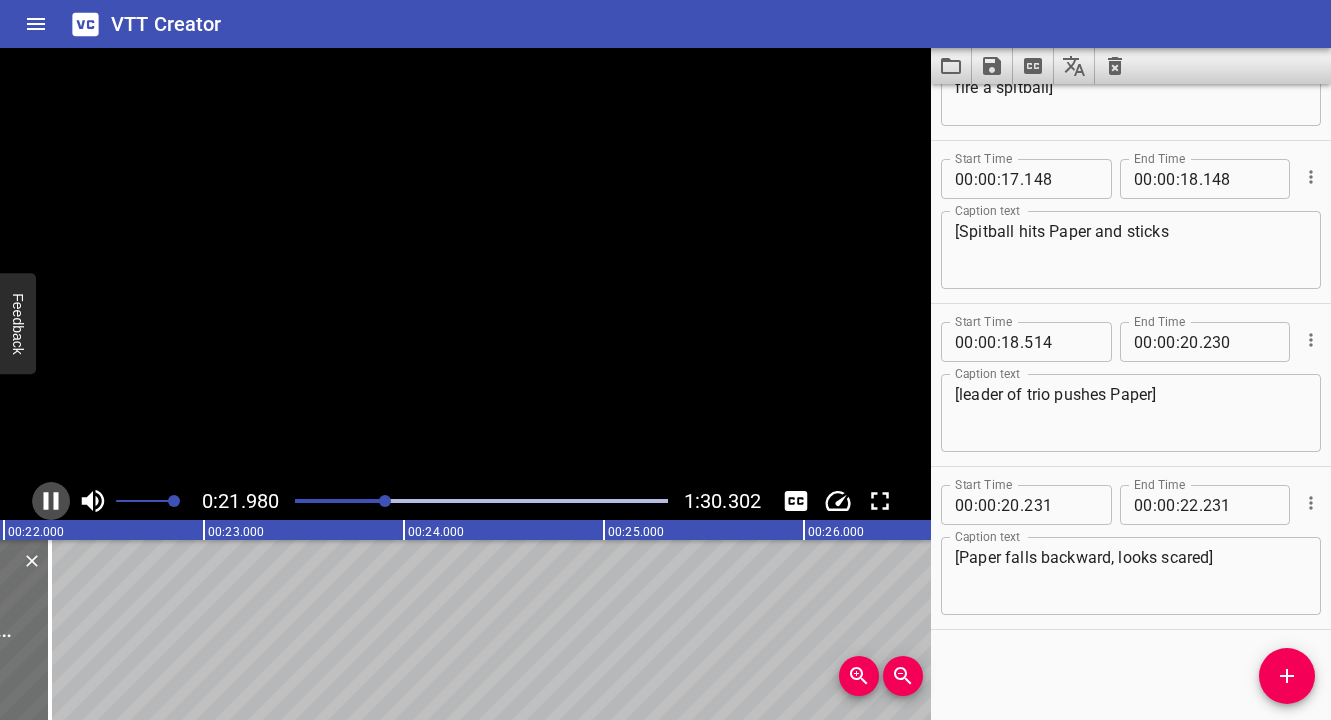 scroll, scrollTop: 0, scrollLeft: 4416, axis: horizontal 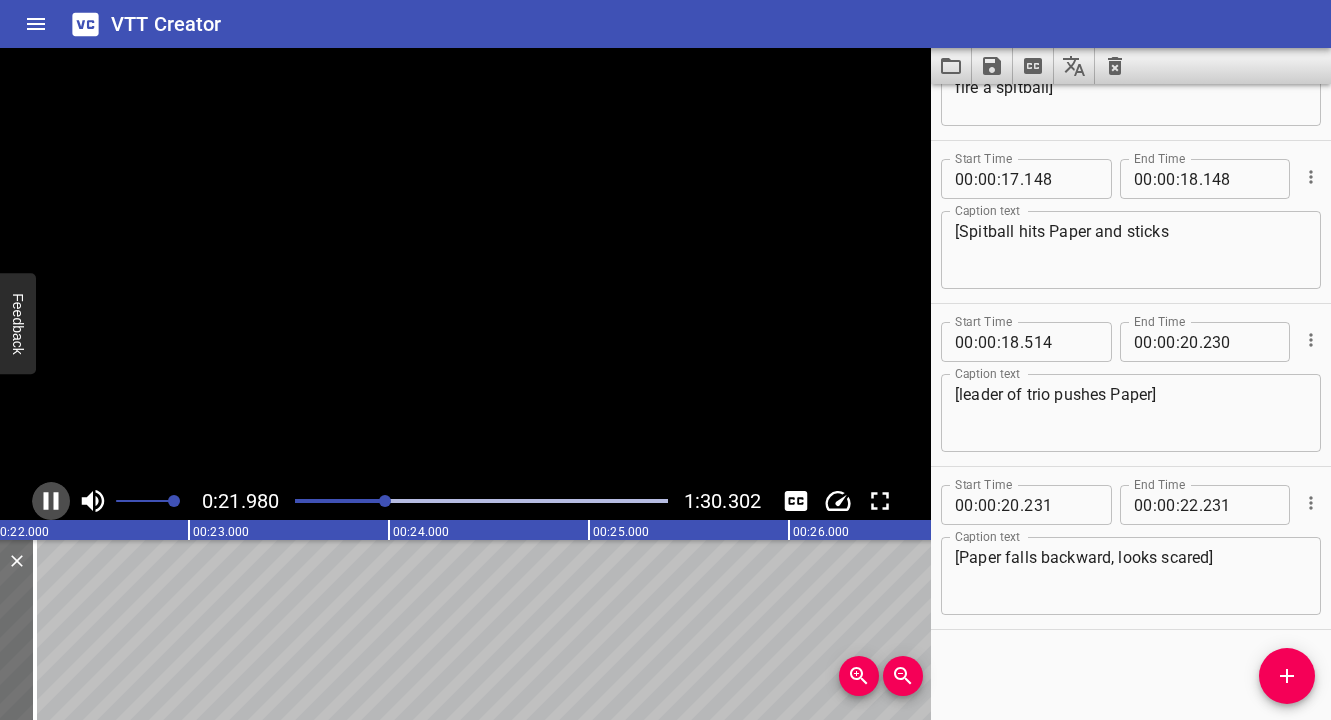 click 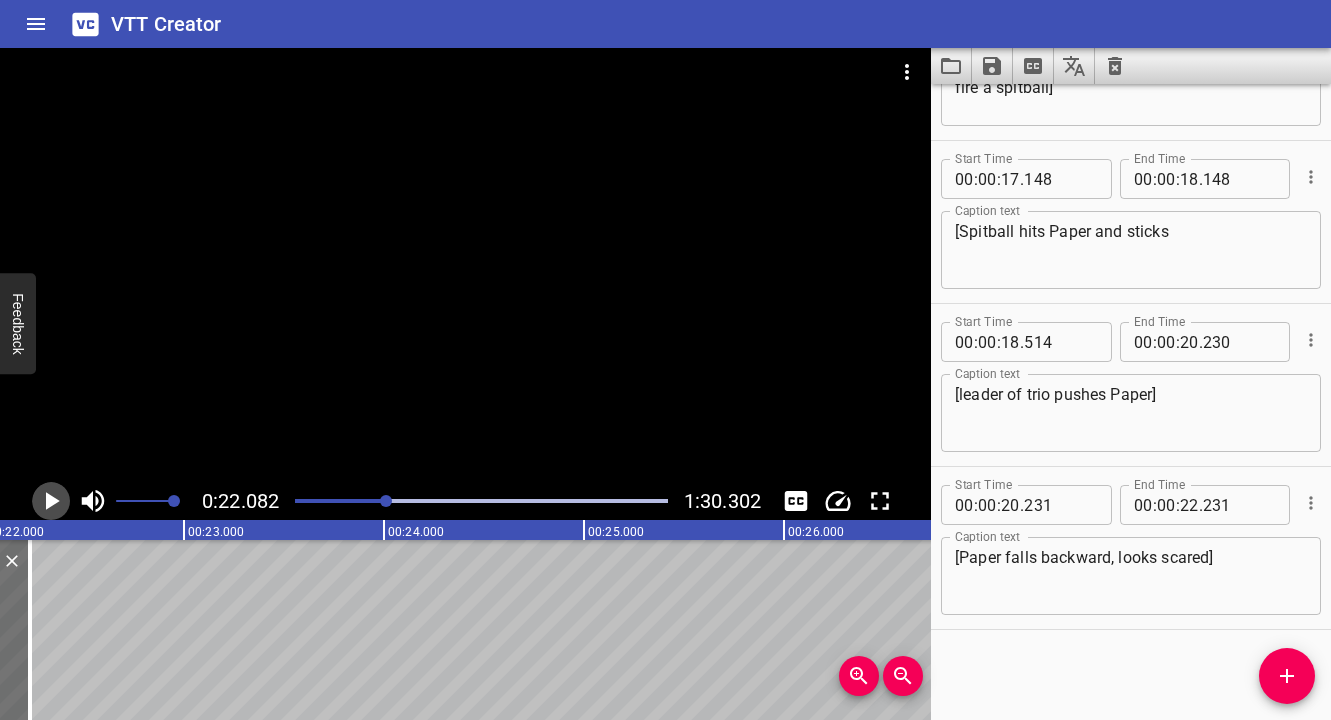 click 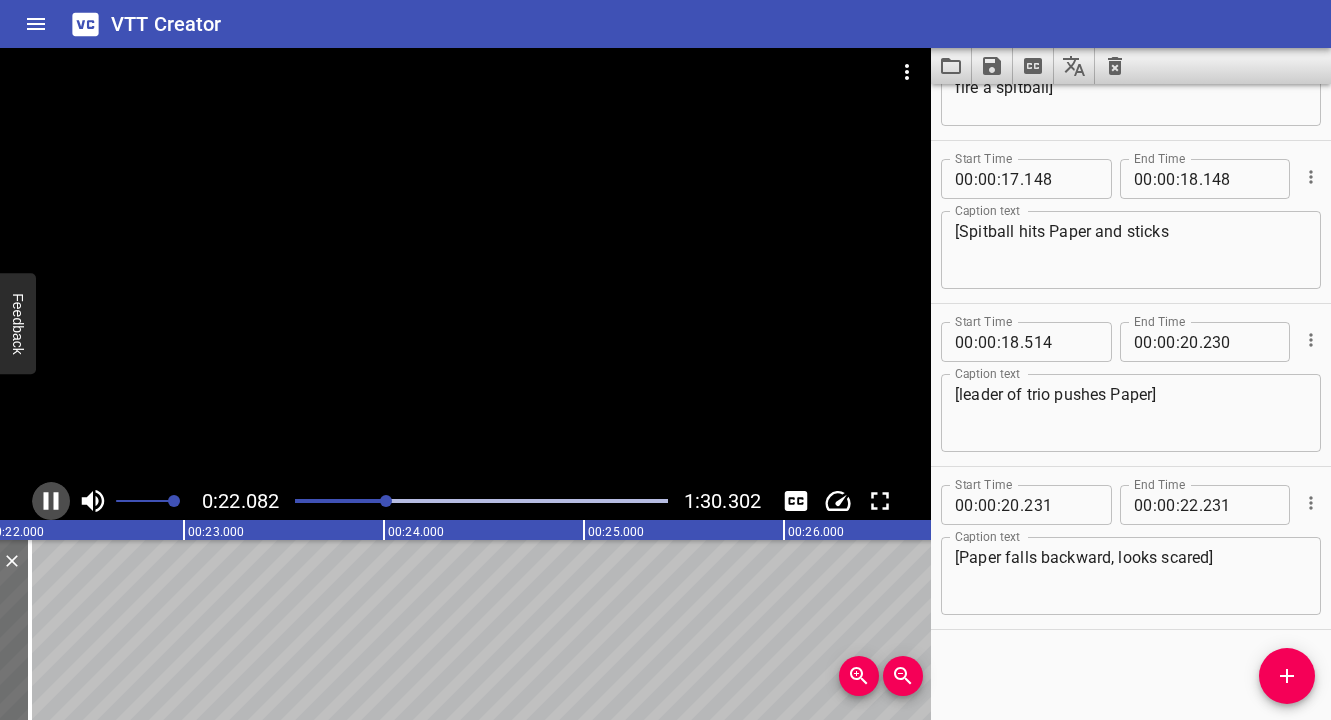 click 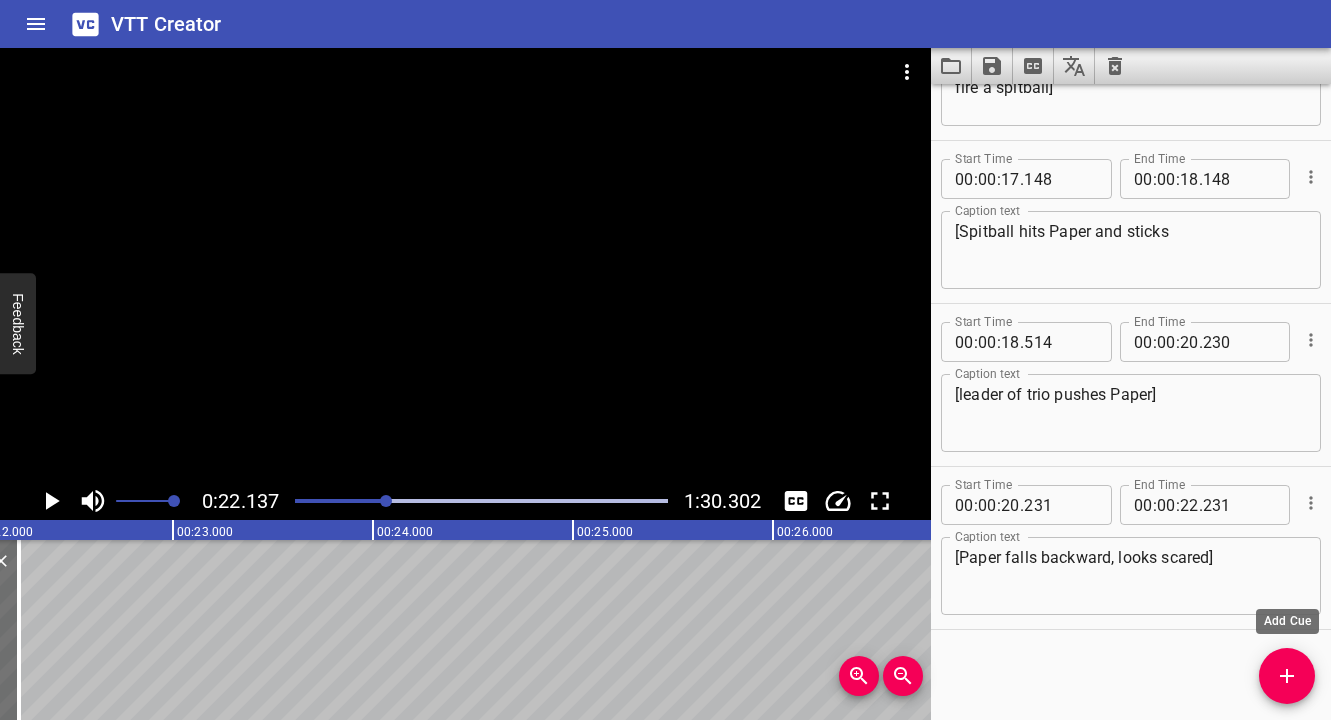 click 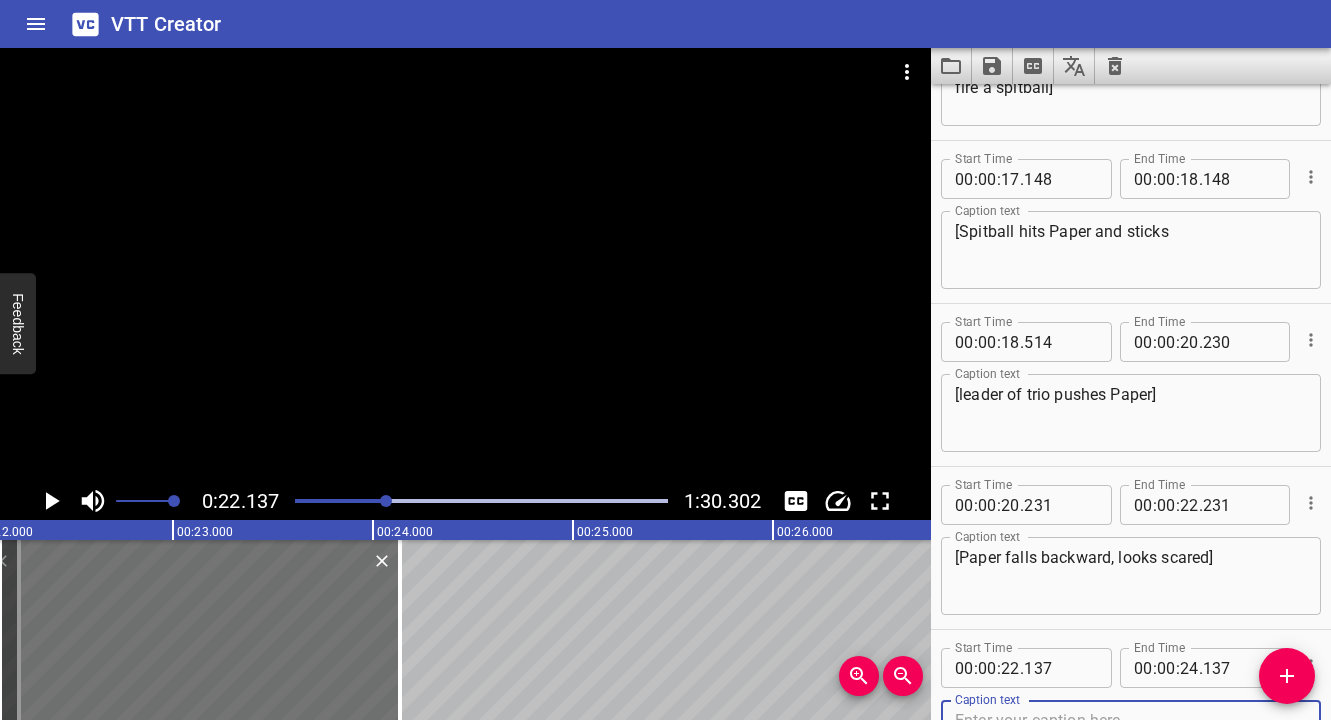 scroll, scrollTop: 934, scrollLeft: 0, axis: vertical 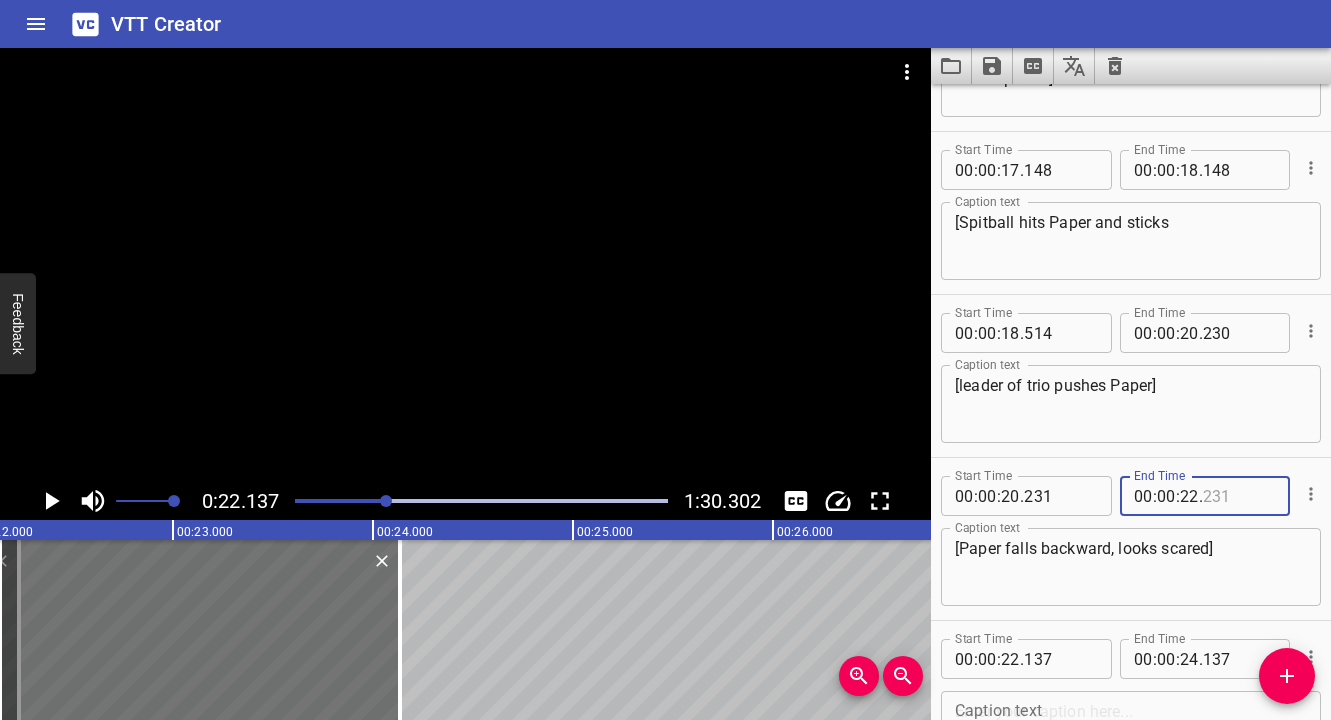 click at bounding box center (1239, 496) 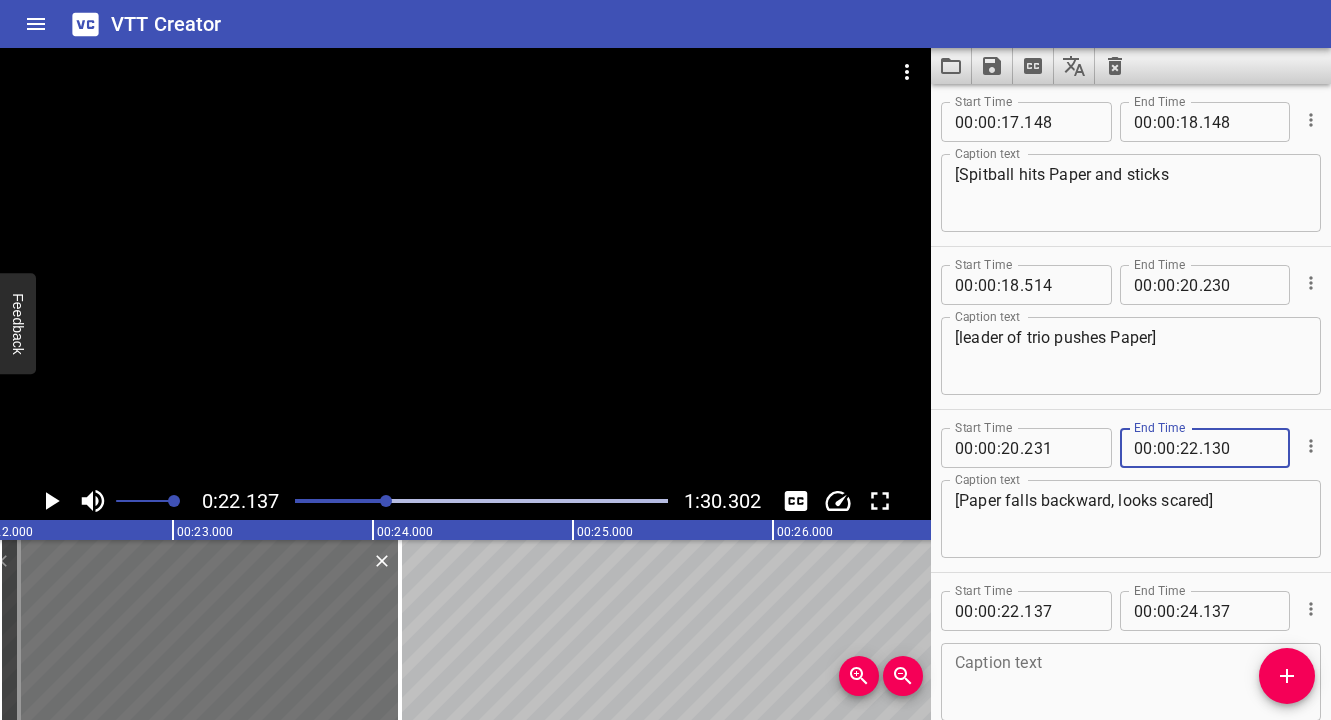 scroll, scrollTop: 1008, scrollLeft: 0, axis: vertical 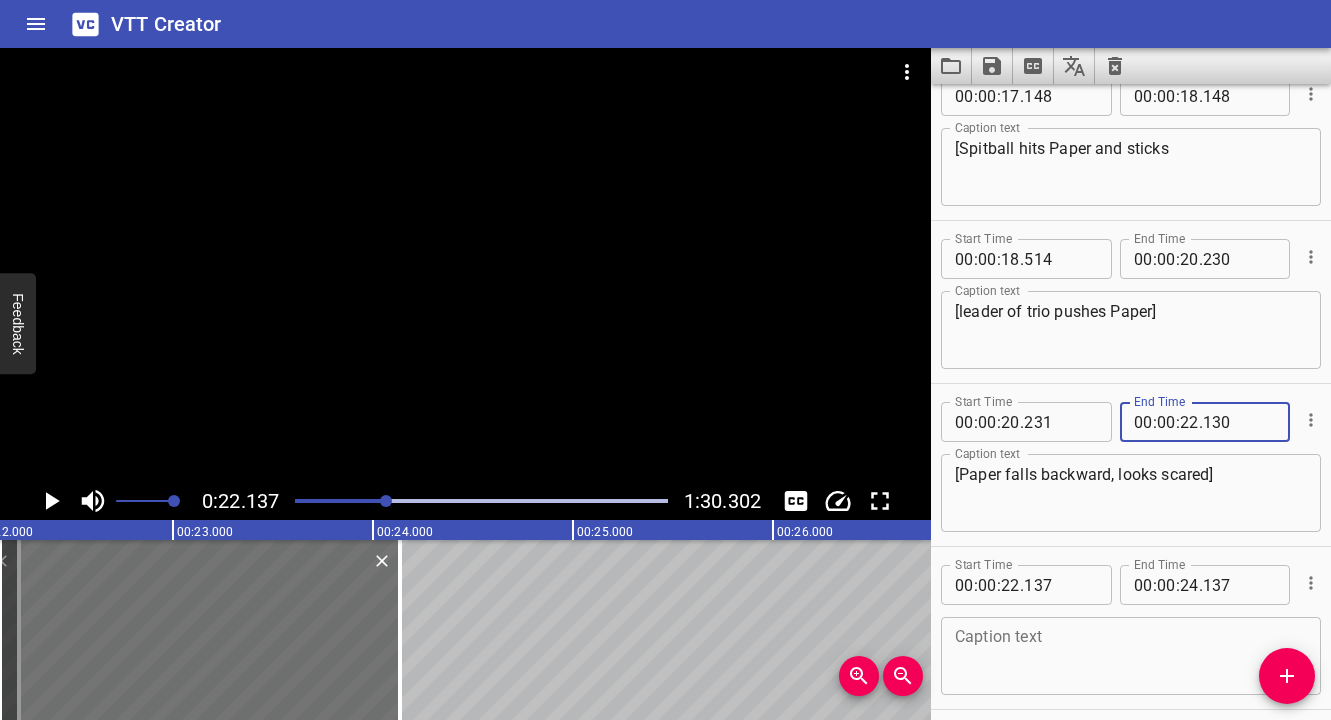type on "130" 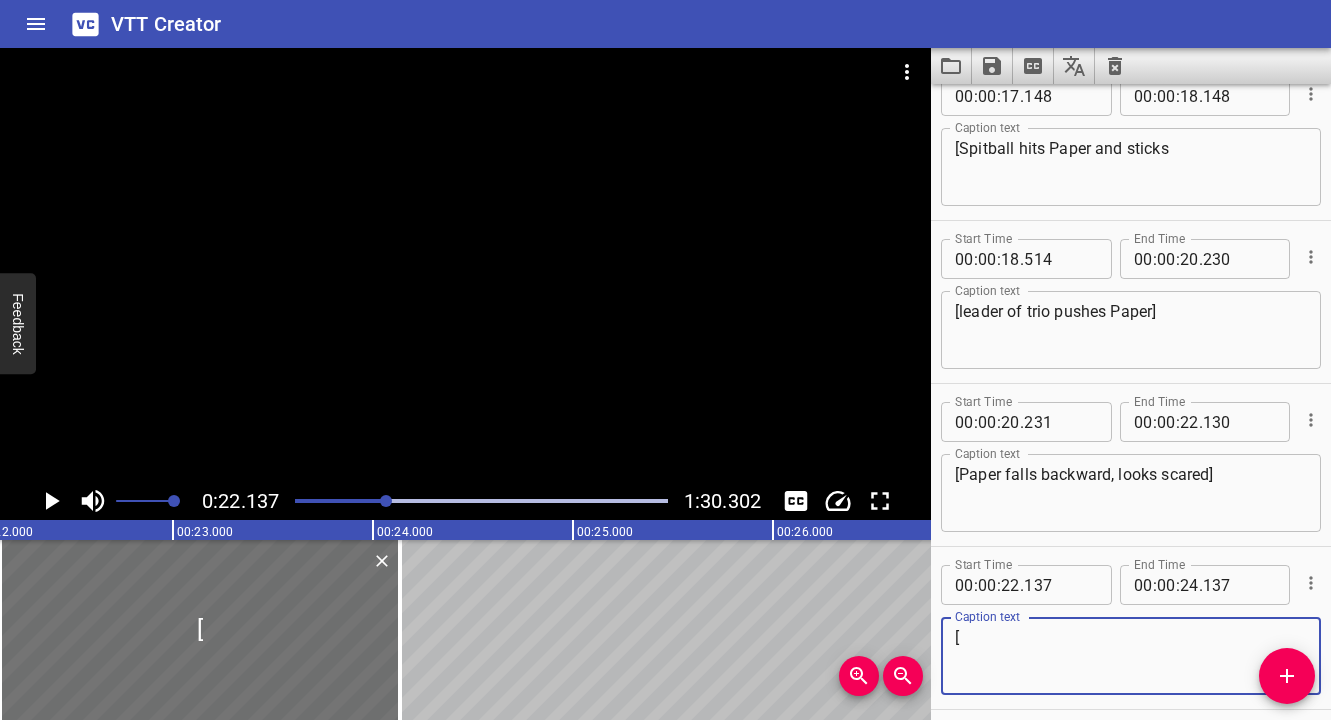 click 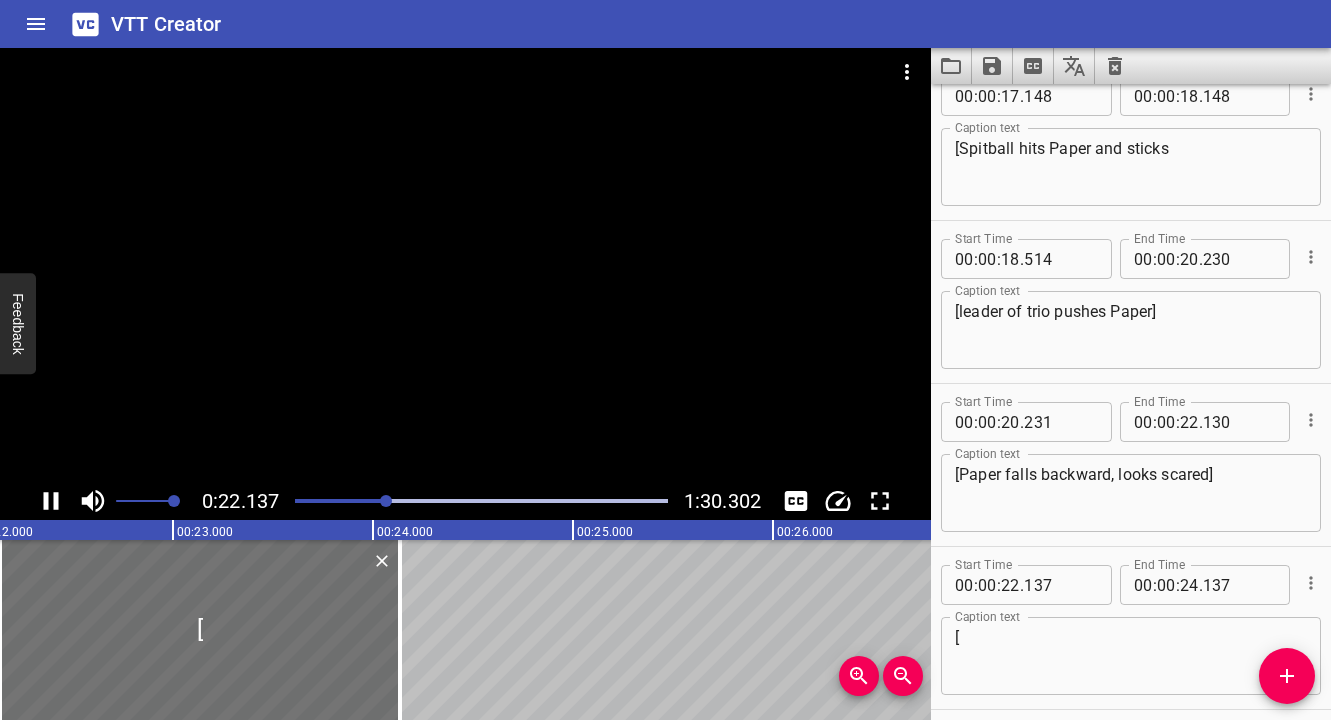 scroll, scrollTop: 0, scrollLeft: 4429, axis: horizontal 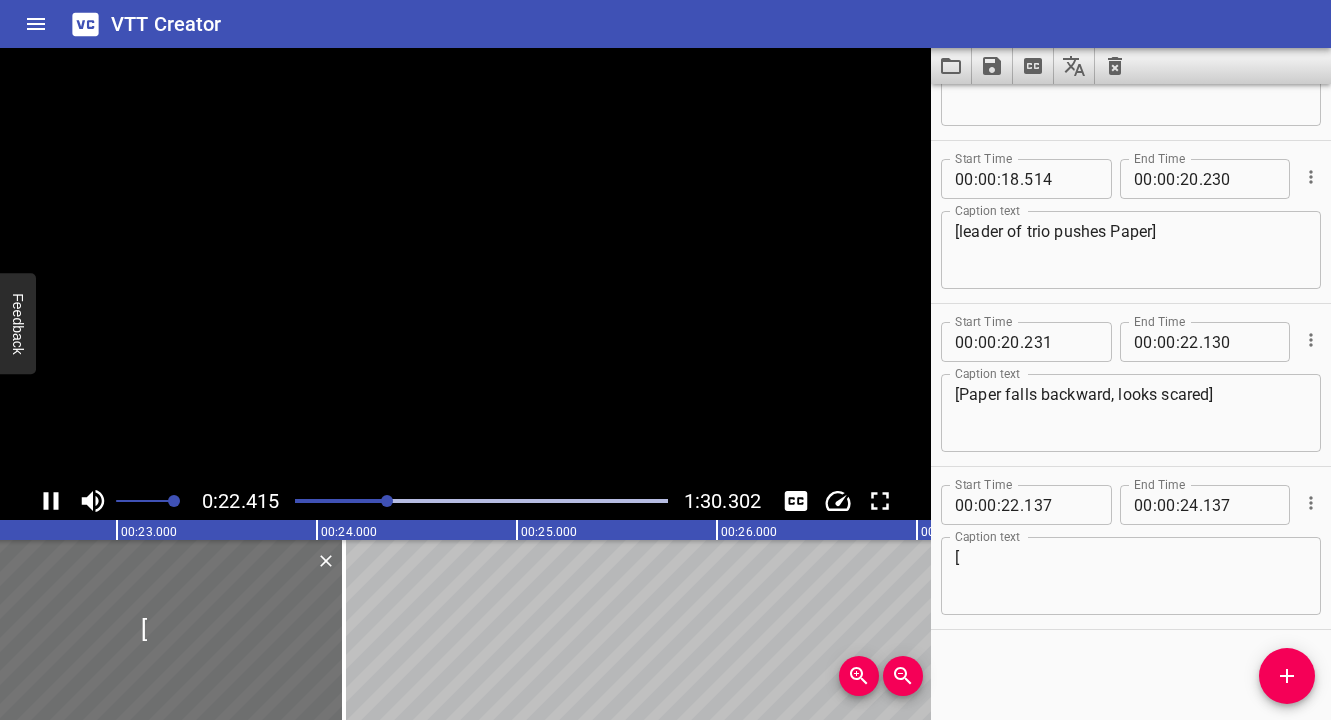 click 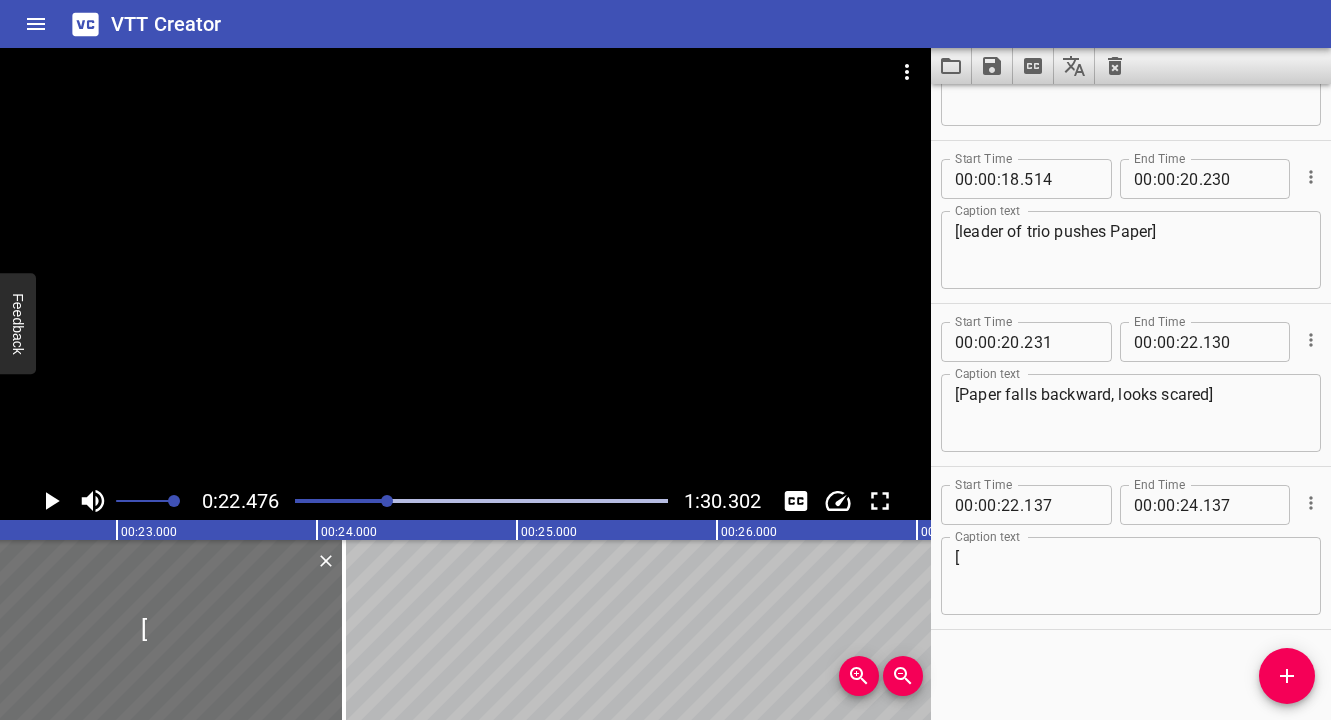 scroll, scrollTop: 0, scrollLeft: 4495, axis: horizontal 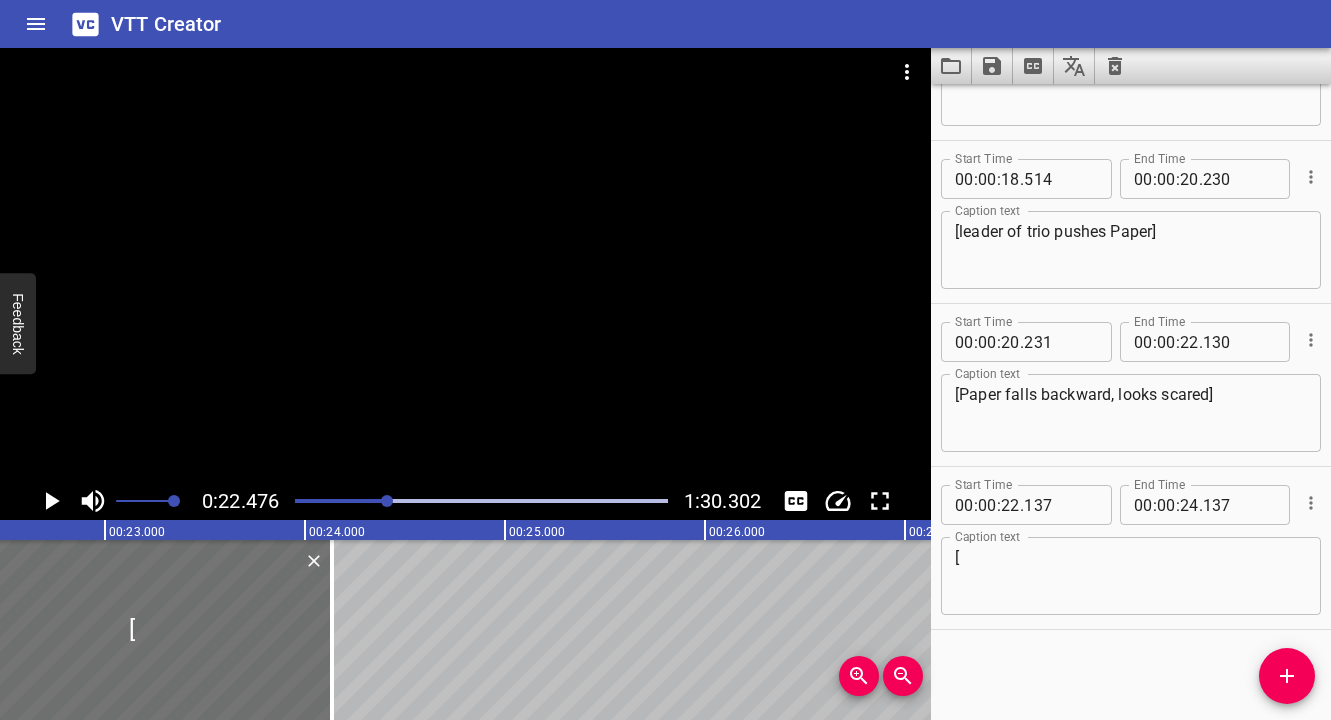 click on "[" at bounding box center [1131, 576] 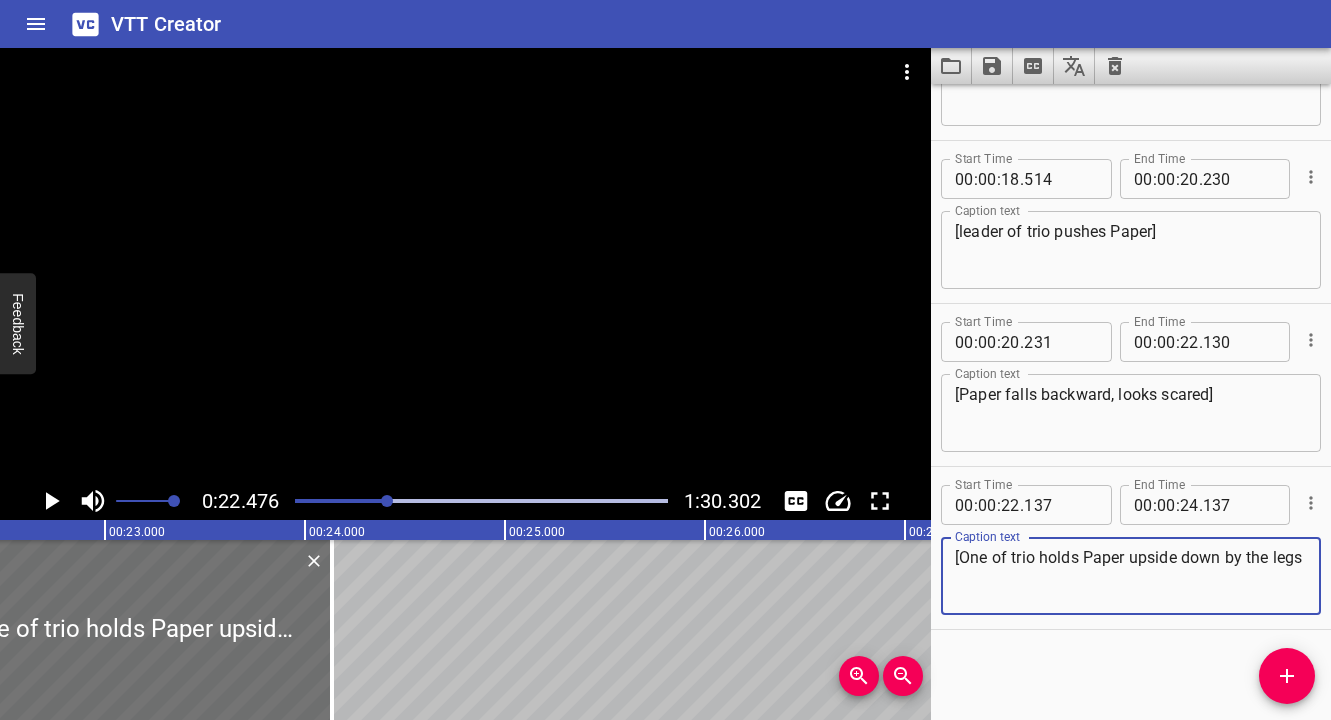 click 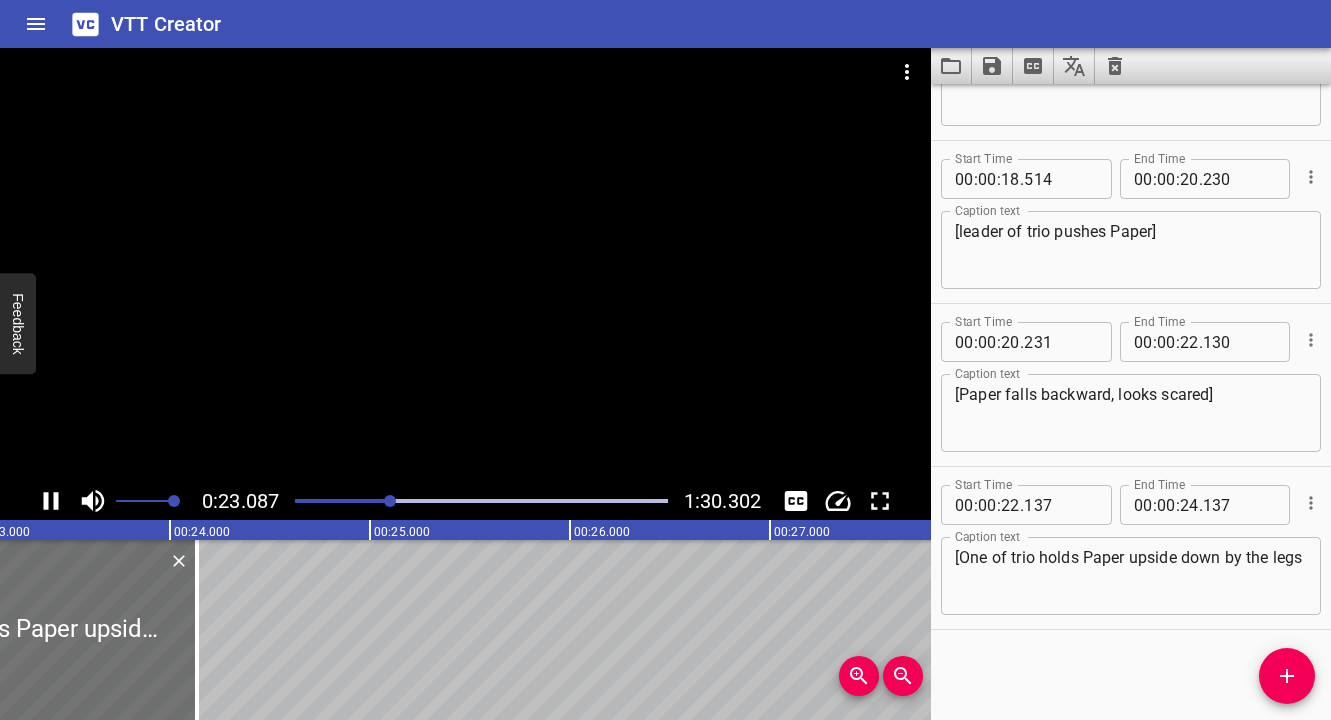 click 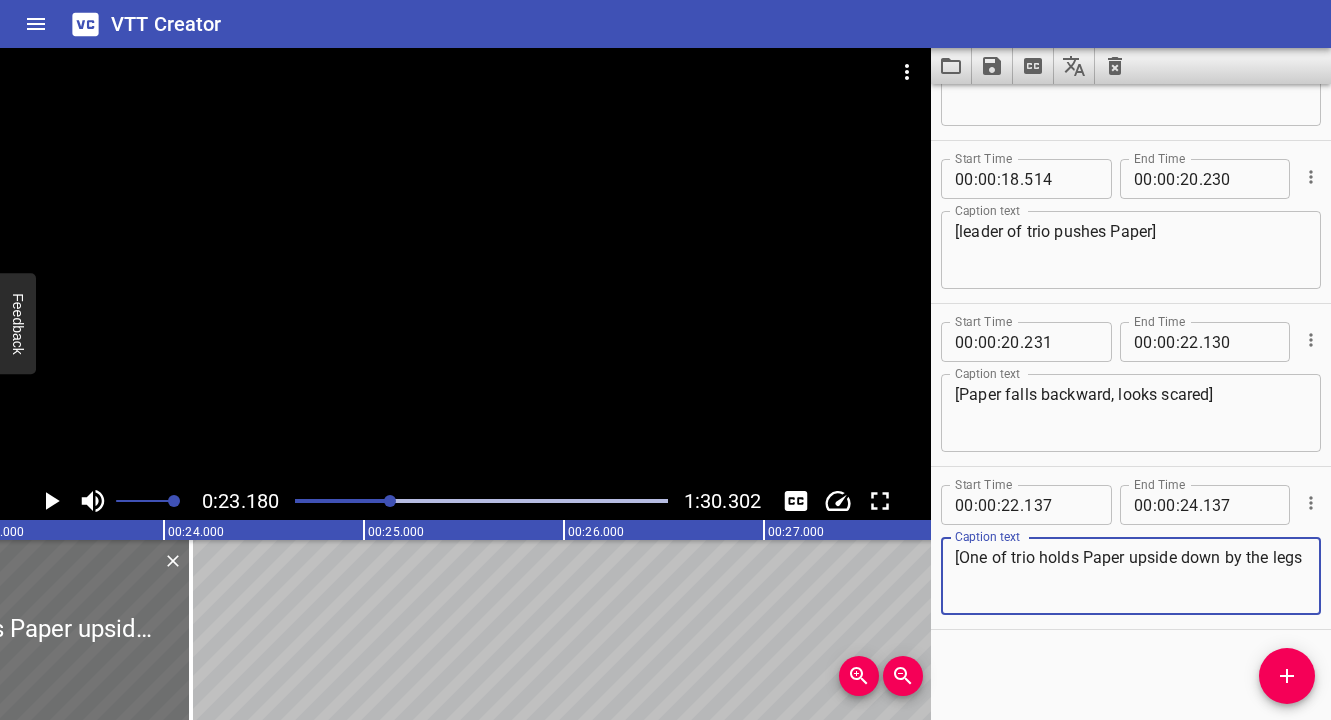 click on "[One of trio holds Paper upside down by the legs" at bounding box center (1131, 576) 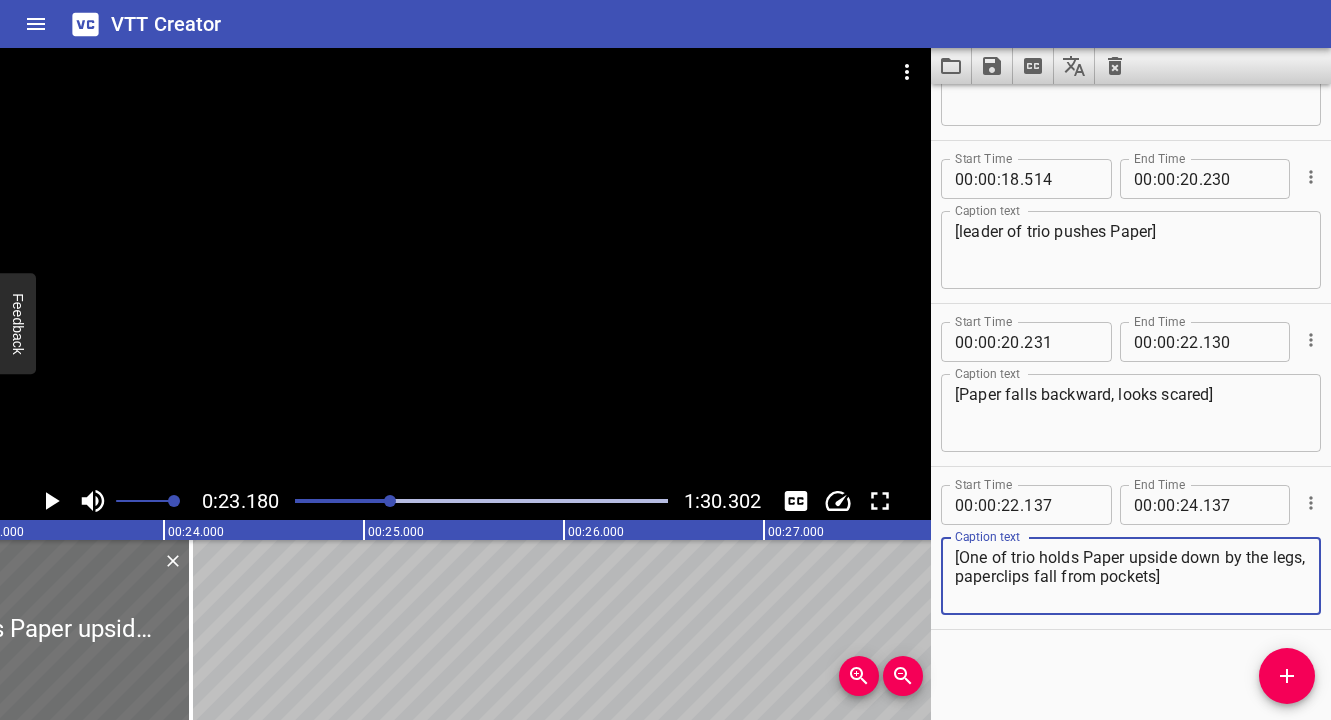 type on "[One of trio holds Paper upside down by the legs, paperclips fall from pockets]" 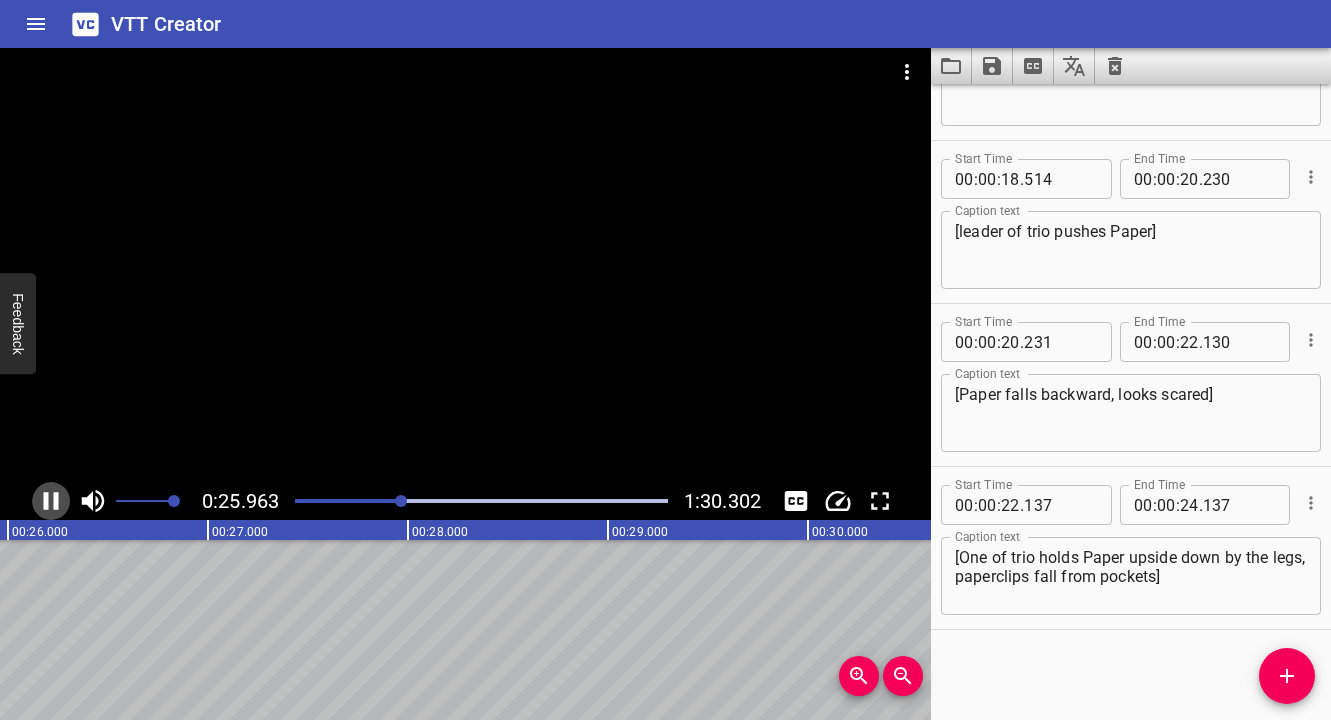 click 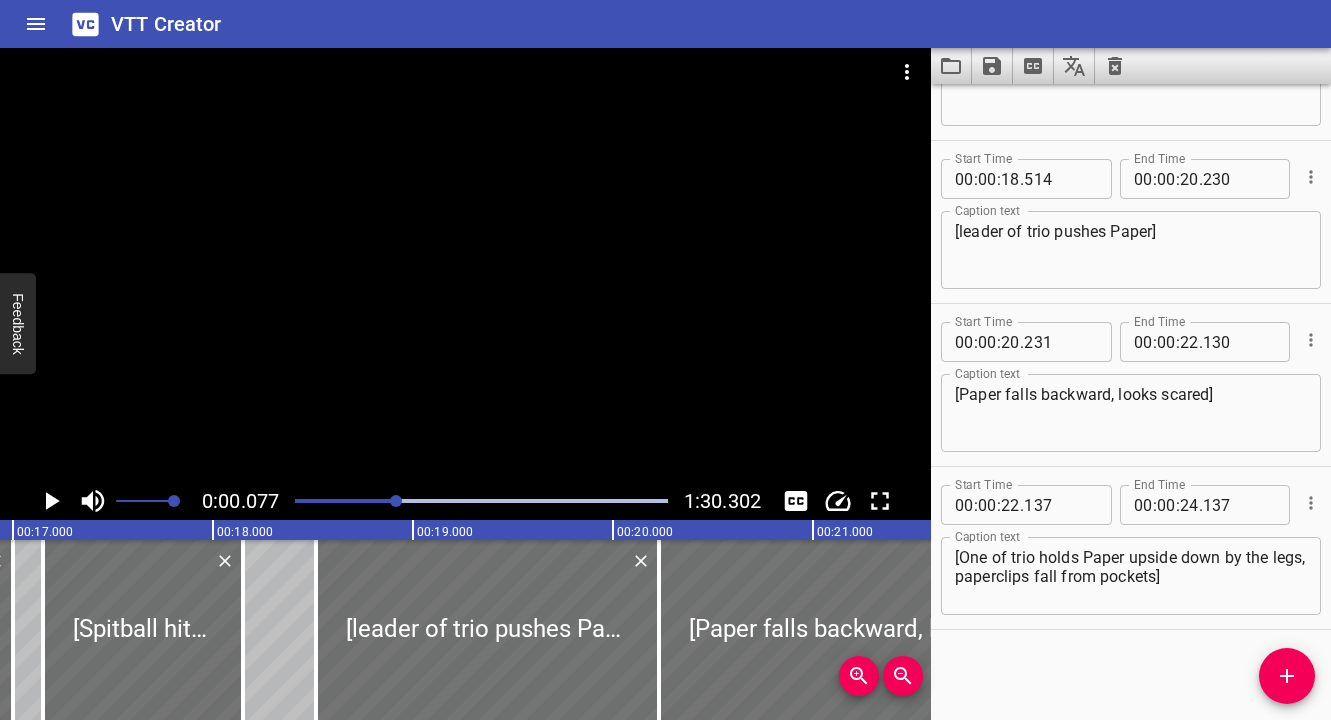 click at bounding box center (396, 501) 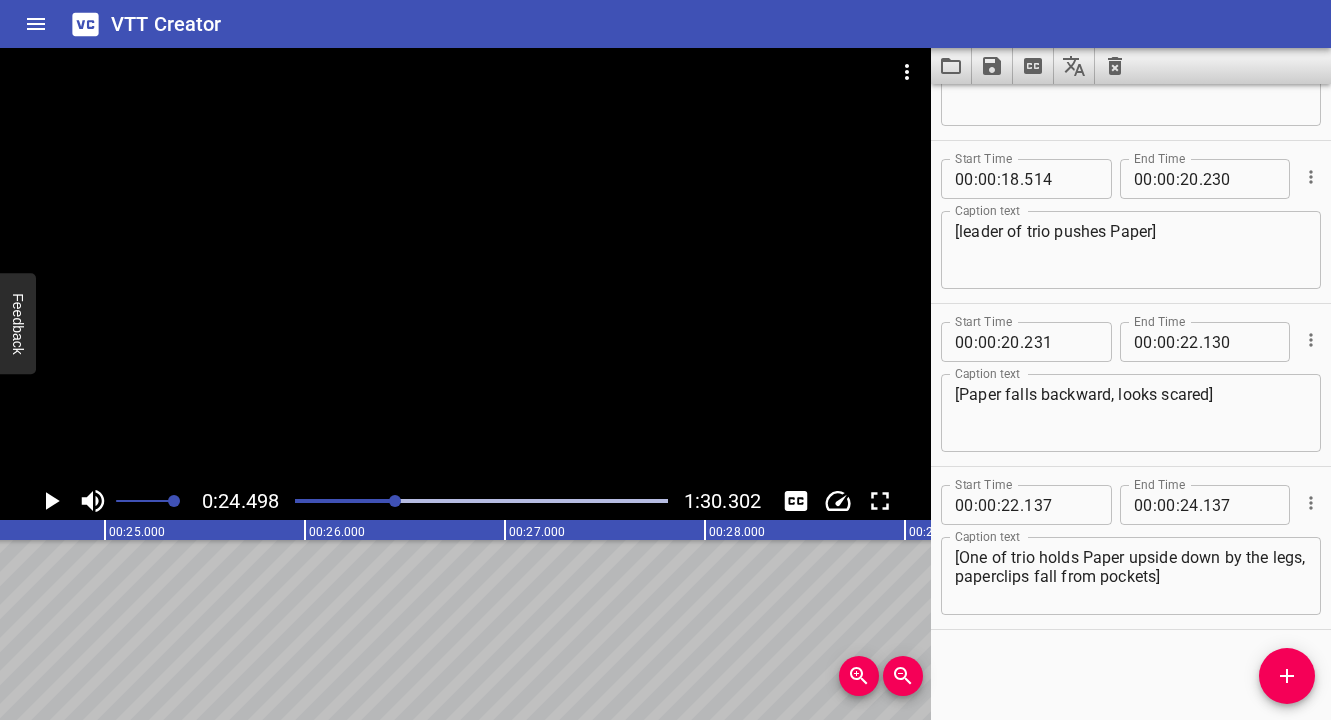 scroll, scrollTop: 0, scrollLeft: 4899, axis: horizontal 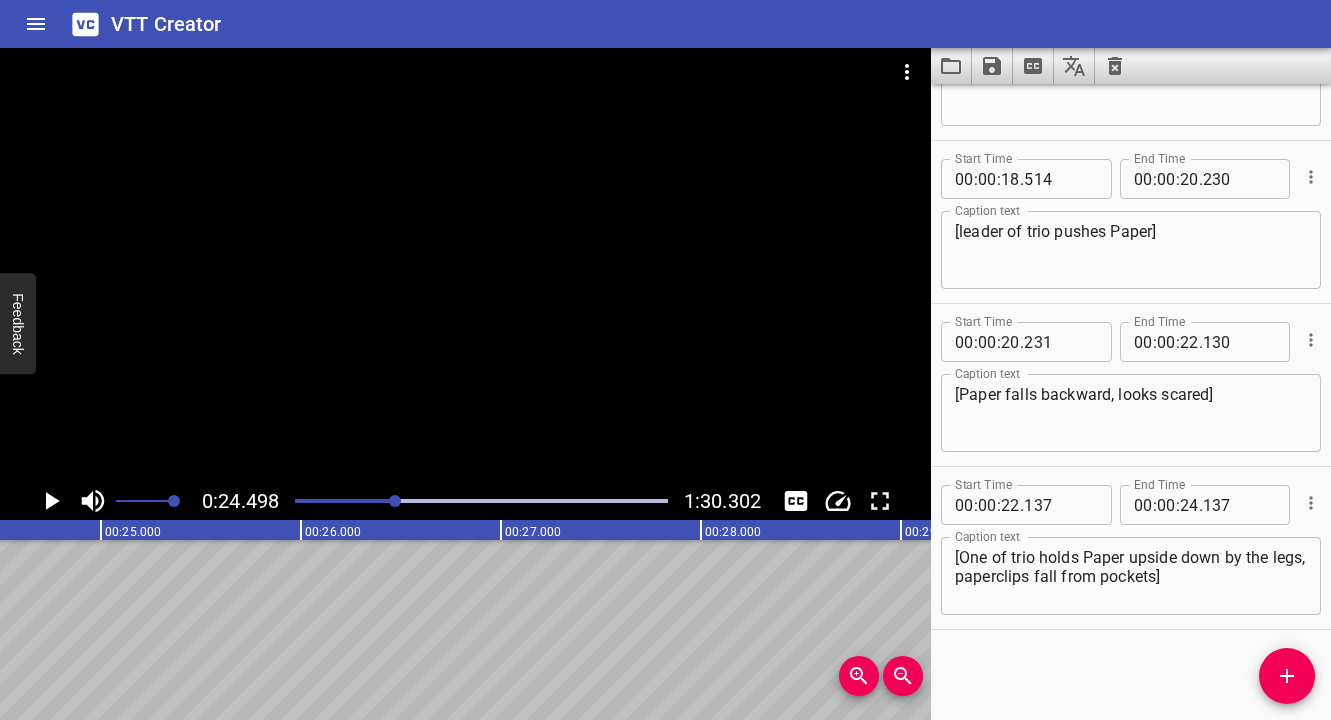 click 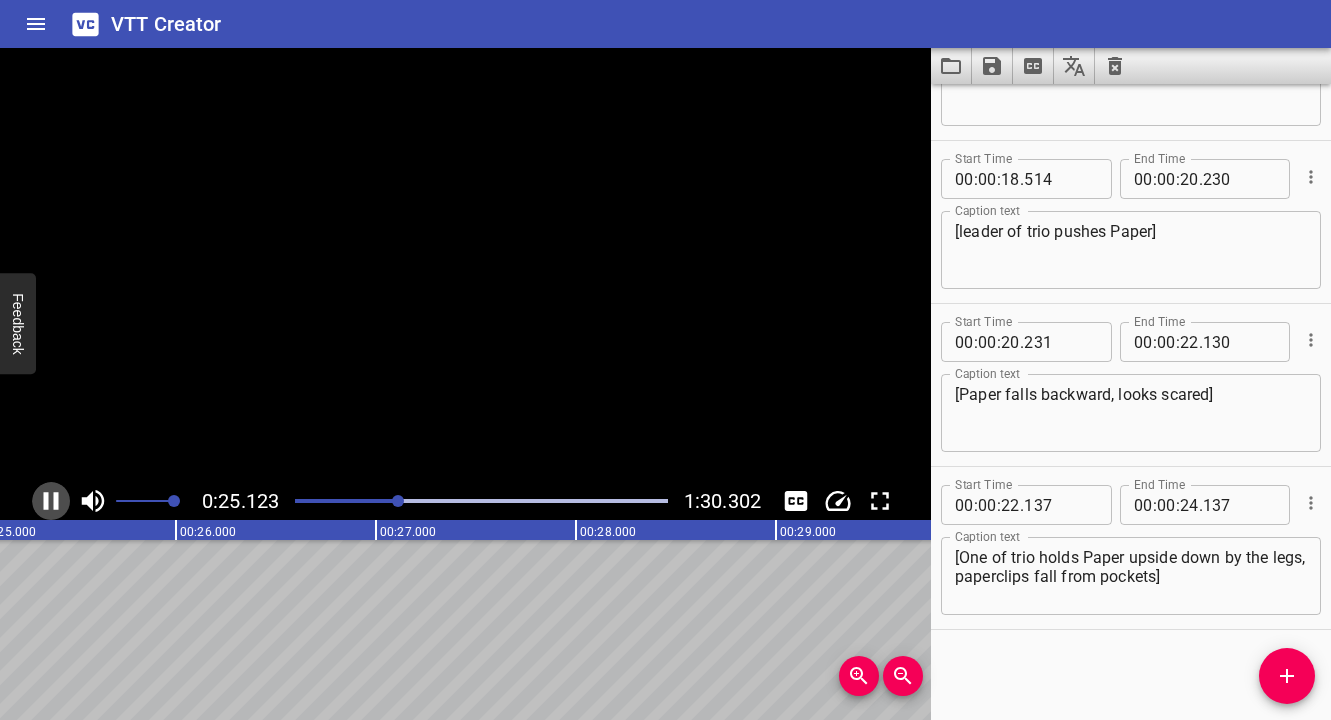 click 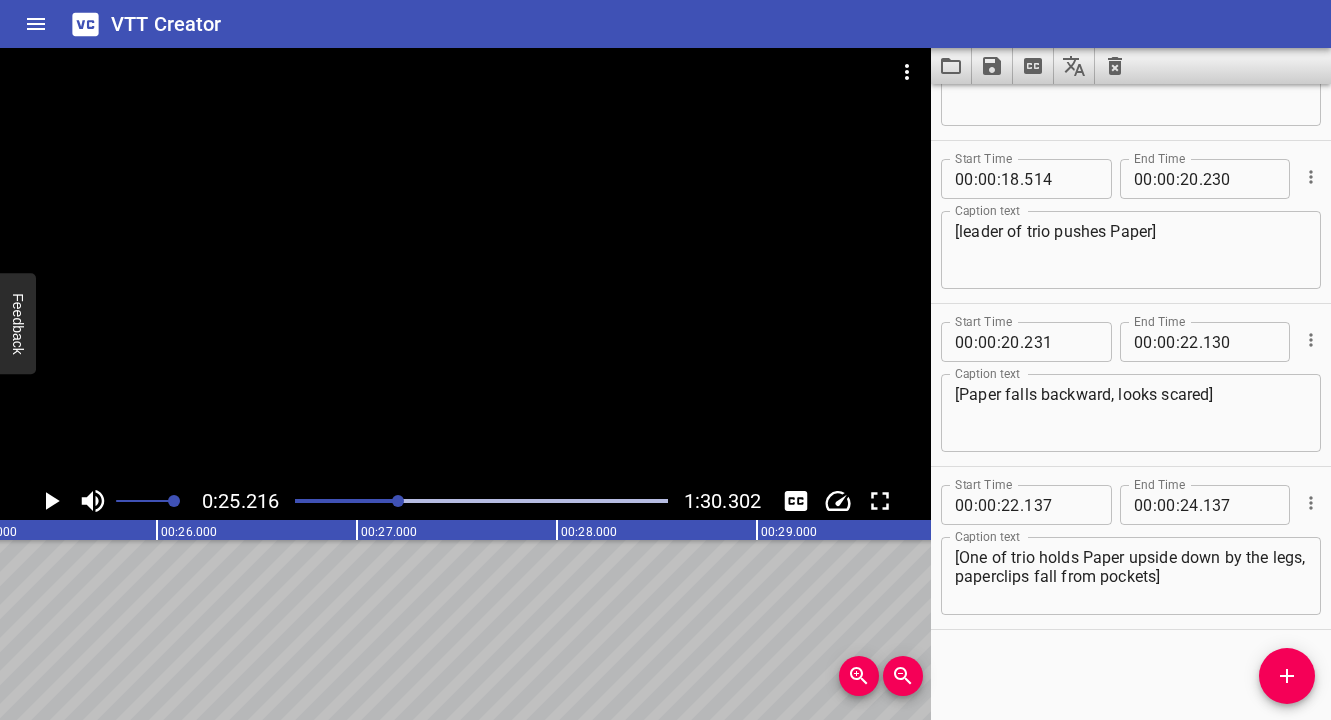 click 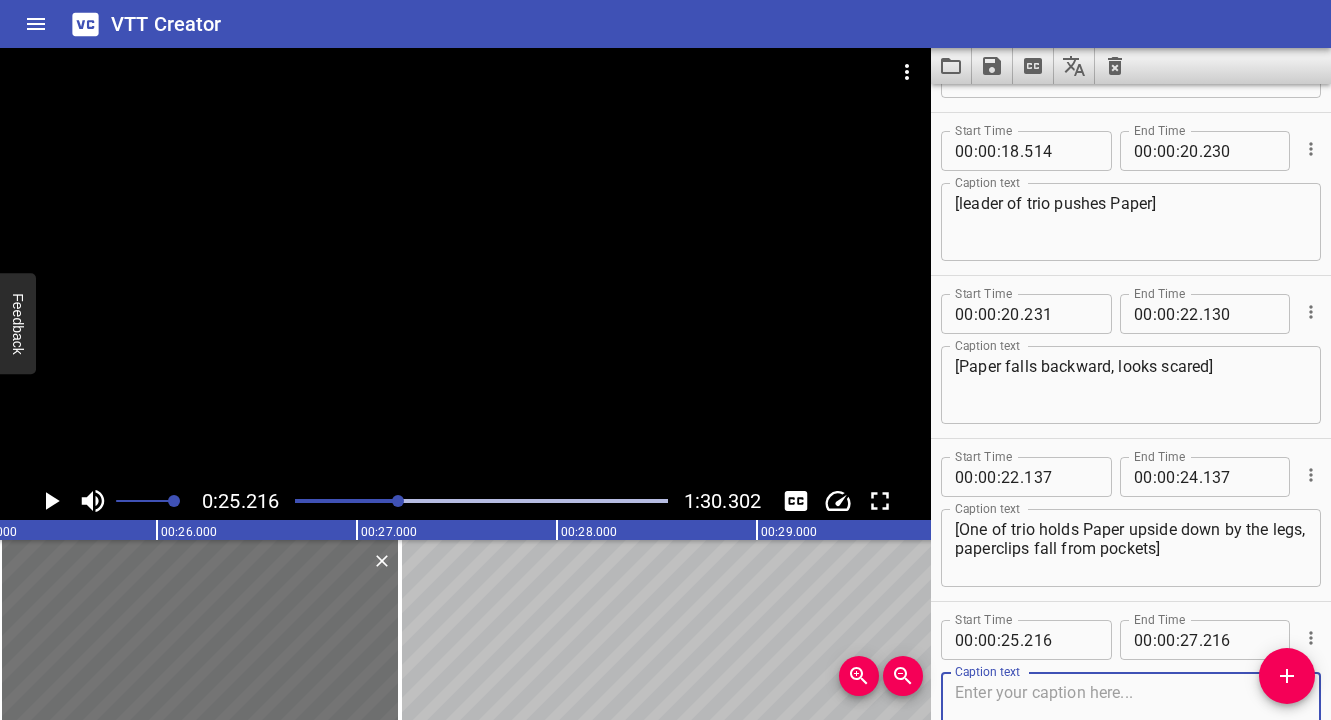 scroll, scrollTop: 1141, scrollLeft: 0, axis: vertical 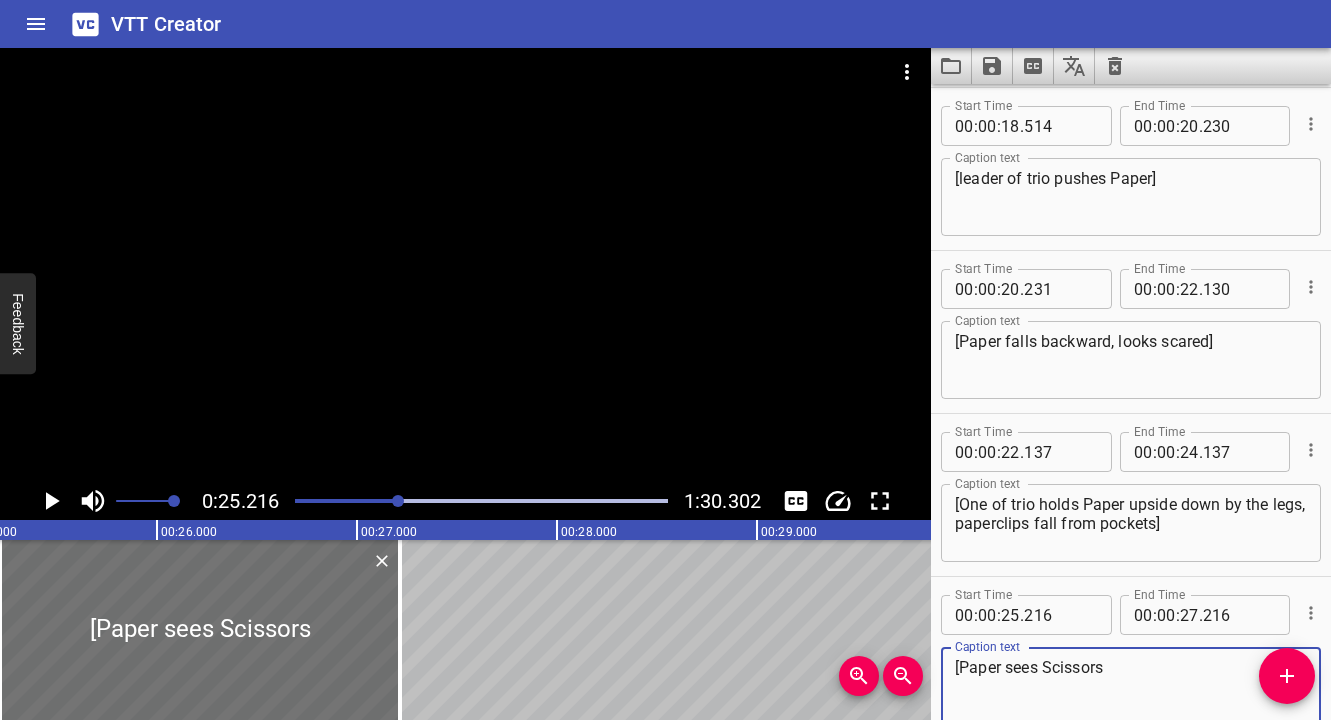 drag, startPoint x: 1044, startPoint y: 669, endPoint x: 1111, endPoint y: 668, distance: 67.00746 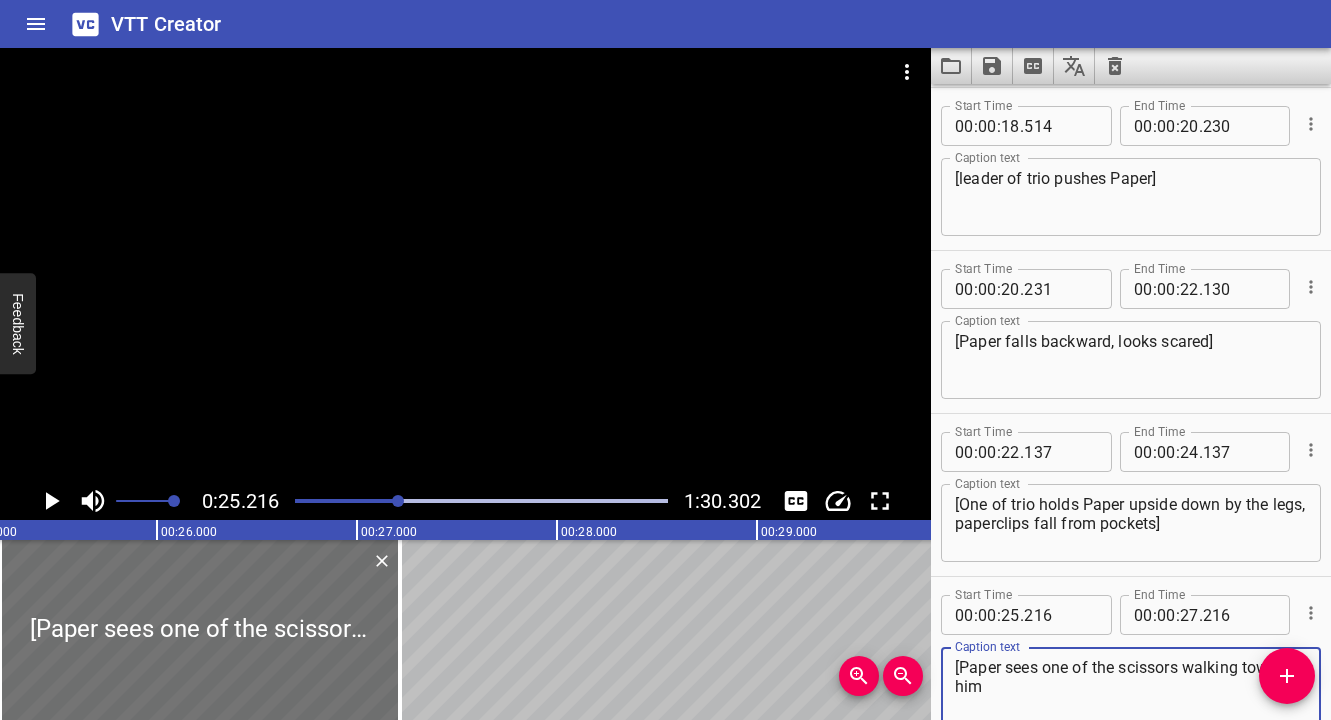 type on "[Paper sees one of the scissors walking toward him" 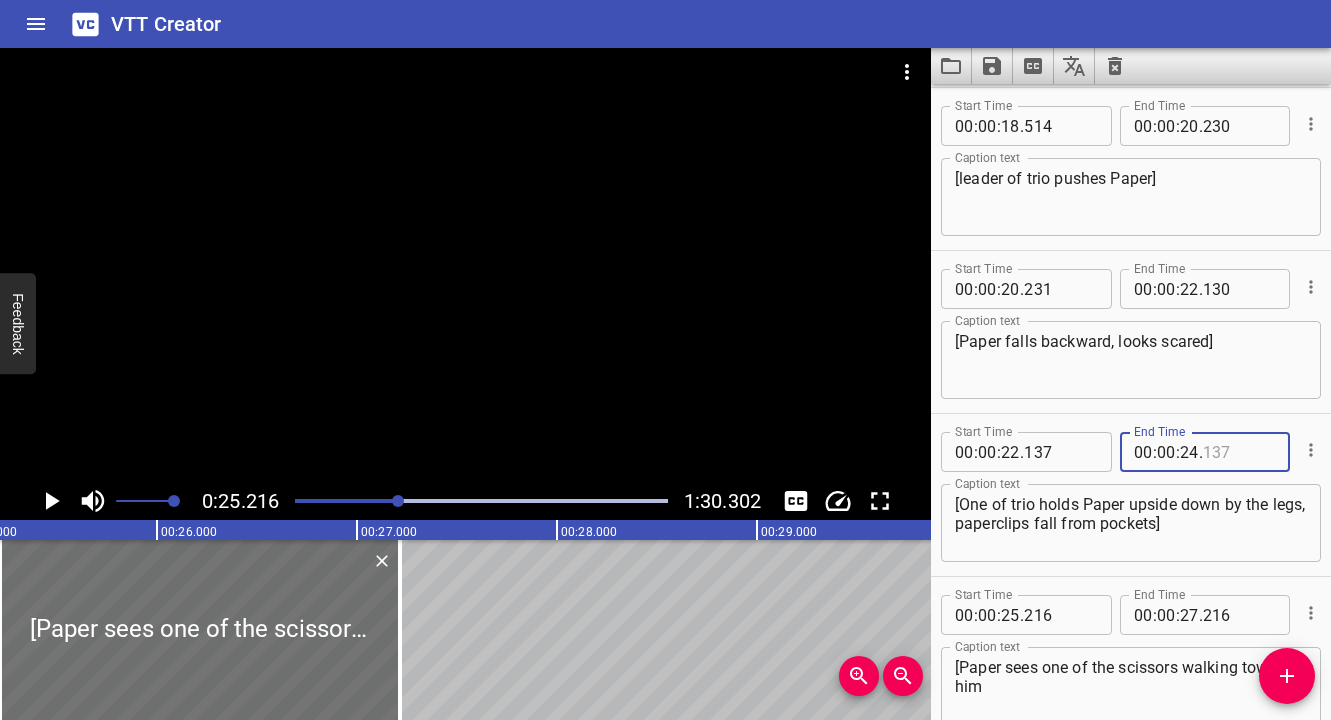 type 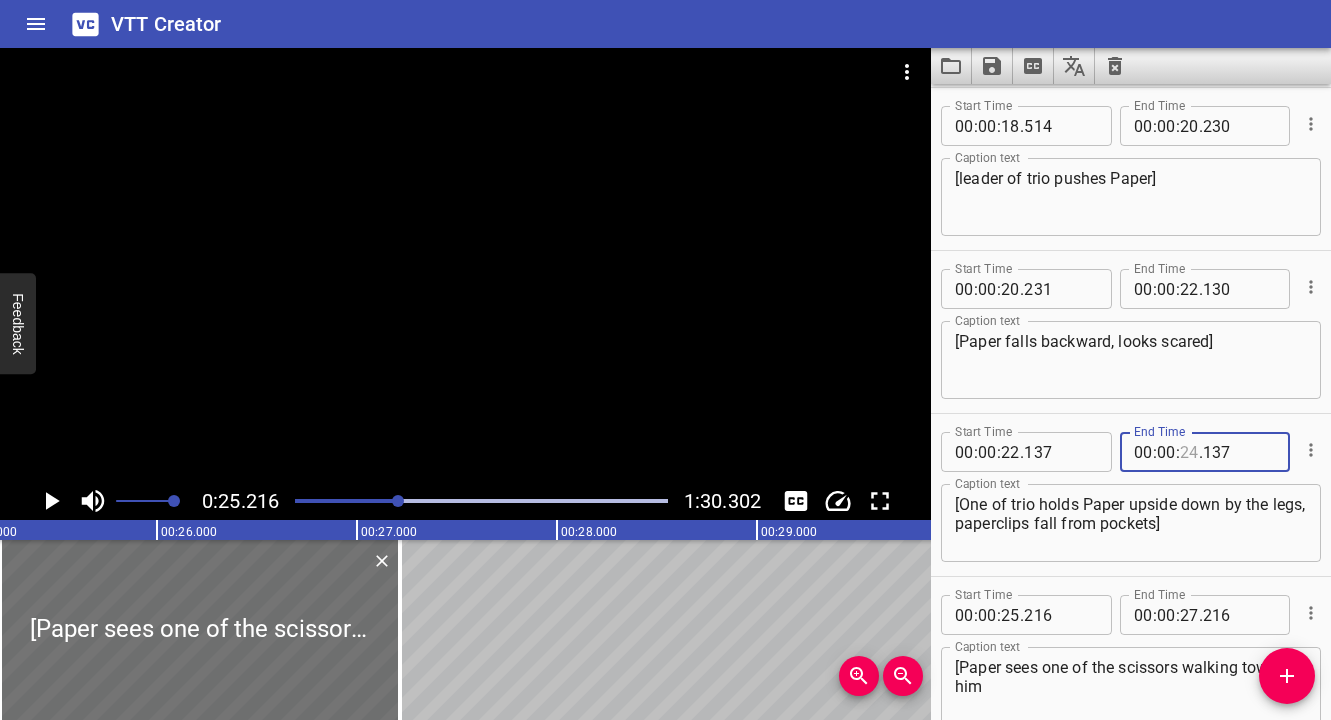 click at bounding box center (1189, 452) 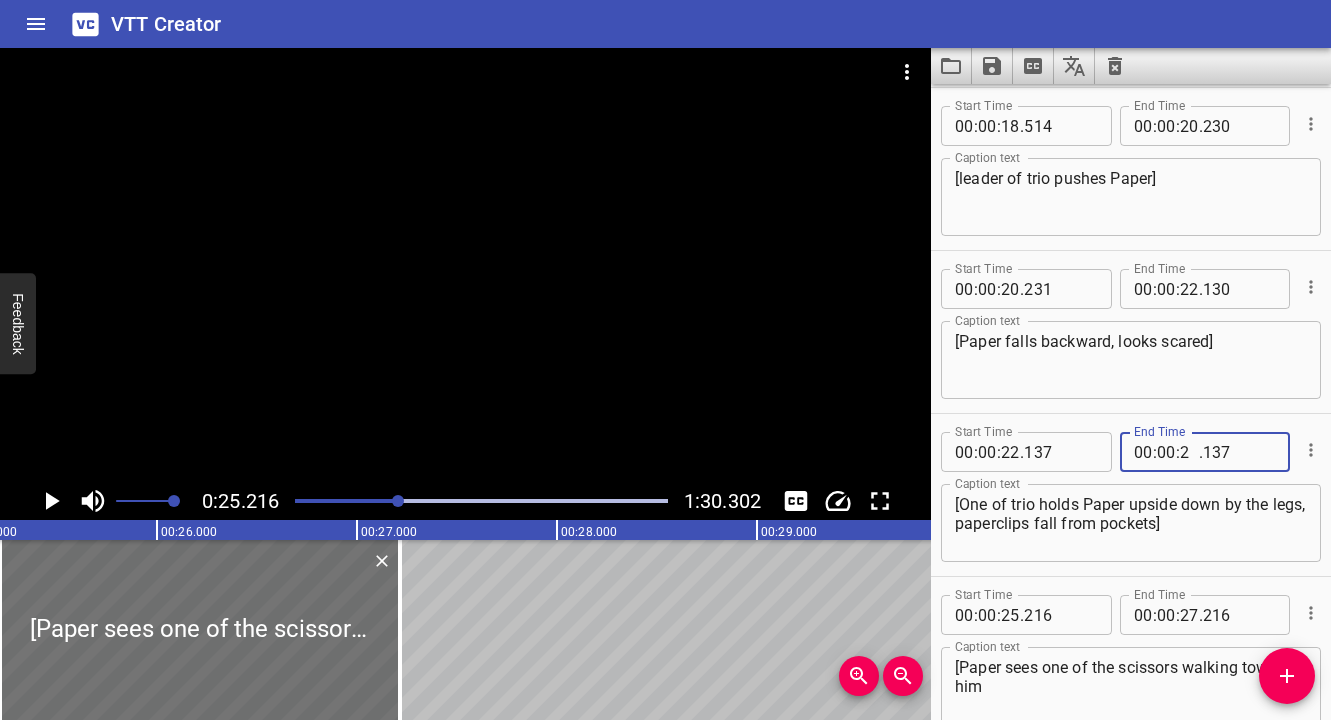 type on "25" 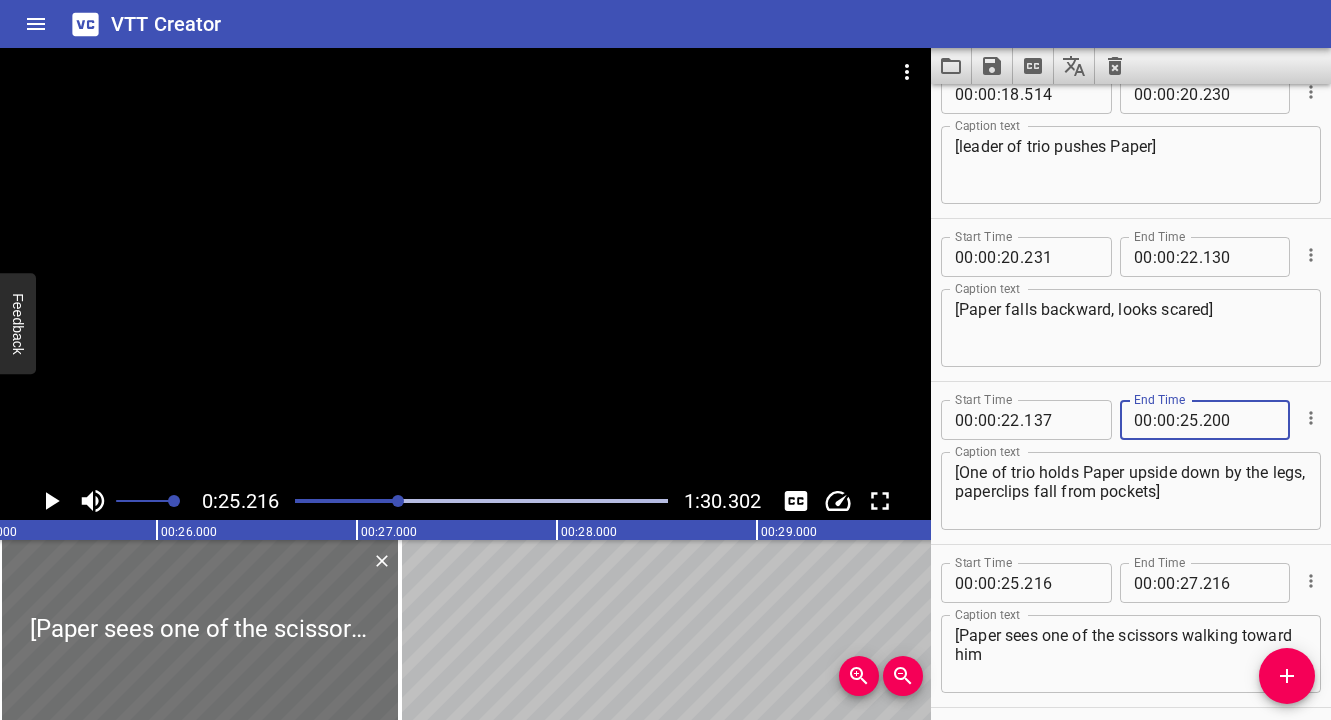 scroll, scrollTop: 1178, scrollLeft: 0, axis: vertical 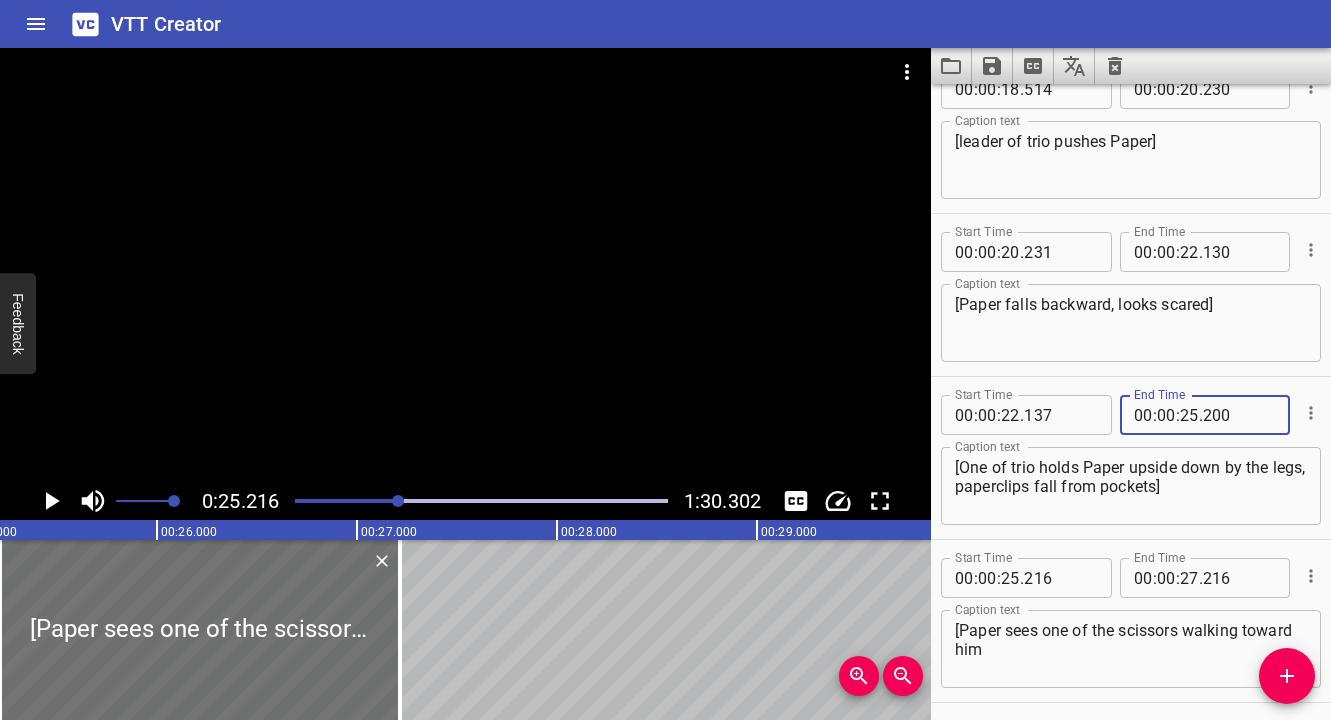type on "200" 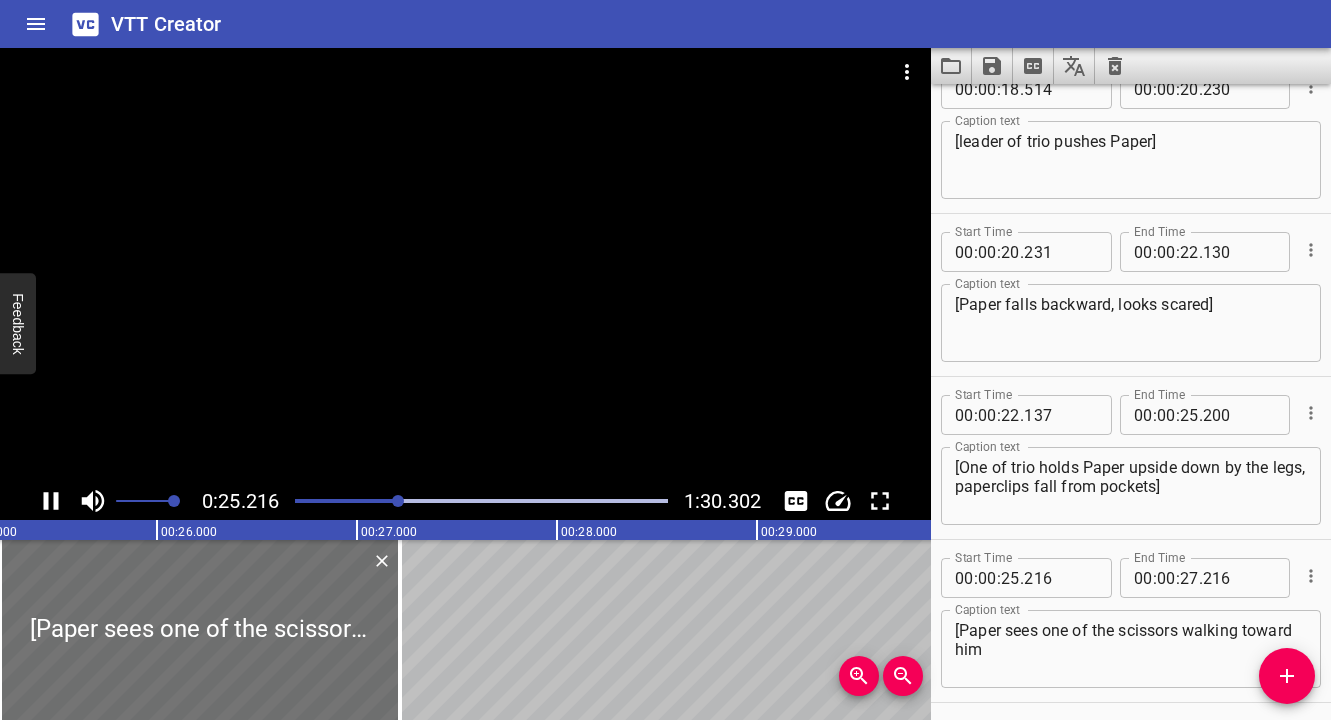 scroll, scrollTop: 0, scrollLeft: 5045, axis: horizontal 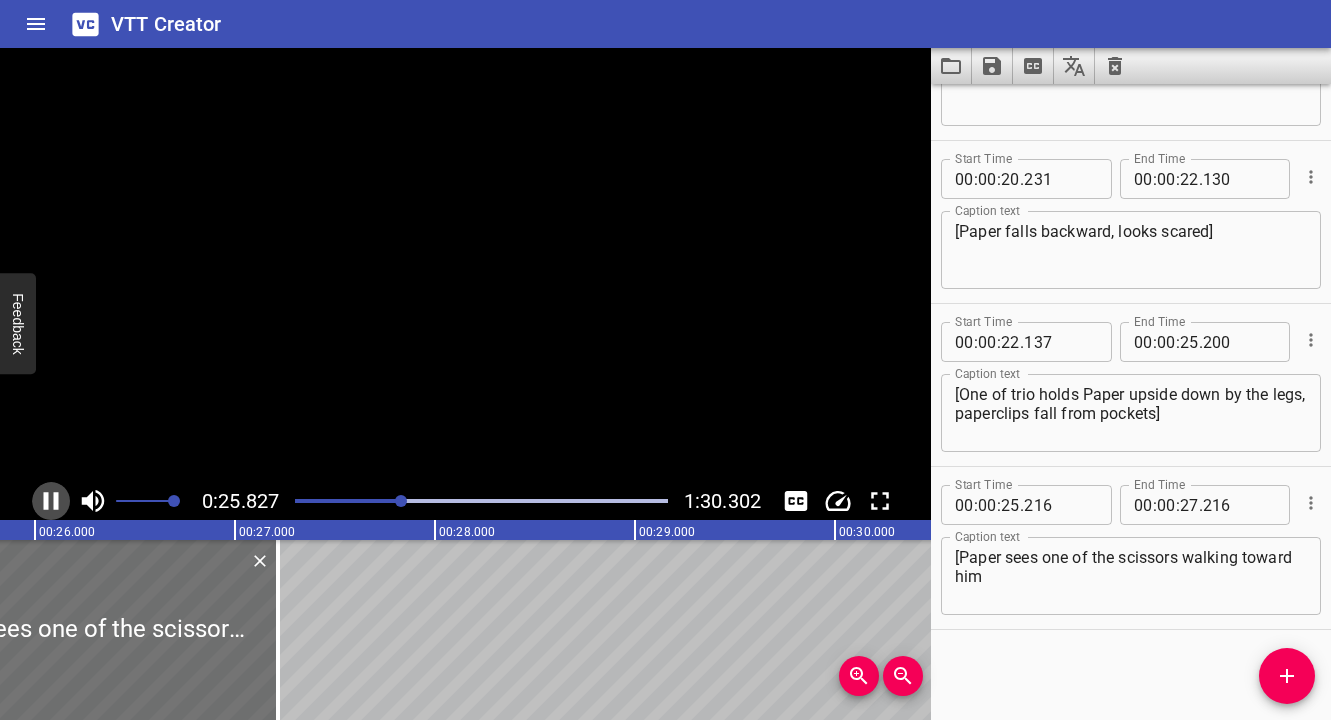 click 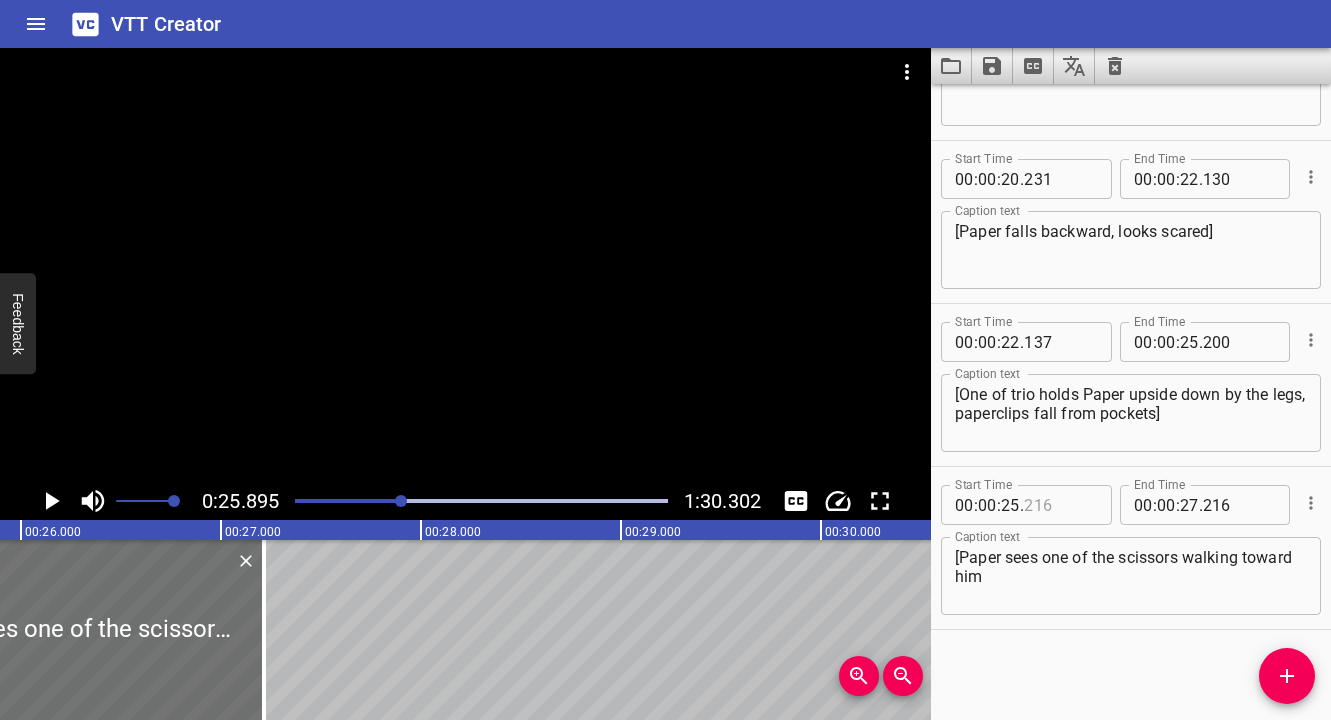 click at bounding box center [1060, 505] 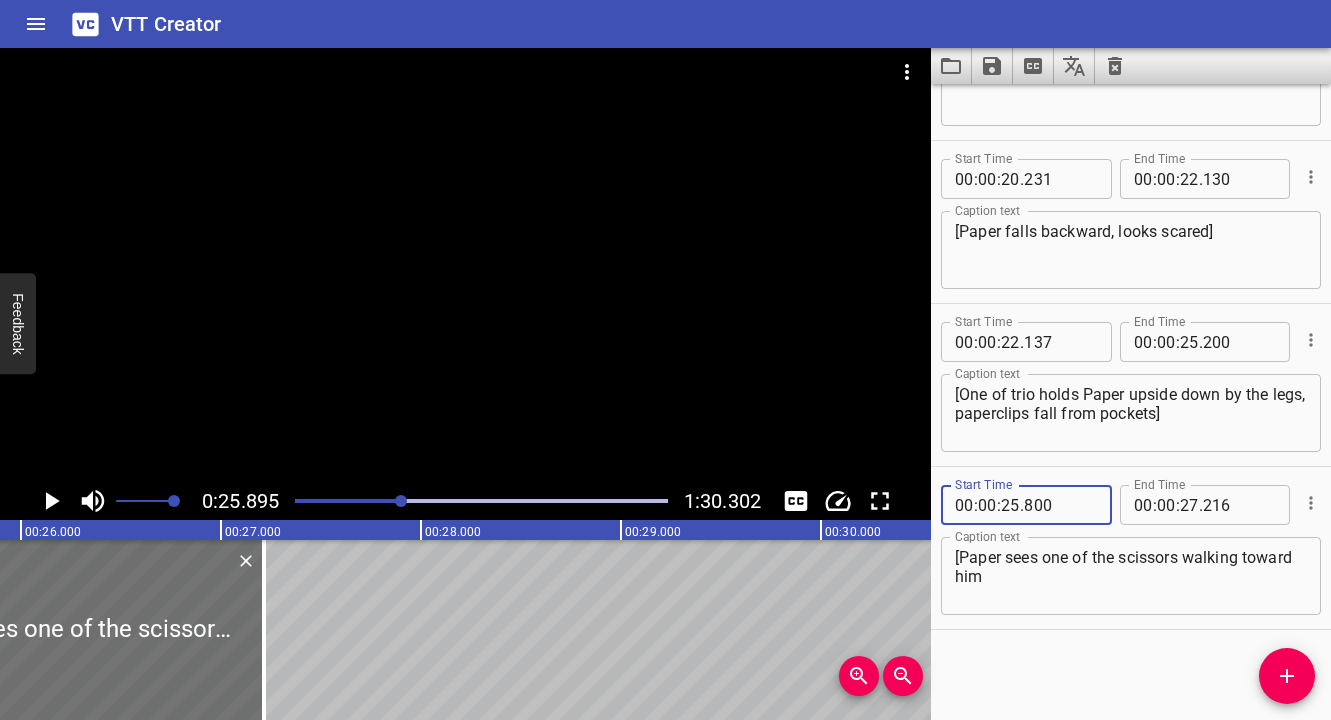 type on "800" 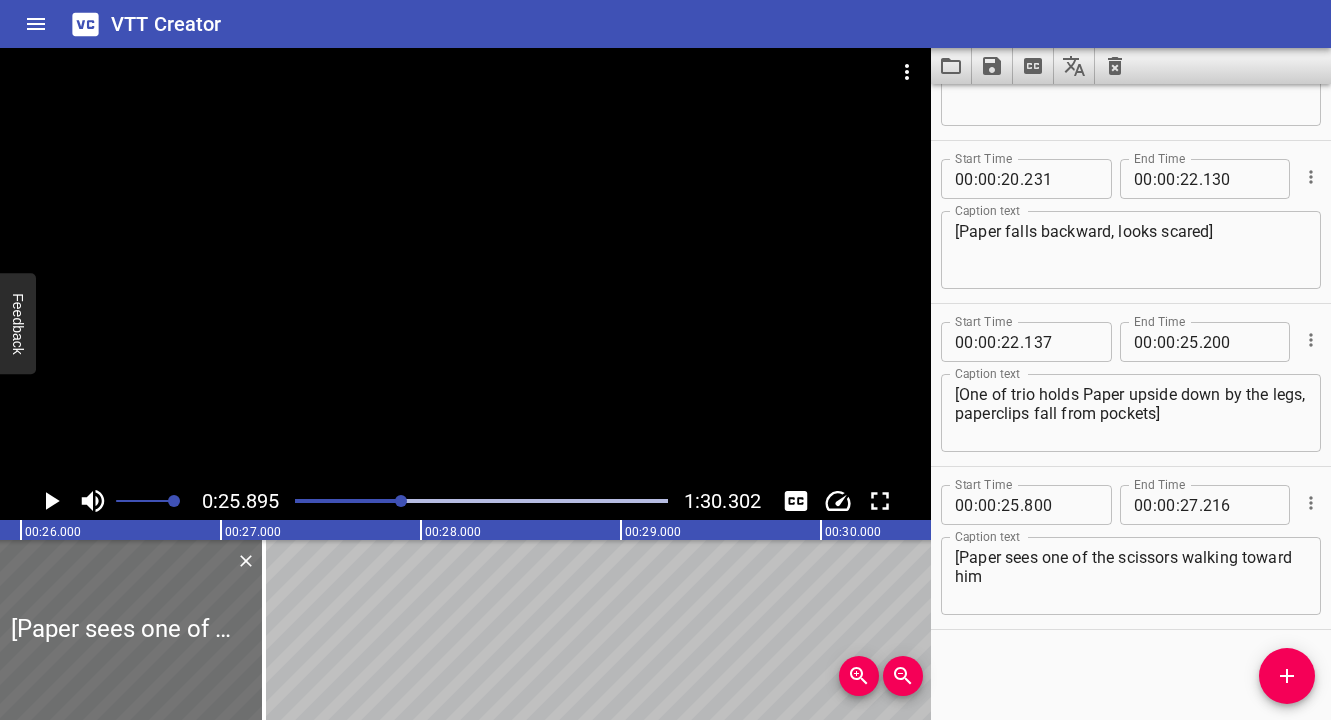 click at bounding box center (481, 501) 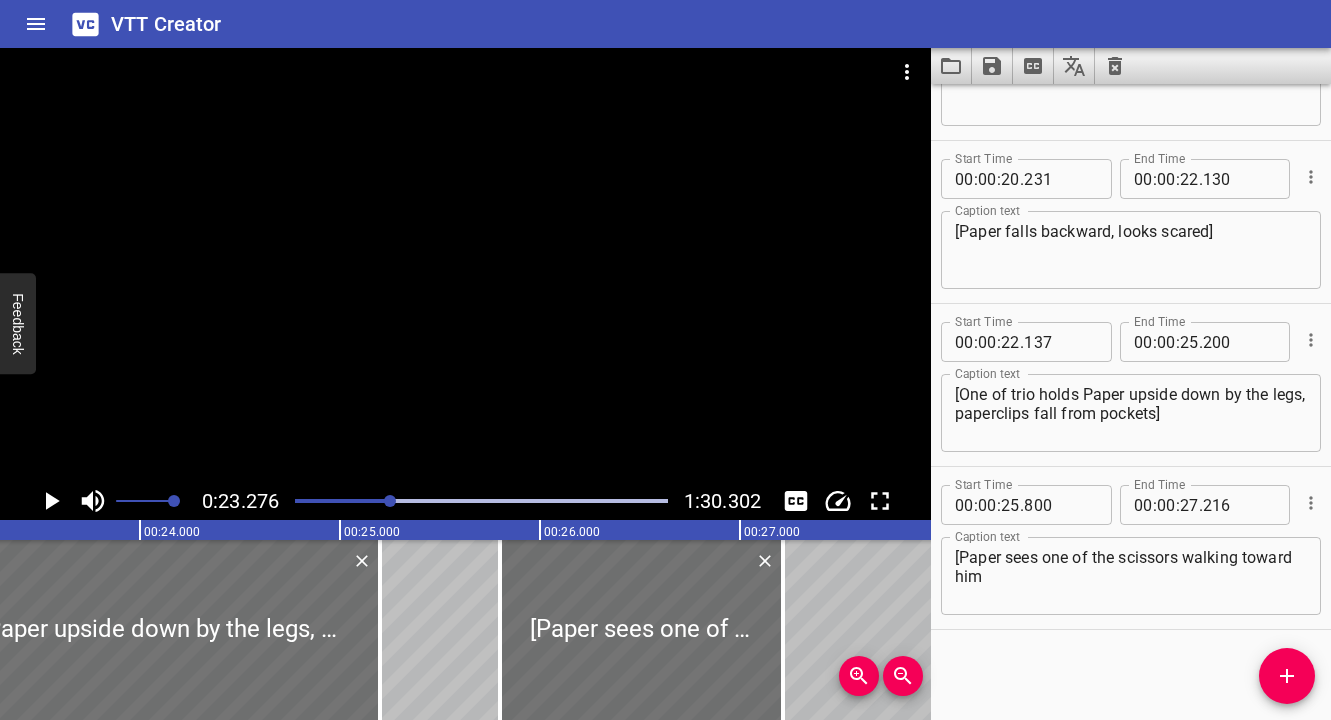 scroll, scrollTop: 0, scrollLeft: 4655, axis: horizontal 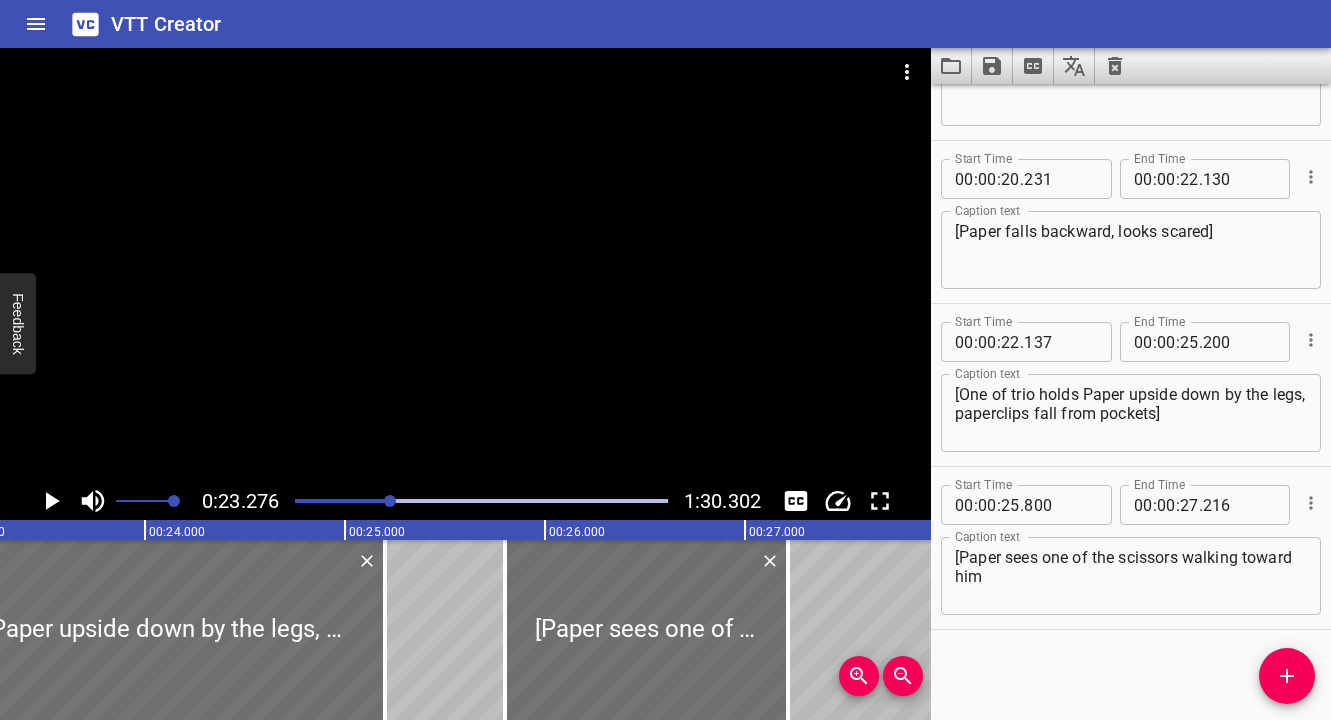 click 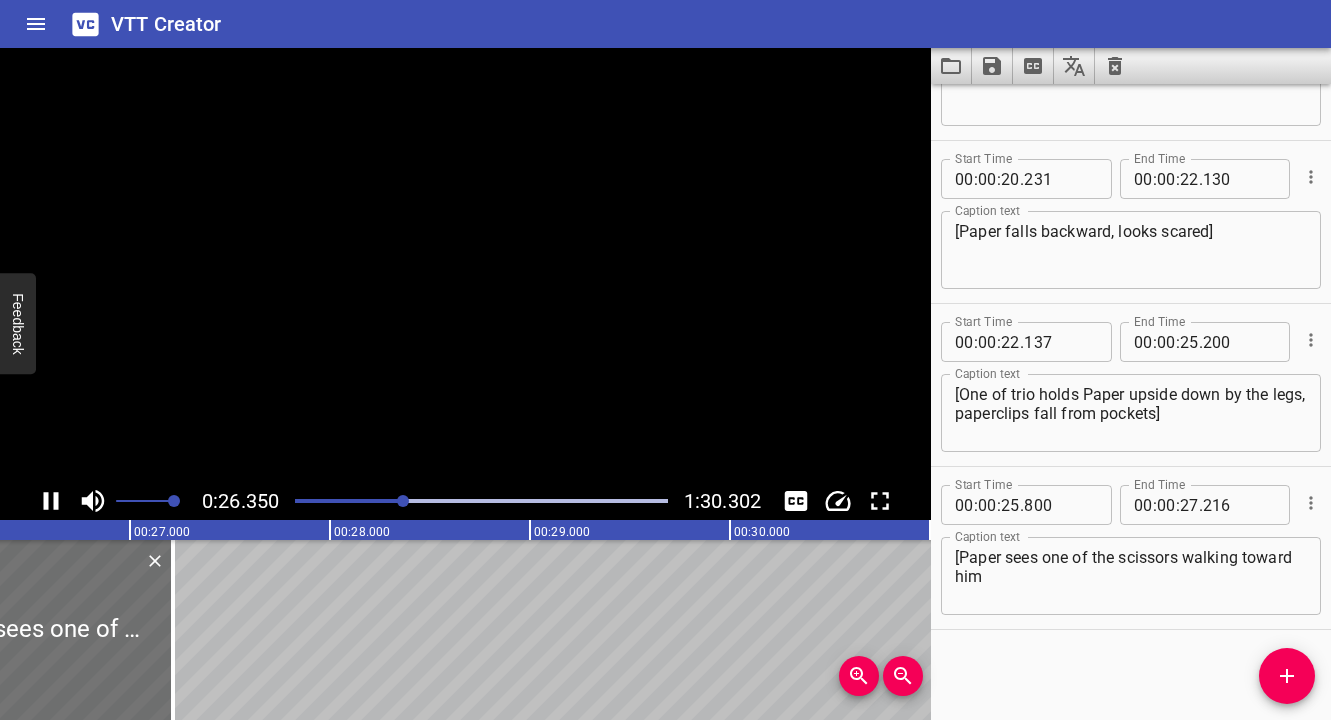 click 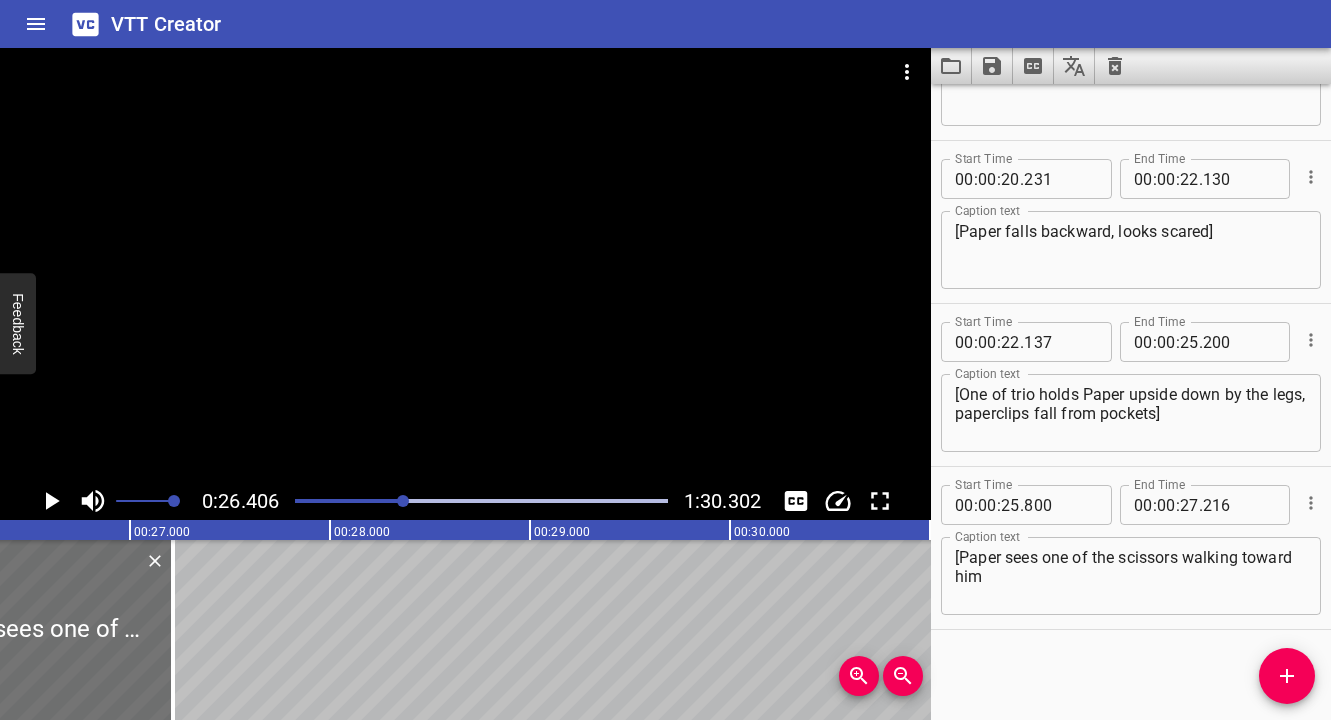 scroll, scrollTop: 0, scrollLeft: 5281, axis: horizontal 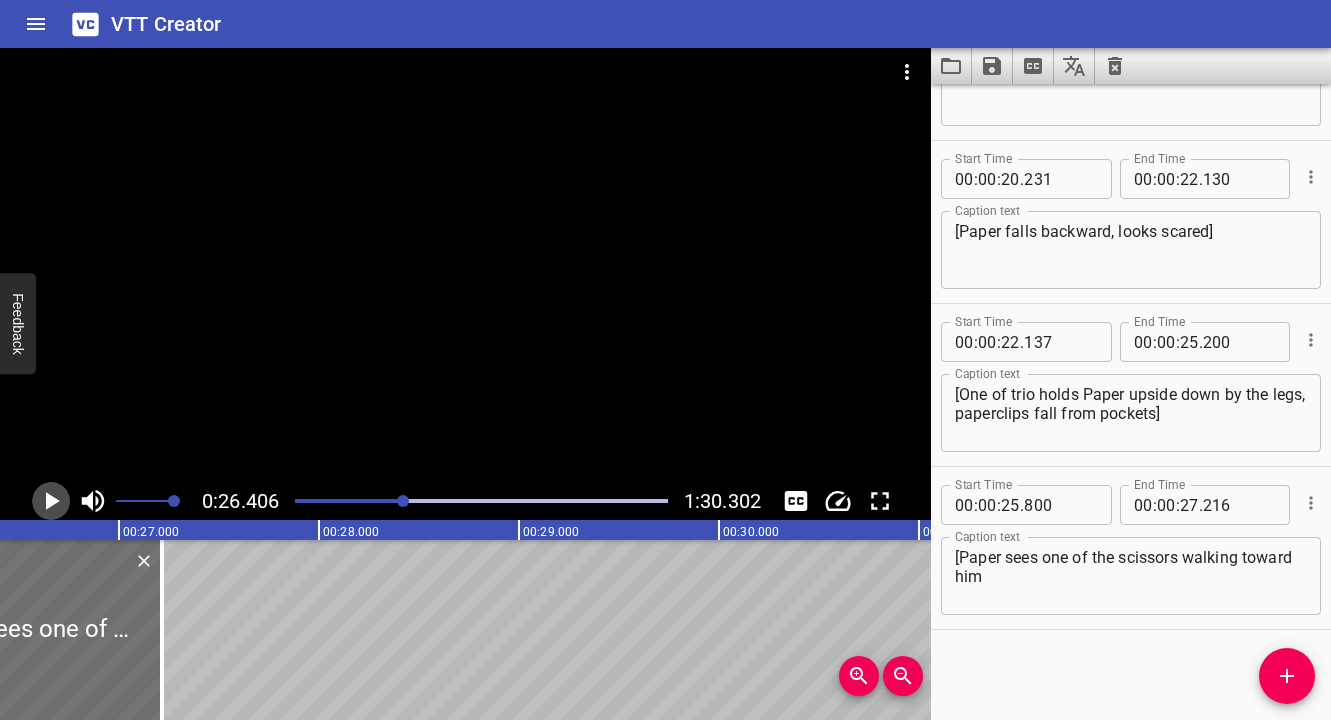 click 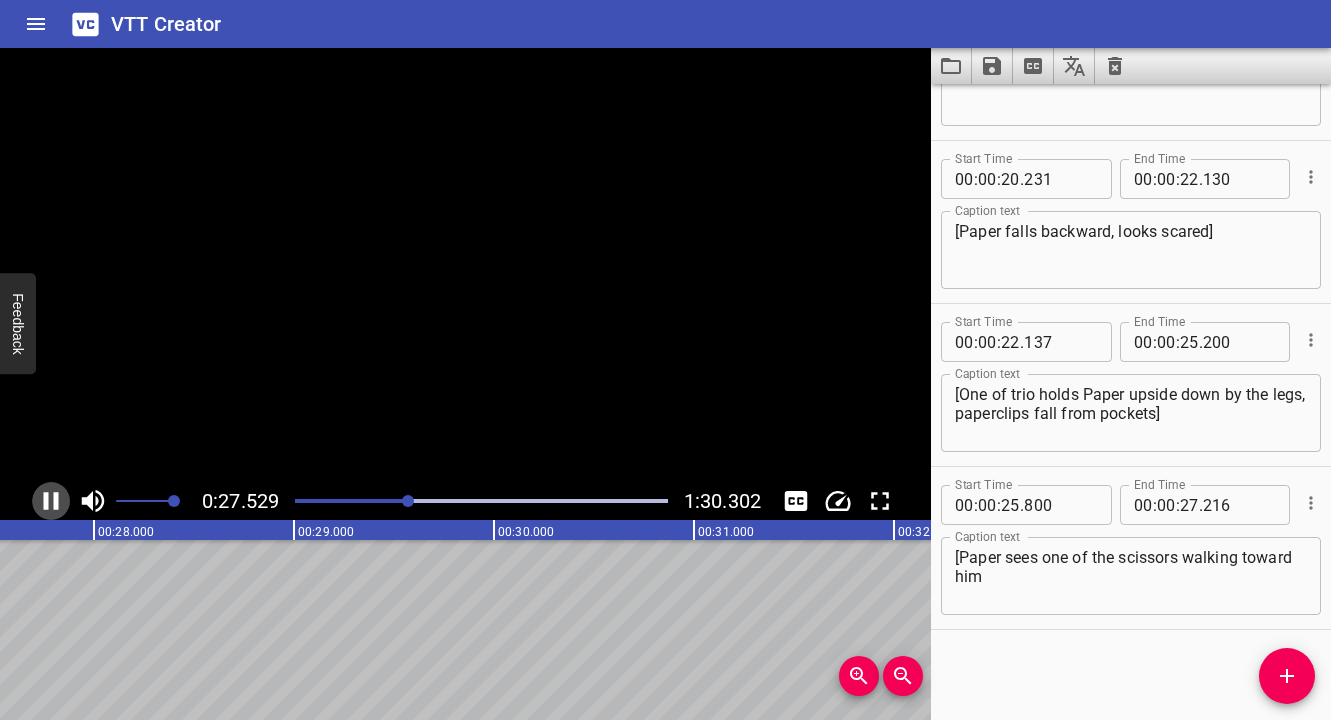 click 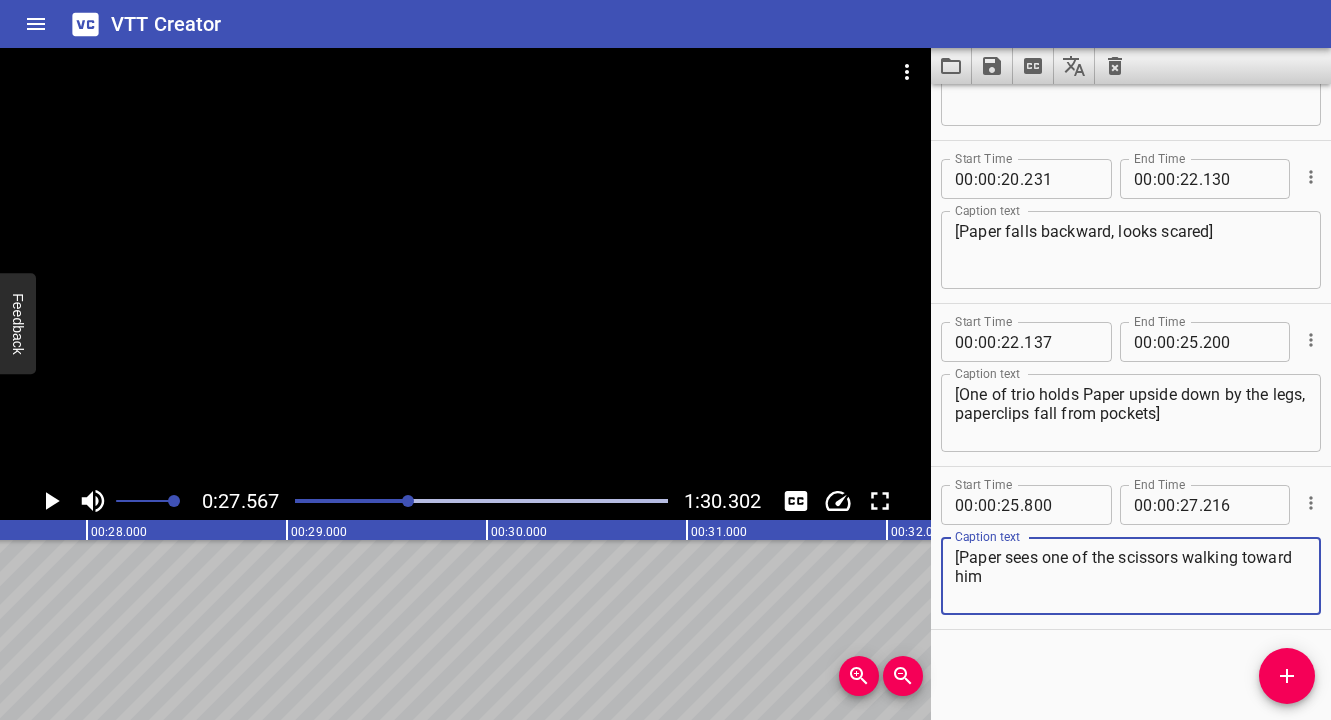 click on "[Paper sees one of the scissors walking toward him" at bounding box center [1131, 576] 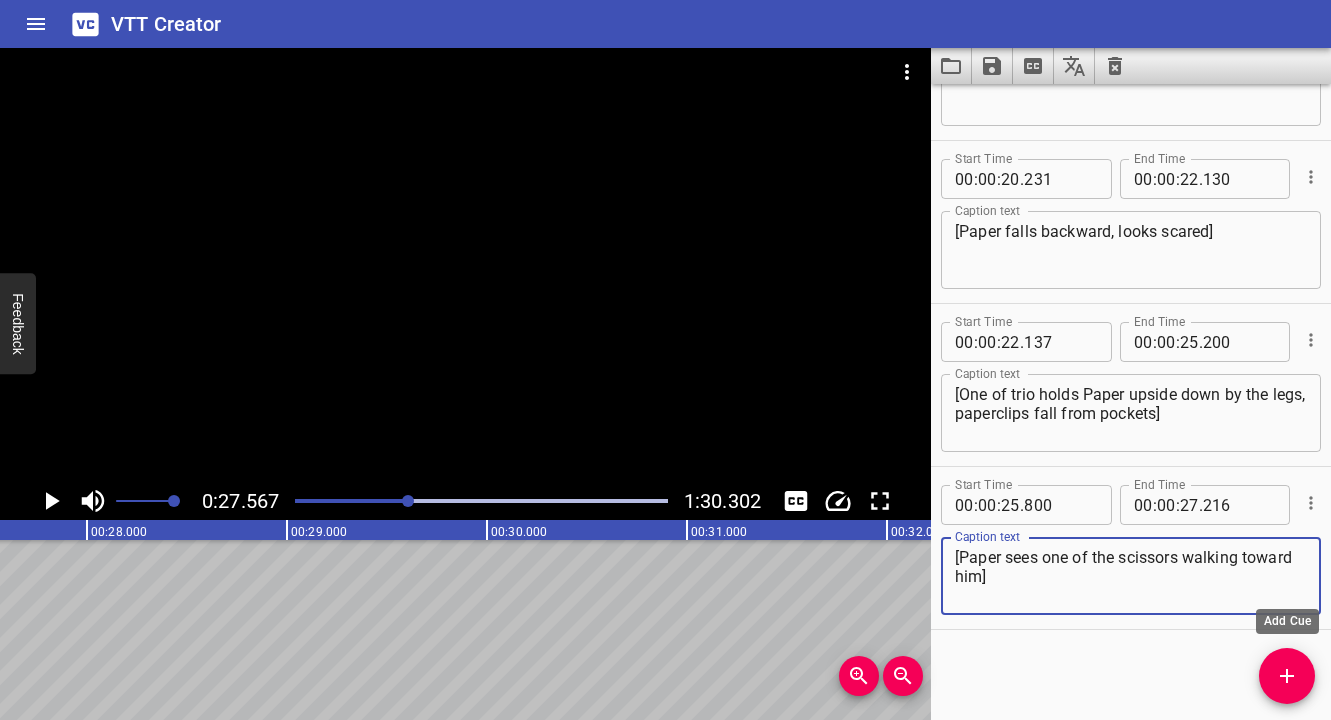 type on "[Paper sees one of the scissors walking toward him]" 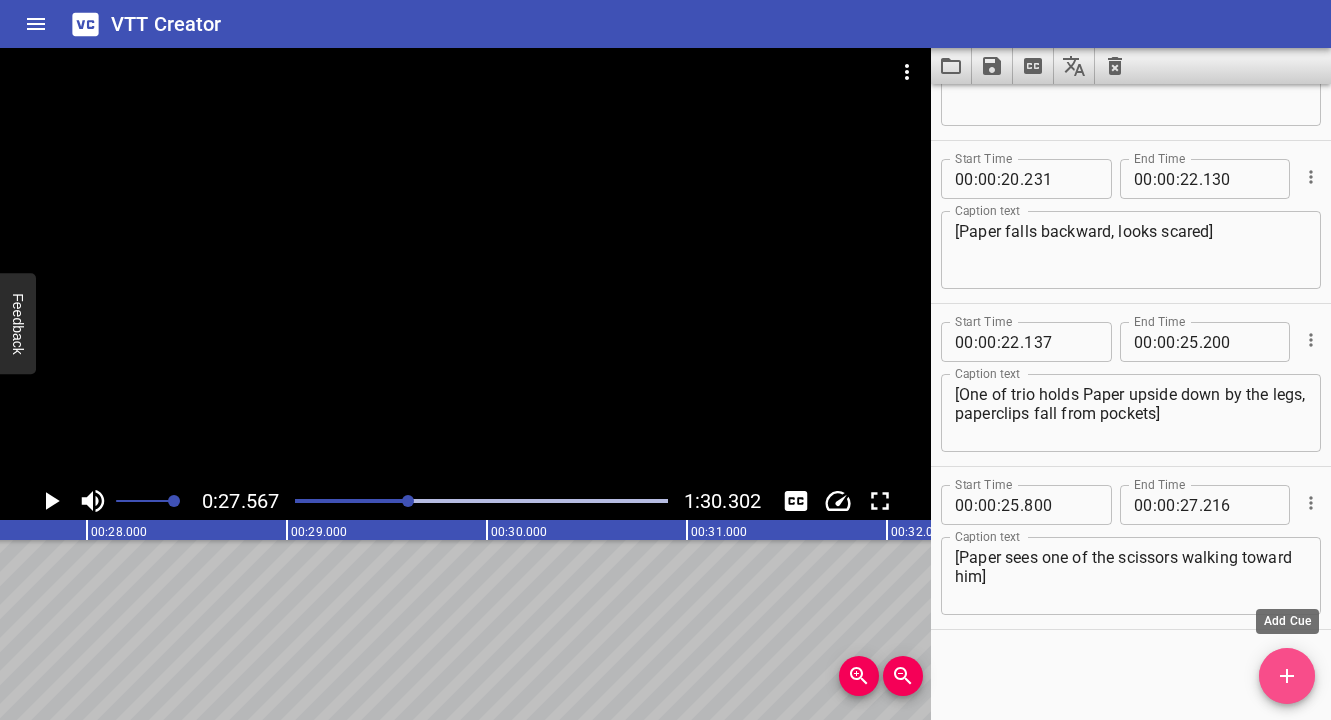 click 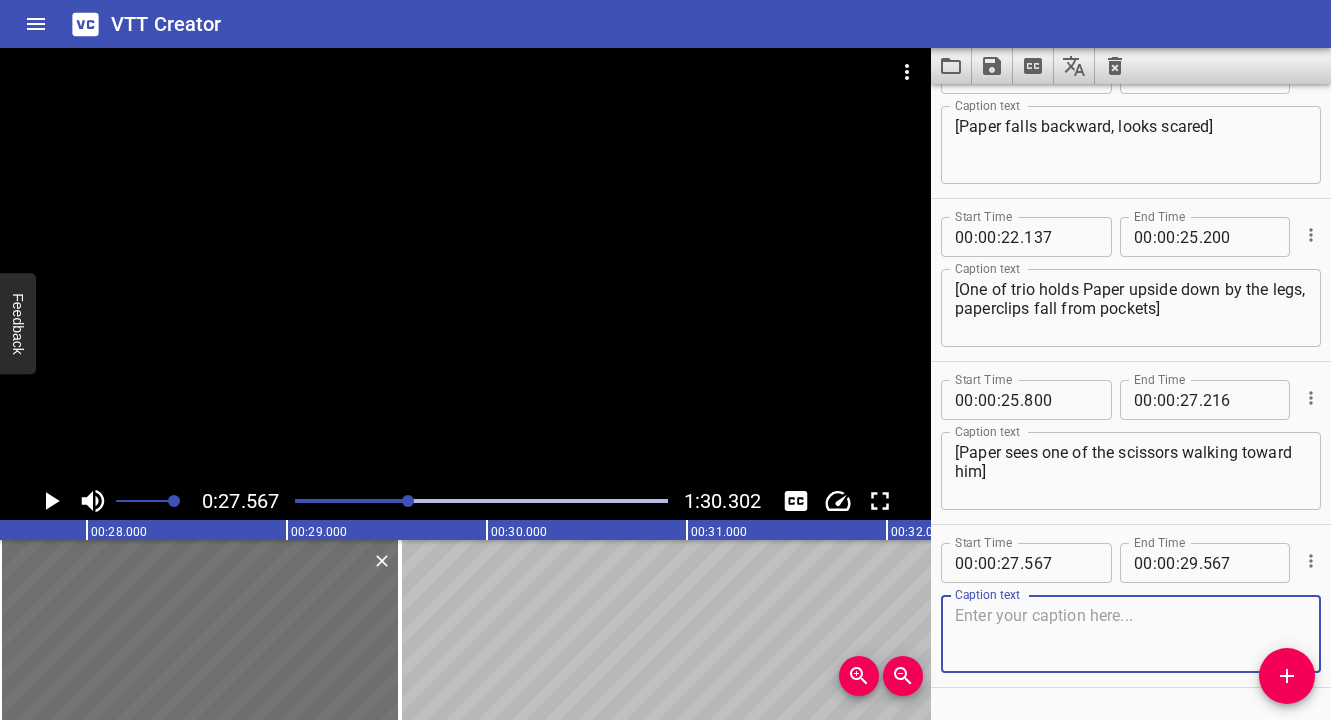 scroll, scrollTop: 1360, scrollLeft: 0, axis: vertical 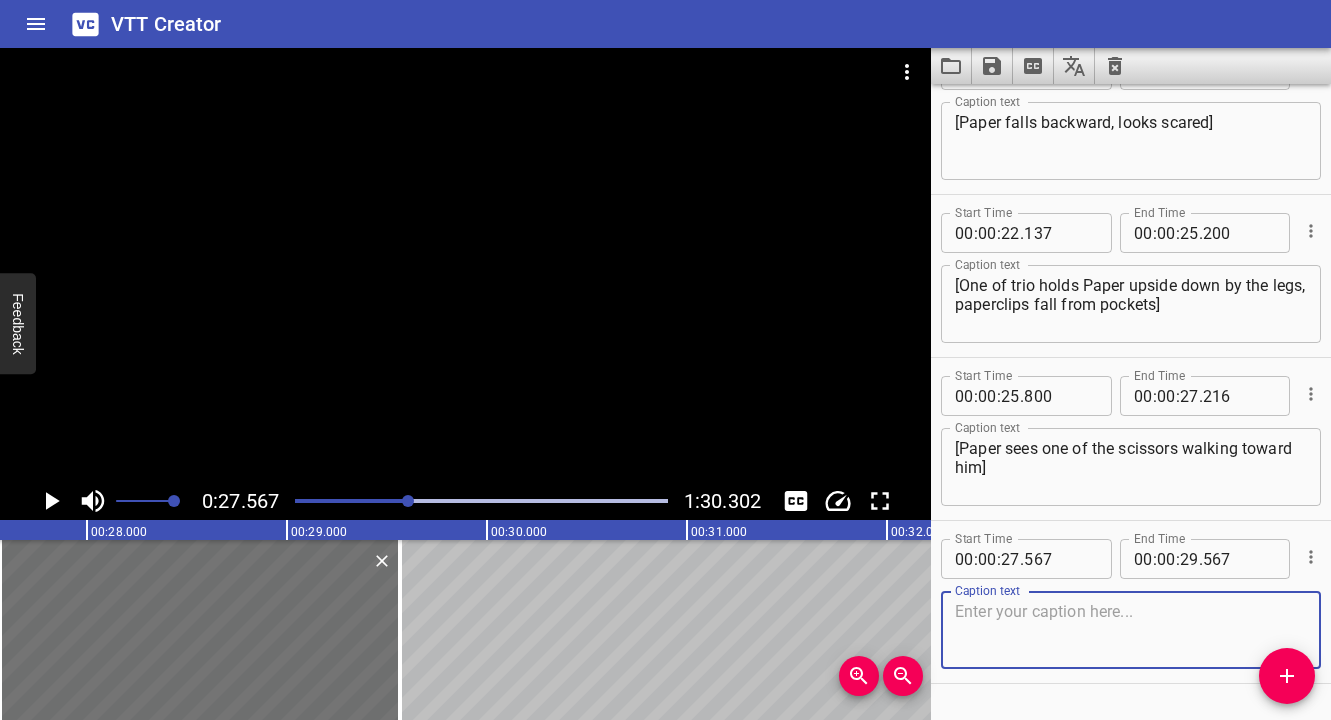 click at bounding box center [1131, 630] 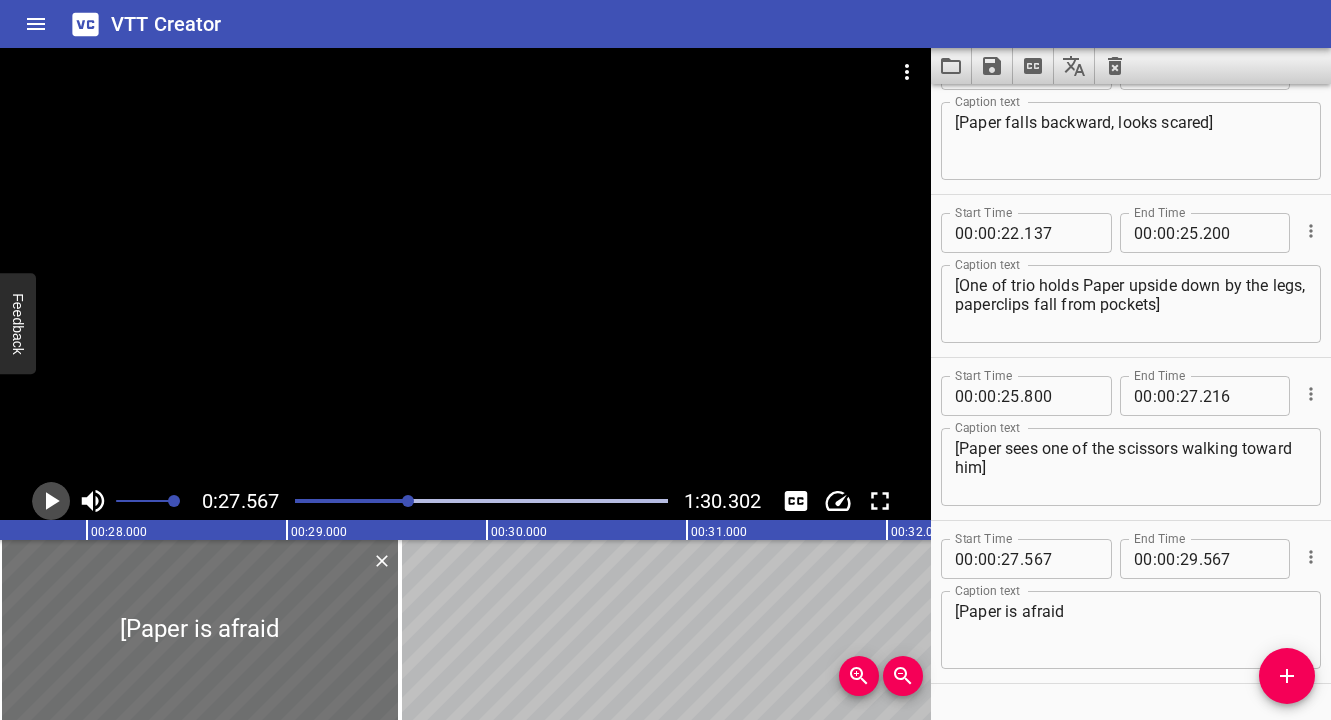 click 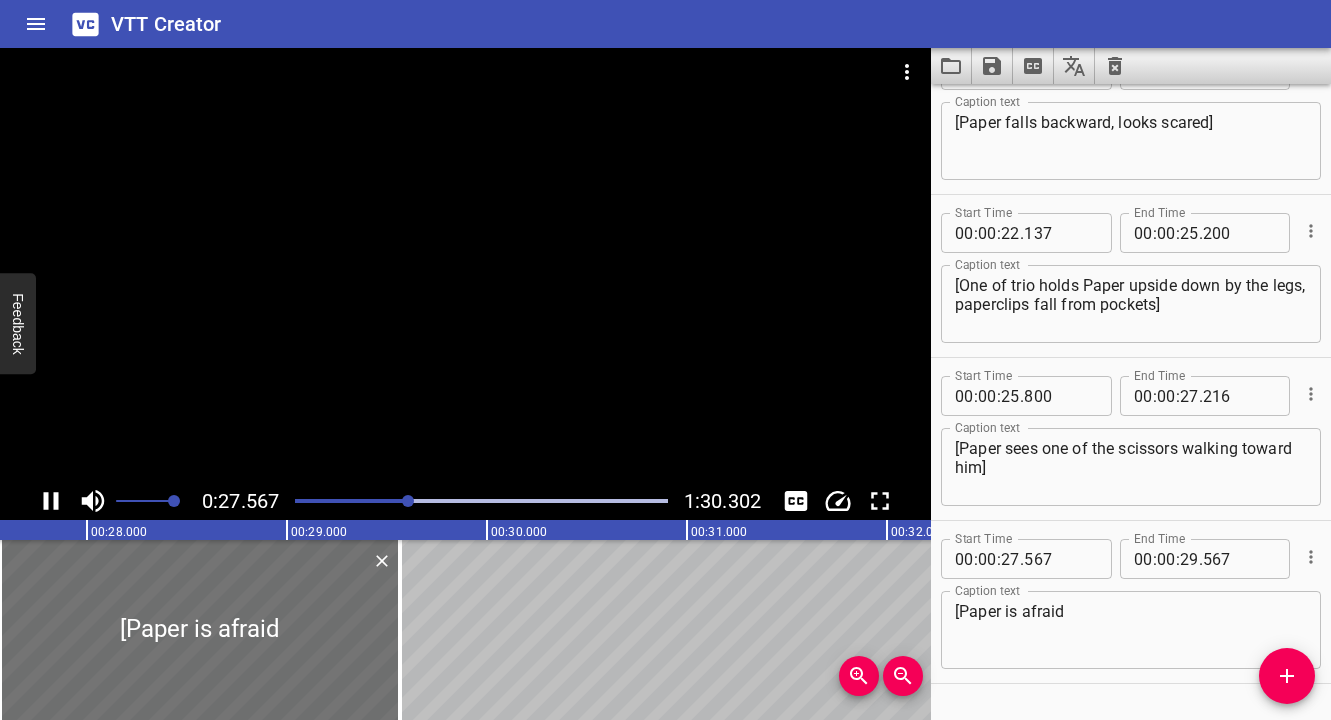 scroll, scrollTop: 0, scrollLeft: 5515, axis: horizontal 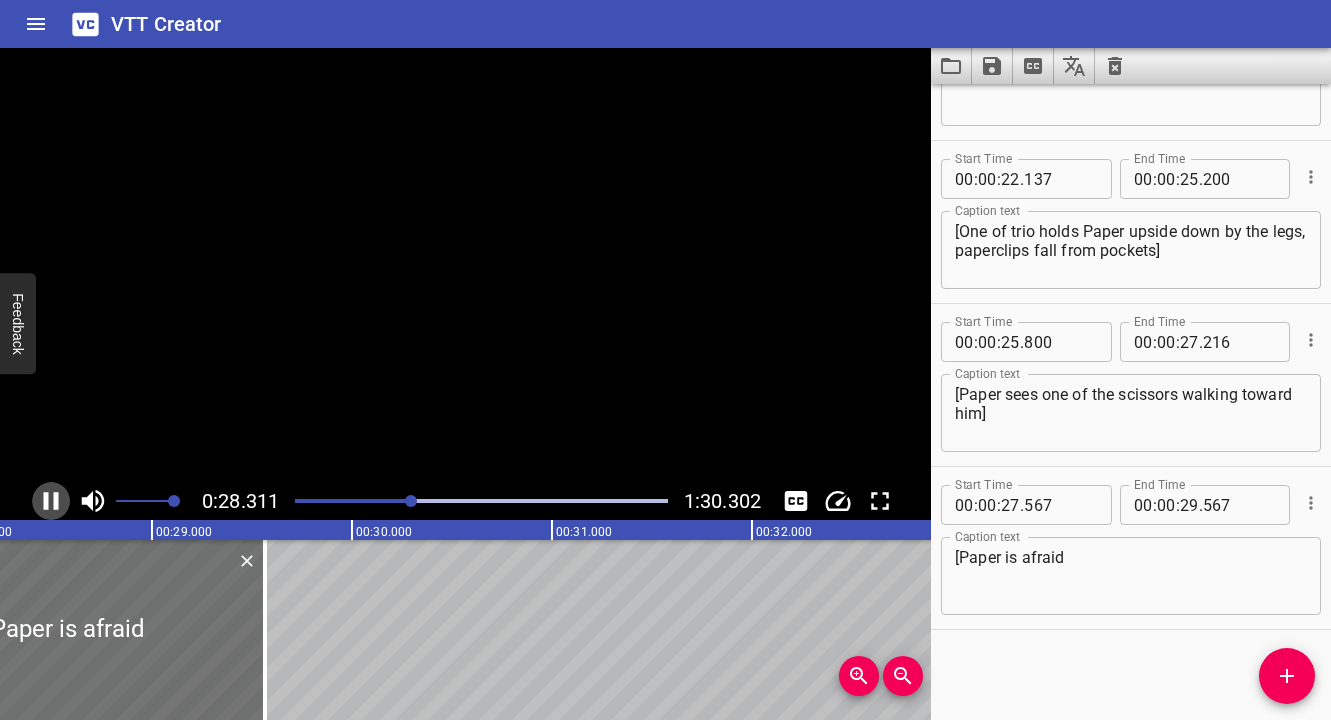 click 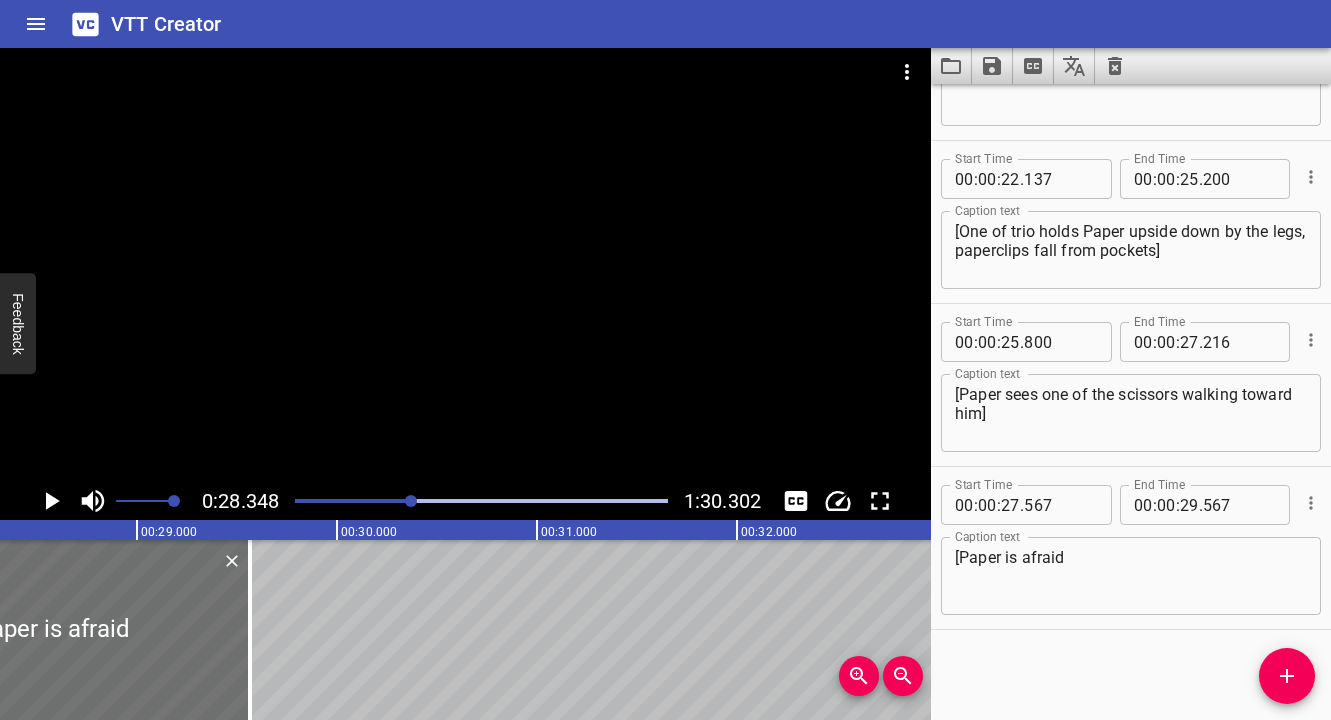 scroll, scrollTop: 0, scrollLeft: 5669, axis: horizontal 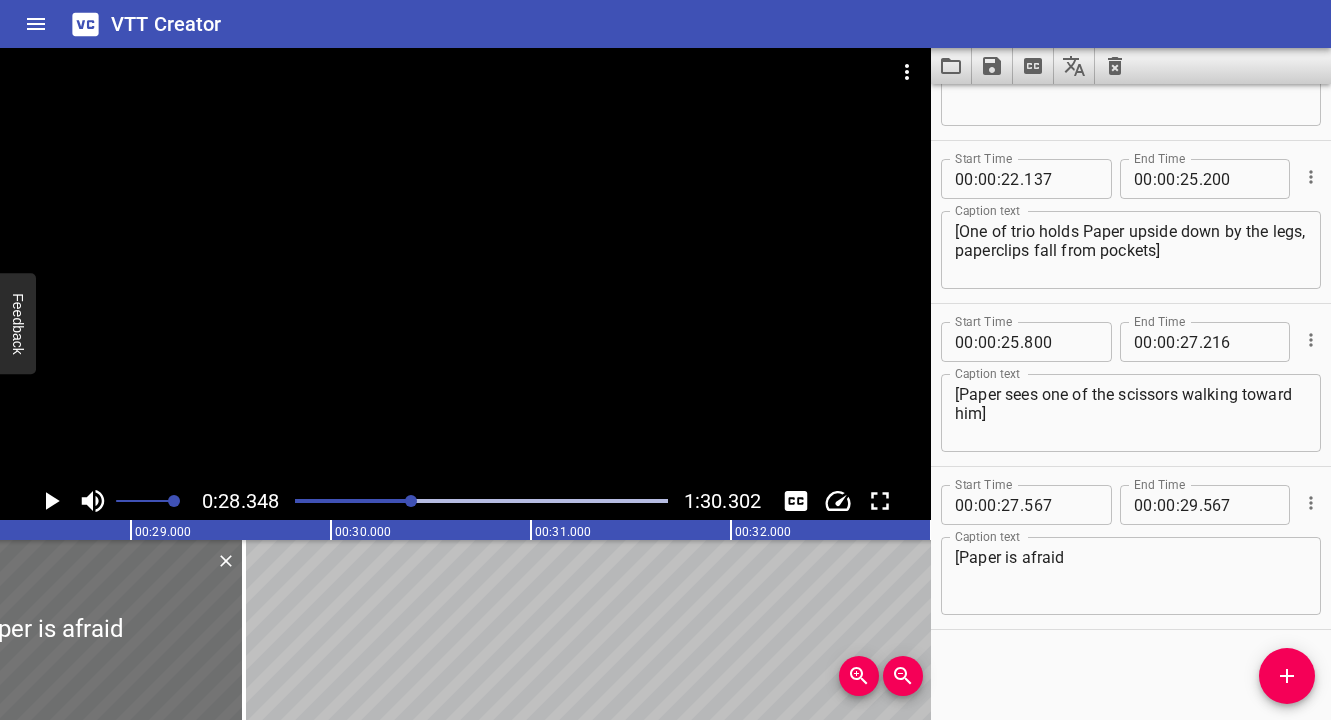 click on "[Paper is afraid" at bounding box center (1131, 576) 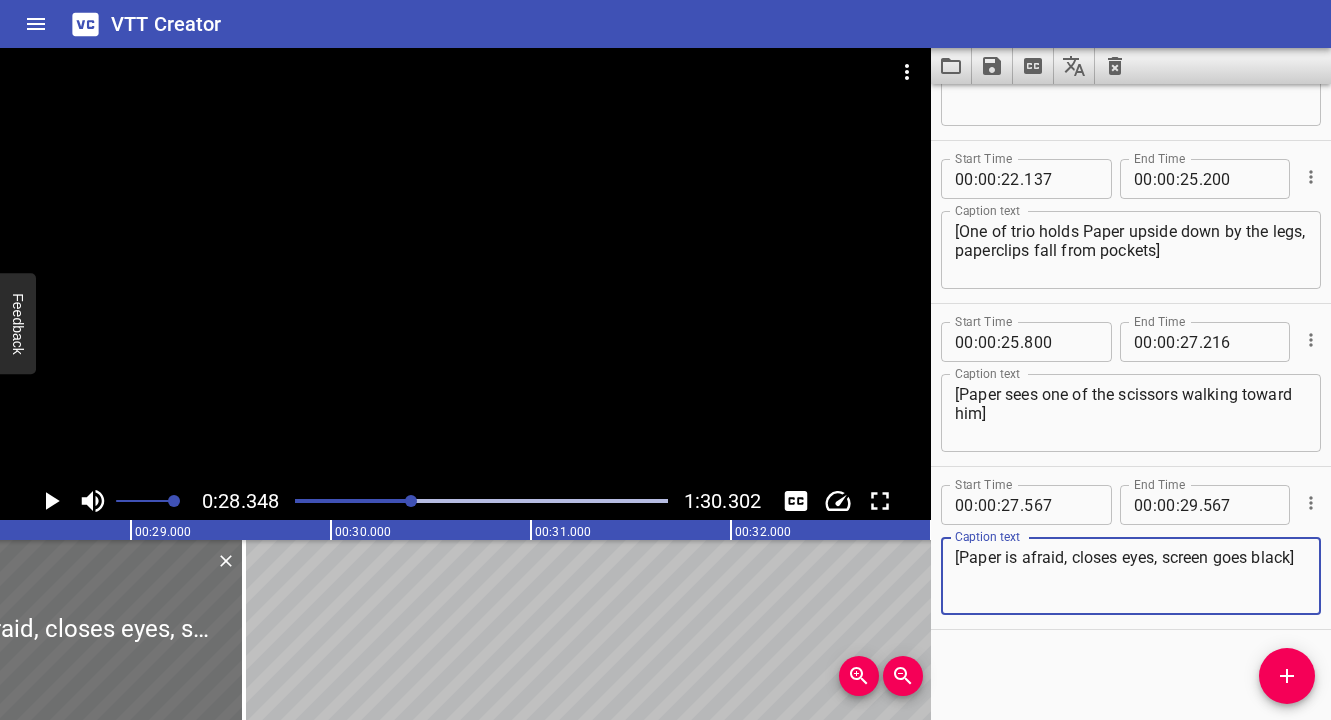 type on "[Paper is afraid, closes eyes, screen goes black]" 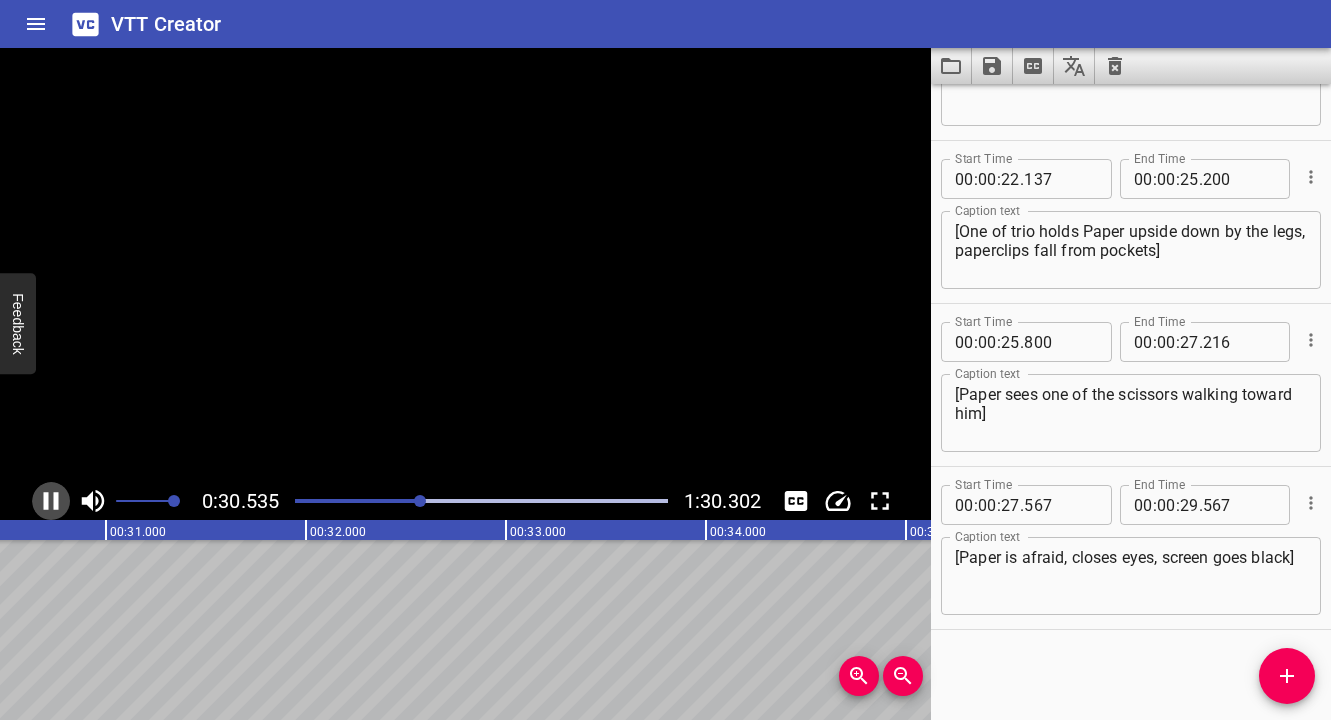 scroll, scrollTop: 0, scrollLeft: 6112, axis: horizontal 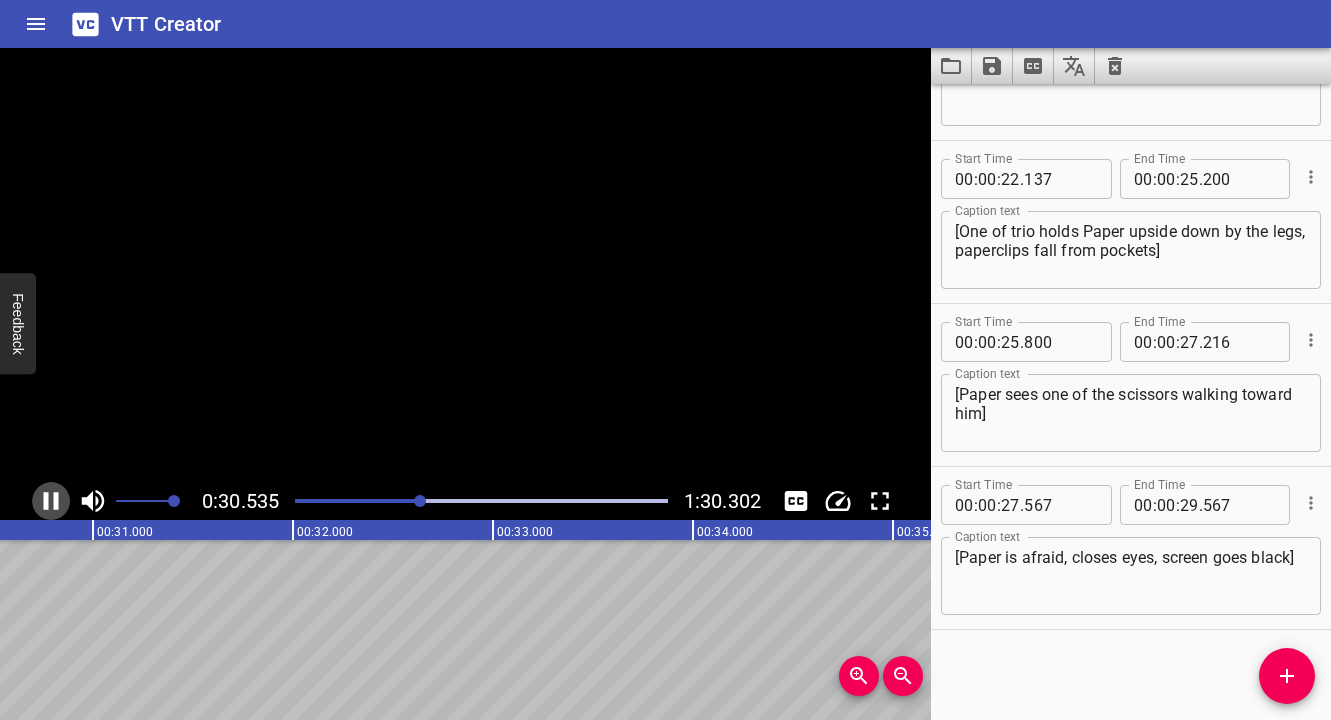 click 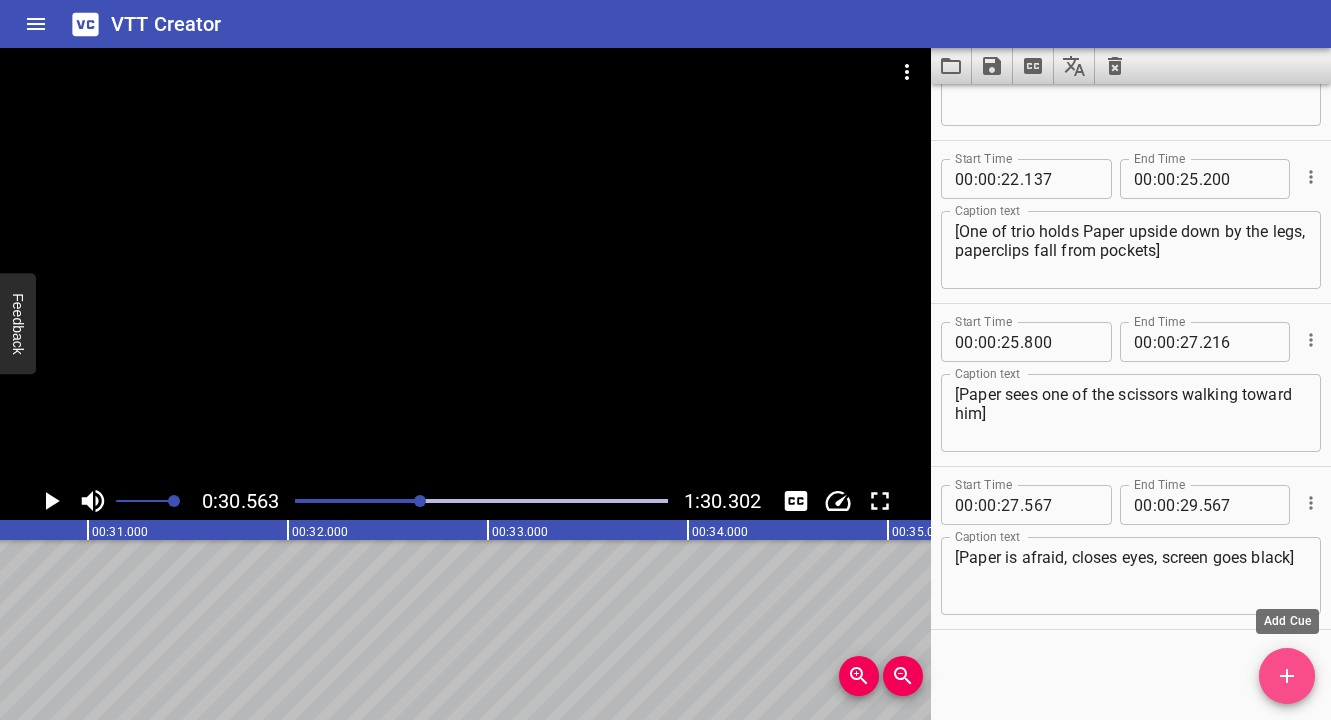 click 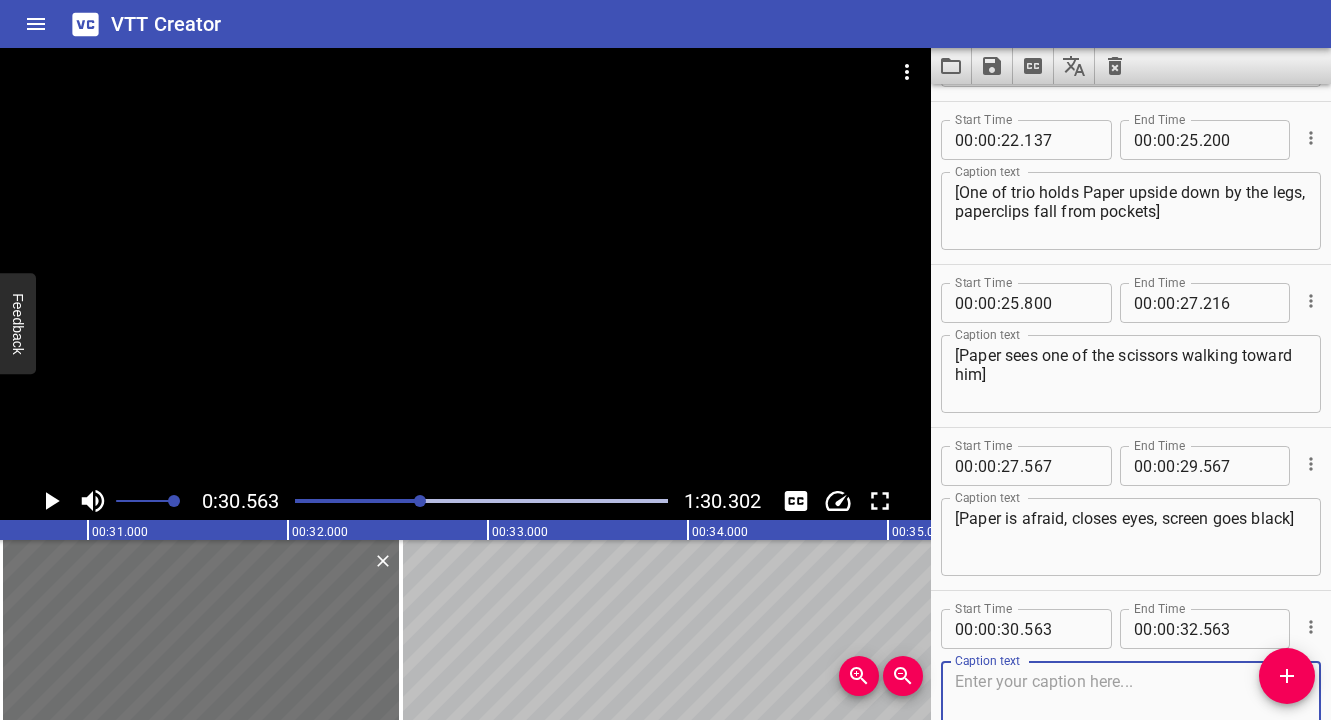 scroll, scrollTop: 1472, scrollLeft: 0, axis: vertical 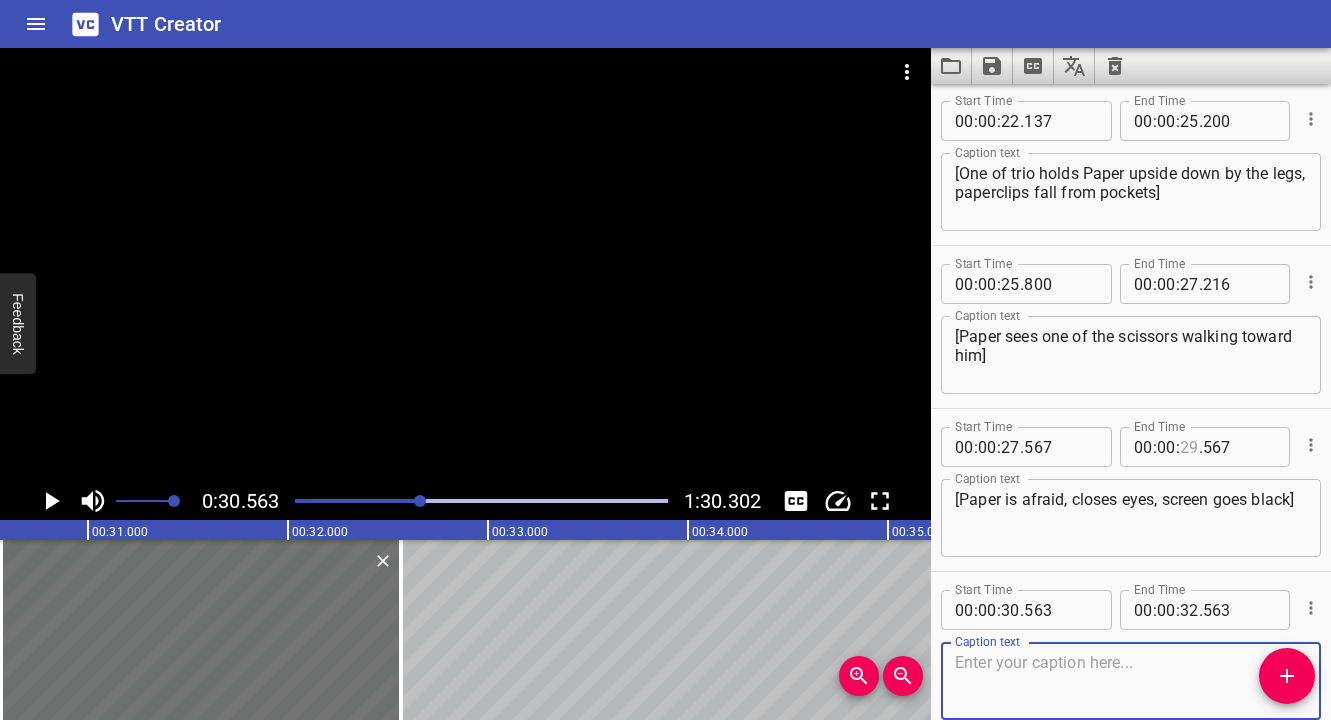 click at bounding box center [1189, 447] 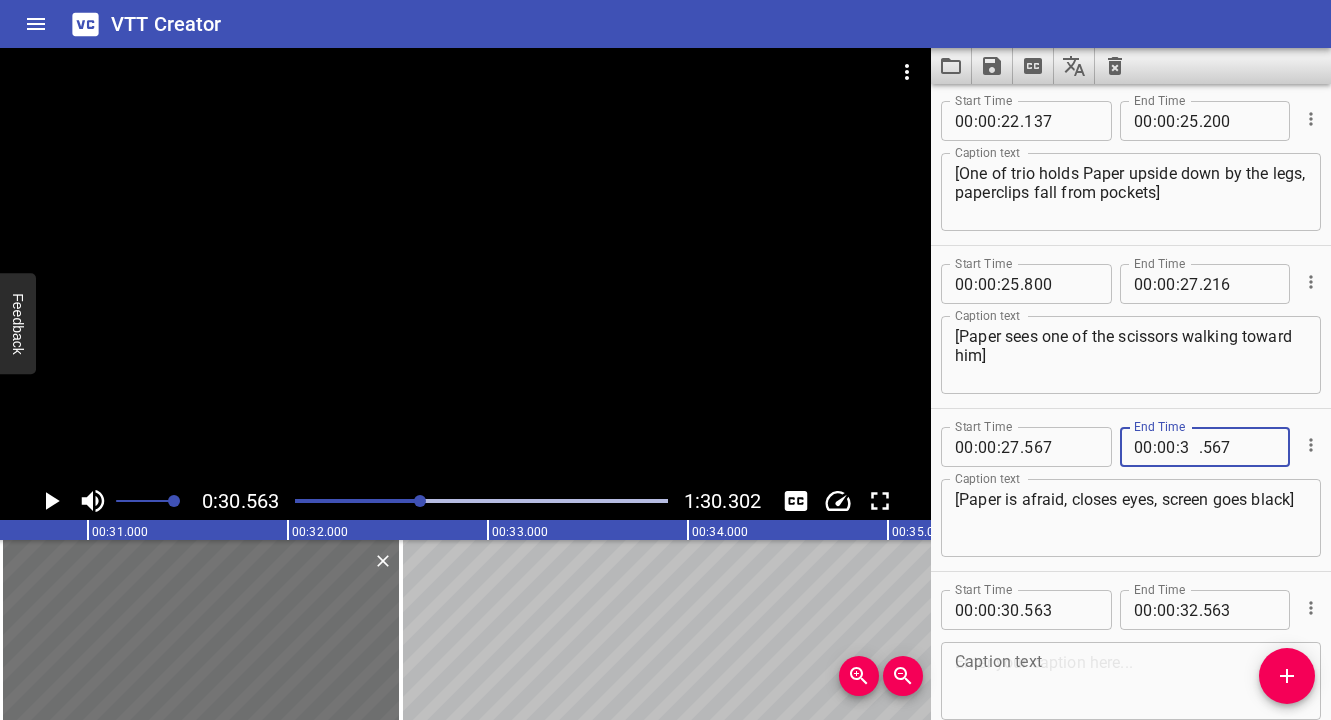 type on "30" 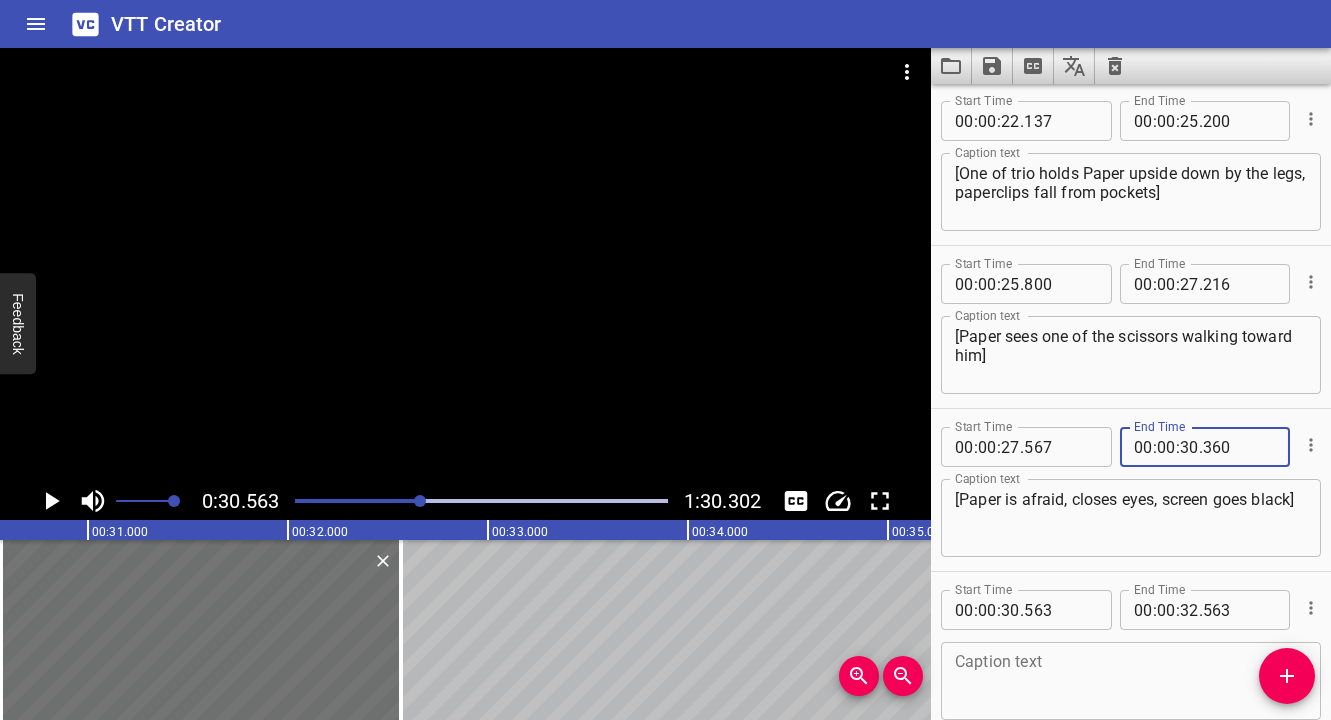 type on "360" 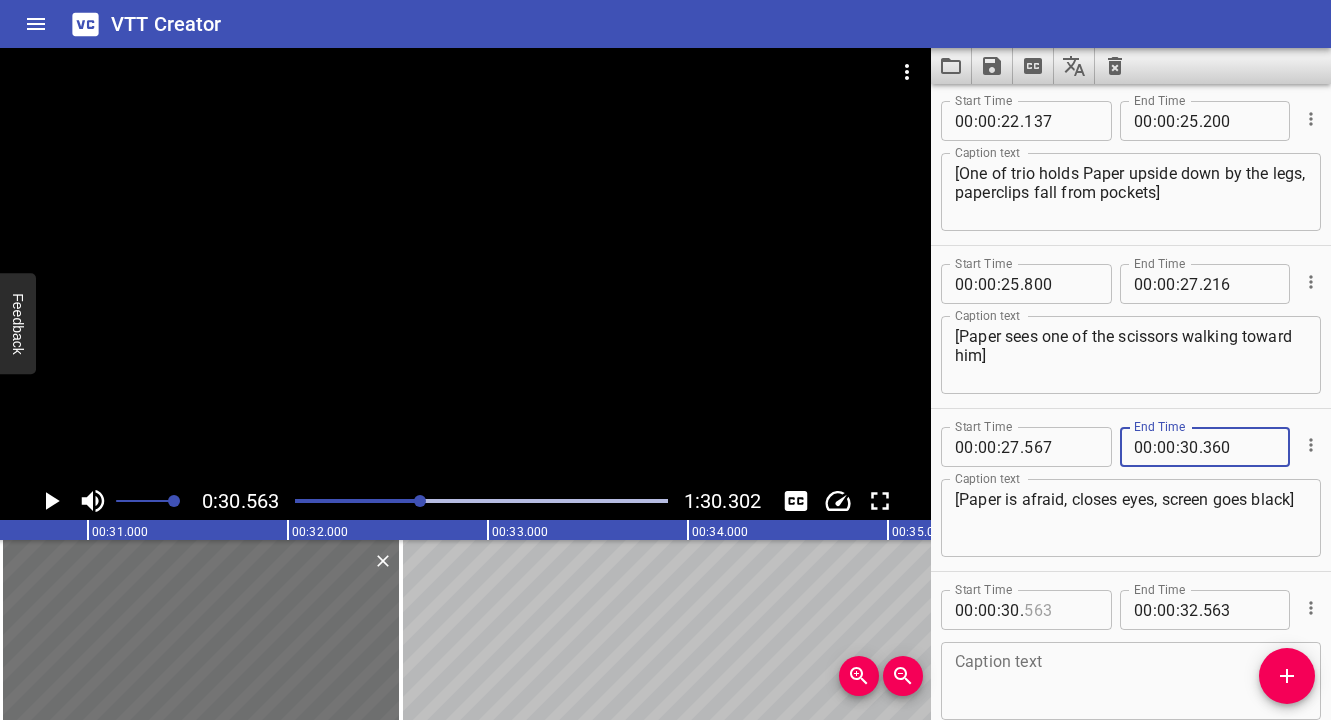 click at bounding box center (1060, 610) 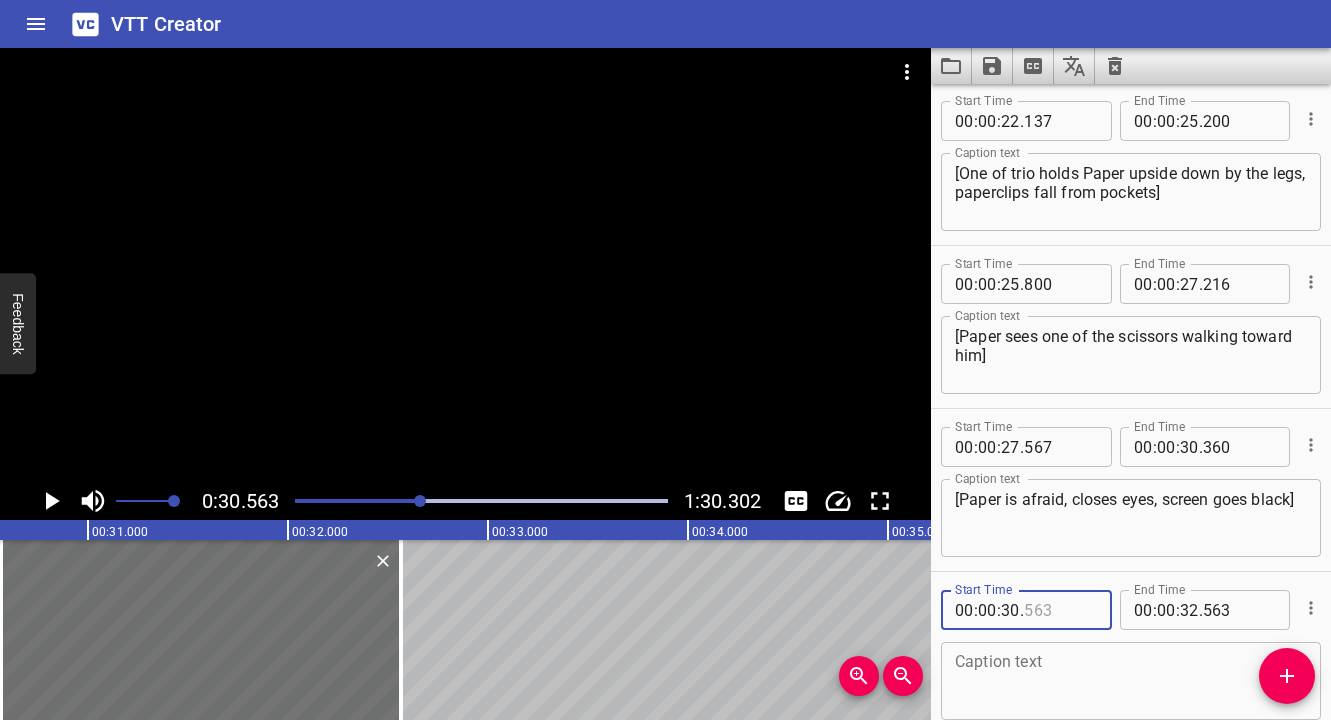 type on "563" 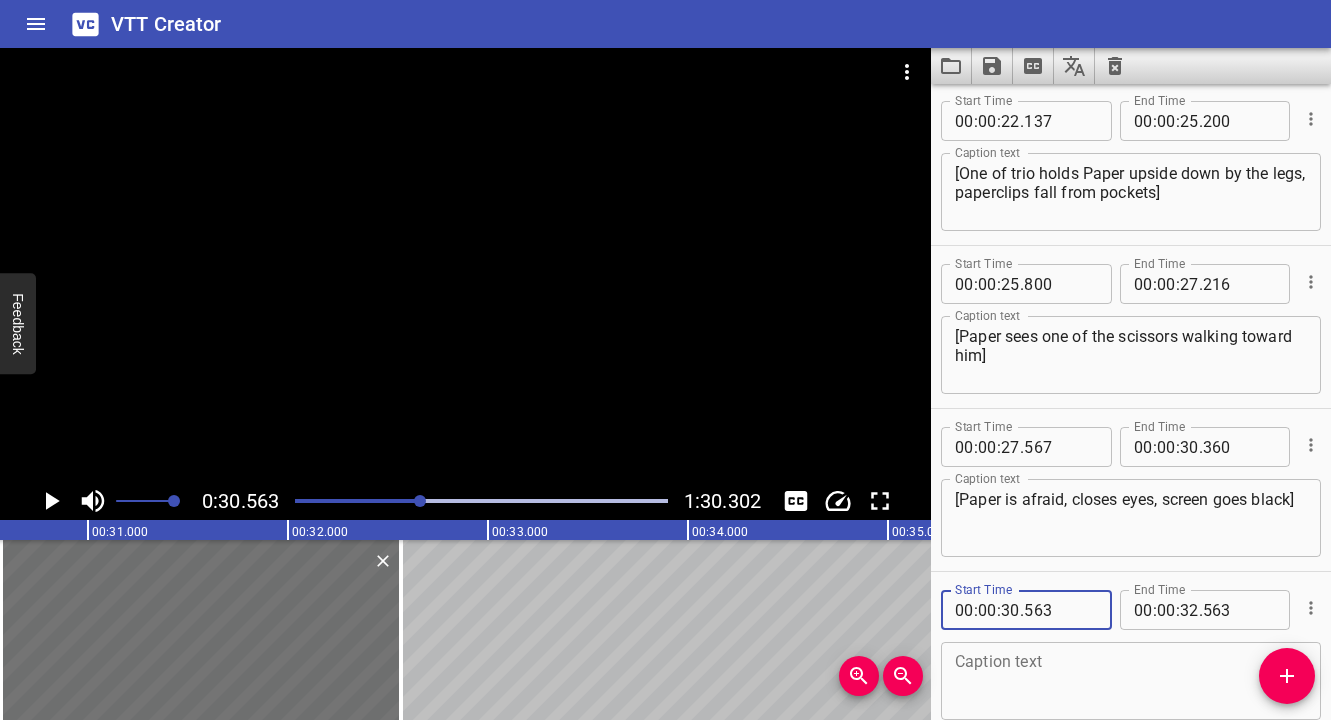 click at bounding box center (1131, 681) 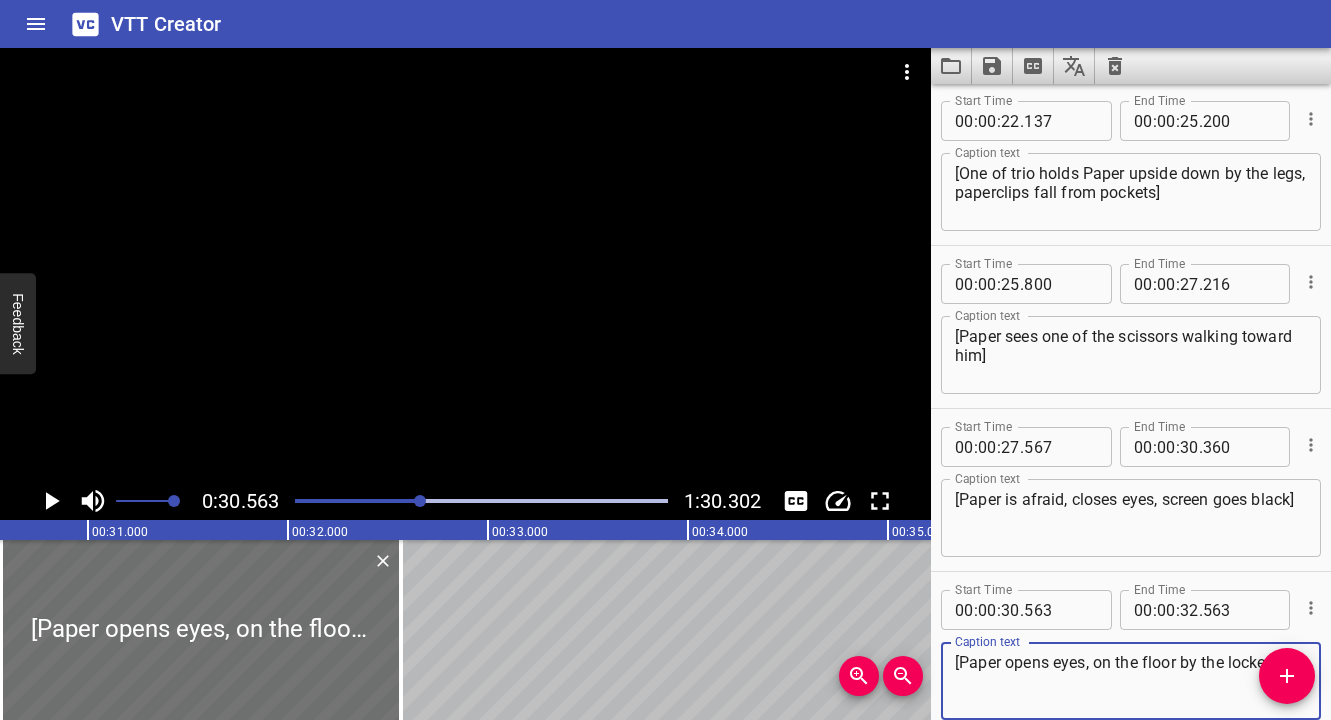type on "[Paper opens eyes, on the floor by the lockers]" 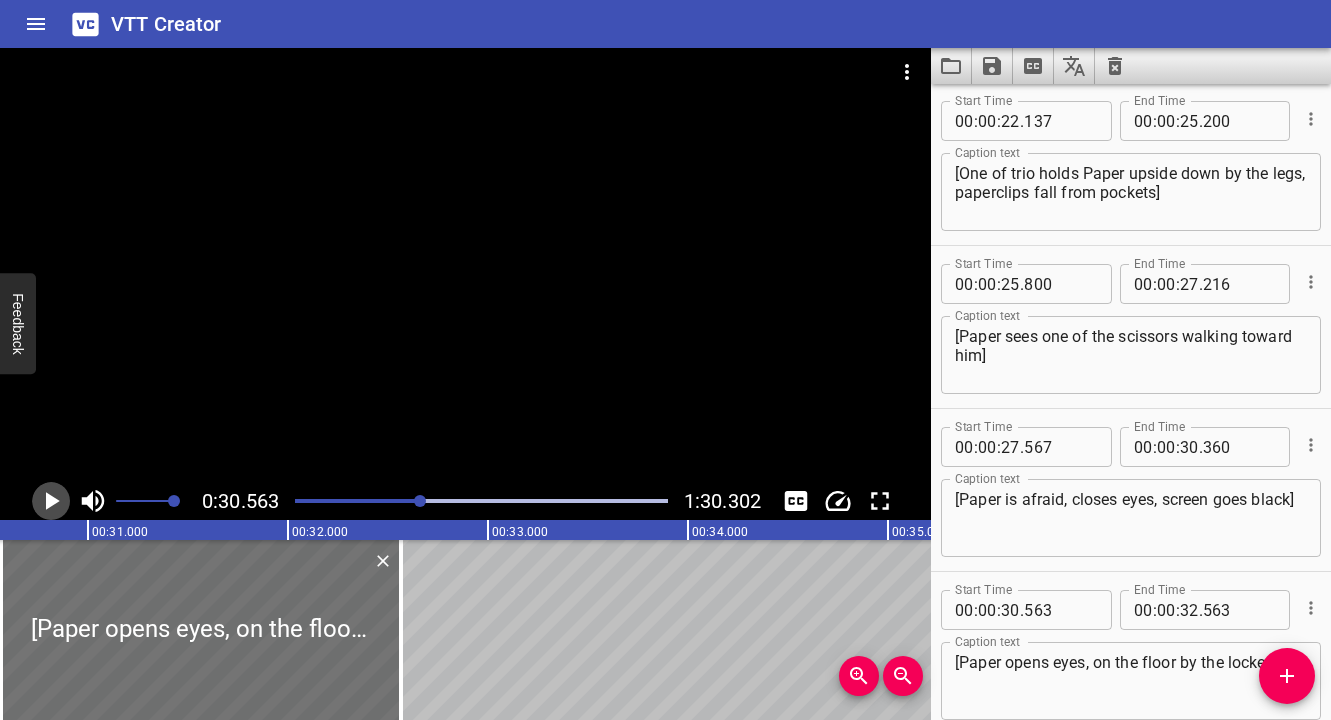 click 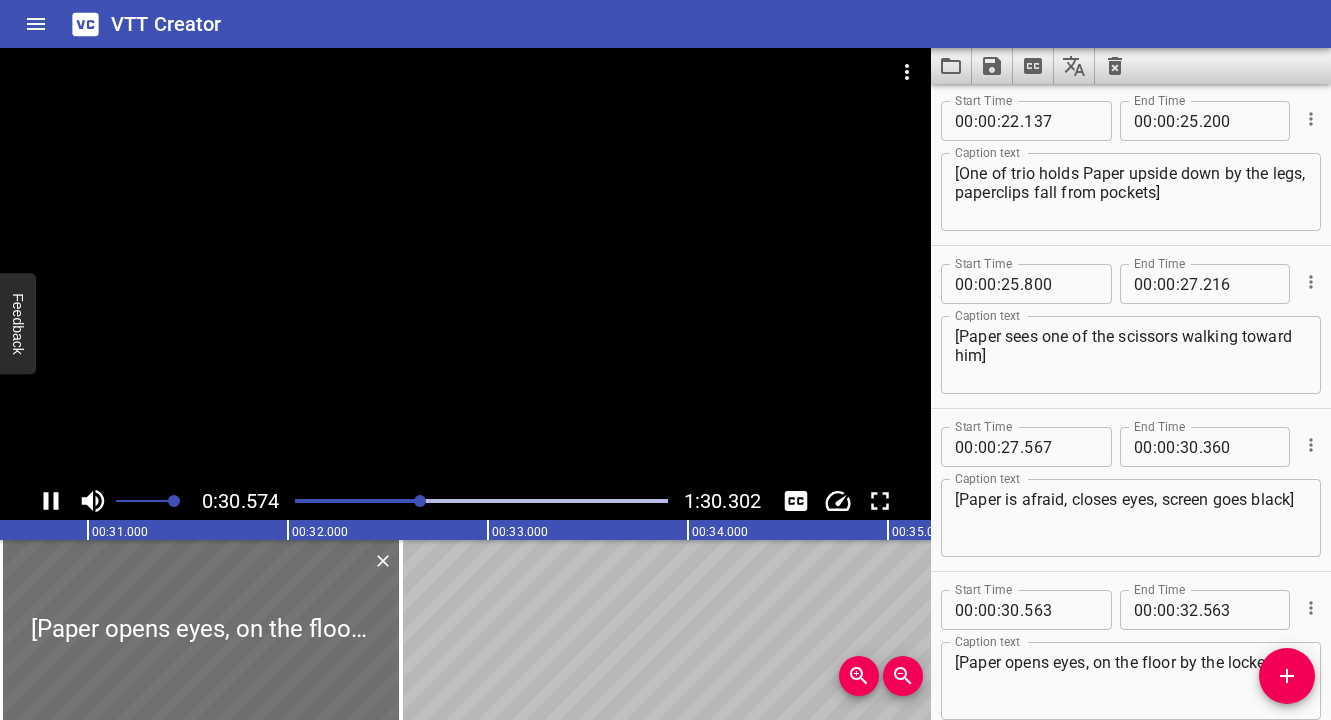 scroll, scrollTop: 0, scrollLeft: 6128, axis: horizontal 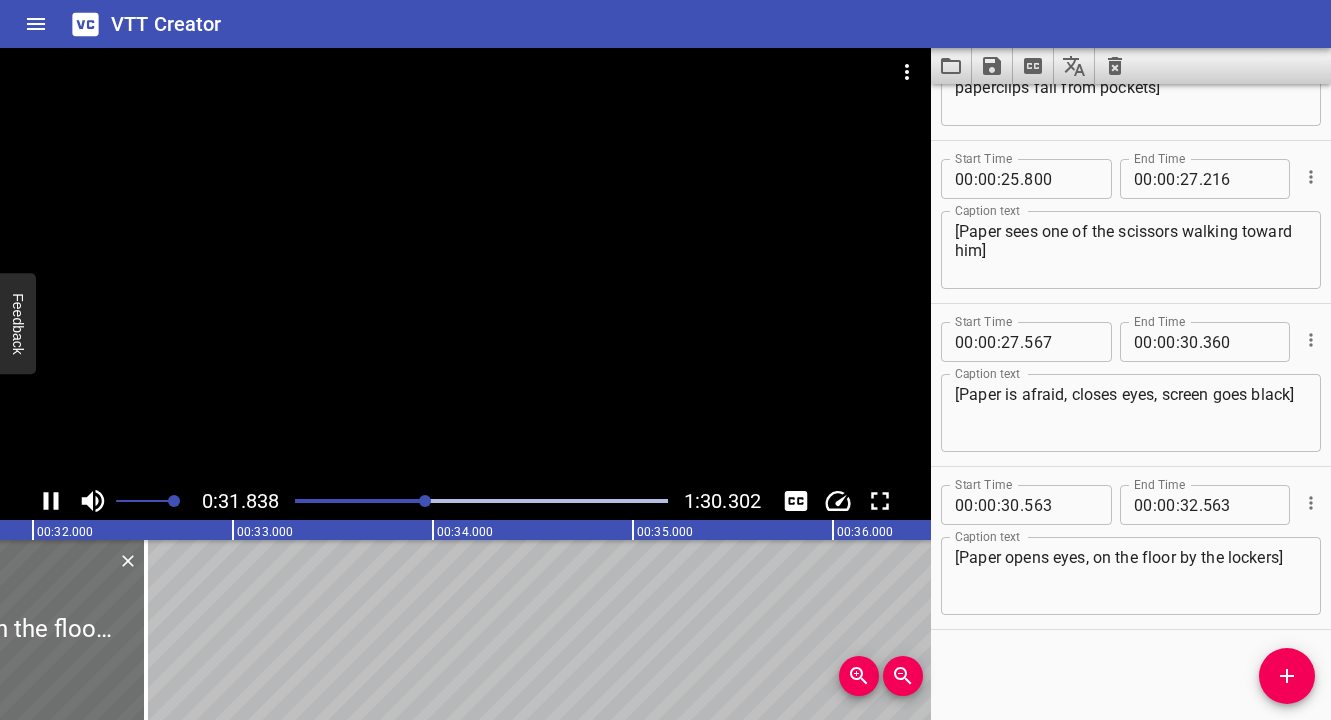 click 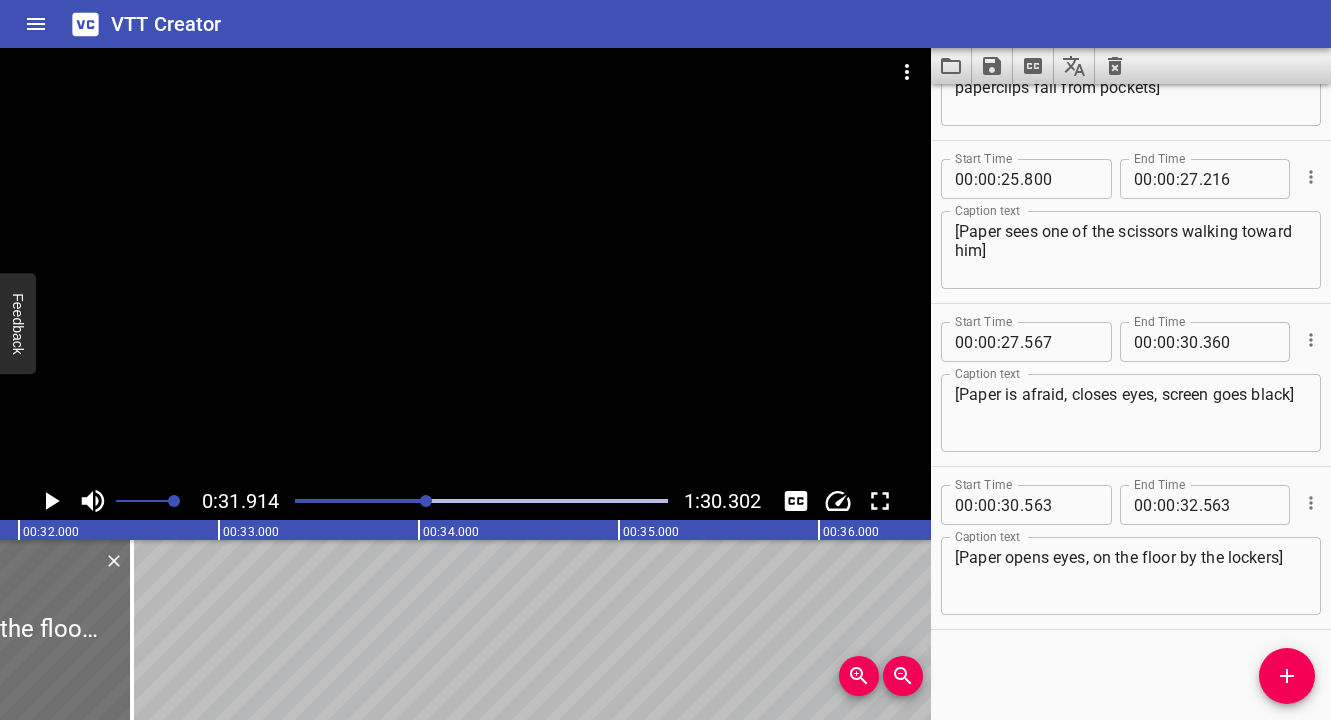 scroll, scrollTop: 0, scrollLeft: 6383, axis: horizontal 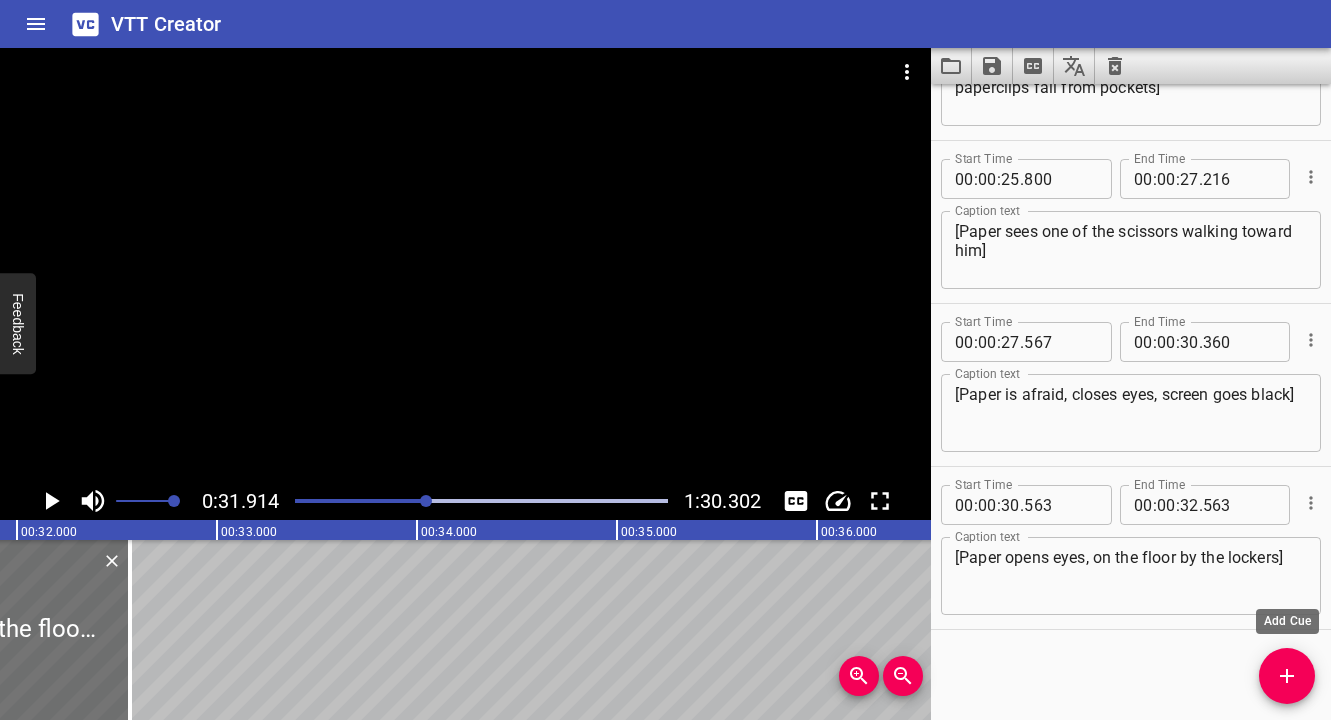 click 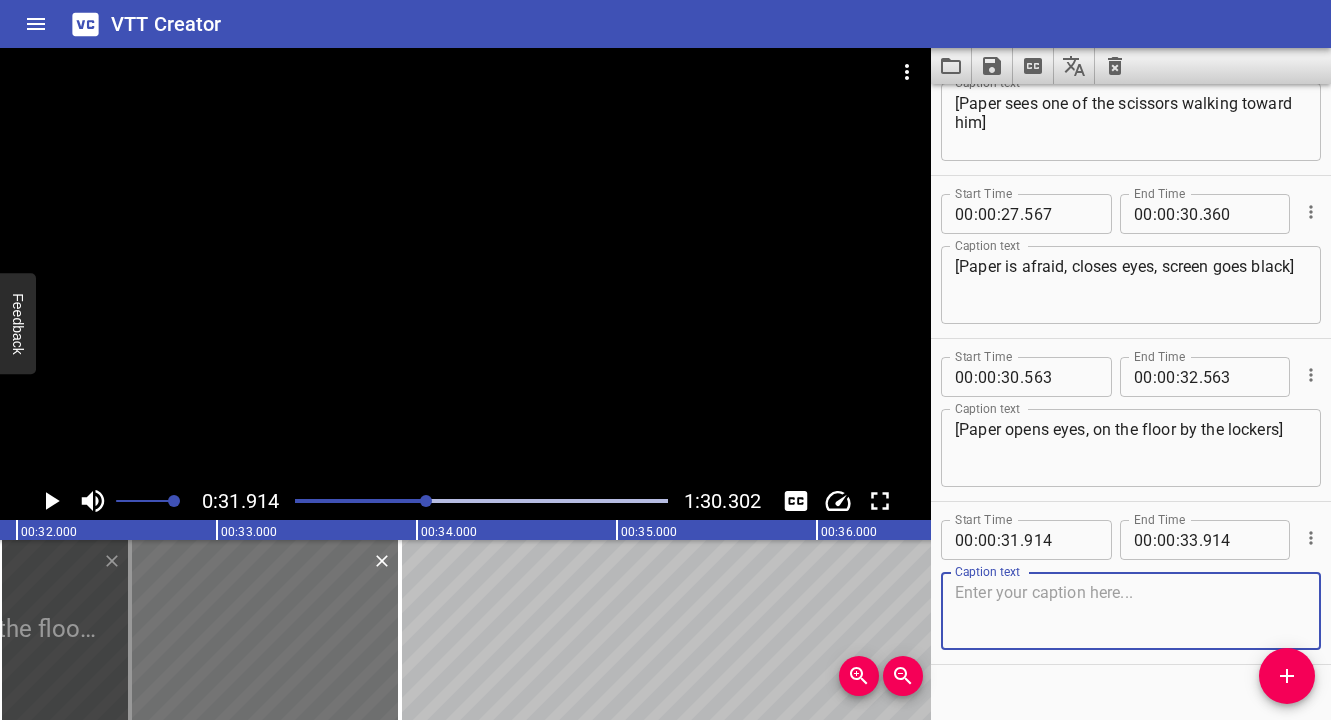 scroll, scrollTop: 1713, scrollLeft: 0, axis: vertical 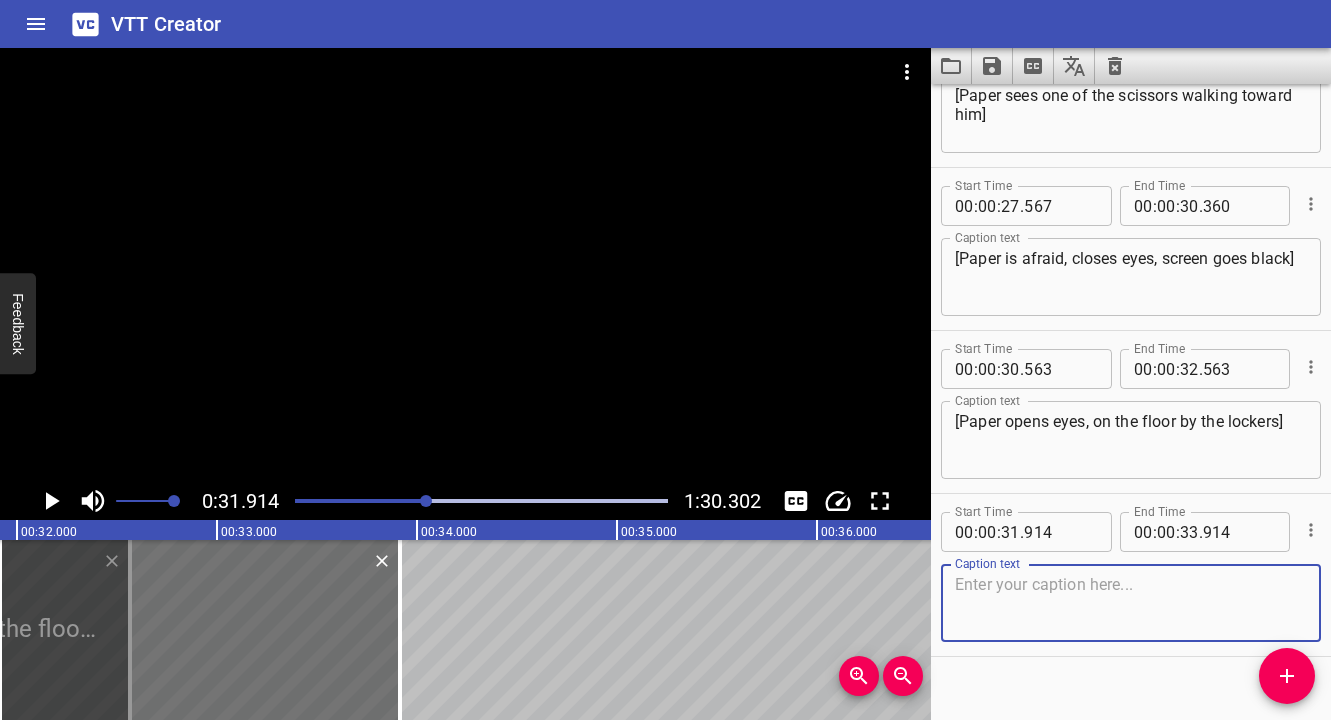 type 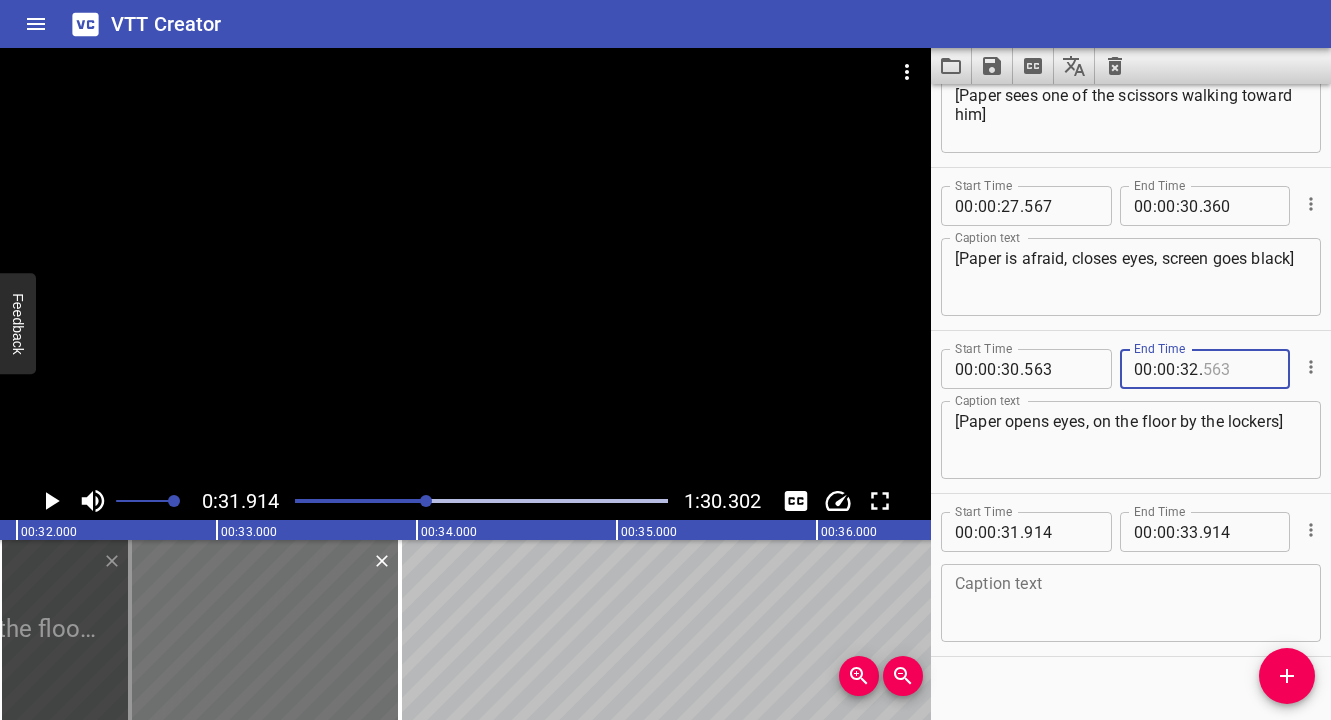 click at bounding box center (1239, 369) 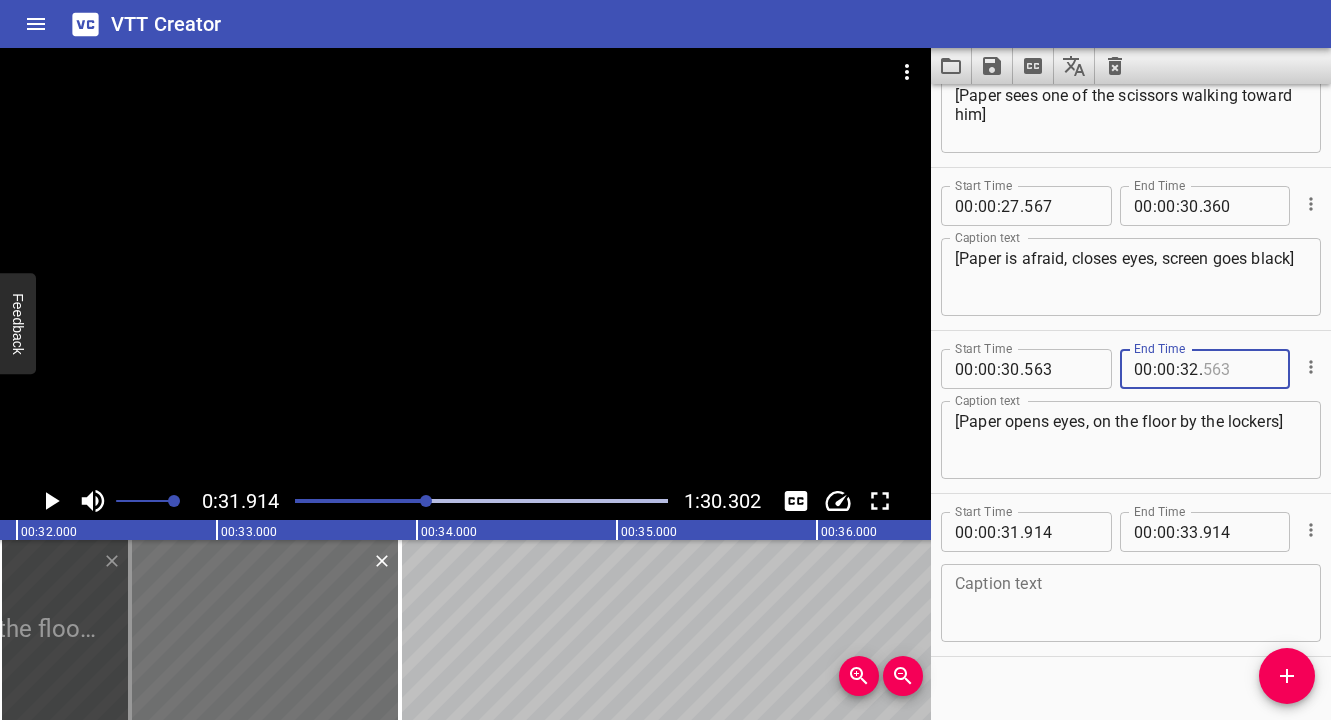 type 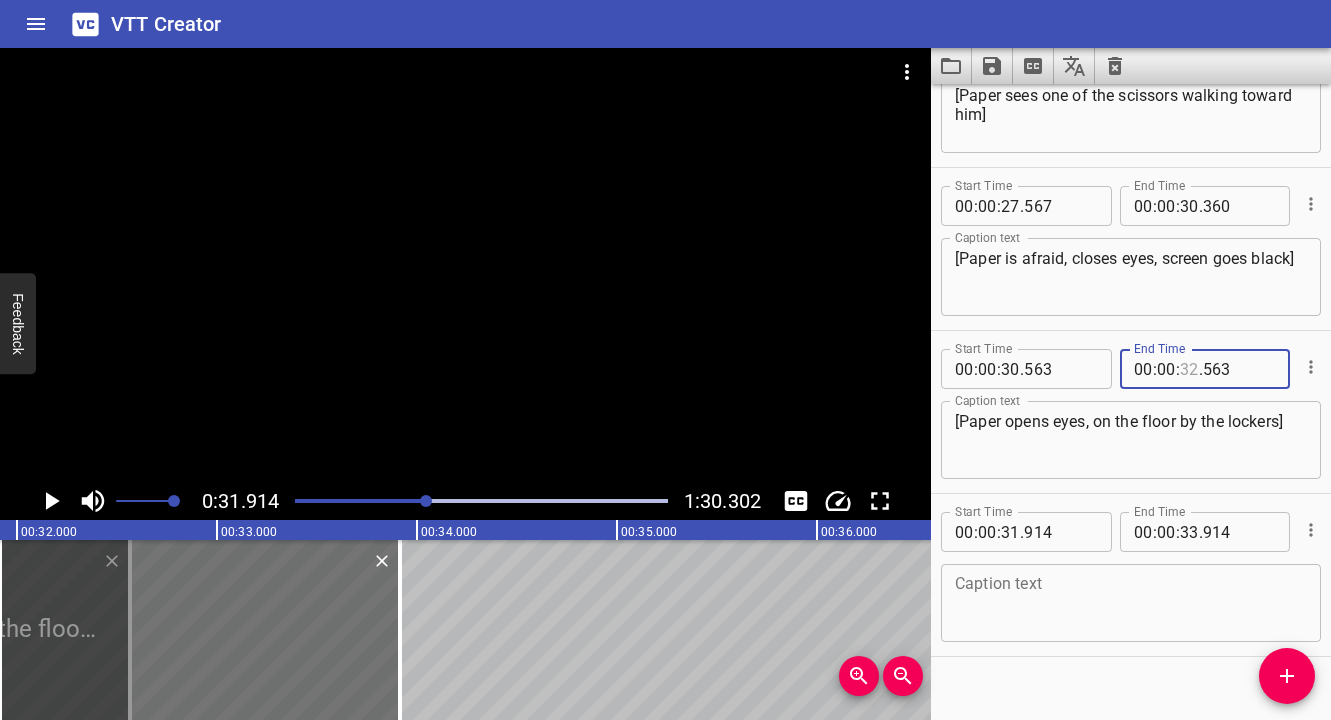 click at bounding box center [1189, 369] 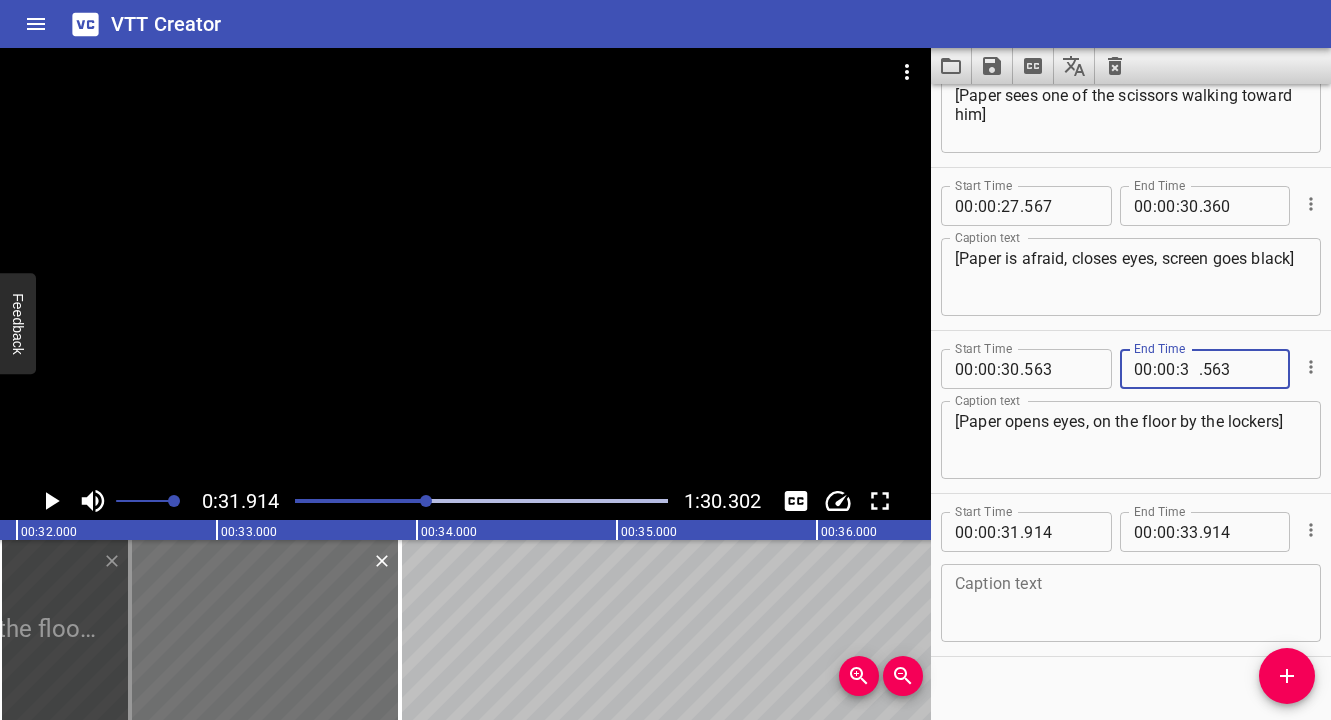 type on "31" 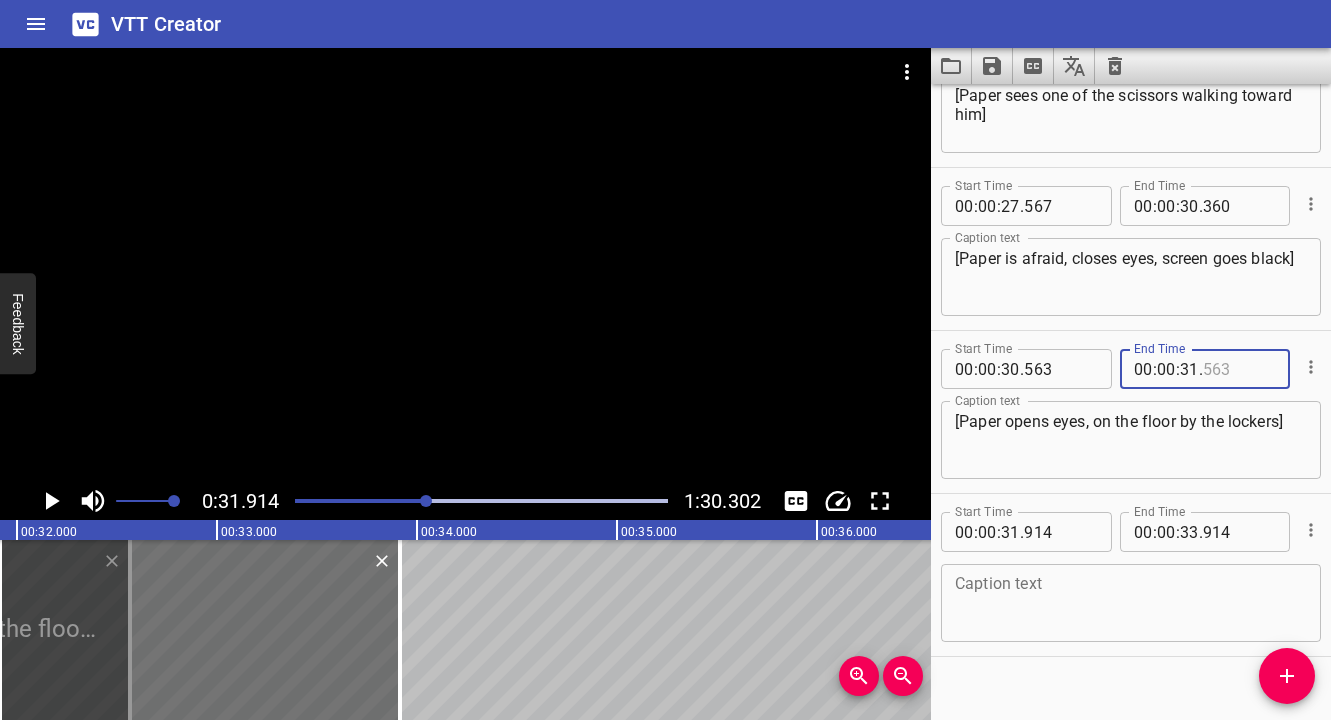 type on "563" 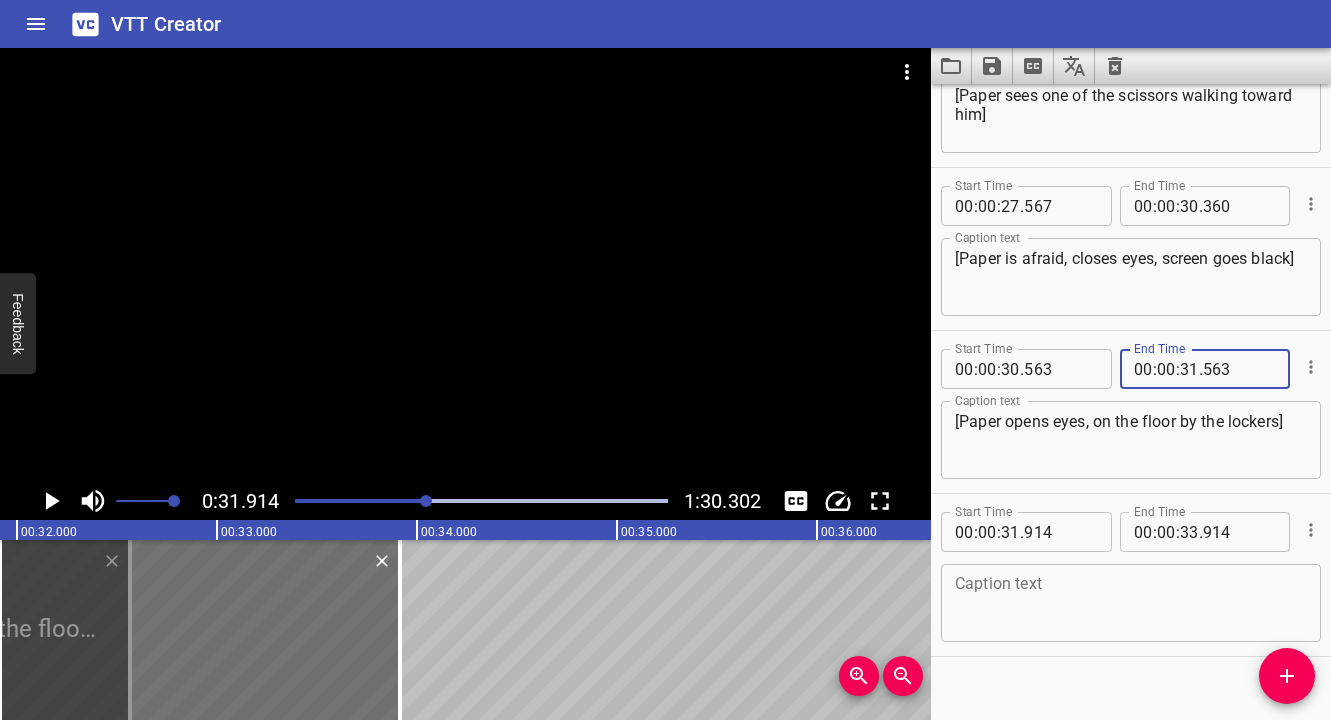 type 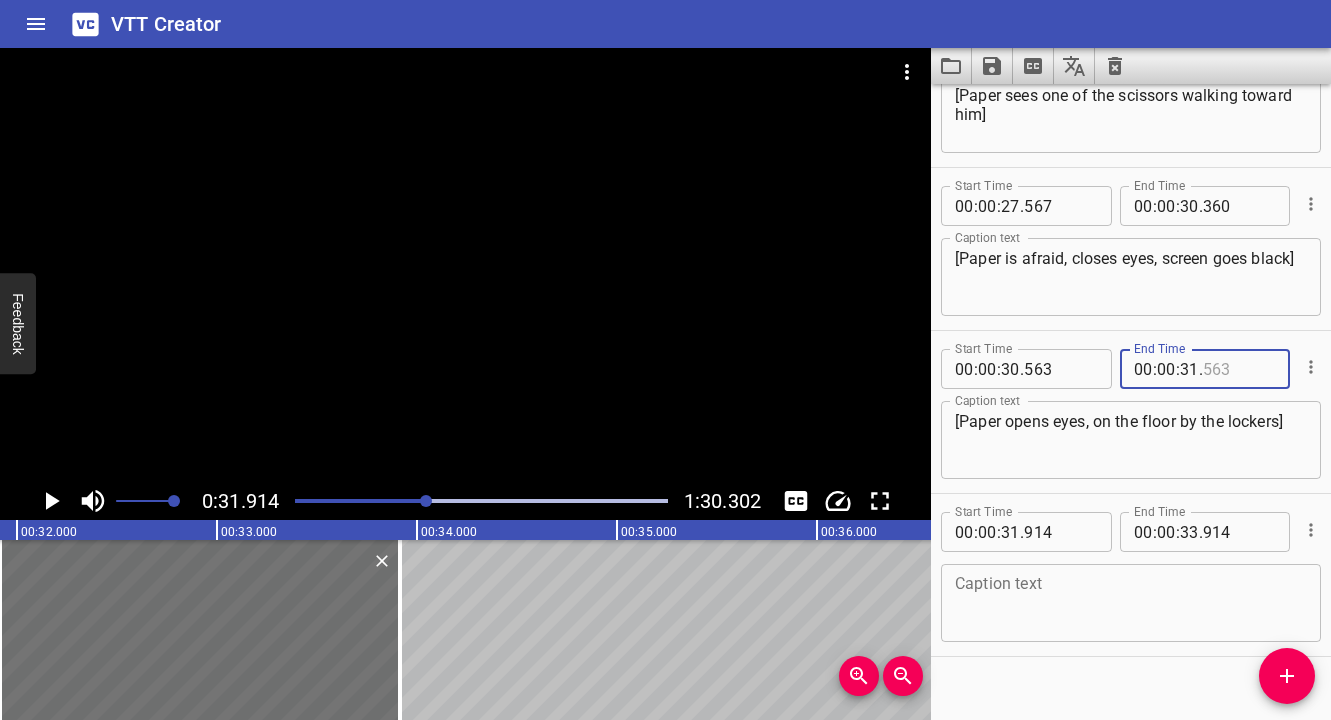 click at bounding box center (1239, 369) 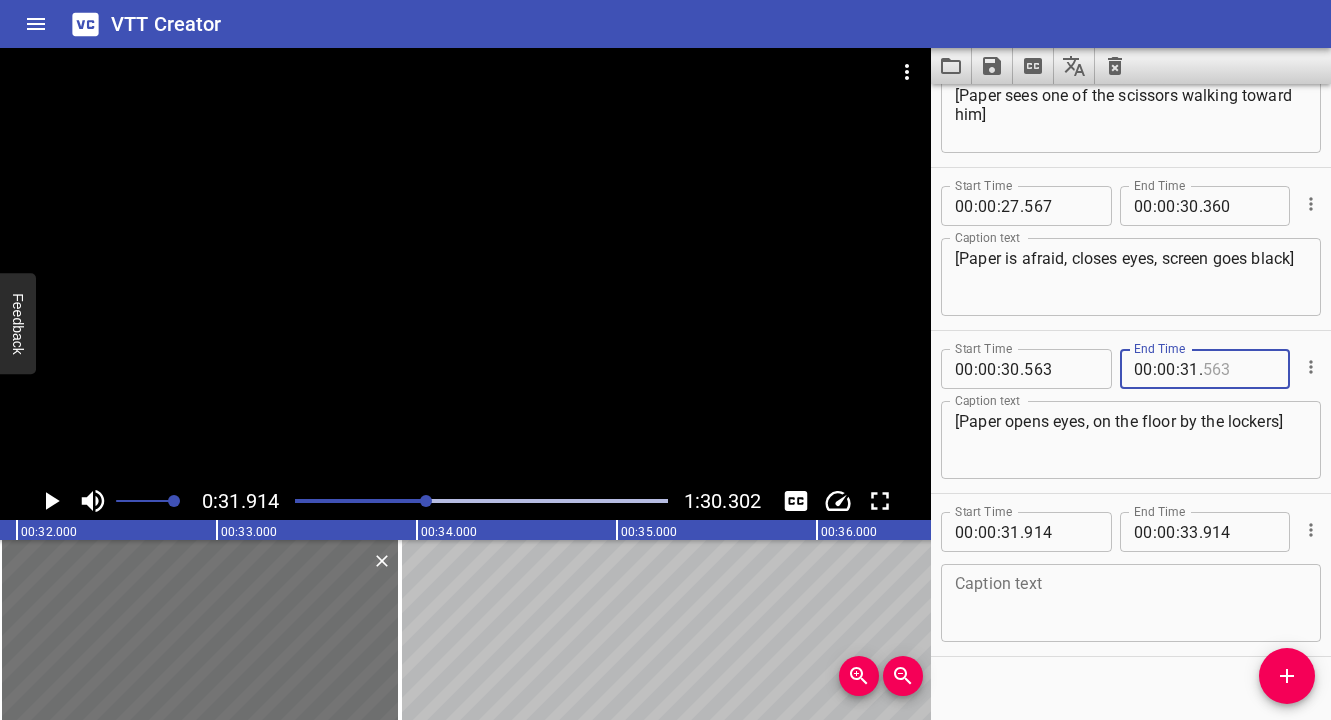 type on "563" 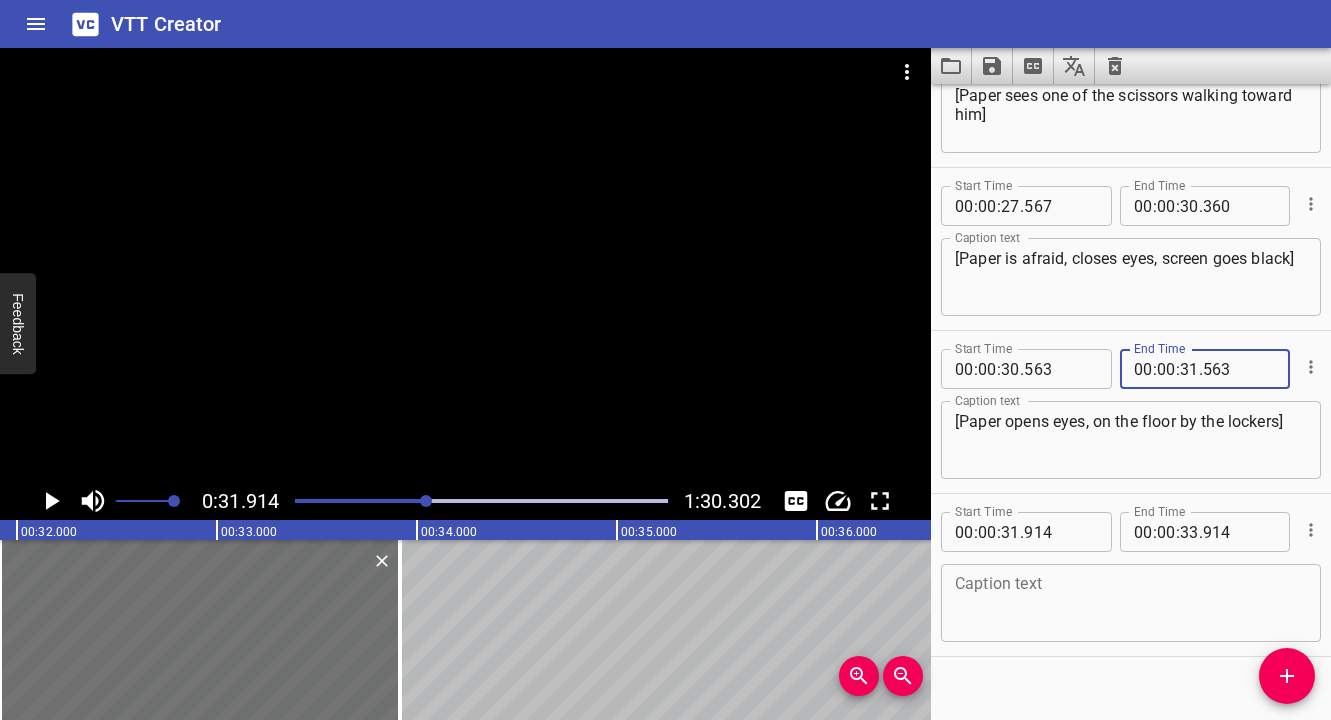 click at bounding box center (1131, 603) 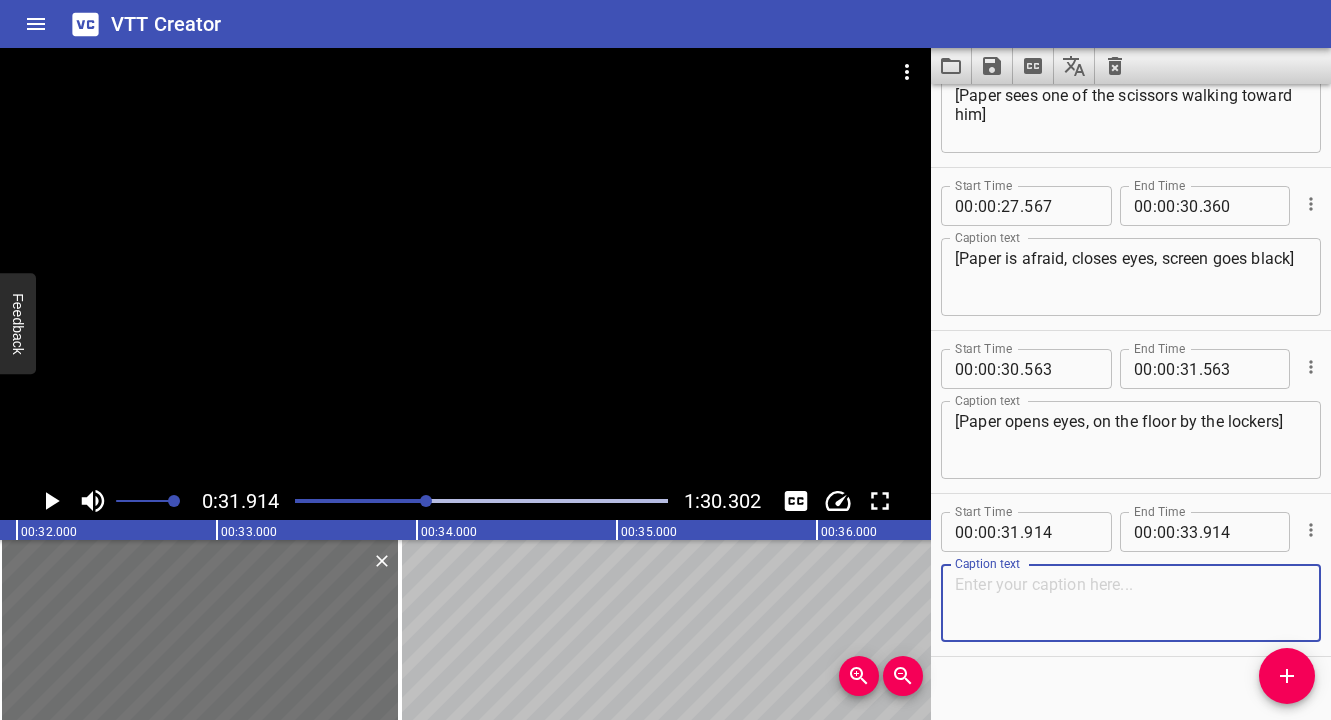 type on "S" 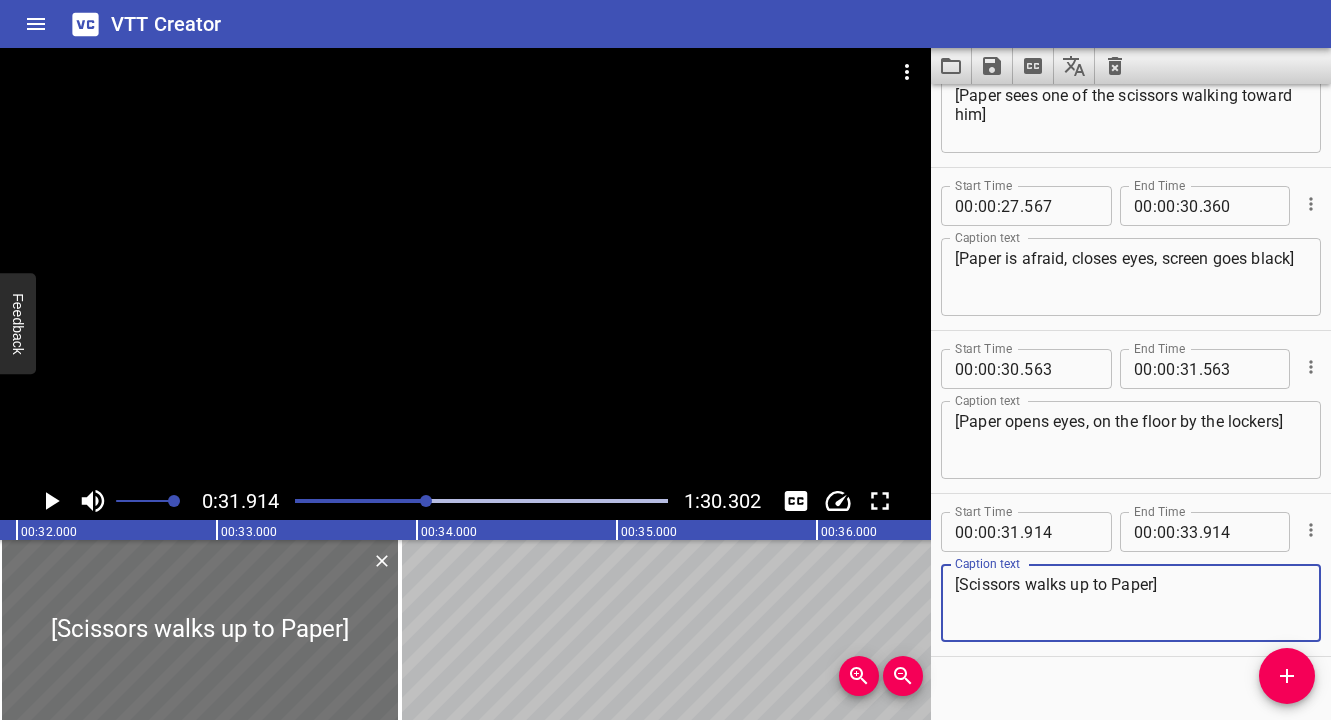 type on "[Scissors walks up to Paper]" 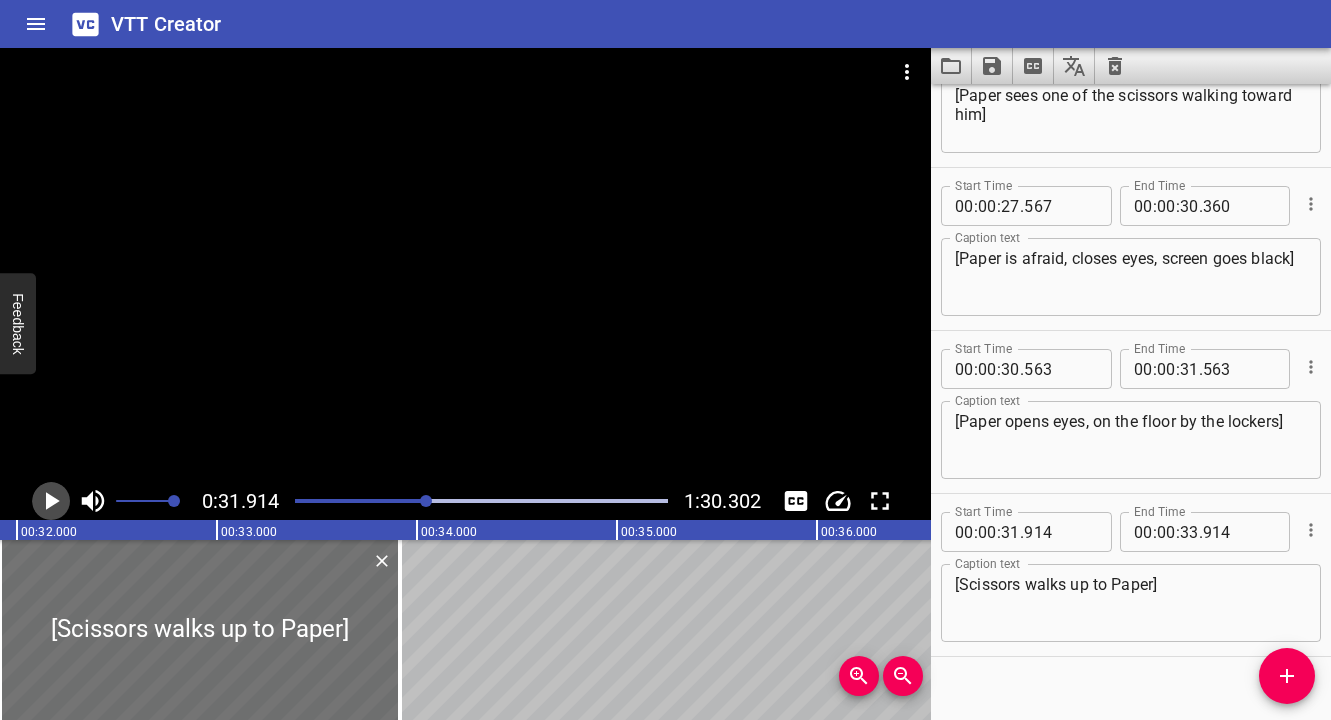 click 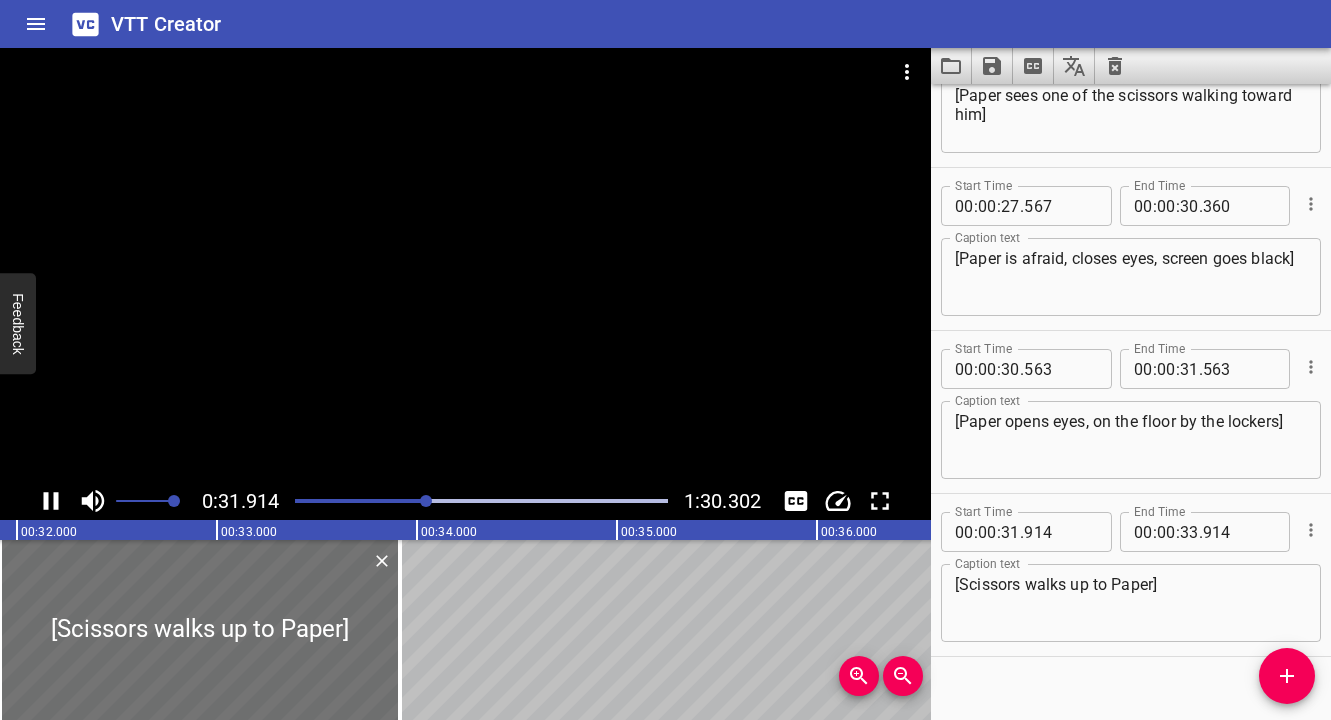 scroll, scrollTop: 0, scrollLeft: 6385, axis: horizontal 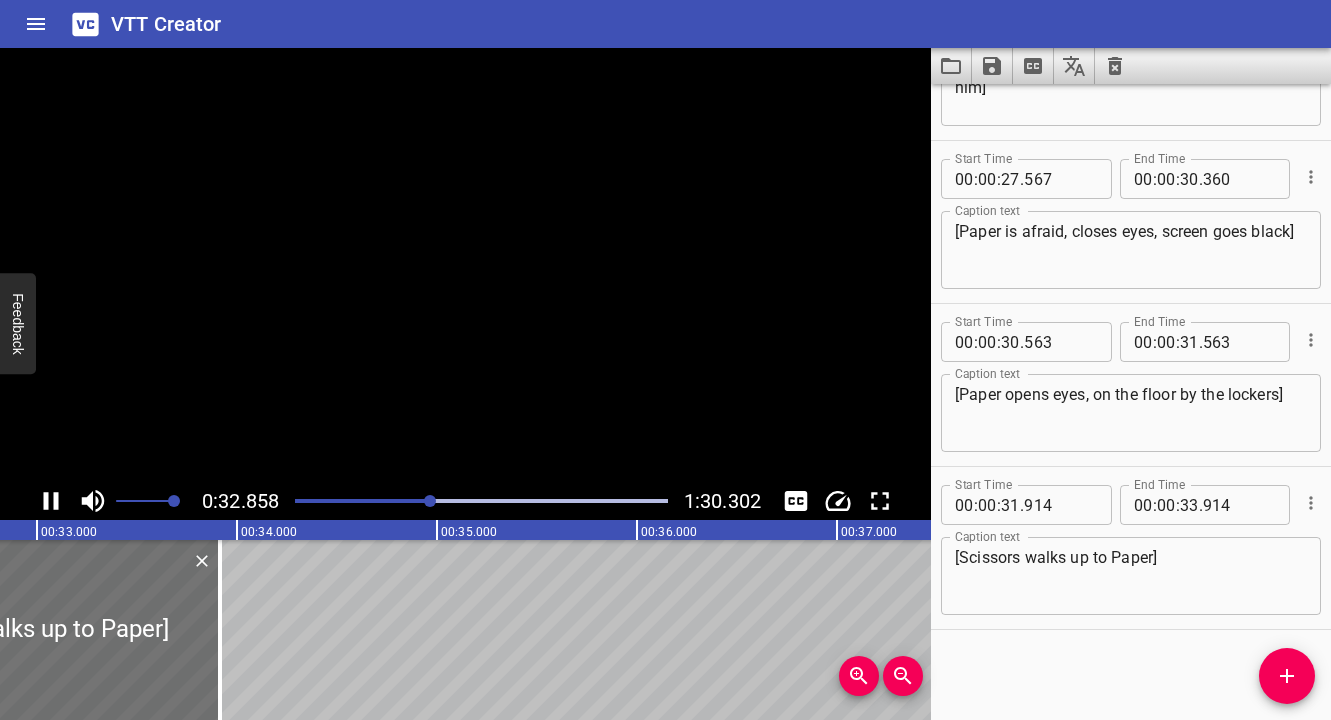click 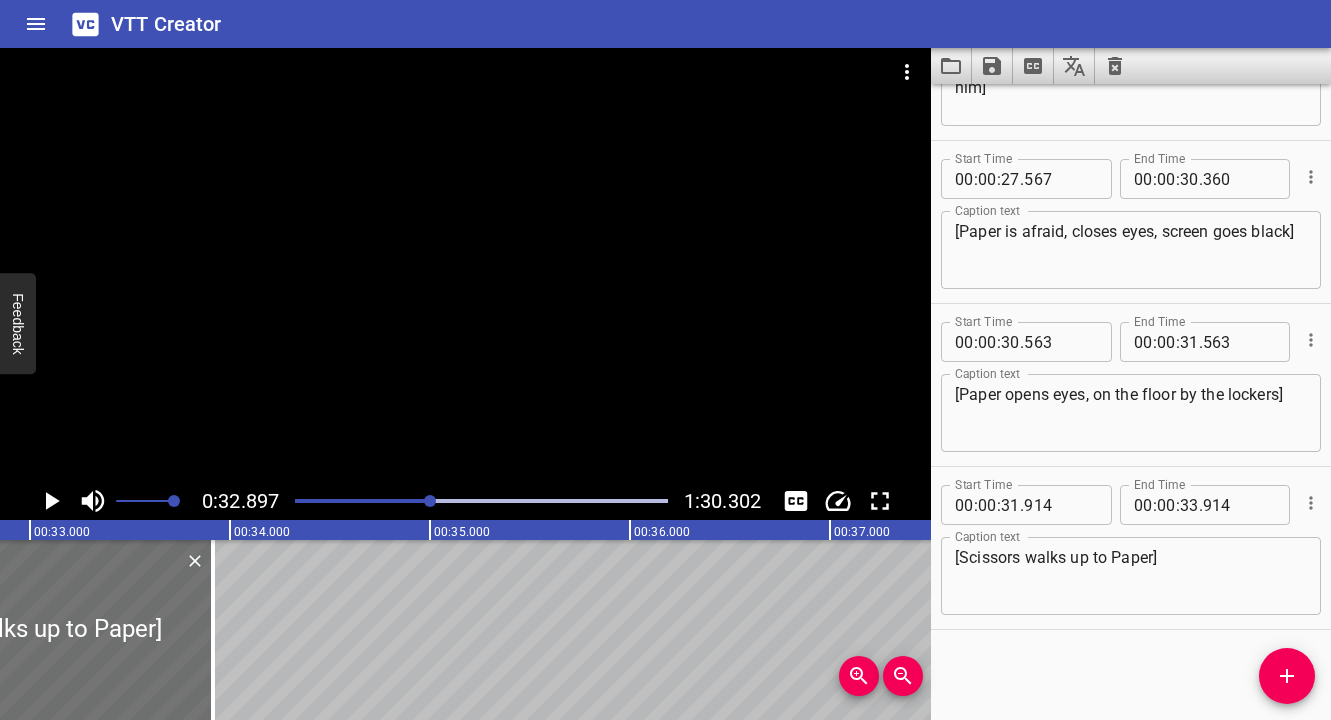 scroll, scrollTop: 0, scrollLeft: 6579, axis: horizontal 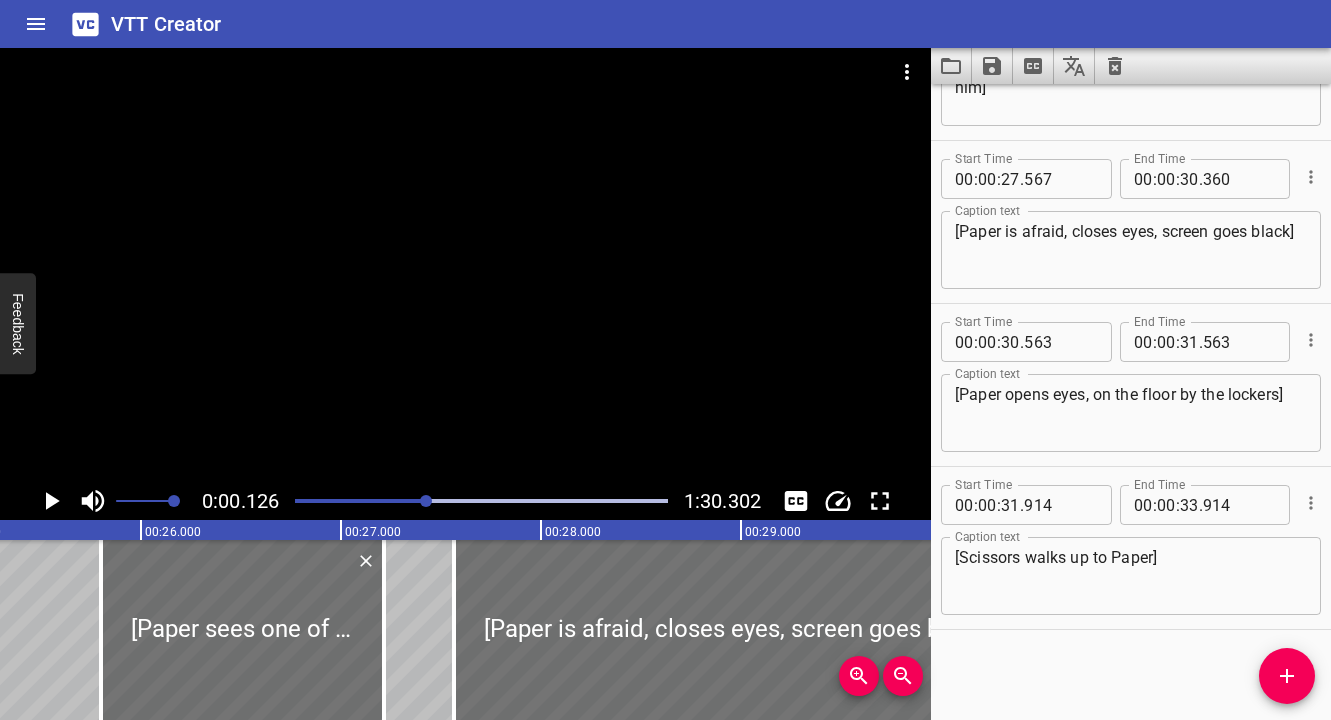 click at bounding box center [426, 501] 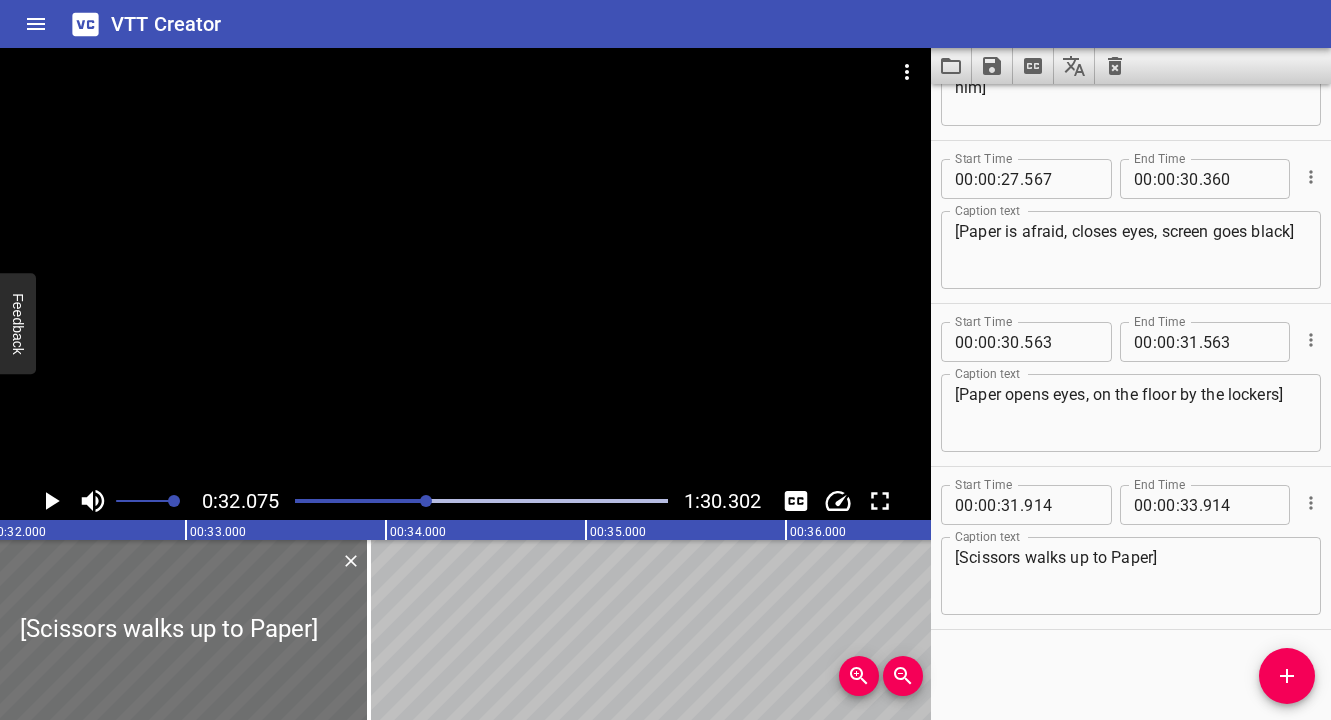 scroll, scrollTop: 0, scrollLeft: 6415, axis: horizontal 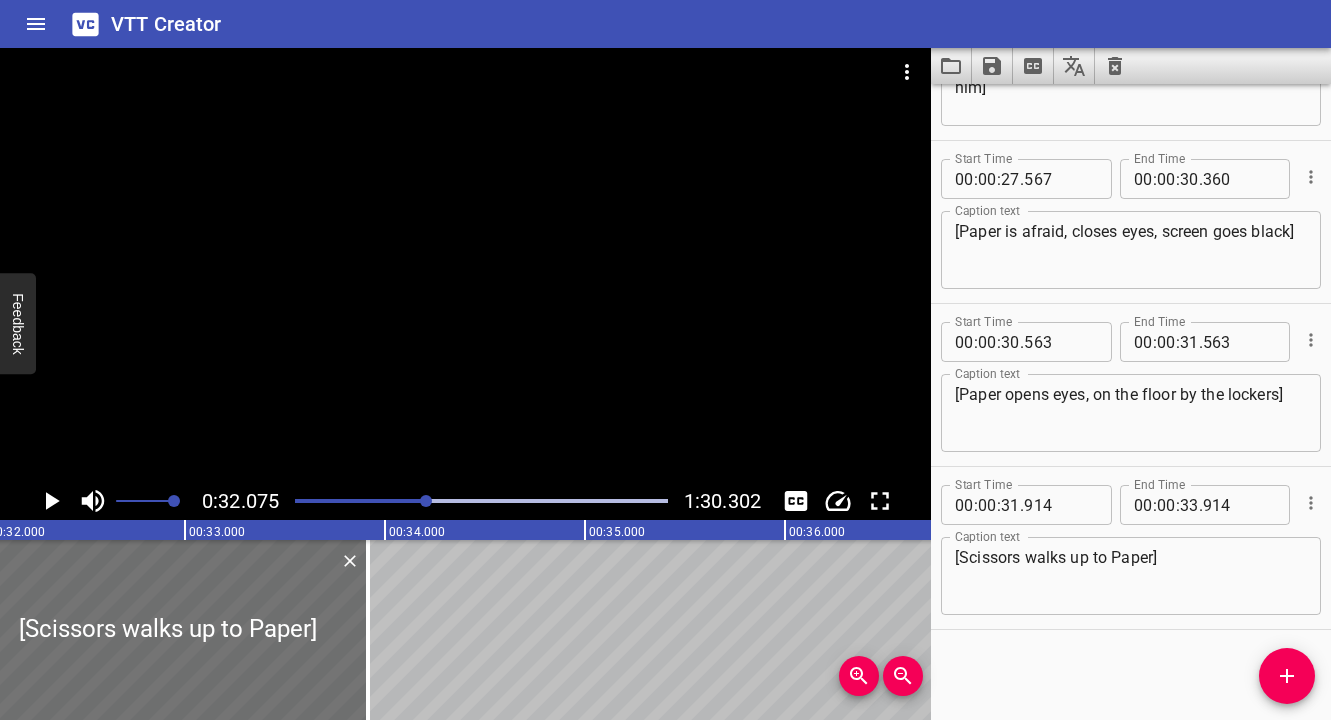 click 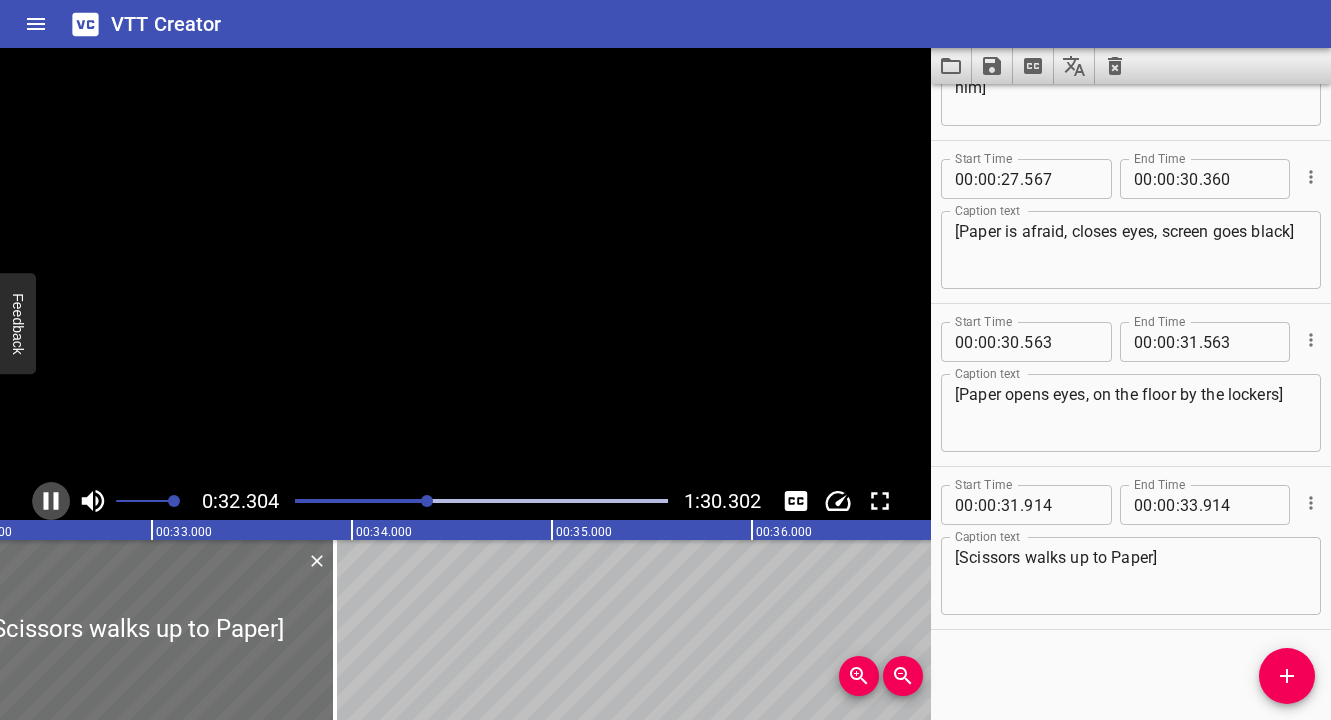 click 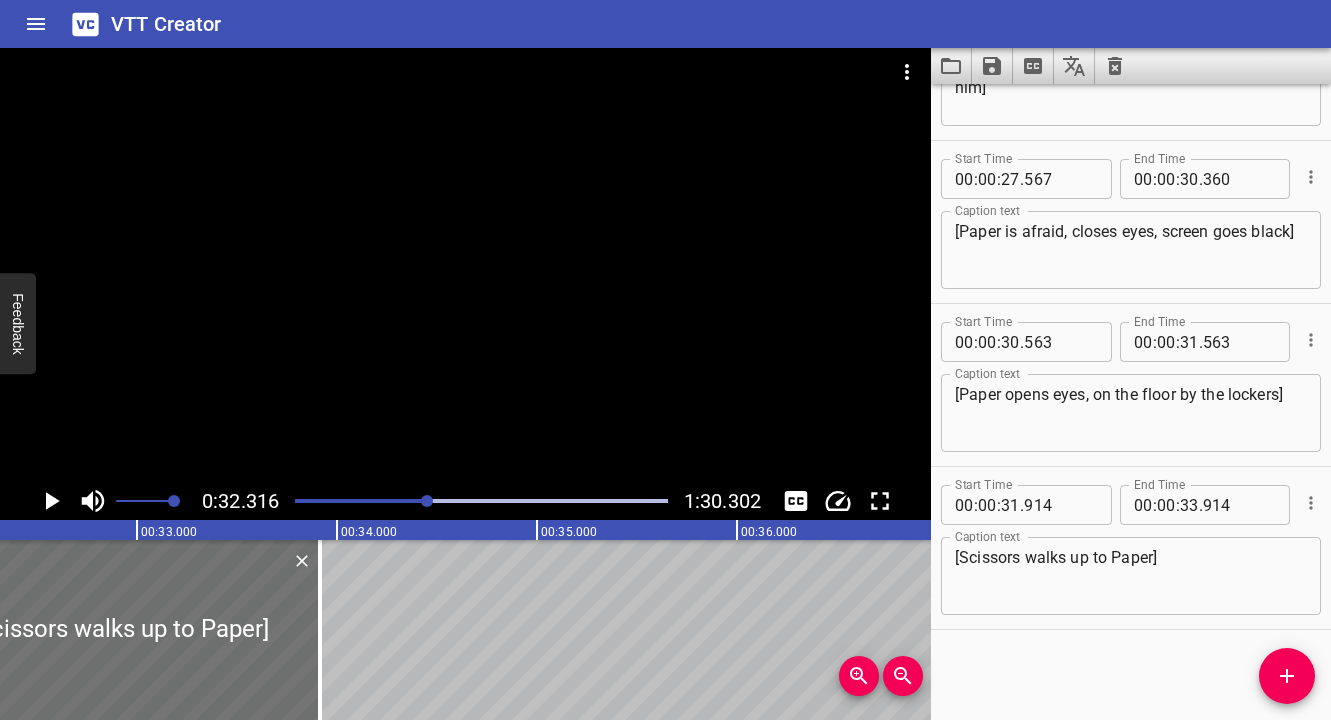 click 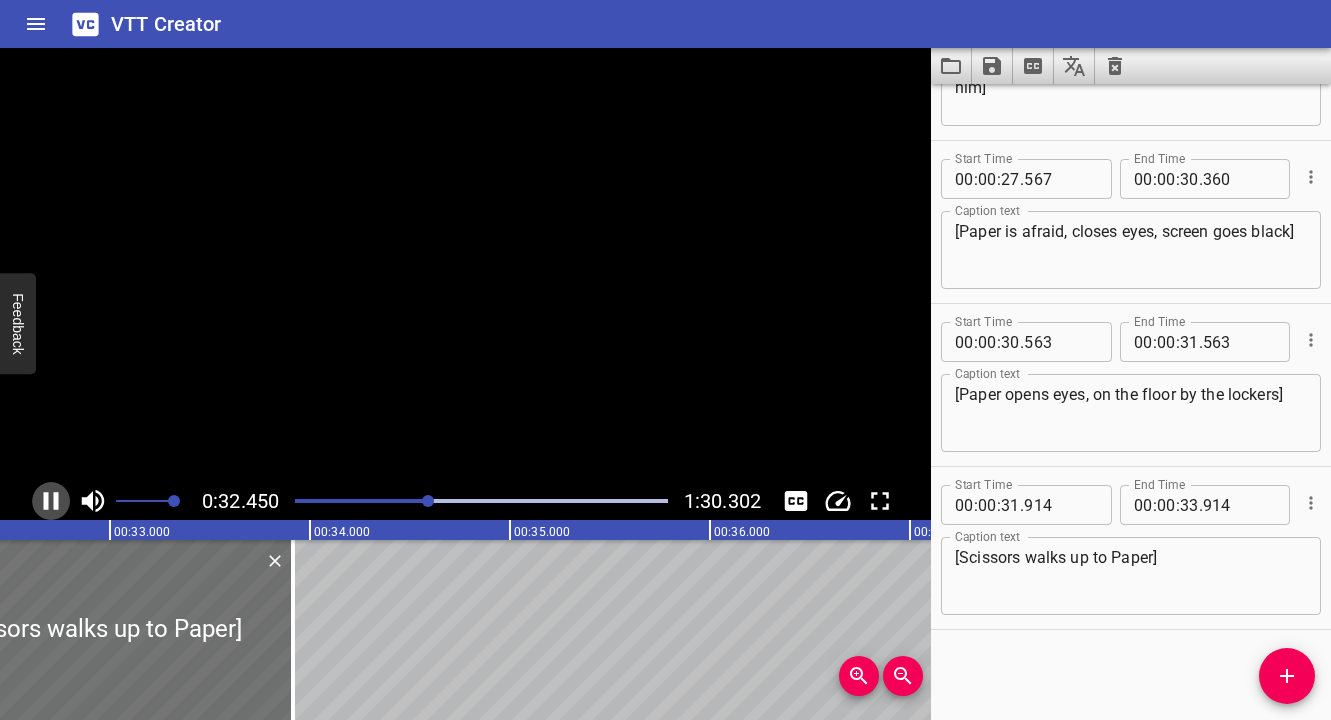 click 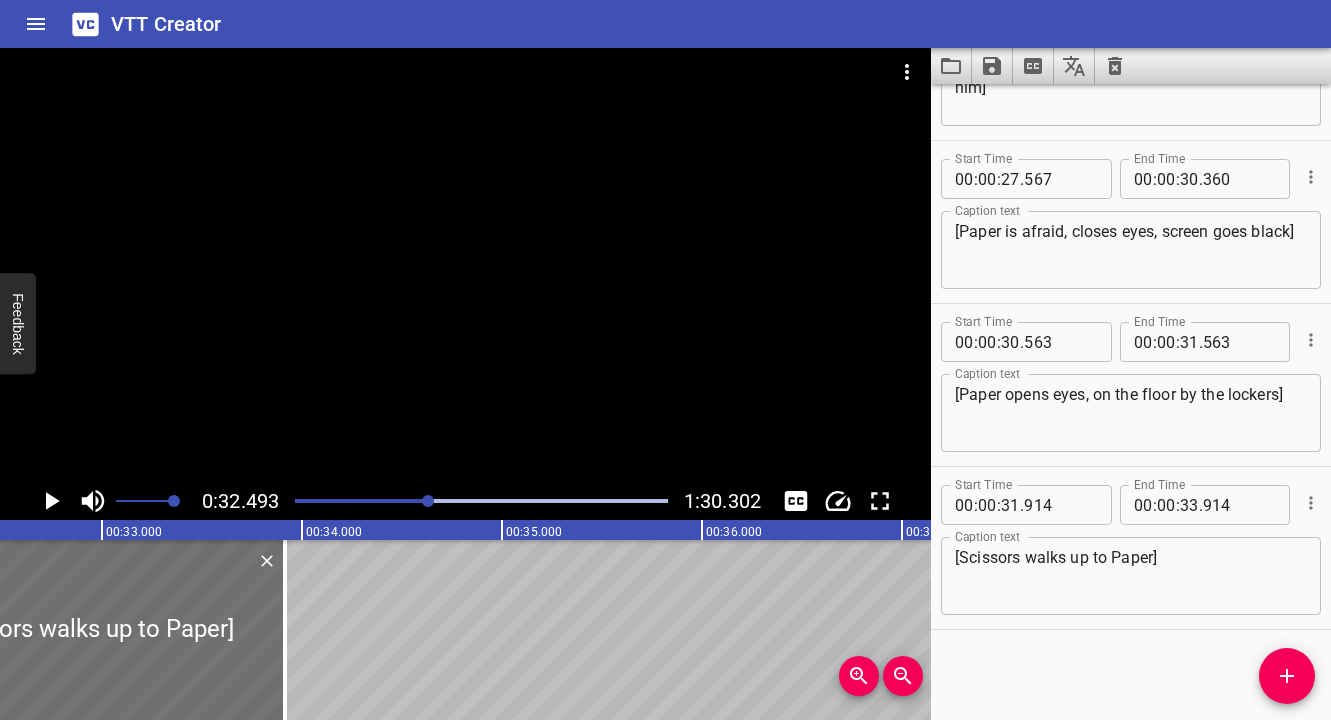 click 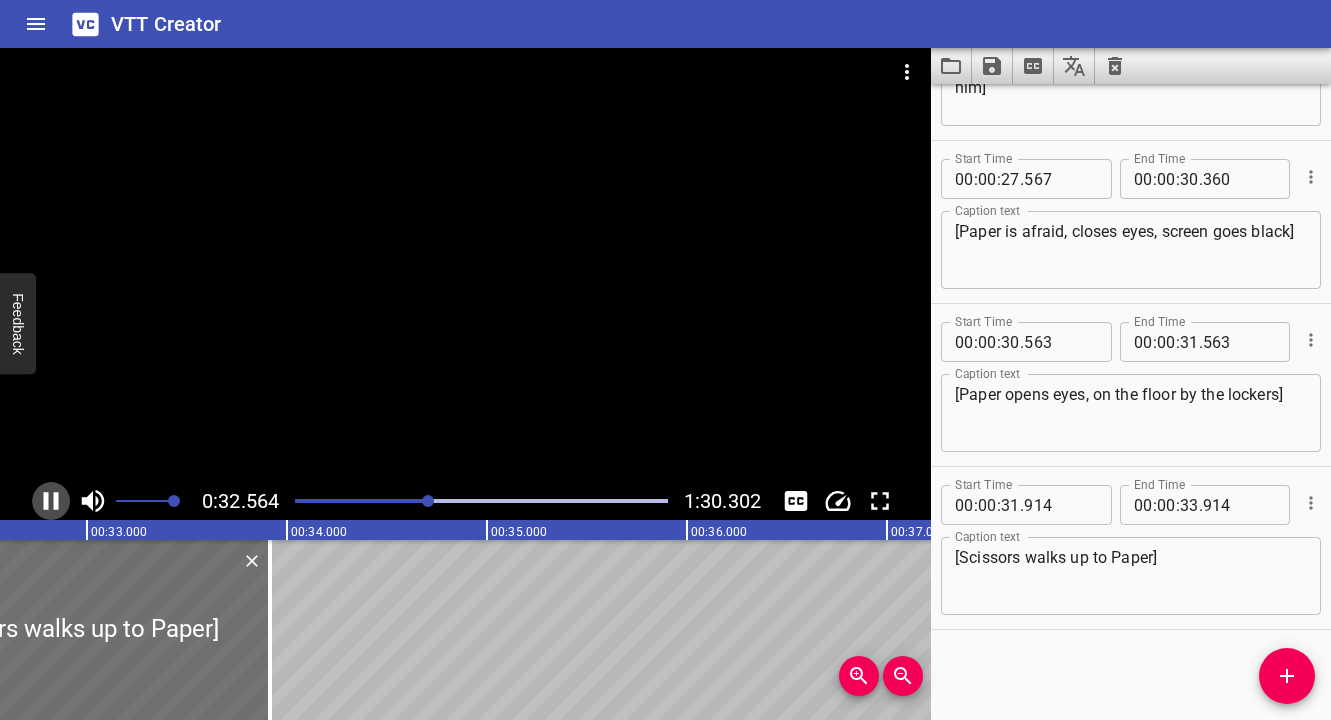 click 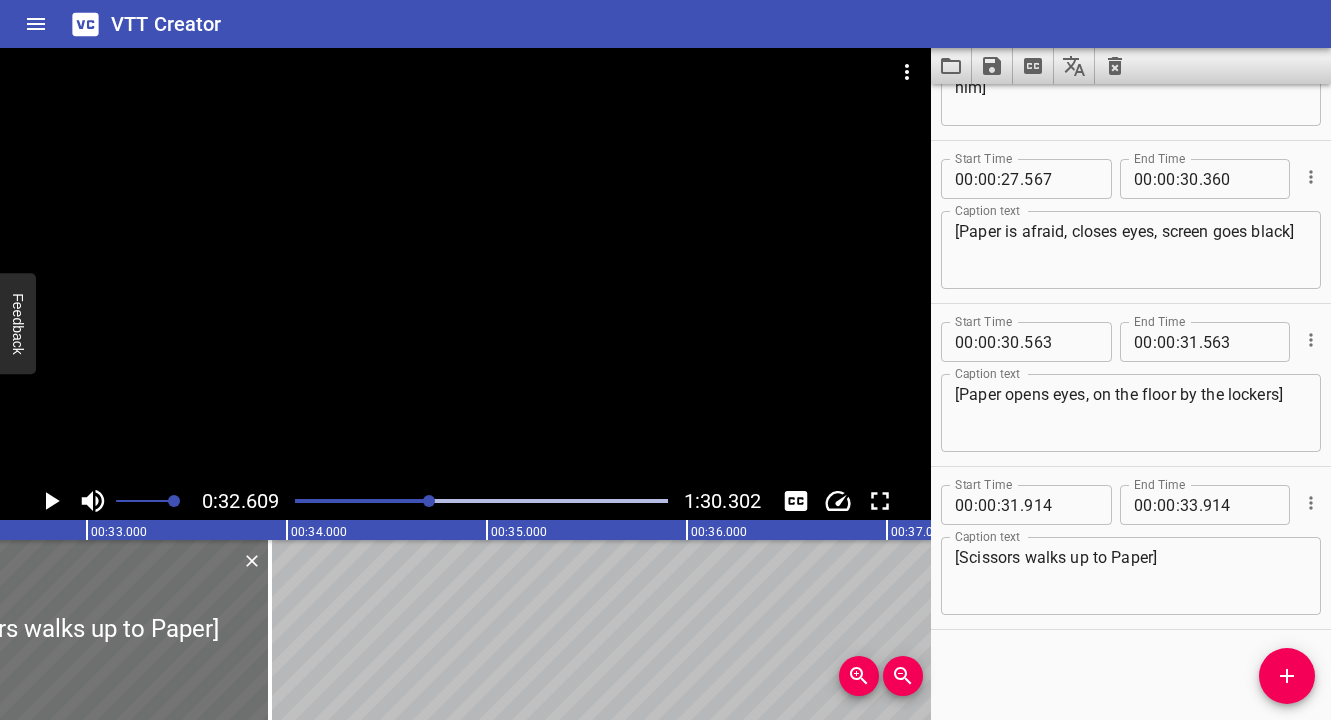 scroll, scrollTop: 0, scrollLeft: 6522, axis: horizontal 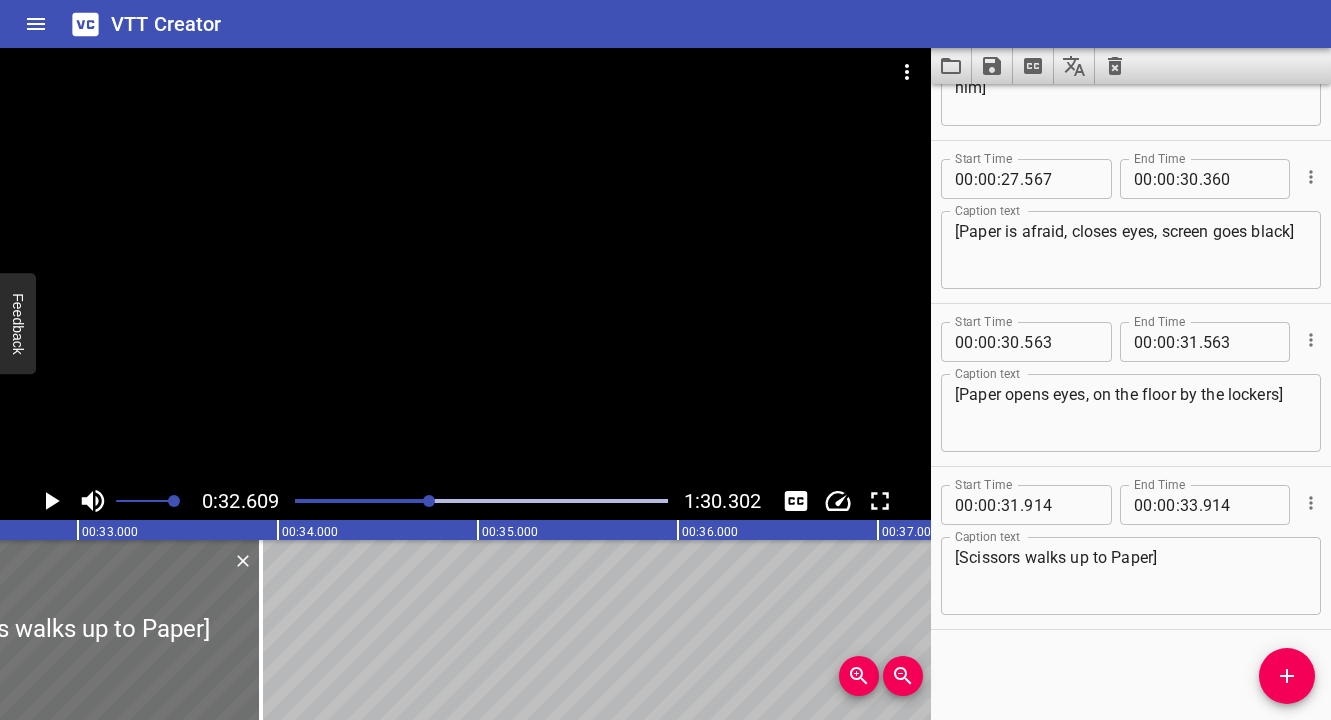 click 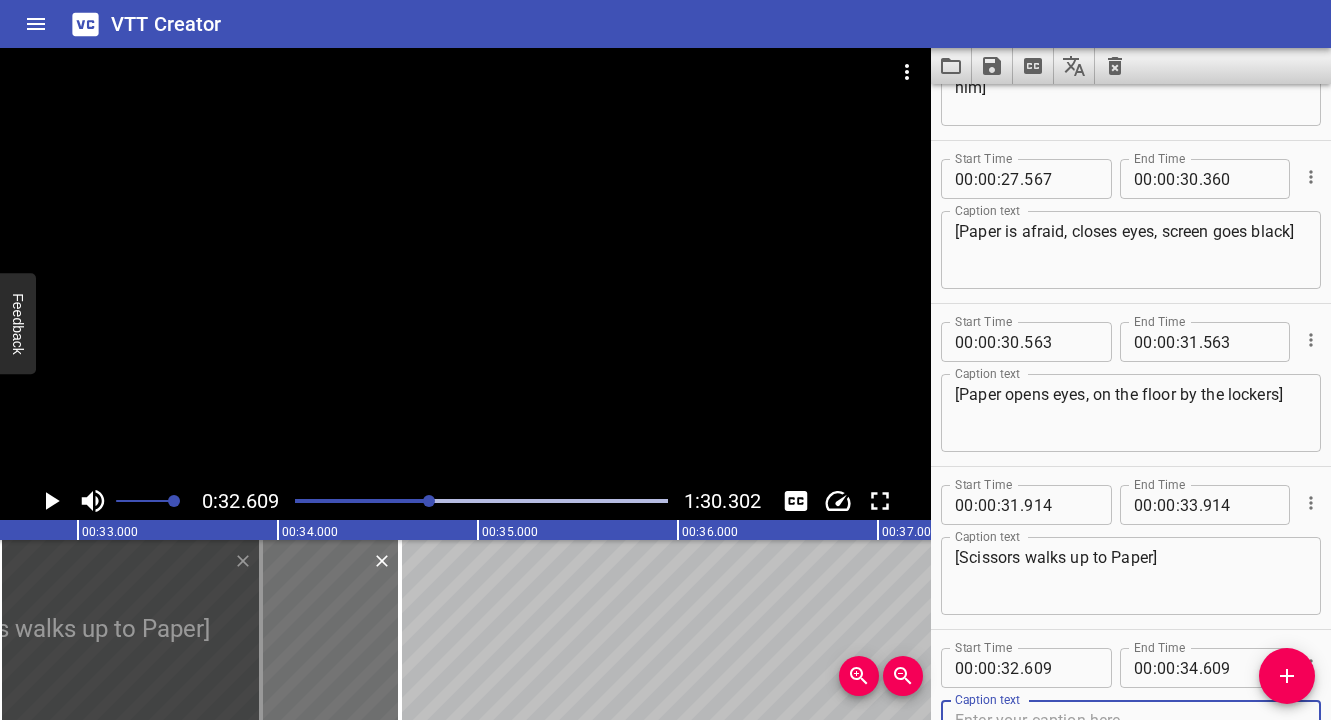scroll, scrollTop: 1749, scrollLeft: 0, axis: vertical 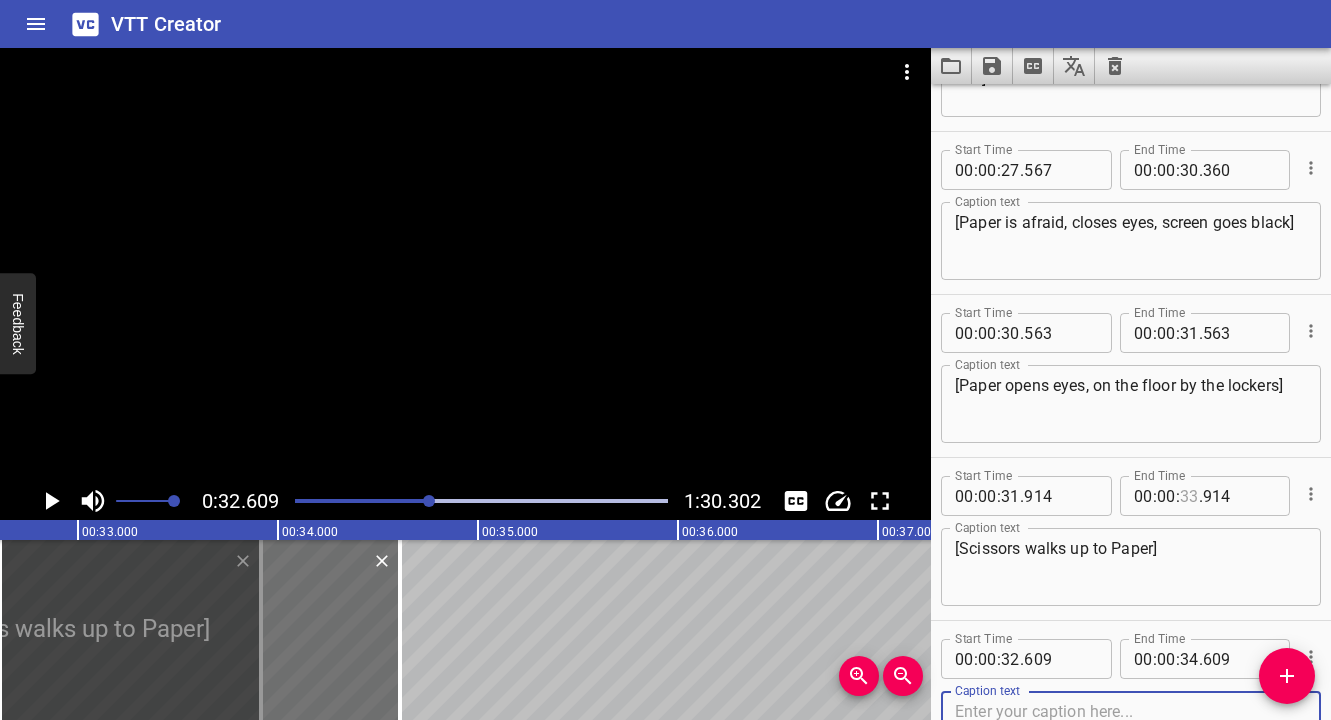 click at bounding box center (1189, 496) 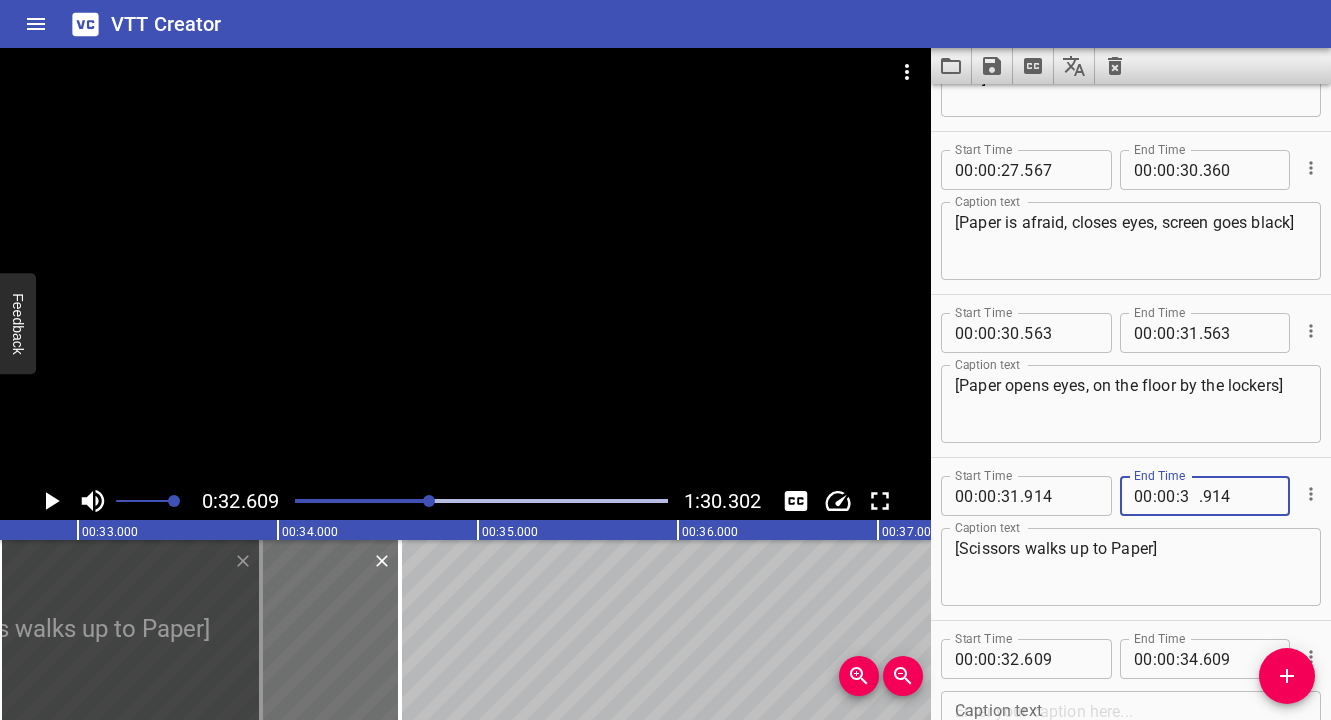 type on "32" 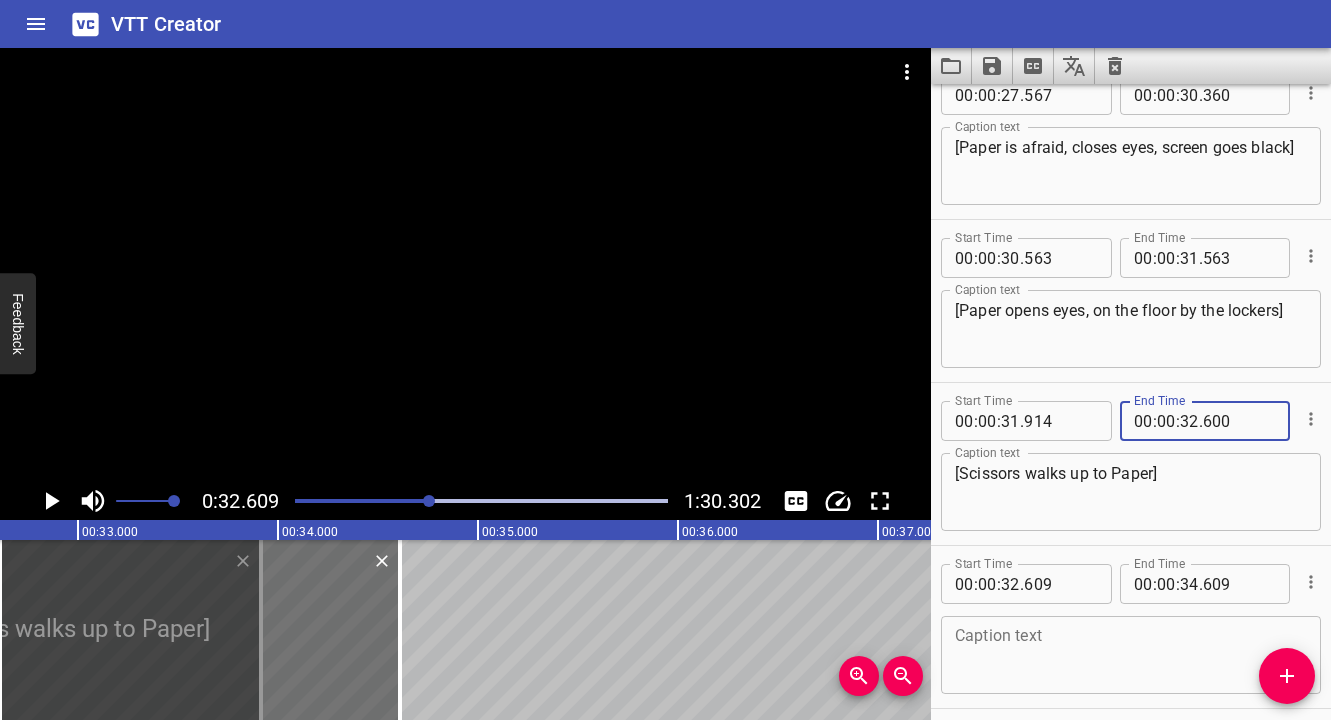 scroll, scrollTop: 1842, scrollLeft: 0, axis: vertical 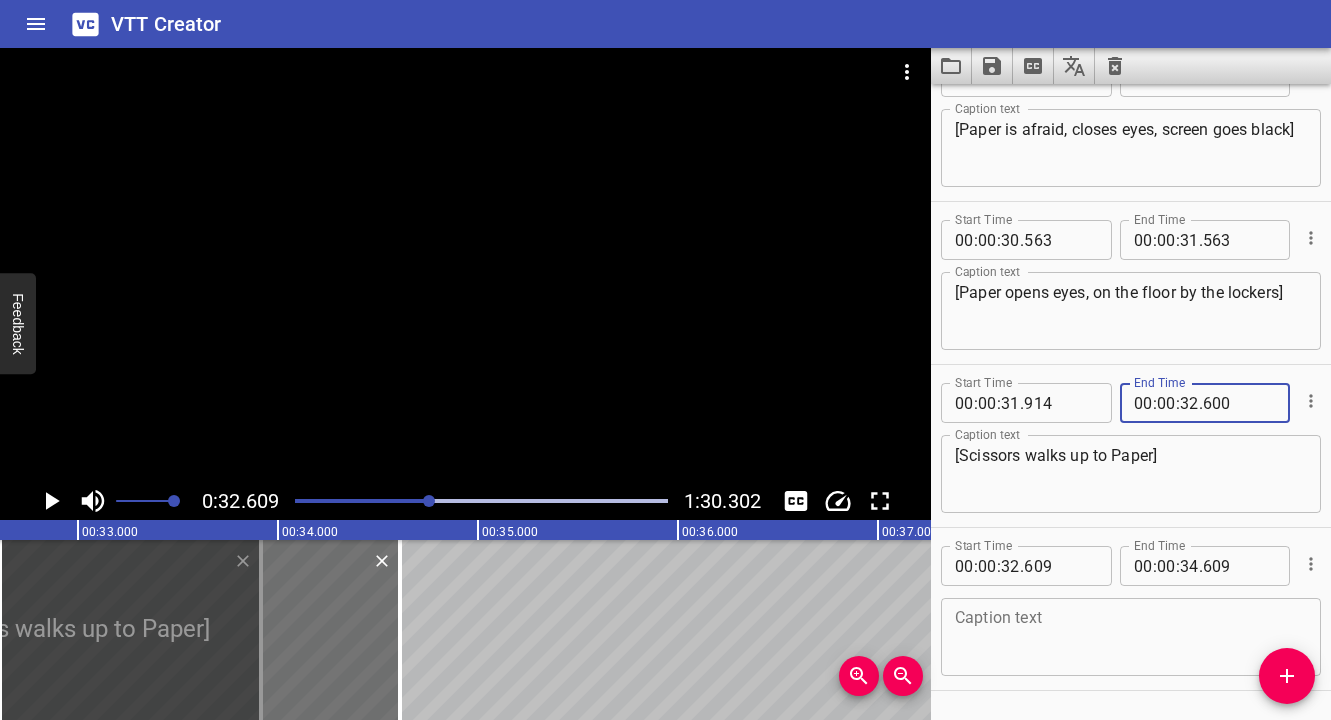 type on "600" 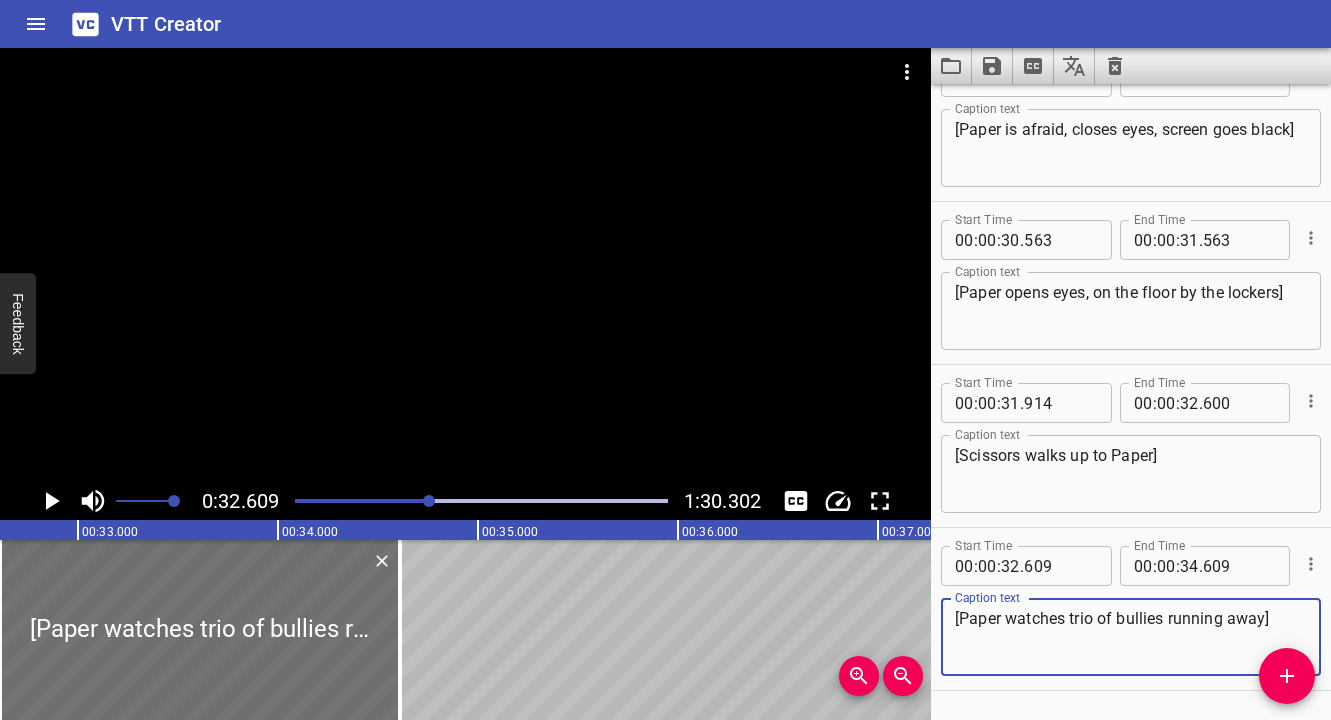 type on "[Paper watches trio of bullies running away]" 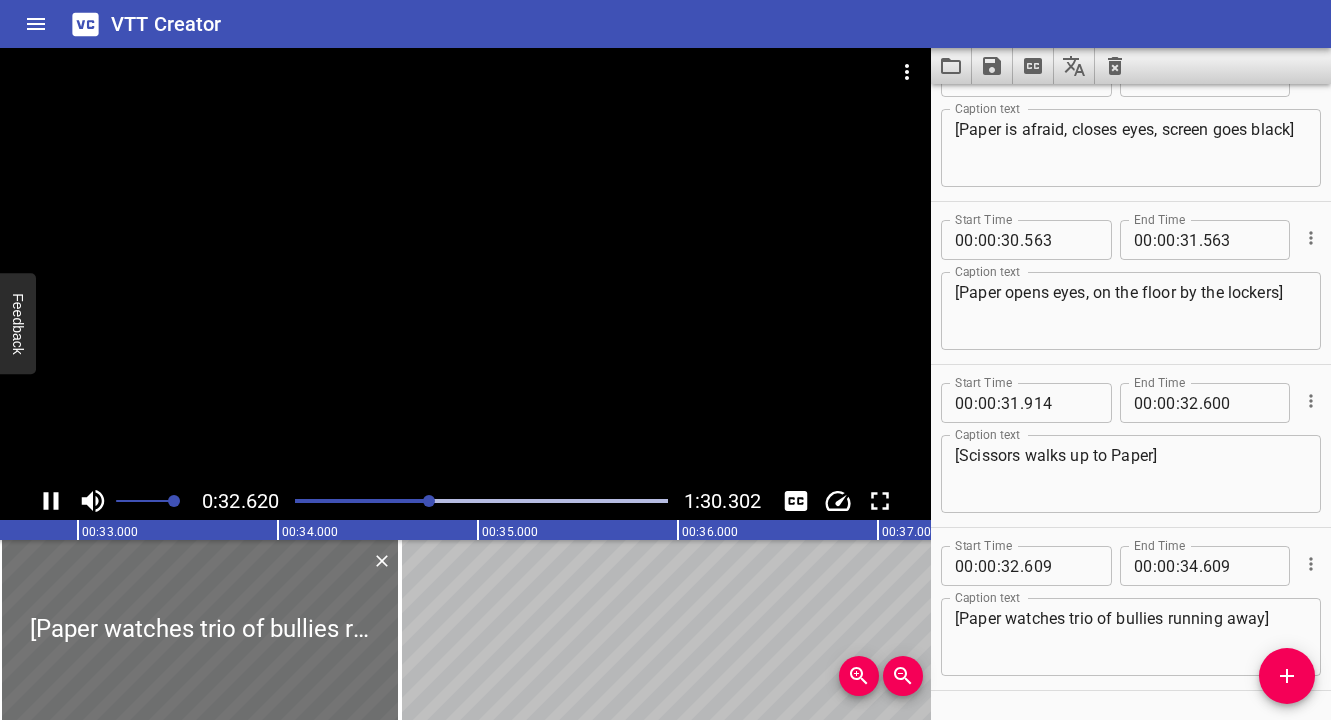 scroll, scrollTop: 0, scrollLeft: 6524, axis: horizontal 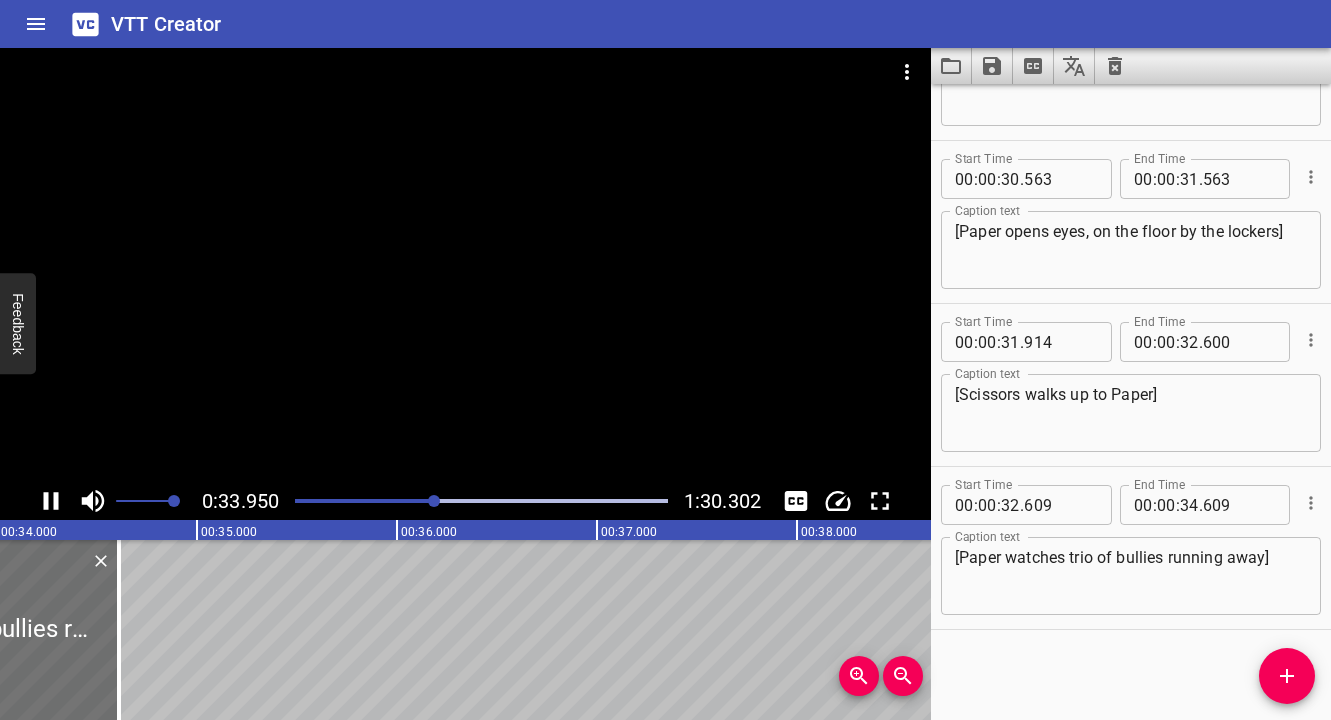 click 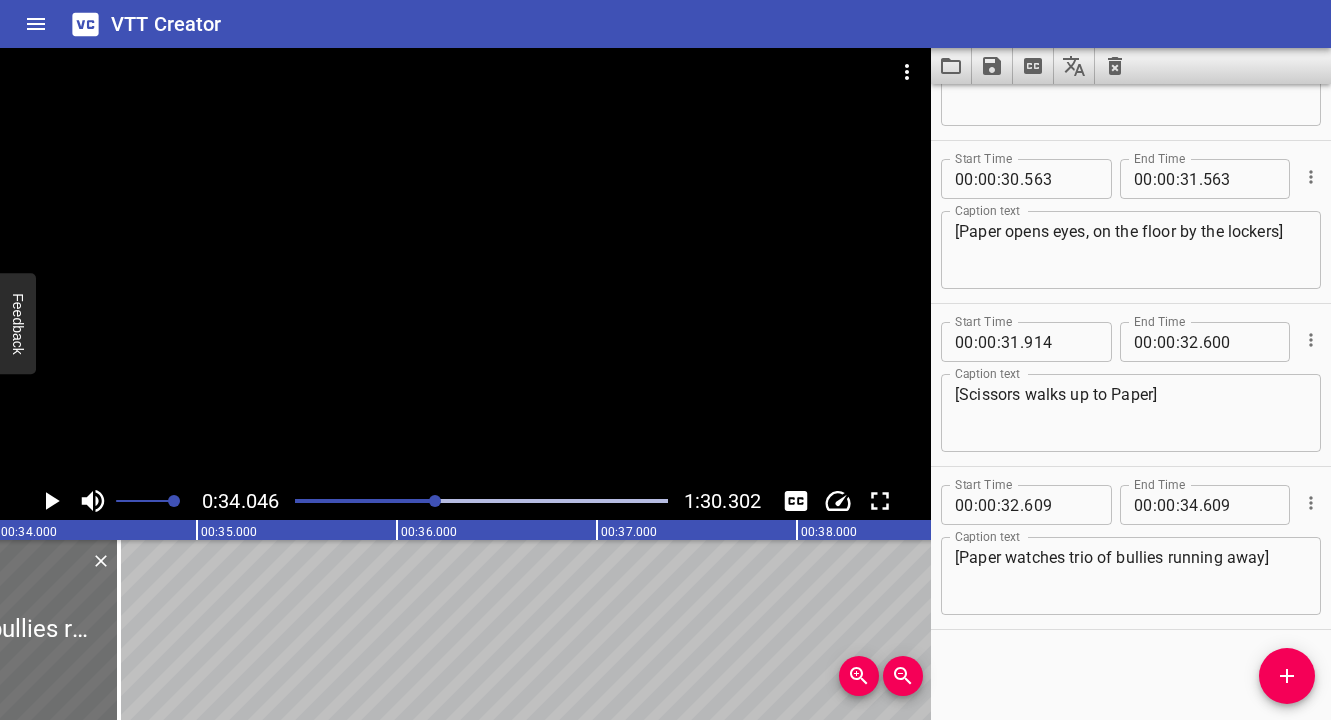 scroll, scrollTop: 0, scrollLeft: 6809, axis: horizontal 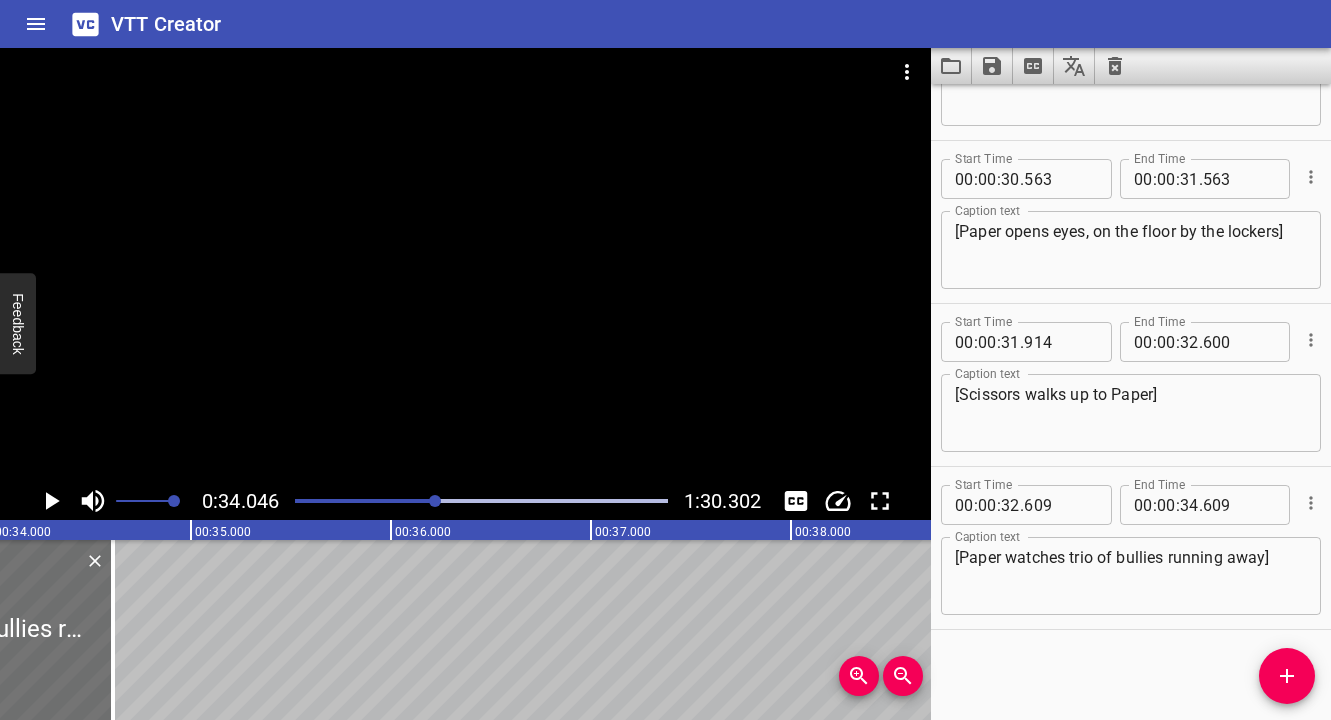 click 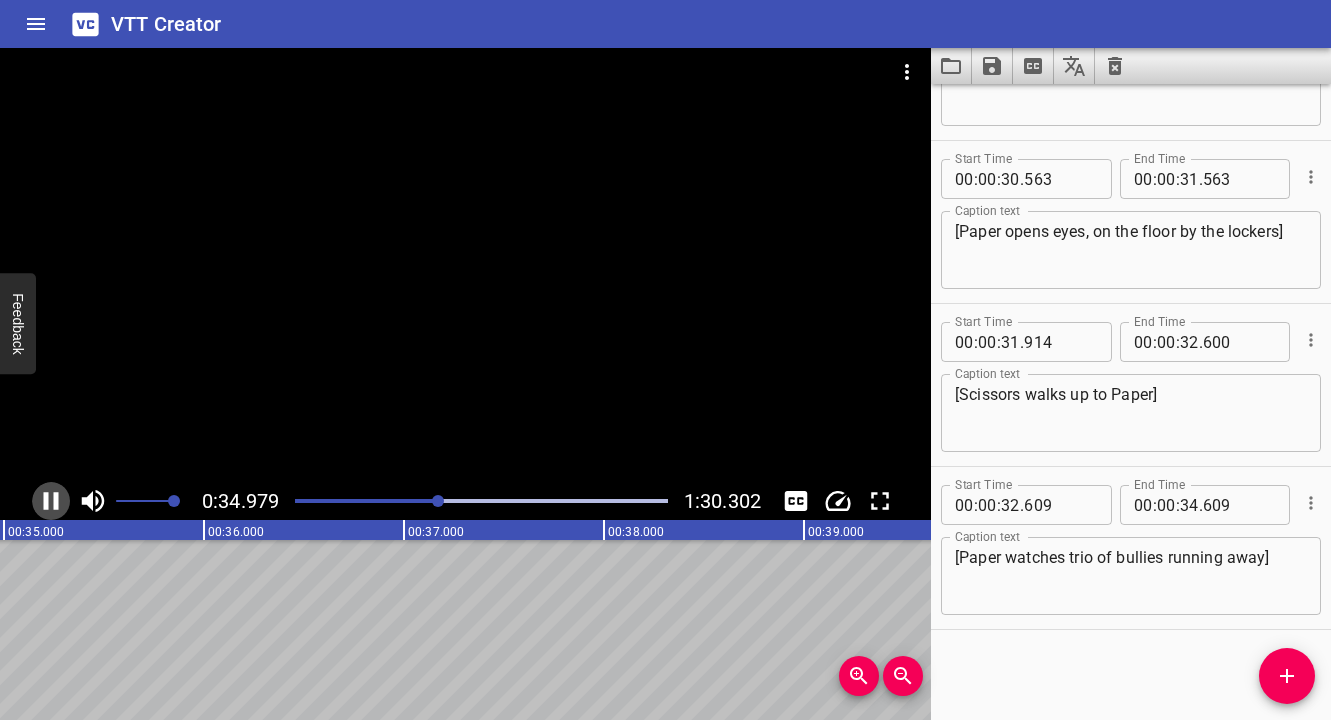 click 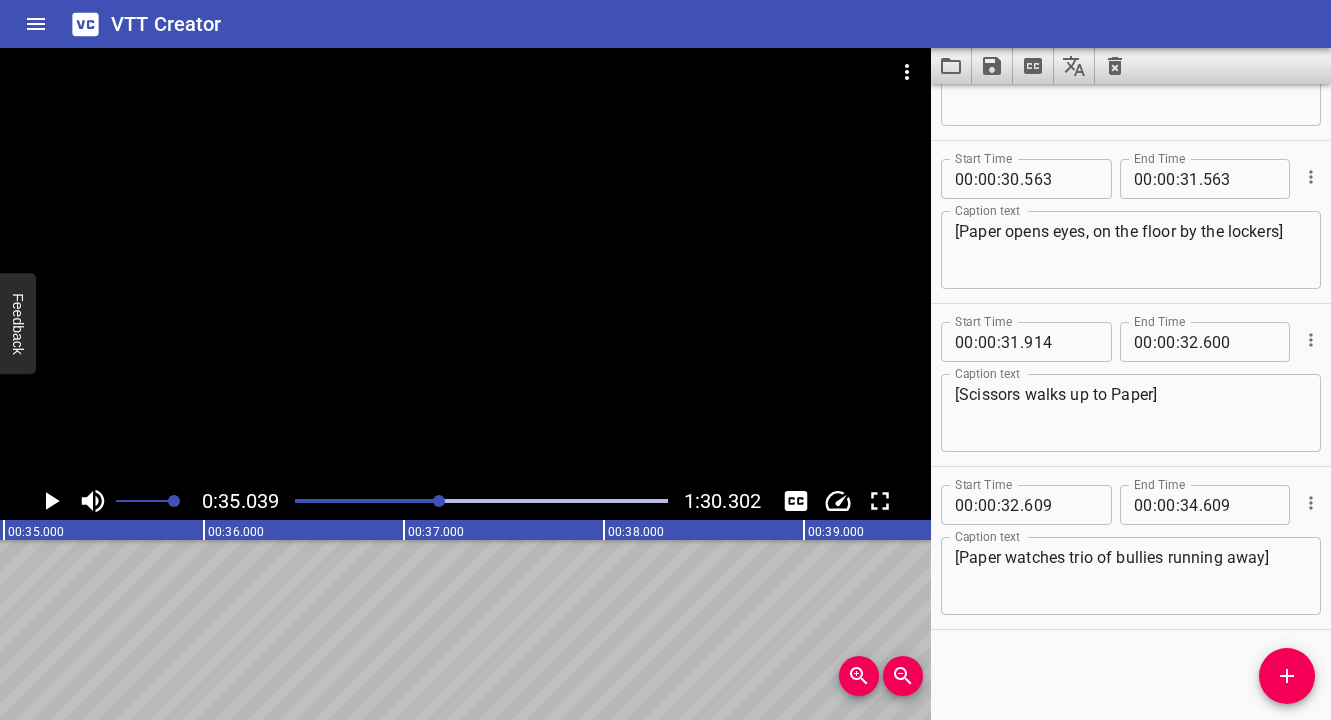 scroll, scrollTop: 0, scrollLeft: 7007, axis: horizontal 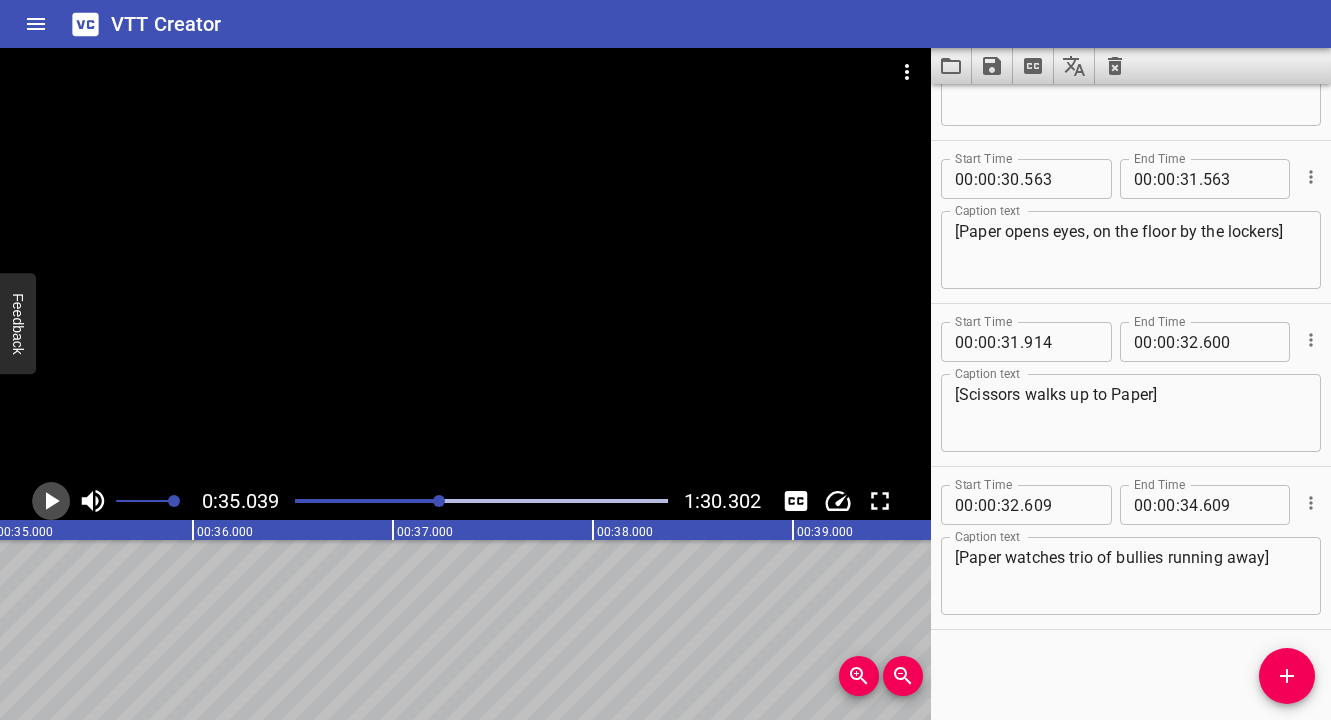 click 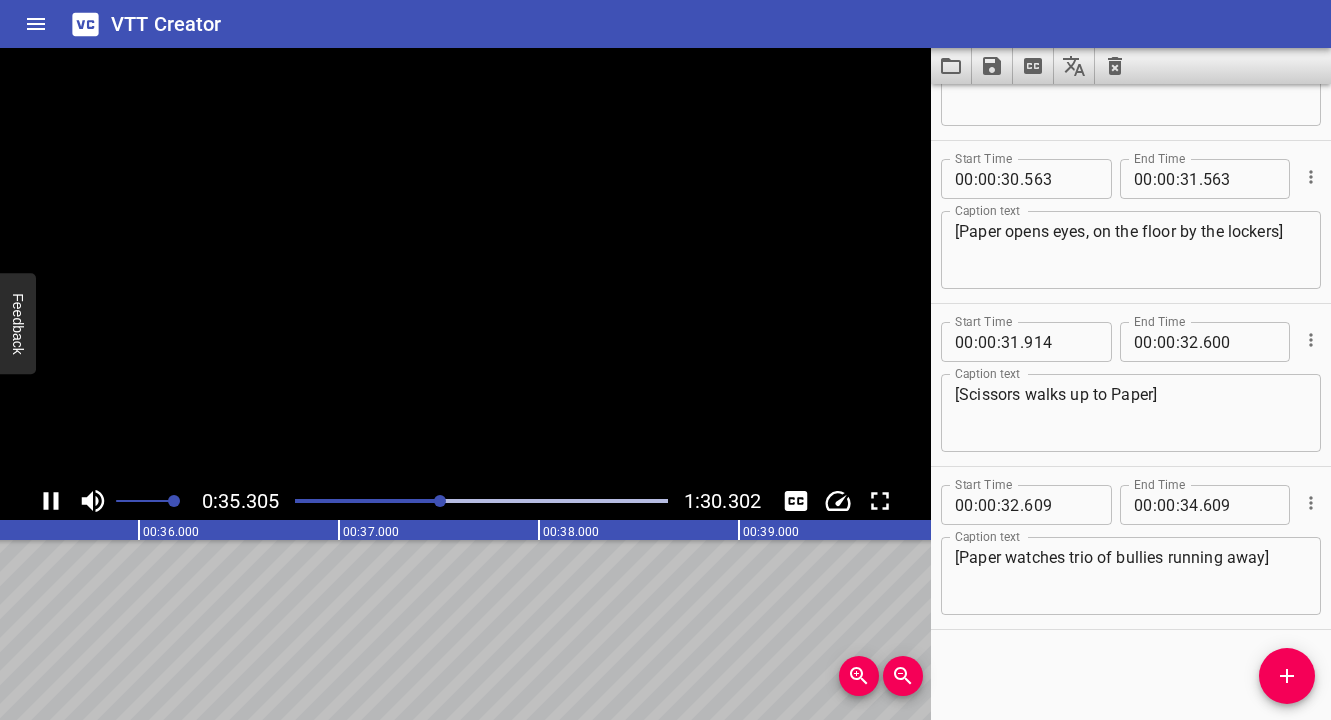 click 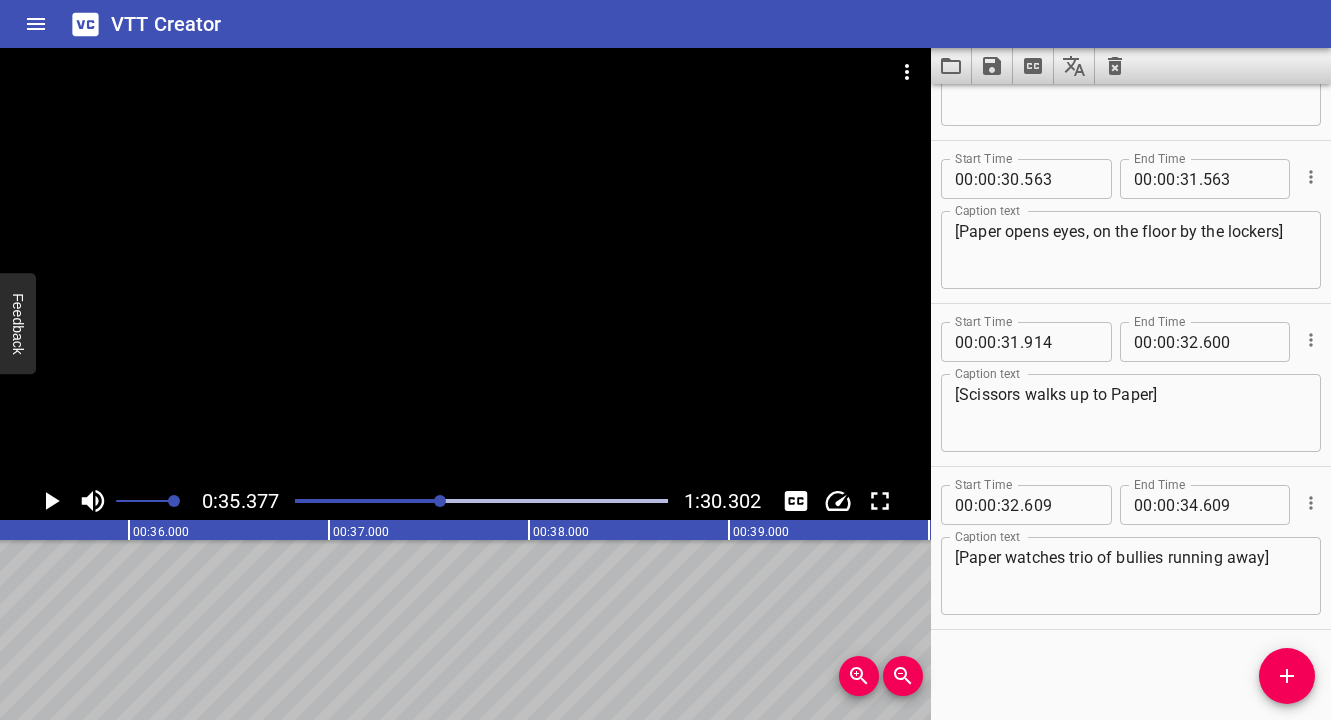 scroll, scrollTop: 0, scrollLeft: 7075, axis: horizontal 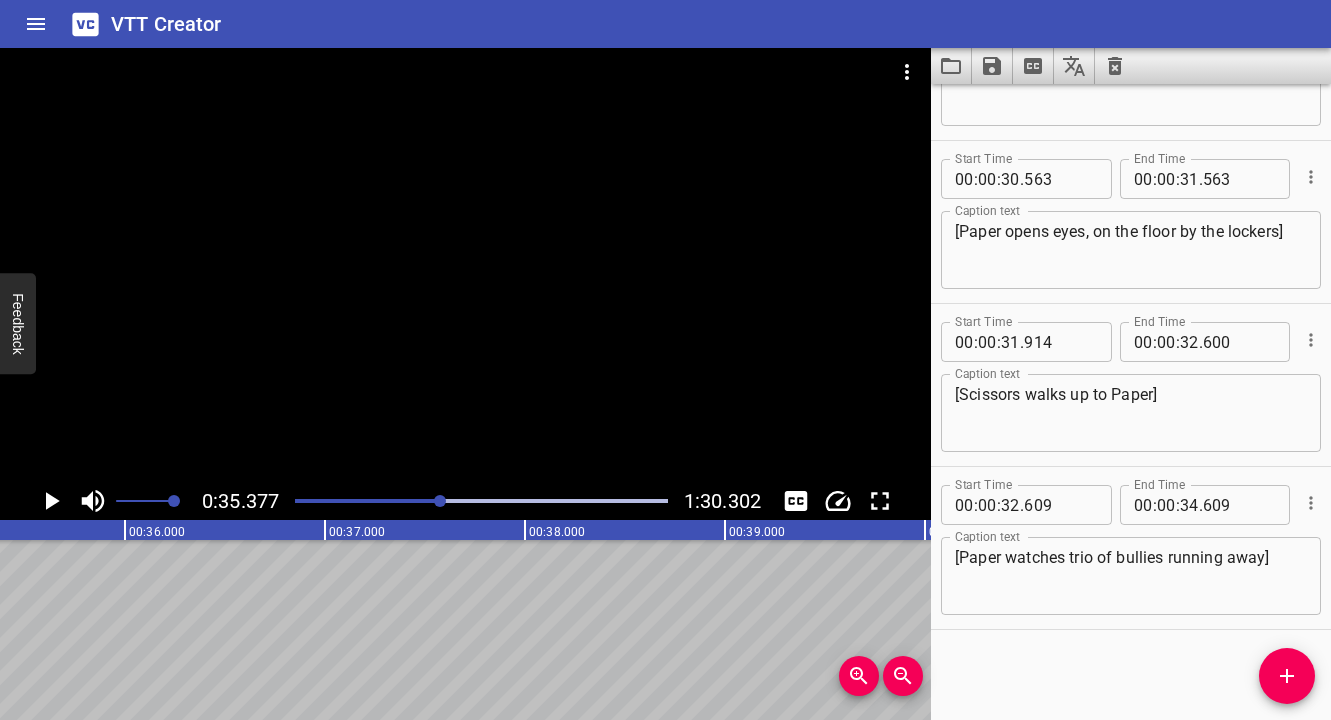 click 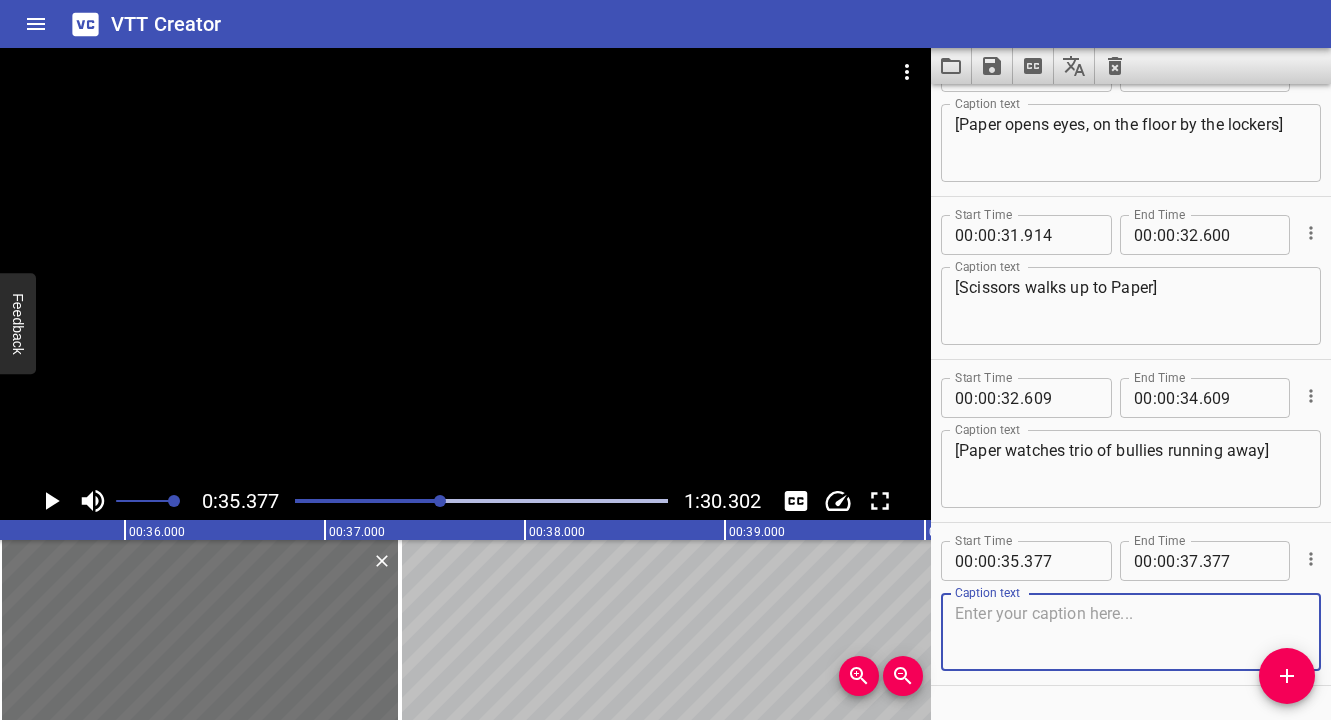 scroll, scrollTop: 2011, scrollLeft: 0, axis: vertical 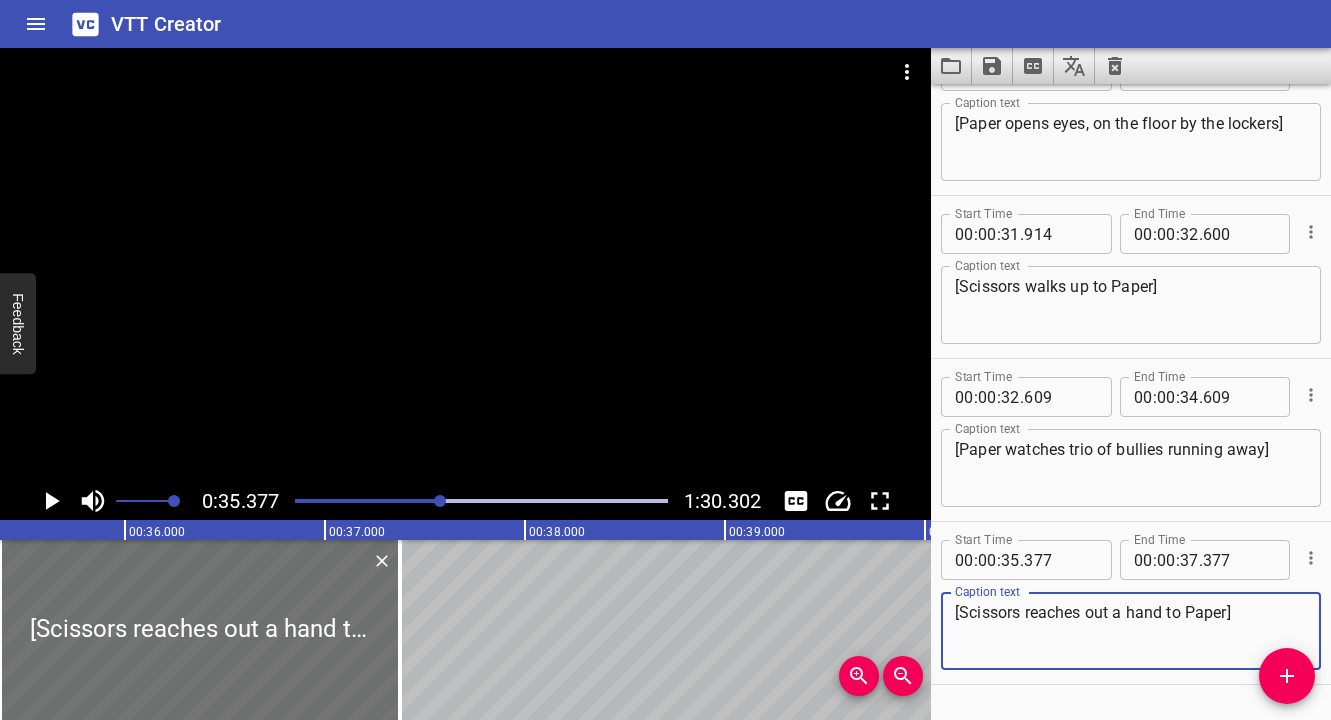 click 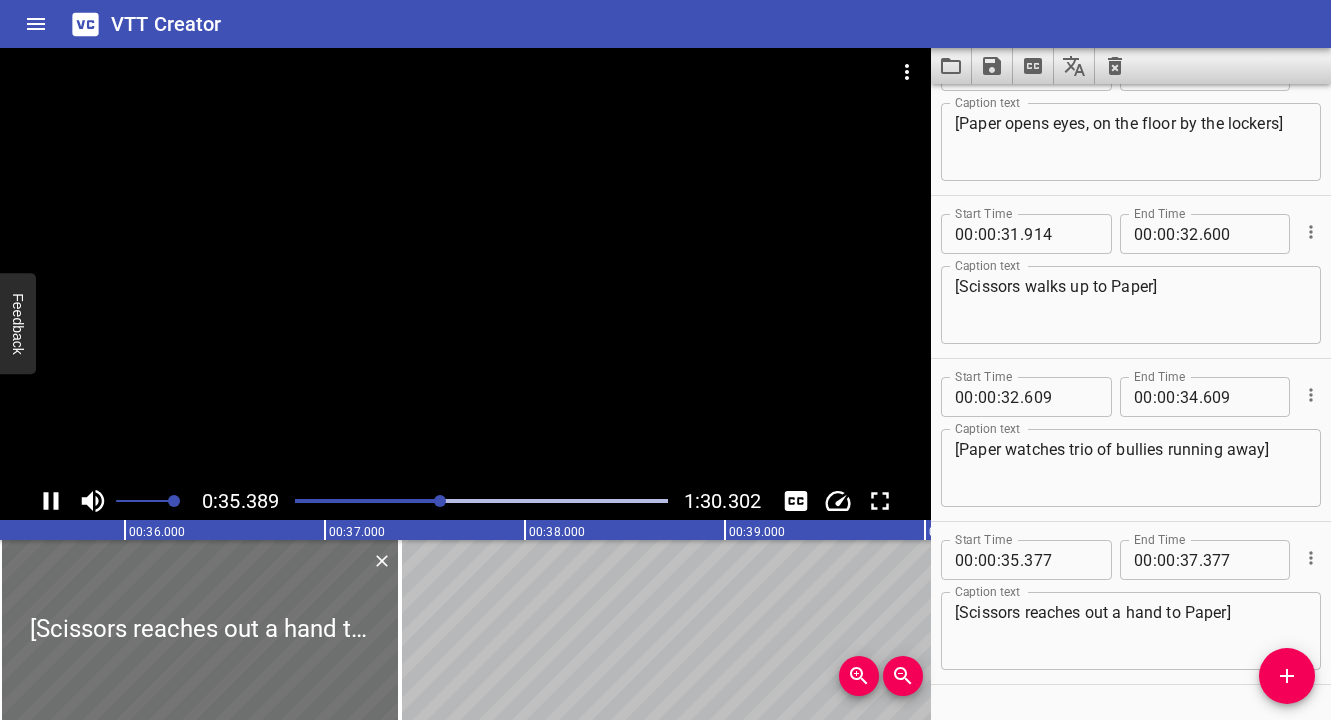 scroll, scrollTop: 0, scrollLeft: 7078, axis: horizontal 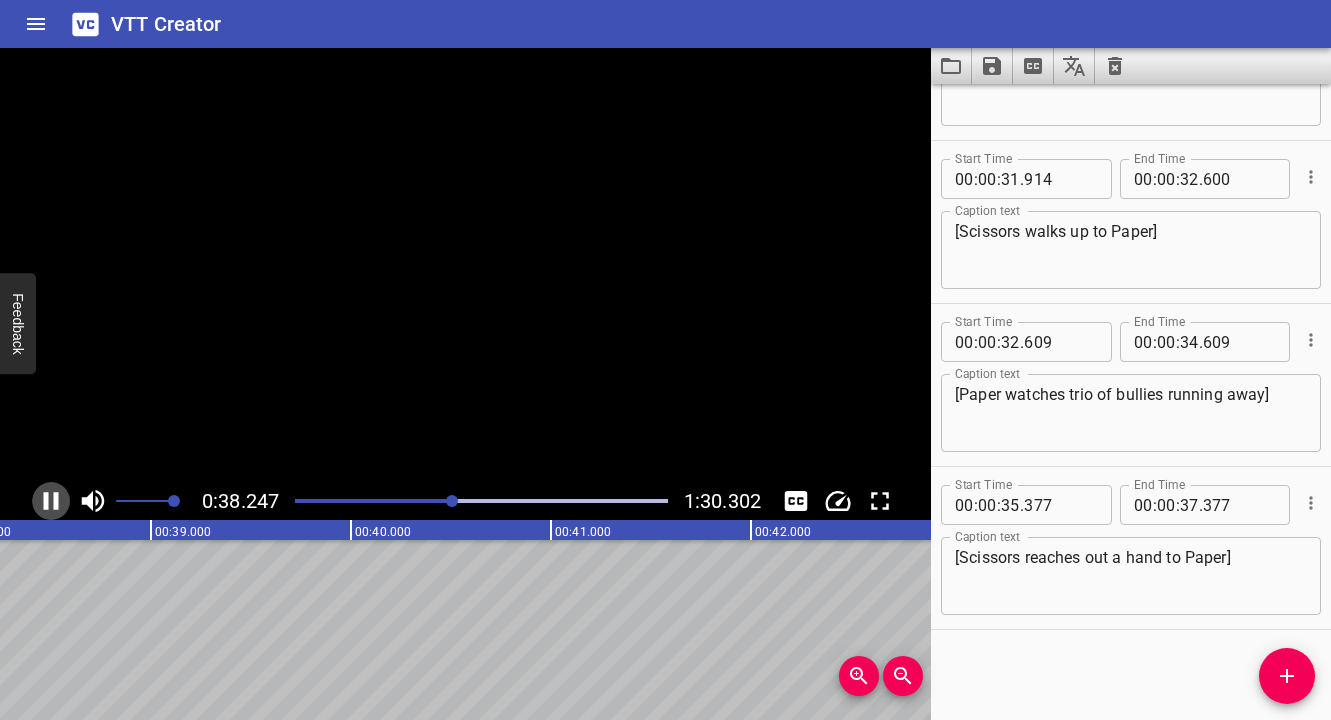 click 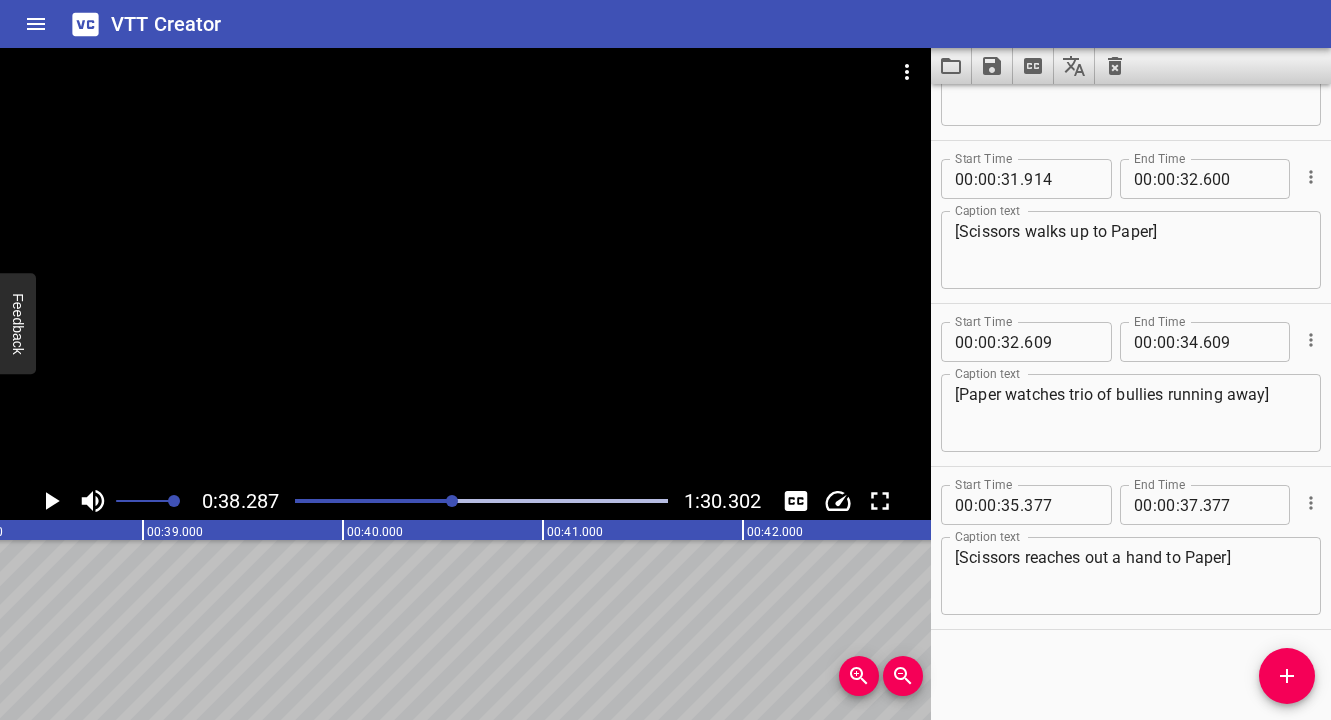 click on "[Scissors reaches out a hand to Paper]" at bounding box center (1131, 576) 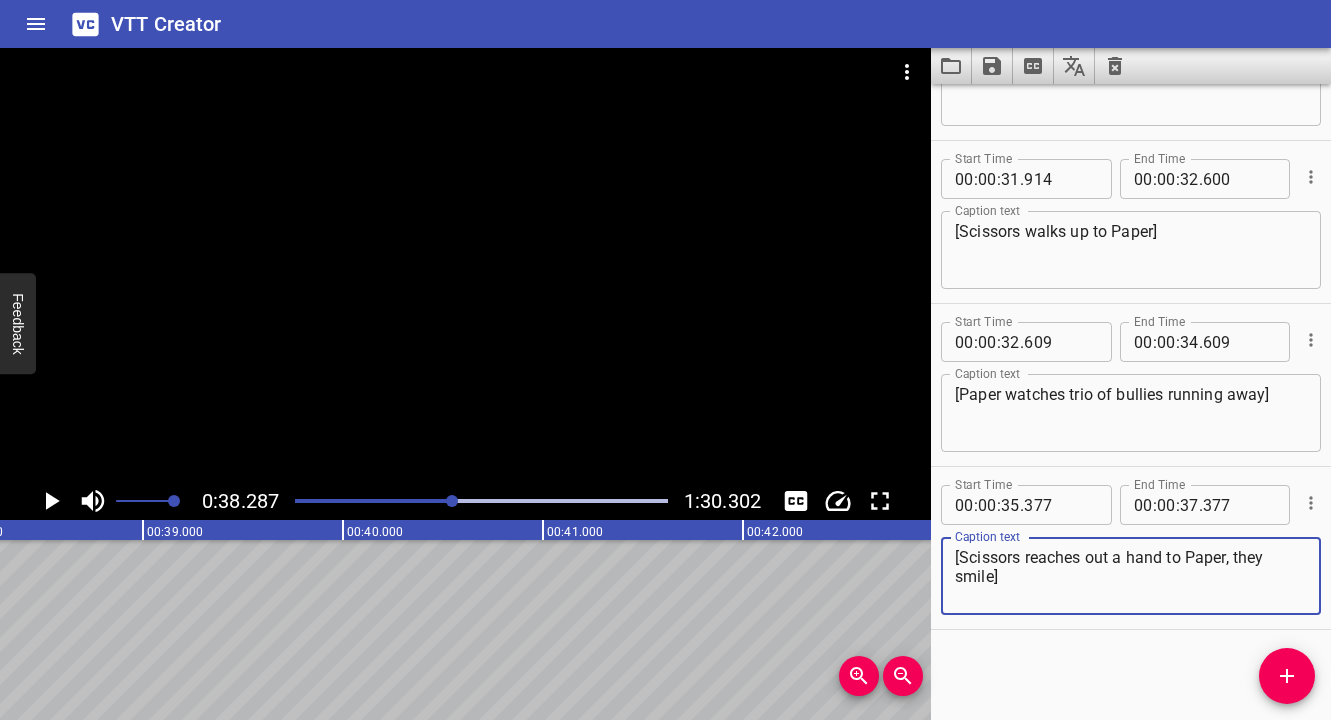 type on "[Scissors reaches out a hand to Paper, they smile]" 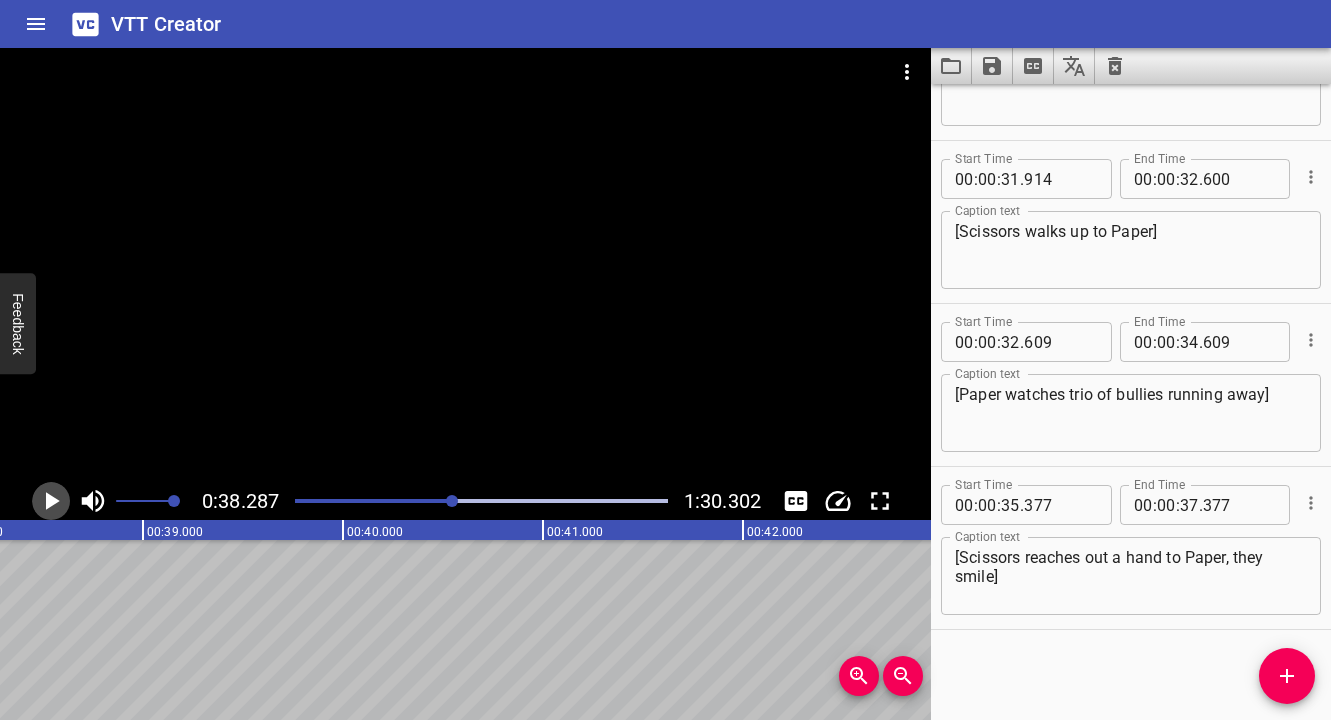 click 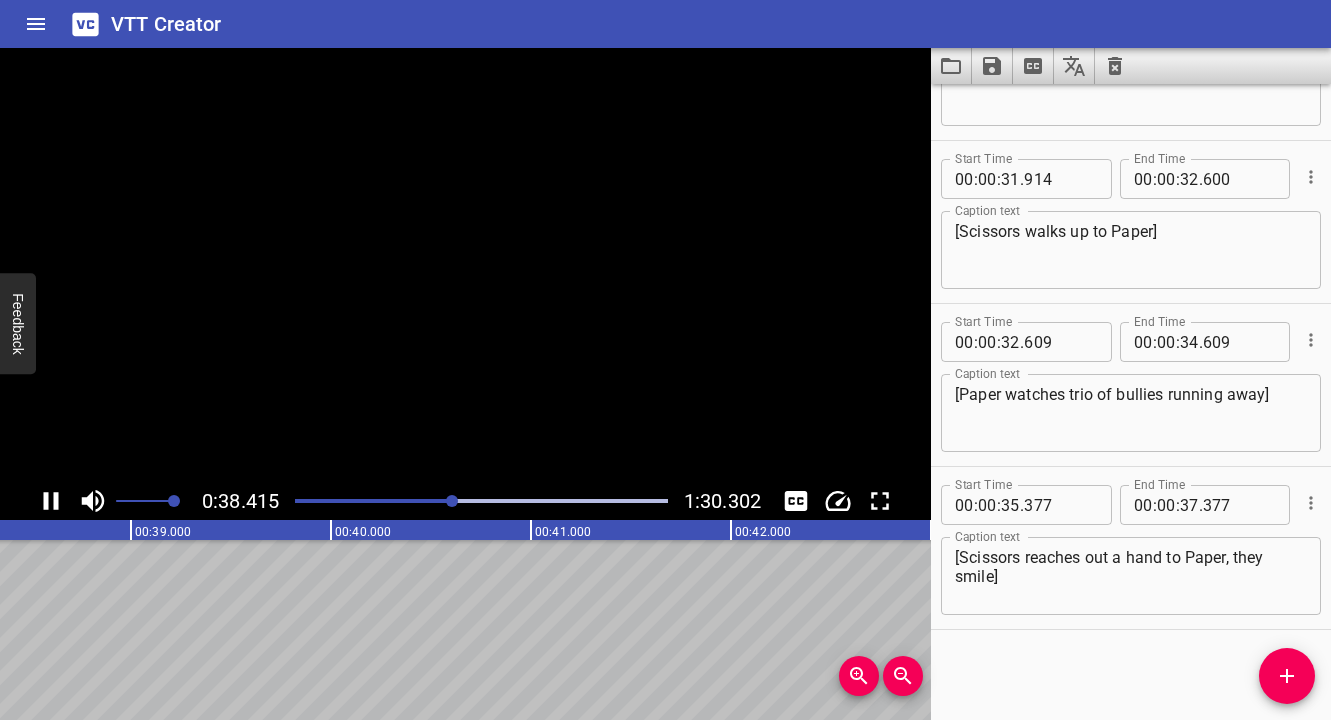 click 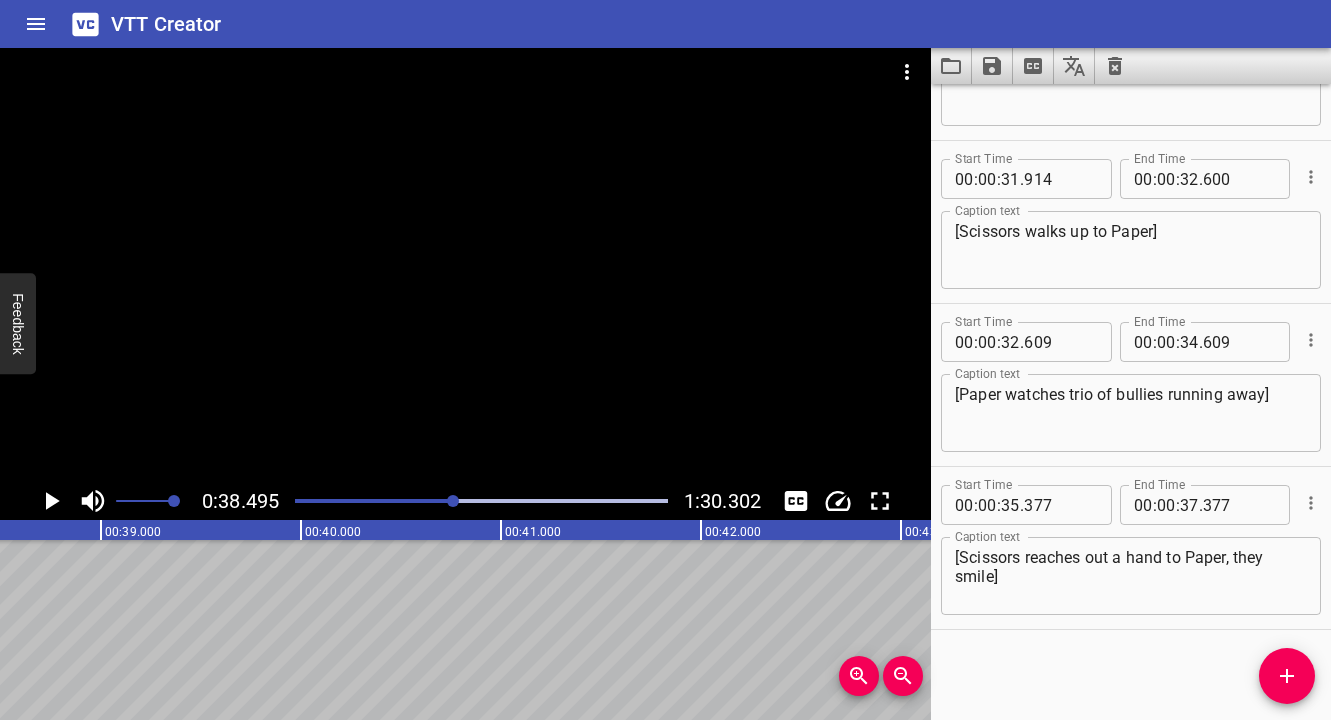 click on "Start Time 00 : 00 : 00 . 000 Start Time End Time 00 : 00 : 04 . 000 End Time Caption text [A school hallway, lockers on either side, scissors with shoes attached to the handles and eyes to blades walking to class. Bell rings.] Caption text Start Time 00 : 00 : 04 . 487 Start Time End Time 00 : 00 : 06 . 487 End Time Caption text [Focus on piece of paper wearing a backpack, holding books, nervously looking at scissors] Caption text Start Time 00 : 00 : 07 . 575 Start Time End Time 00 : 00 : 11 . 000 End Time Caption text [Paper walks down hallway, eyes cast down. Scissors watch judgmentally.] Caption text Start Time 00 : 00 : 11 . 359 Start Time End Time 00 : 00 : 12 . 359 End Time Caption text [Cut to three pieces of paper at the end of the hallway, backs to us.] Caption text Start Time 00 : 00 : 12 . 590 Start Time End Time 00 : 00 : 13 . 360 End Time Caption text [Paper sees the trio, looks hopeful.] Caption text Start Time 00 : 00 : 13 . 365 Start Time End Time 00 : 00 : 17 . 000 End Time Caption text 00" at bounding box center (1131, 402) 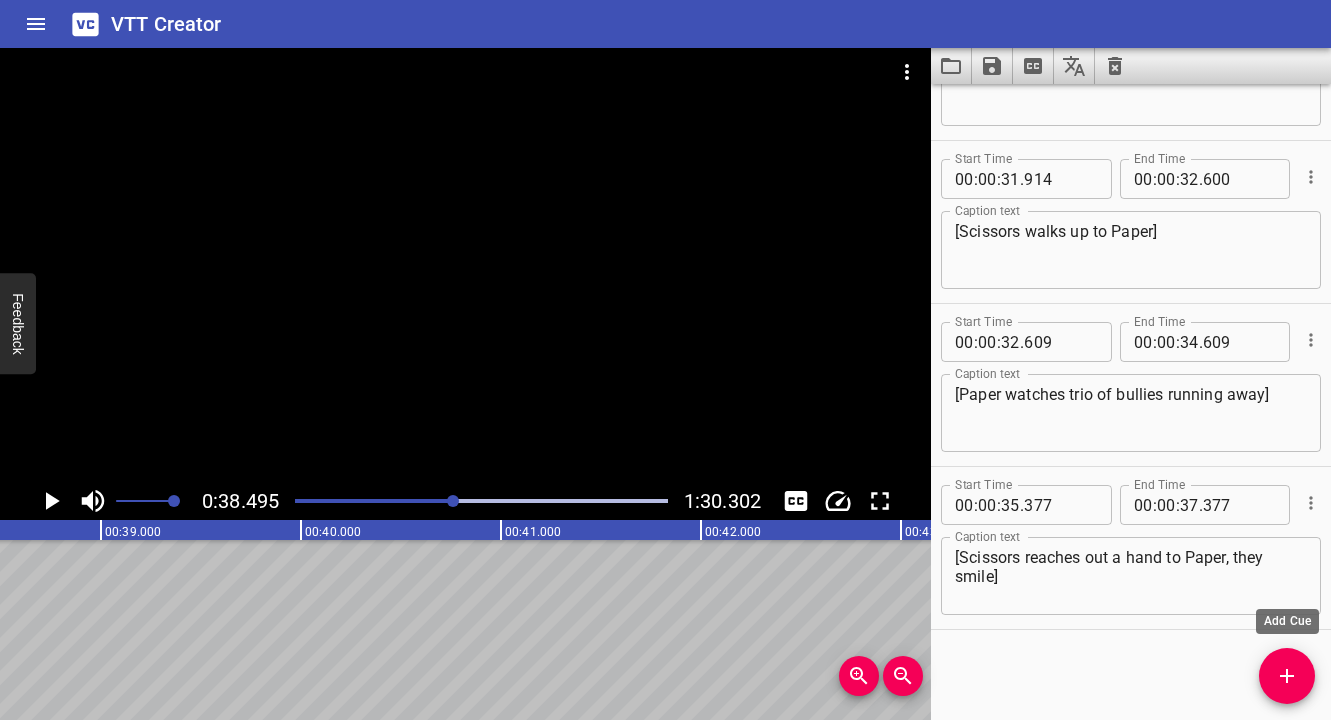 click 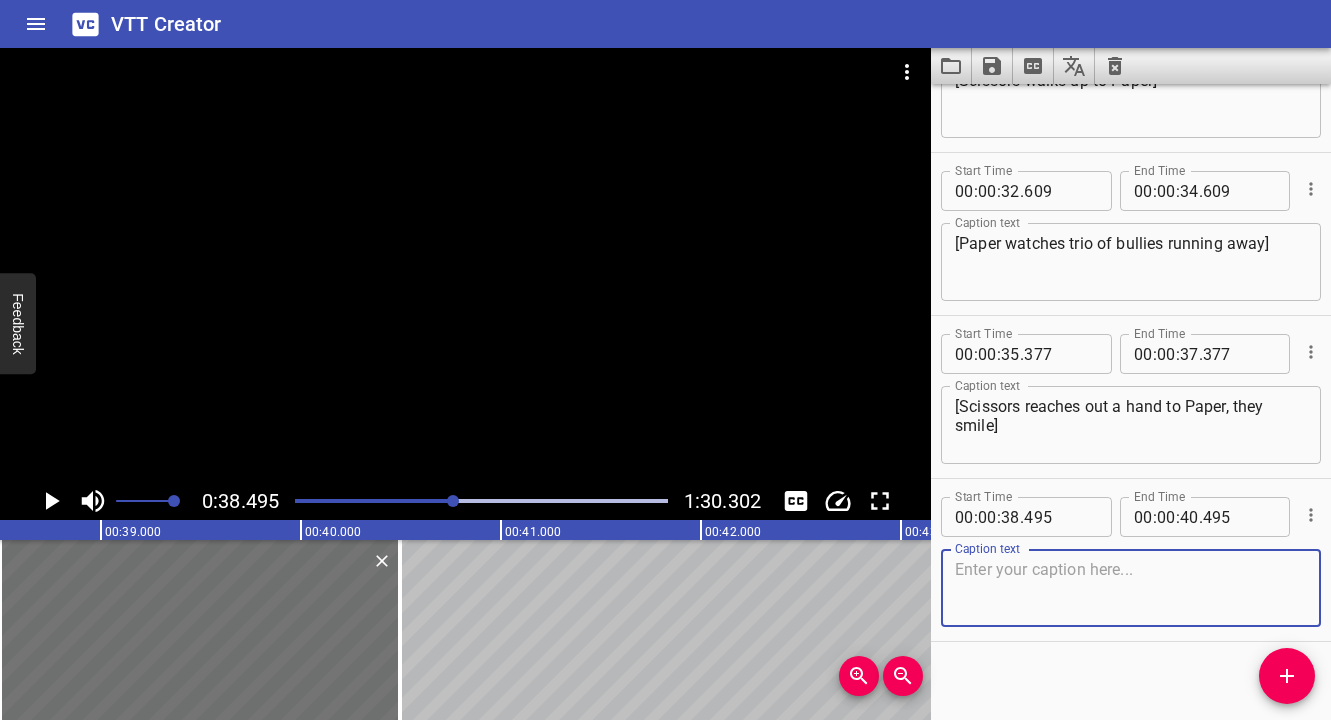 scroll, scrollTop: 2226, scrollLeft: 0, axis: vertical 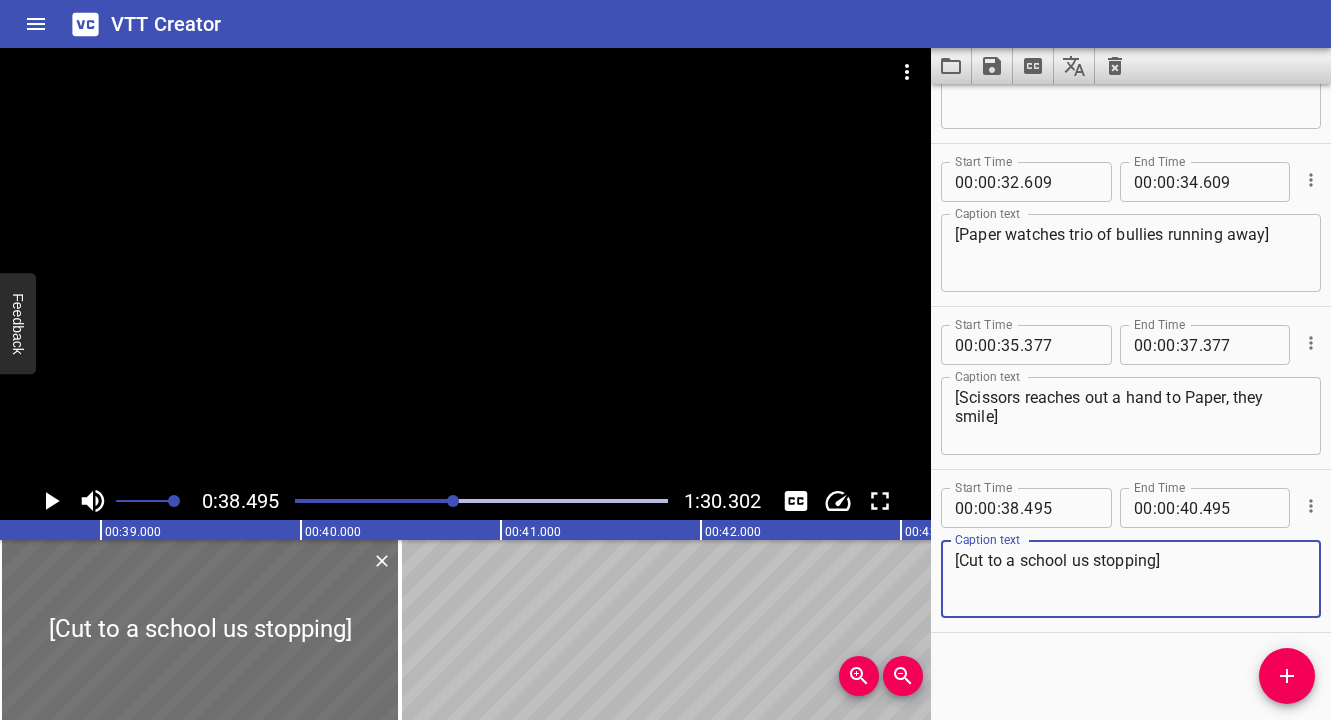 type on "[Cut to a school us stopping]" 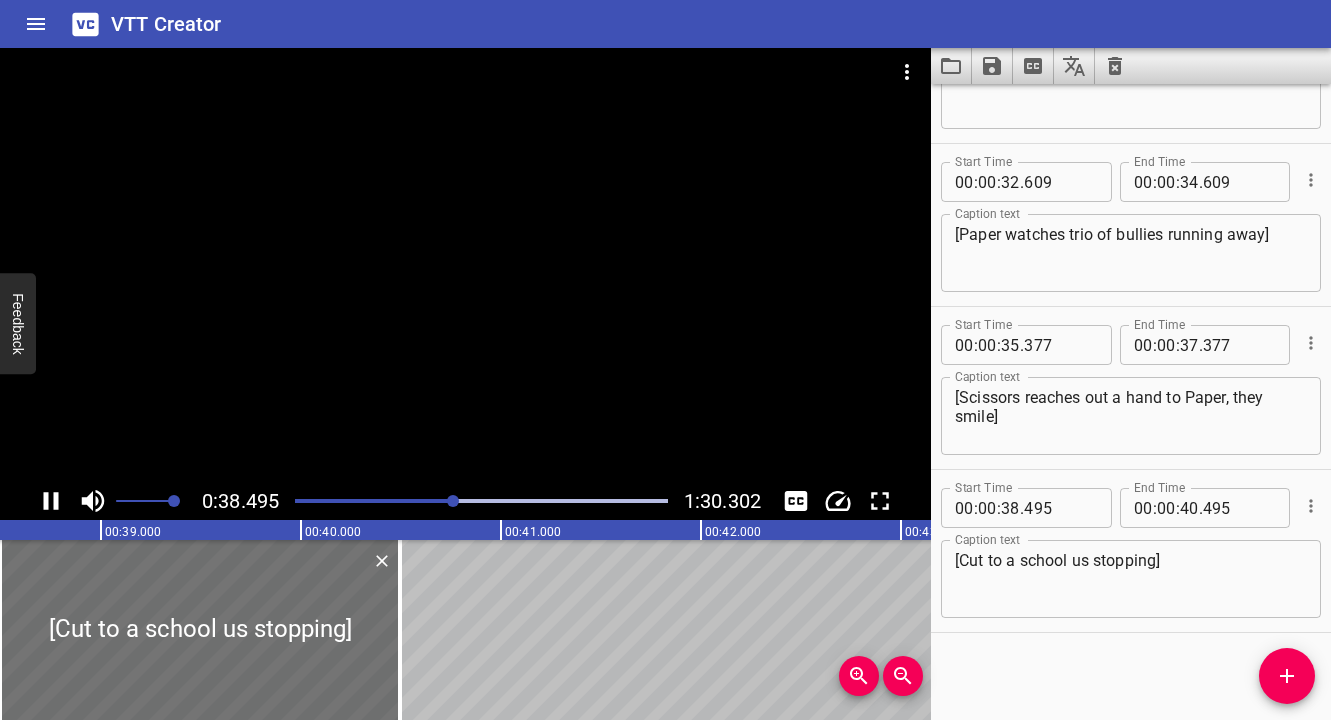 scroll, scrollTop: 0, scrollLeft: 7701, axis: horizontal 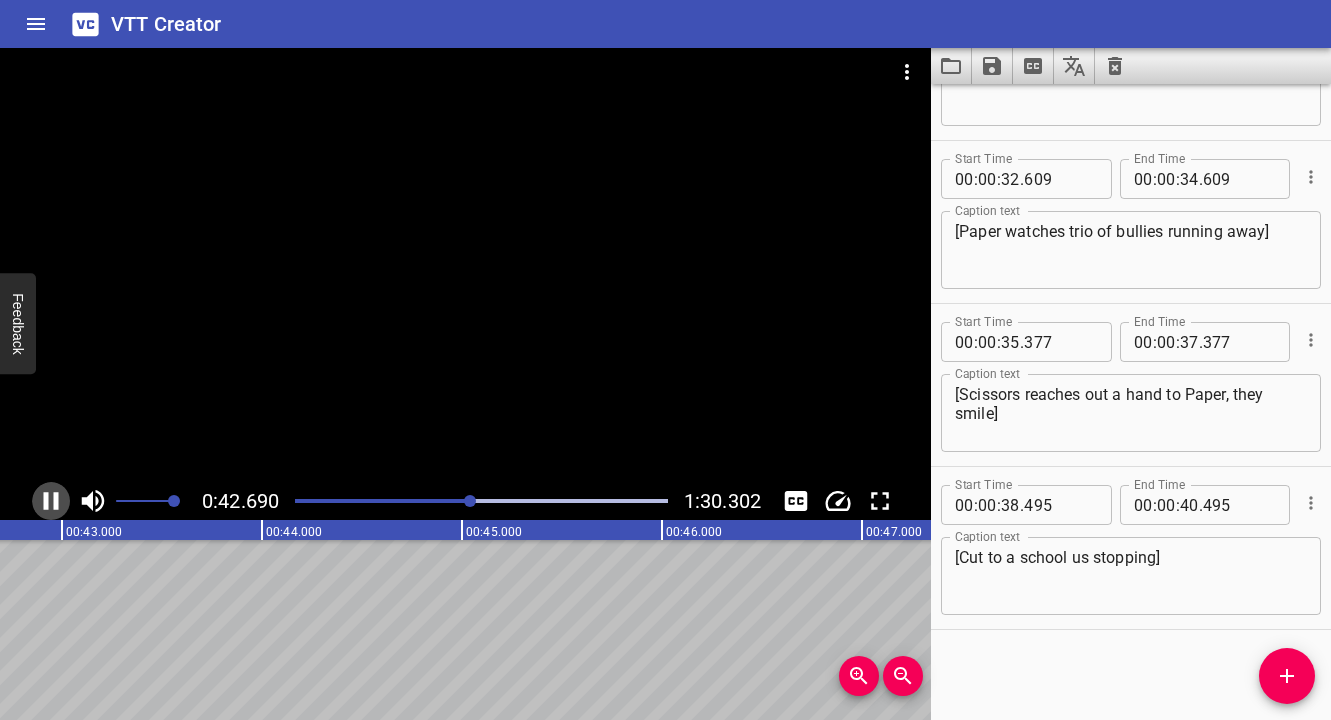 click 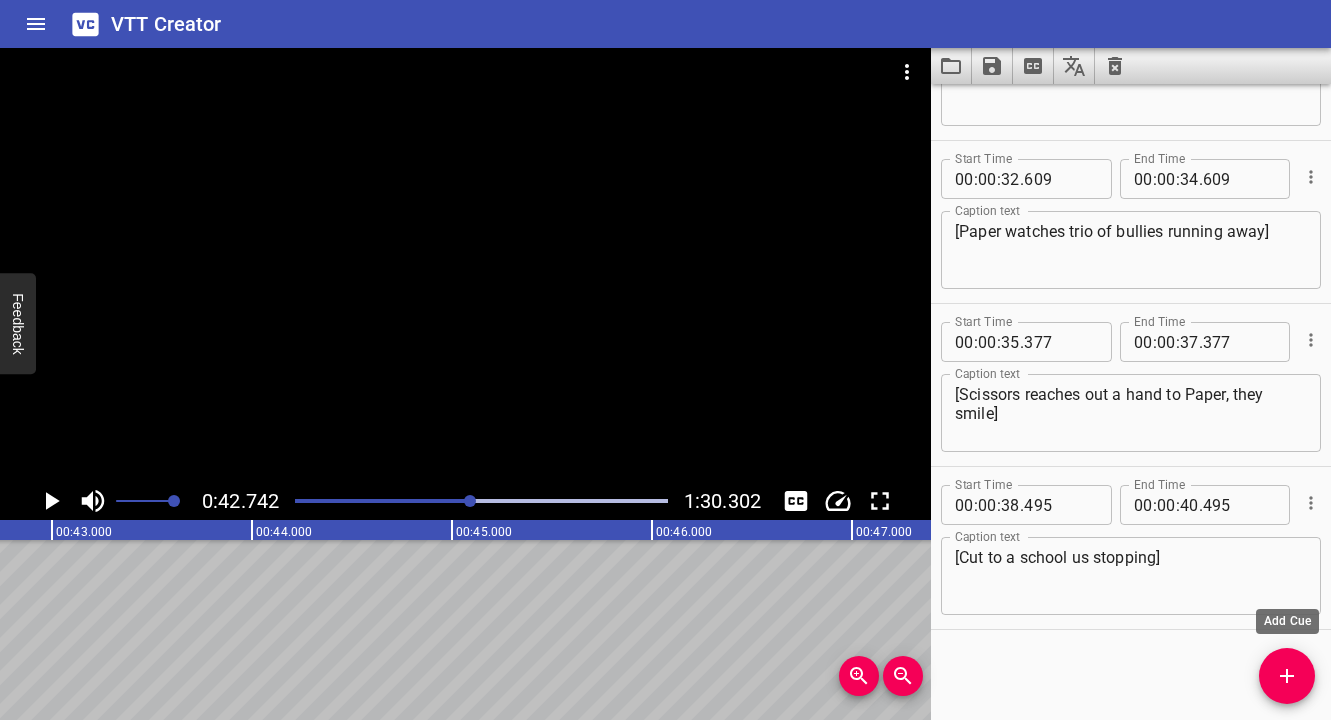 click 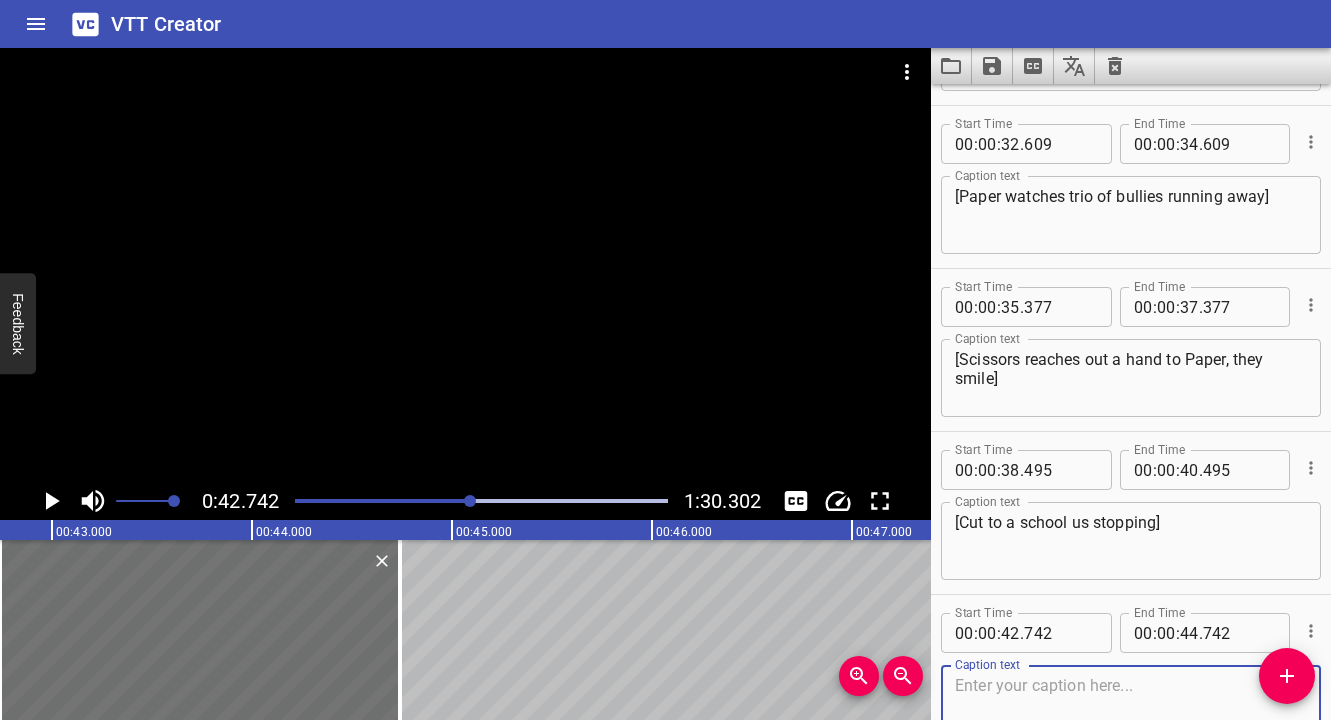scroll, scrollTop: 2306, scrollLeft: 0, axis: vertical 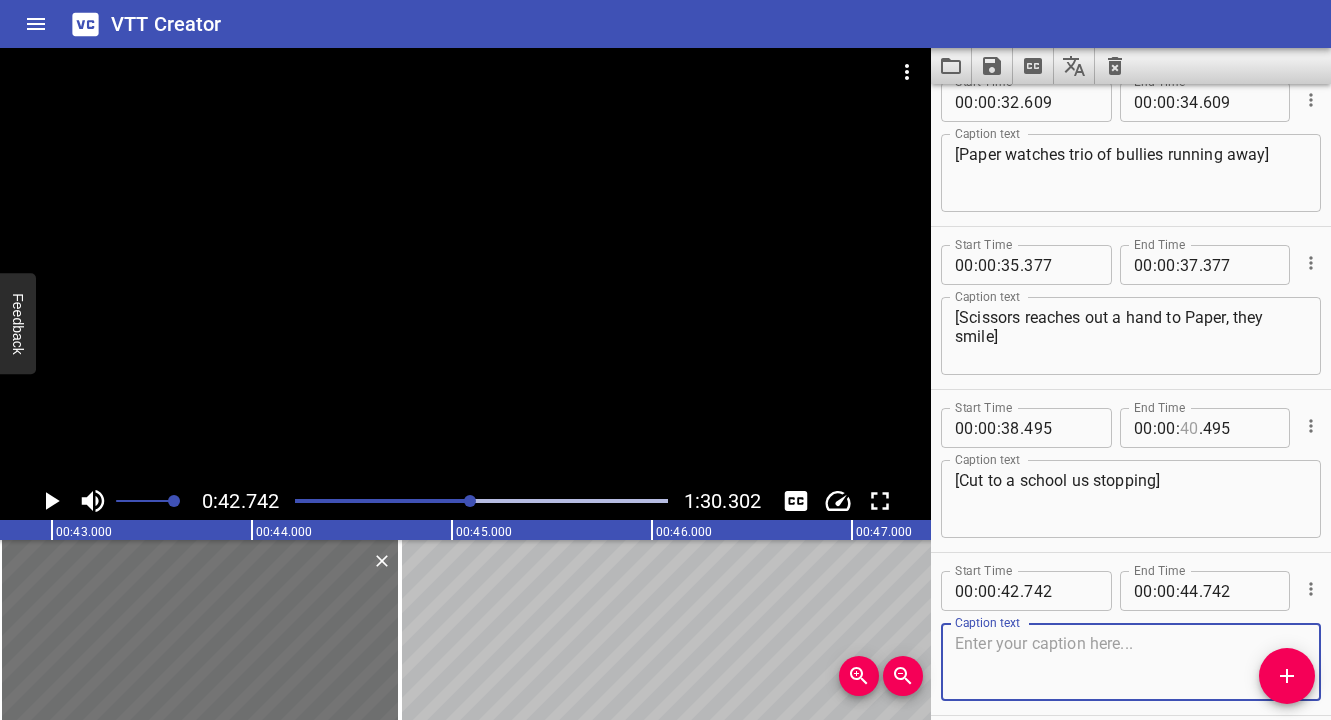 click at bounding box center (1189, 428) 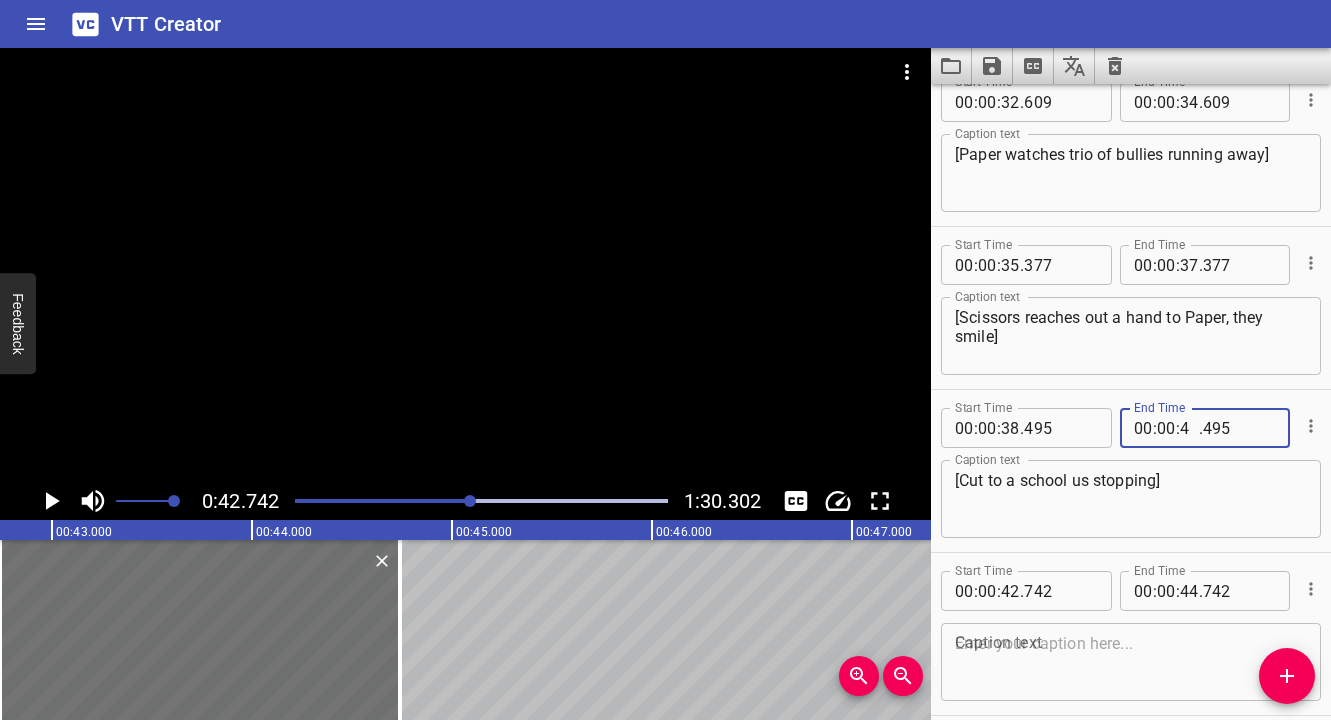 type on "42" 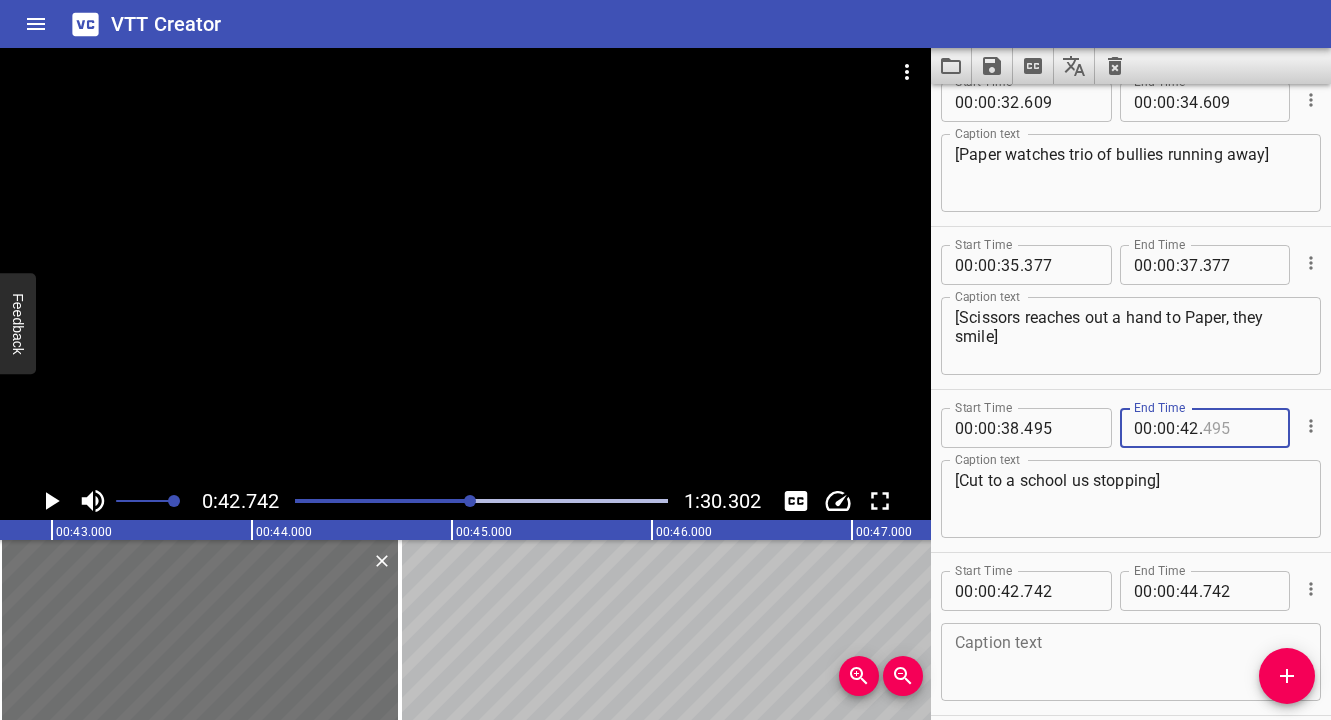 type on "495" 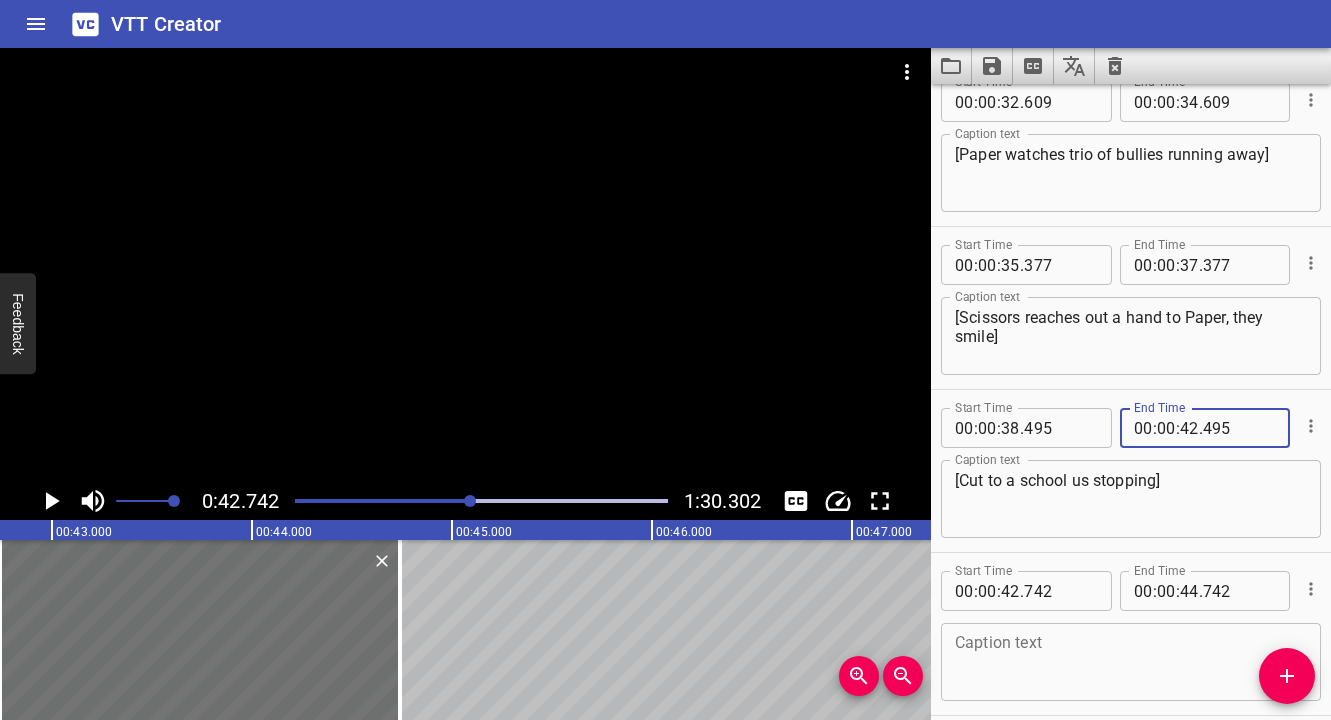 click at bounding box center [1131, 662] 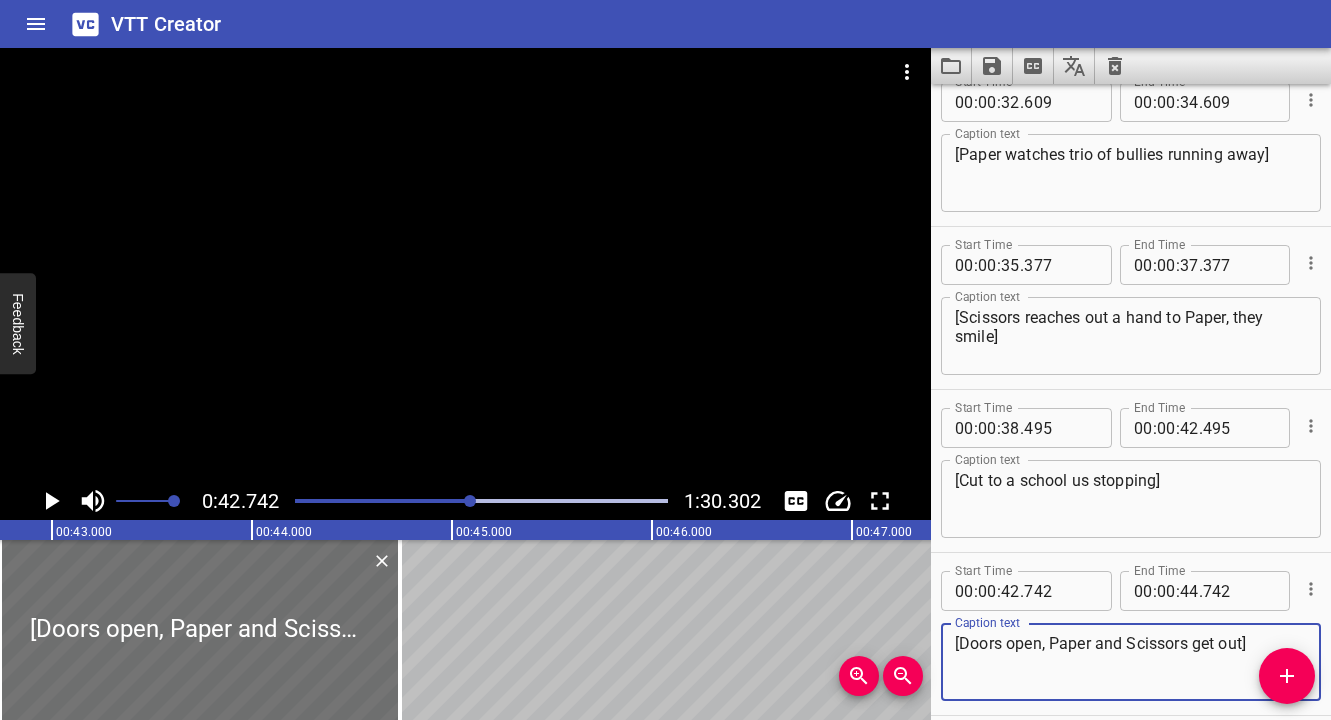 click 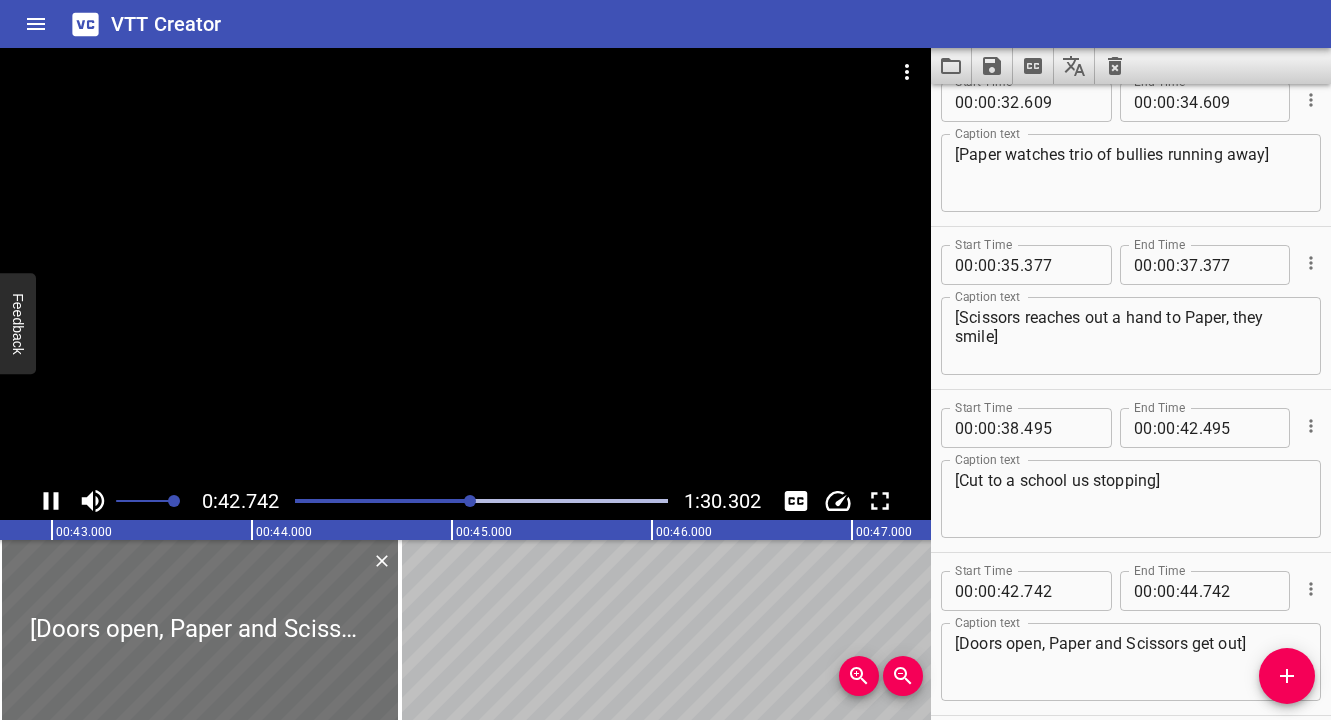 scroll, scrollTop: 0, scrollLeft: 8550, axis: horizontal 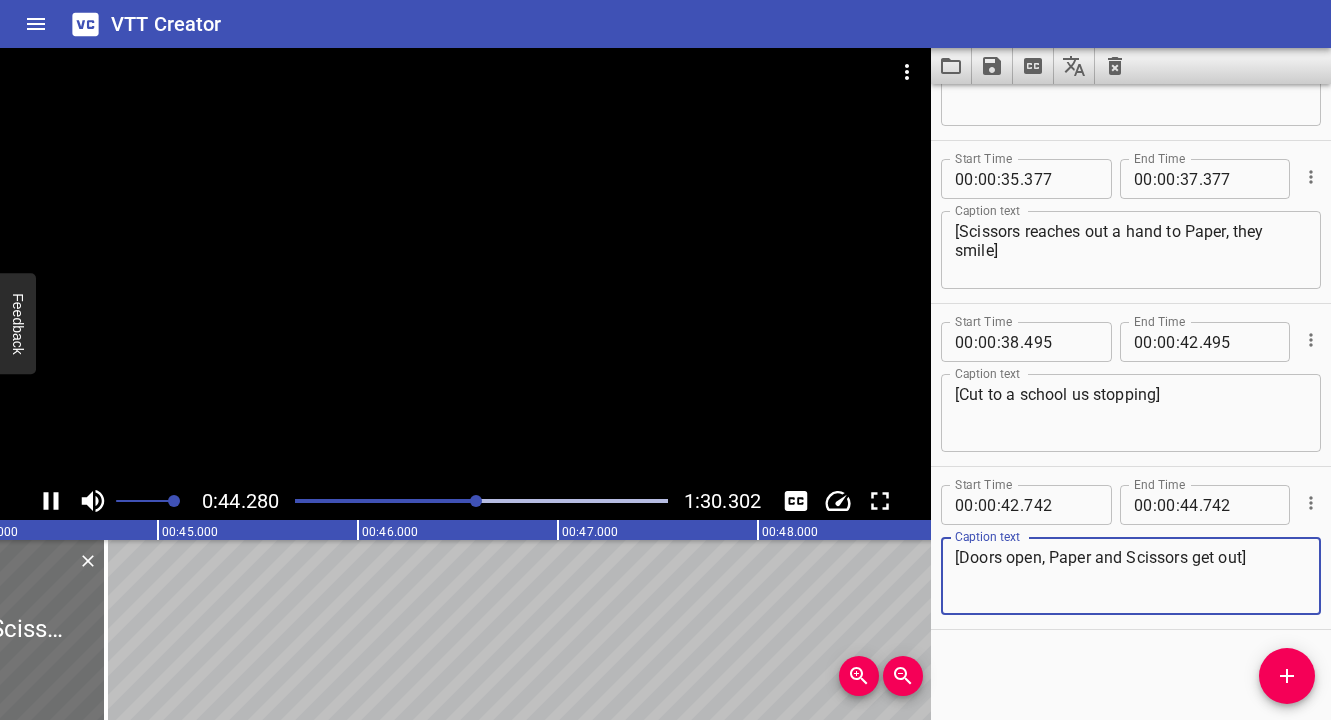 click on "[Doors open, Paper and Scissors get out]" at bounding box center [1131, 576] 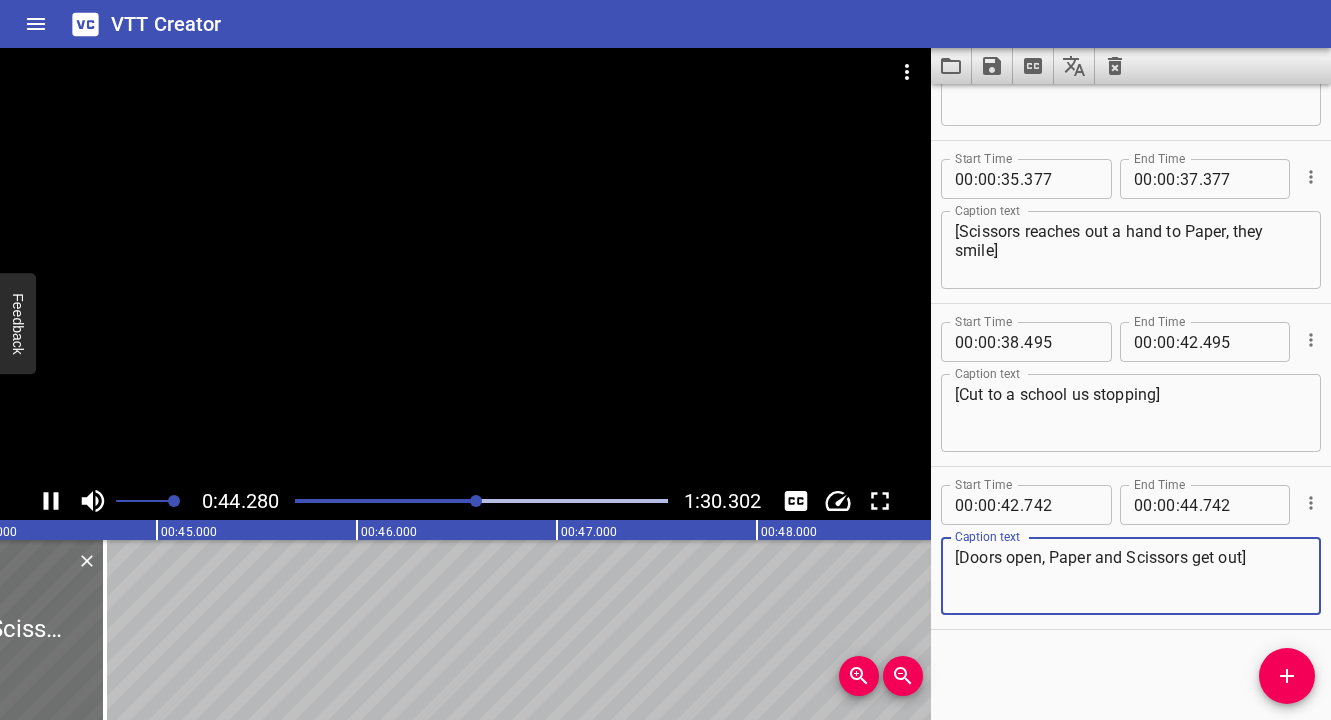 click on "[Doors open, Paper and Scissors get out]" at bounding box center [1131, 576] 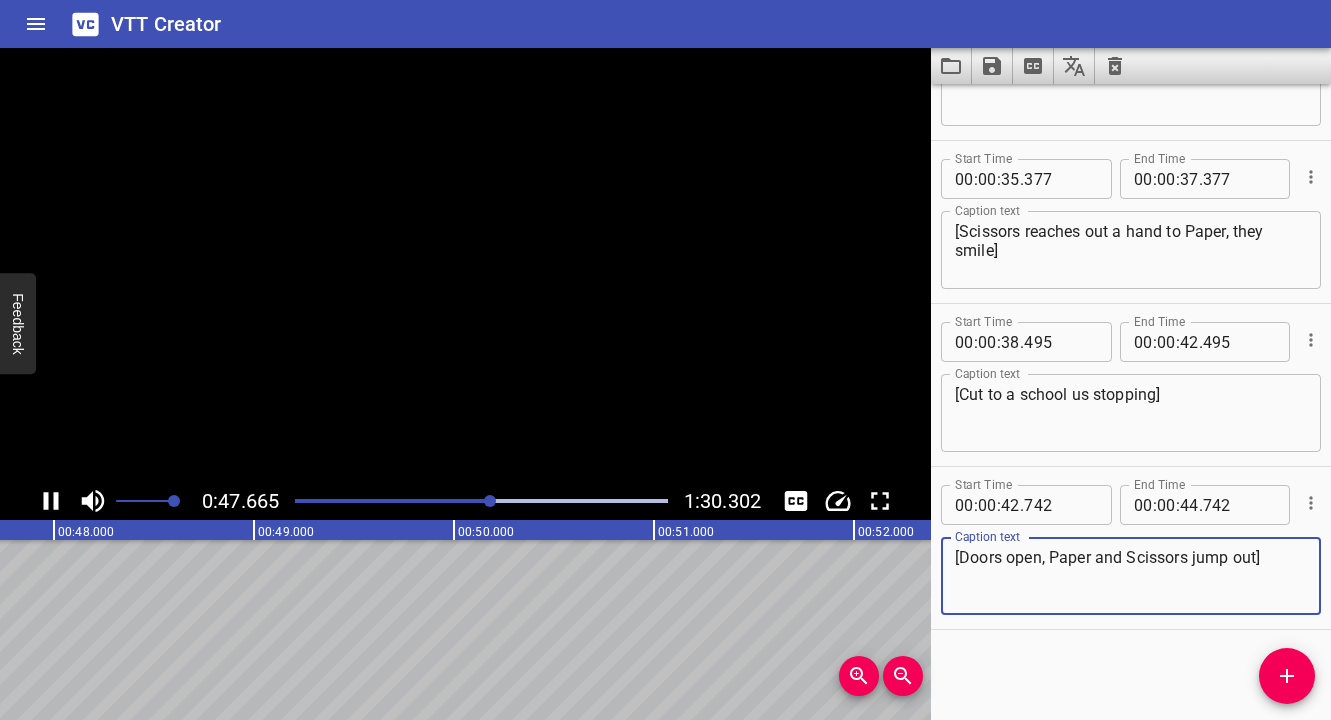 type on "[Doors open, Paper and Scissors jump out]" 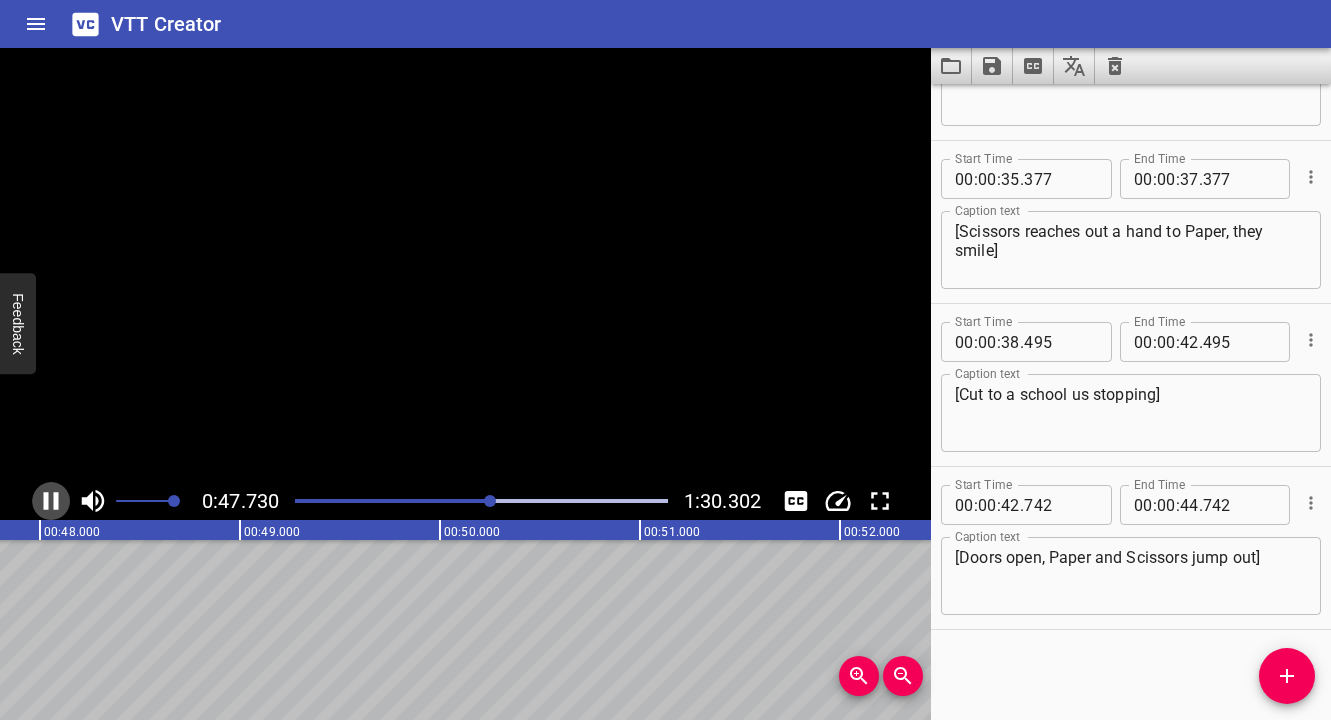 click 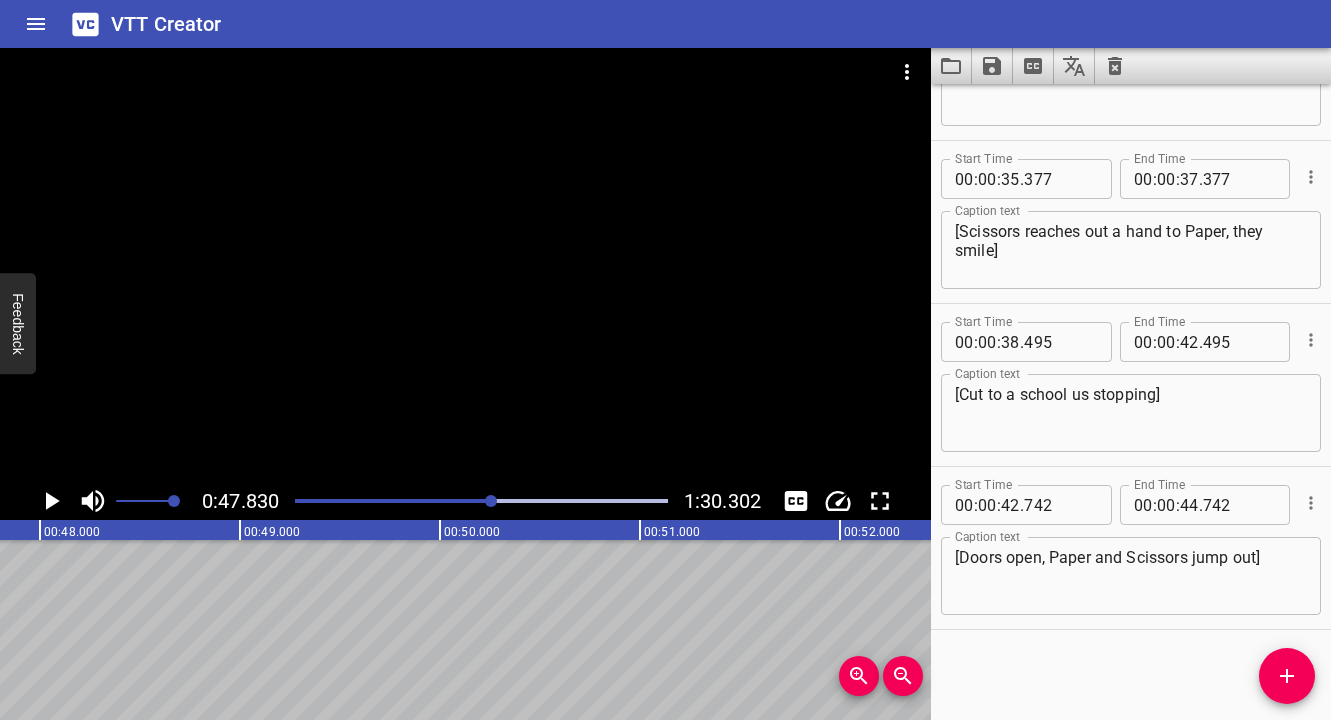scroll, scrollTop: 0, scrollLeft: 9566, axis: horizontal 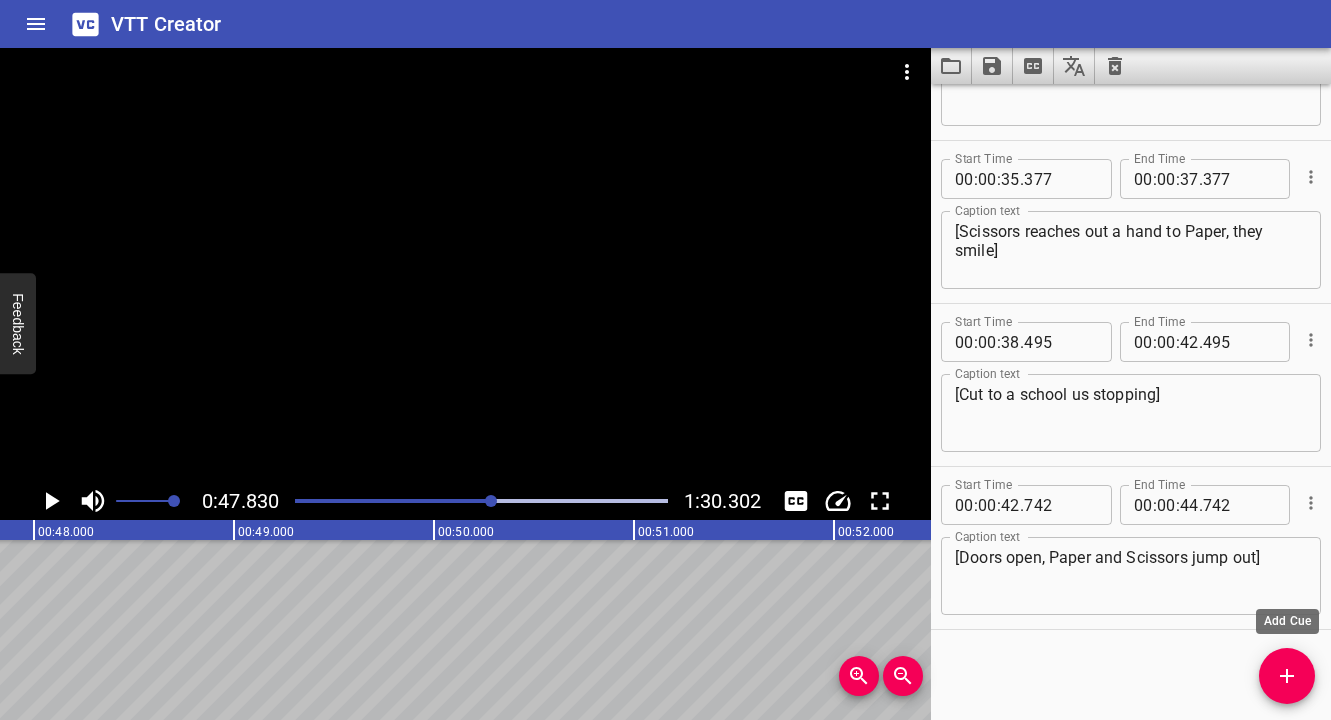 click 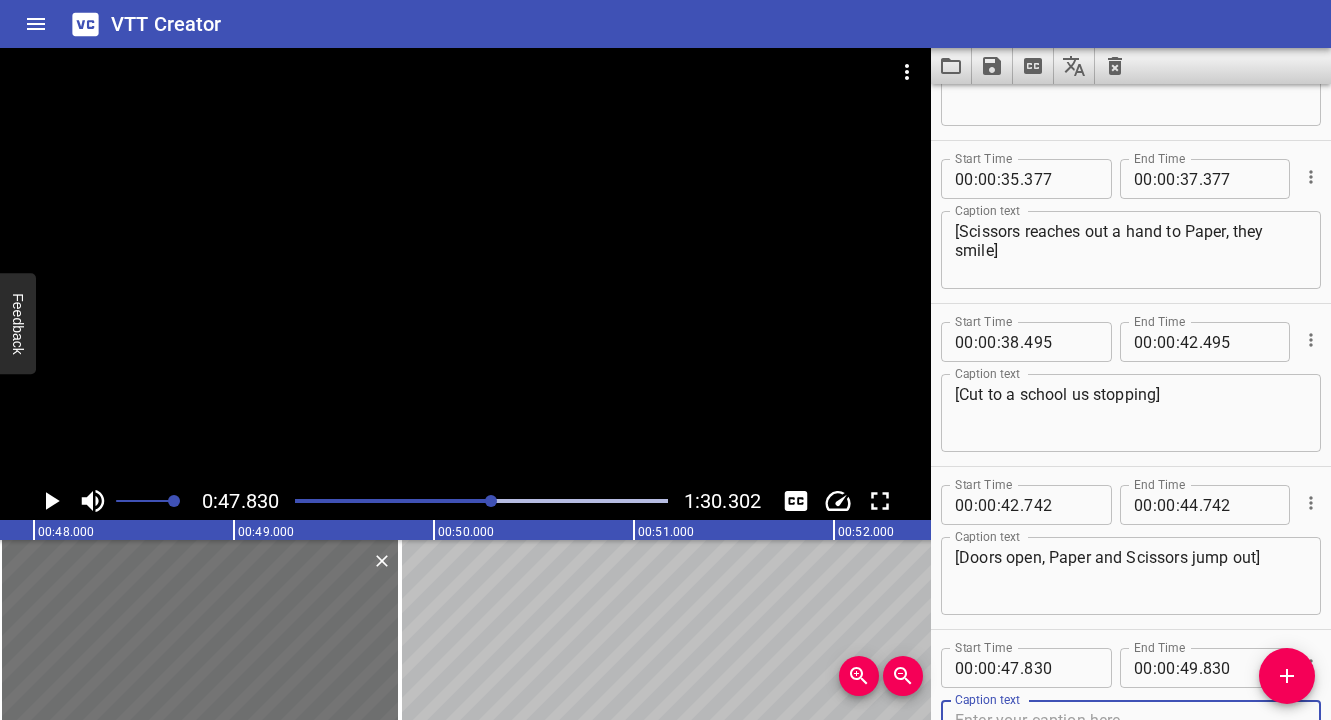 scroll, scrollTop: 2401, scrollLeft: 0, axis: vertical 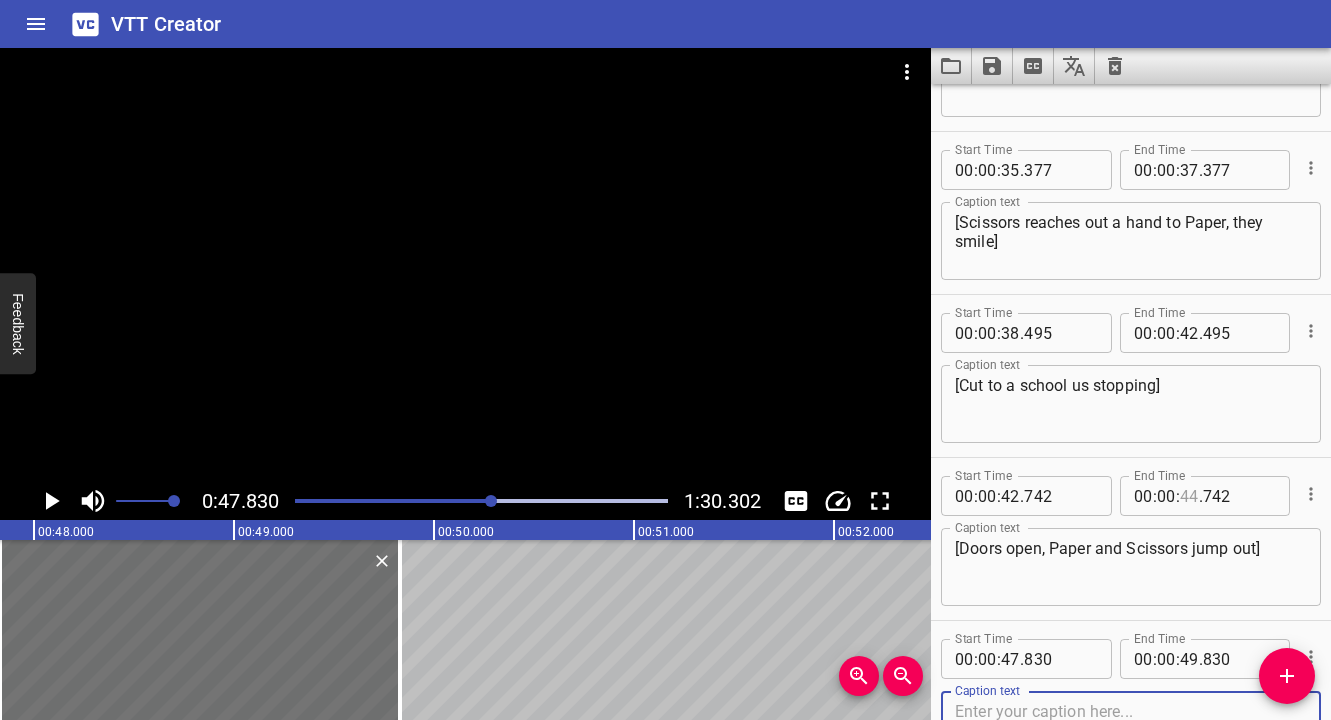 click at bounding box center (1189, 496) 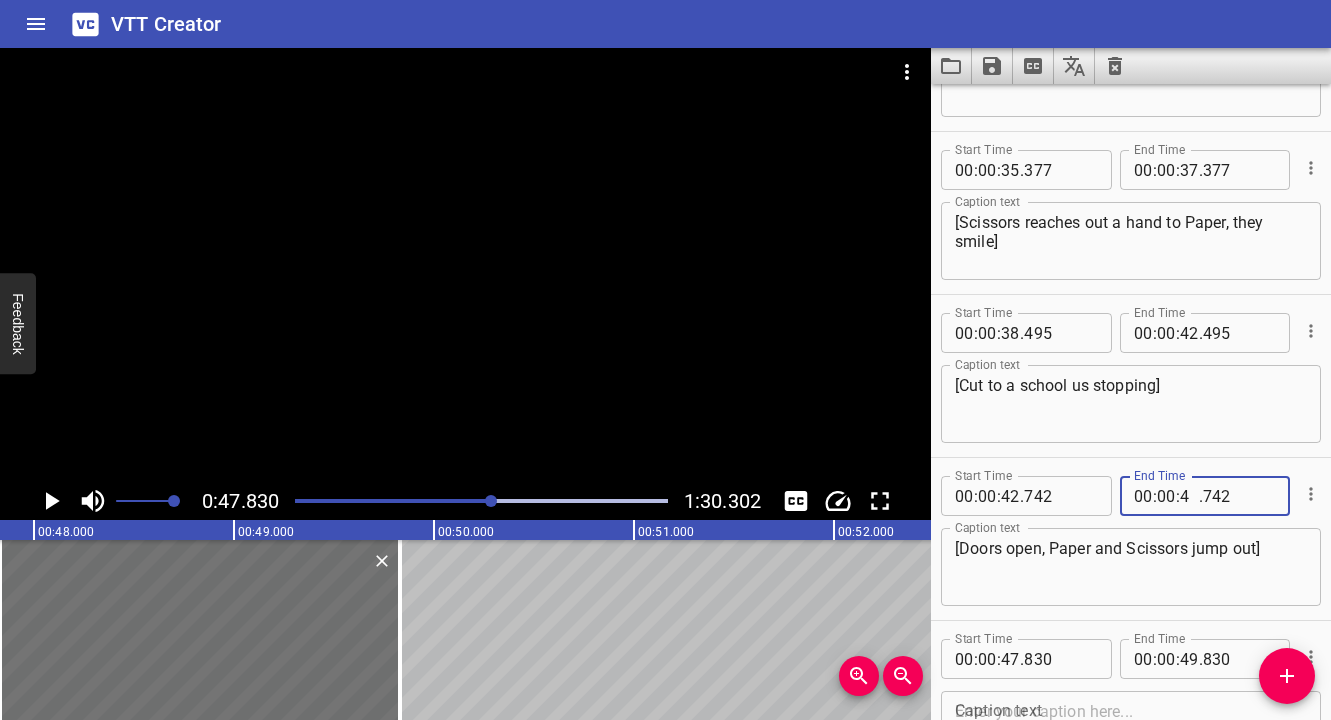 type on "47" 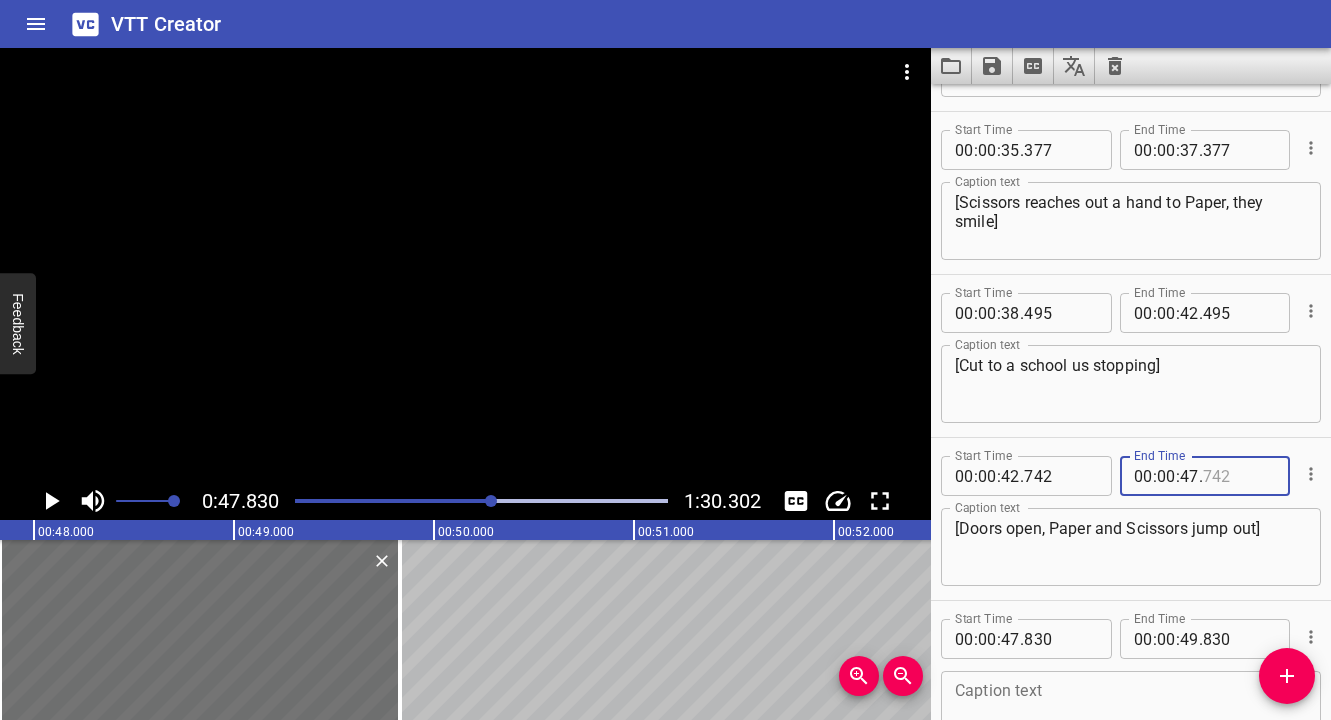 scroll, scrollTop: 2495, scrollLeft: 0, axis: vertical 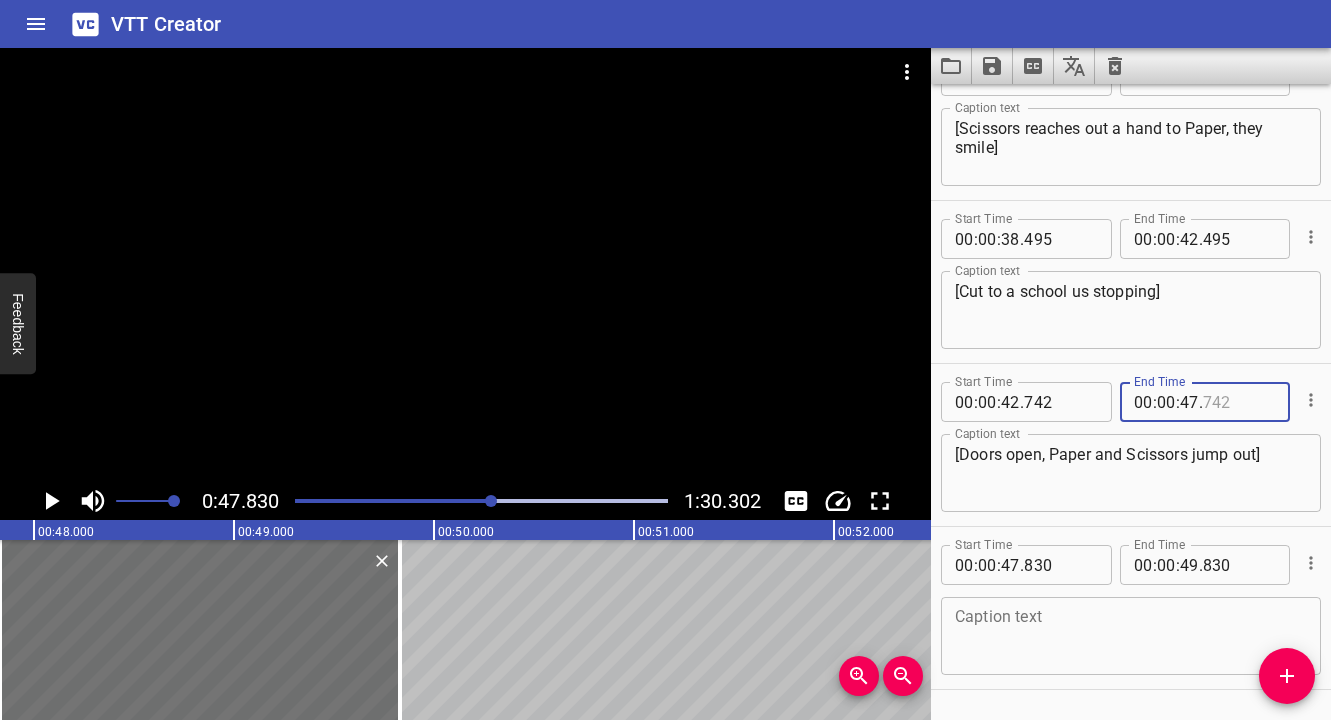 type on "742" 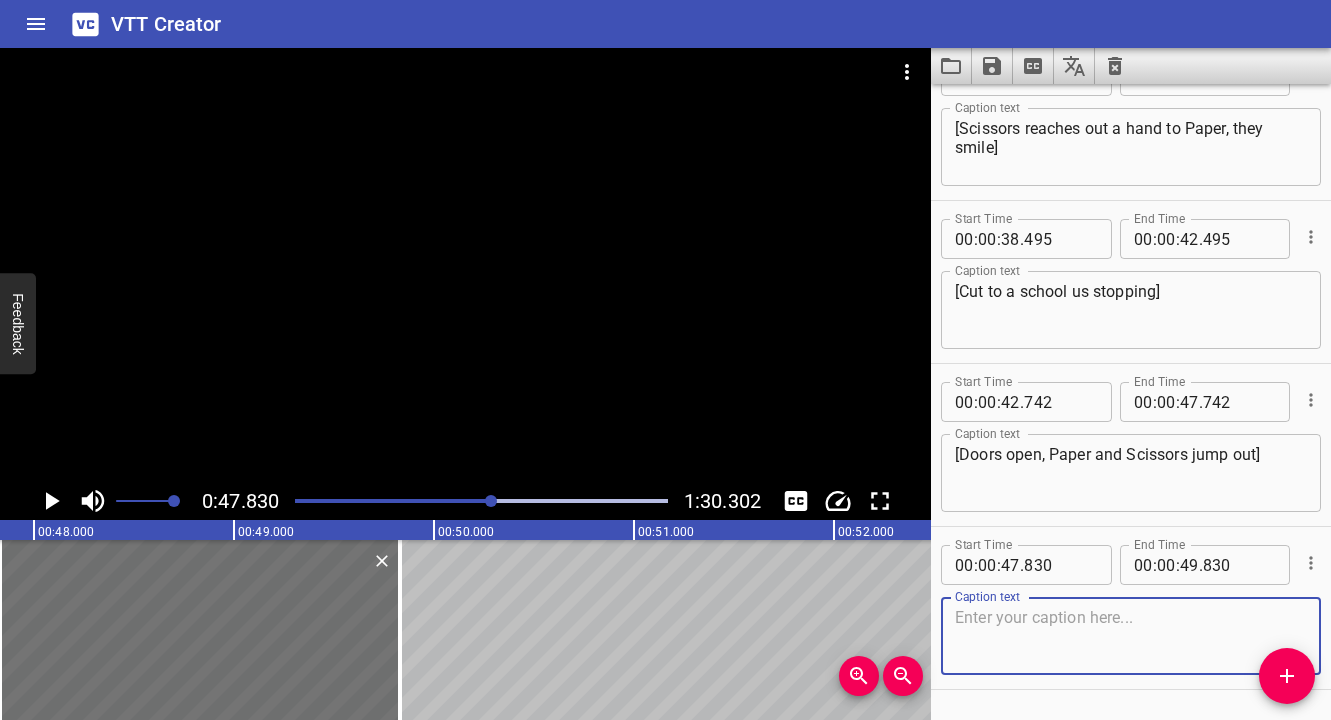 click at bounding box center (1131, 636) 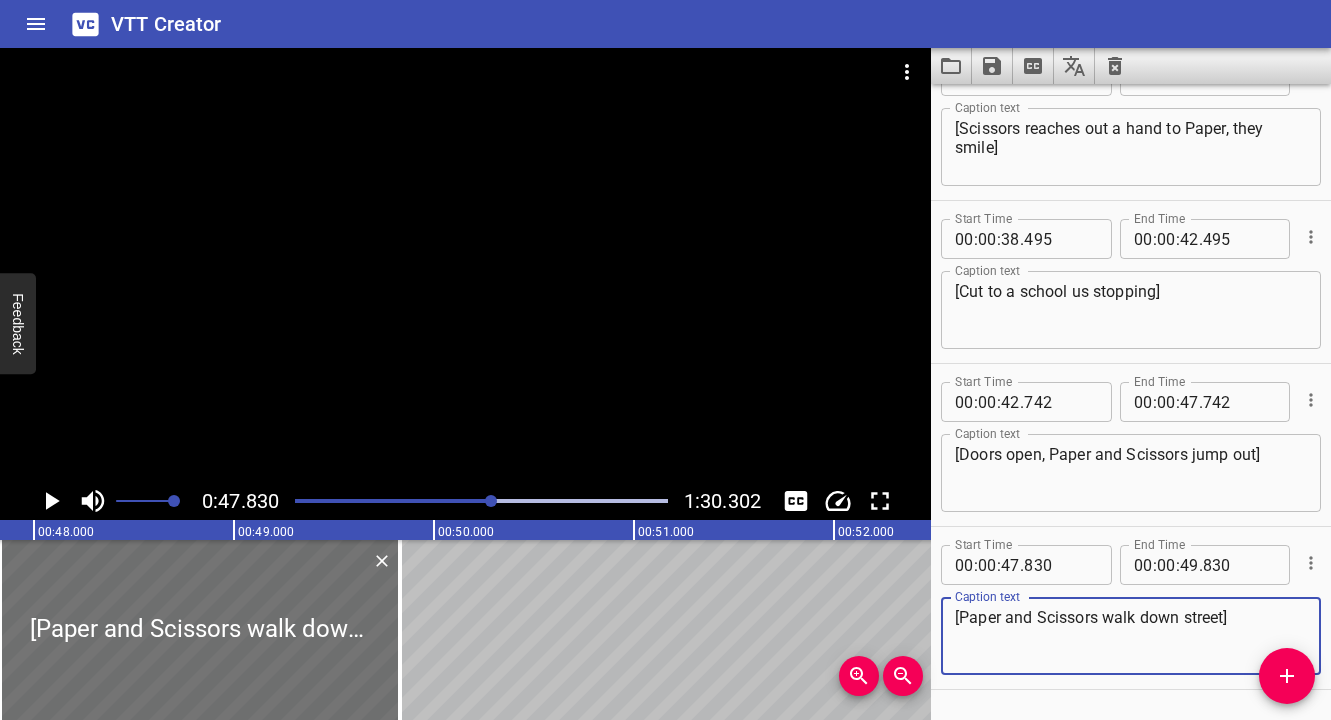 click 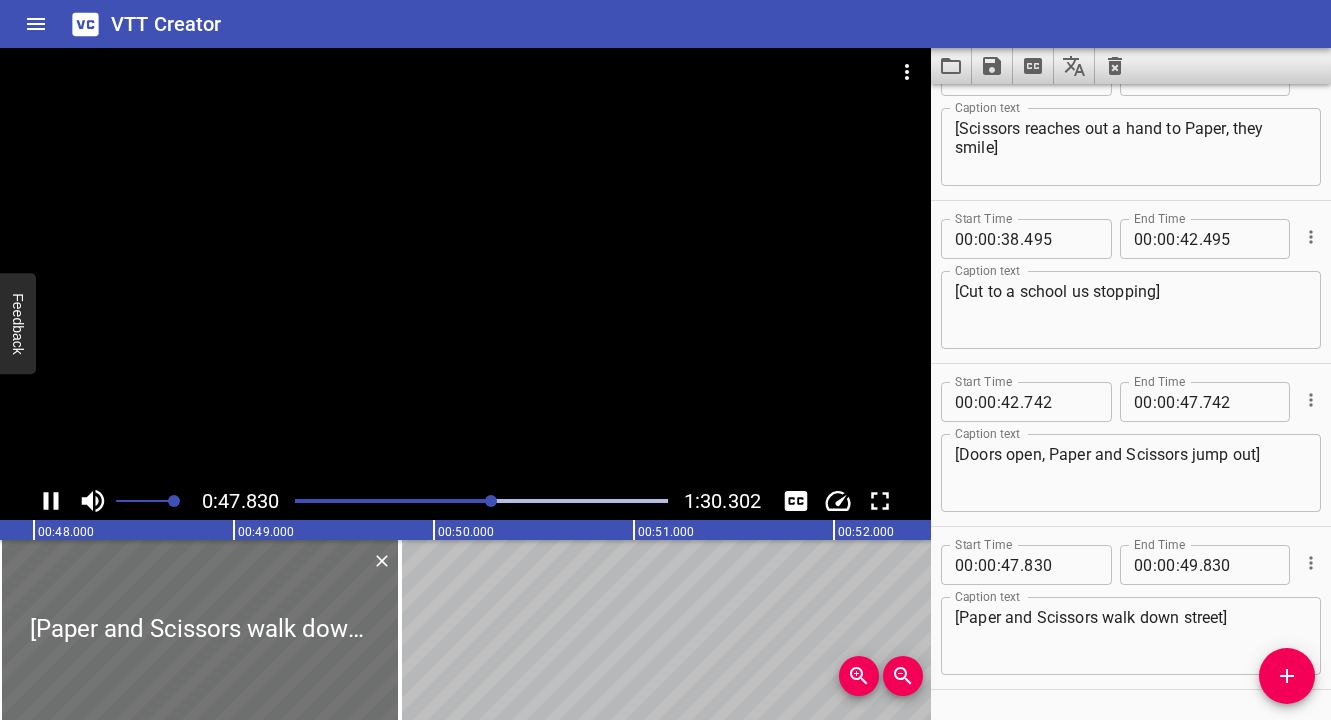 scroll, scrollTop: 0, scrollLeft: 9568, axis: horizontal 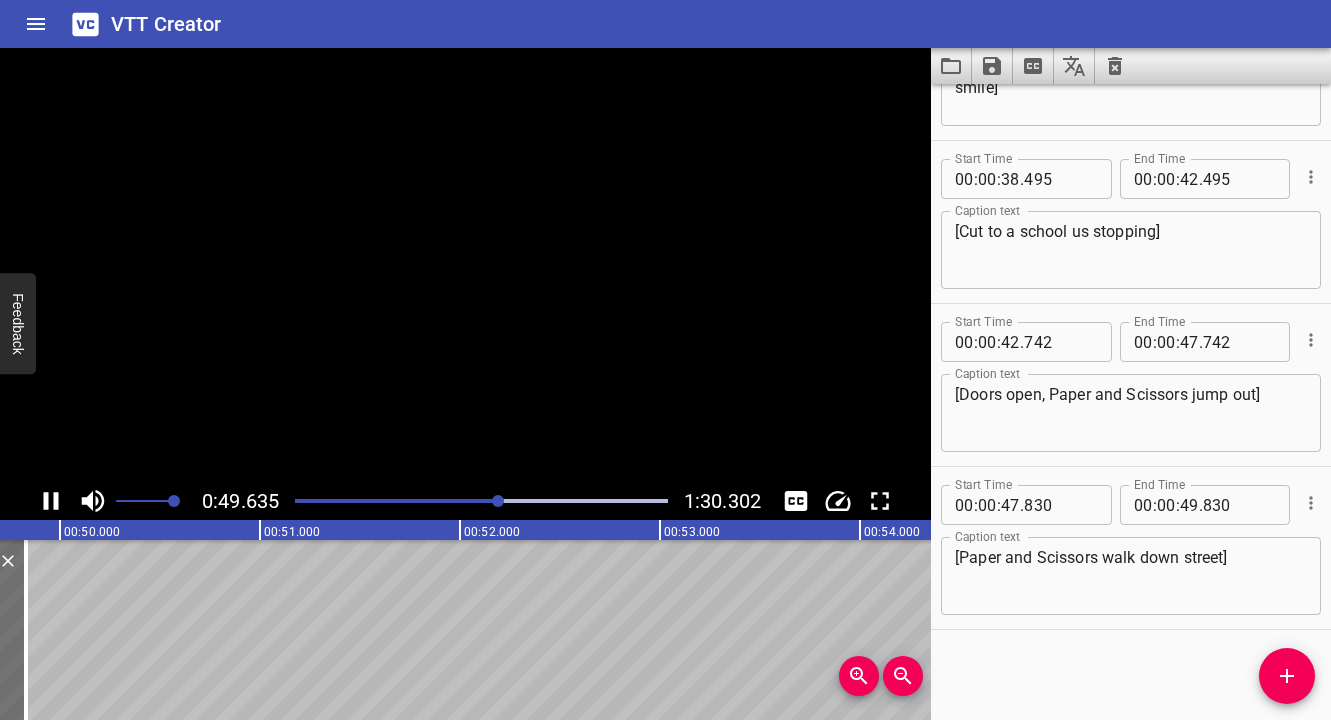 click 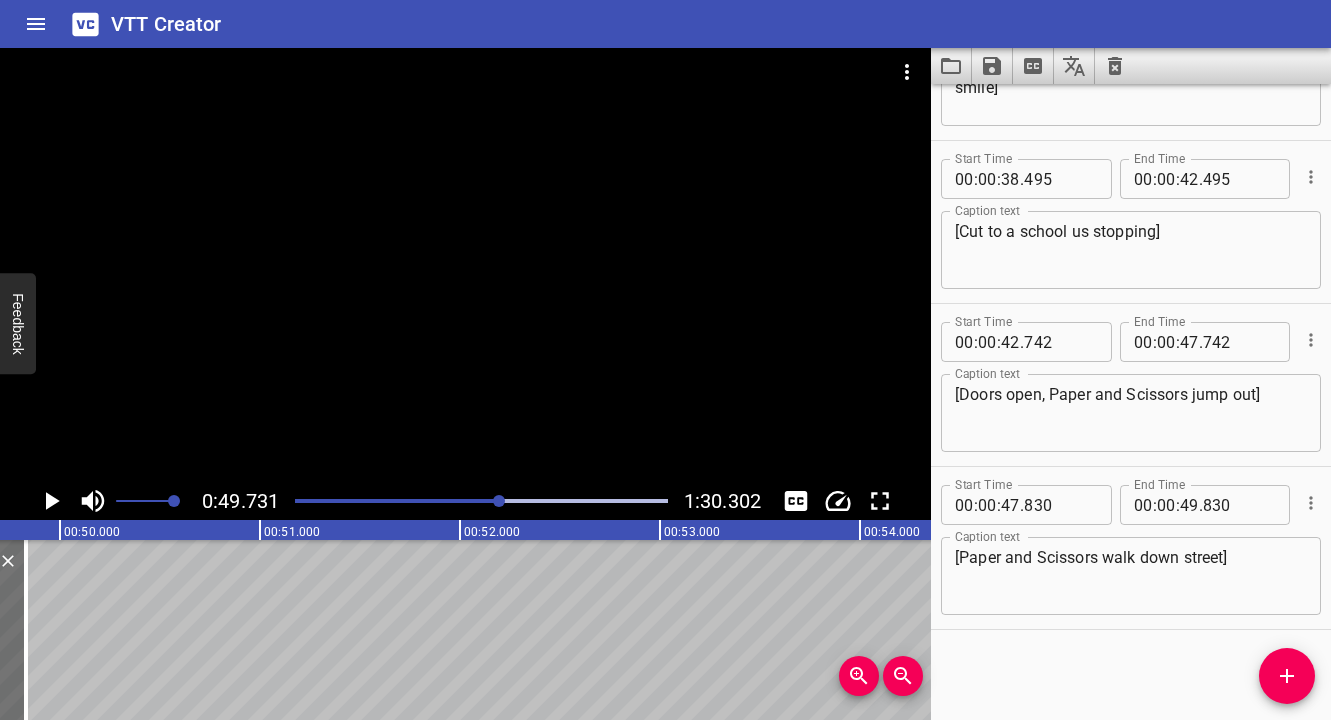 scroll, scrollTop: 0, scrollLeft: 9946, axis: horizontal 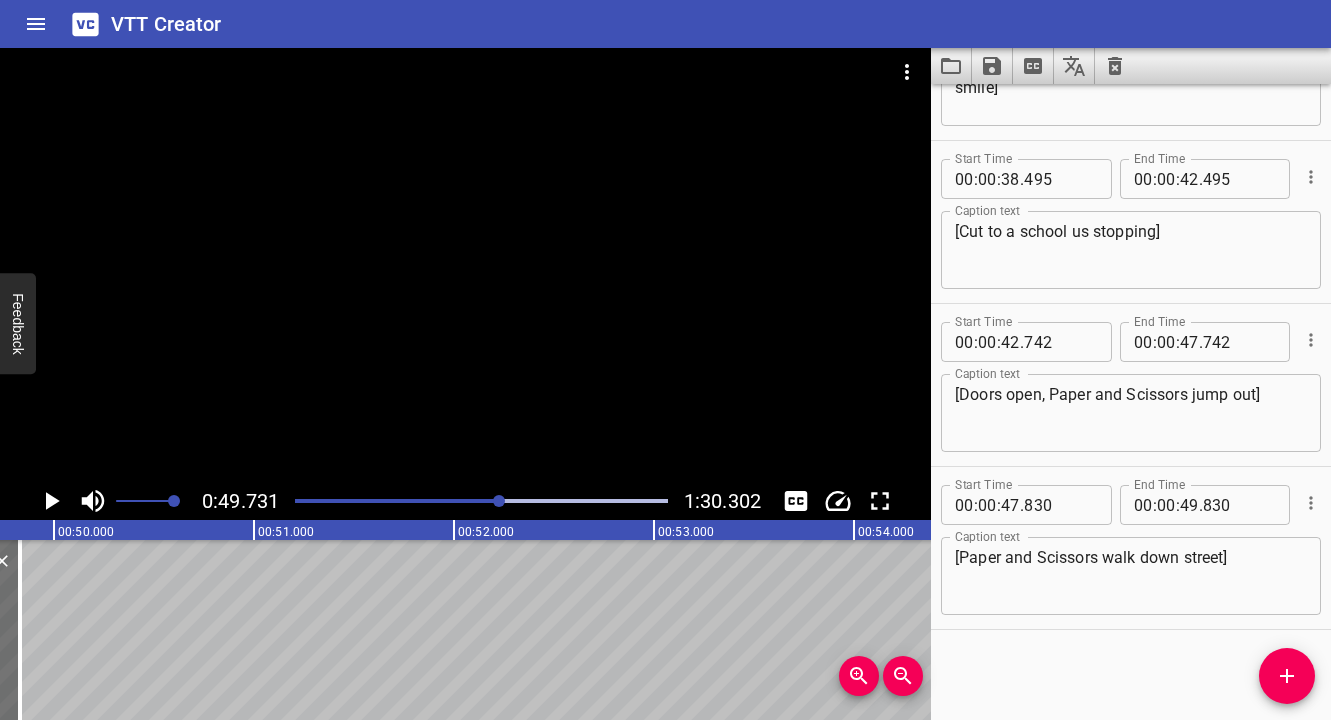 click on "[Paper and Scissors walk down street]" at bounding box center (1131, 576) 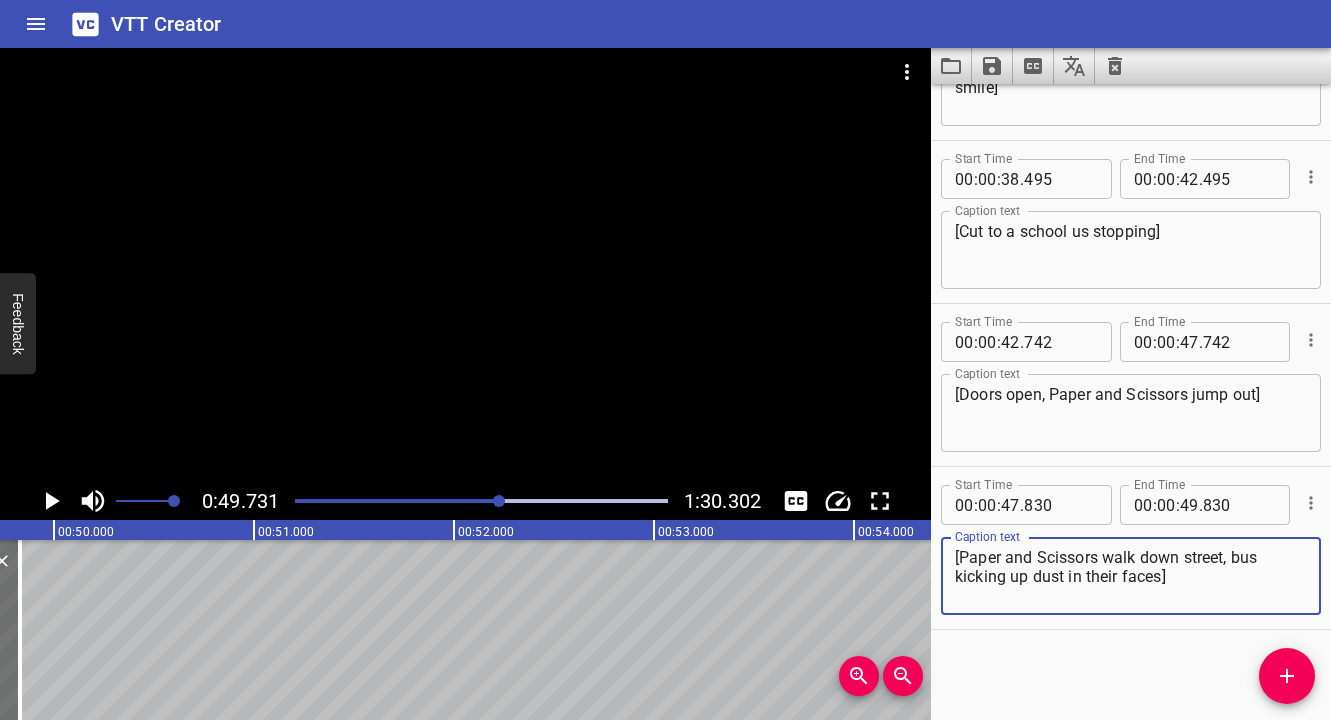 type on "[Paper and Scissors walk down street, bus kicking up dust in their faces]" 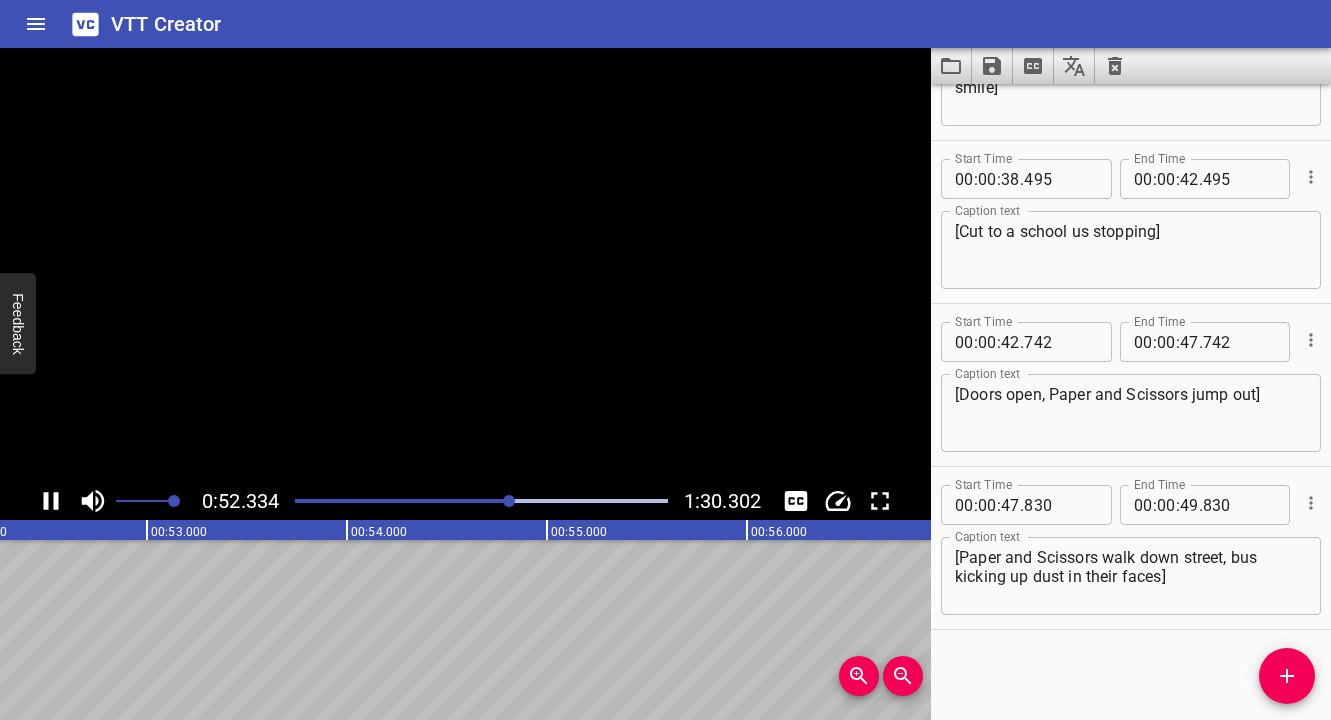 click 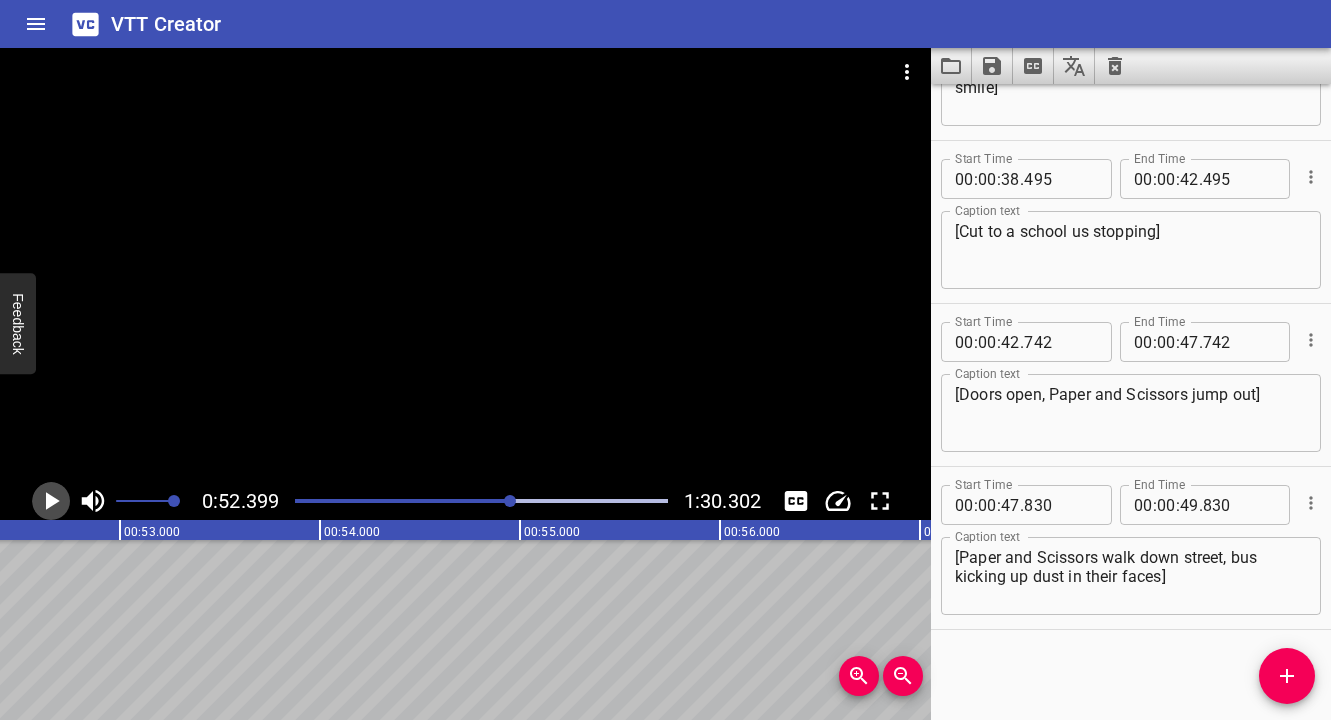 click 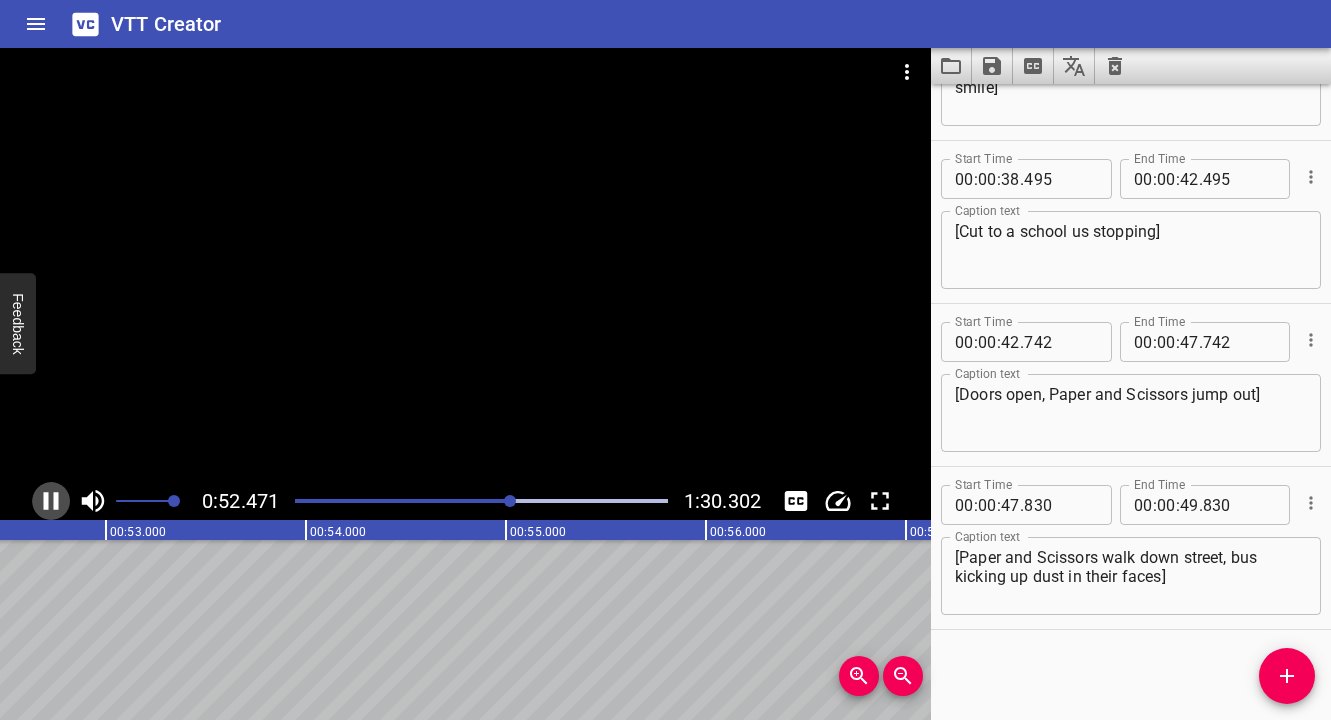 click 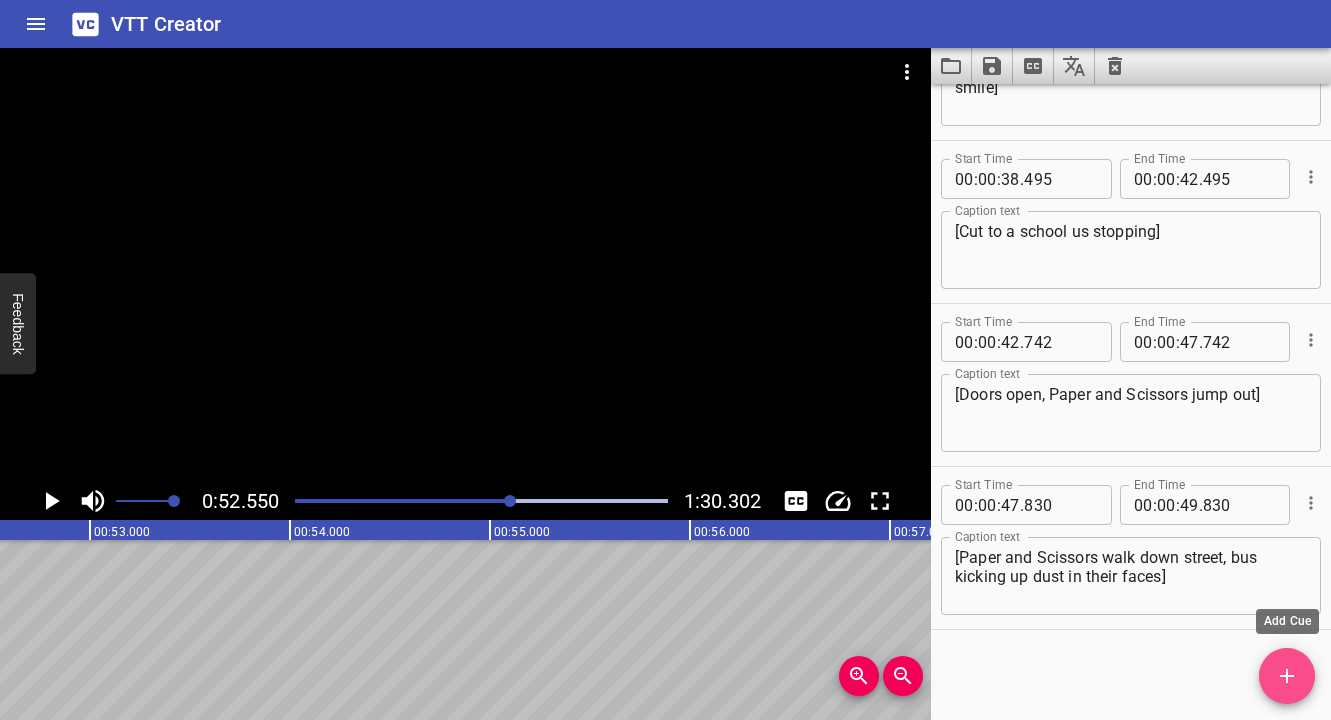click 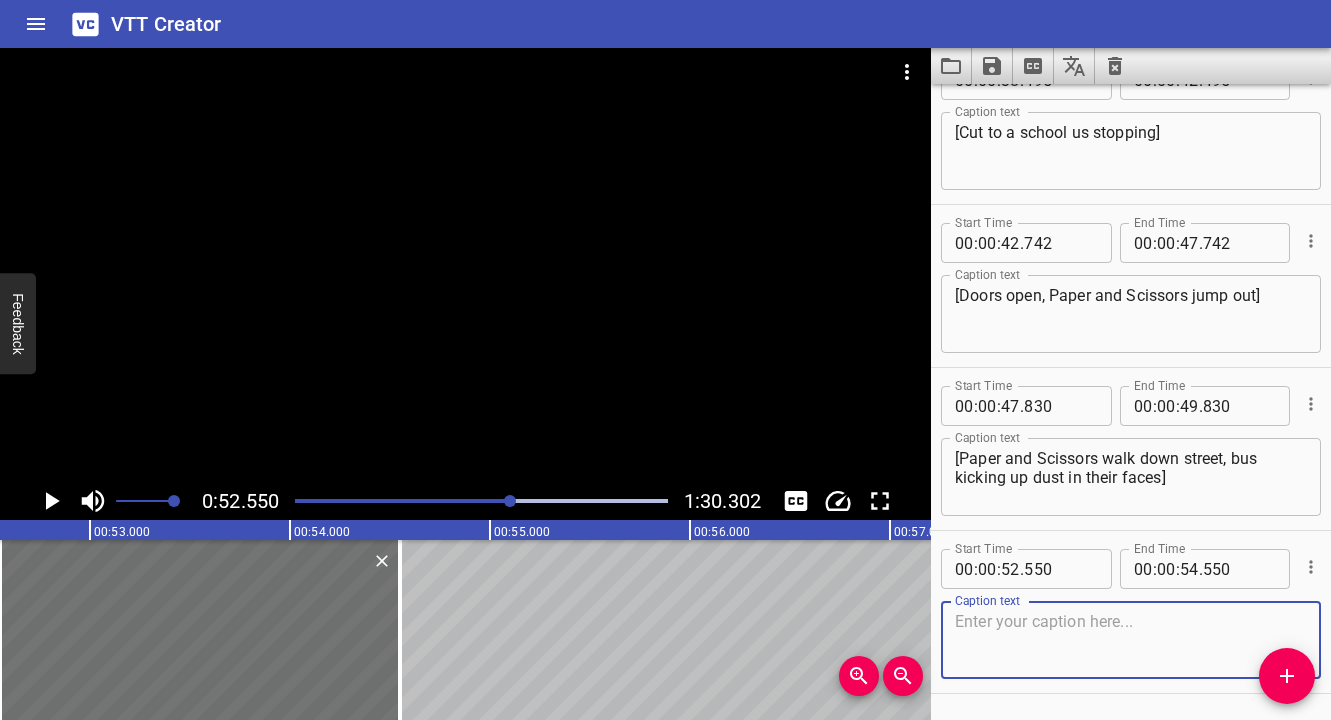 scroll, scrollTop: 2663, scrollLeft: 0, axis: vertical 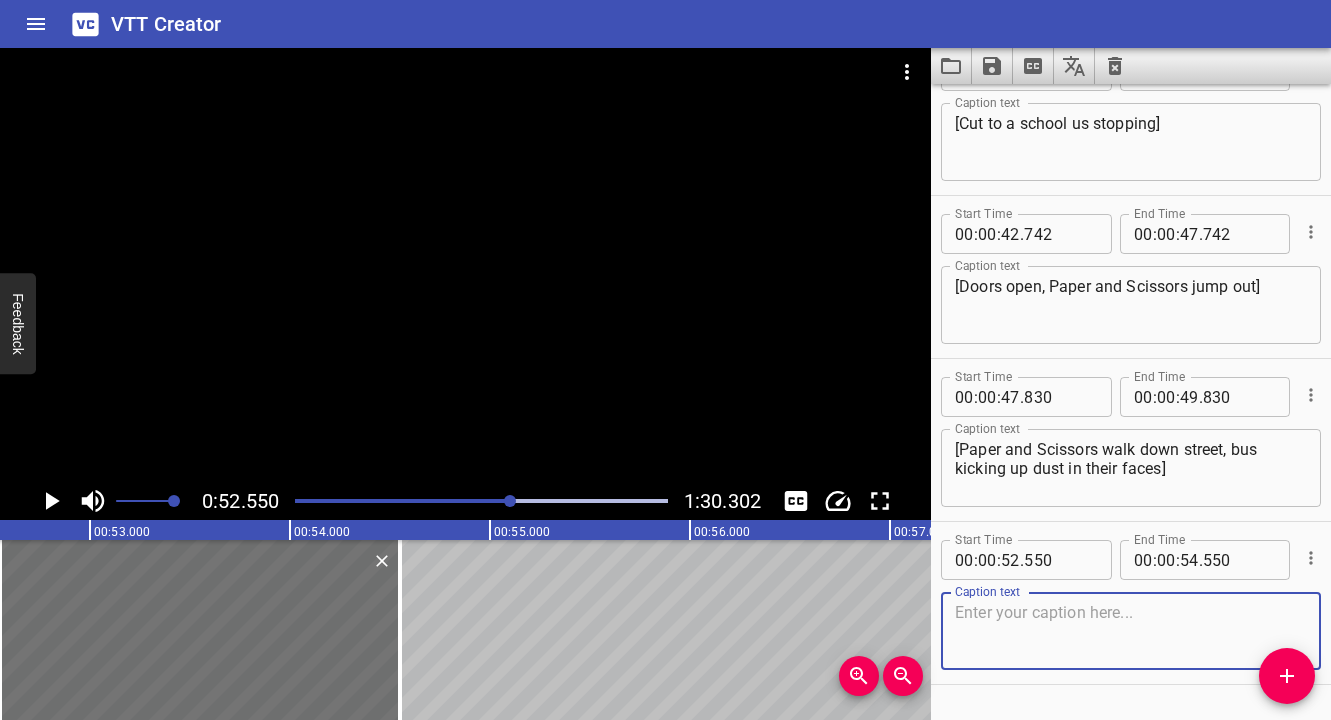 click on "49" at bounding box center (1189, 397) 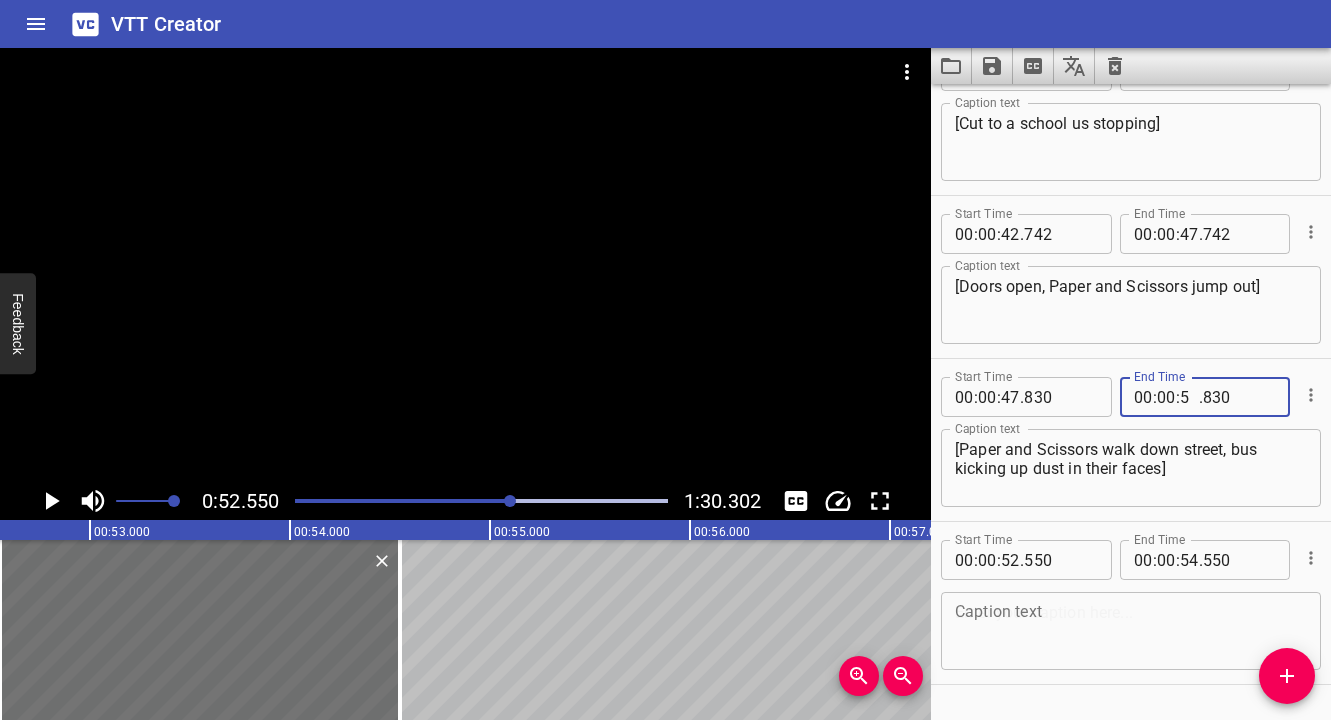 type on "52" 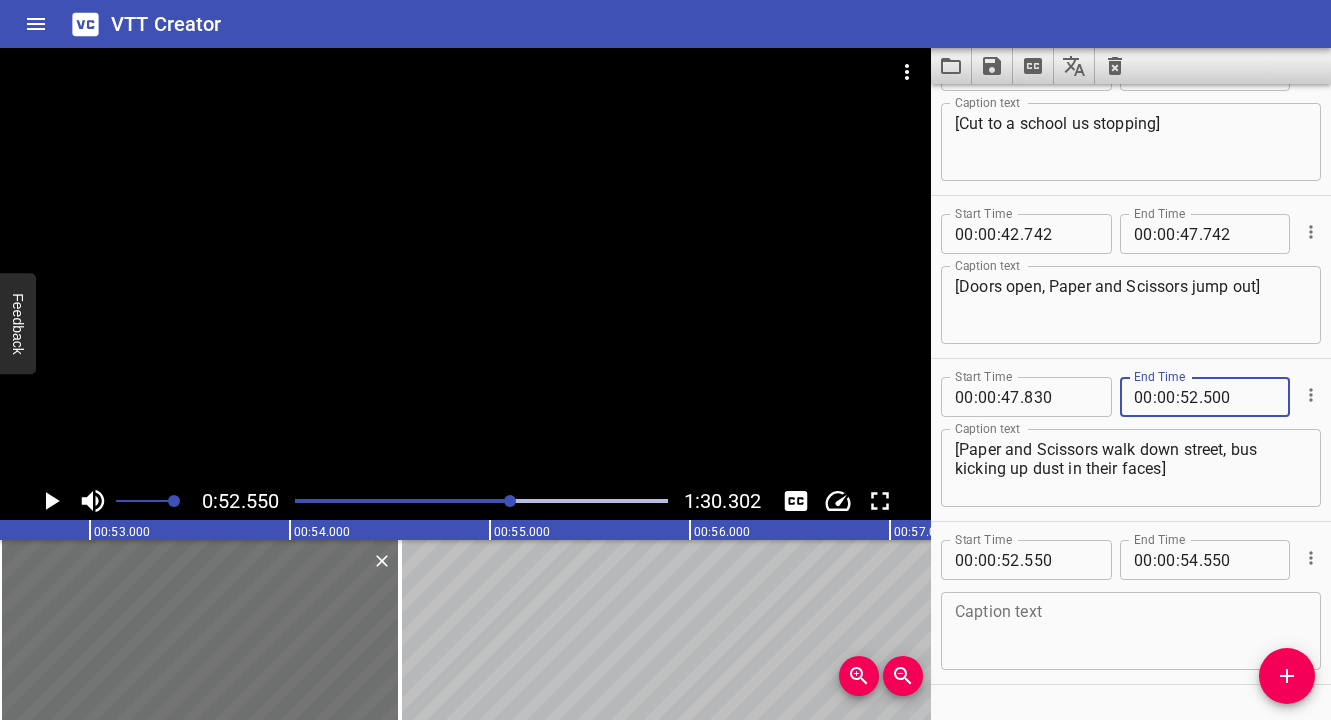 type on "500" 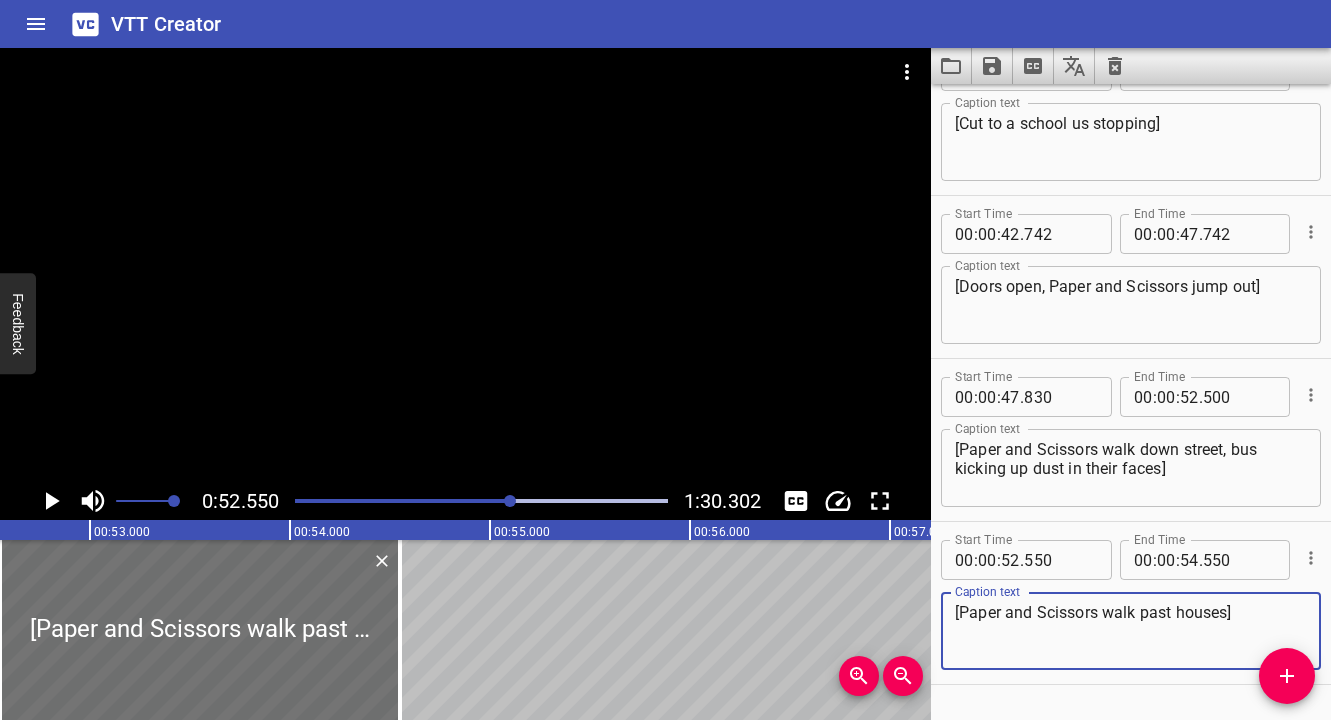 click 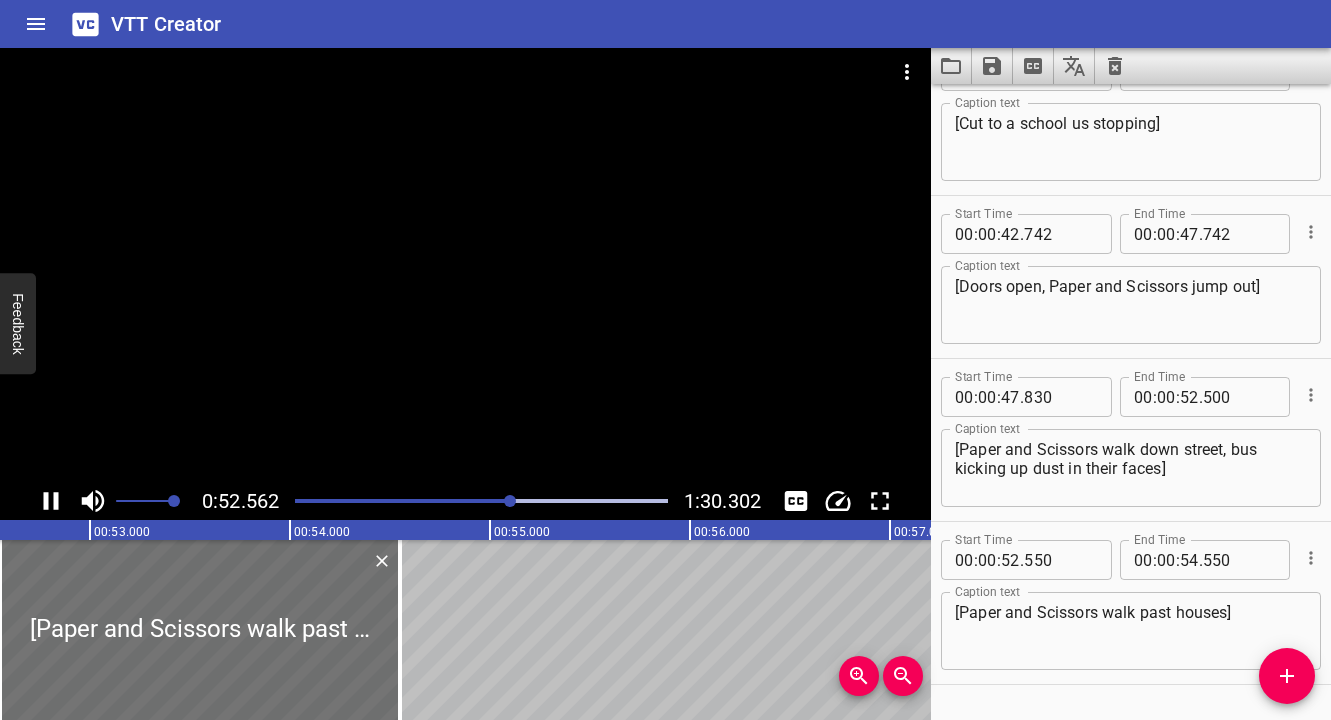 scroll, scrollTop: 0, scrollLeft: 10512, axis: horizontal 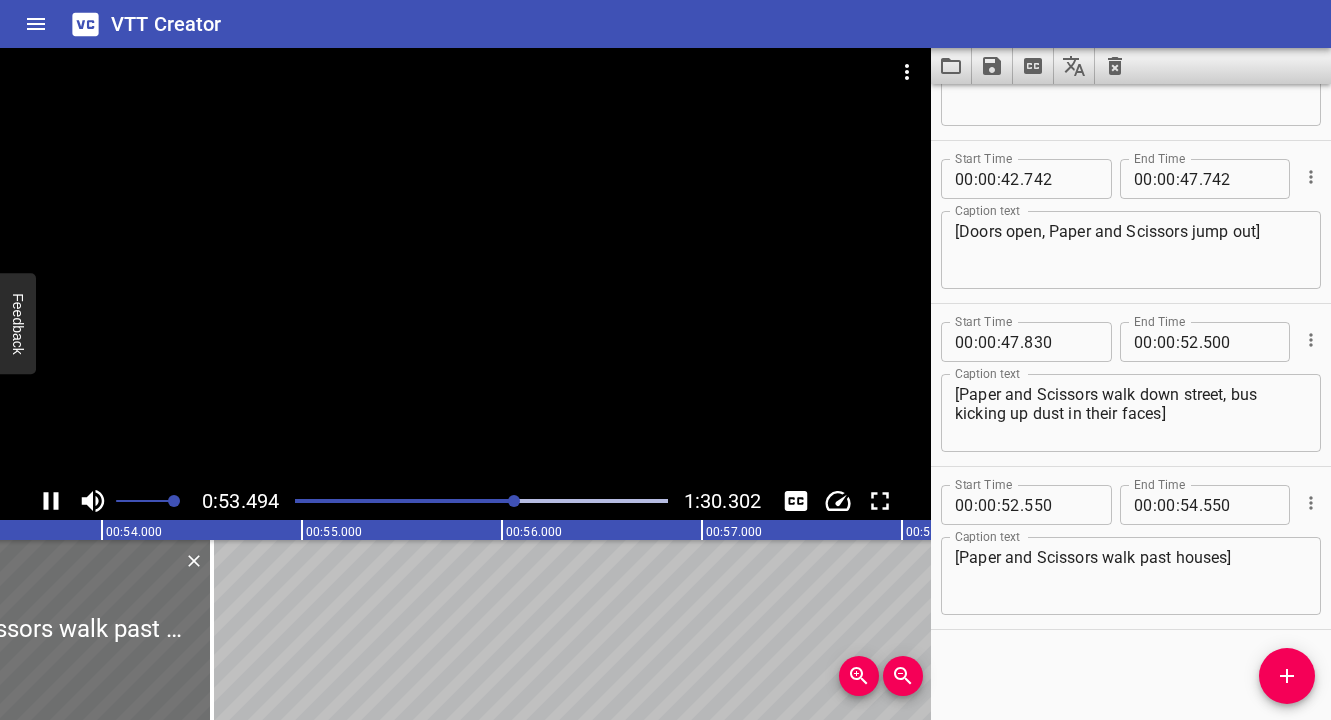 click on "[Paper and Scissors walk past houses]" at bounding box center (1131, 576) 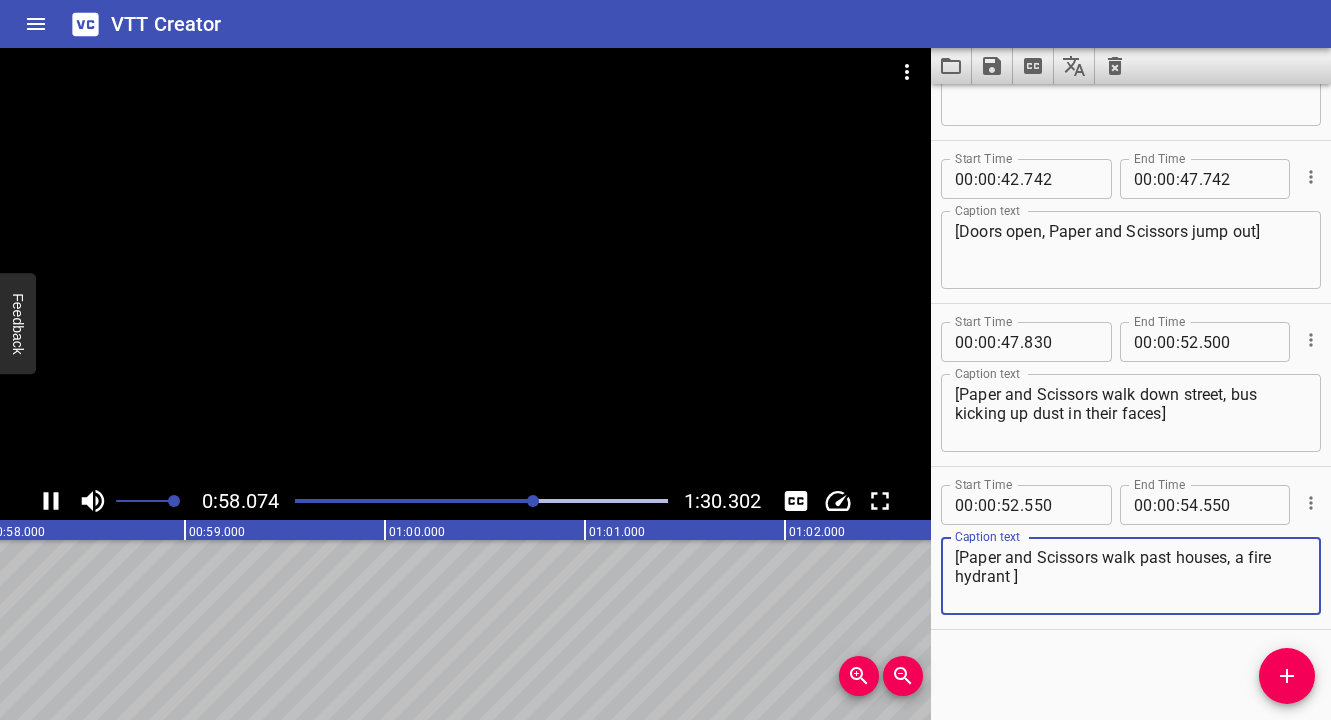 click 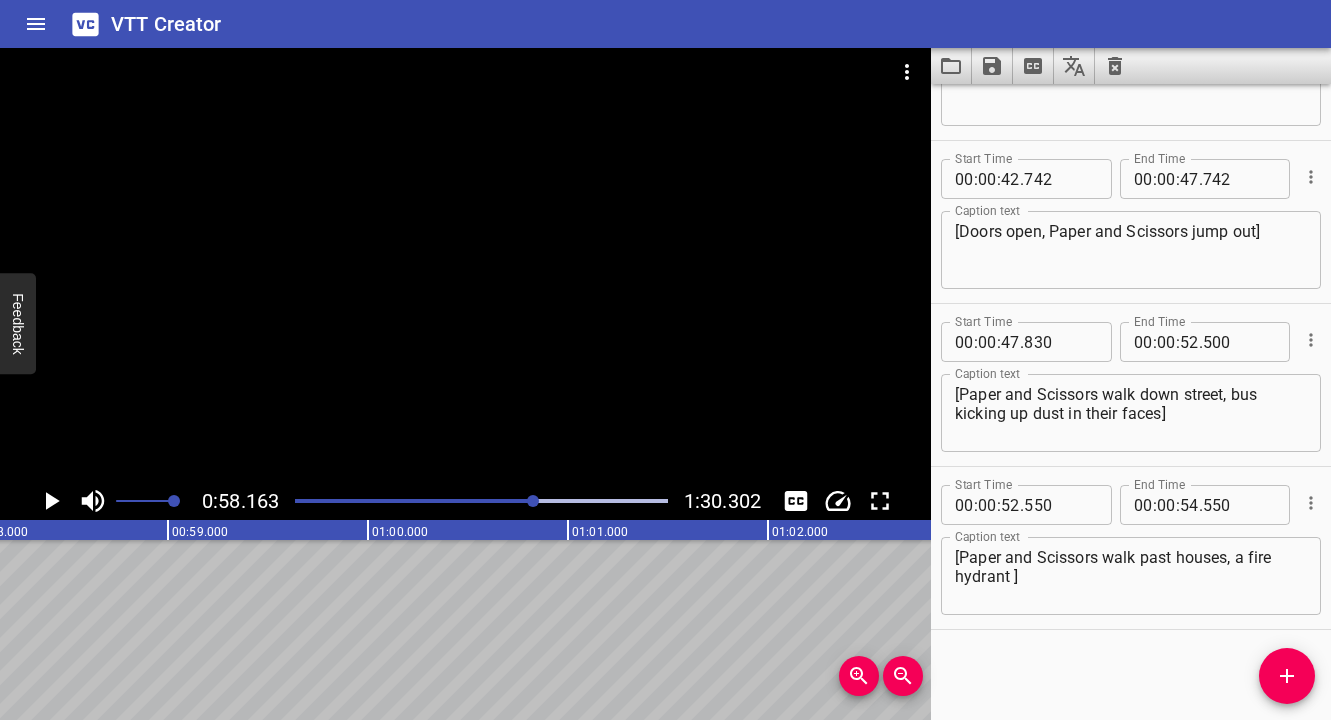 click at bounding box center [349, 501] 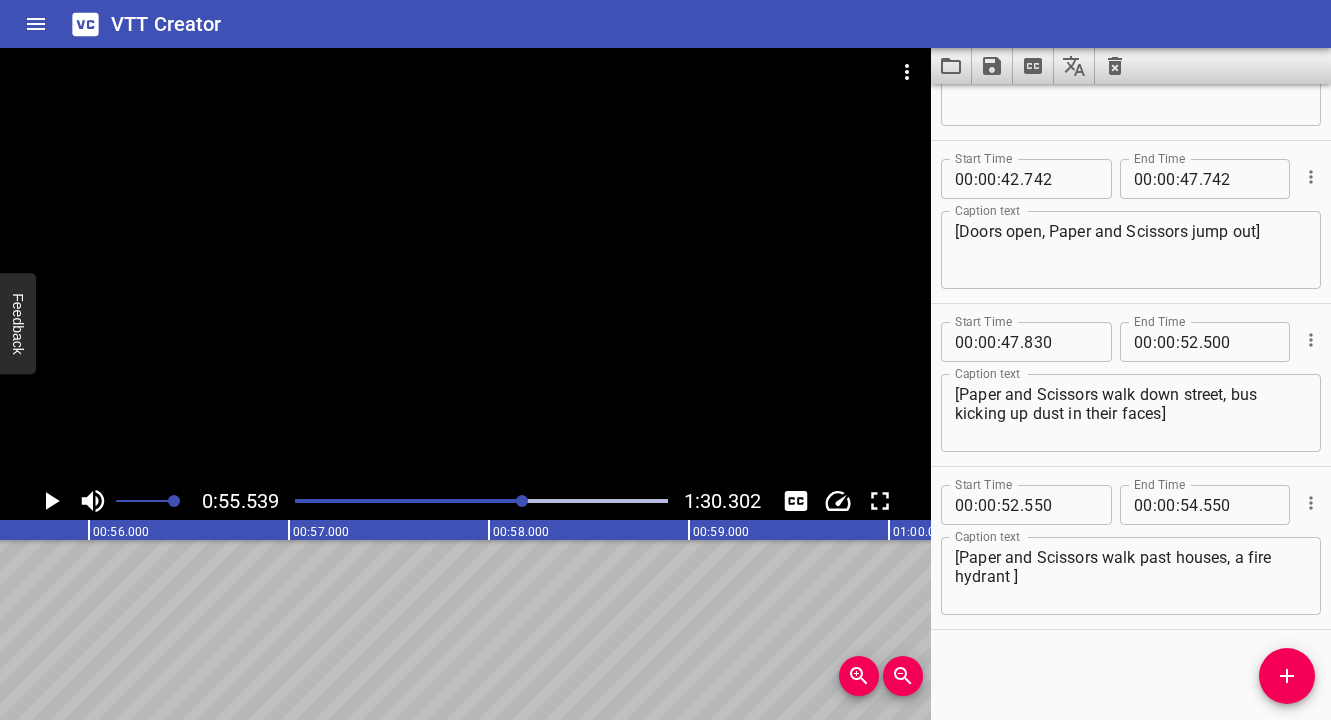 scroll, scrollTop: 0, scrollLeft: 11107, axis: horizontal 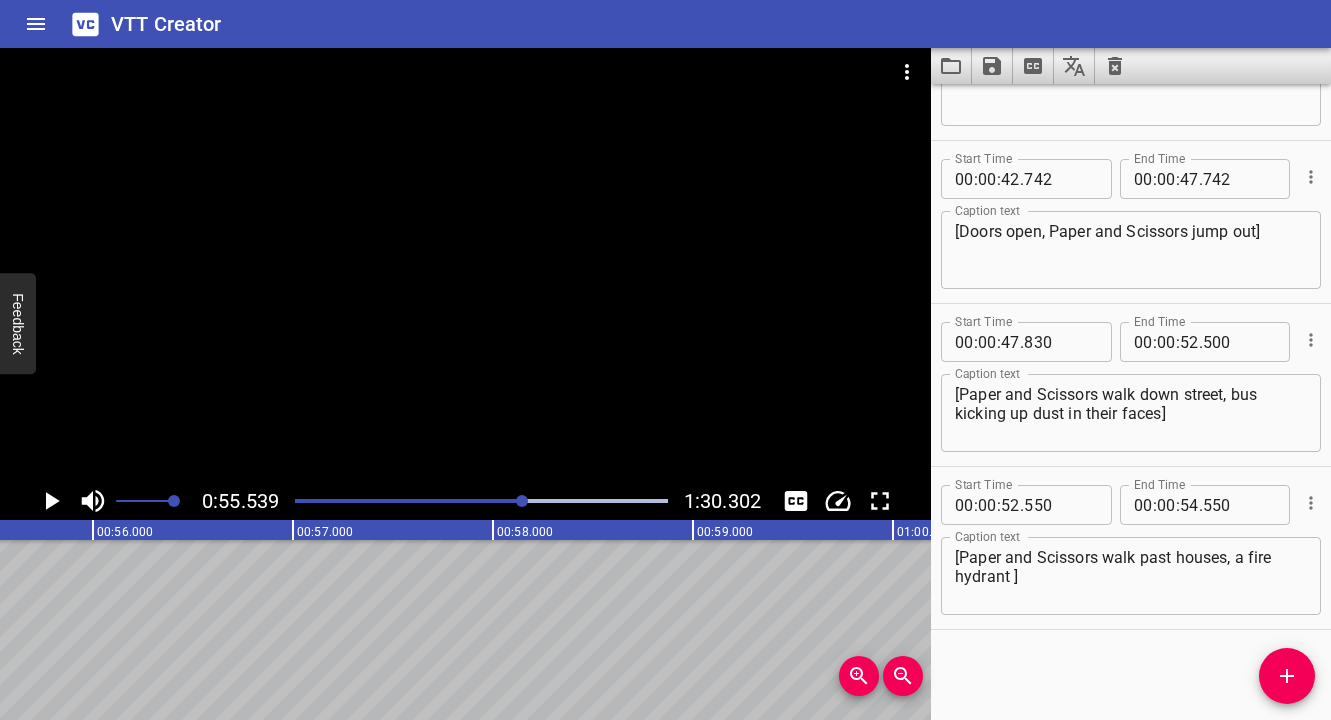 click 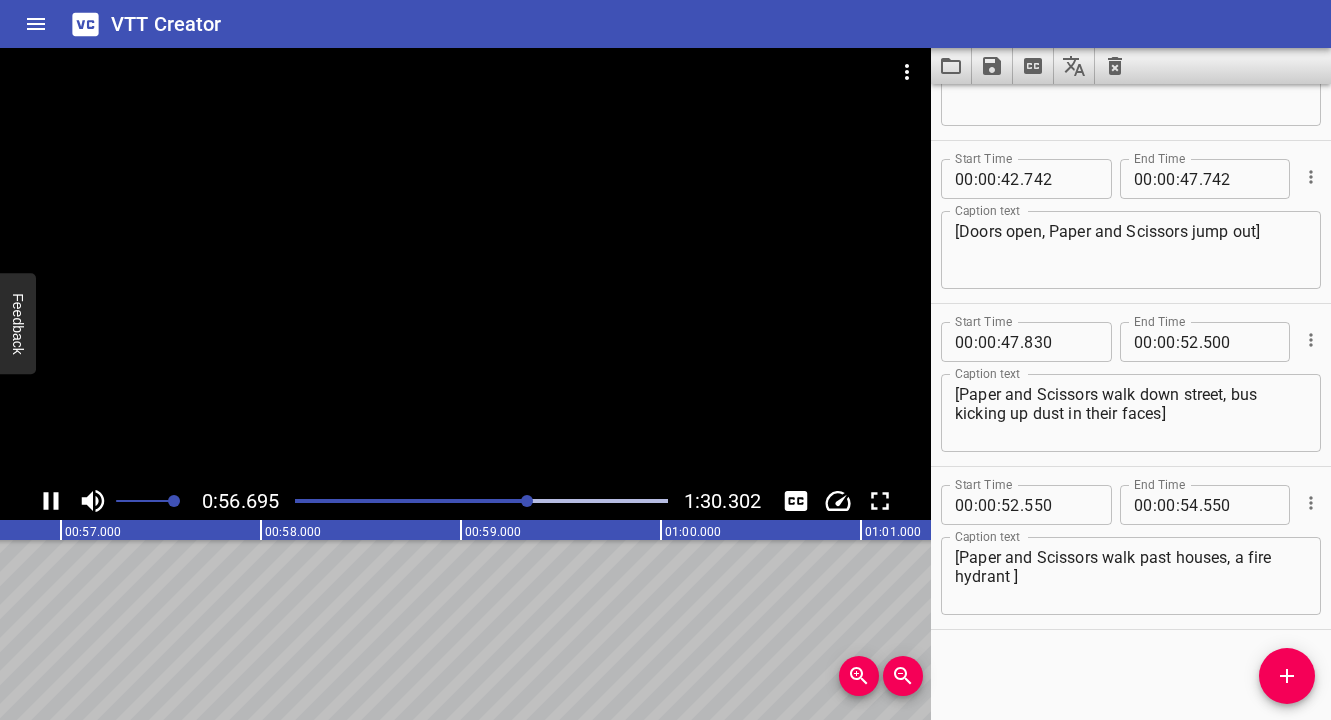 click 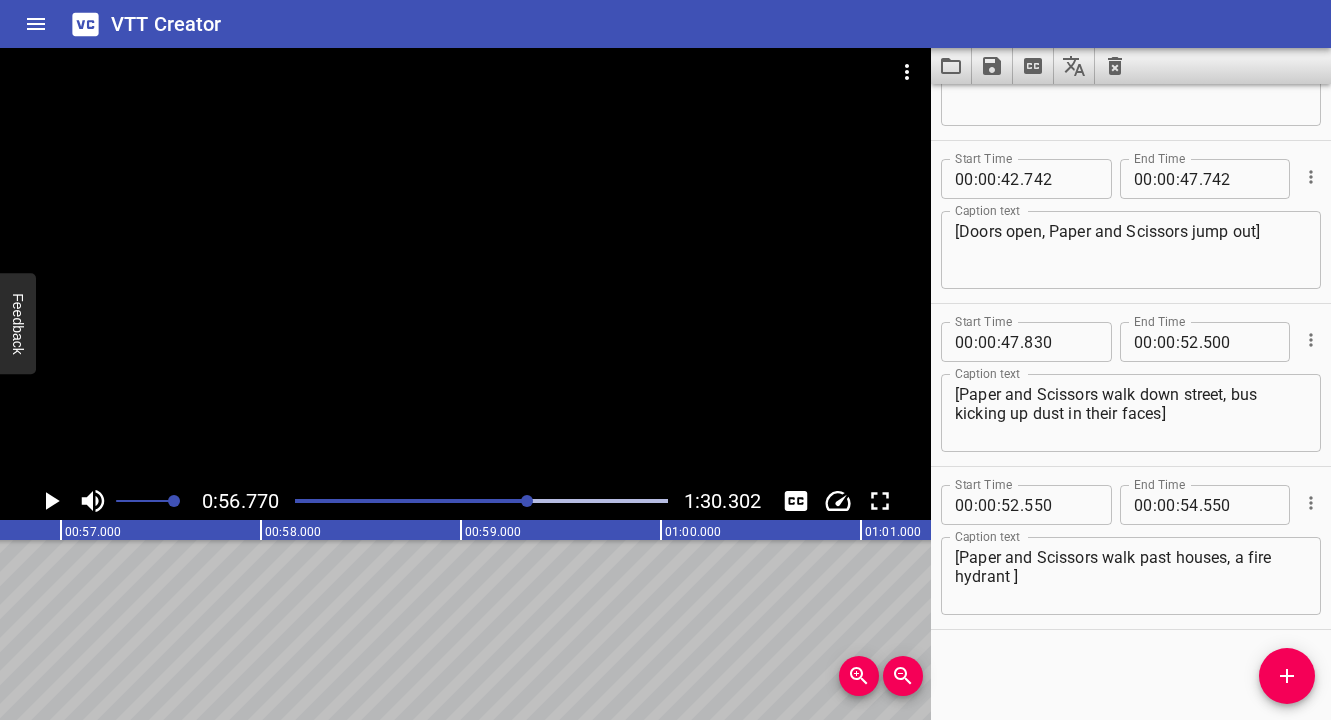 scroll, scrollTop: 0, scrollLeft: 11354, axis: horizontal 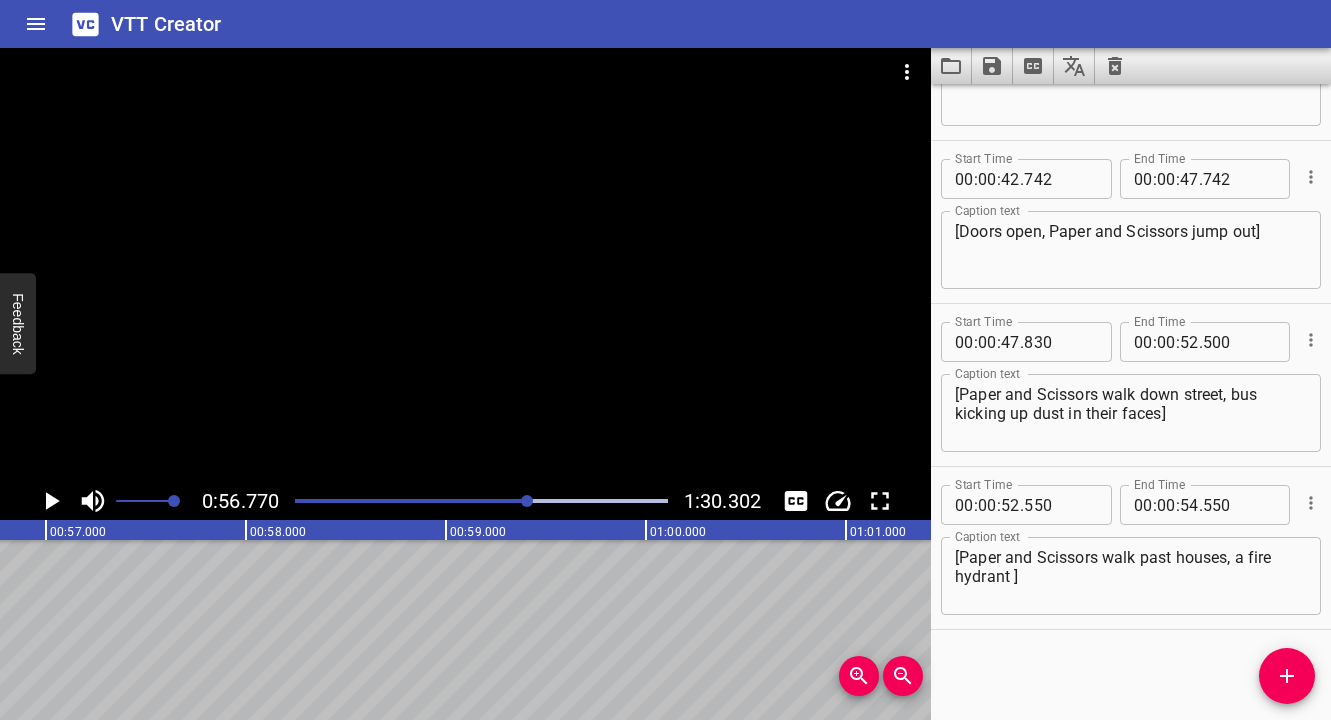 click on "[Paper and Scissors walk past houses, a fire hydrant ]" at bounding box center [1131, 576] 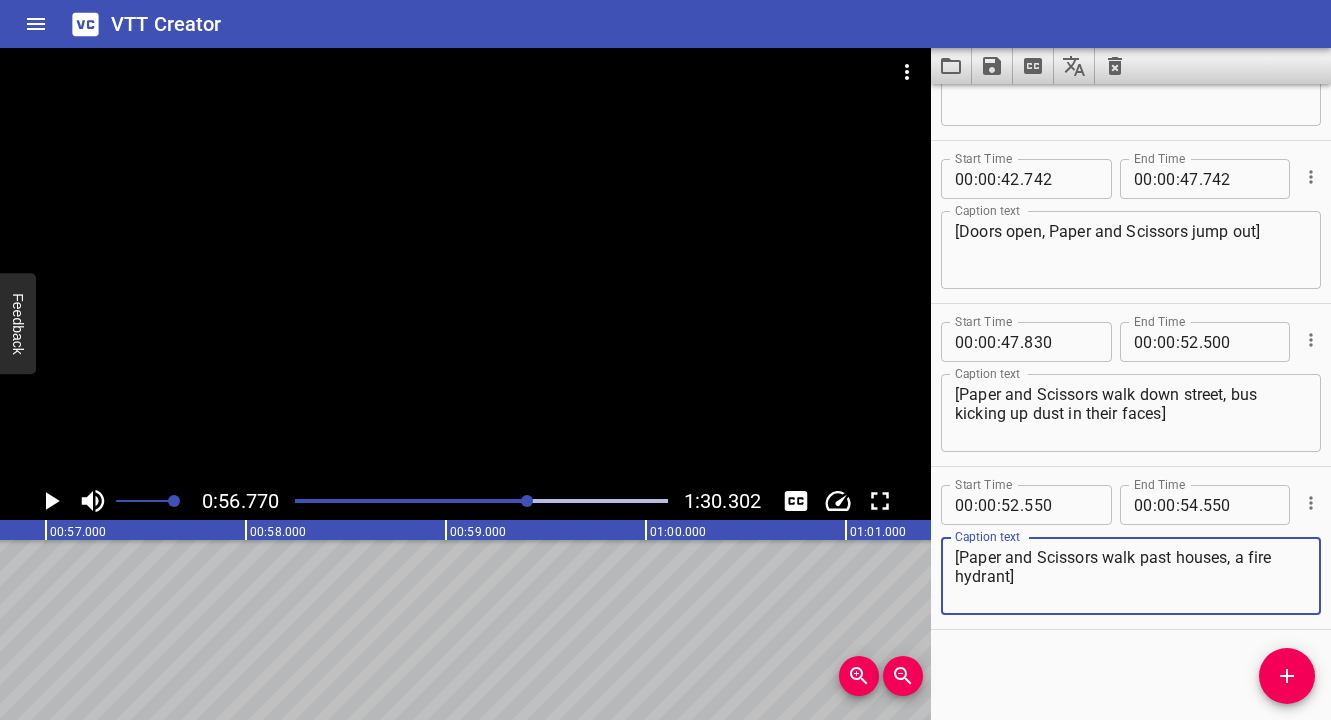 type on "[Paper and Scissors walk past houses, a fire hydrant]" 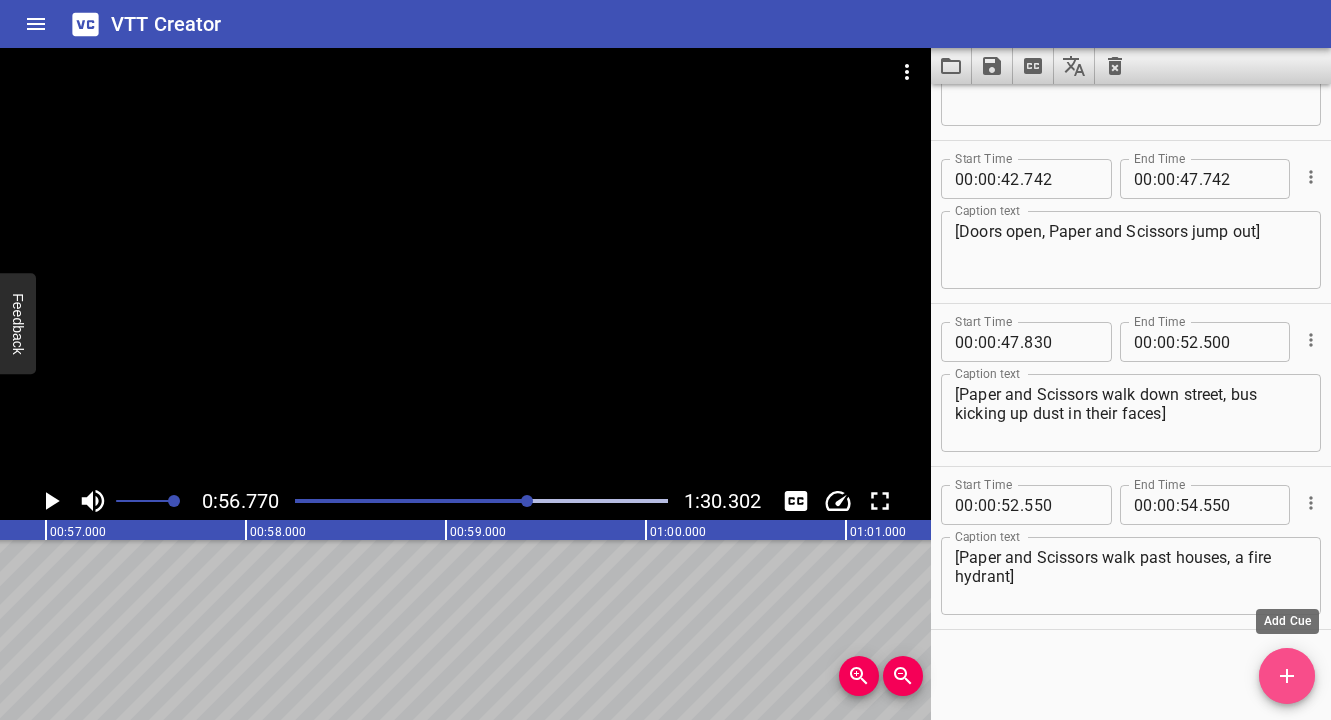 click at bounding box center (1287, 676) 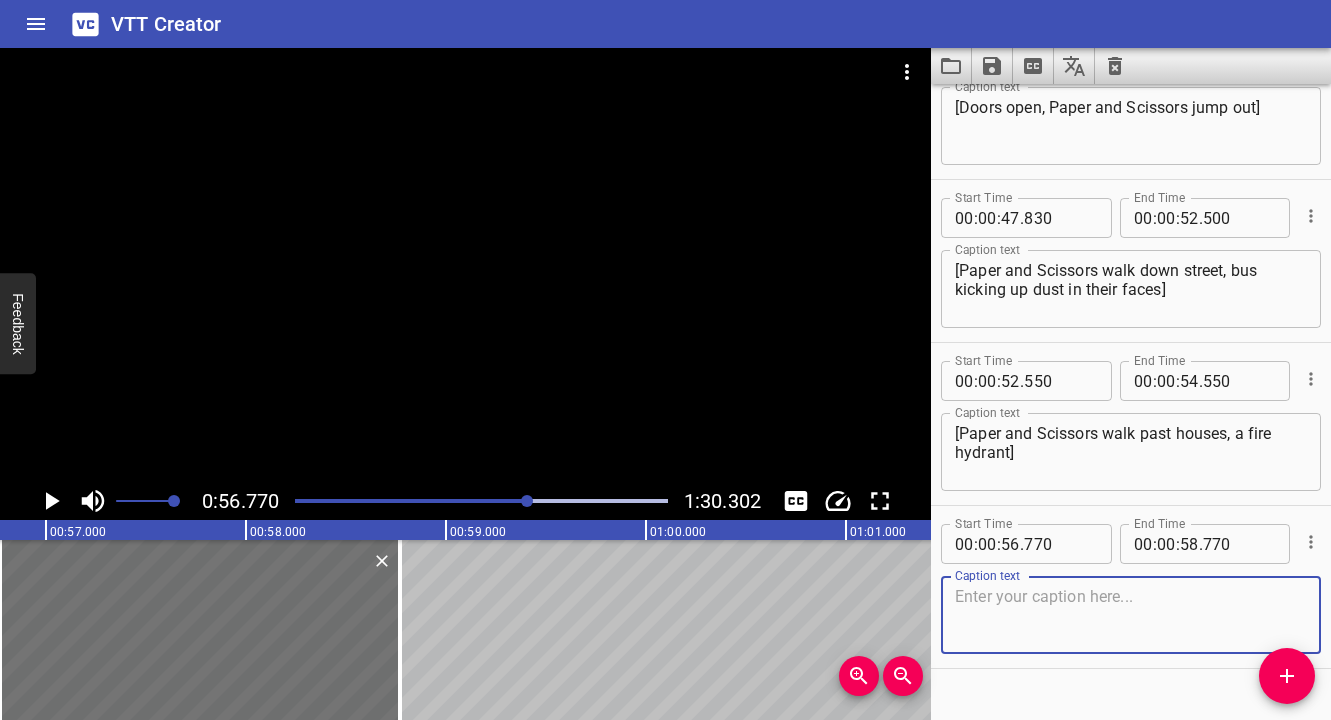 scroll, scrollTop: 2848, scrollLeft: 0, axis: vertical 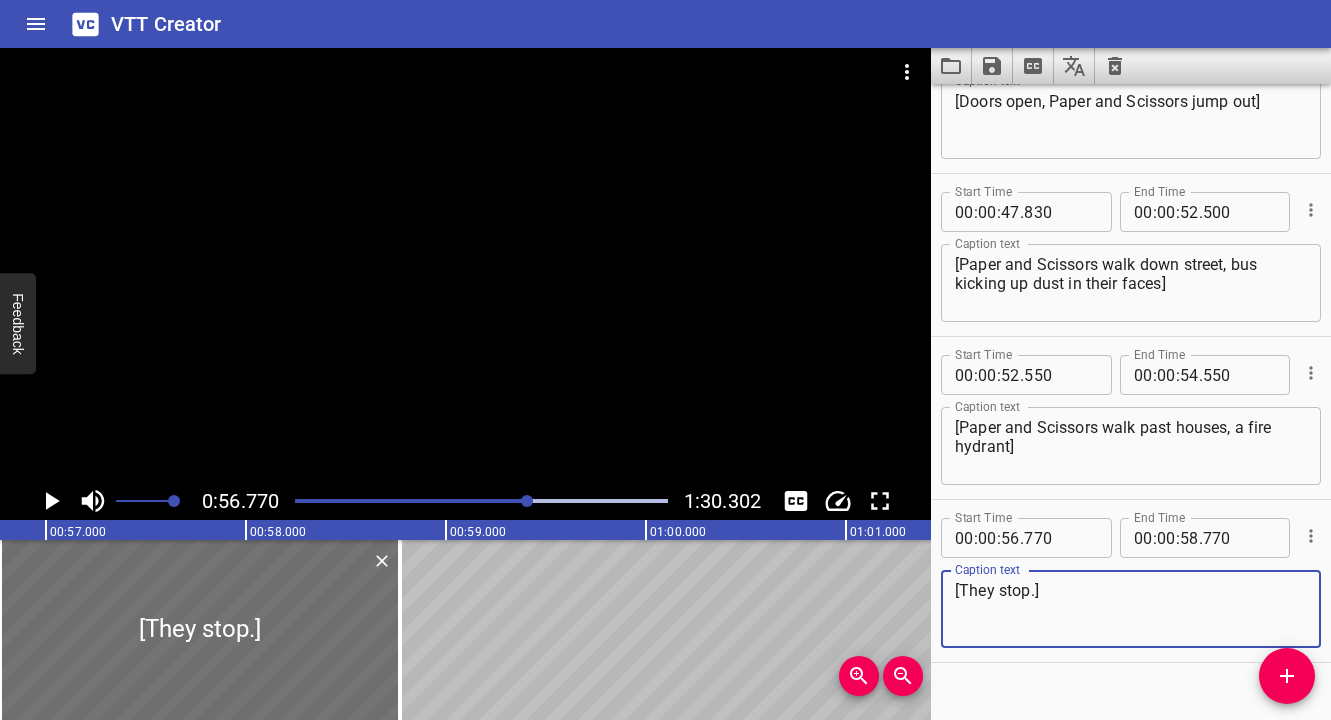 type on "[They stop.]" 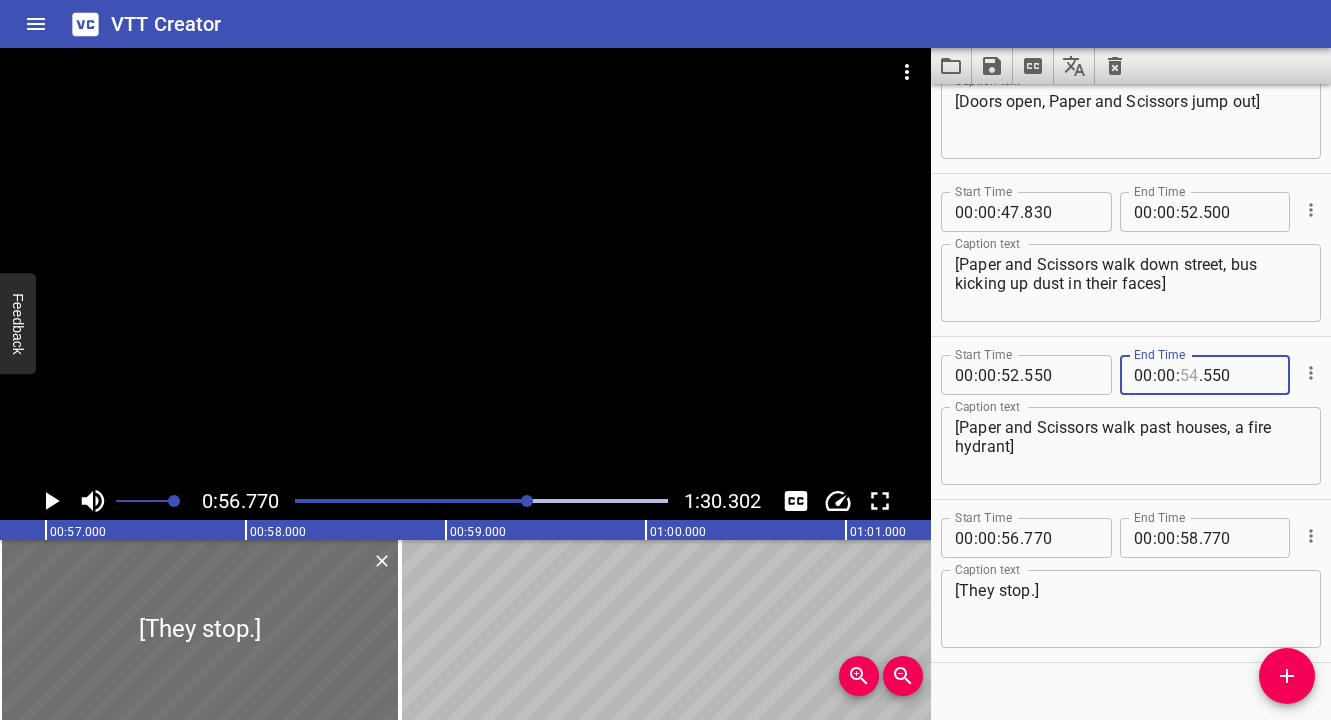 click at bounding box center [1189, 375] 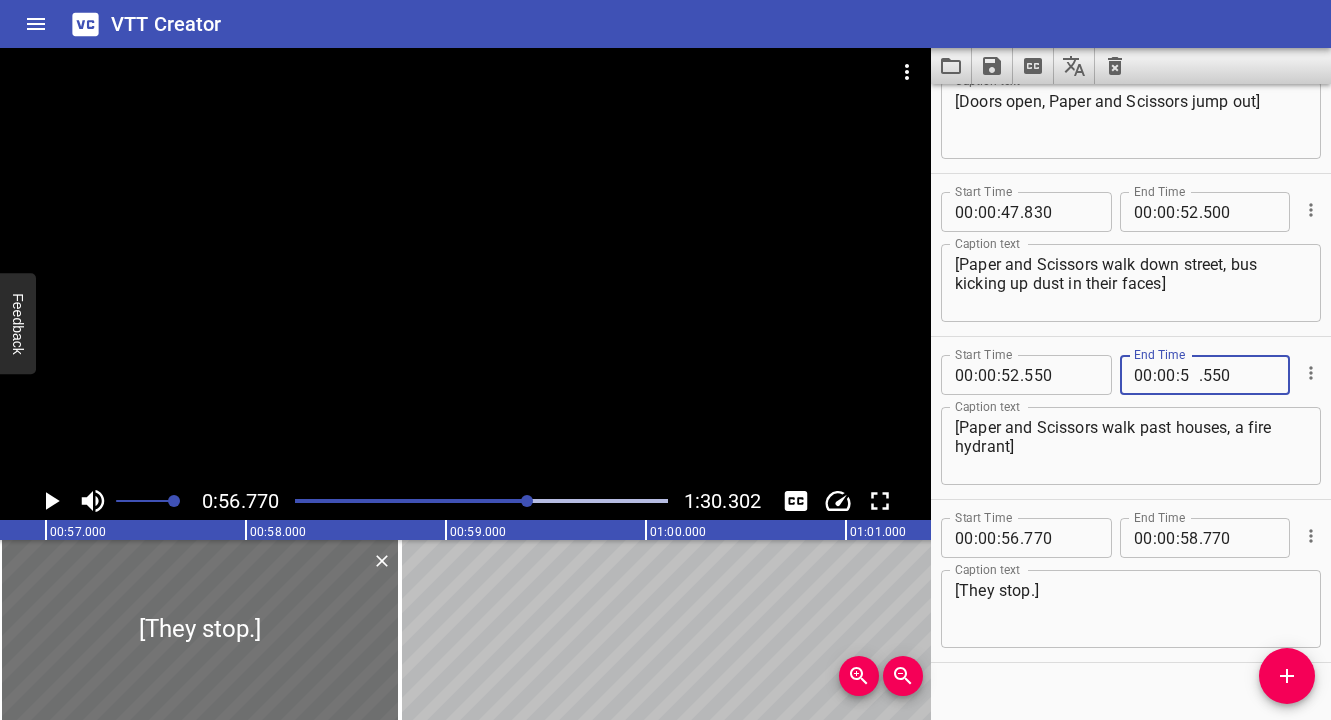 type on "56" 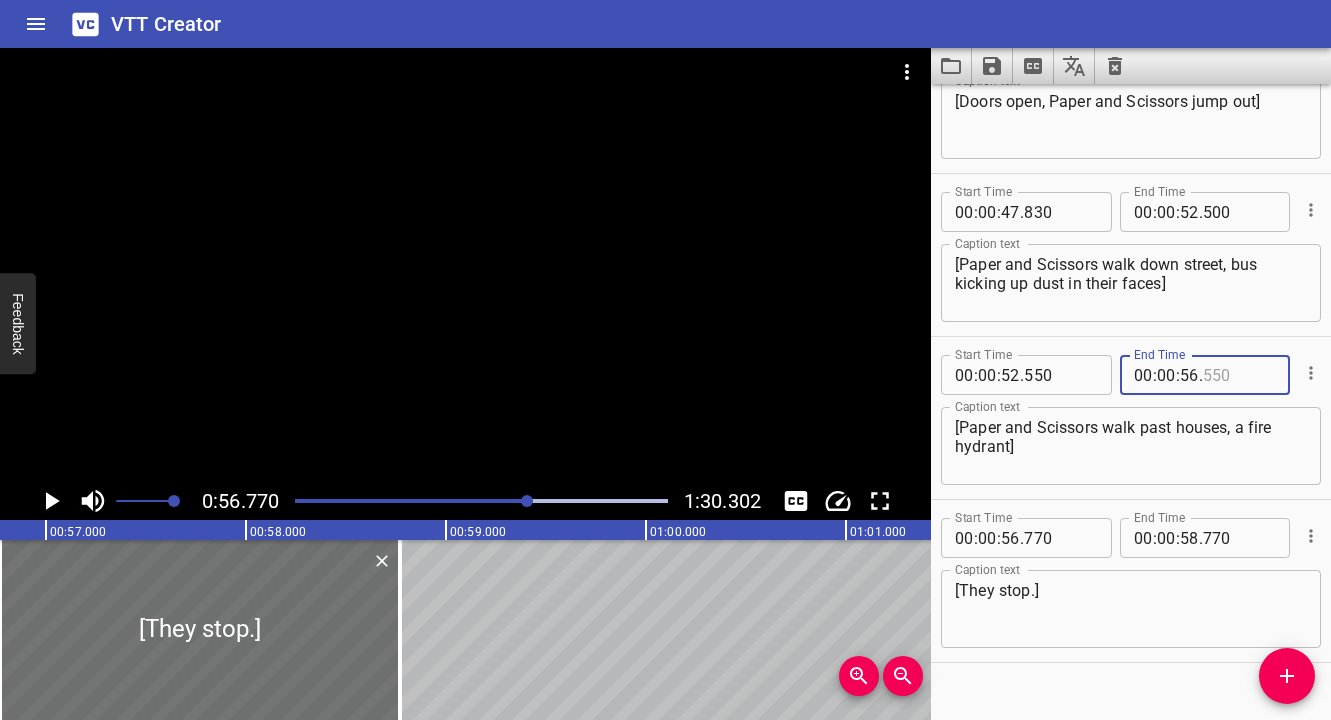 type on "550" 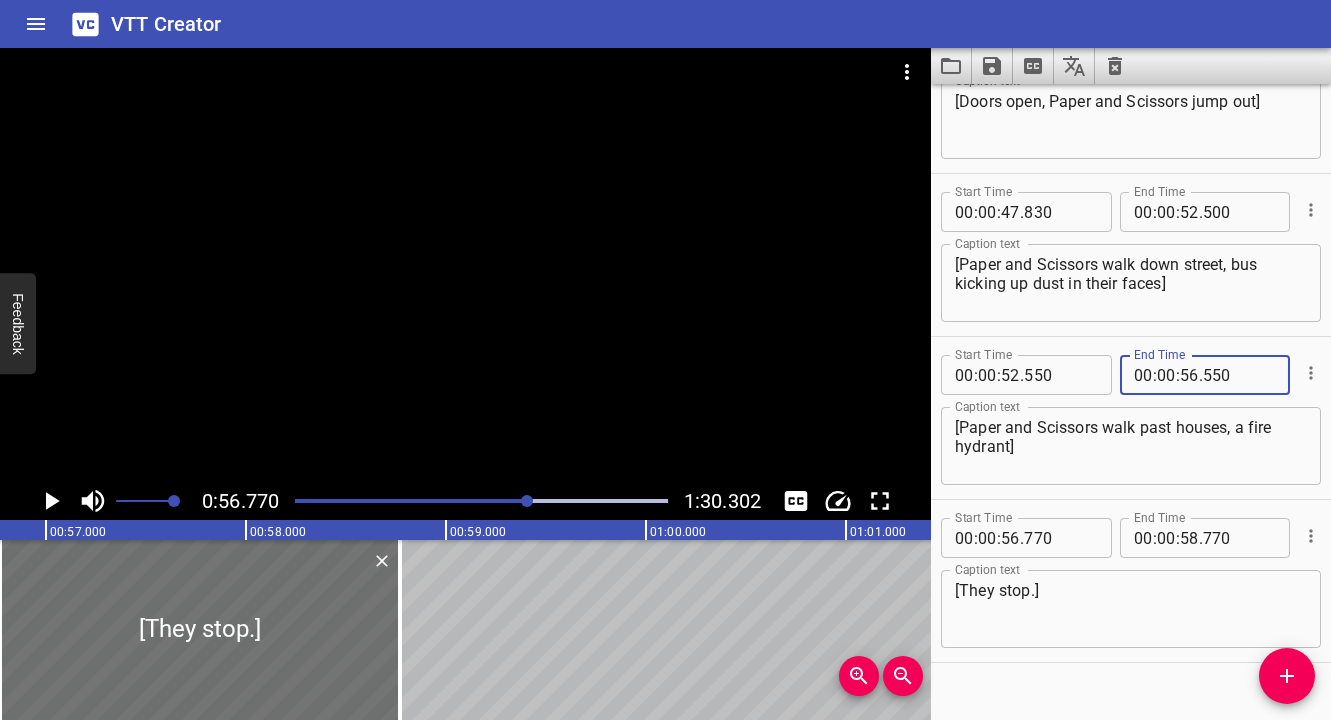 click on "[They stop.]" at bounding box center [1131, 609] 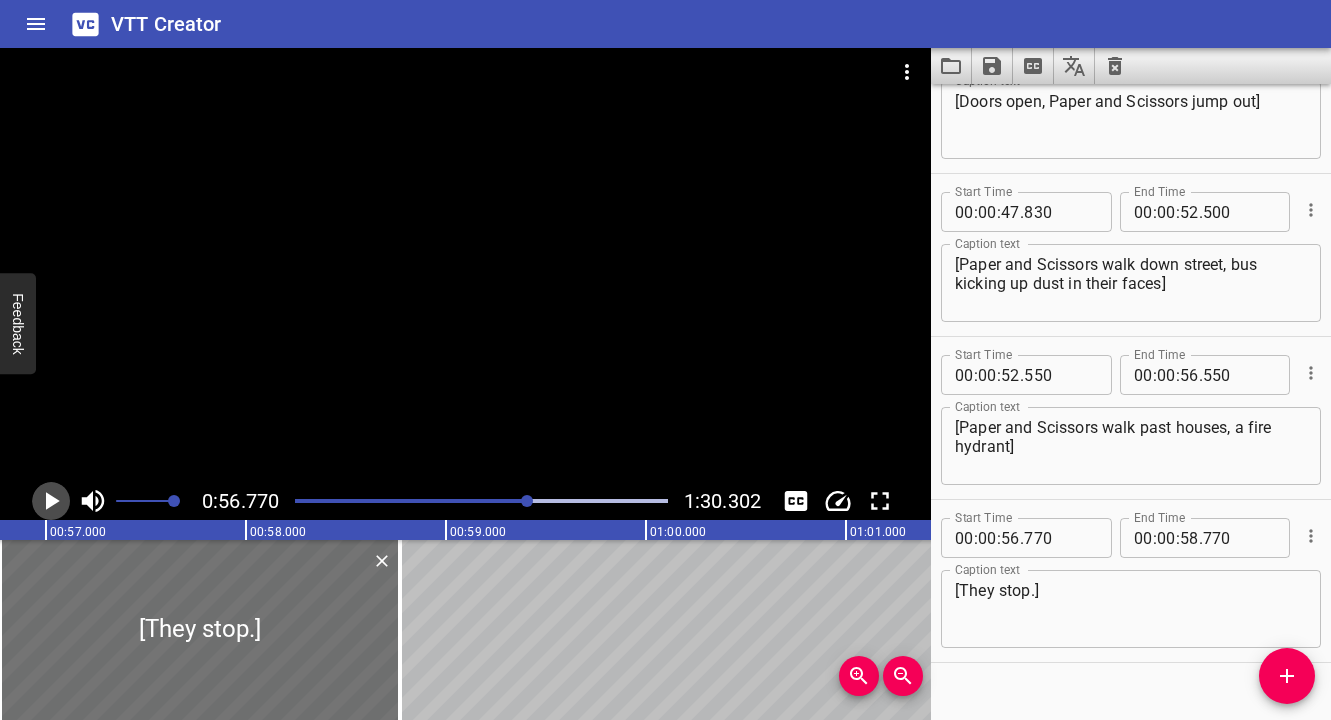 click 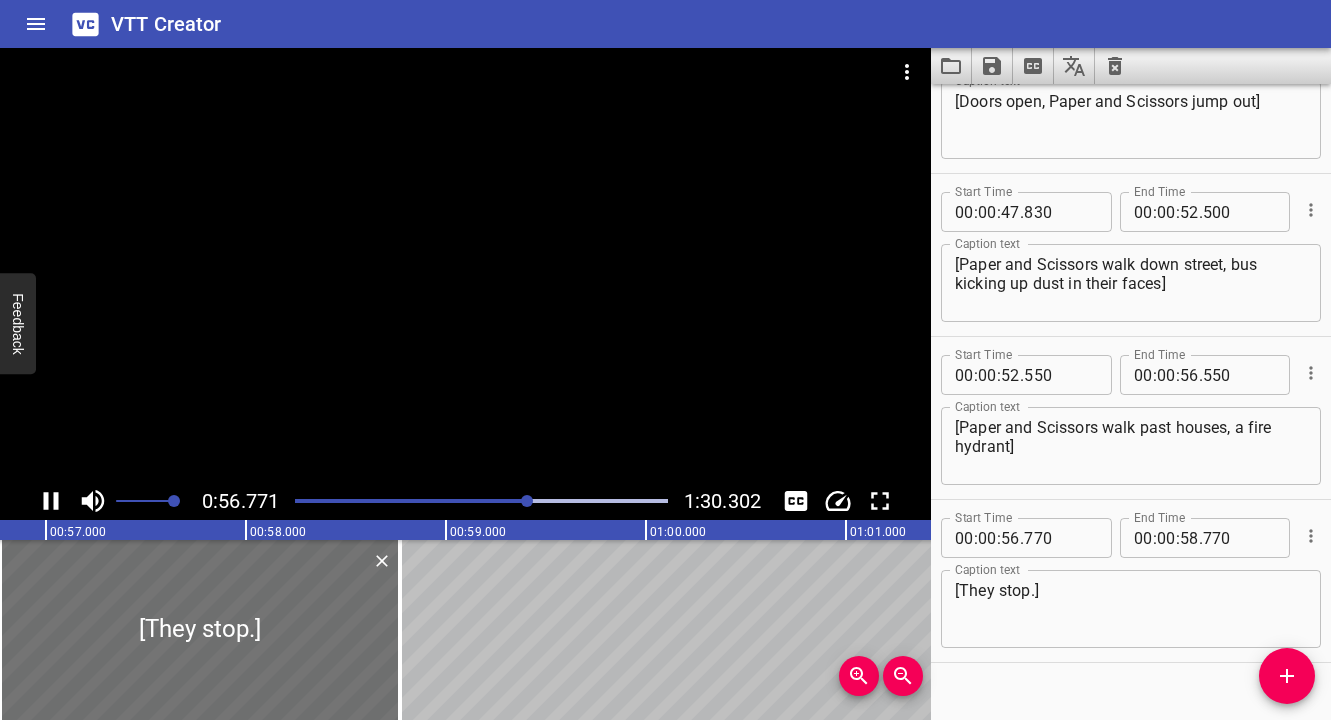 scroll, scrollTop: 0, scrollLeft: 11367, axis: horizontal 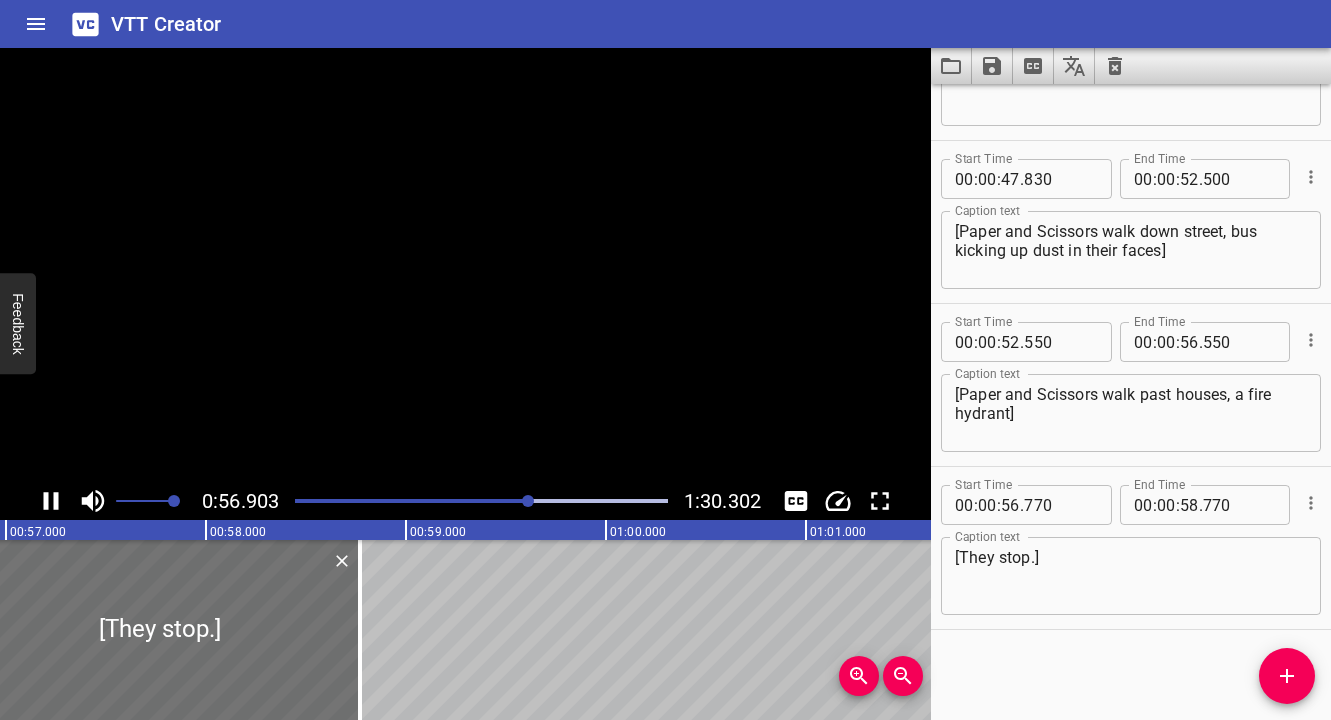 click 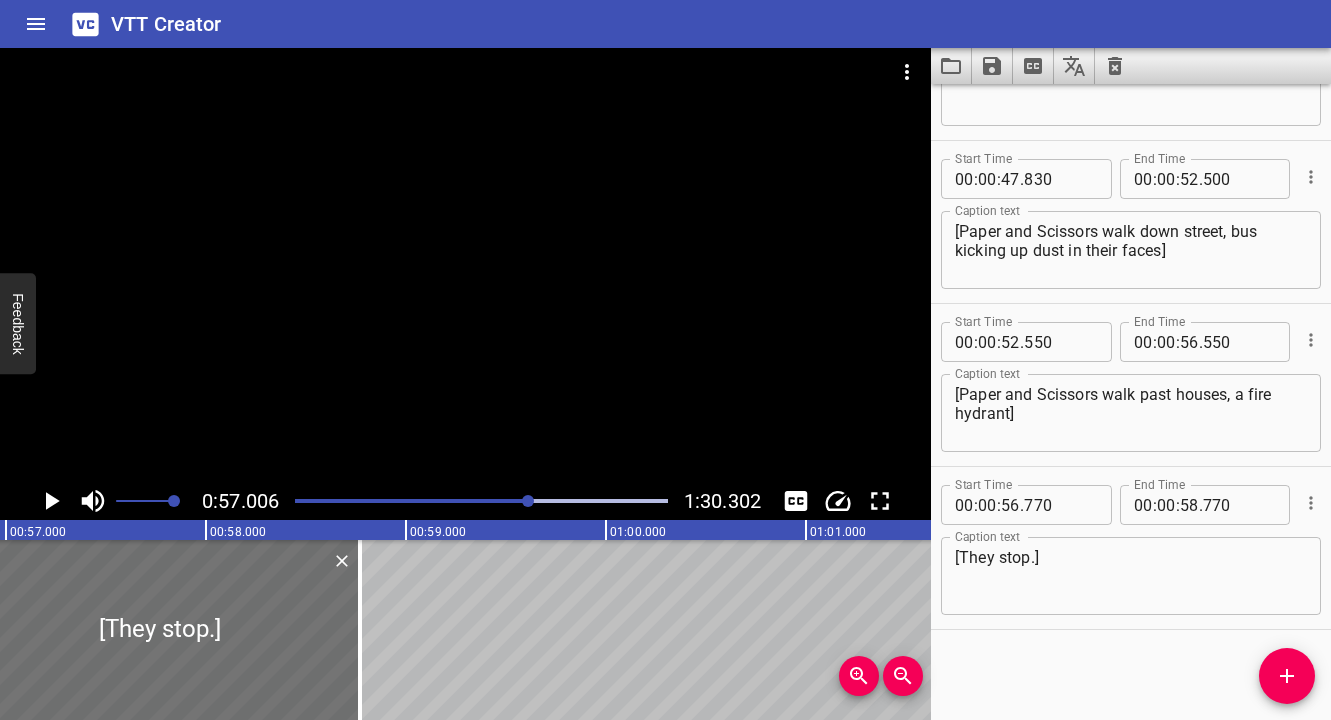scroll, scrollTop: 0, scrollLeft: 11401, axis: horizontal 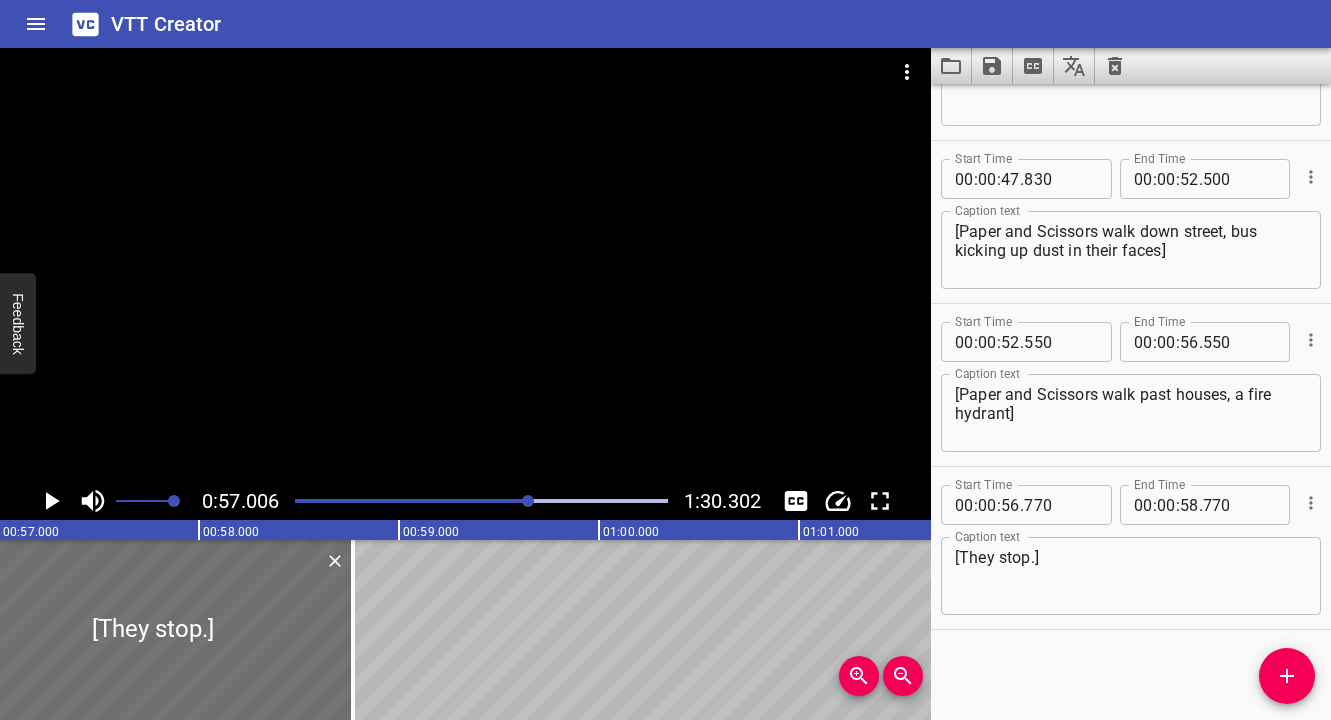 click 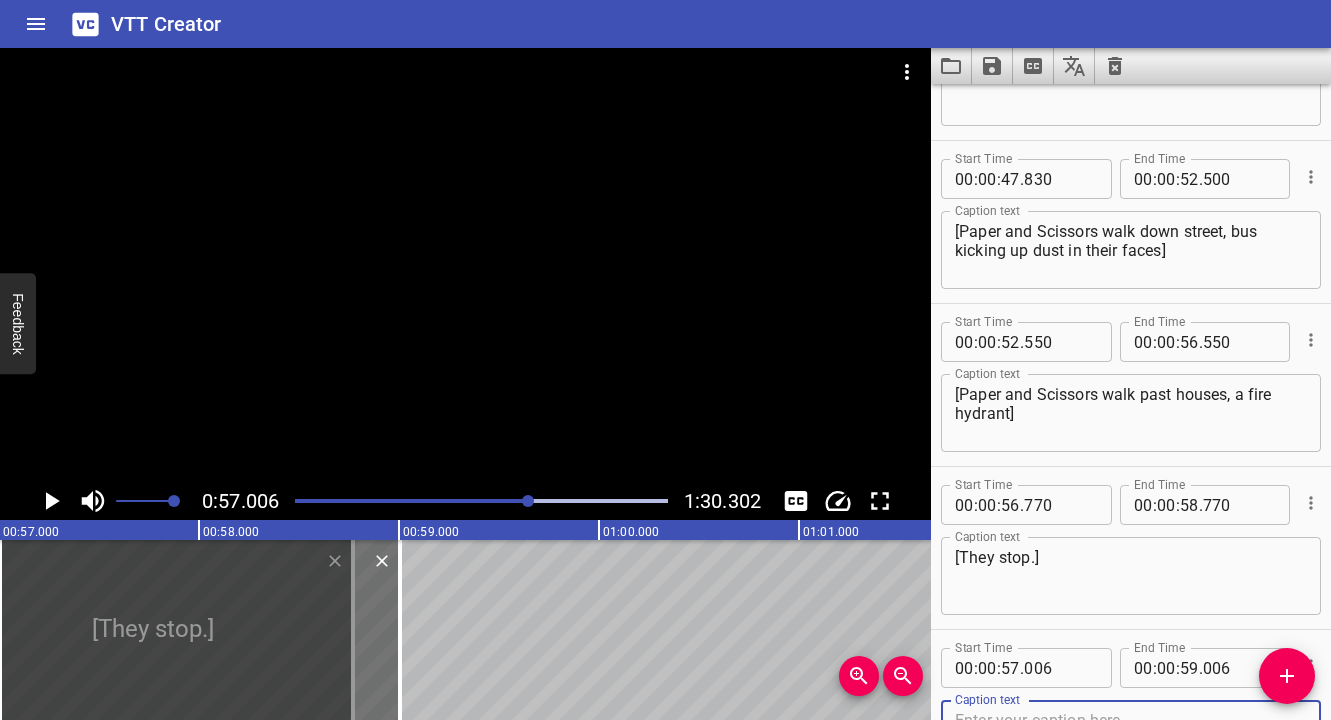 scroll, scrollTop: 2890, scrollLeft: 0, axis: vertical 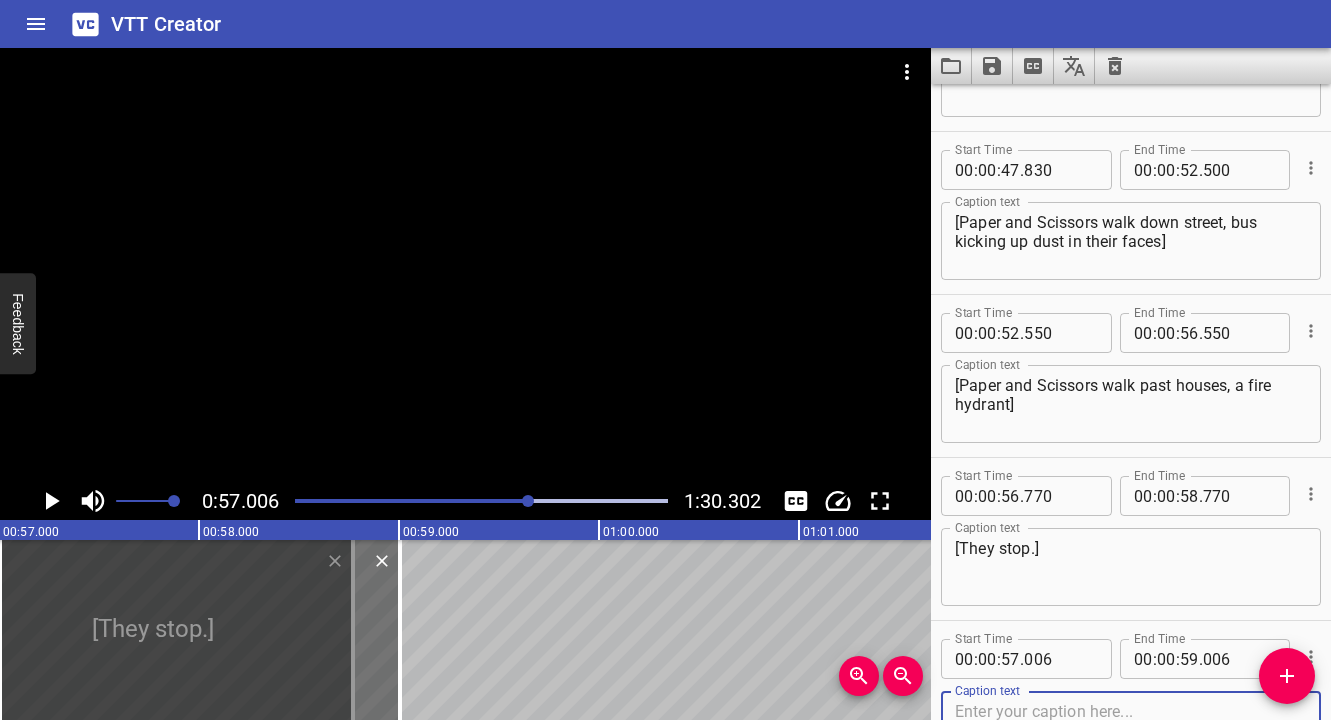 type 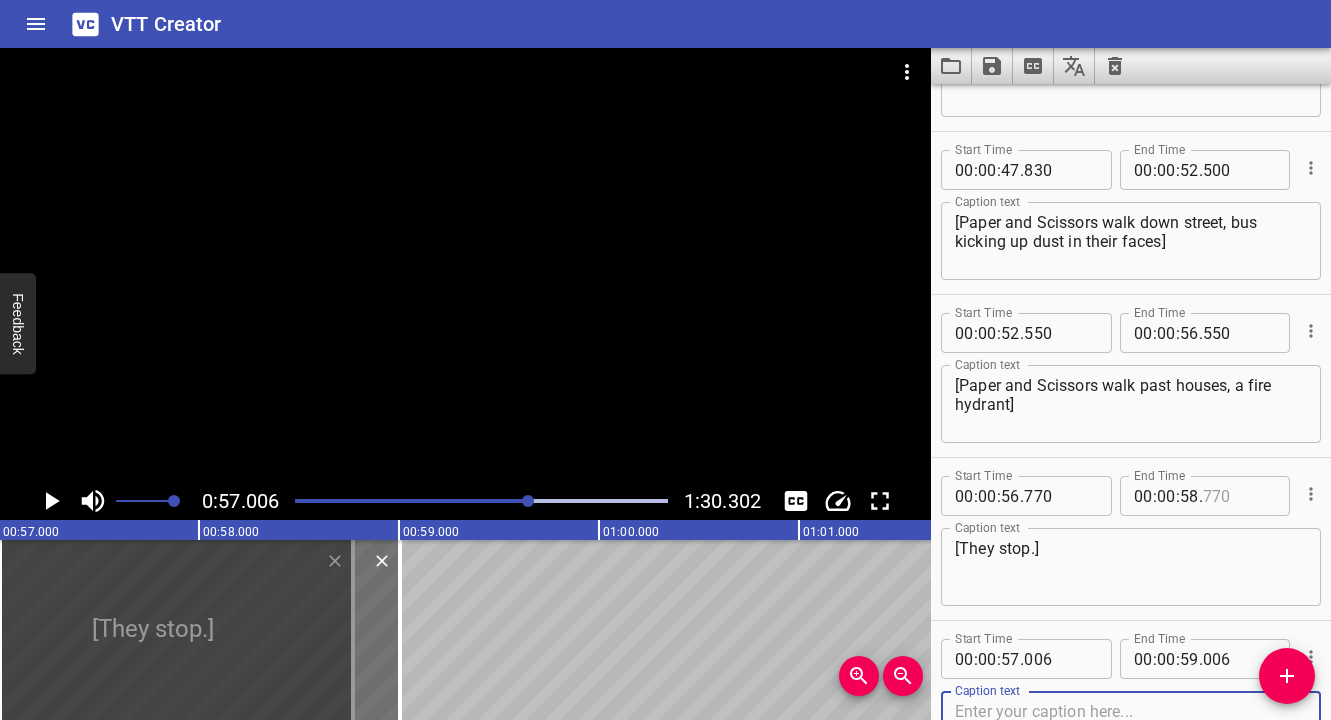 click at bounding box center (1239, 496) 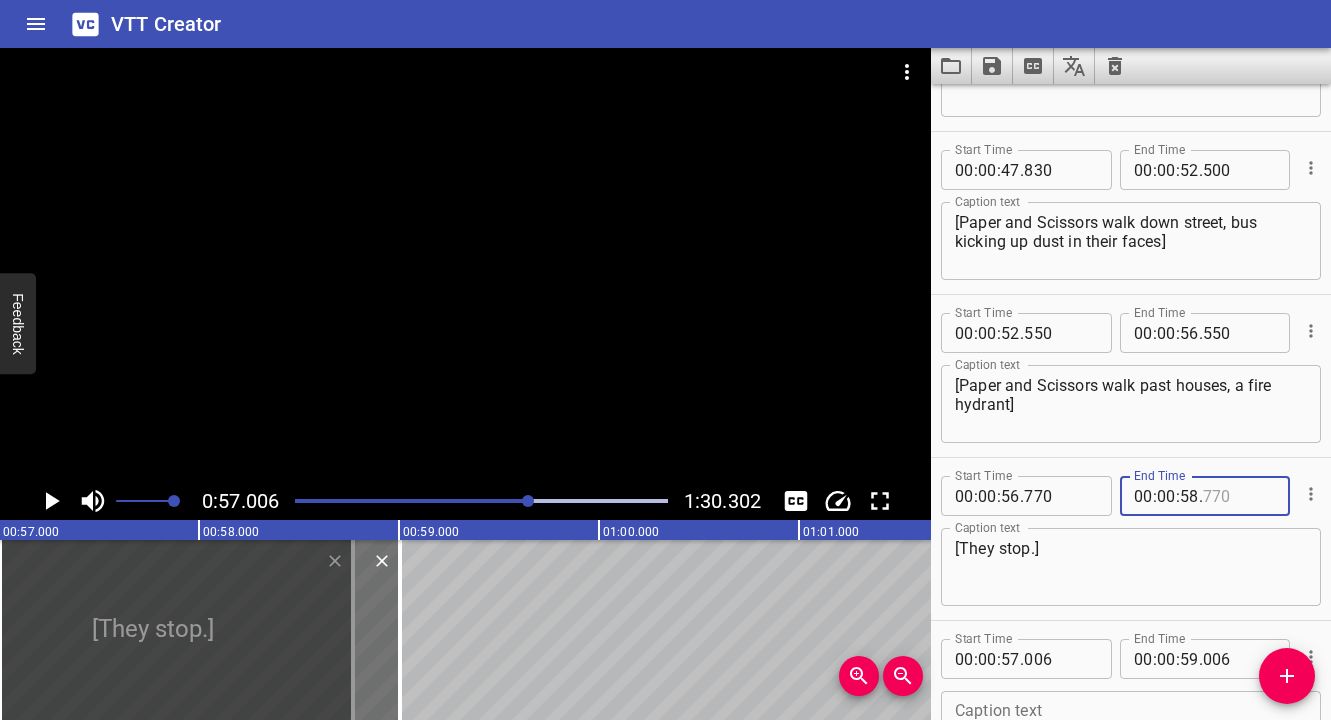 type 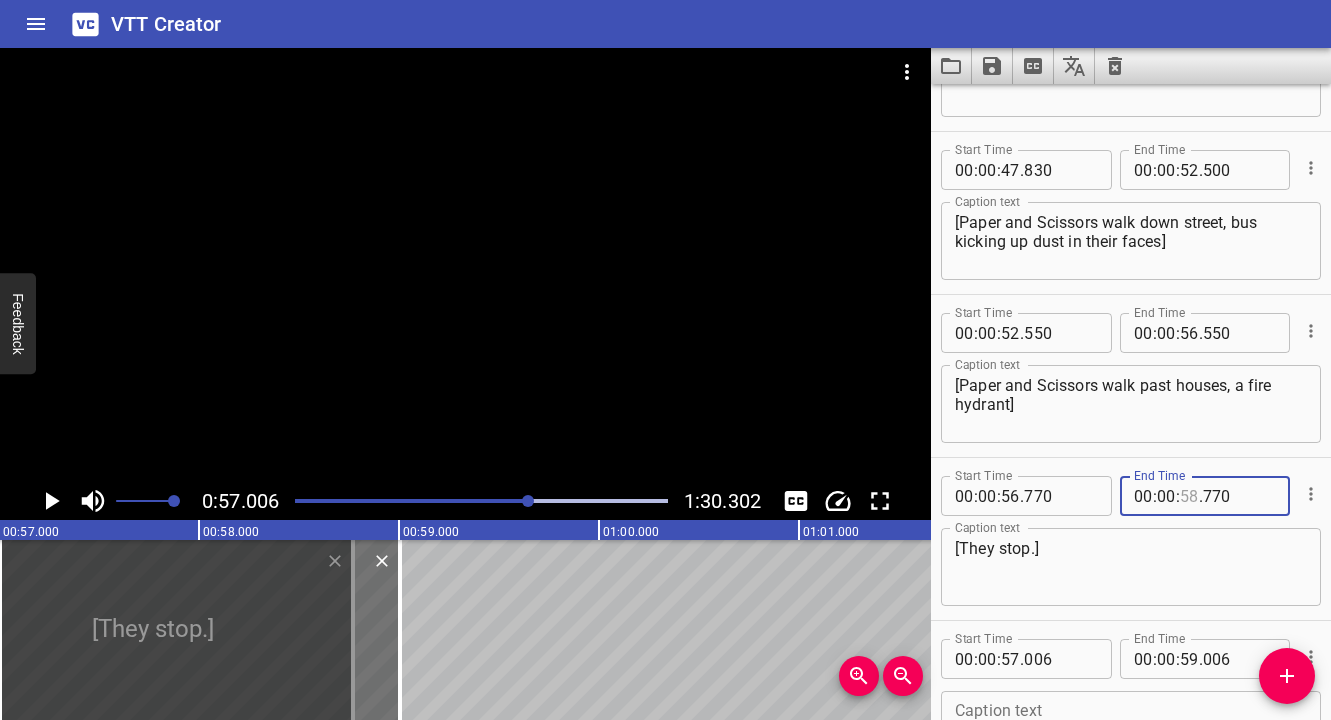 click at bounding box center (1189, 496) 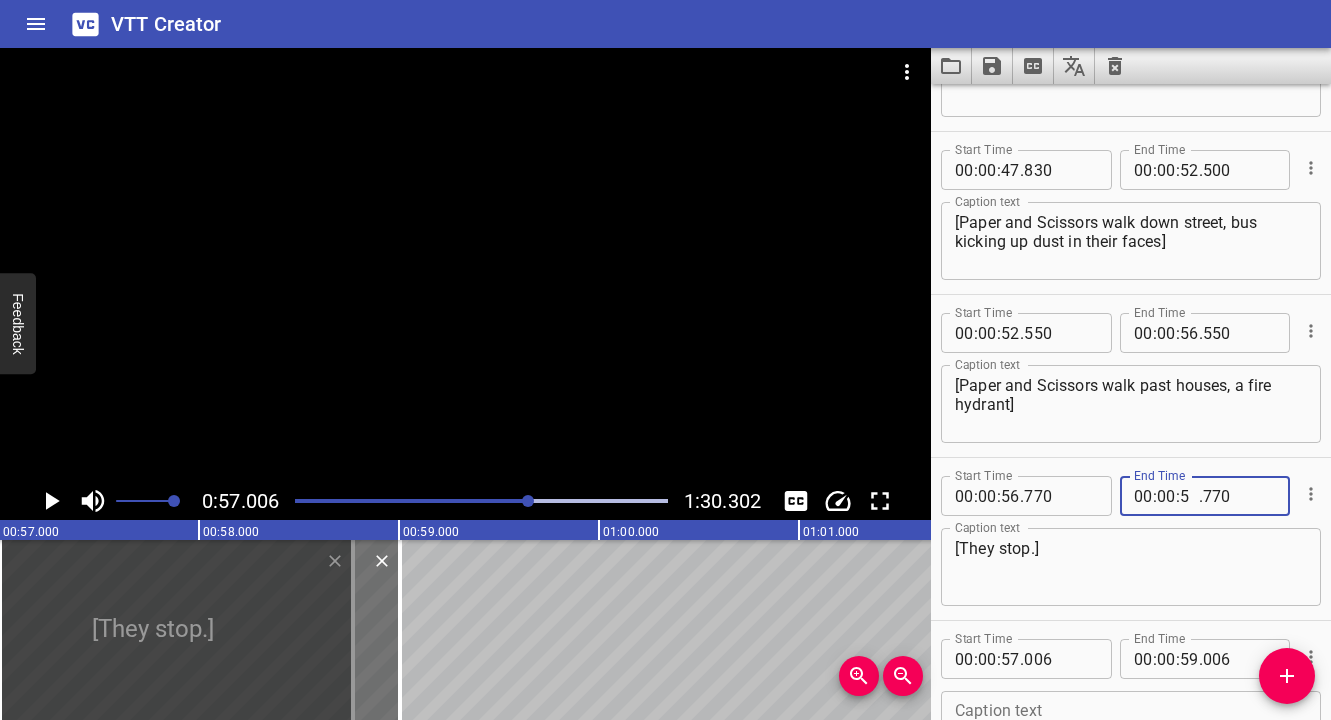 type on "57" 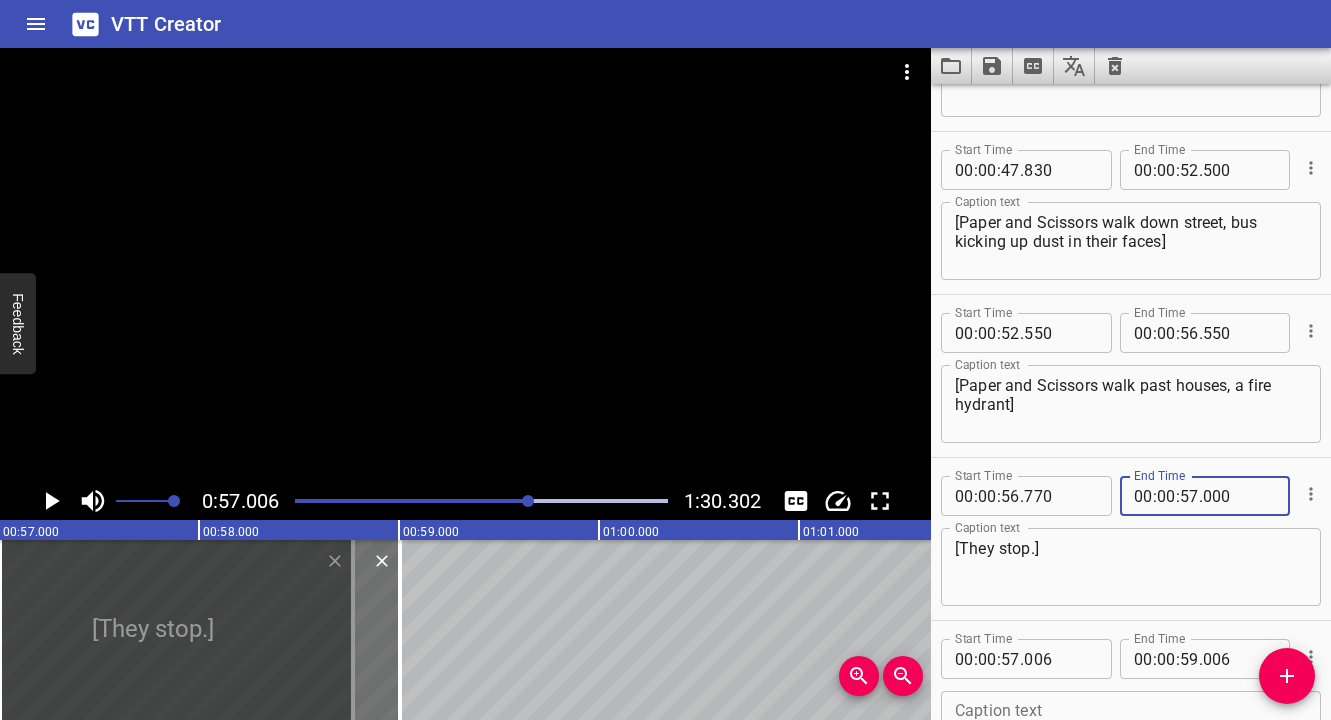 type on "000" 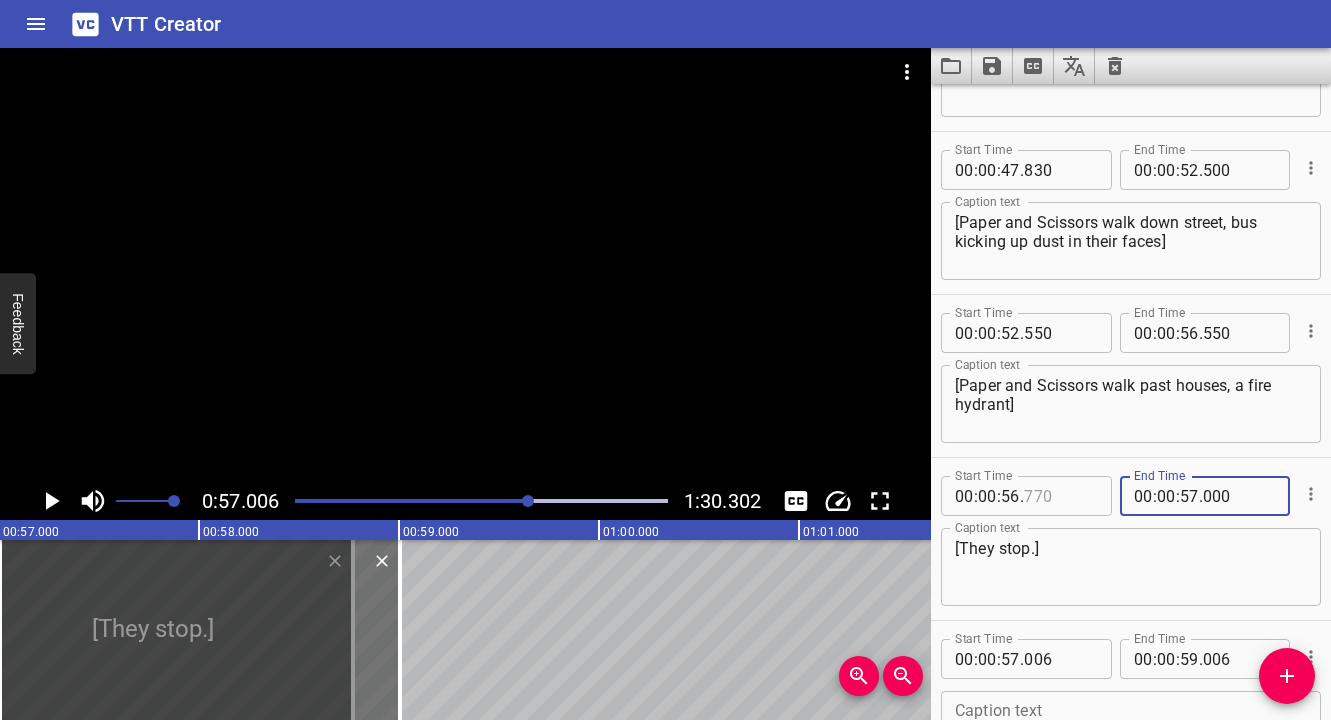 click at bounding box center [1060, 496] 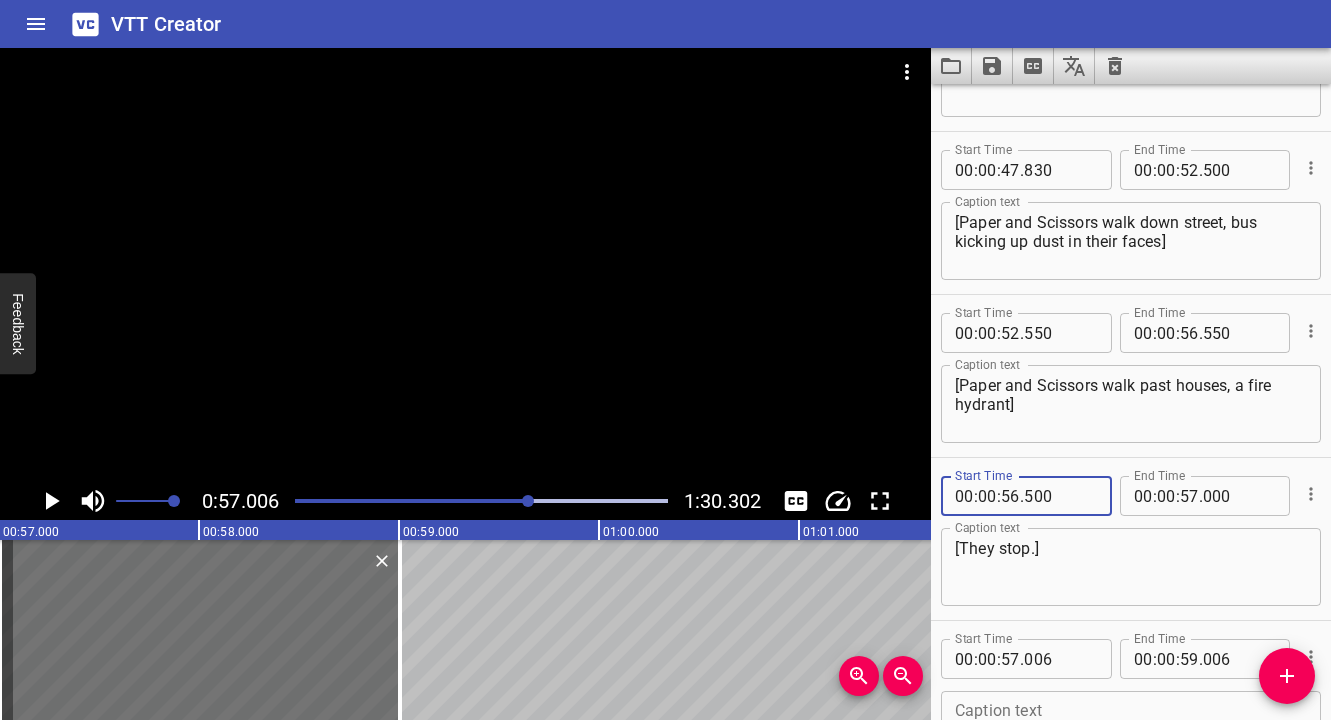 type on "500" 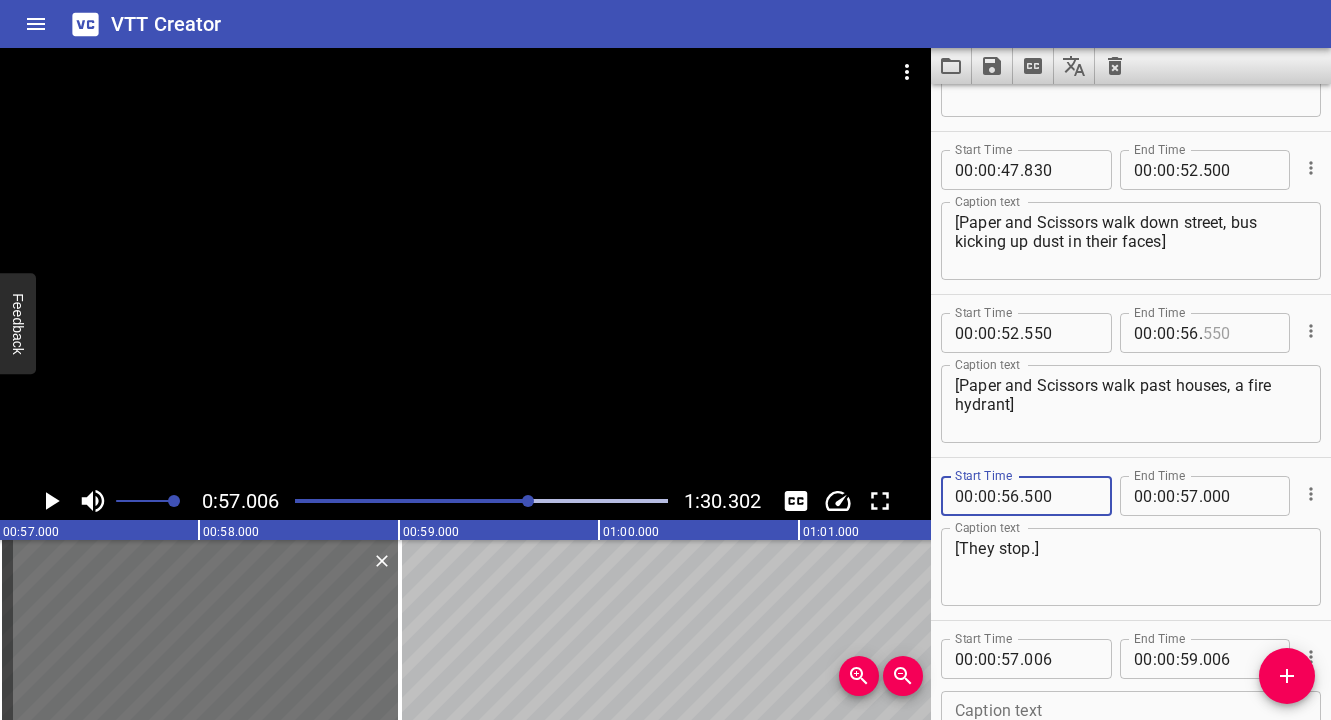 click at bounding box center [1239, 333] 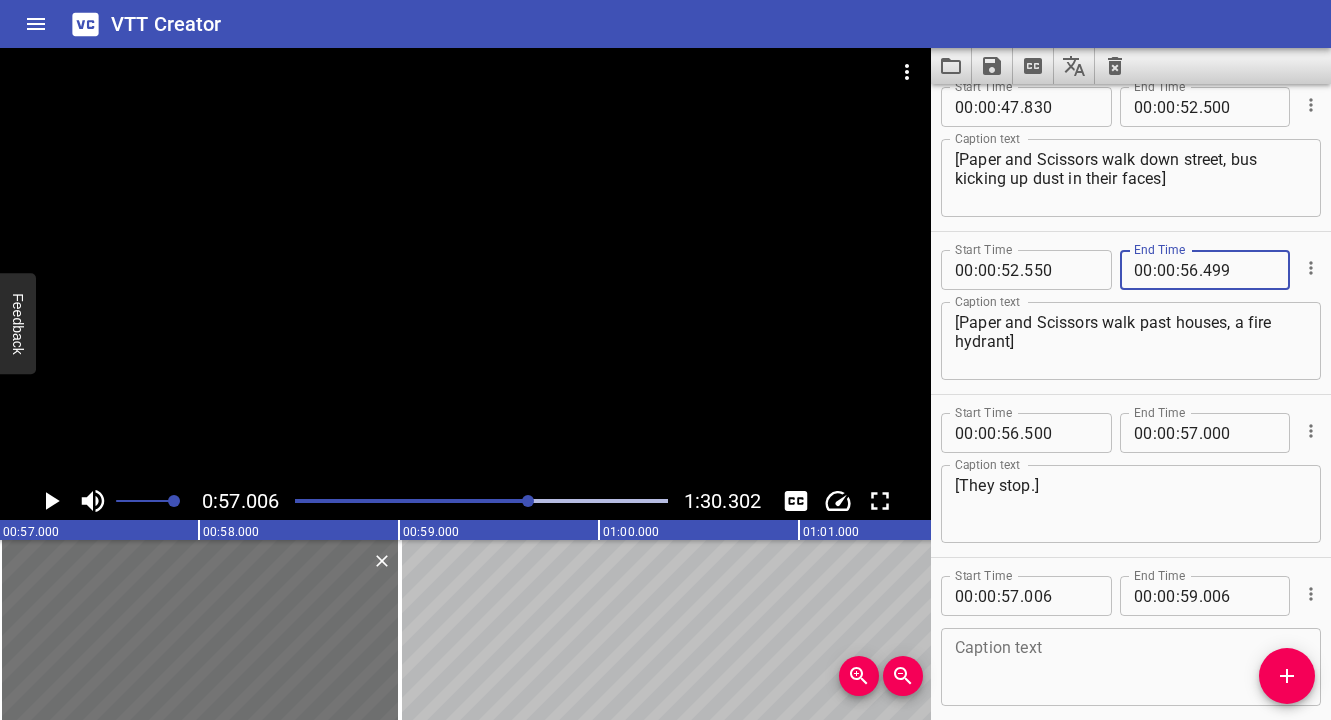 scroll, scrollTop: 2962, scrollLeft: 0, axis: vertical 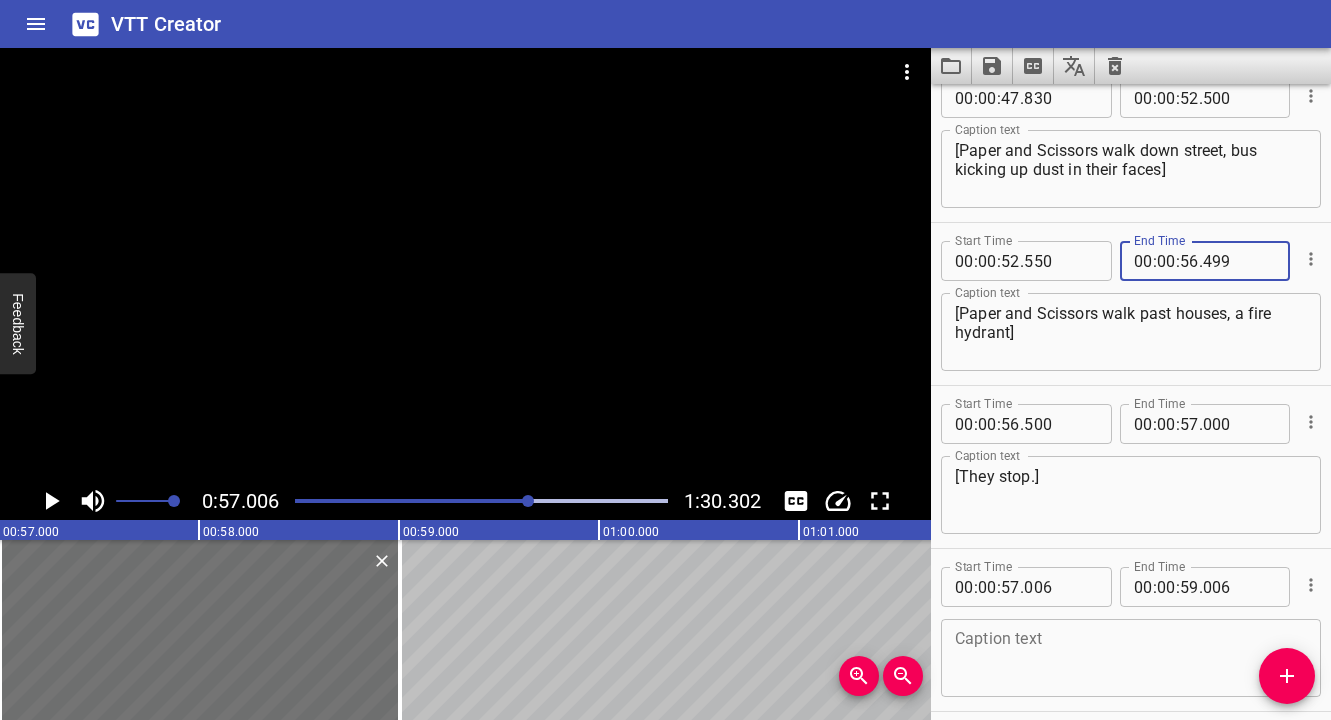 type on "499" 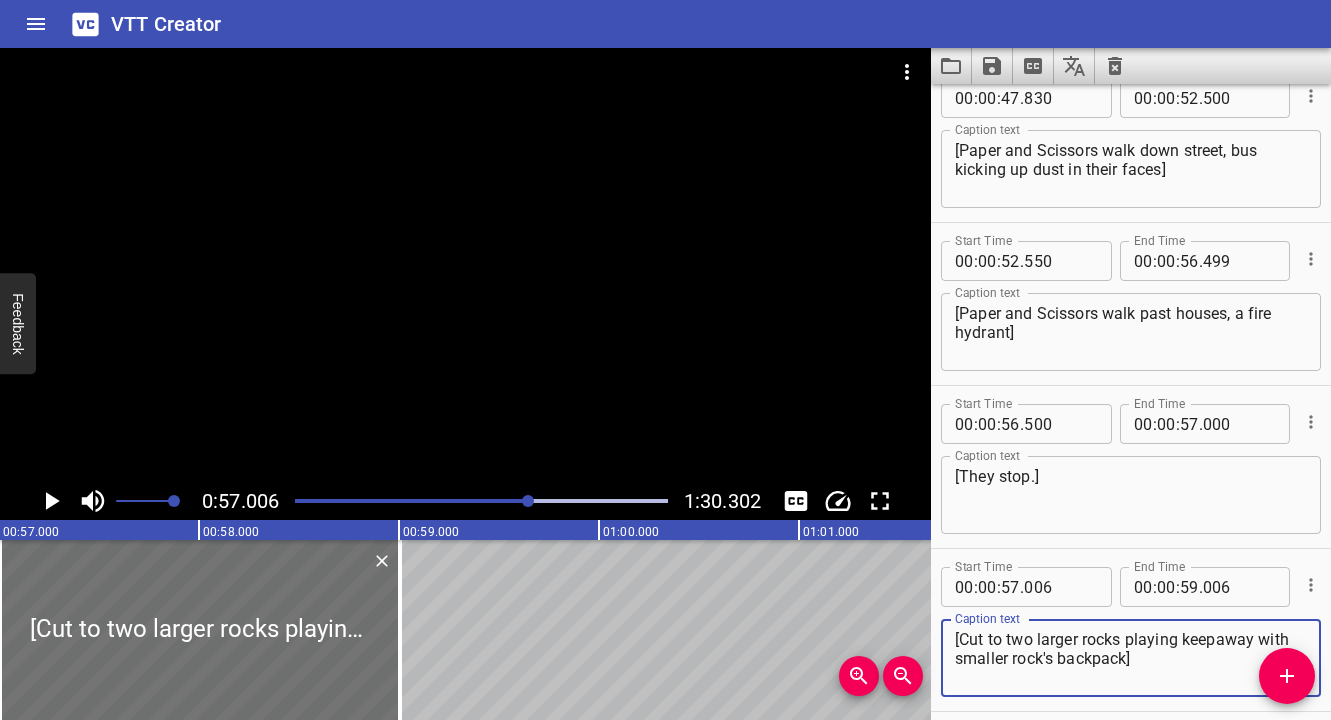click on "[Cut to two larger rocks playing keepaway with smaller rock's backpack]" at bounding box center (1131, 658) 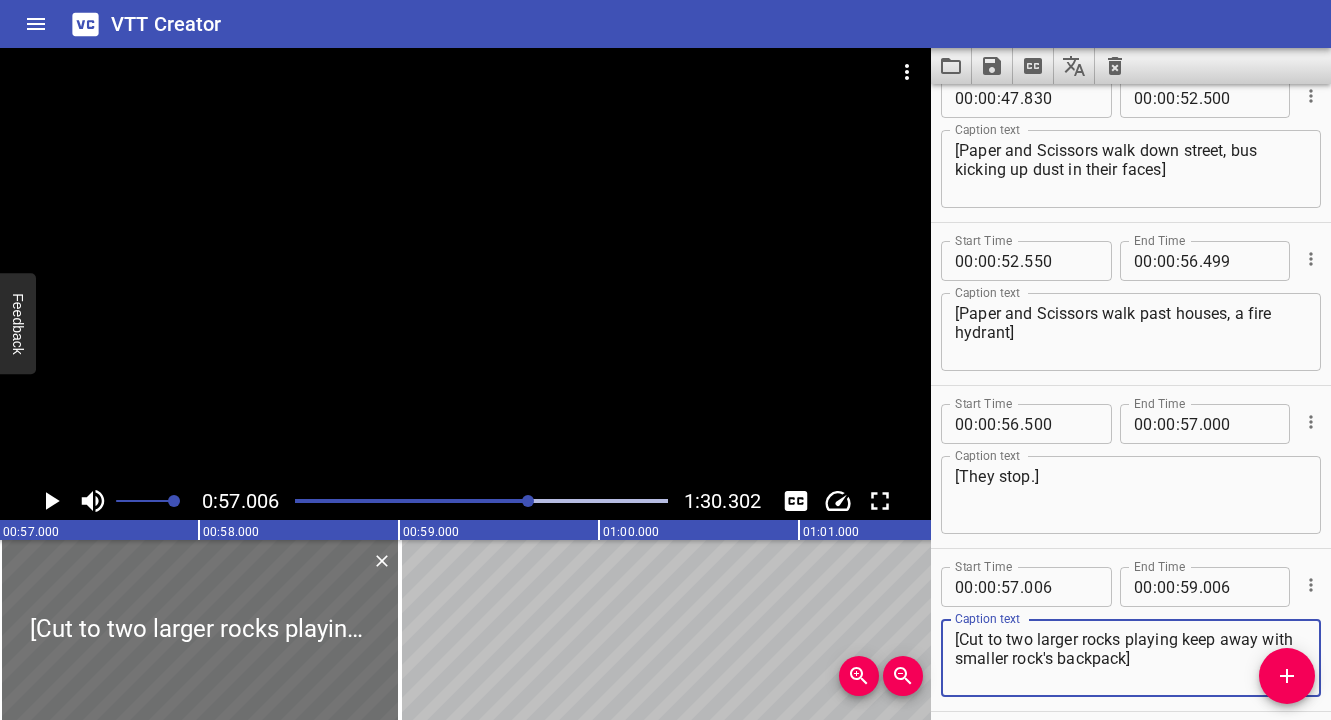 type on "[Cut to two larger rocks playing keep away with smaller rock's backpack]" 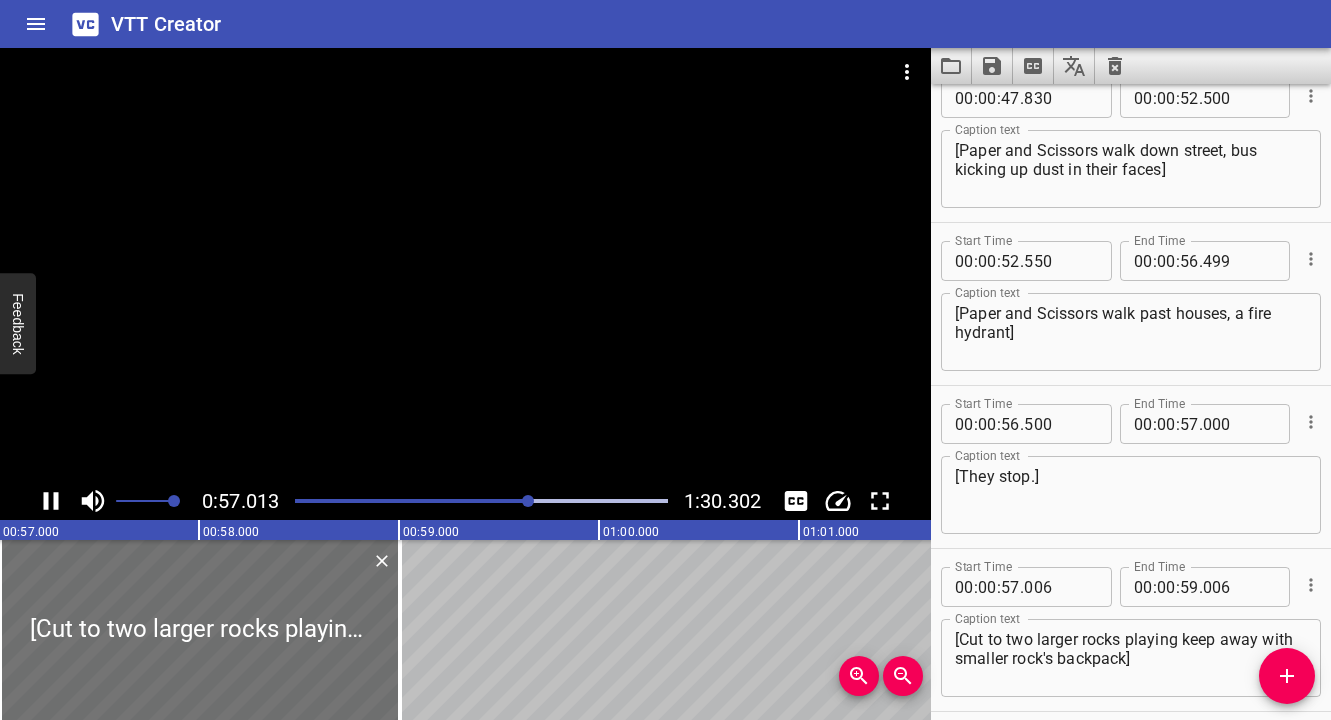 scroll, scrollTop: 0, scrollLeft: 11402, axis: horizontal 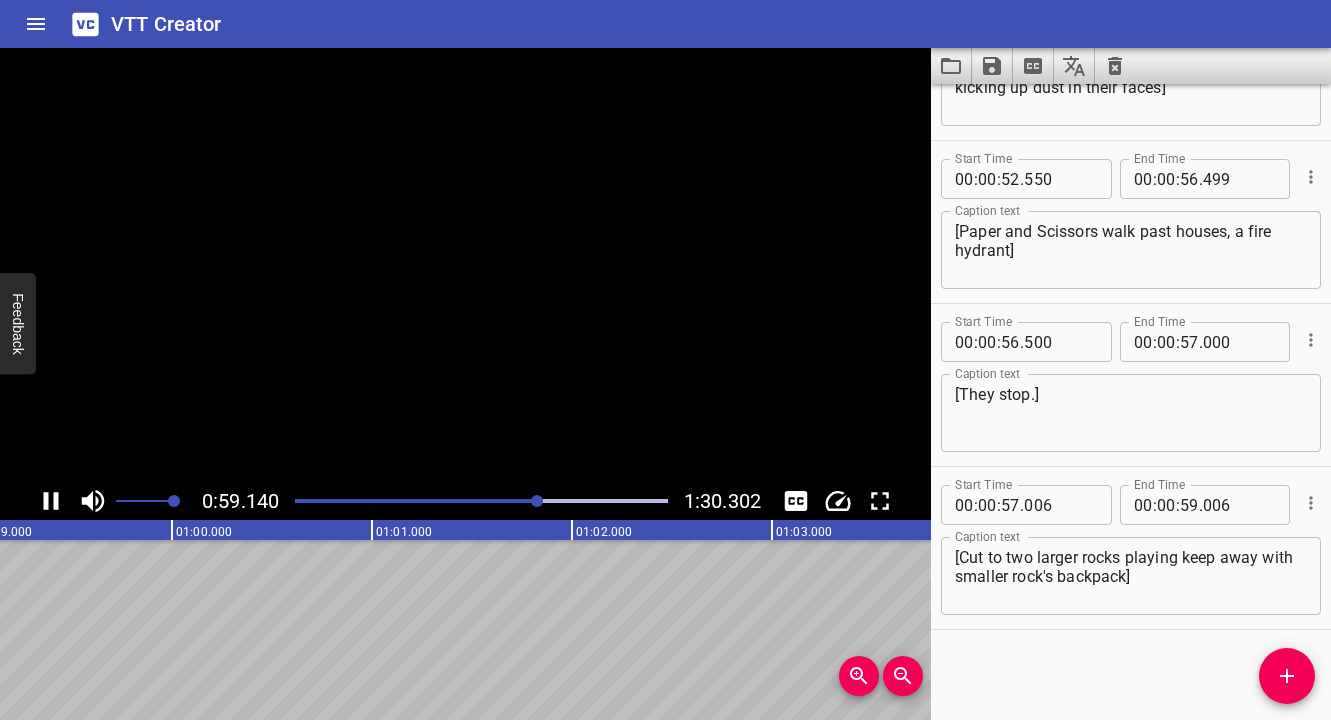 click 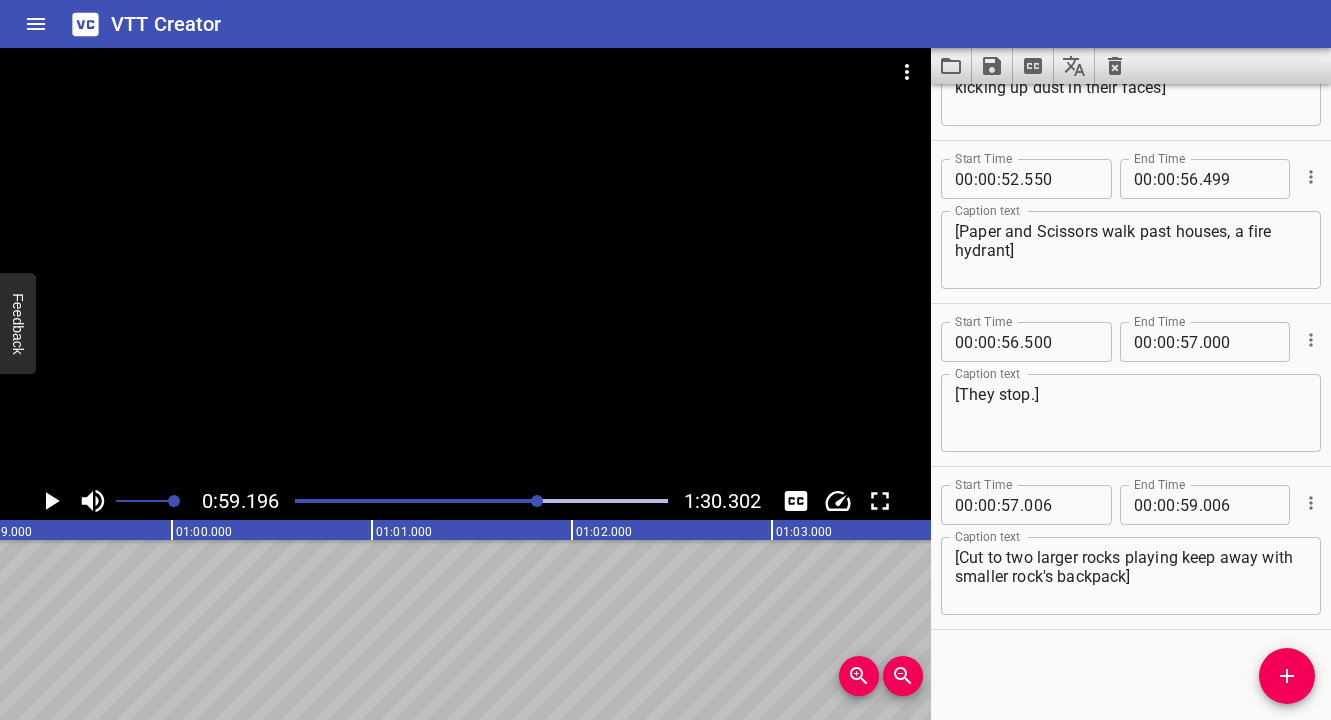 scroll, scrollTop: 0, scrollLeft: 11839, axis: horizontal 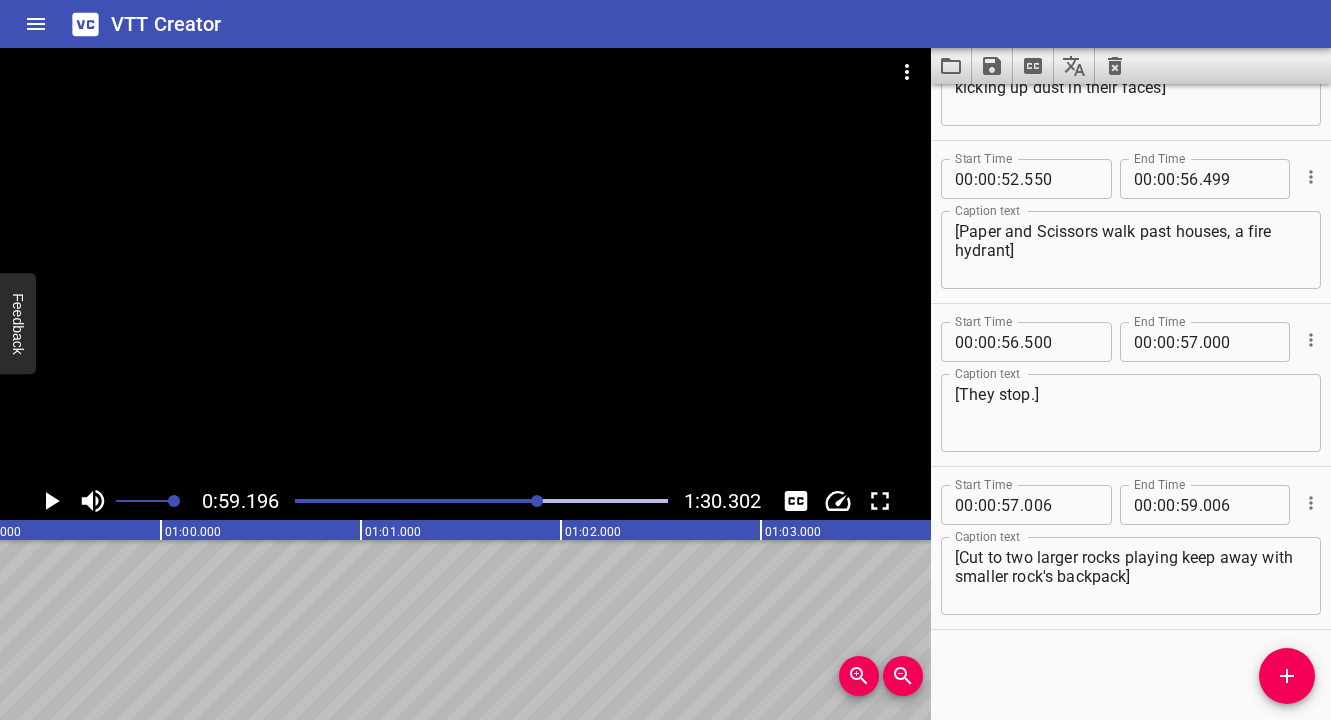 click 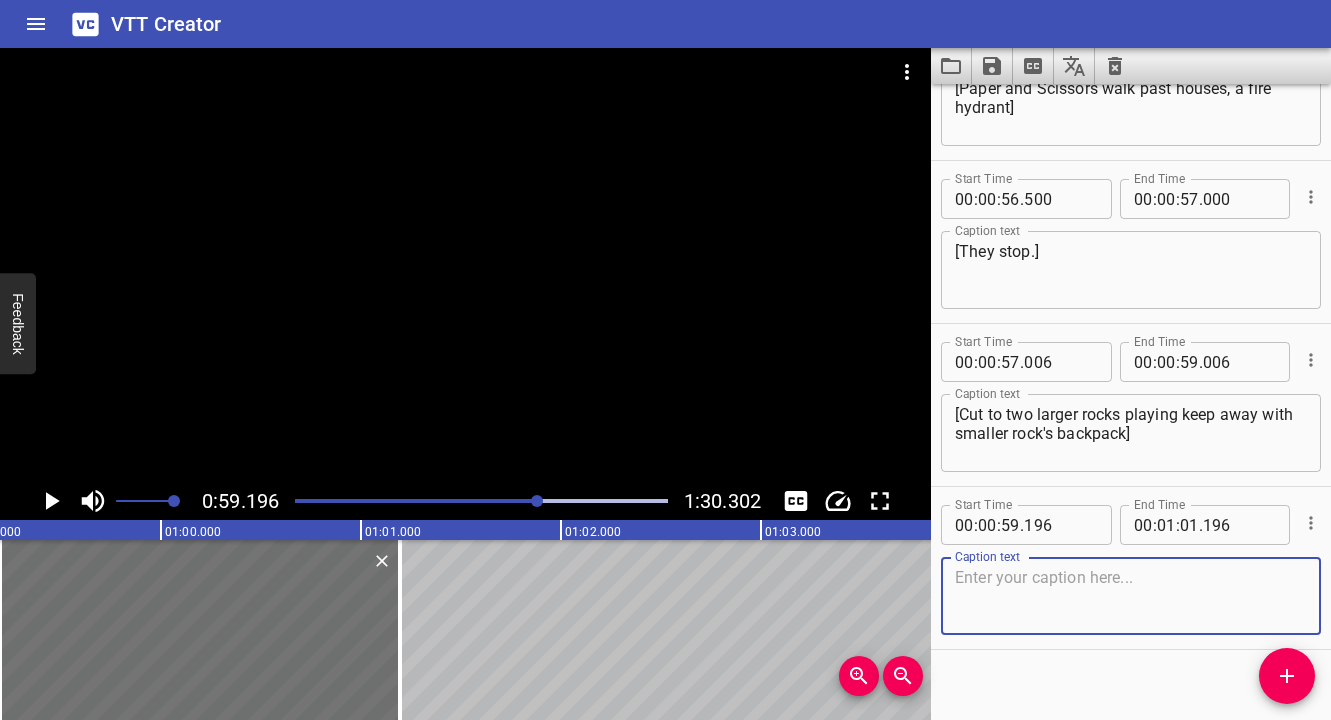 scroll, scrollTop: 3188, scrollLeft: 0, axis: vertical 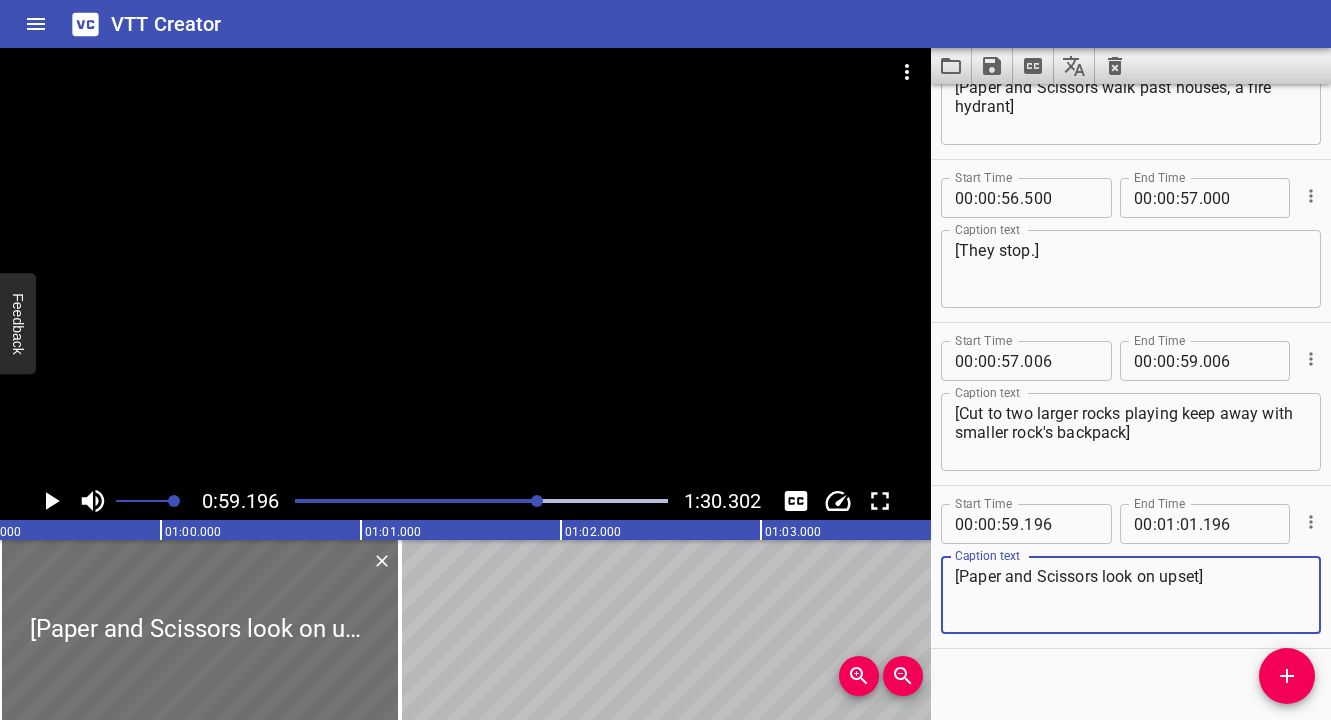 click on "[Paper and Scissors look on upset]" at bounding box center [1131, 595] 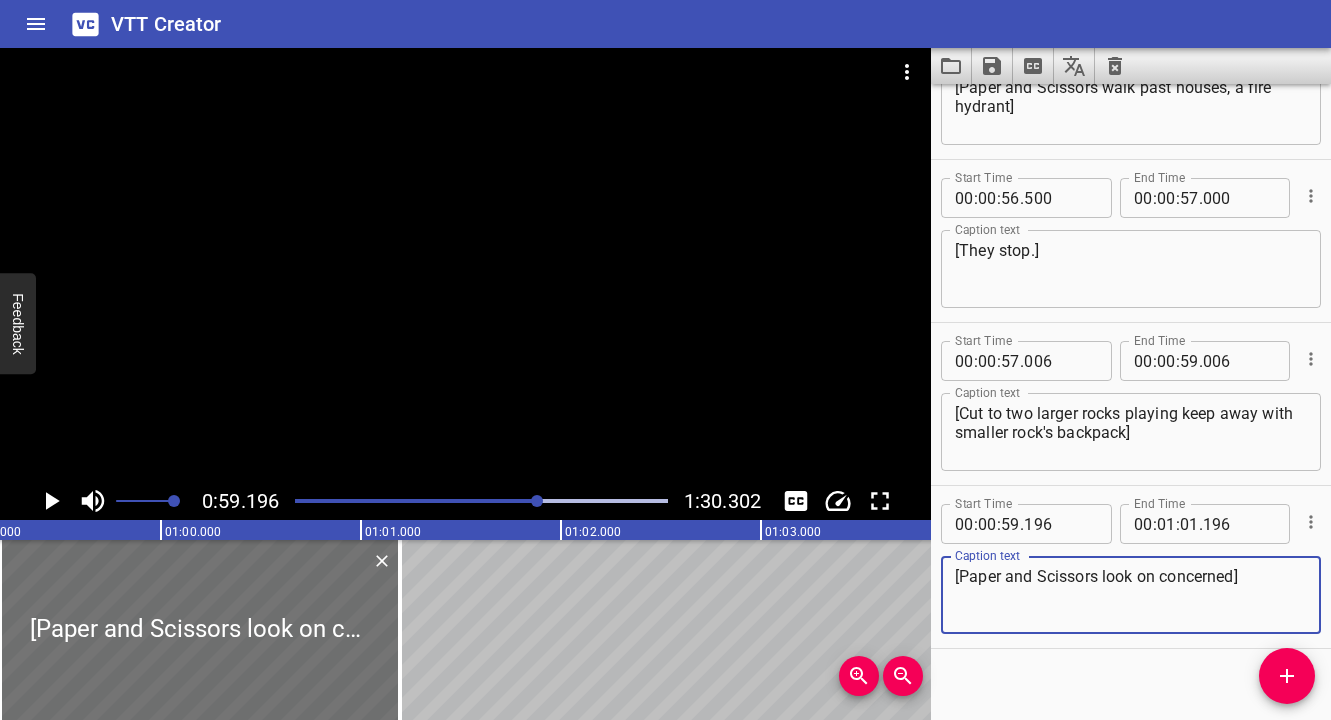 type on "[Paper and Scissors look on concerned]" 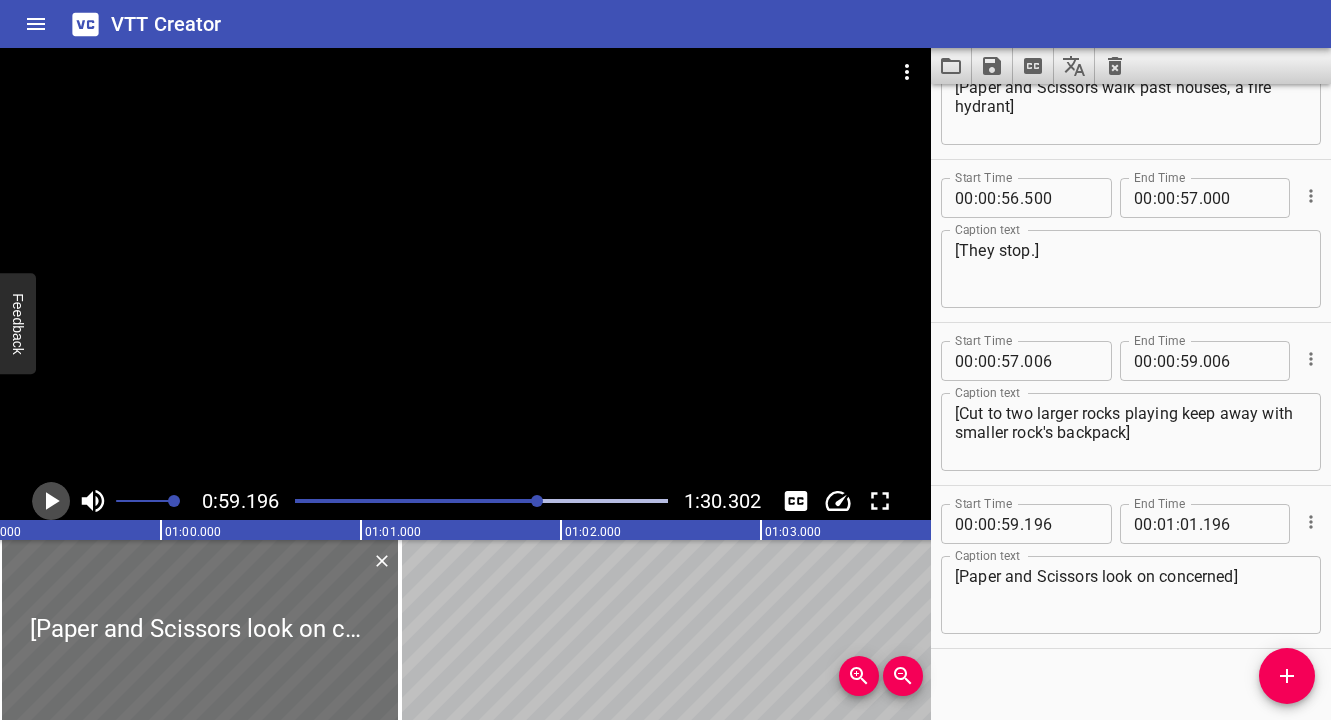 click 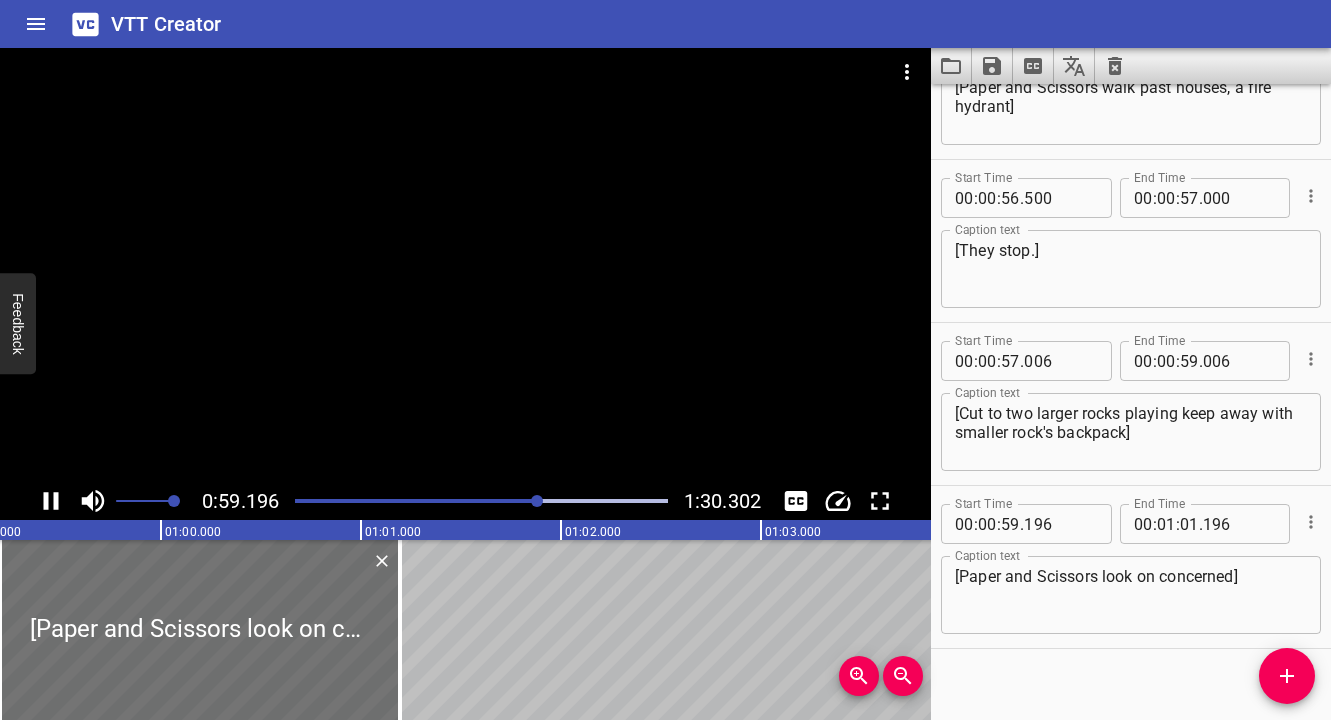 scroll, scrollTop: 0, scrollLeft: 11841, axis: horizontal 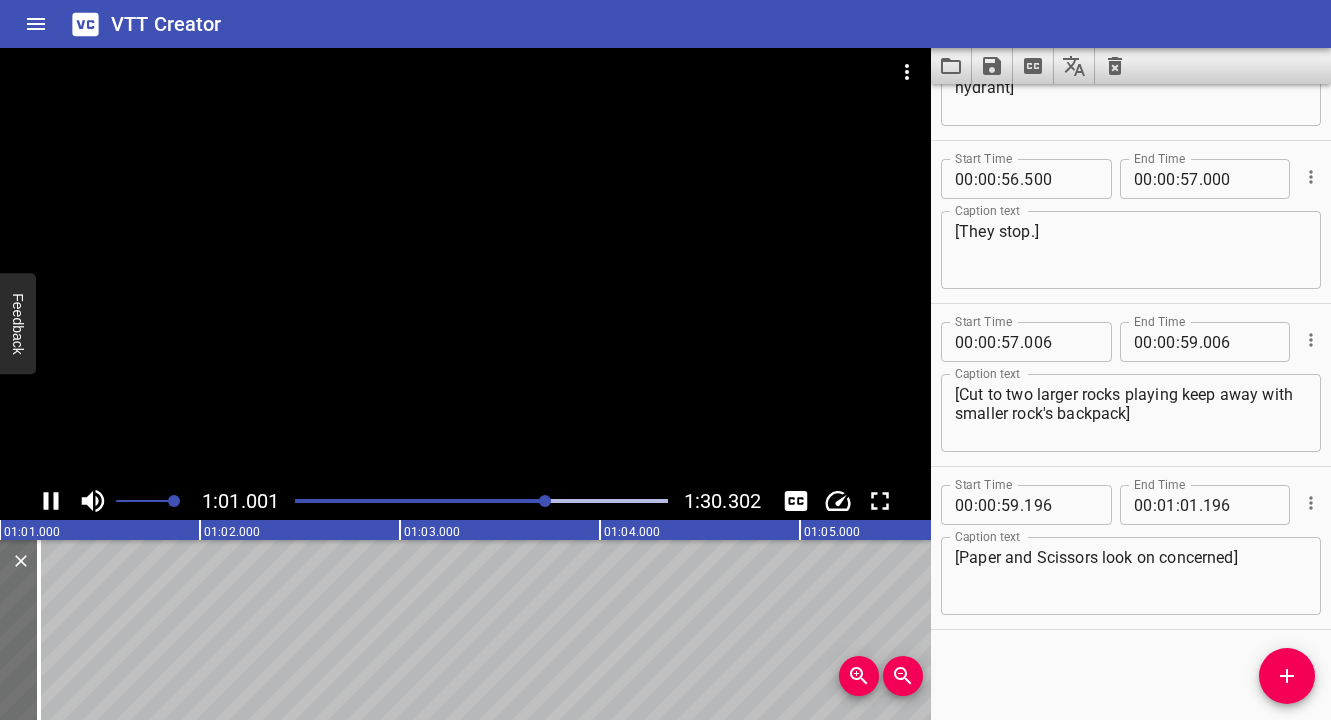 click 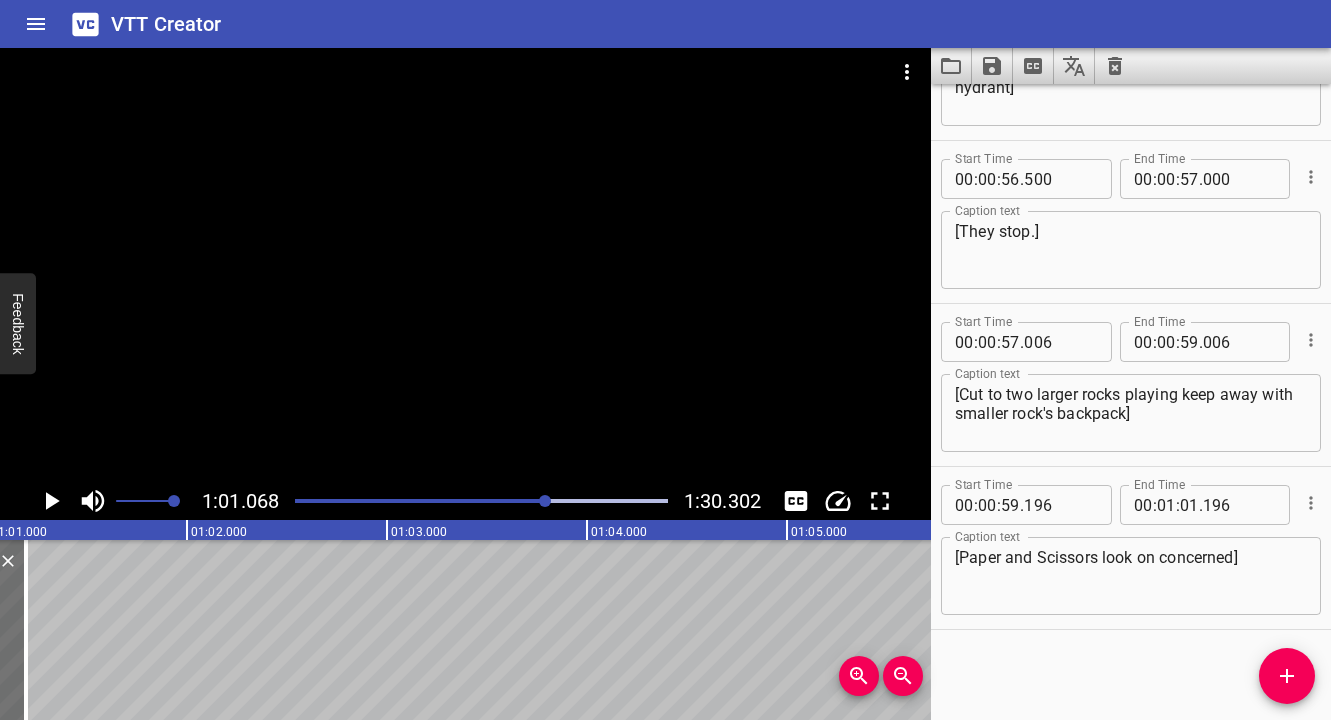 click 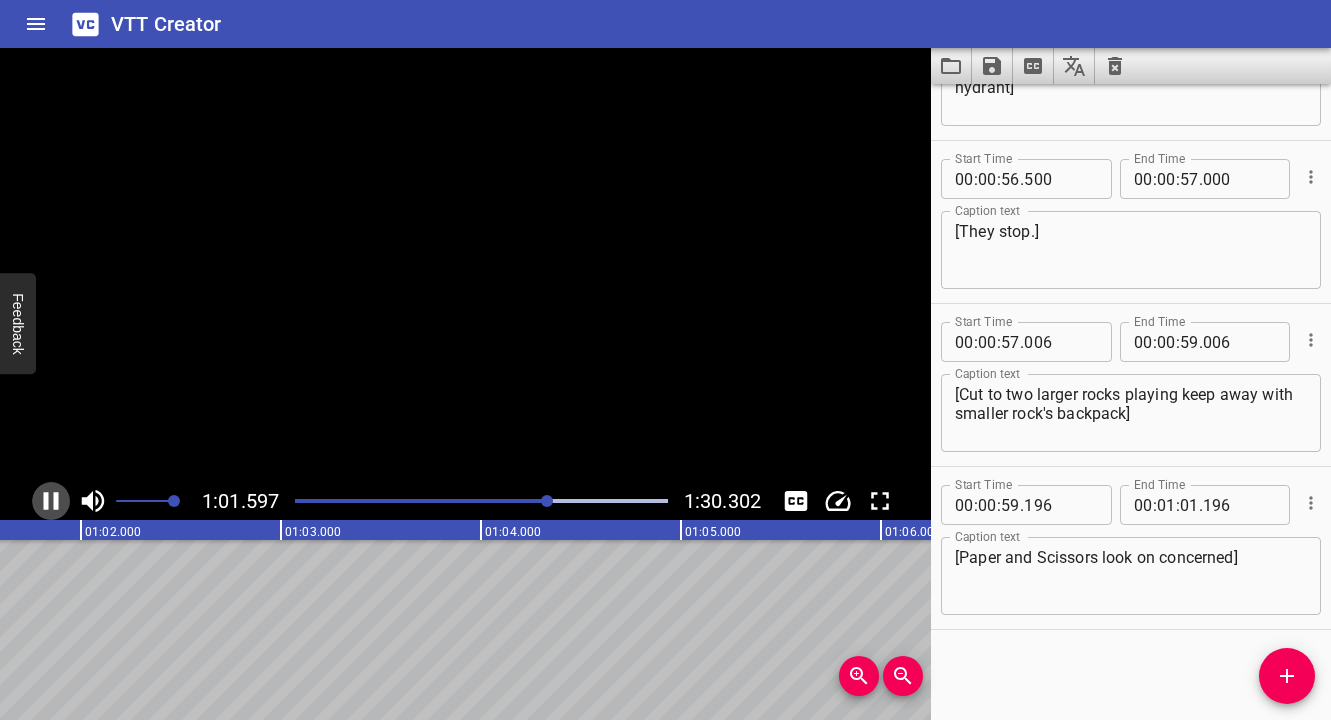 click 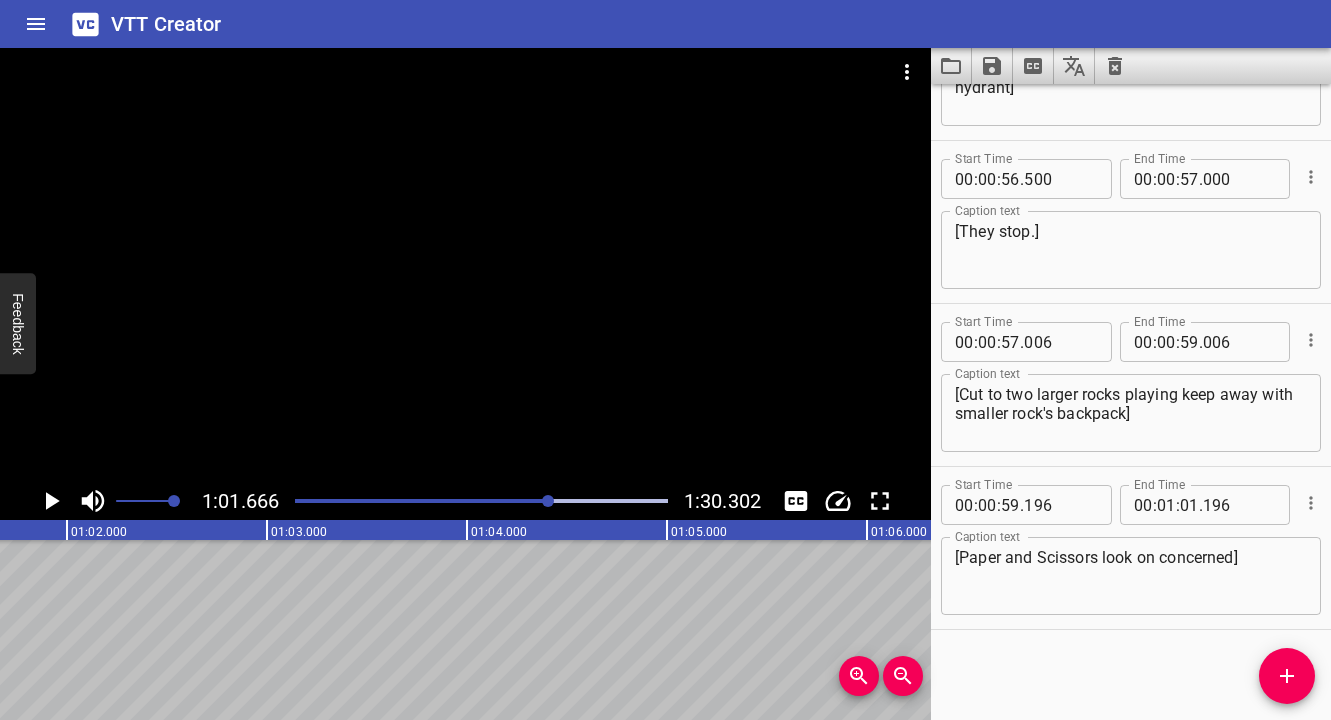 click 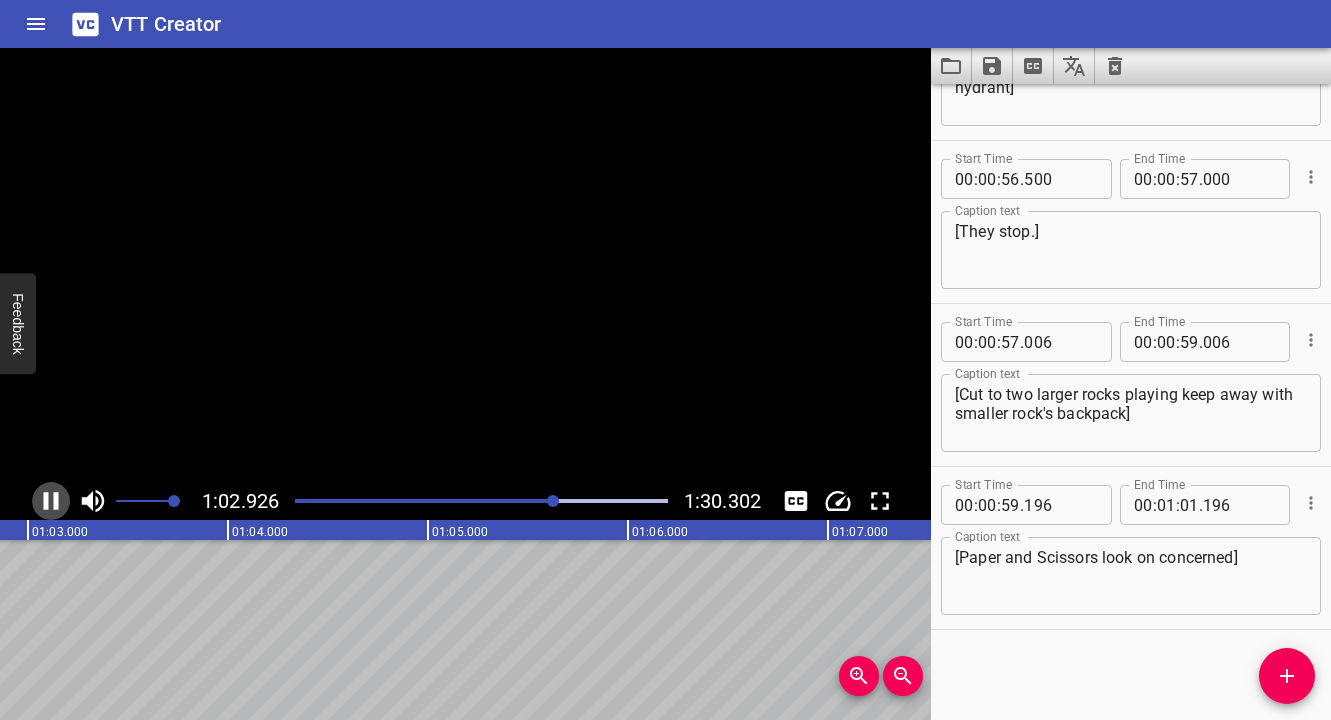 click 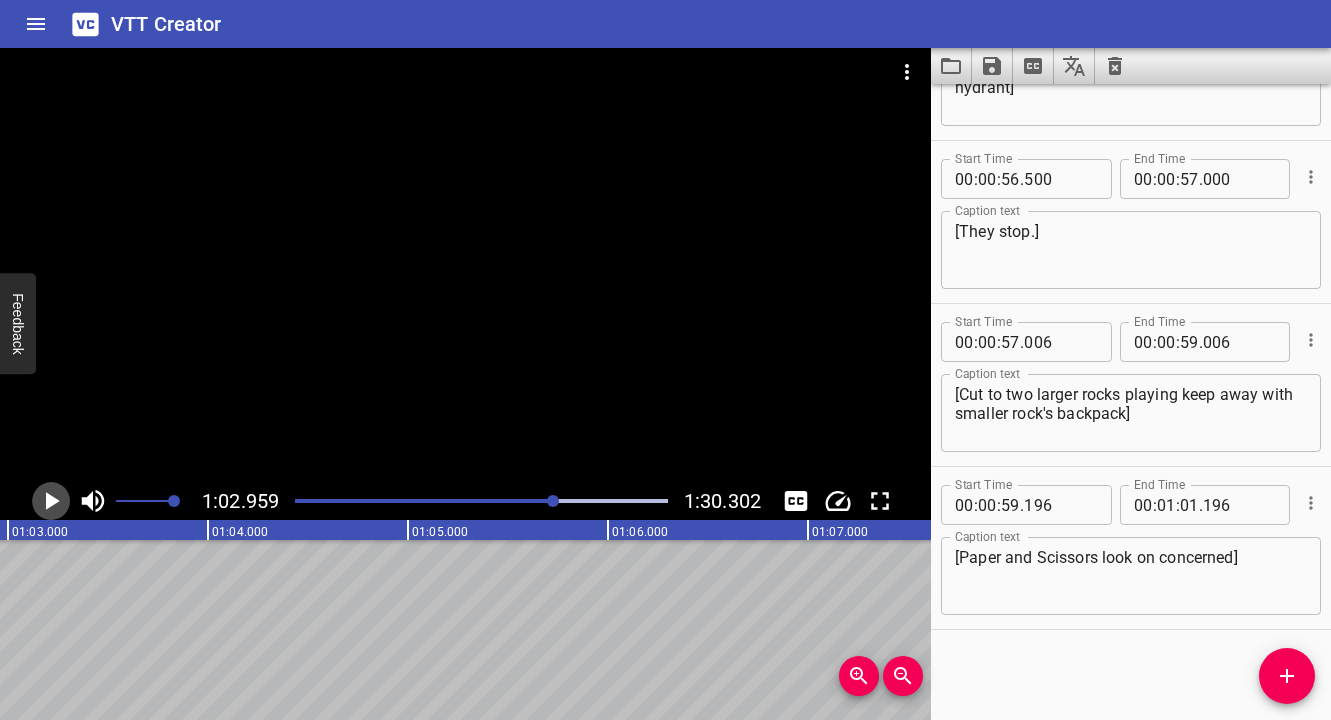 click 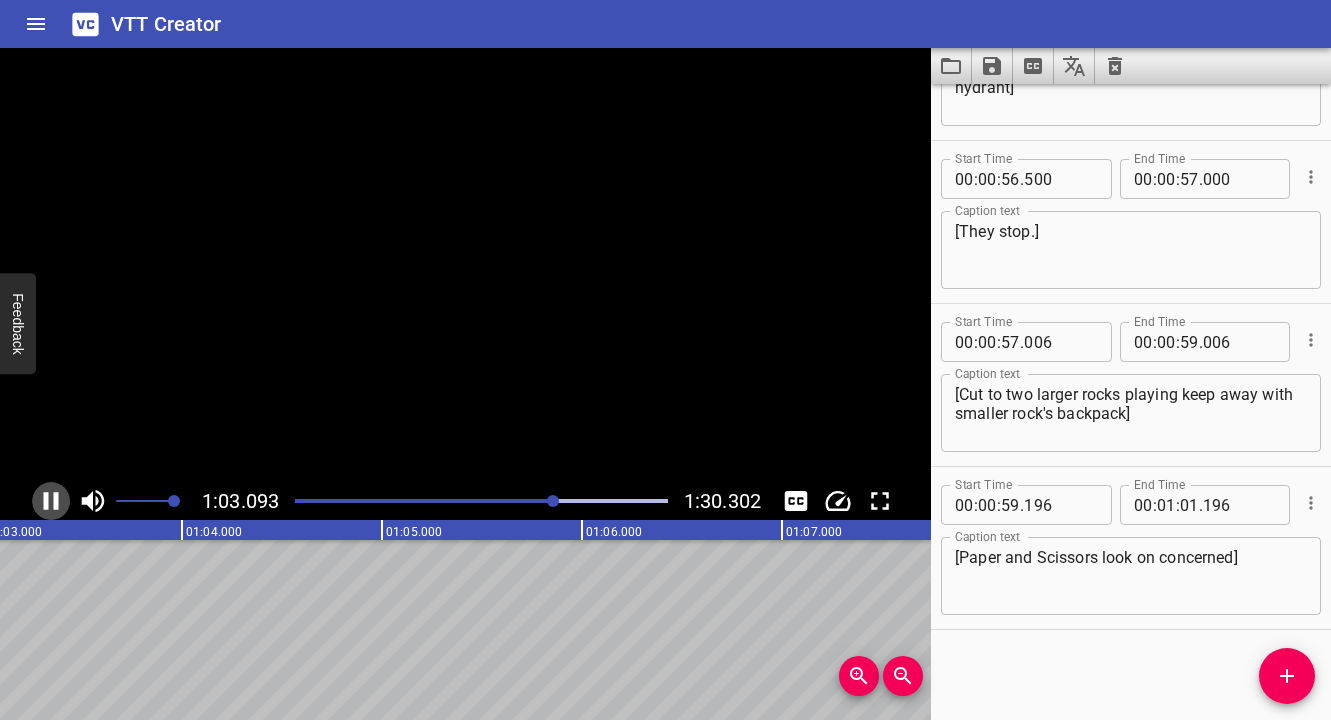 click 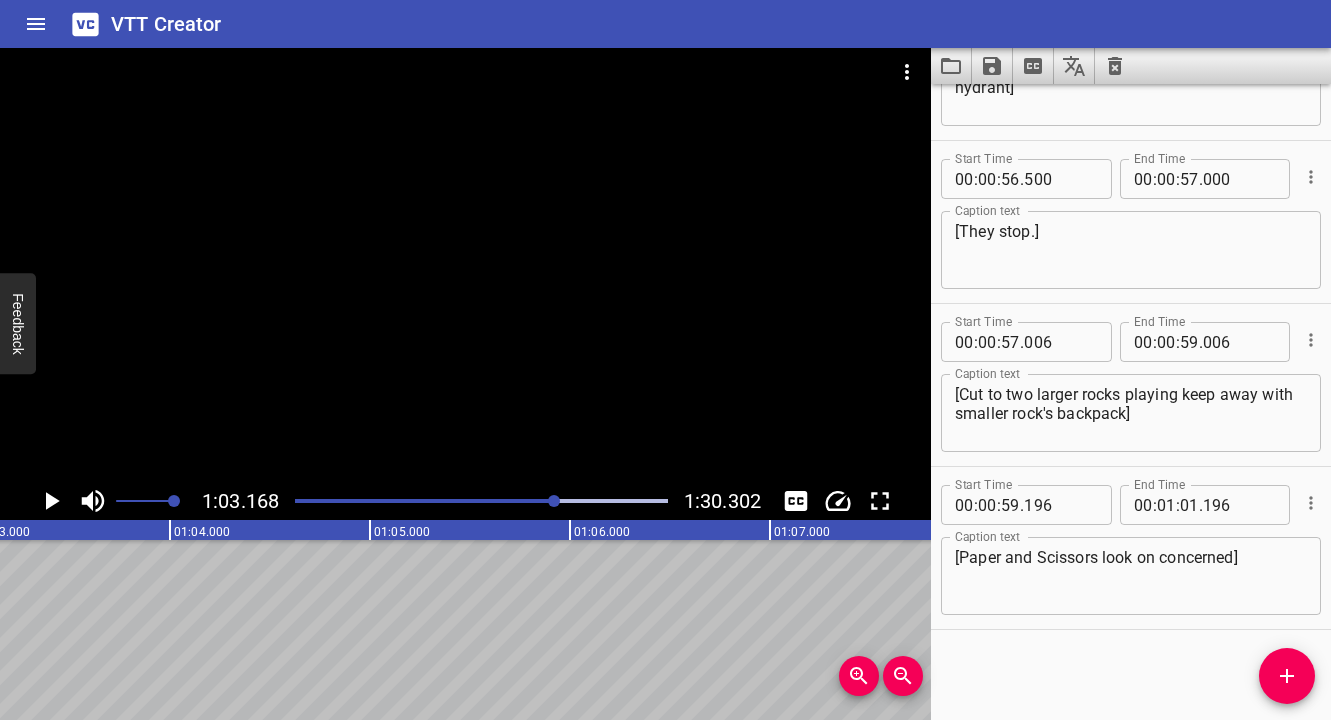 scroll, scrollTop: 0, scrollLeft: 12633, axis: horizontal 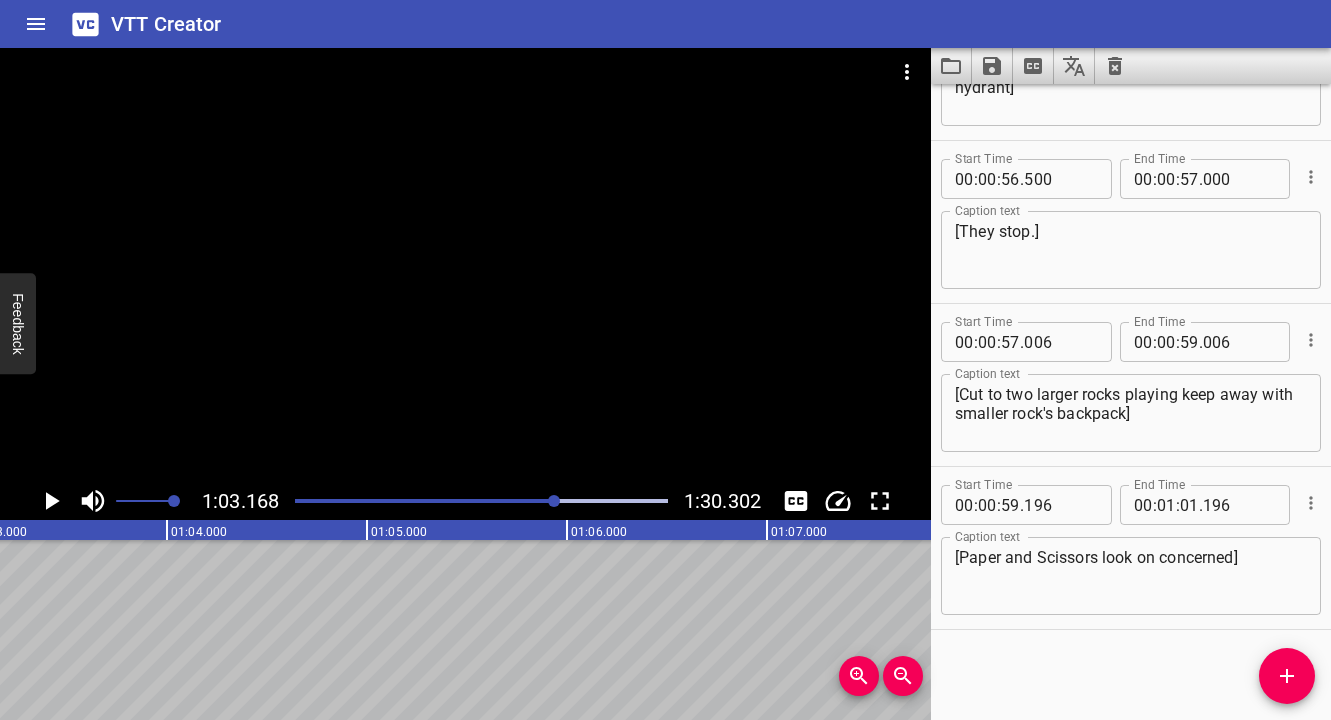 click at bounding box center [369, 501] 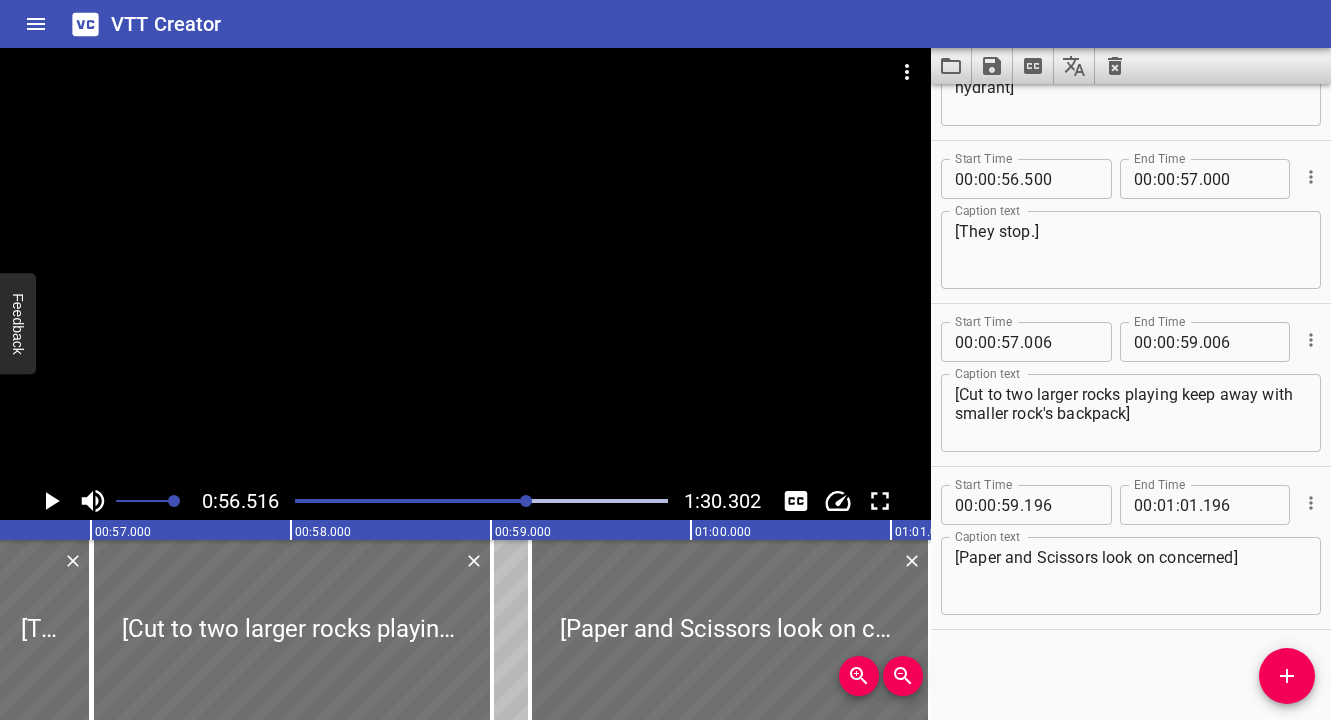 scroll, scrollTop: 0, scrollLeft: 11303, axis: horizontal 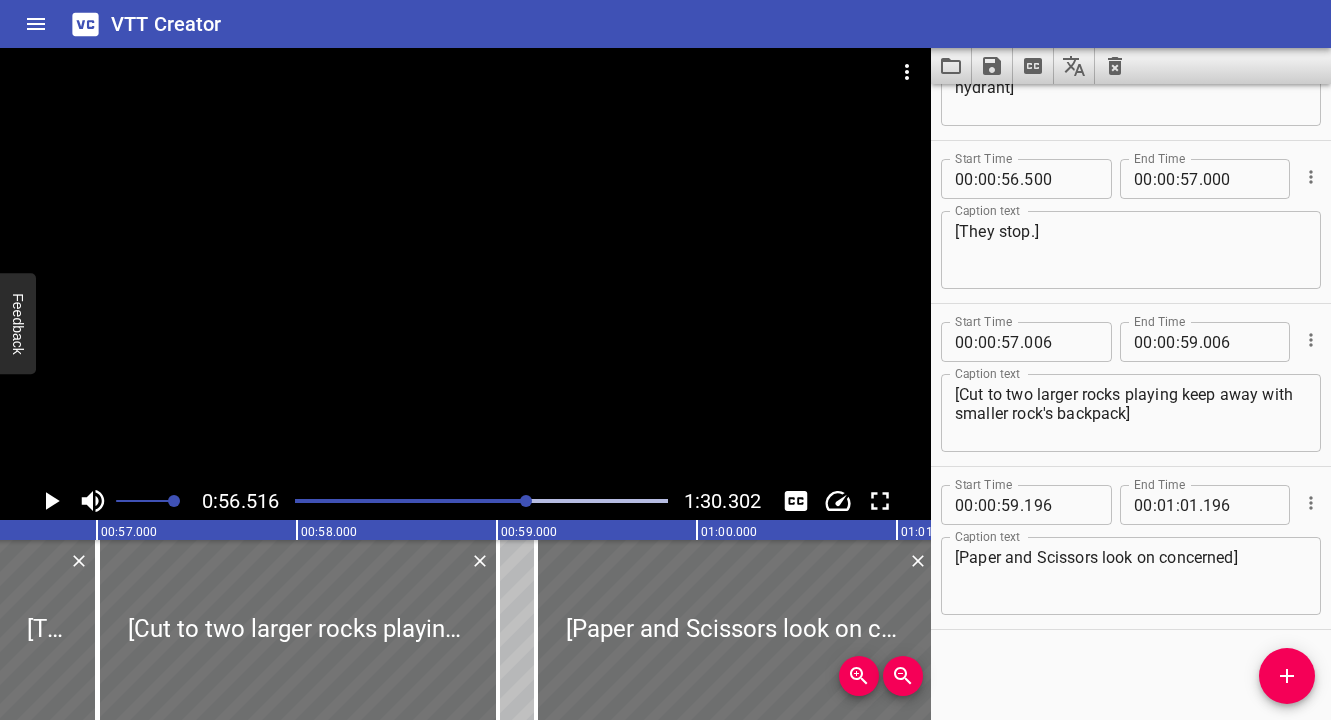 click 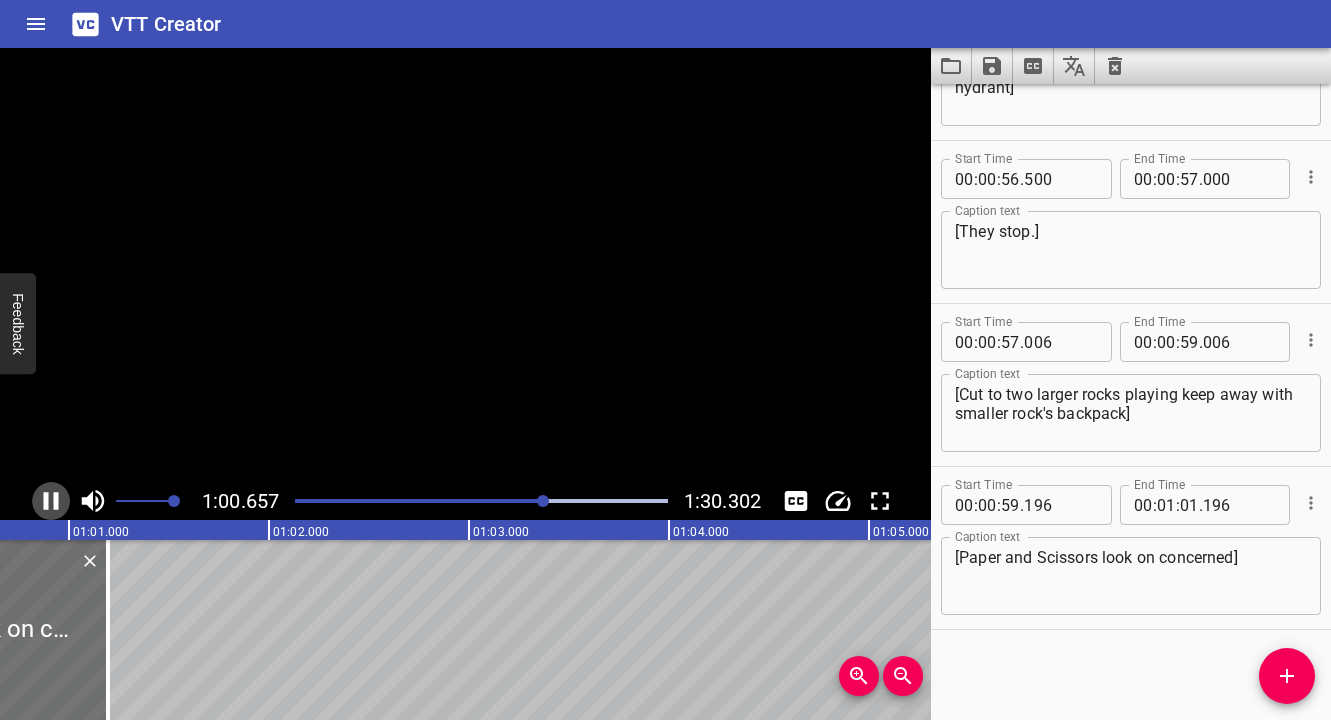 click 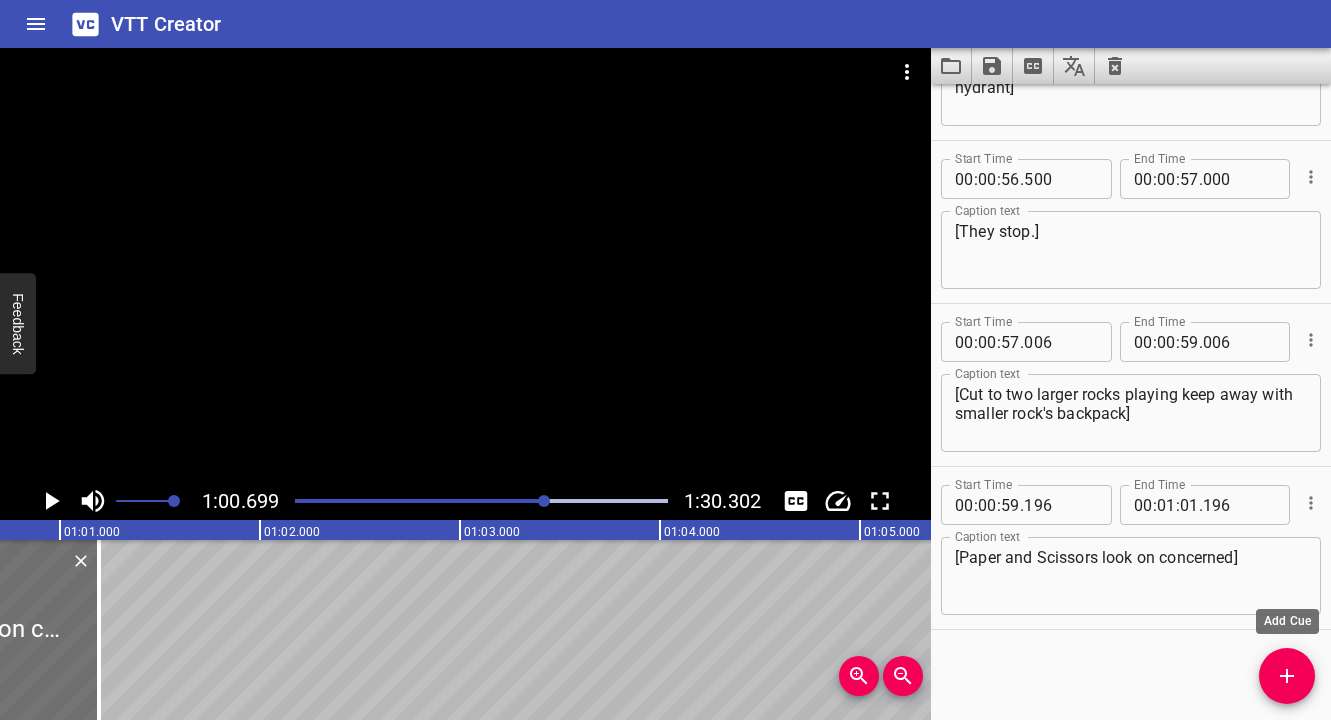 click at bounding box center (1287, 676) 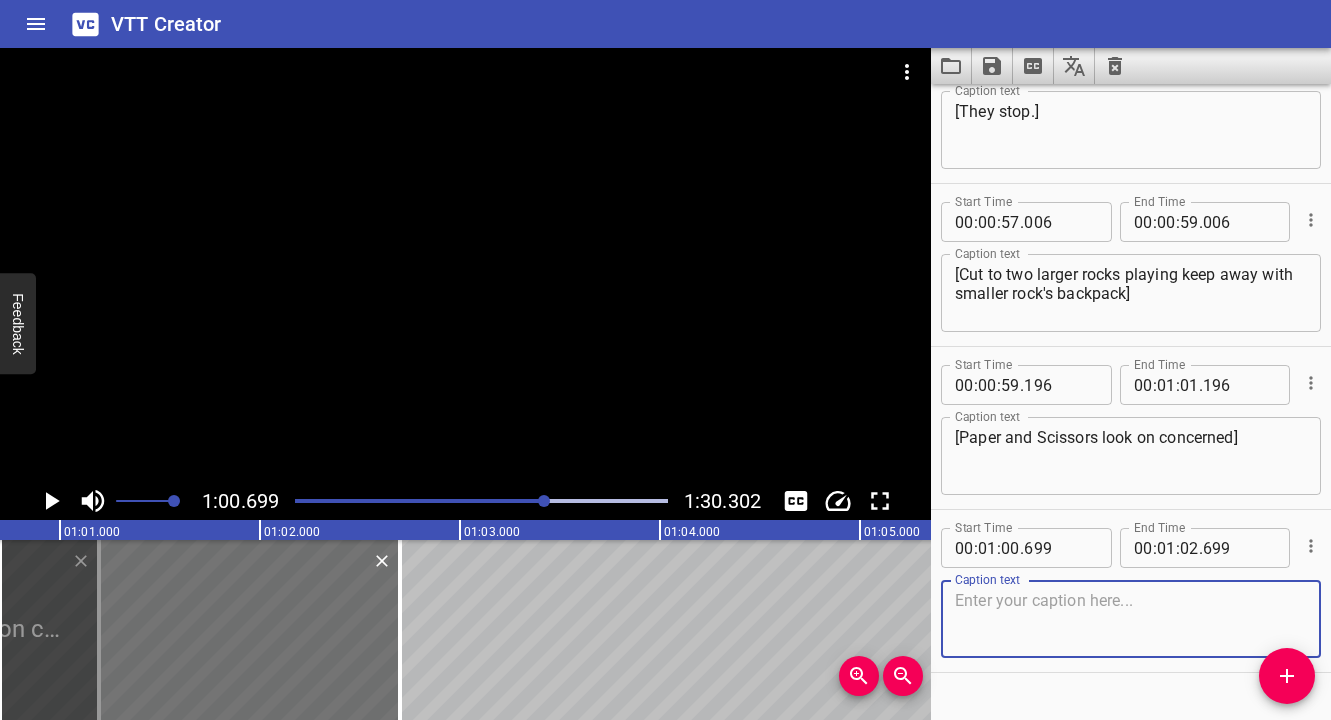 scroll, scrollTop: 3328, scrollLeft: 0, axis: vertical 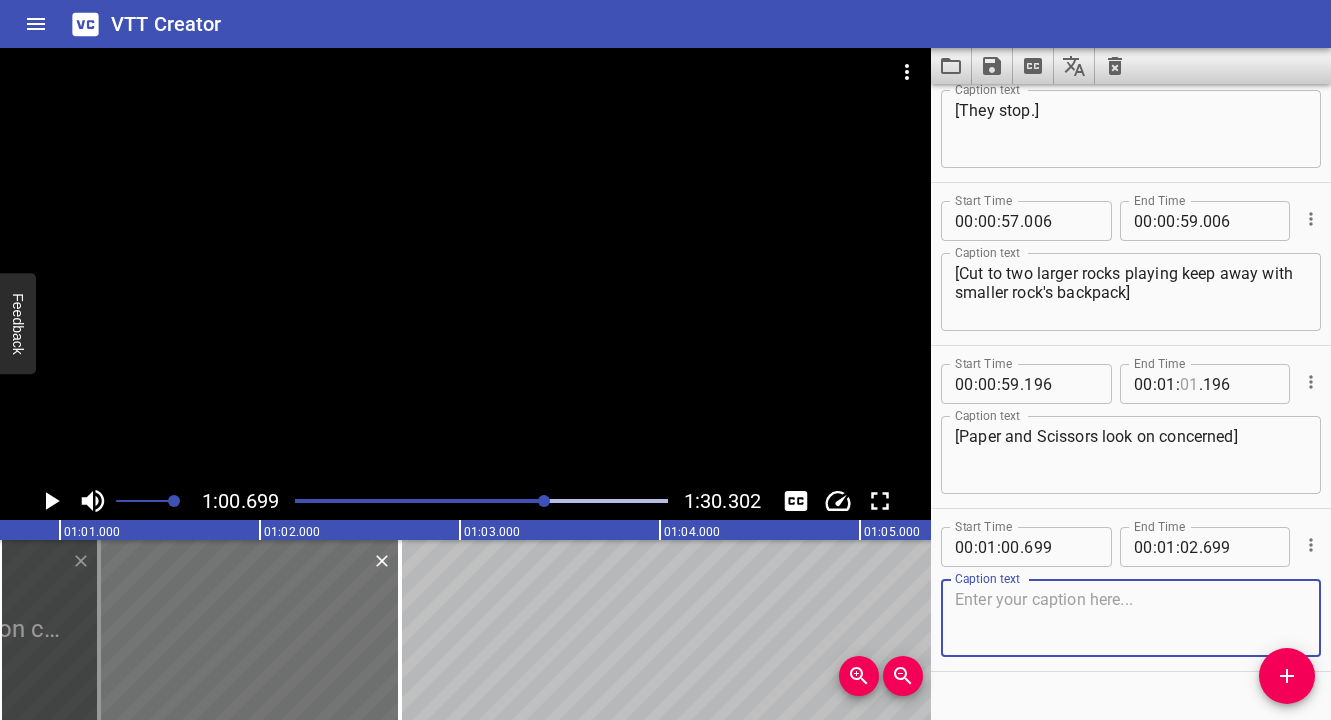 click at bounding box center (1189, 384) 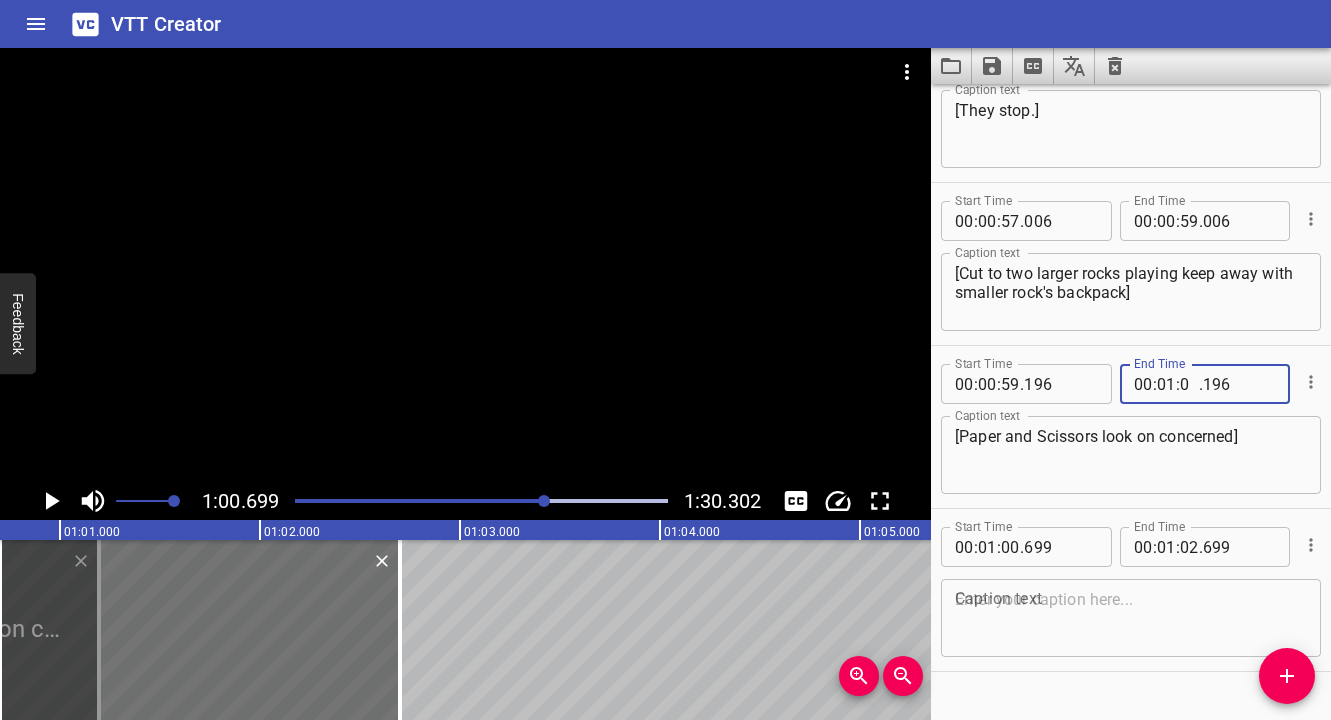 type on "00" 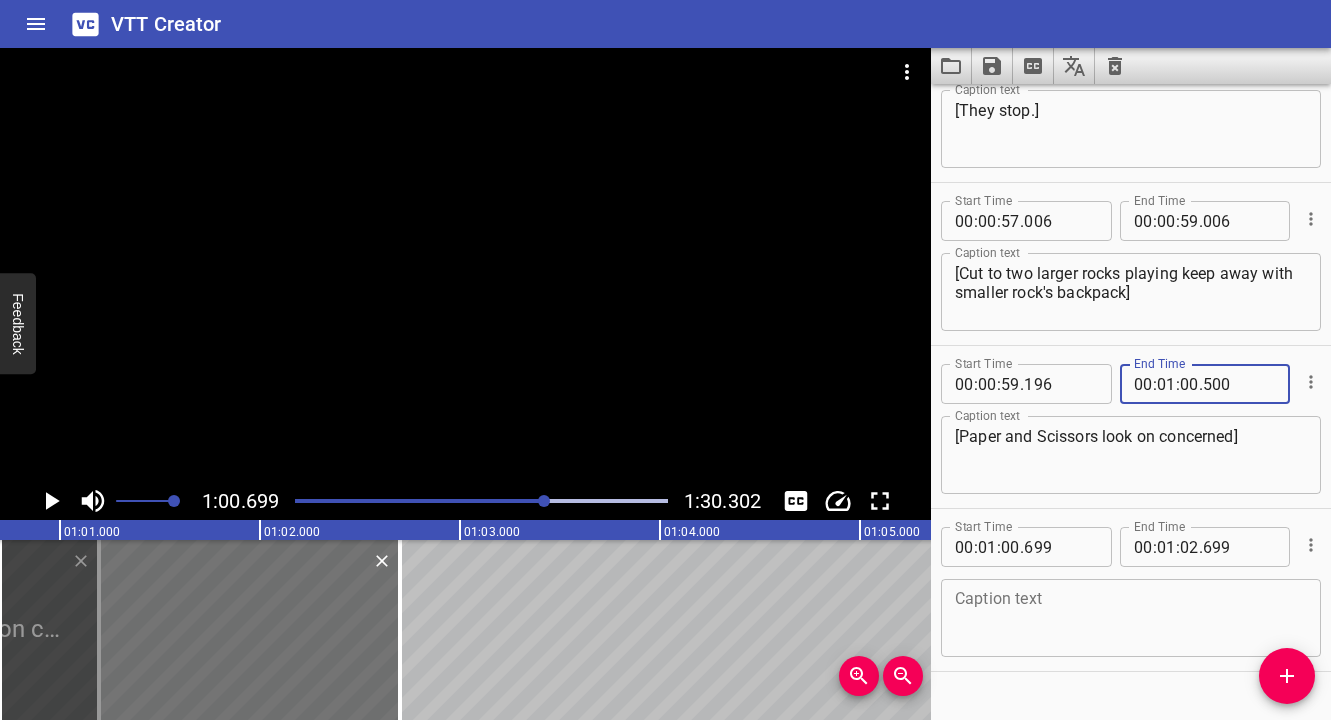 type on "500" 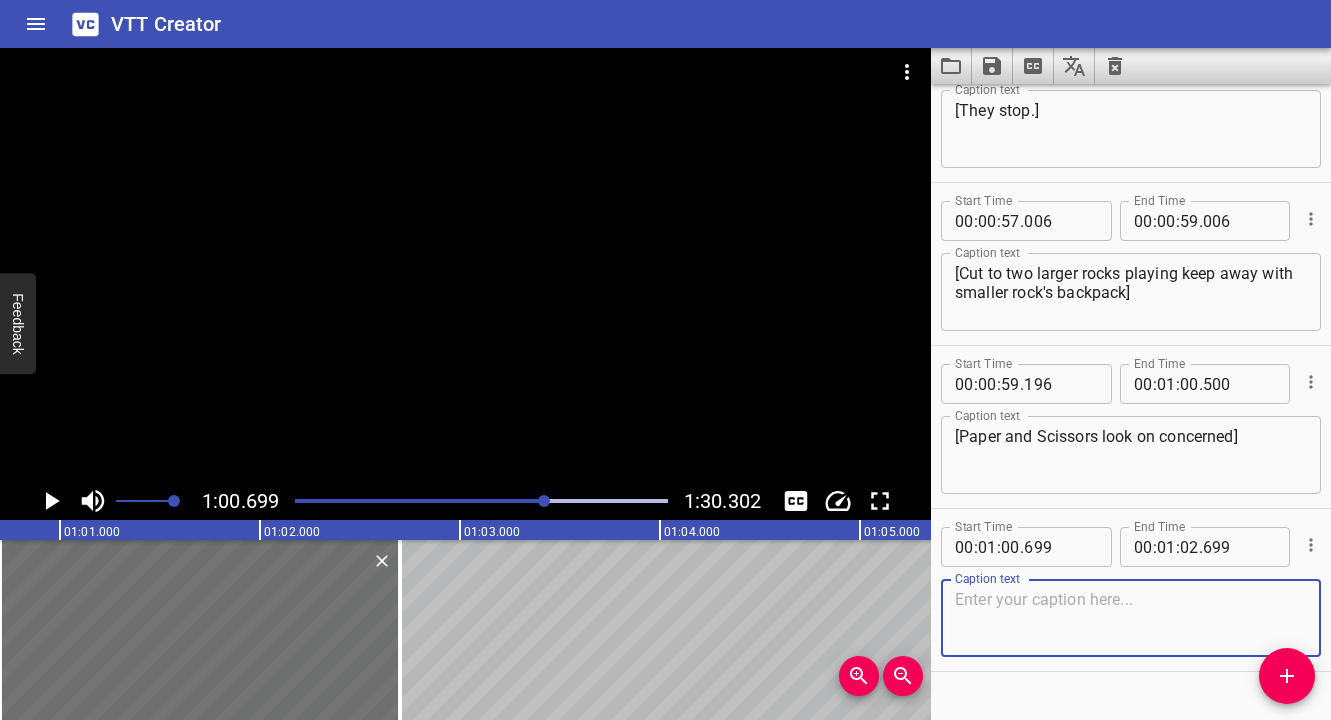 click at bounding box center [1131, 618] 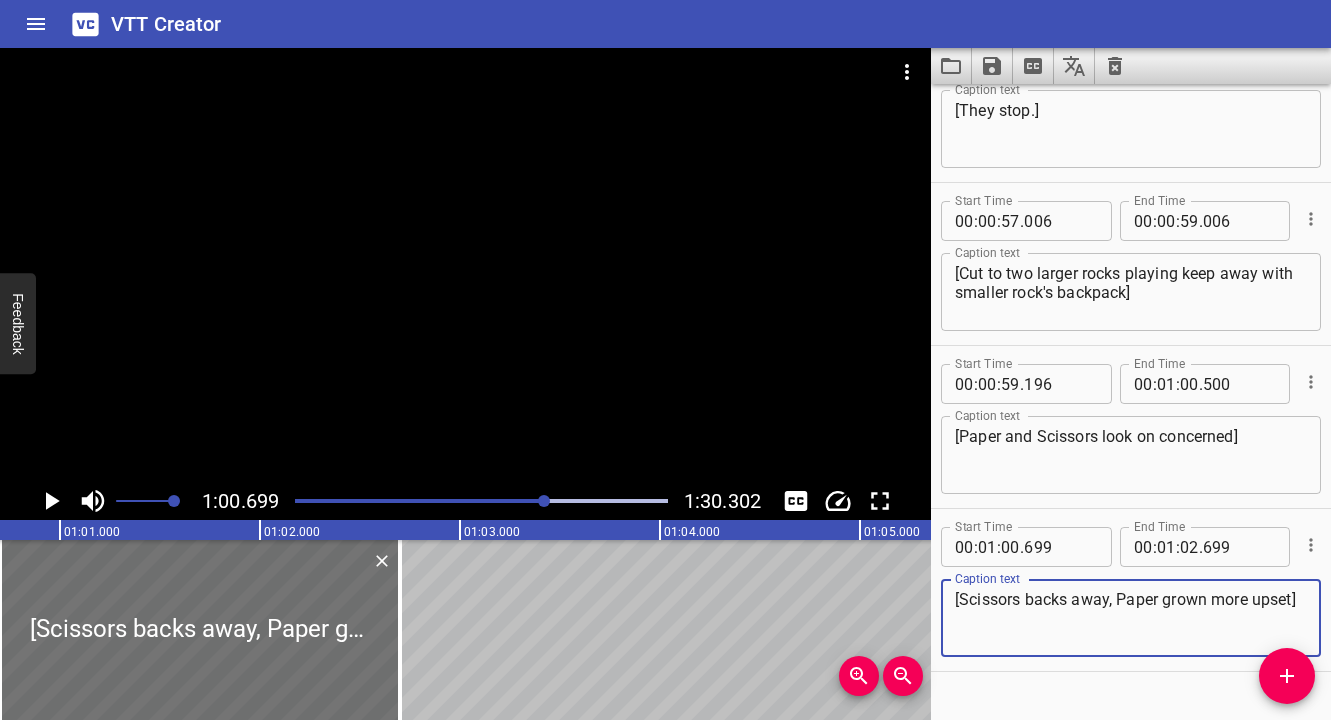 click on "[Scissors backs away, Paper grown more upset]" at bounding box center (1131, 618) 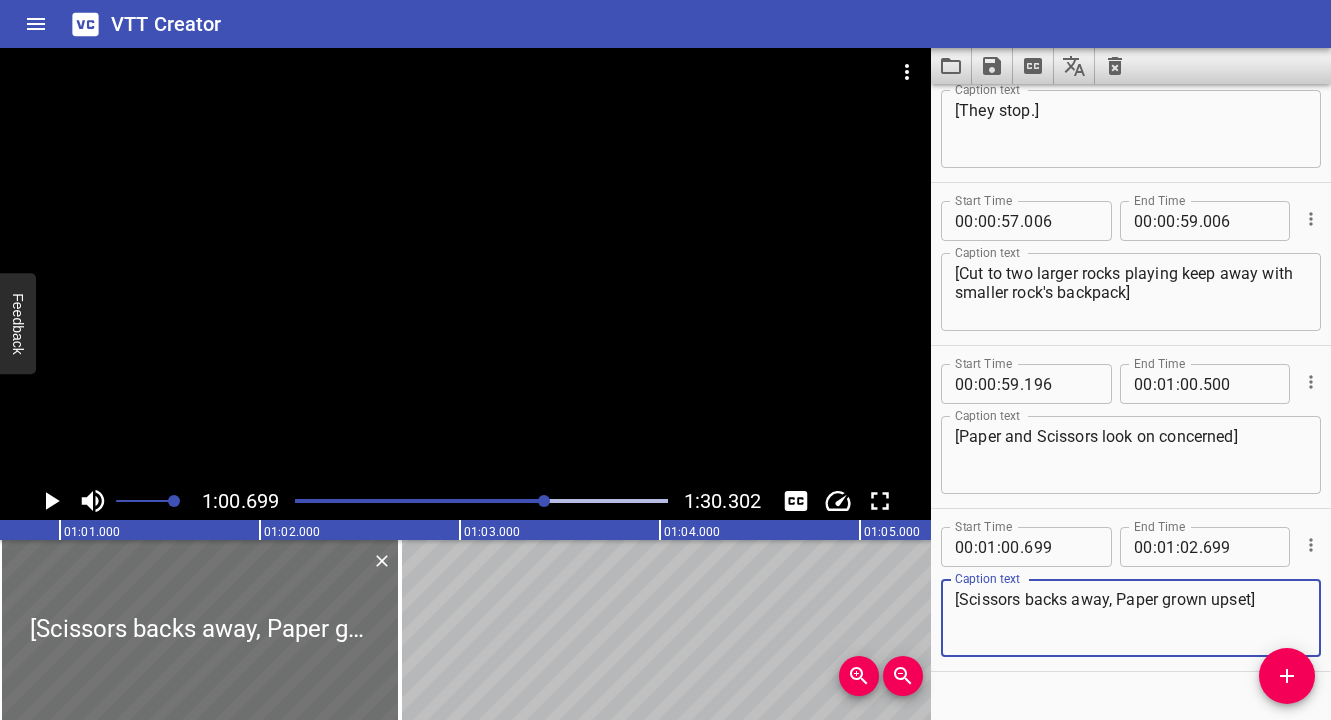 type on "[Scissors backs away, Paper grown upset]" 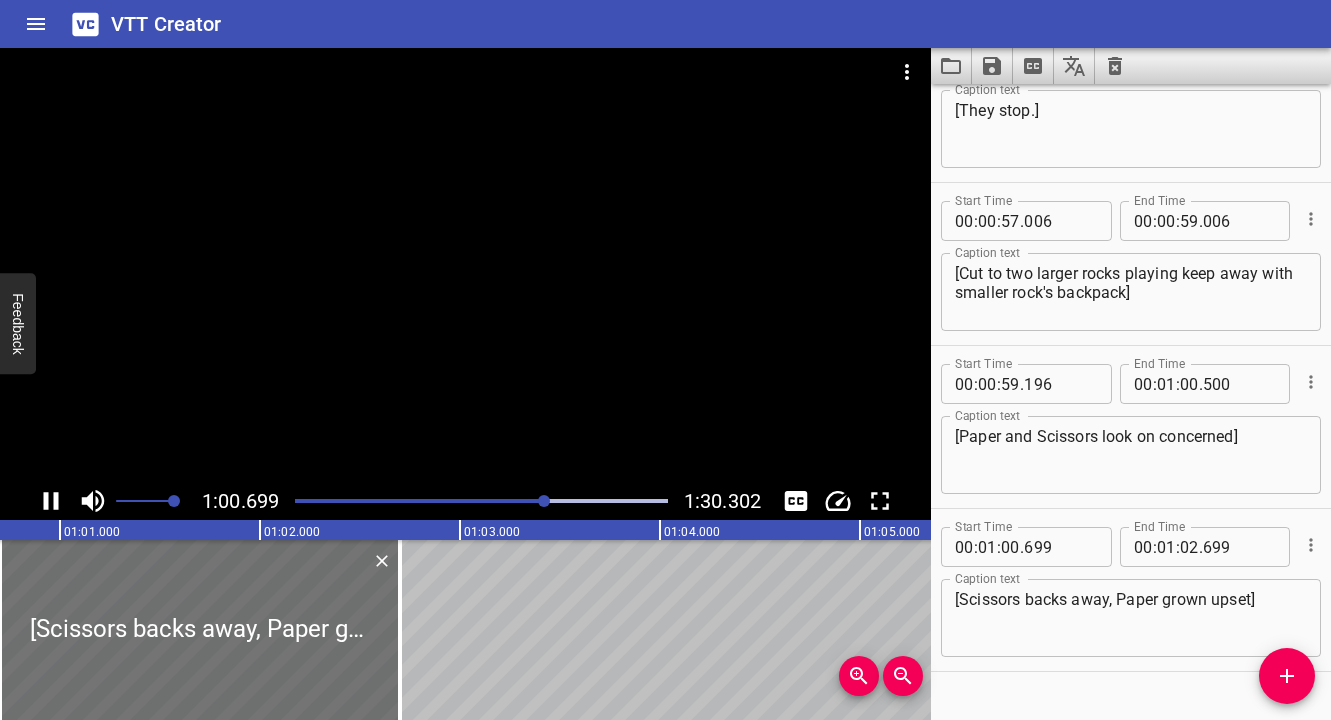scroll, scrollTop: 0, scrollLeft: 12140, axis: horizontal 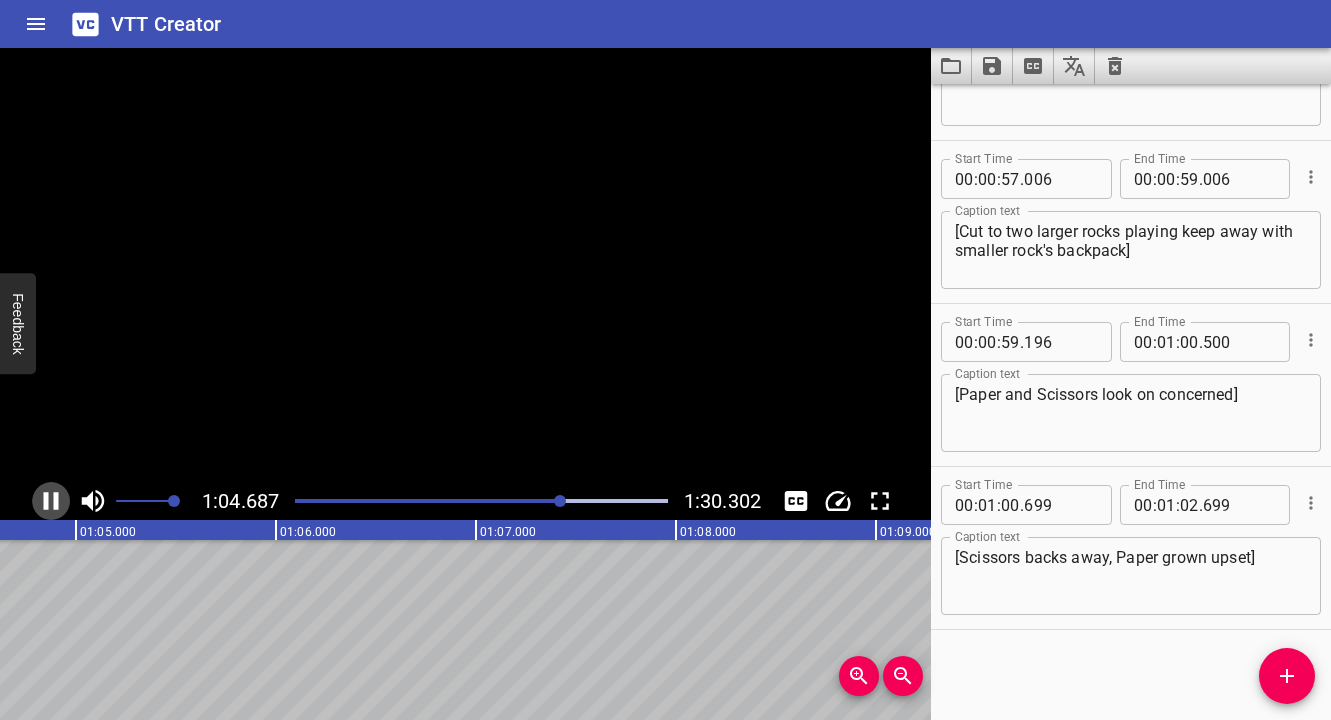 click 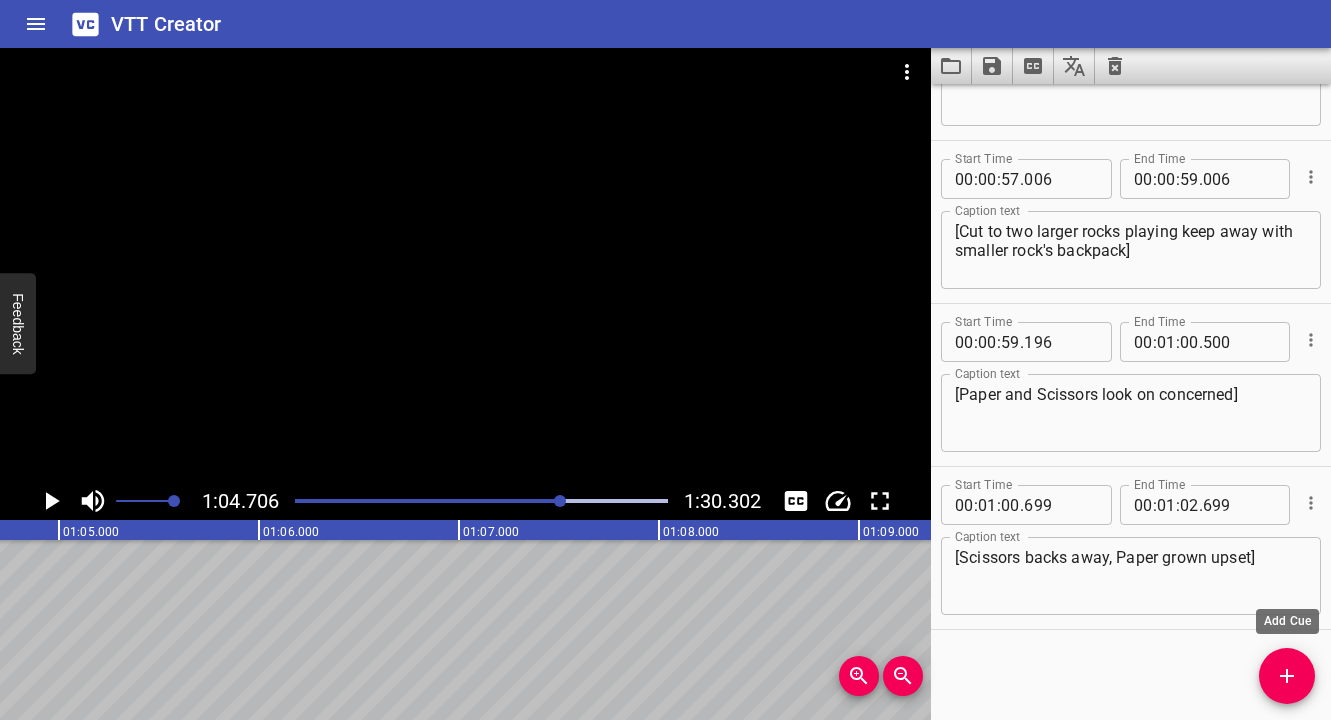 click 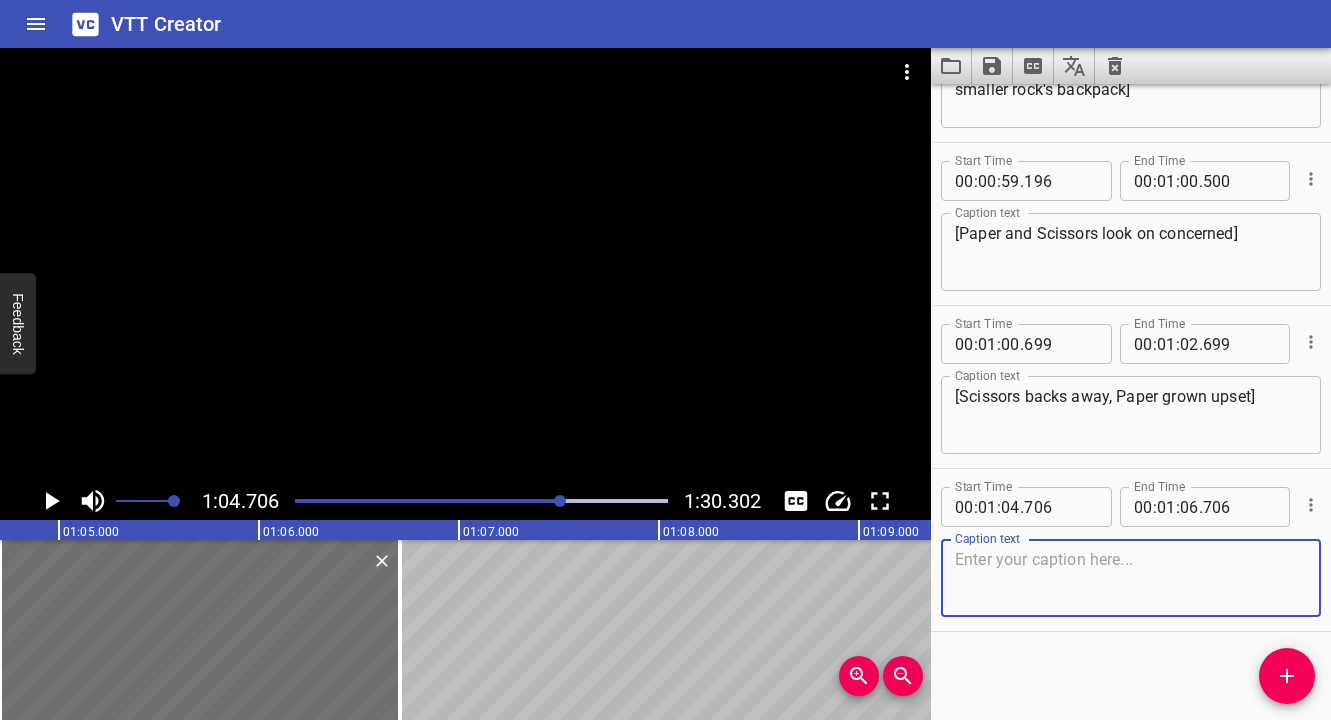 scroll, scrollTop: 3532, scrollLeft: 0, axis: vertical 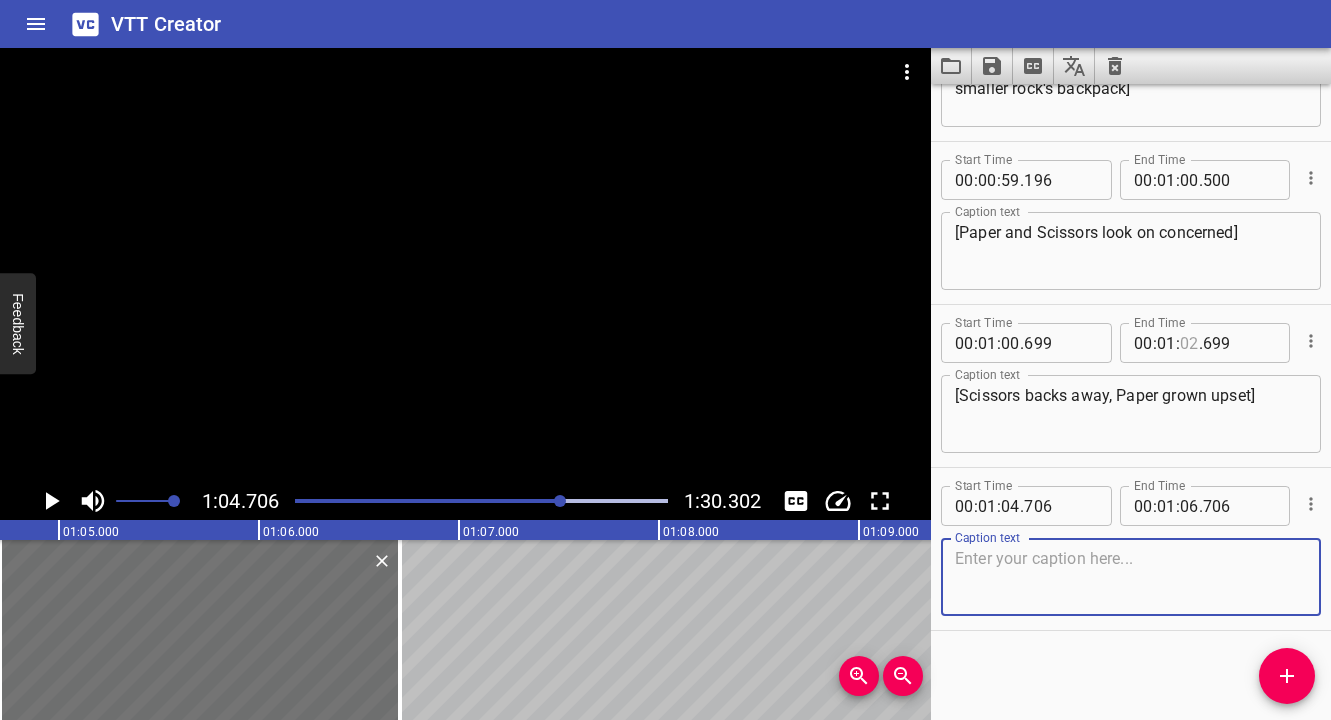 click at bounding box center (1189, 343) 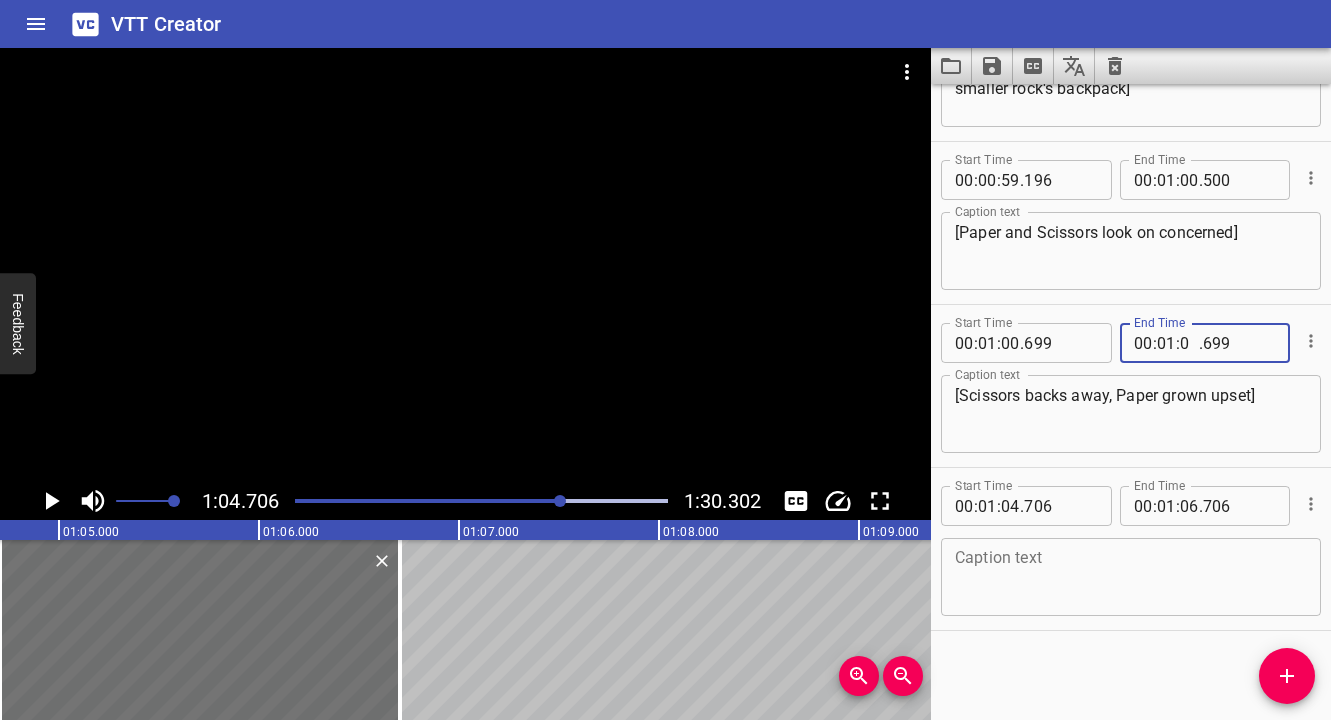 type on "04" 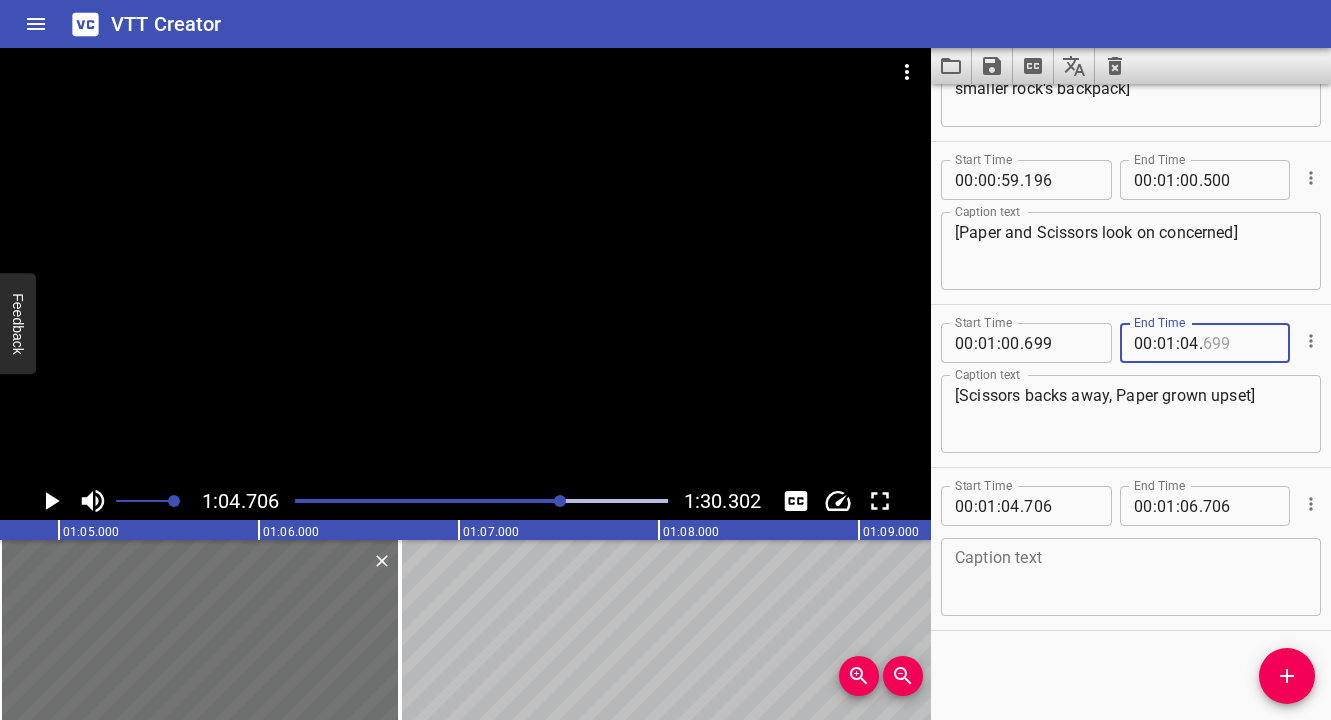type on "699" 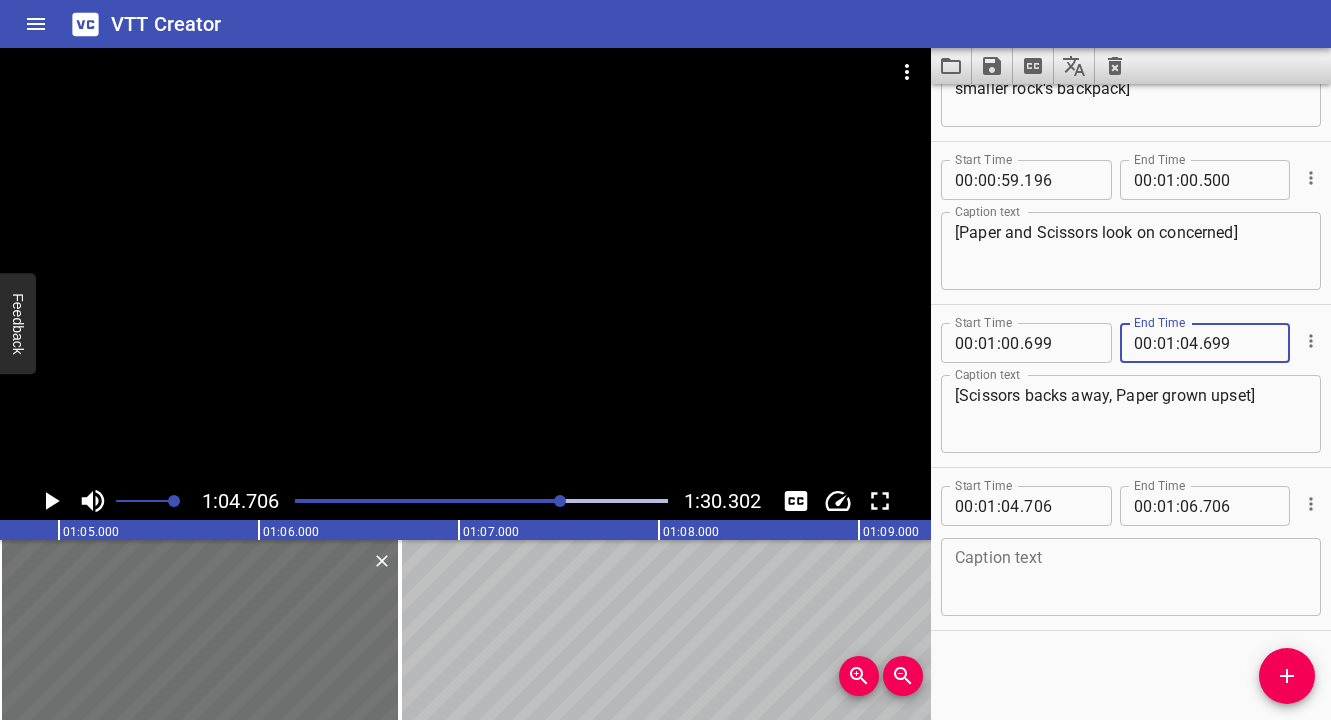 click at bounding box center (1131, 577) 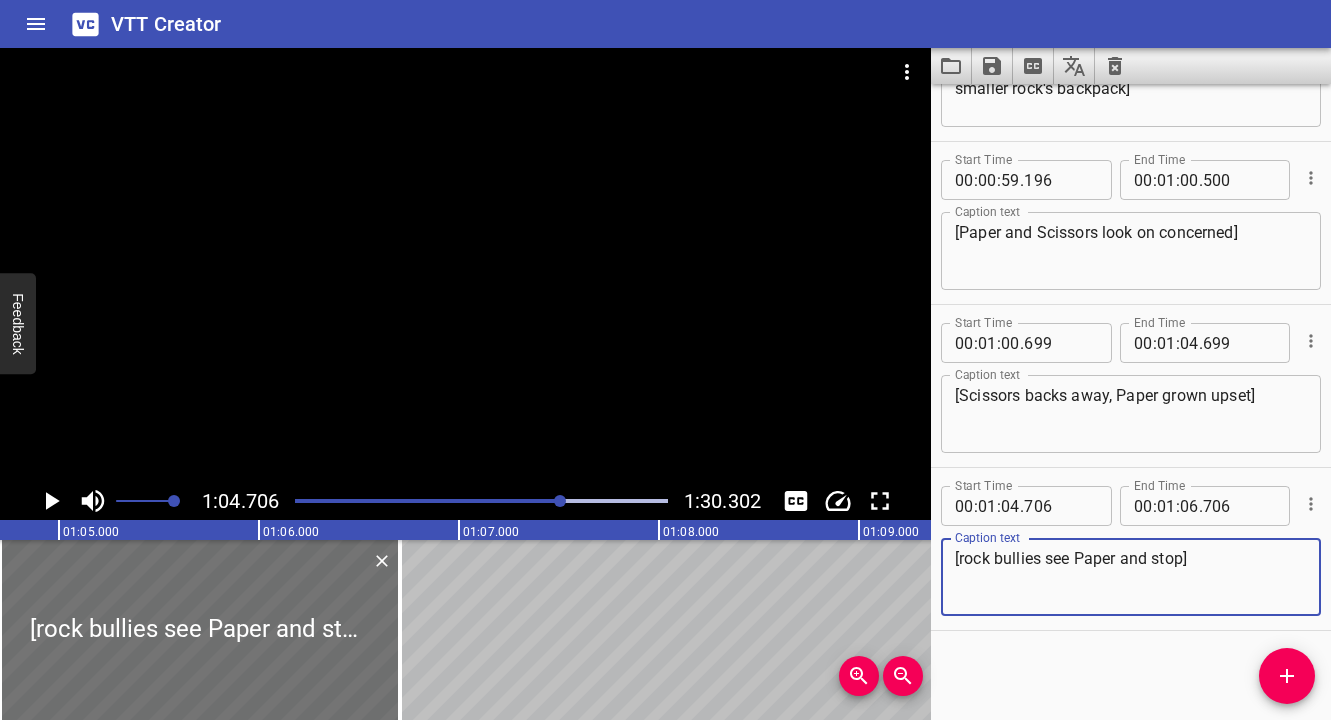 type on "[rock bullies see Paper and stop]" 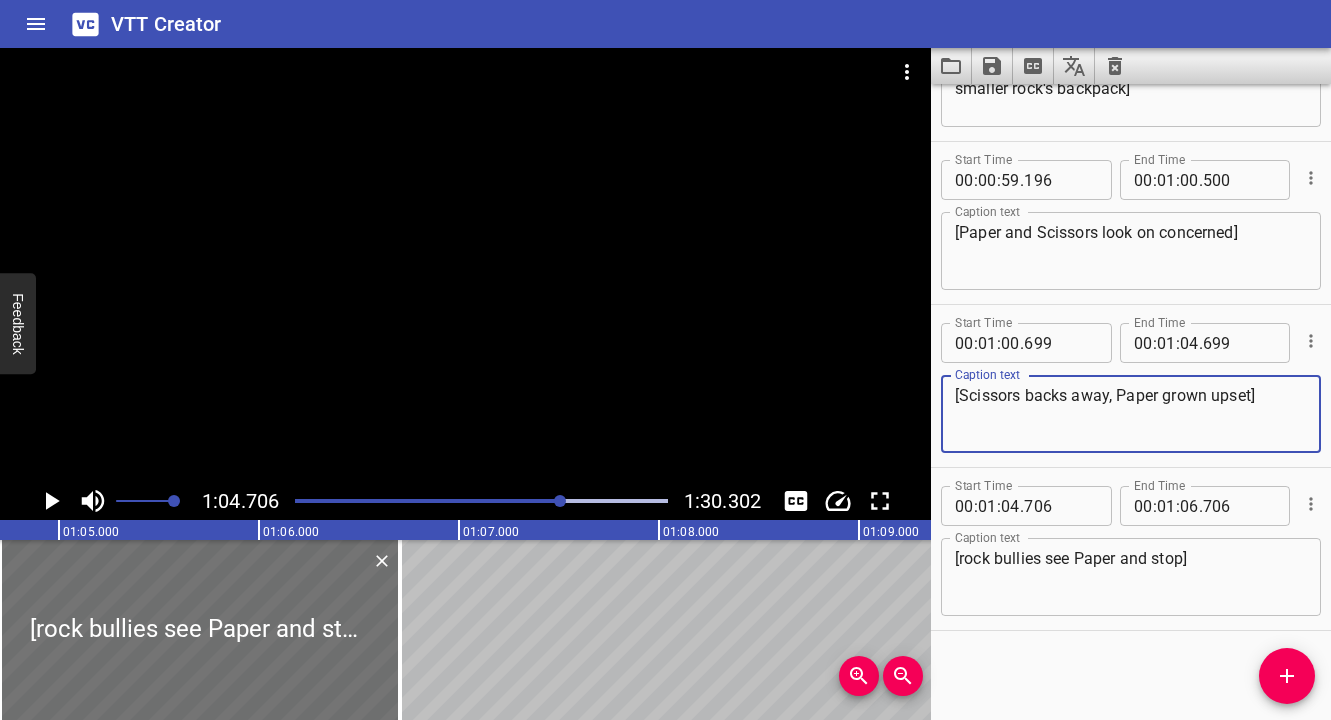 click on "[Scissors backs away, Paper grown upset]" at bounding box center (1131, 414) 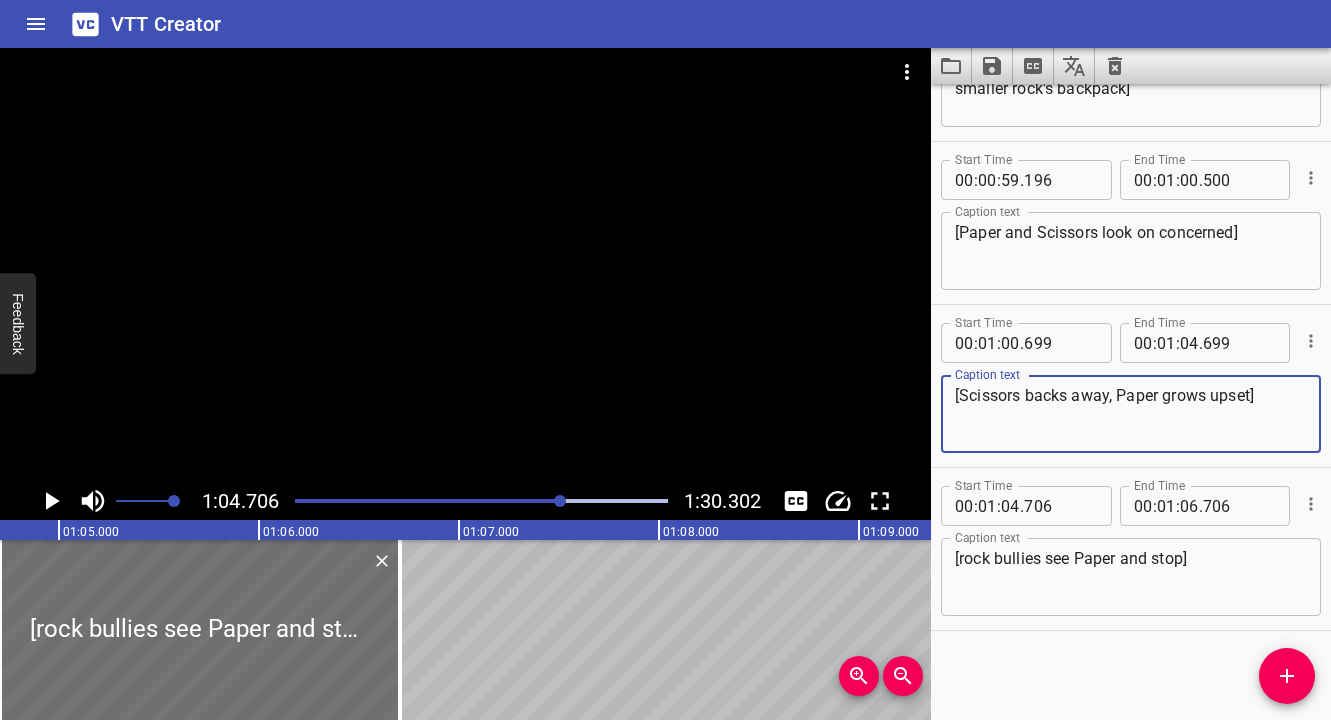 click on "[Scissors backs away, Paper grows upset]" at bounding box center (1131, 414) 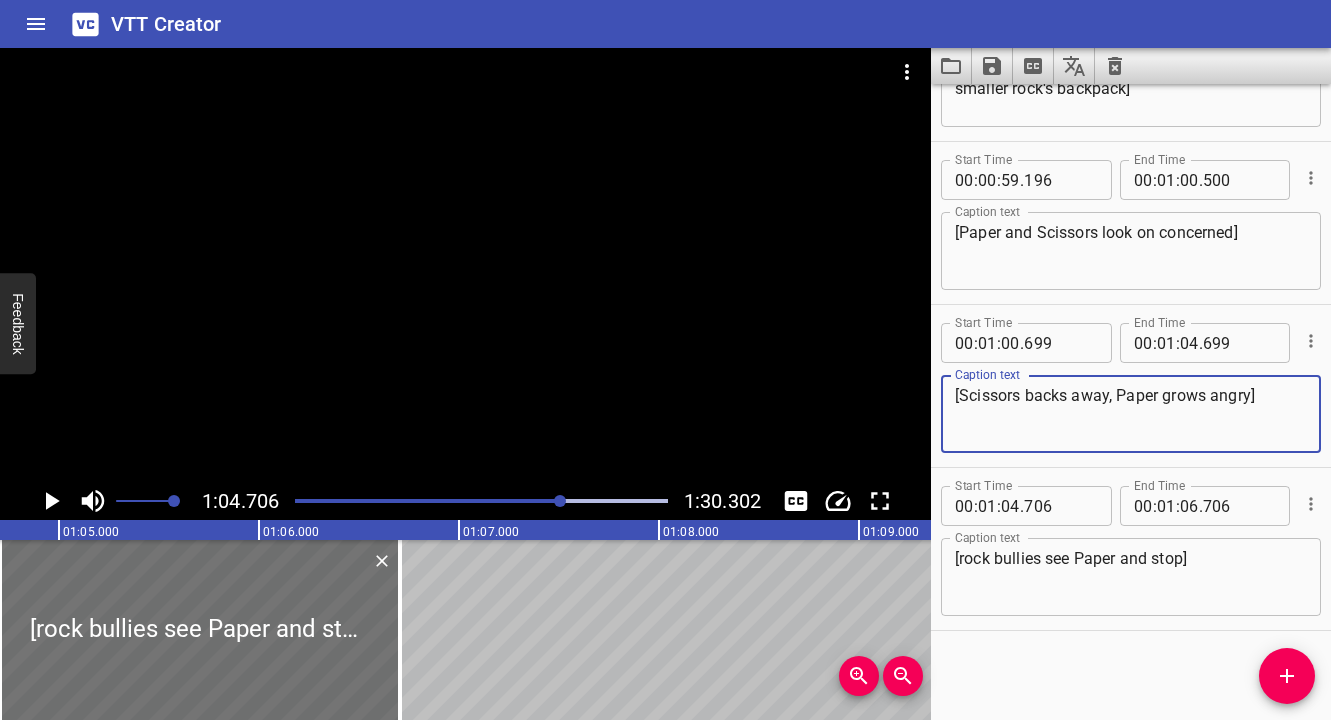 type on "[Scissors backs away, Paper grows angry]" 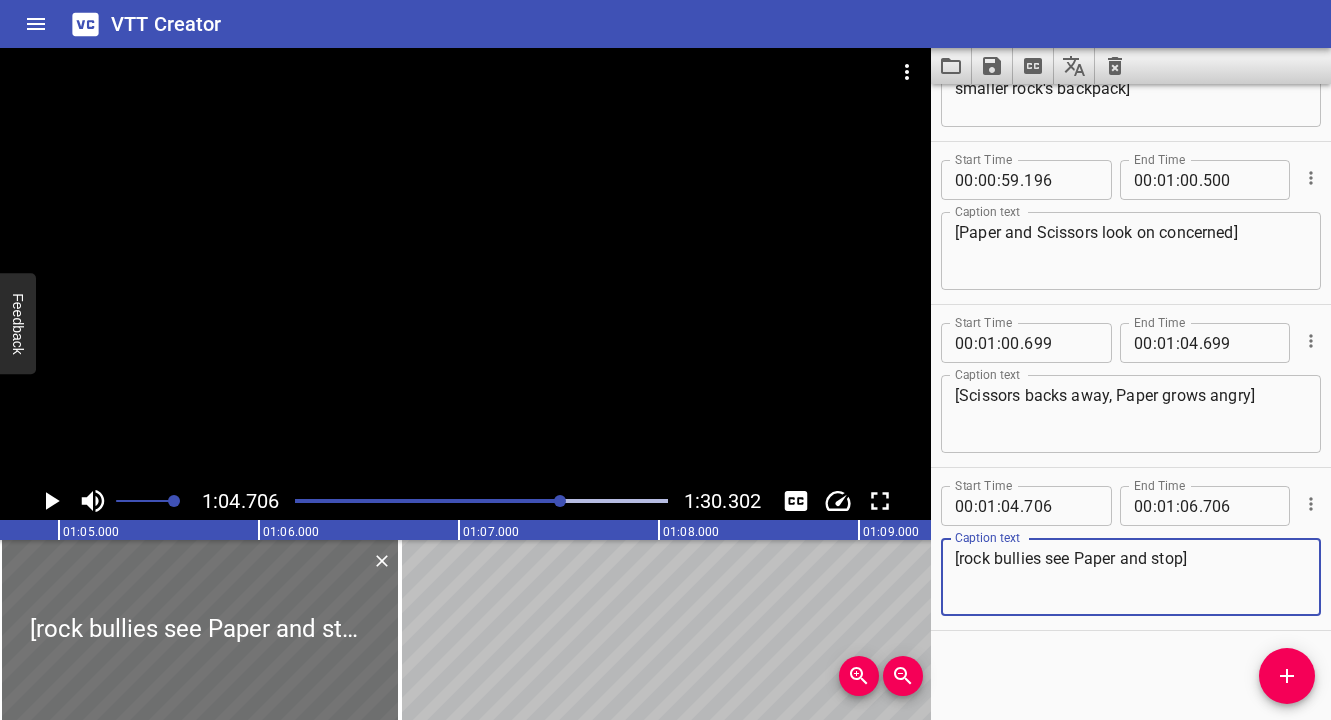 click 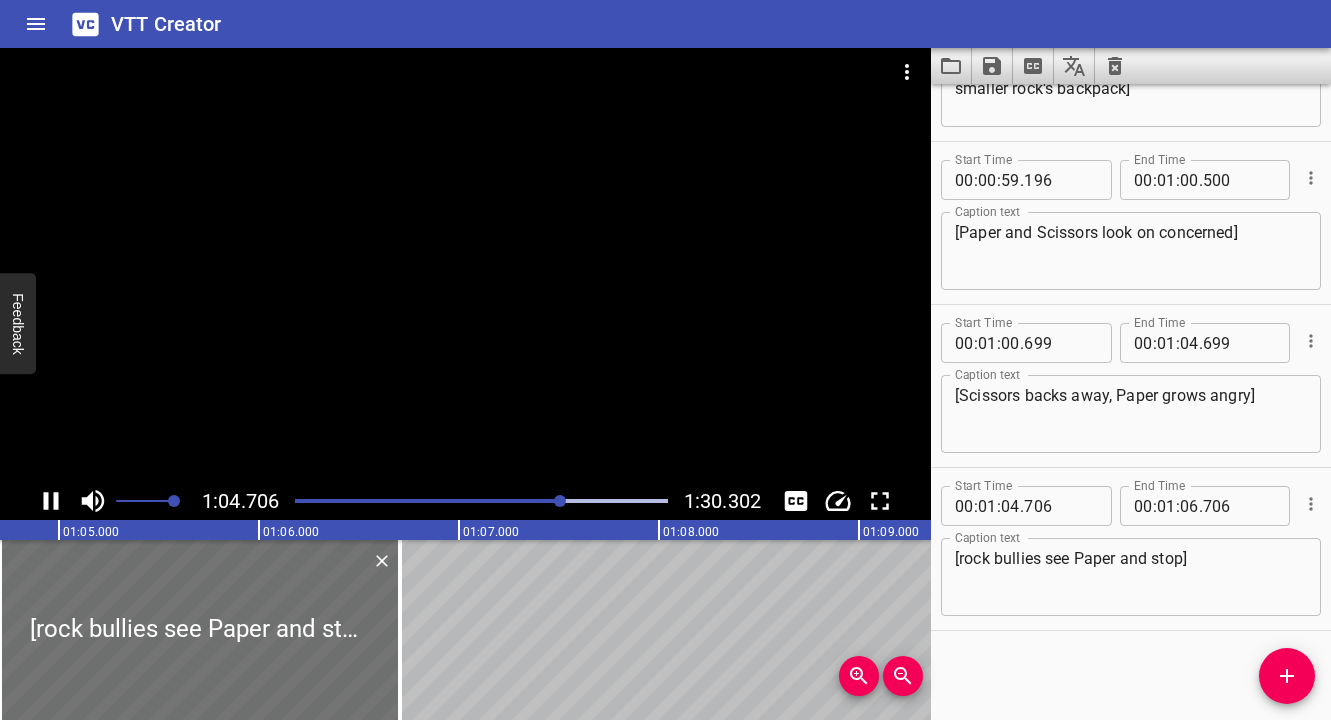 scroll, scrollTop: 0, scrollLeft: 12943, axis: horizontal 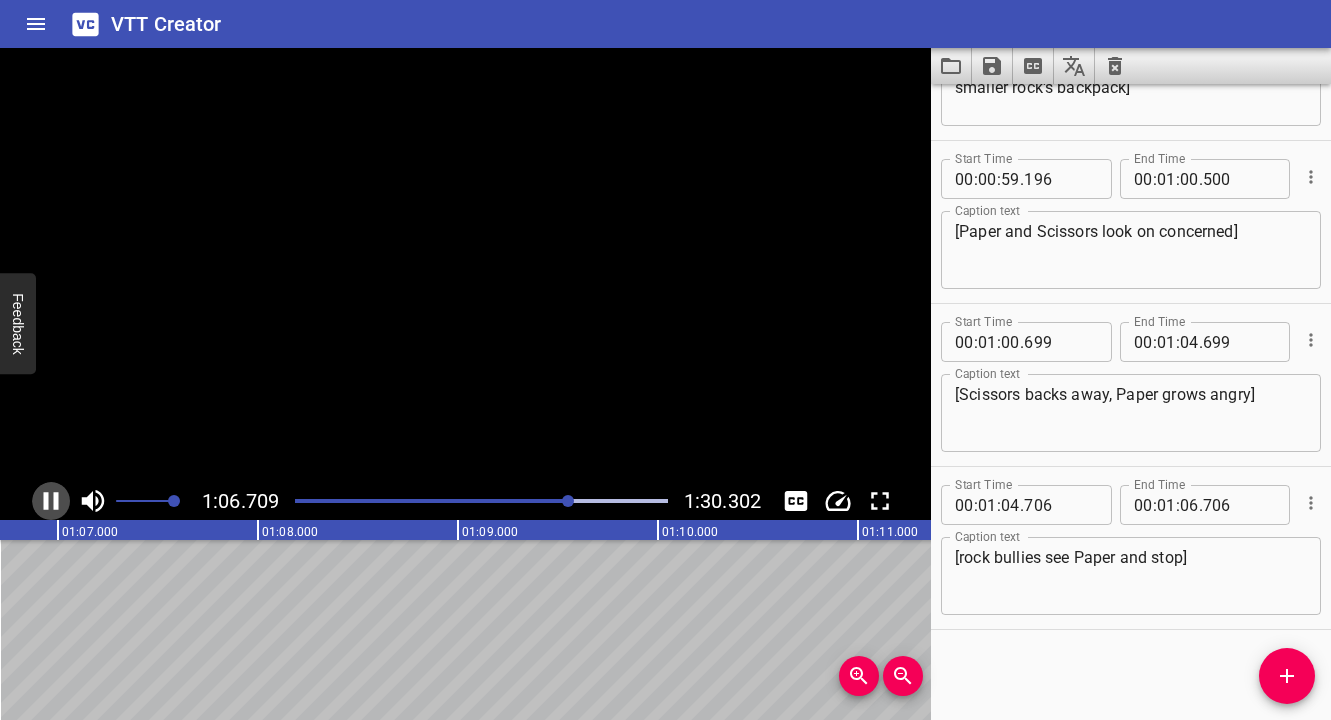 click 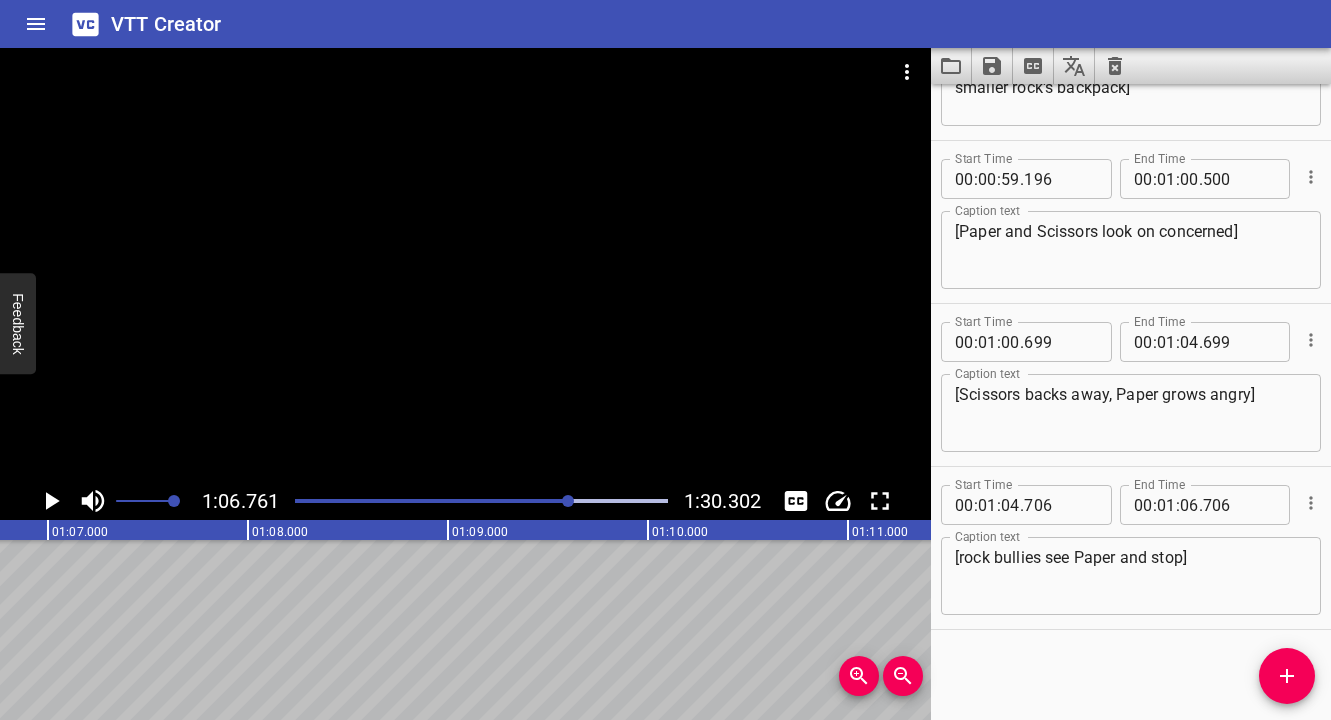 click on "[rock bullies see Paper and stop]" at bounding box center (1131, 576) 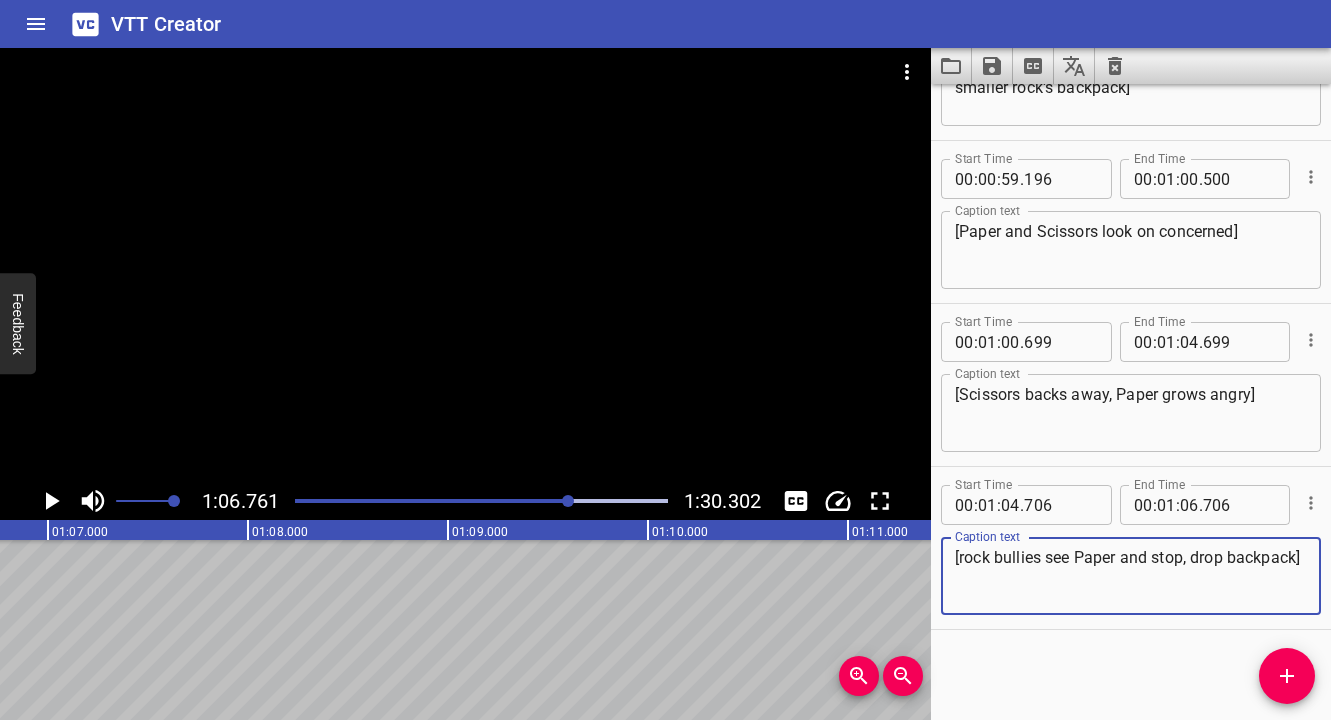 type on "[rock bullies see Paper and stop, drop backpack]" 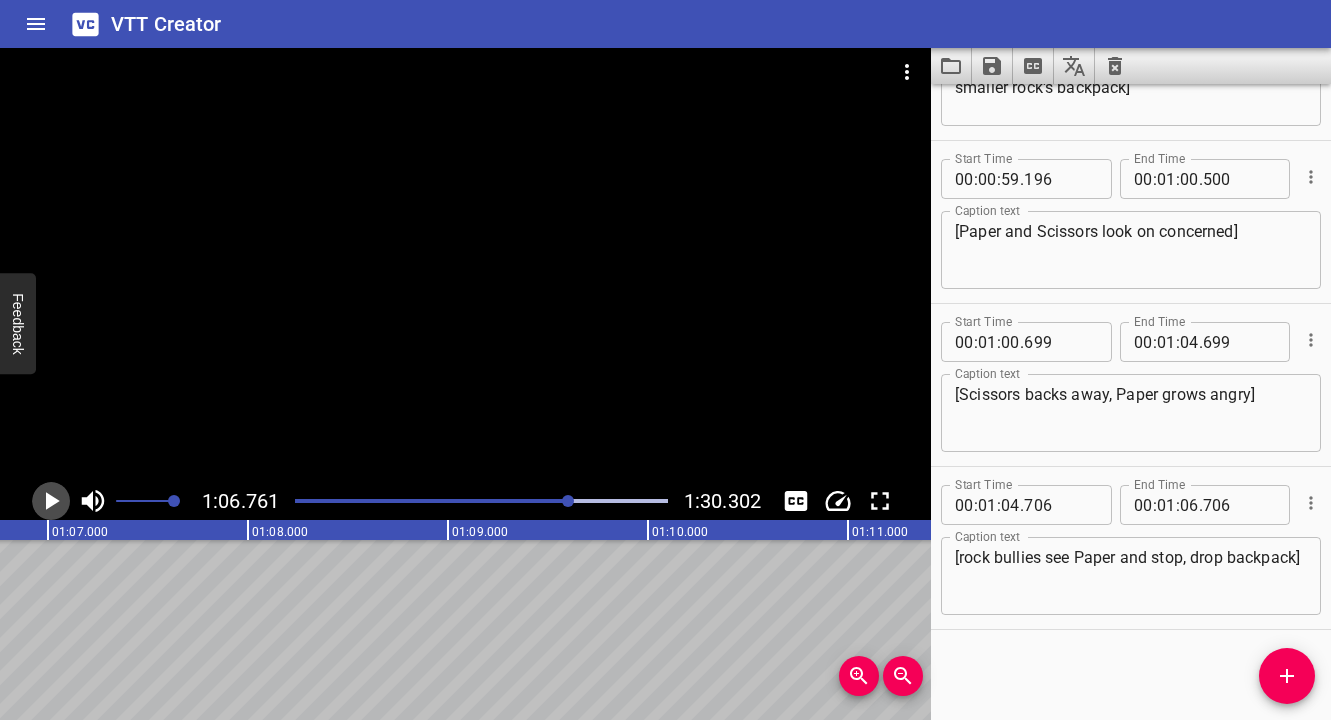 click 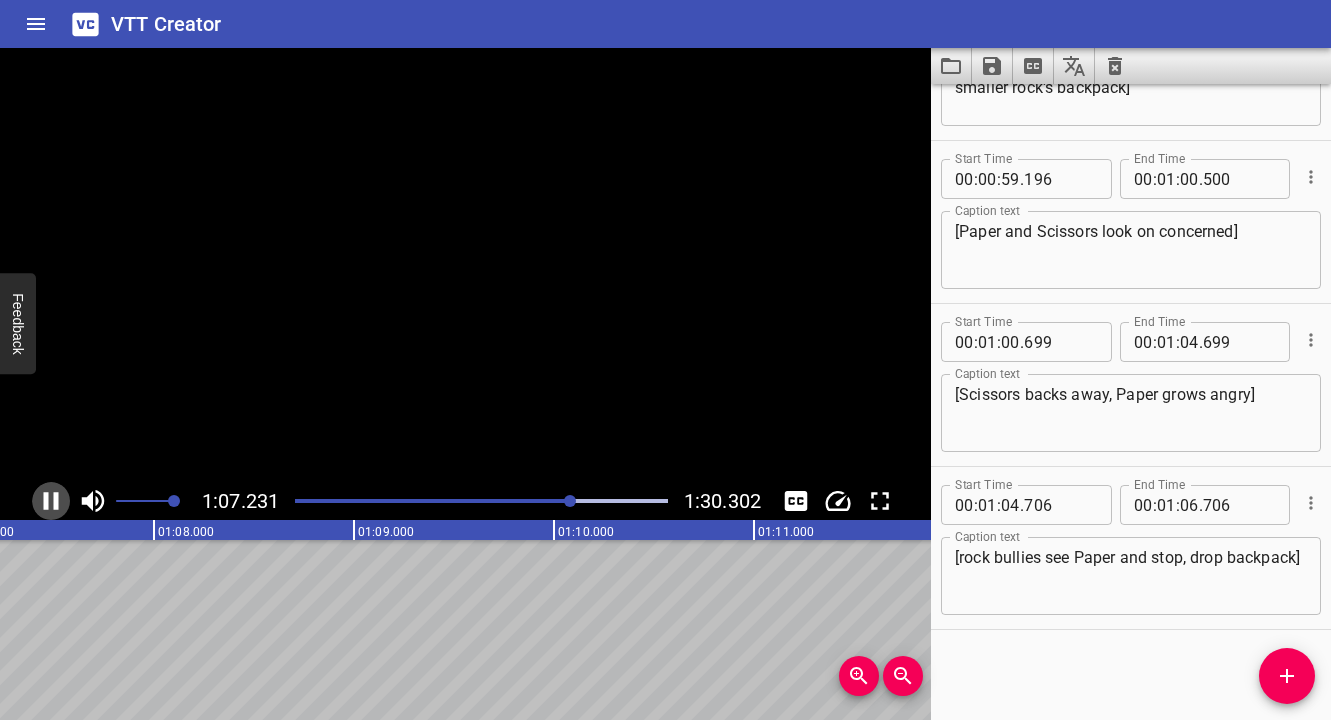 click 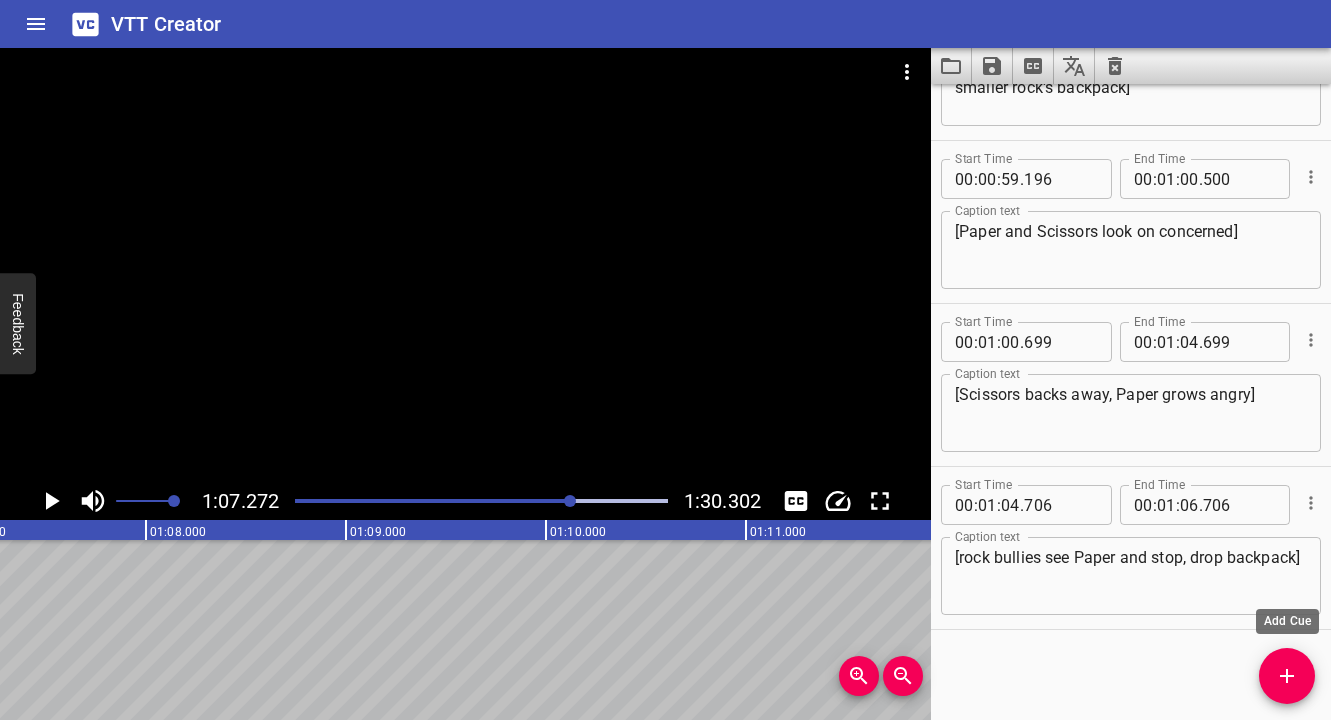 click 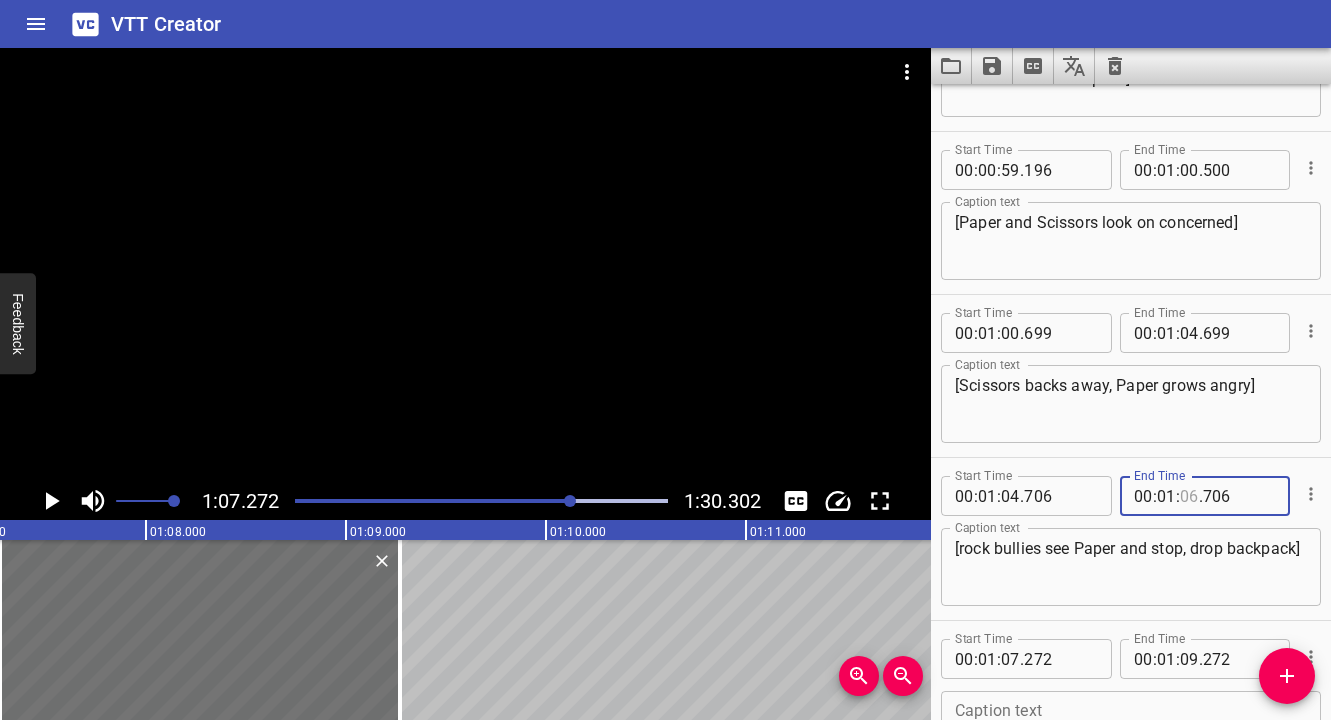 click at bounding box center (1189, 496) 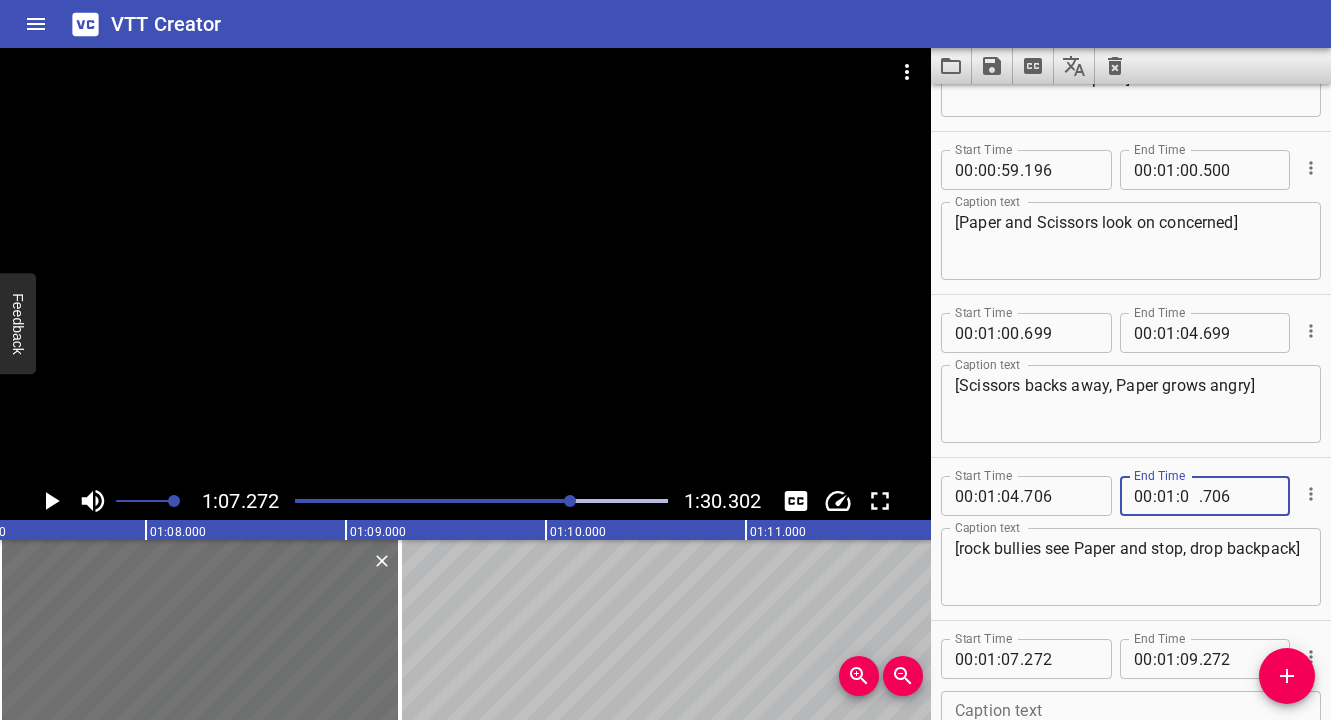 type on "07" 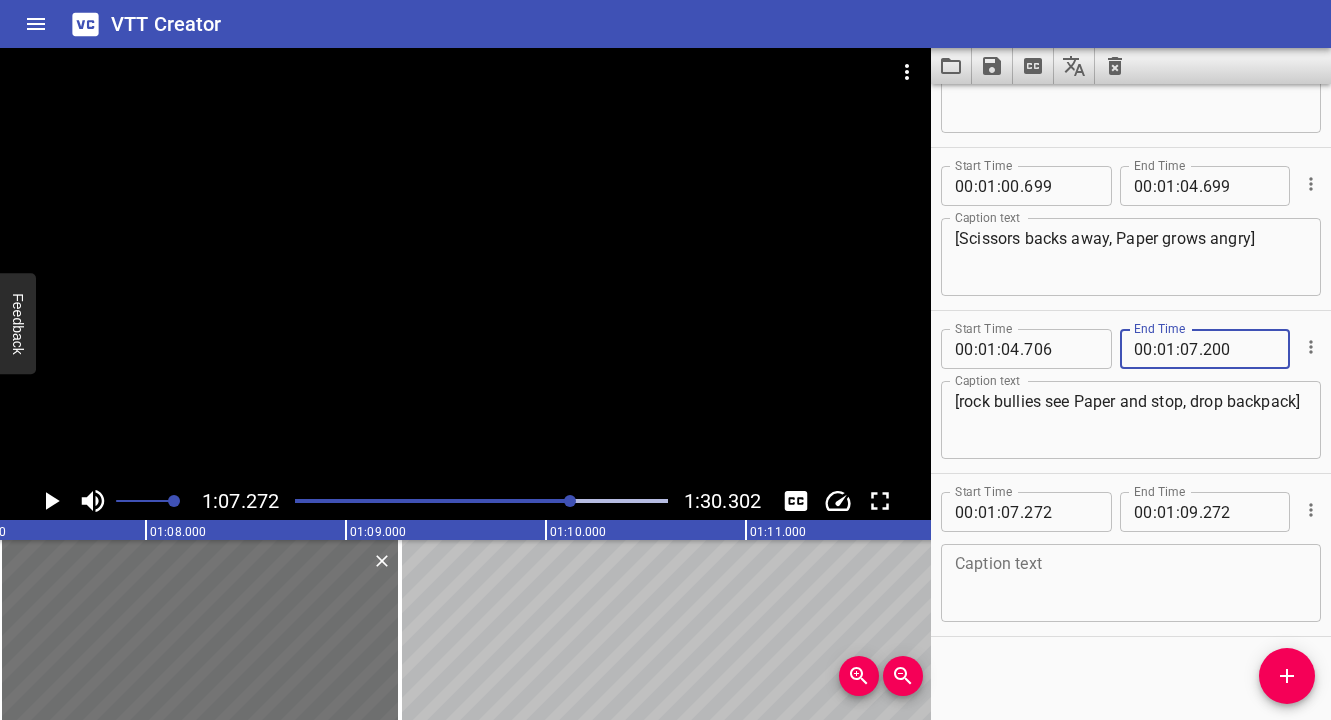 scroll, scrollTop: 3696, scrollLeft: 0, axis: vertical 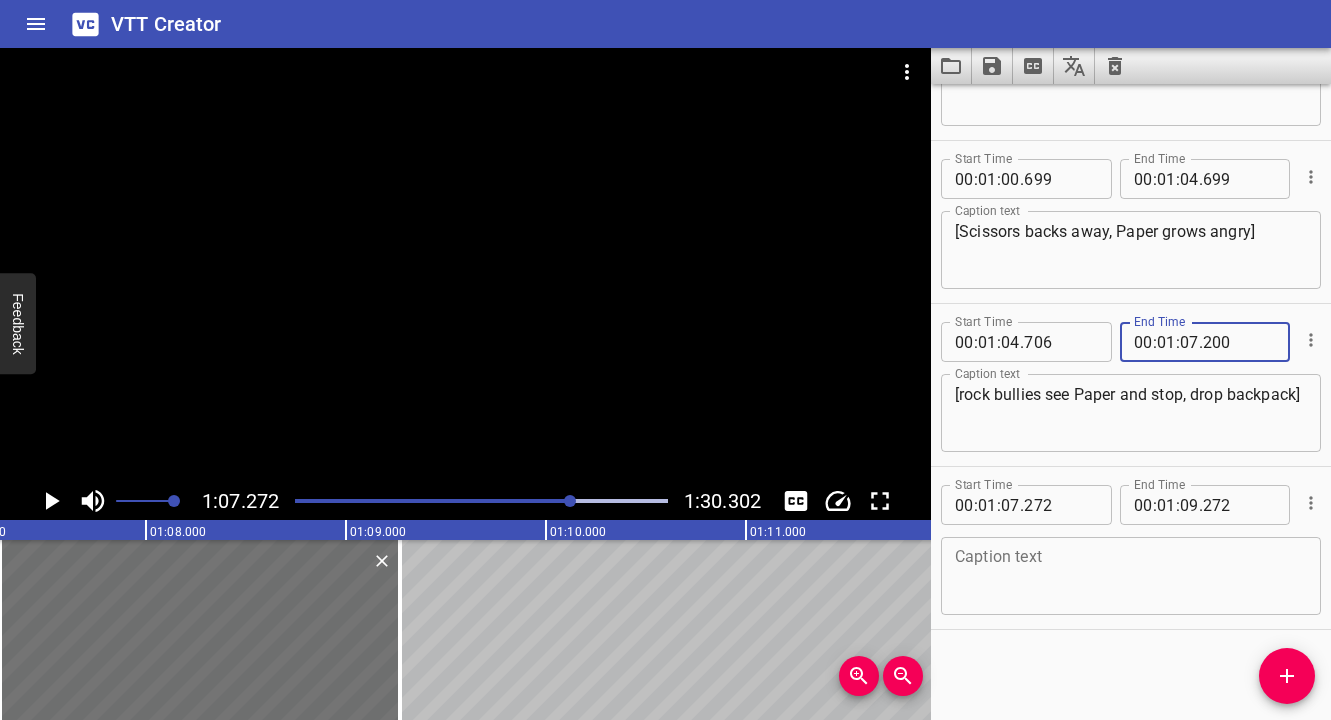 type on "200" 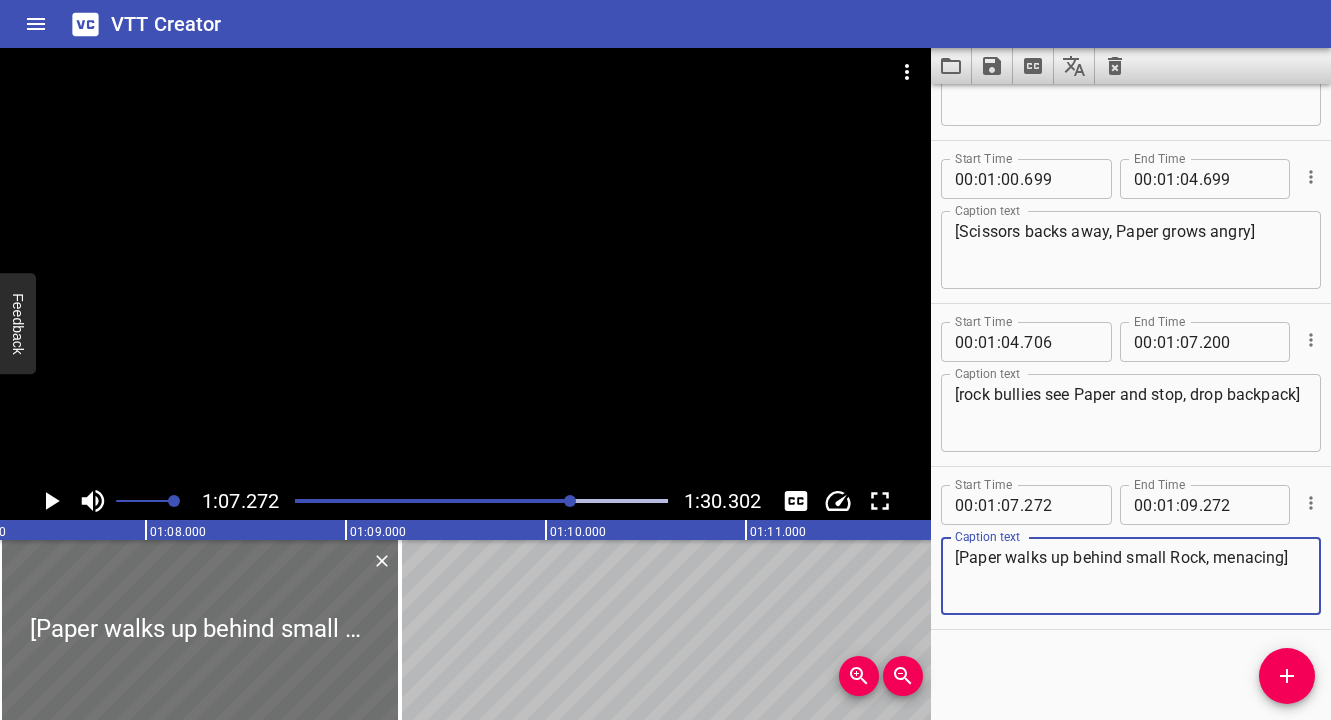 type on "[Paper walks up behind small Rock, menacing]" 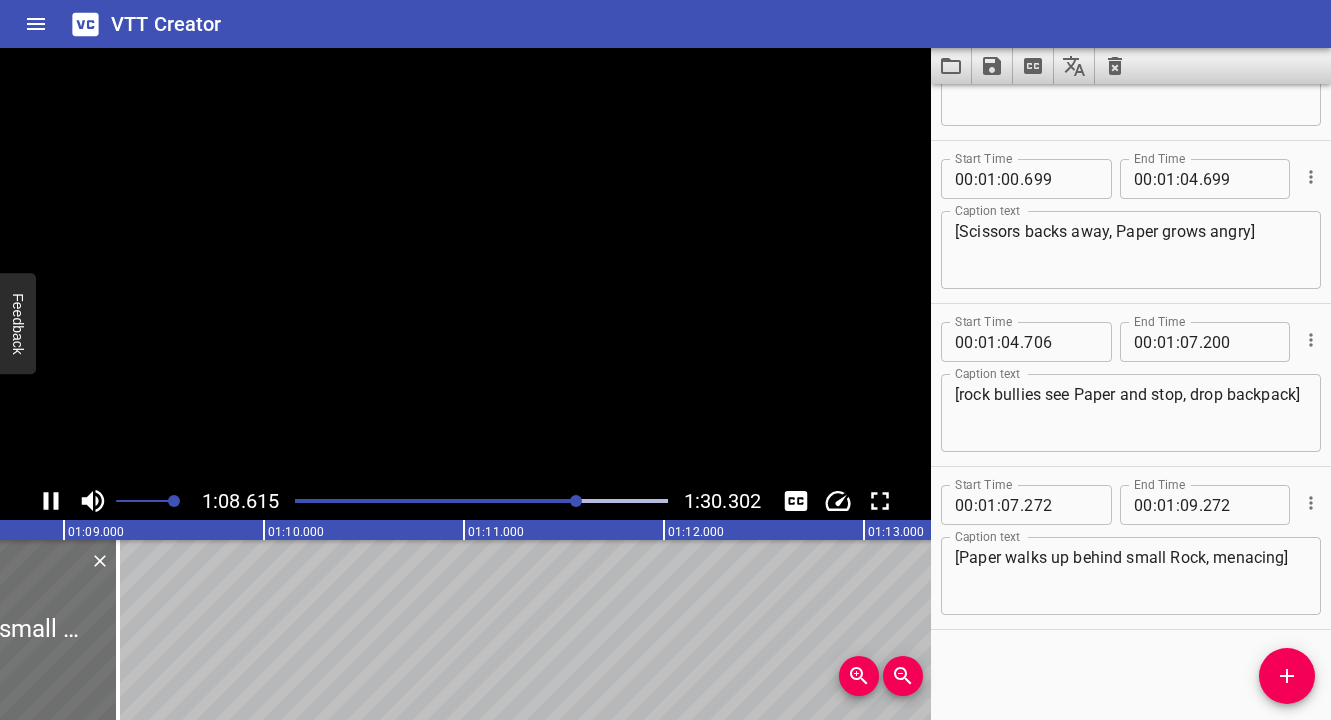 click 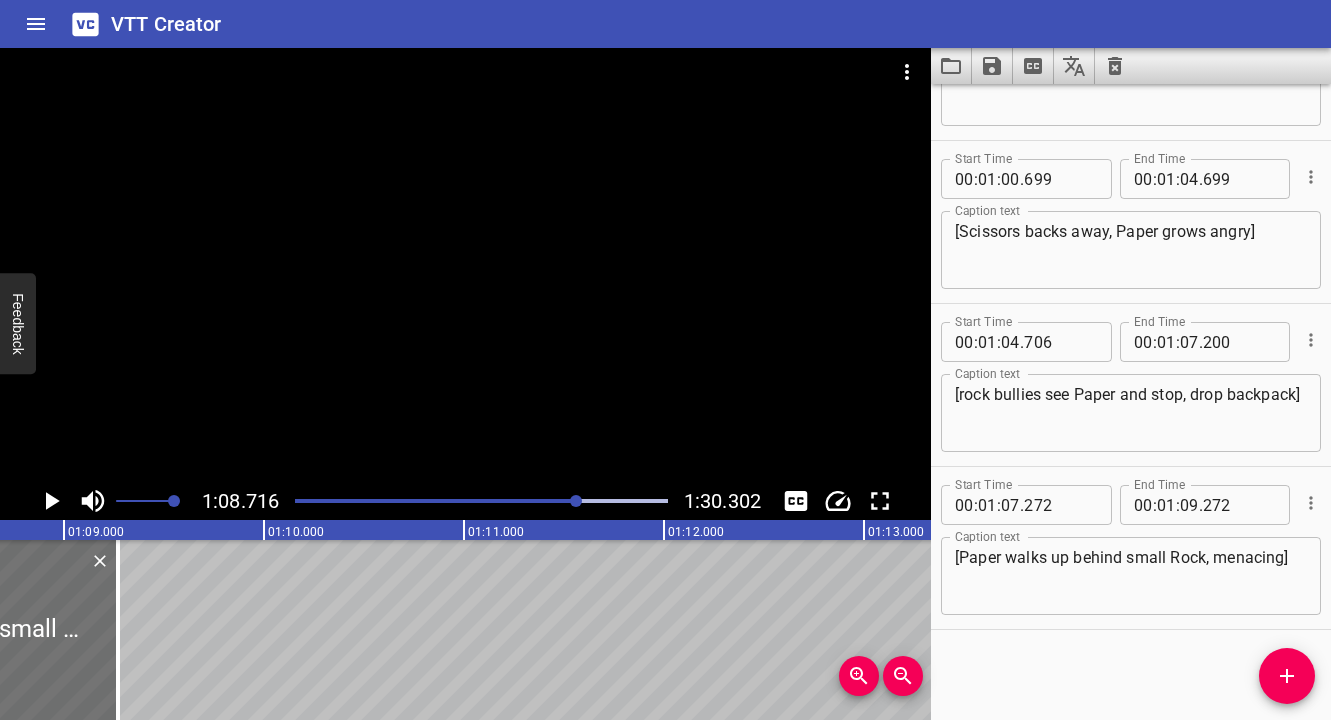 scroll, scrollTop: 0, scrollLeft: 13743, axis: horizontal 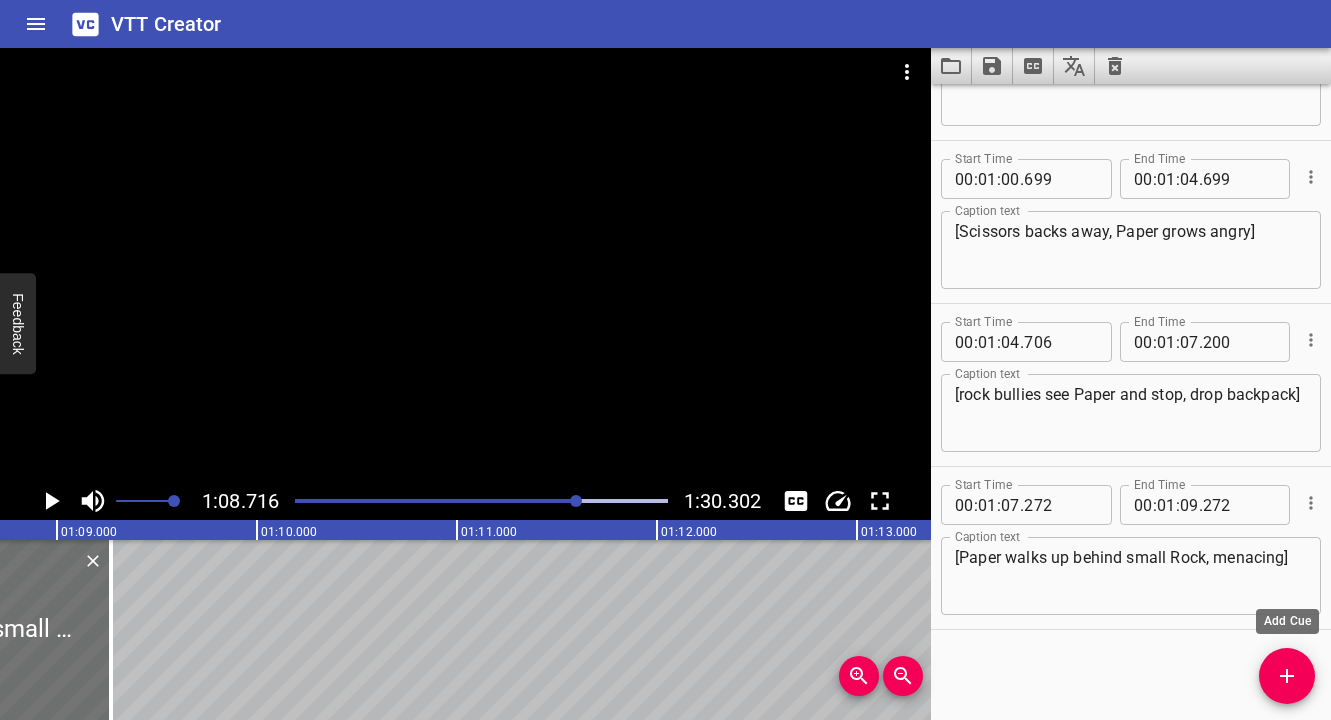click 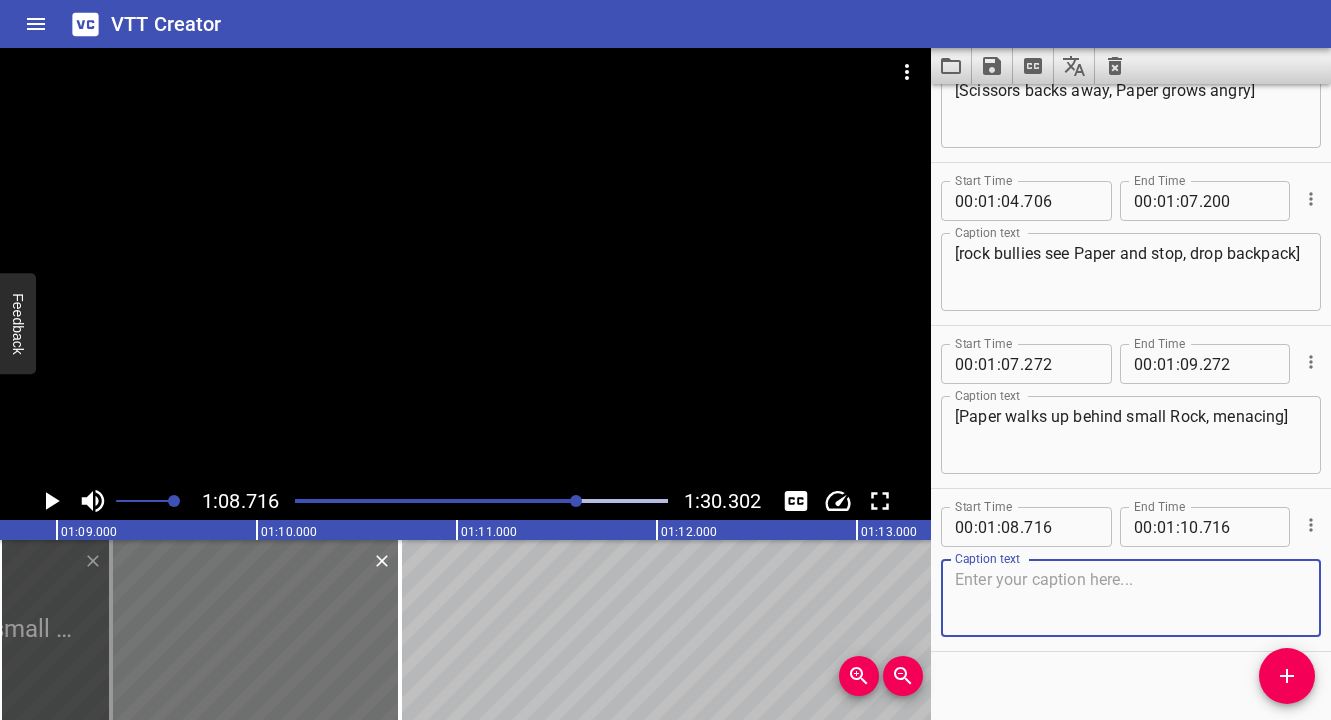 scroll, scrollTop: 3848, scrollLeft: 0, axis: vertical 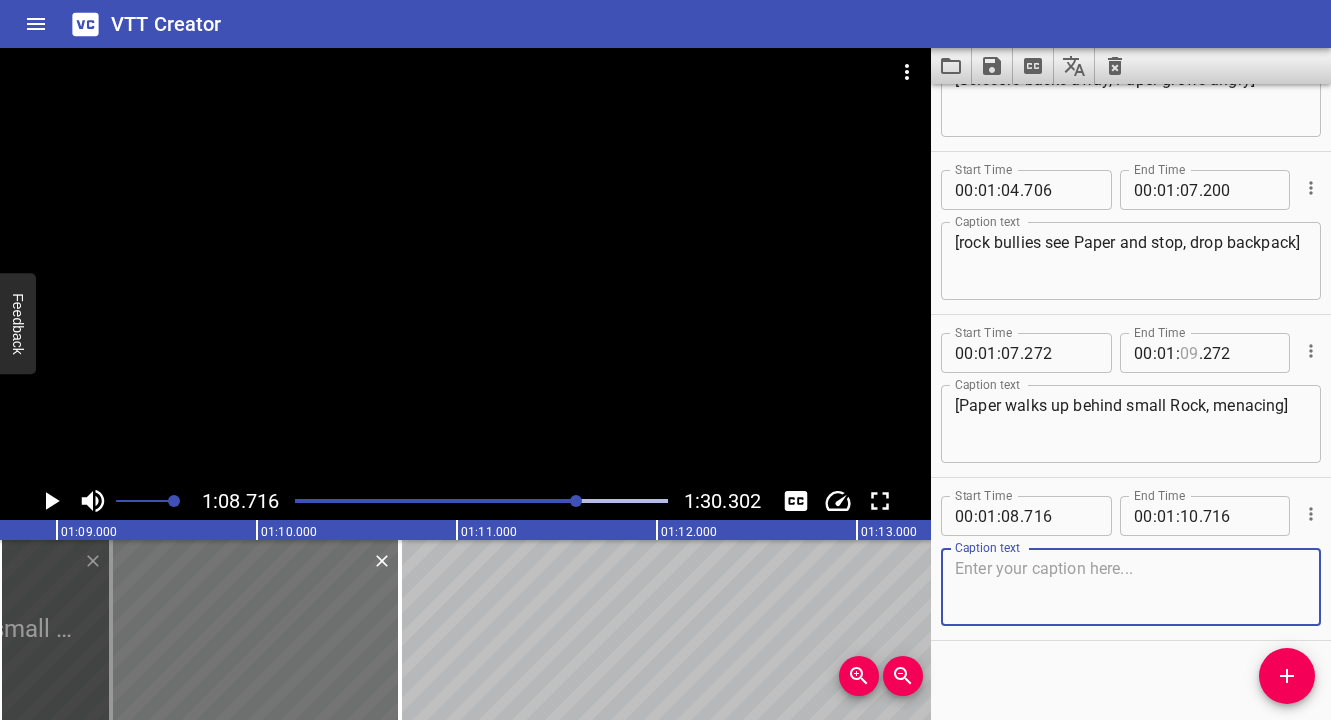 click at bounding box center [1189, 353] 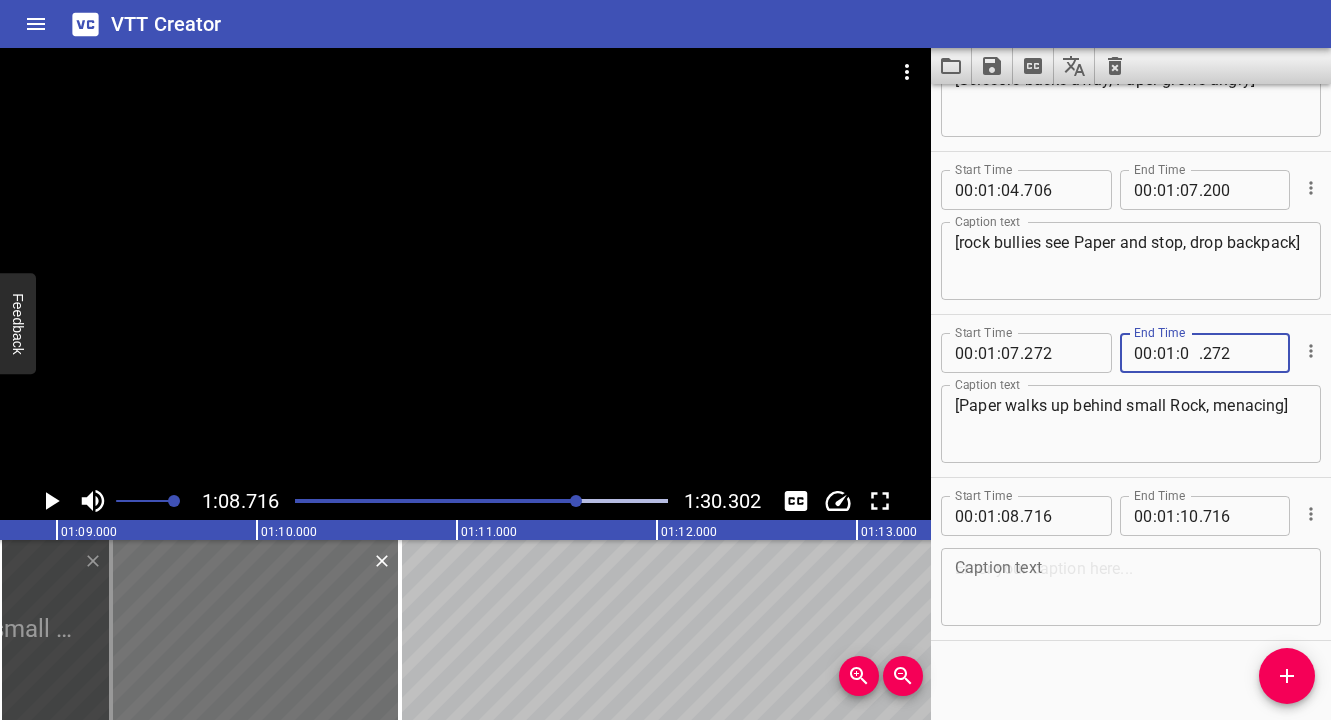 type on "08" 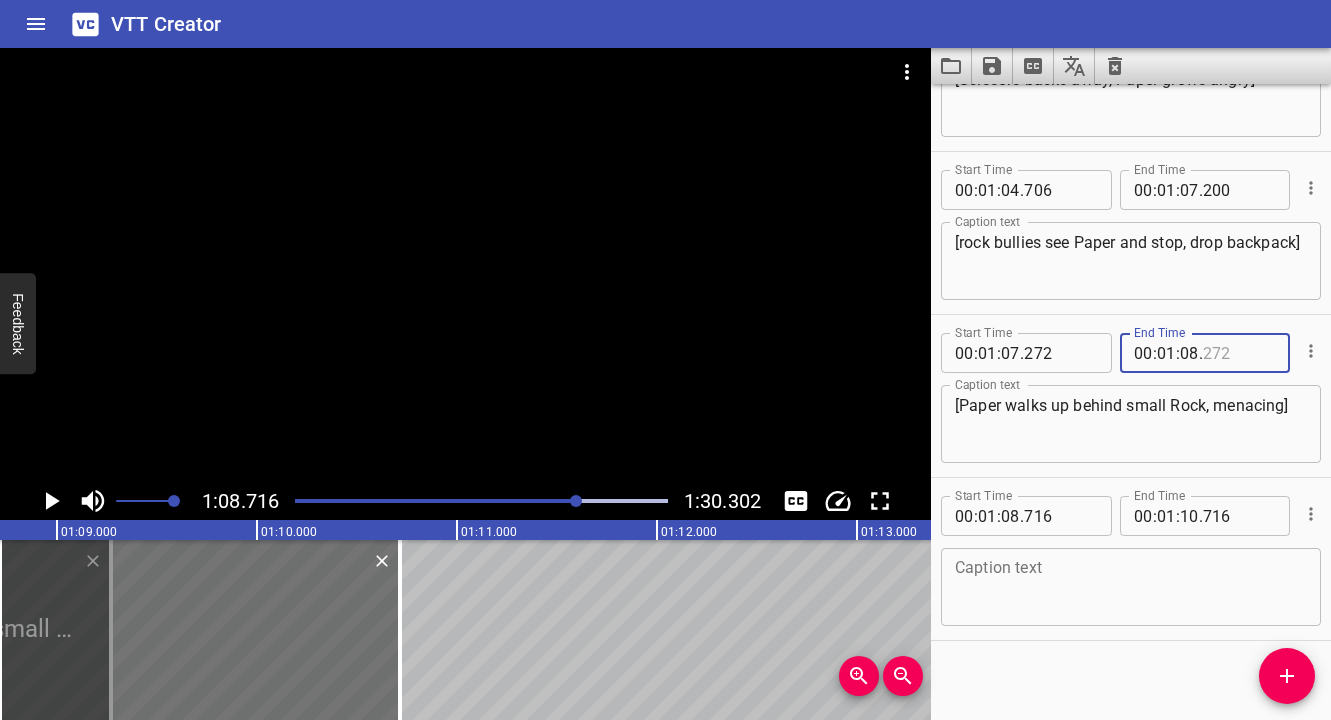 type on "272" 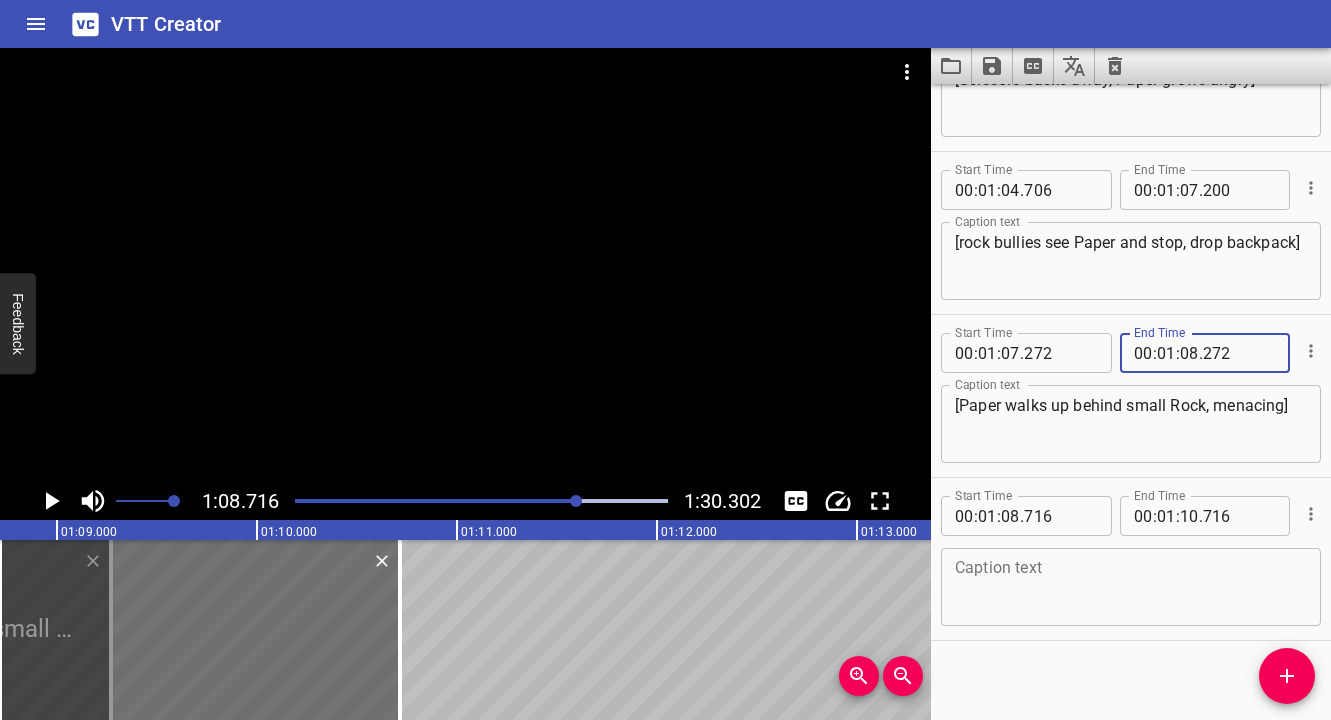 click at bounding box center (1131, 587) 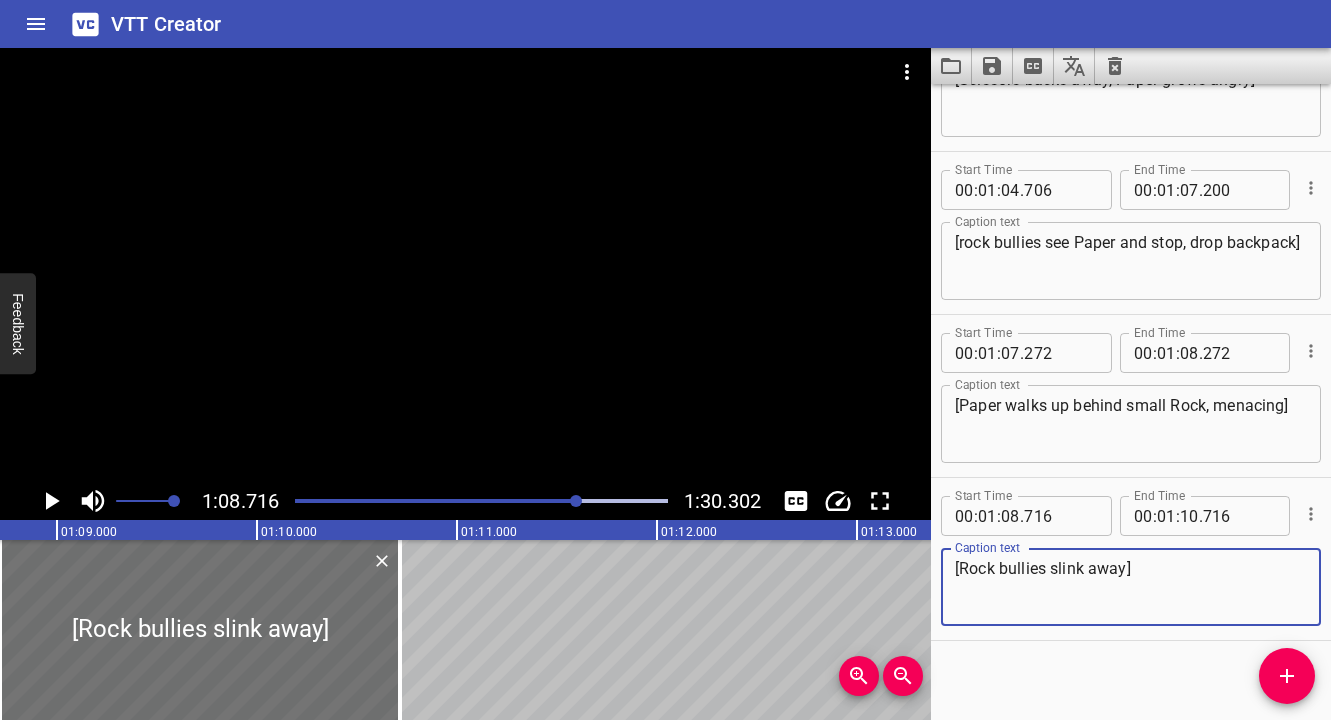 type on "[Rock bullies slink away]" 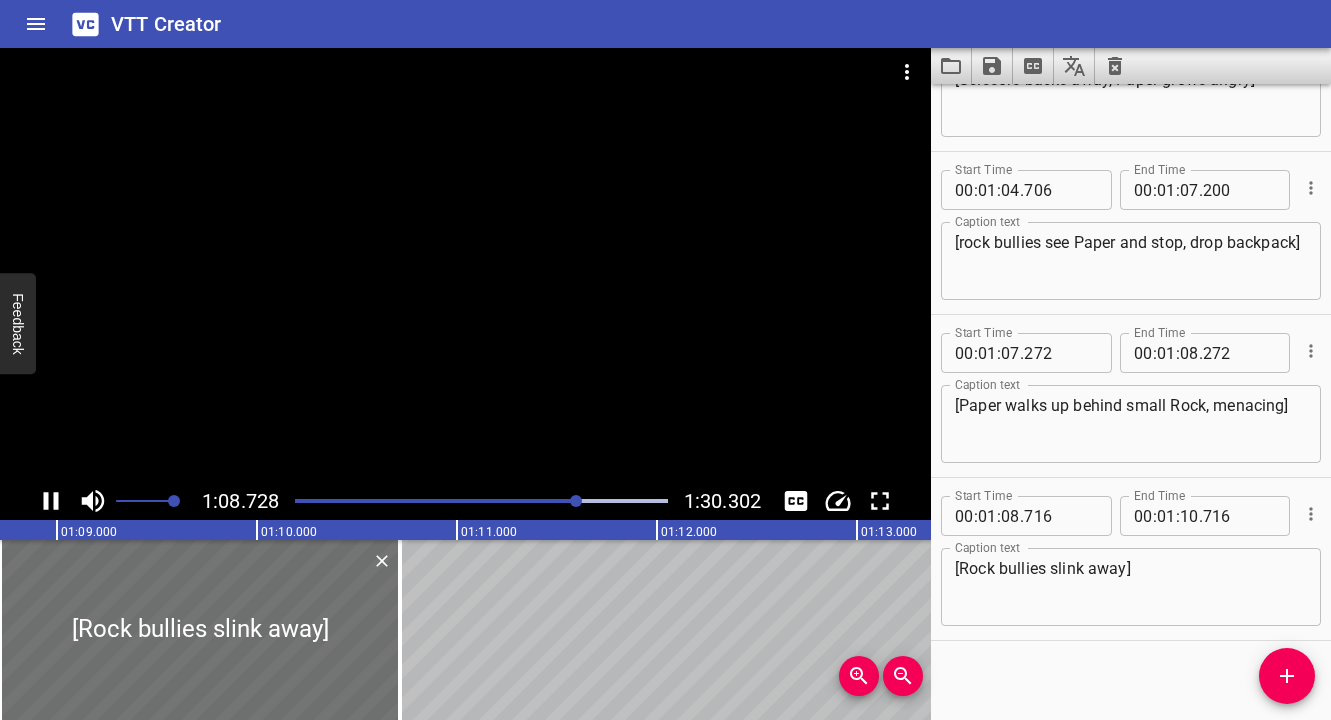 scroll, scrollTop: 0, scrollLeft: 13752, axis: horizontal 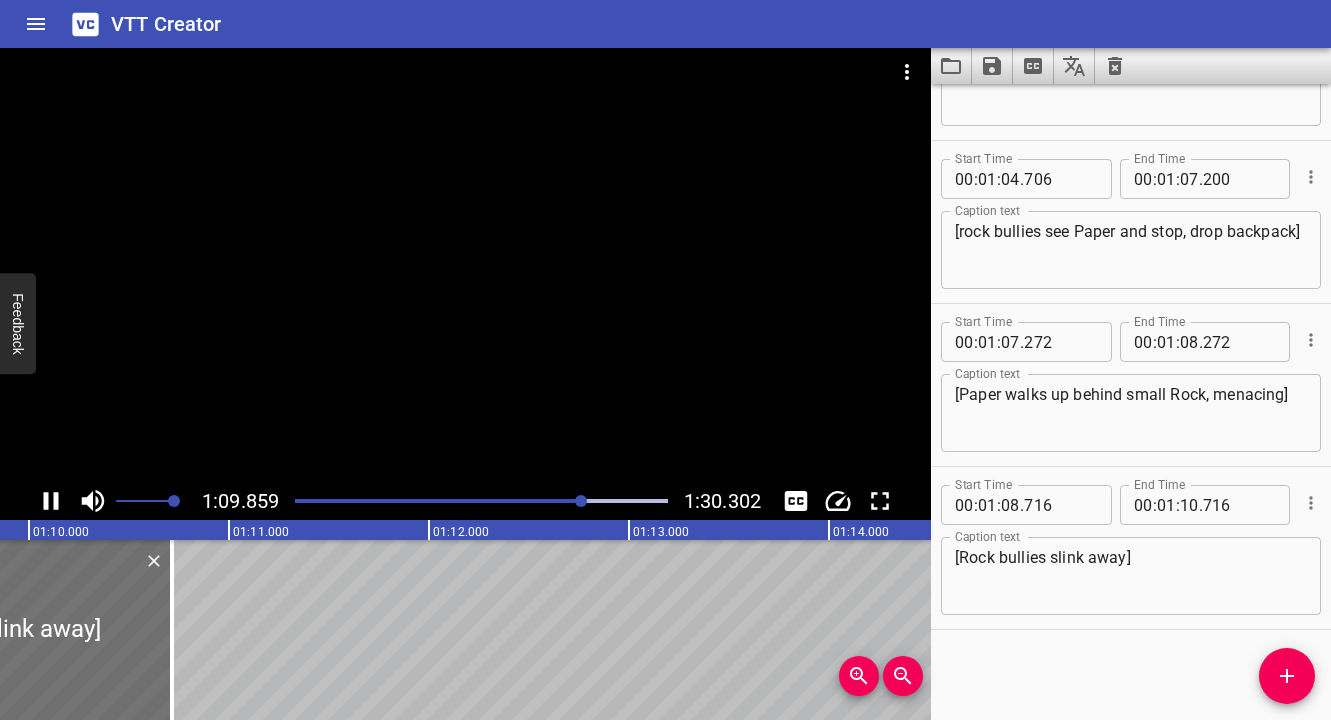 click 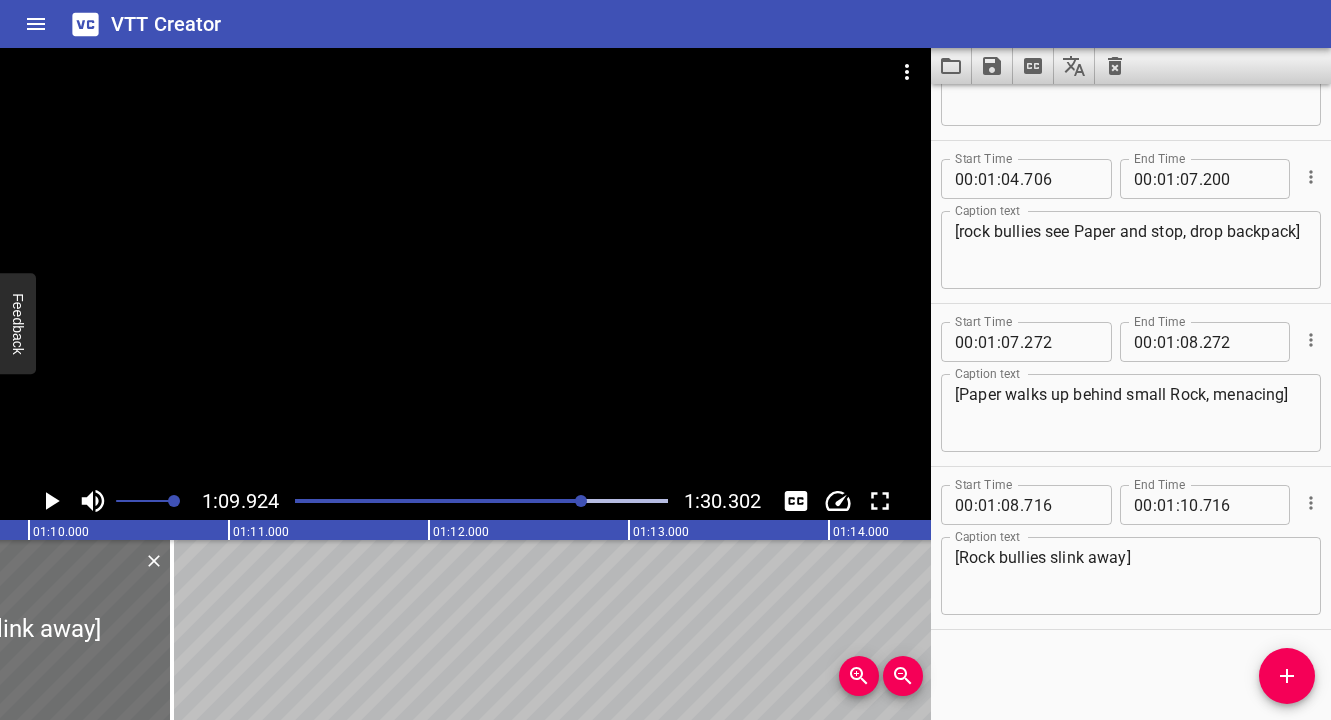 scroll, scrollTop: 0, scrollLeft: 13985, axis: horizontal 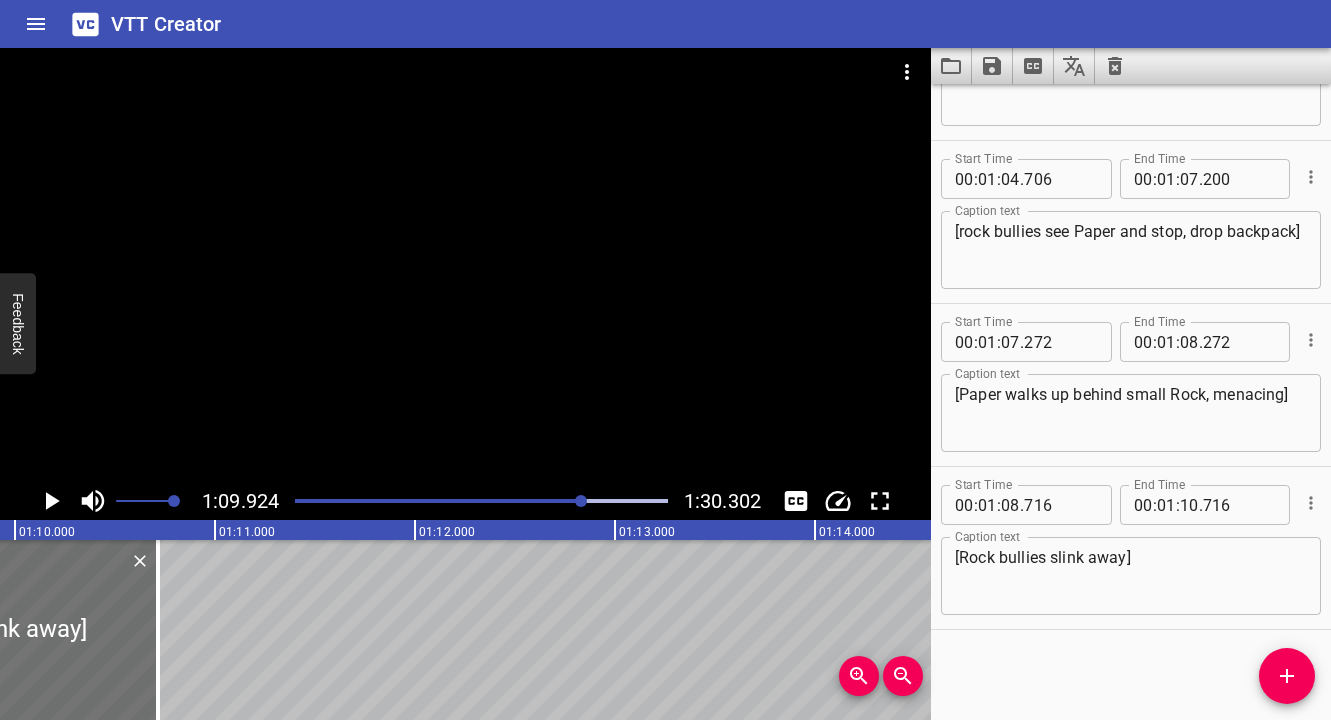 click 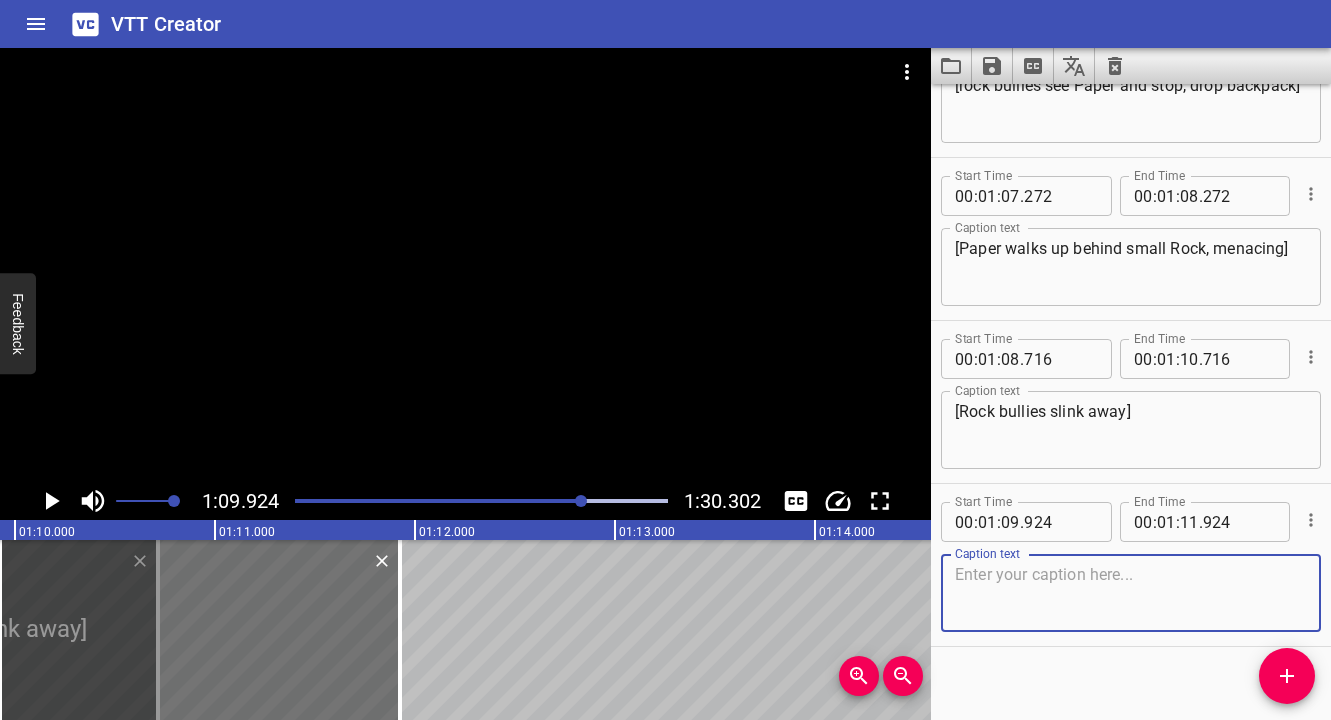 scroll, scrollTop: 4007, scrollLeft: 0, axis: vertical 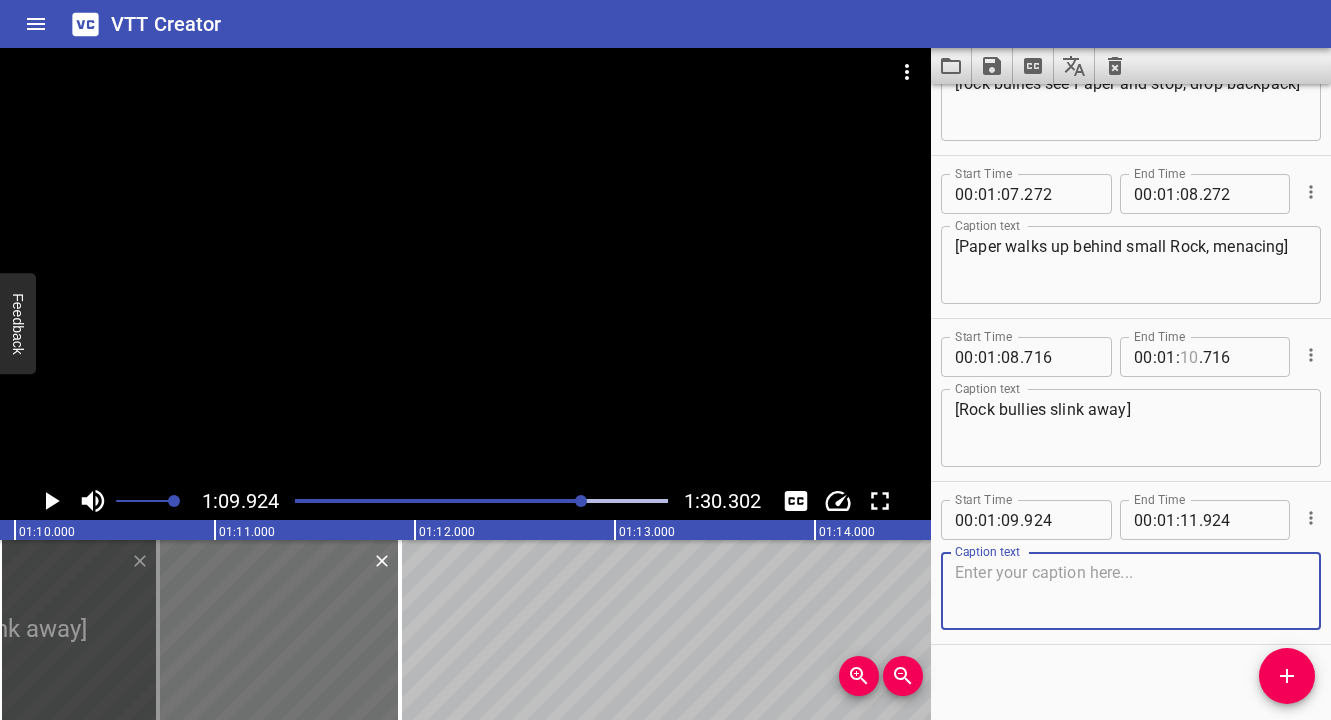 click at bounding box center [1189, 357] 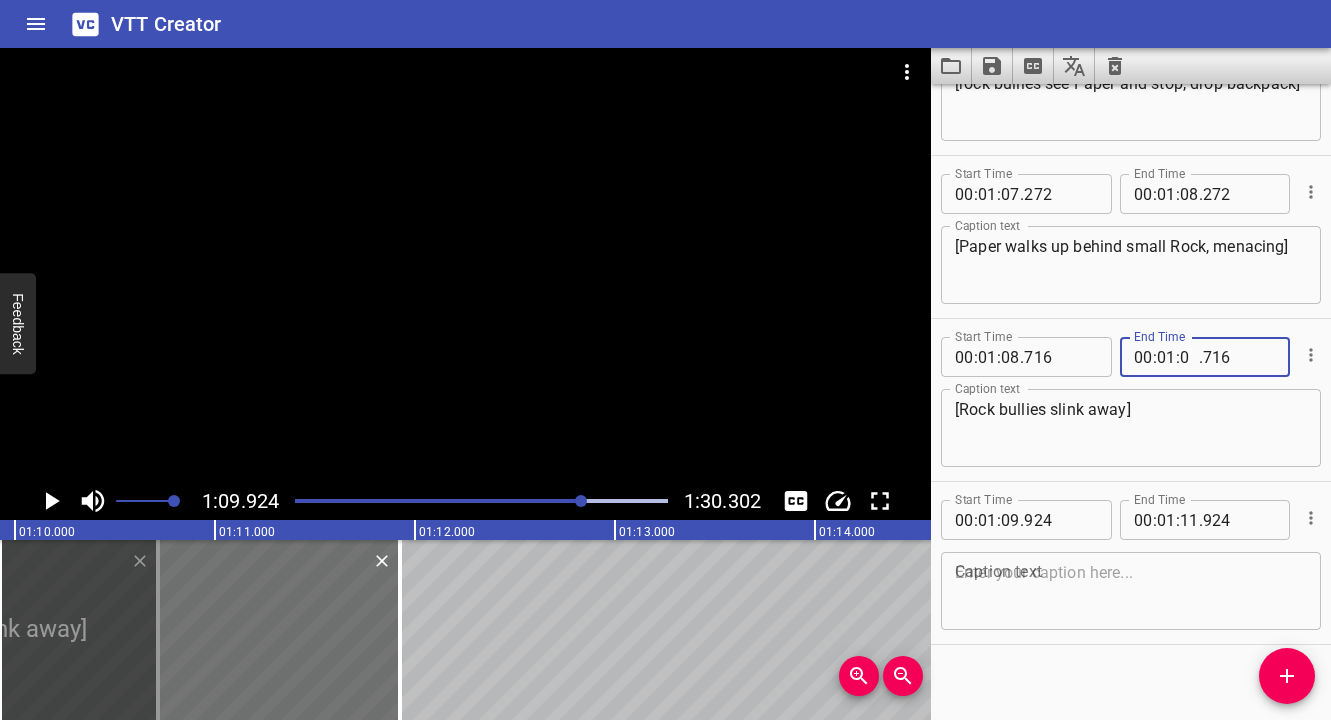 type on "09" 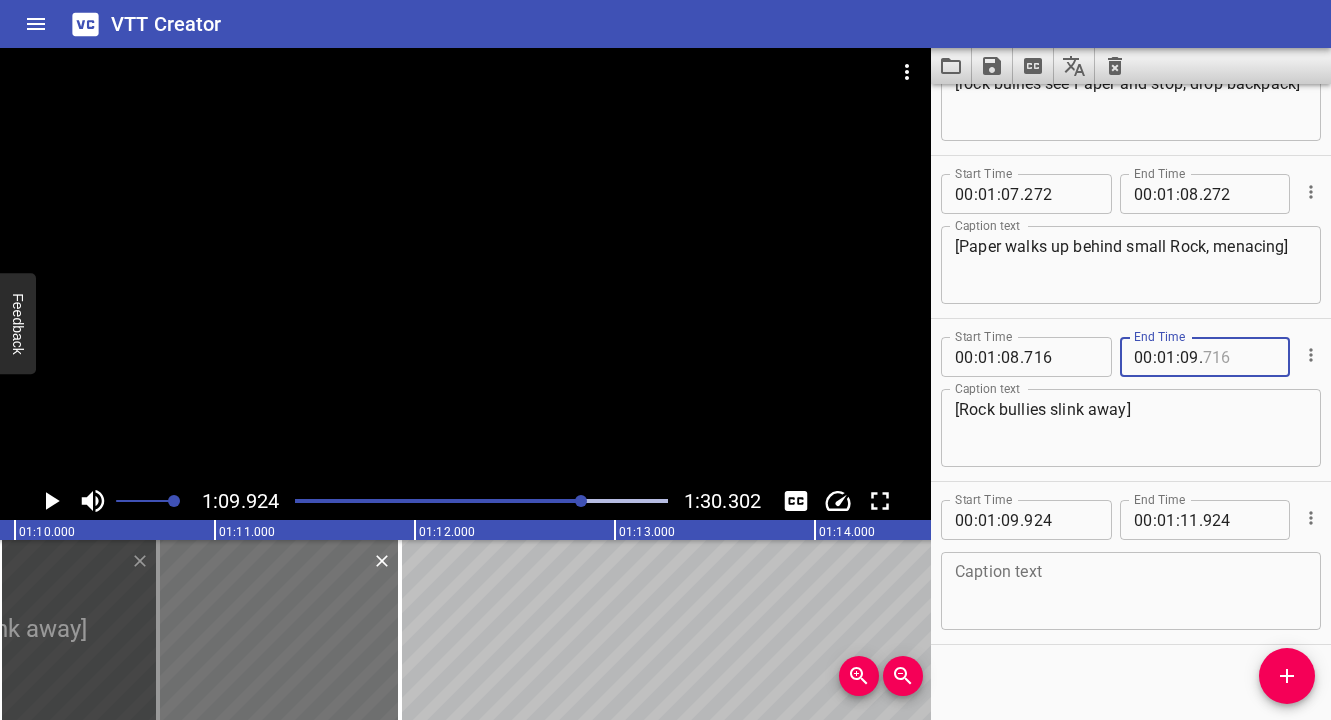 type on "716" 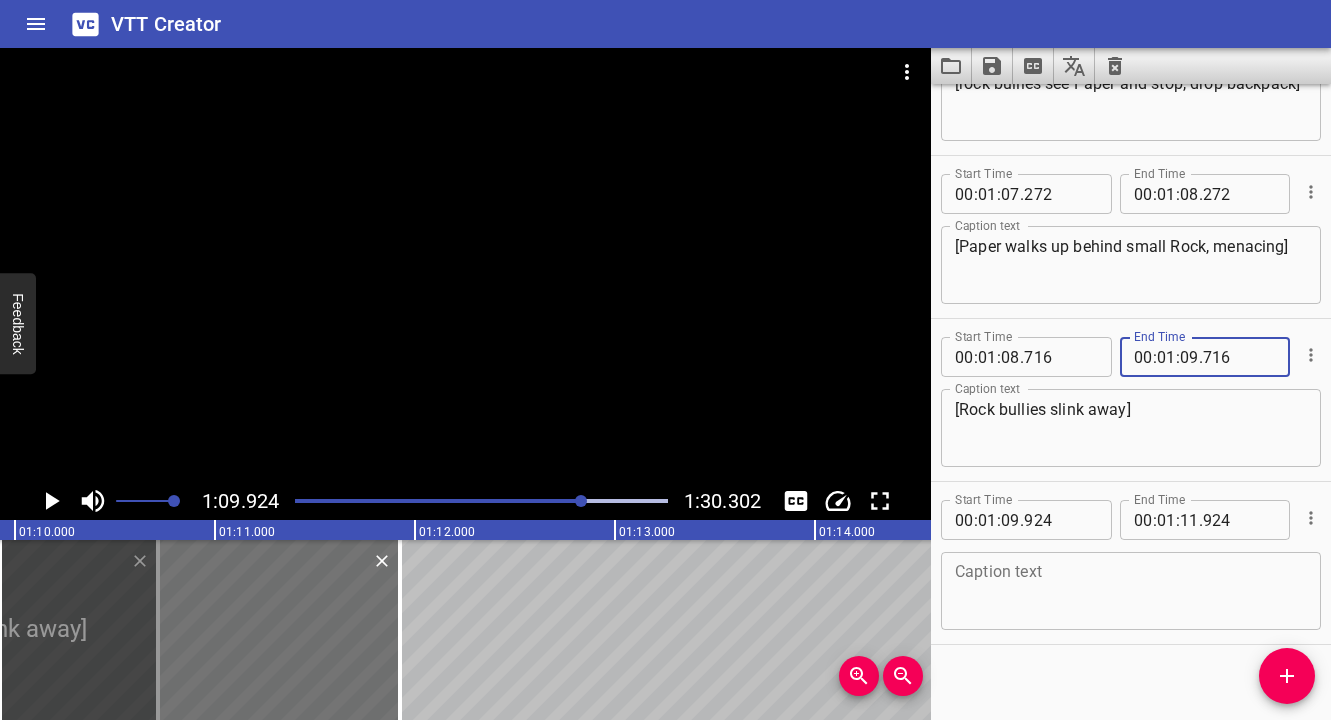 click at bounding box center [1131, 591] 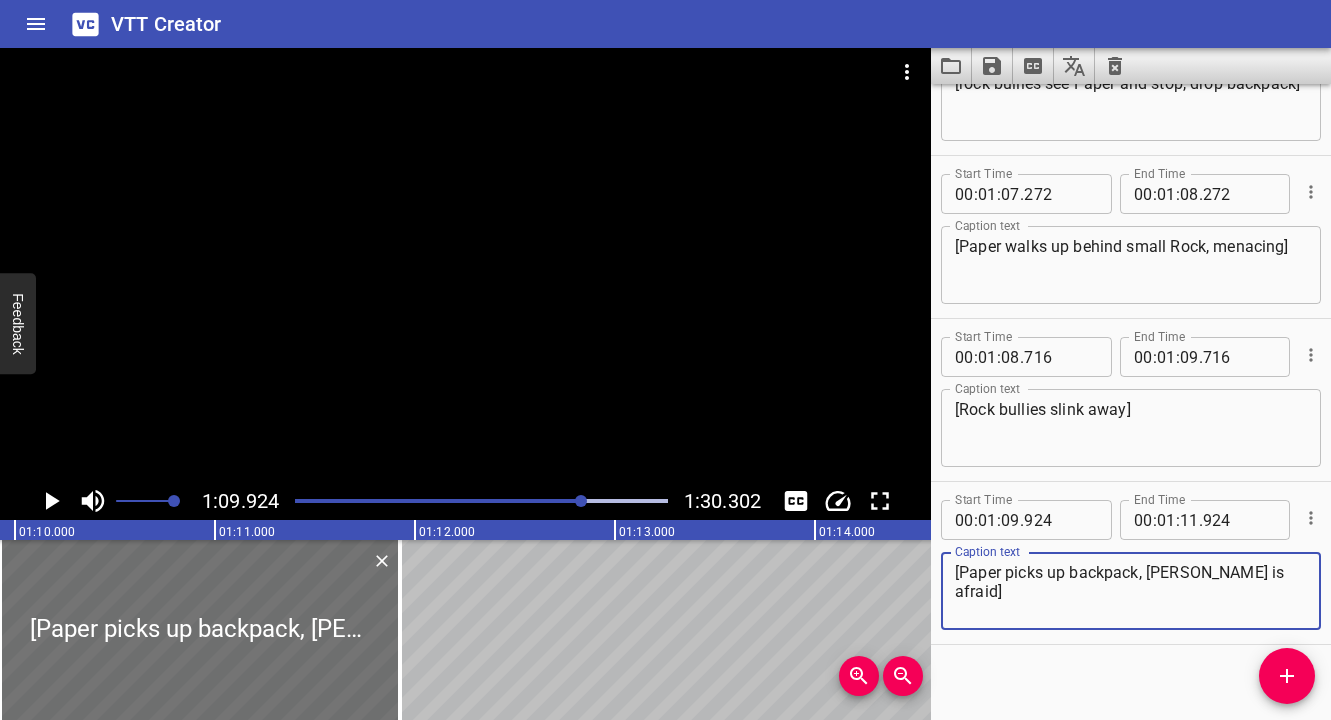 type on "[Paper picks up backpack, [PERSON_NAME] is afraid]" 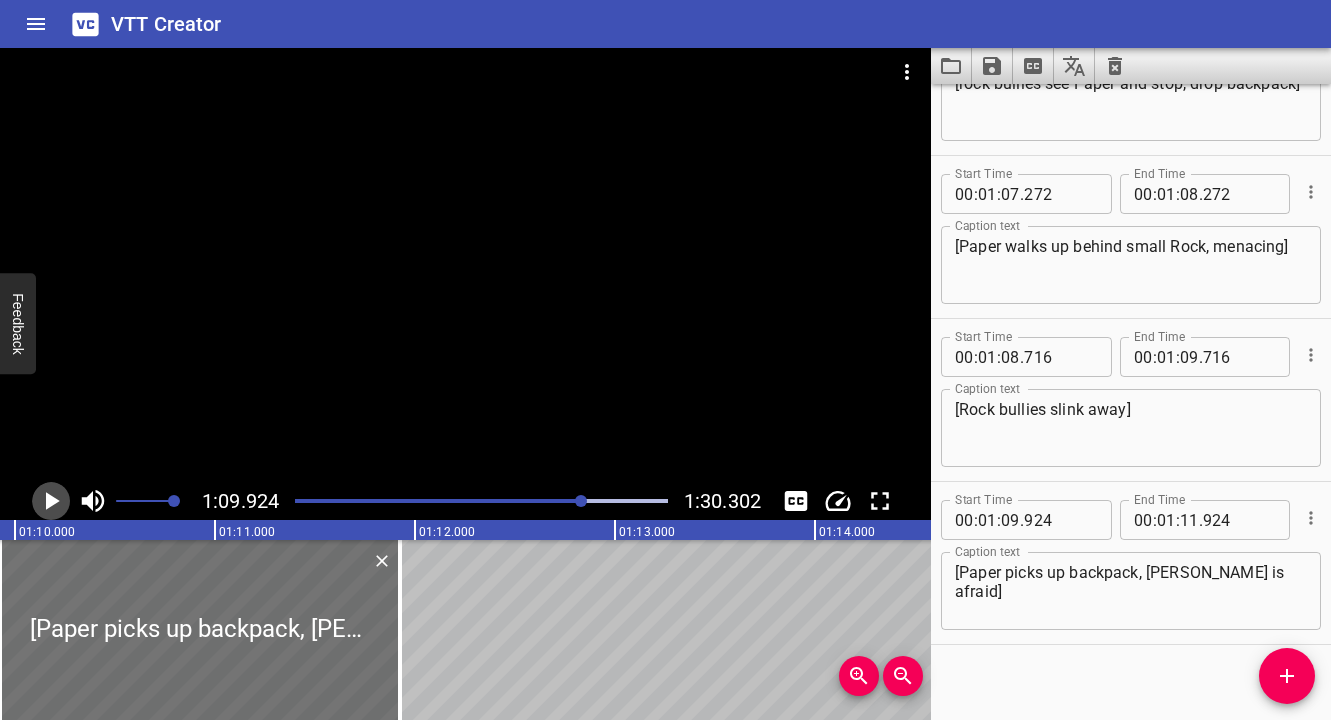 click 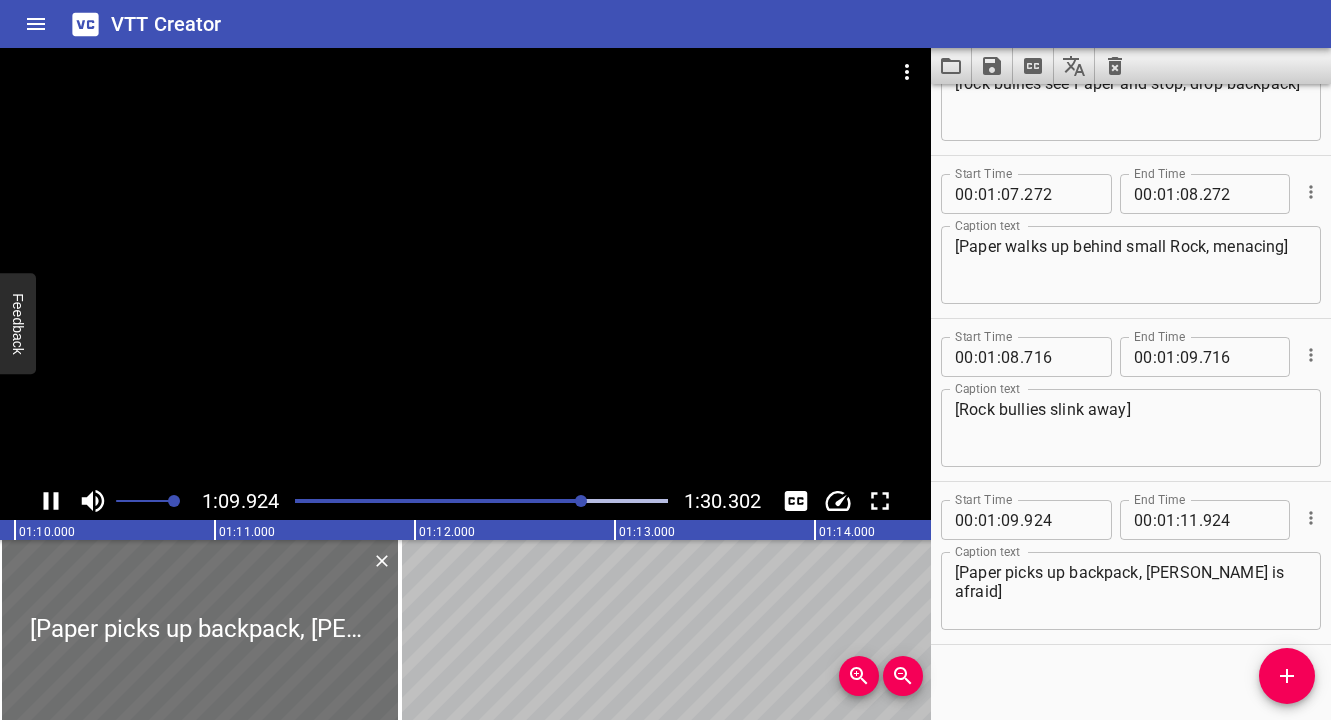 scroll, scrollTop: 0, scrollLeft: 13986, axis: horizontal 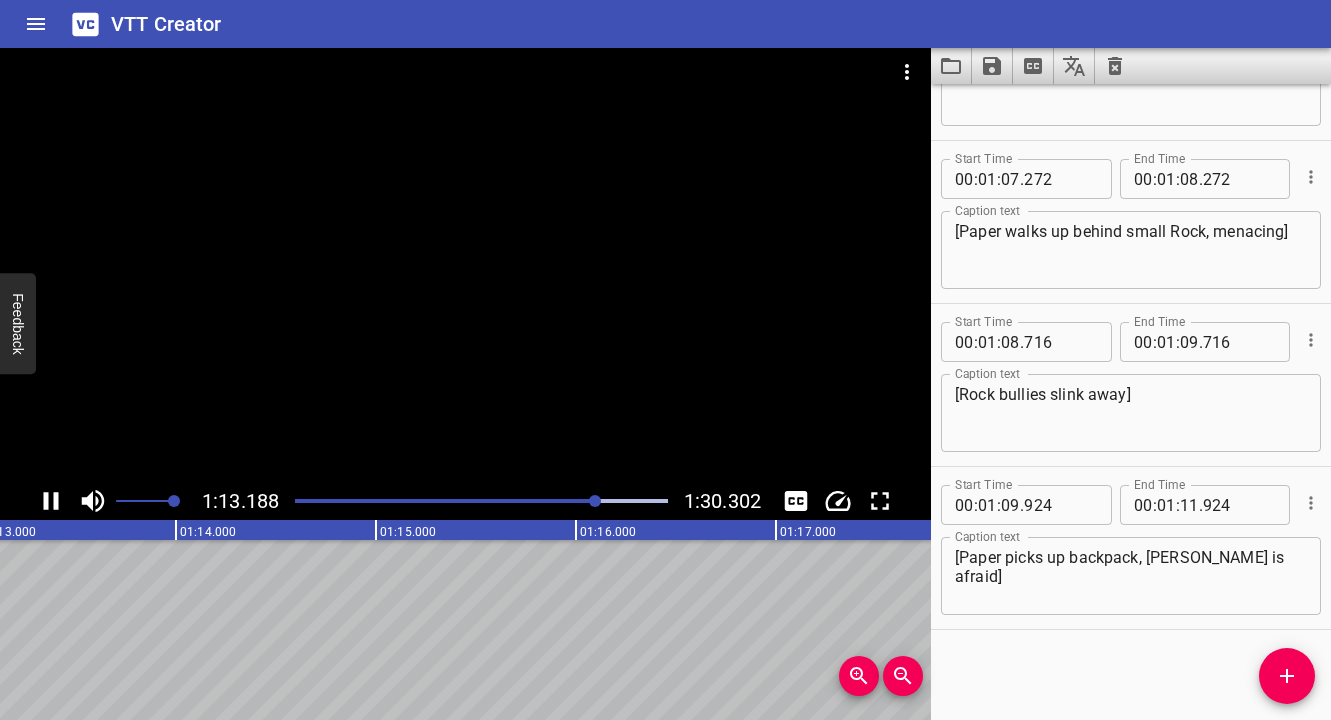 click 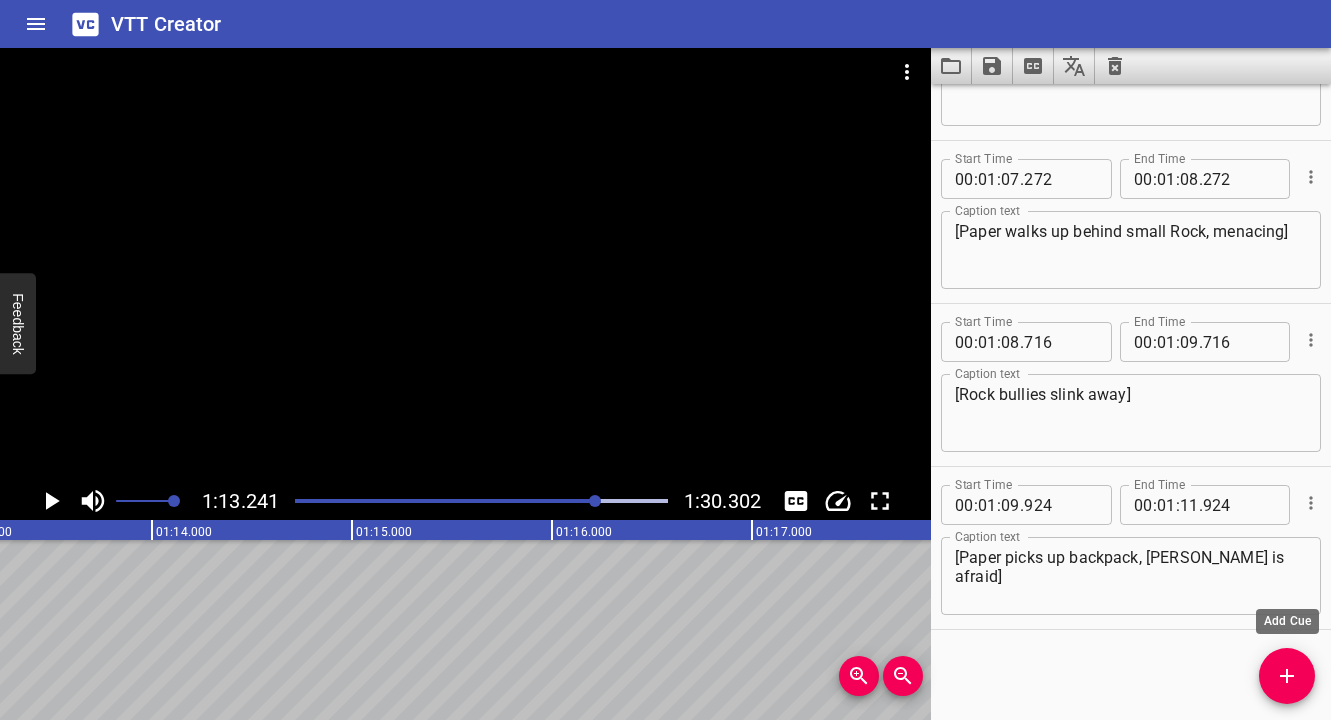 click 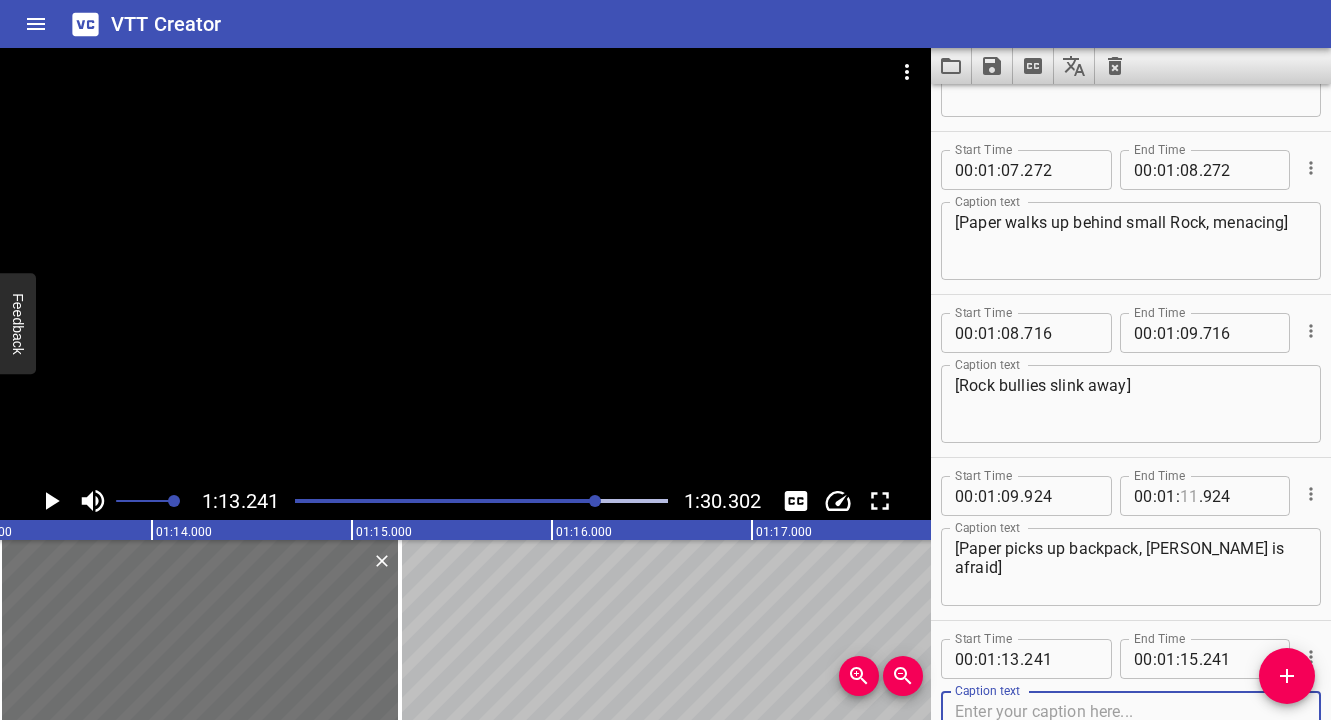 click at bounding box center [1189, 496] 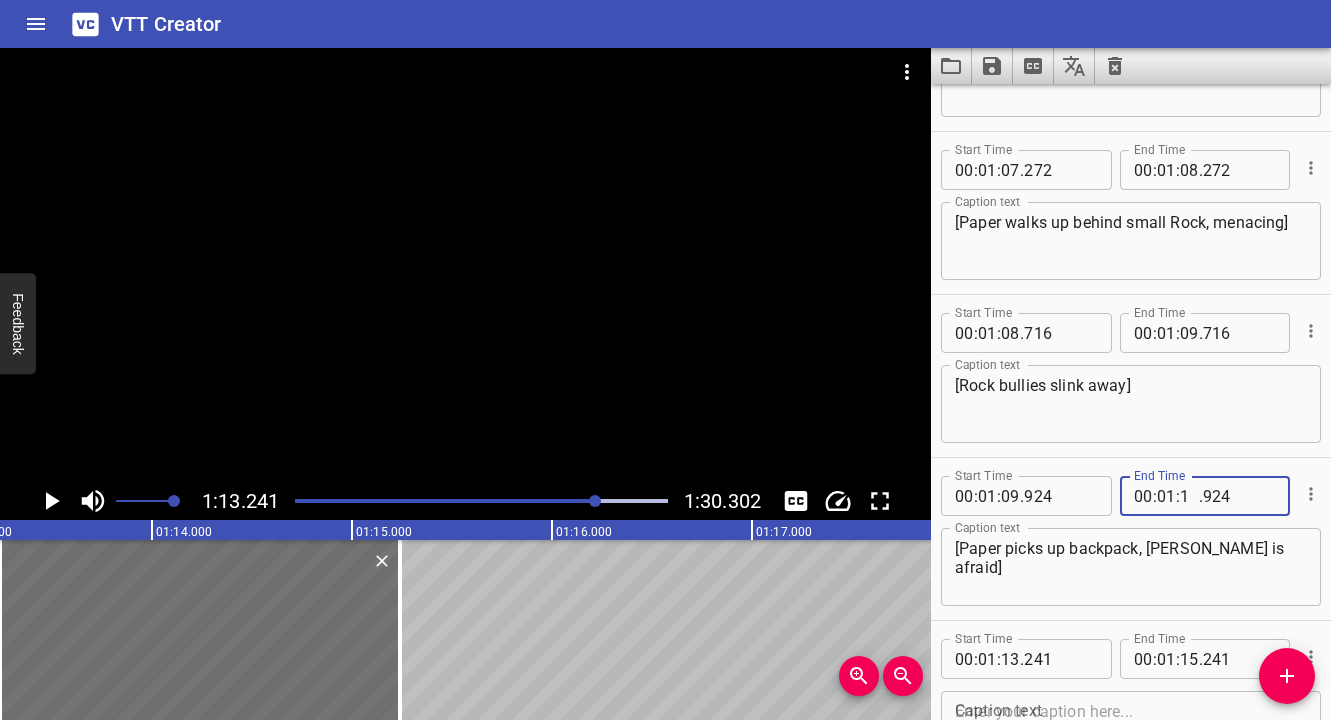 type on "11" 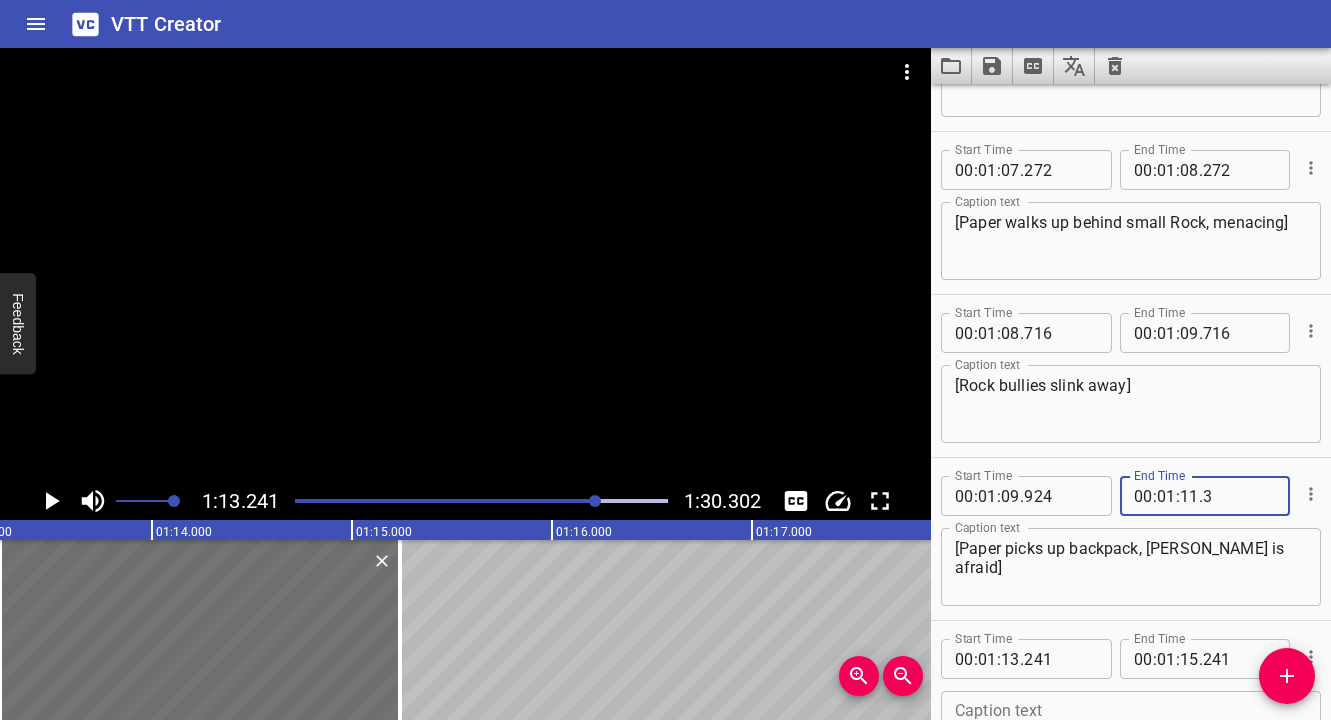 type on "3" 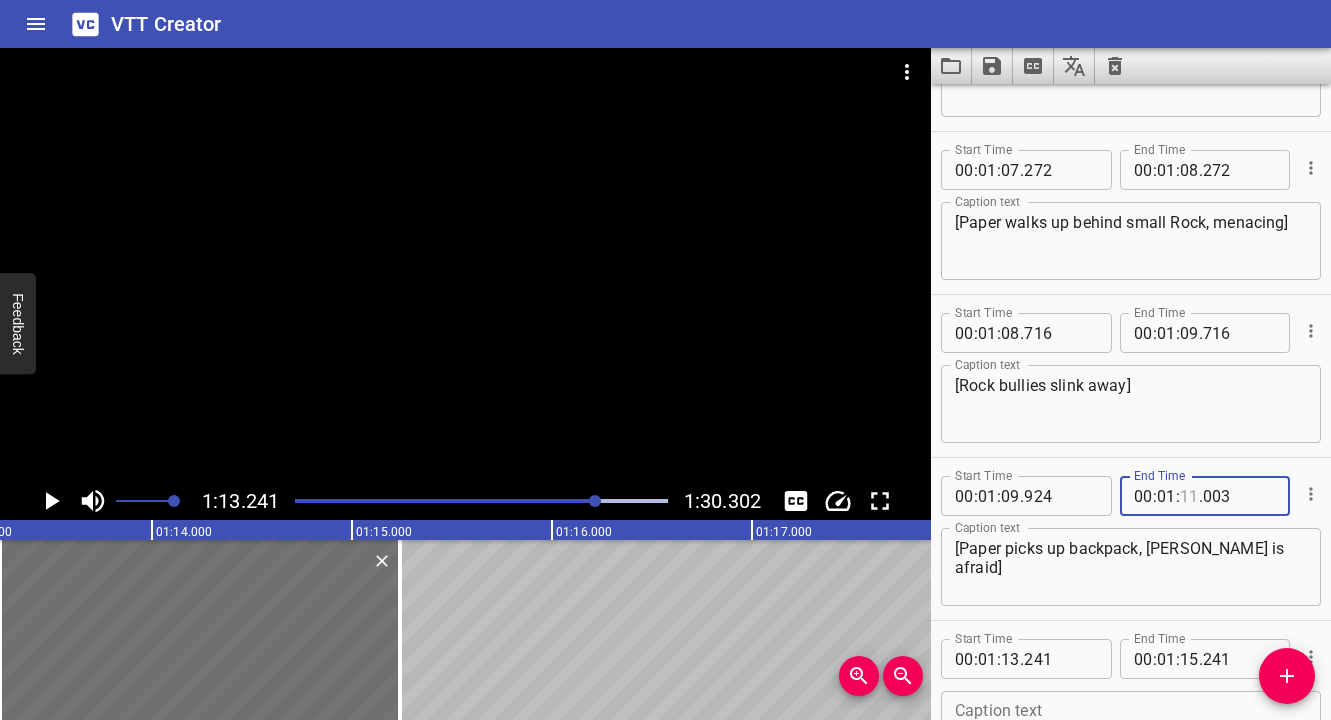 click at bounding box center (1189, 496) 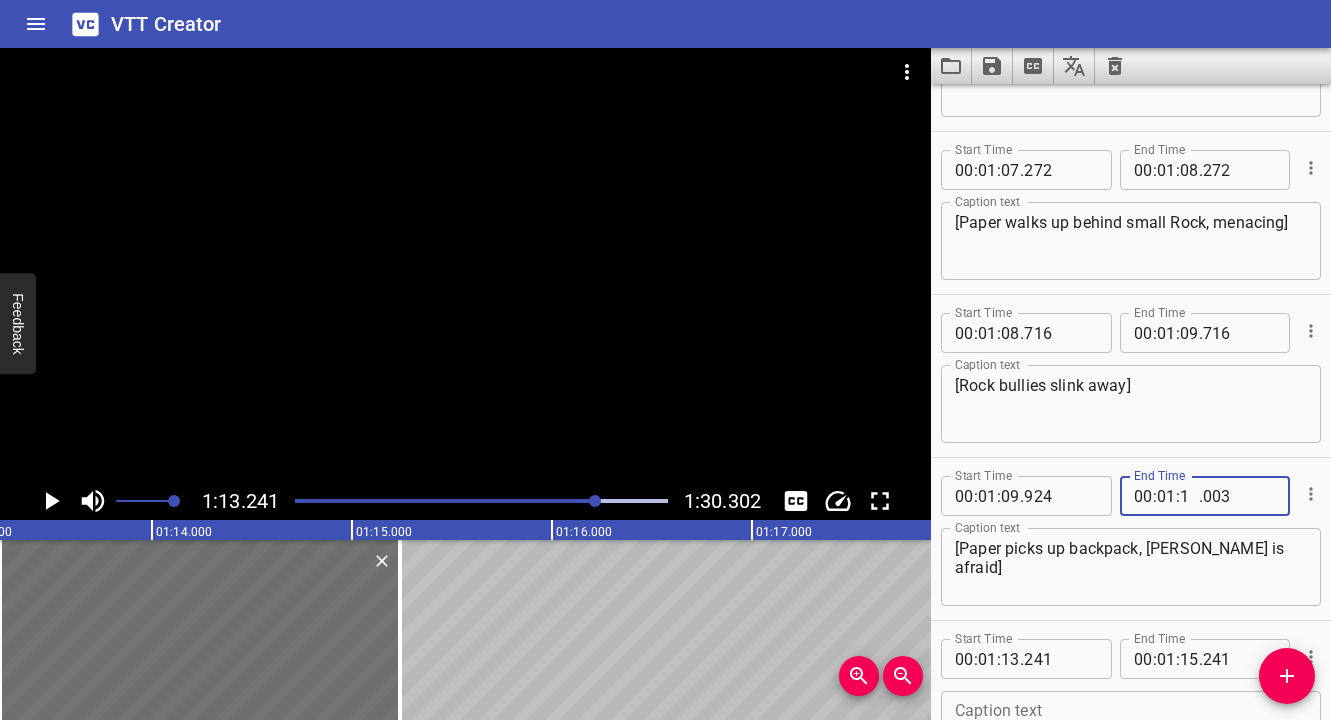 type on "13" 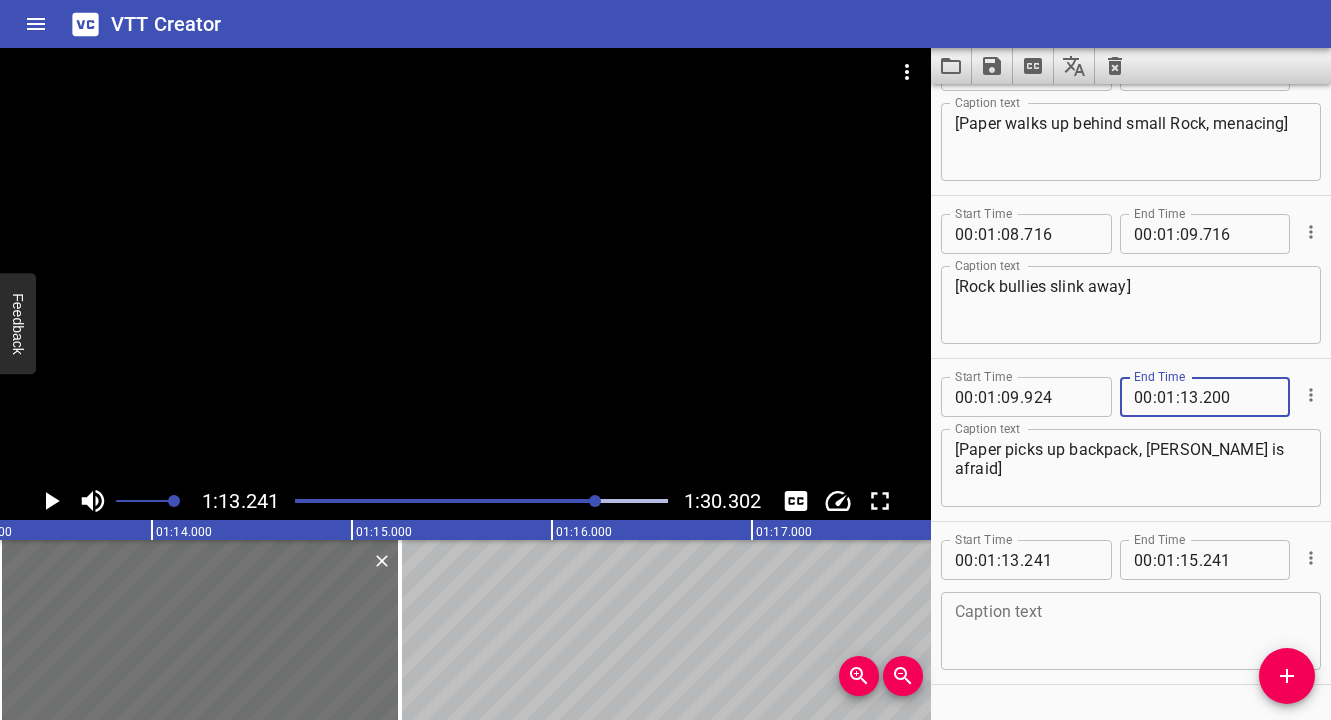 scroll, scrollTop: 4167, scrollLeft: 0, axis: vertical 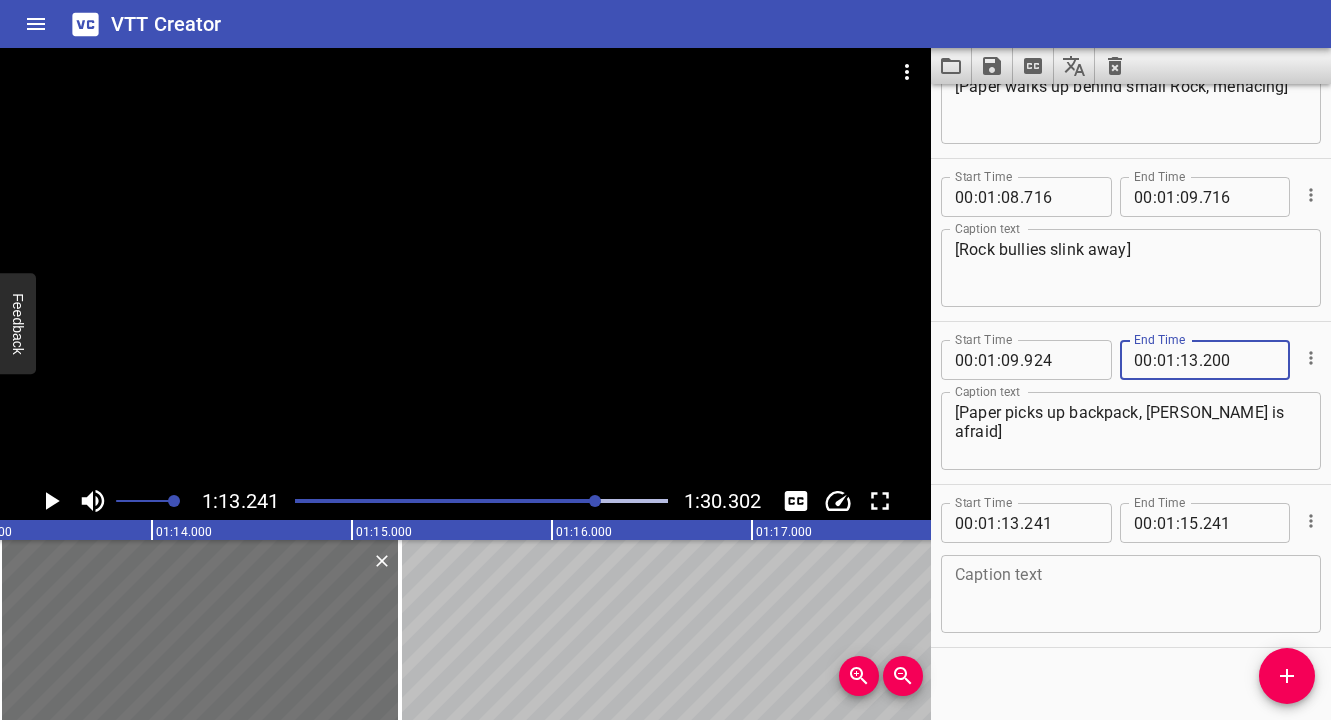 type on "200" 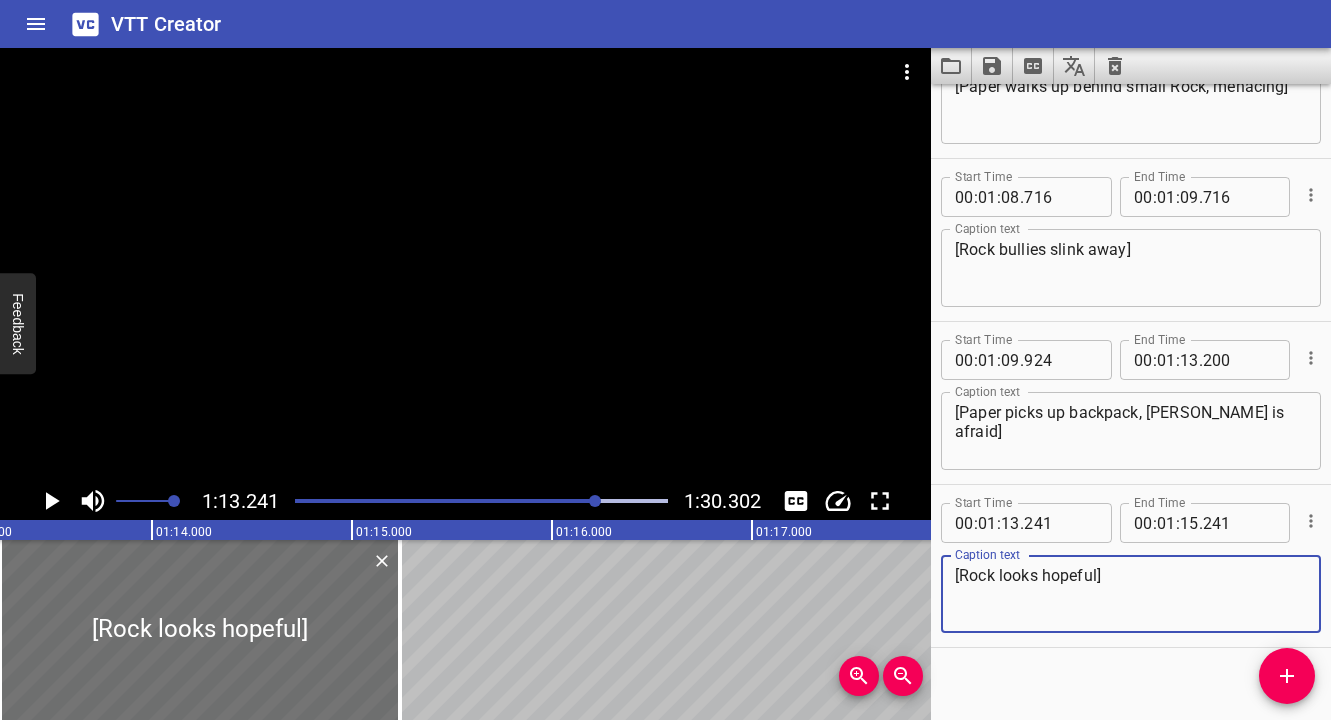 type on "[Rock looks hopeful]" 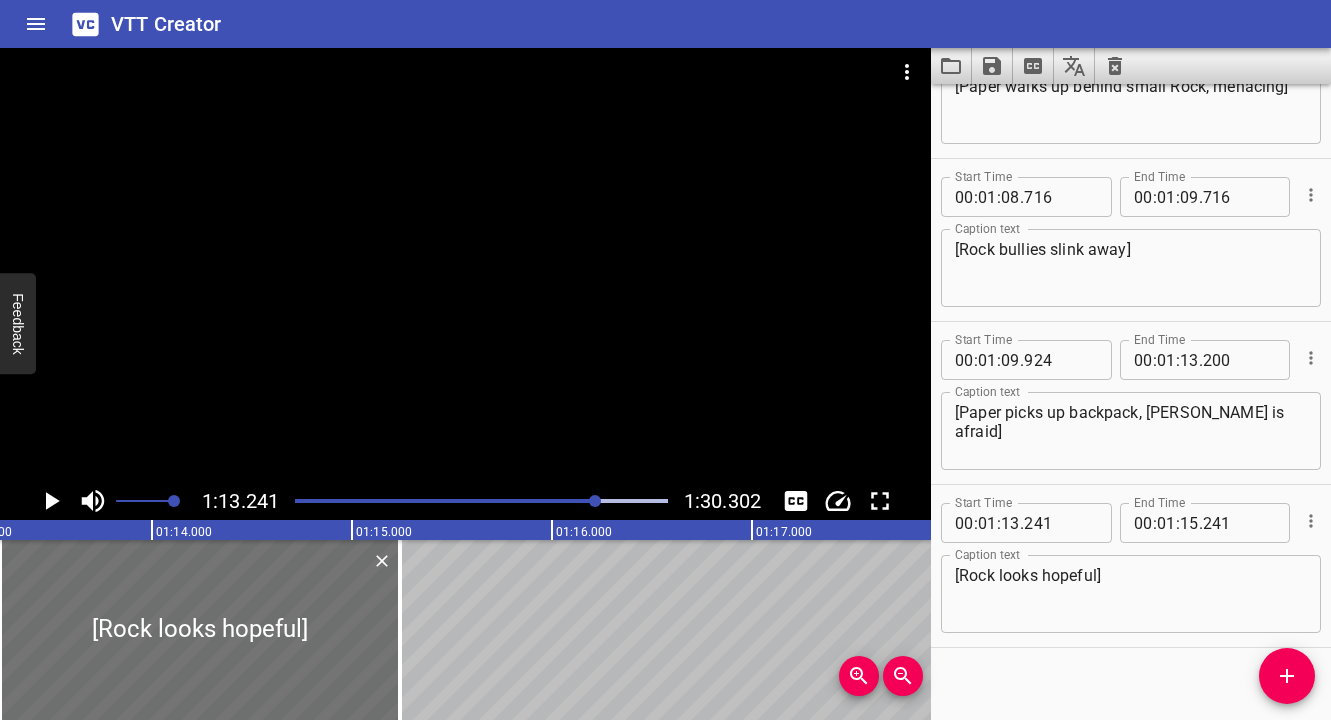 click 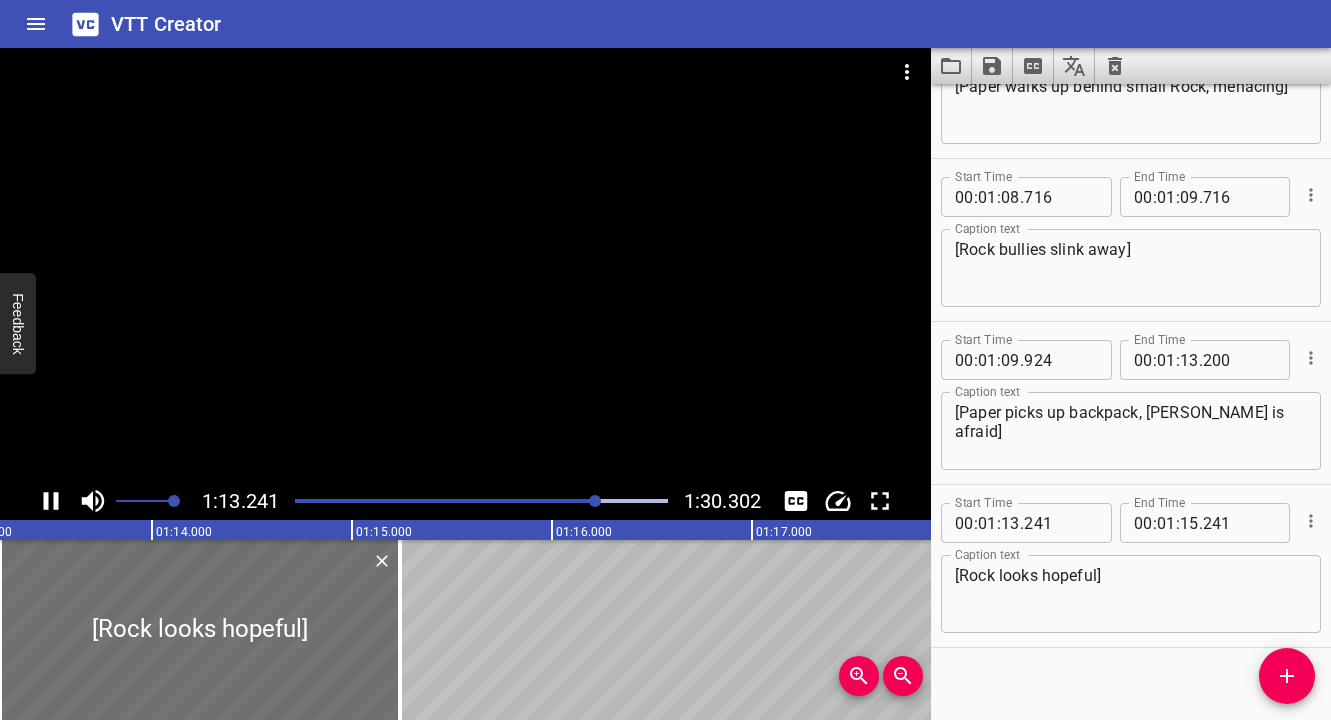 scroll, scrollTop: 0, scrollLeft: 14649, axis: horizontal 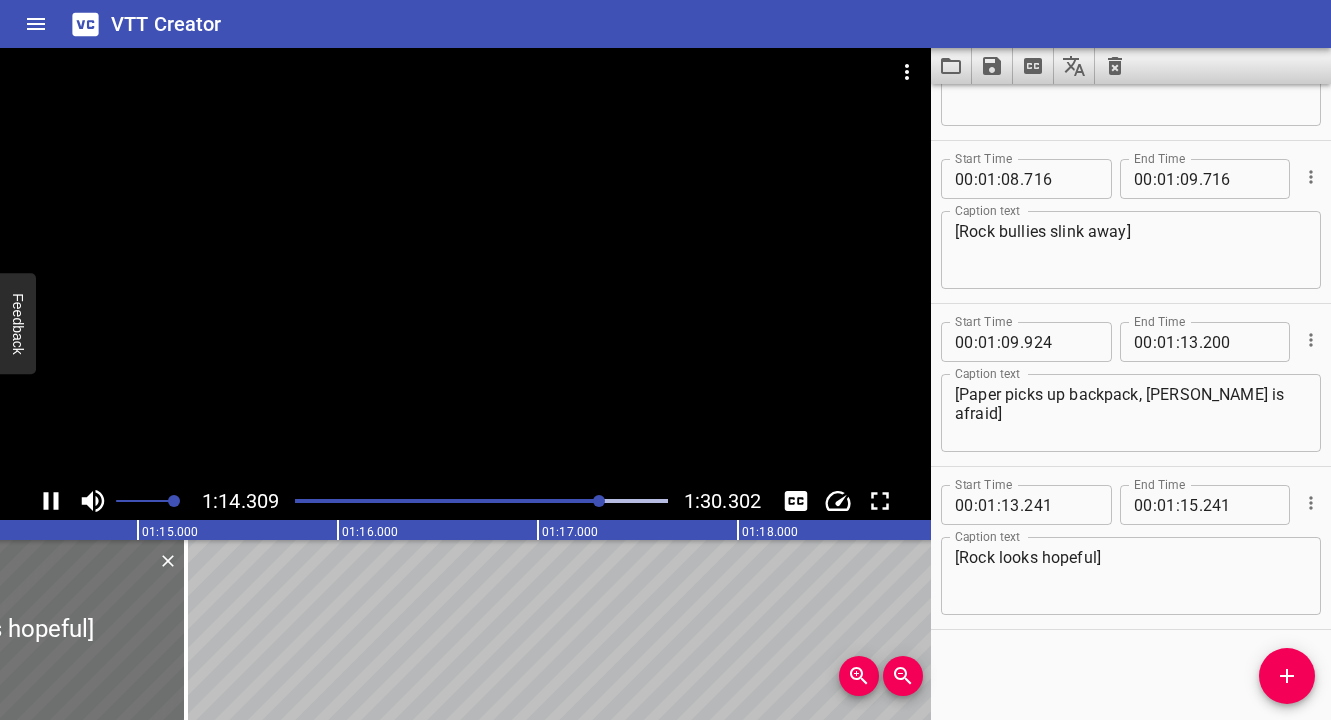 click 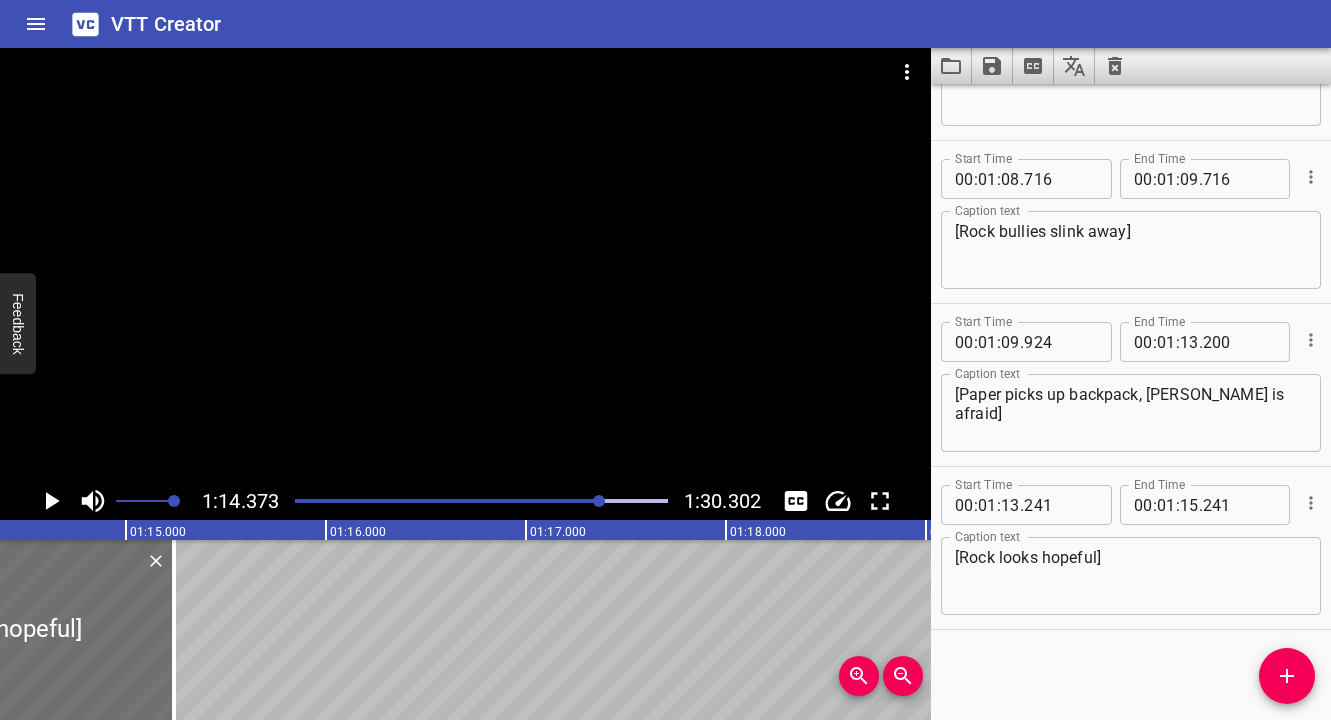 click 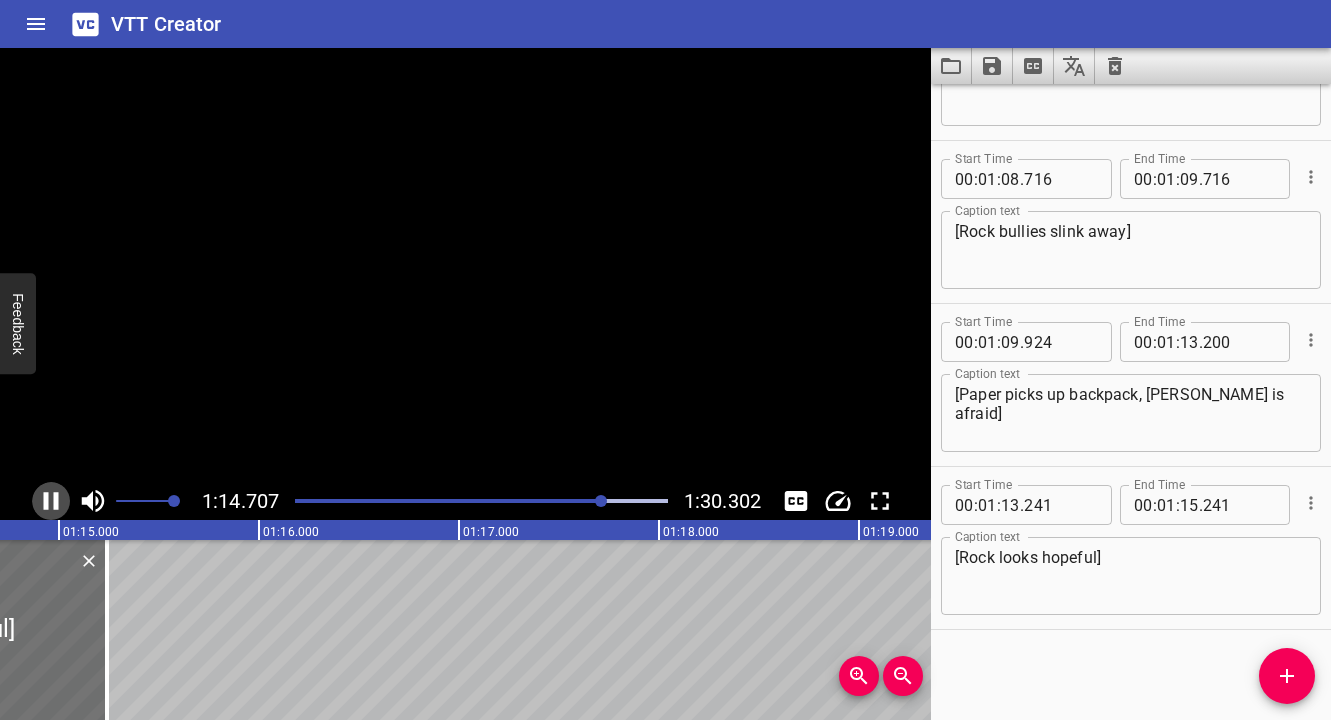 click 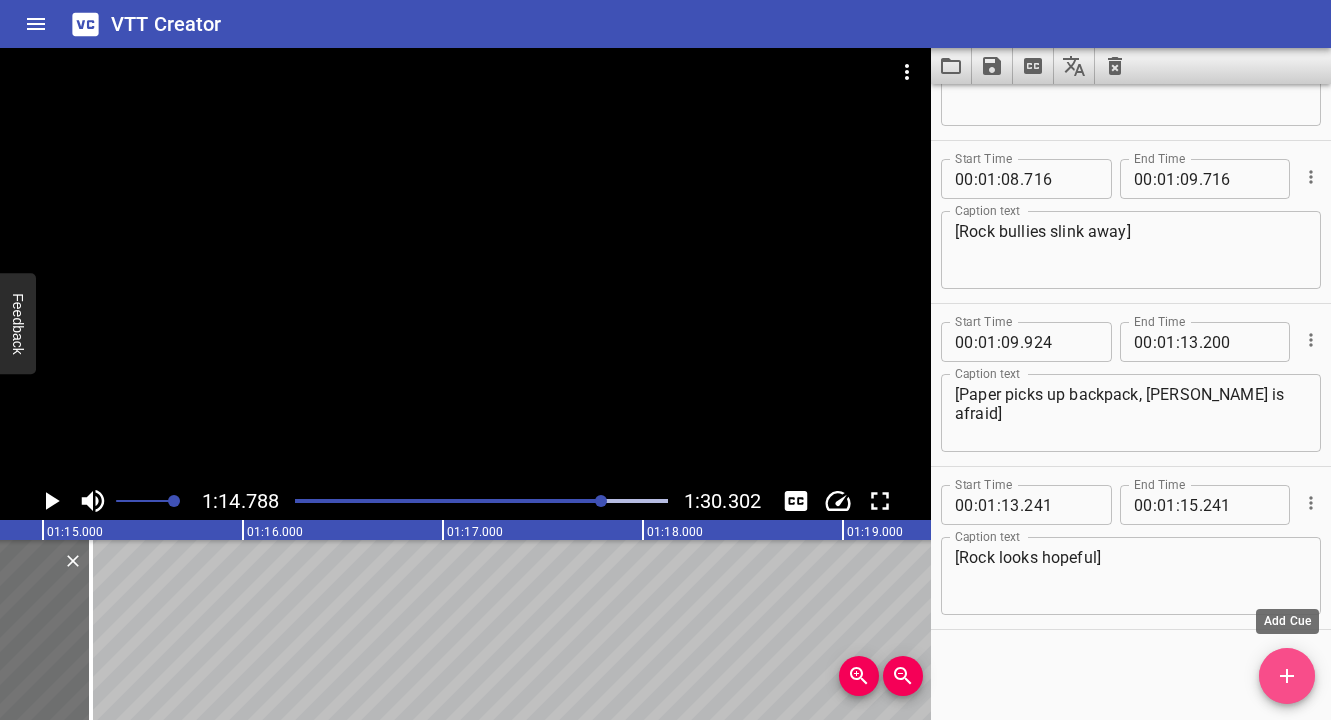 click 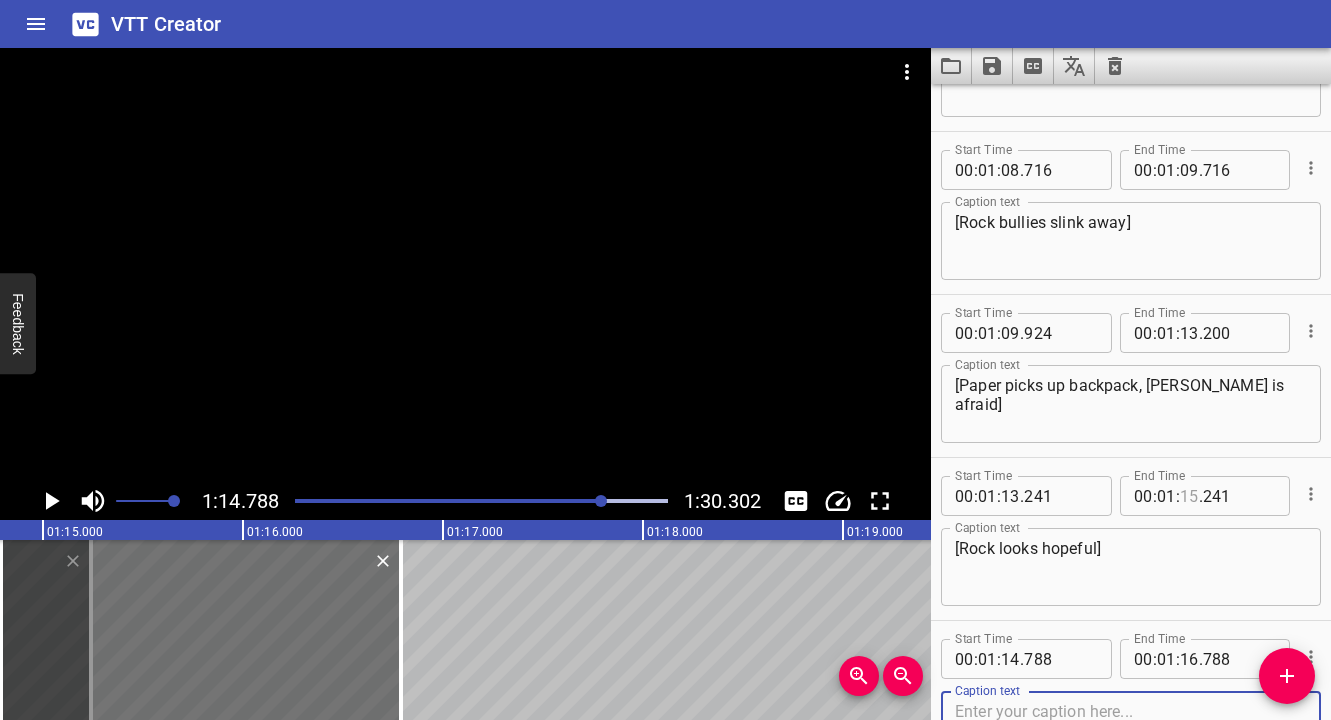 click at bounding box center [1189, 496] 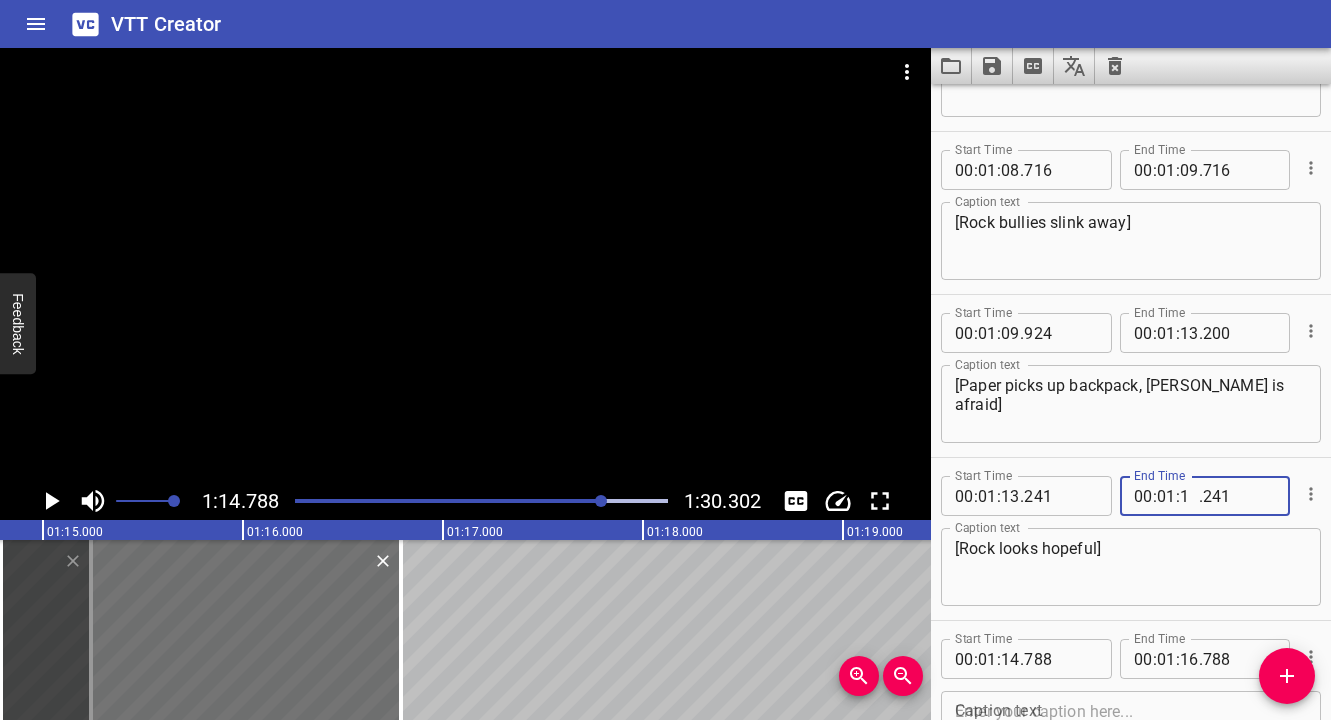 type on "14" 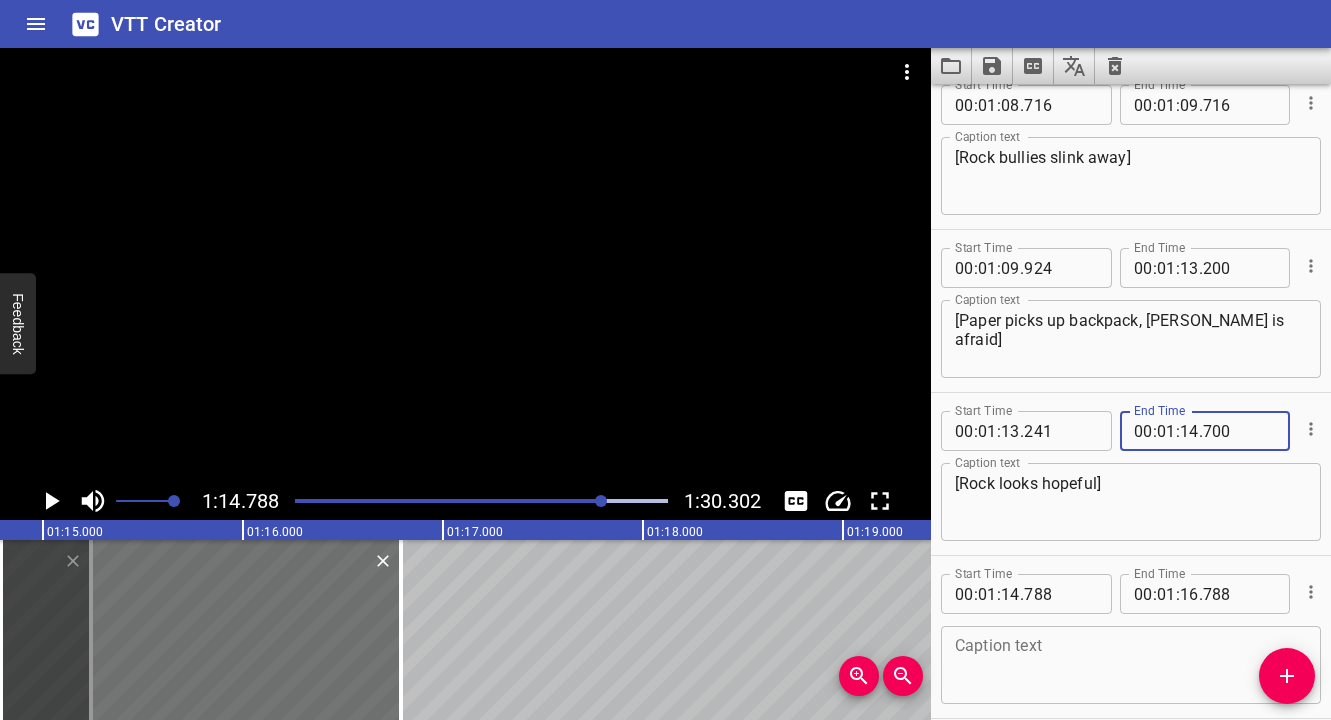 scroll, scrollTop: 4318, scrollLeft: 0, axis: vertical 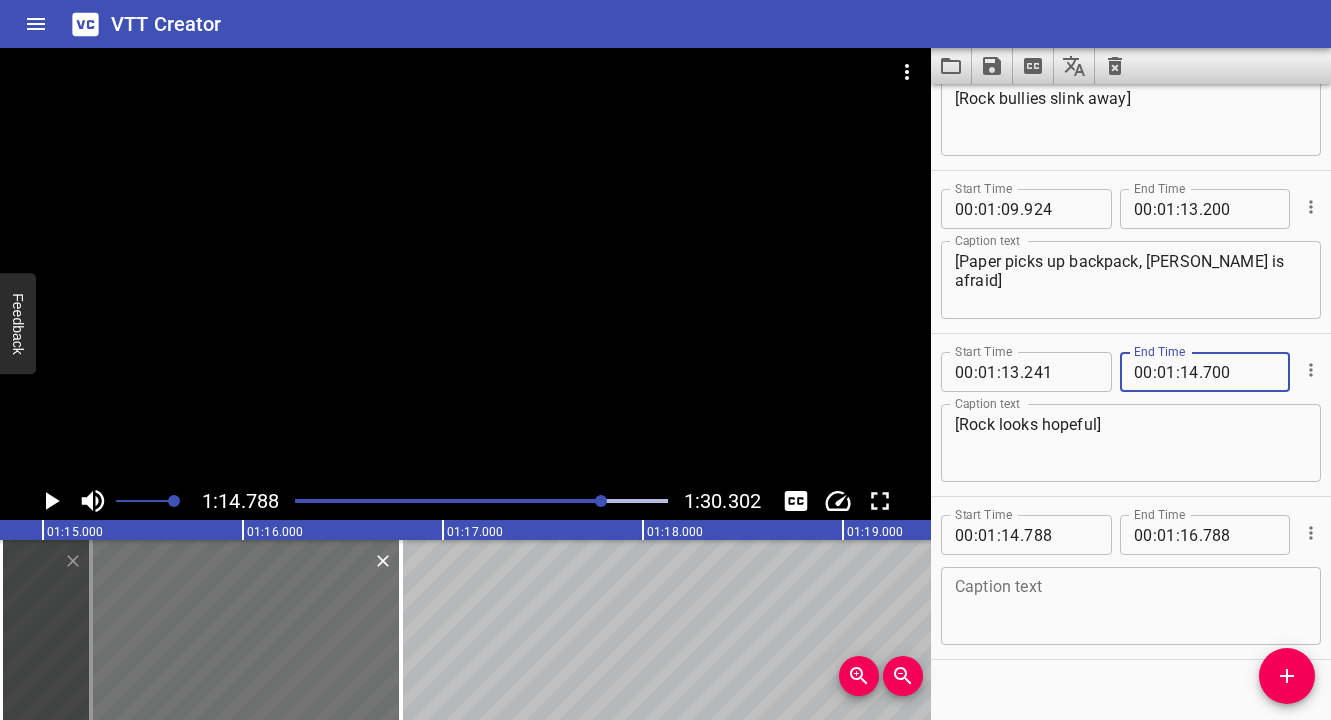 type on "700" 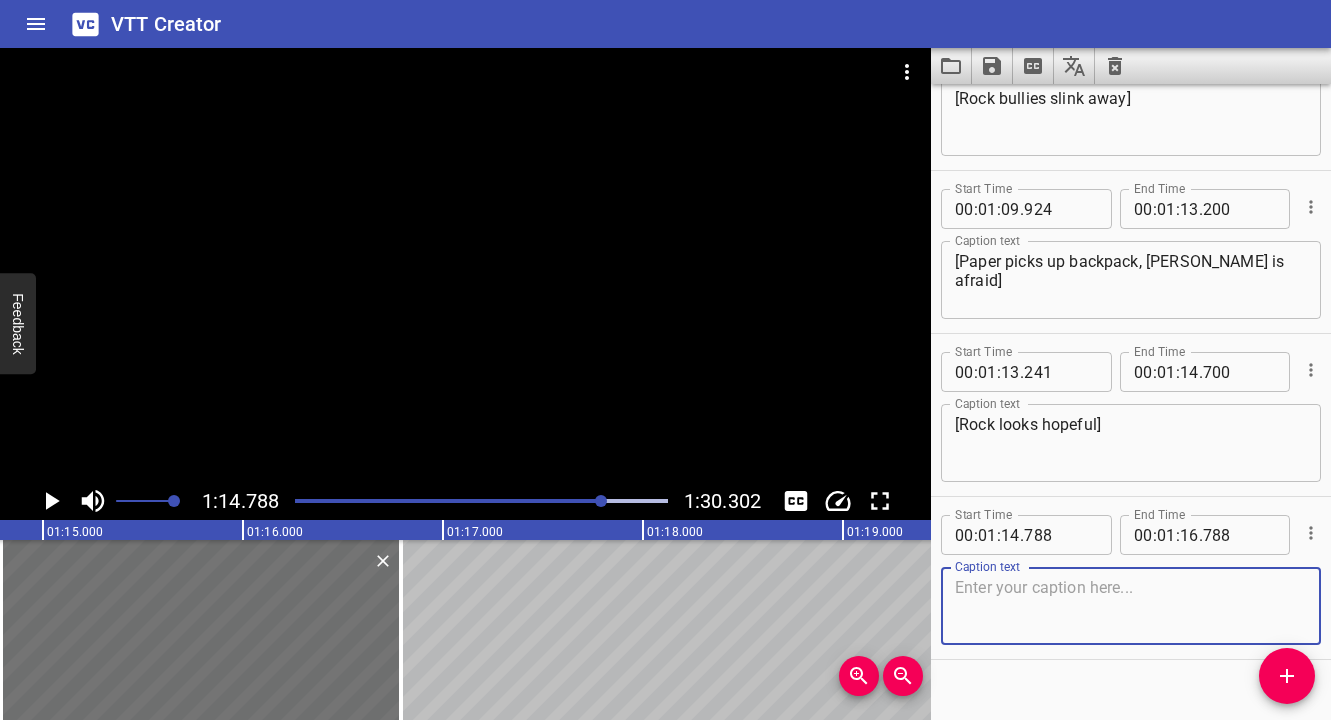 click at bounding box center (1131, 606) 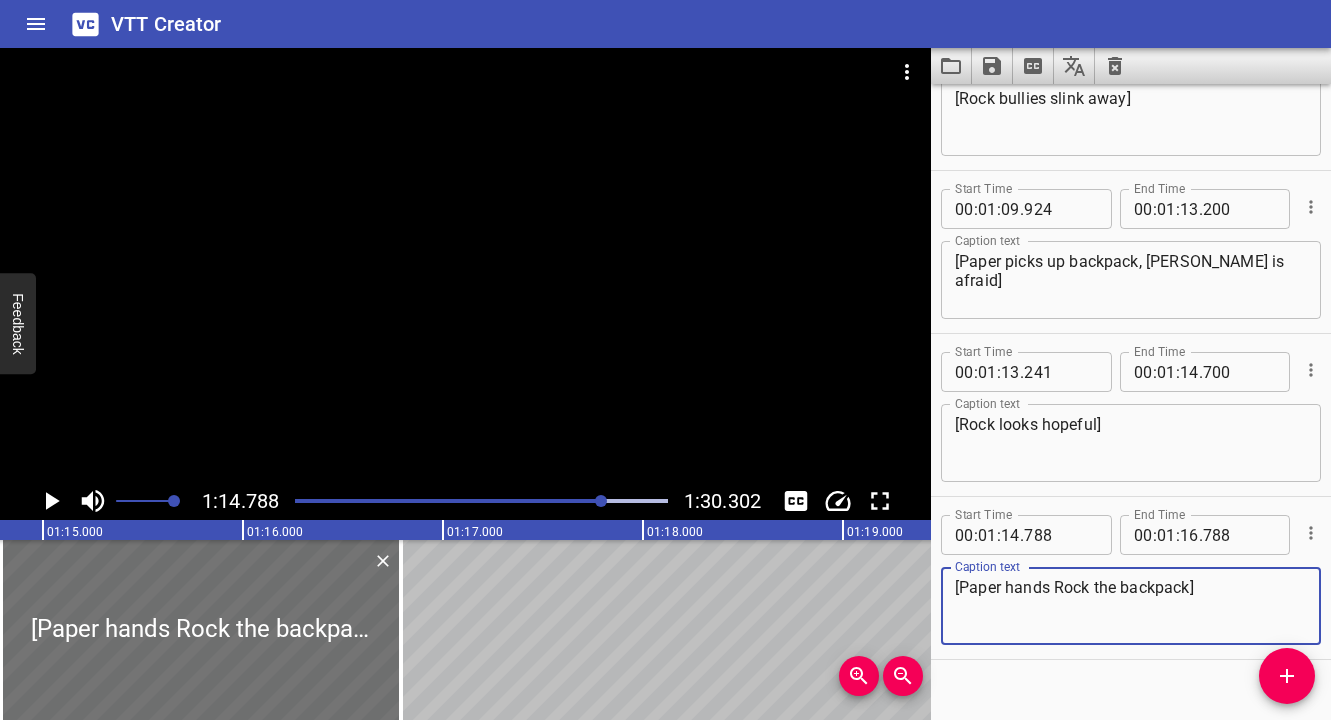 click 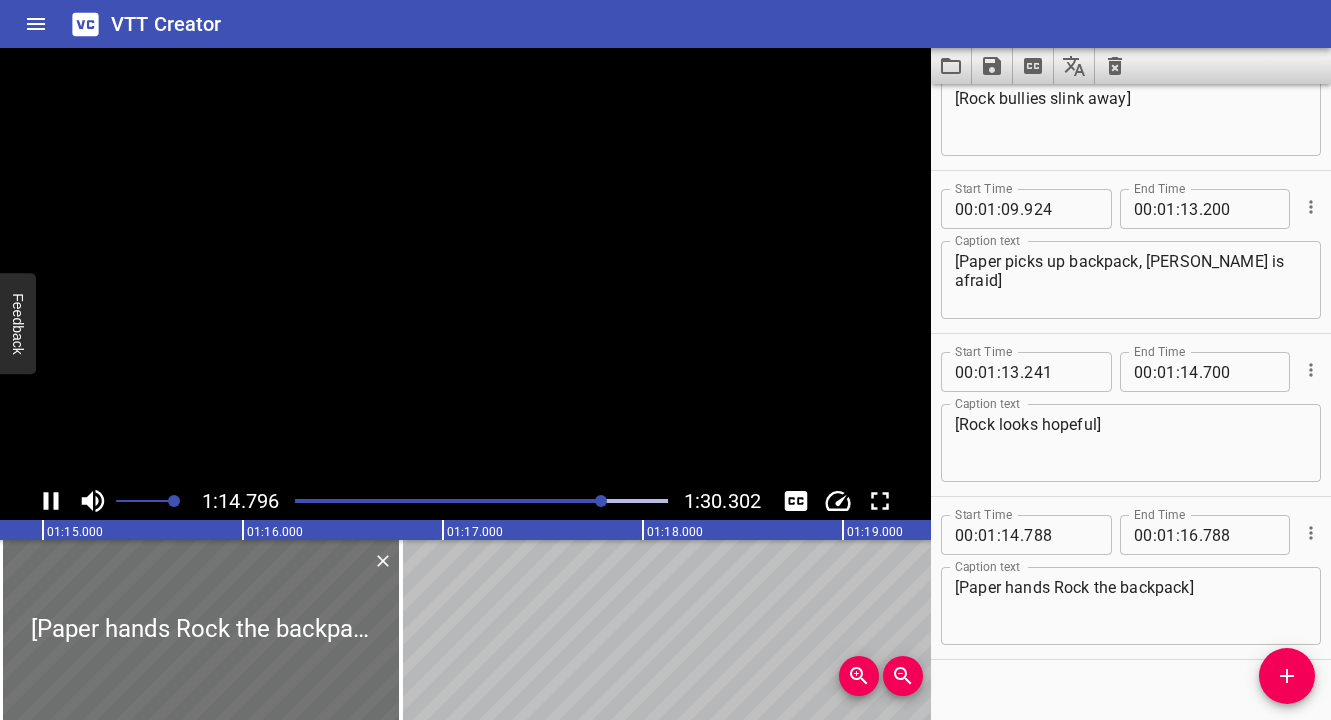 scroll, scrollTop: 0, scrollLeft: 14972, axis: horizontal 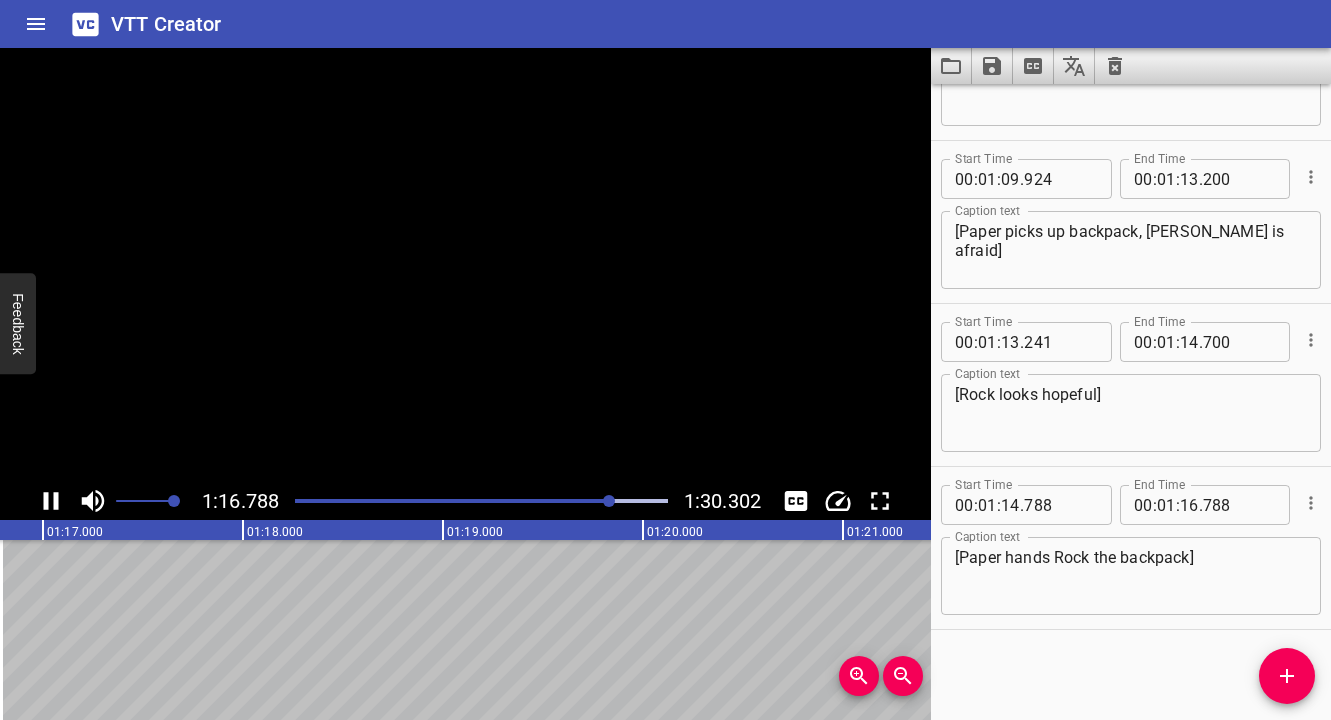 click 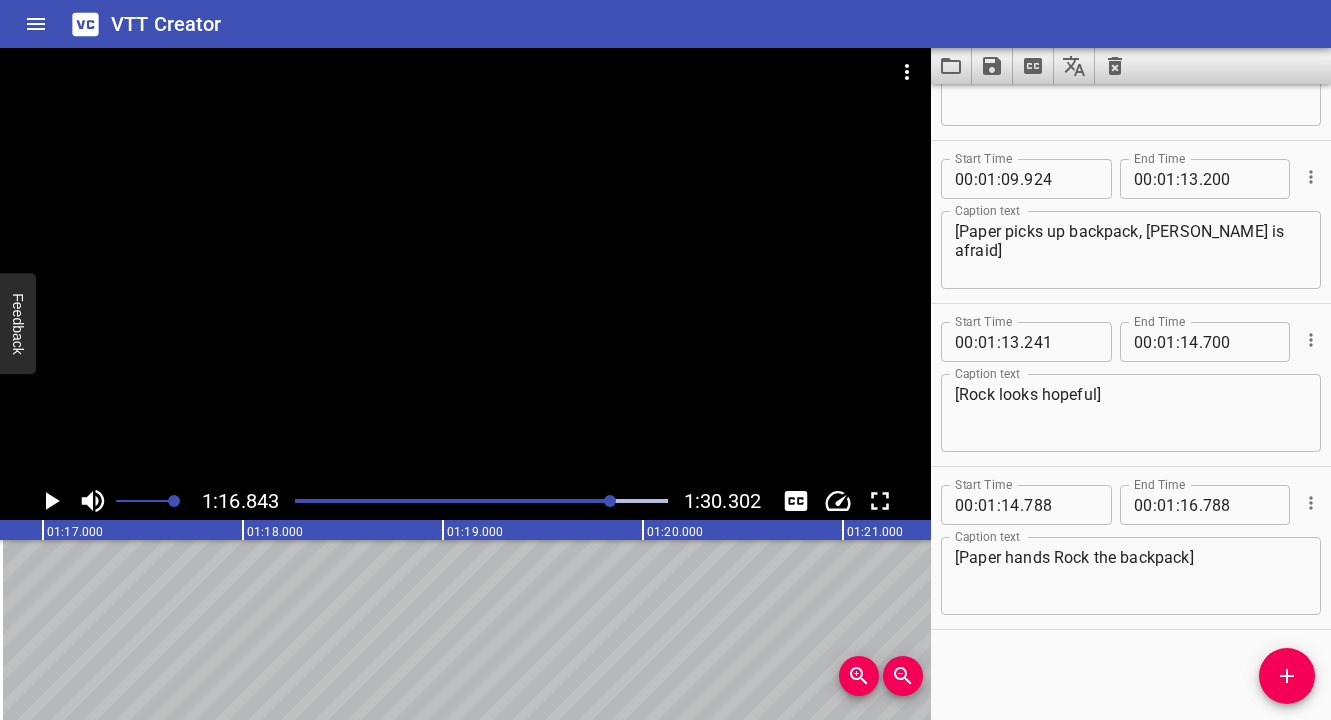 scroll, scrollTop: 0, scrollLeft: 15368, axis: horizontal 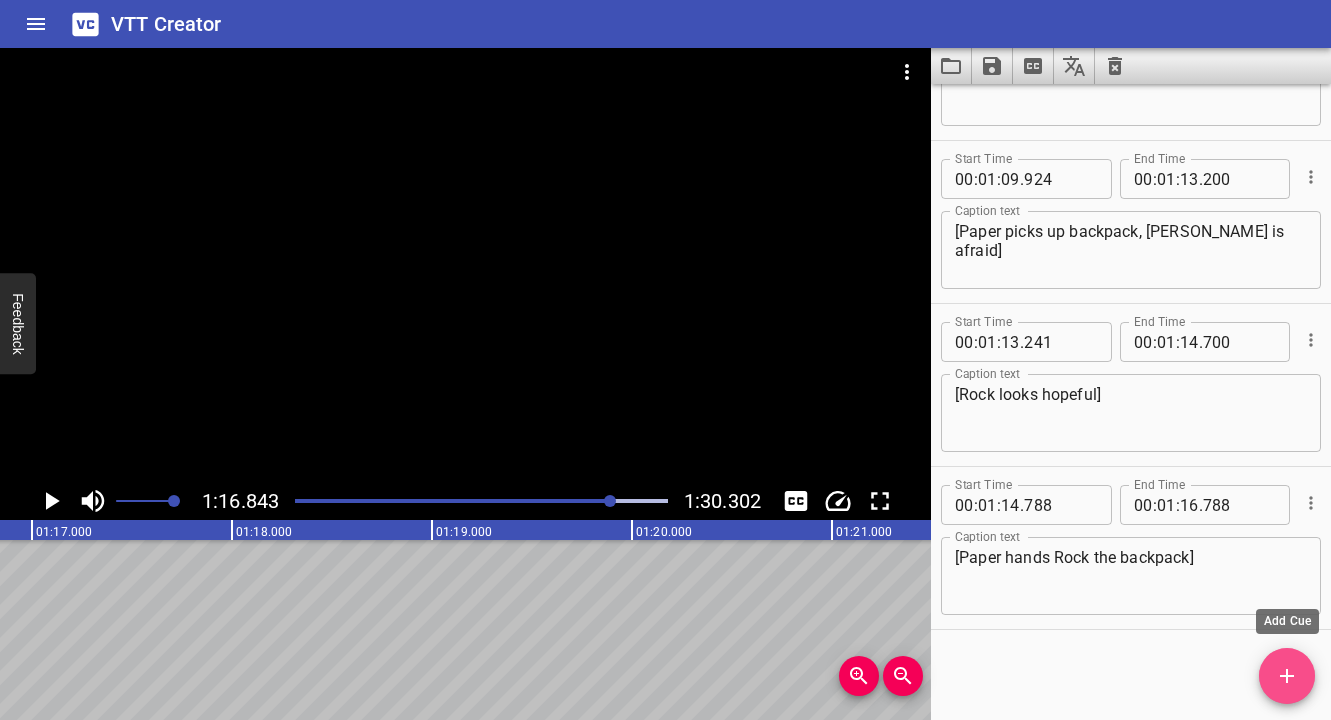 click 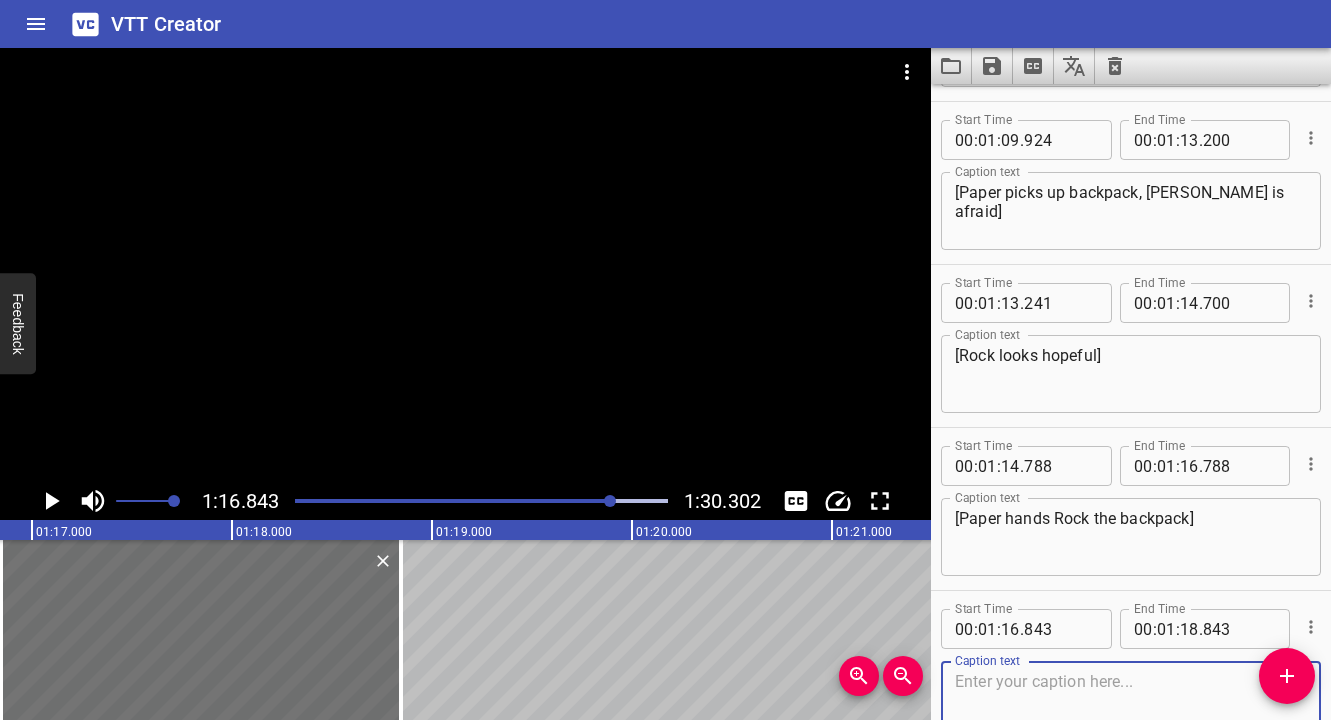 scroll, scrollTop: 4391, scrollLeft: 0, axis: vertical 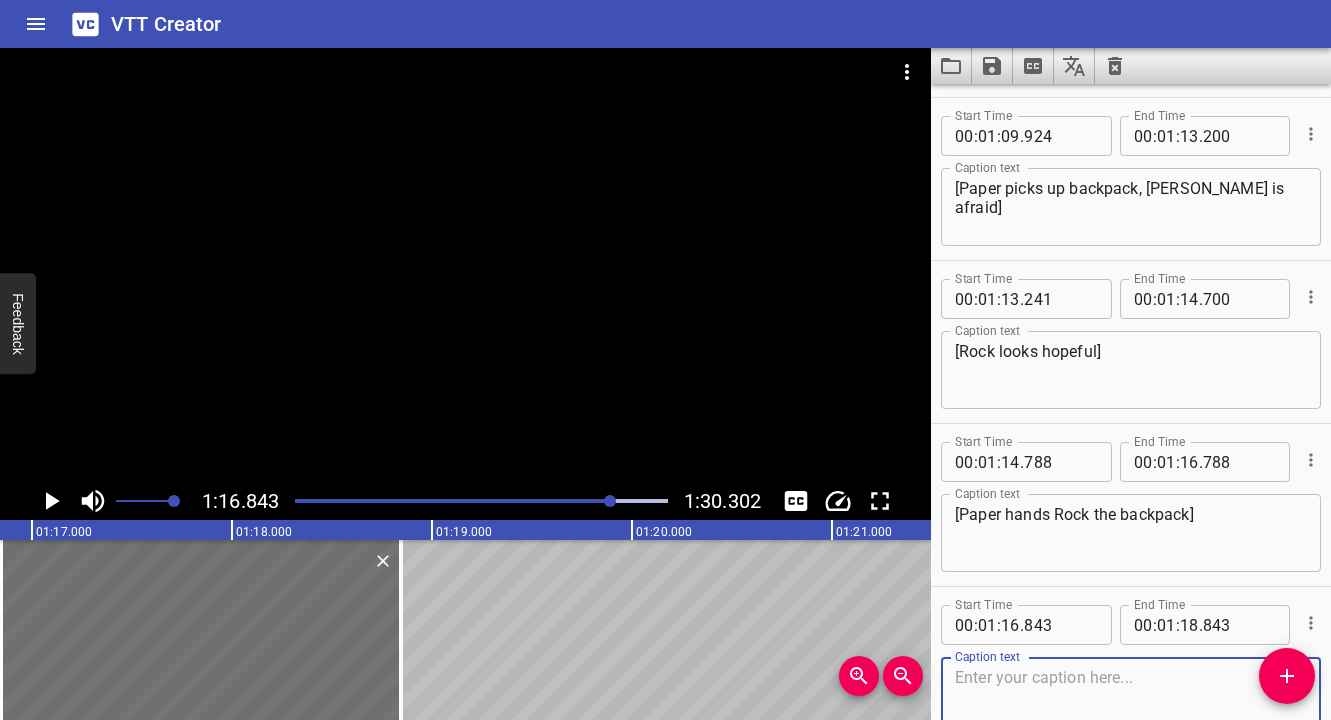 click on "[Paper hands Rock the backpack]" at bounding box center [1131, 533] 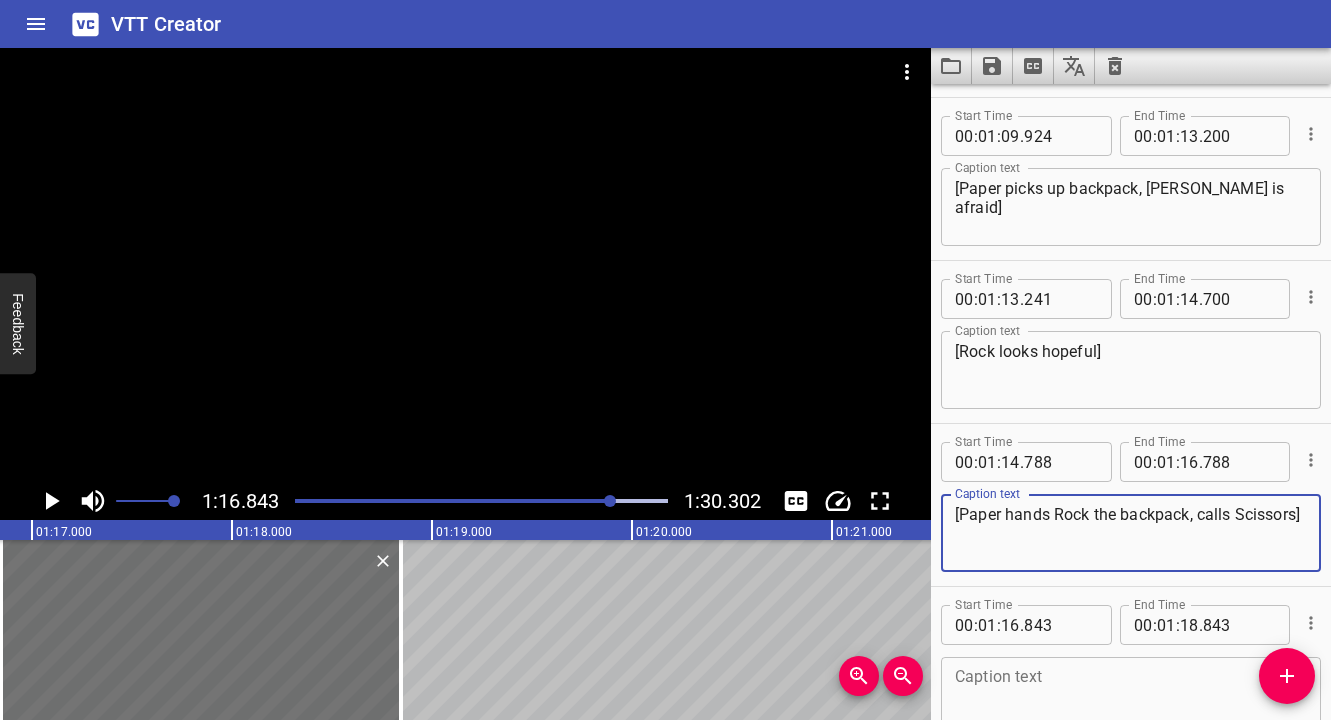 click on "[Paper hands Rock the backpack, calls Scissors]" at bounding box center [1131, 533] 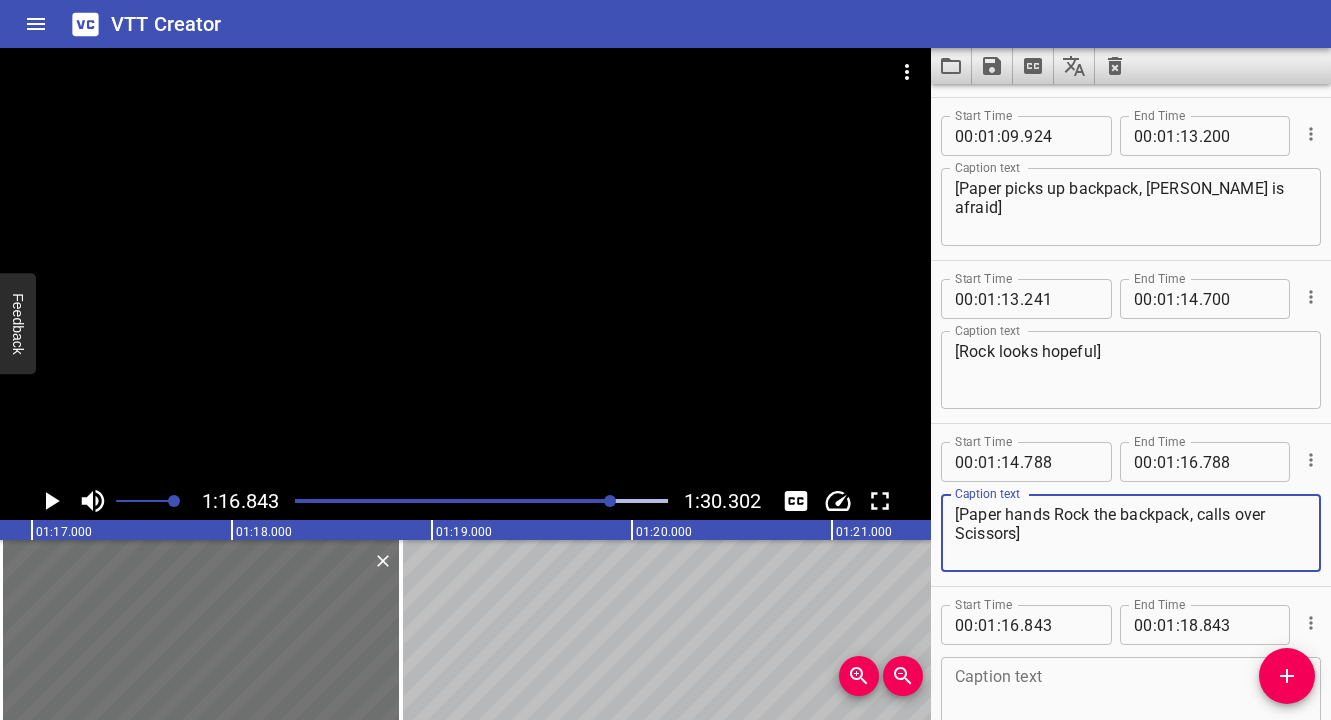 type on "[Paper hands Rock the backpack, calls over Scissors]" 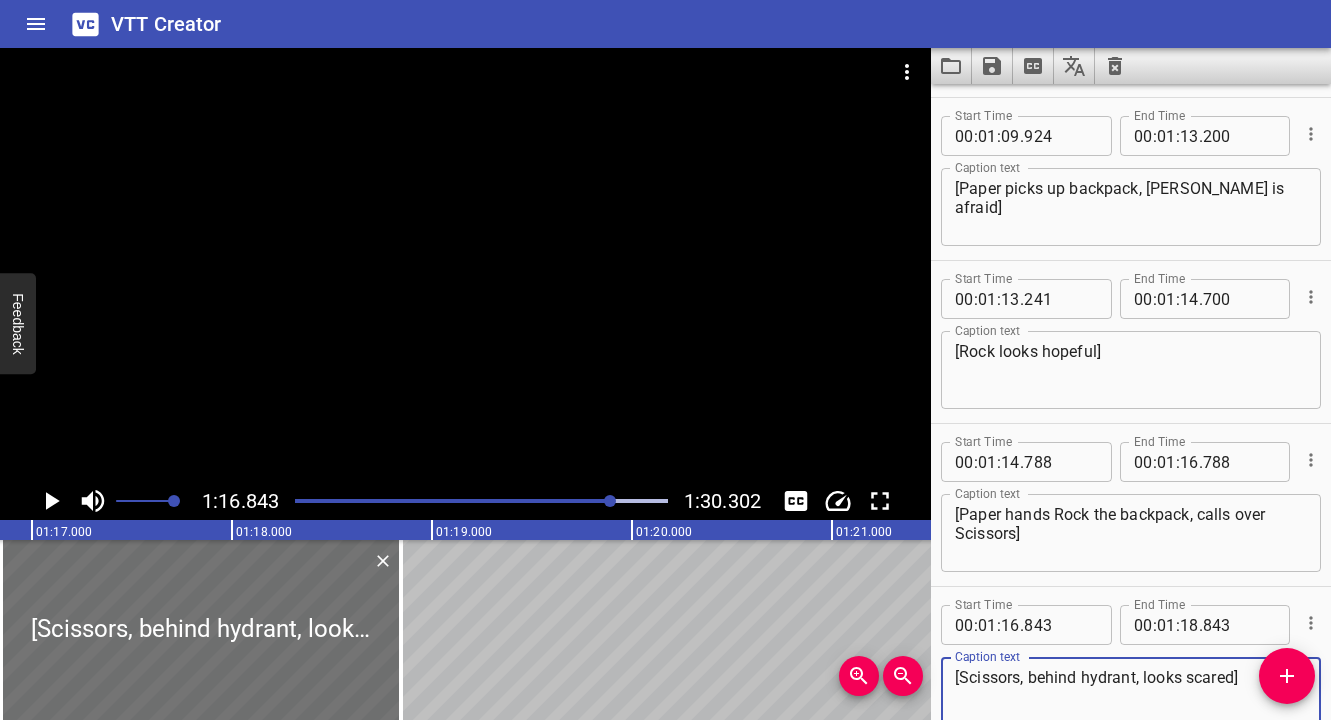 type on "[Scissors, behind hydrant, looks scared]" 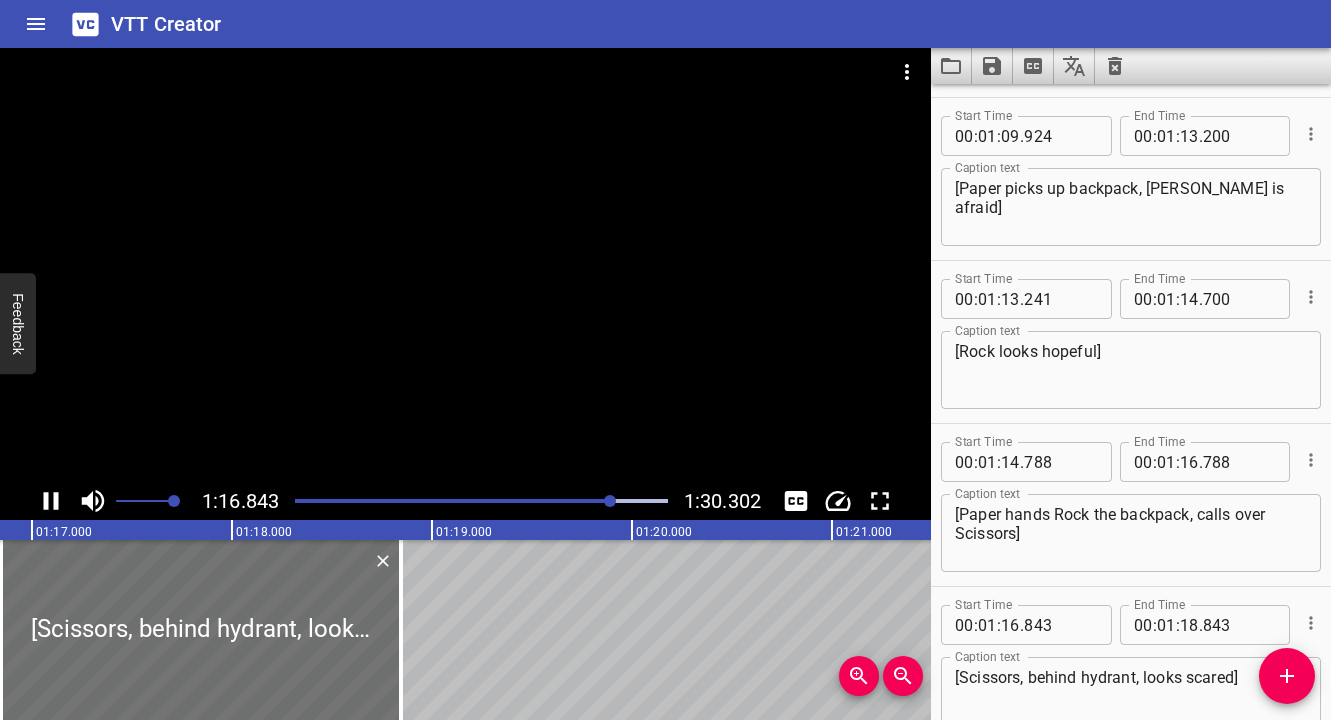 scroll, scrollTop: 0, scrollLeft: 15371, axis: horizontal 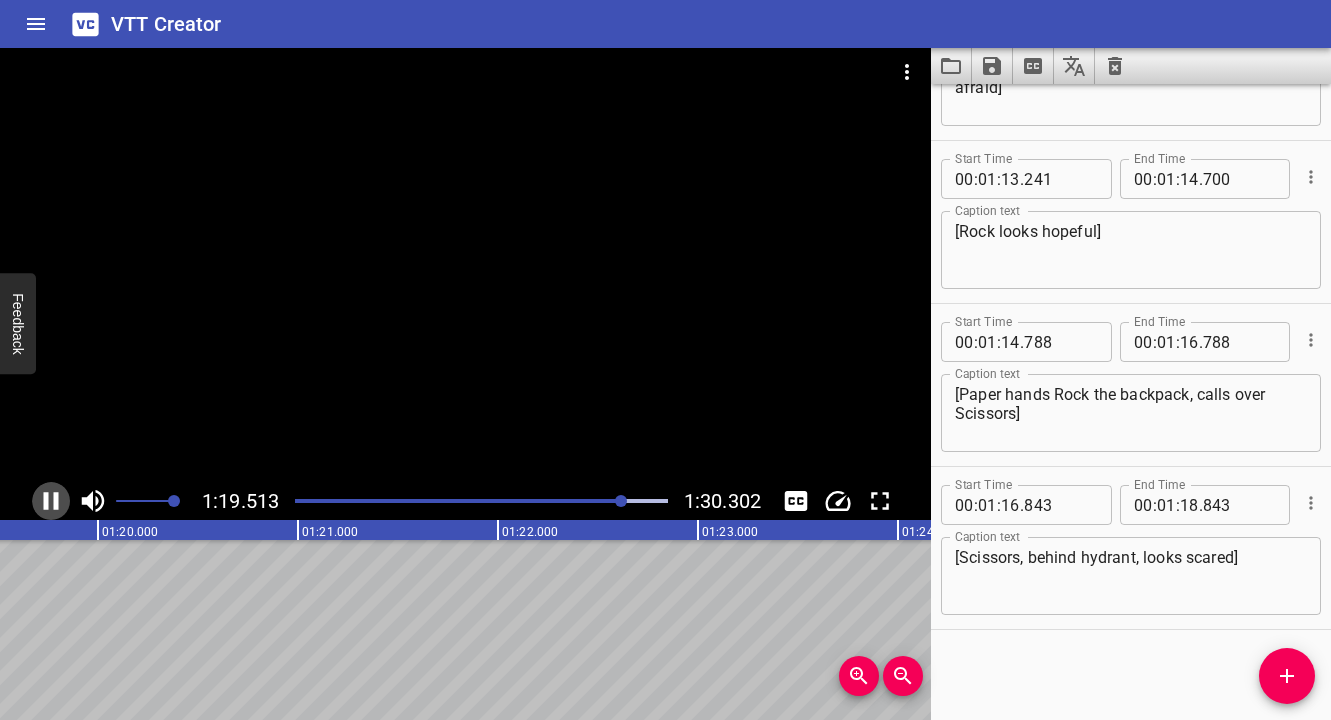 click 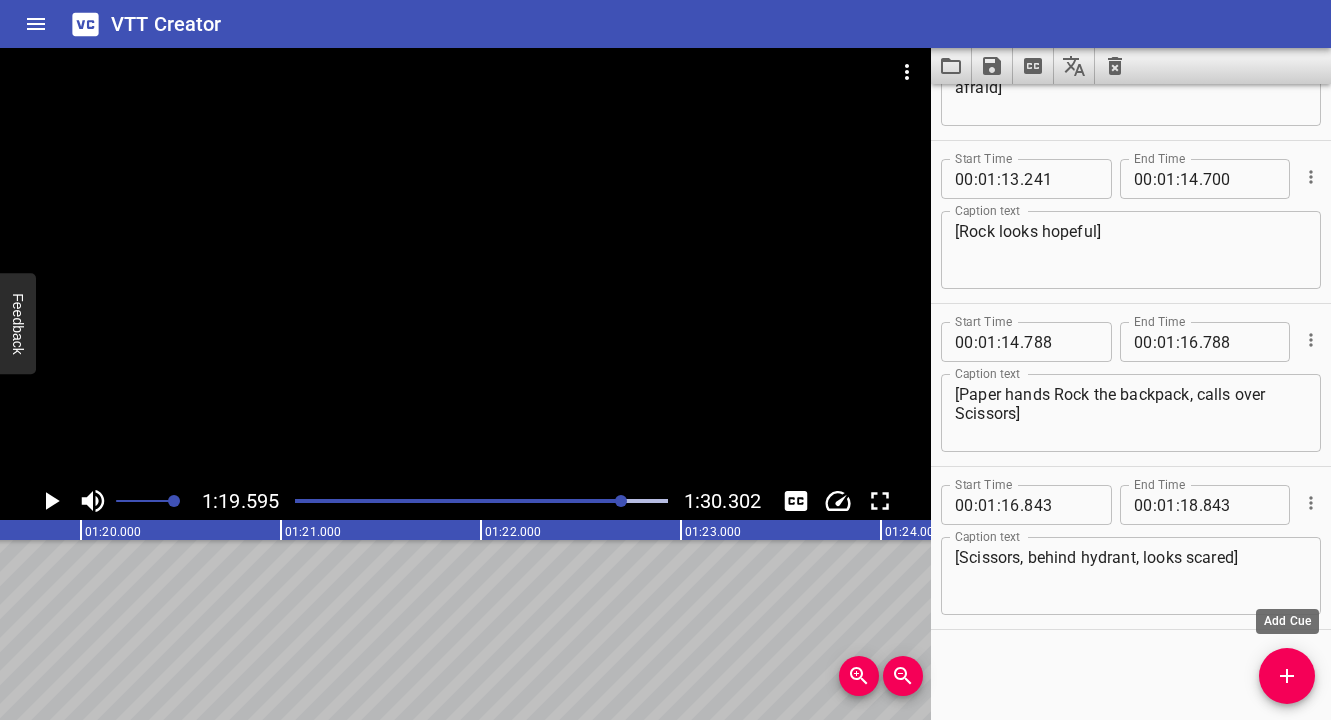 click 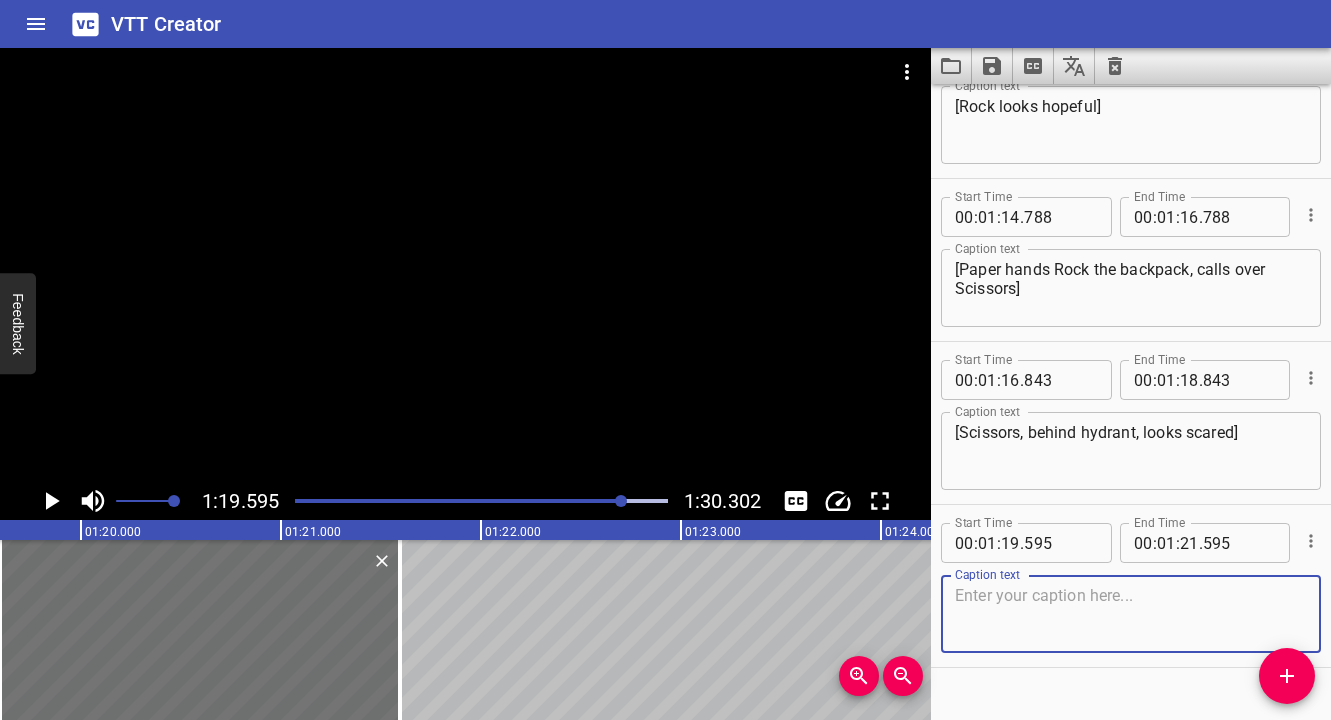 scroll, scrollTop: 4649, scrollLeft: 0, axis: vertical 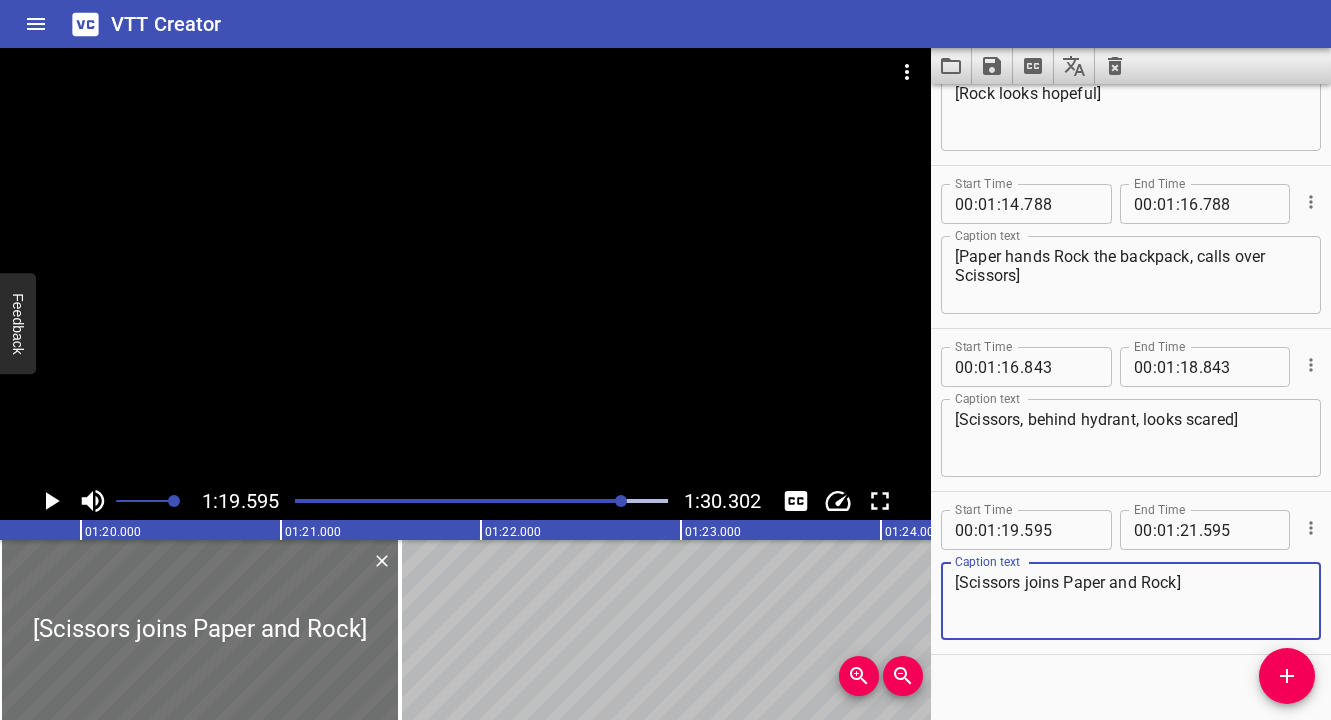 type on "[Scissors joins Paper and Rock]" 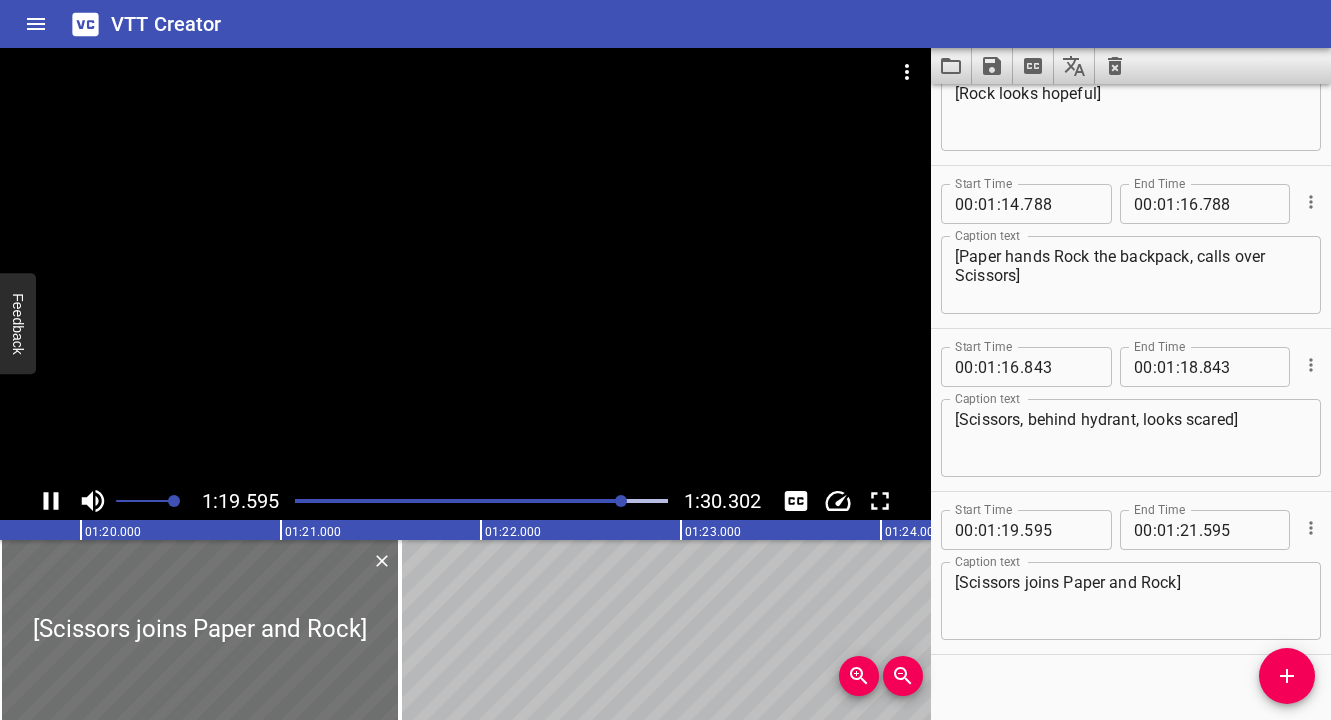 scroll, scrollTop: 0, scrollLeft: 15921, axis: horizontal 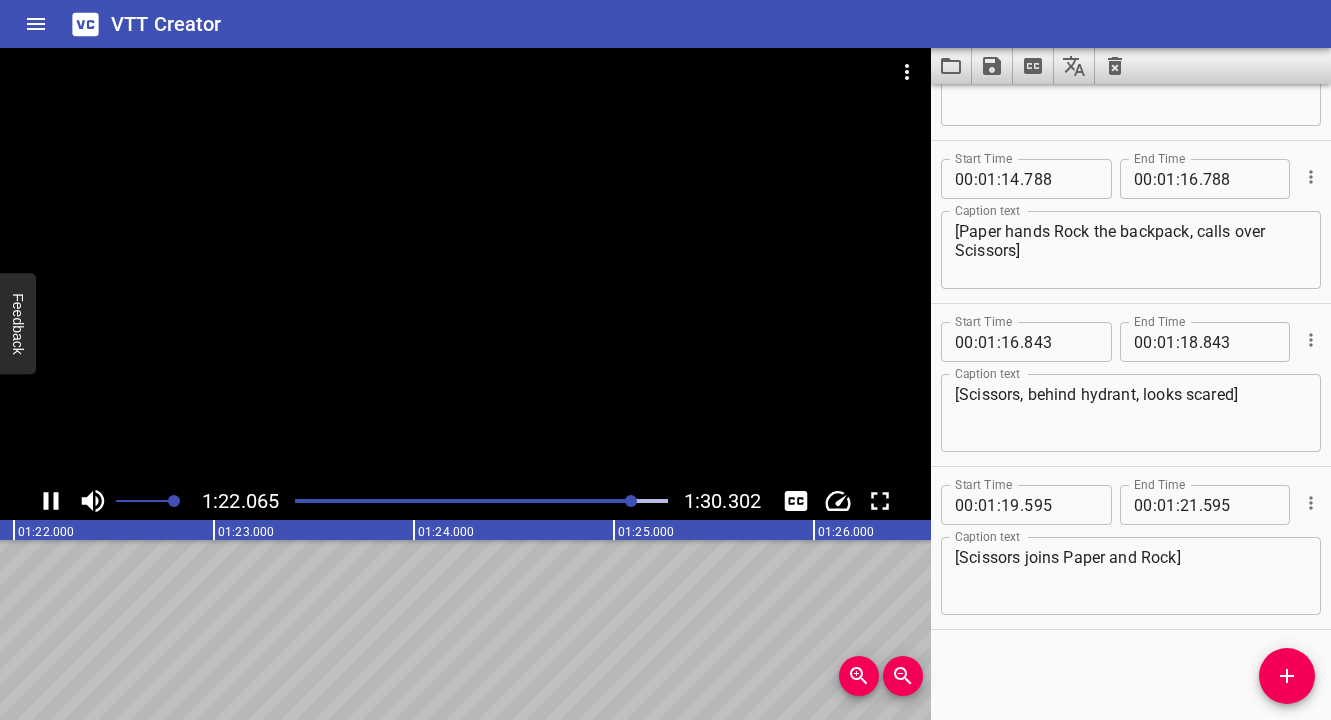 click 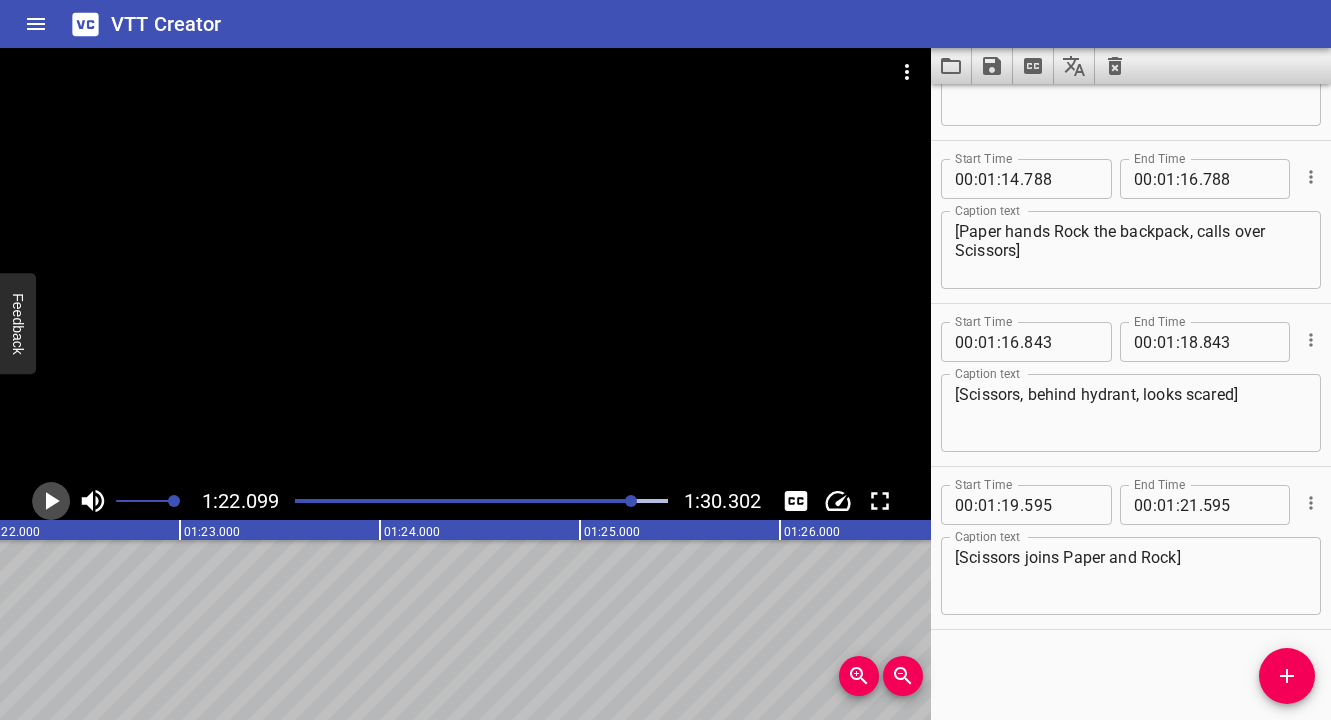 click 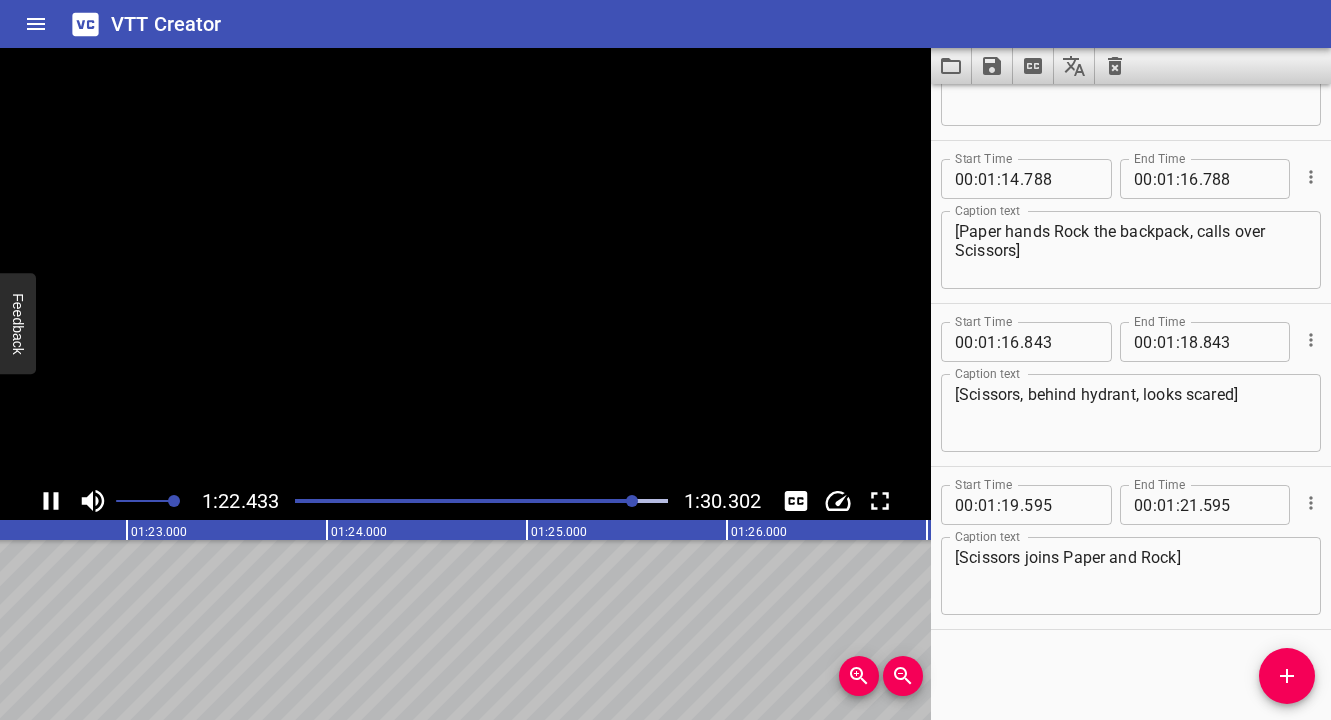 click 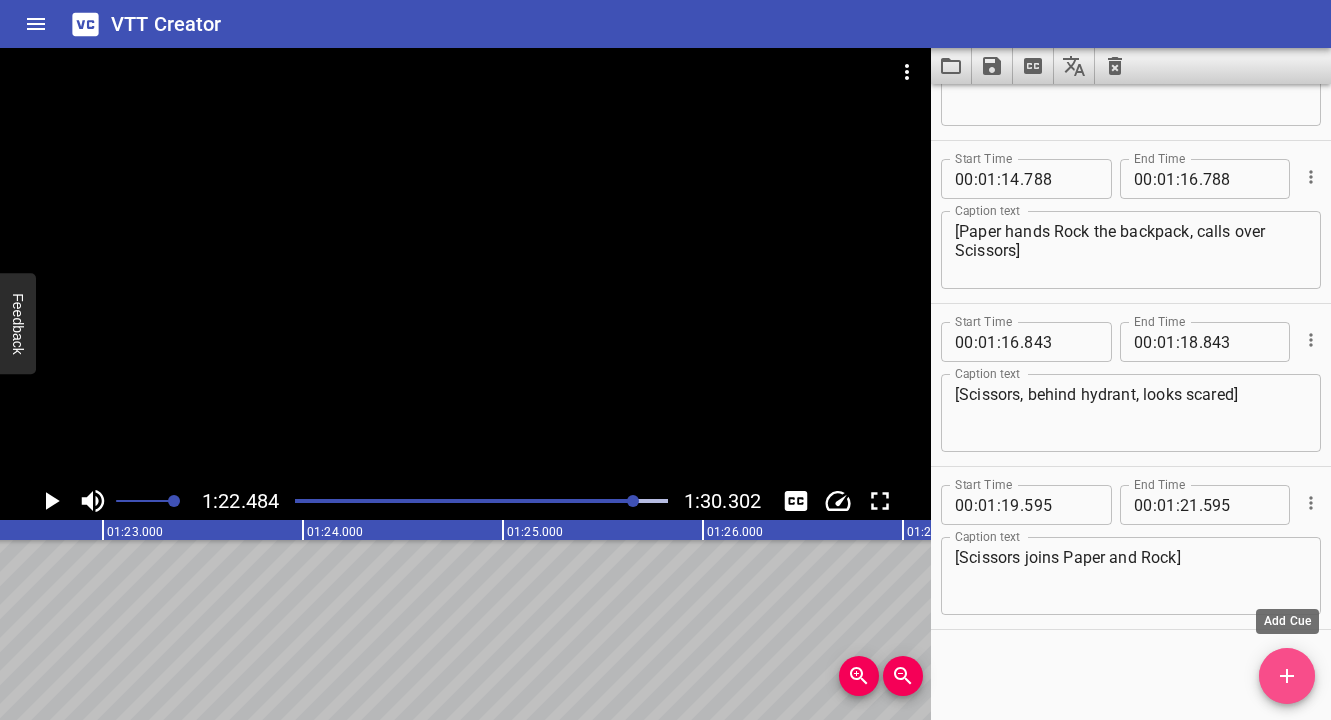 click 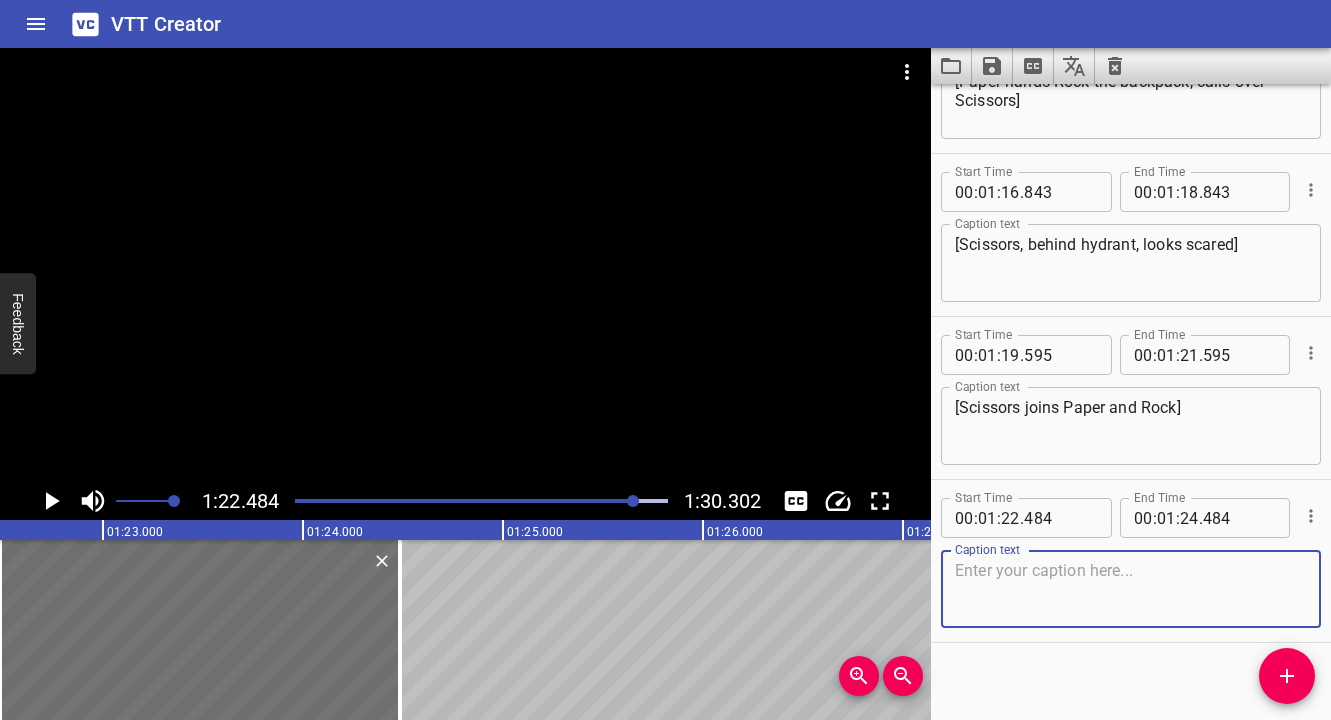 scroll, scrollTop: 4830, scrollLeft: 0, axis: vertical 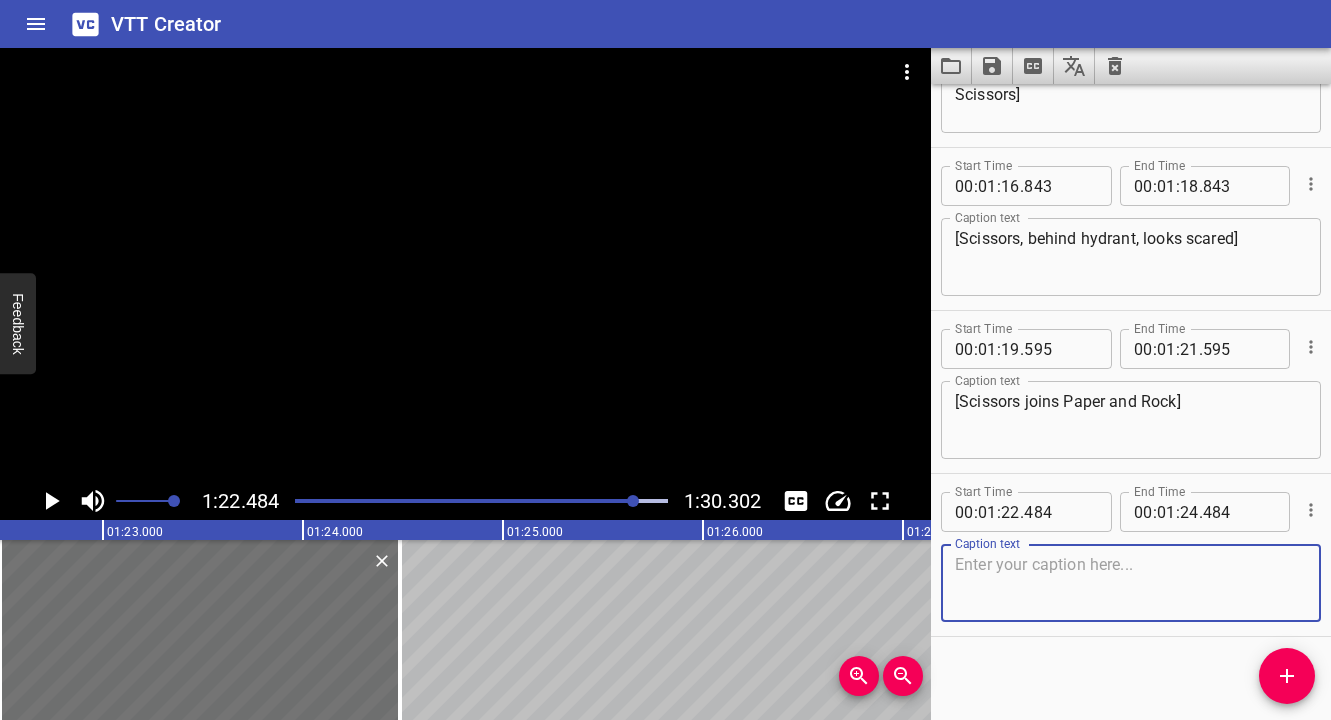 type on "R" 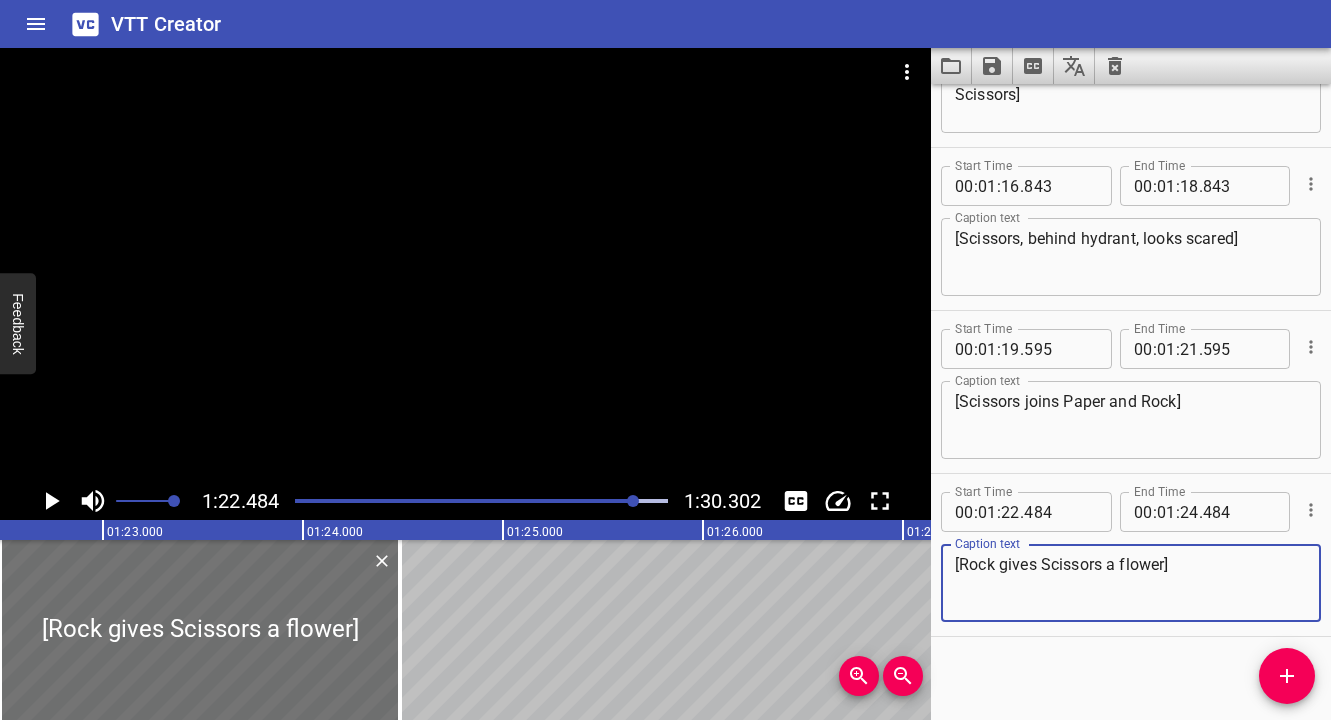 type on "[Rock gives Scissors a flower]" 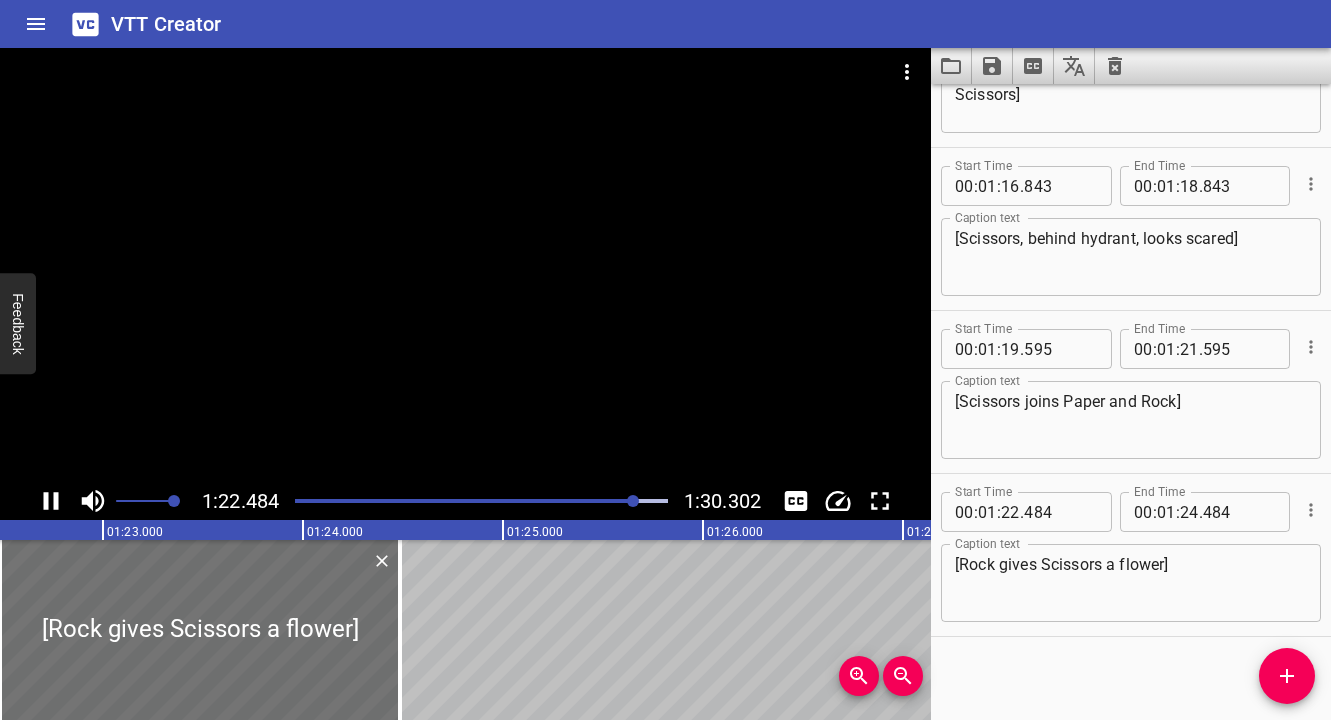 scroll, scrollTop: 0, scrollLeft: 16499, axis: horizontal 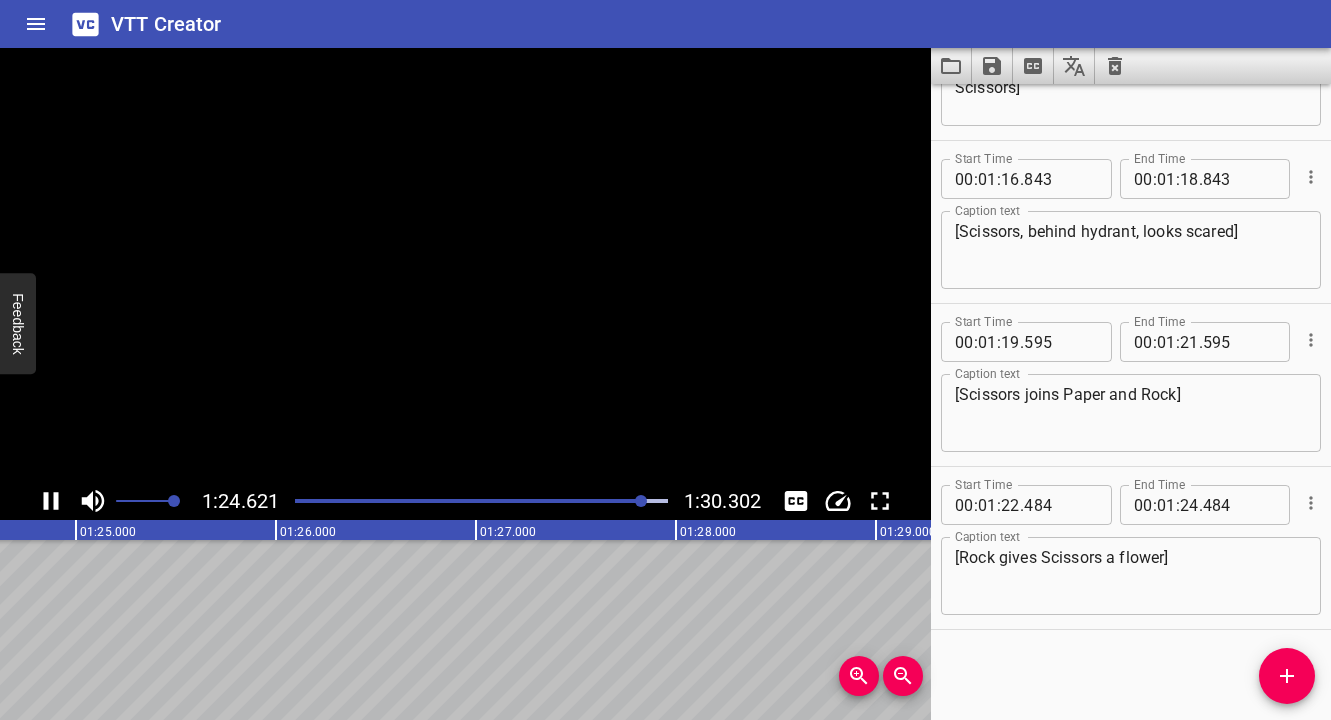 click 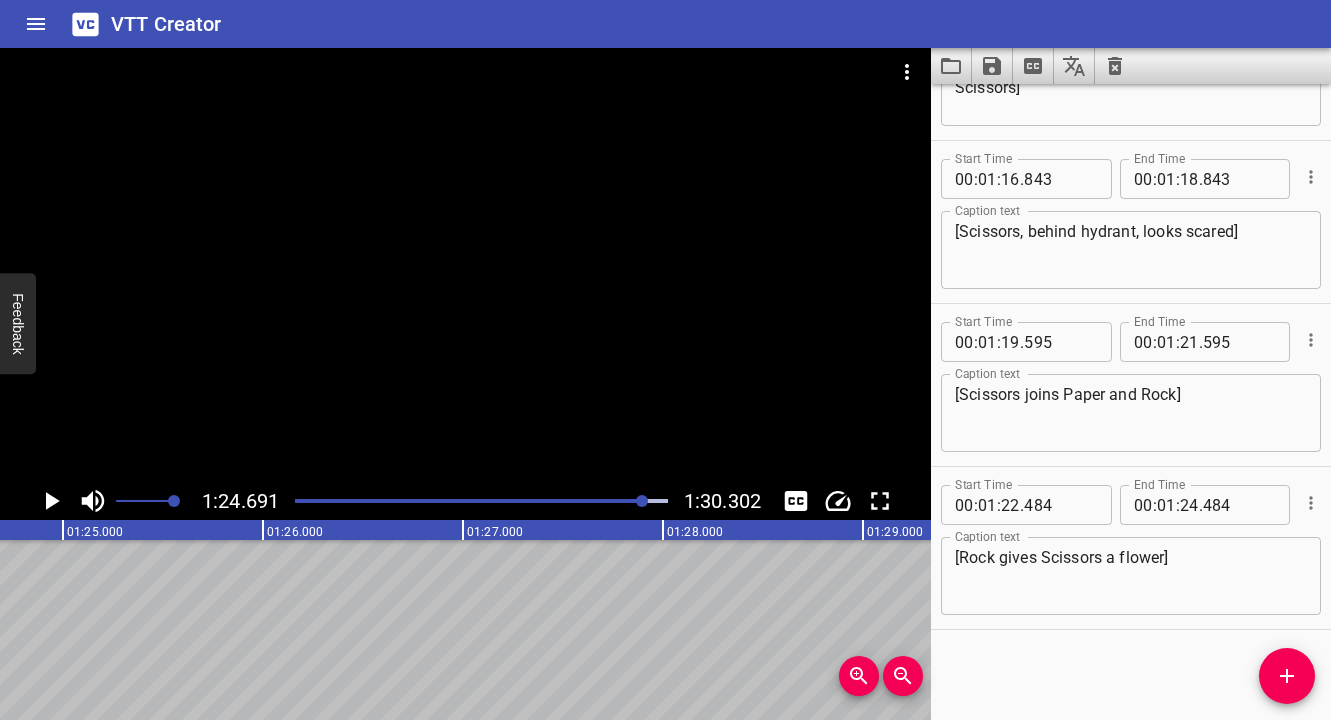 scroll, scrollTop: 0, scrollLeft: 16938, axis: horizontal 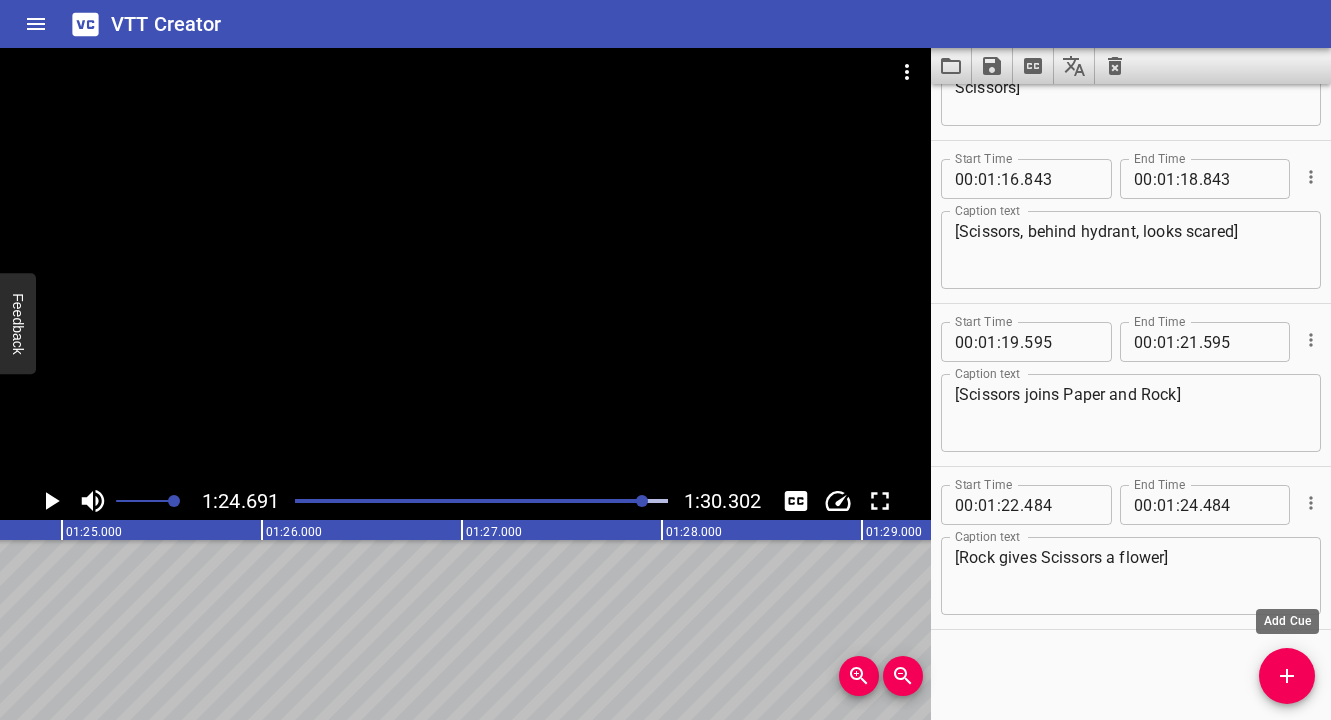 click 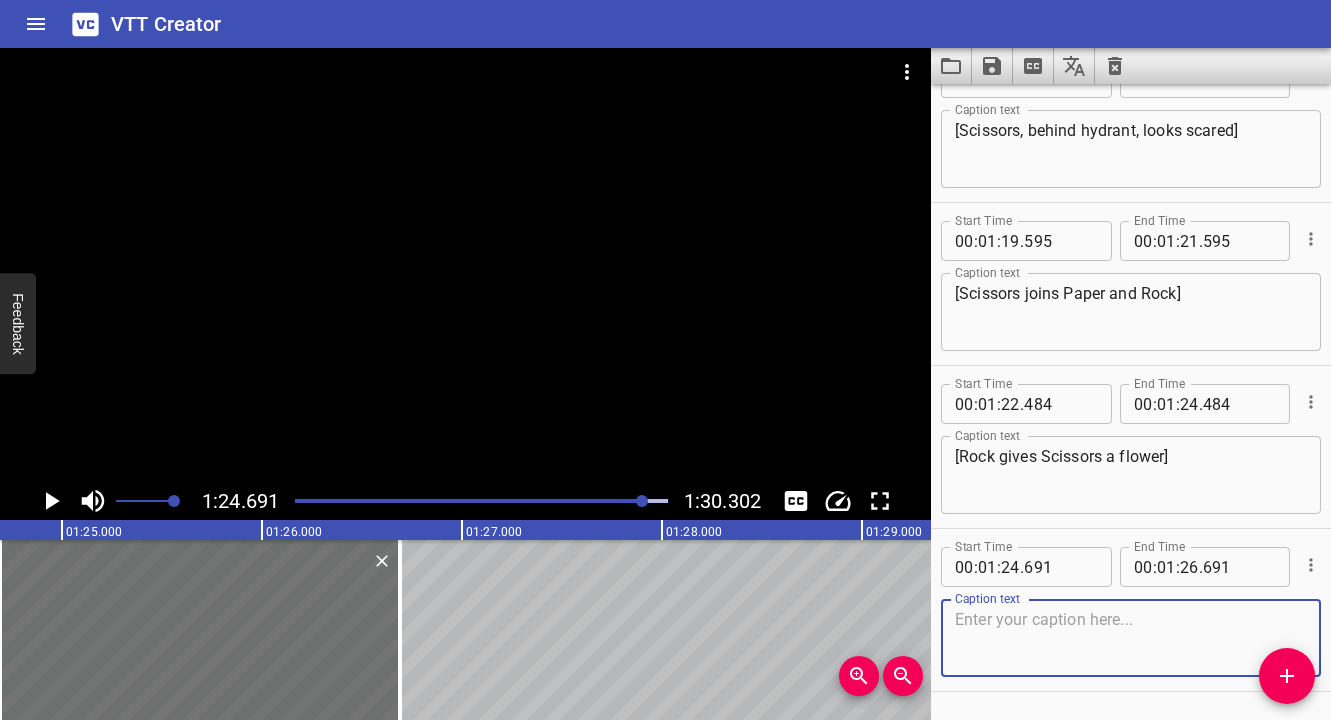 scroll, scrollTop: 4948, scrollLeft: 0, axis: vertical 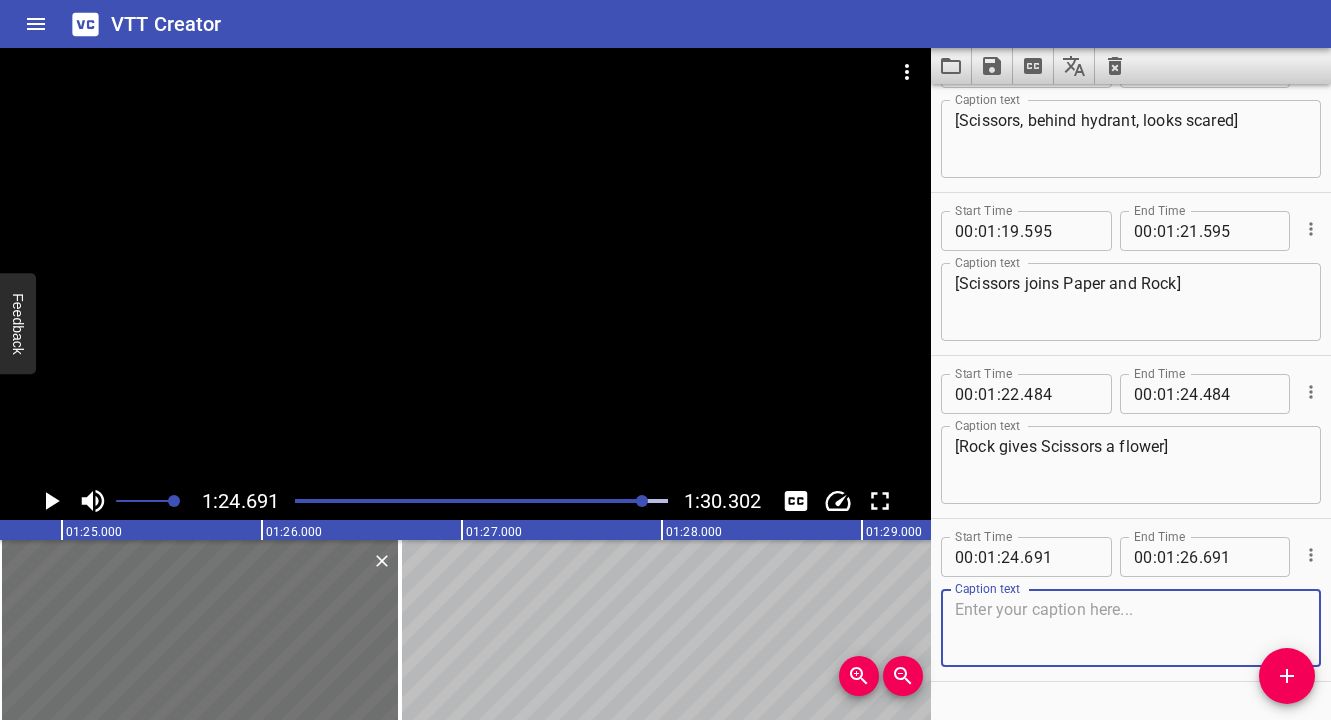 click at bounding box center (1131, 628) 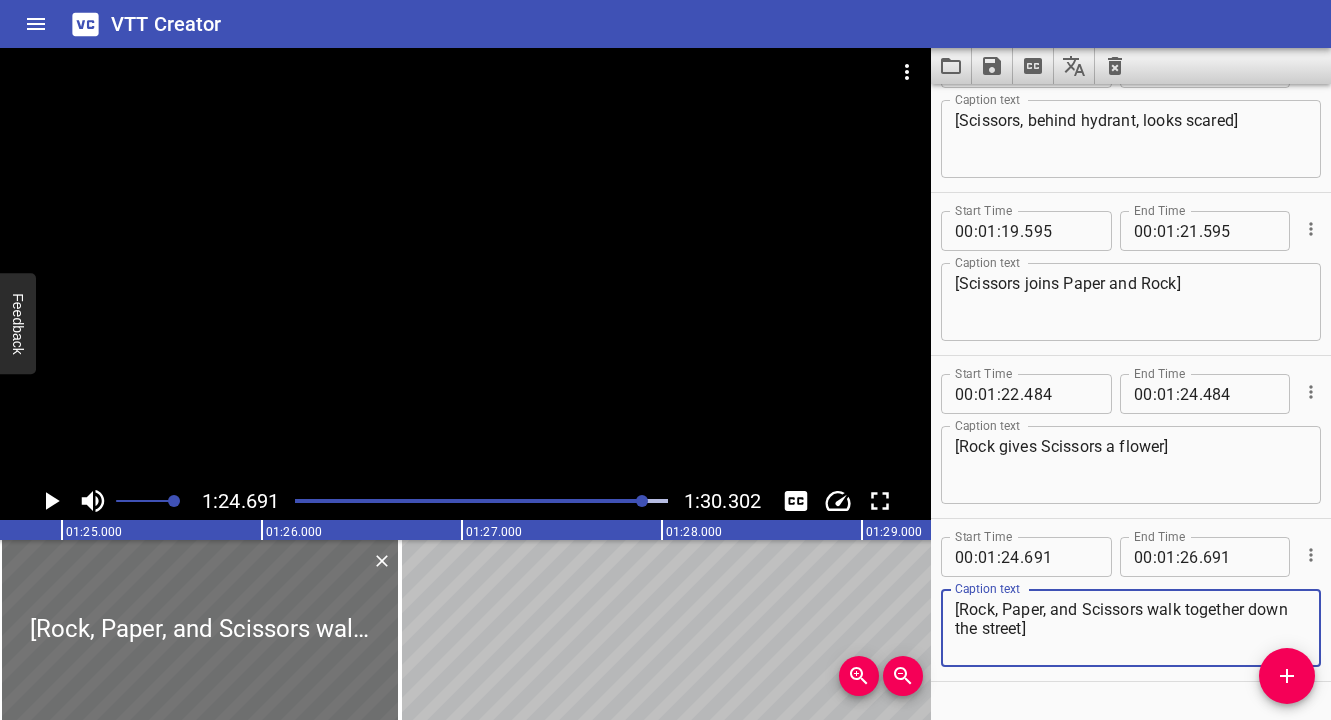 type on "[Rock, Paper, and Scissors walk together down the street]" 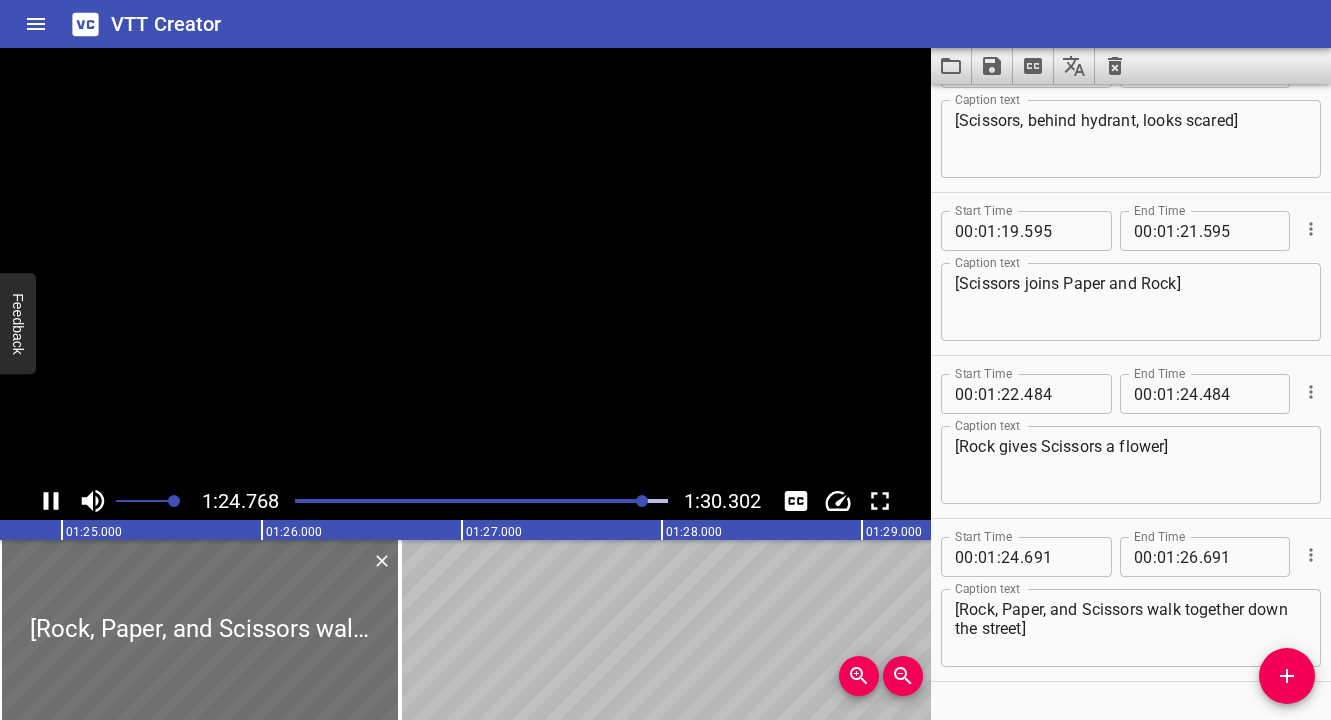 scroll, scrollTop: 0, scrollLeft: 16953, axis: horizontal 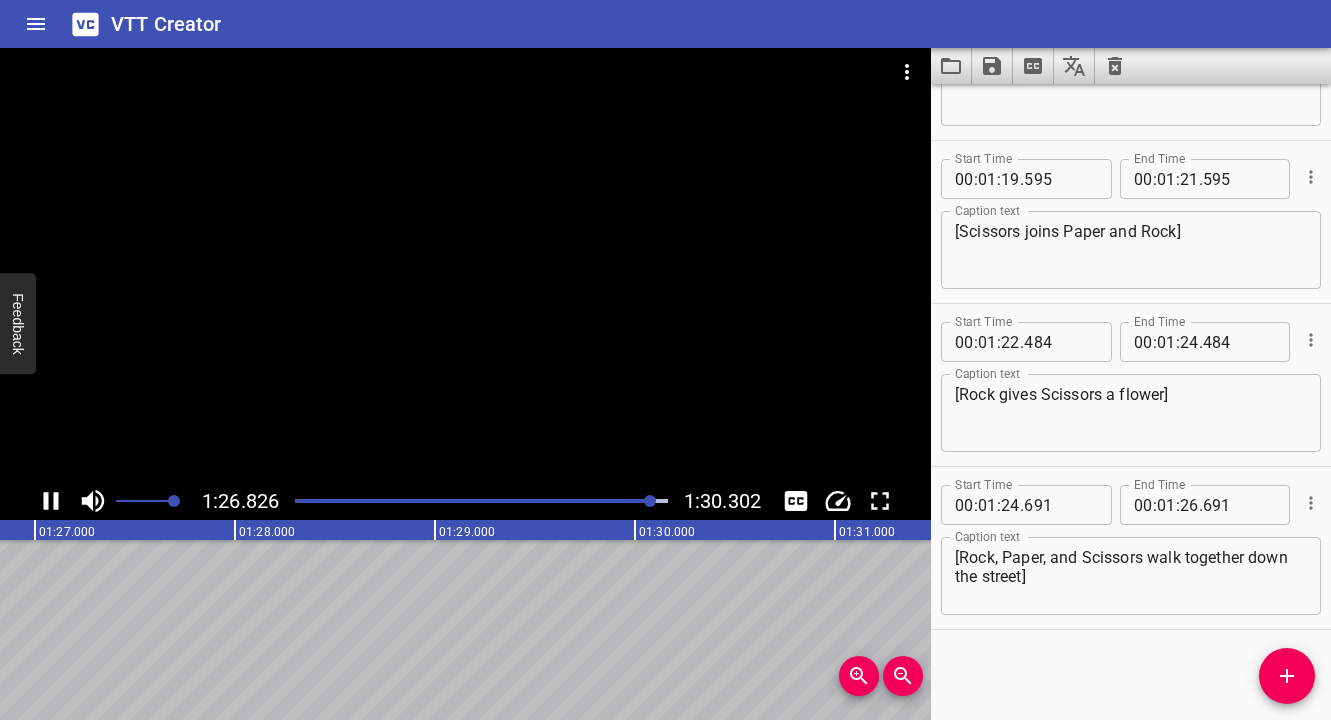 click 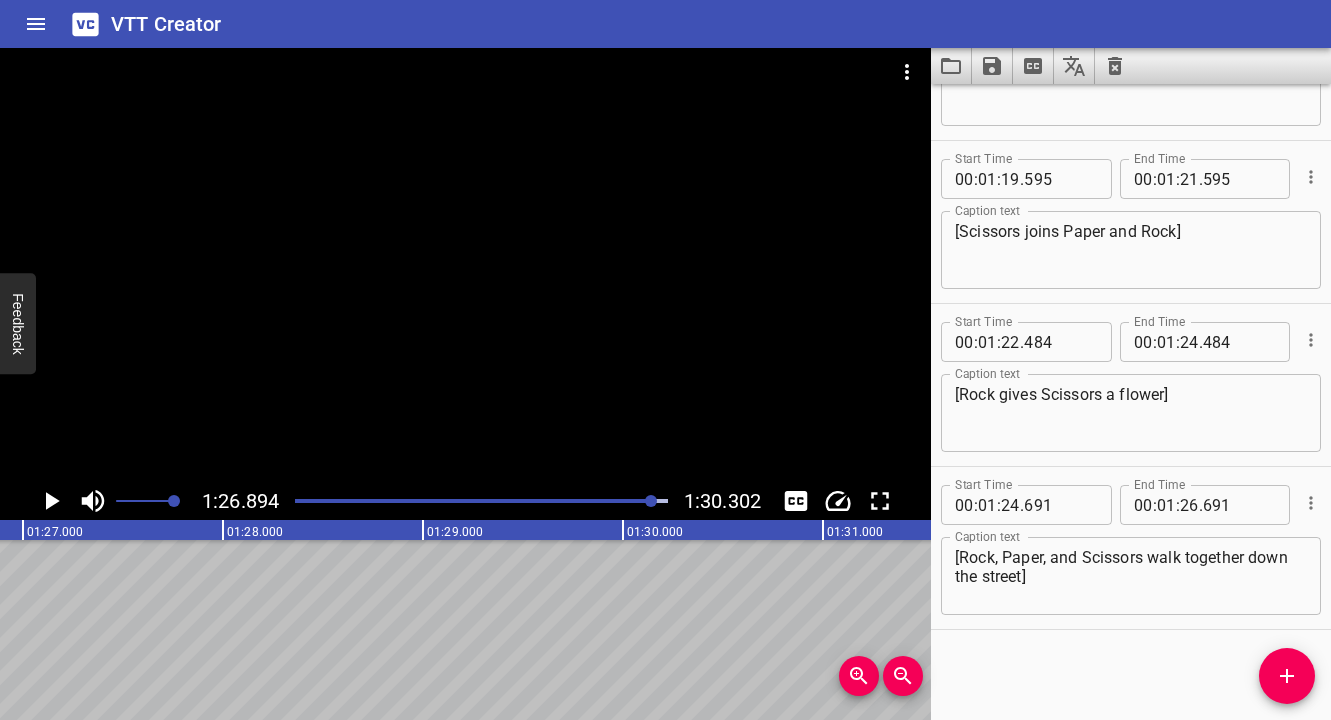 scroll, scrollTop: 0, scrollLeft: 17379, axis: horizontal 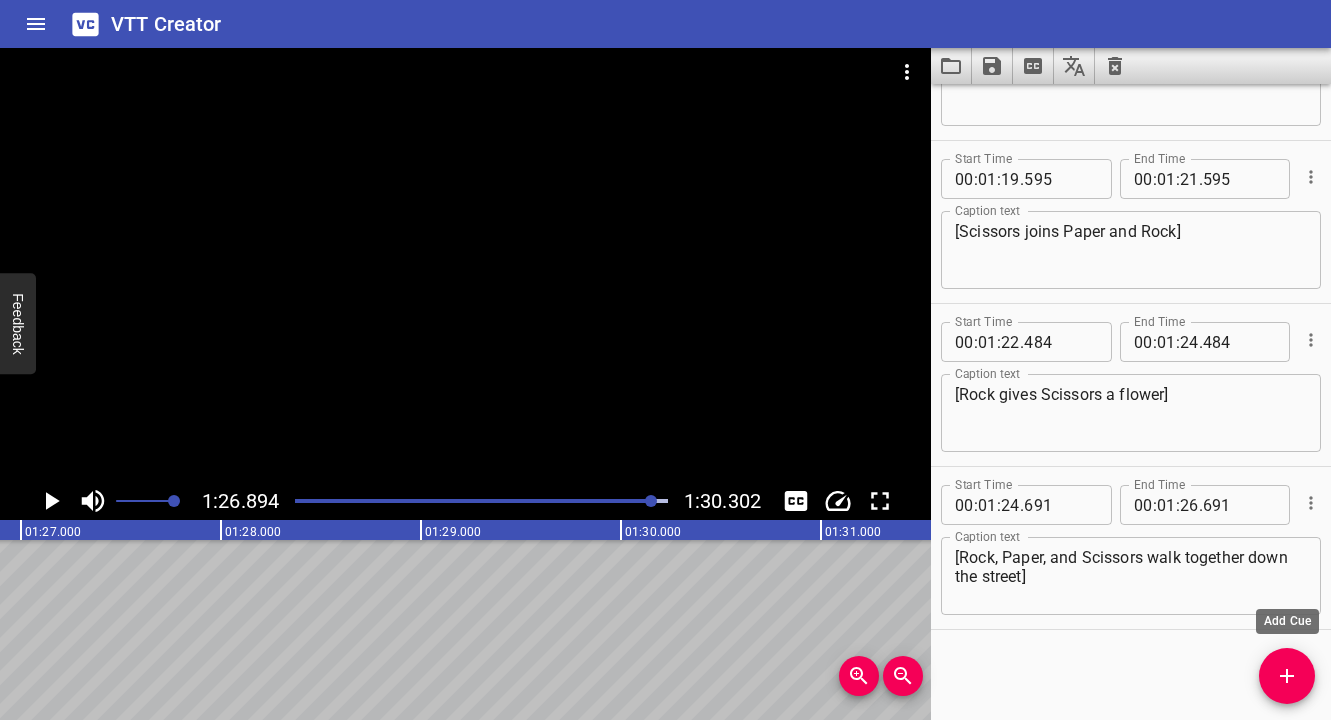 click 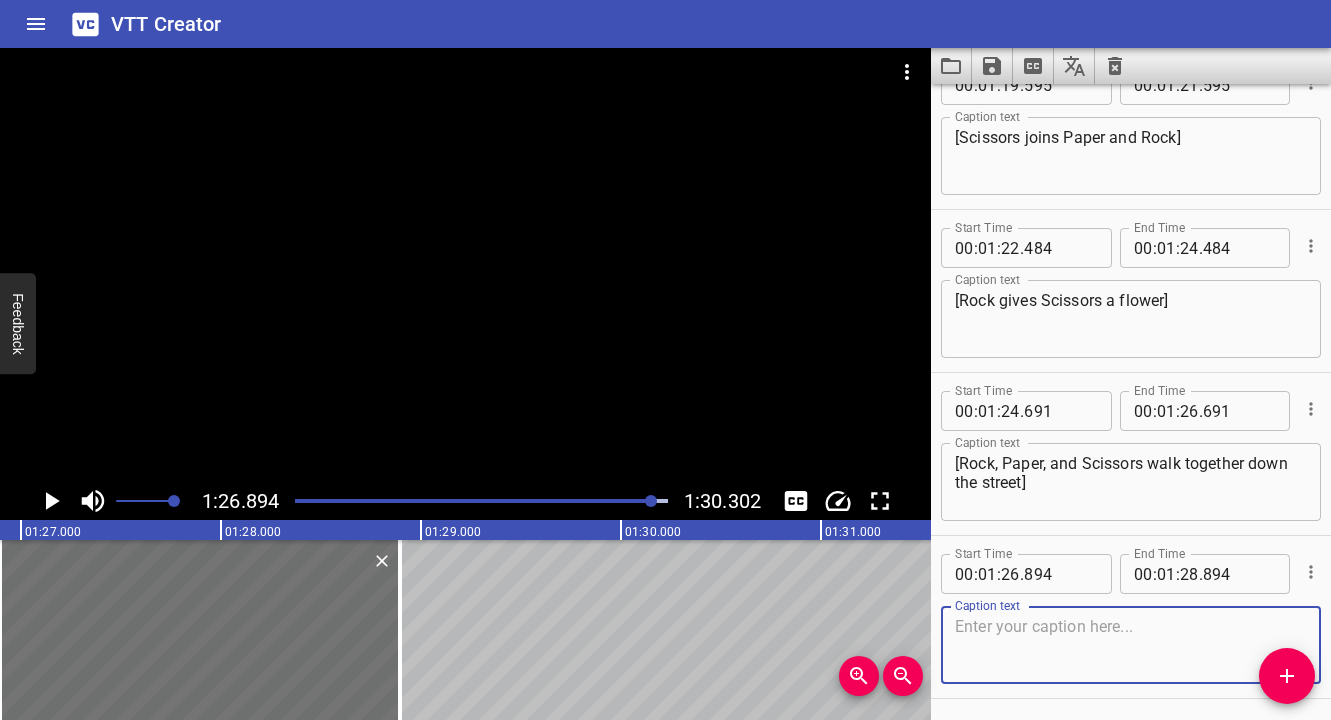 scroll, scrollTop: 5155, scrollLeft: 0, axis: vertical 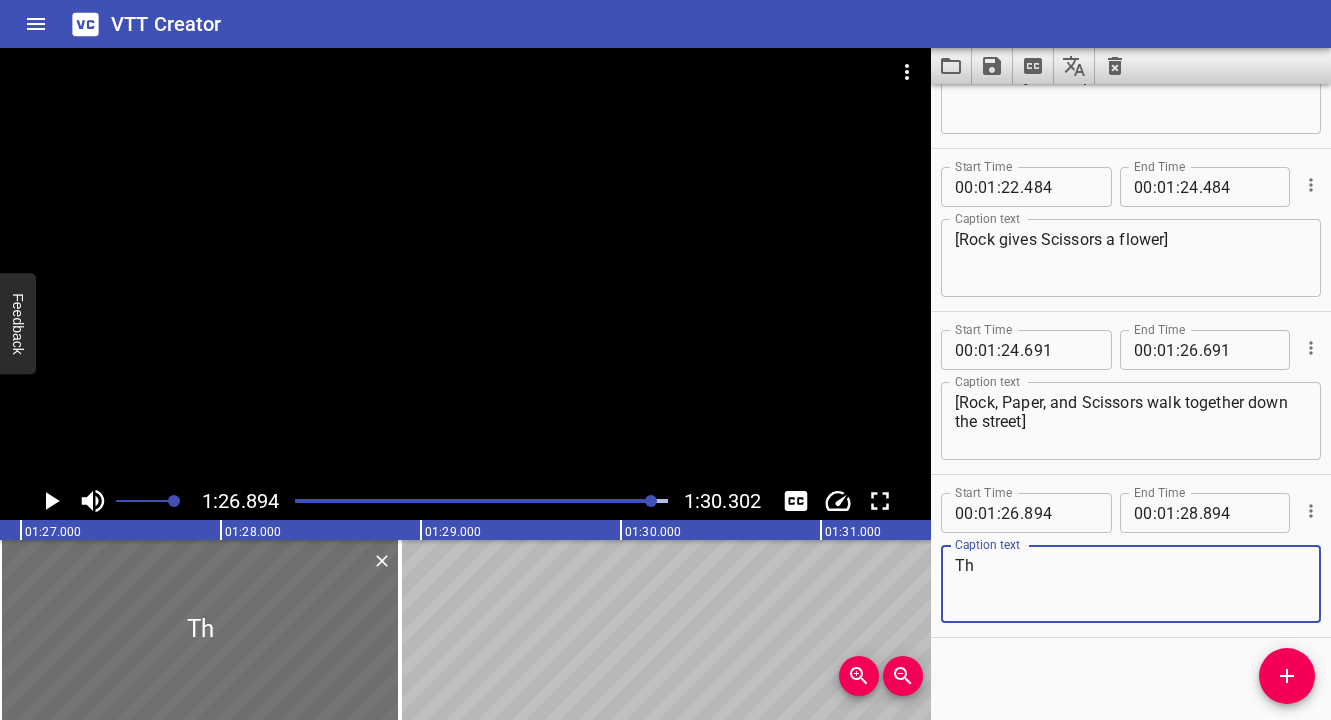 type on "T" 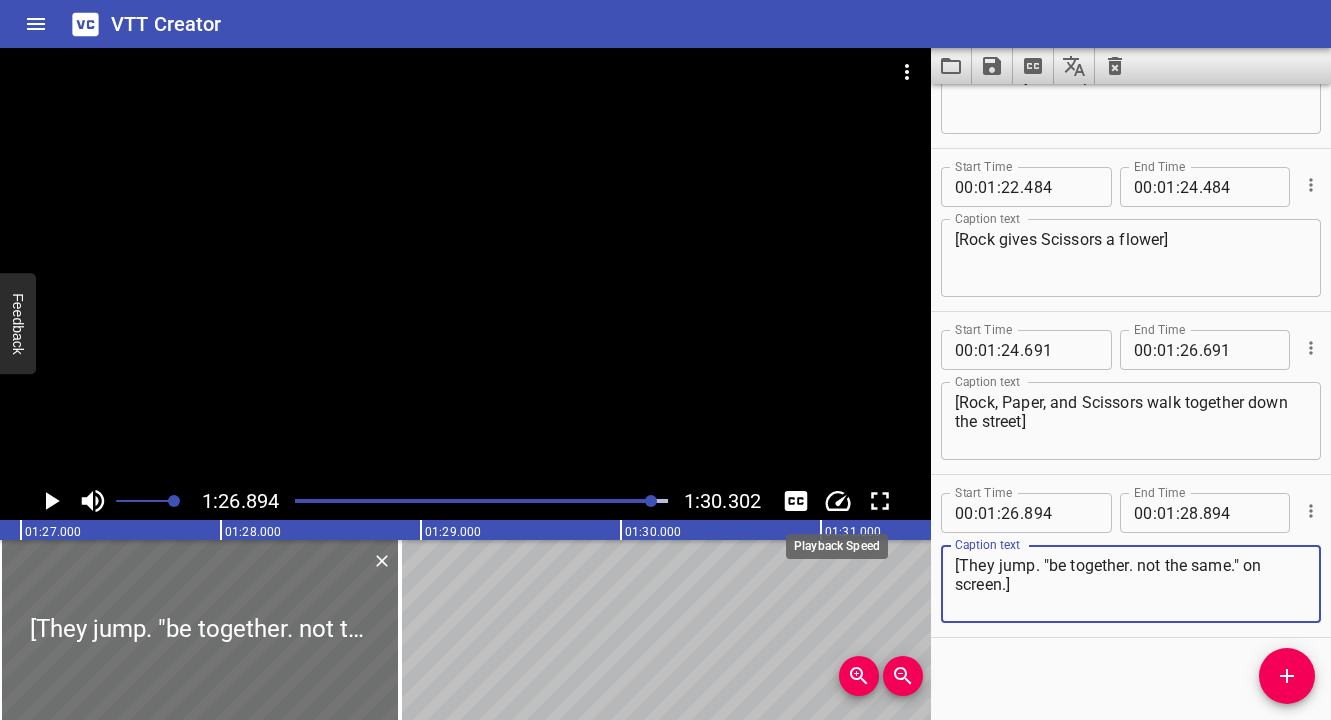 type on "[They jump. "be together. not the same." on screen.]" 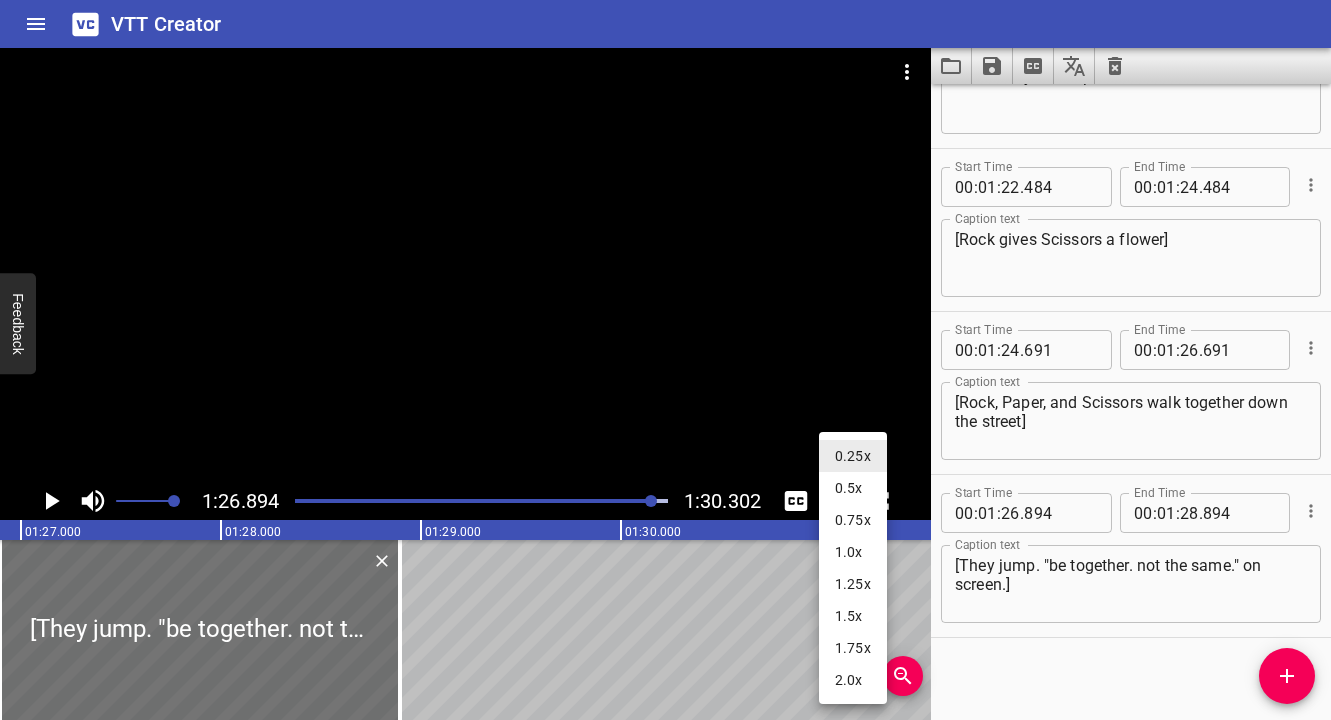 click on "1.0x" at bounding box center (853, 552) 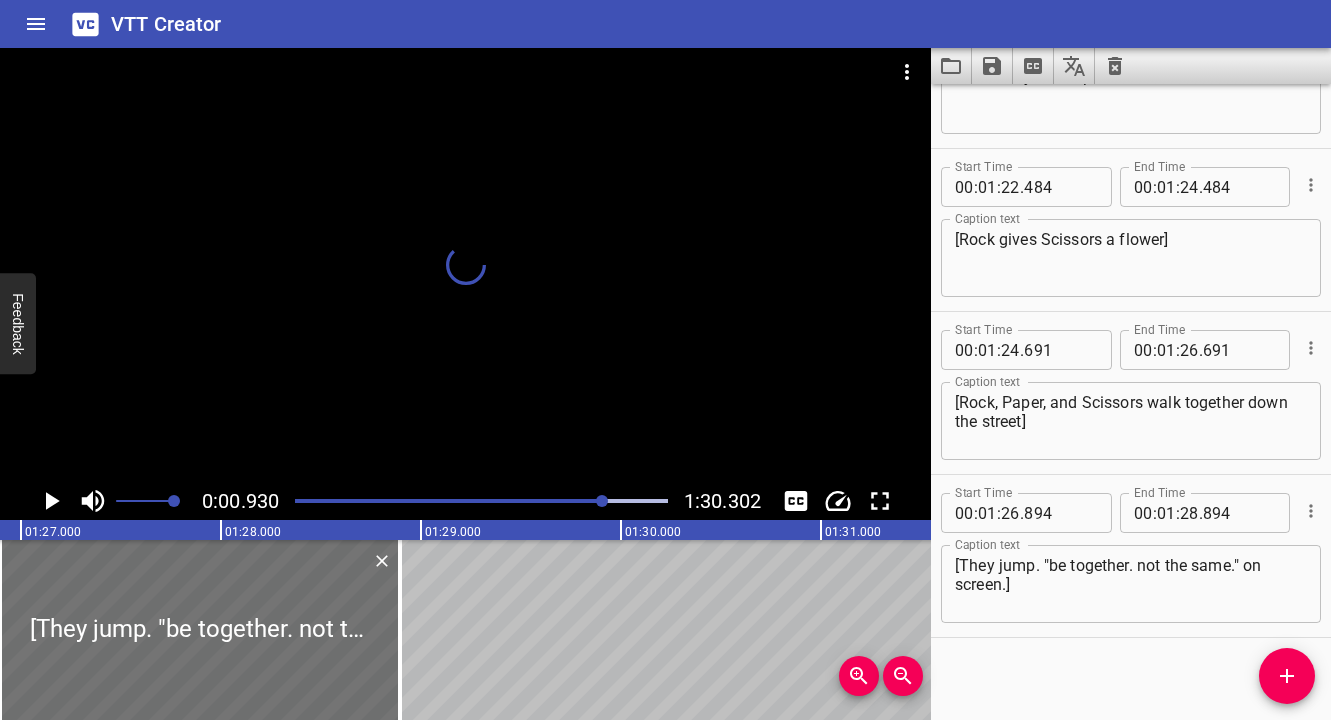 scroll, scrollTop: 0, scrollLeft: 4265, axis: horizontal 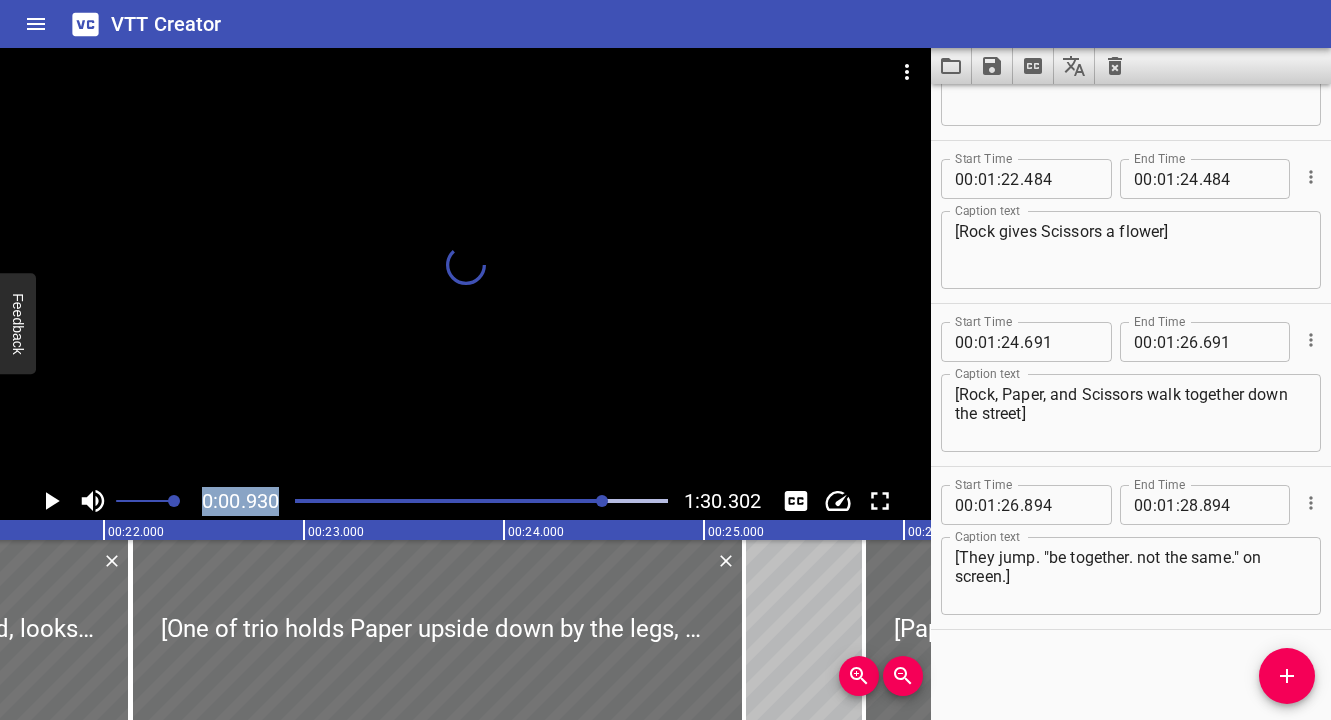 drag, startPoint x: 654, startPoint y: 500, endPoint x: 101, endPoint y: 501, distance: 553.0009 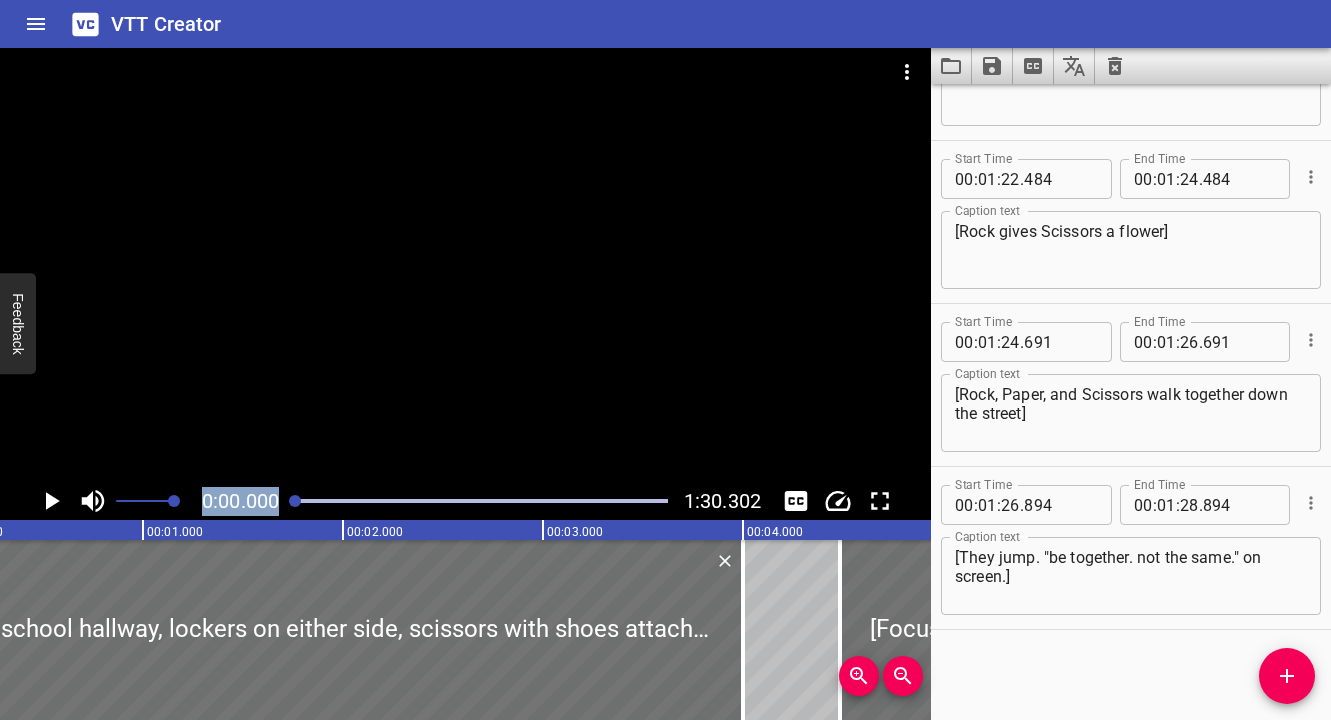 scroll, scrollTop: 0, scrollLeft: 0, axis: both 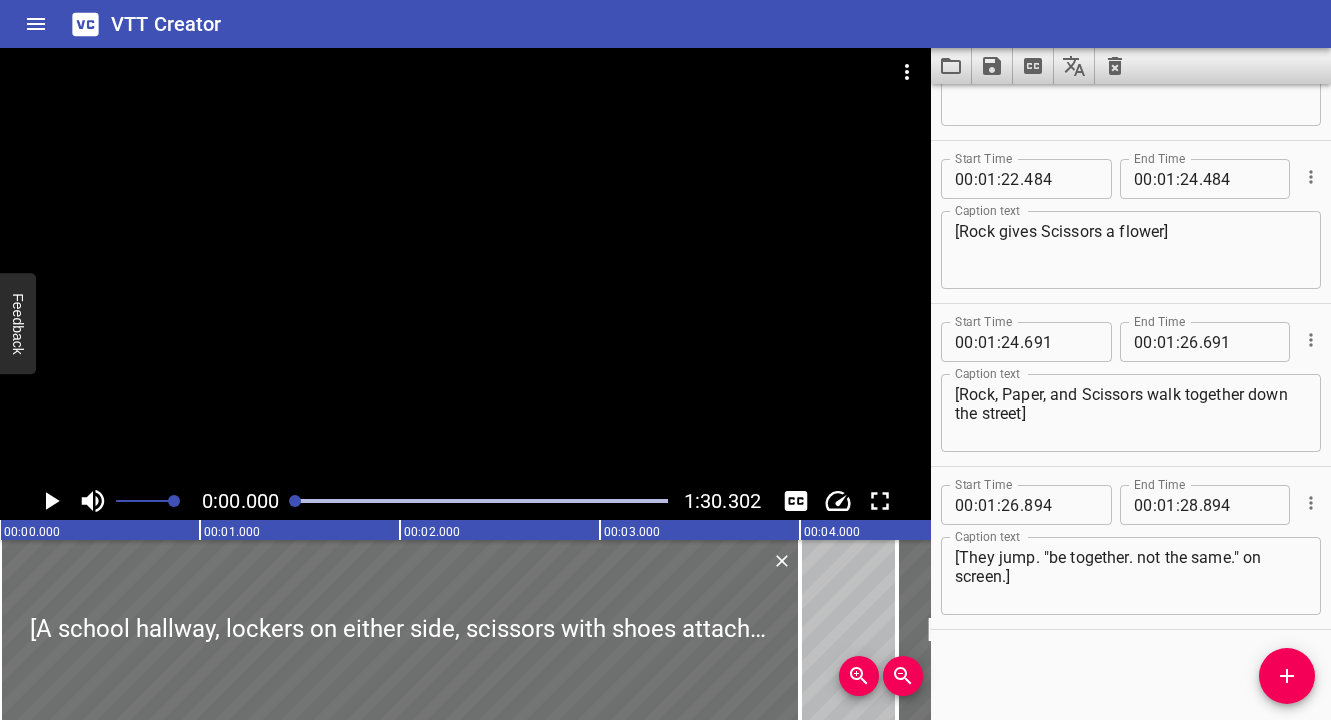 click at bounding box center [465, 265] 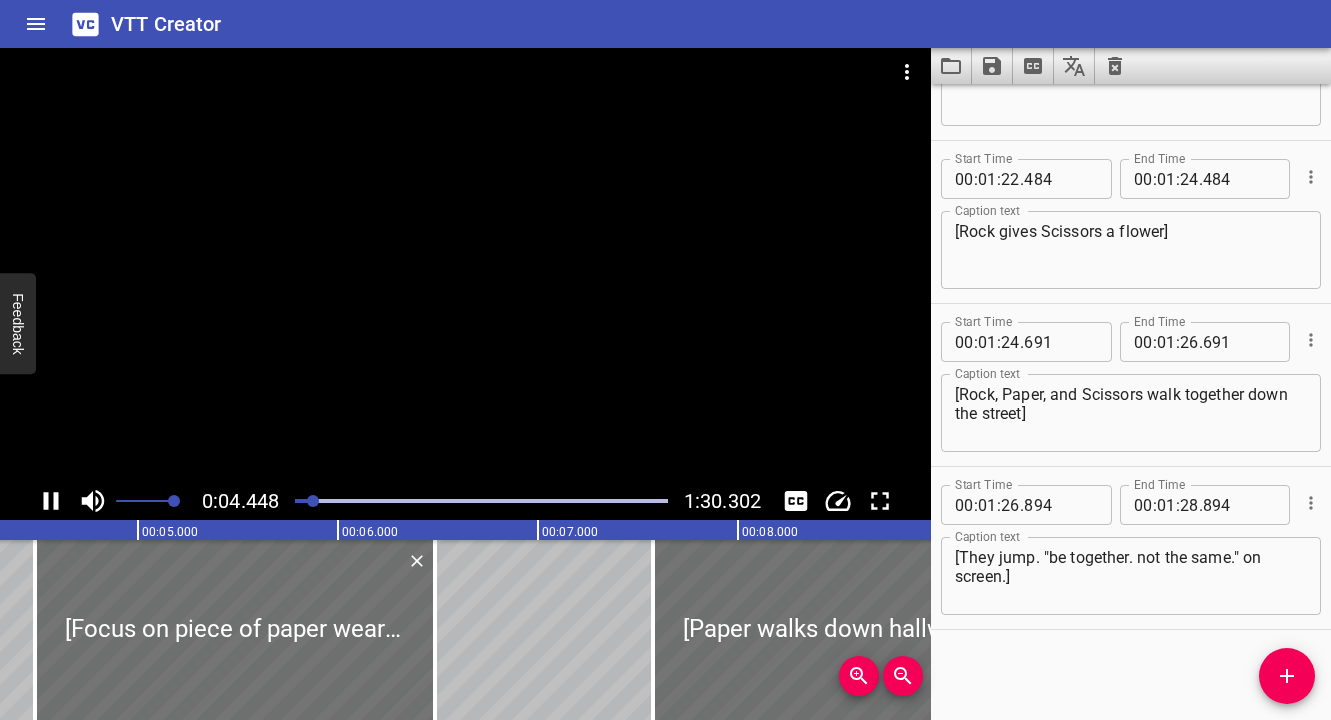 scroll, scrollTop: 0, scrollLeft: 889, axis: horizontal 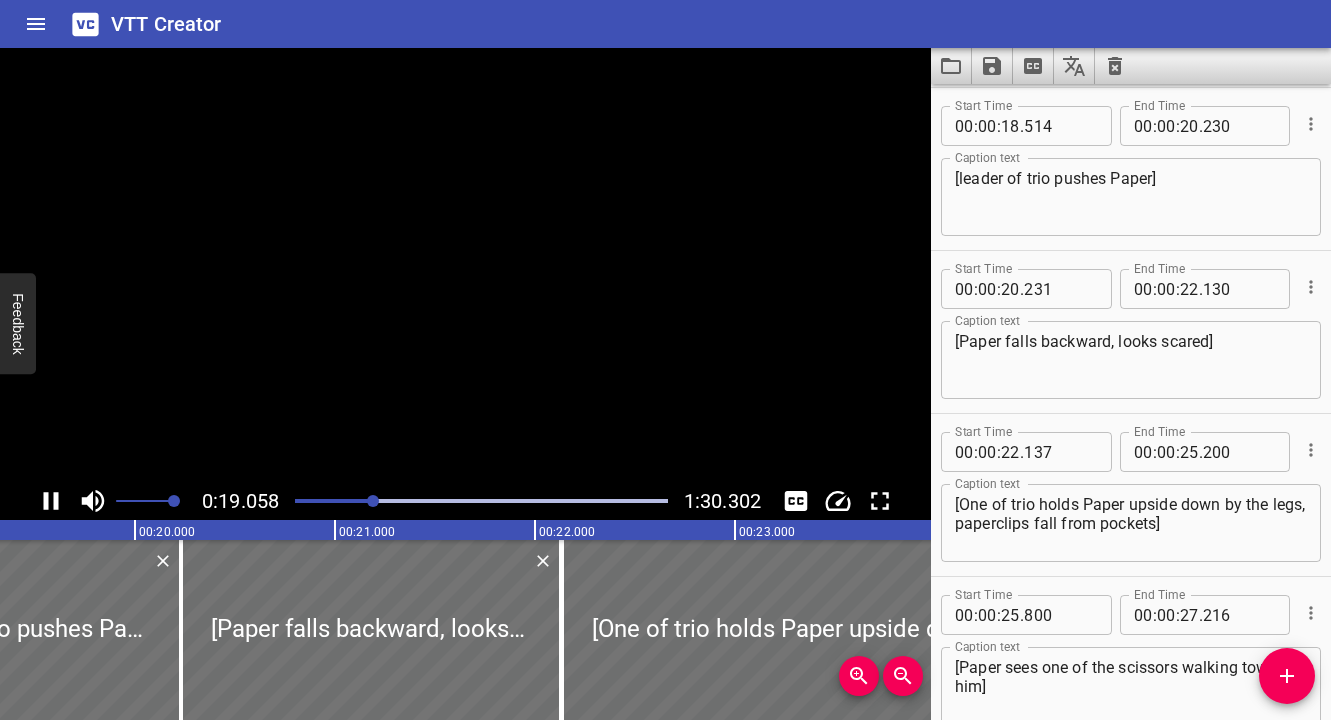 click 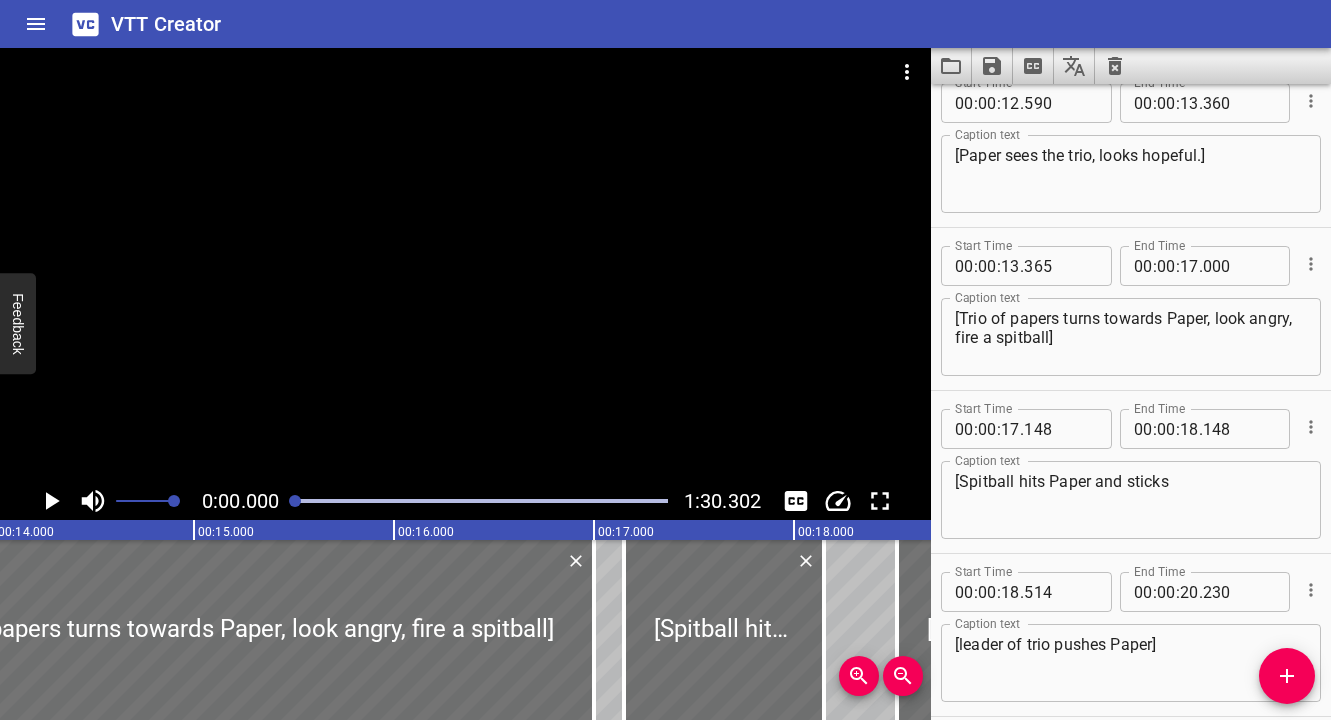 drag, startPoint x: 380, startPoint y: 502, endPoint x: 276, endPoint y: 504, distance: 104.019226 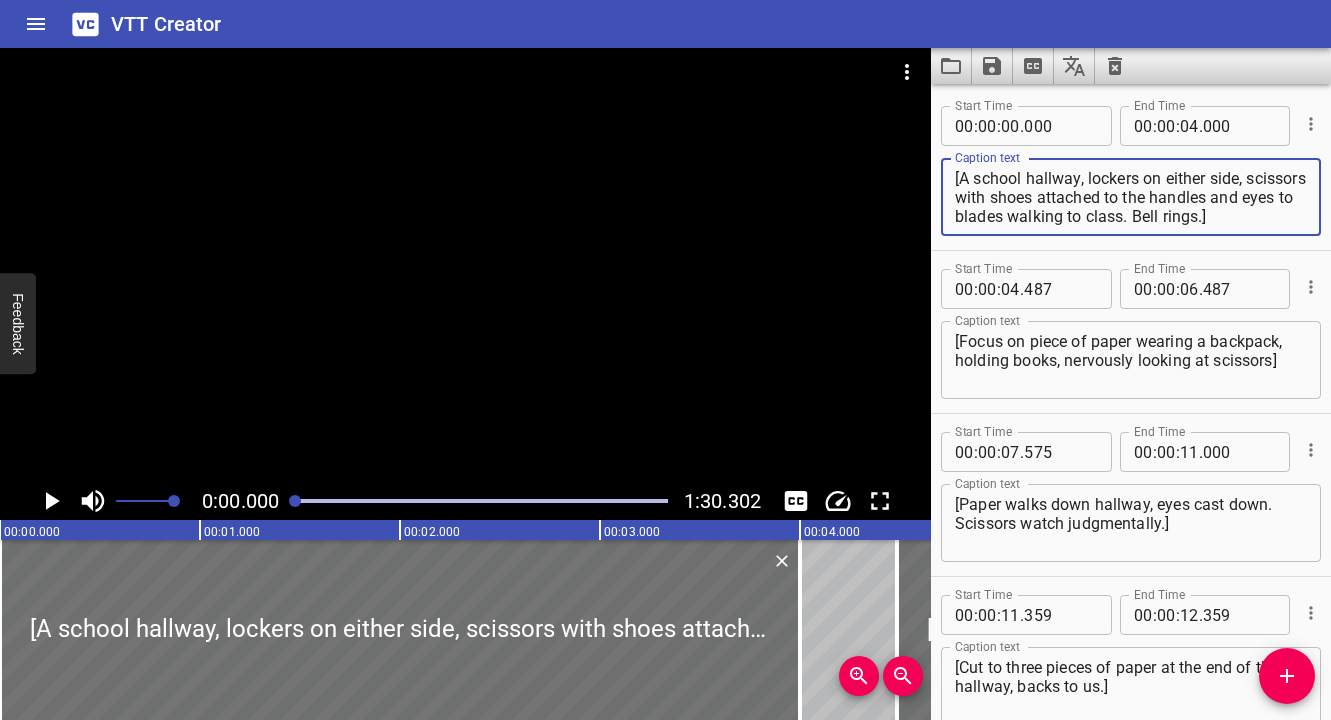 drag, startPoint x: 1117, startPoint y: 216, endPoint x: 1280, endPoint y: 189, distance: 165.22107 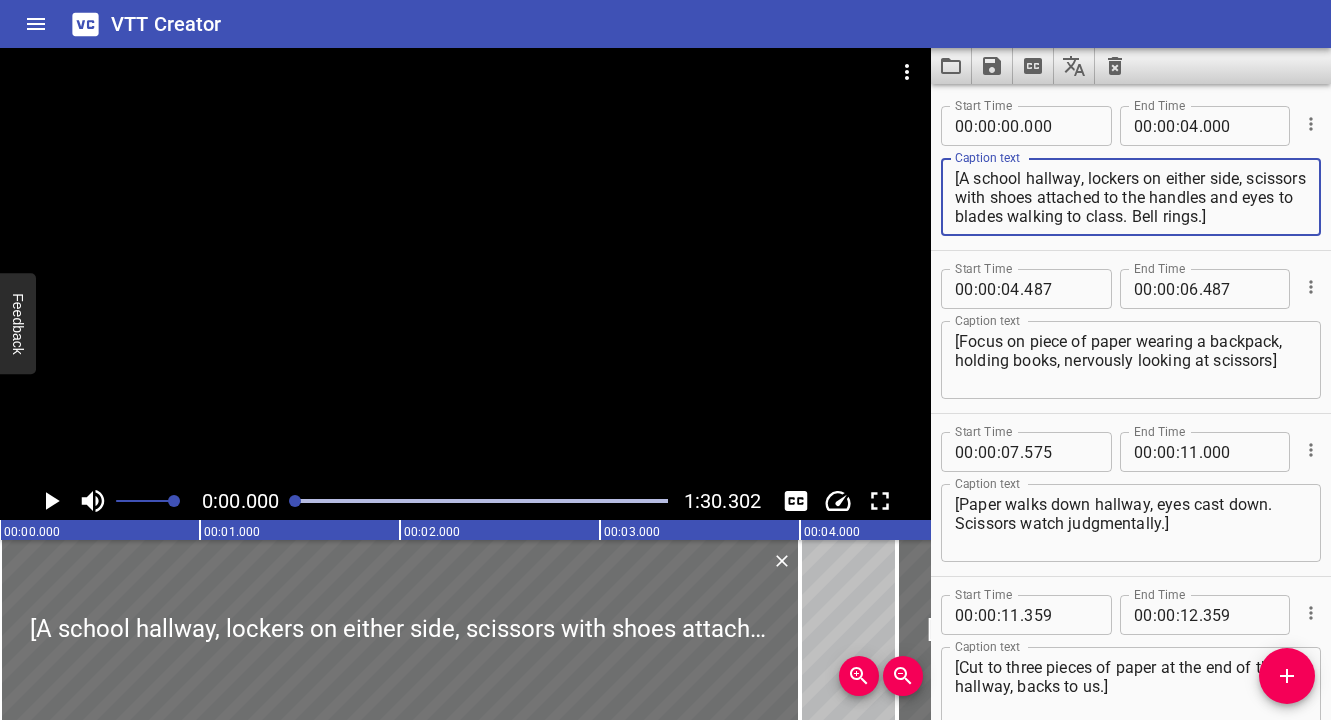 click on "[A school hallway, lockers on either side, scissors with shoes attached to the handles and eyes to blades walking to class. Bell rings.]" at bounding box center [1131, 197] 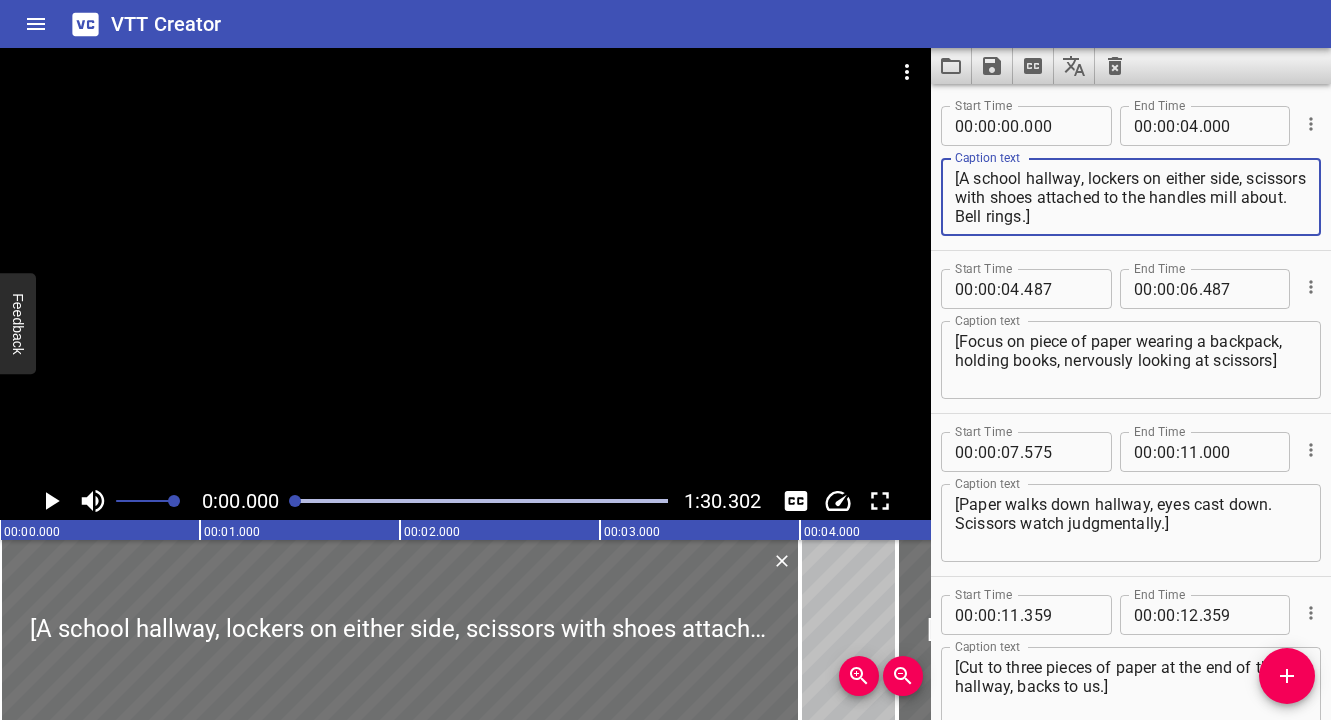 type on "[A school hallway, lockers on either side, scissors with shoes attached to the handles mill about. Bell rings.]" 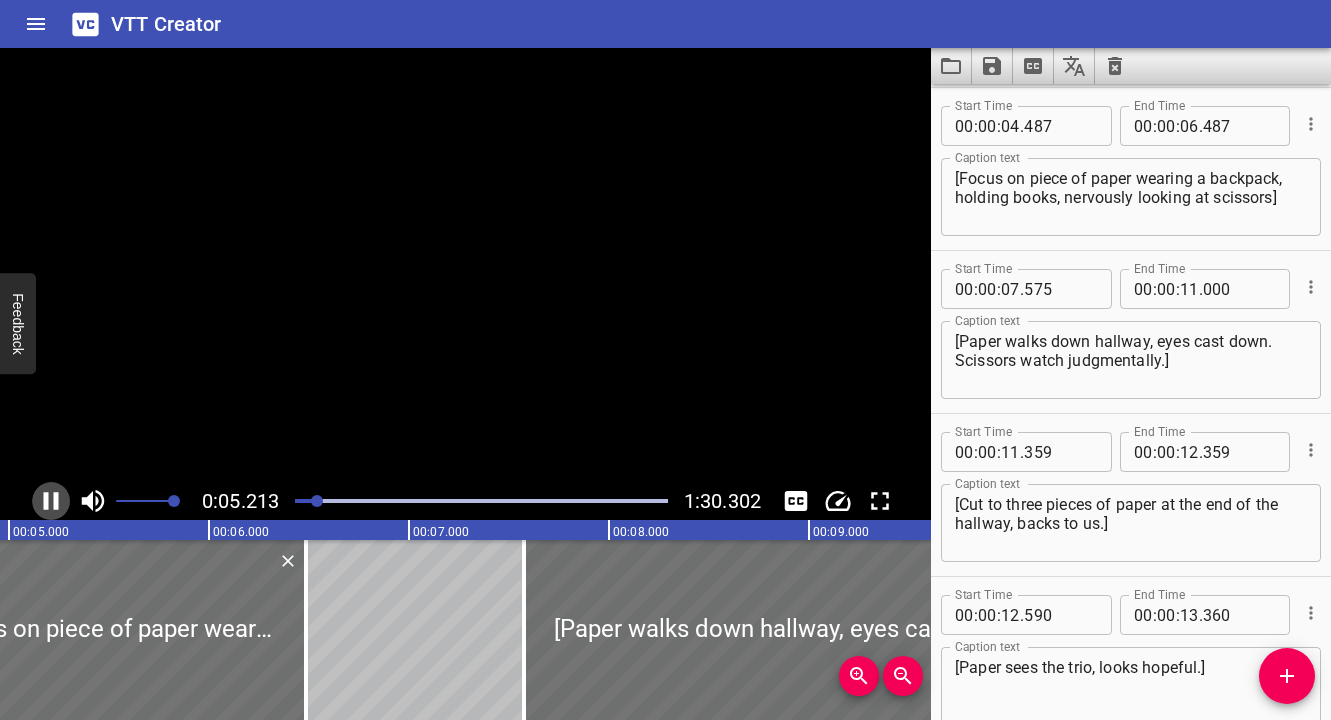 click 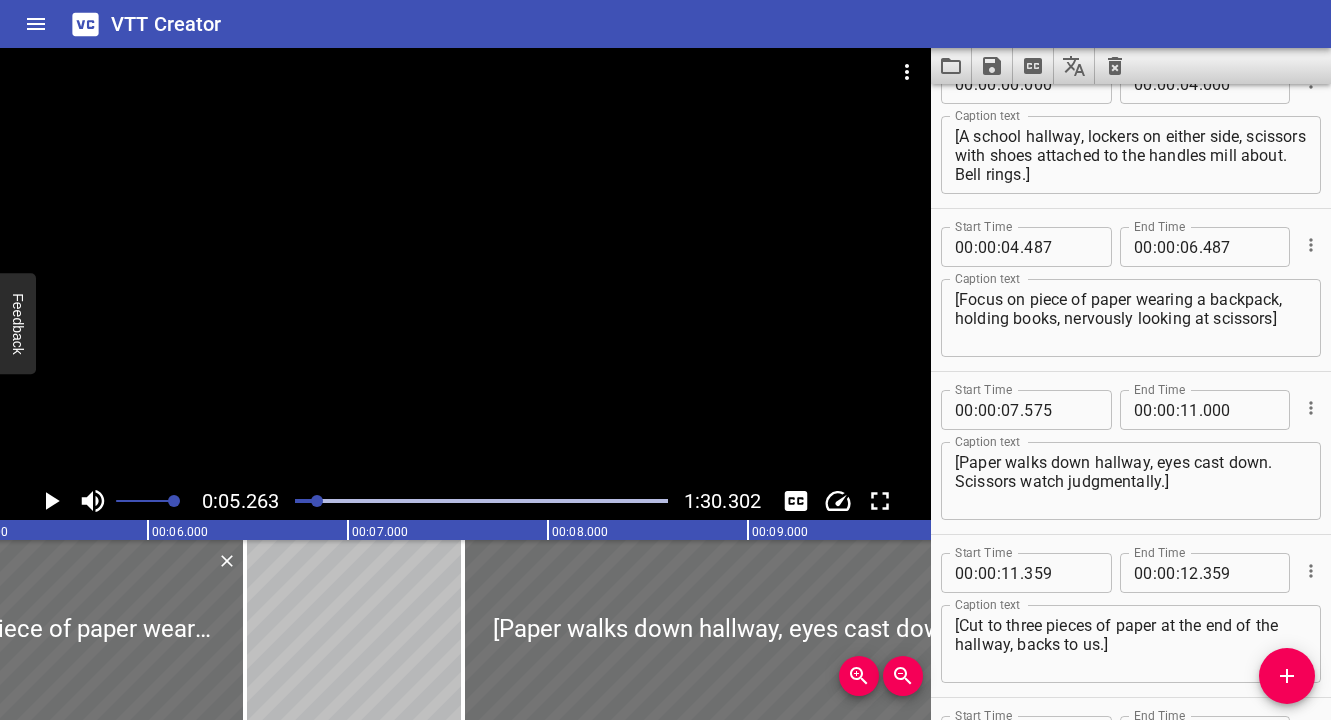 click on "Caption text [Focus on piece of paper wearing a backpack, holding books, nervously looking at scissors] Caption text" at bounding box center (1131, 316) 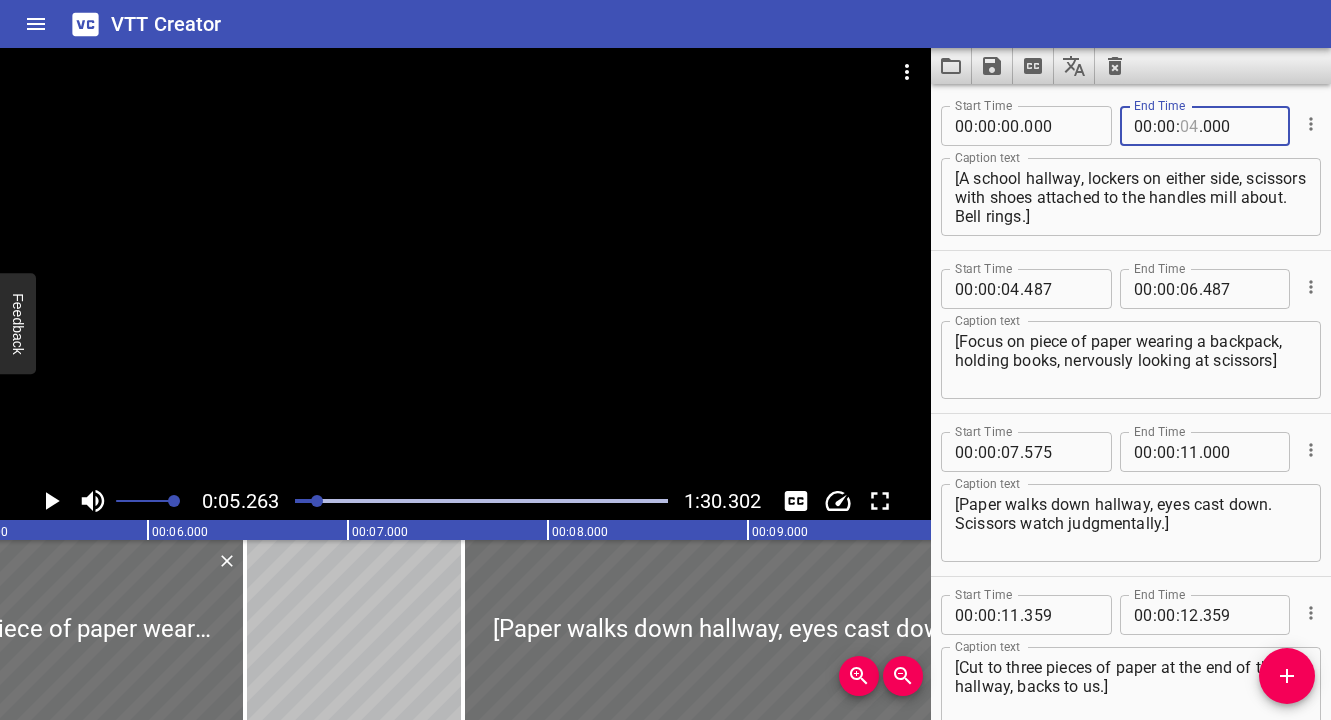 click at bounding box center (1189, 126) 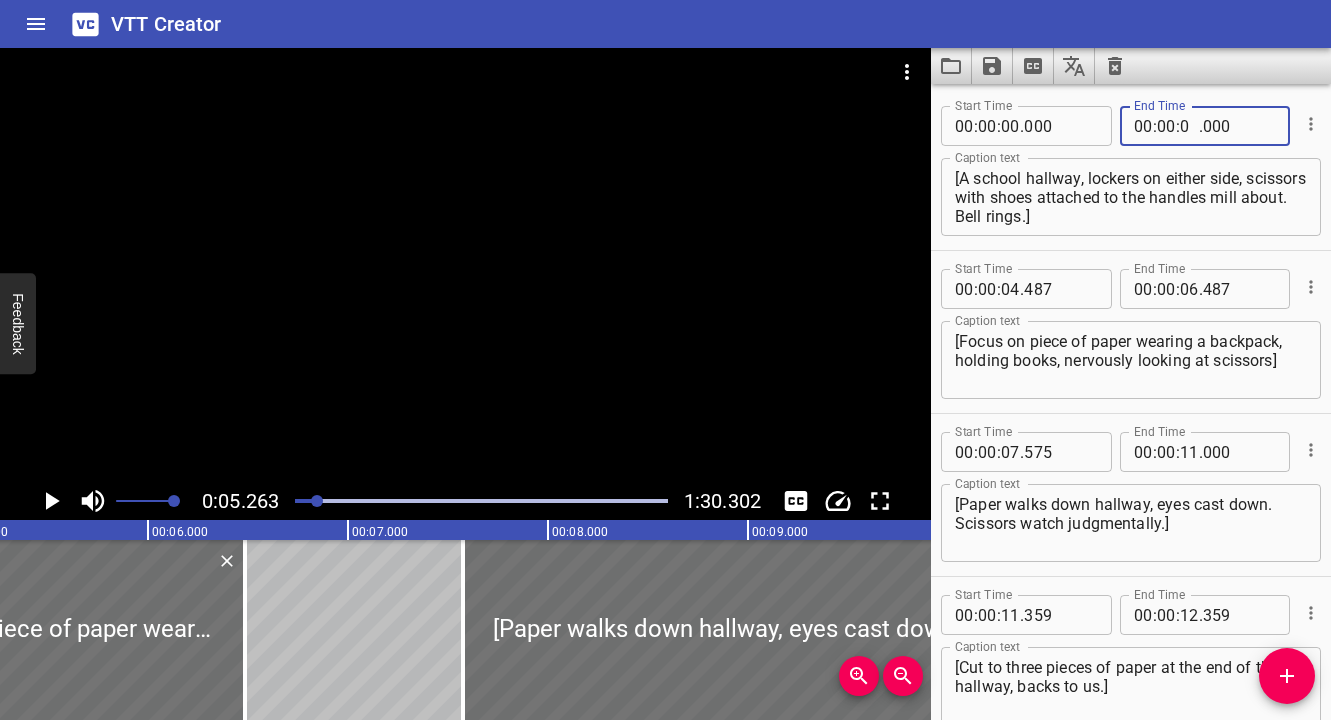 type on "05" 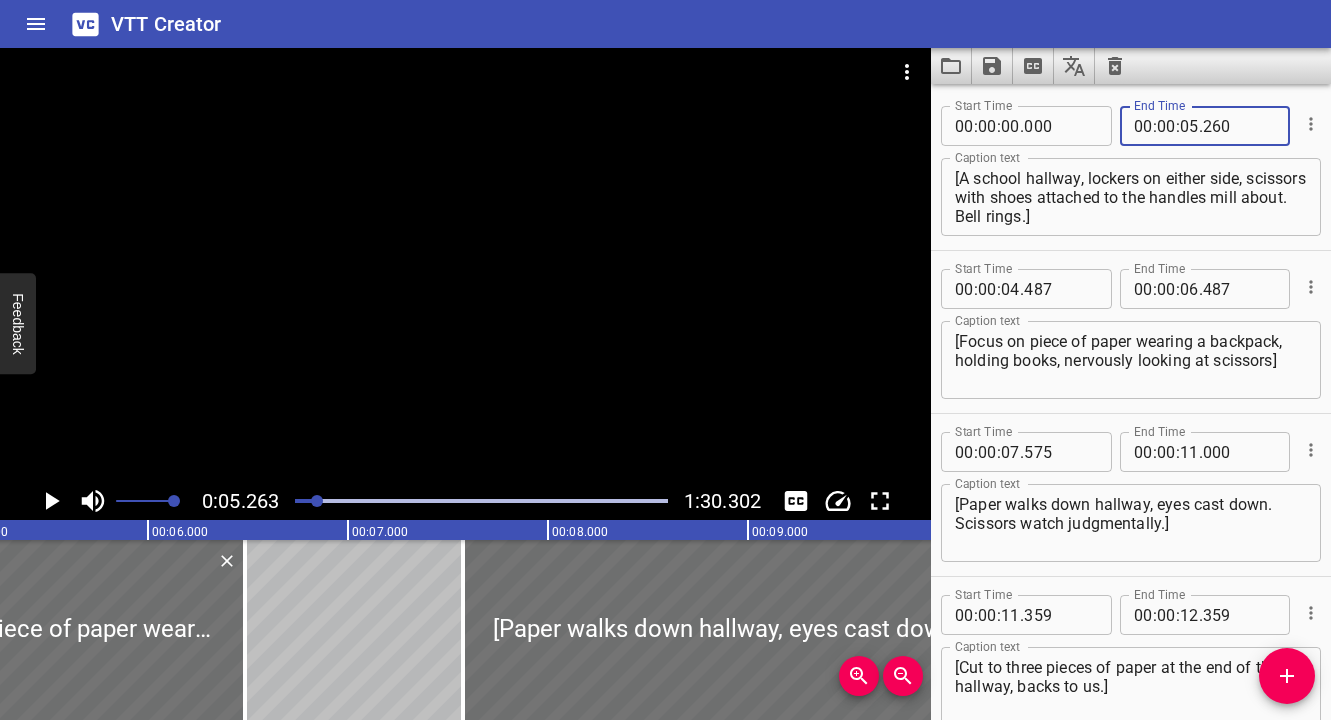 type on "260" 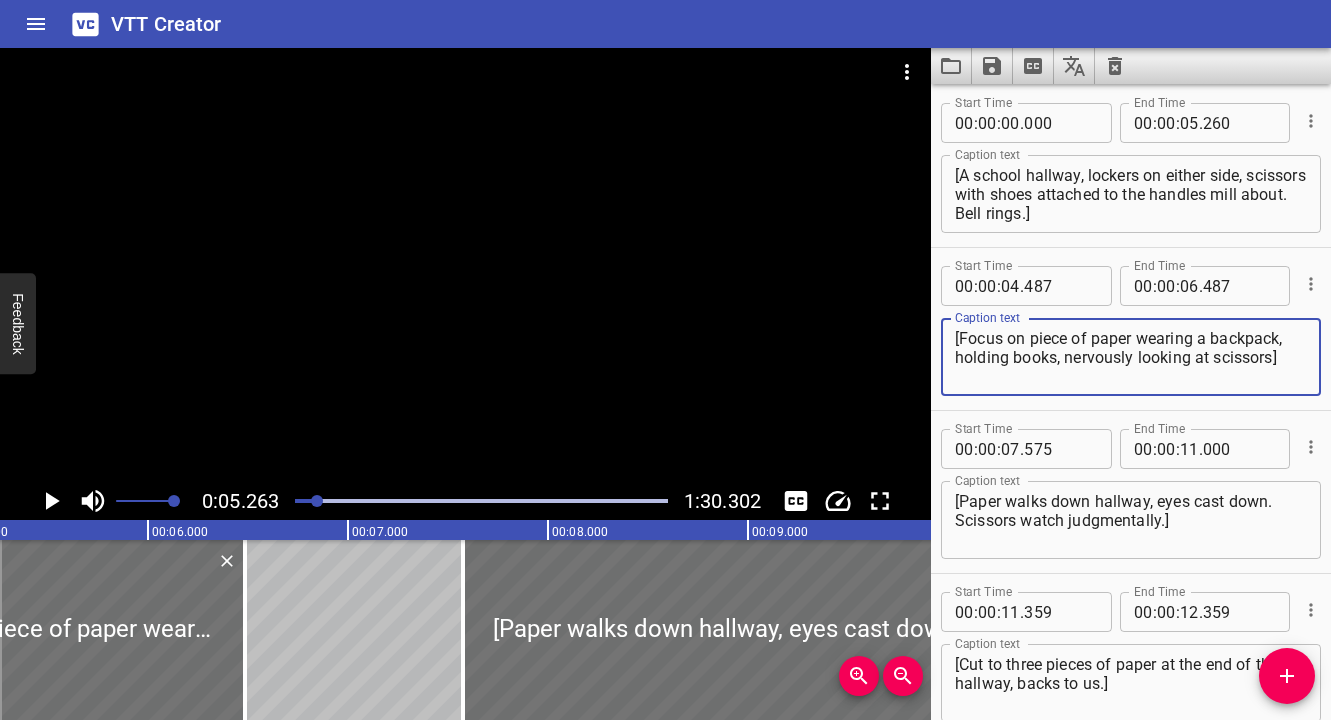 scroll, scrollTop: 0, scrollLeft: 0, axis: both 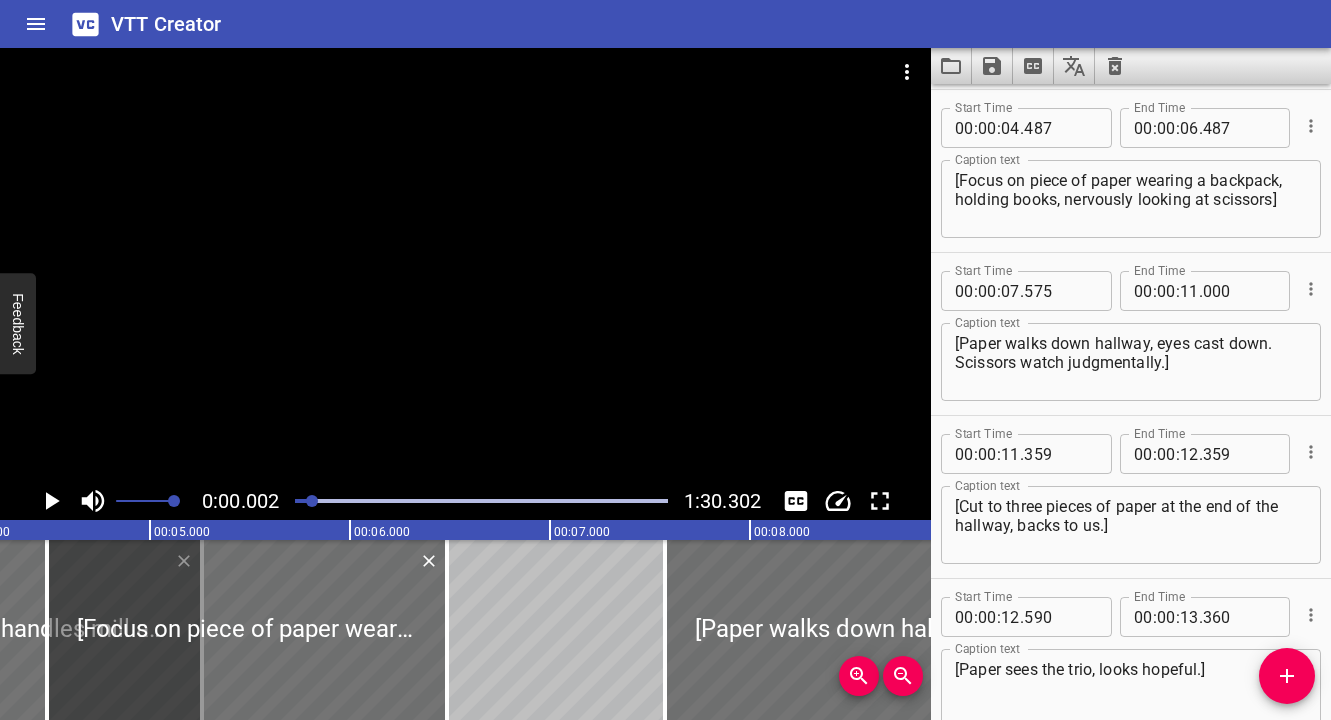 click at bounding box center (312, 501) 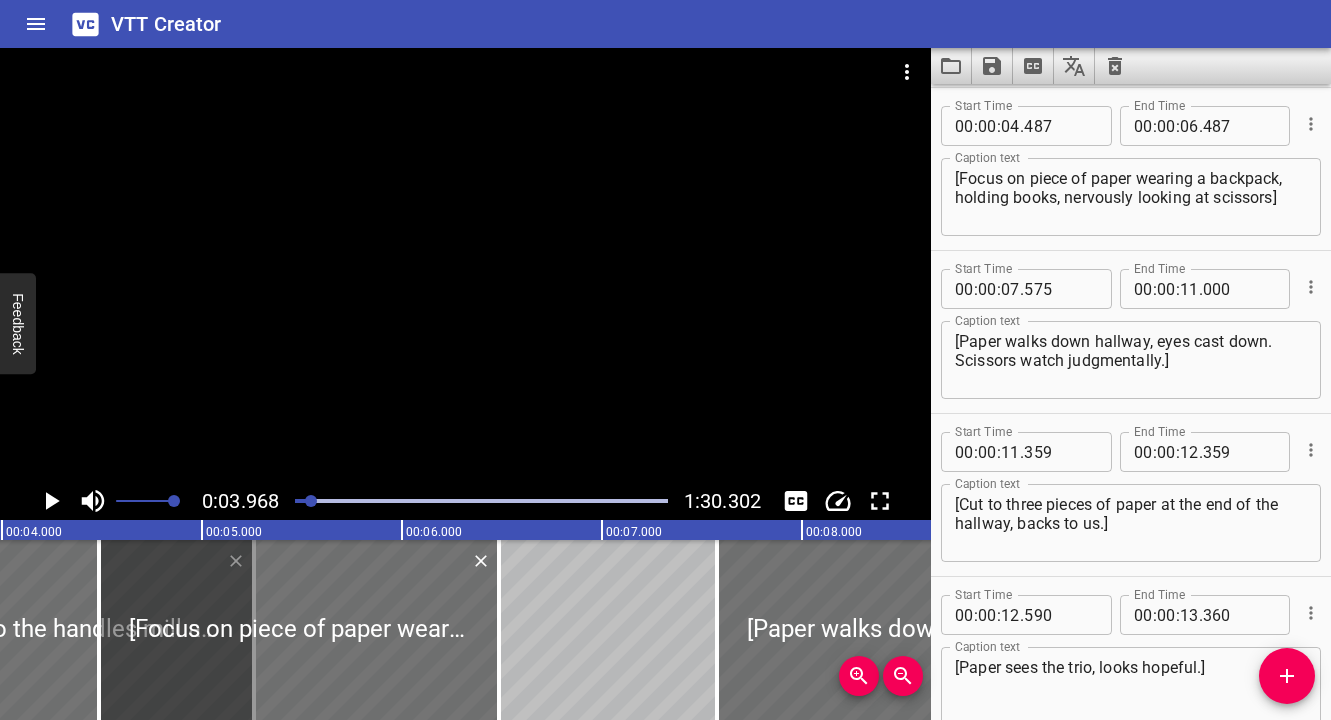 scroll, scrollTop: 0, scrollLeft: 793, axis: horizontal 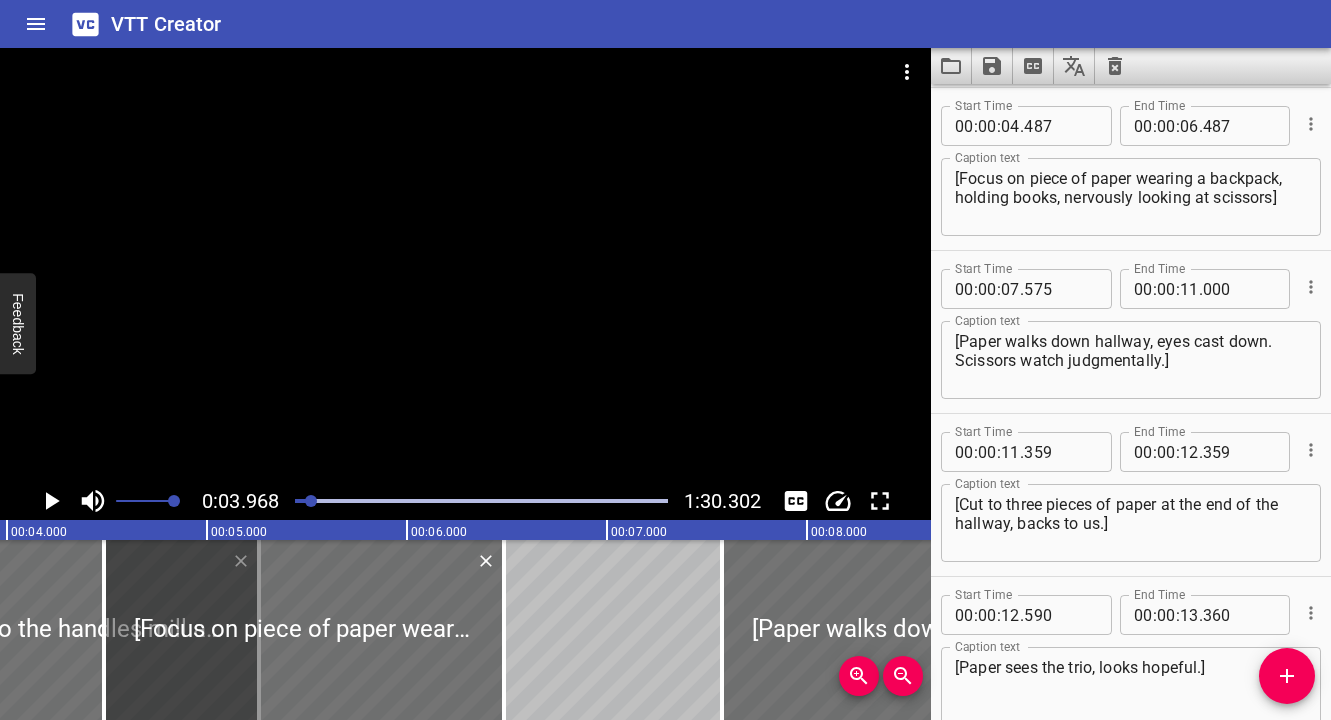 click 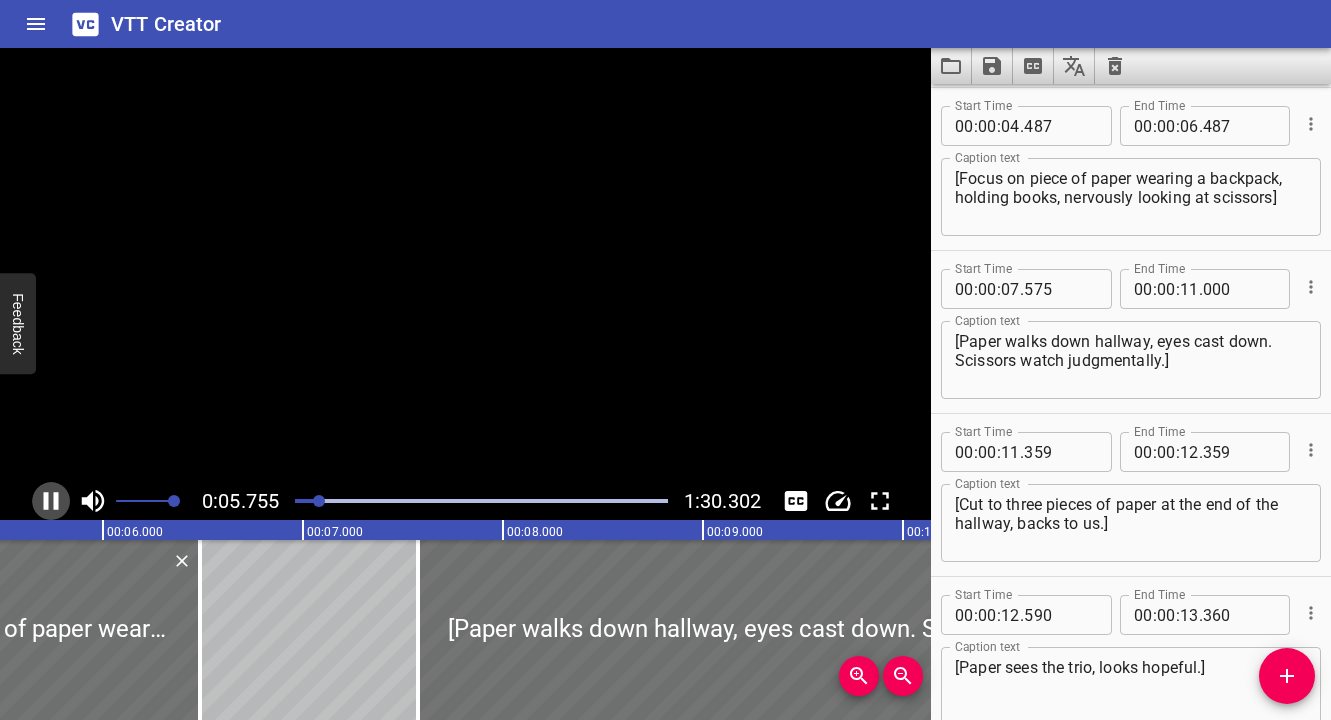 click 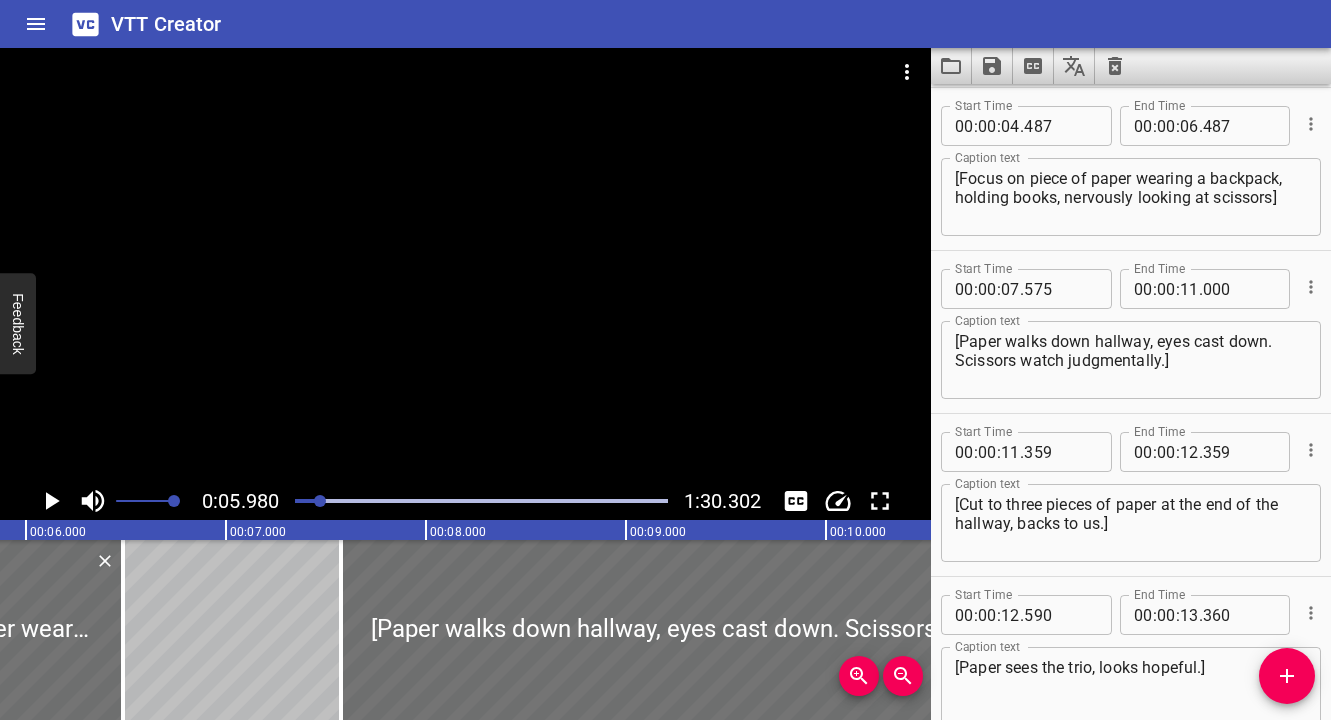 scroll, scrollTop: 0, scrollLeft: 1196, axis: horizontal 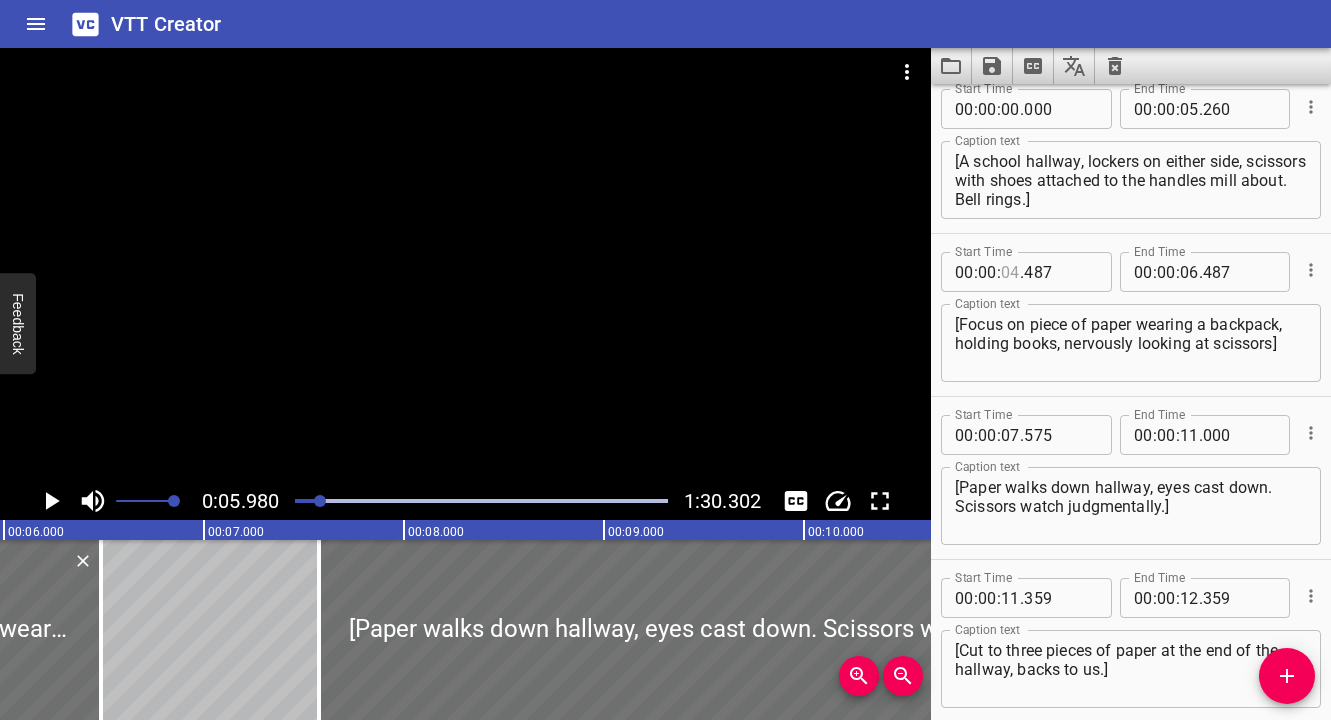 click at bounding box center [1010, 272] 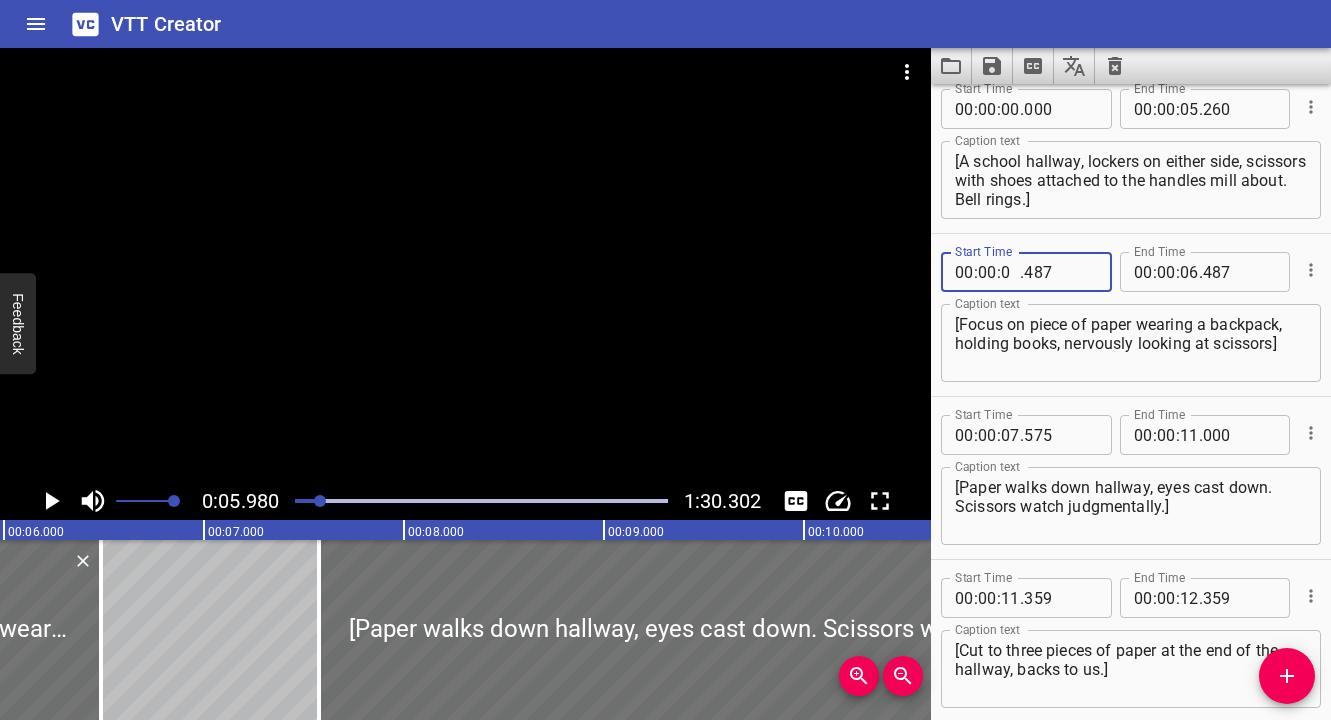 type on "05" 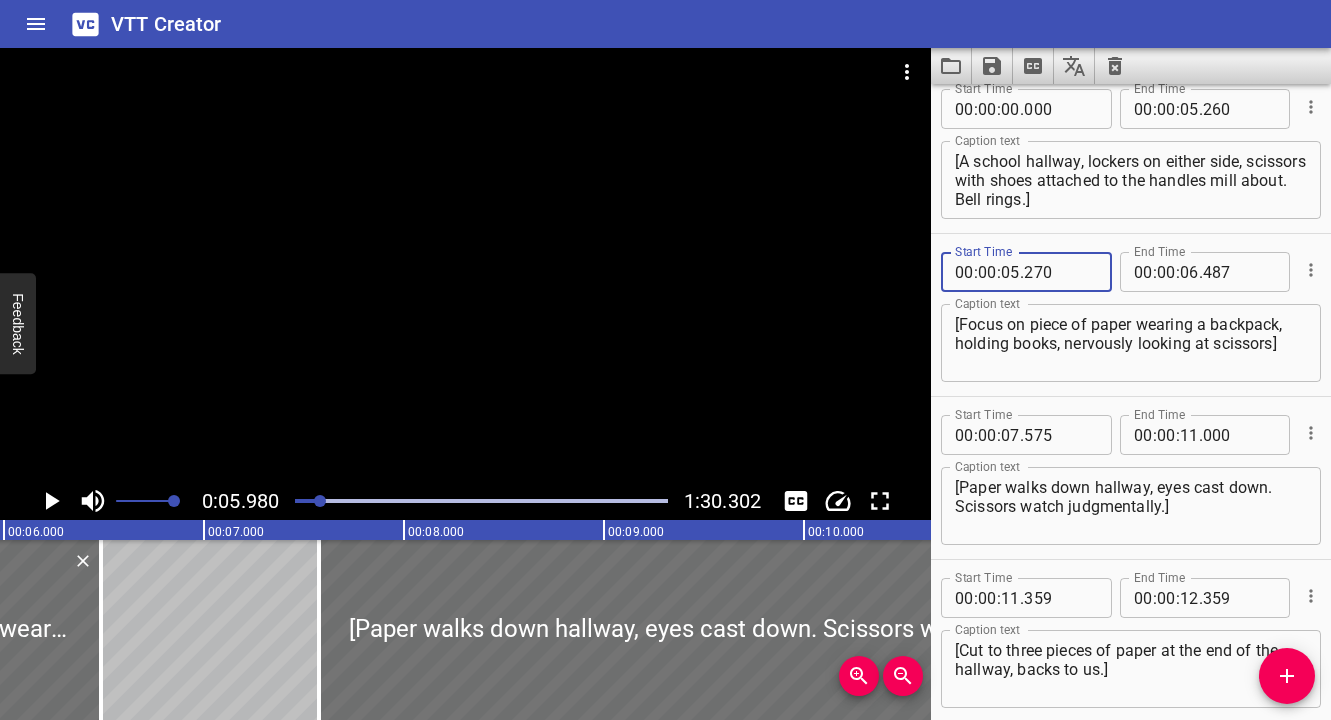 type on "270" 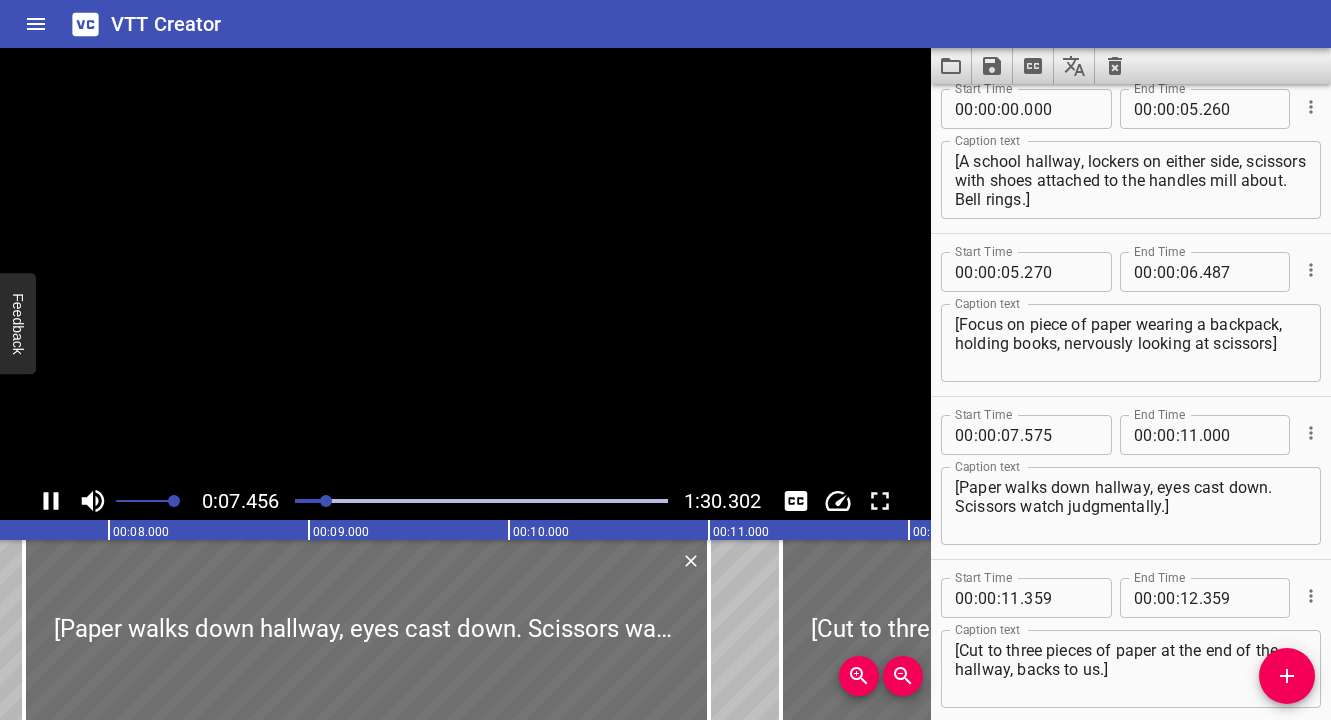 scroll, scrollTop: 0, scrollLeft: 1544, axis: horizontal 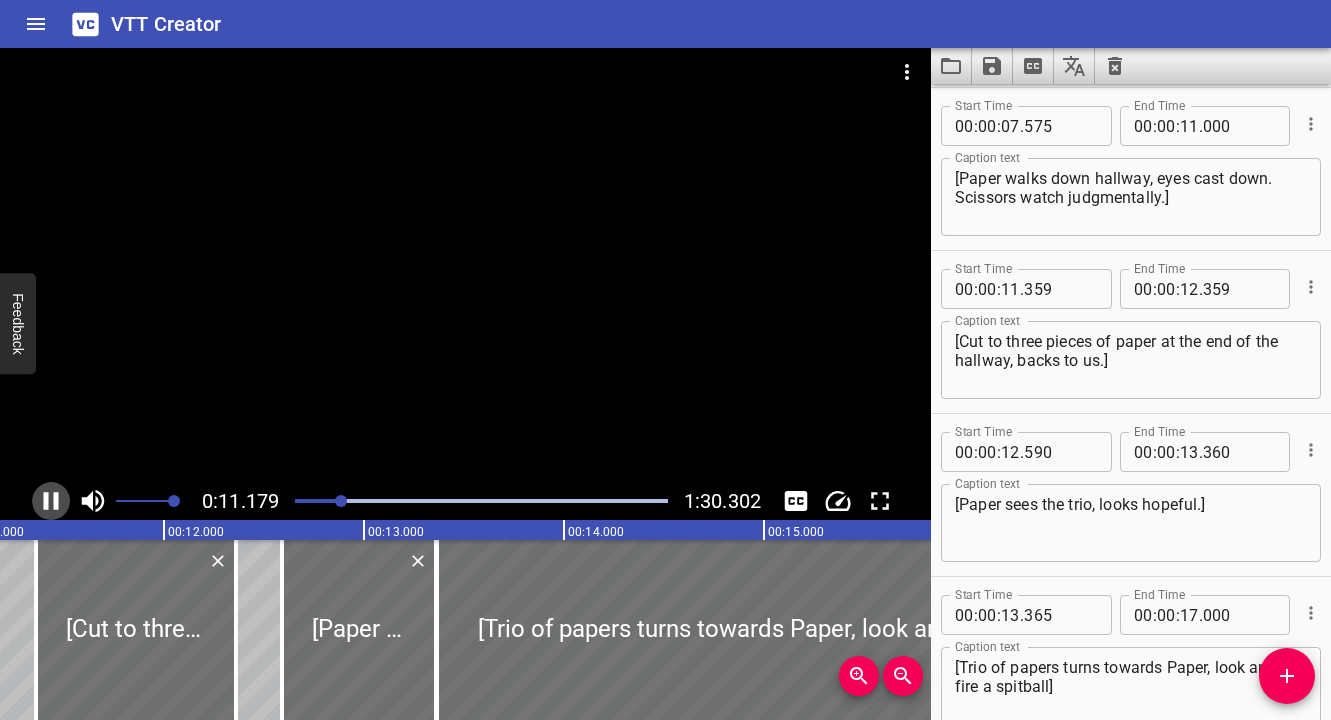 click 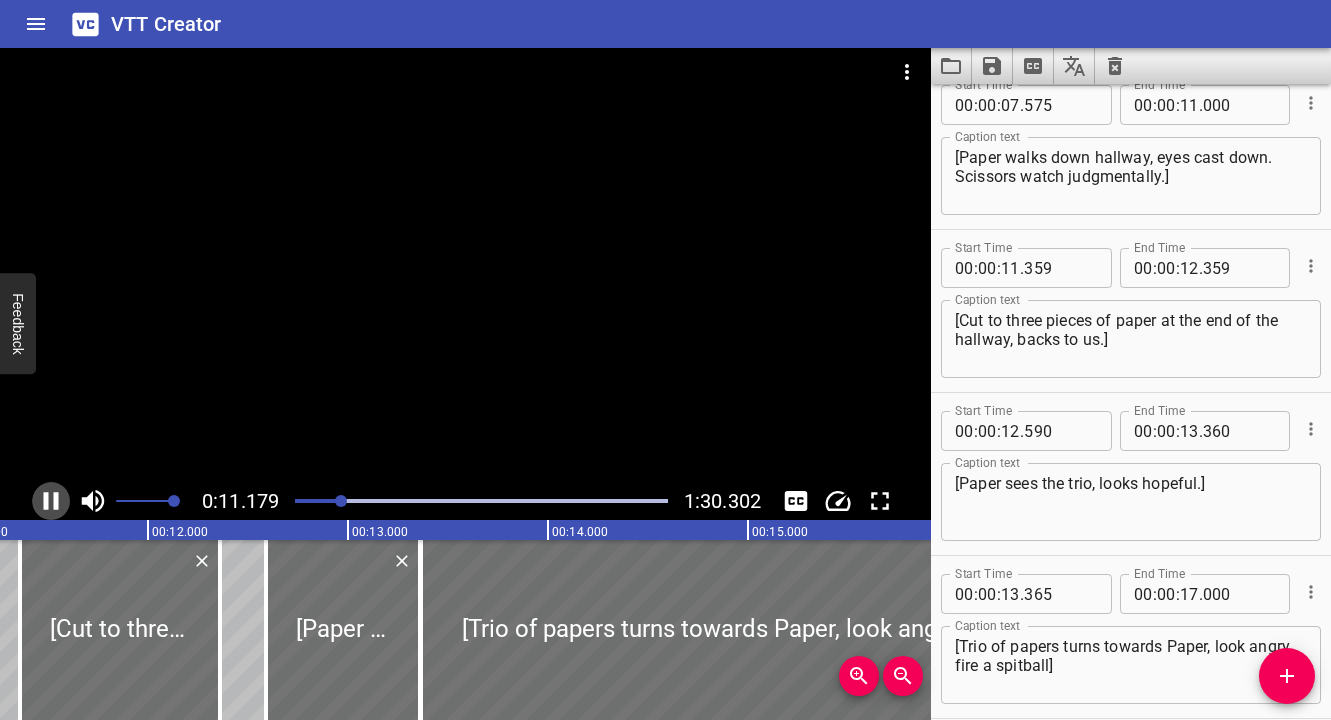 scroll, scrollTop: 0, scrollLeft: 2298, axis: horizontal 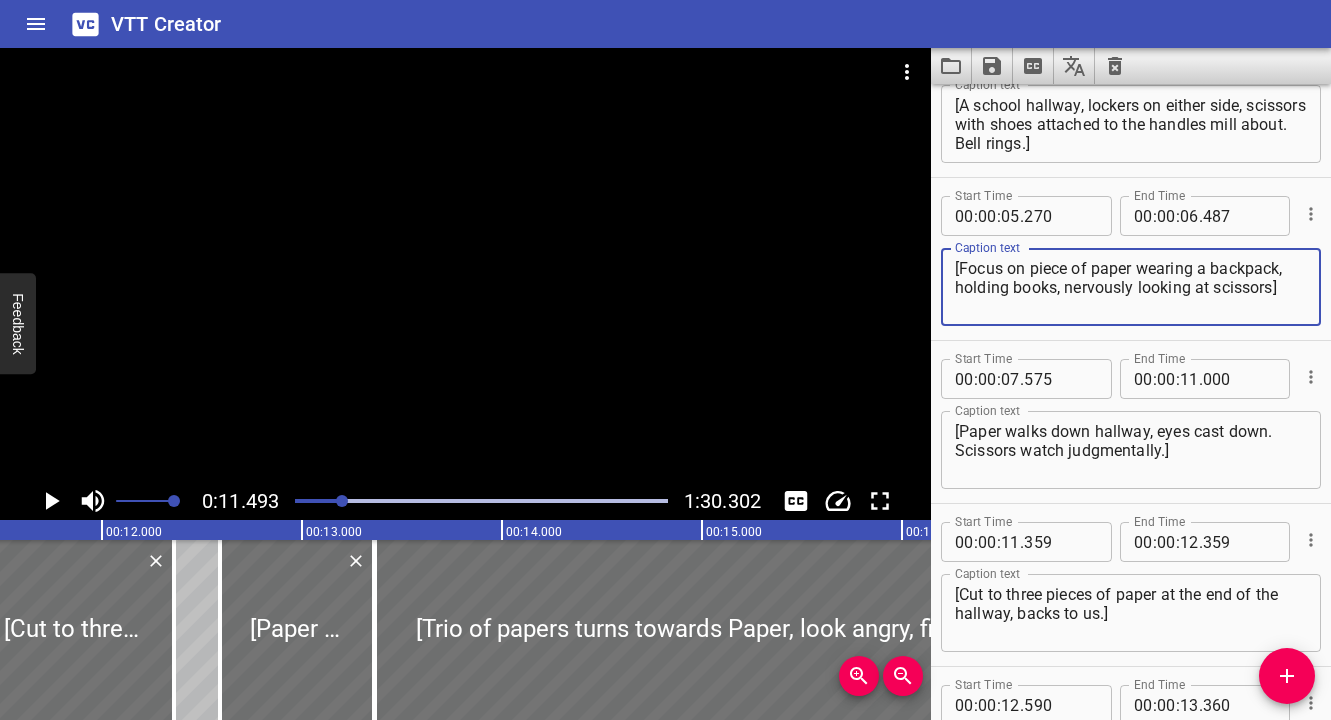 drag, startPoint x: 1273, startPoint y: 288, endPoint x: 1055, endPoint y: 291, distance: 218.02065 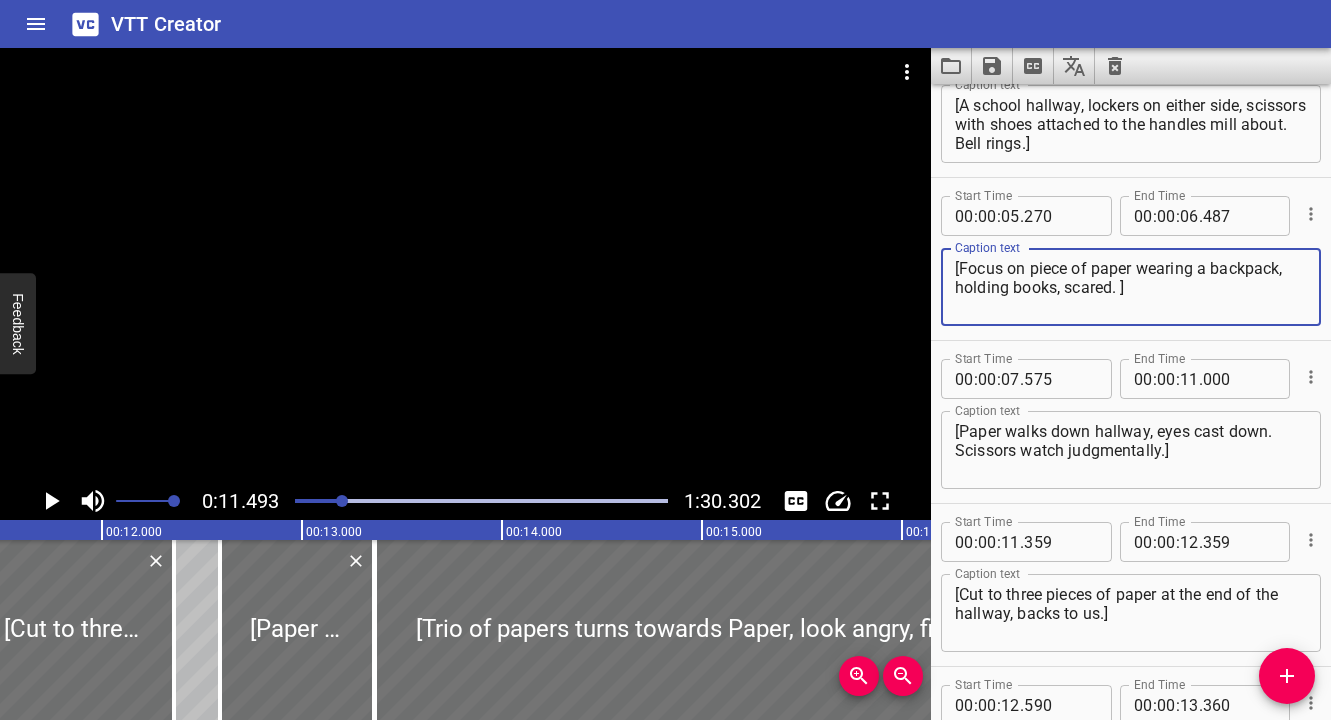type on "[Focus on piece of paper wearing a backpack, holding books, scared. ]" 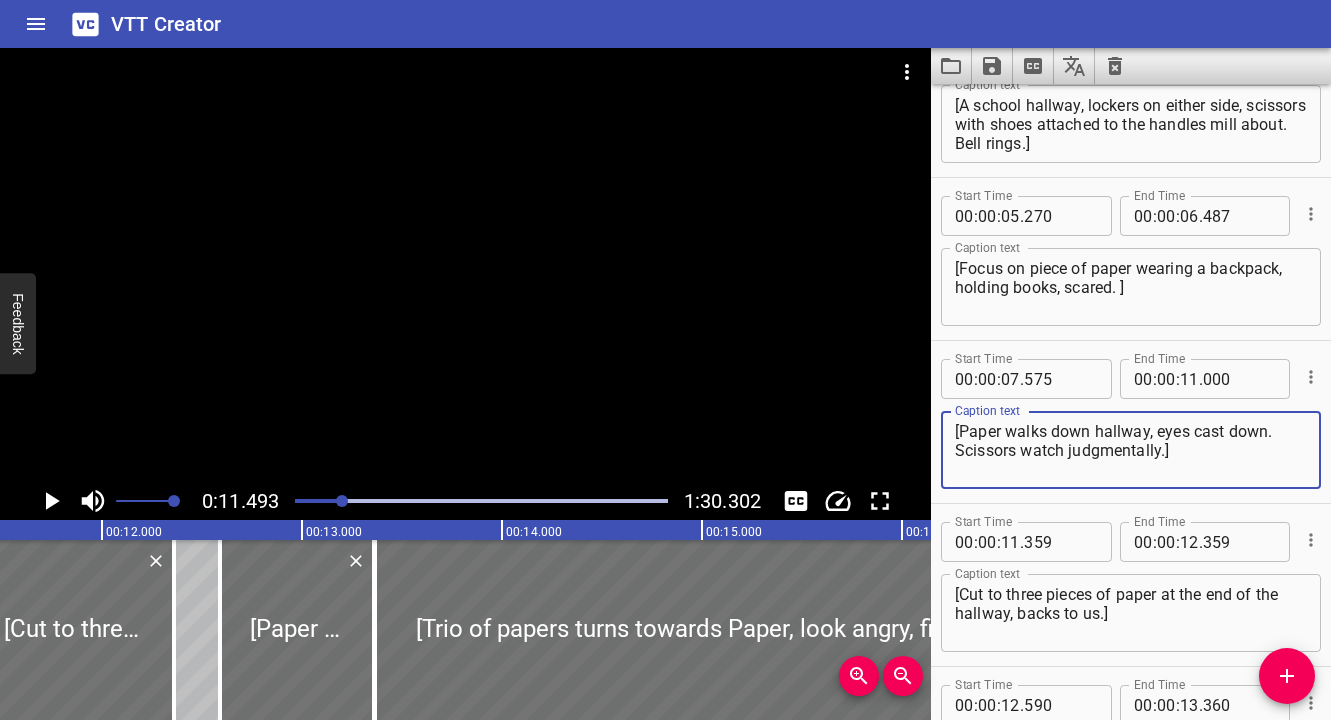 drag, startPoint x: 1161, startPoint y: 448, endPoint x: 1012, endPoint y: 427, distance: 150.4726 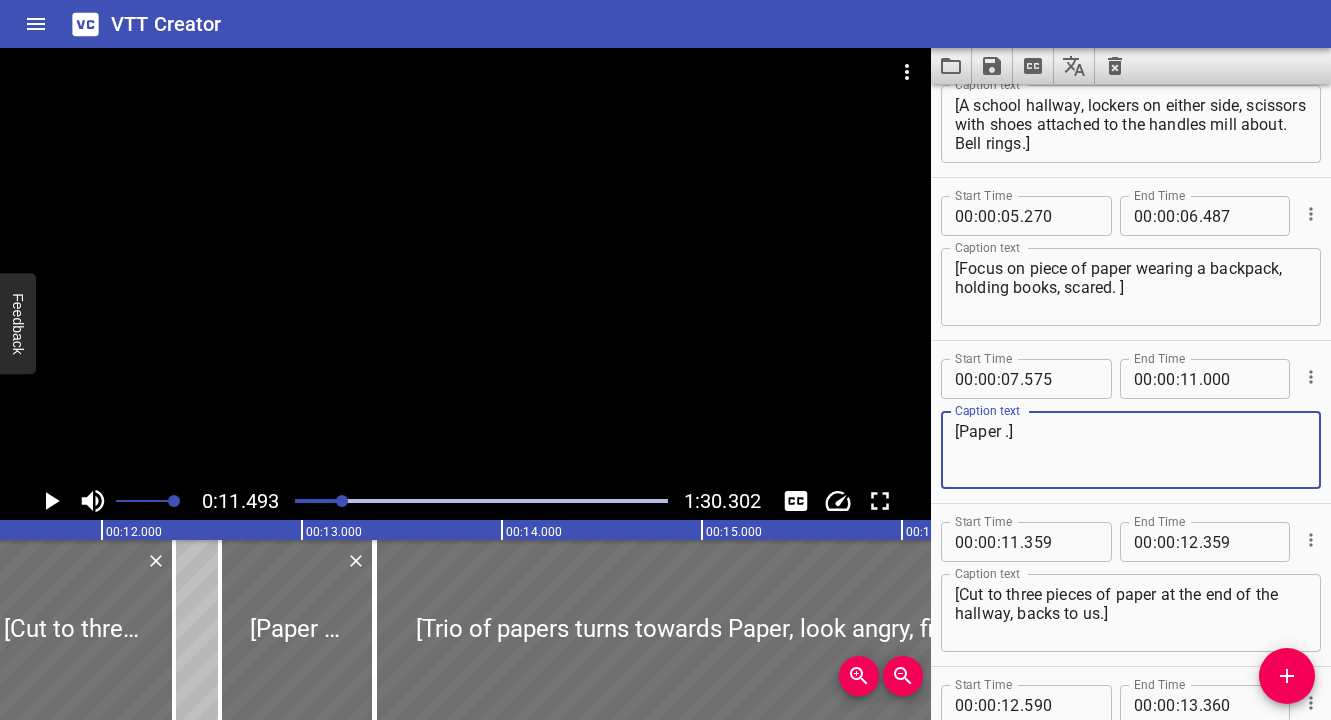 type on "[Paper .]" 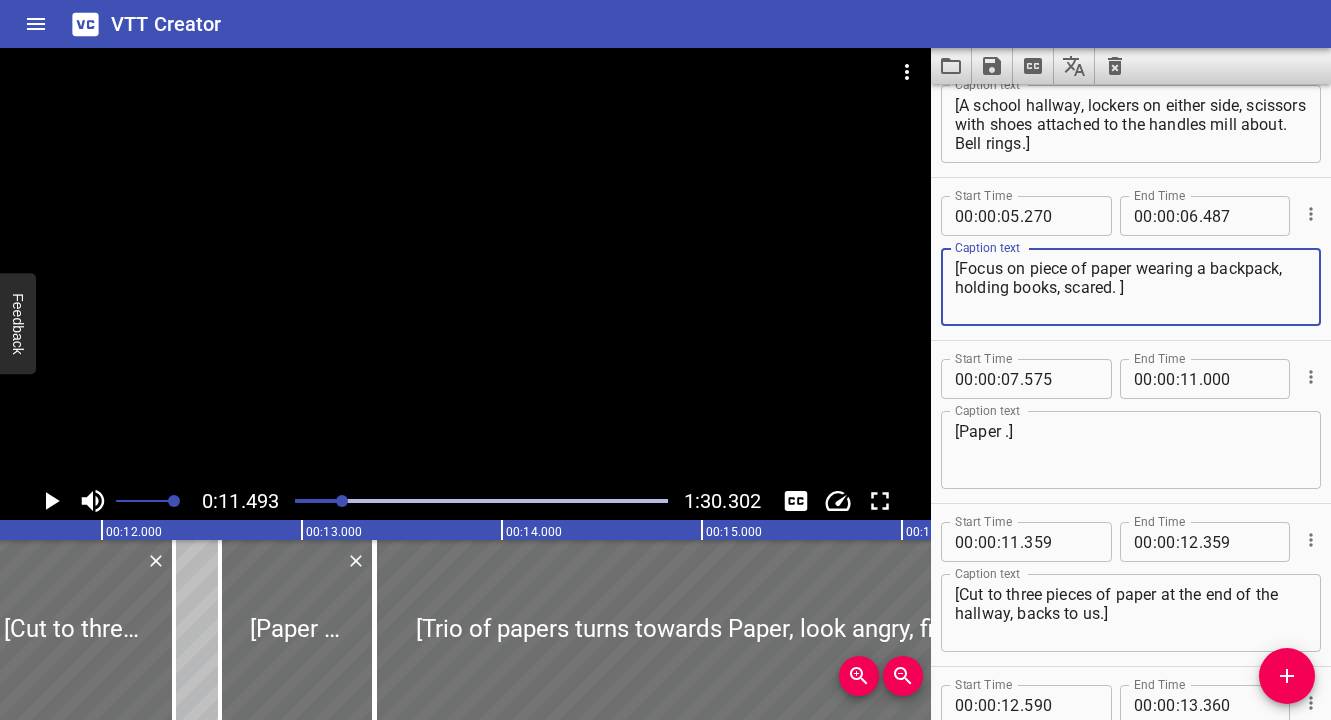 click on "[Focus on piece of paper wearing a backpack, holding books, scared. ]" at bounding box center [1131, 287] 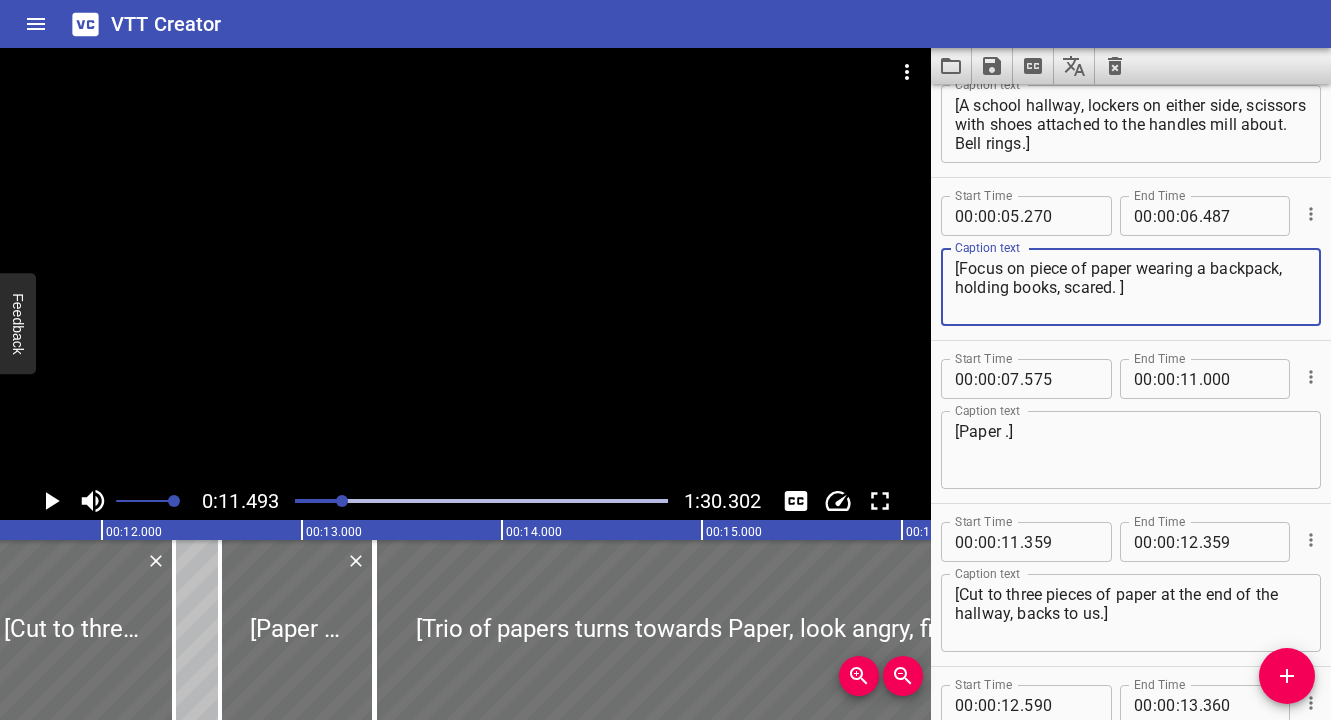 paste on "walks down hallway, eyes cast down. Scissors watch judgmentally" 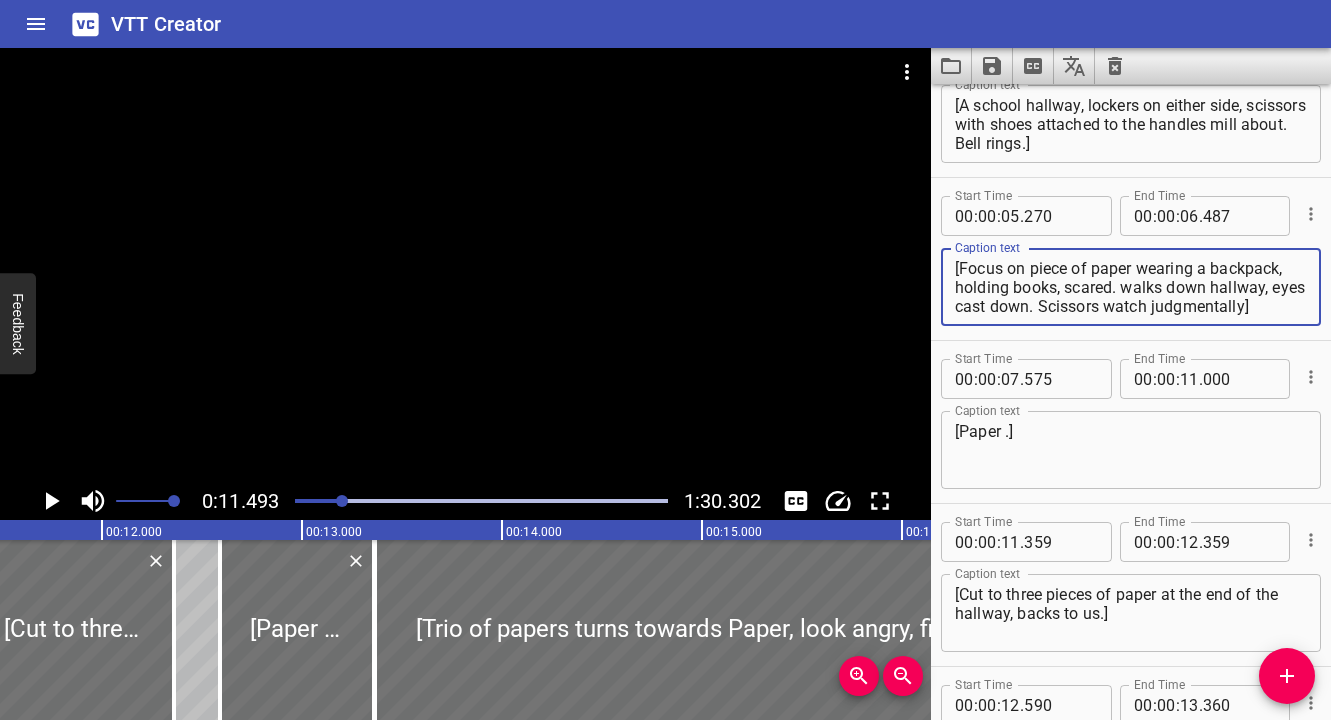 click on "[Focus on piece of paper wearing a backpack, holding books, scared. walks down hallway, eyes cast down. Scissors watch judgmentally]" at bounding box center [1131, 287] 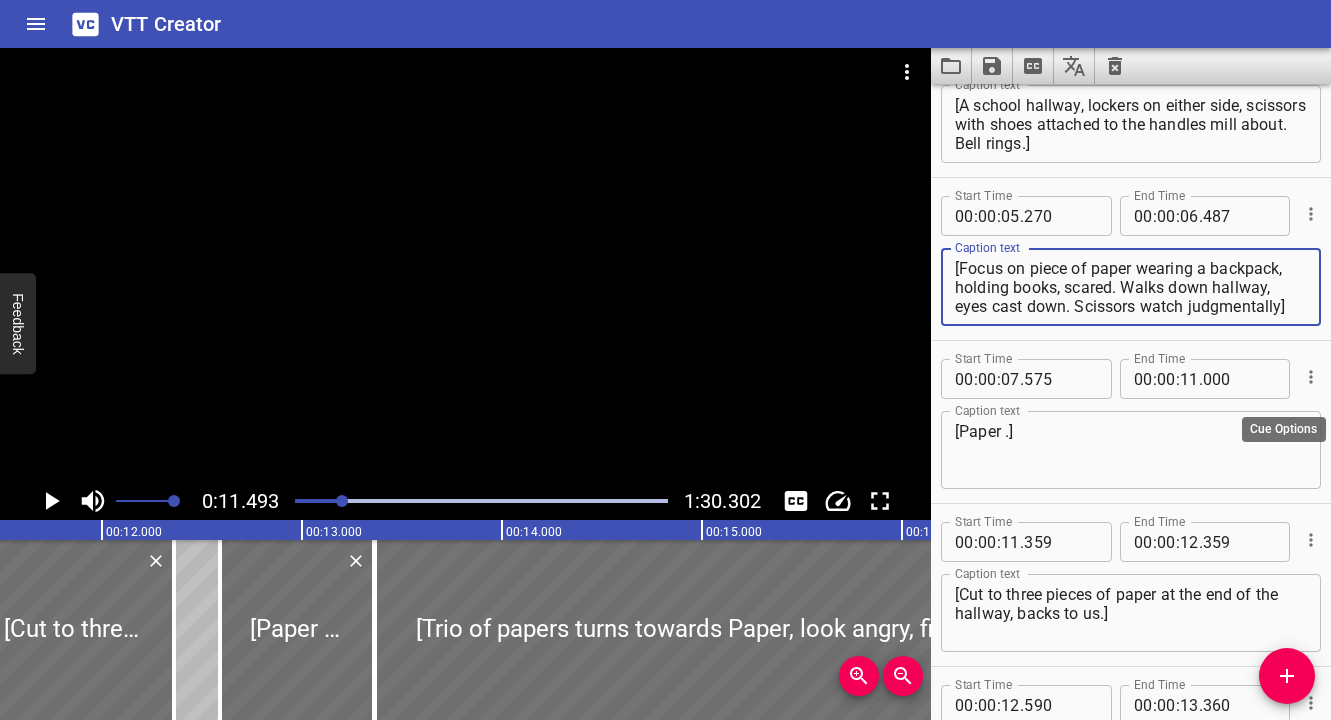 type on "[Focus on piece of paper wearing a backpack, holding books, scared. Walks down hallway, eyes cast down. Scissors watch judgmentally]" 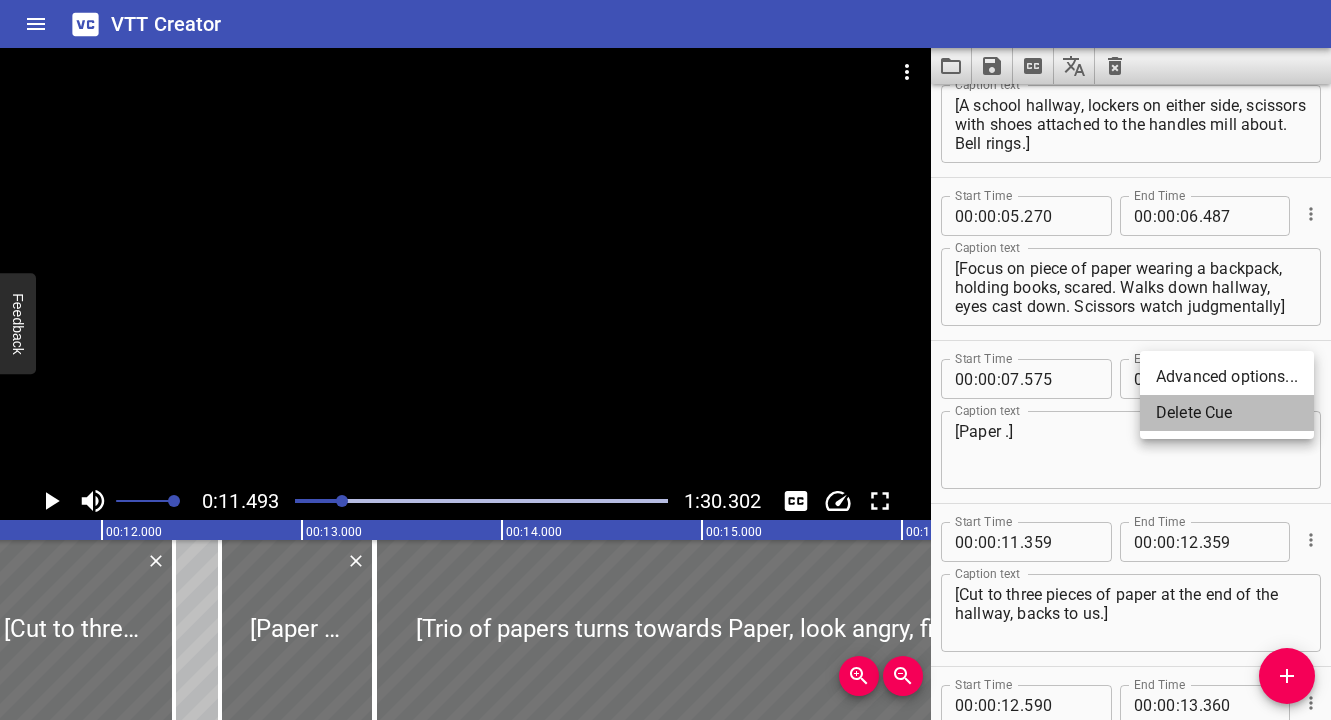 click on "Delete Cue" at bounding box center [1227, 413] 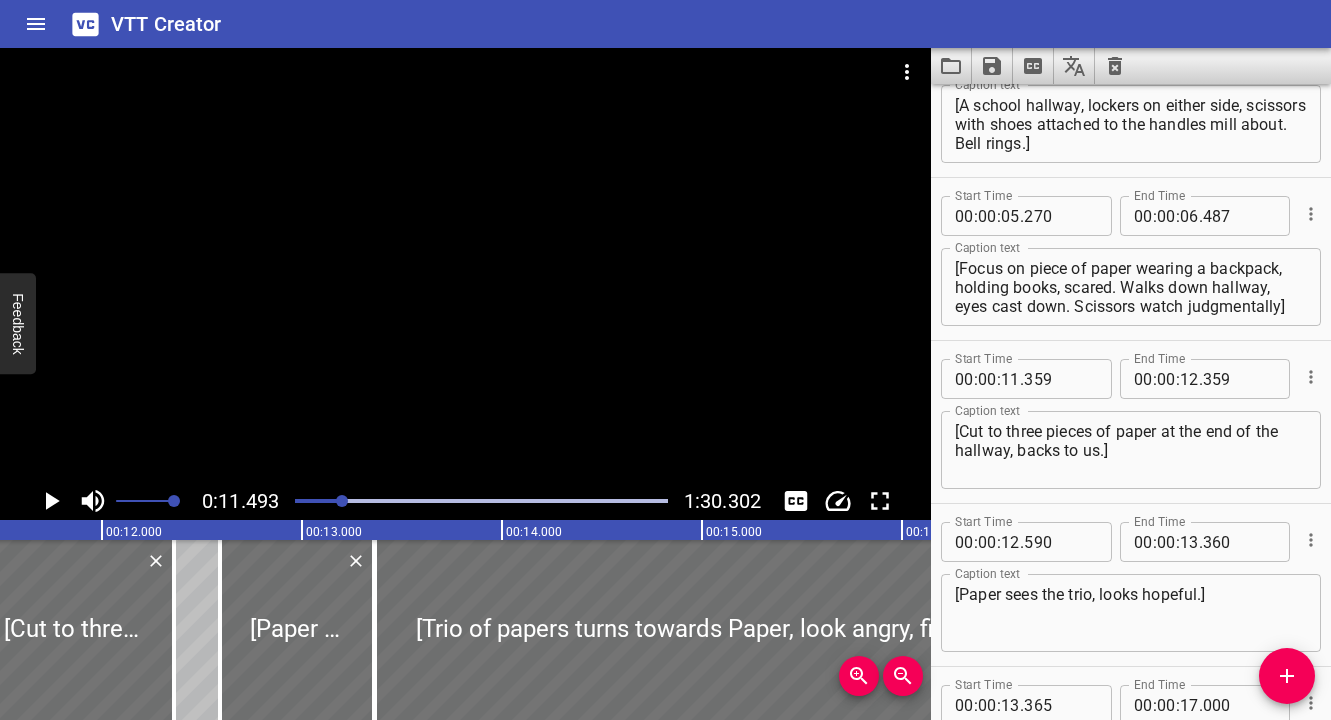 click on "." at bounding box center [1201, 216] 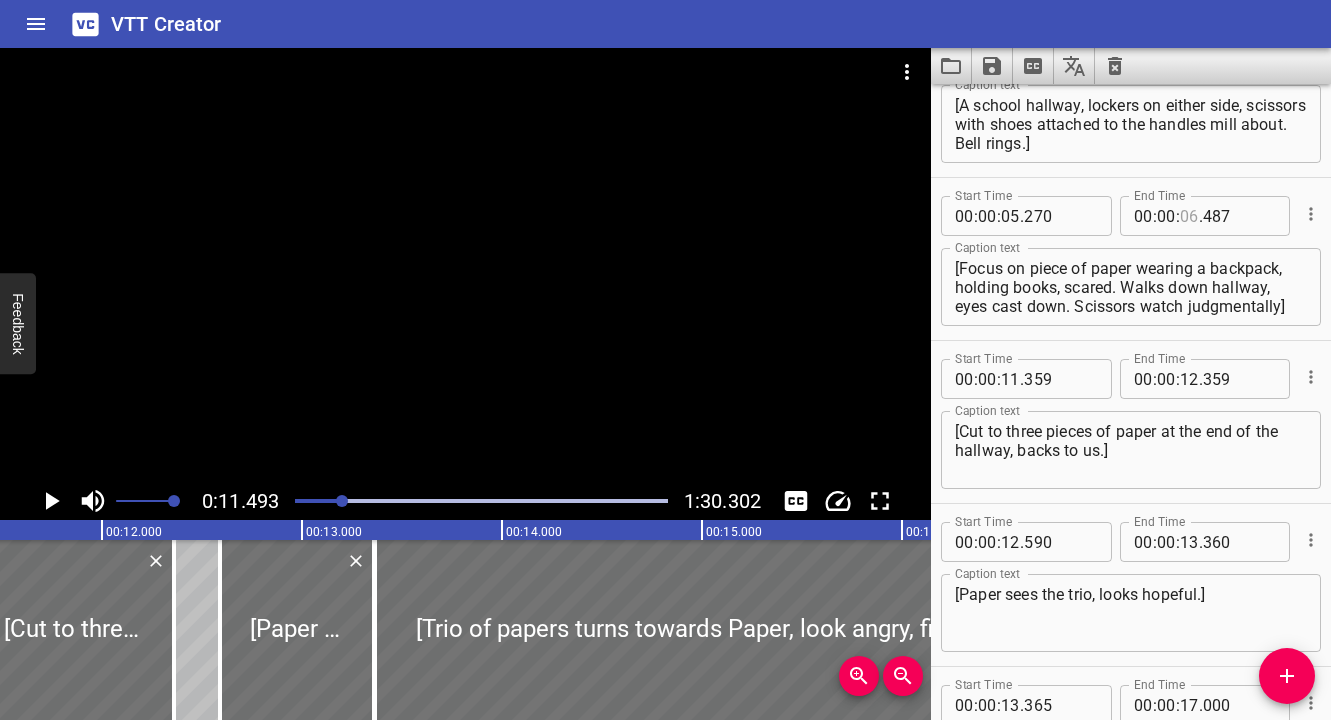 click at bounding box center [1189, 216] 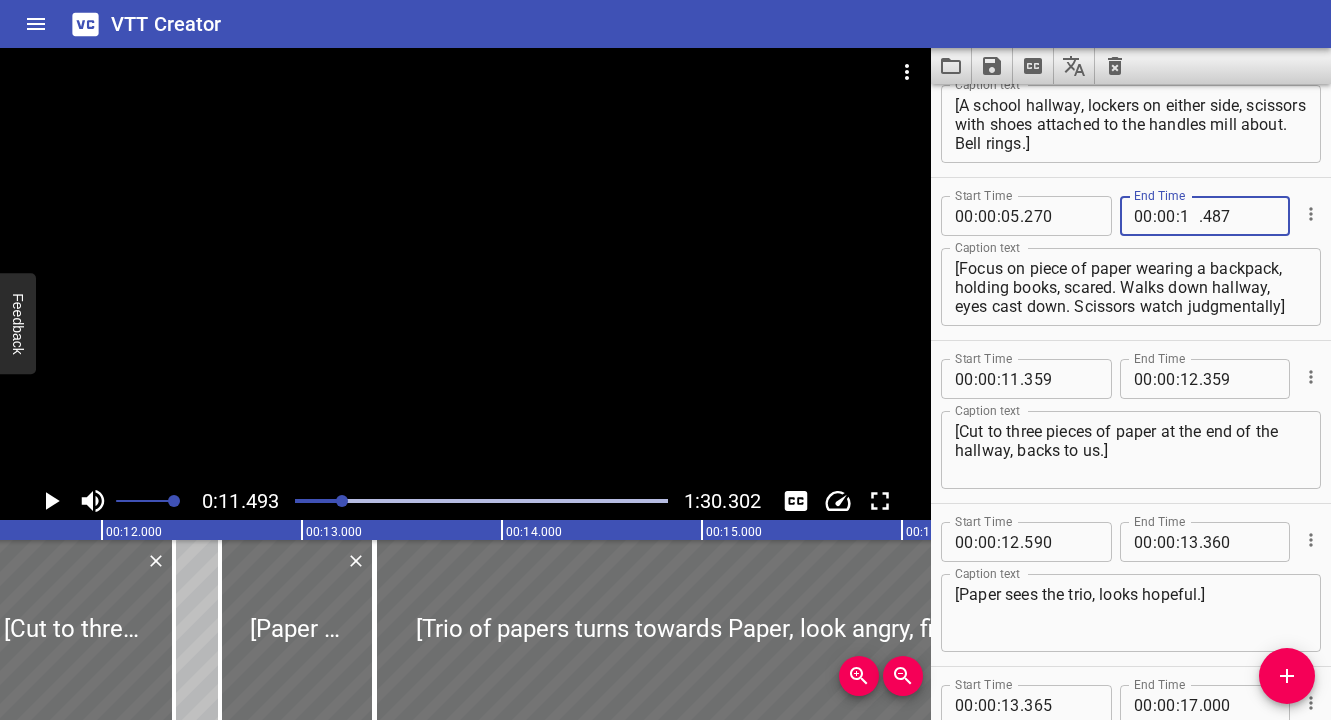 type on "11" 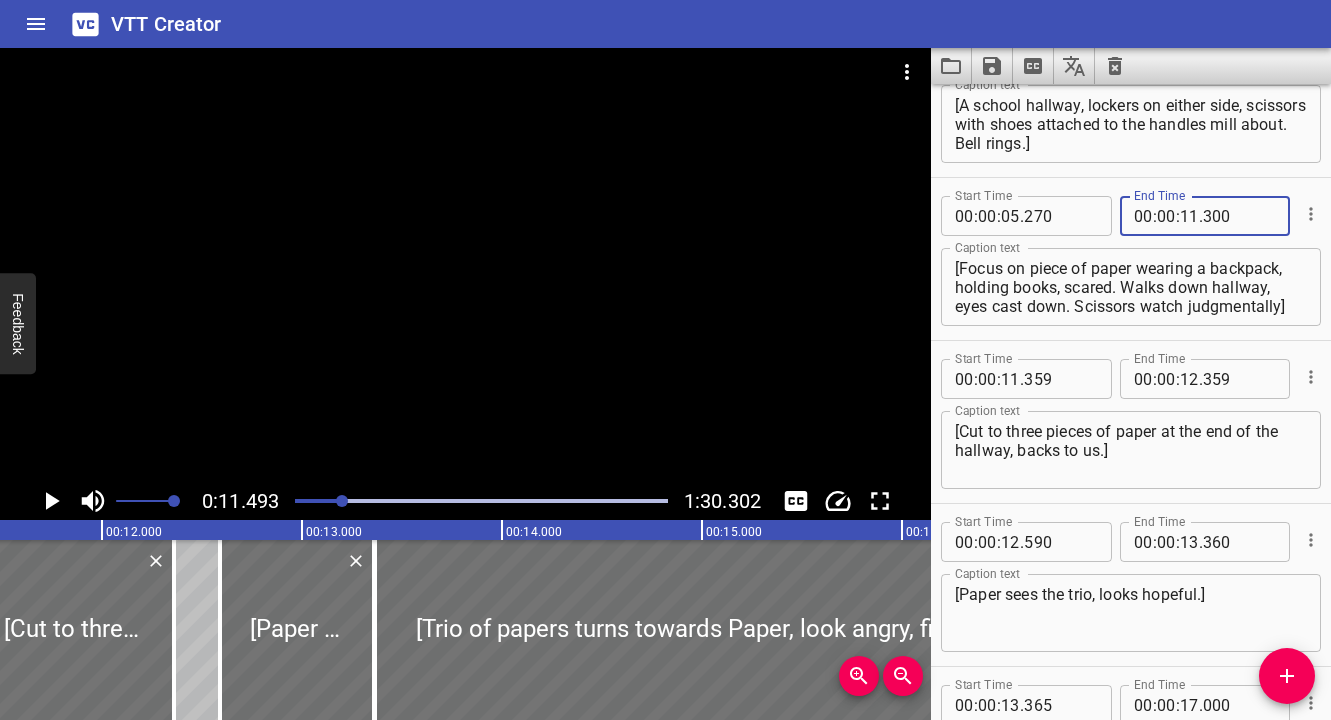 type on "300" 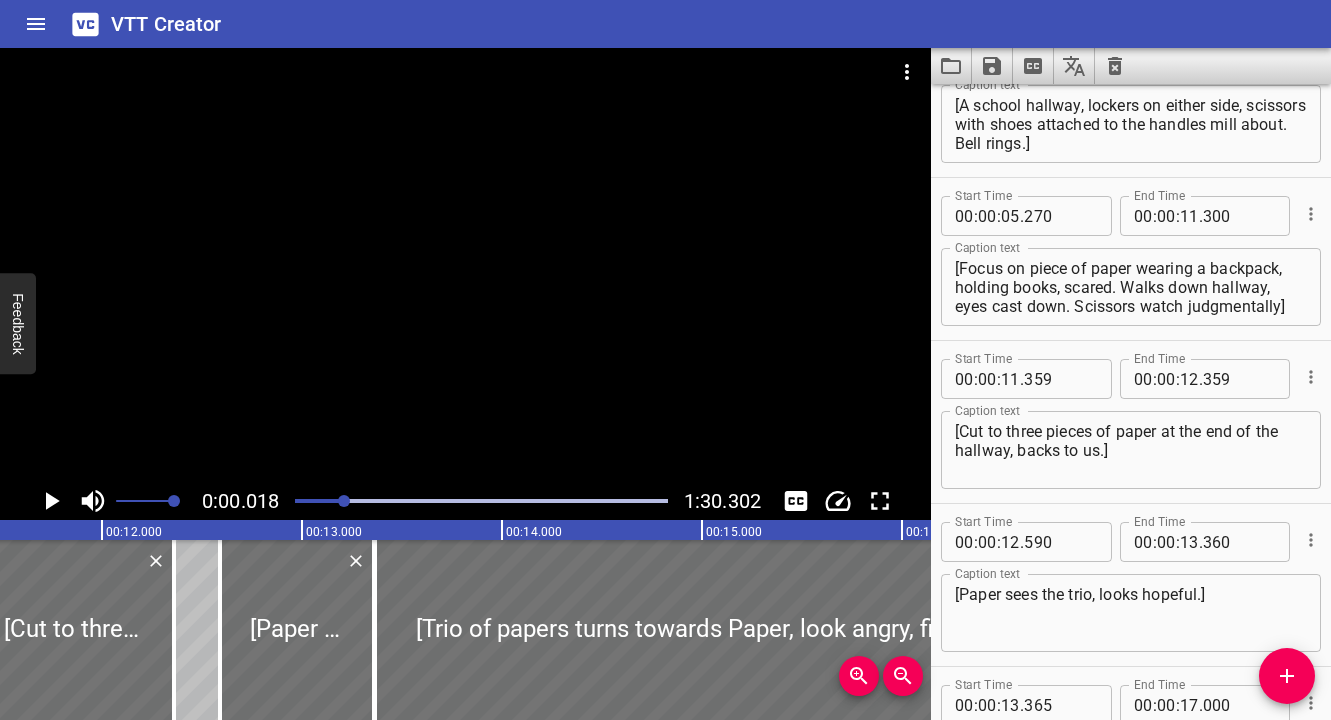 scroll, scrollTop: 0, scrollLeft: 2033, axis: horizontal 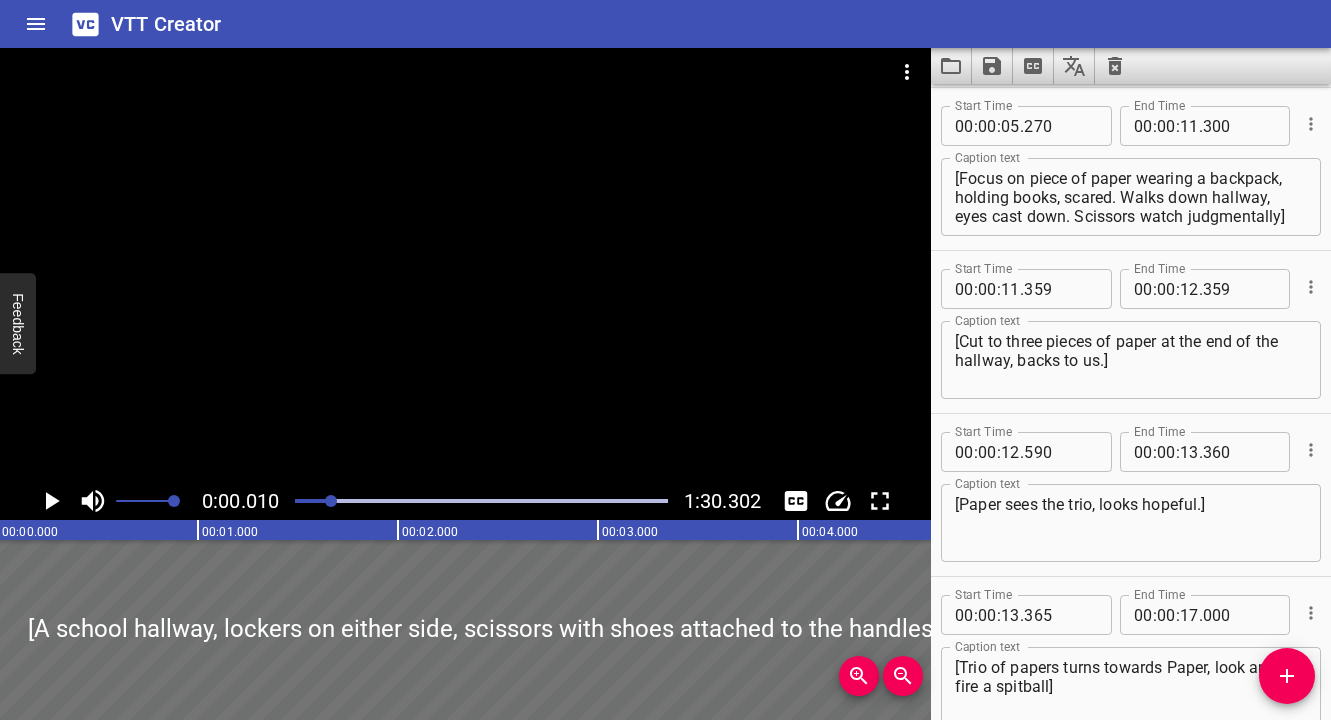 drag, startPoint x: 346, startPoint y: 502, endPoint x: 333, endPoint y: 504, distance: 13.152946 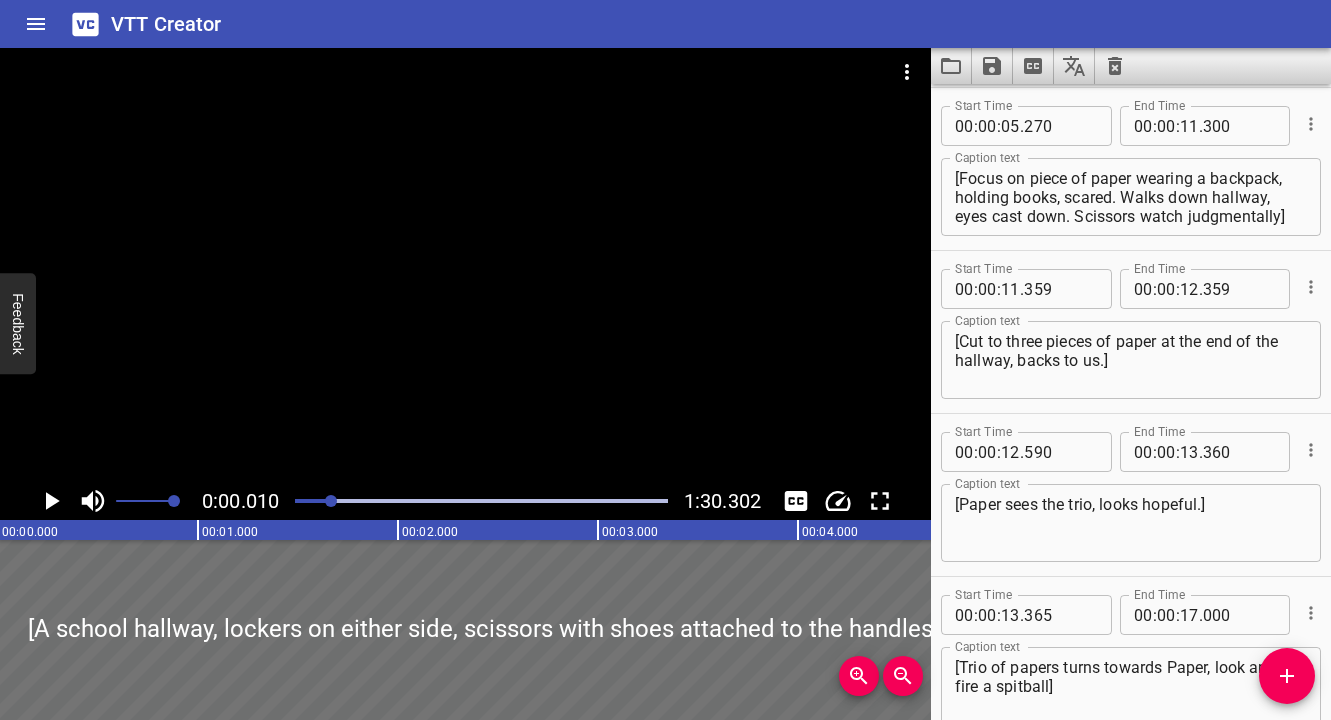 click at bounding box center [331, 501] 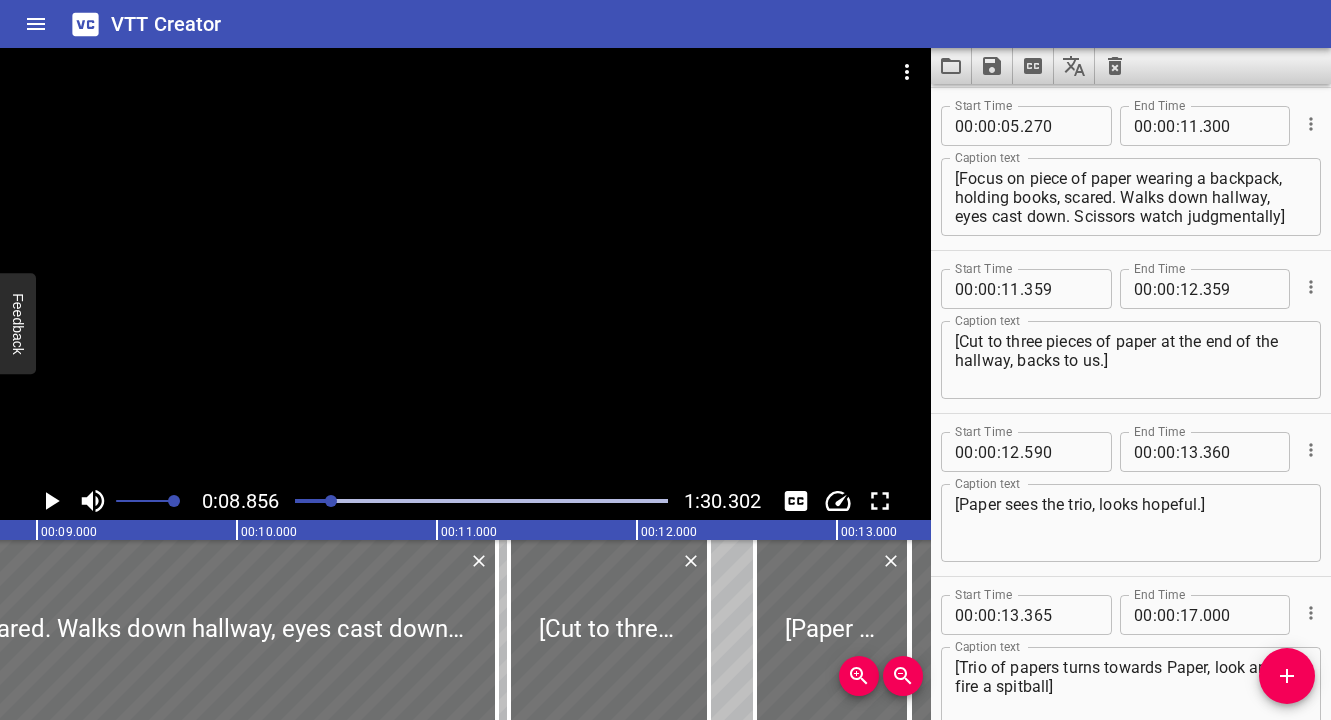 scroll, scrollTop: 0, scrollLeft: 1771, axis: horizontal 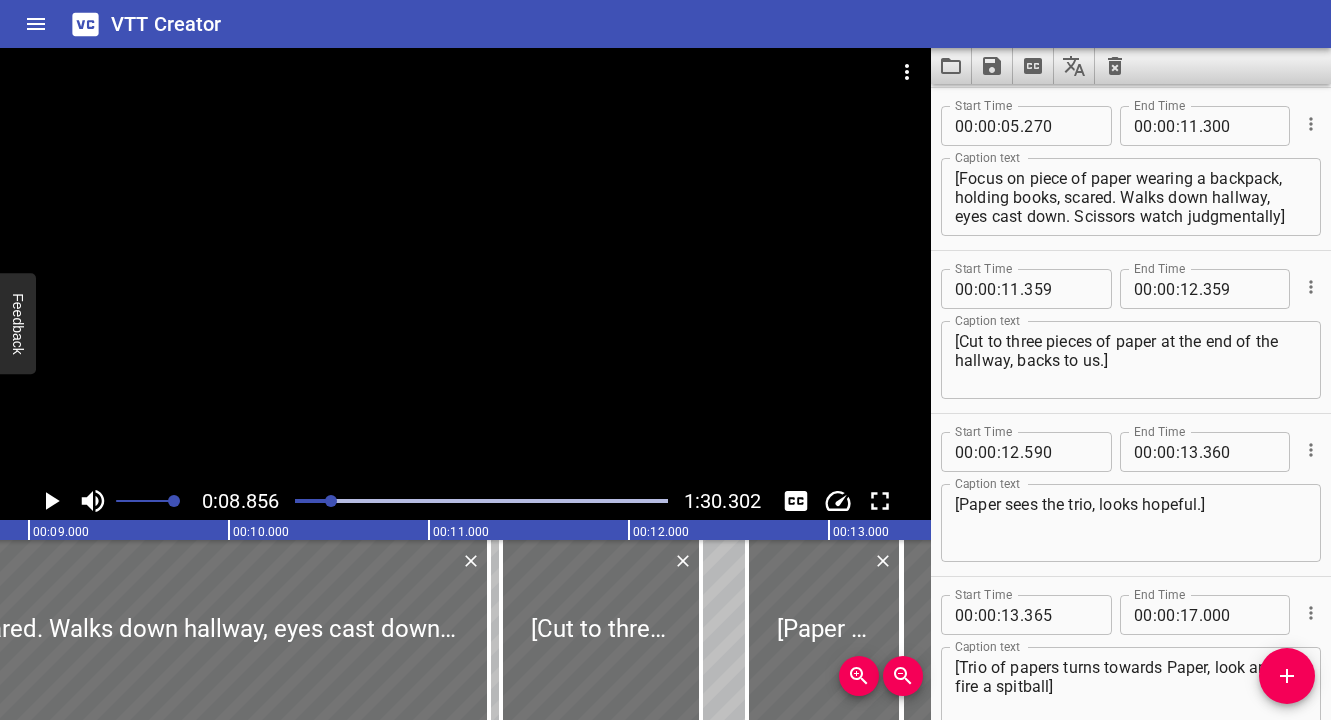 click at bounding box center [145, 501] 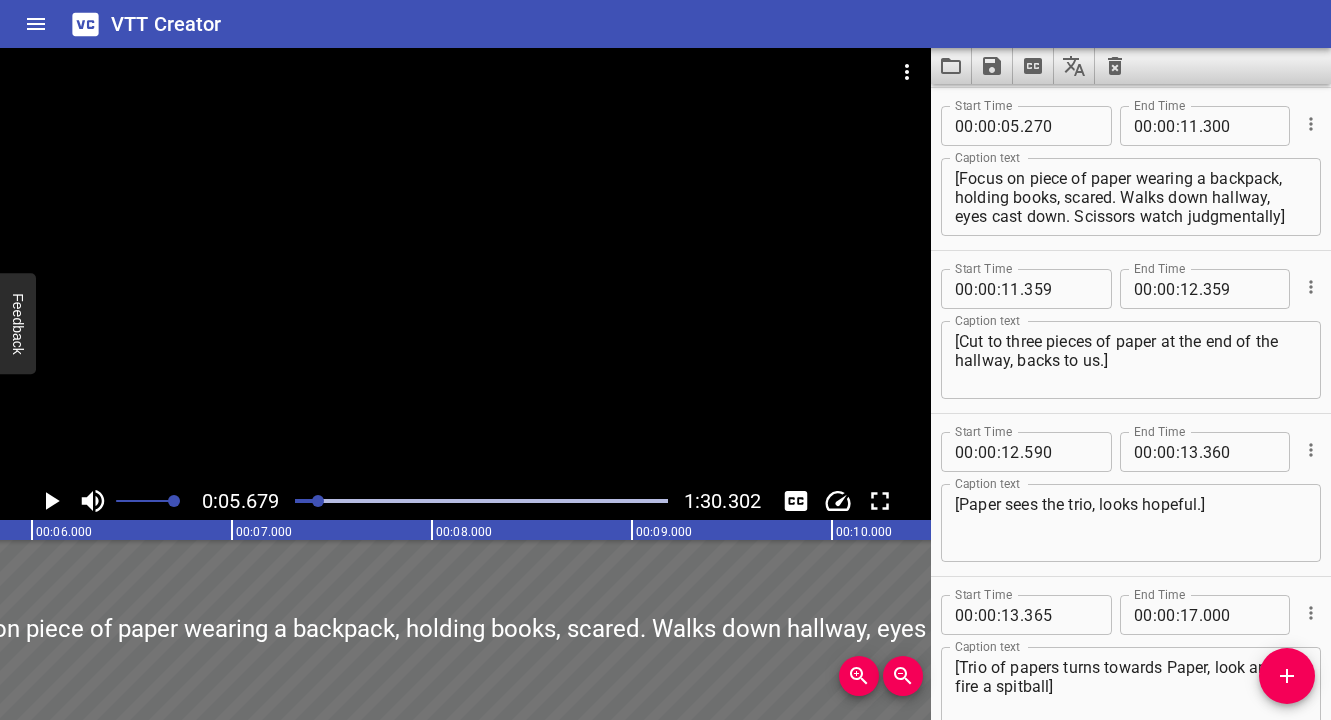 scroll, scrollTop: 0, scrollLeft: 1135, axis: horizontal 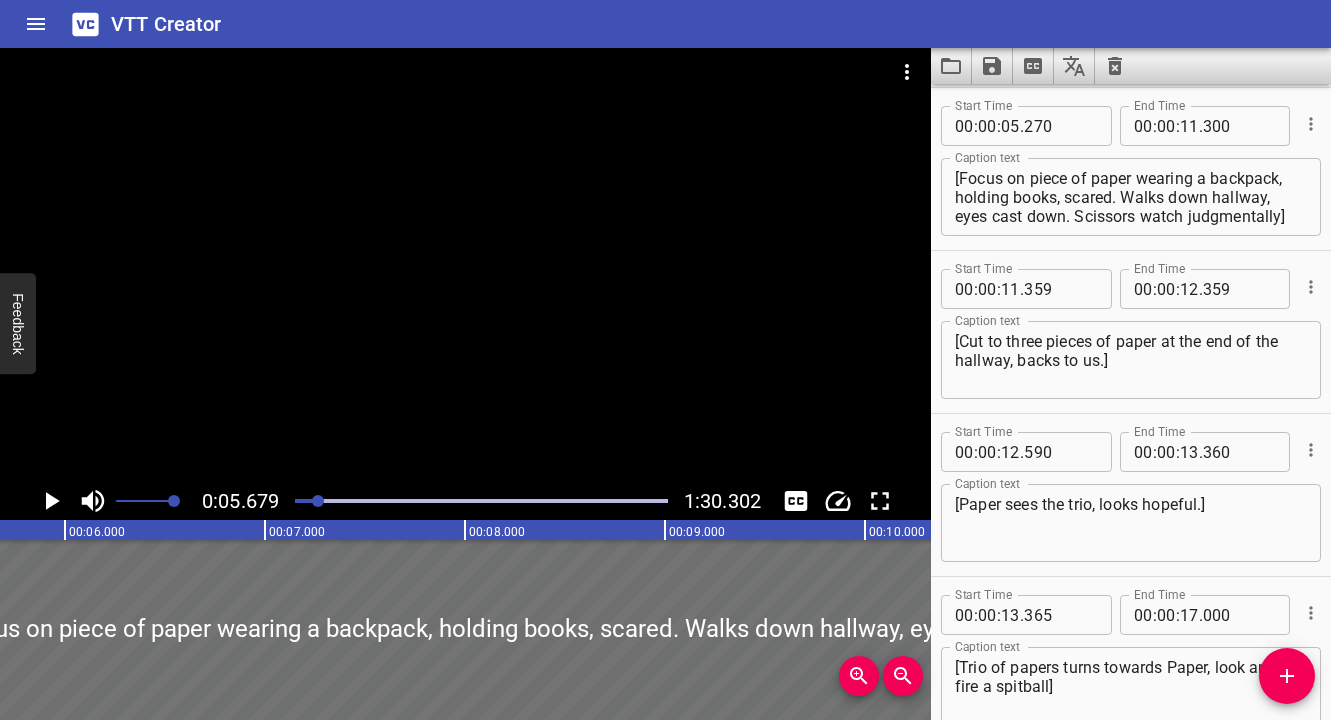 click at bounding box center [132, 501] 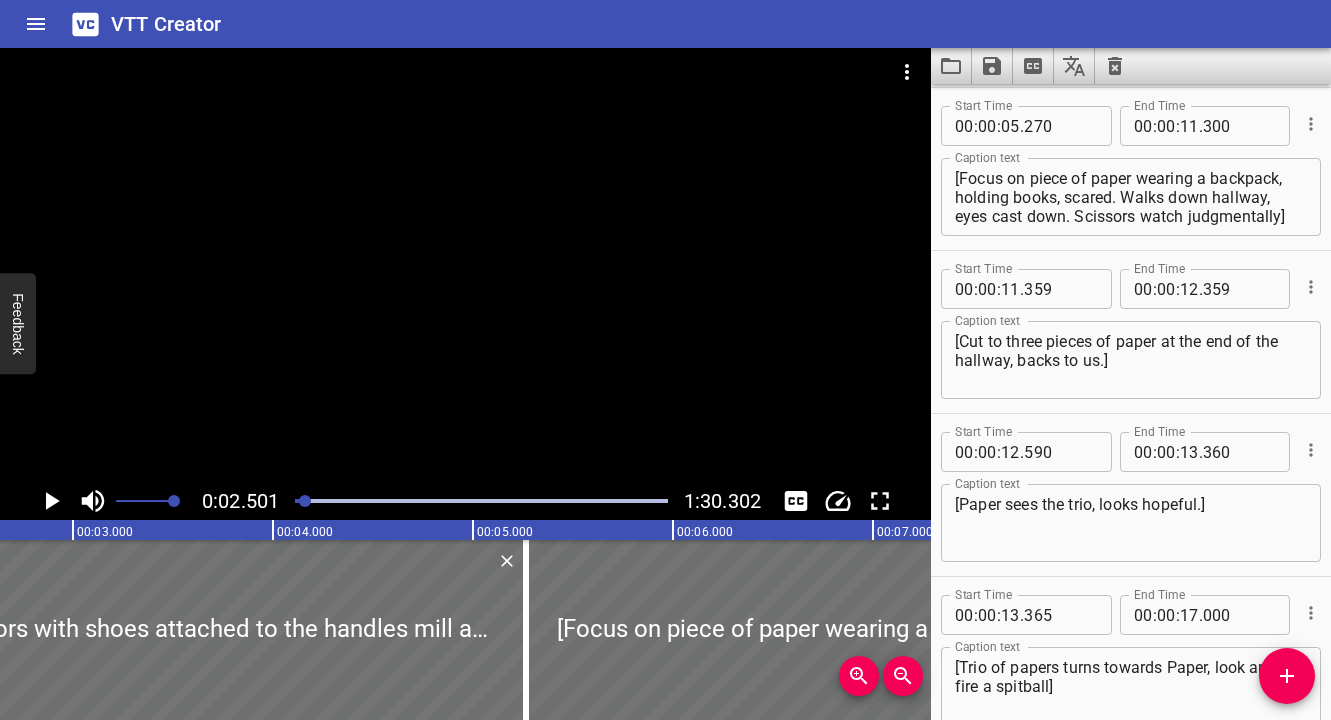 scroll, scrollTop: 0, scrollLeft: 500, axis: horizontal 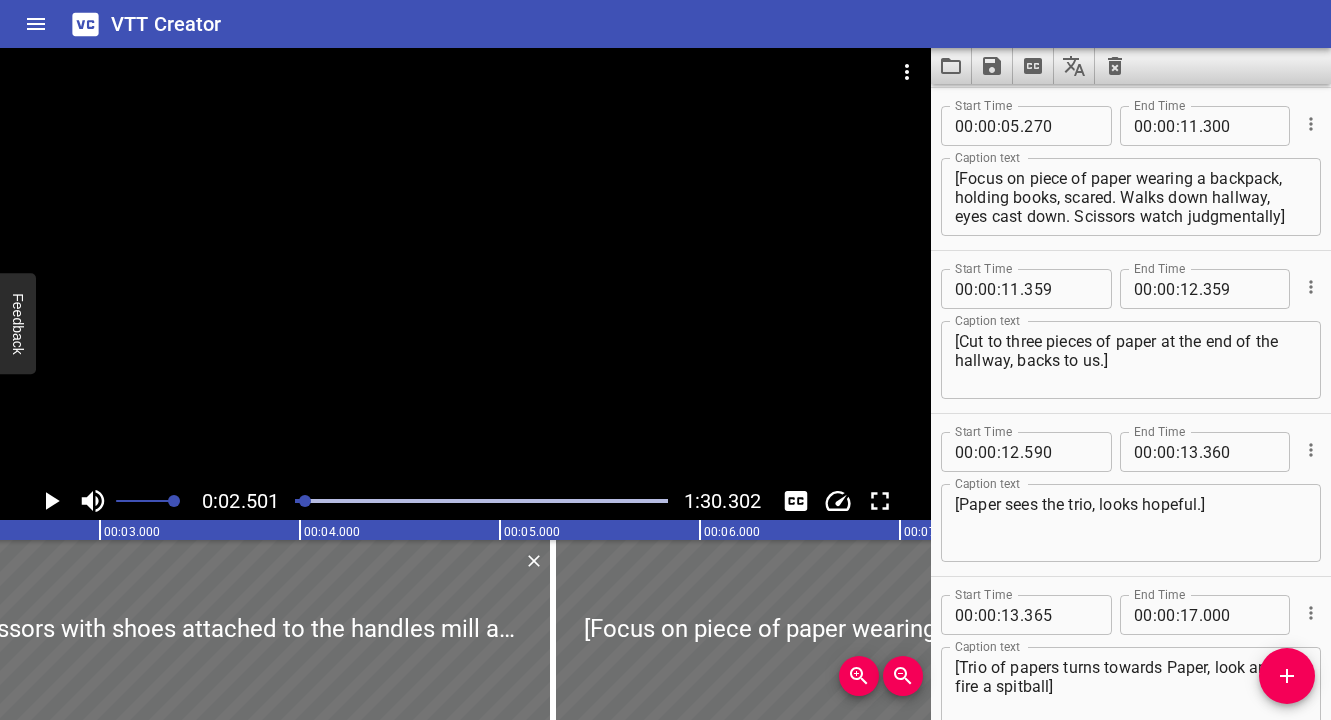 click 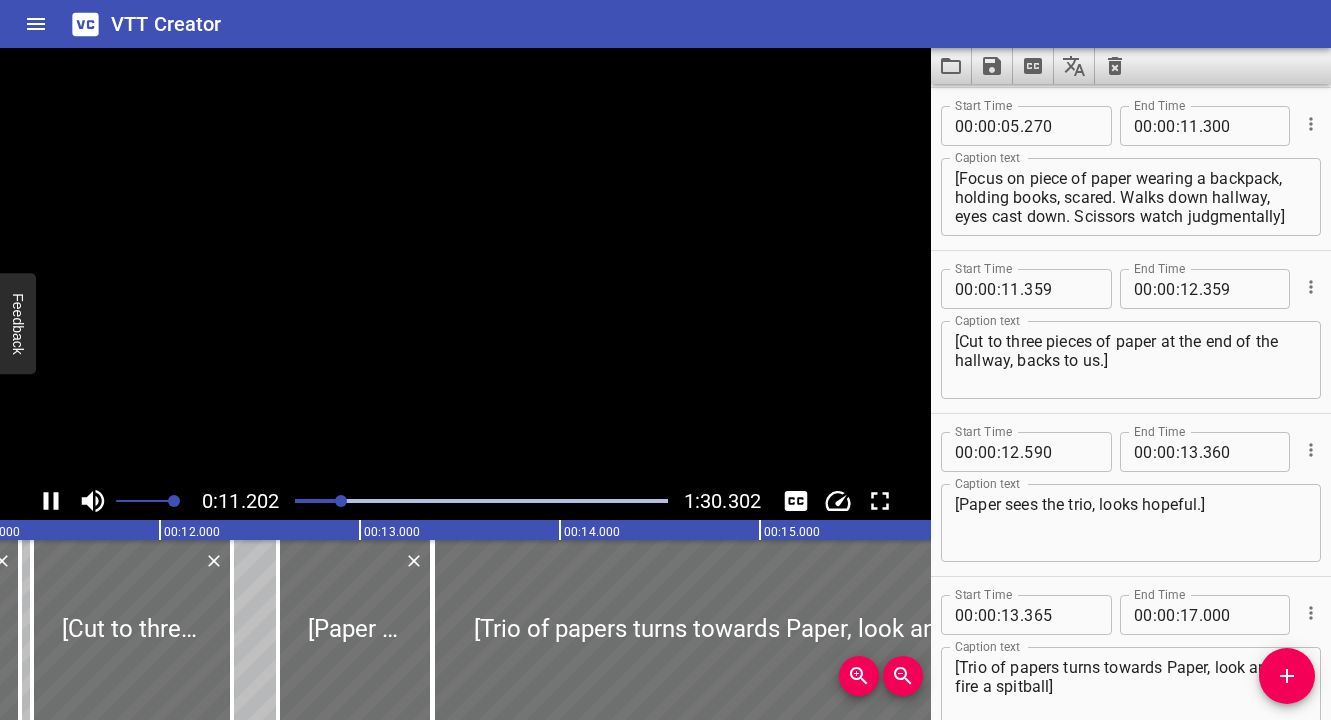 scroll, scrollTop: 0, scrollLeft: 2293, axis: horizontal 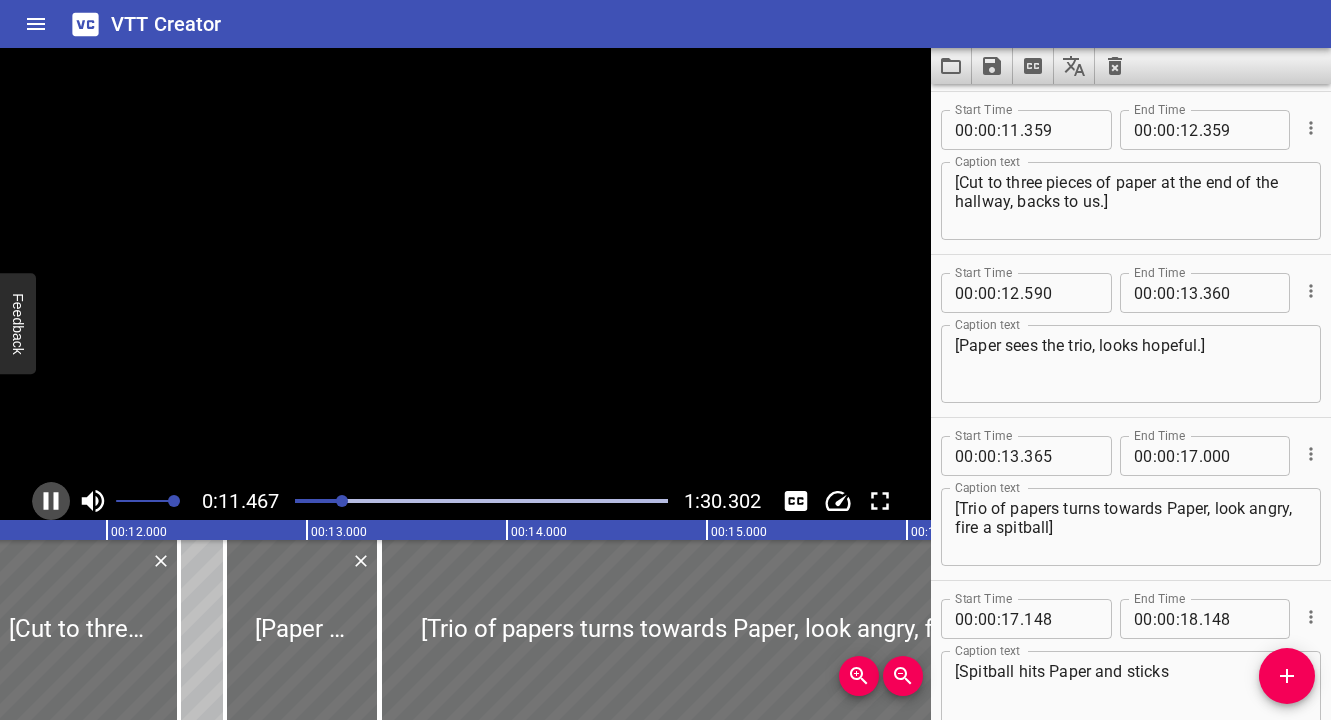 click 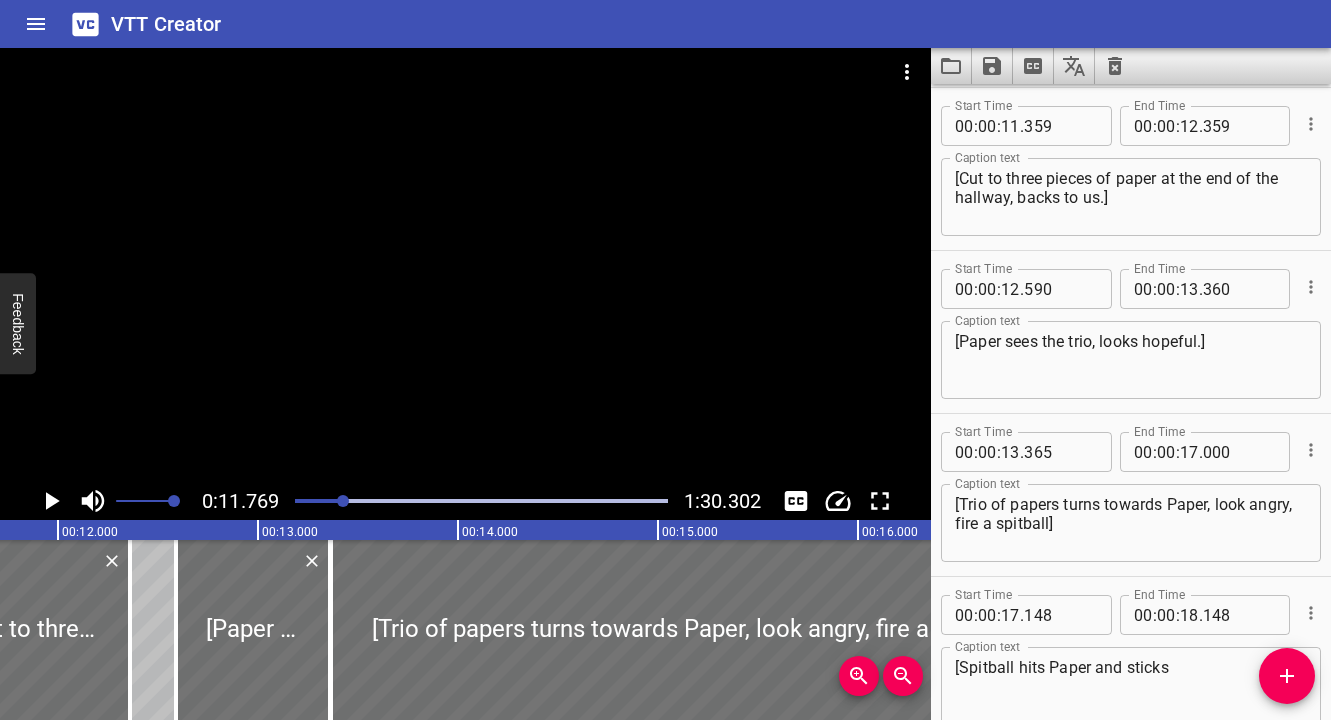 scroll, scrollTop: 0, scrollLeft: 2354, axis: horizontal 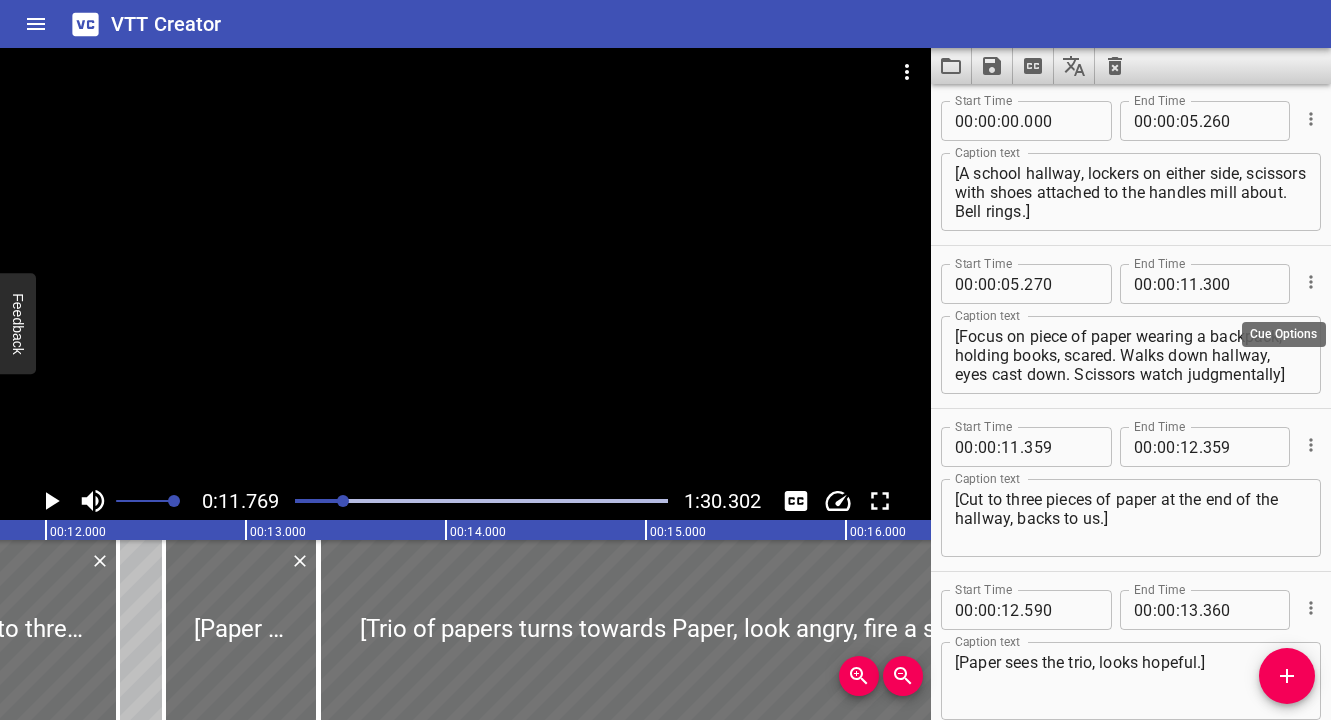 click 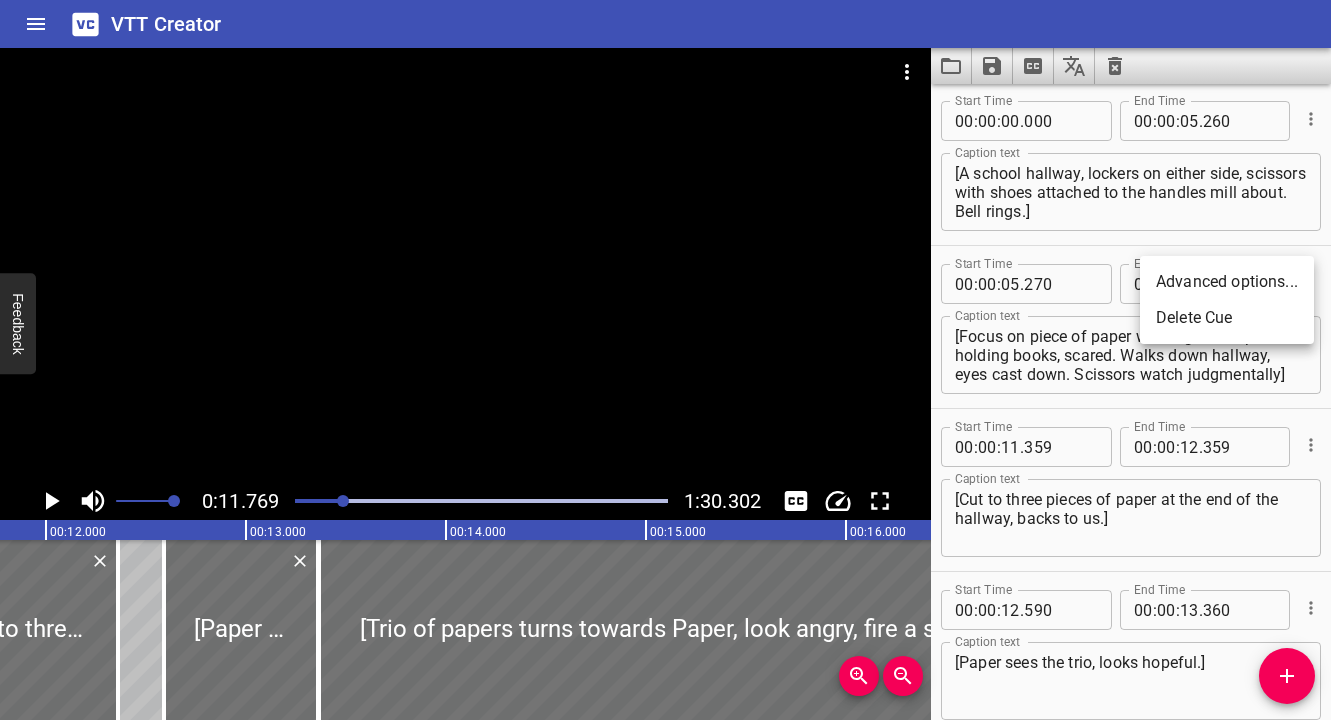 click on "Advanced options..." at bounding box center [1227, 282] 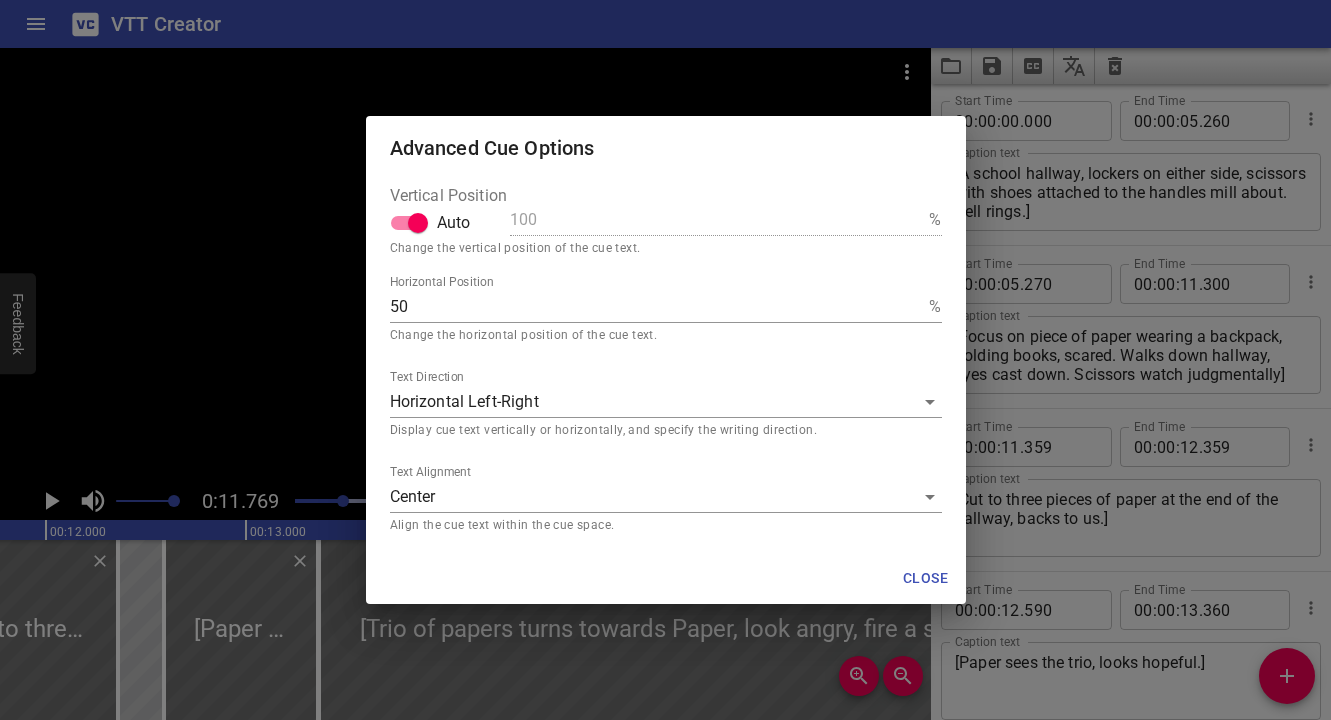 click on "VTT Creator Caption Editor Batch Transcribe Login Sign Up Privacy Contact 0:11.769 1:30.302 00:00.000 00:01.000 00:02.000 00:03.000 00:04.000 00:05.000 00:06.000 00:07.000 00:08.000 00:09.000 00:10.000 00:11.000 00:12.000 00:13.000 00:14.000 00:15.000 00:16.000 00:17.000 00:18.000 00:19.000 00:20.000 00:21.000 00:22.000 00:23.000 00:24.000 00:25.000 00:25.000 00:26.000 00:27.000 00:28.000 00:29.000 00:30.000 00:31.000 00:32.000 00:33.000 00:34.000 00:35.000 00:36.000 00:37.000 00:38.000 00:39.000 00:40.000 00:41.000 00:42.000 00:43.000 00:44.000 00:45.000 00:46.000 00:47.000 00:48.000 00:49.000 00:50.000 00:50.000 00:51.000 00:52.000 00:53.000 00:54.000 00:55.000 00:56.000 00:57.000 00:58.000 00:59.000 01:00.000 01:01.000 01:02.000 01:03.000 01:04.000 01:05.000 01:06.000 01:07.000 01:08.000 01:09.000 01:10.000 01:11.000 01:12.000 01:13.000 01:14.000 01:15.000 01:15.000 01:16.000 01:17.000 01:18.000 01:19.000 01:20.000 01:21.000 01:22.000 01:23.000 01:24.000 01:25.000 01:26.000 01:27.000 01:28.000 01:29.000 00" at bounding box center [665, 360] 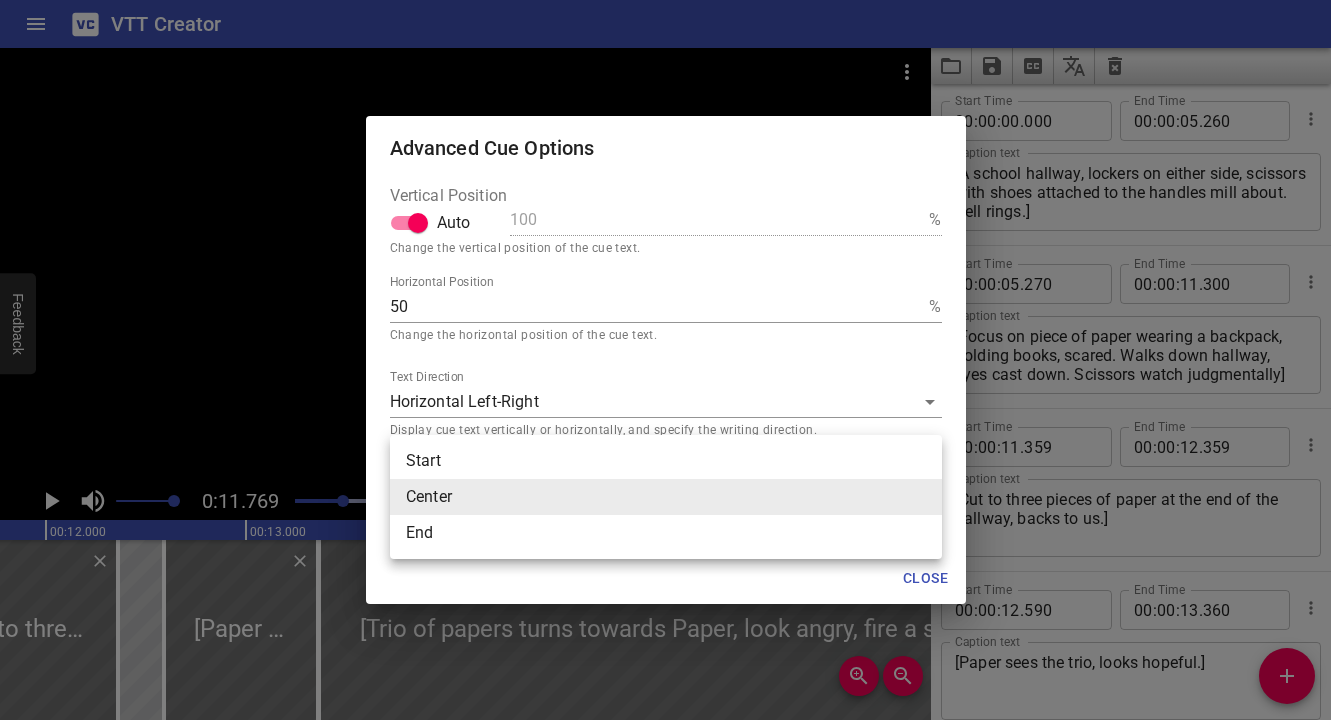 click on "Start" at bounding box center (666, 461) 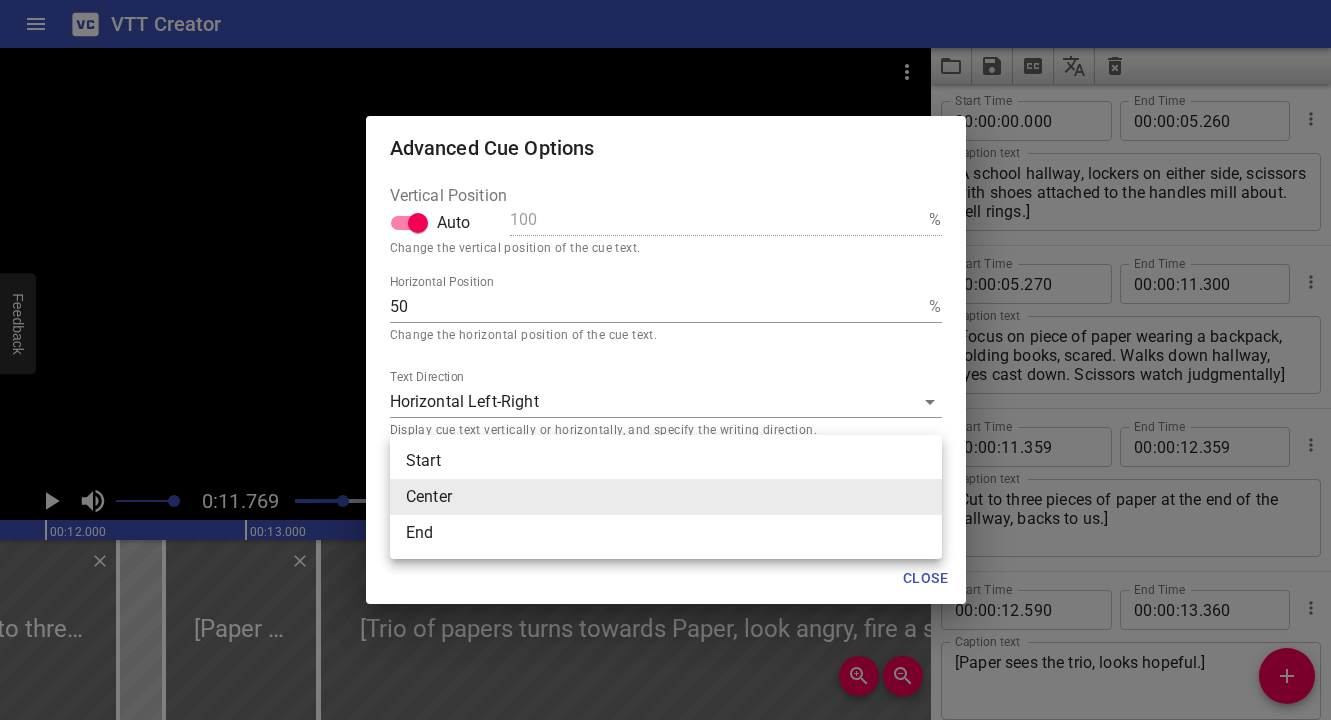 type on "start" 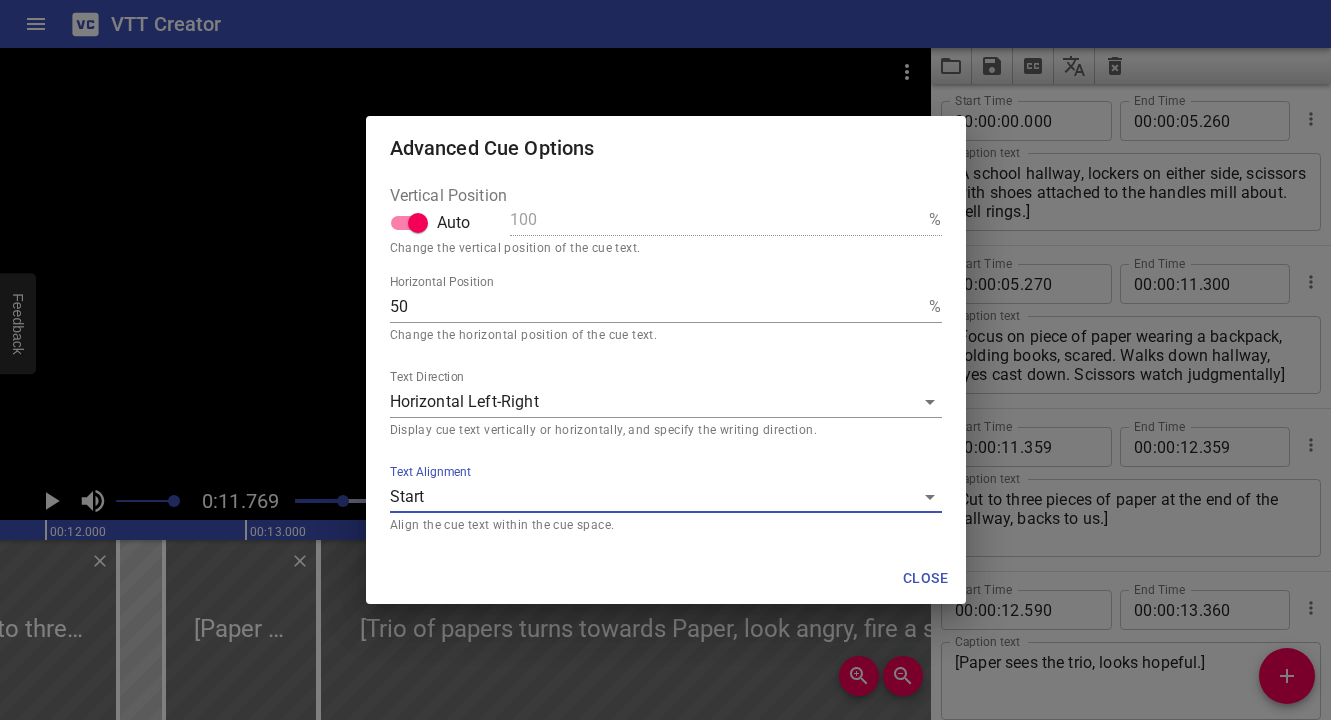 click on "Close" at bounding box center (926, 578) 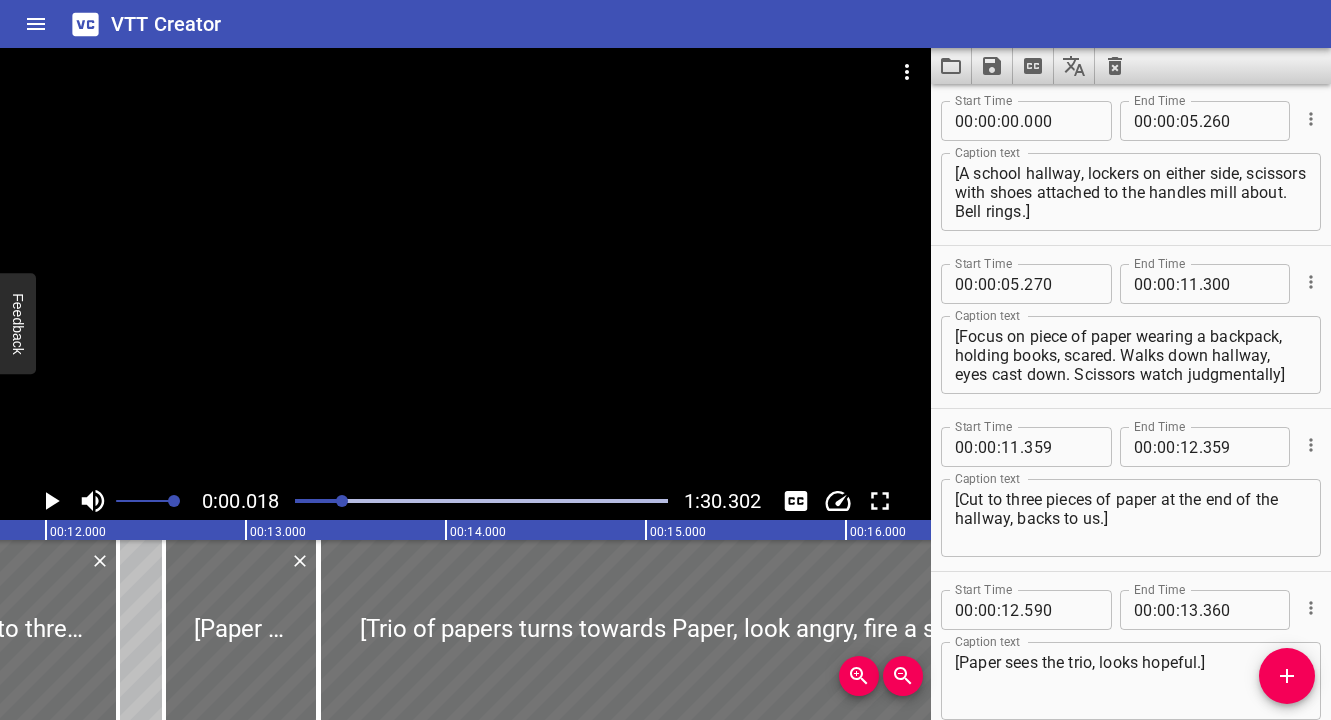 scroll, scrollTop: 0, scrollLeft: 2293, axis: horizontal 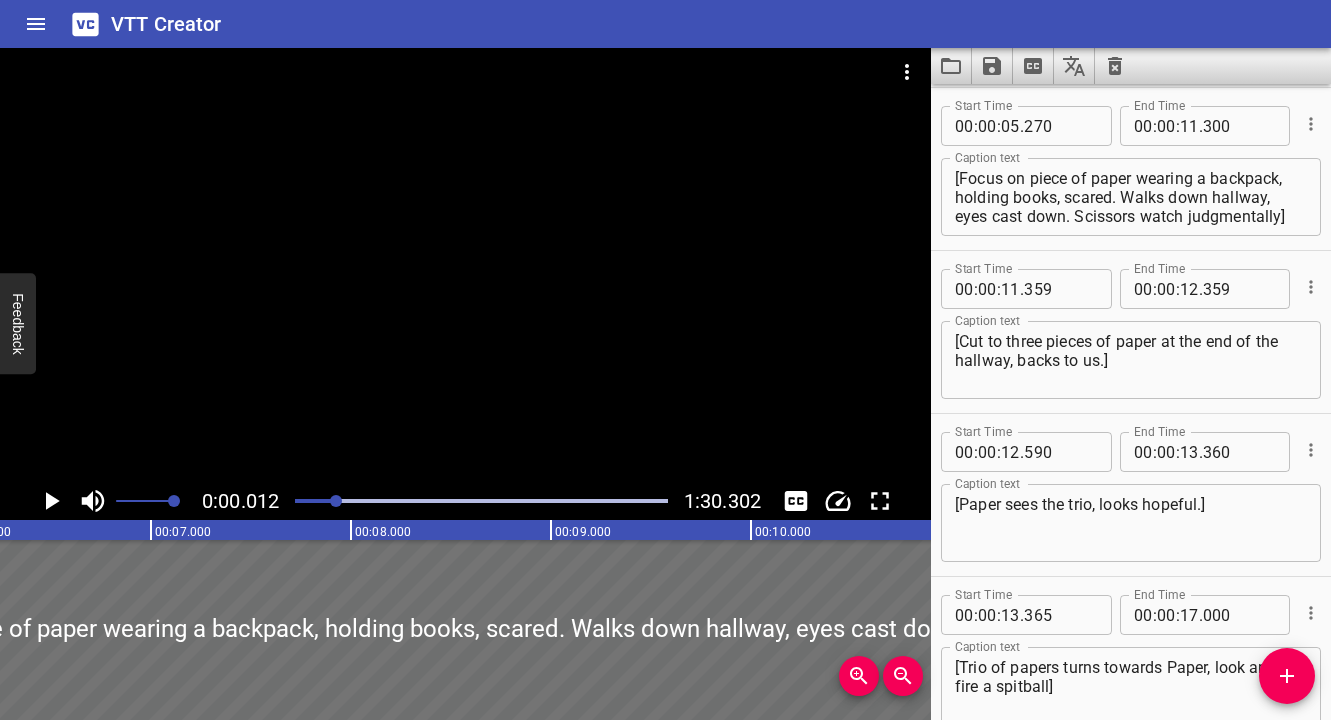 drag, startPoint x: 347, startPoint y: 498, endPoint x: 335, endPoint y: 498, distance: 12 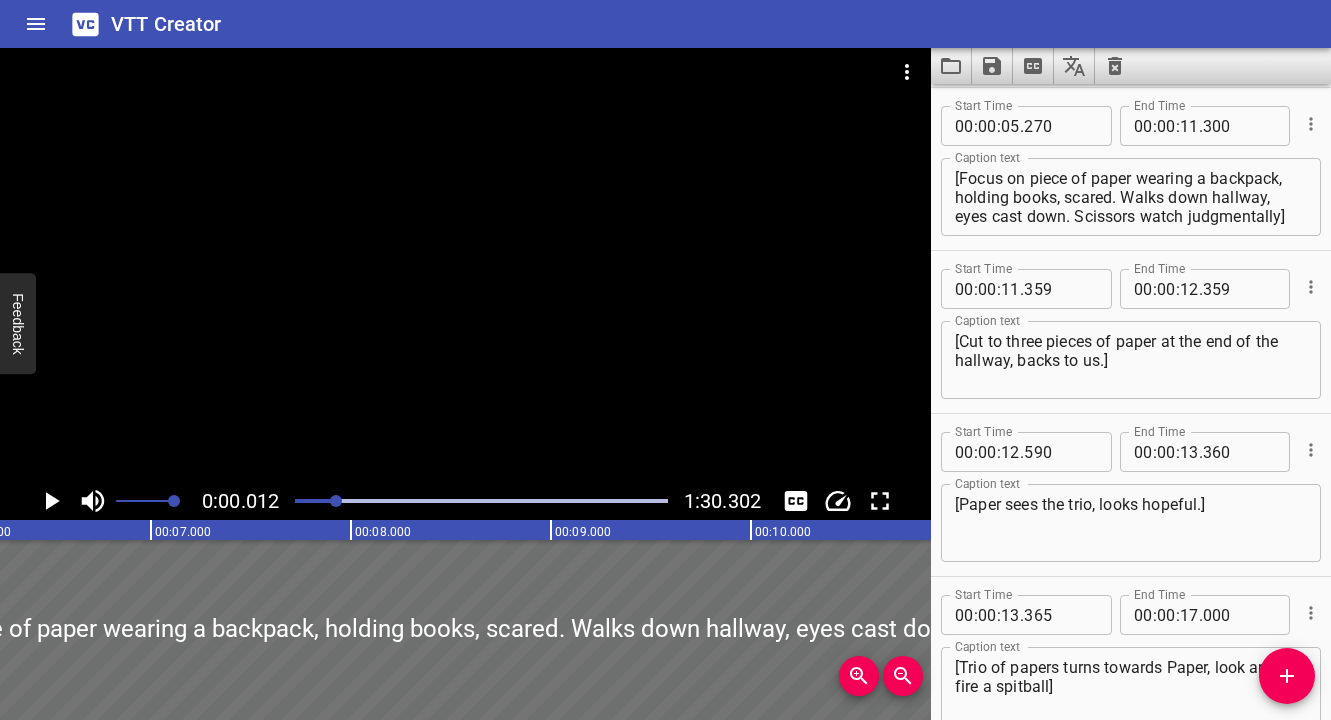 click at bounding box center (336, 501) 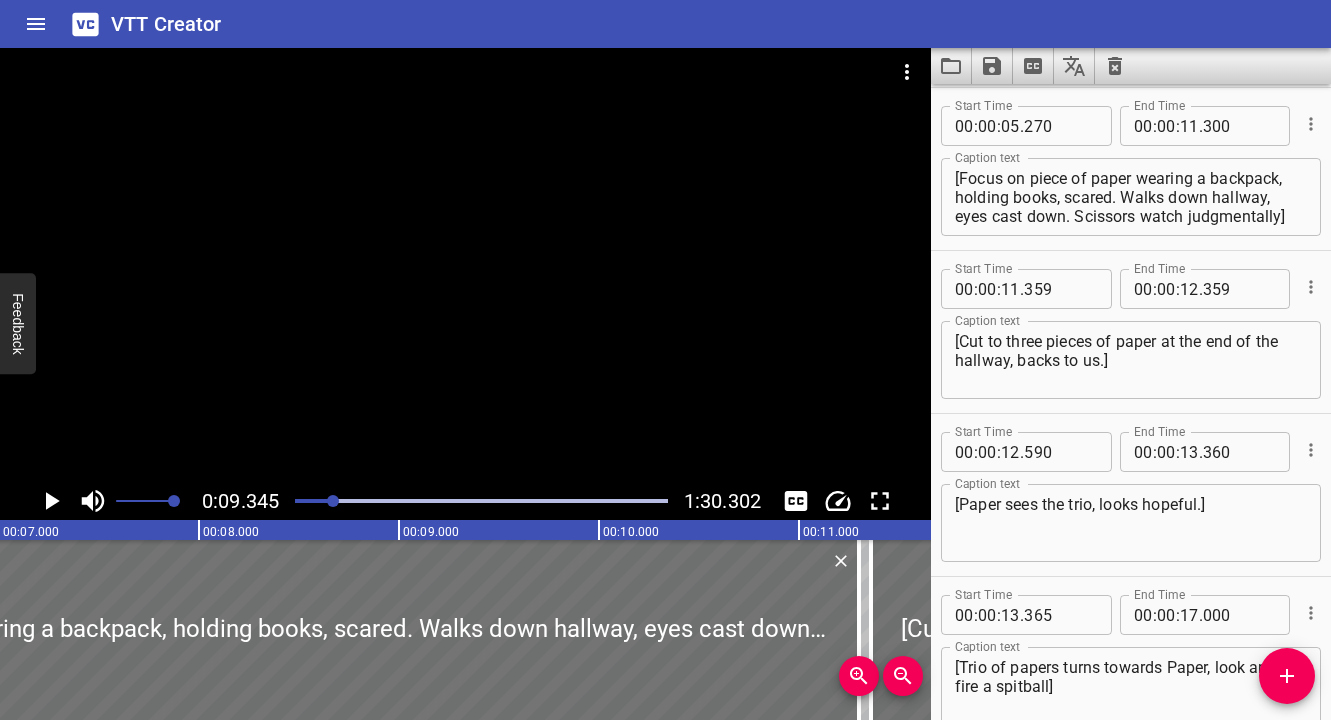 scroll, scrollTop: 0, scrollLeft: 1869, axis: horizontal 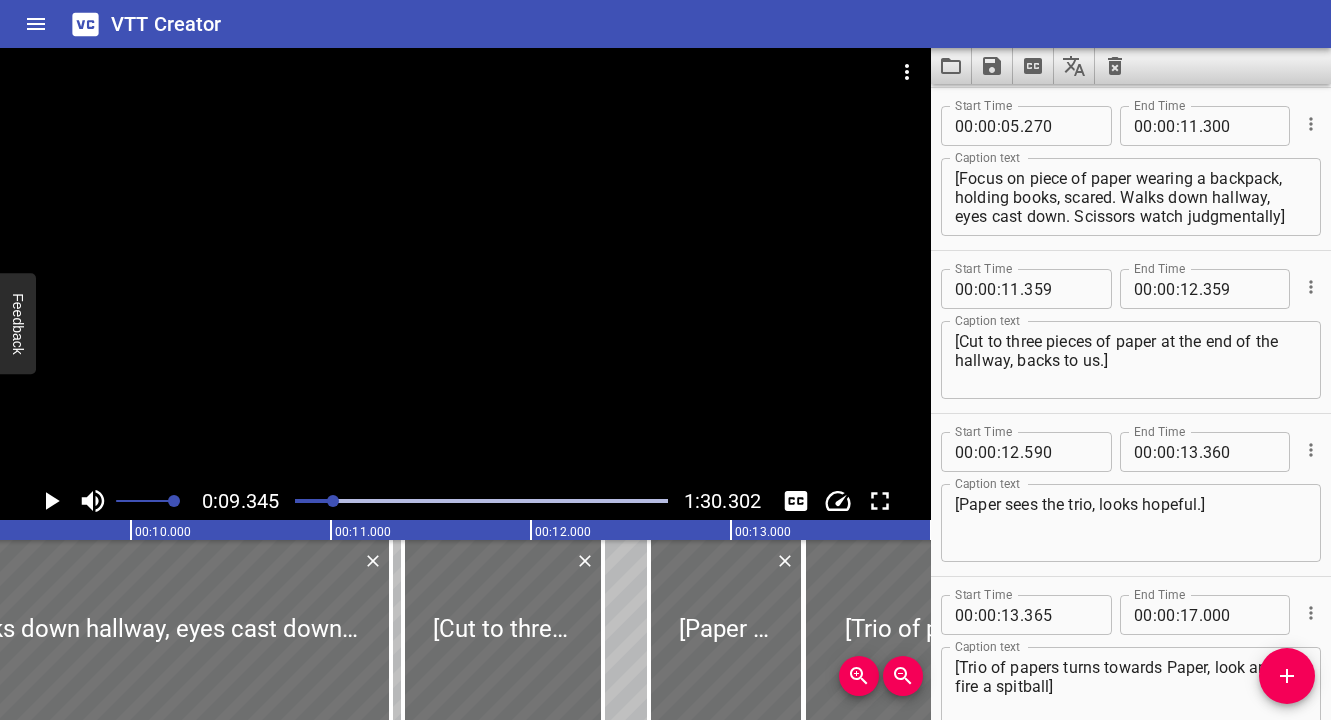 click 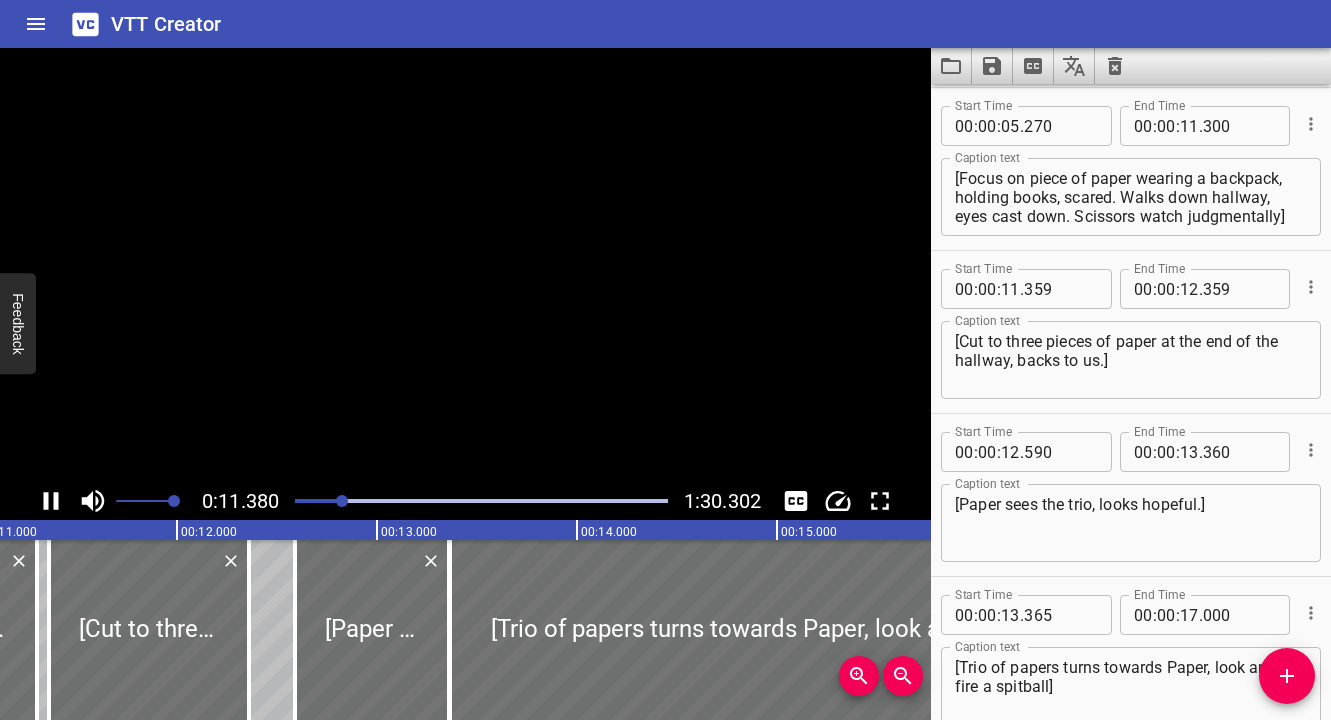scroll, scrollTop: 0, scrollLeft: 2248, axis: horizontal 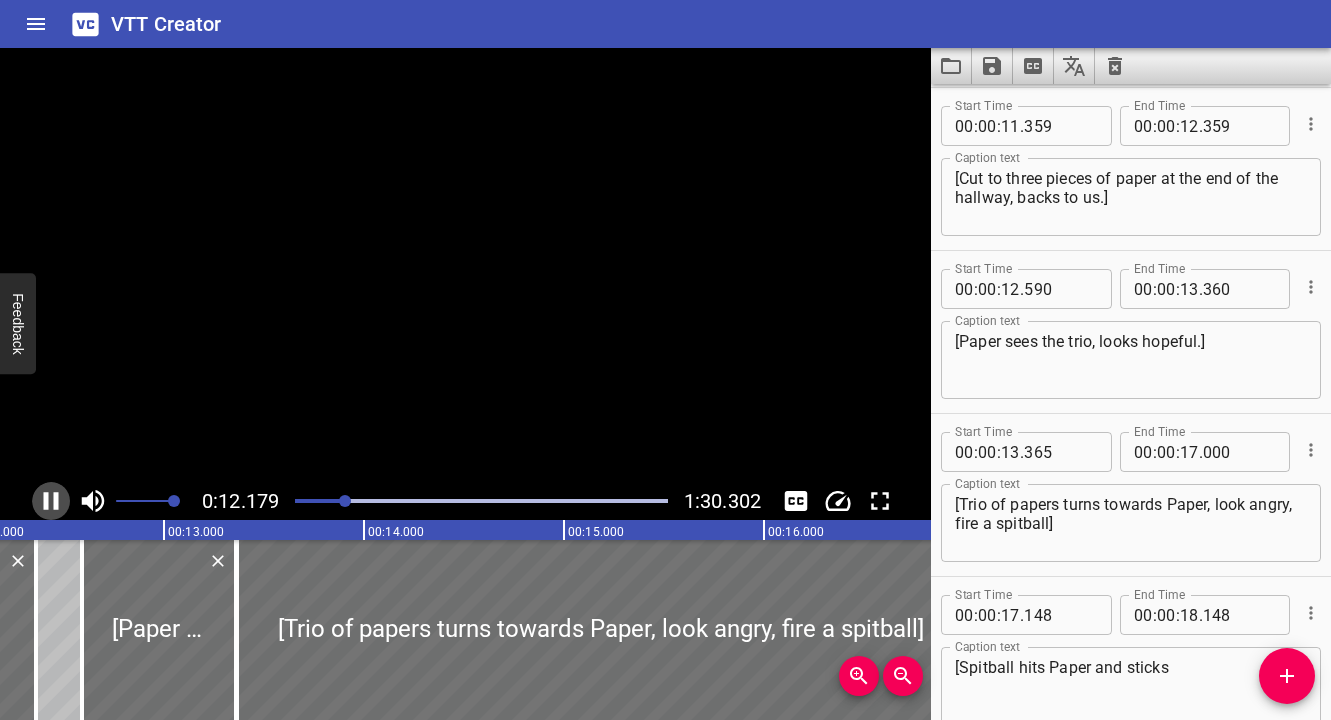 click 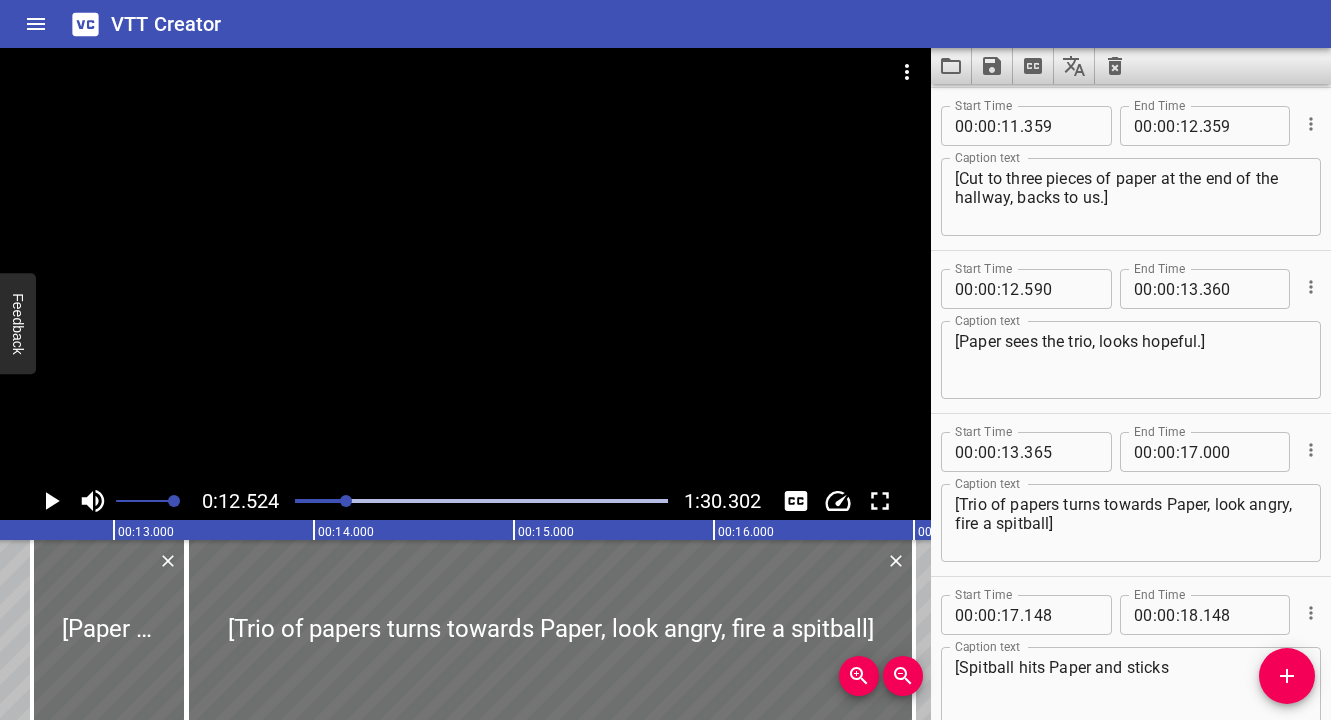 scroll, scrollTop: 0, scrollLeft: 2504, axis: horizontal 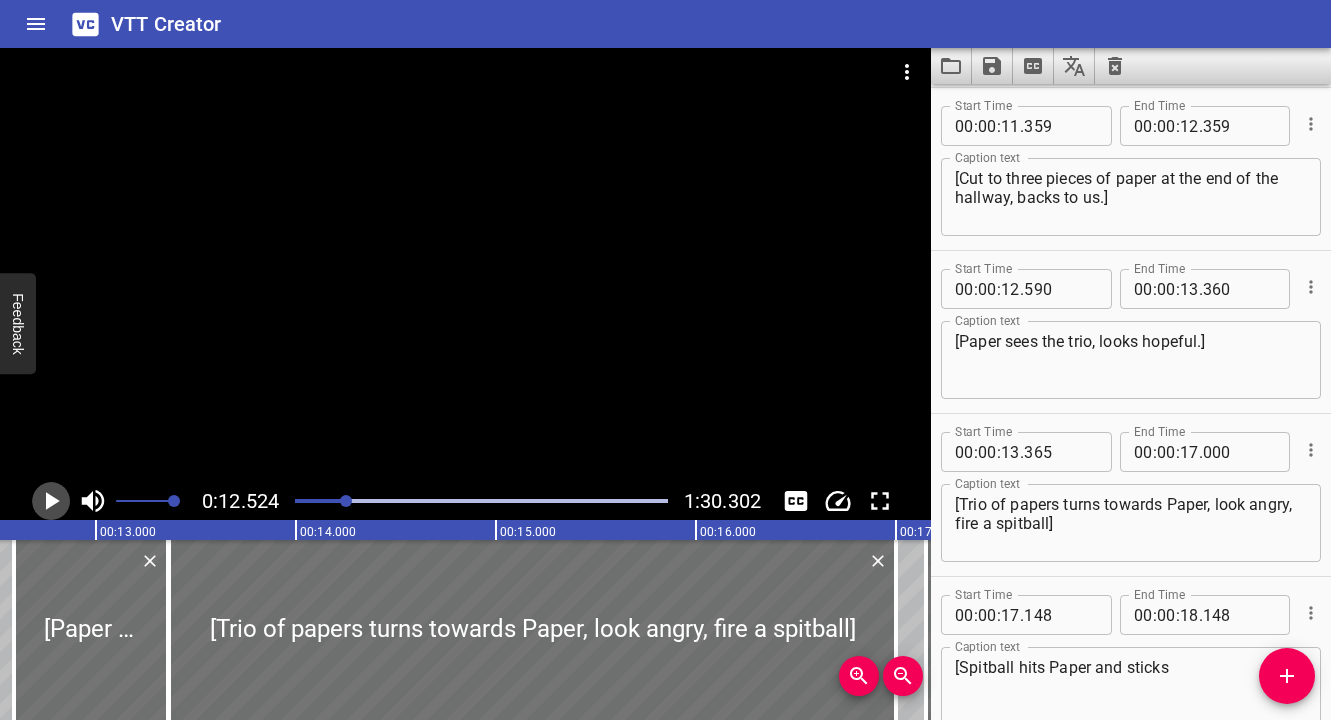 click 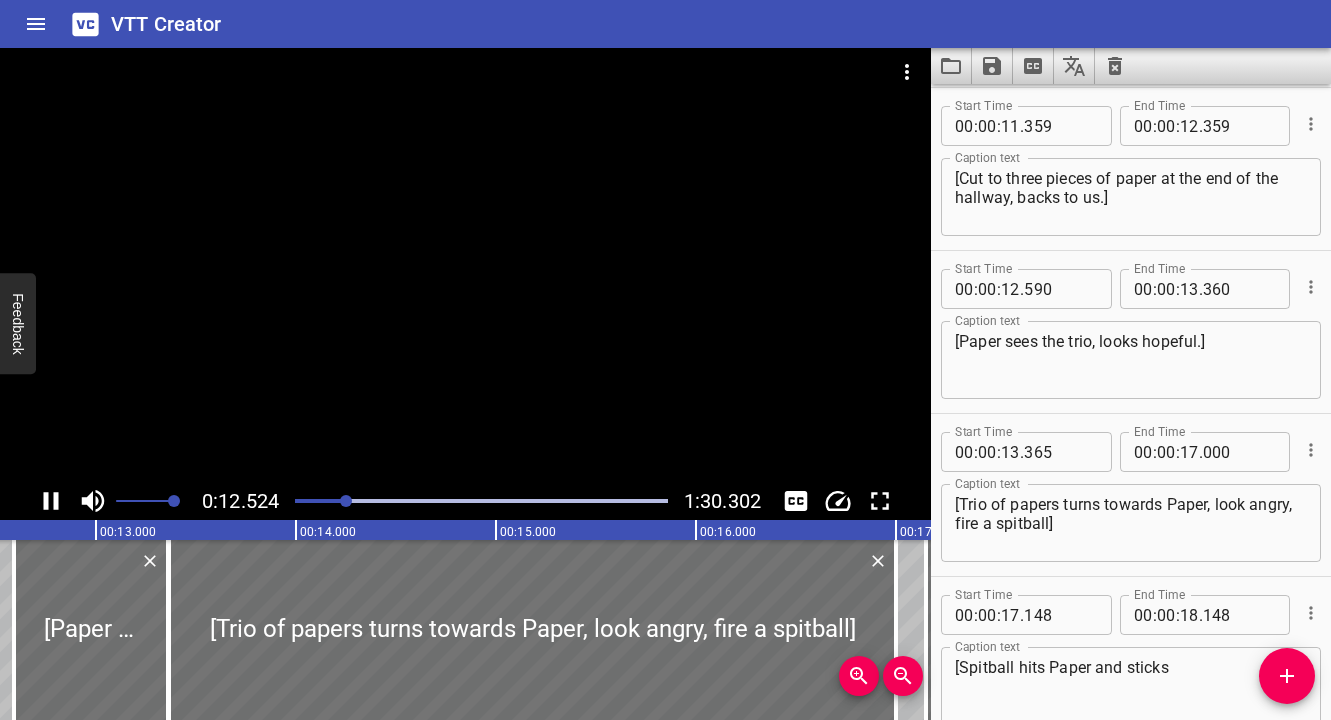 scroll, scrollTop: 0, scrollLeft: 2557, axis: horizontal 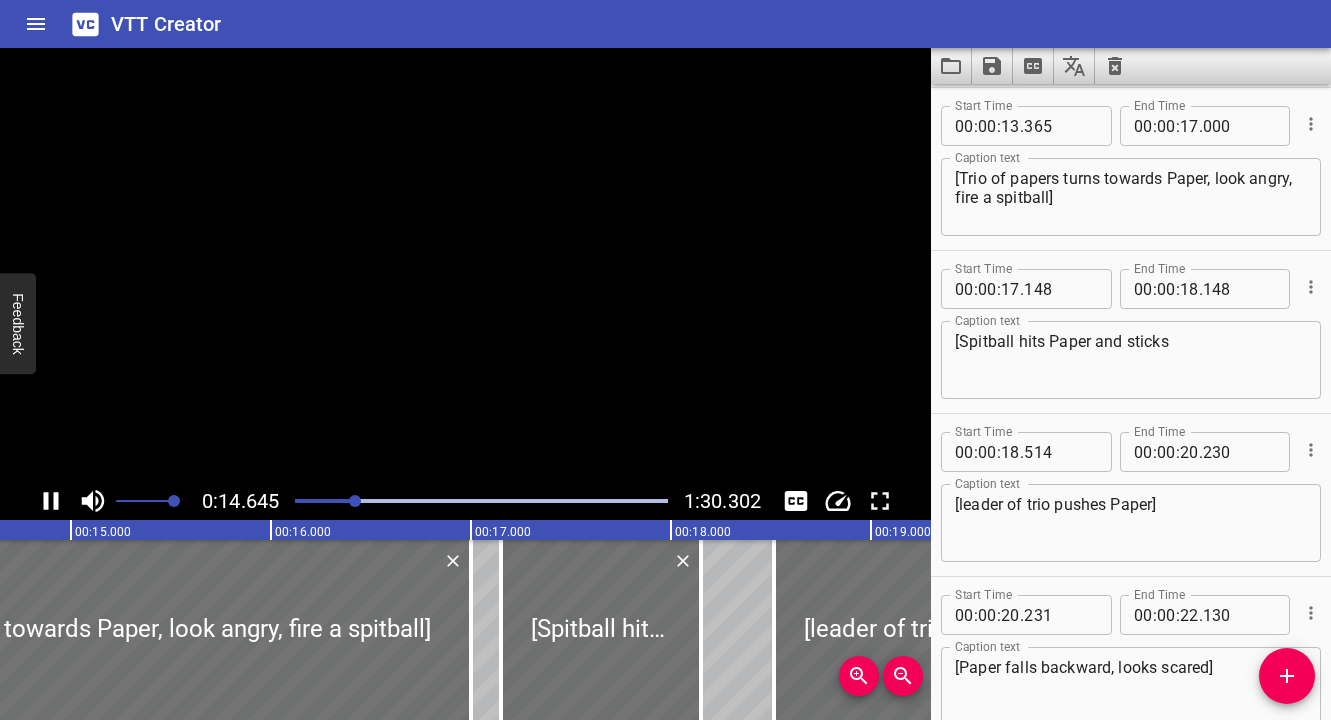 click 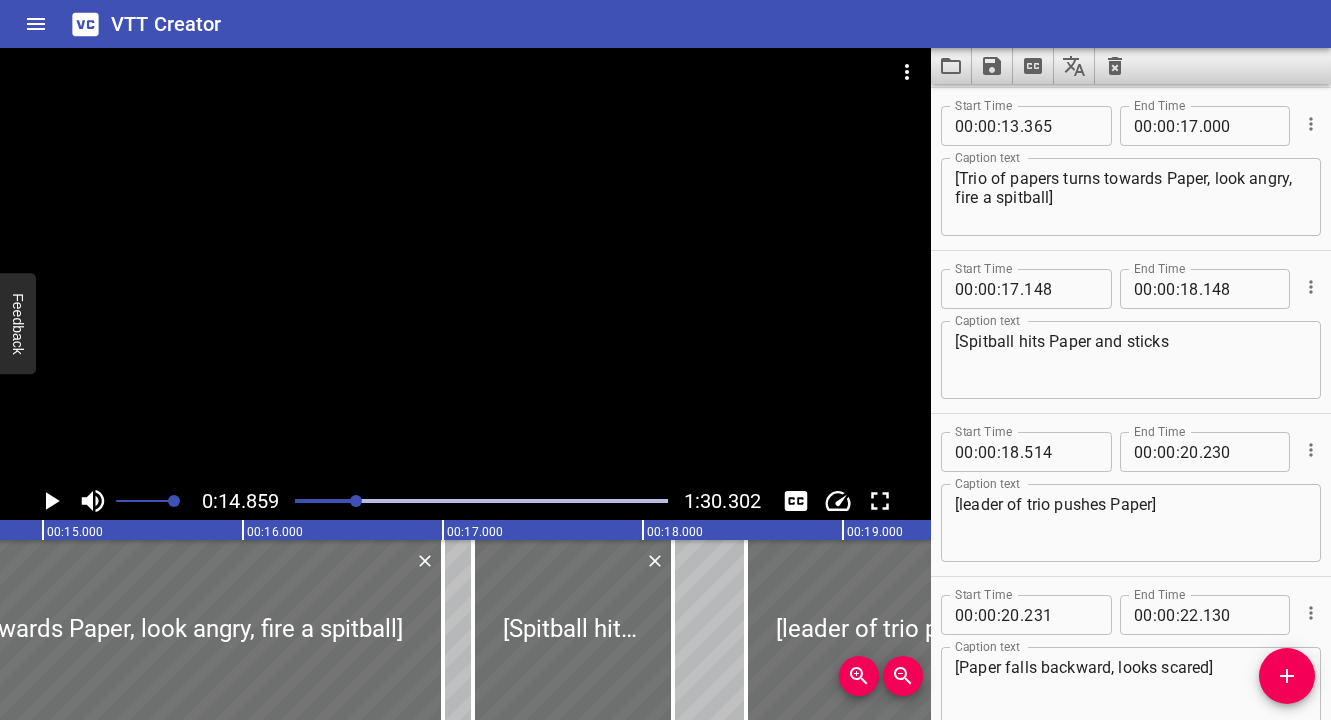 scroll, scrollTop: 0, scrollLeft: 2972, axis: horizontal 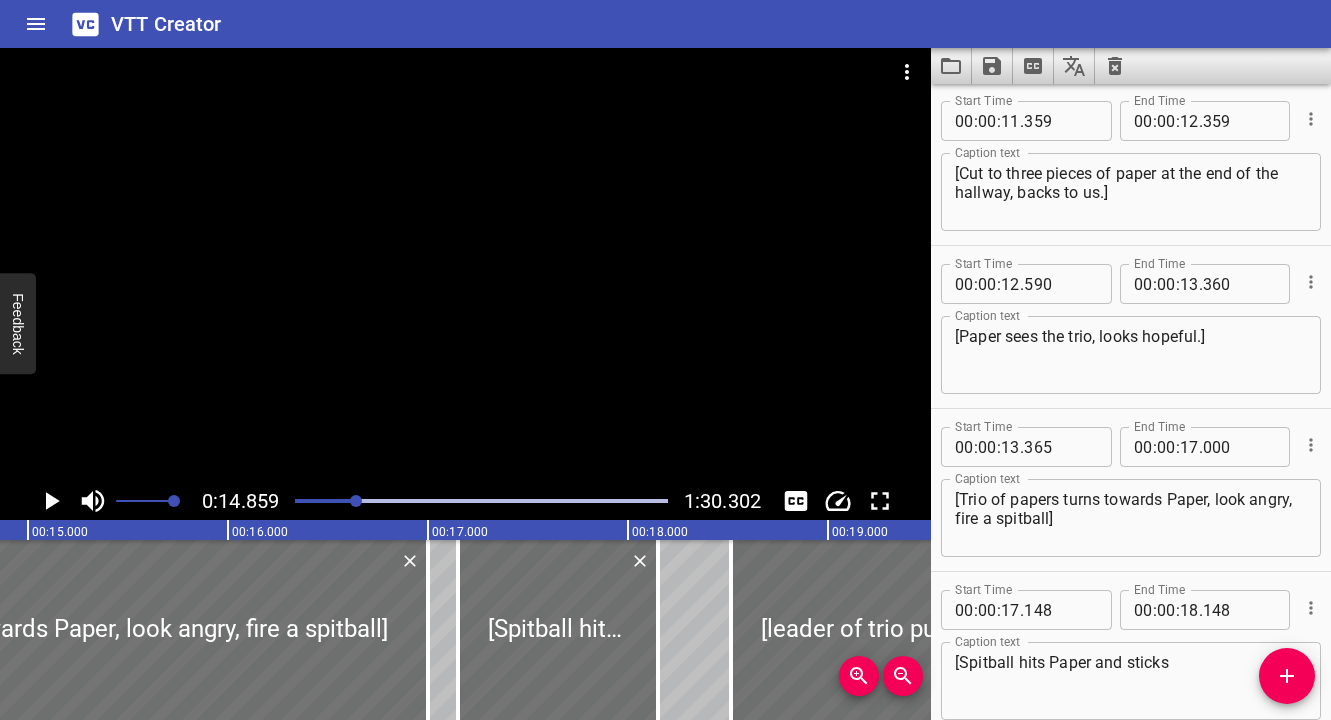 click on "[Cut to three pieces of paper at the end of the hallway, backs to us.]" at bounding box center [1131, 192] 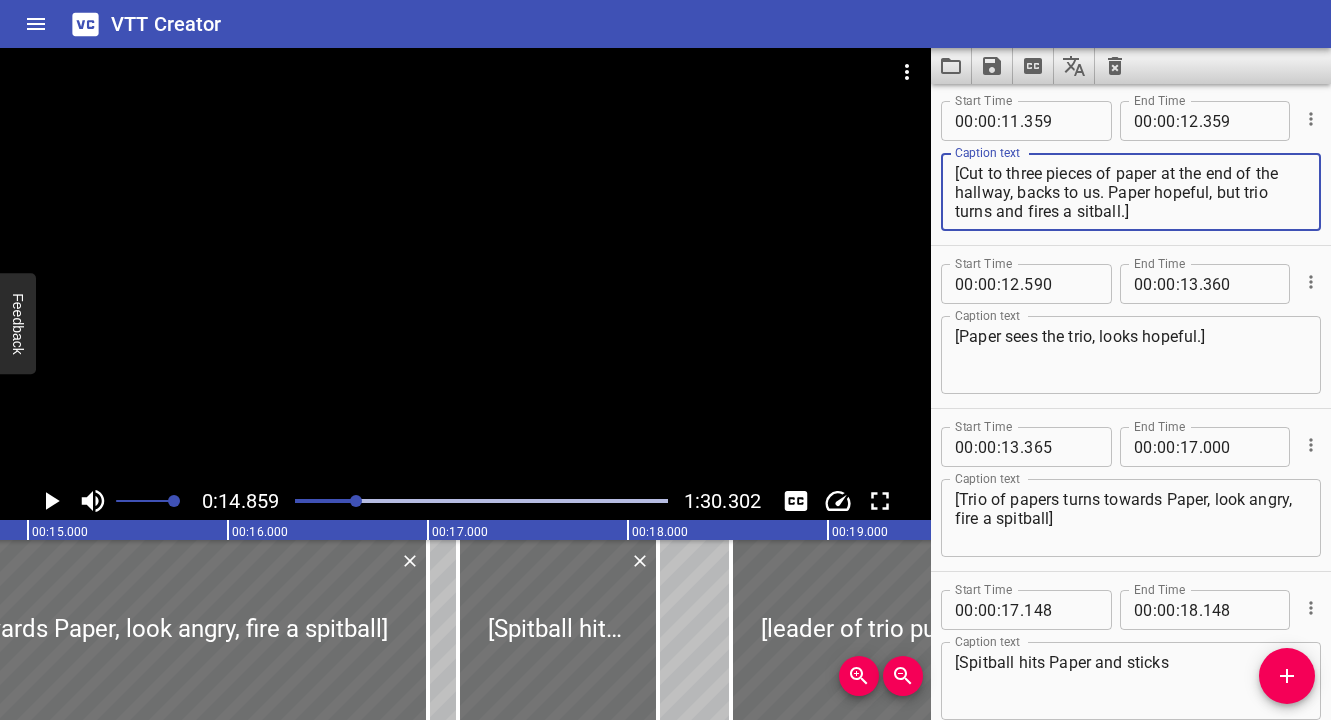 click on "[Cut to three pieces of paper at the end of the hallway, backs to us. Paper hopeful, but trio turns and fires a sitball.]" at bounding box center (1131, 192) 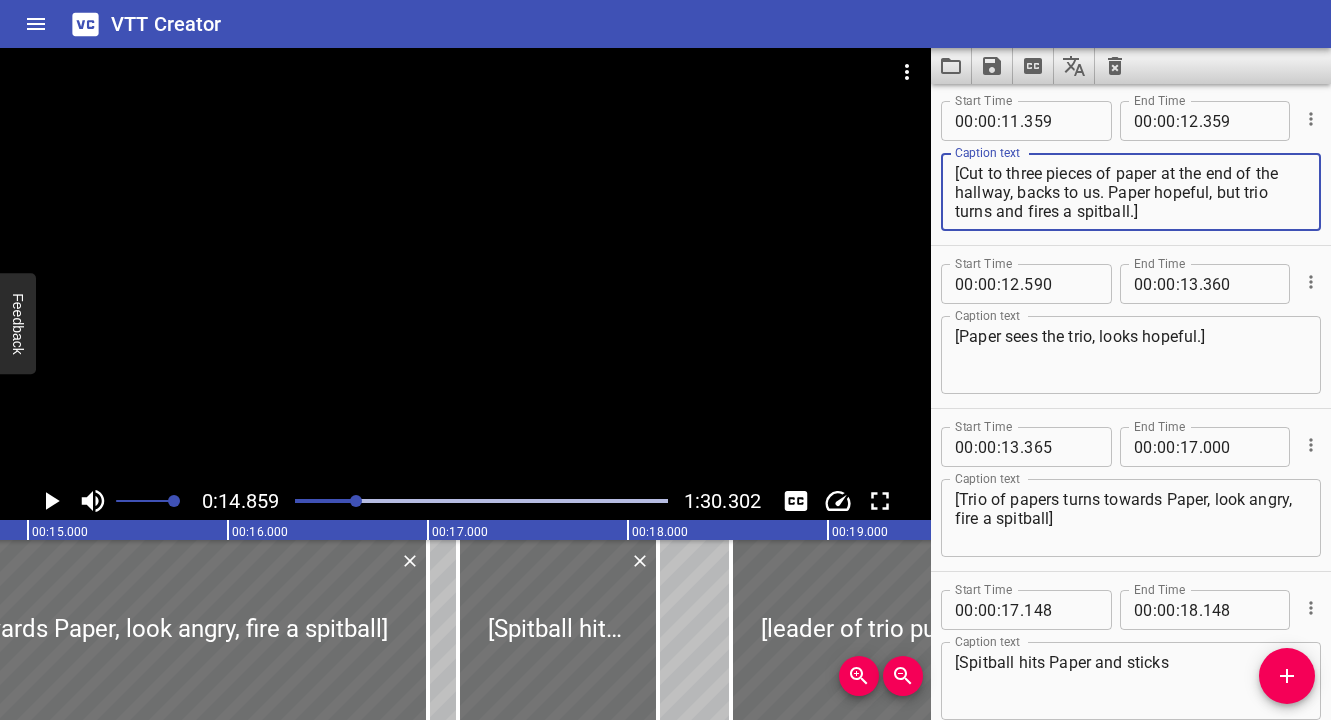type on "[Cut to three pieces of paper at the end of the hallway, backs to us. Paper hopeful, but trio turns and fires a spitball.]" 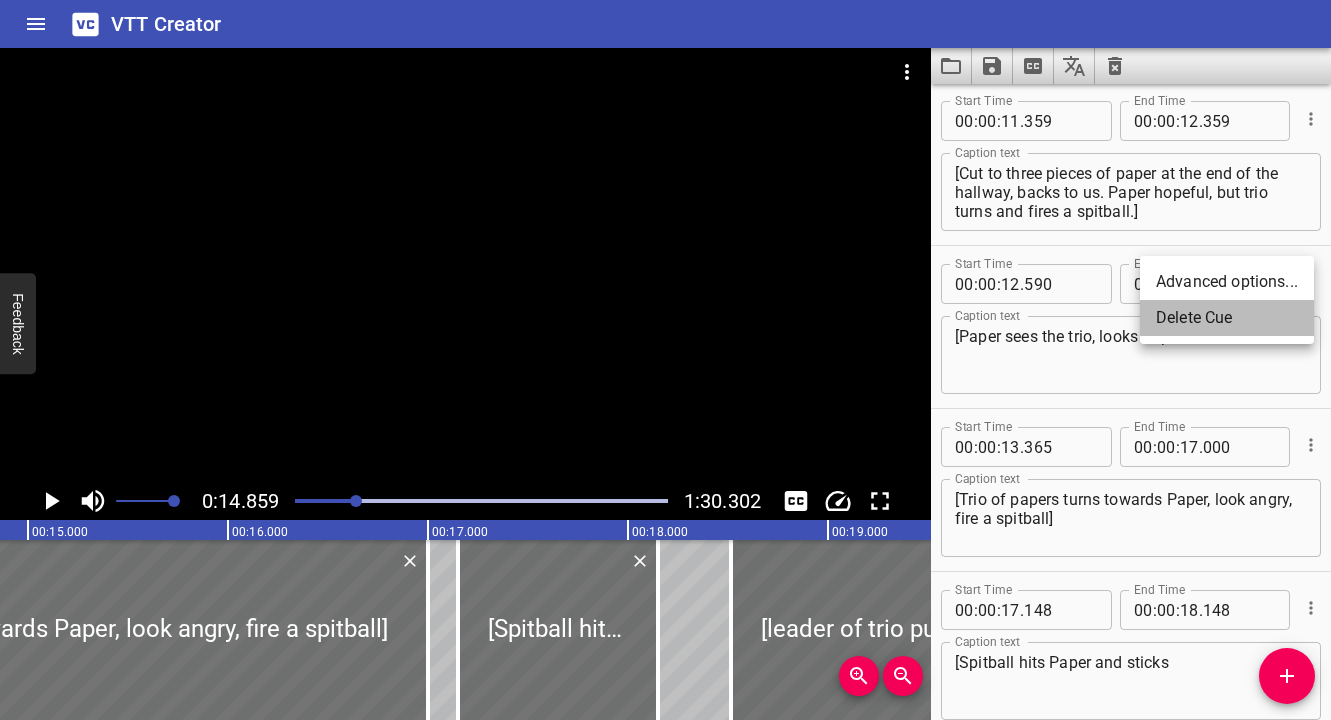 click on "Delete Cue" at bounding box center [1227, 318] 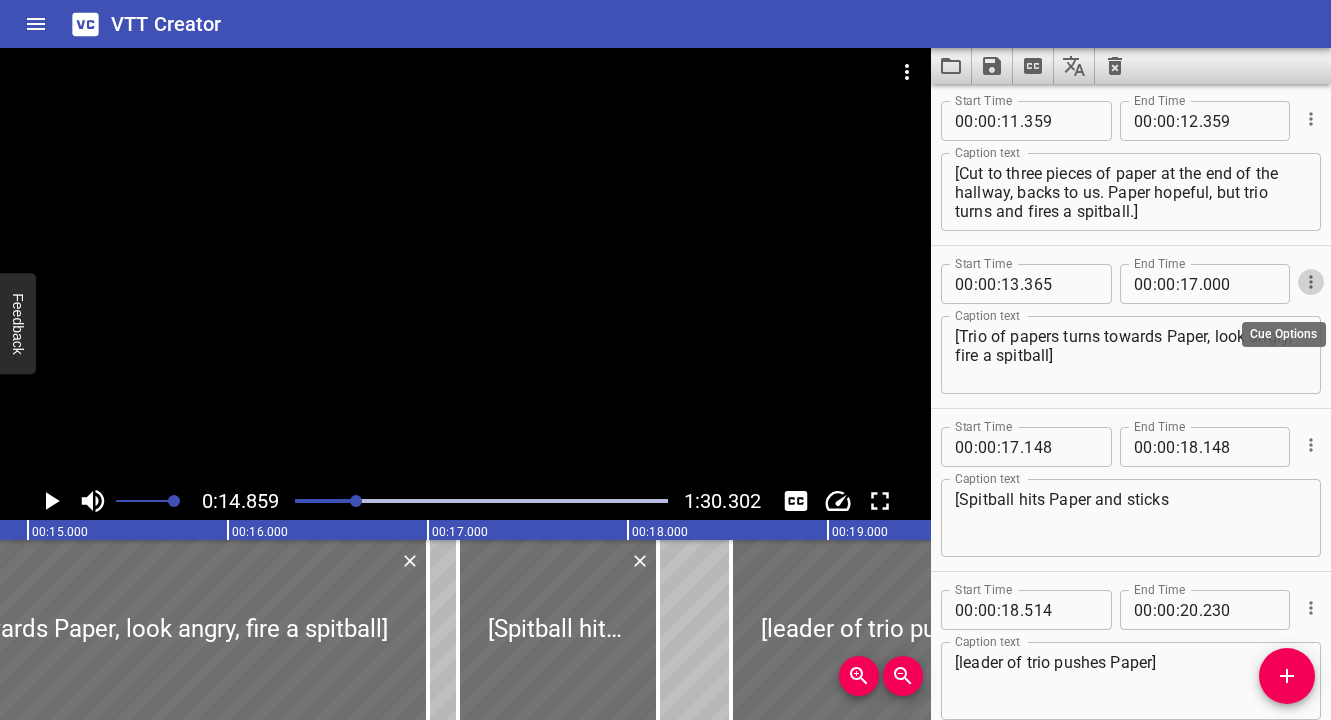 click 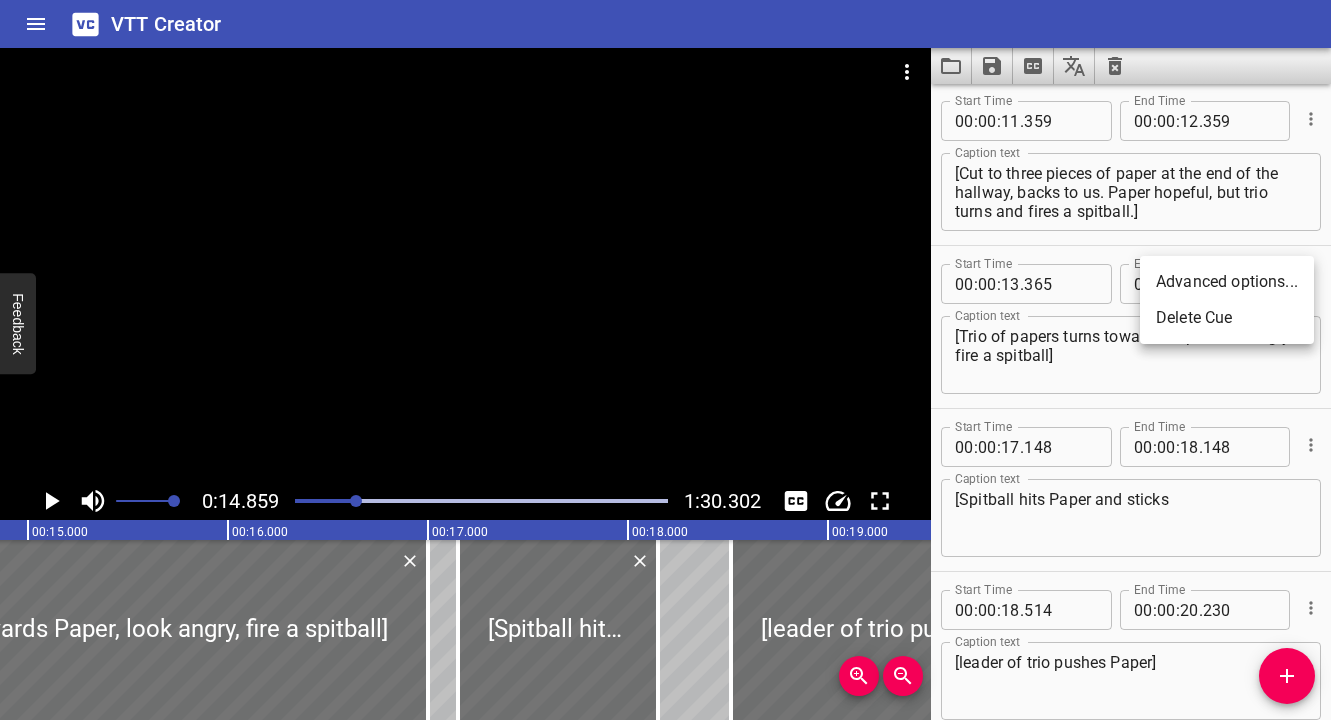 click on "Delete Cue" at bounding box center (1227, 318) 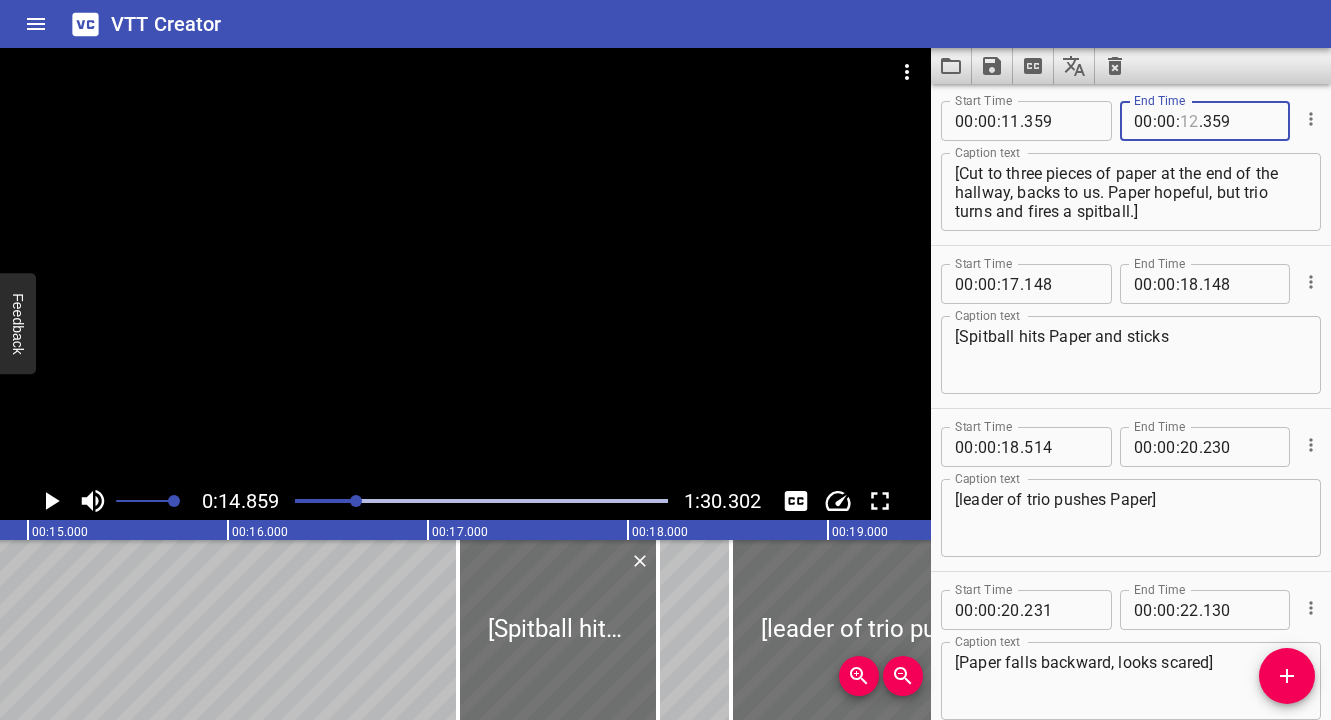 click at bounding box center (1189, 121) 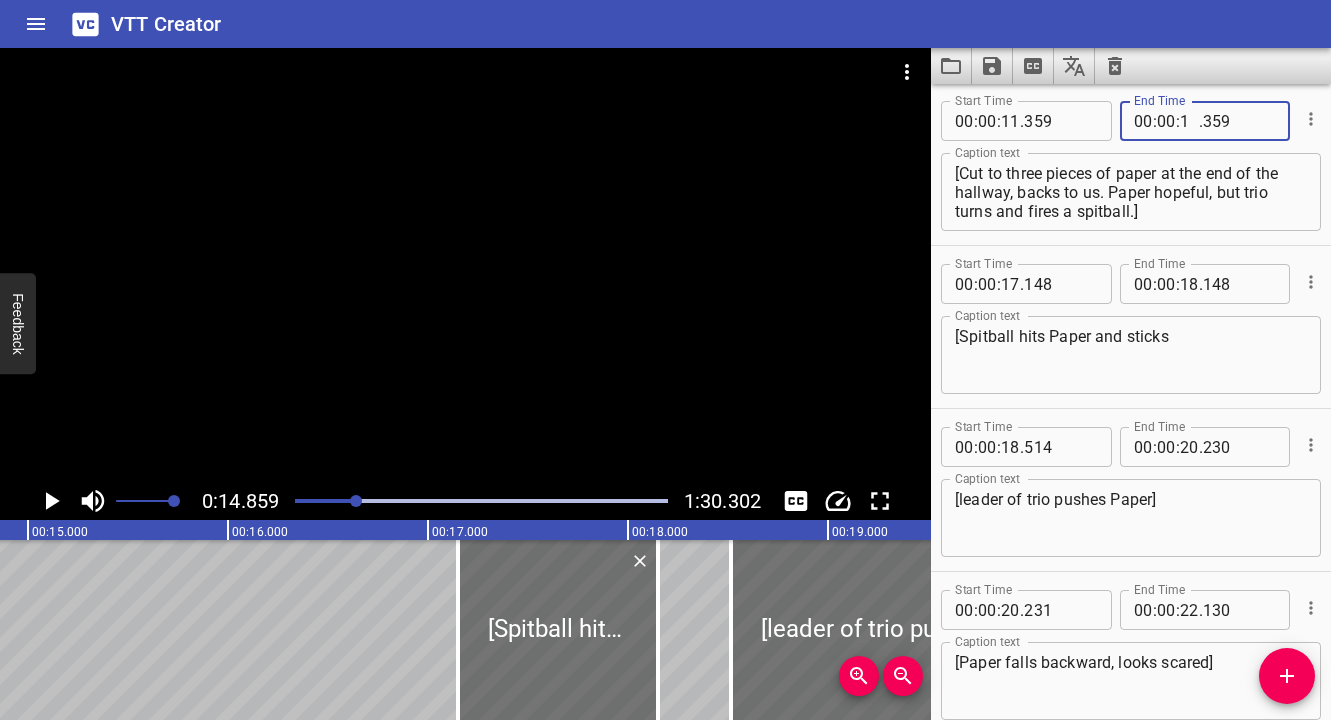 type on "17" 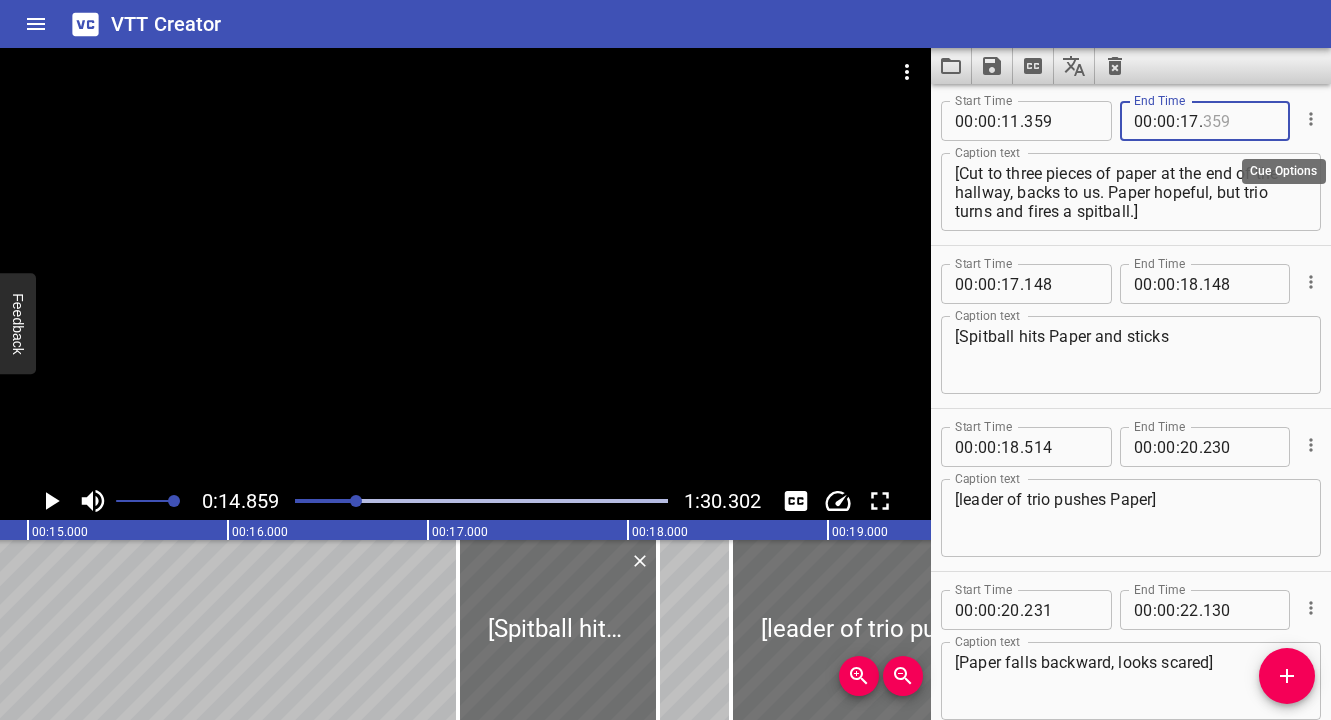 type on "359" 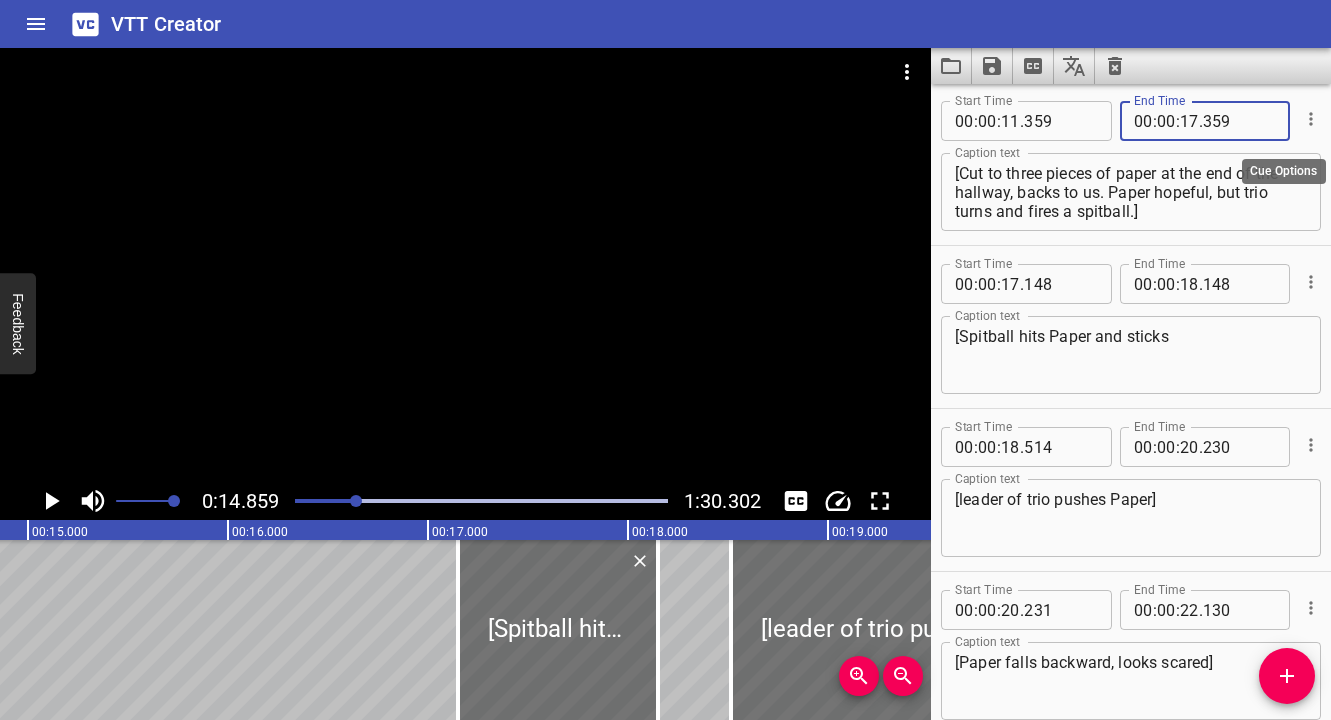click 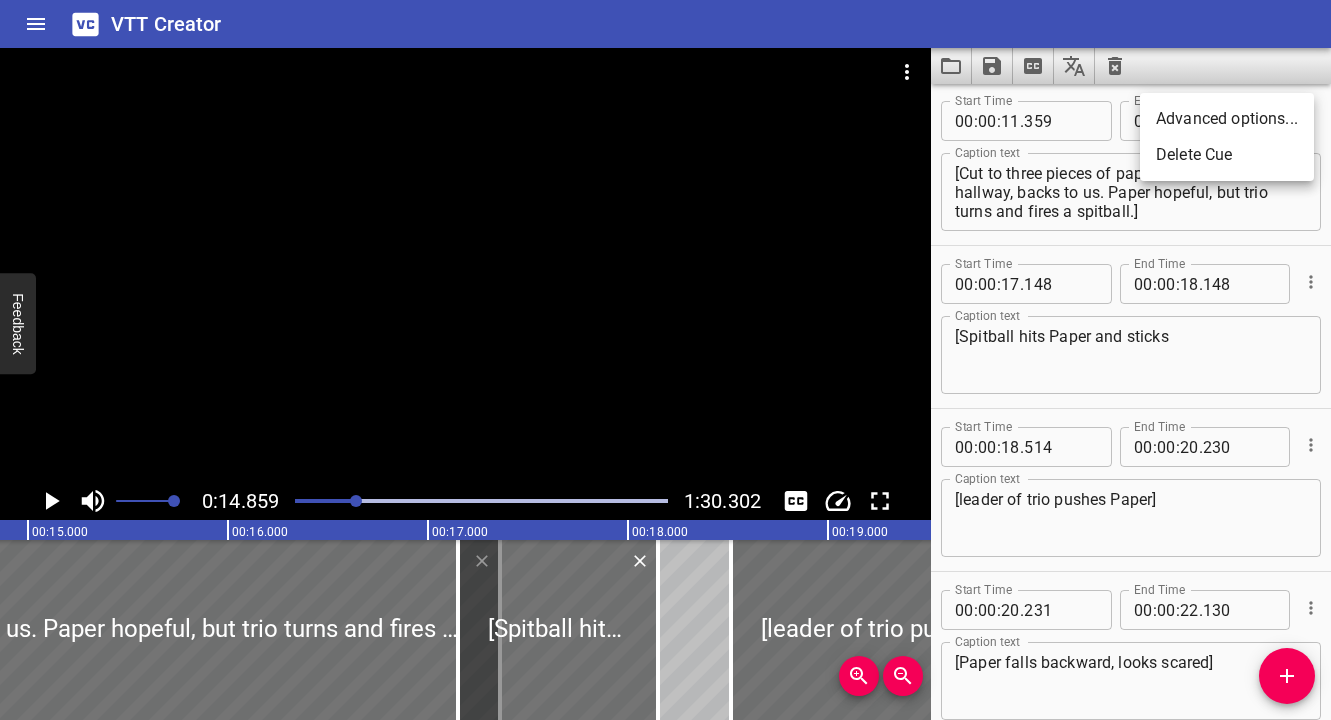 click on "Advanced options..." at bounding box center (1227, 119) 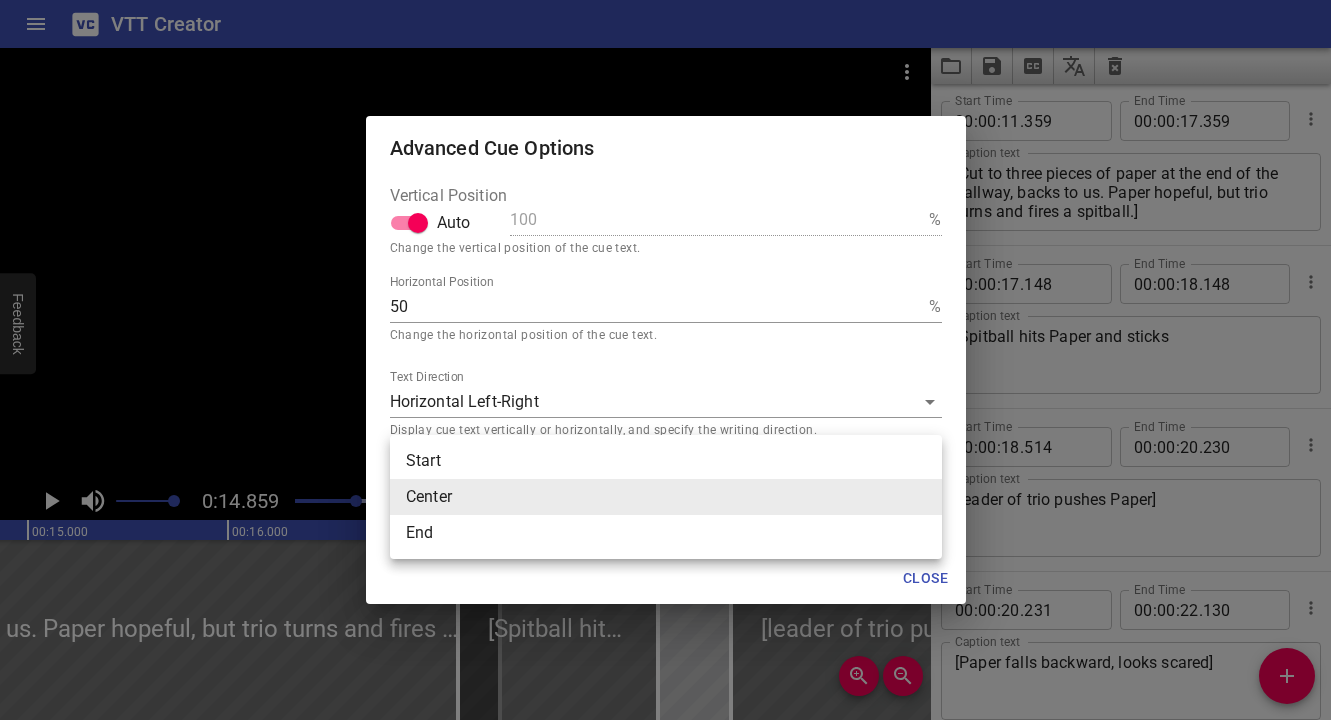 click on "VTT Creator Caption Editor Batch Transcribe Login Sign Up Privacy Contact 0:14.859 1:30.302 00:00.000 00:01.000 00:02.000 00:03.000 00:04.000 00:05.000 00:06.000 00:07.000 00:08.000 00:09.000 00:10.000 00:11.000 00:12.000 00:13.000 00:14.000 00:15.000 00:16.000 00:17.000 00:18.000 00:19.000 00:20.000 00:21.000 00:22.000 00:23.000 00:24.000 00:25.000 00:25.000 00:26.000 00:27.000 00:28.000 00:29.000 00:30.000 00:31.000 00:32.000 00:33.000 00:34.000 00:35.000 00:36.000 00:37.000 00:38.000 00:39.000 00:40.000 00:41.000 00:42.000 00:43.000 00:44.000 00:45.000 00:46.000 00:47.000 00:48.000 00:49.000 00:50.000 00:50.000 00:51.000 00:52.000 00:53.000 00:54.000 00:55.000 00:56.000 00:57.000 00:58.000 00:59.000 01:00.000 01:01.000 01:02.000 01:03.000 01:04.000 01:05.000 01:06.000 01:07.000 01:08.000 01:09.000 01:10.000 01:11.000 01:12.000 01:13.000 01:14.000 01:15.000 01:15.000 01:16.000 01:17.000 01:18.000 01:19.000 01:20.000 01:21.000 01:22.000 01:23.000 01:24.000 01:25.000 01:26.000 01:27.000 01:28.000 01:29.000 00" at bounding box center (665, 360) 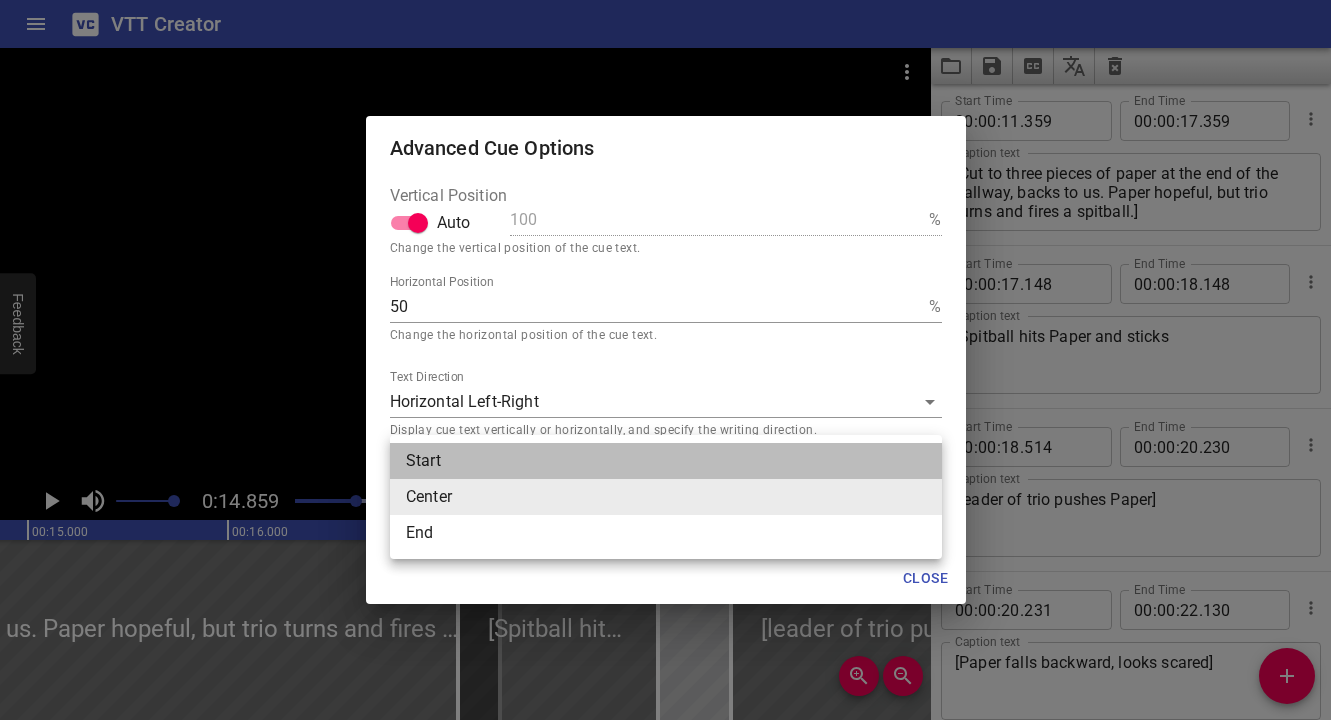 click on "Start" at bounding box center [666, 461] 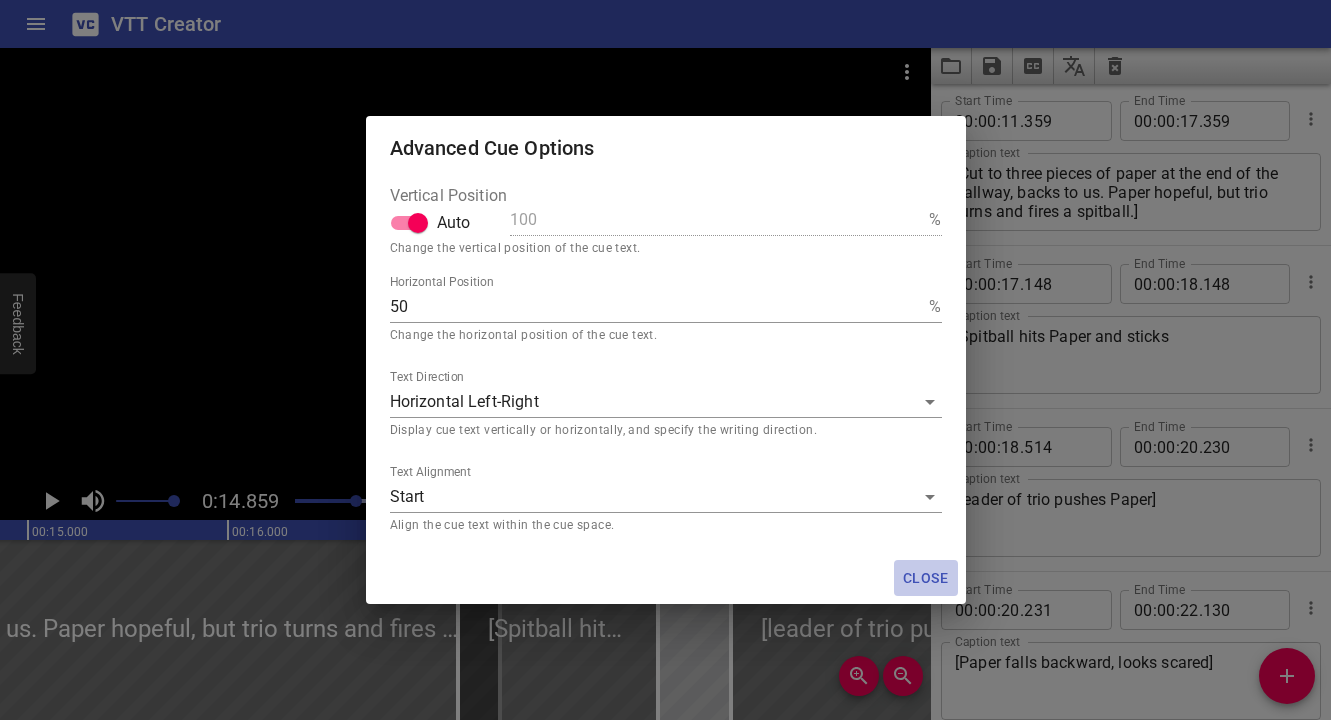 click on "Close" at bounding box center [926, 578] 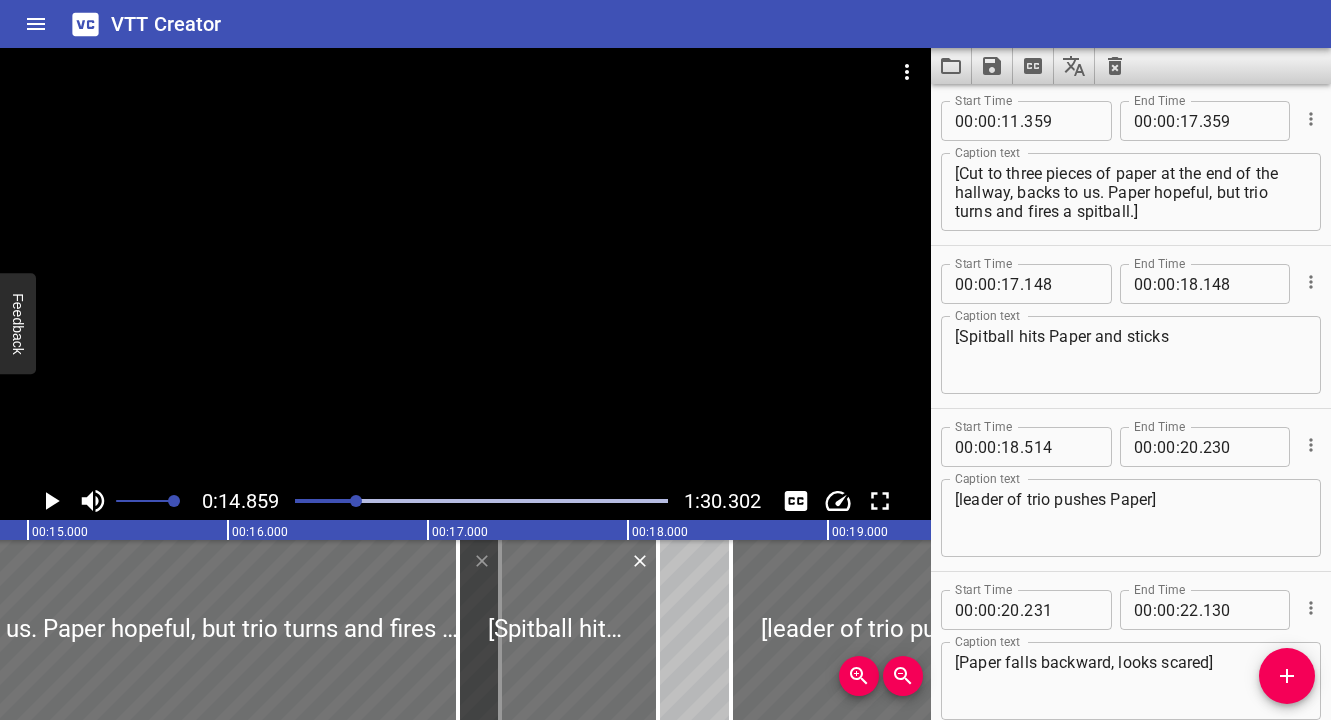 click at bounding box center (481, 501) 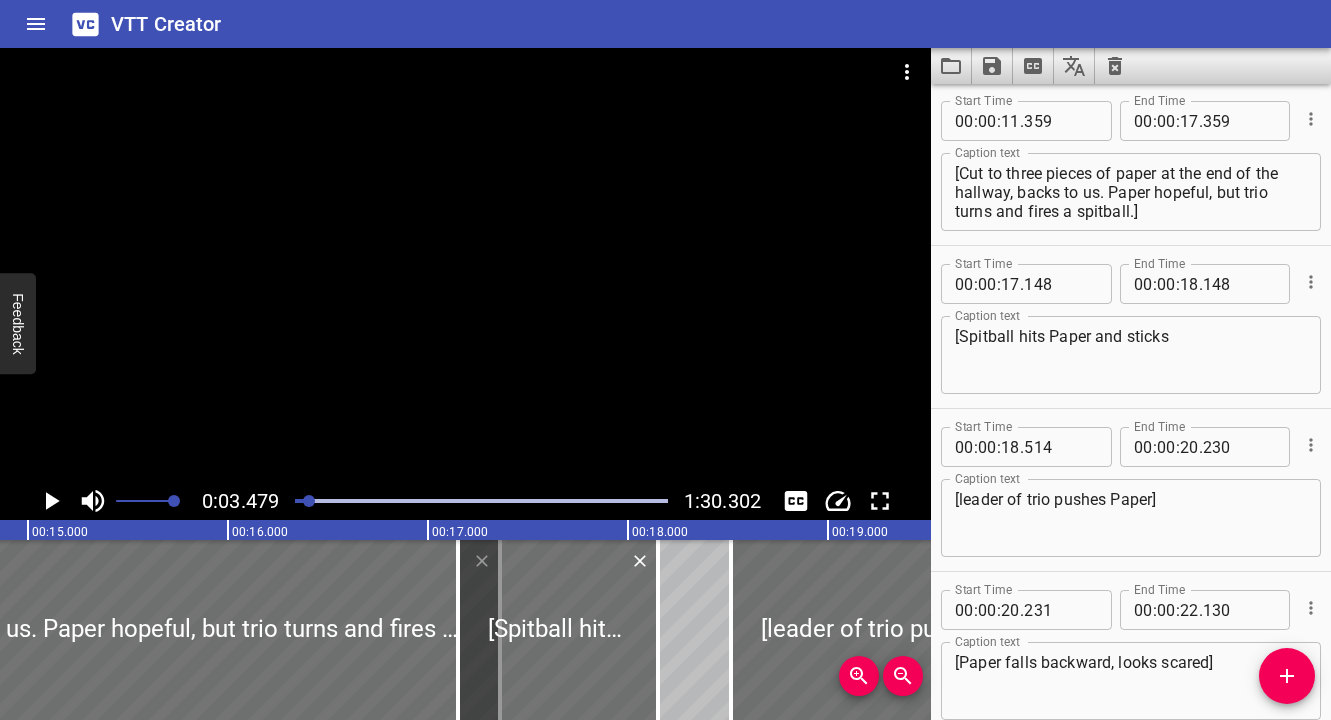 scroll, scrollTop: 0, scrollLeft: 2707, axis: horizontal 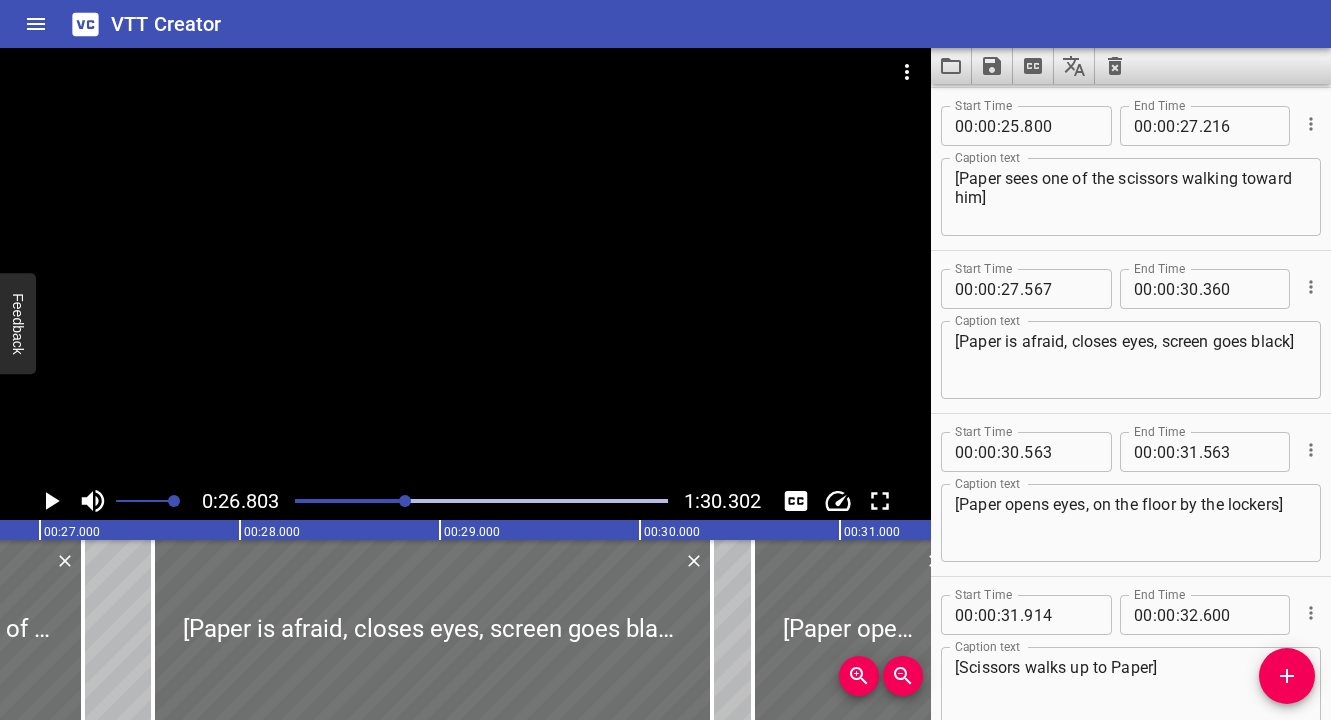 click at bounding box center [219, 501] 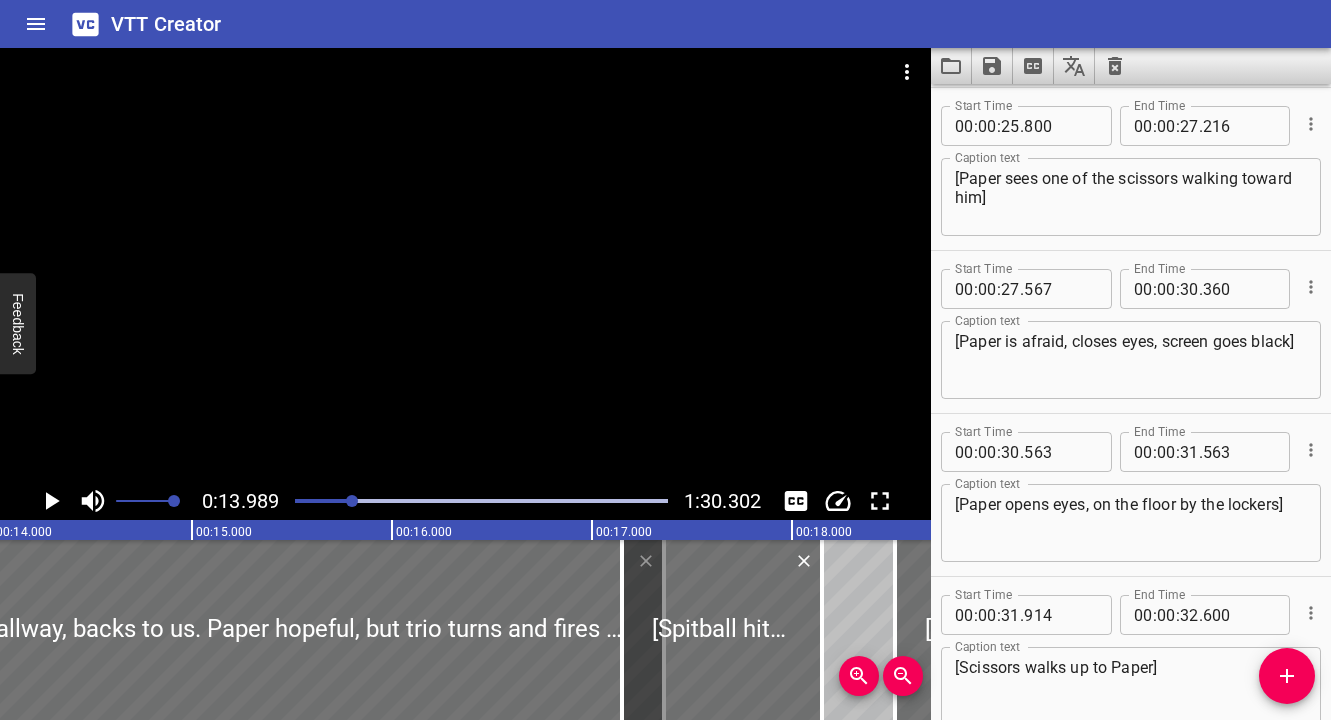 scroll, scrollTop: 0, scrollLeft: 2797, axis: horizontal 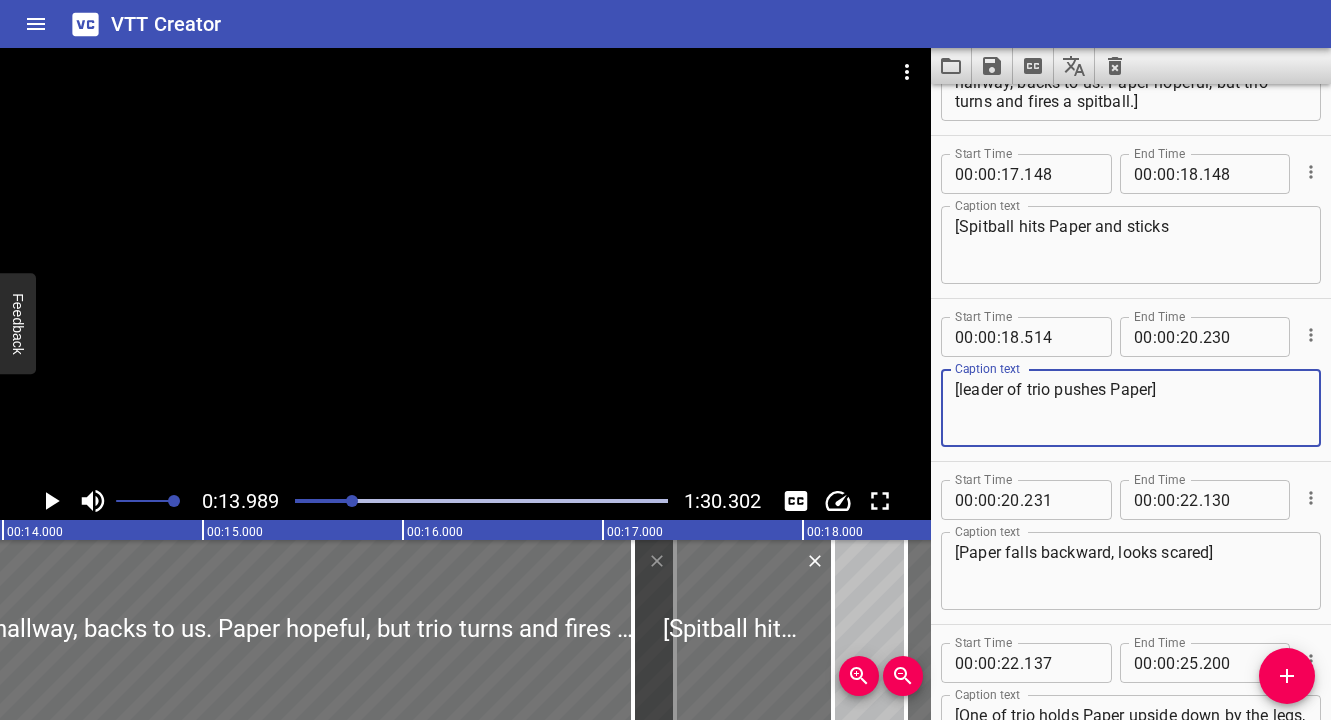 drag, startPoint x: 1183, startPoint y: 392, endPoint x: 948, endPoint y: 394, distance: 235.00851 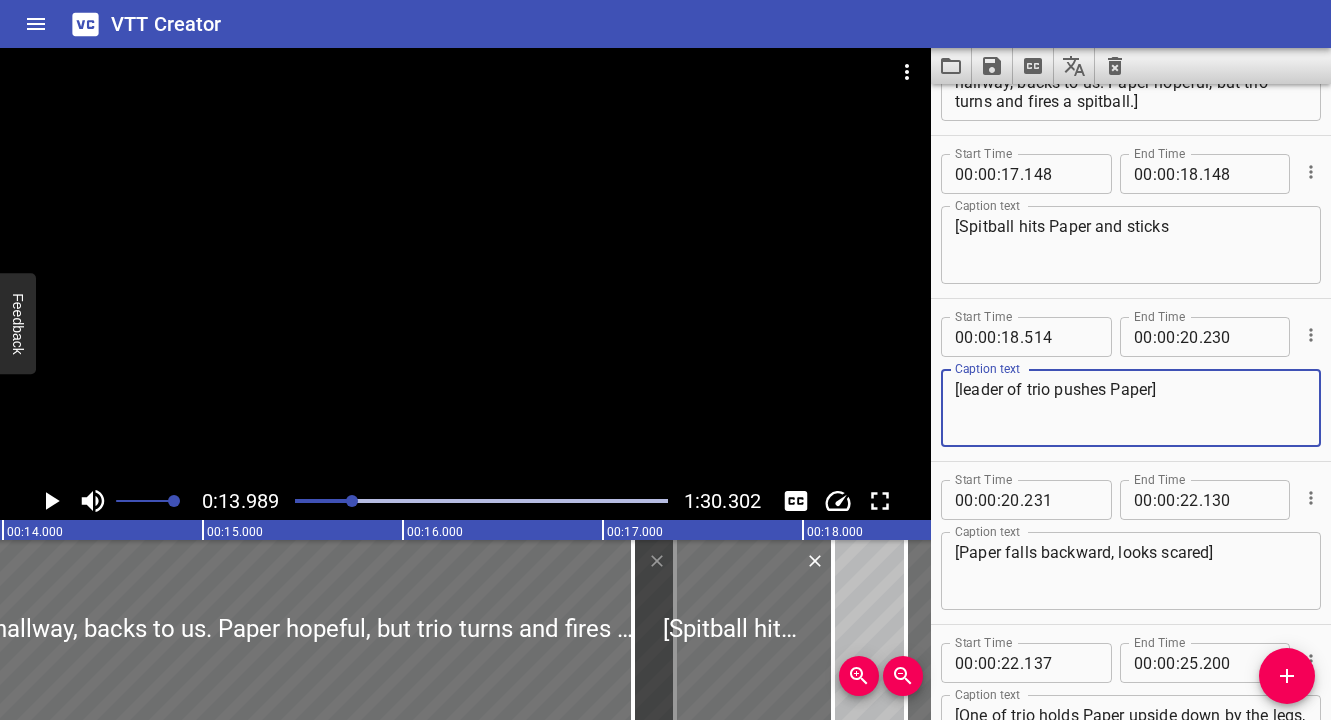 click on "[leader of trio pushes Paper] Caption text" at bounding box center (1131, 408) 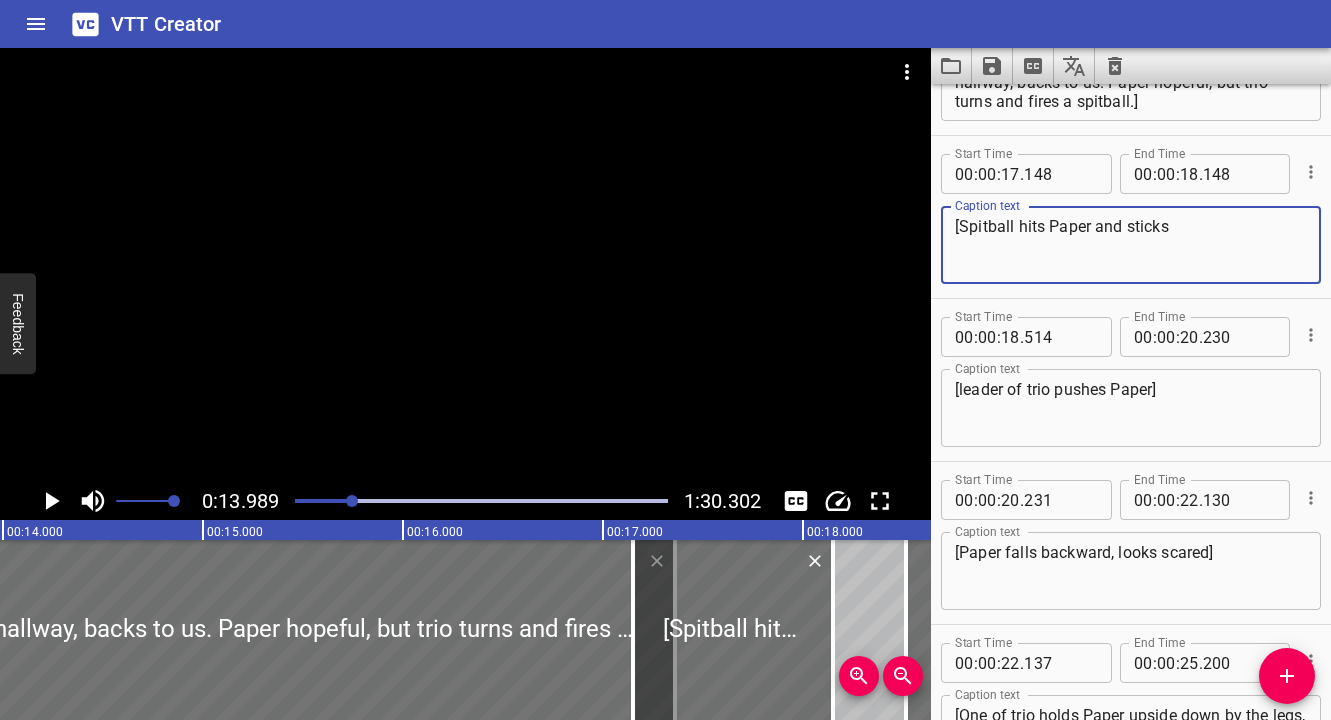 drag, startPoint x: 1177, startPoint y: 230, endPoint x: 1090, endPoint y: 234, distance: 87.0919 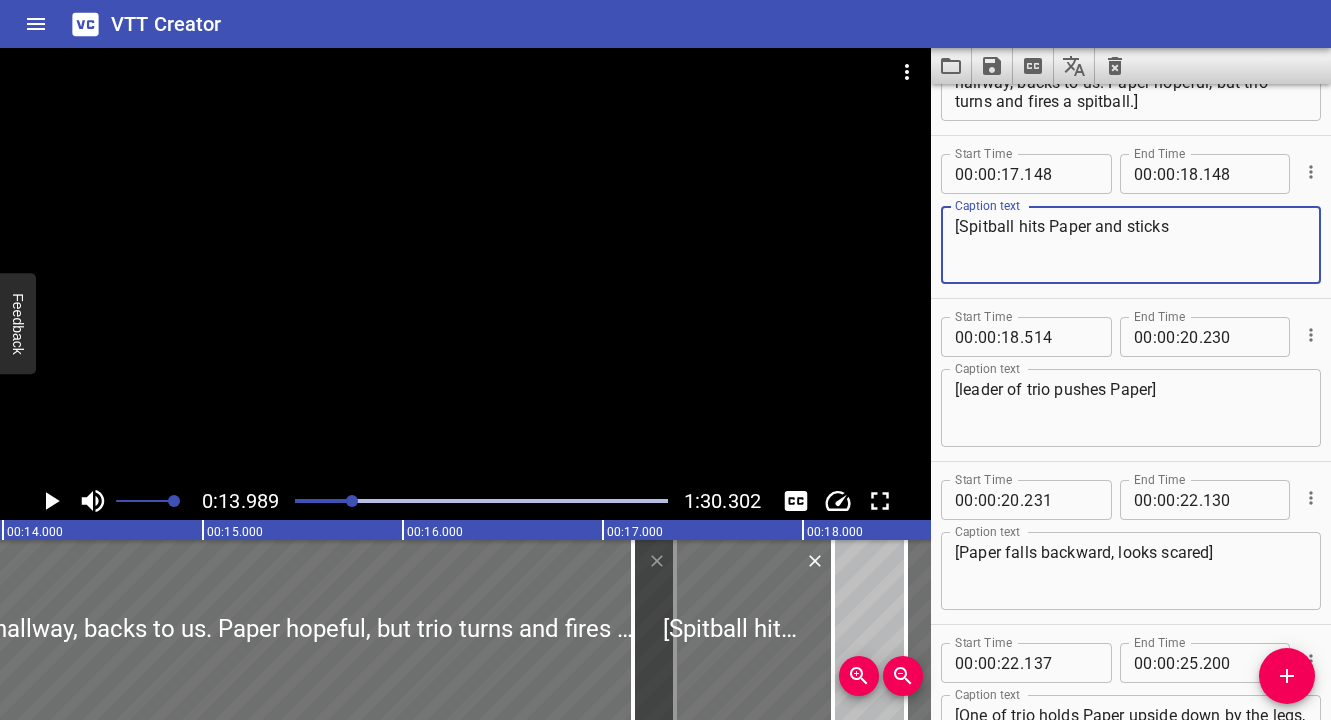 click on "[Spitball hits Paper and sticks" at bounding box center (1131, 245) 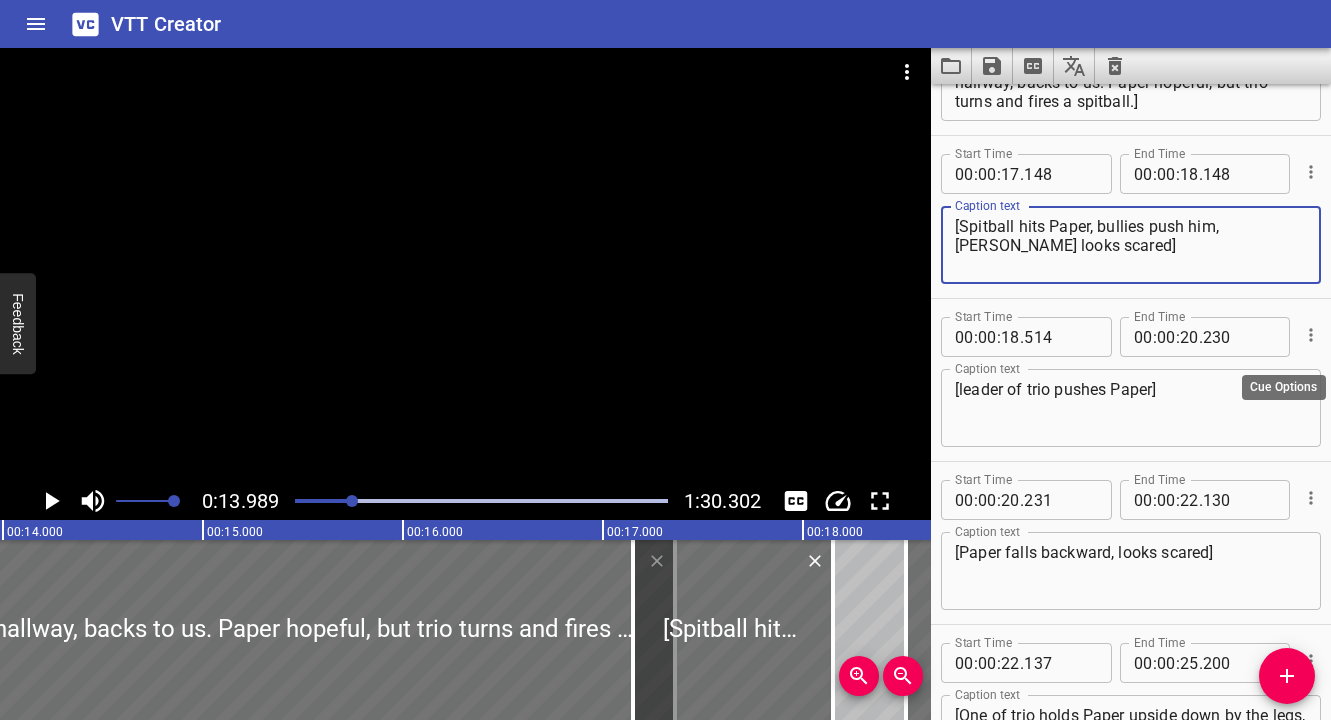 type on "[Spitball hits Paper, bullies push him, [PERSON_NAME] looks scared]" 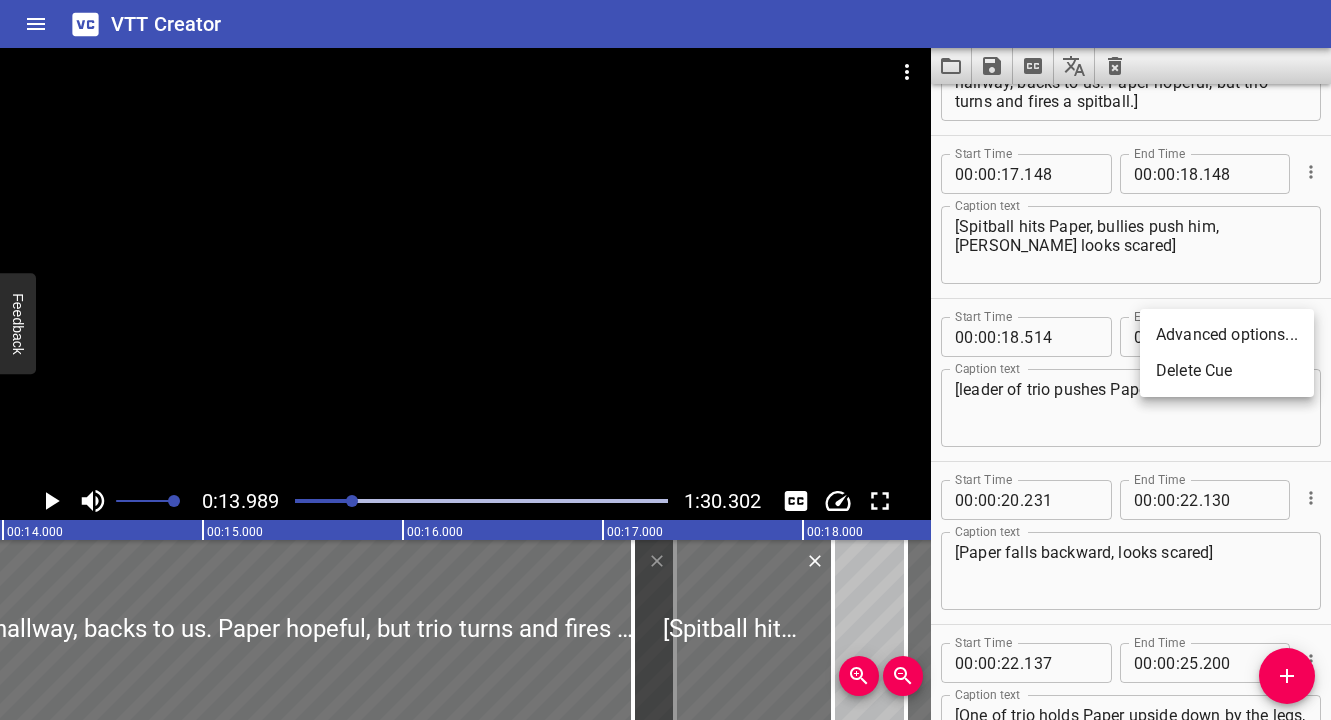click on "Delete Cue" at bounding box center [1227, 371] 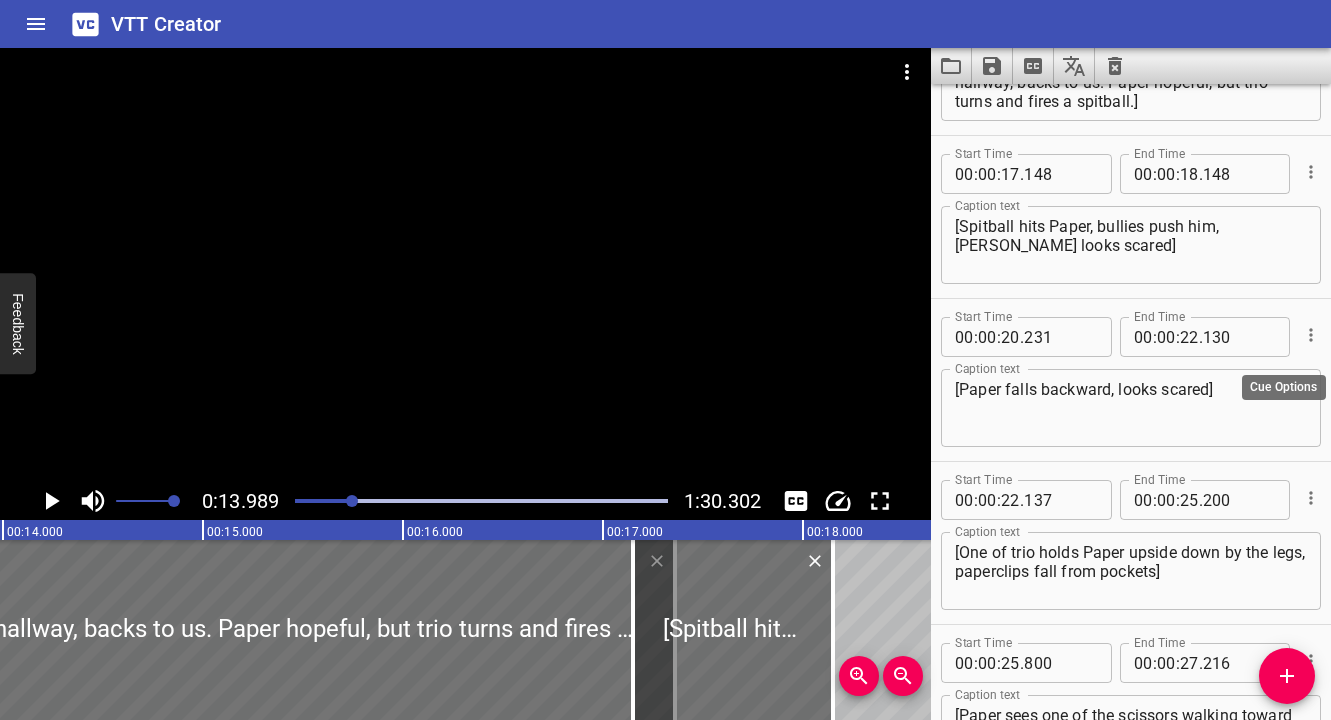 click 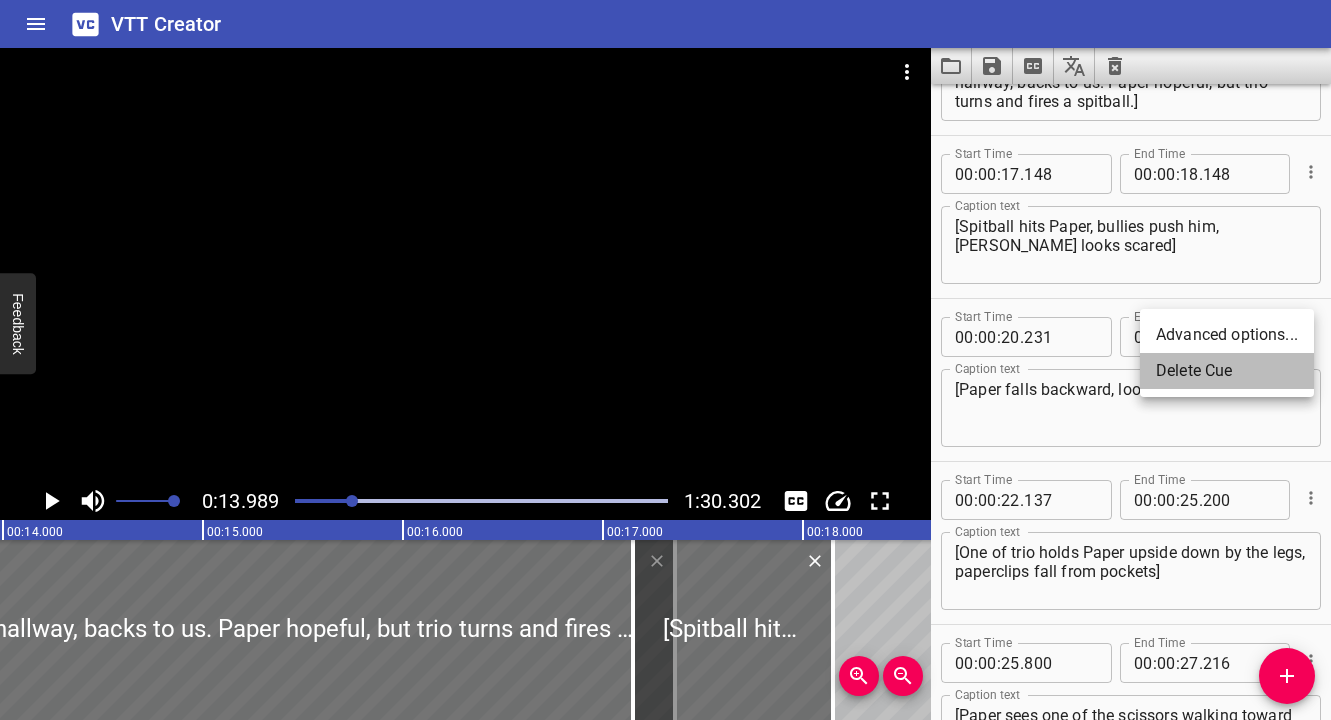 click on "Delete Cue" at bounding box center [1227, 371] 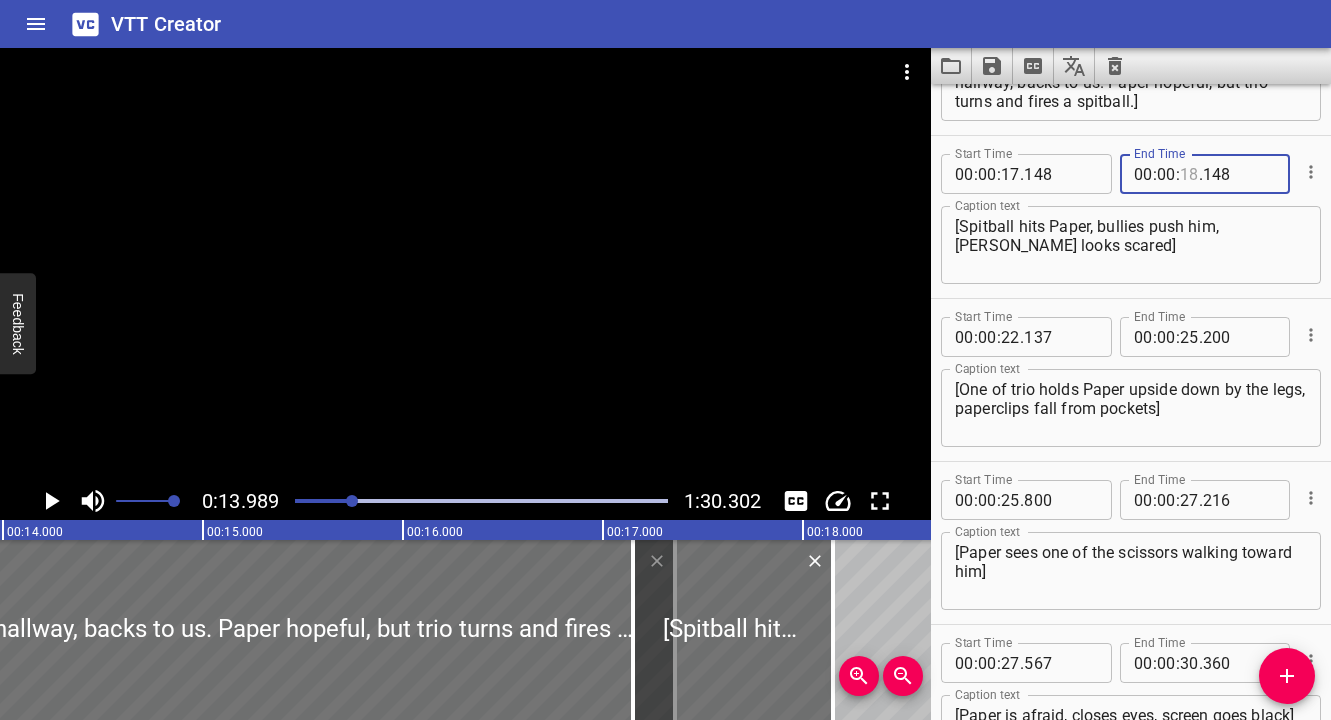 click at bounding box center (1189, 174) 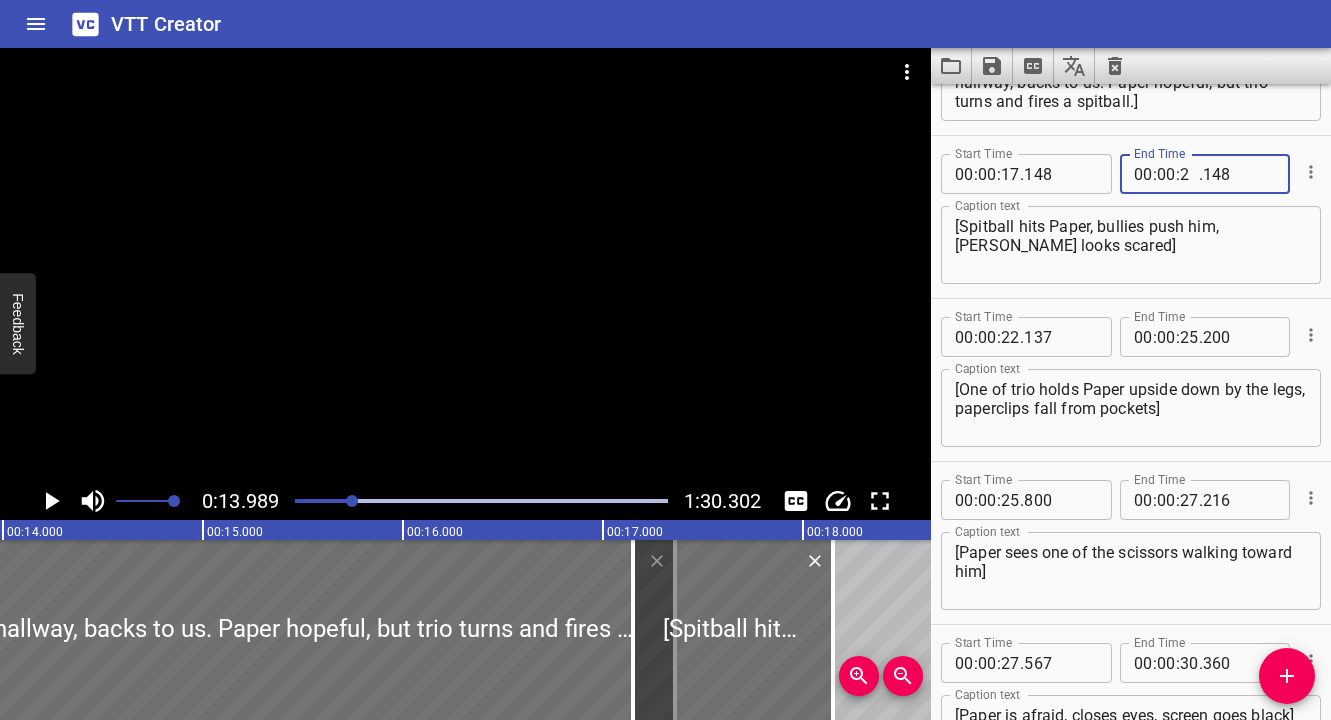 type on "22" 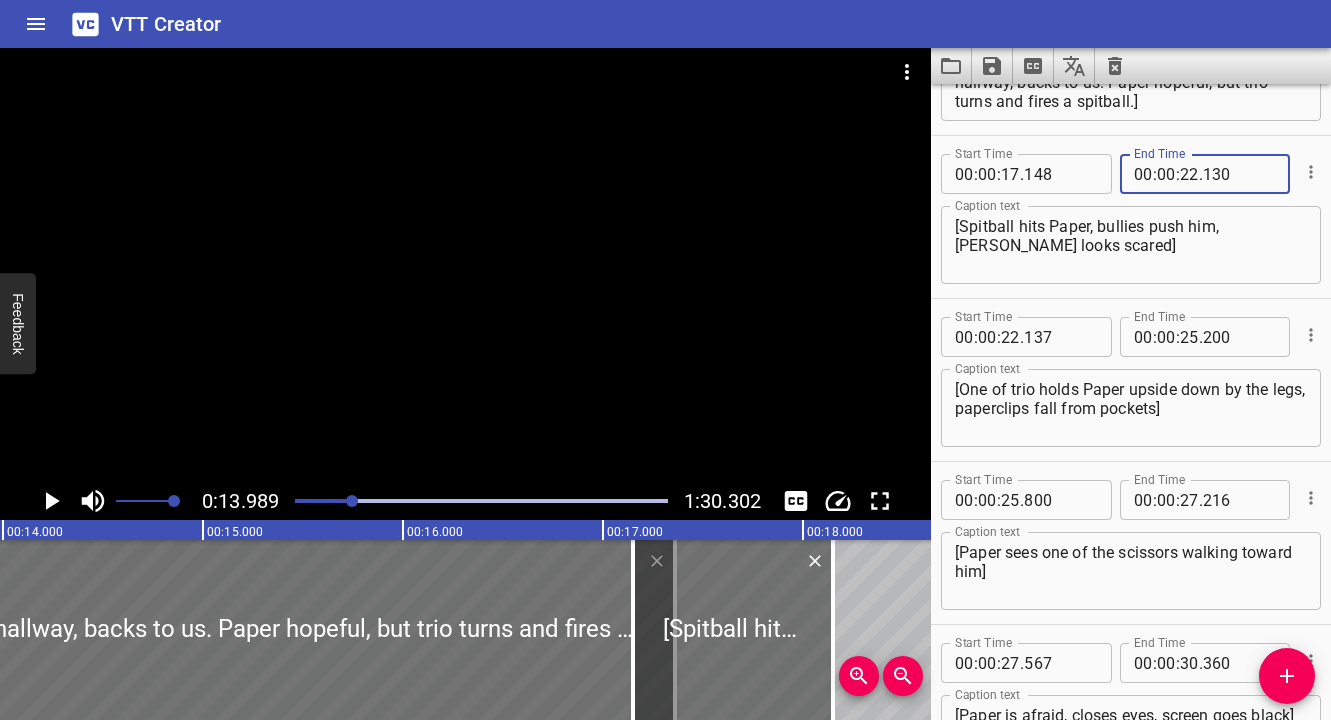 type on "130" 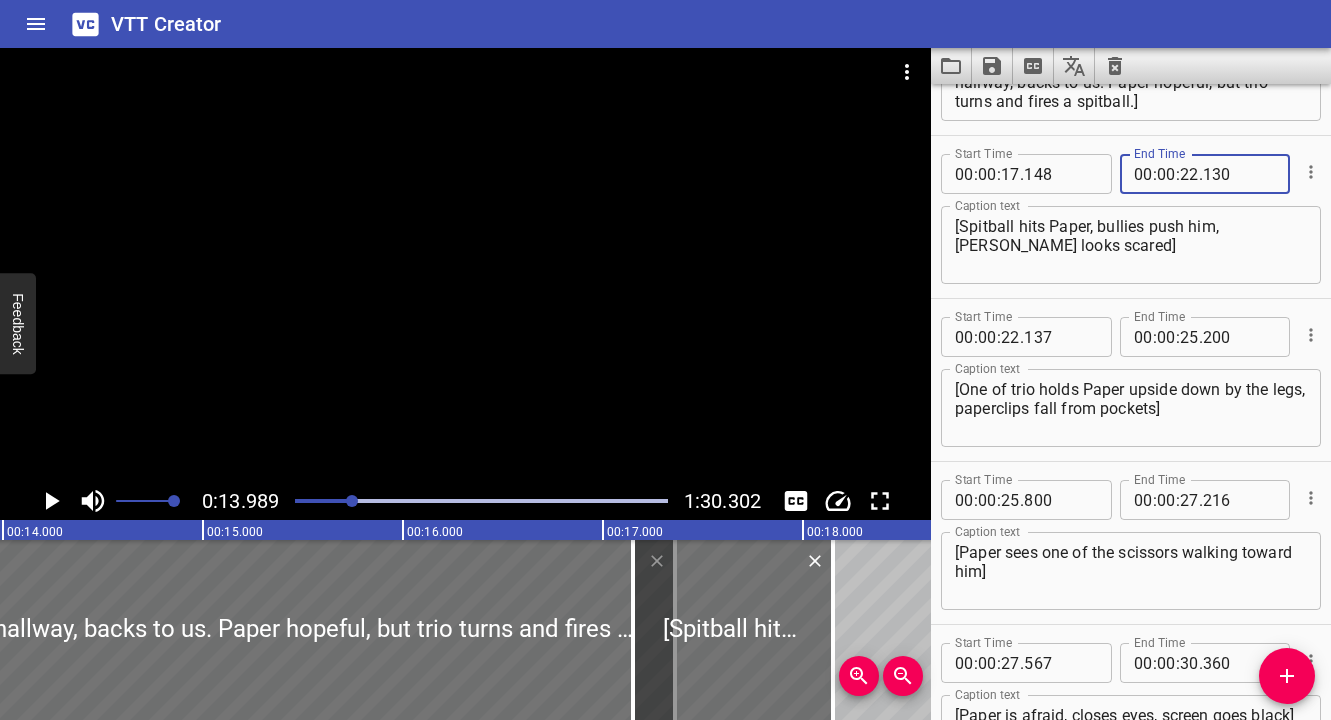 type 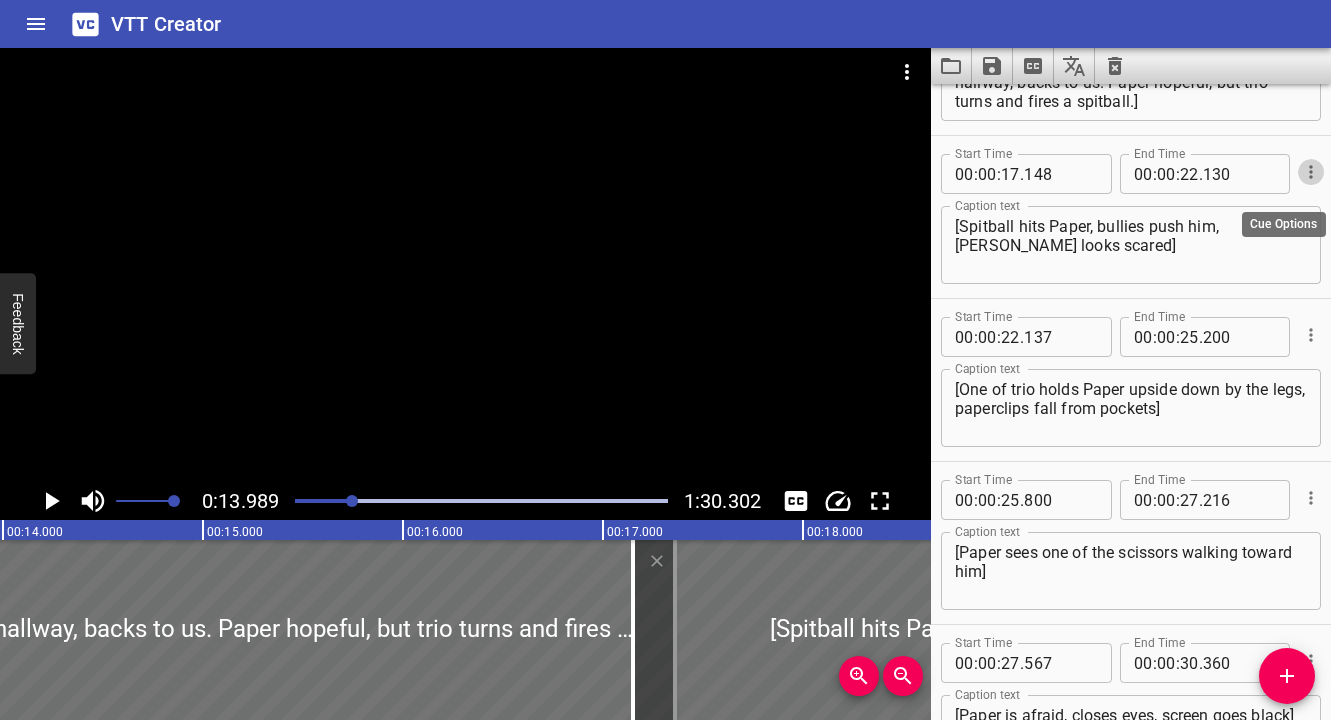 click at bounding box center [465, 265] 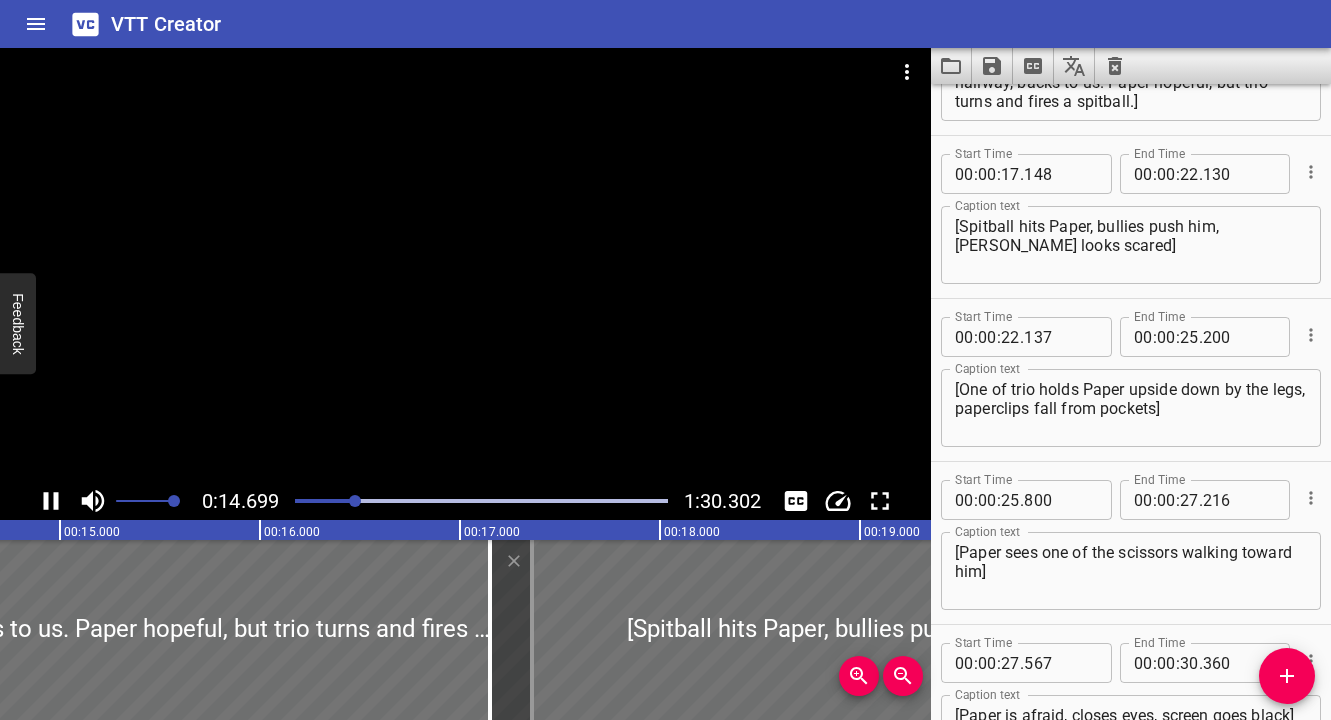 click at bounding box center [481, 501] 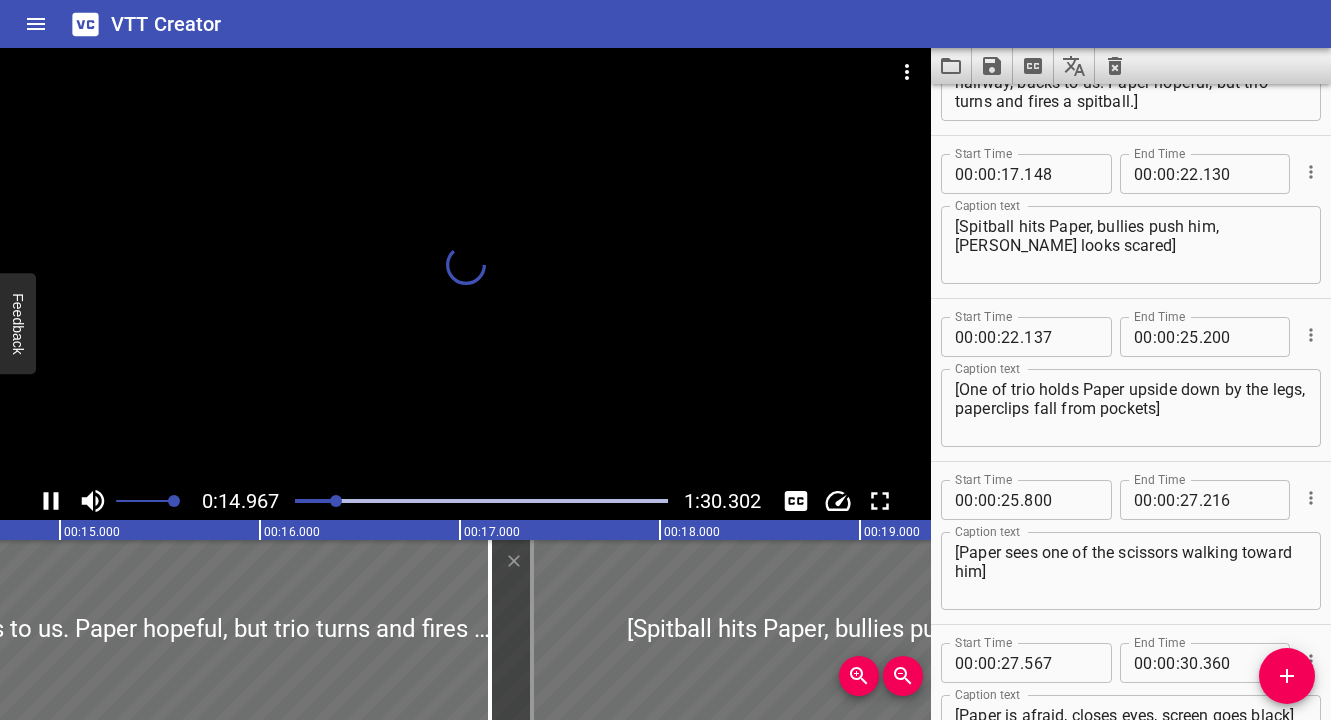 scroll, scrollTop: 0, scrollLeft: 2948, axis: horizontal 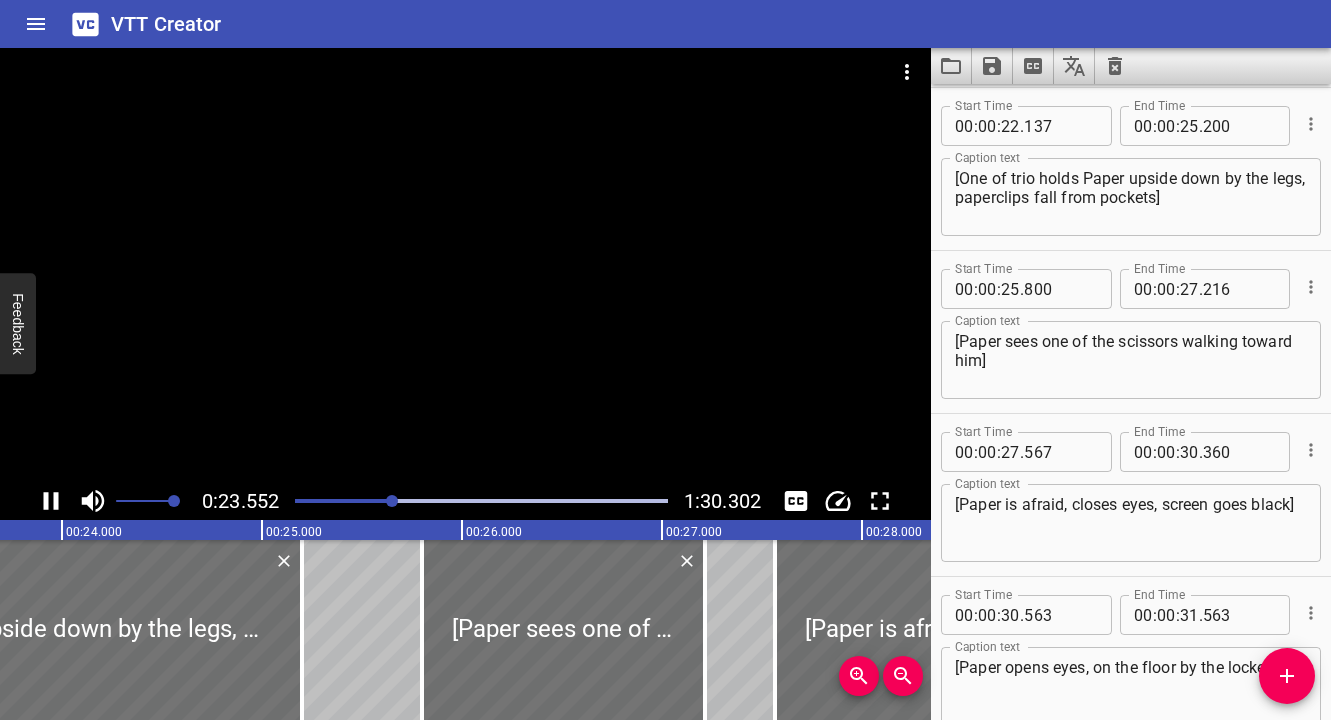 click 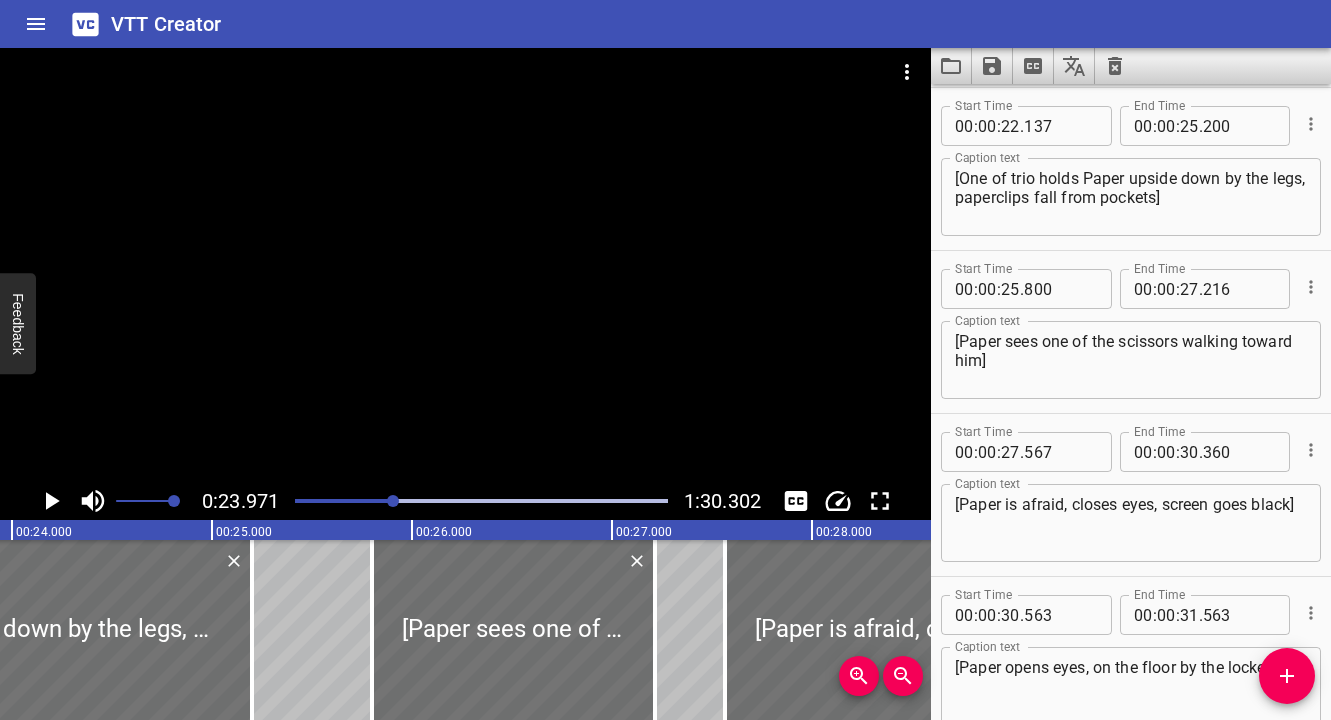 scroll, scrollTop: 0, scrollLeft: 4794, axis: horizontal 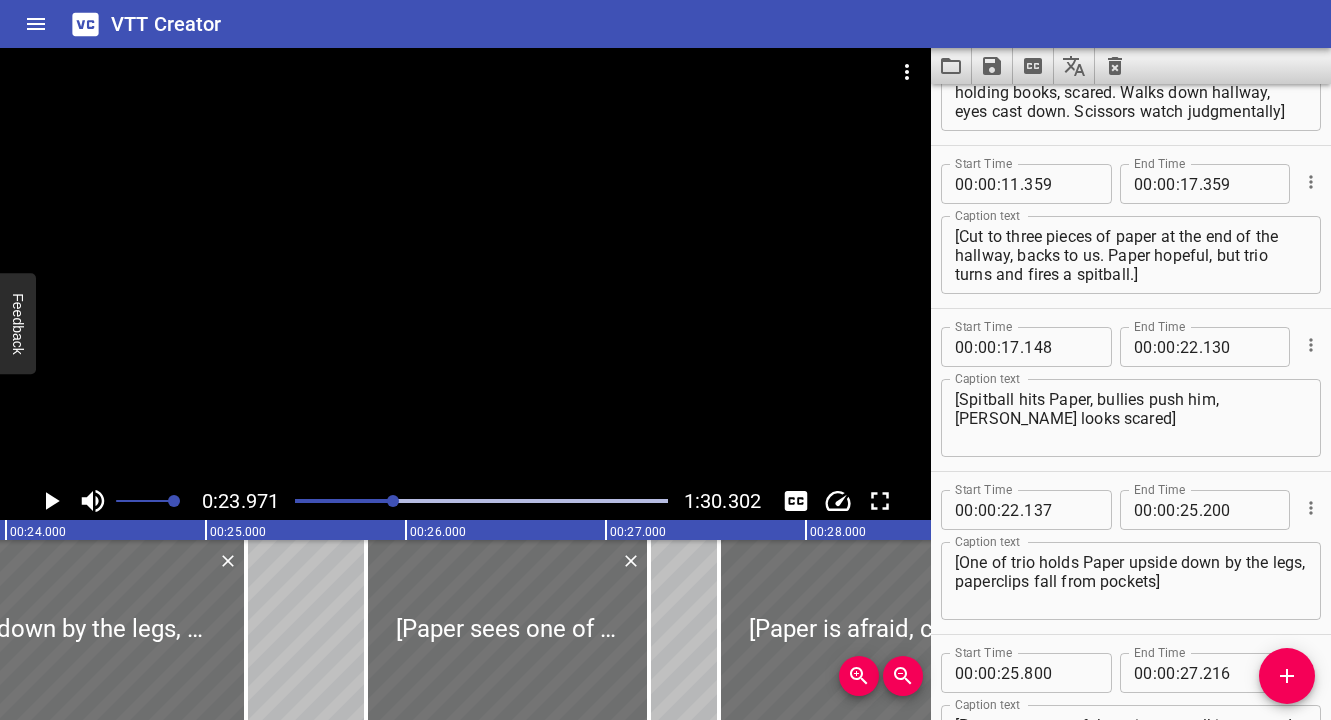 click on "359" at bounding box center (1239, 184) 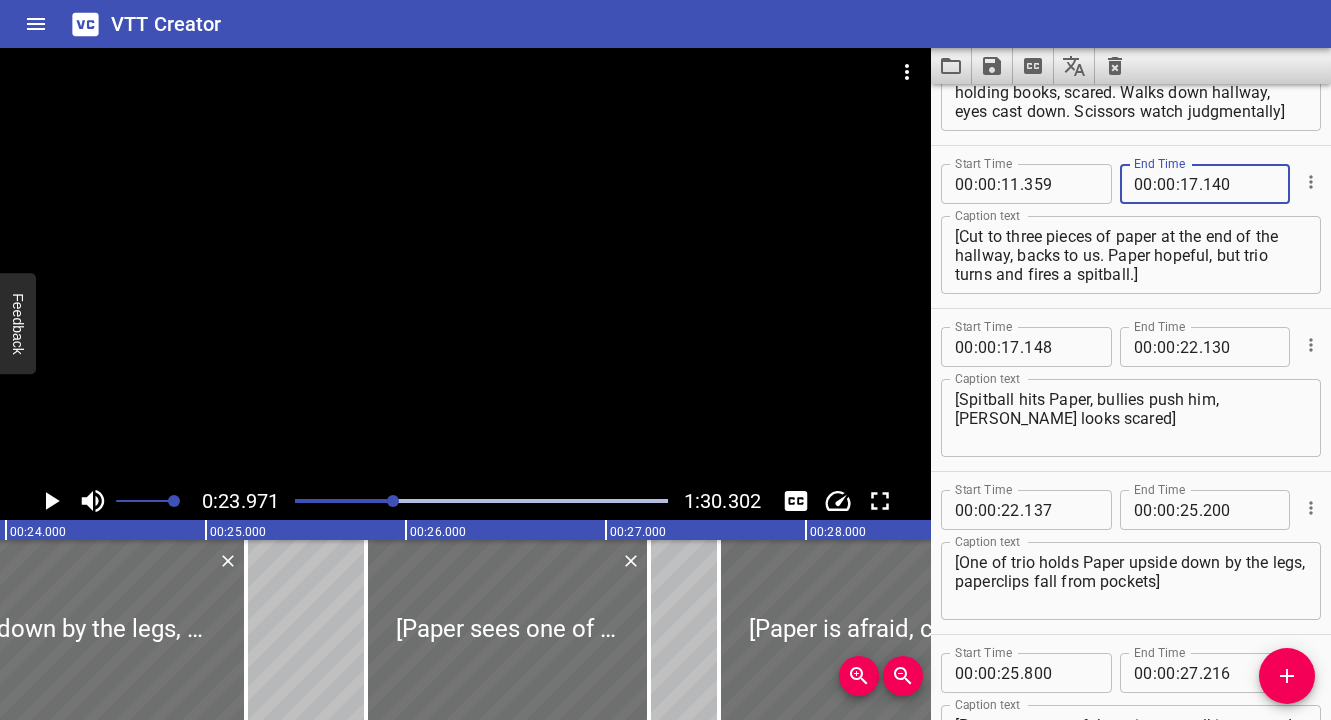 type on "140" 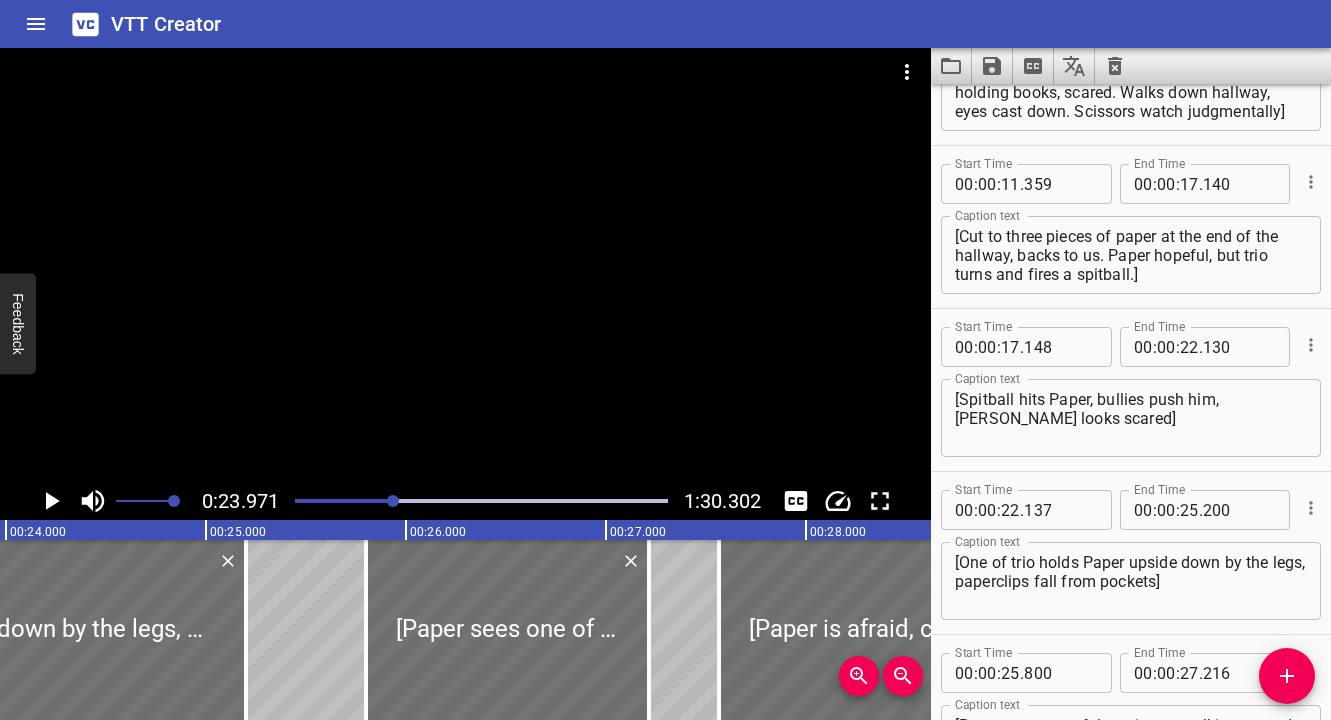 click at bounding box center (465, 265) 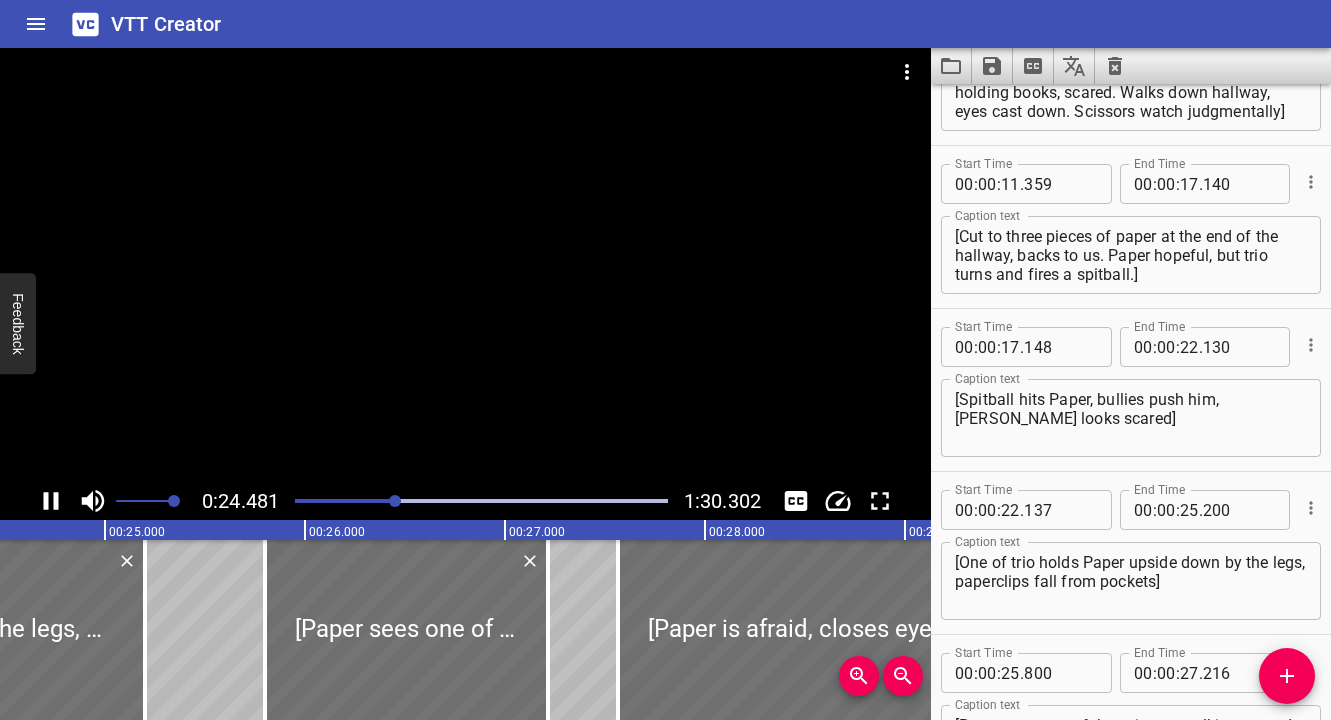 scroll, scrollTop: 0, scrollLeft: 4827, axis: horizontal 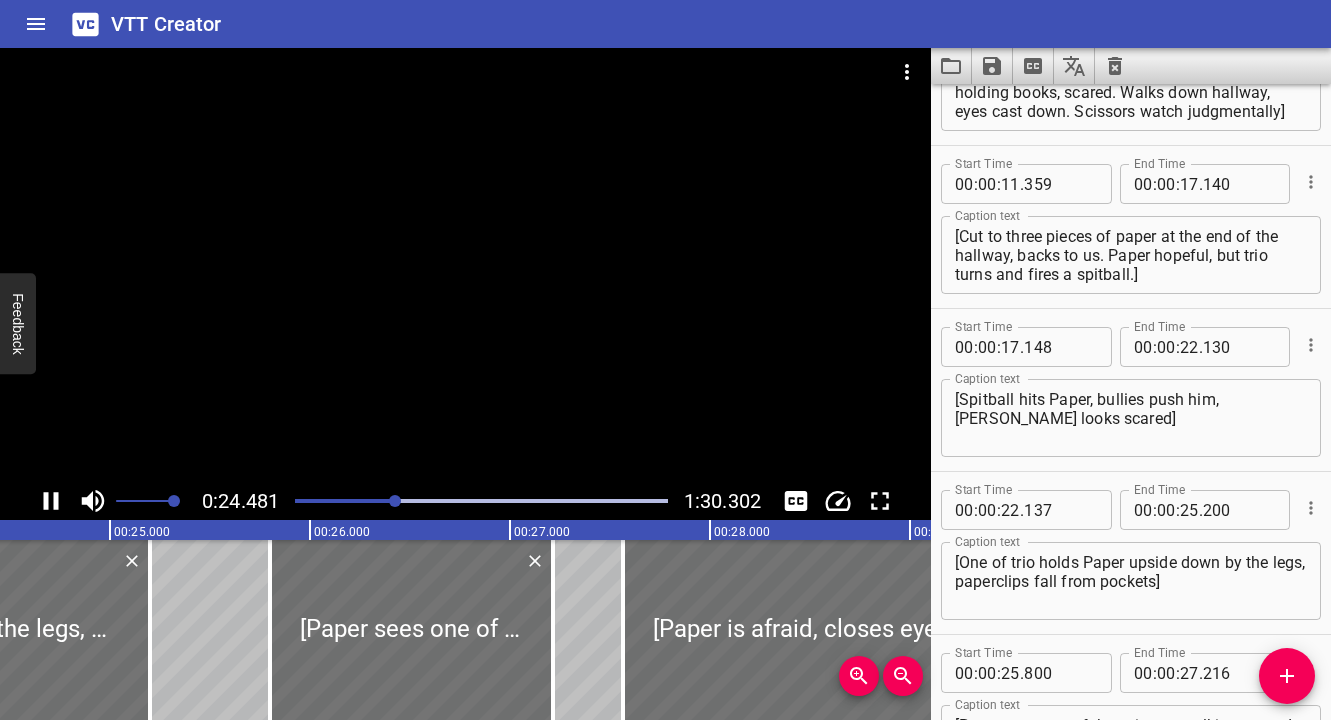 click at bounding box center (481, 501) 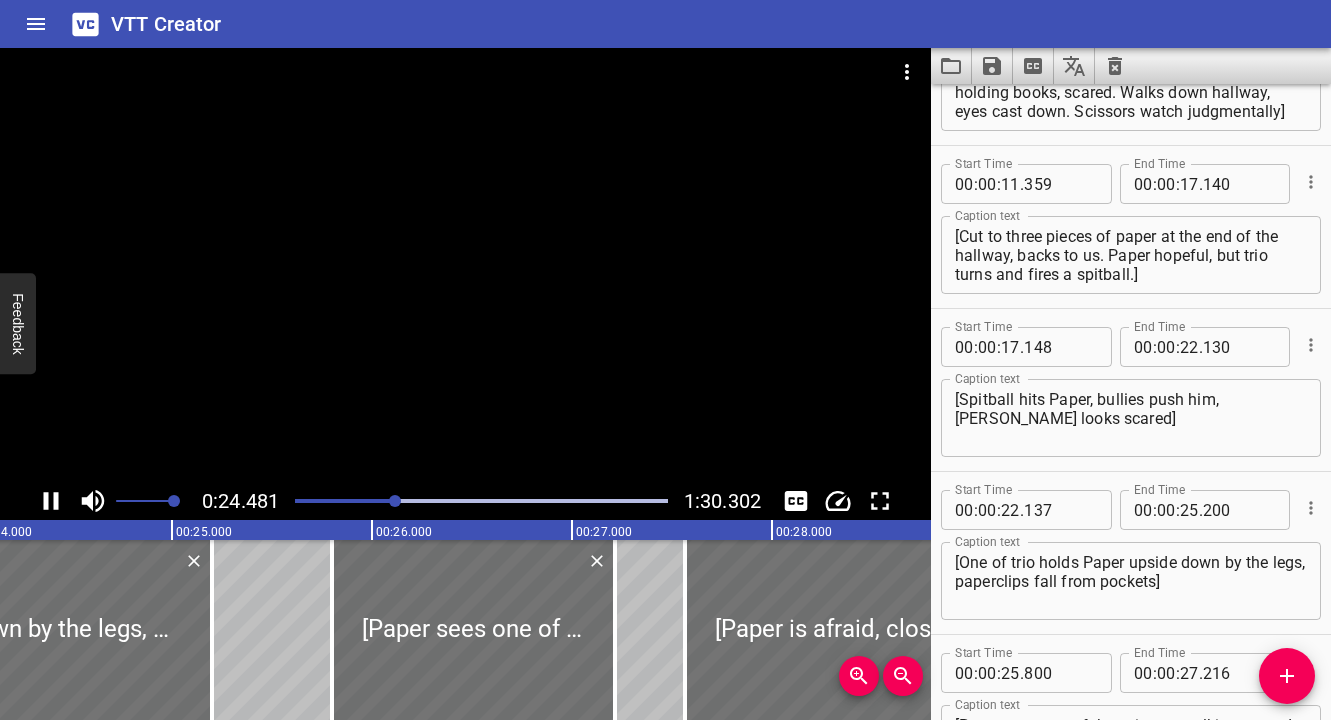 scroll, scrollTop: 293, scrollLeft: 0, axis: vertical 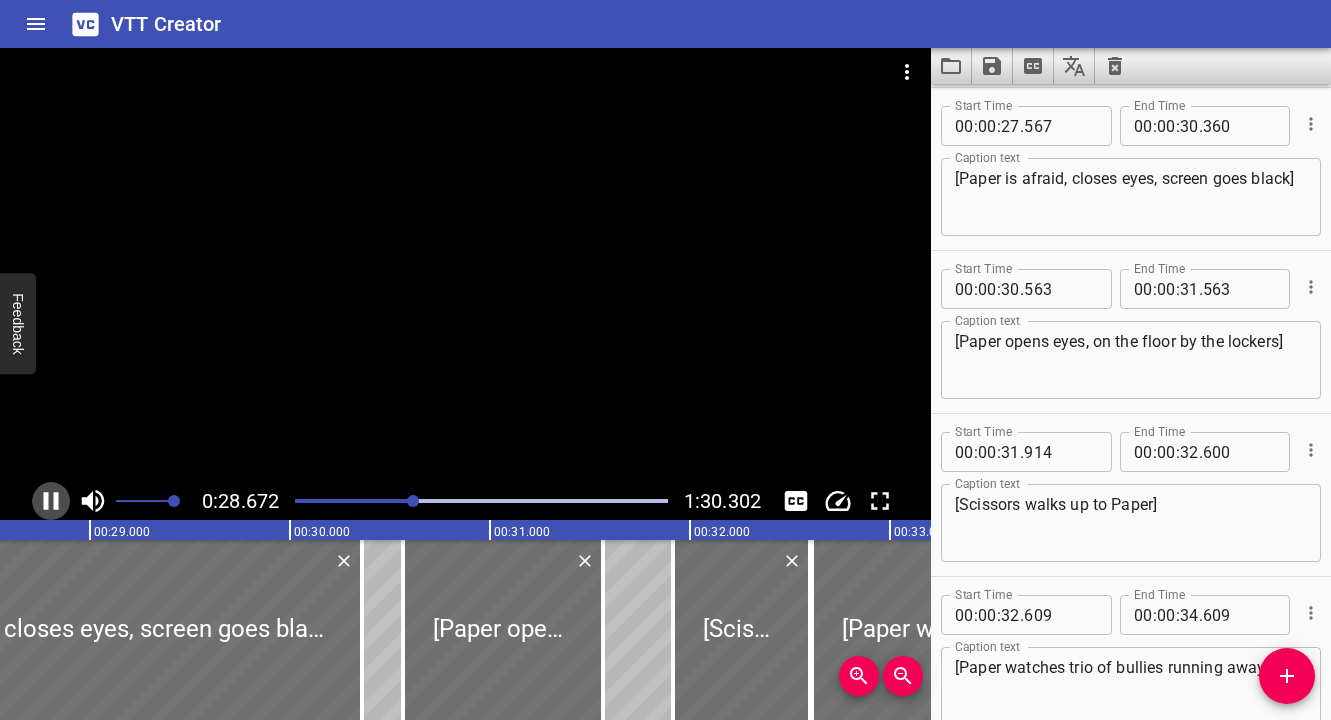 click 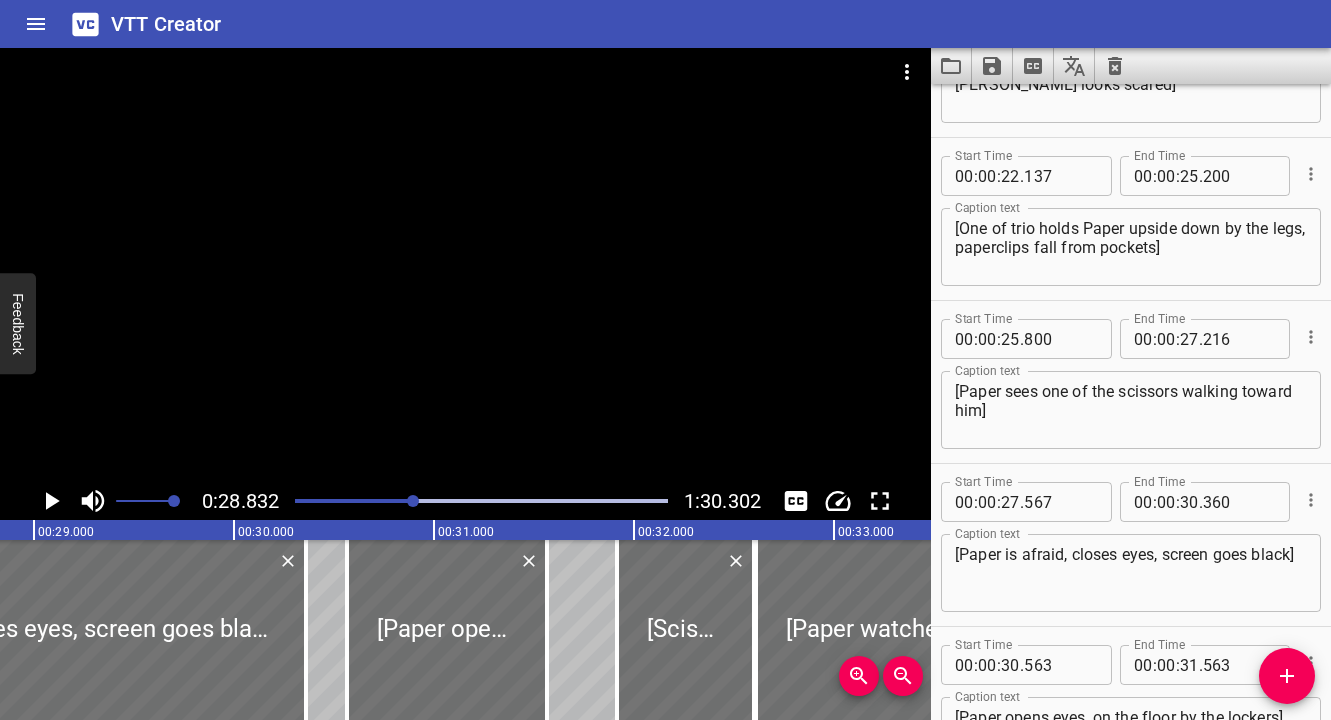 click at bounding box center (228, 501) 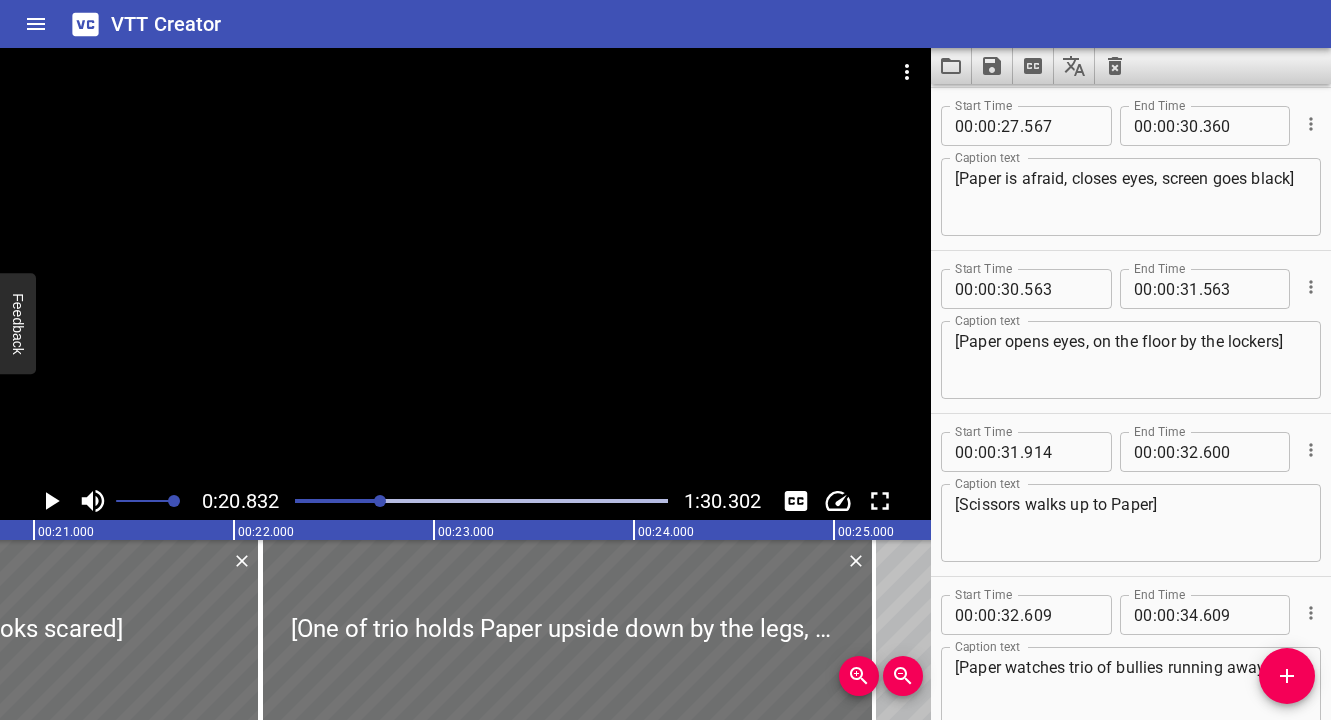 click at bounding box center (481, 501) 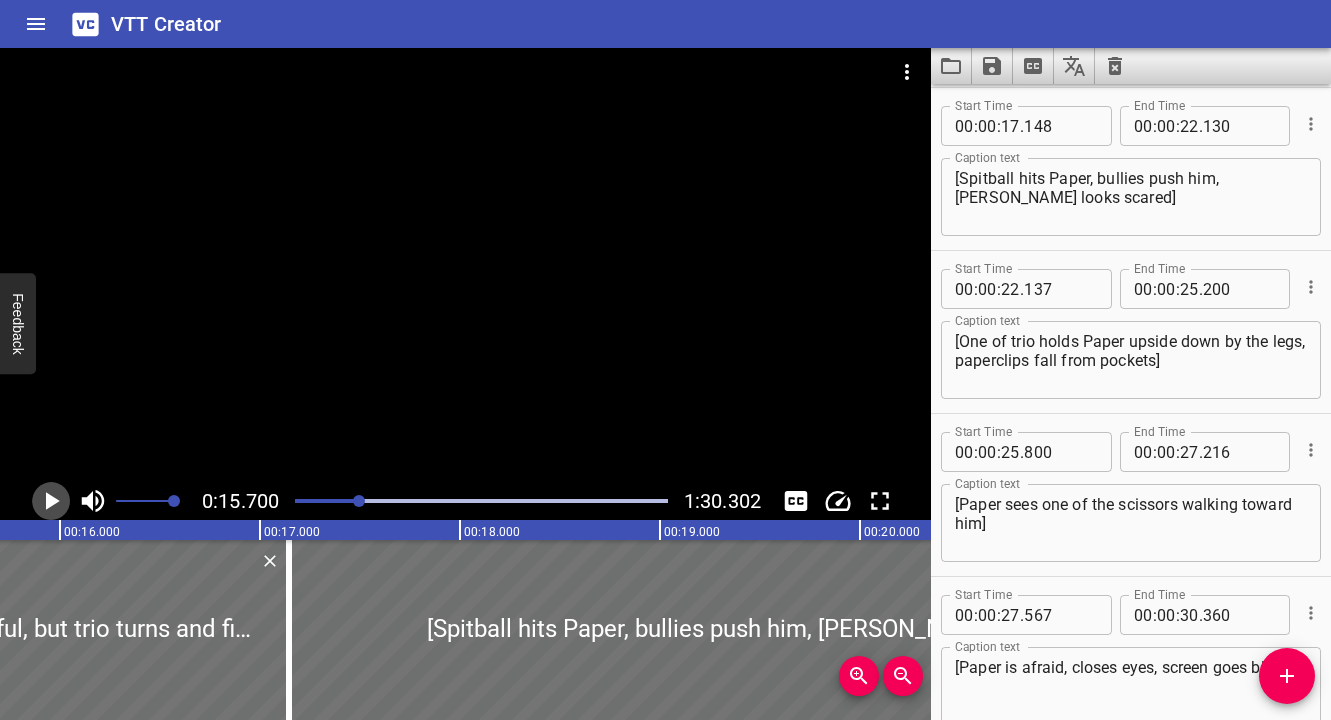 click 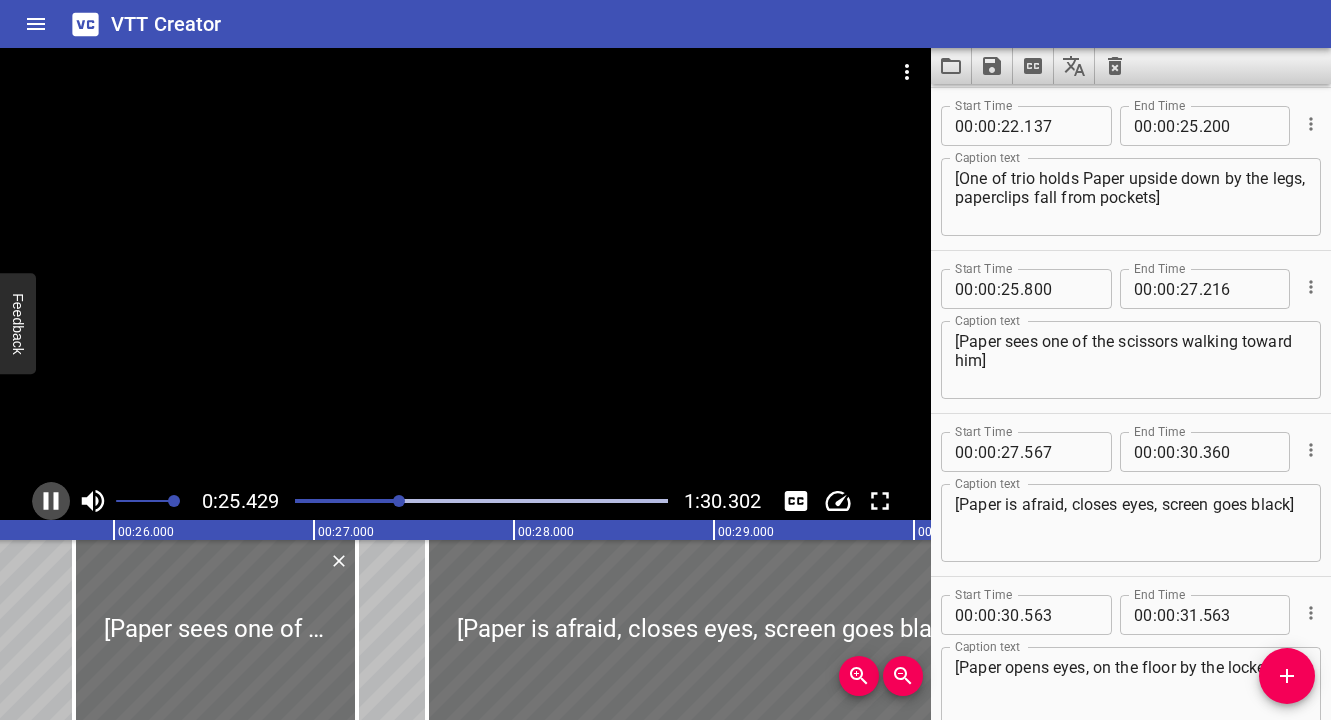 click 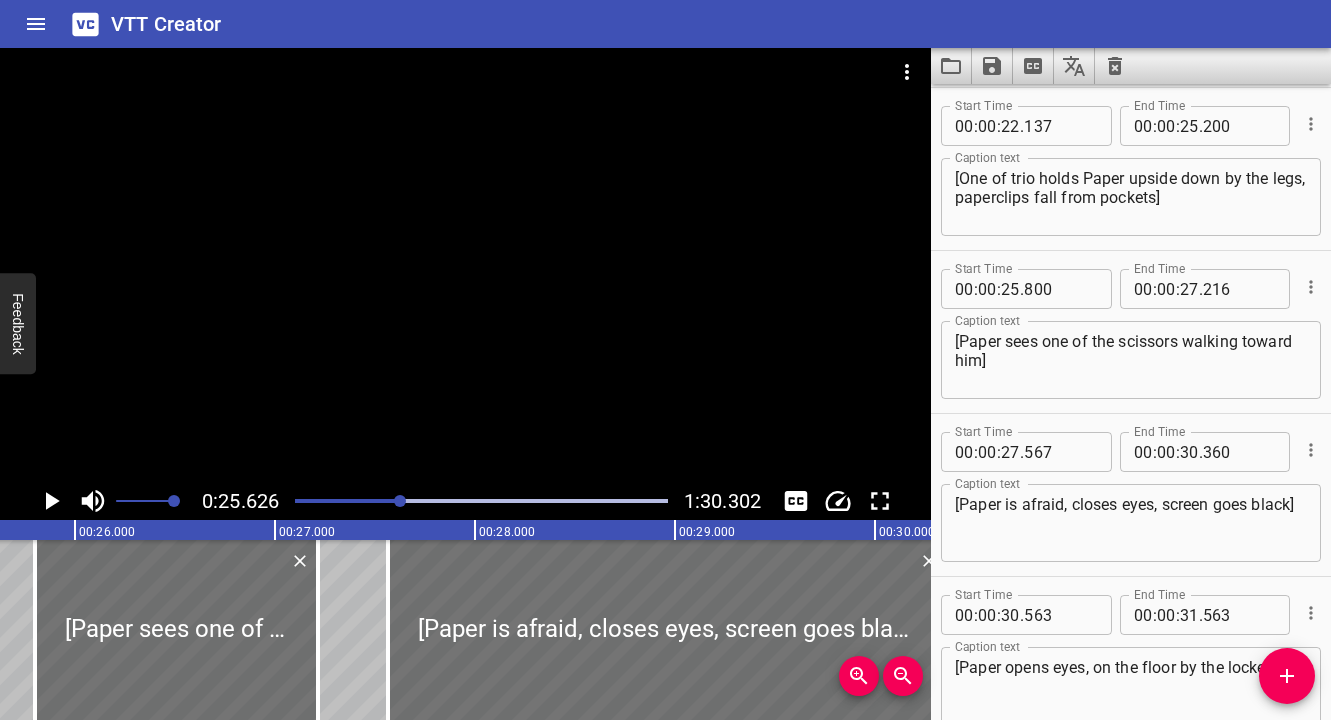 click 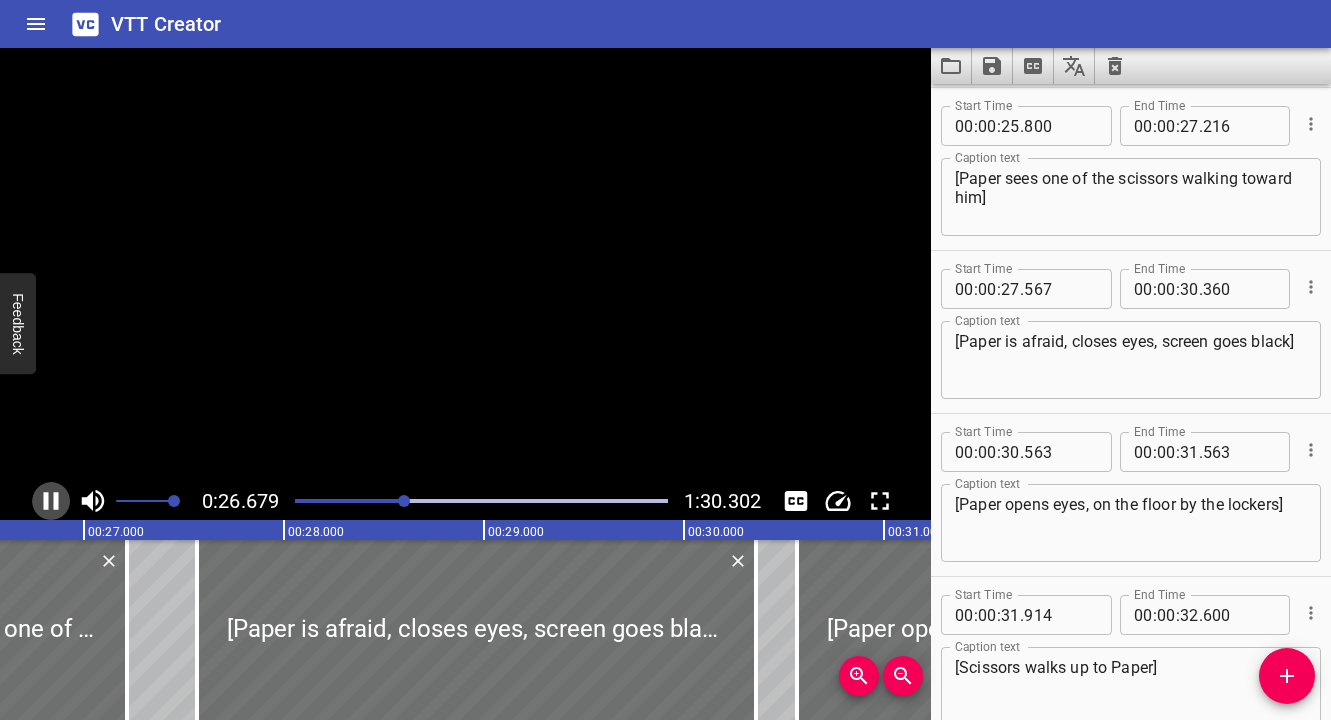 click 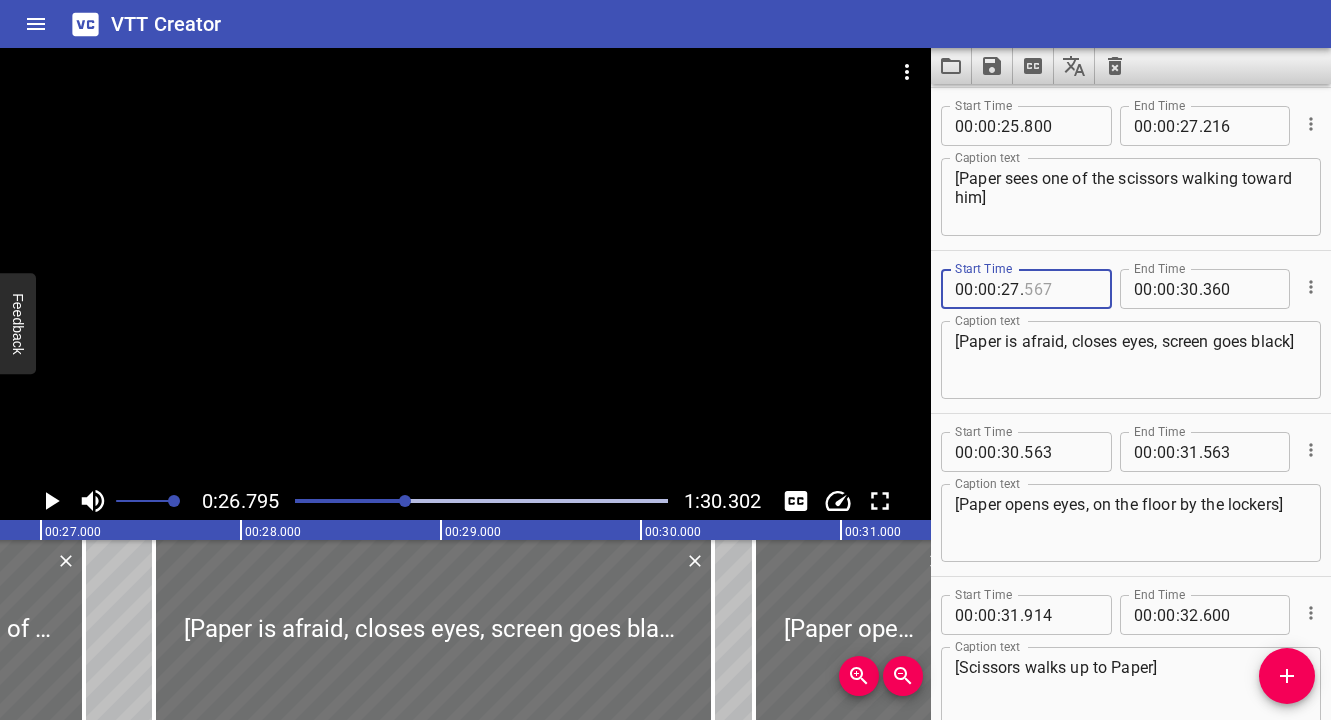 click at bounding box center [1060, 289] 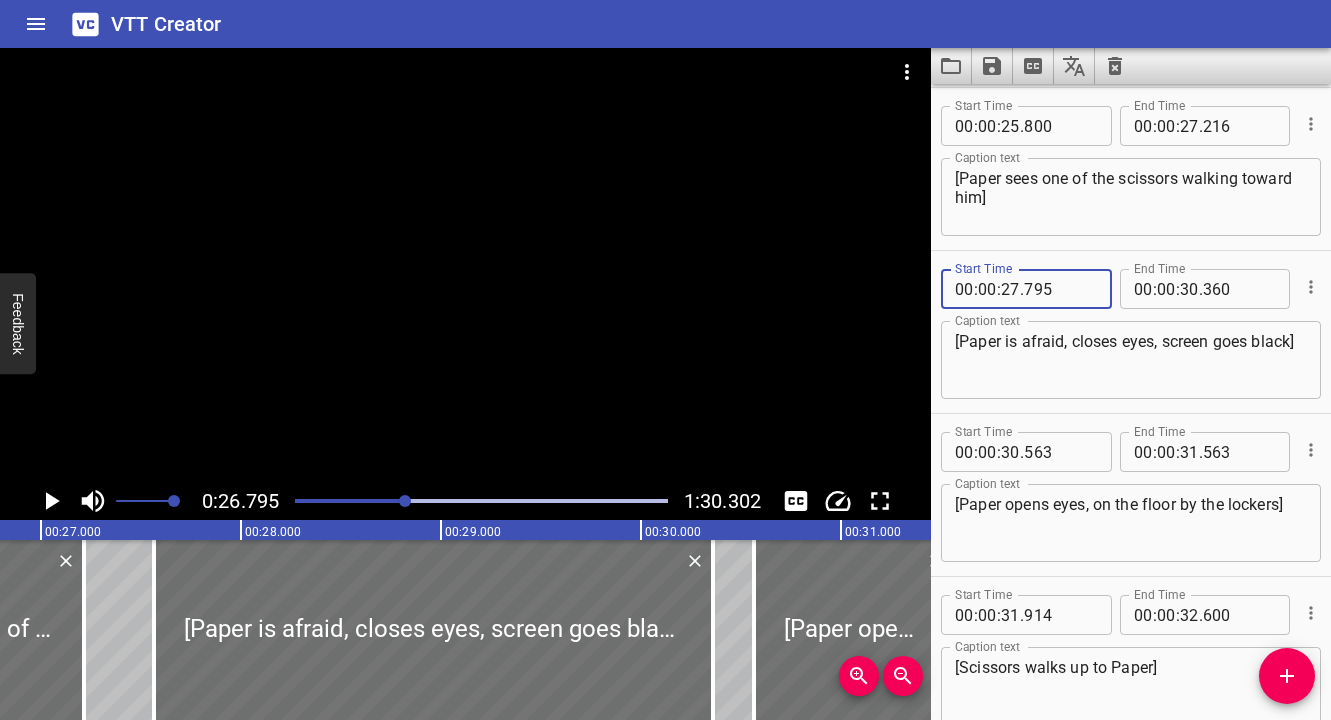 type on "795" 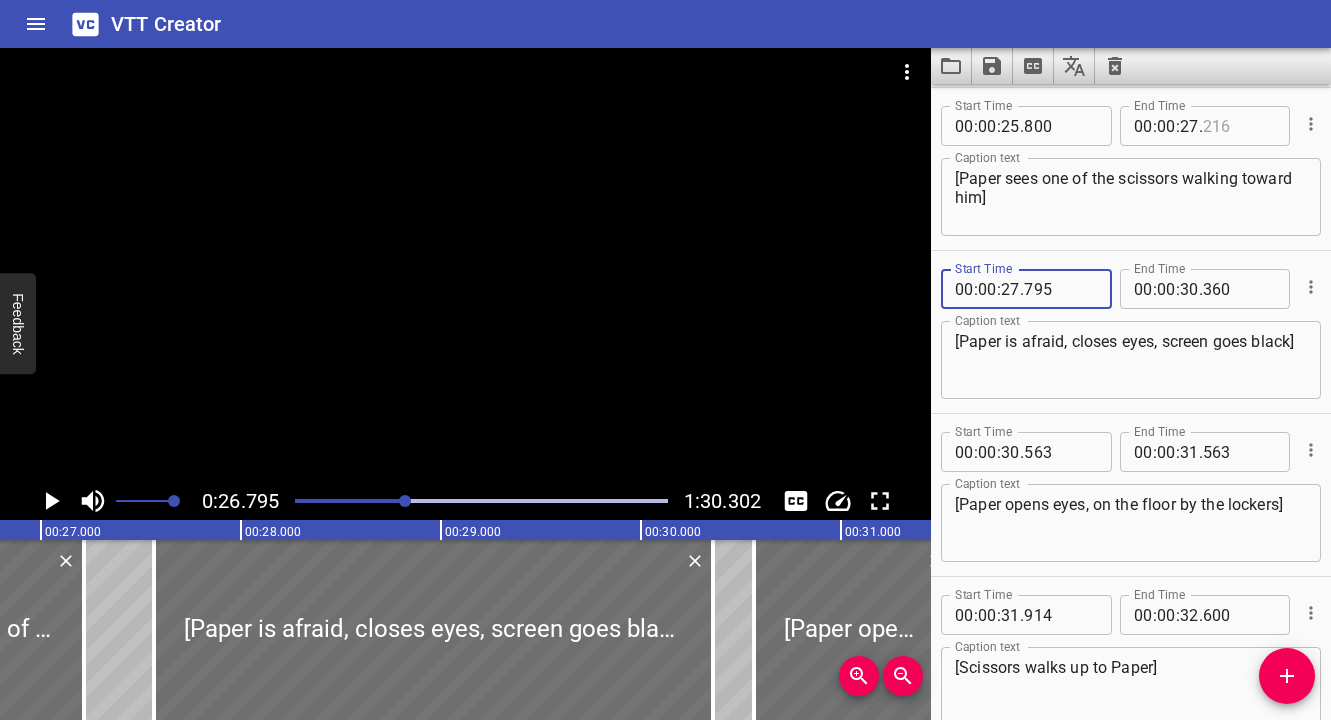 click at bounding box center (1239, 126) 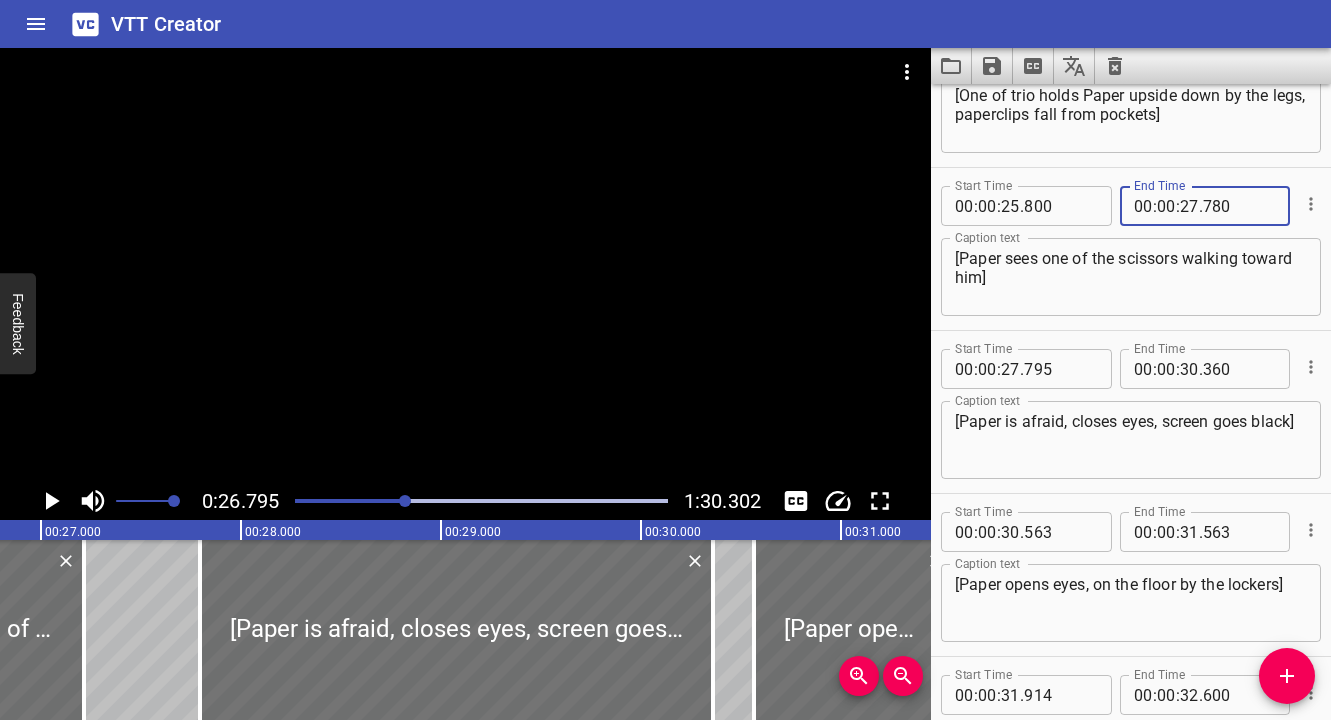 type on "780" 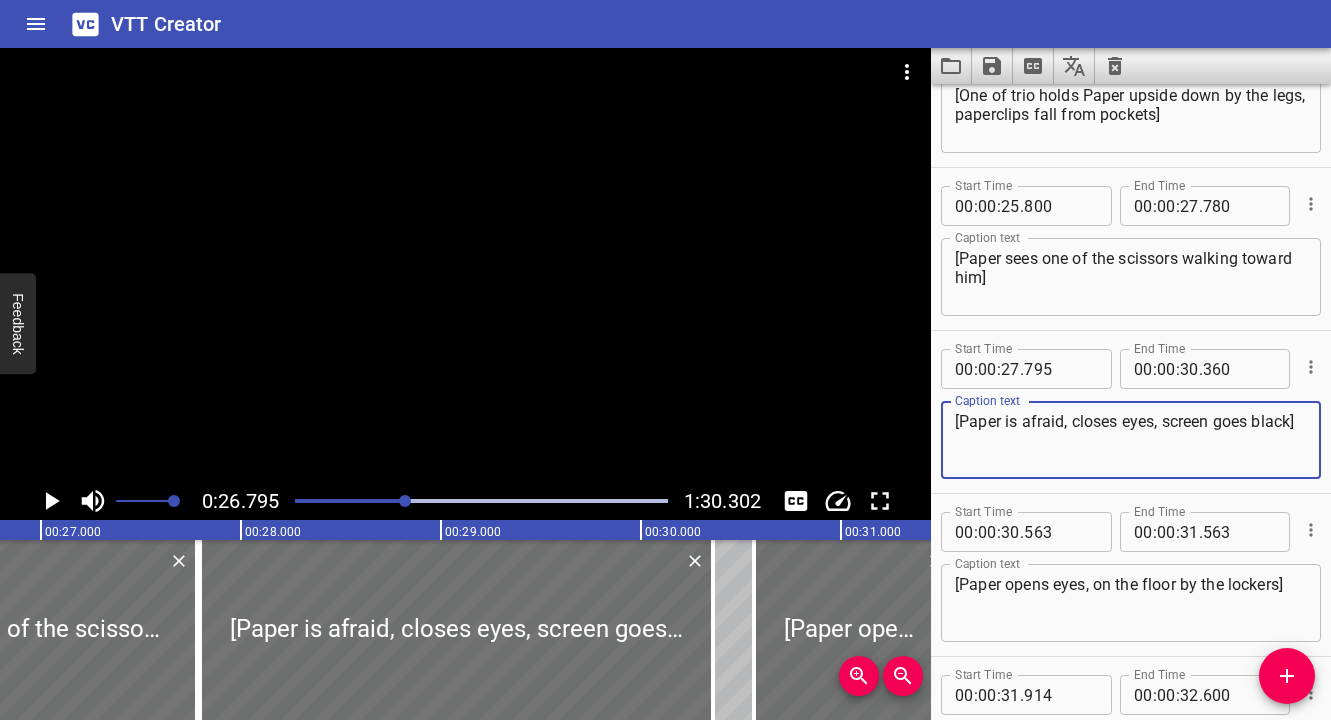 drag, startPoint x: 1294, startPoint y: 421, endPoint x: 1005, endPoint y: 430, distance: 289.1401 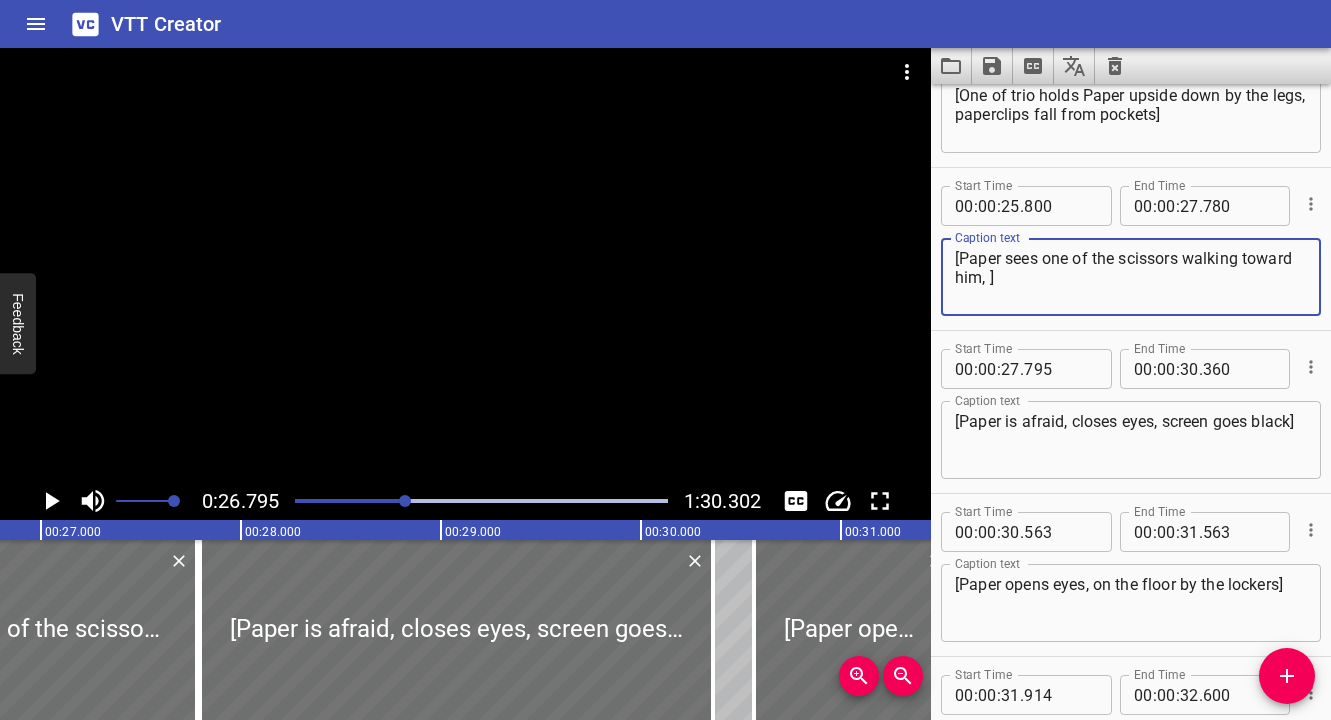 paste on "is afraid, closes eyes, screen goes black" 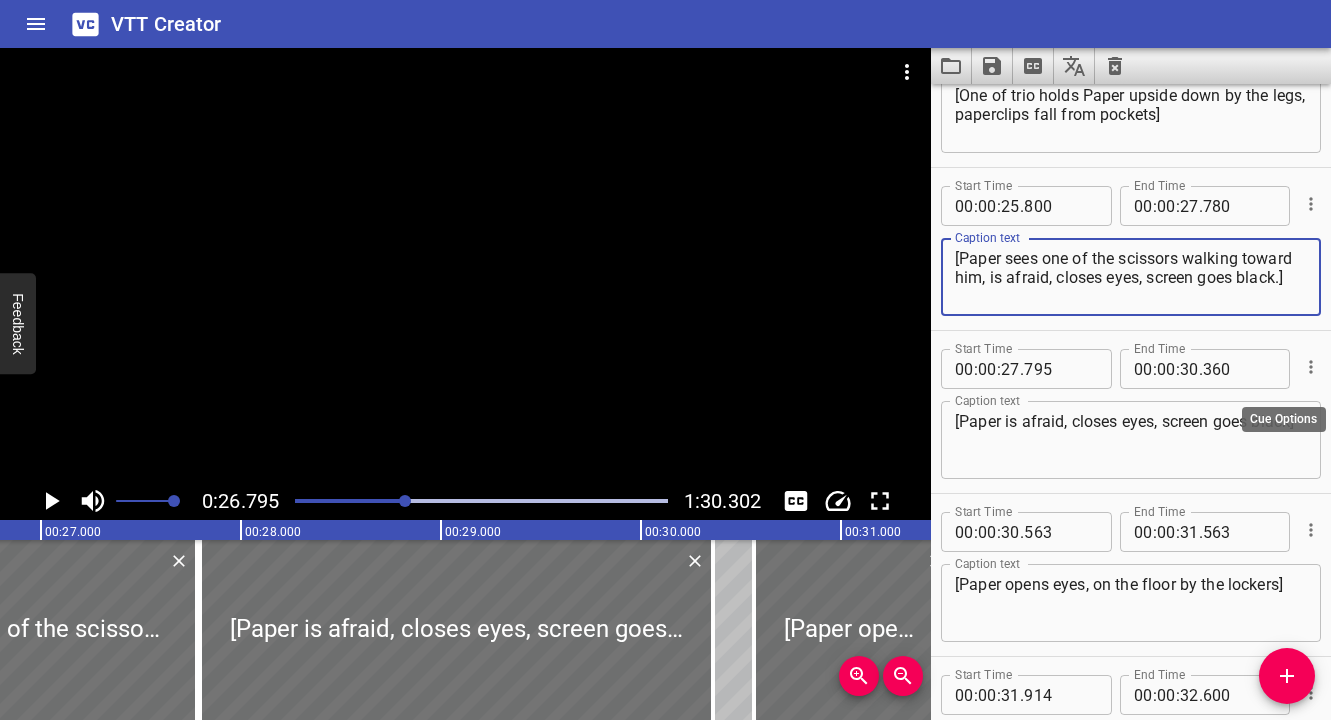 type on "[Paper sees one of the scissors walking toward him, is afraid, closes eyes, screen goes black.]" 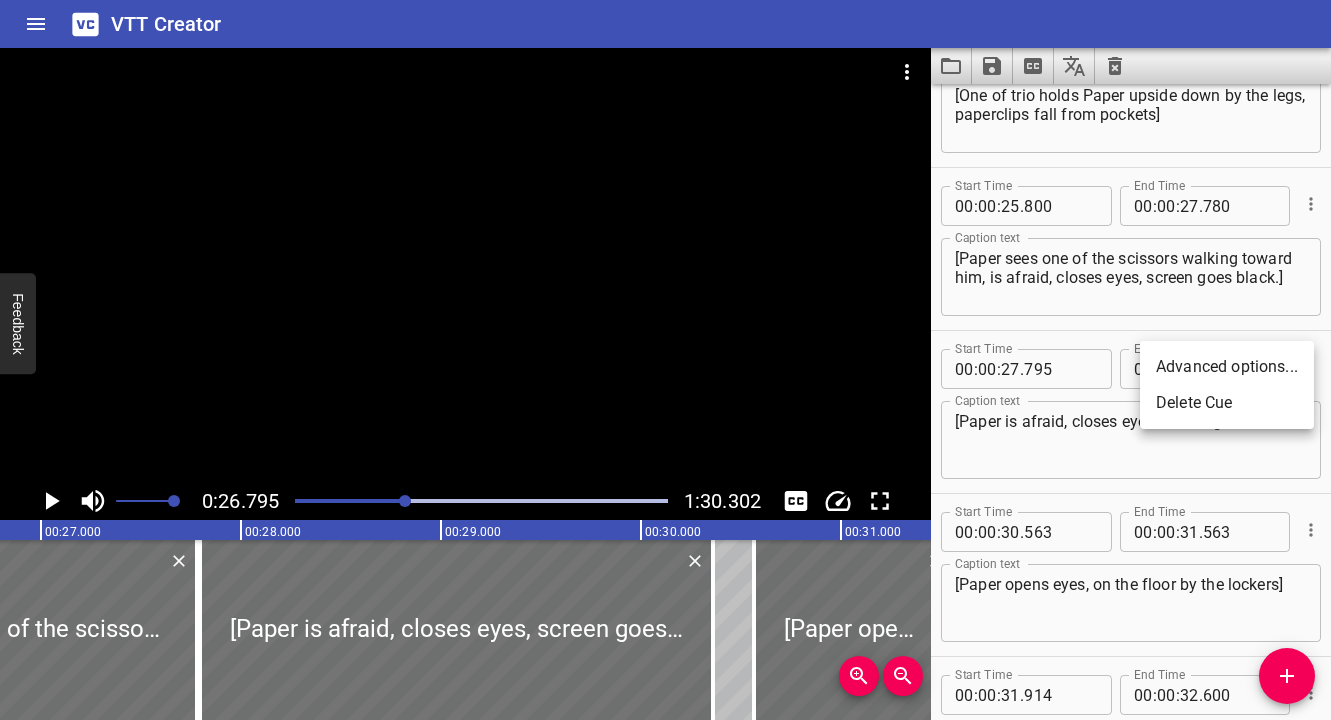 click on "Delete Cue" at bounding box center (1227, 403) 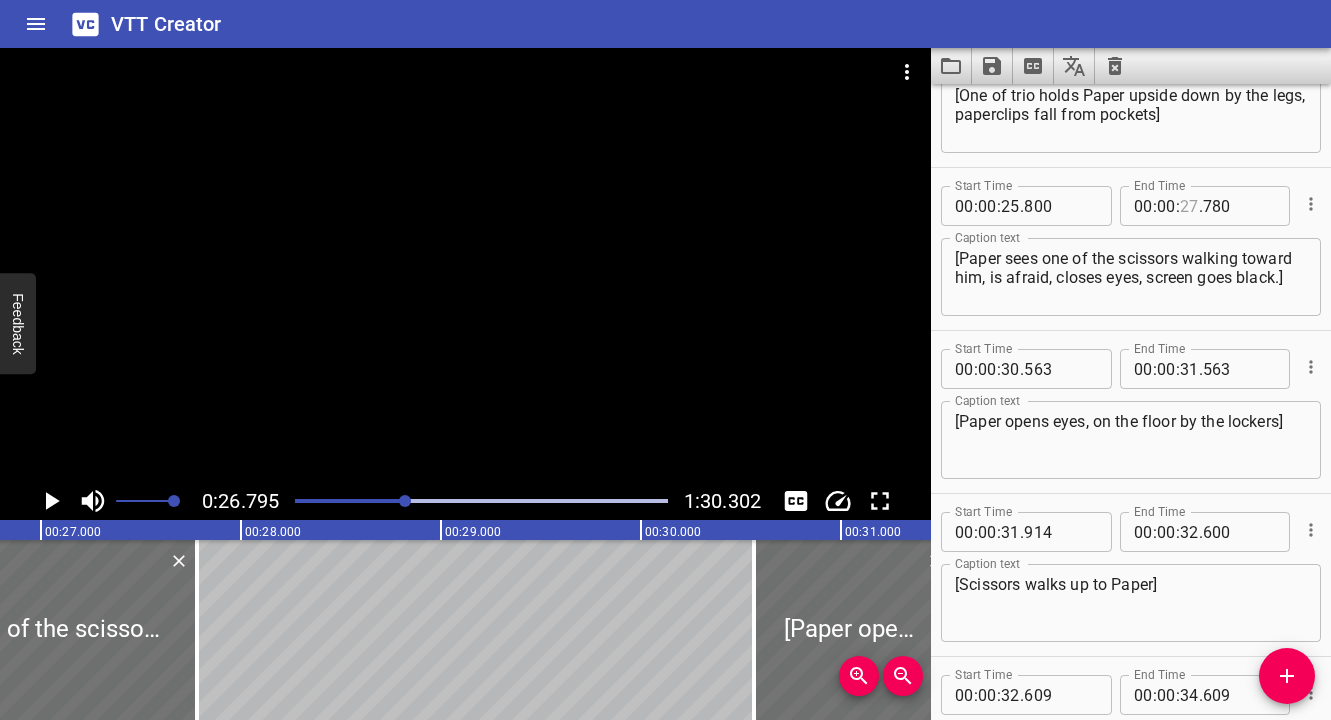 click at bounding box center [1189, 206] 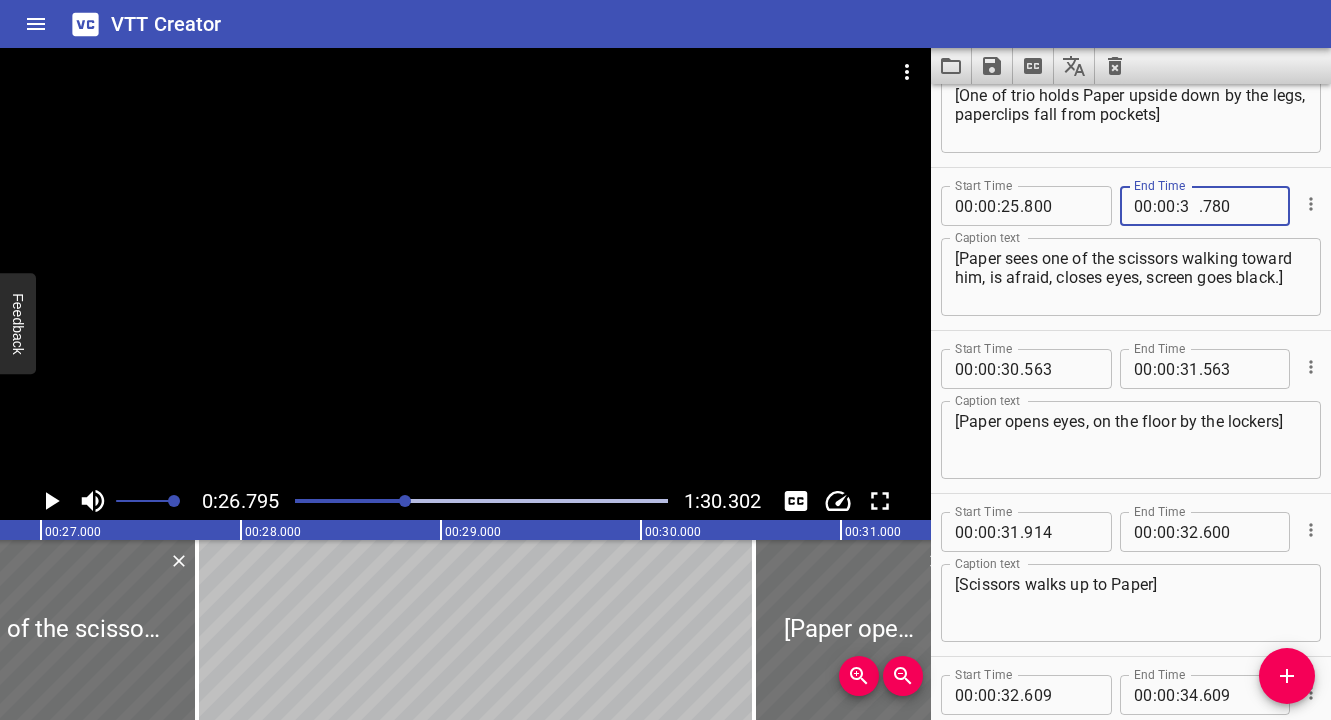 type on "30" 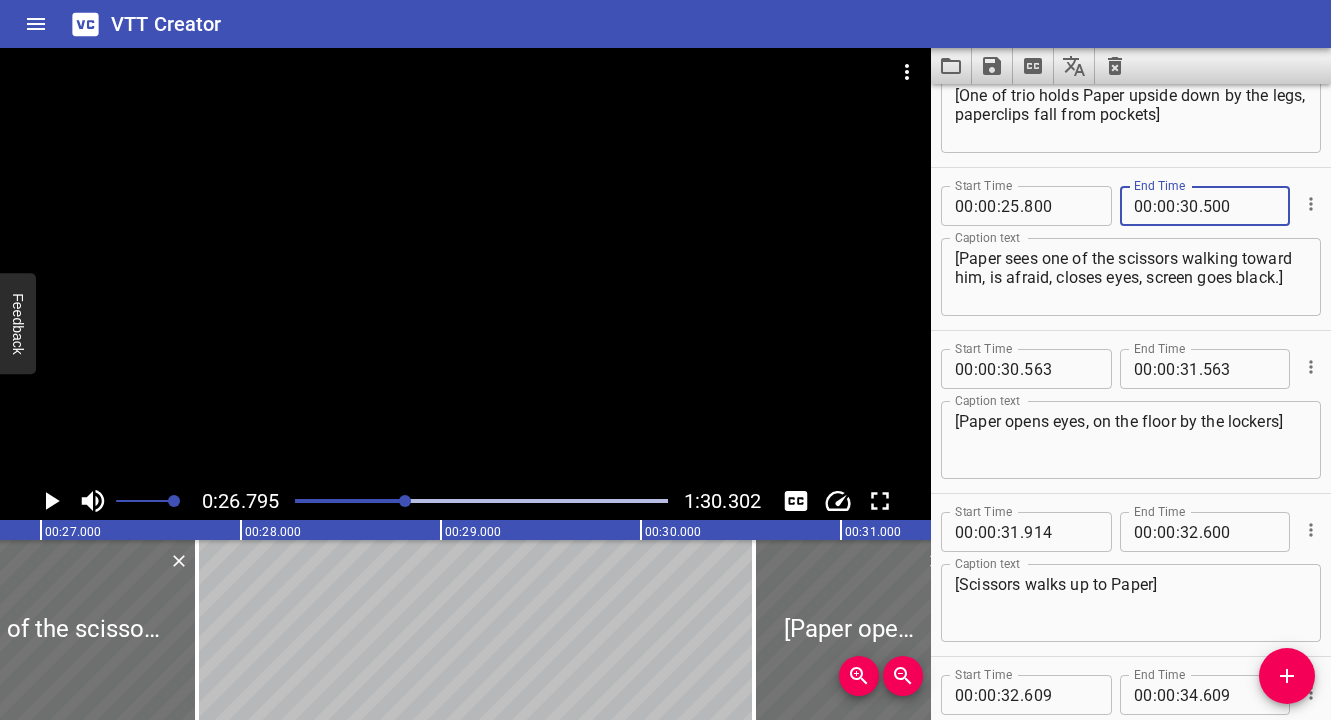 type on "500" 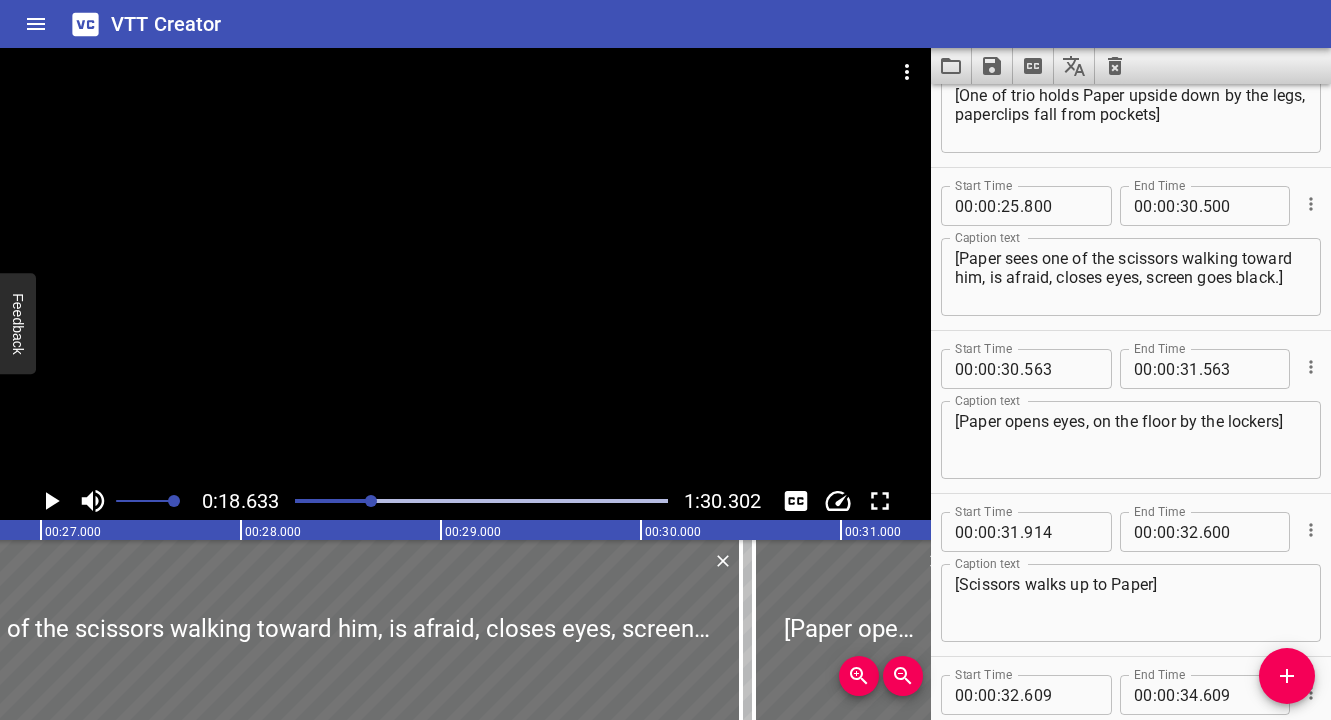 scroll, scrollTop: 0, scrollLeft: 5168, axis: horizontal 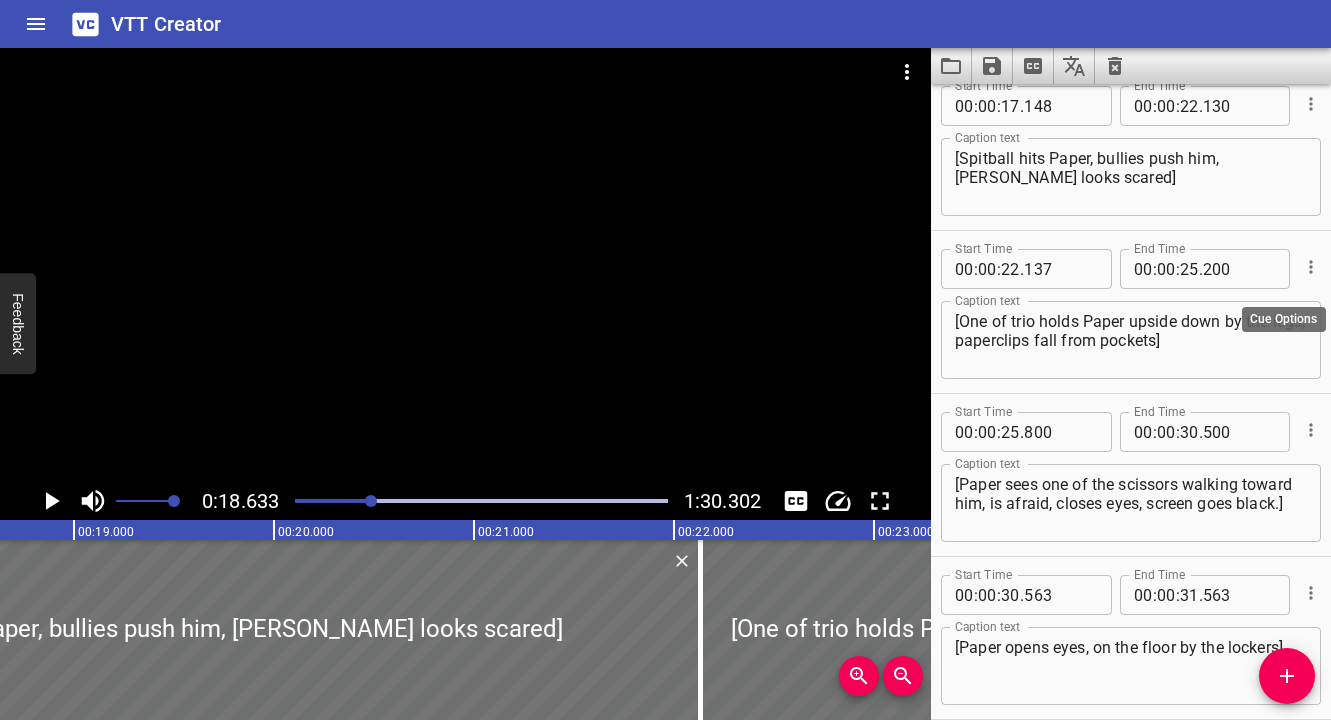 click 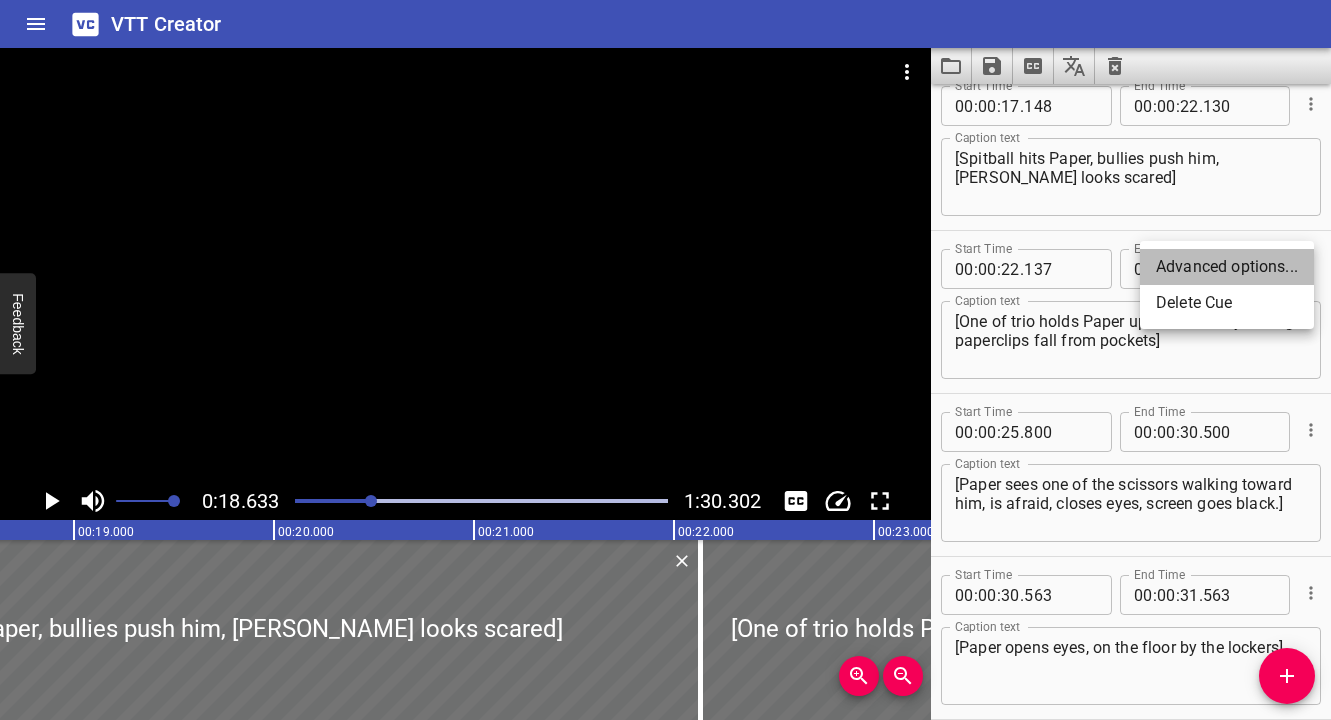 click on "Advanced options..." at bounding box center (1227, 267) 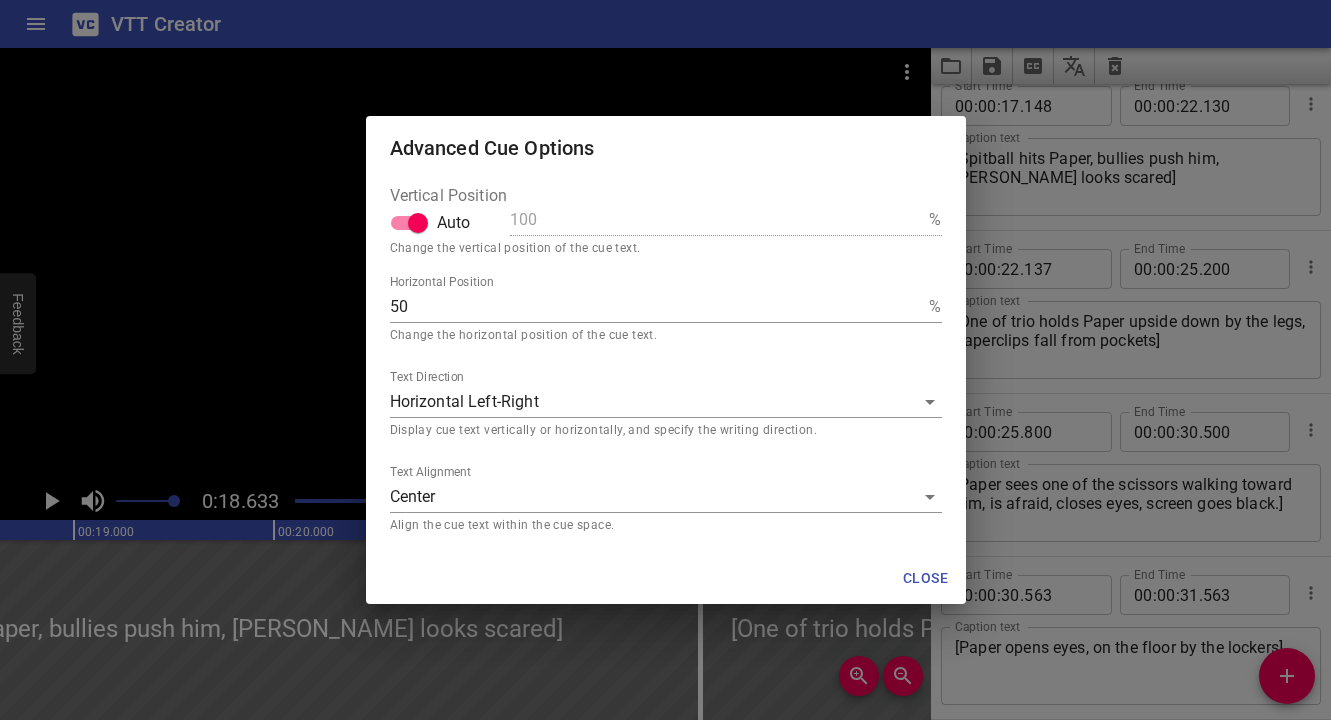 click on "VTT Creator Caption Editor Batch Transcribe Login Sign Up Privacy Contact 0:18.633 1:30.302 00:00.000 00:01.000 00:02.000 00:03.000 00:04.000 00:05.000 00:06.000 00:07.000 00:08.000 00:09.000 00:10.000 00:11.000 00:12.000 00:13.000 00:14.000 00:15.000 00:16.000 00:17.000 00:18.000 00:19.000 00:20.000 00:21.000 00:22.000 00:23.000 00:24.000 00:25.000 00:25.000 00:26.000 00:27.000 00:28.000 00:29.000 00:30.000 00:31.000 00:32.000 00:33.000 00:34.000 00:35.000 00:36.000 00:37.000 00:38.000 00:39.000 00:40.000 00:41.000 00:42.000 00:43.000 00:44.000 00:45.000 00:46.000 00:47.000 00:48.000 00:49.000 00:50.000 00:50.000 00:51.000 00:52.000 00:53.000 00:54.000 00:55.000 00:56.000 00:57.000 00:58.000 00:59.000 01:00.000 01:01.000 01:02.000 01:03.000 01:04.000 01:05.000 01:06.000 01:07.000 01:08.000 01:09.000 01:10.000 01:11.000 01:12.000 01:13.000 01:14.000 01:15.000 01:15.000 01:16.000 01:17.000 01:18.000 01:19.000 01:20.000 01:21.000 01:22.000 01:23.000 01:24.000 01:25.000 01:26.000 01:27.000 01:28.000 01:29.000 00" at bounding box center [665, 360] 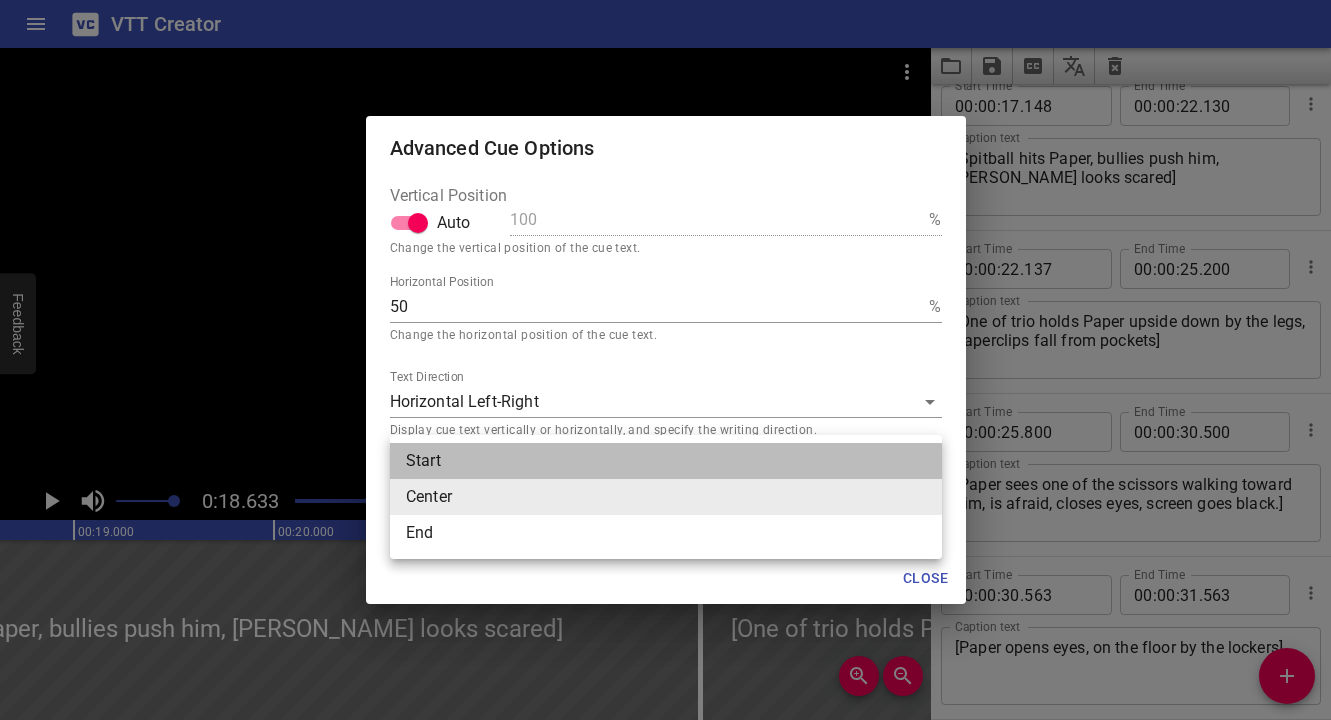 click on "Start" at bounding box center (666, 461) 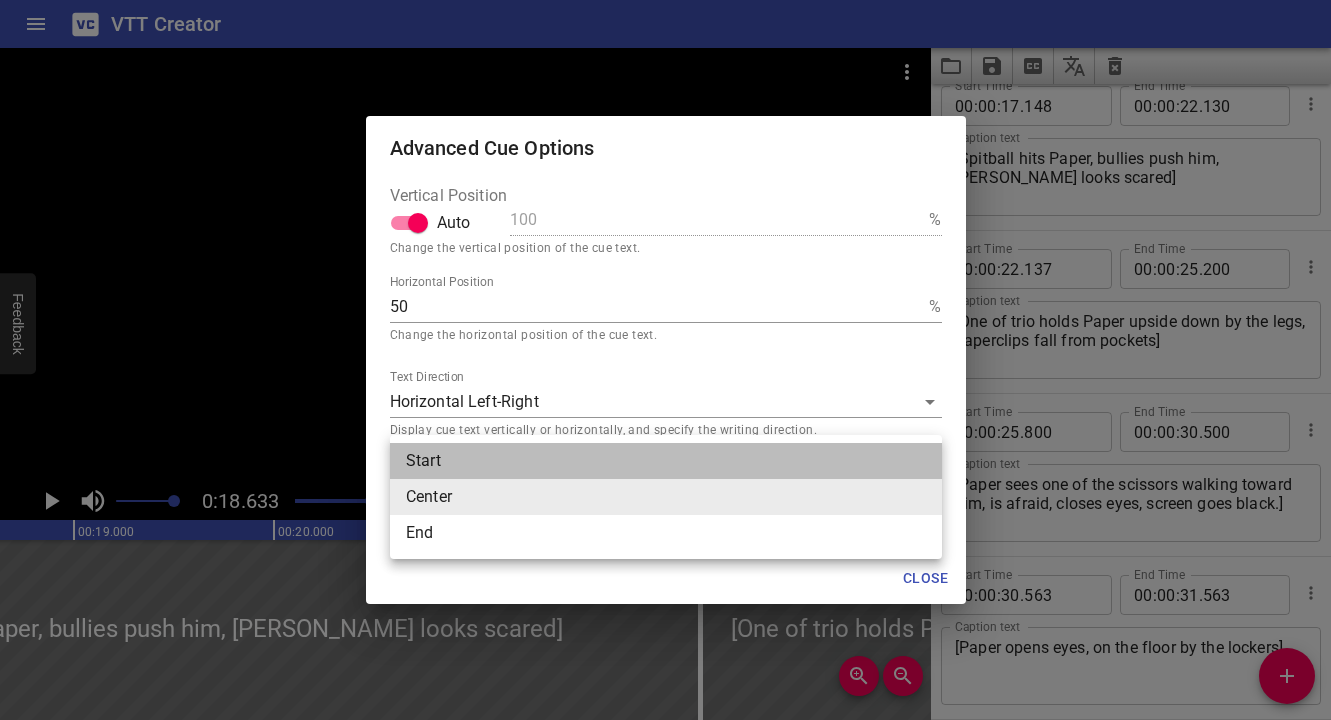 type on "start" 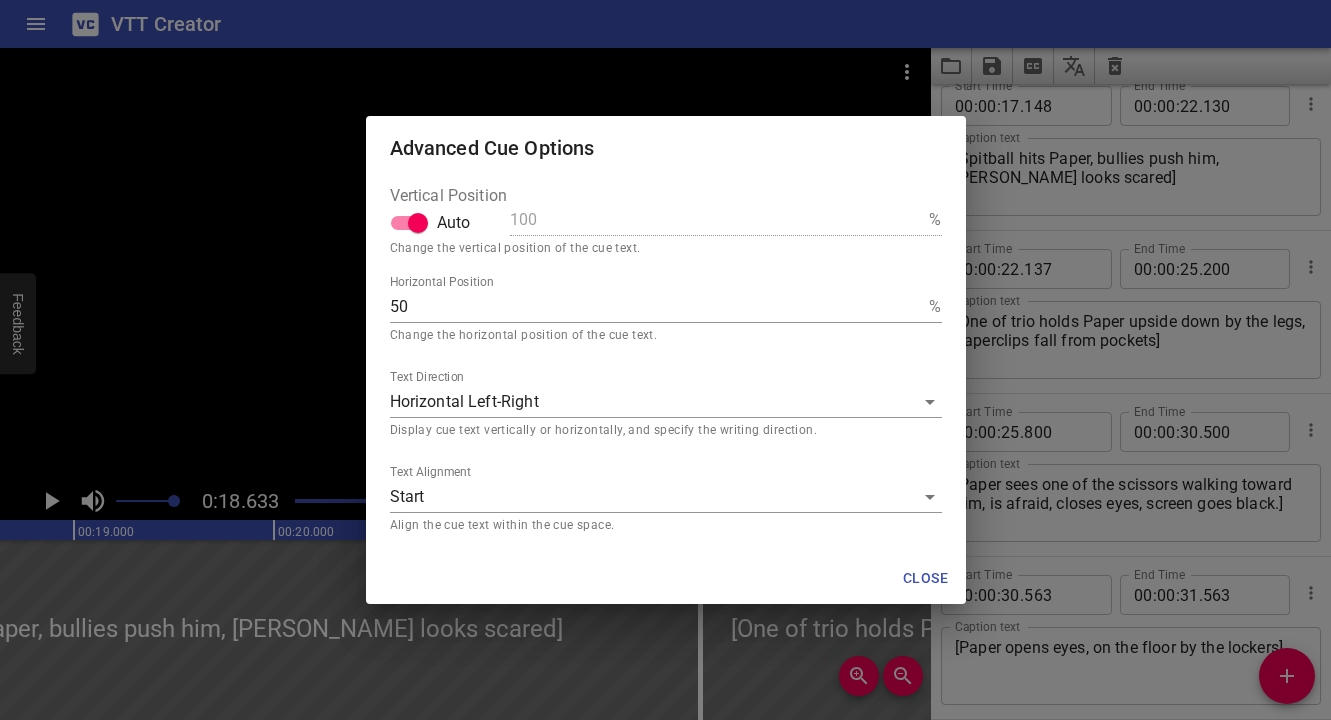click on "Advanced Cue Options Vertical Position Auto 100 % Change the vertical position of the cue text. Horizontal Position 50 % Change the horizontal position of the cue text. Text Direction Horizontal Left-Right hz Display cue text vertically or horizontally, and specify the writing direction. Text Alignment Start start Align the cue text within the cue space. Close" at bounding box center (665, 360) 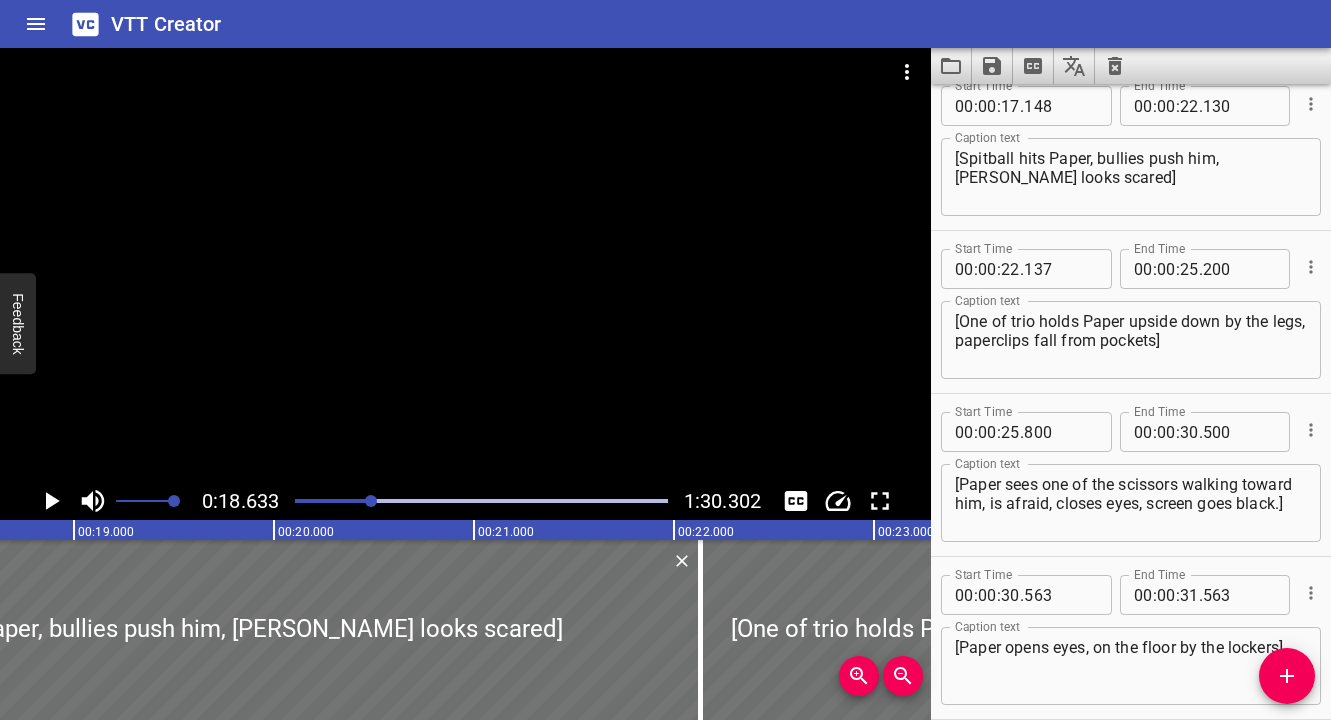 click 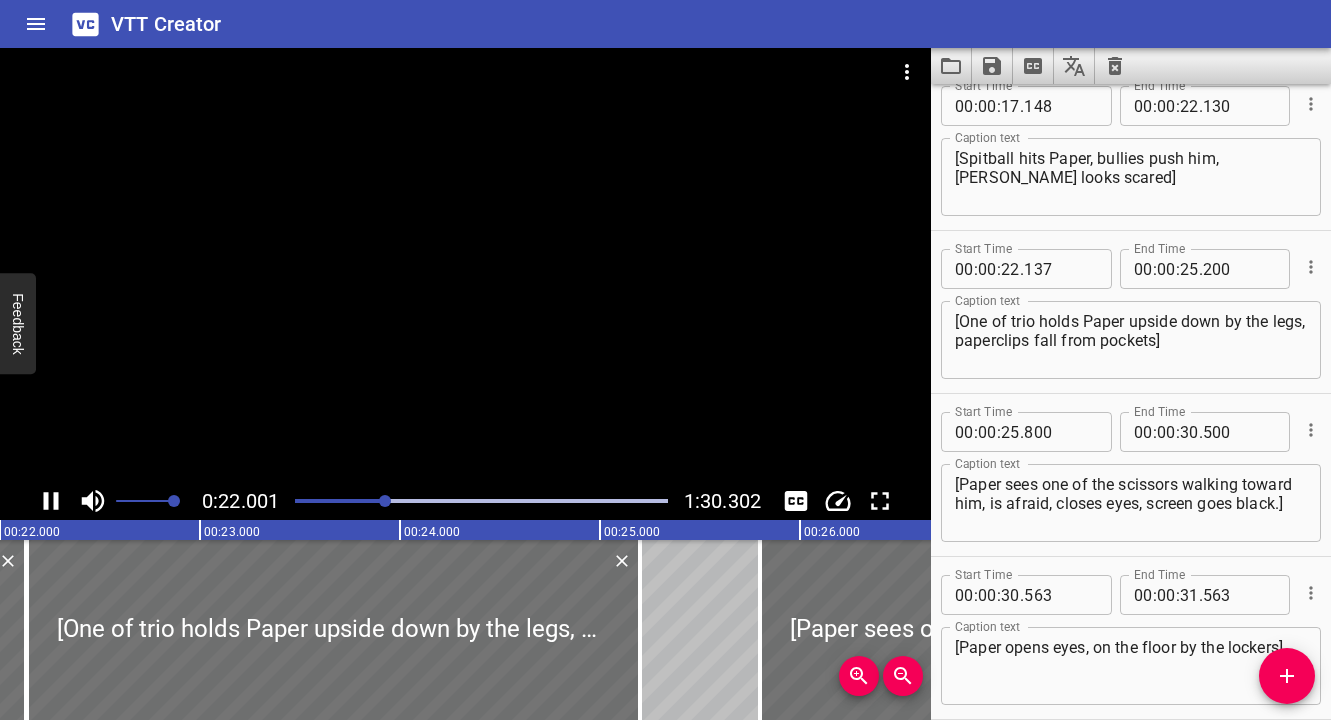 scroll, scrollTop: 0, scrollLeft: 4429, axis: horizontal 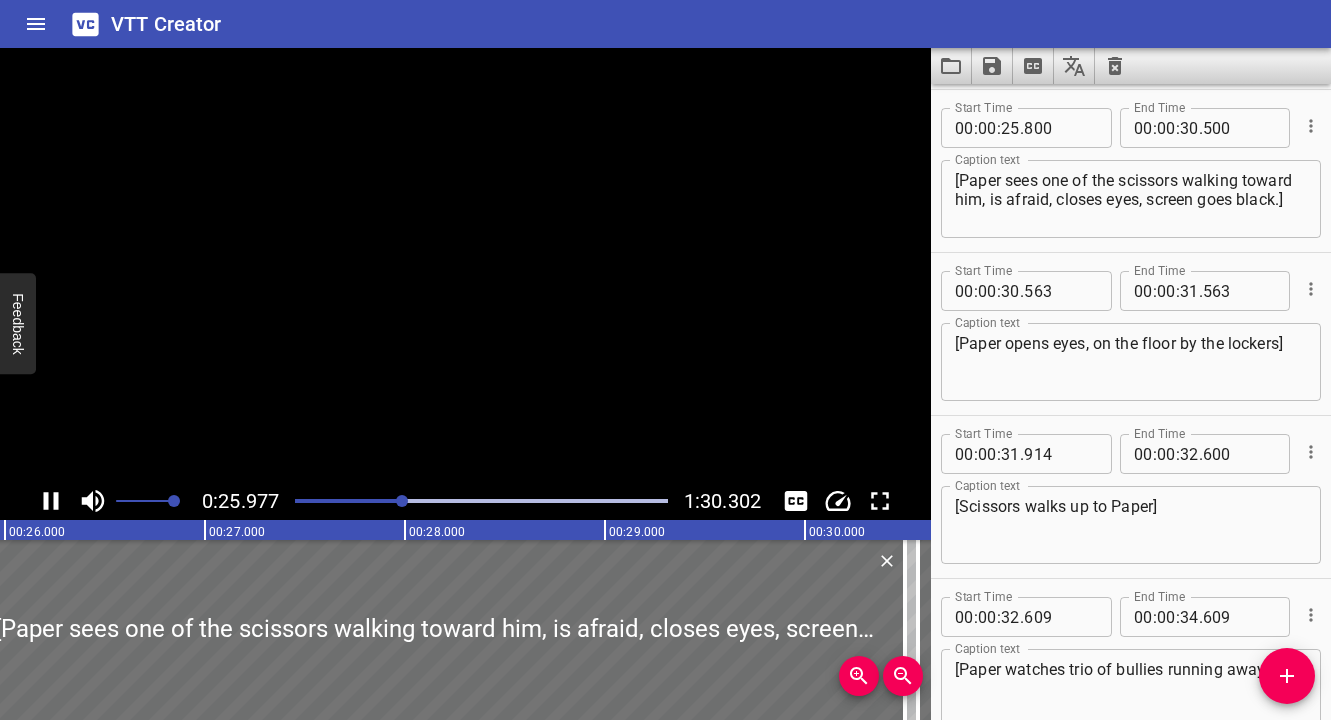 click 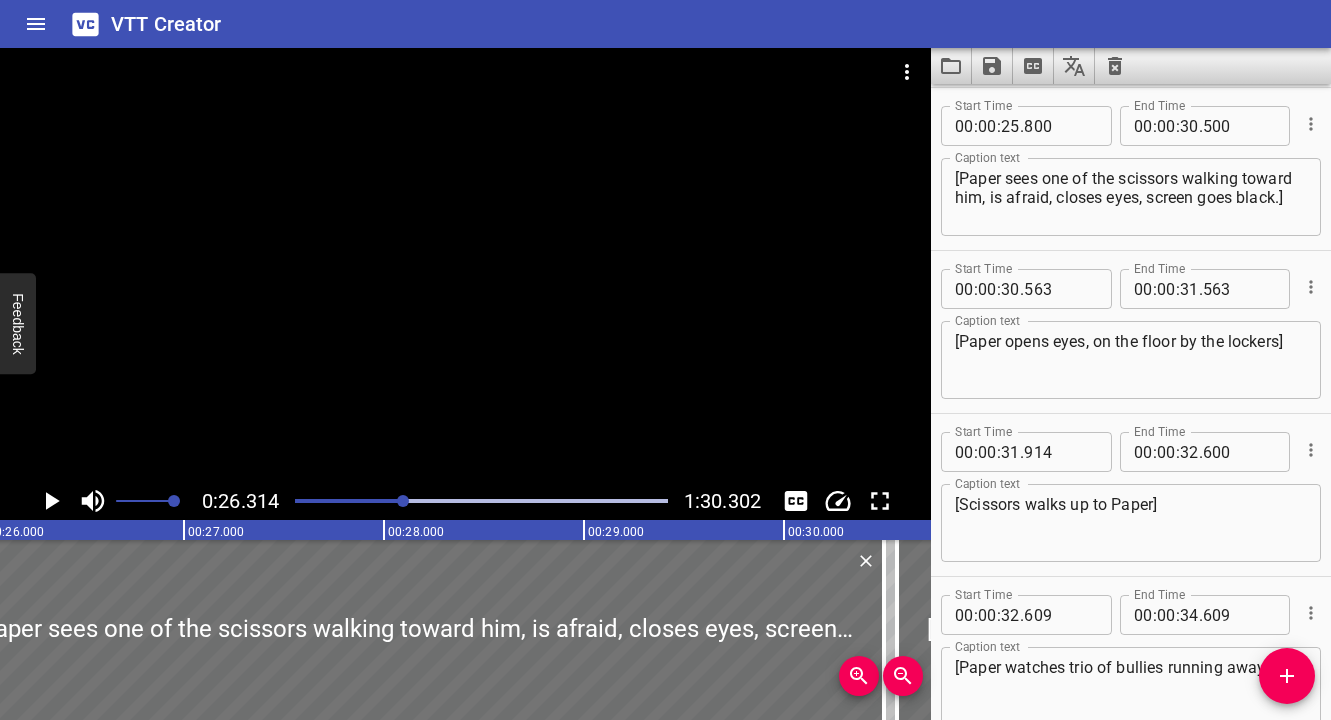 scroll, scrollTop: 0, scrollLeft: 5263, axis: horizontal 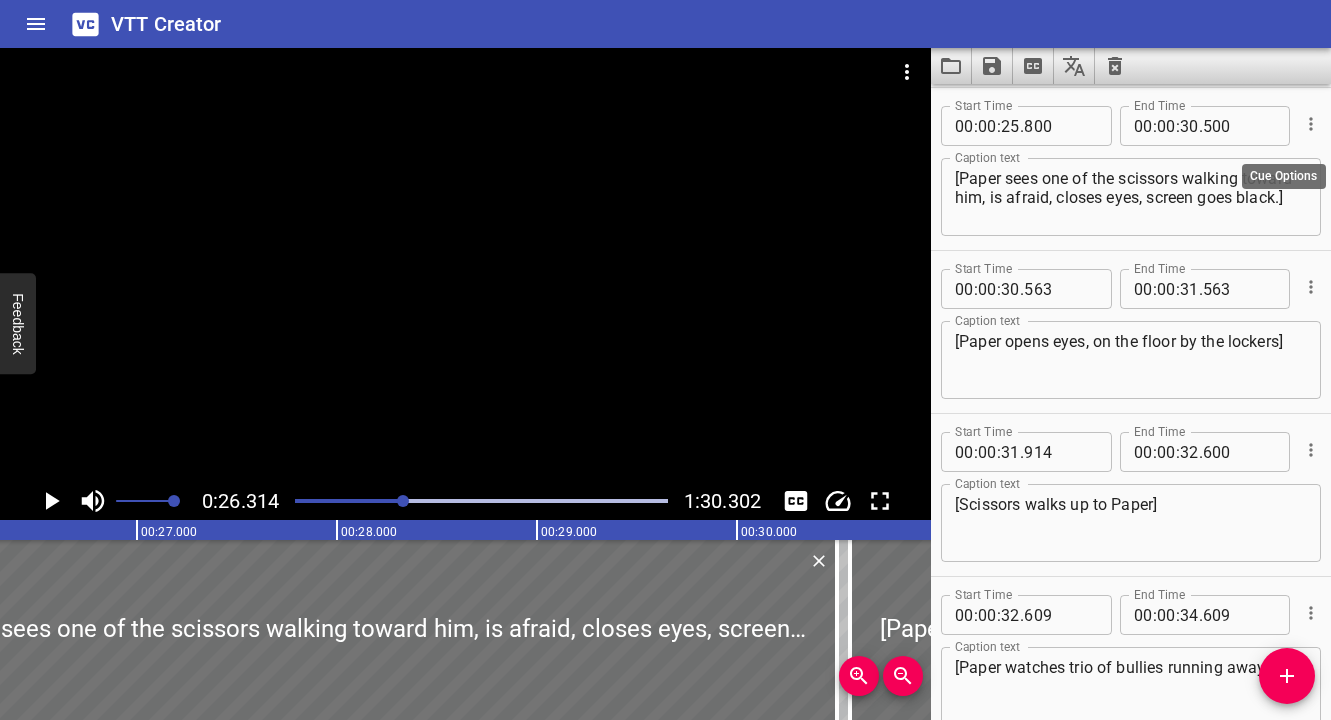 click 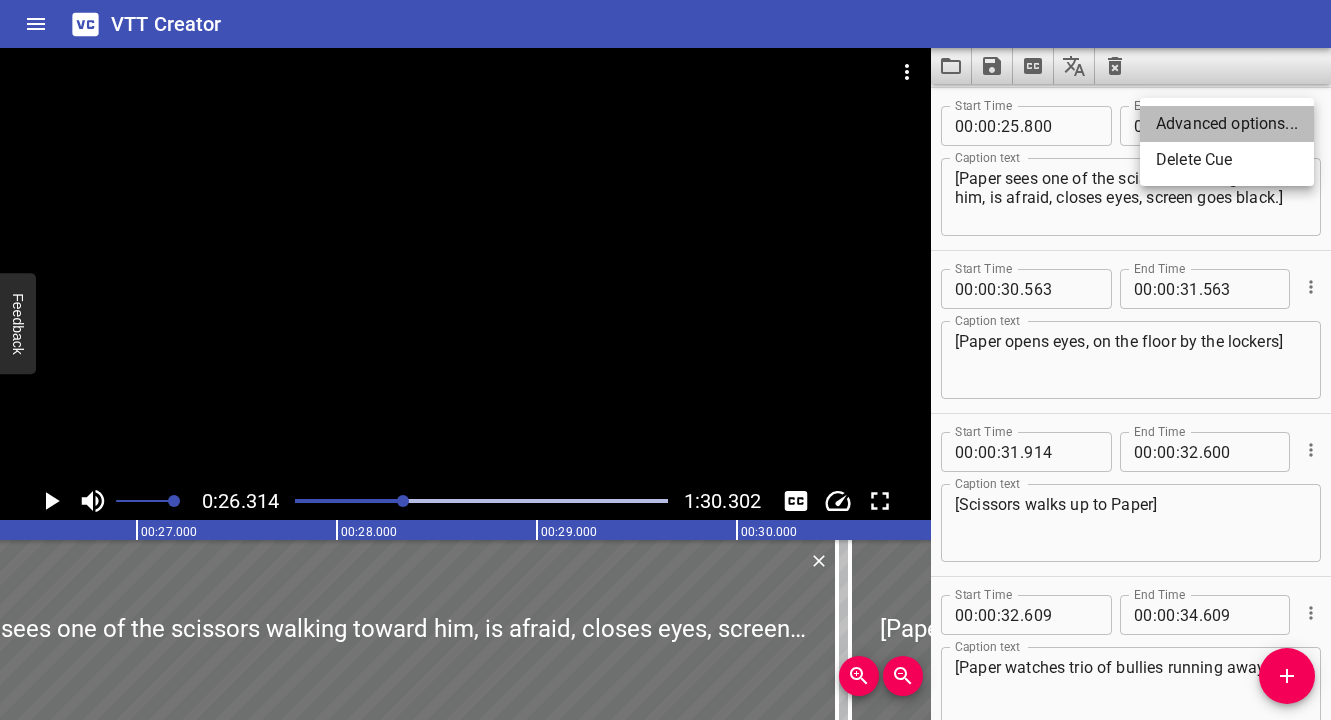 click on "Advanced options..." at bounding box center (1227, 124) 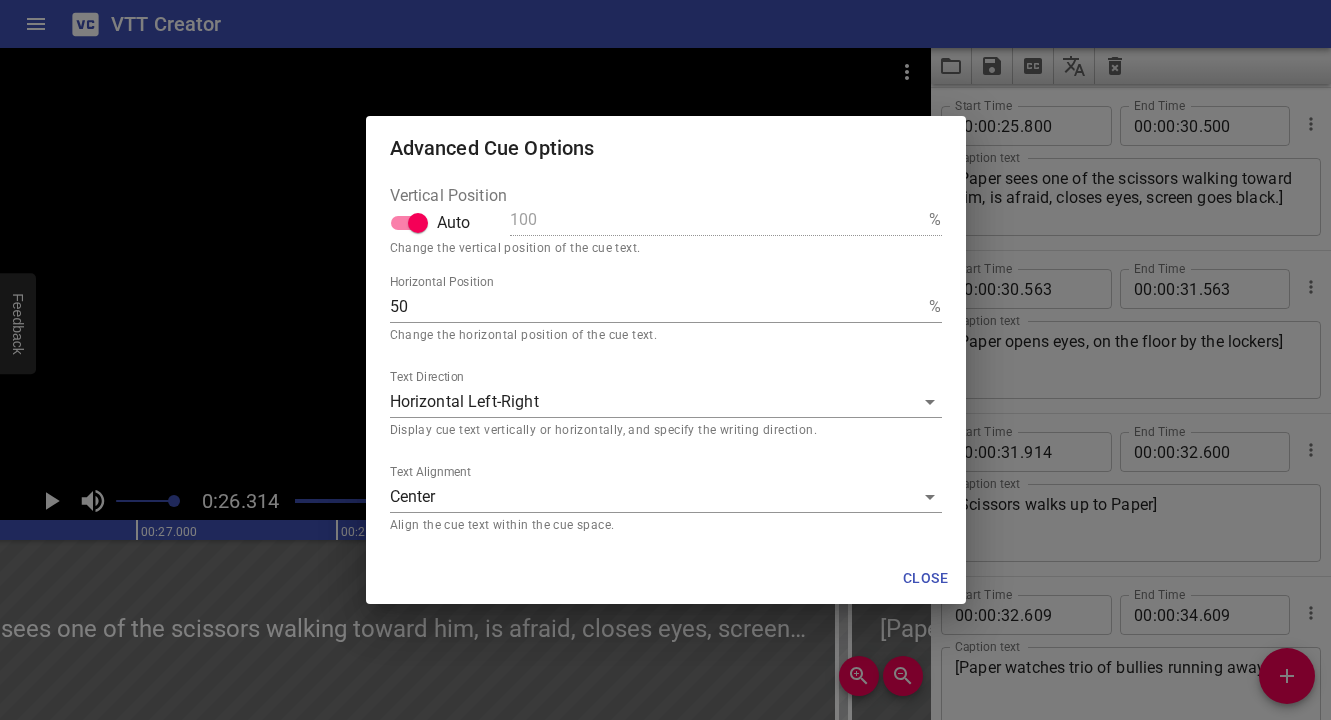 click on "VTT Creator Caption Editor Batch Transcribe Login Sign Up Privacy Contact 0:26.314 1:30.302 00:00.000 00:01.000 00:02.000 00:03.000 00:04.000 00:05.000 00:06.000 00:07.000 00:08.000 00:09.000 00:10.000 00:11.000 00:12.000 00:13.000 00:14.000 00:15.000 00:16.000 00:17.000 00:18.000 00:19.000 00:20.000 00:21.000 00:22.000 00:23.000 00:24.000 00:25.000 00:25.000 00:26.000 00:27.000 00:28.000 00:29.000 00:30.000 00:31.000 00:32.000 00:33.000 00:34.000 00:35.000 00:36.000 00:37.000 00:38.000 00:39.000 00:40.000 00:41.000 00:42.000 00:43.000 00:44.000 00:45.000 00:46.000 00:47.000 00:48.000 00:49.000 00:50.000 00:50.000 00:51.000 00:52.000 00:53.000 00:54.000 00:55.000 00:56.000 00:57.000 00:58.000 00:59.000 01:00.000 01:01.000 01:02.000 01:03.000 01:04.000 01:05.000 01:06.000 01:07.000 01:08.000 01:09.000 01:10.000 01:11.000 01:12.000 01:13.000 01:14.000 01:15.000 01:15.000 01:16.000 01:17.000 01:18.000 01:19.000 01:20.000 01:21.000 01:22.000 01:23.000 01:24.000 01:25.000 01:26.000 01:27.000 01:28.000 01:29.000 00" at bounding box center [665, 360] 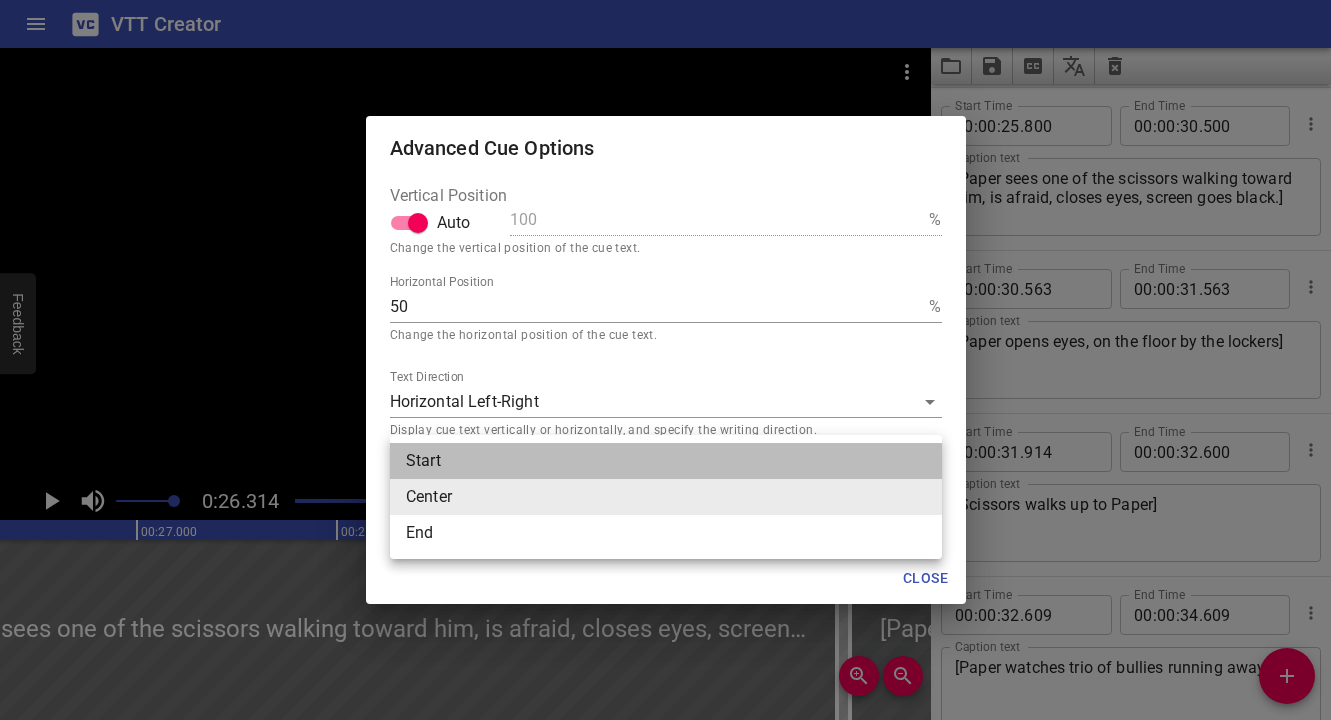 click on "Start" at bounding box center [666, 461] 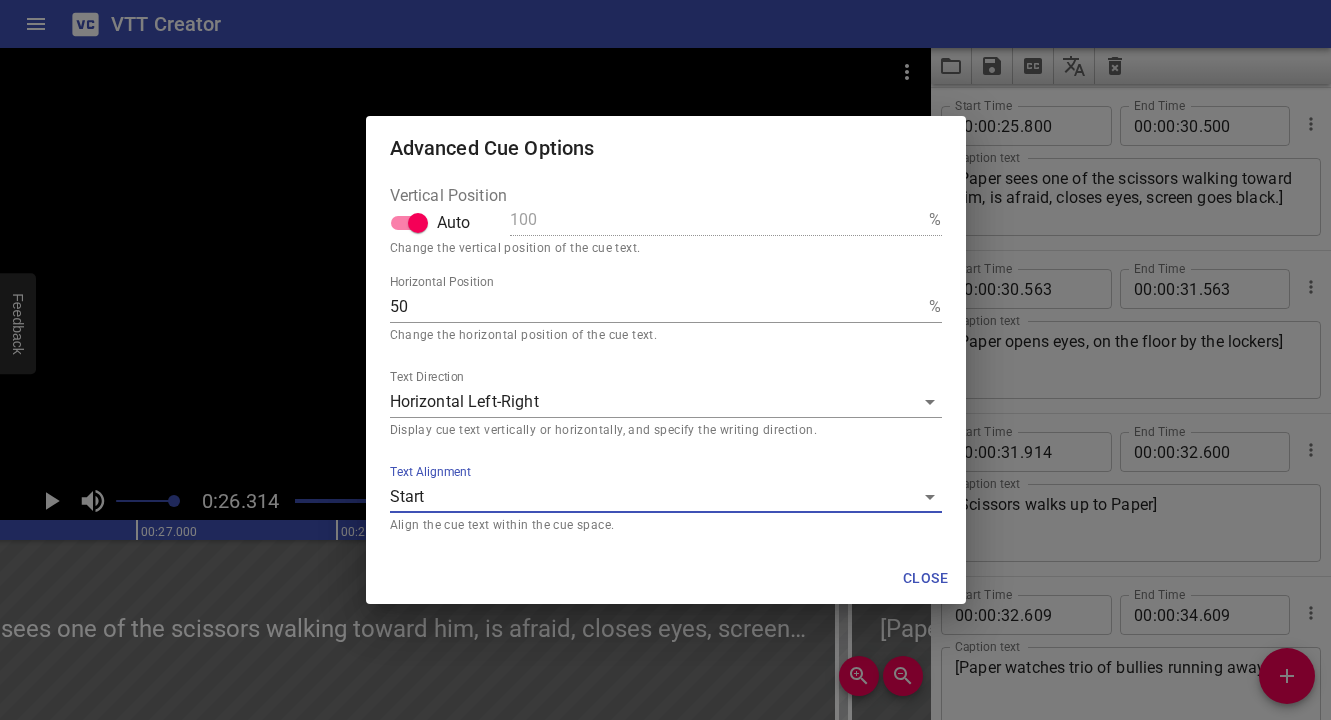 click on "Advanced Cue Options Vertical Position Auto 100 % Change the vertical position of the cue text. Horizontal Position 50 % Change the horizontal position of the cue text. Text Direction Horizontal Left-Right hz Display cue text vertically or horizontally, and specify the writing direction. Text Alignment Start start Align the cue text within the cue space. Close" at bounding box center [665, 360] 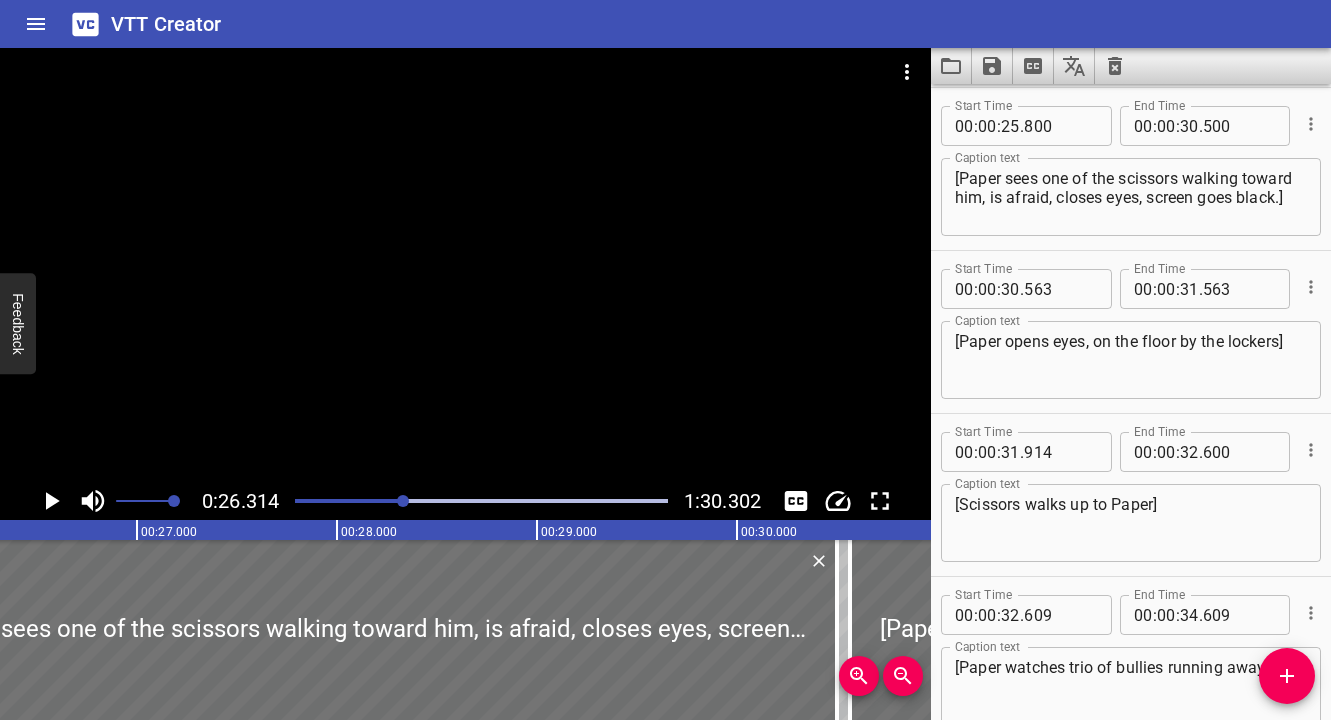 click 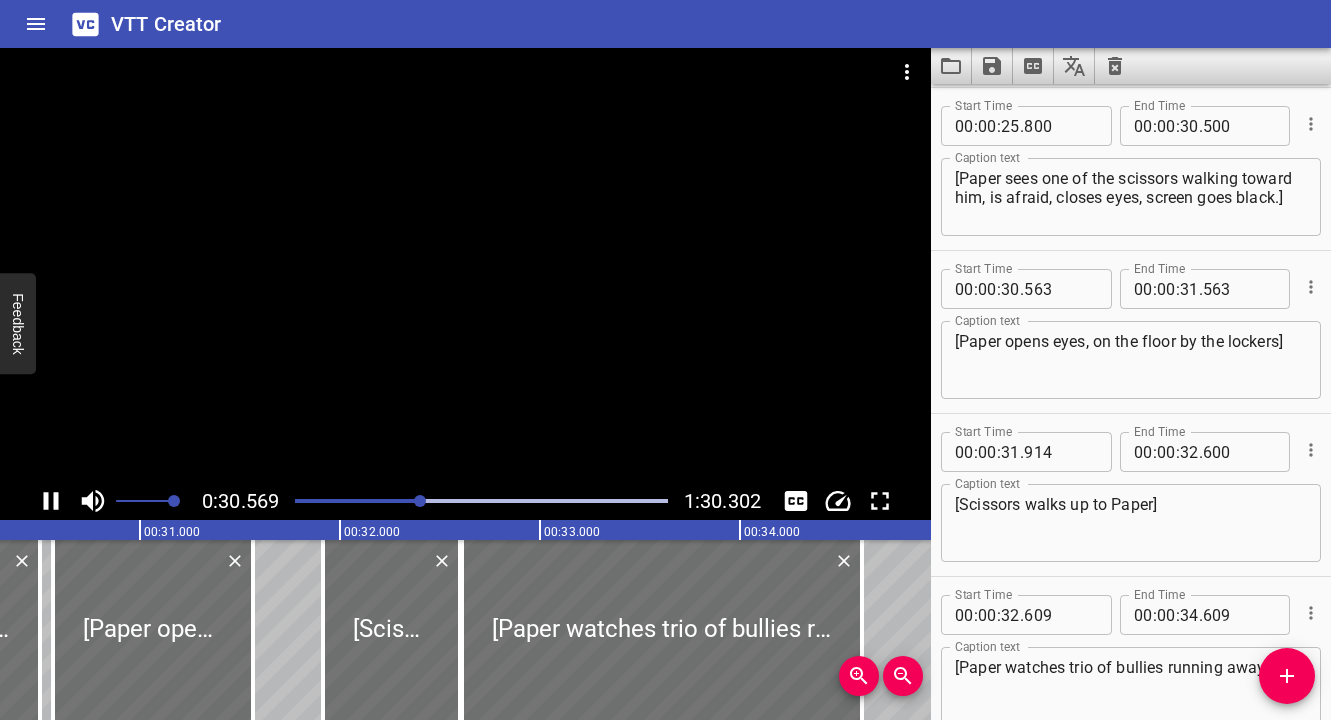 scroll, scrollTop: 0, scrollLeft: 6114, axis: horizontal 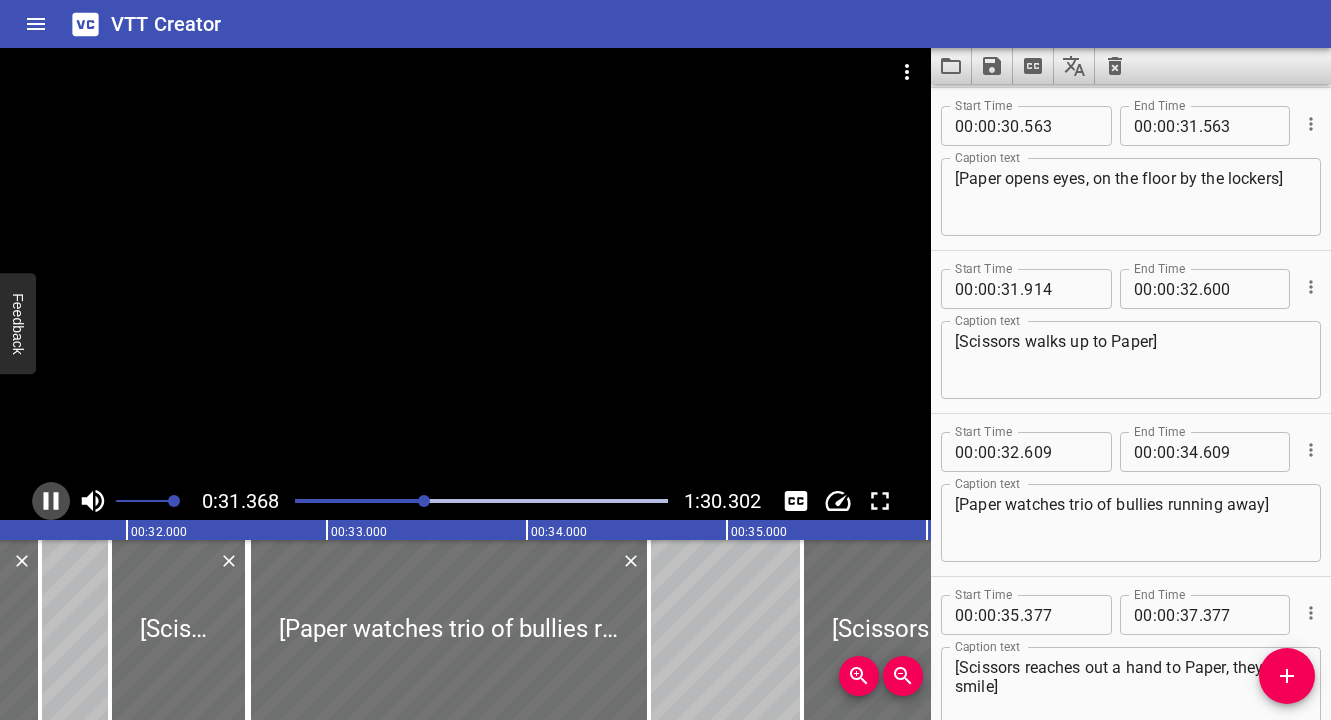 click 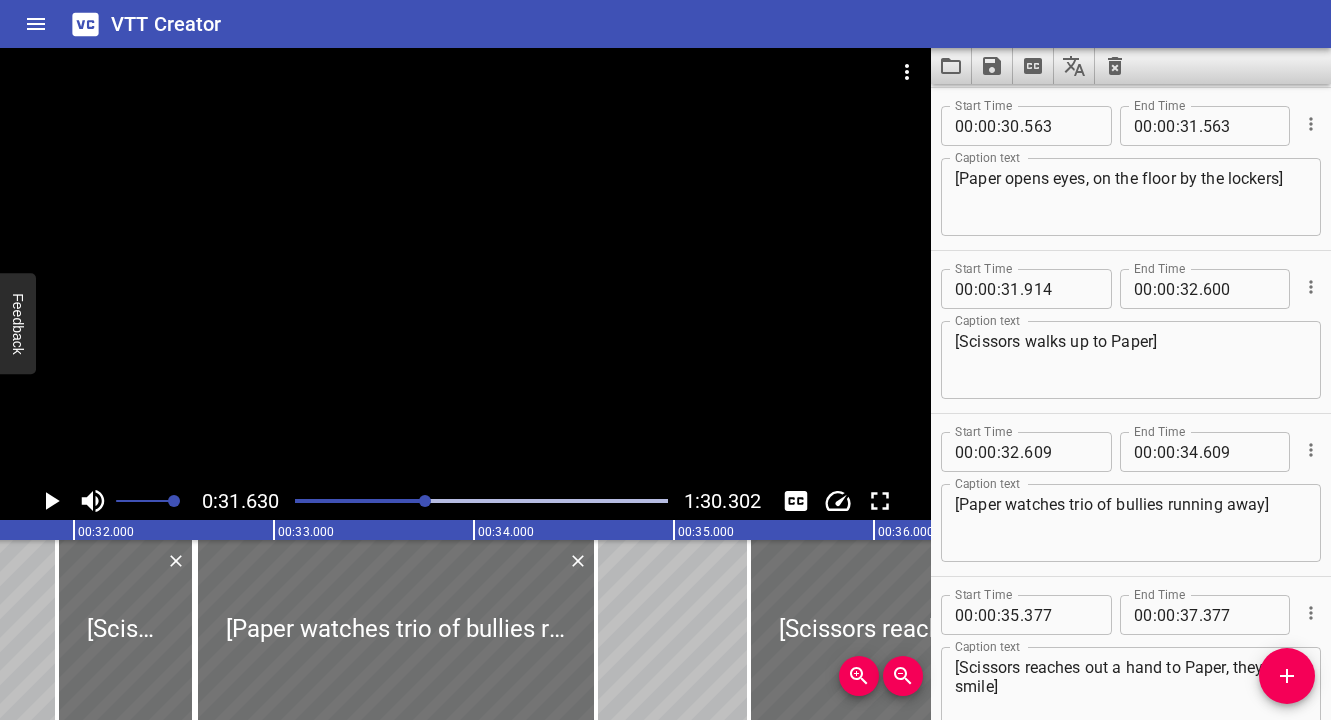 click 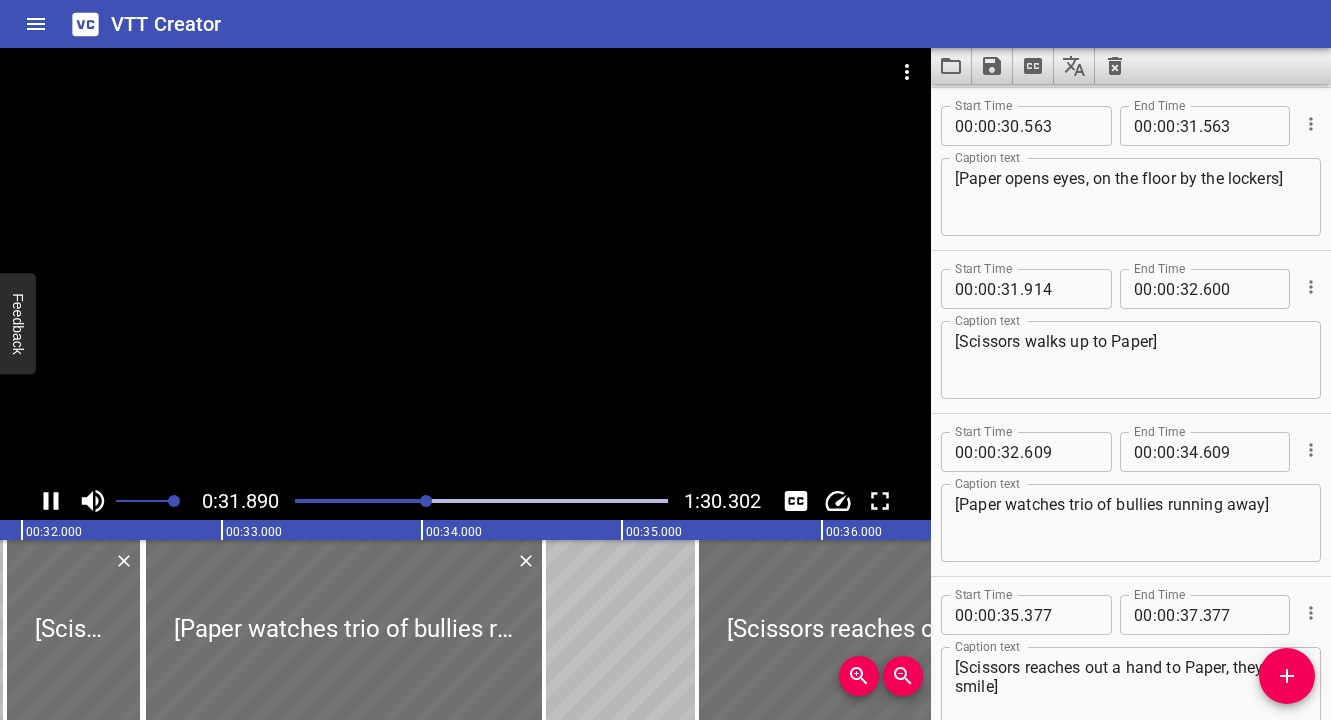 scroll, scrollTop: 0, scrollLeft: 6407, axis: horizontal 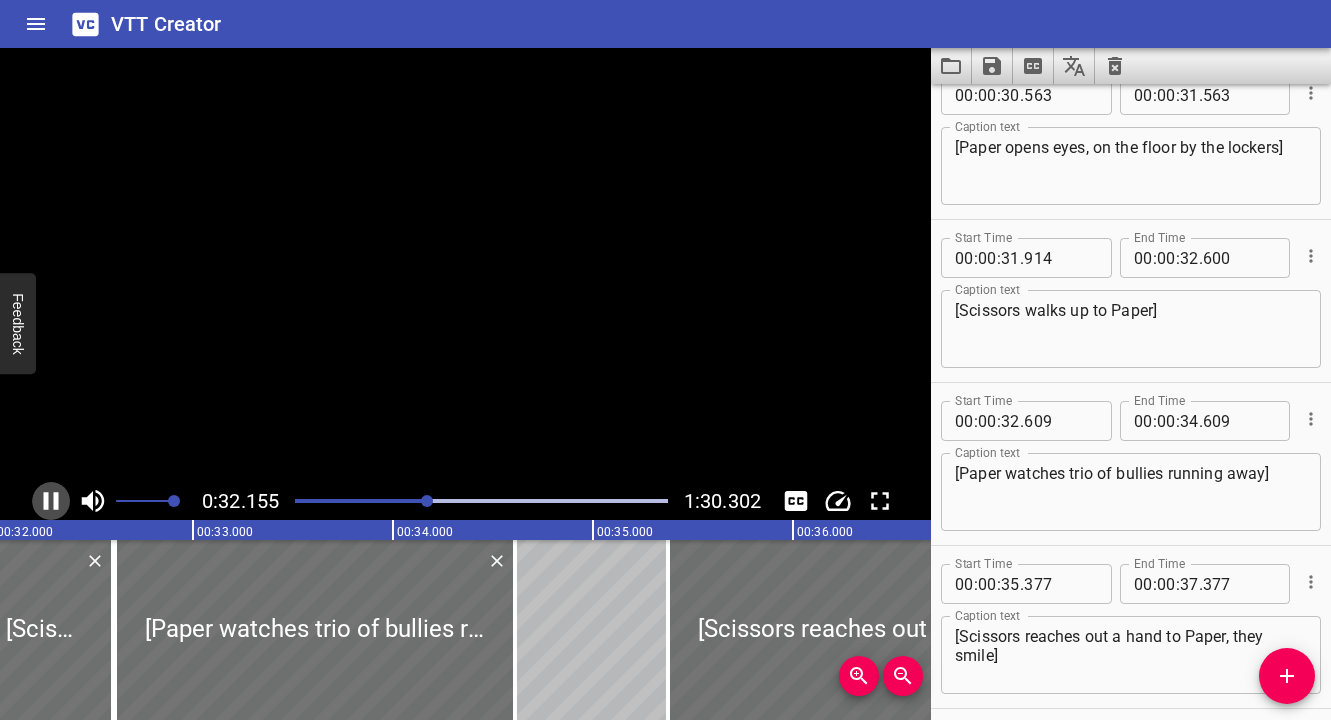 click 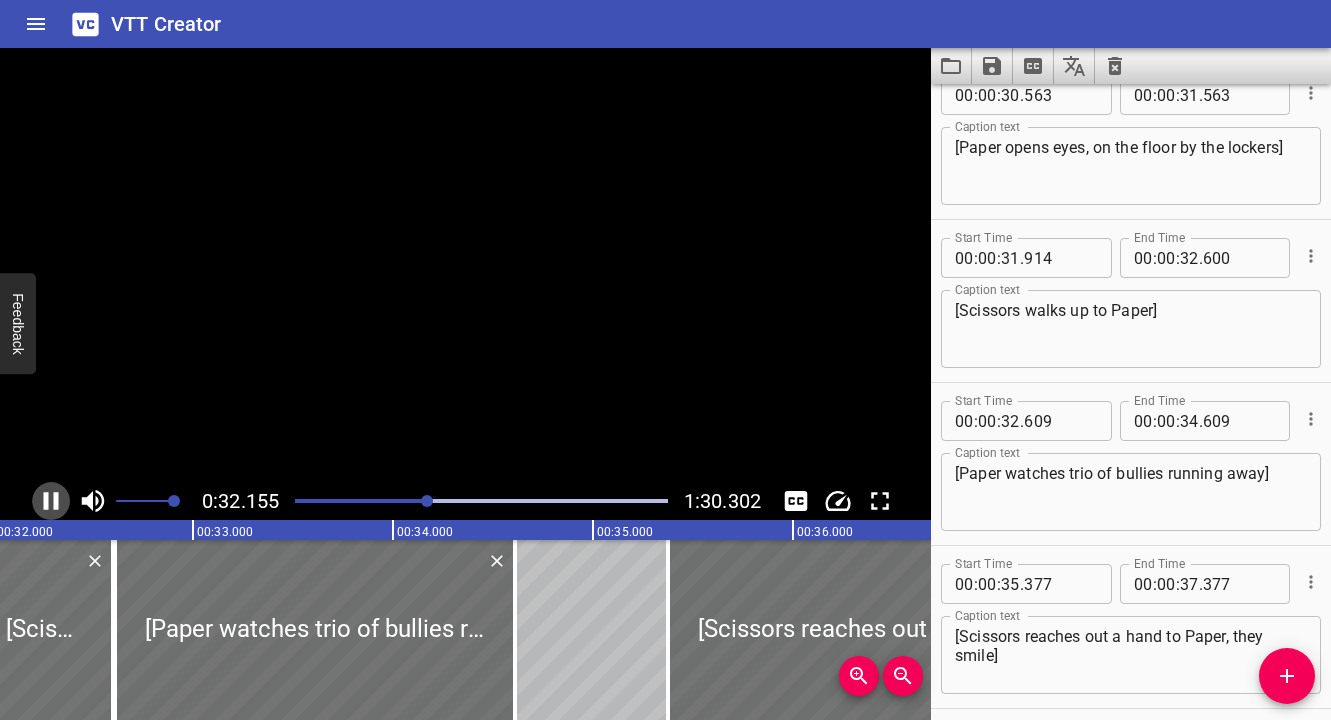 scroll, scrollTop: 0, scrollLeft: 6431, axis: horizontal 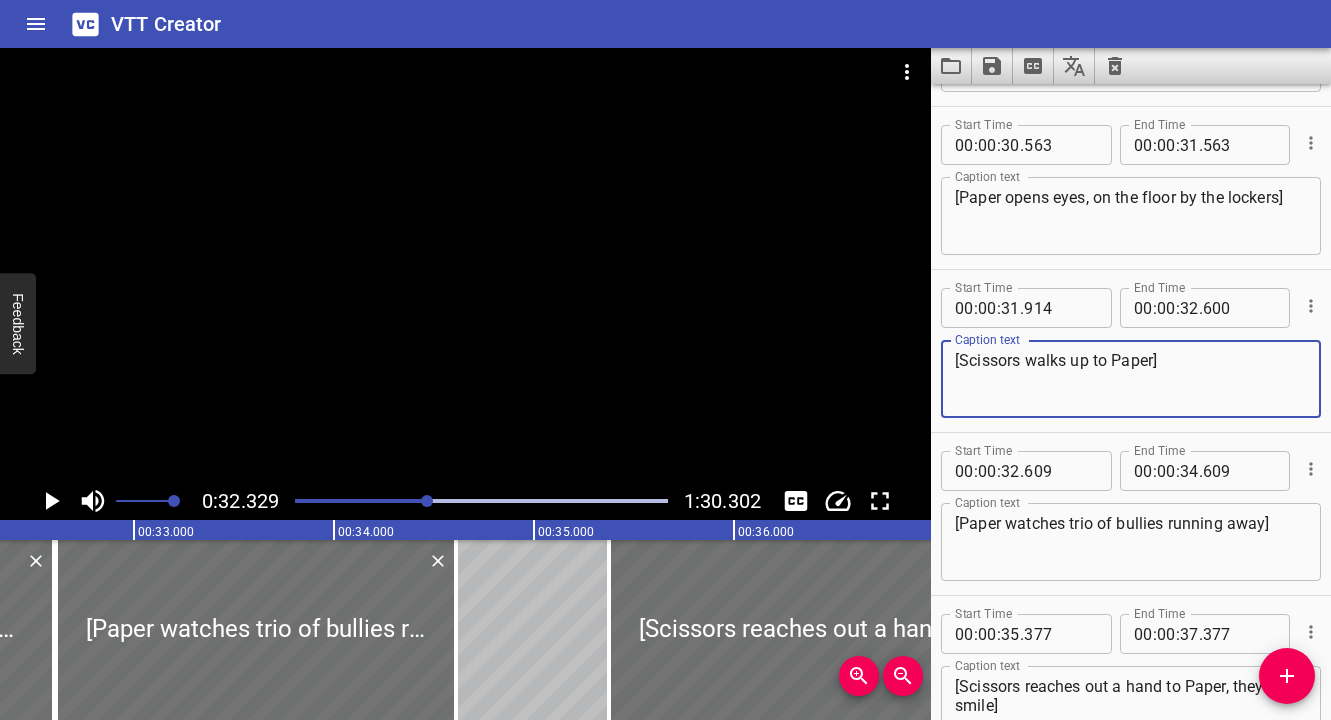 drag, startPoint x: 1153, startPoint y: 360, endPoint x: 962, endPoint y: 366, distance: 191.09422 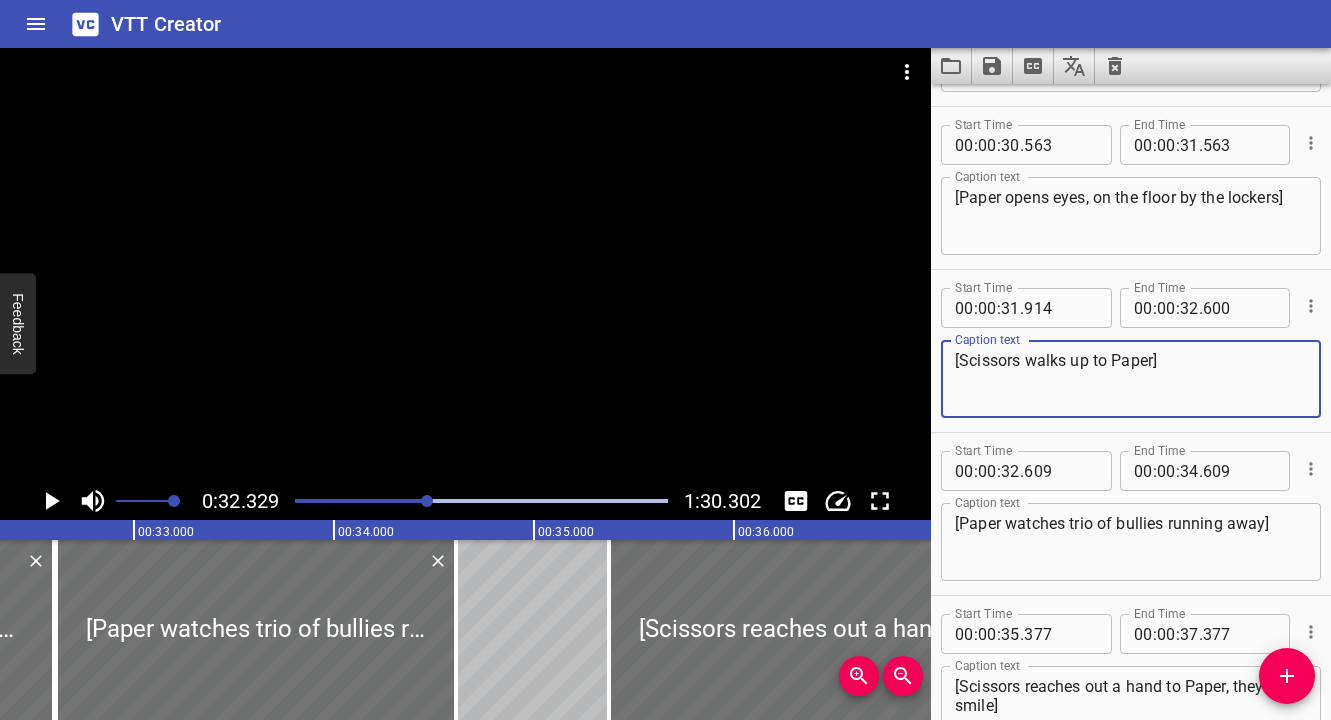 click on "[Scissors walks up to Paper]" at bounding box center (1131, 379) 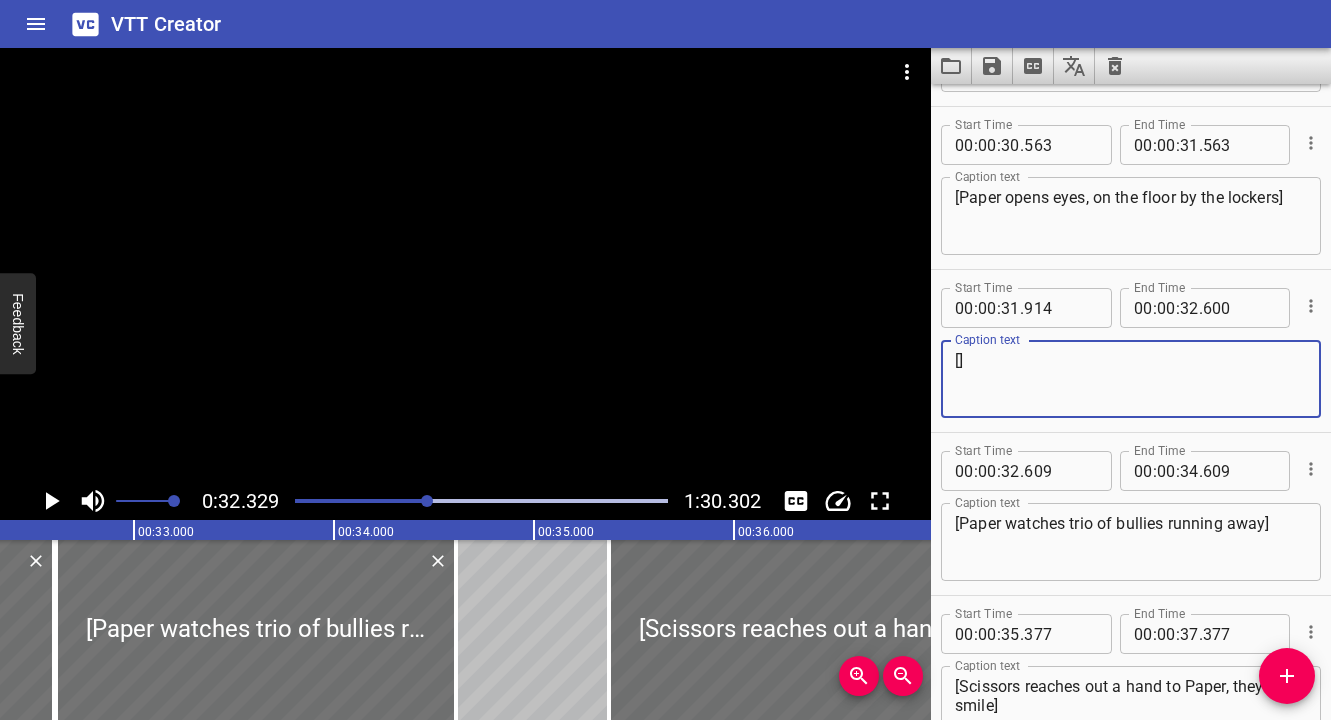 type on "[]" 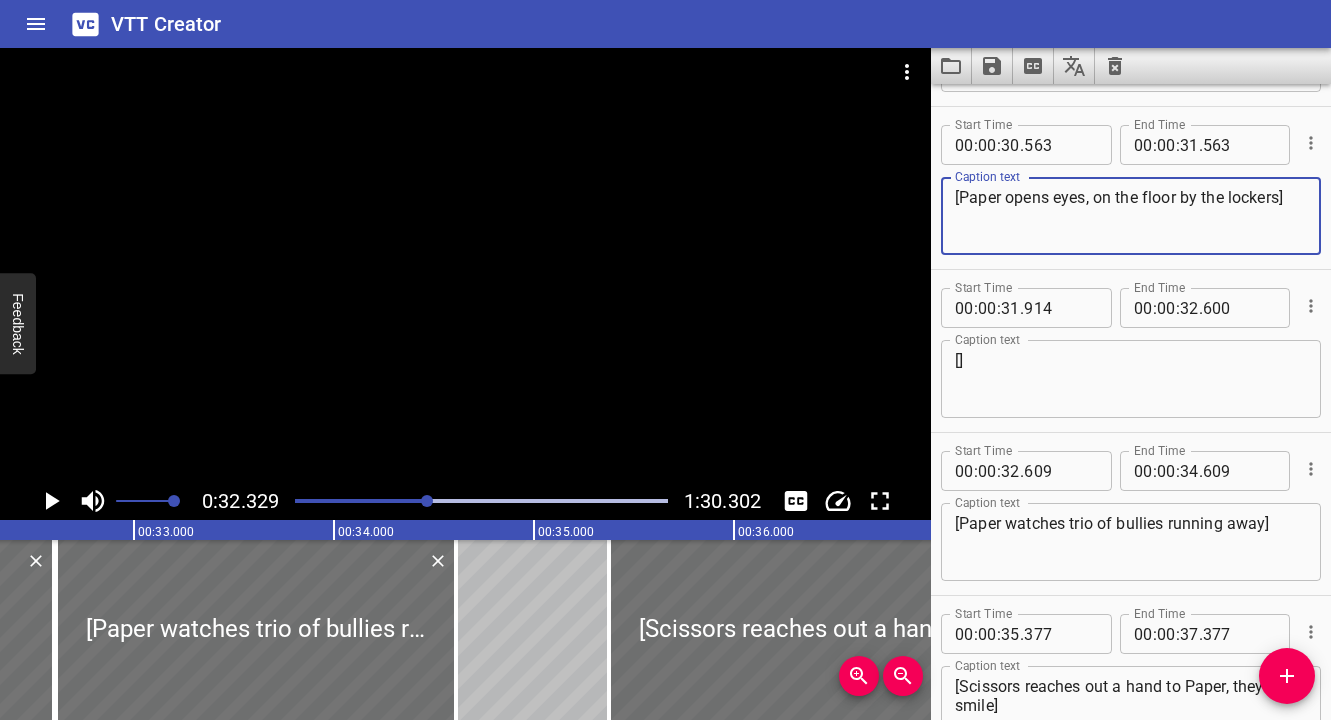 drag, startPoint x: 1282, startPoint y: 199, endPoint x: 1177, endPoint y: 203, distance: 105.076164 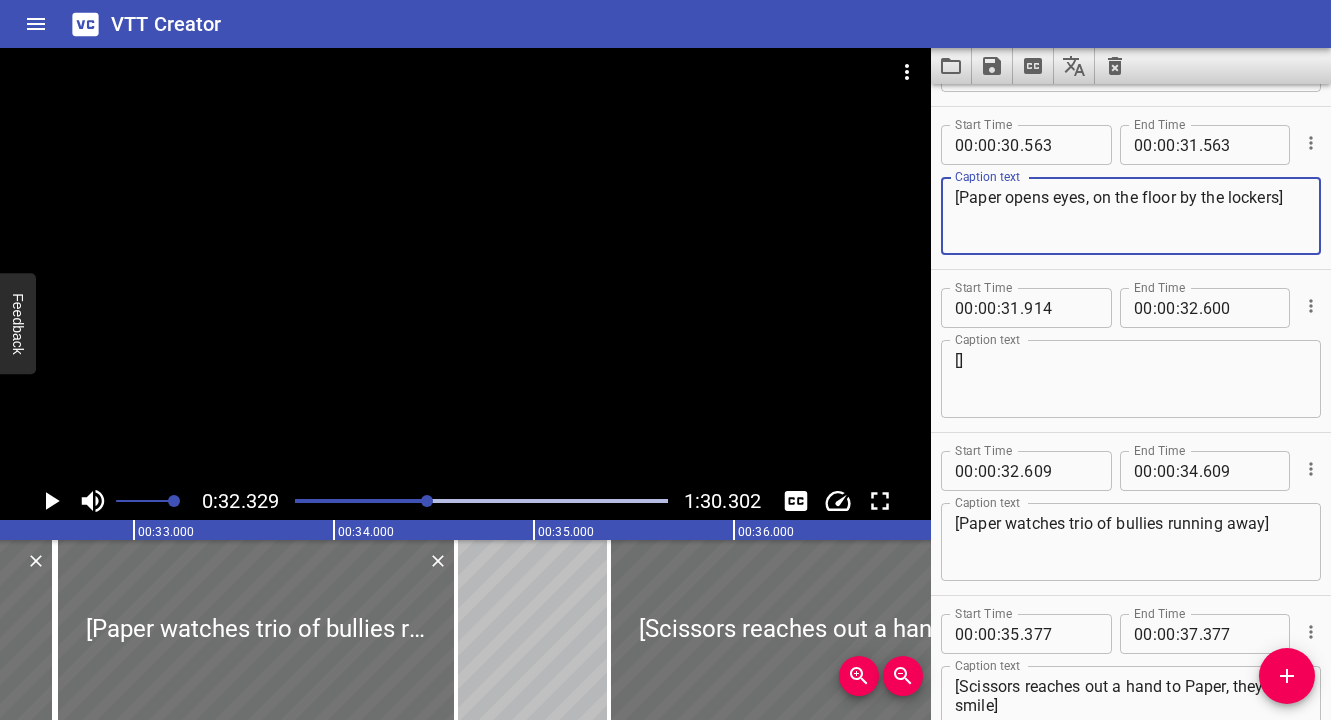 click on "[Paper opens eyes, on the floor by the lockers]" at bounding box center [1131, 216] 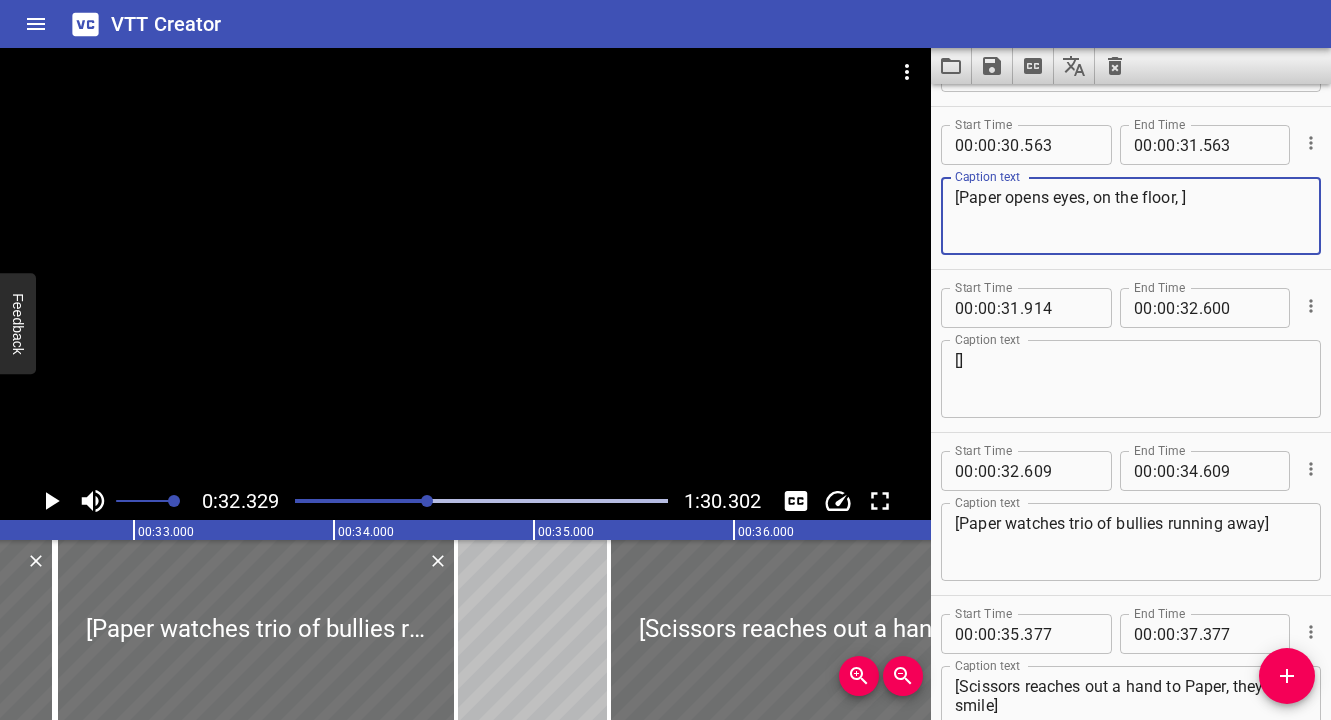 paste on "Scissors walks up to Paper" 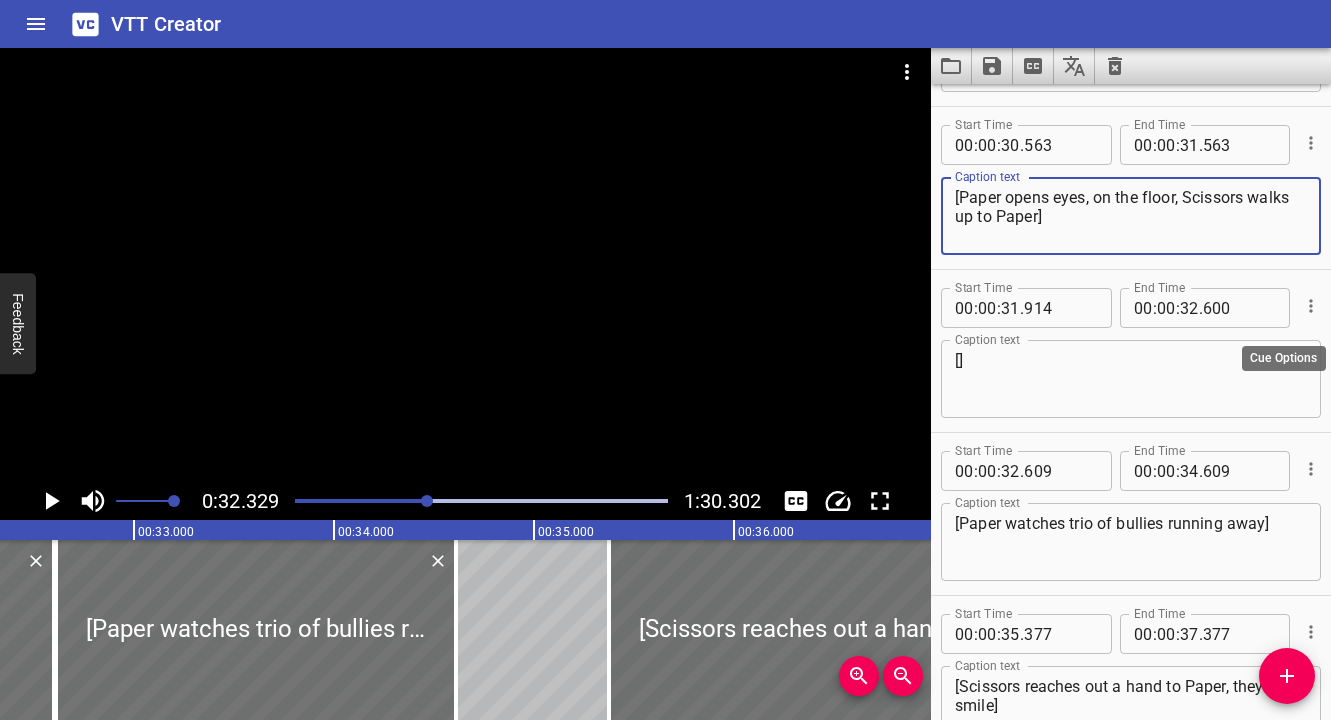type on "[Paper opens eyes, on the floor, Scissors walks up to Paper]" 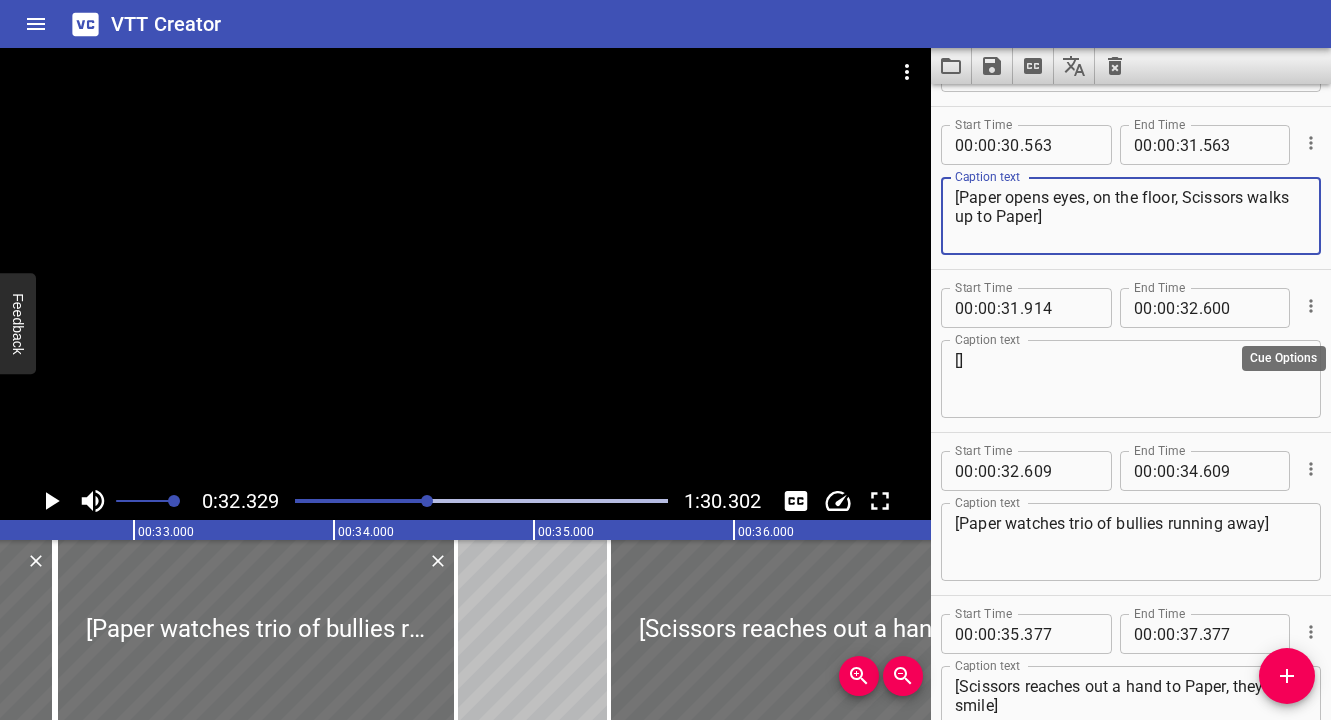 click 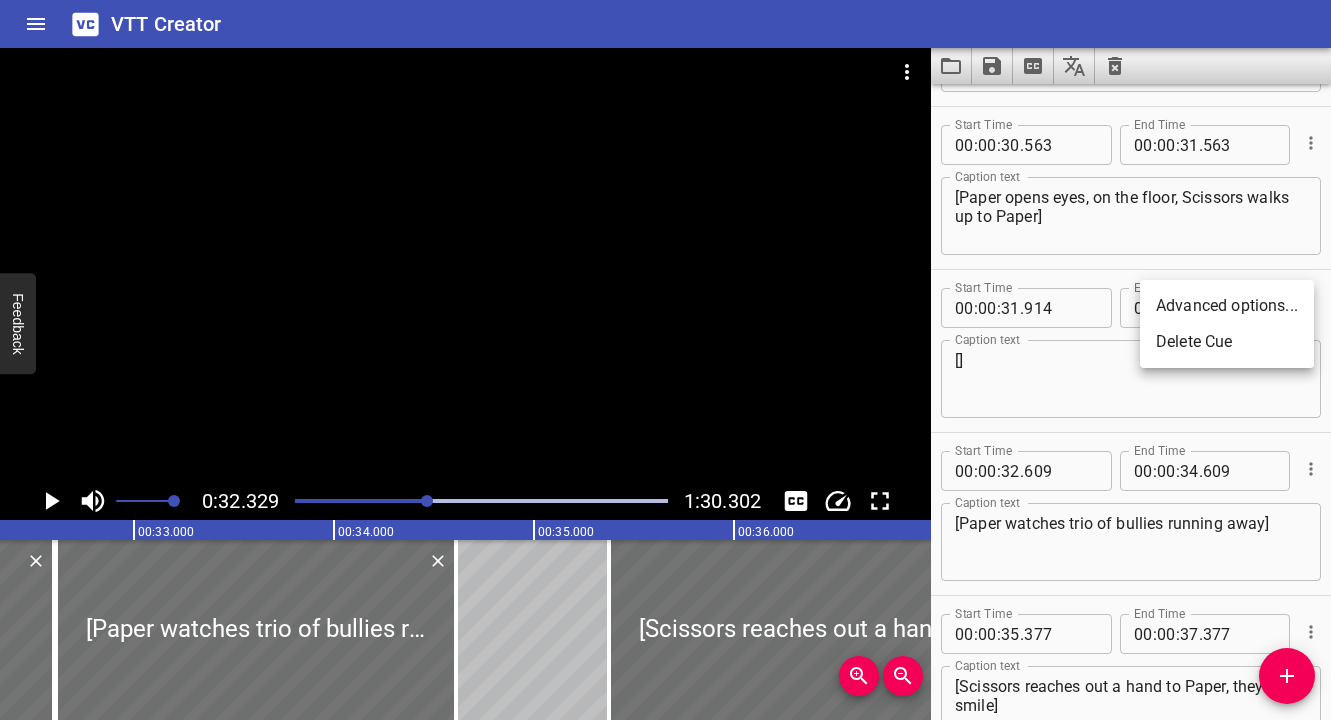 click on "Delete Cue" at bounding box center [1227, 342] 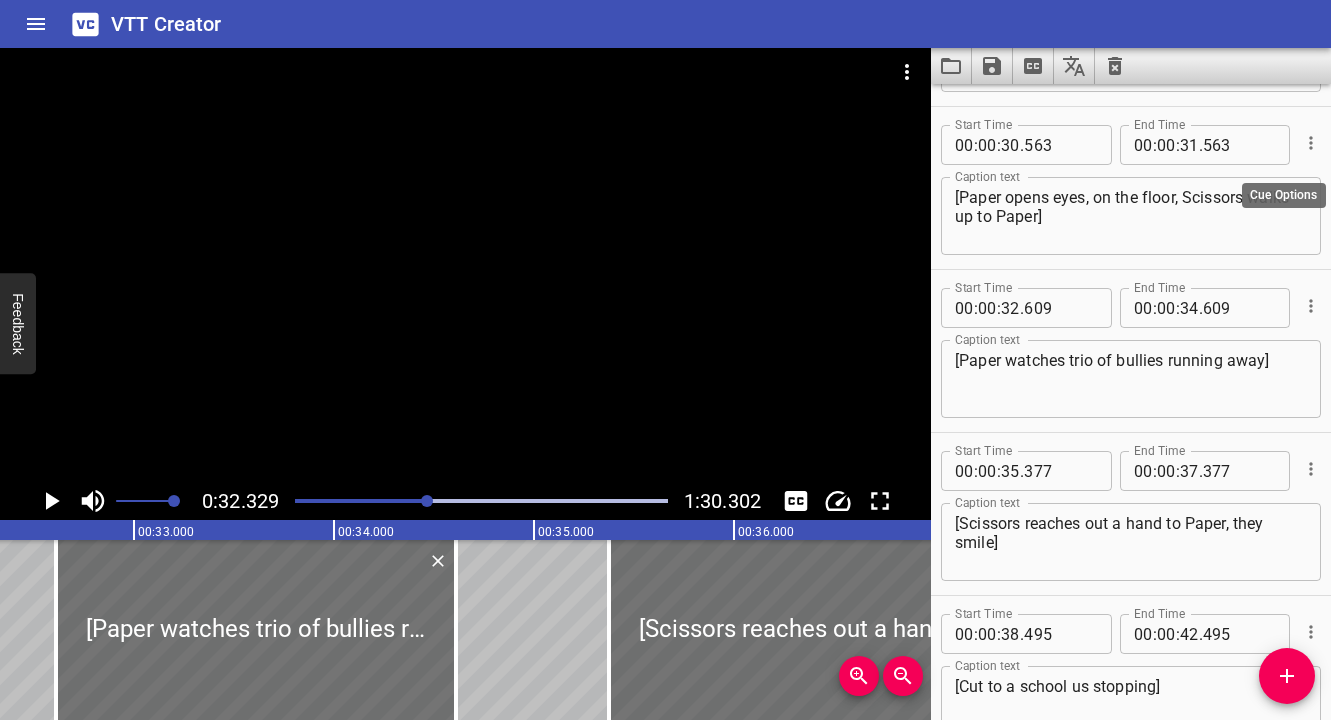 click 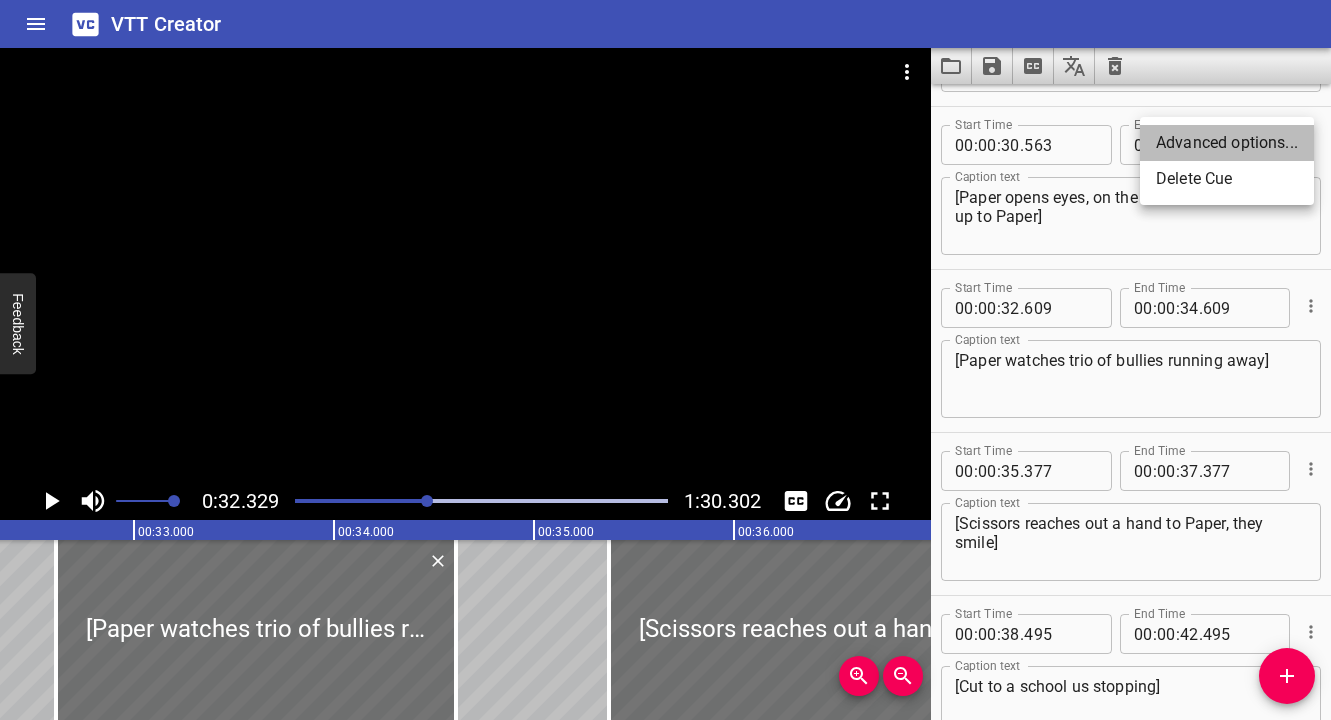 click on "Advanced options..." at bounding box center [1227, 143] 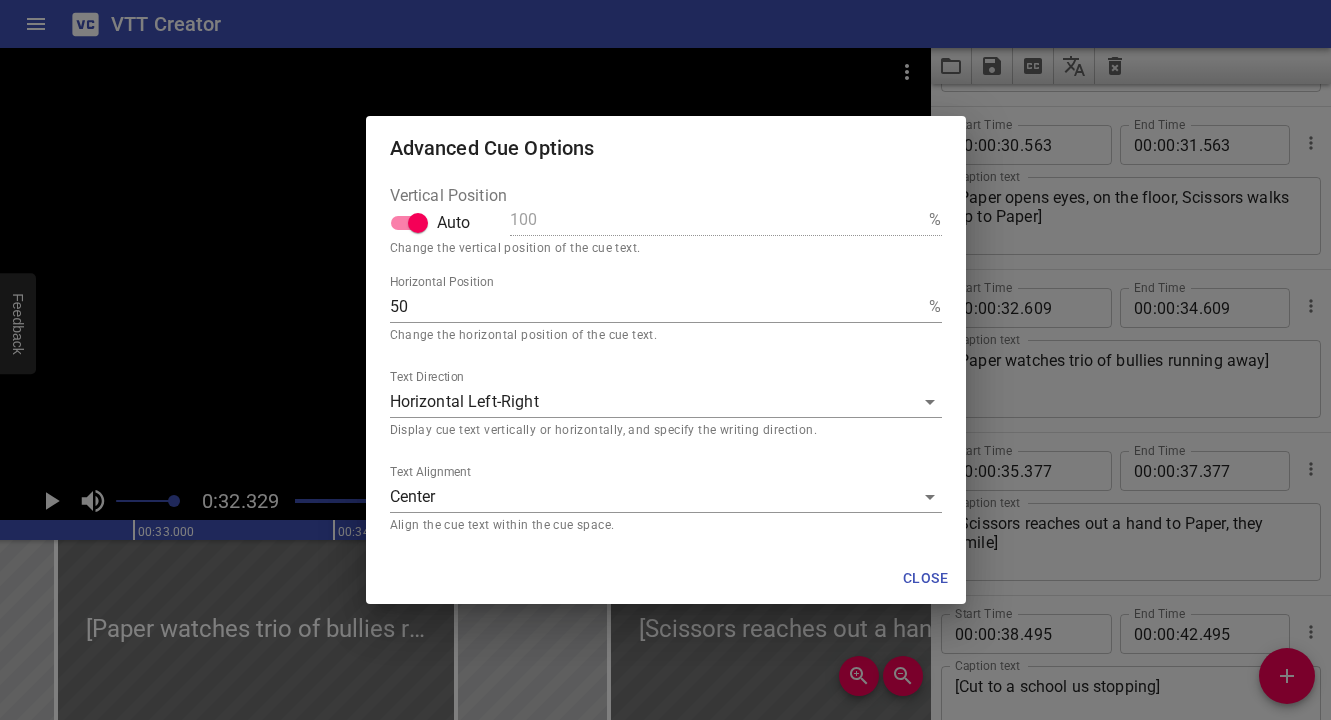 click on "VTT Creator Caption Editor Batch Transcribe Login Sign Up Privacy Contact 0:32.329 1:30.302 00:00.000 00:01.000 00:02.000 00:03.000 00:04.000 00:05.000 00:06.000 00:07.000 00:08.000 00:09.000 00:10.000 00:11.000 00:12.000 00:13.000 00:14.000 00:15.000 00:16.000 00:17.000 00:18.000 00:19.000 00:20.000 00:21.000 00:22.000 00:23.000 00:24.000 00:25.000 00:25.000 00:26.000 00:27.000 00:28.000 00:29.000 00:30.000 00:31.000 00:32.000 00:33.000 00:34.000 00:35.000 00:36.000 00:37.000 00:38.000 00:39.000 00:40.000 00:41.000 00:42.000 00:43.000 00:44.000 00:45.000 00:46.000 00:47.000 00:48.000 00:49.000 00:50.000 00:50.000 00:51.000 00:52.000 00:53.000 00:54.000 00:55.000 00:56.000 00:57.000 00:58.000 00:59.000 01:00.000 01:01.000 01:02.000 01:03.000 01:04.000 01:05.000 01:06.000 01:07.000 01:08.000 01:09.000 01:10.000 01:11.000 01:12.000 01:13.000 01:14.000 01:15.000 01:15.000 01:16.000 01:17.000 01:18.000 01:19.000 01:20.000 01:21.000 01:22.000 01:23.000 01:24.000 01:25.000 01:26.000 01:27.000 01:28.000 01:29.000 00" at bounding box center [665, 360] 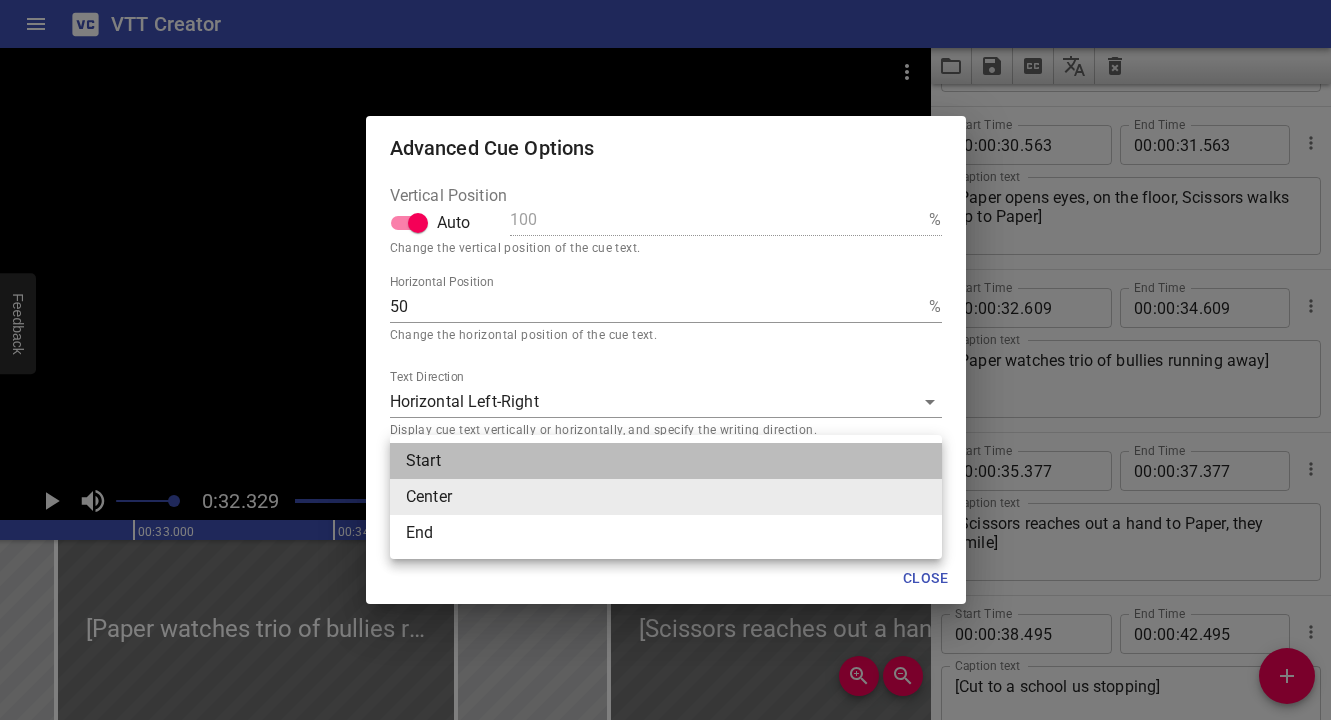 click on "Start" at bounding box center (666, 461) 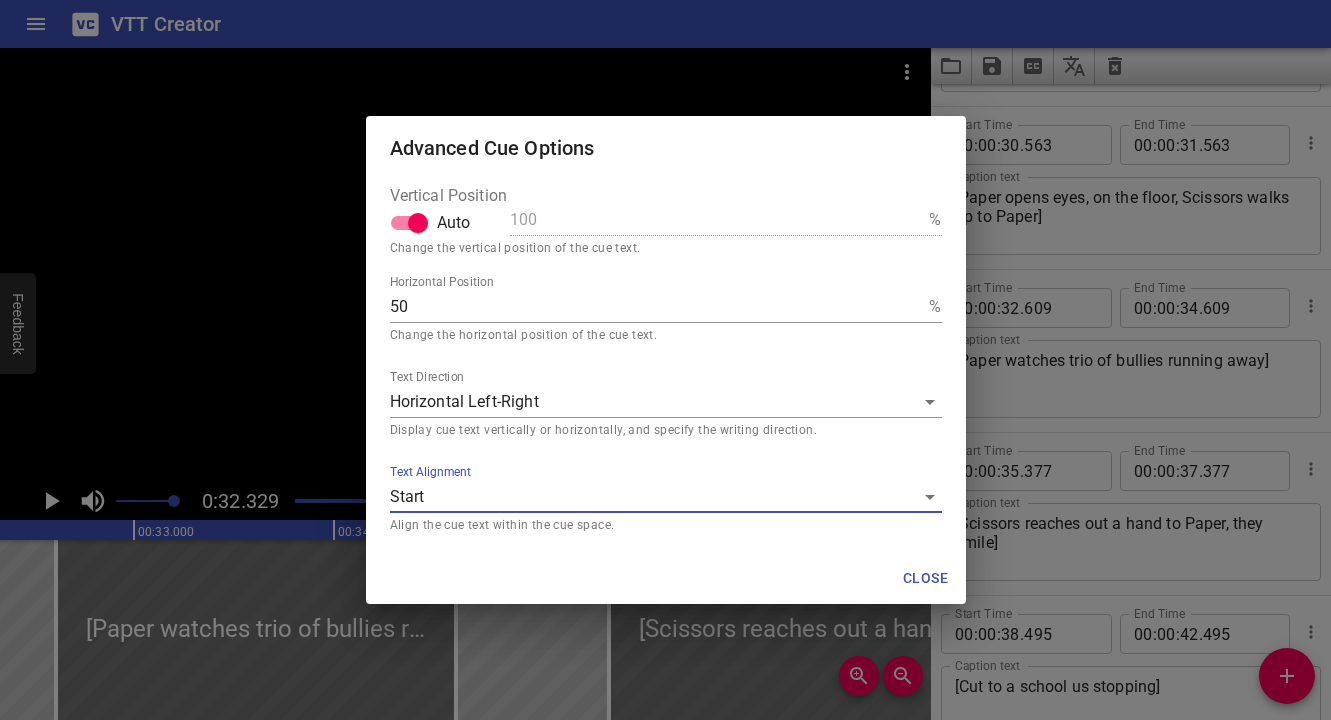 click on "Close" at bounding box center (926, 578) 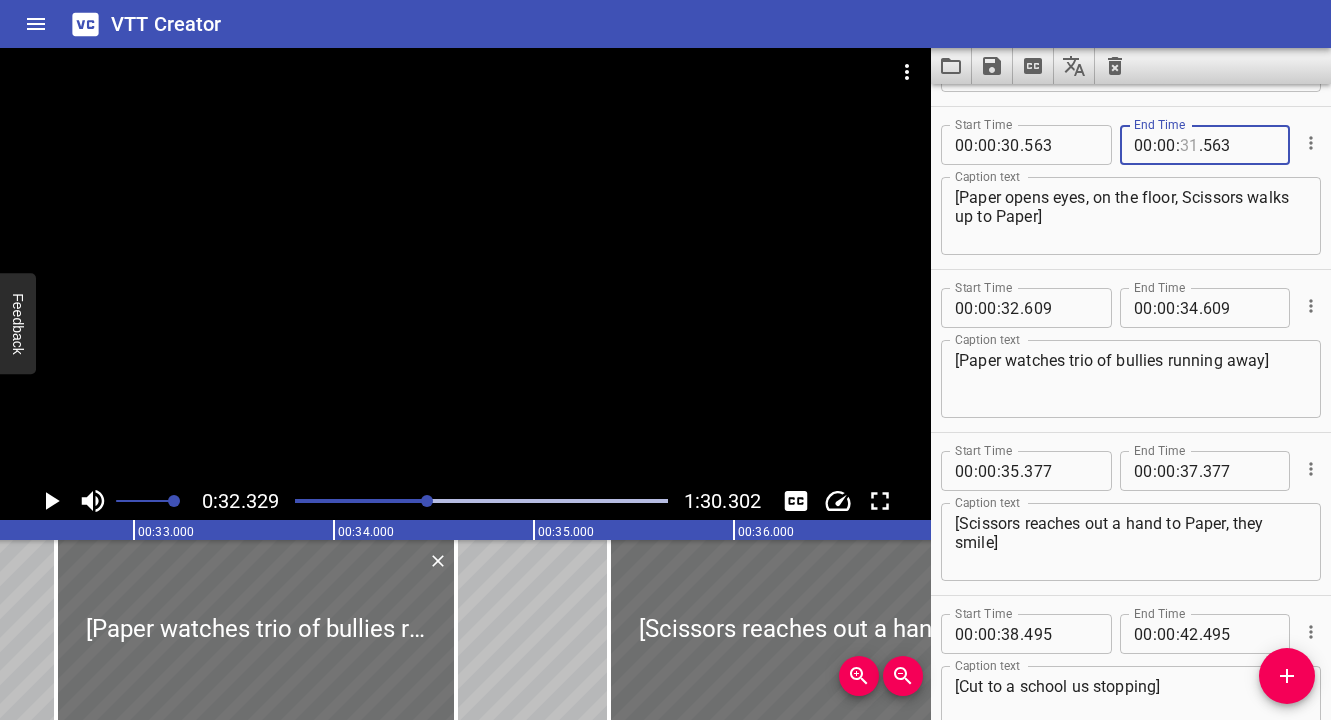 click at bounding box center (1189, 145) 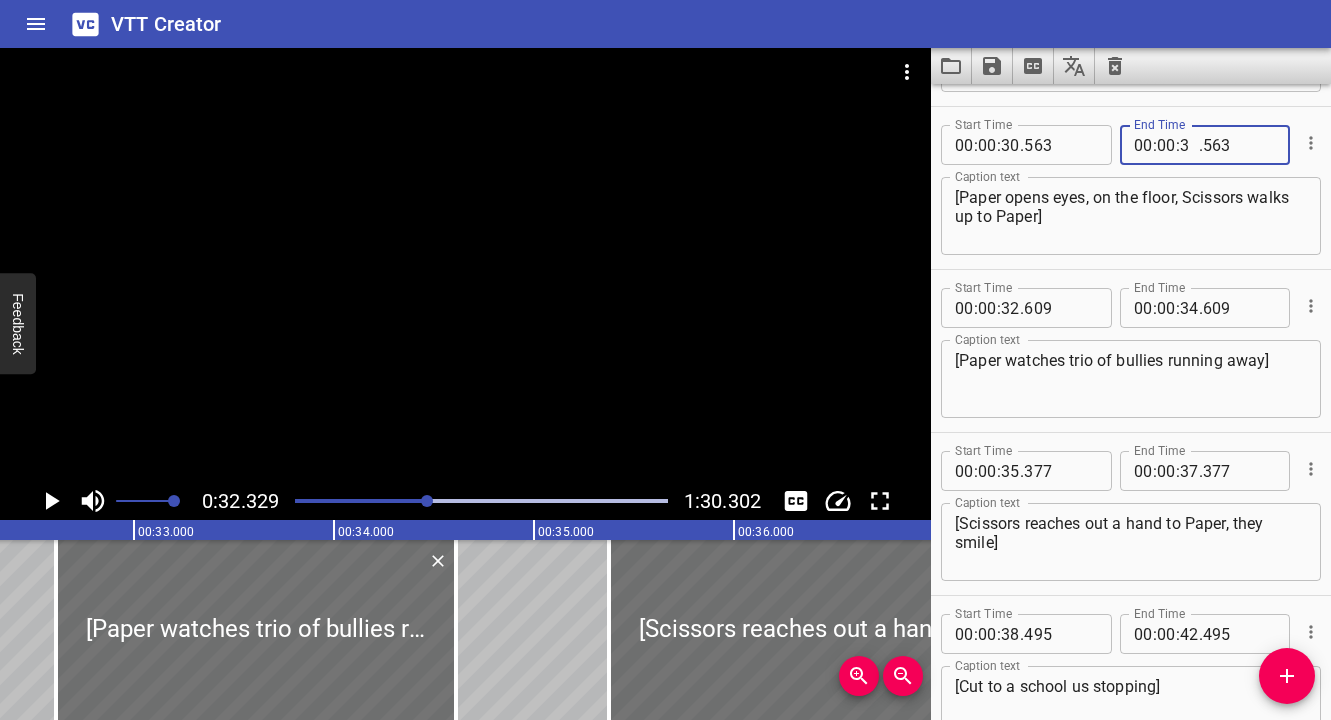 type on "32" 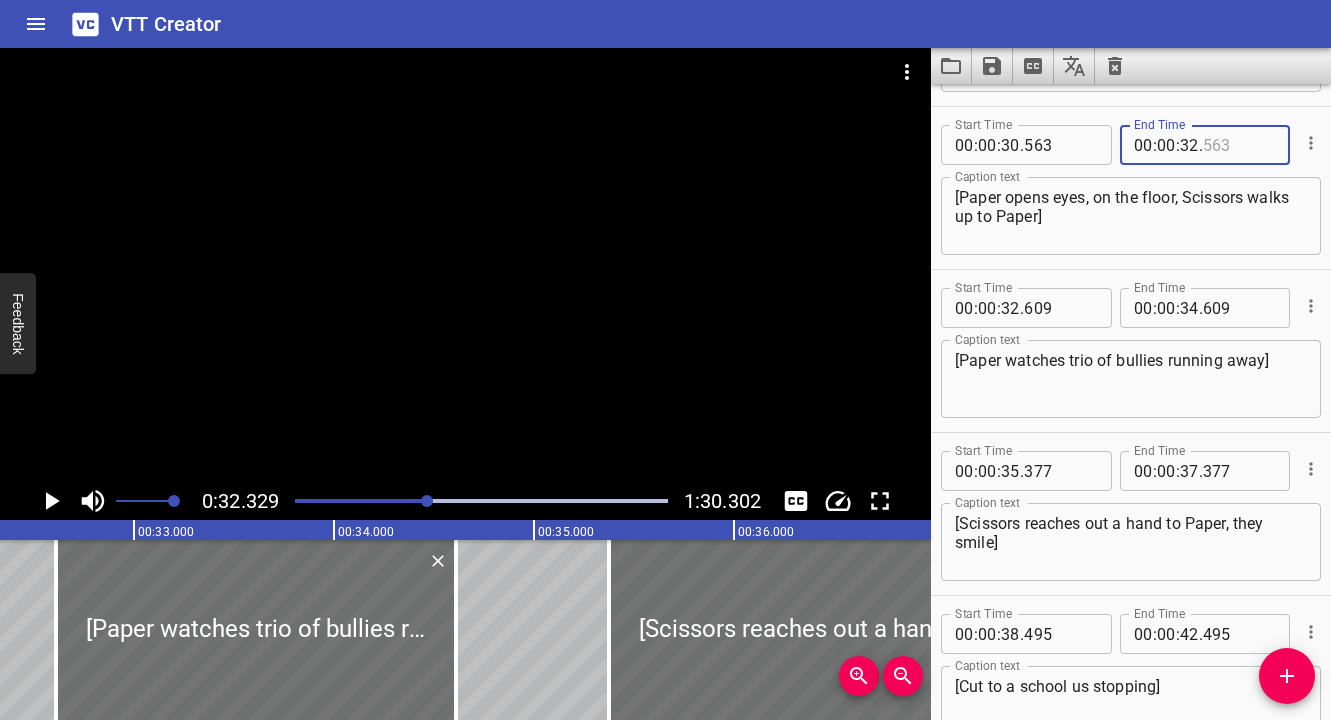 type on "563" 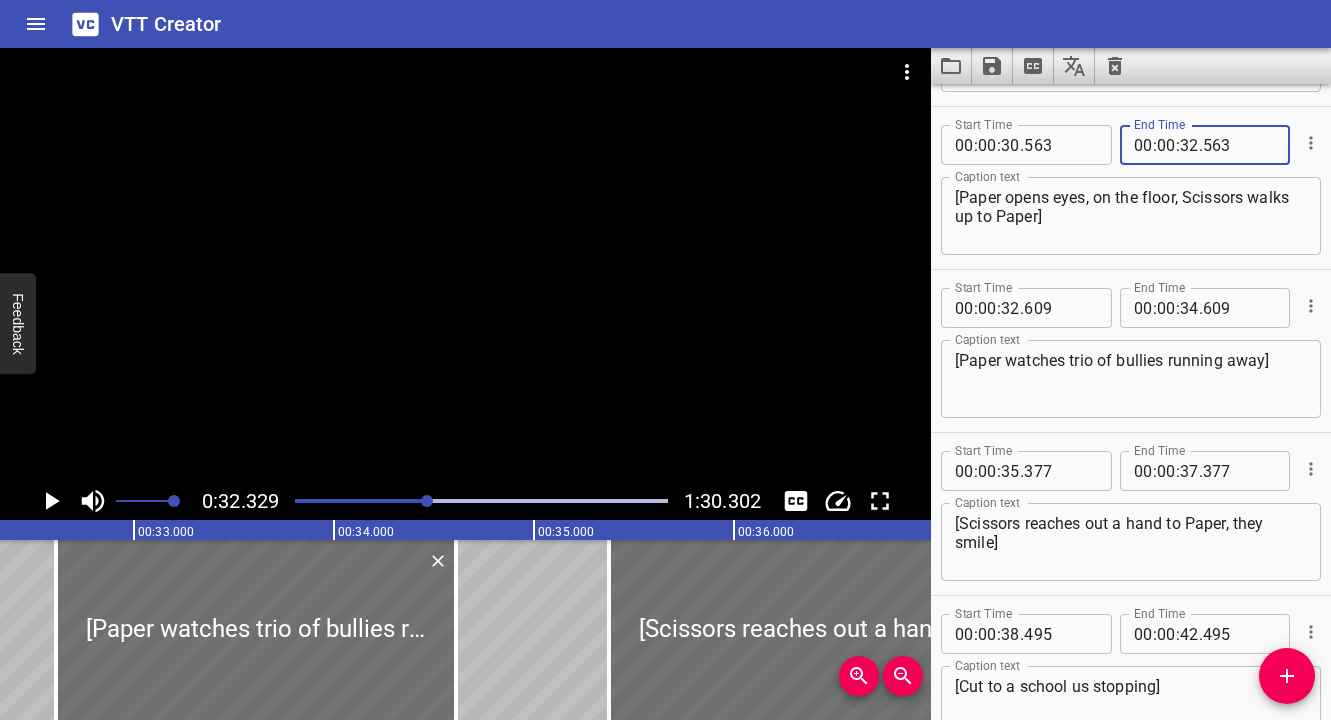 click on "[Paper watches trio of bullies running away]" at bounding box center [1131, 379] 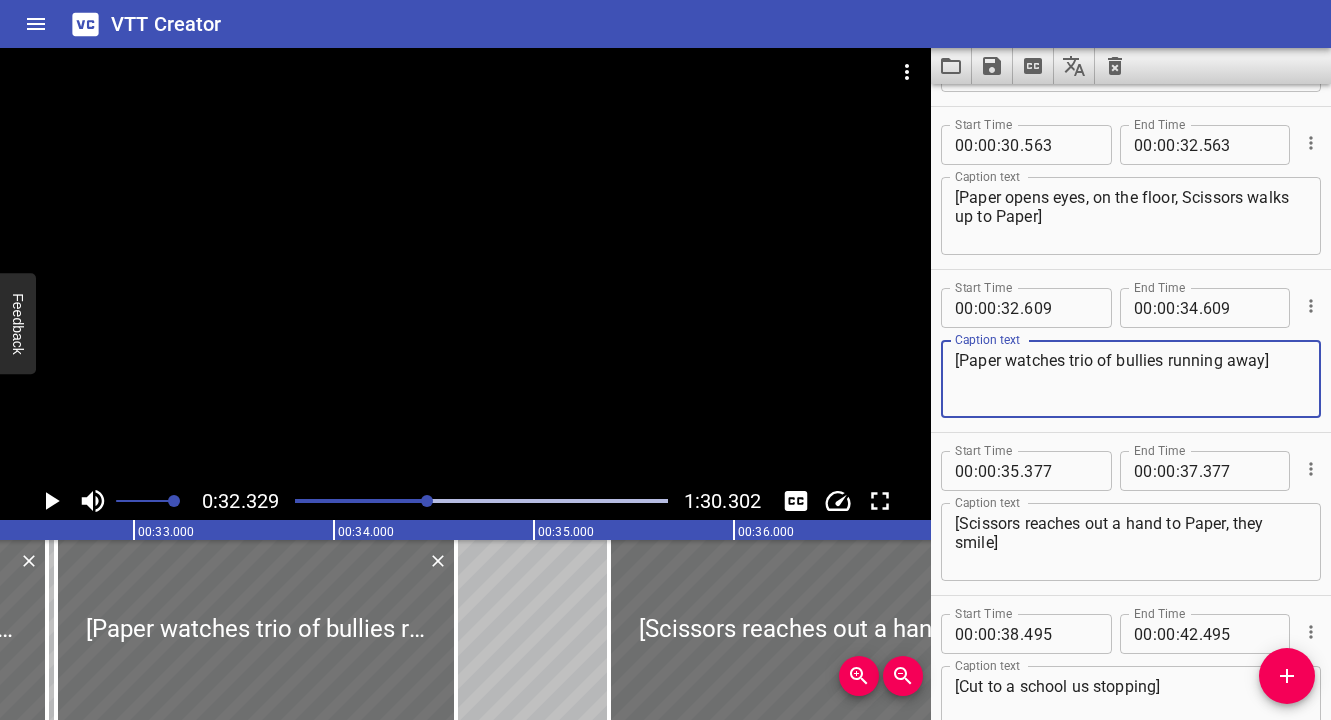 click at bounding box center [242, 501] 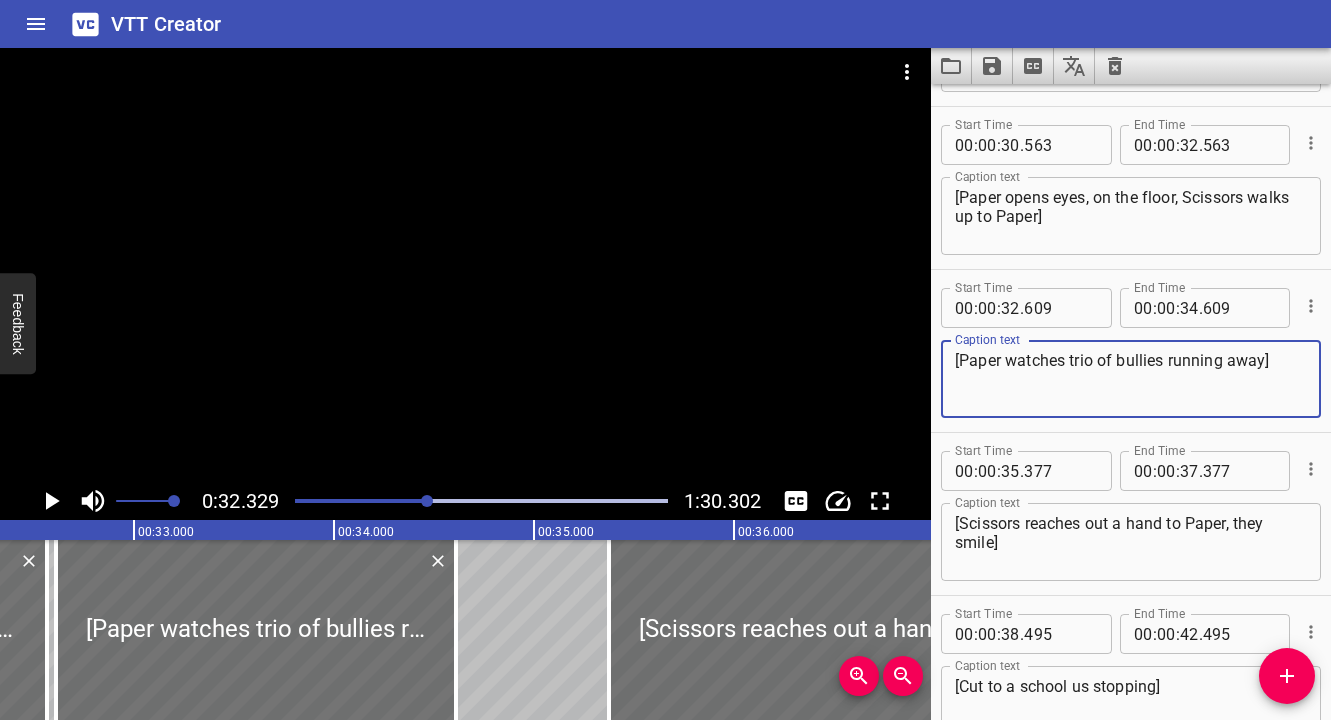 scroll, scrollTop: 0, scrollLeft: 6438, axis: horizontal 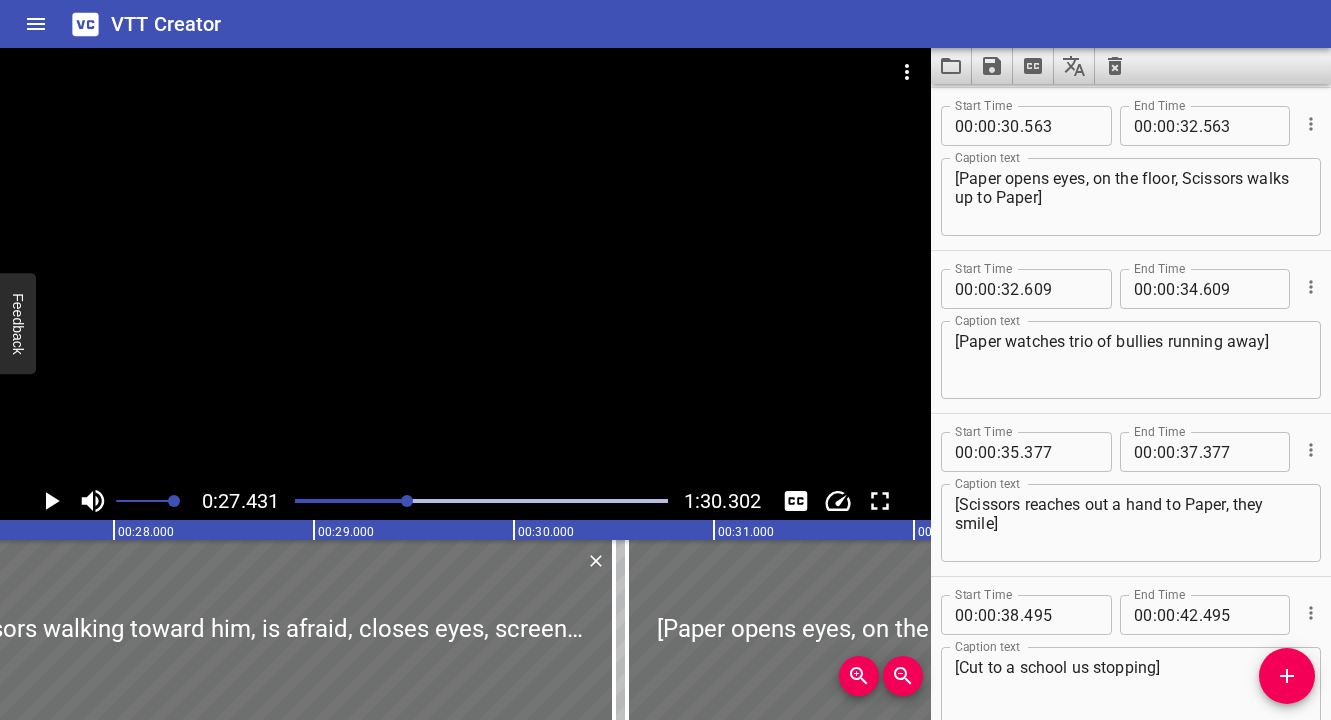 click 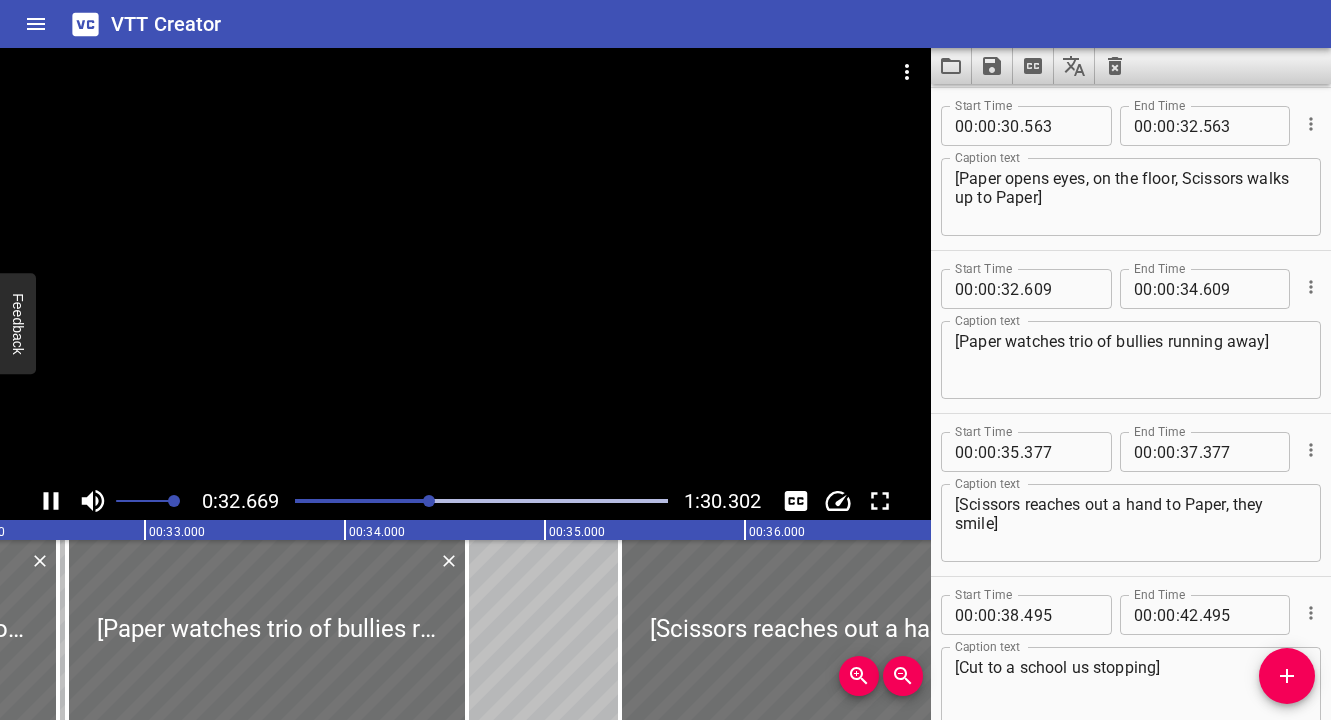 scroll, scrollTop: 0, scrollLeft: 6521, axis: horizontal 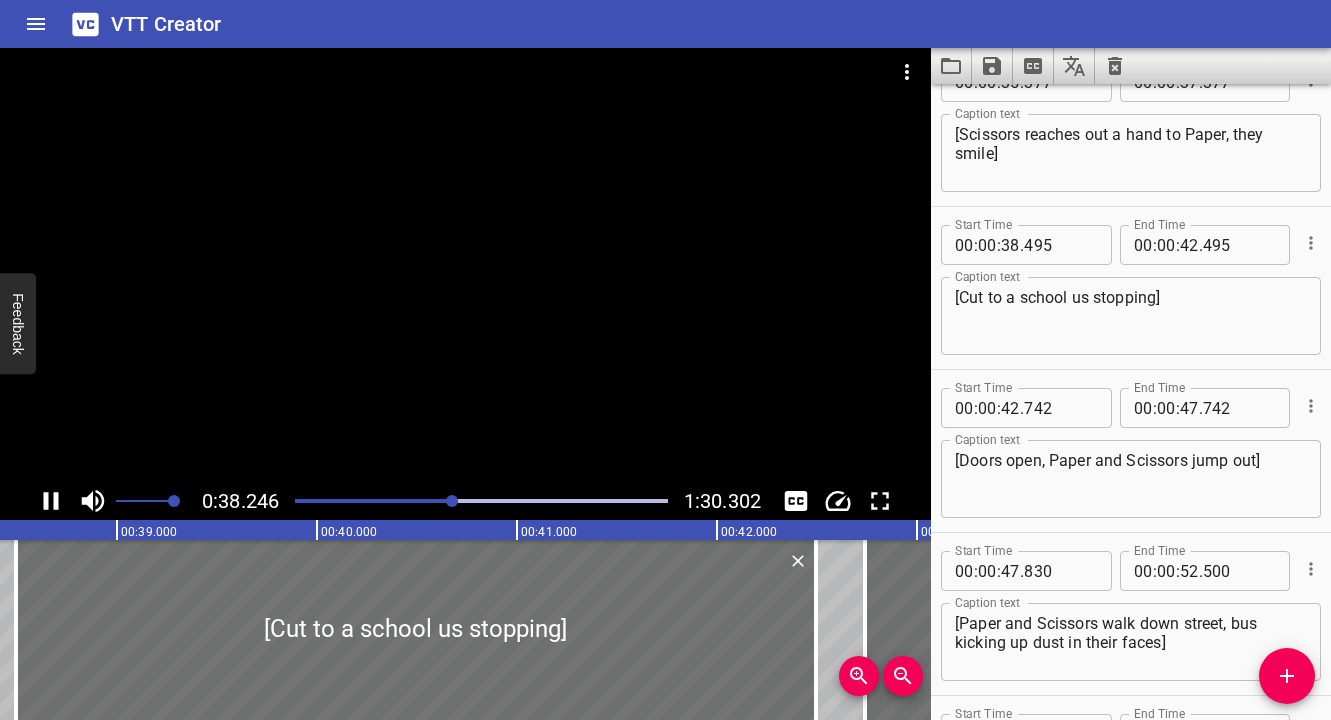 click 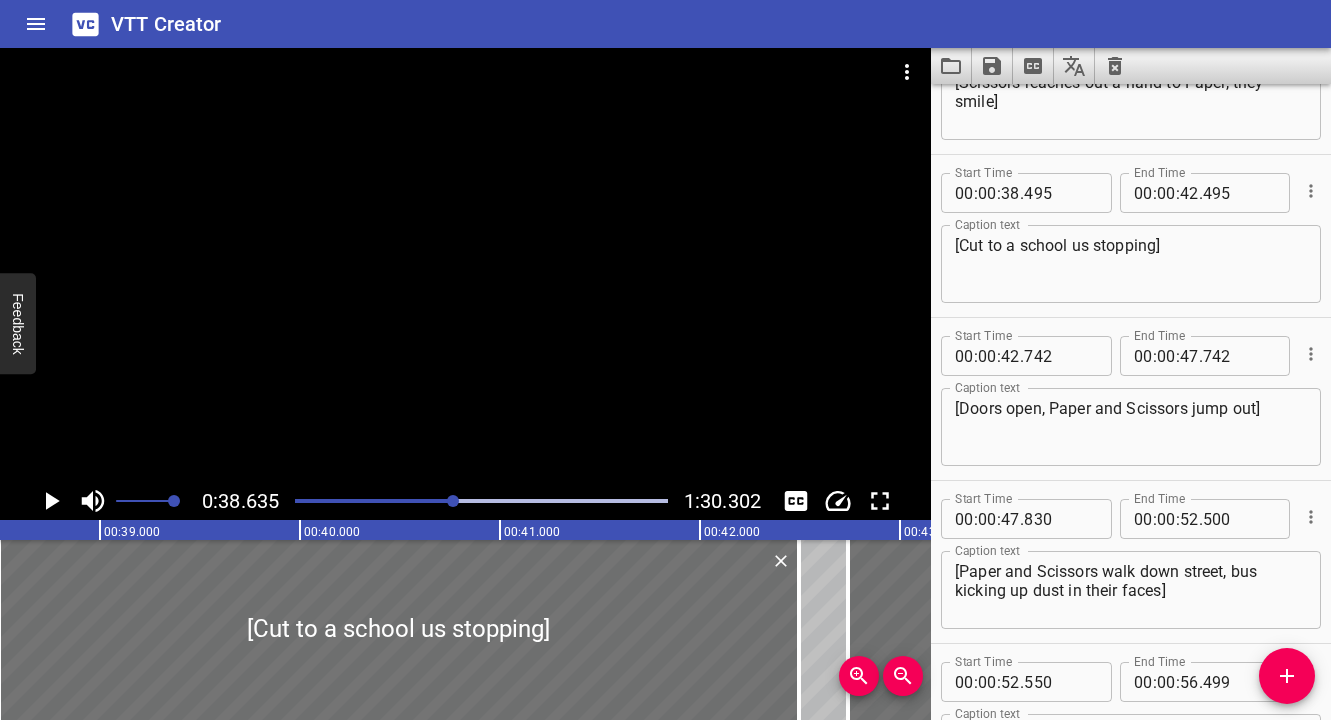 scroll, scrollTop: 0, scrollLeft: 7727, axis: horizontal 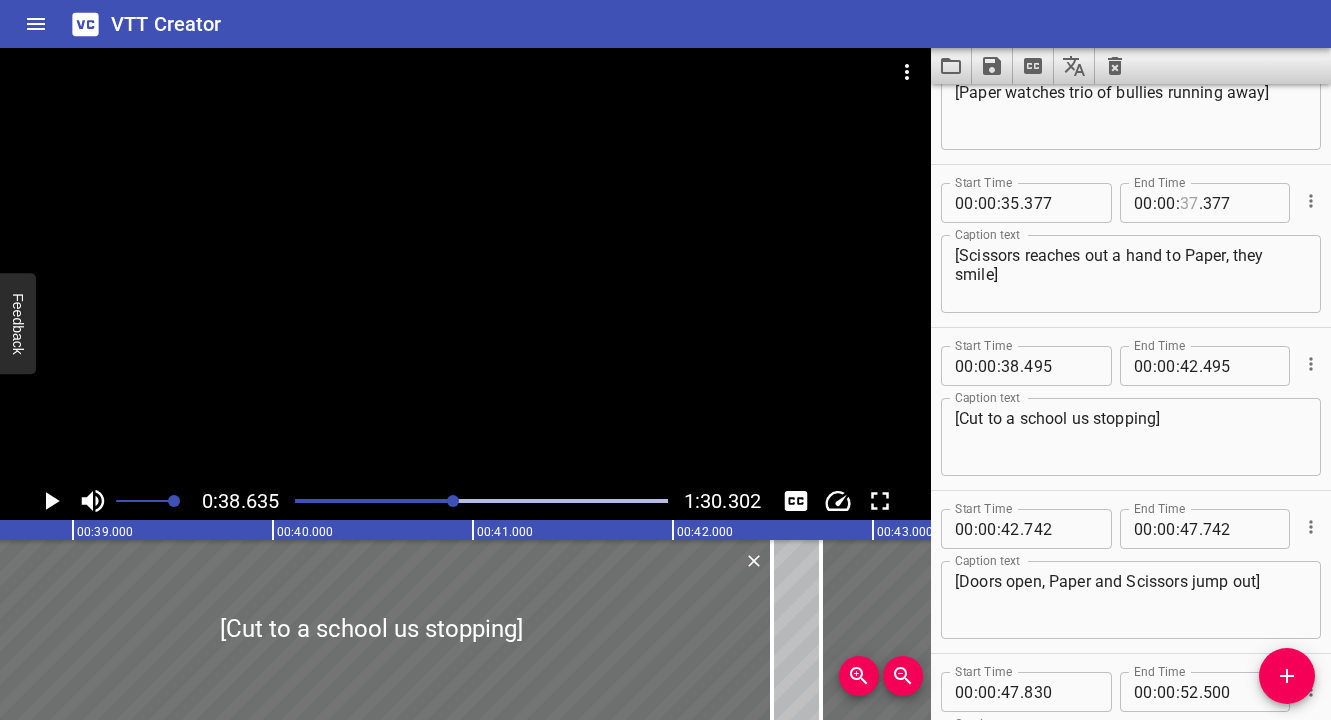 click at bounding box center (1189, 203) 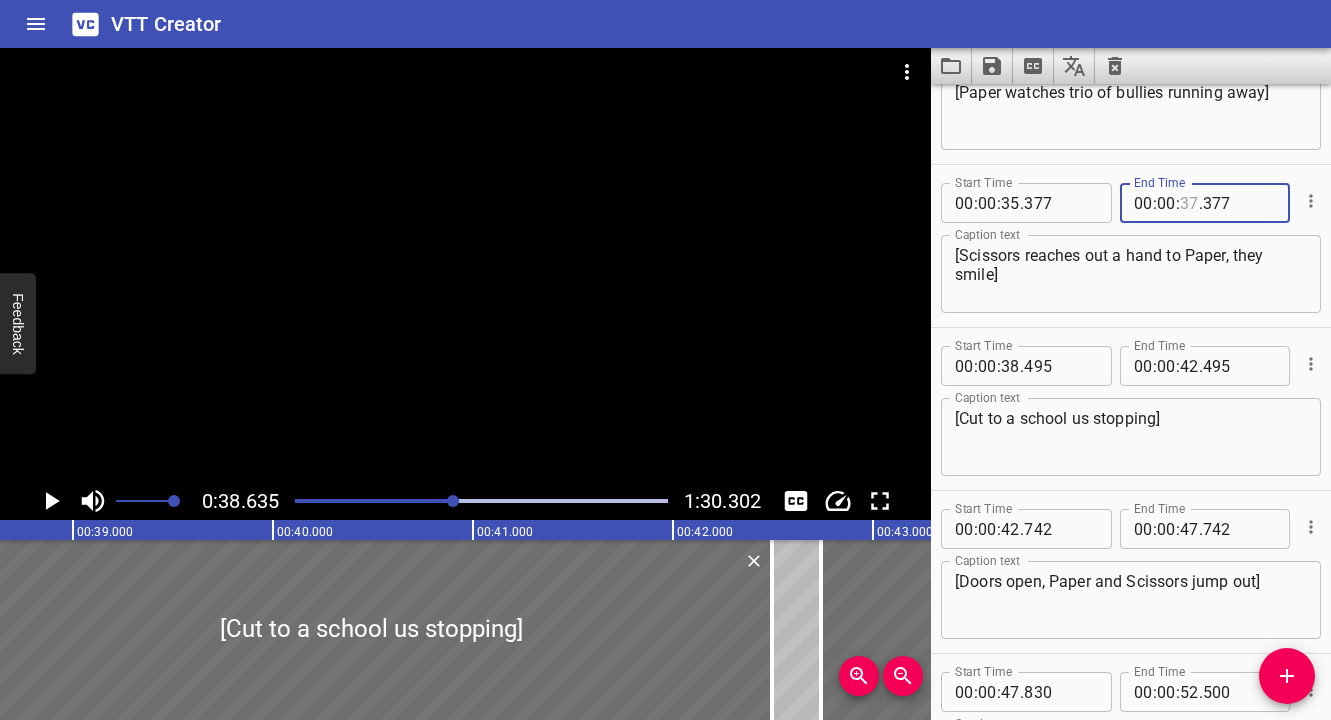 type on "2" 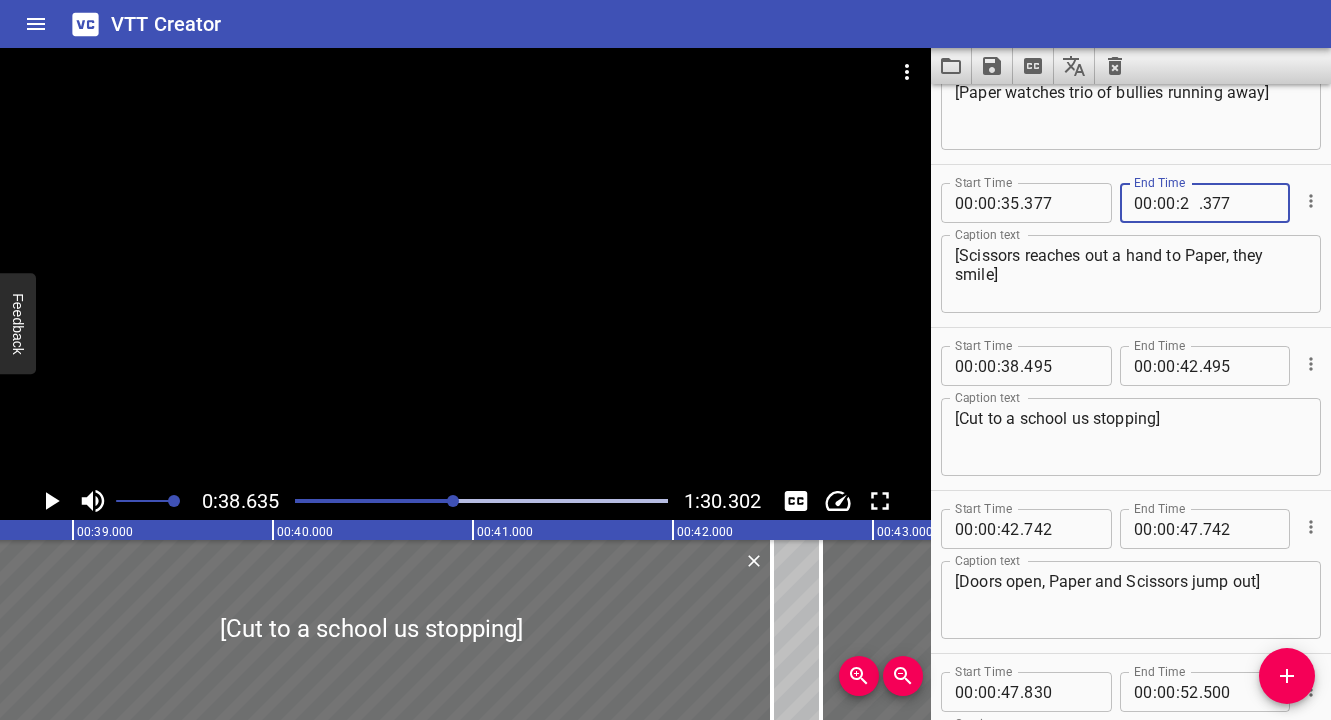 type 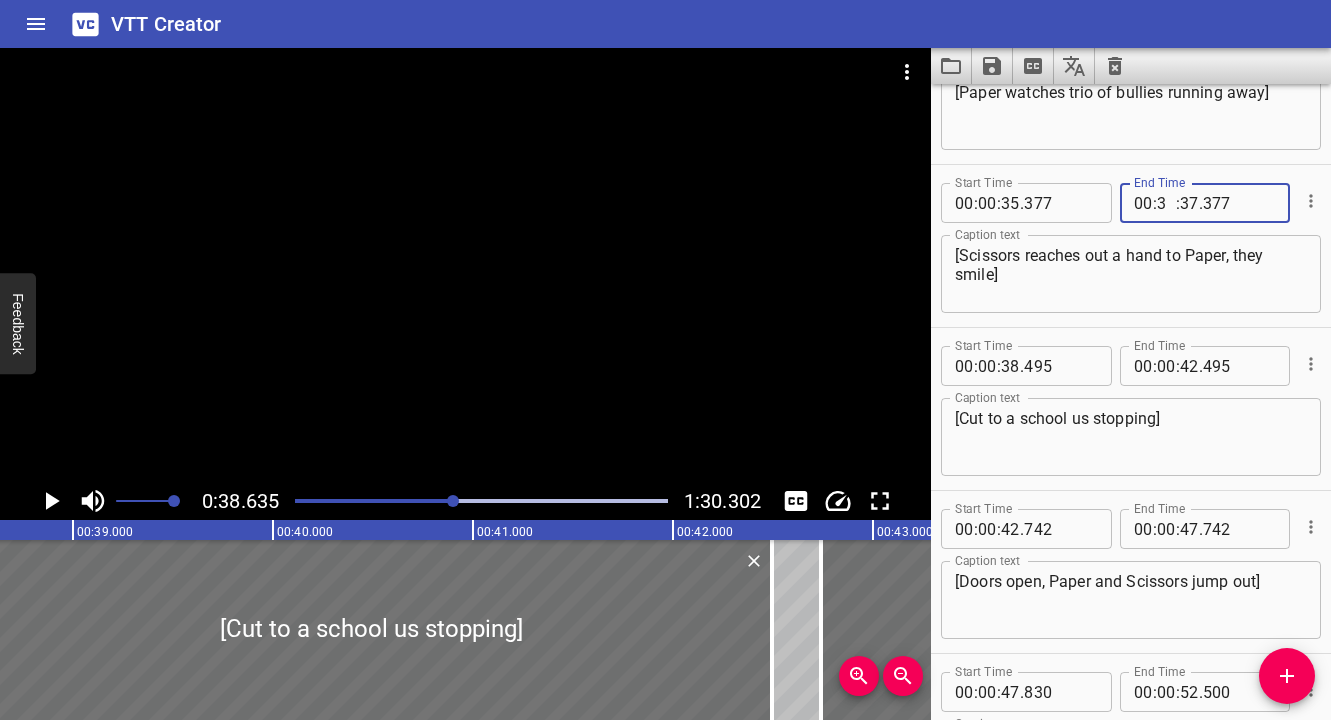 type on "38" 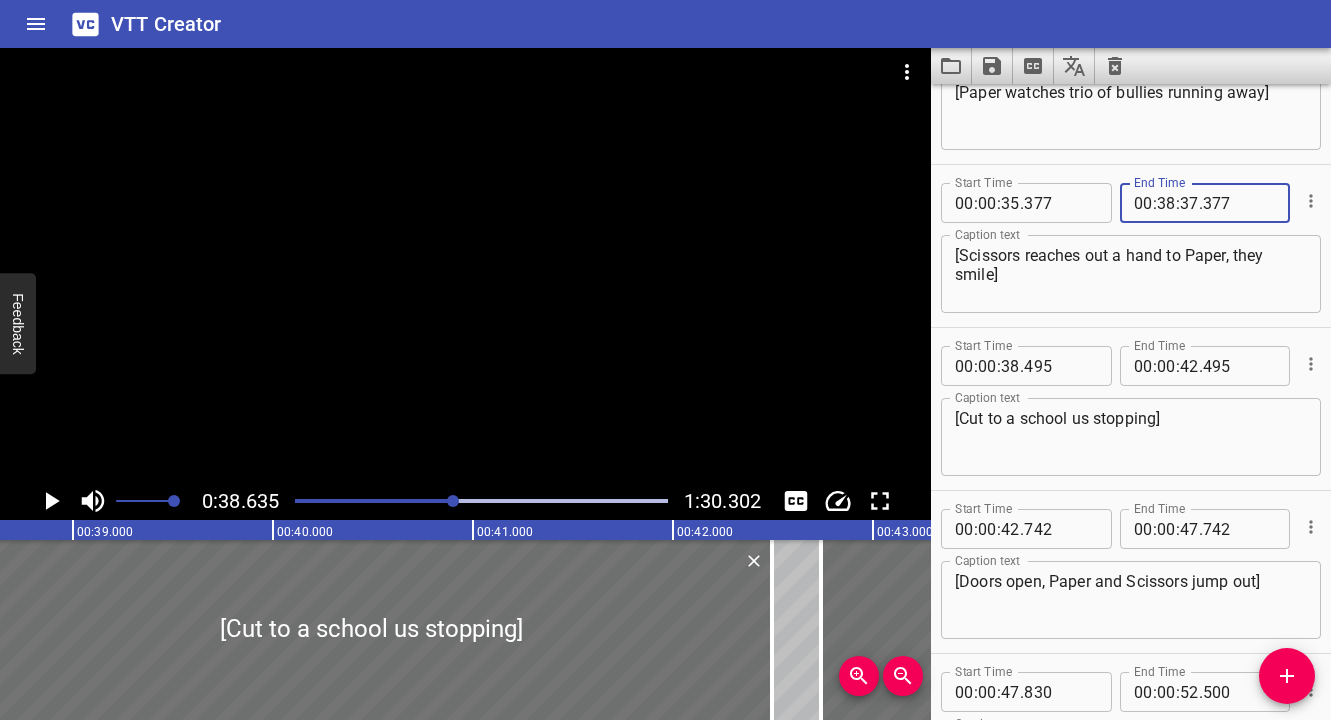 type 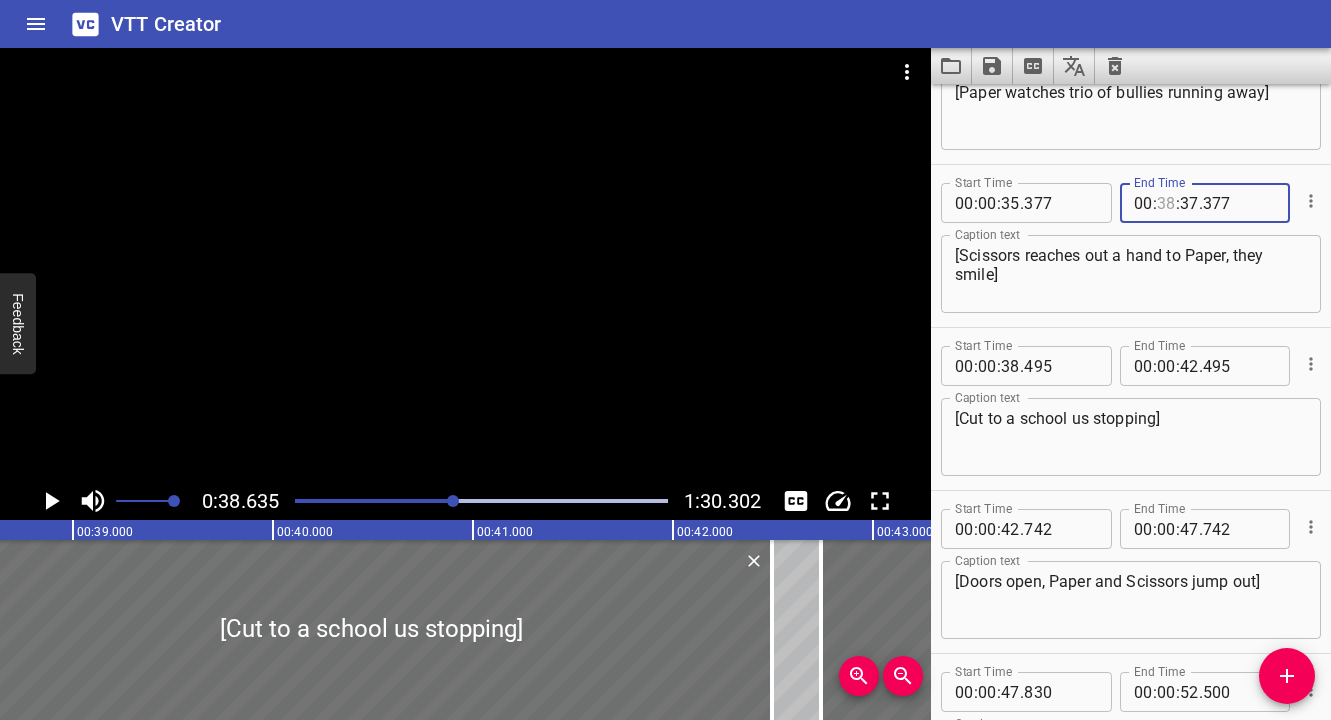 click at bounding box center [1166, 203] 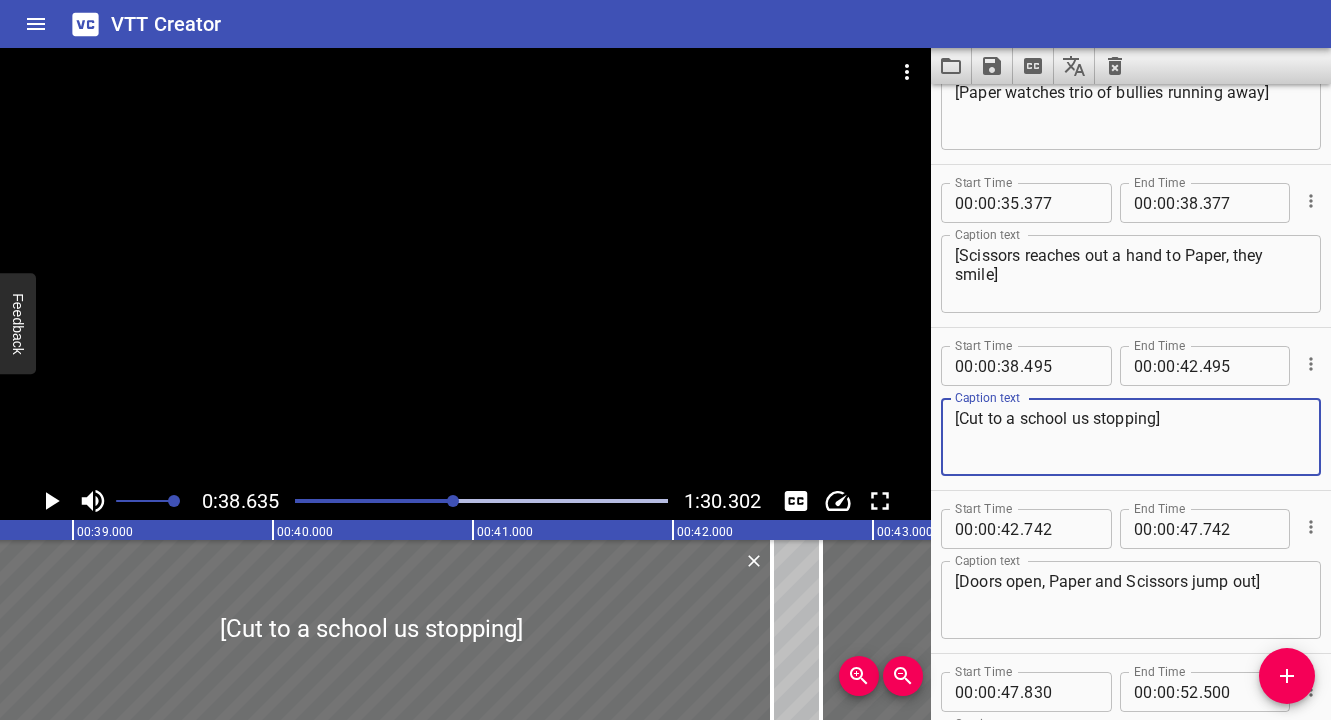 click on "[Cut to a school us stopping]" at bounding box center (1131, 437) 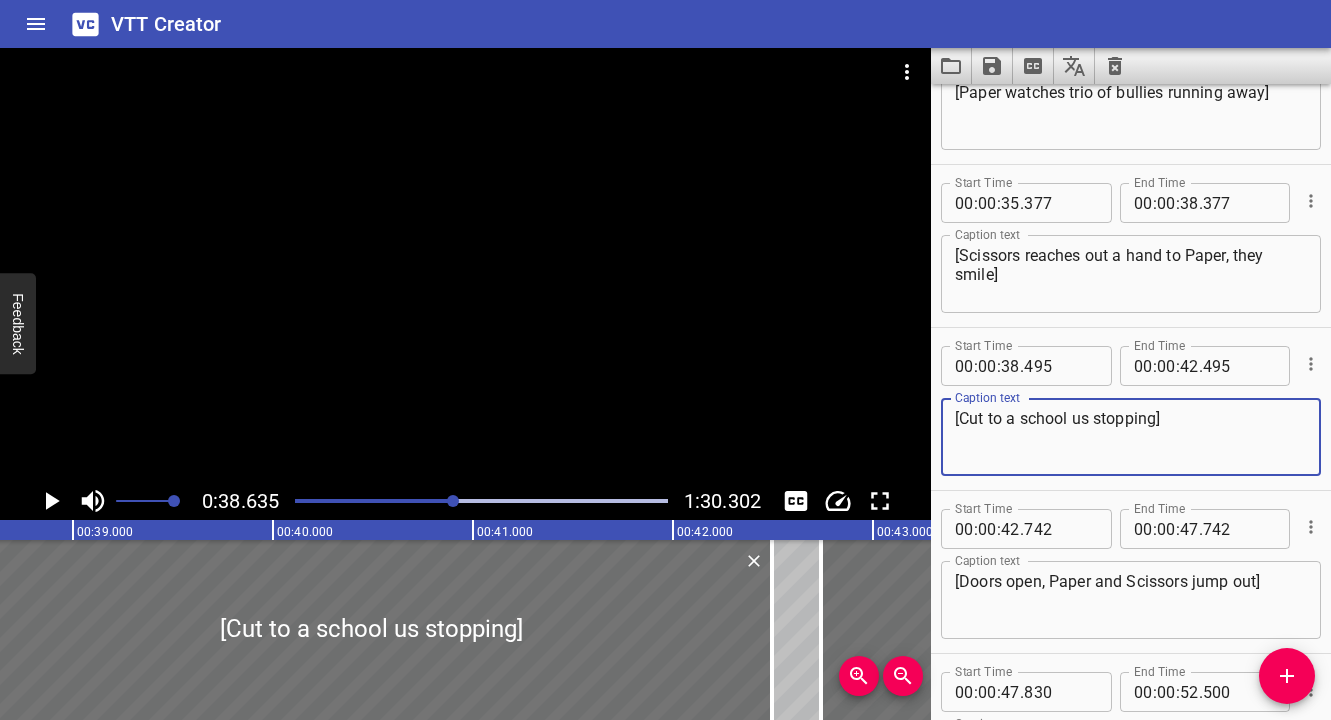 click at bounding box center [481, 501] 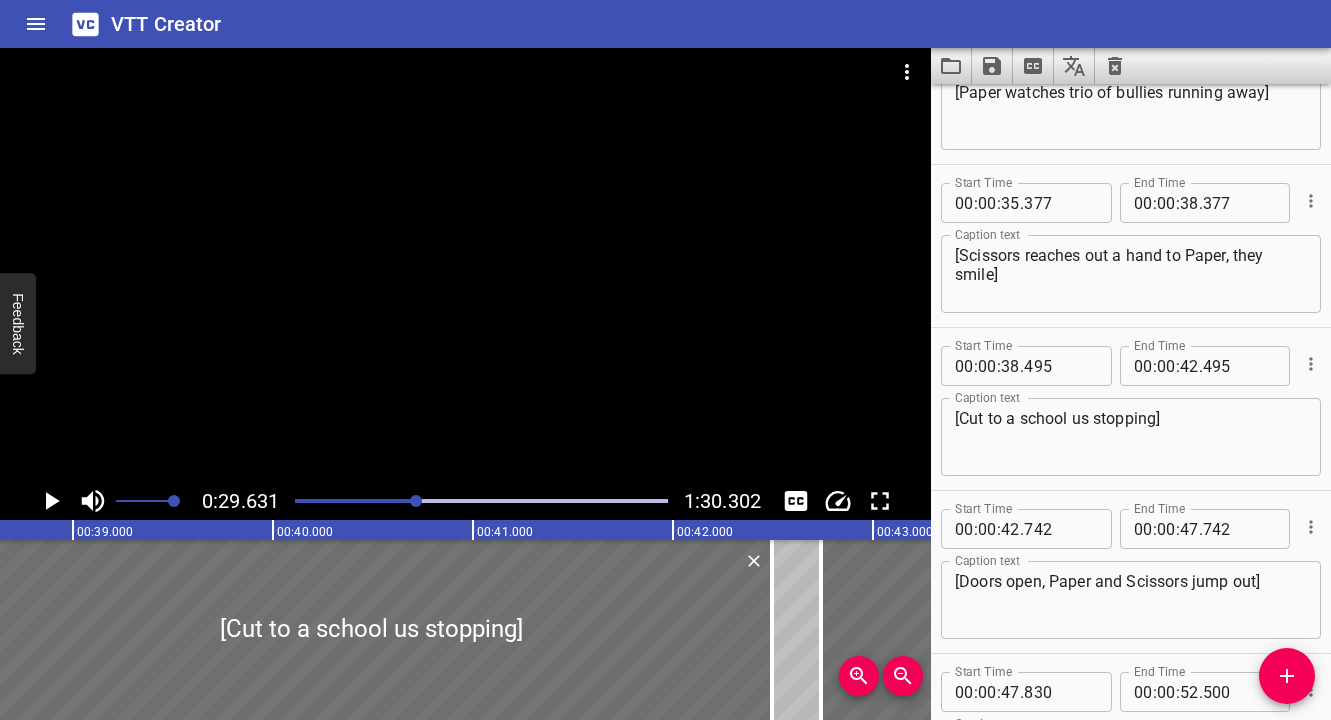 scroll, scrollTop: 0, scrollLeft: 7555, axis: horizontal 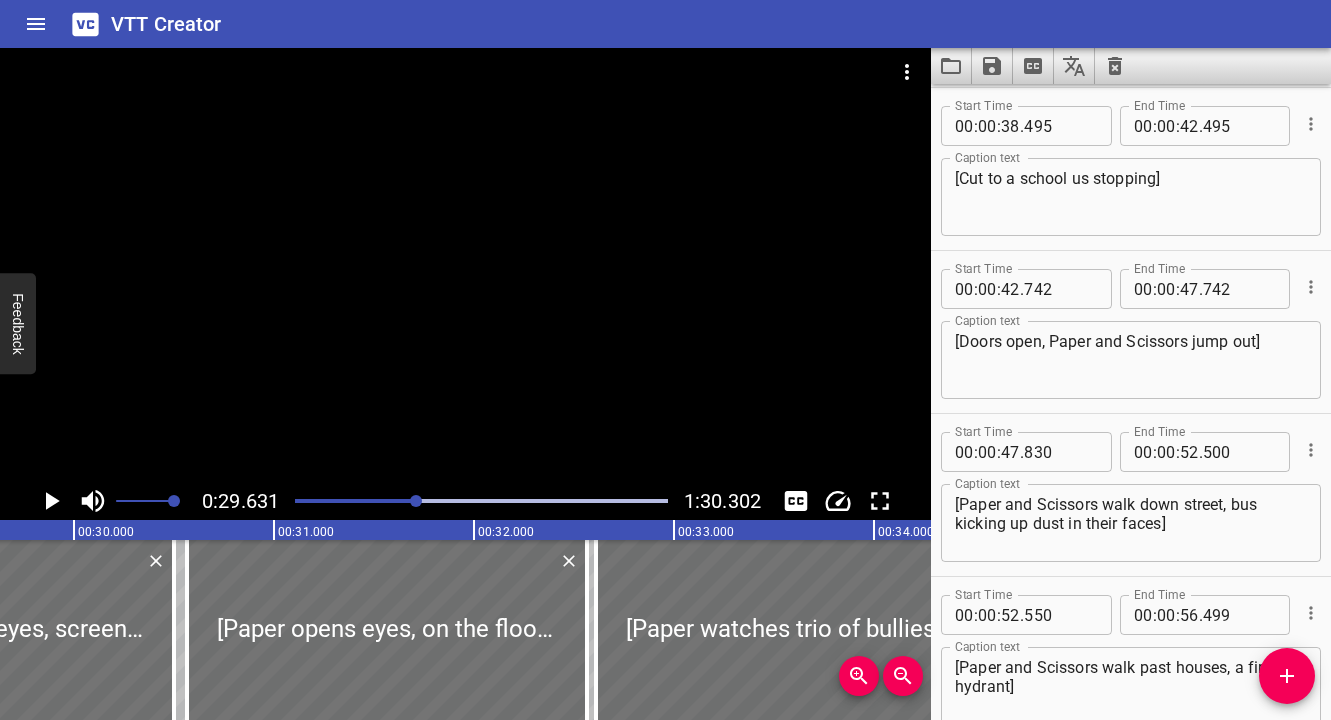 click 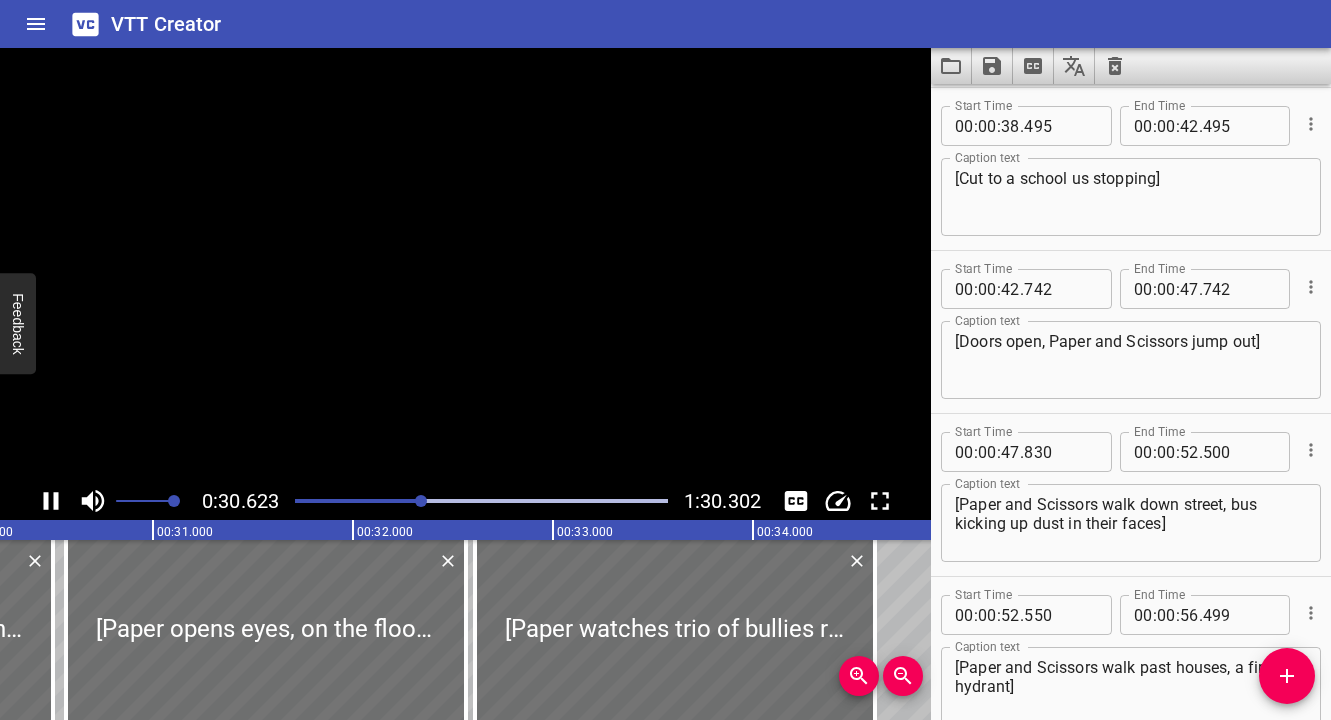 scroll, scrollTop: 0, scrollLeft: 6109, axis: horizontal 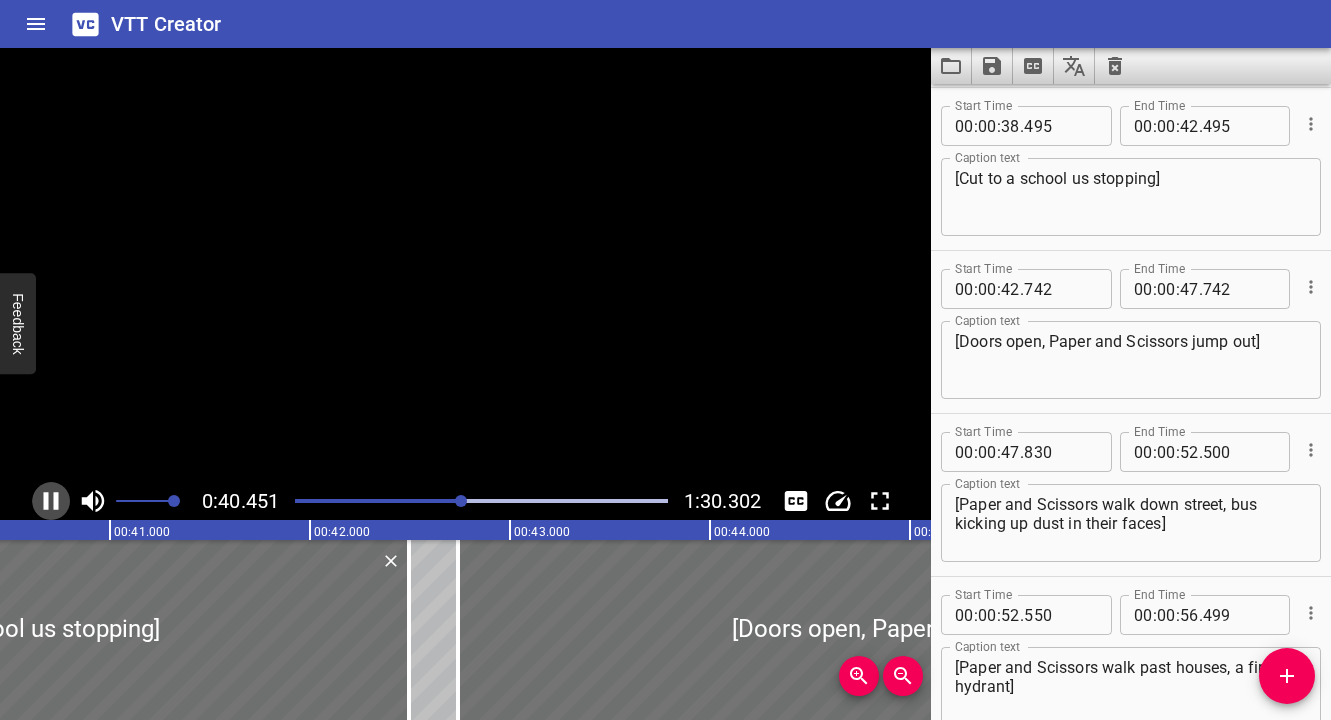 click 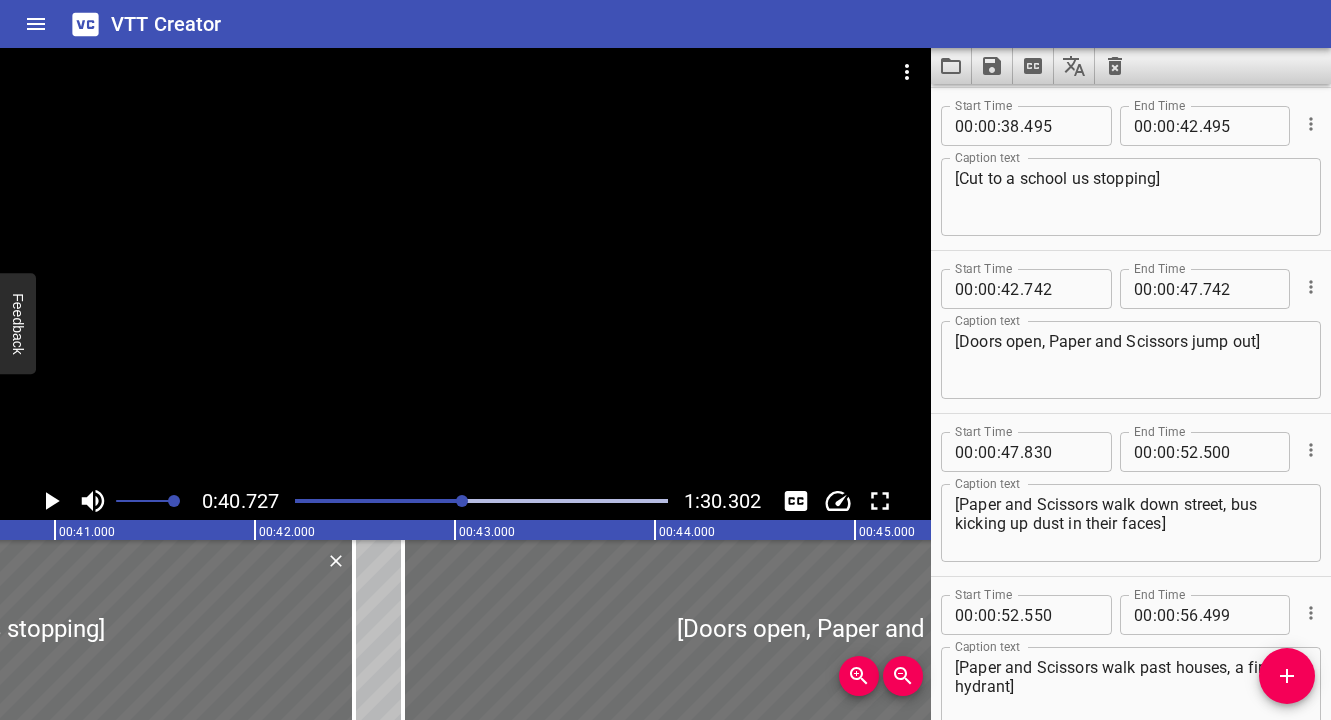 click on "[Cut to a school us stopping]" at bounding box center [1131, 197] 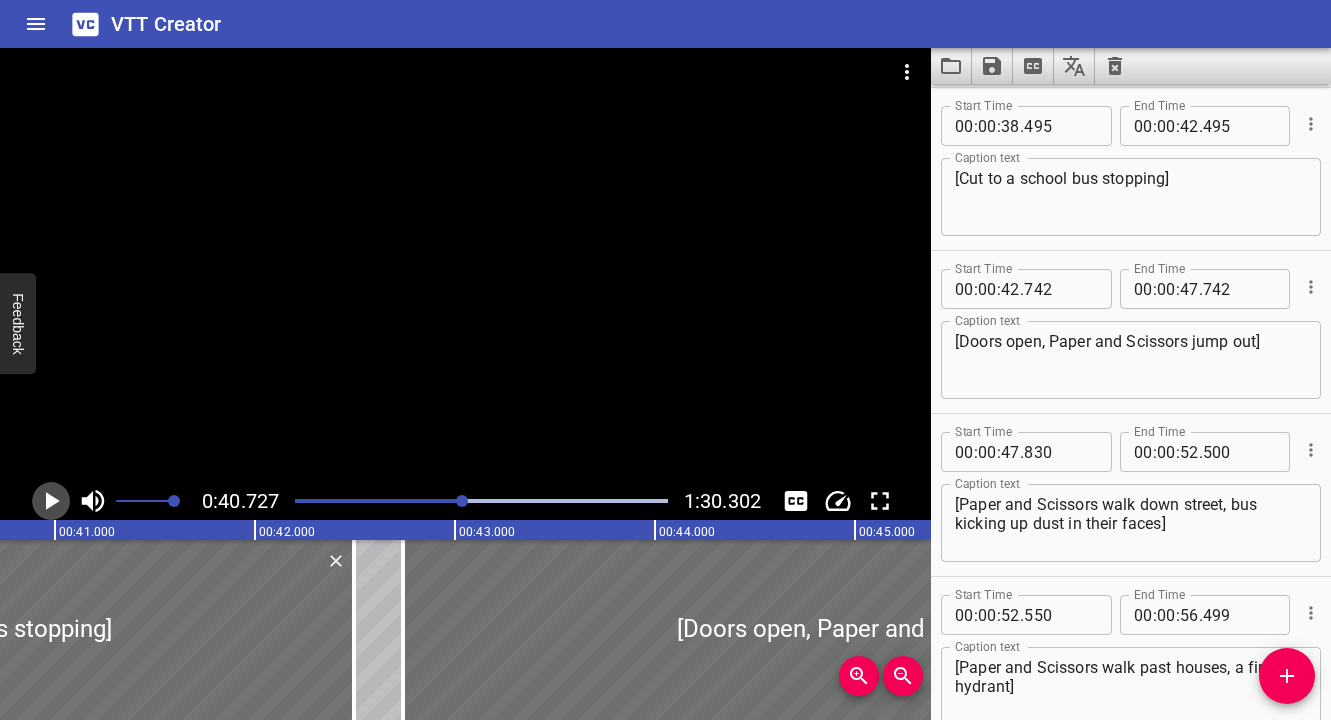 click 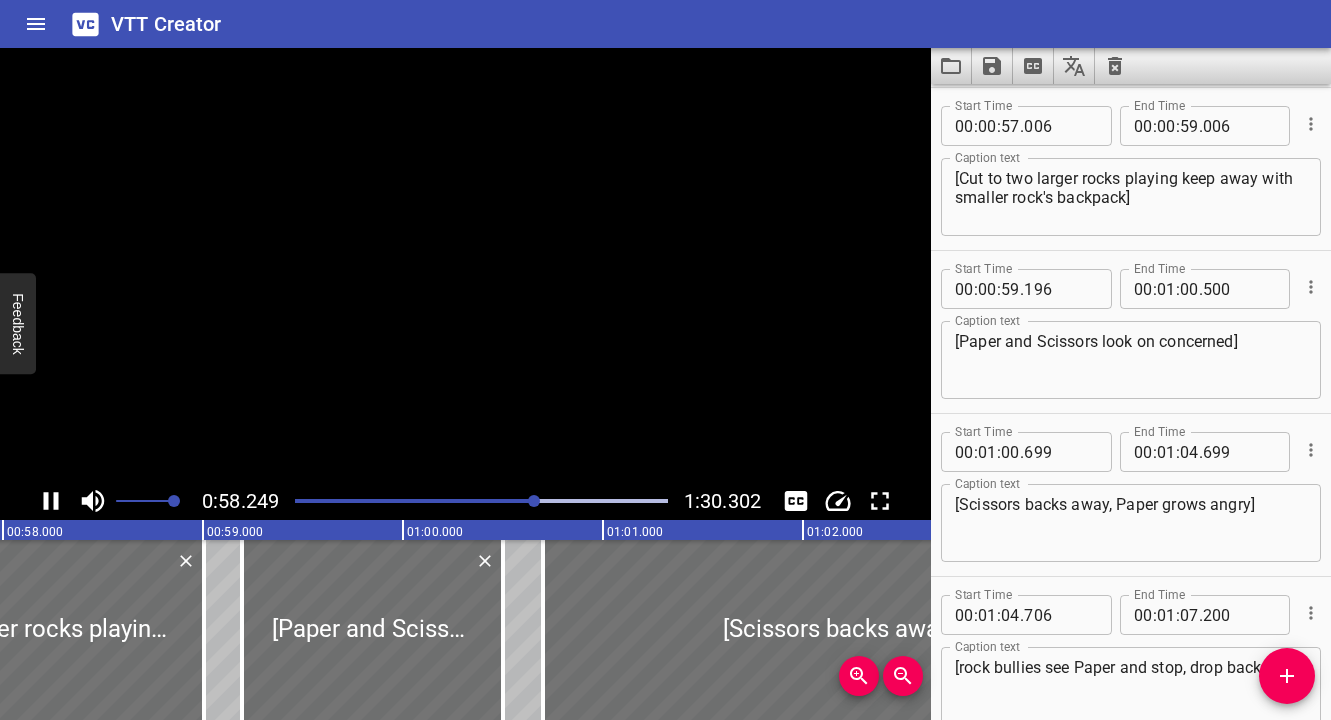 click 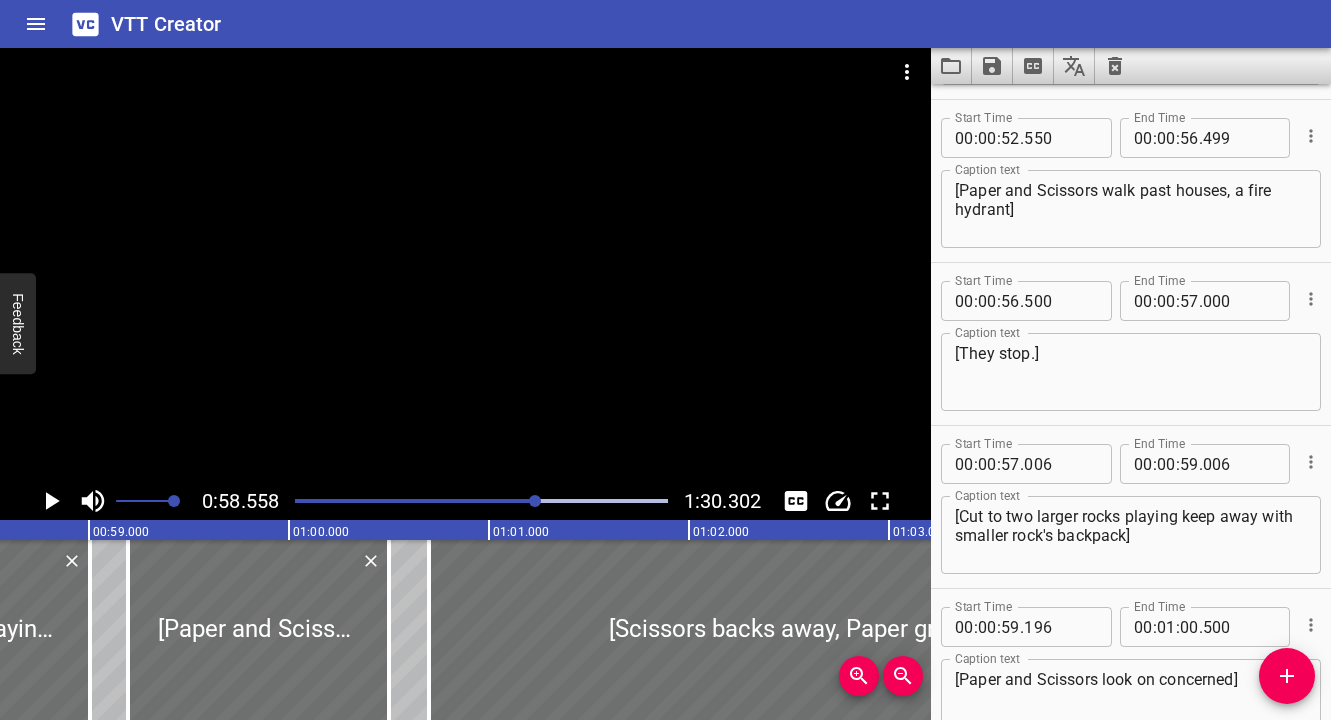 click on "[Paper and Scissors walk past houses, a fire hydrant]" at bounding box center (1131, 209) 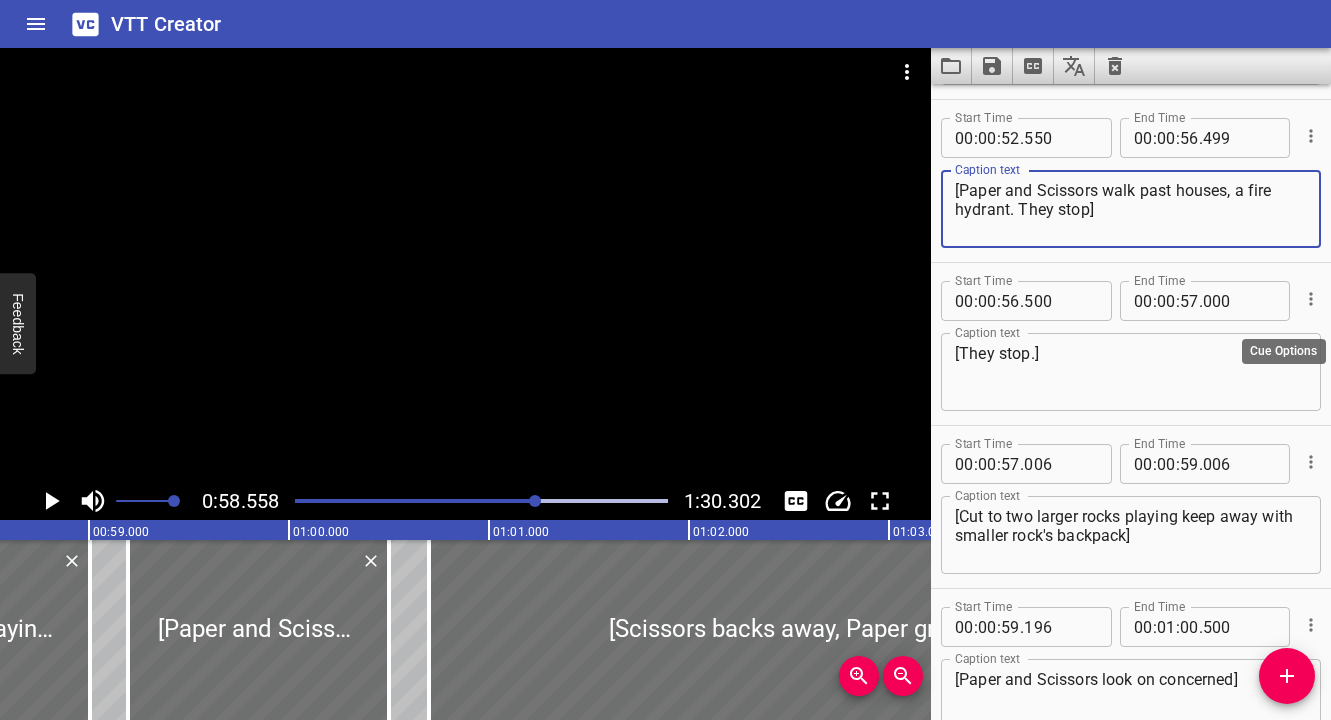 click 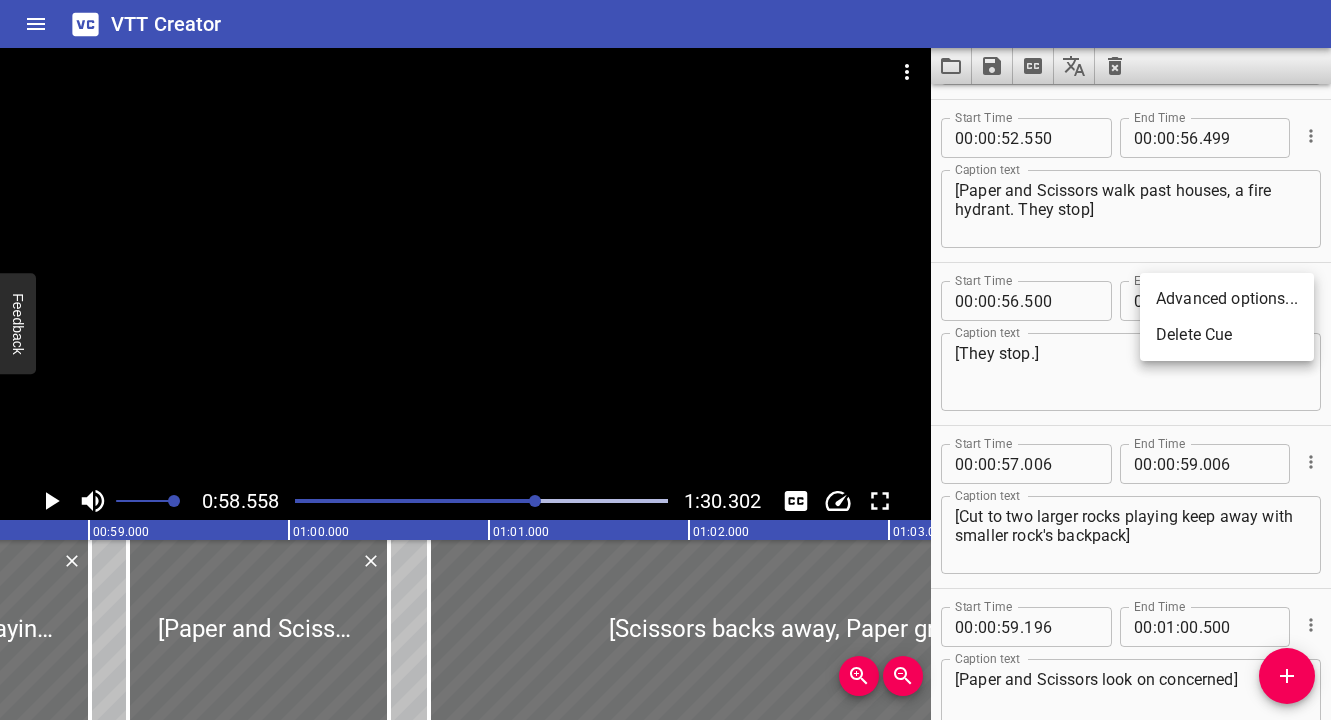 click on "Delete Cue" at bounding box center [1227, 335] 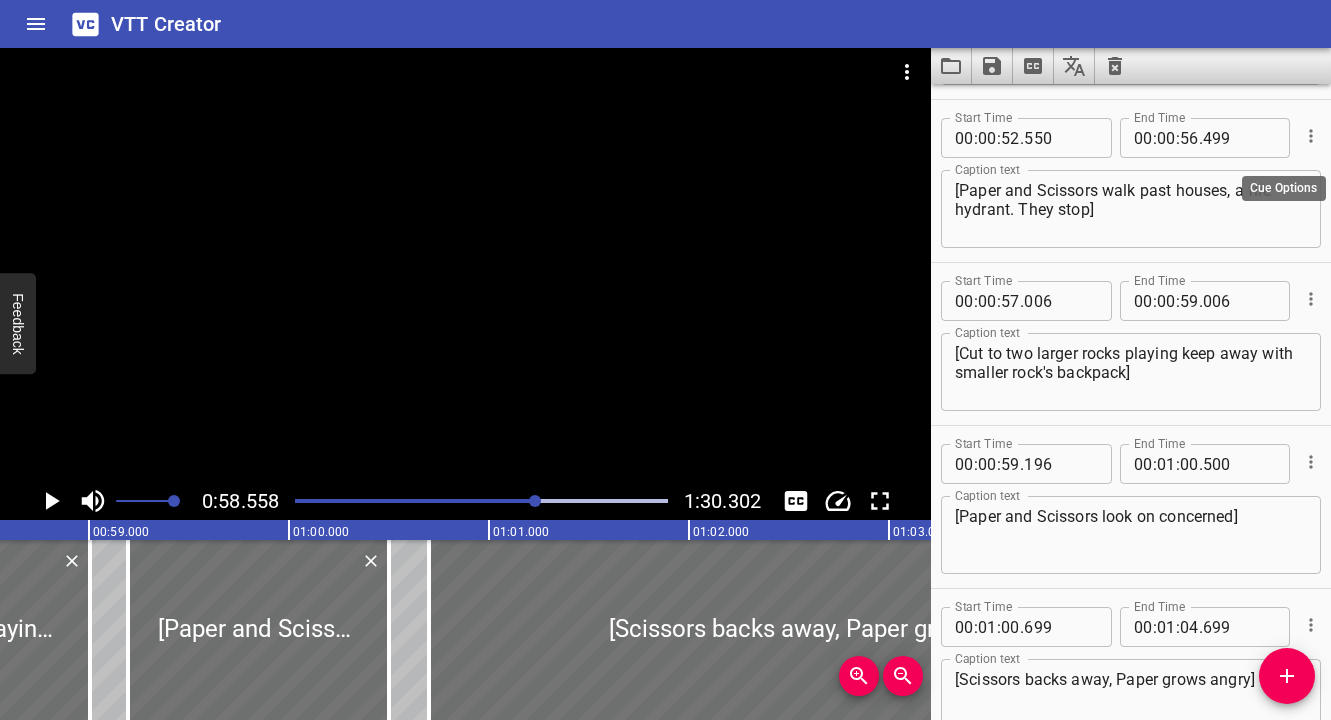 click 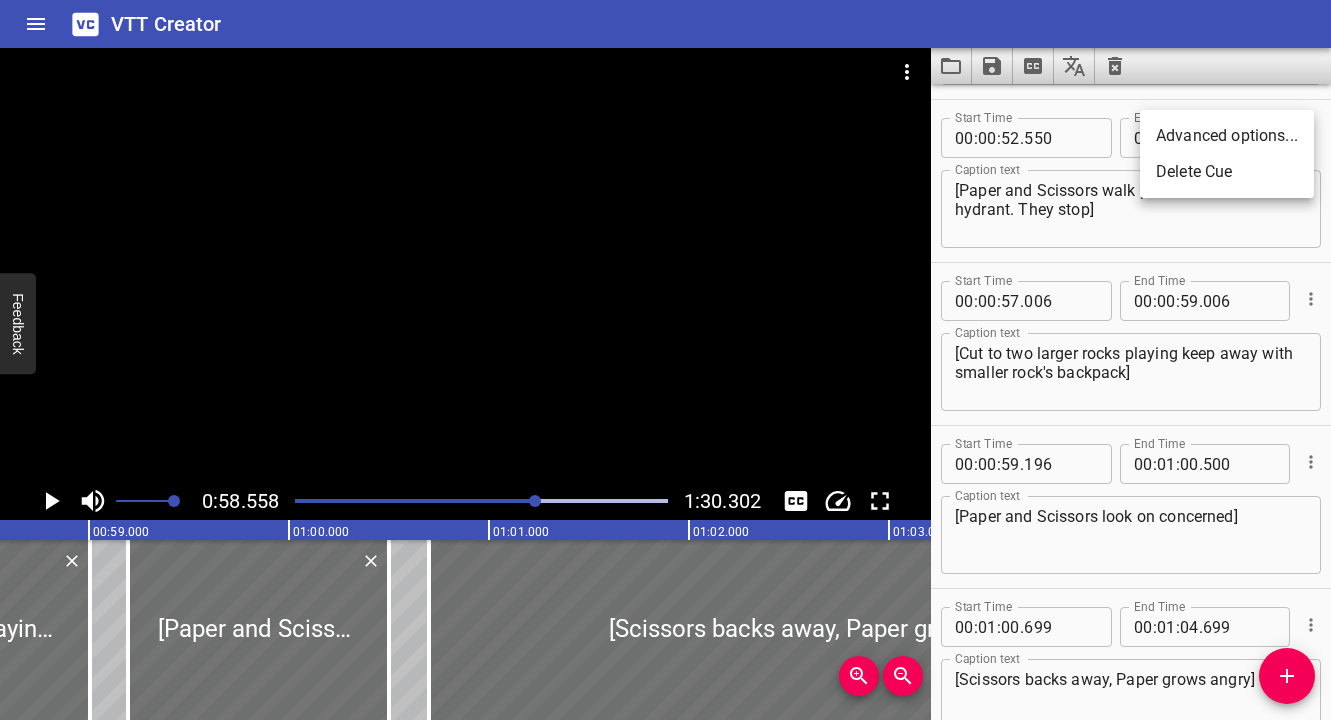 click on "Advanced options..." at bounding box center [1227, 136] 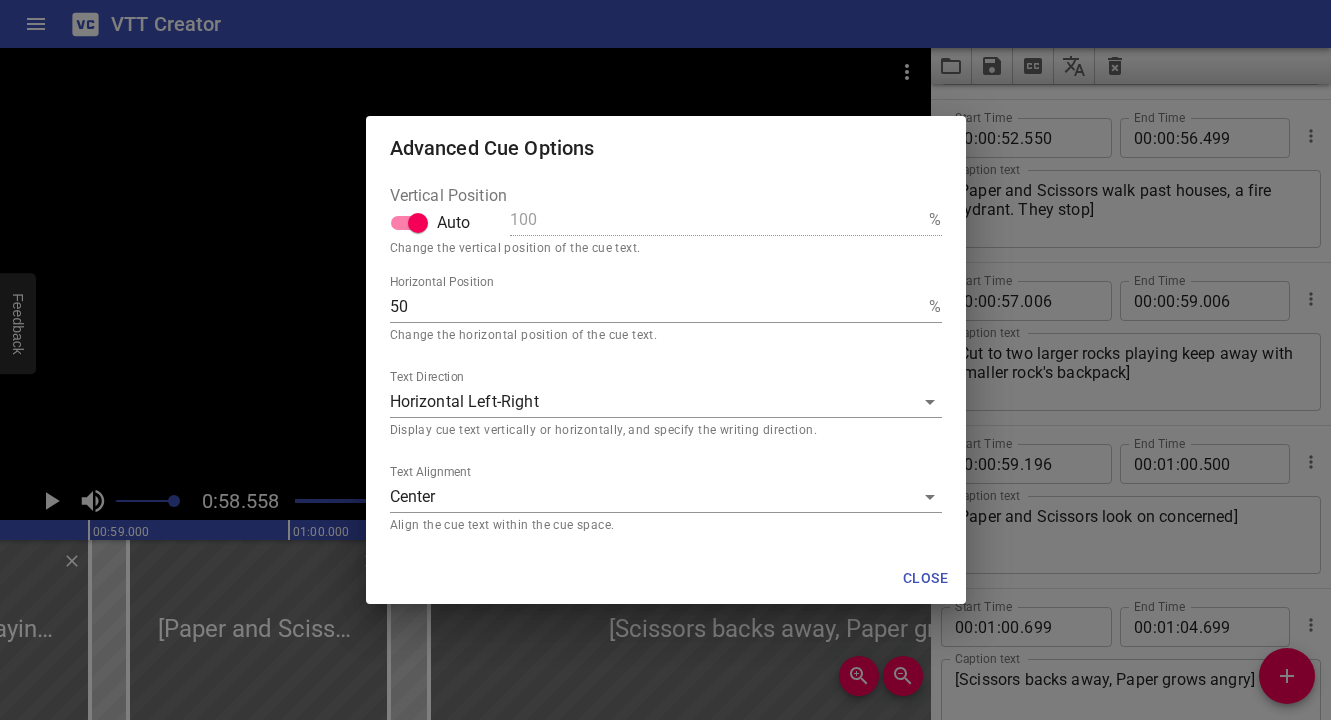 click on "VTT Creator Caption Editor Batch Transcribe Login Sign Up Privacy Contact 0:58.558 1:30.302 00:00.000 00:01.000 00:02.000 00:03.000 00:04.000 00:05.000 00:06.000 00:07.000 00:08.000 00:09.000 00:10.000 00:11.000 00:12.000 00:13.000 00:14.000 00:15.000 00:16.000 00:17.000 00:18.000 00:19.000 00:20.000 00:21.000 00:22.000 00:23.000 00:24.000 00:25.000 00:25.000 00:26.000 00:27.000 00:28.000 00:29.000 00:30.000 00:31.000 00:32.000 00:33.000 00:34.000 00:35.000 00:36.000 00:37.000 00:38.000 00:39.000 00:40.000 00:41.000 00:42.000 00:43.000 00:44.000 00:45.000 00:46.000 00:47.000 00:48.000 00:49.000 00:50.000 00:50.000 00:51.000 00:52.000 00:53.000 00:54.000 00:55.000 00:56.000 00:57.000 00:58.000 00:59.000 01:00.000 01:01.000 01:02.000 01:03.000 01:04.000 01:05.000 01:06.000 01:07.000 01:08.000 01:09.000 01:10.000 01:11.000 01:12.000 01:13.000 01:14.000 01:15.000 01:15.000 01:16.000 01:17.000 01:18.000 01:19.000 01:20.000 01:21.000 01:22.000 01:23.000 01:24.000 01:25.000 01:26.000 01:27.000 01:28.000 01:29.000 00" at bounding box center (665, 360) 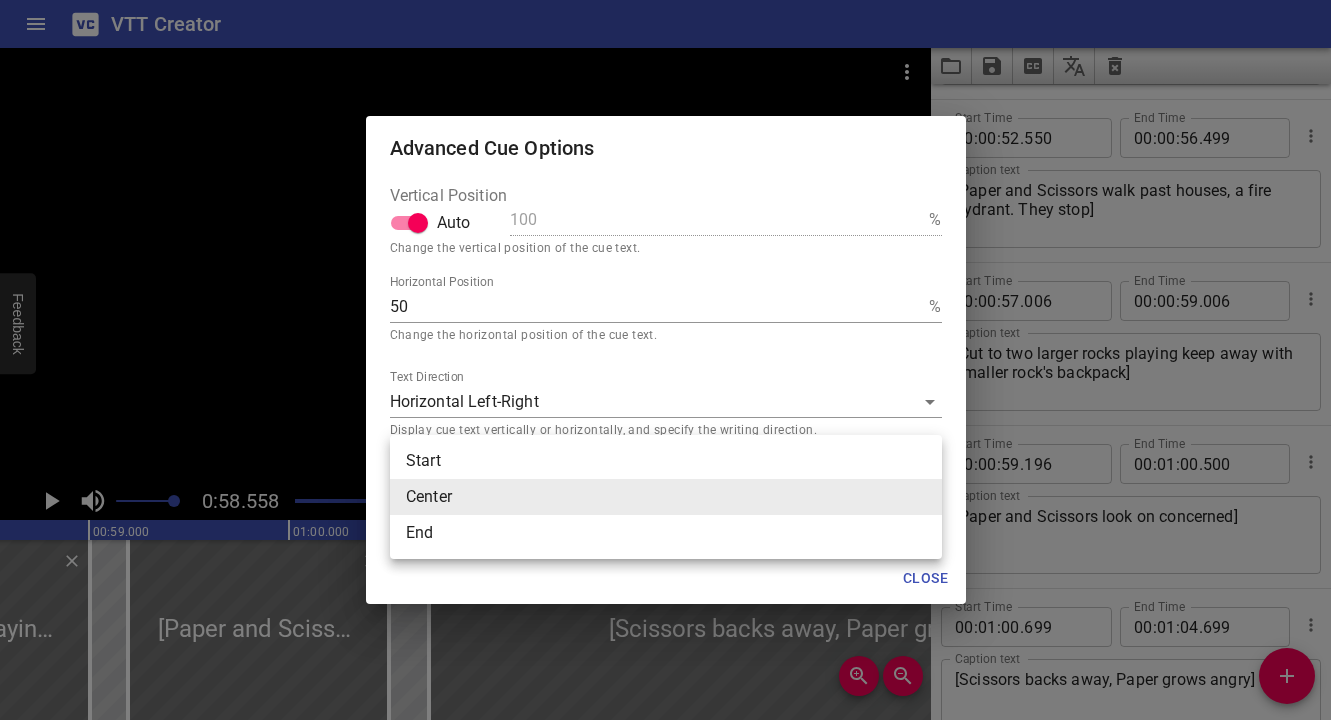 click on "Start" at bounding box center [666, 461] 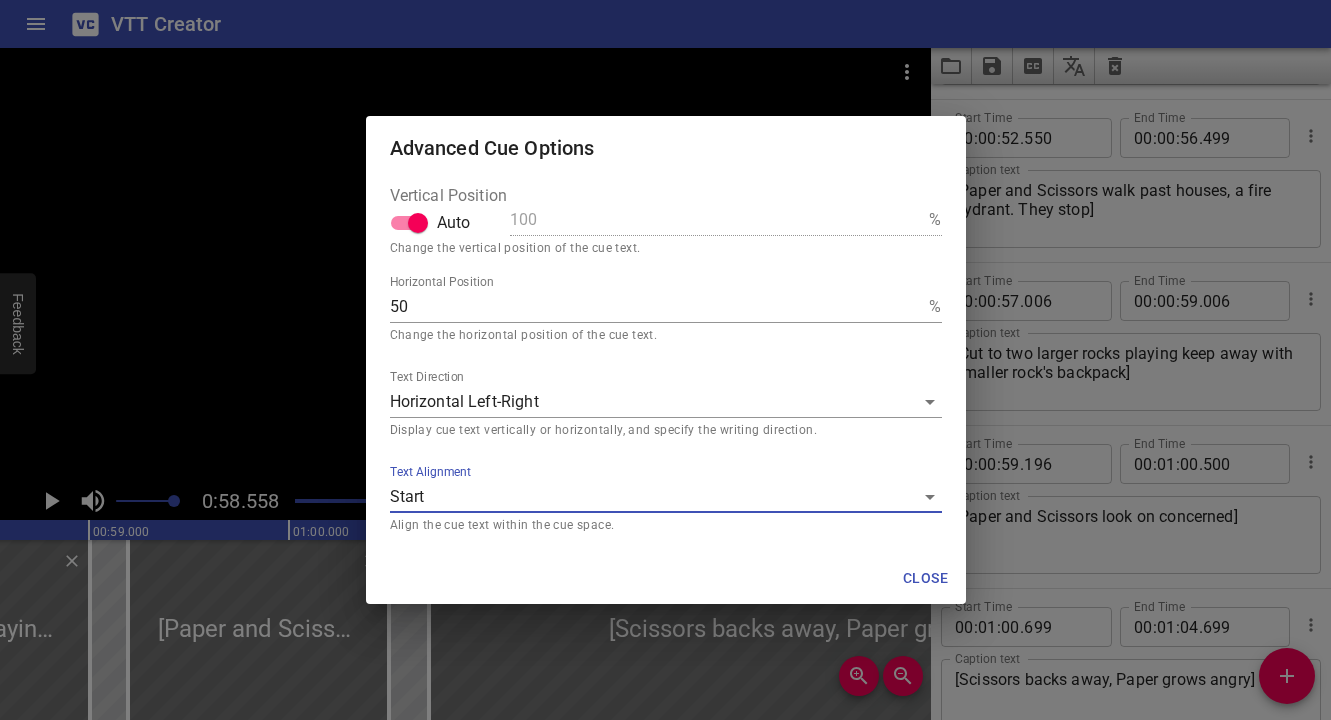 click on "Close" at bounding box center [926, 578] 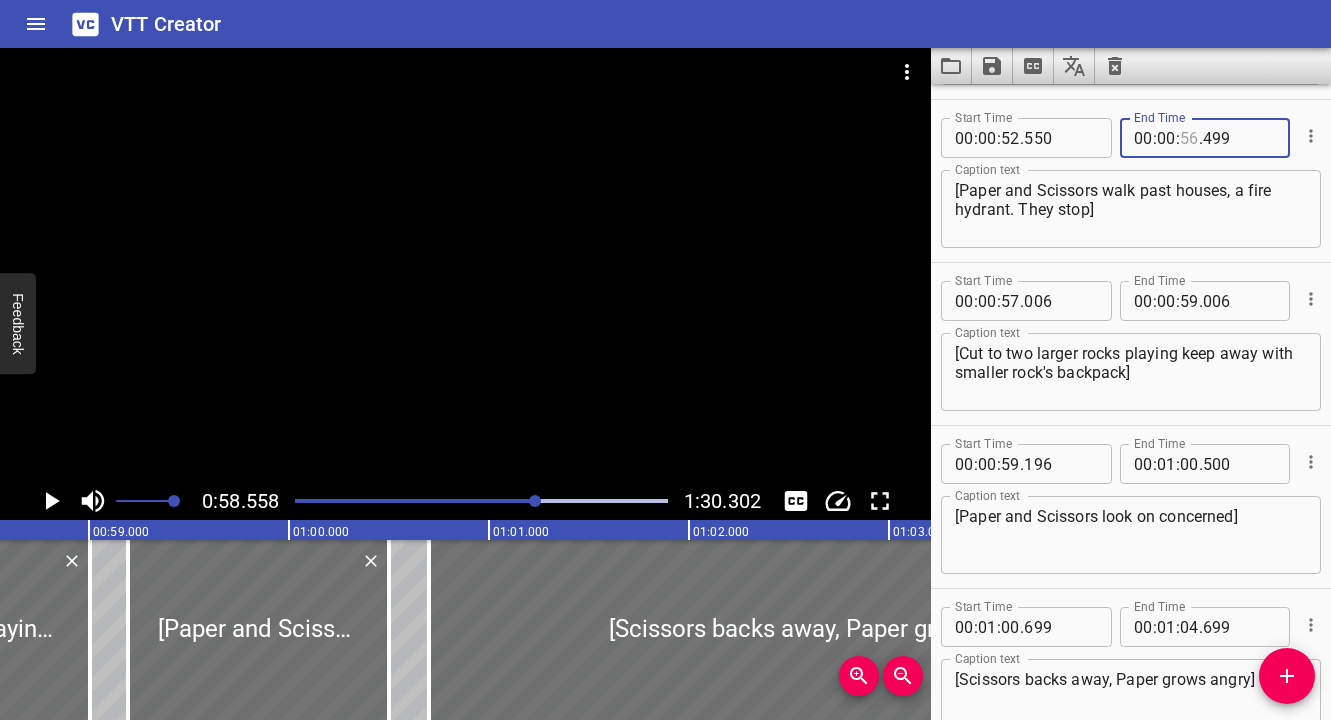 click at bounding box center (1189, 138) 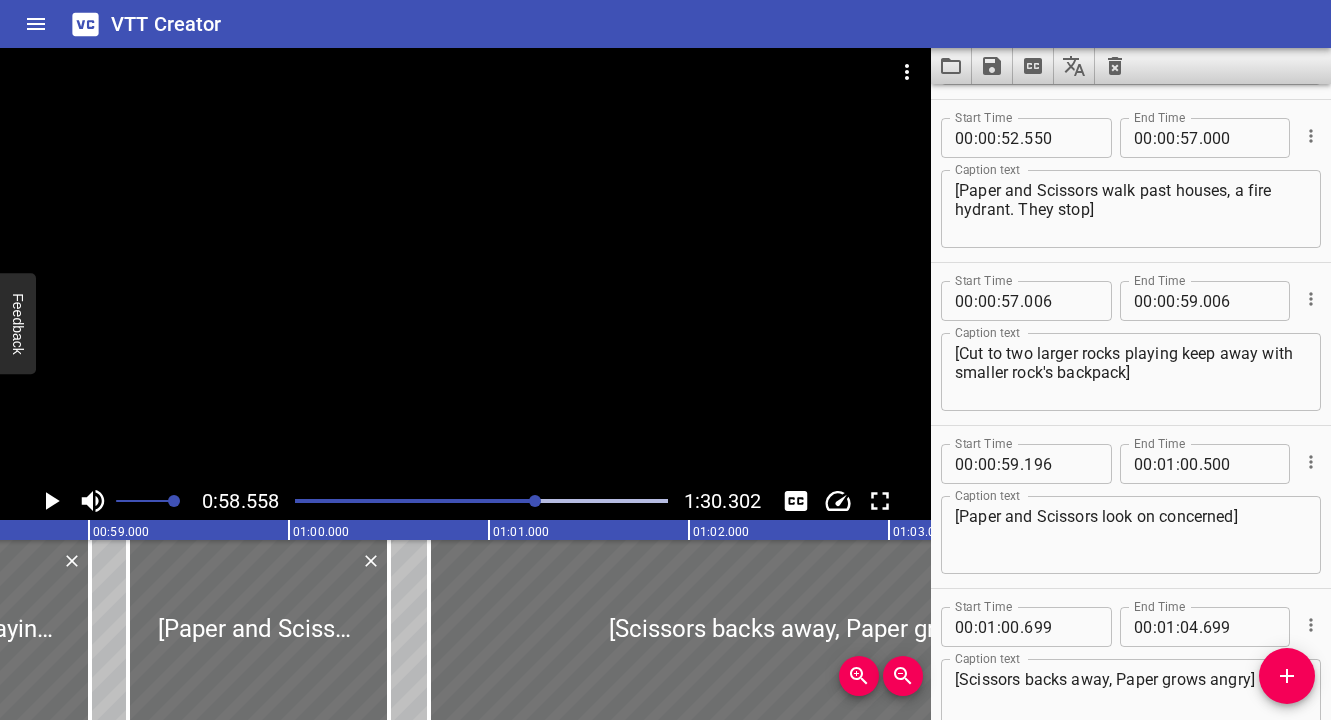 click at bounding box center (481, 501) 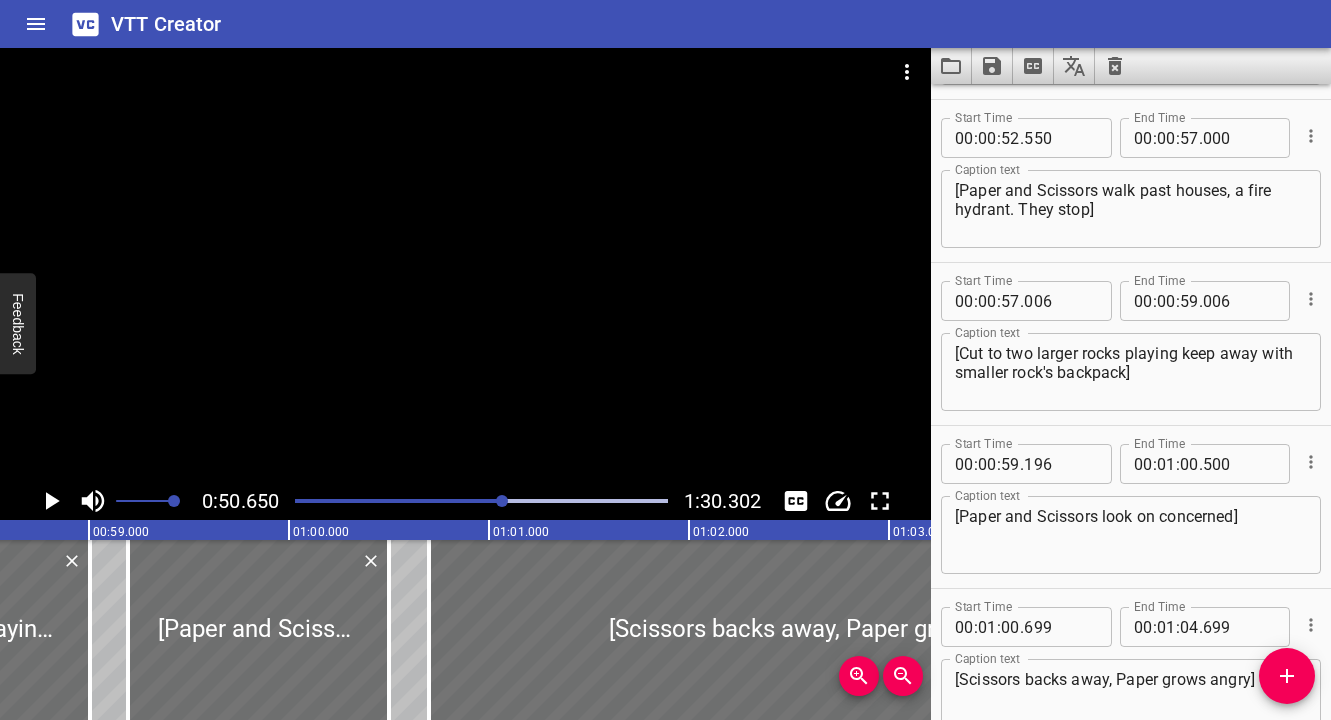 scroll, scrollTop: 0, scrollLeft: 11667, axis: horizontal 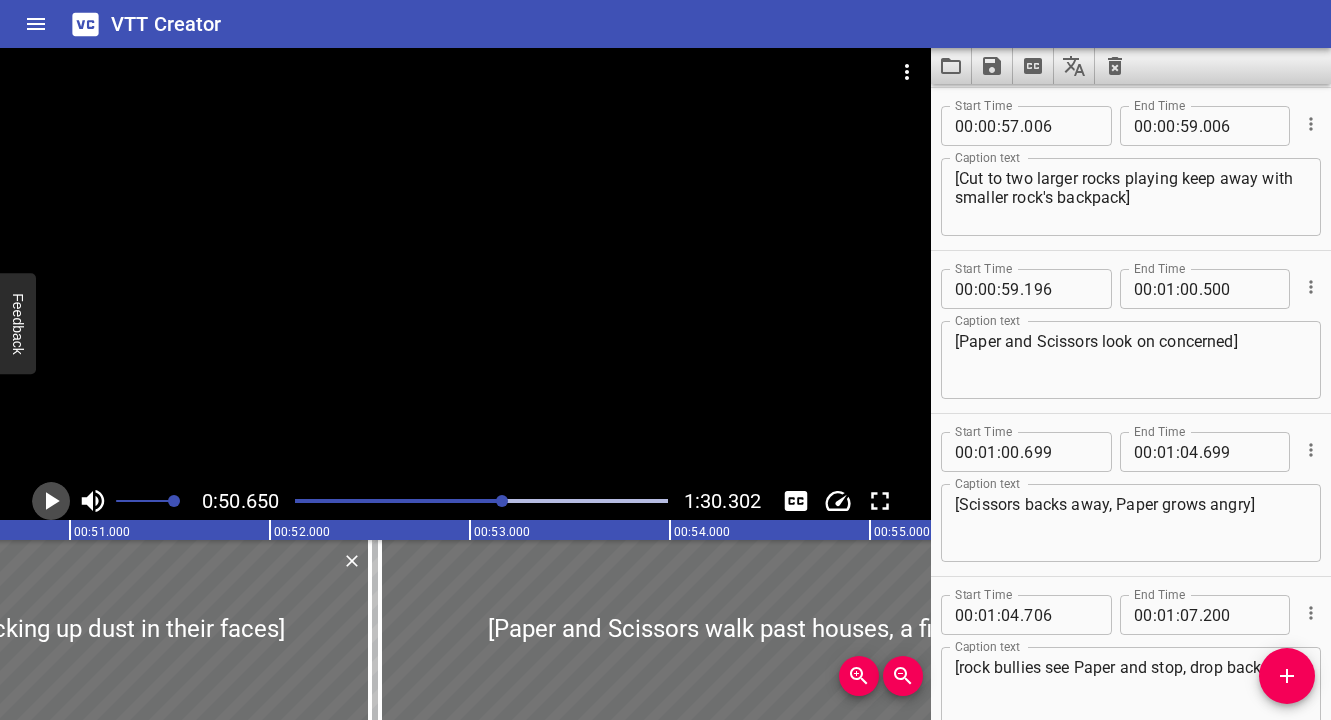 click 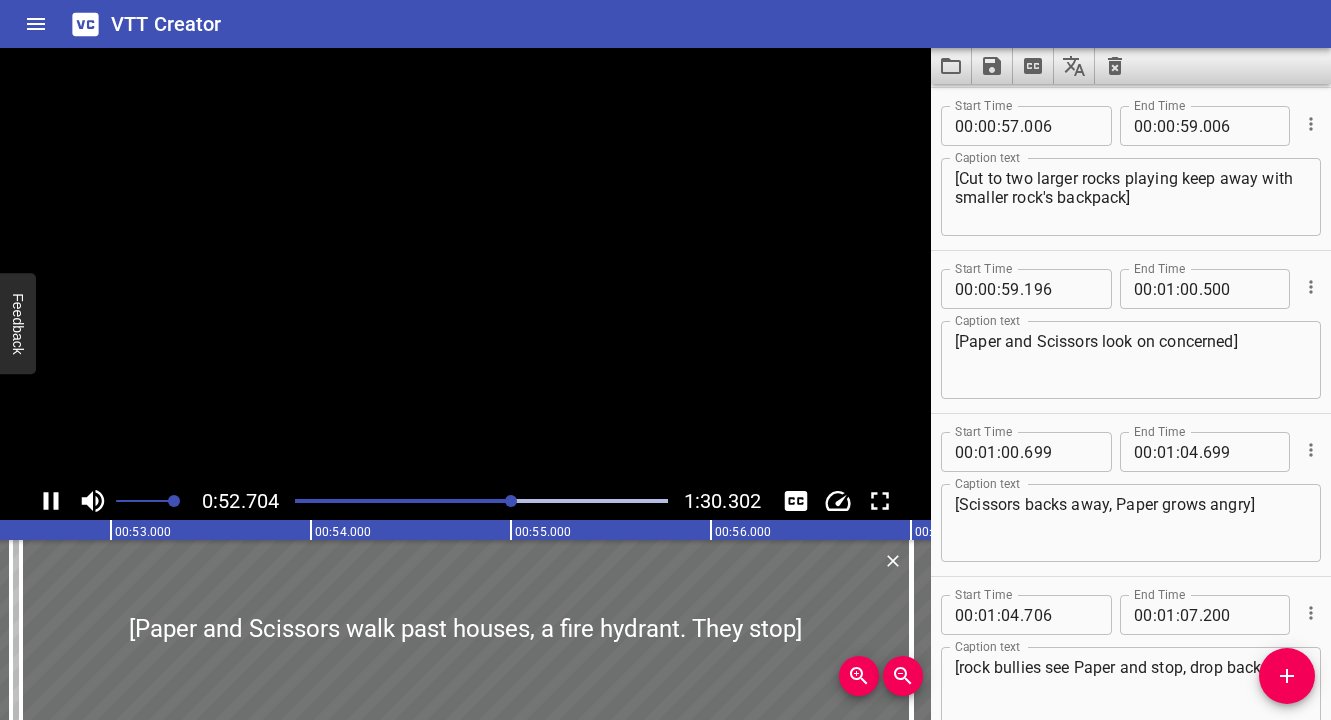 scroll, scrollTop: 0, scrollLeft: 10541, axis: horizontal 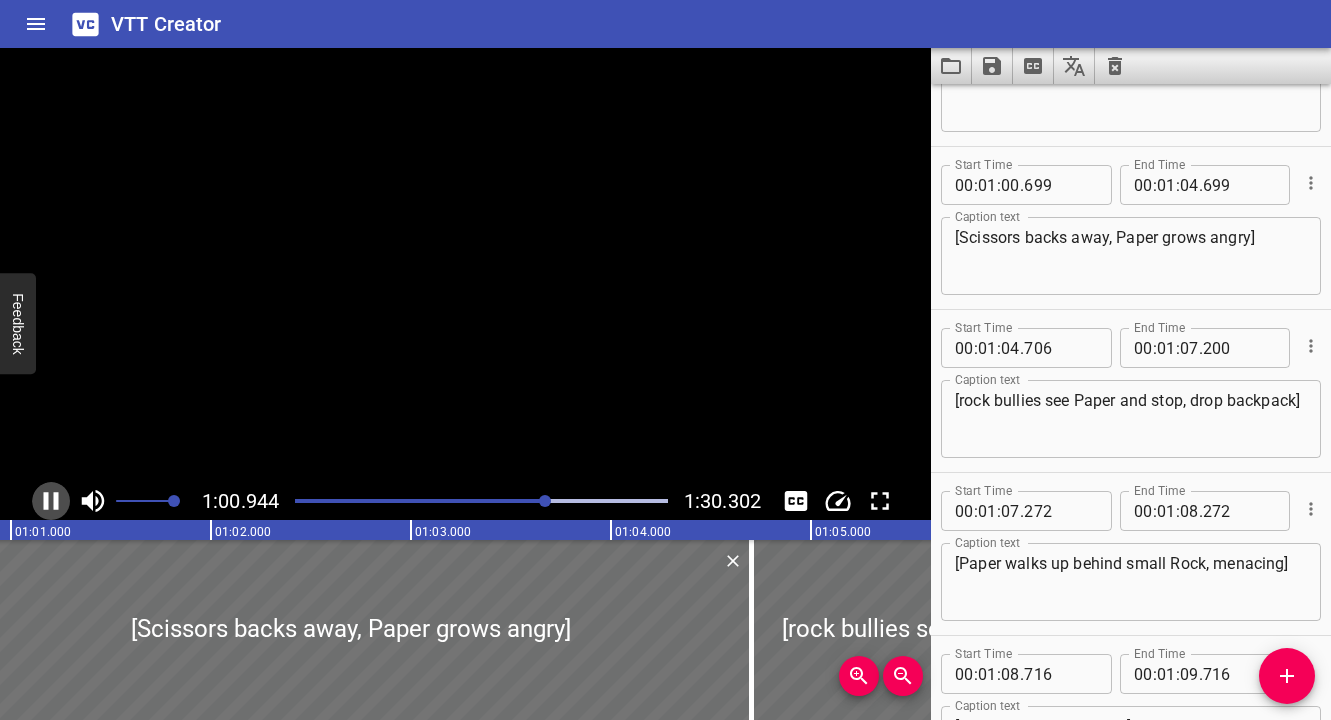 click 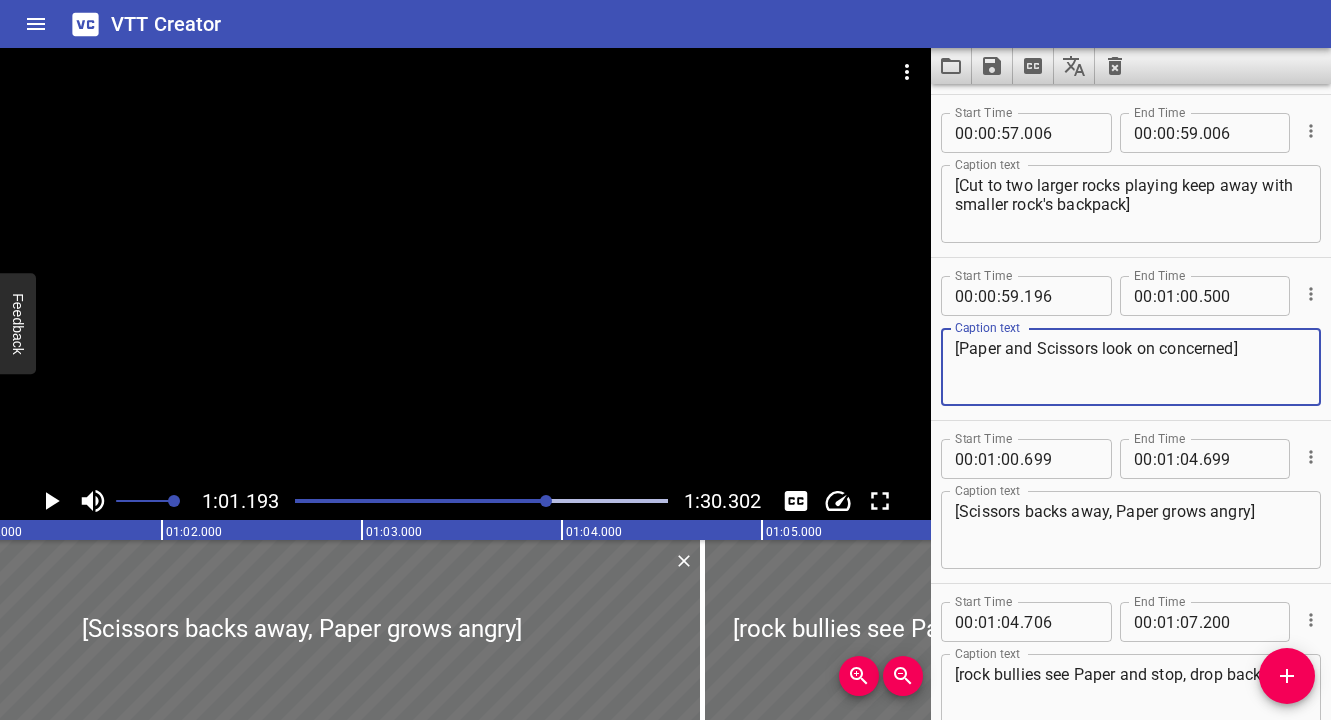 drag, startPoint x: 1263, startPoint y: 349, endPoint x: 962, endPoint y: 355, distance: 301.05978 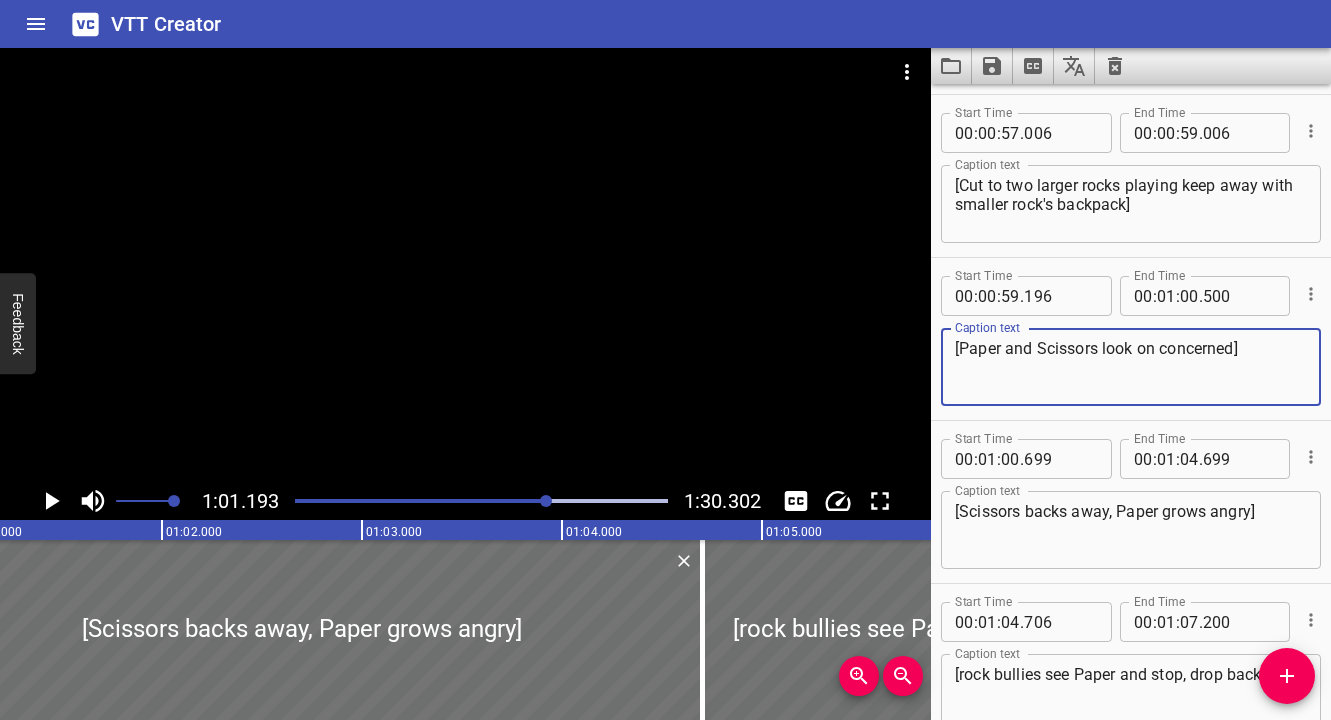 click on "[Paper and Scissors look on concerned]" at bounding box center (1131, 367) 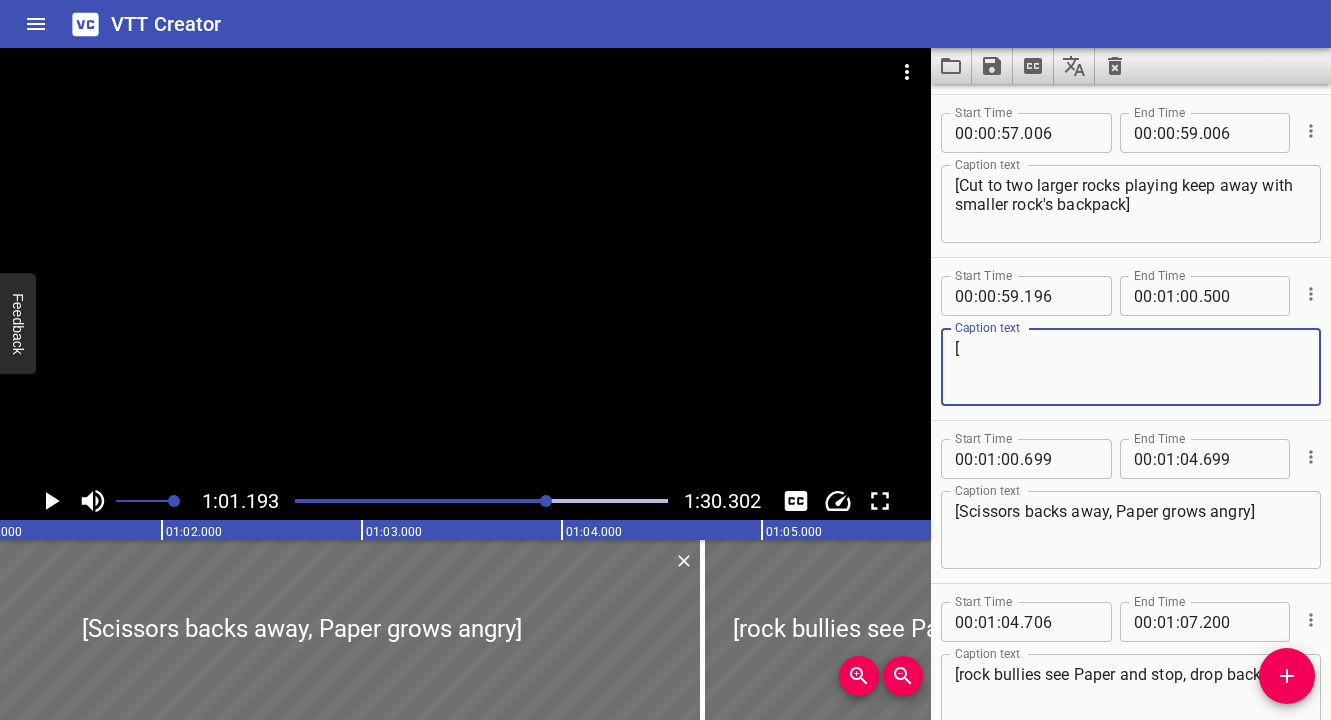 click on "[Cut to two larger rocks playing keep away with smaller rock's backpack]" at bounding box center (1131, 204) 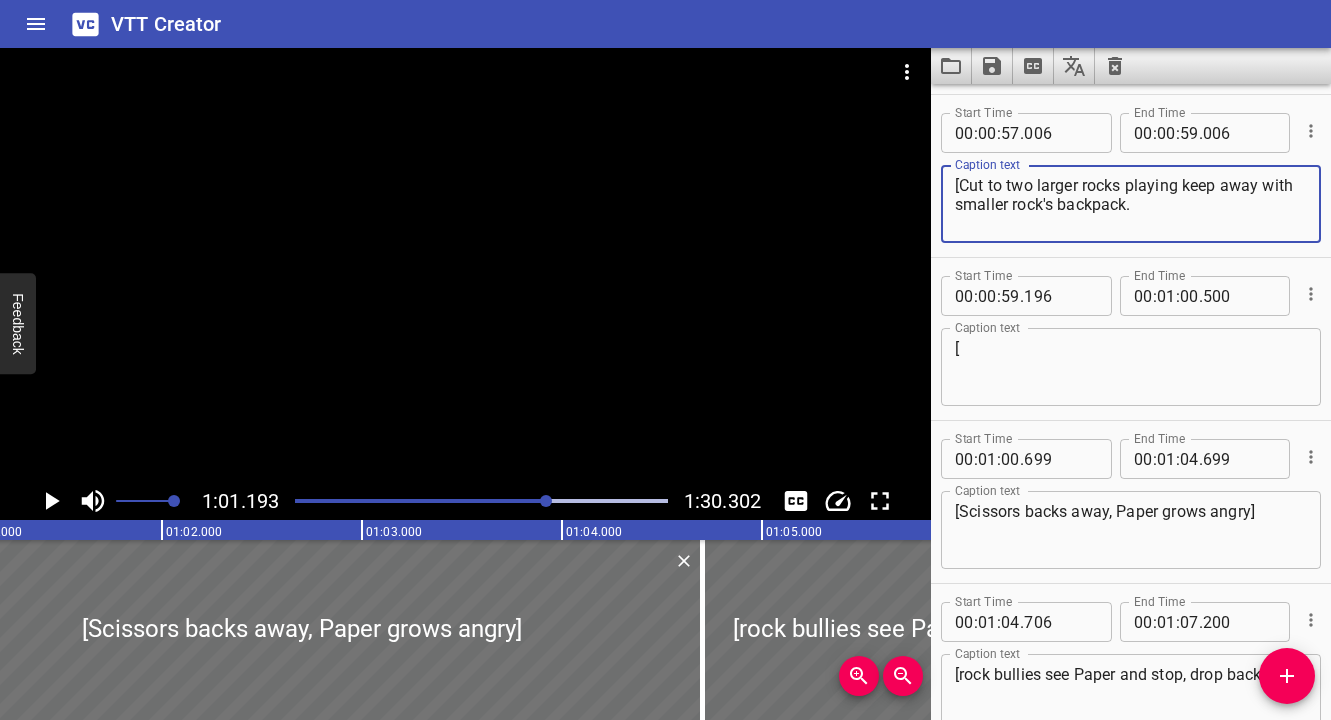 paste on "Paper and Scissors look on concerned]" 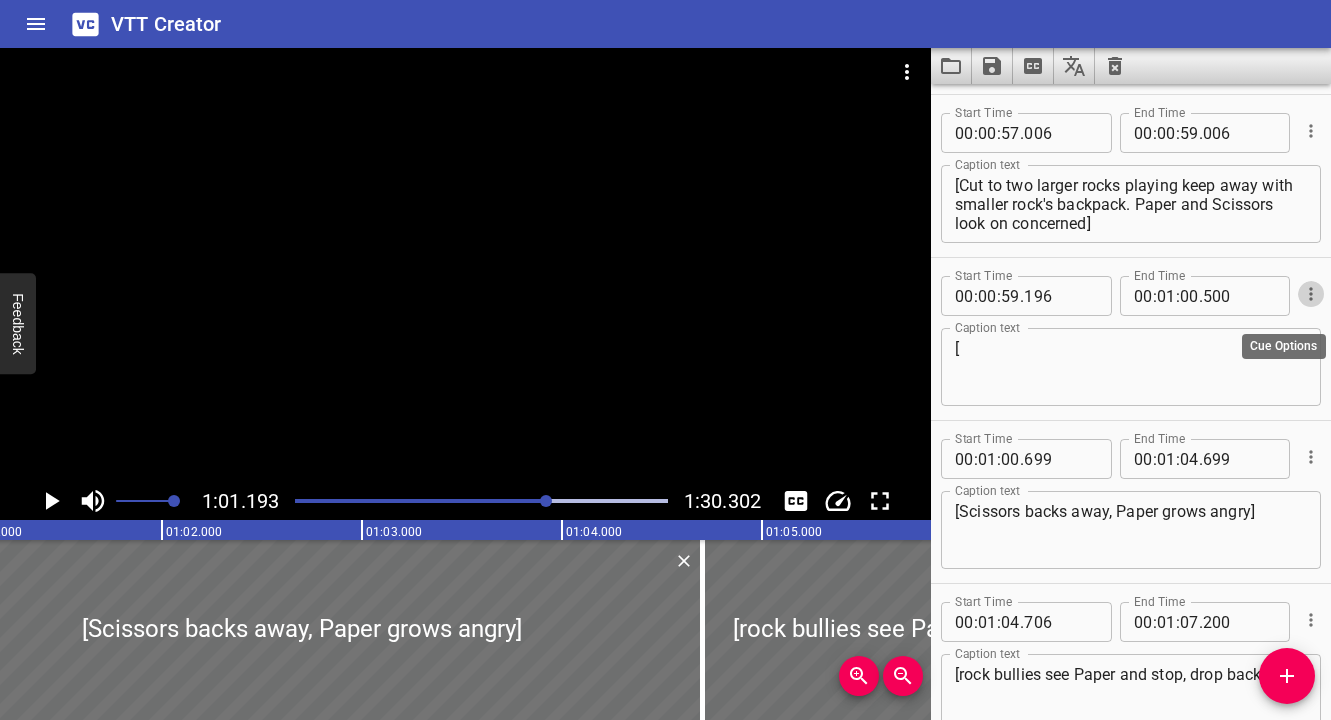 click 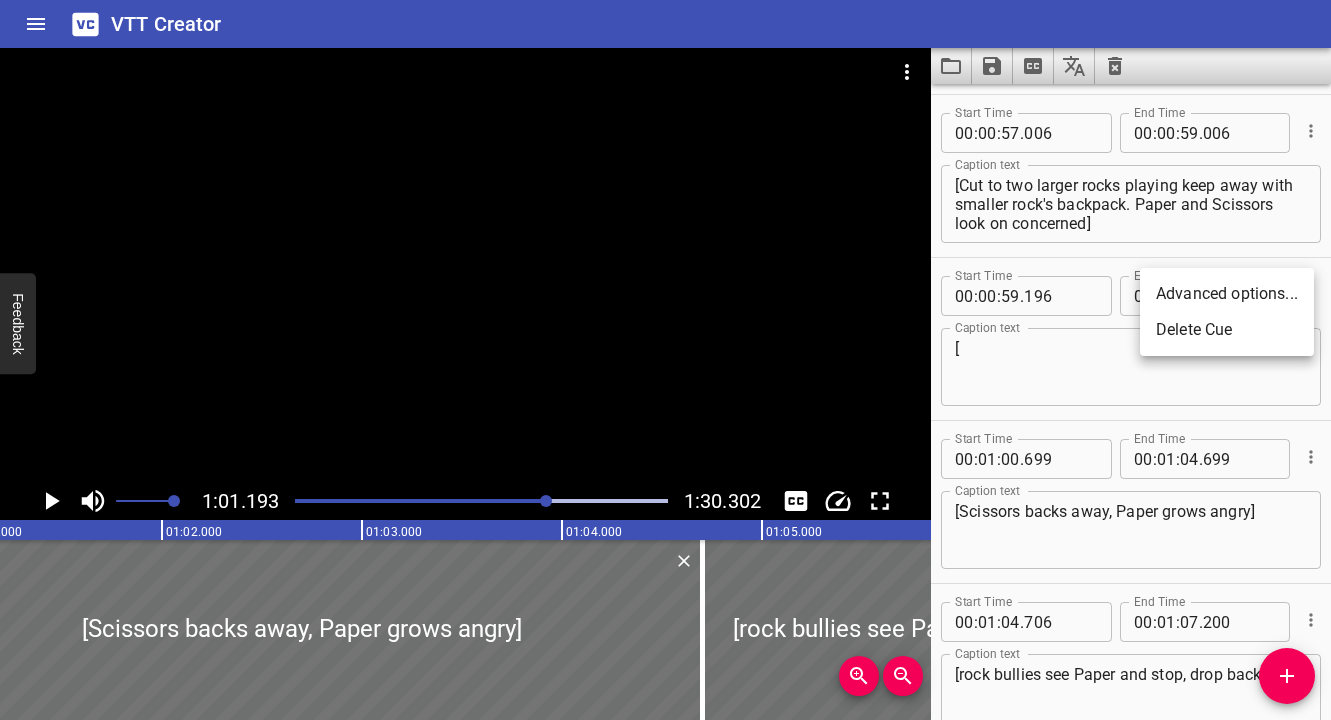 click on "Delete Cue" at bounding box center (1227, 330) 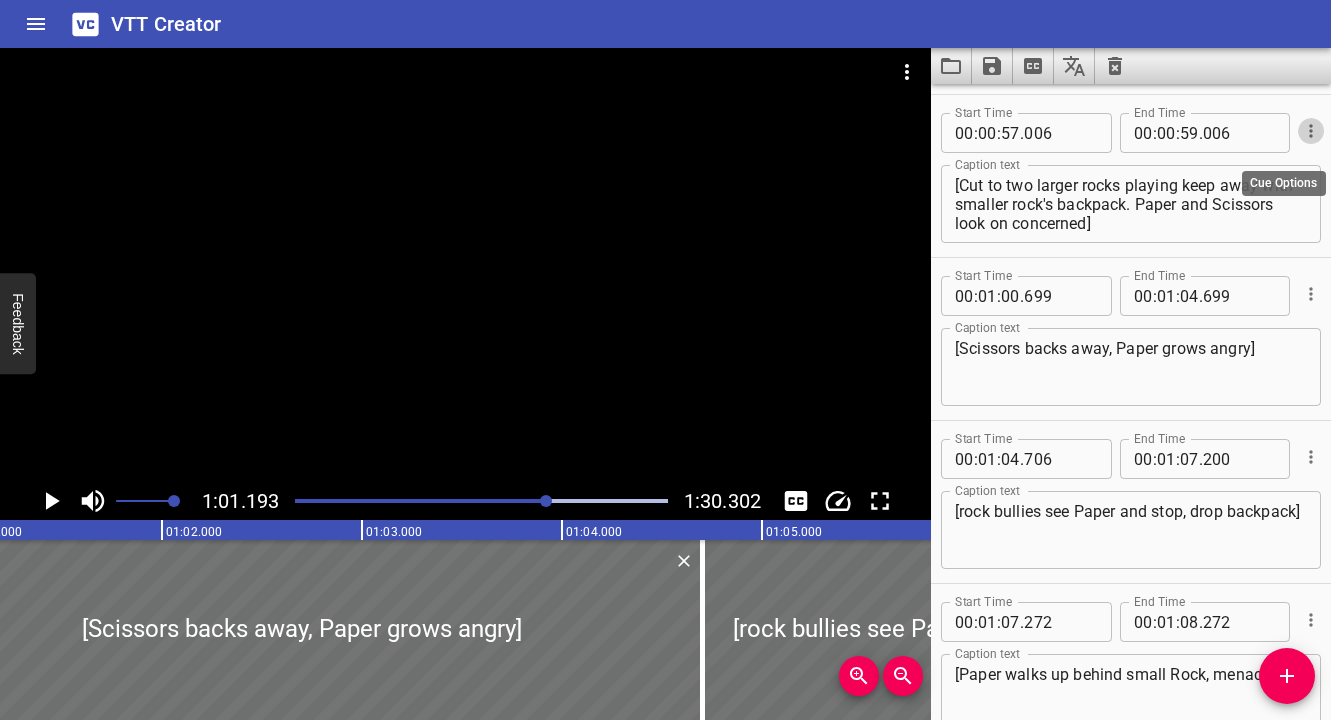 click at bounding box center [1311, 131] 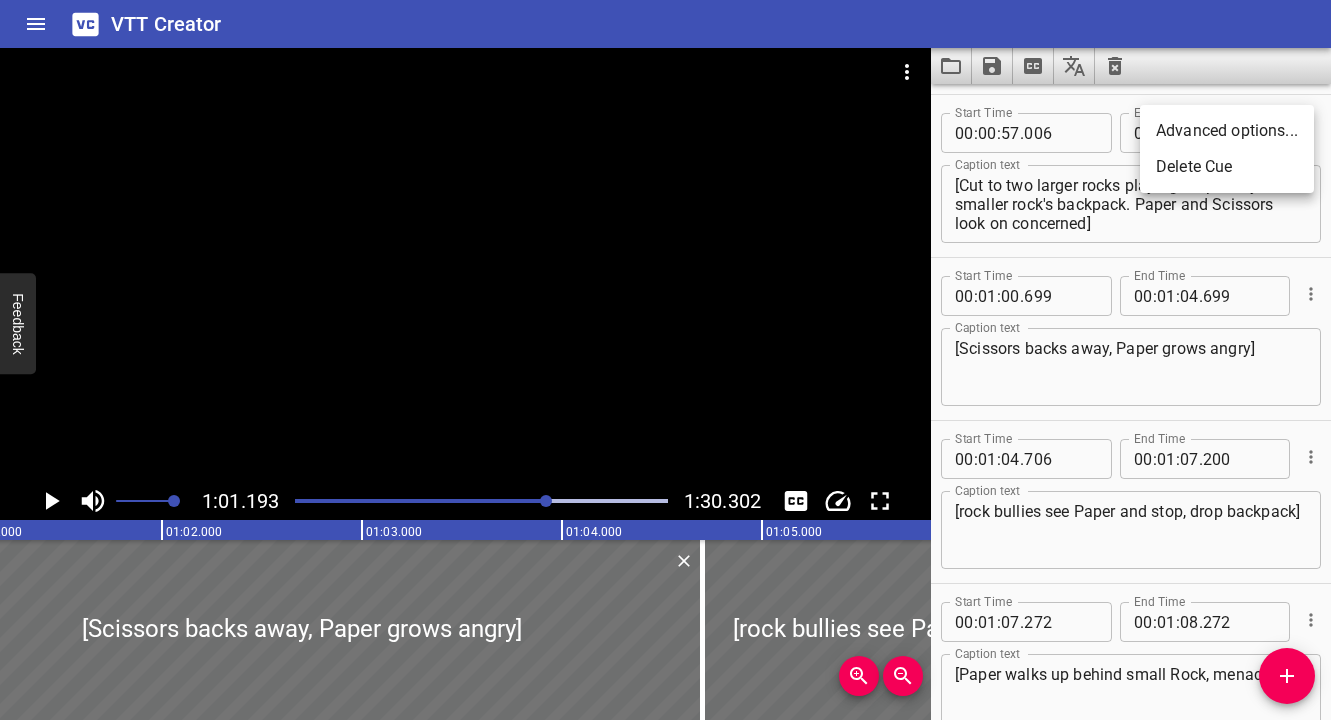 click on "Advanced options..." at bounding box center (1227, 131) 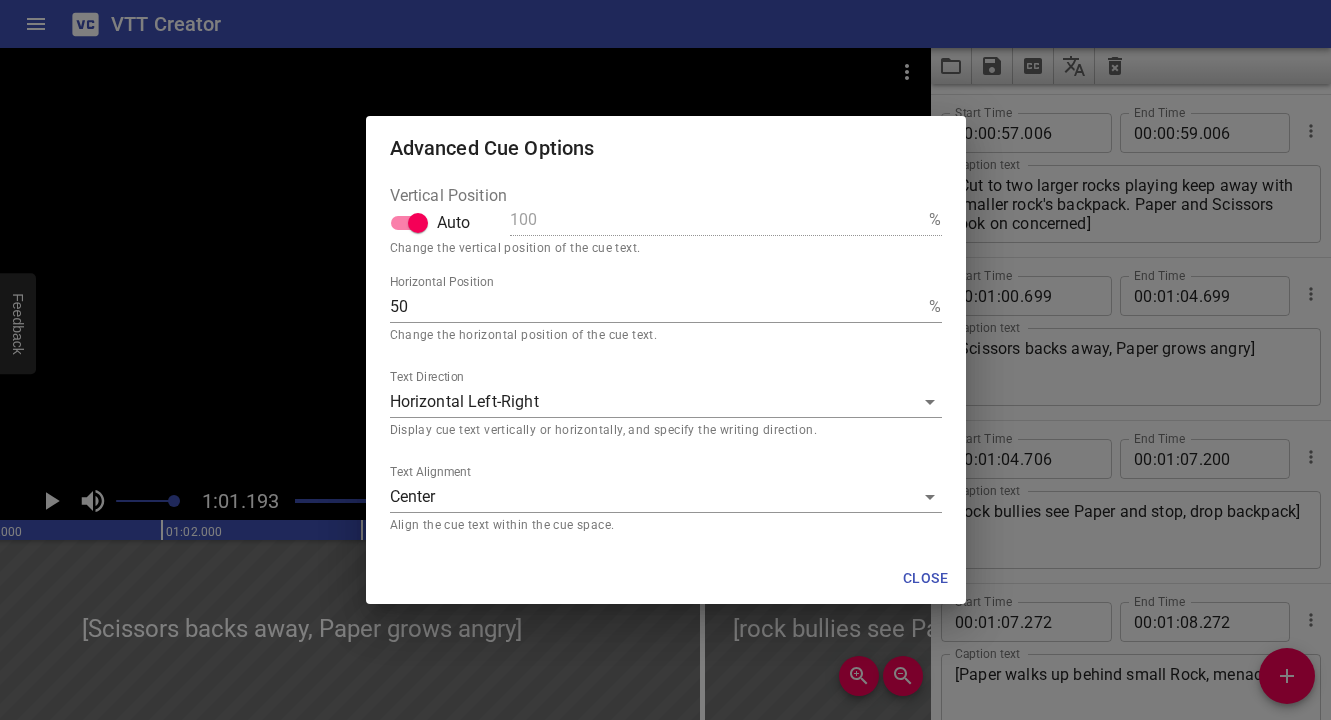 click on "VTT Creator Caption Editor Batch Transcribe Login Sign Up Privacy Contact 1:01.193 1:30.302 00:00.000 00:01.000 00:02.000 00:03.000 00:04.000 00:05.000 00:06.000 00:07.000 00:08.000 00:09.000 00:10.000 00:11.000 00:12.000 00:13.000 00:14.000 00:15.000 00:16.000 00:17.000 00:18.000 00:19.000 00:20.000 00:21.000 00:22.000 00:23.000 00:24.000 00:25.000 00:25.000 00:26.000 00:27.000 00:28.000 00:29.000 00:30.000 00:31.000 00:32.000 00:33.000 00:34.000 00:35.000 00:36.000 00:37.000 00:38.000 00:39.000 00:40.000 00:41.000 00:42.000 00:43.000 00:44.000 00:45.000 00:46.000 00:47.000 00:48.000 00:49.000 00:50.000 00:50.000 00:51.000 00:52.000 00:53.000 00:54.000 00:55.000 00:56.000 00:57.000 00:58.000 00:59.000 01:00.000 01:01.000 01:02.000 01:03.000 01:04.000 01:05.000 01:06.000 01:07.000 01:08.000 01:09.000 01:10.000 01:11.000 01:12.000 01:13.000 01:14.000 01:15.000 01:15.000 01:16.000 01:17.000 01:18.000 01:19.000 01:20.000 01:21.000 01:22.000 01:23.000 01:24.000 01:25.000 01:26.000 01:27.000 01:28.000 01:29.000 00" at bounding box center [665, 360] 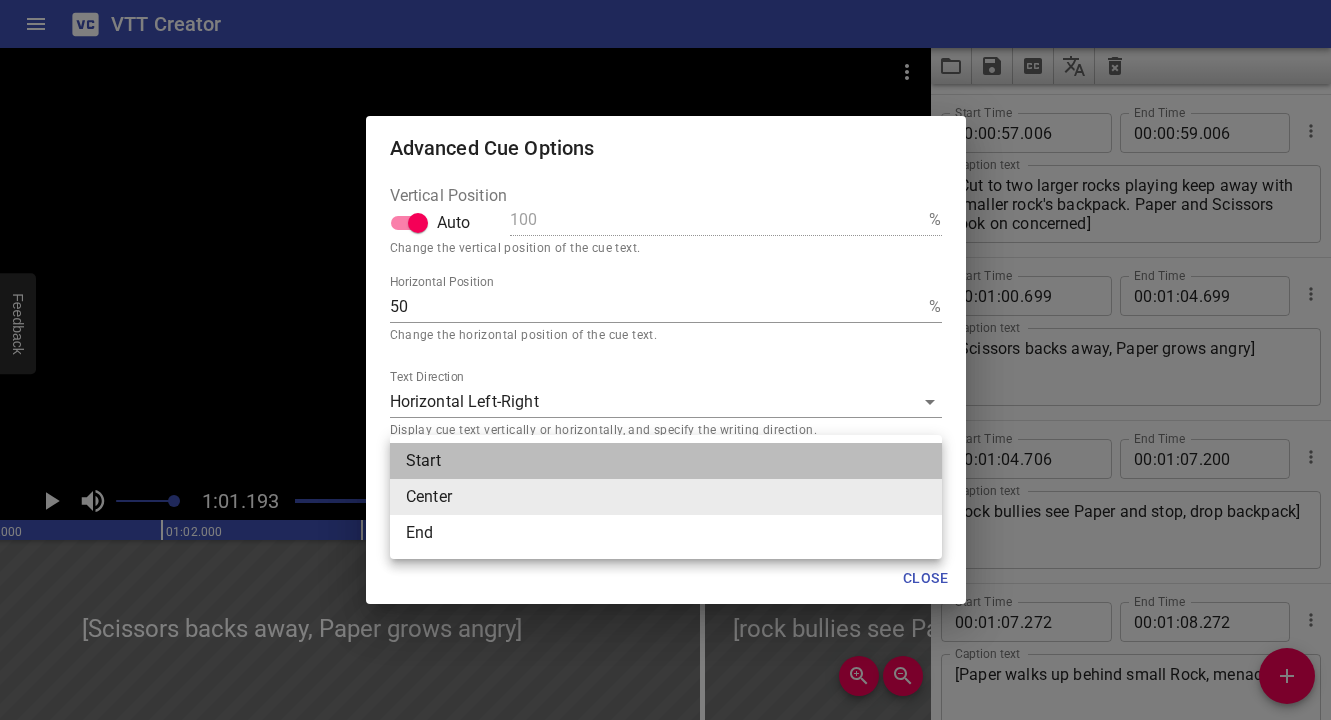 click on "Start" at bounding box center [666, 461] 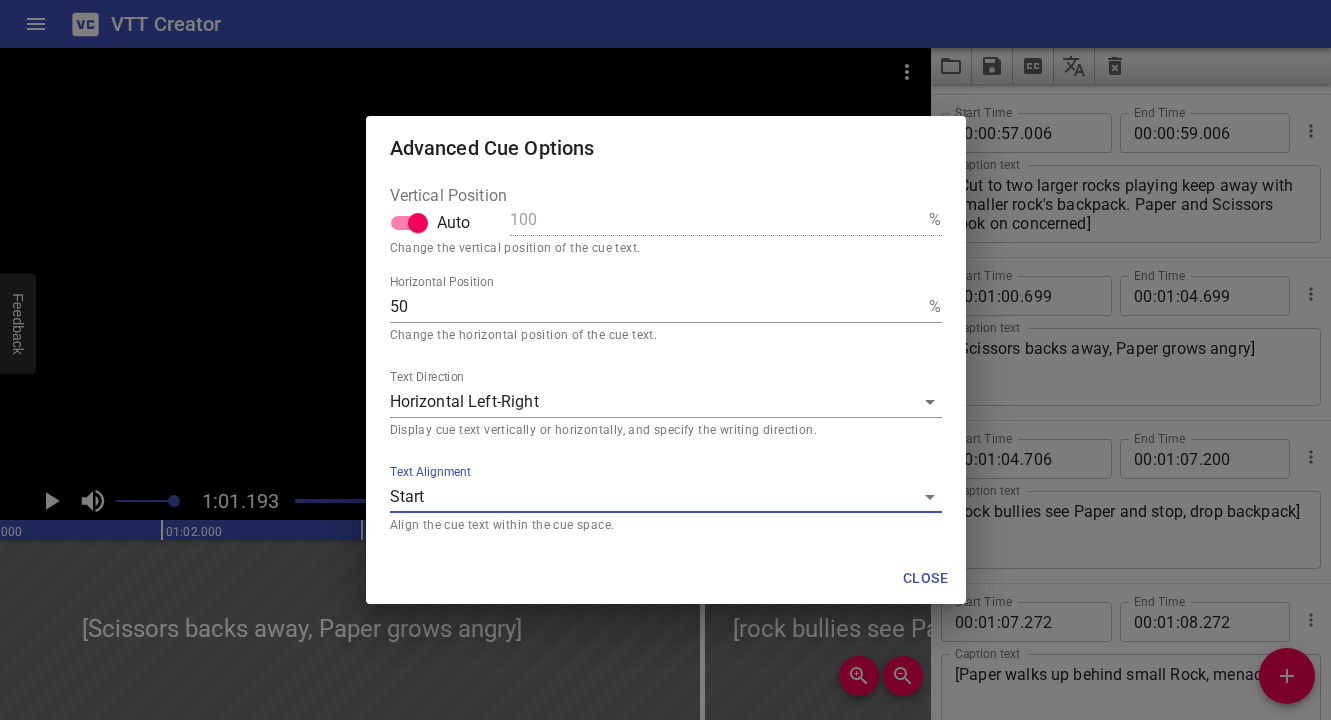 click on "Close" at bounding box center (926, 578) 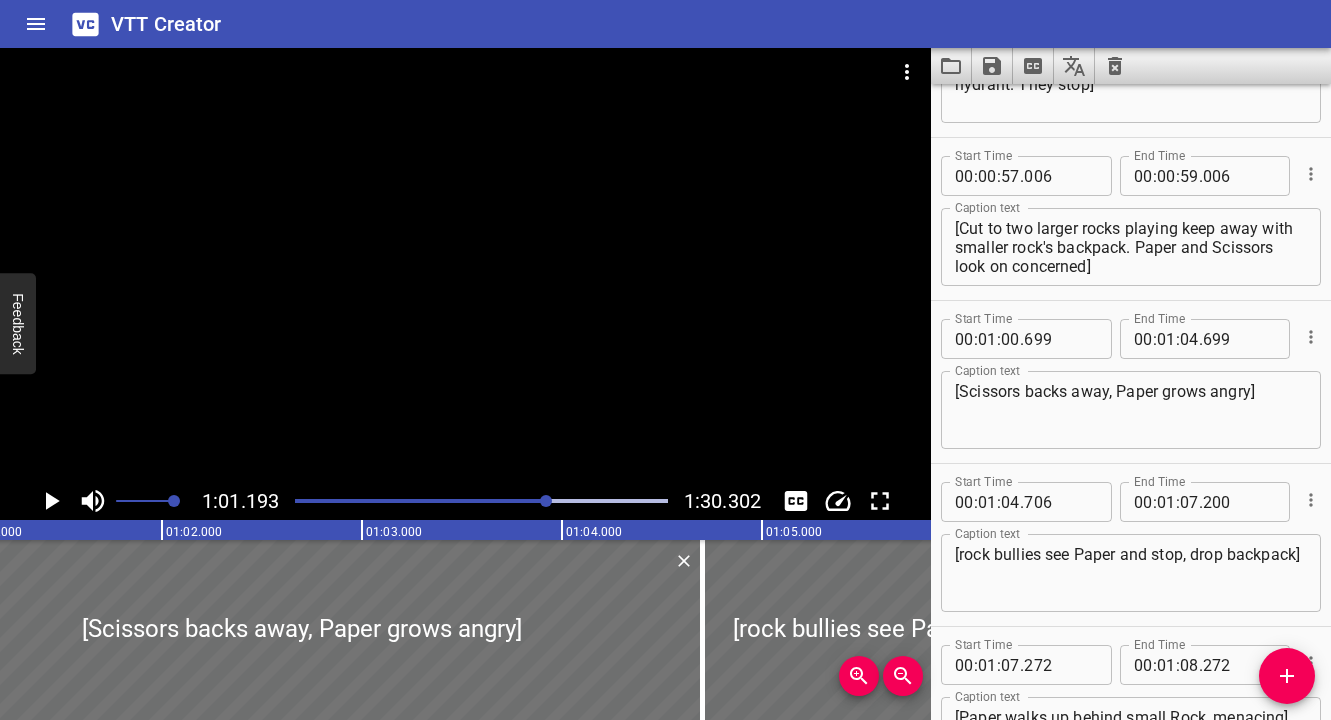 scroll, scrollTop: 2039, scrollLeft: 0, axis: vertical 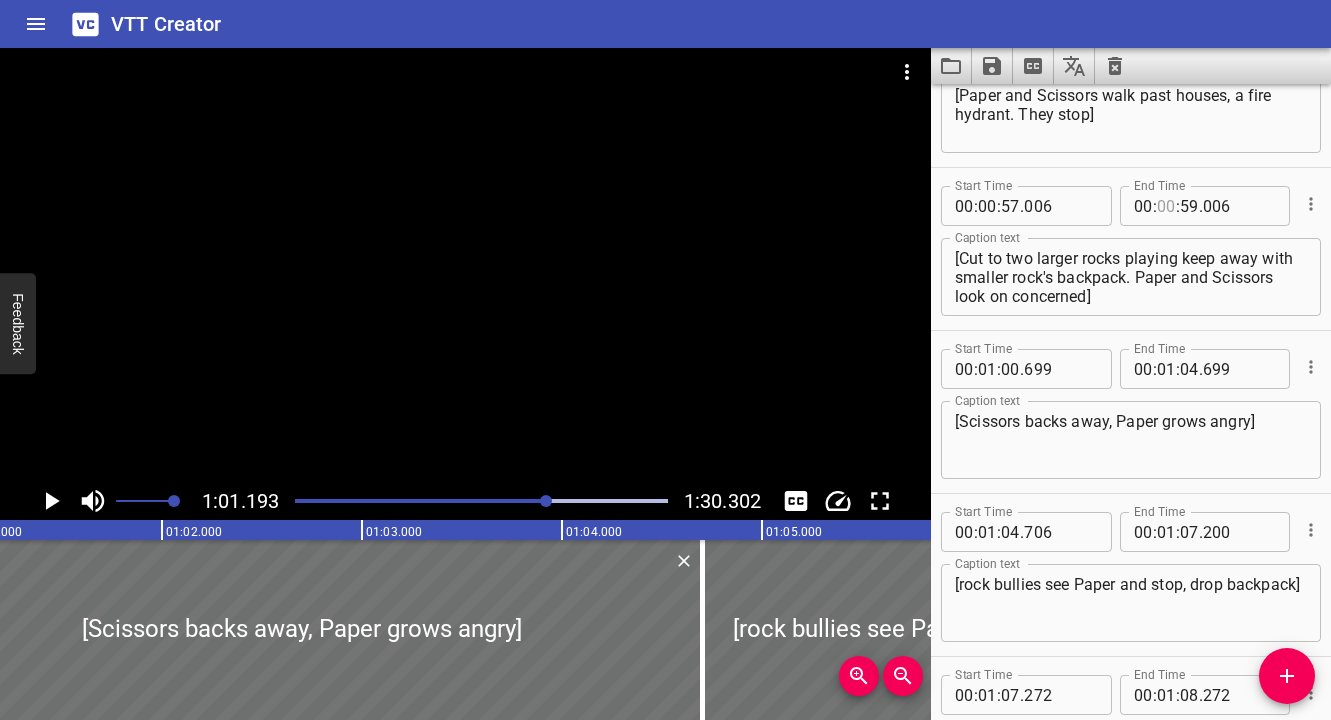 click at bounding box center [1166, 206] 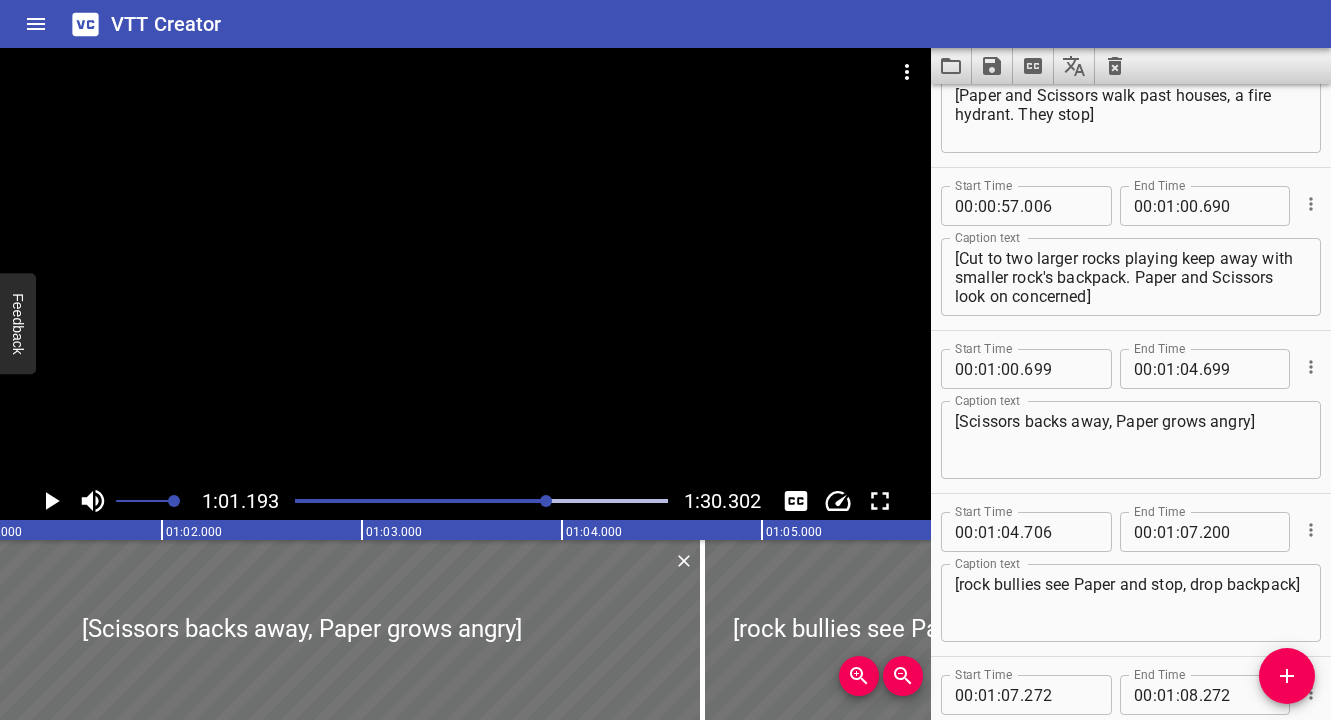 click at bounding box center (361, 501) 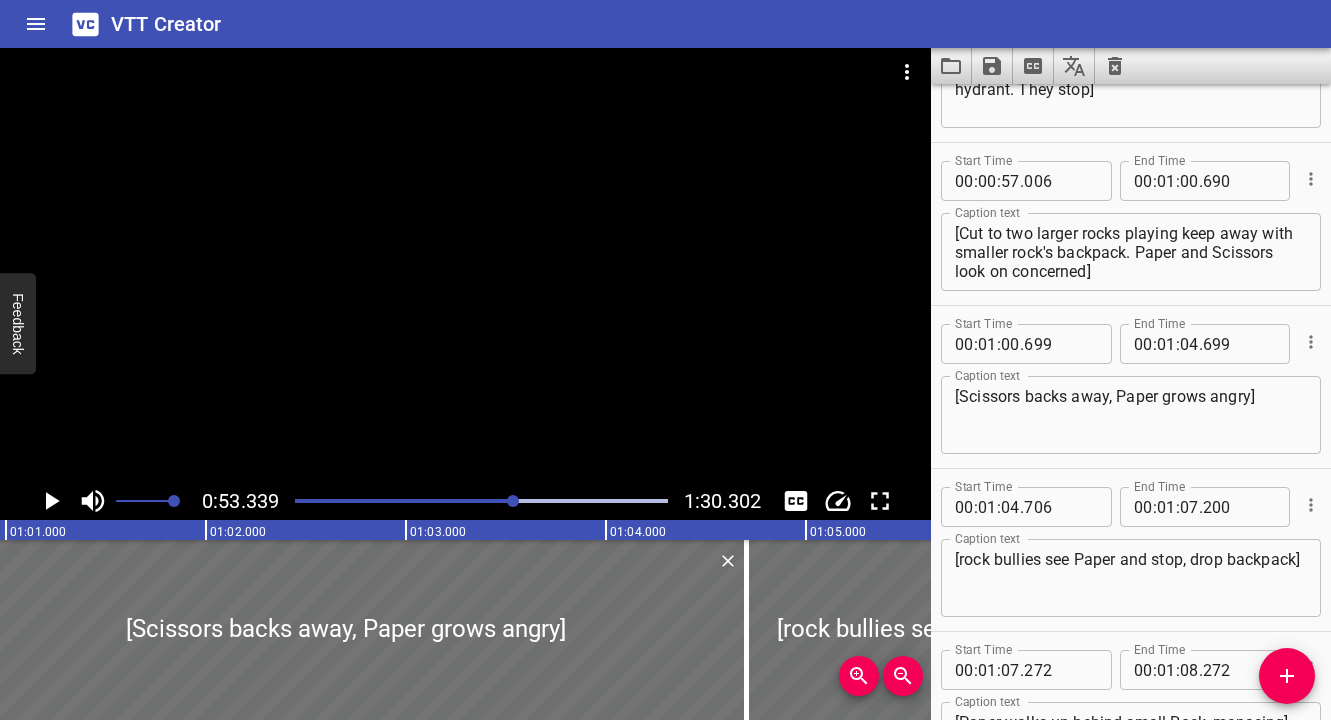 scroll, scrollTop: 0, scrollLeft: 12055, axis: horizontal 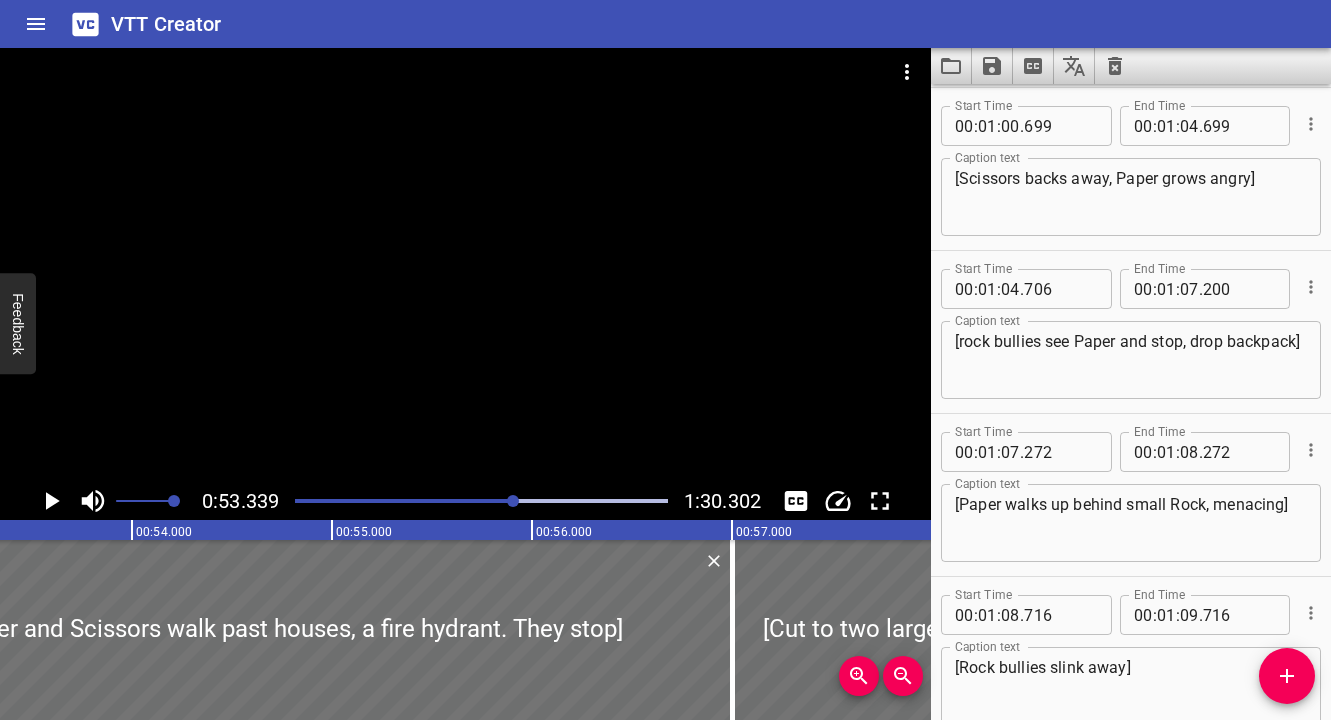 click at bounding box center [465, 265] 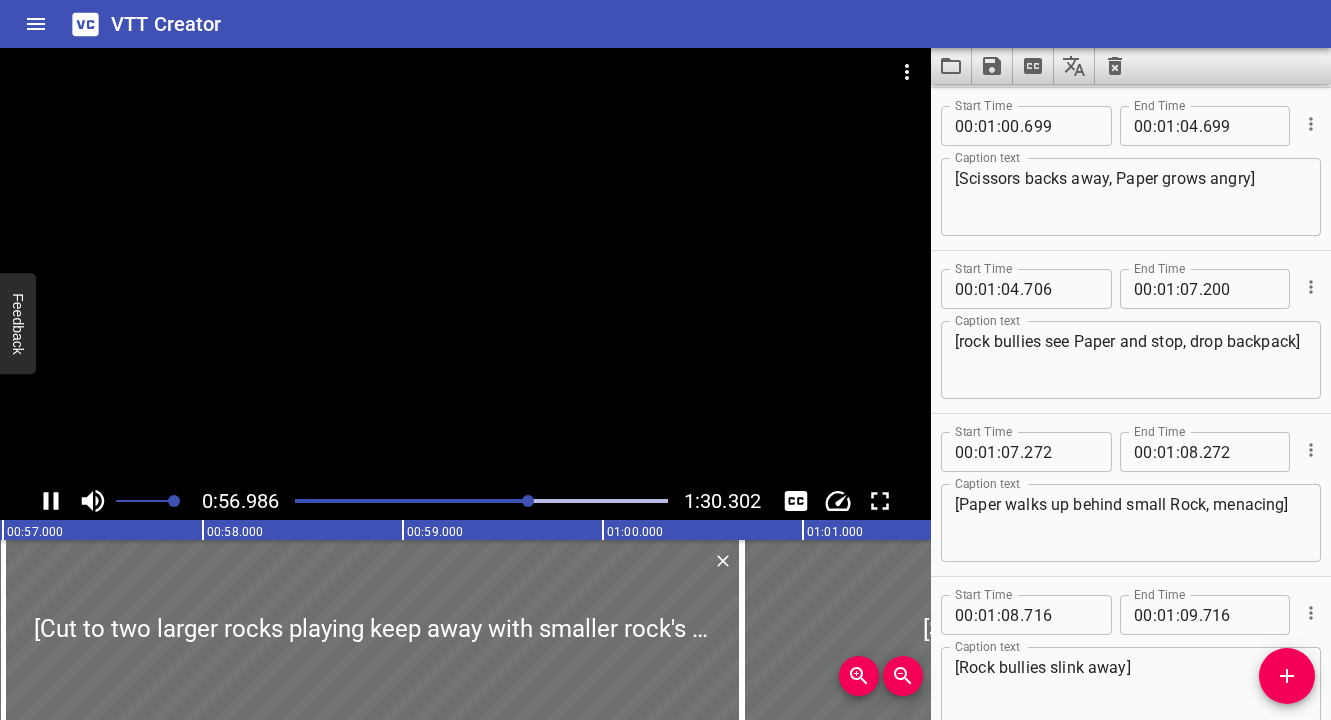 scroll, scrollTop: 0, scrollLeft: 11426, axis: horizontal 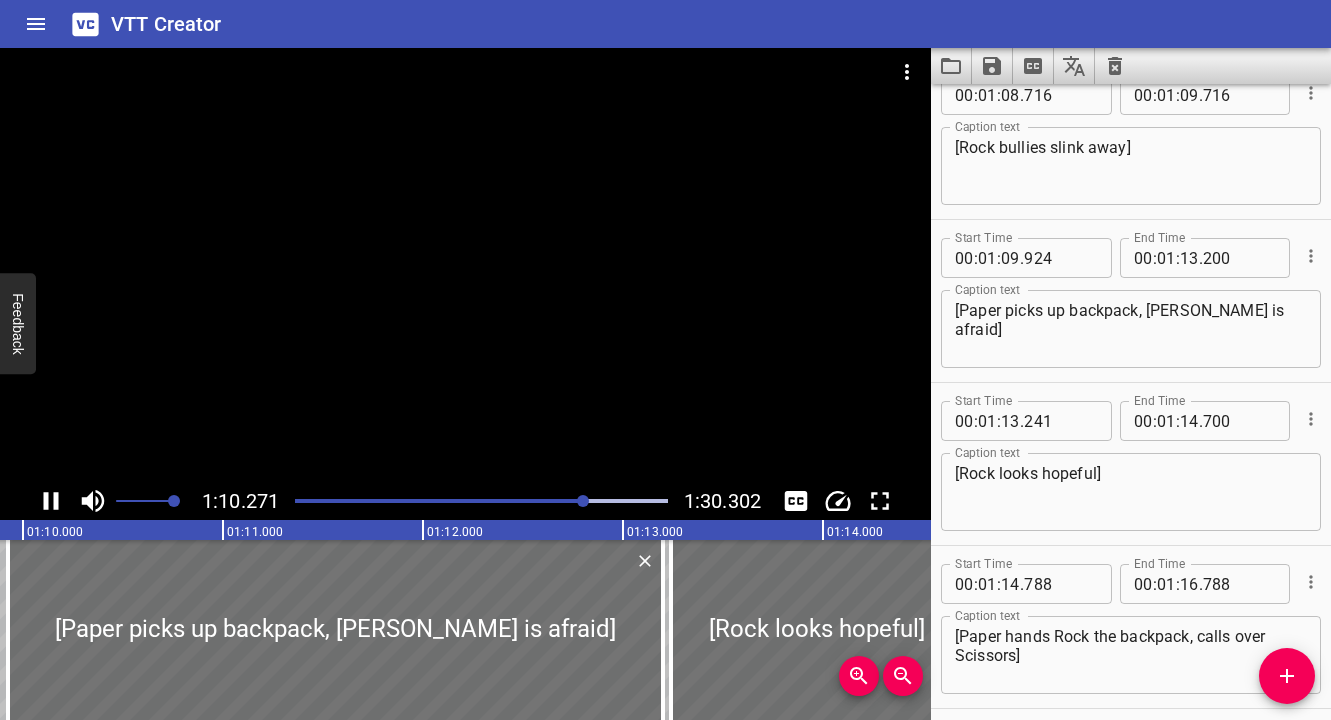 click 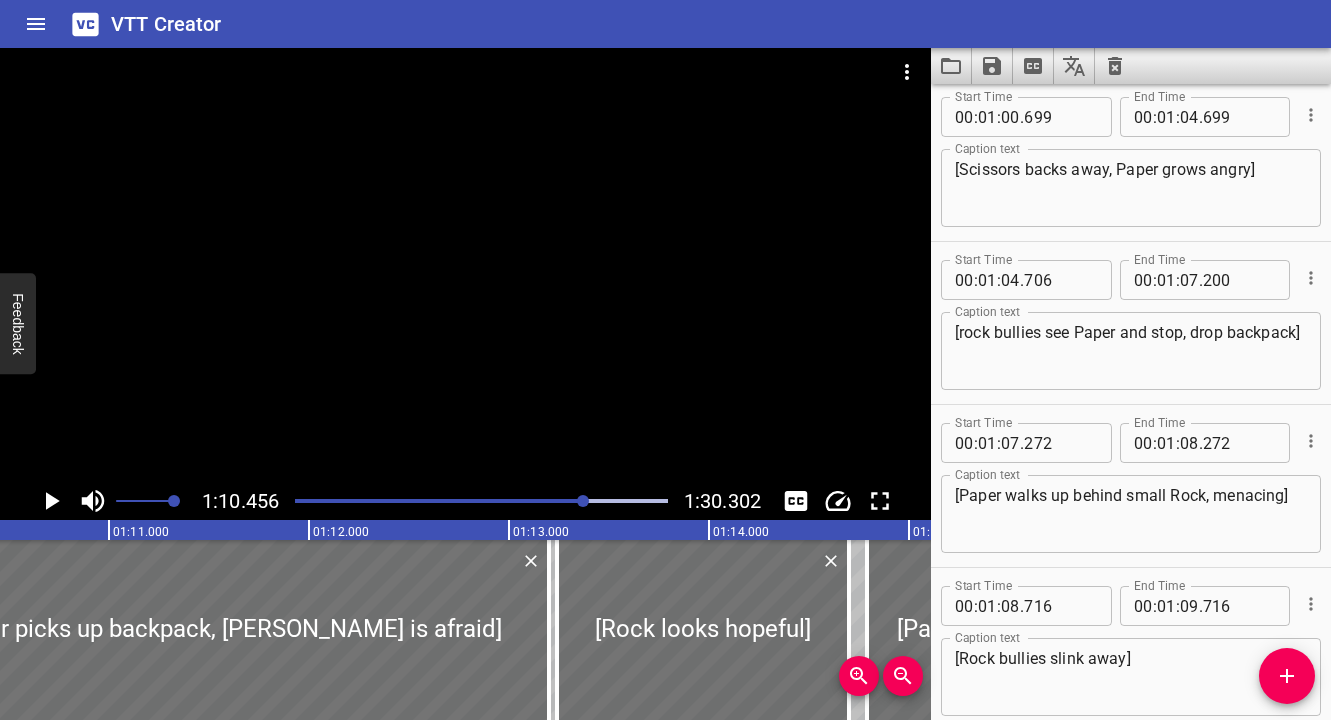 click on "[rock bullies see Paper and stop, drop backpack]" at bounding box center (1131, 351) 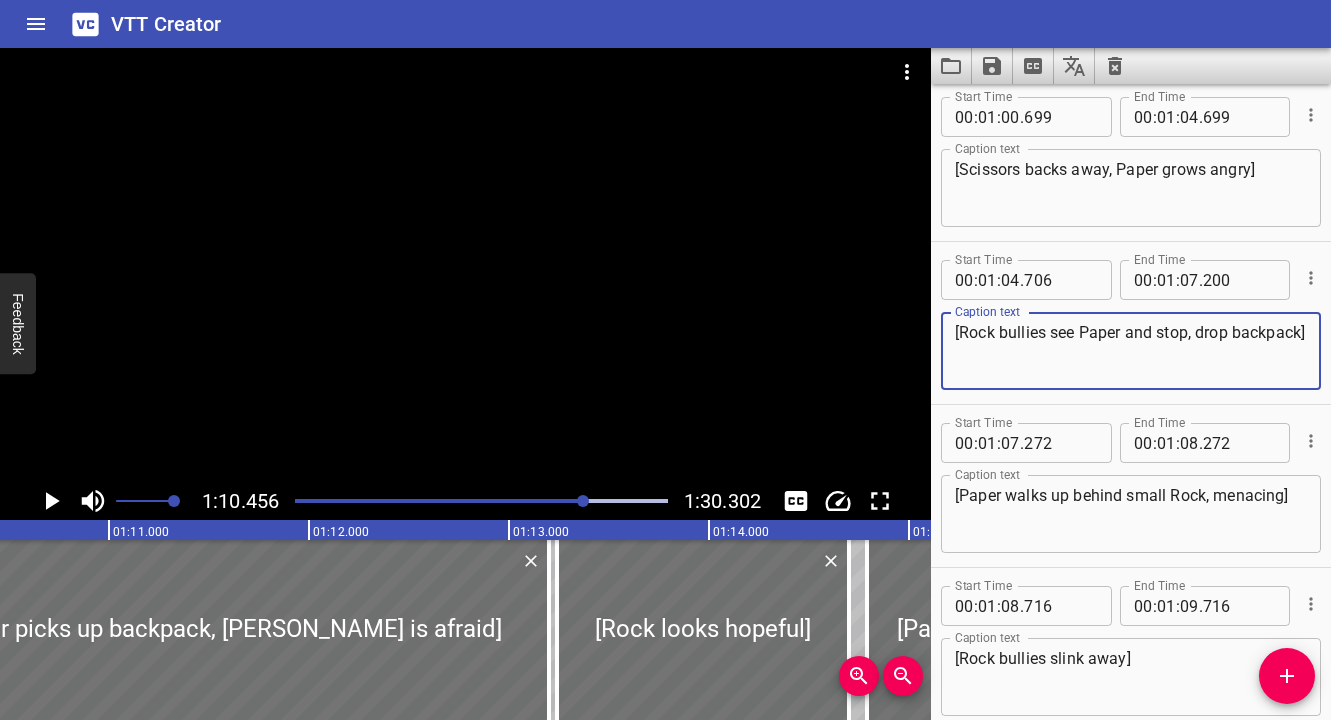 drag, startPoint x: 1188, startPoint y: 334, endPoint x: 1152, endPoint y: 335, distance: 36.013885 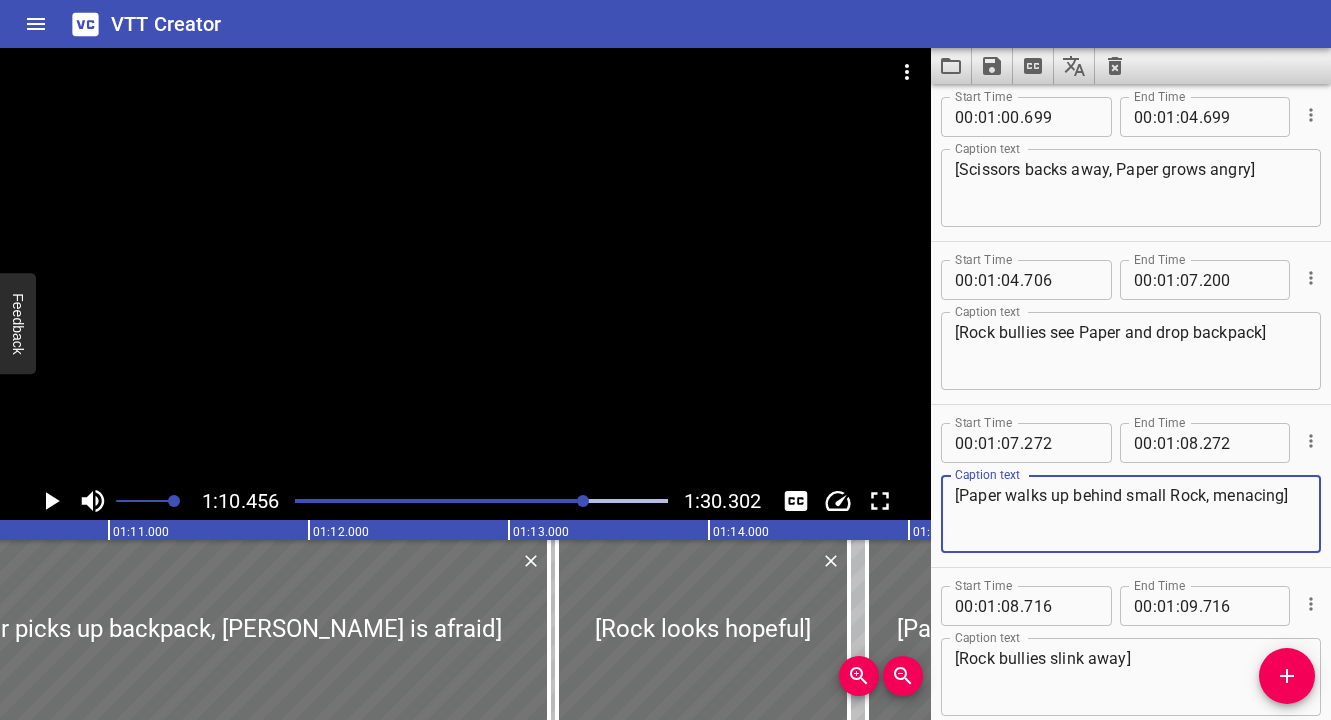 drag, startPoint x: 1285, startPoint y: 494, endPoint x: 962, endPoint y: 492, distance: 323.0062 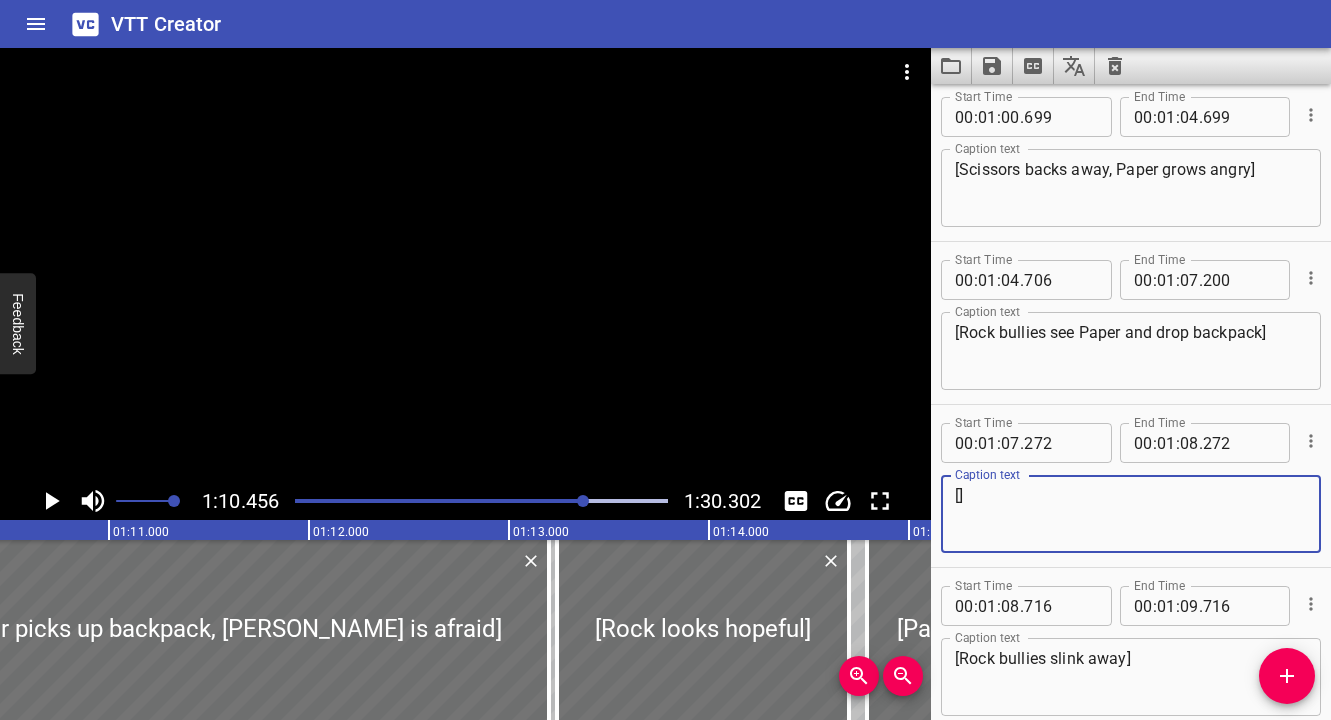 click on "[Rock bullies see Paper and drop backpack]" at bounding box center [1131, 351] 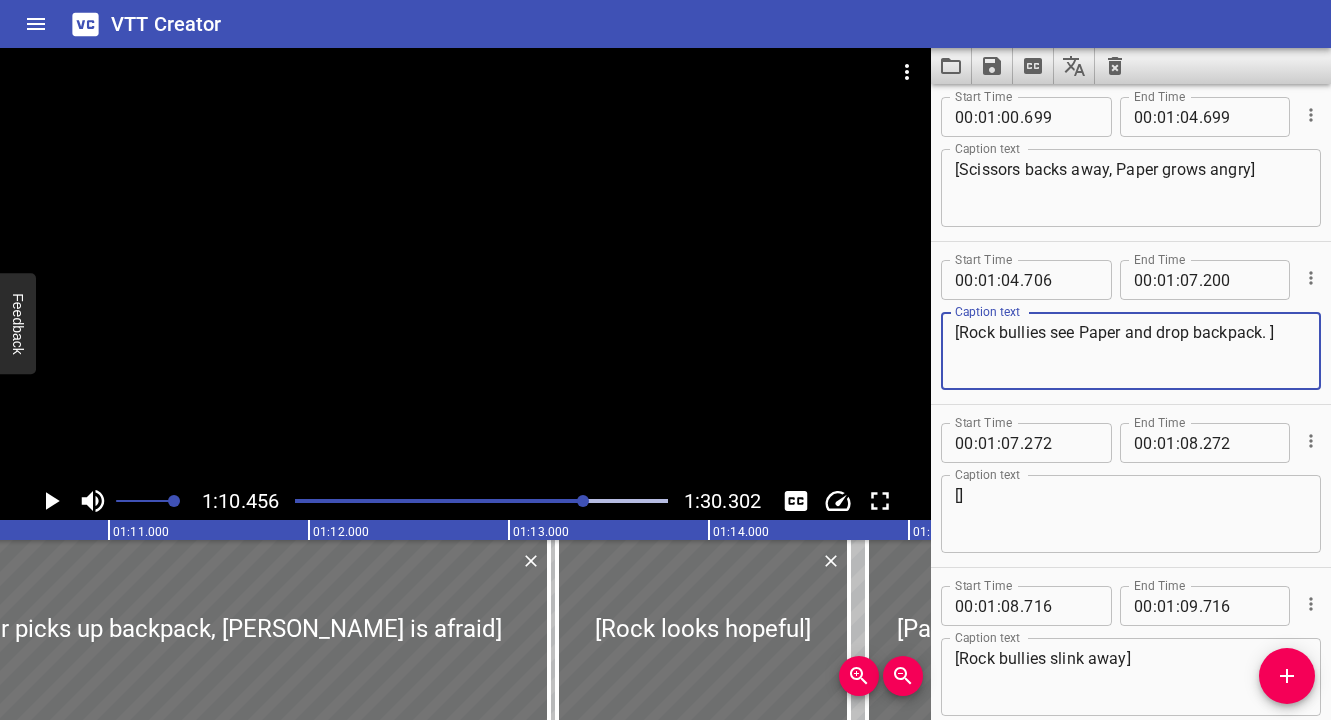 paste on "Paper walks up behind small Rock, menacing" 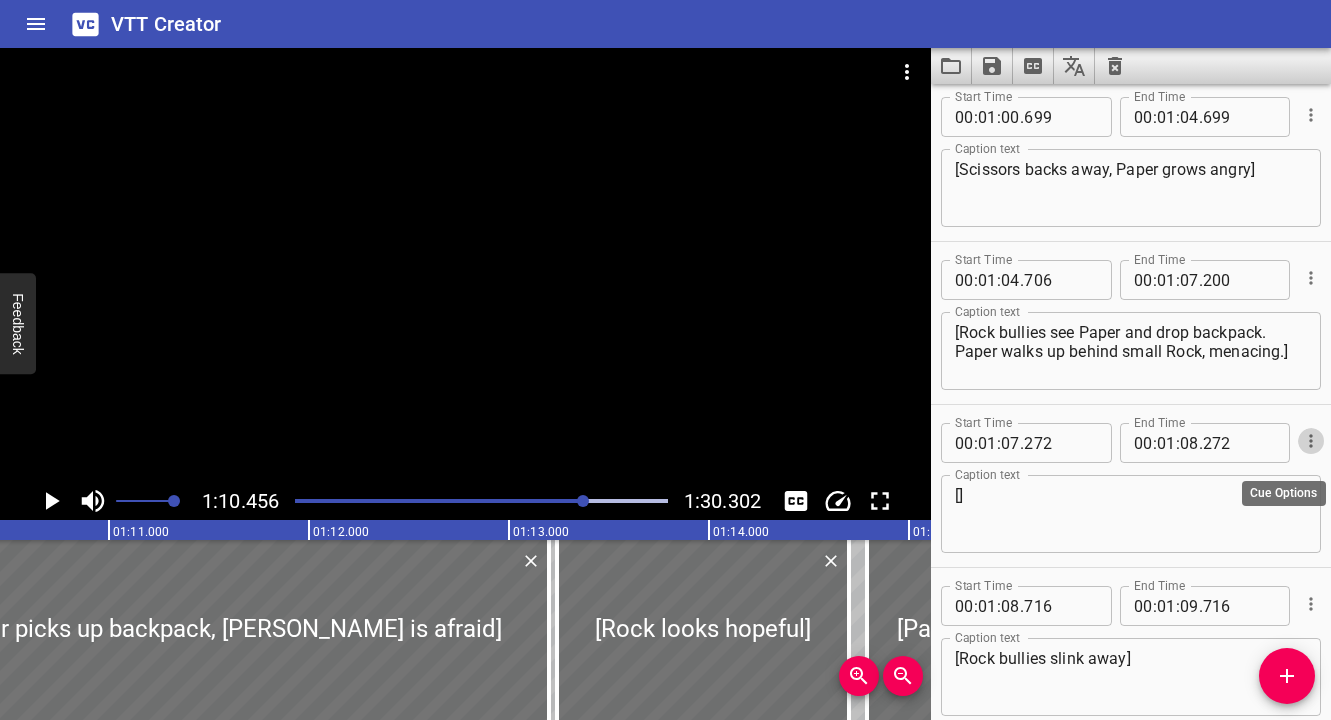 click 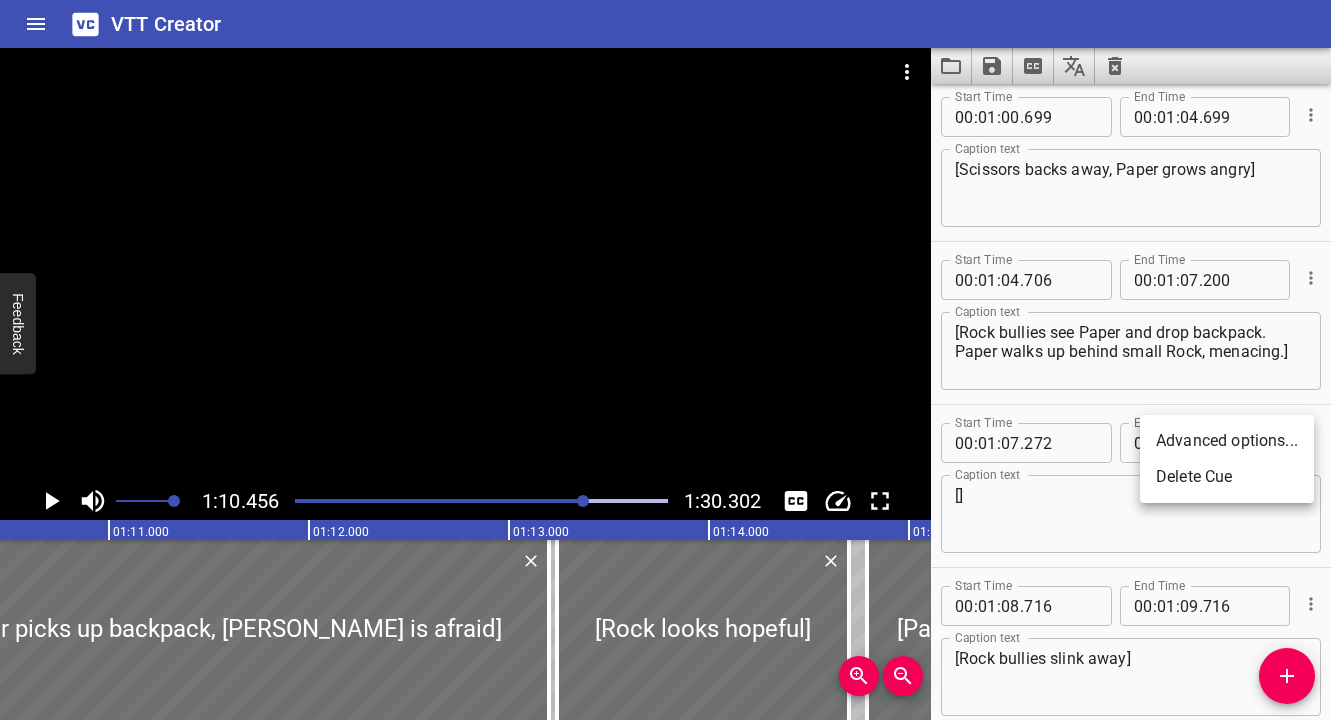 click on "Delete Cue" at bounding box center [1227, 477] 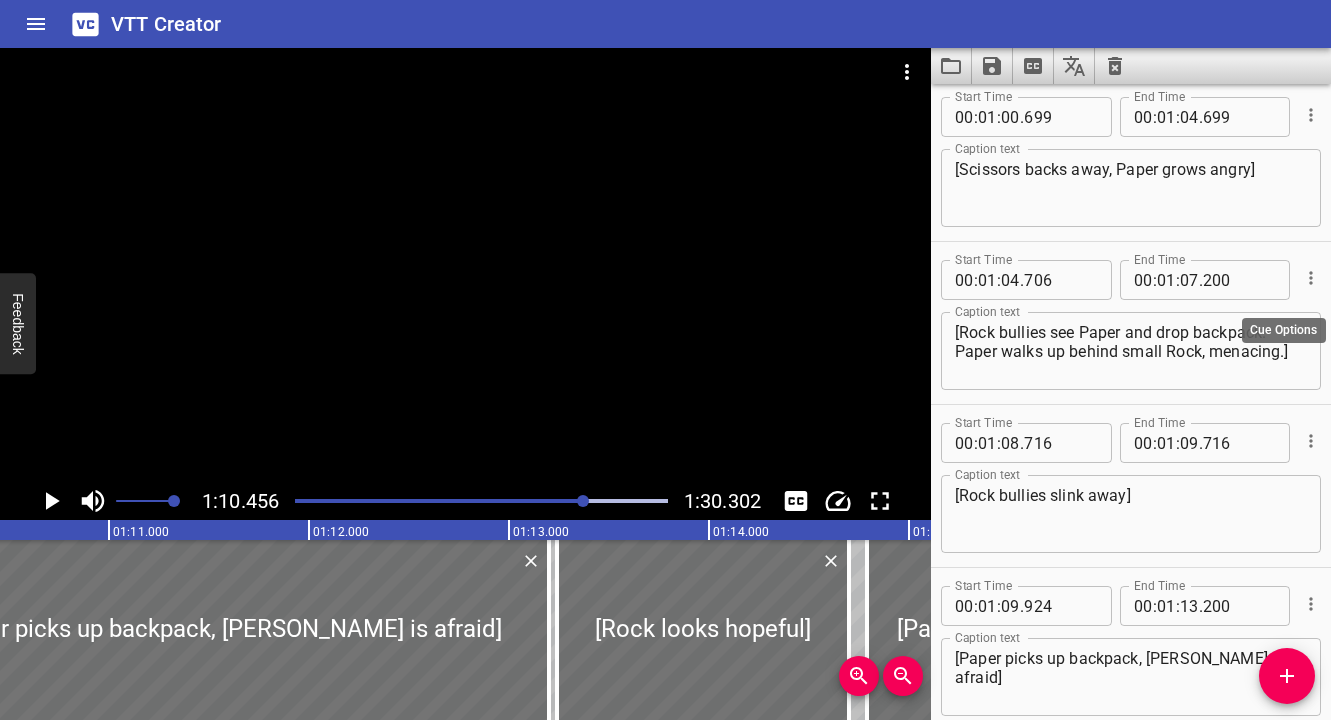click 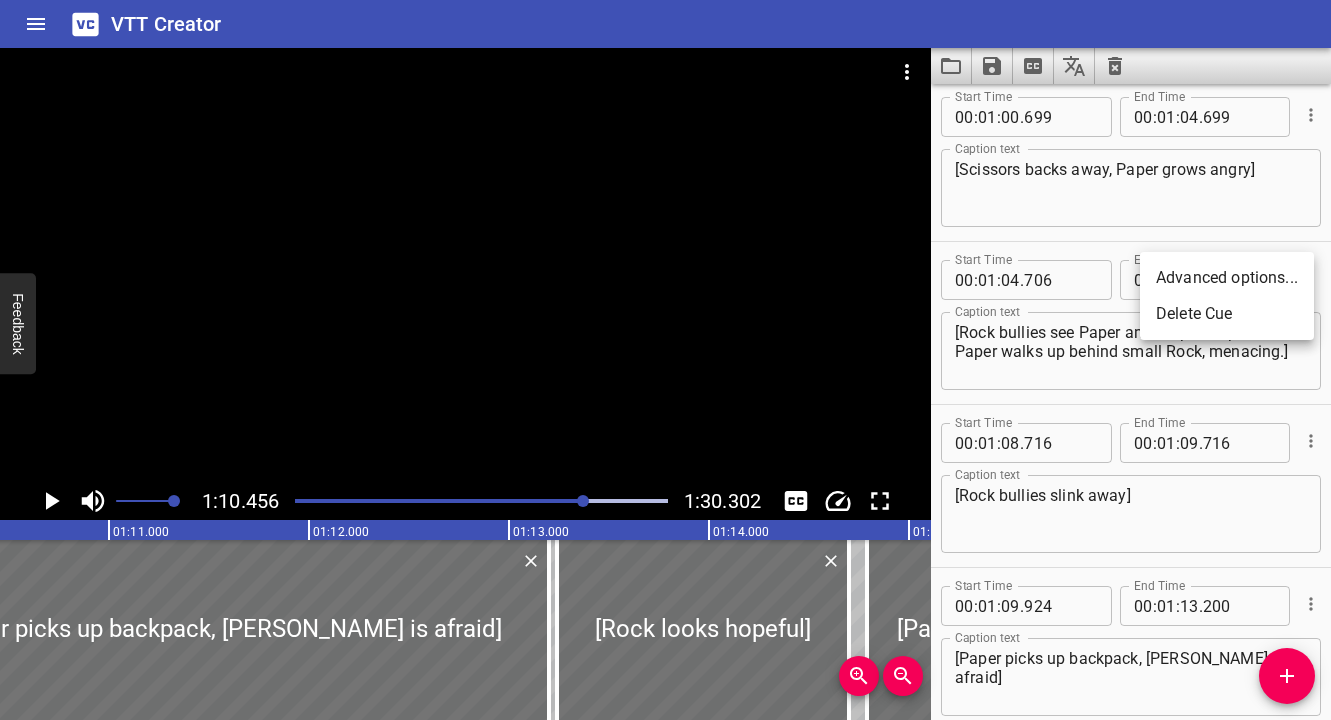 click on "Advanced options..." at bounding box center (1227, 278) 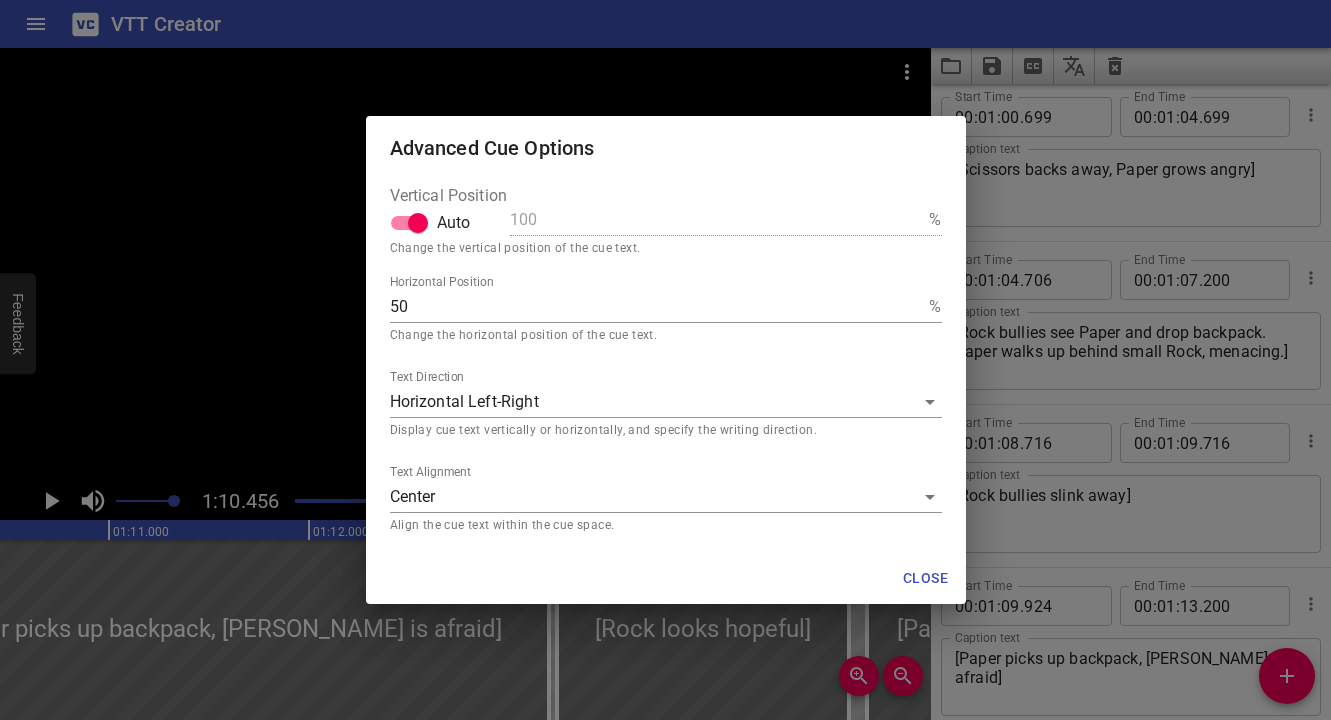 click on "VTT Creator Caption Editor Batch Transcribe Login Sign Up Privacy Contact 1:10.456 1:30.302 00:00.000 00:01.000 00:02.000 00:03.000 00:04.000 00:05.000 00:06.000 00:07.000 00:08.000 00:09.000 00:10.000 00:11.000 00:12.000 00:13.000 00:14.000 00:15.000 00:16.000 00:17.000 00:18.000 00:19.000 00:20.000 00:21.000 00:22.000 00:23.000 00:24.000 00:25.000 00:25.000 00:26.000 00:27.000 00:28.000 00:29.000 00:30.000 00:31.000 00:32.000 00:33.000 00:34.000 00:35.000 00:36.000 00:37.000 00:38.000 00:39.000 00:40.000 00:41.000 00:42.000 00:43.000 00:44.000 00:45.000 00:46.000 00:47.000 00:48.000 00:49.000 00:50.000 00:50.000 00:51.000 00:52.000 00:53.000 00:54.000 00:55.000 00:56.000 00:57.000 00:58.000 00:59.000 01:00.000 01:01.000 01:02.000 01:03.000 01:04.000 01:05.000 01:06.000 01:07.000 01:08.000 01:09.000 01:10.000 01:11.000 01:12.000 01:13.000 01:14.000 01:15.000 01:15.000 01:16.000 01:17.000 01:18.000 01:19.000 01:20.000 01:21.000 01:22.000 01:23.000 01:24.000 01:25.000 01:26.000 01:27.000 01:28.000 01:29.000 00" at bounding box center (665, 360) 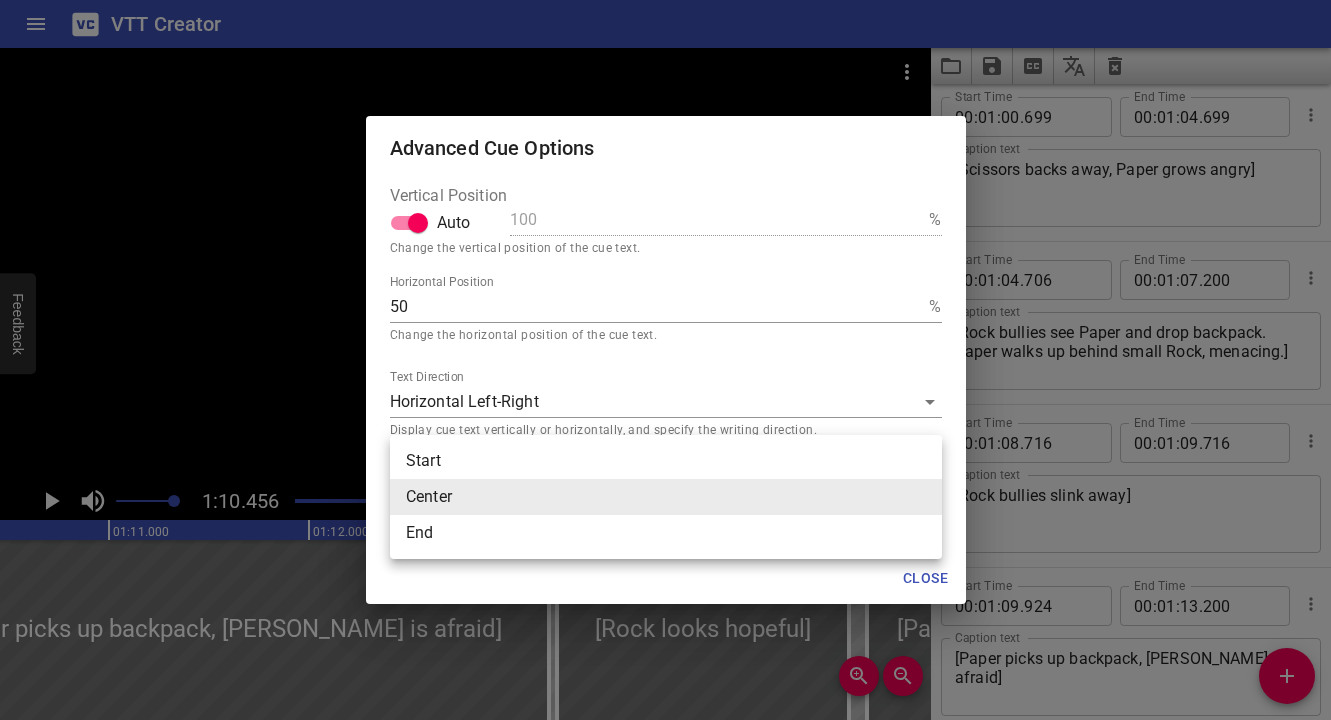 click on "Start" at bounding box center [666, 461] 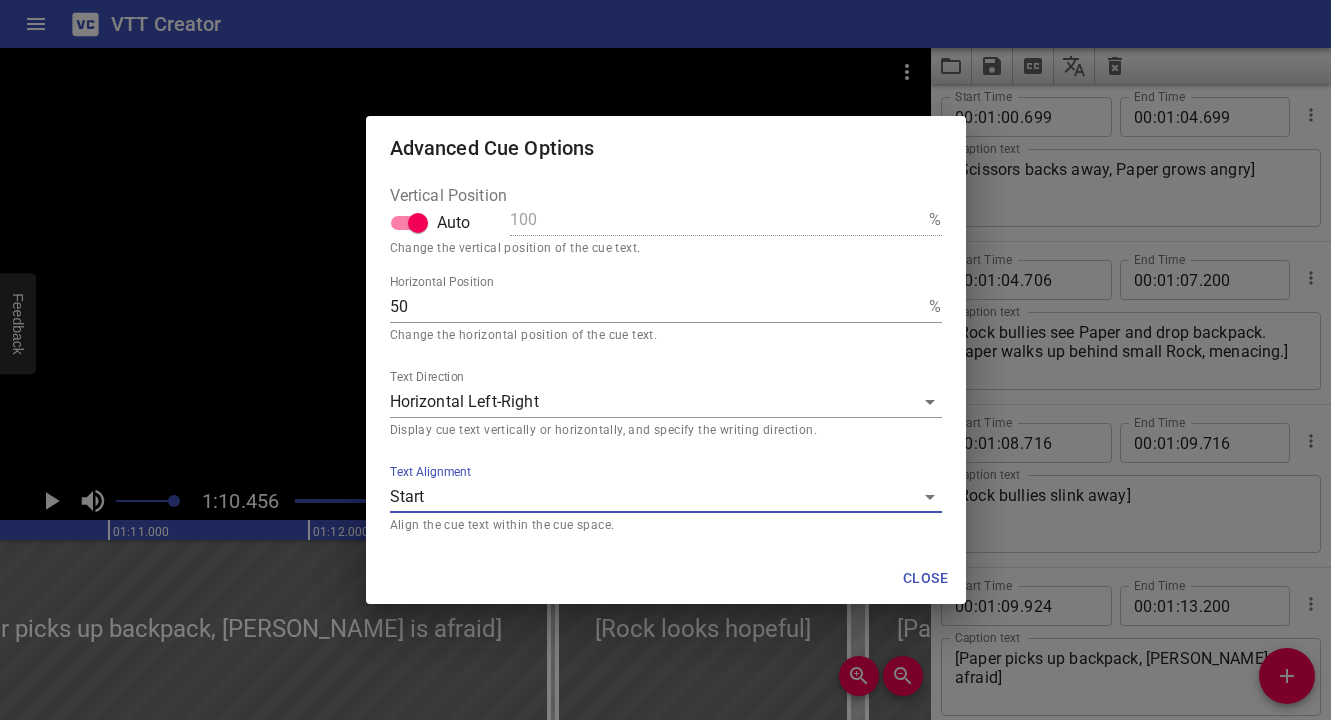 click on "Advanced Cue Options Vertical Position Auto 100 % Change the vertical position of the cue text. Horizontal Position 50 % Change the horizontal position of the cue text. Text Direction Horizontal Left-Right hz Display cue text vertically or horizontally, and specify the writing direction. Text Alignment Start start Align the cue text within the cue space. Close" at bounding box center (665, 360) 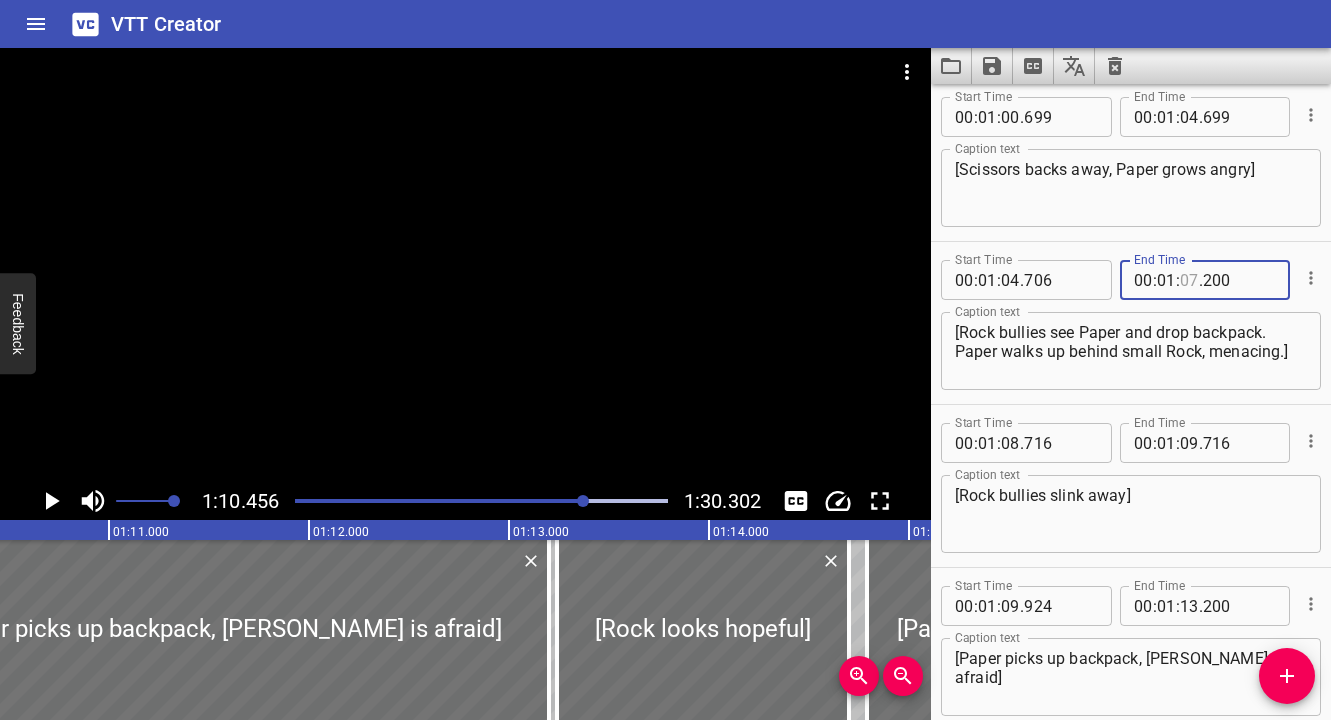 click at bounding box center (1189, 280) 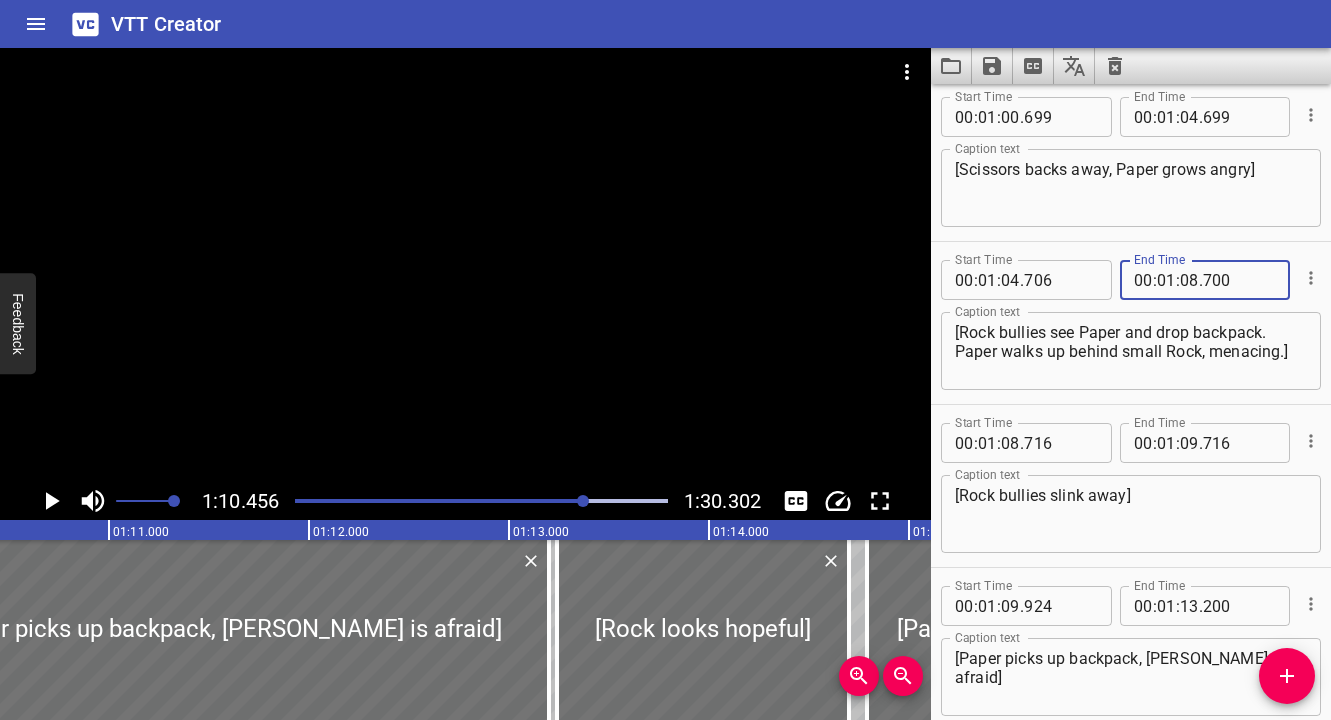 click at bounding box center [481, 501] 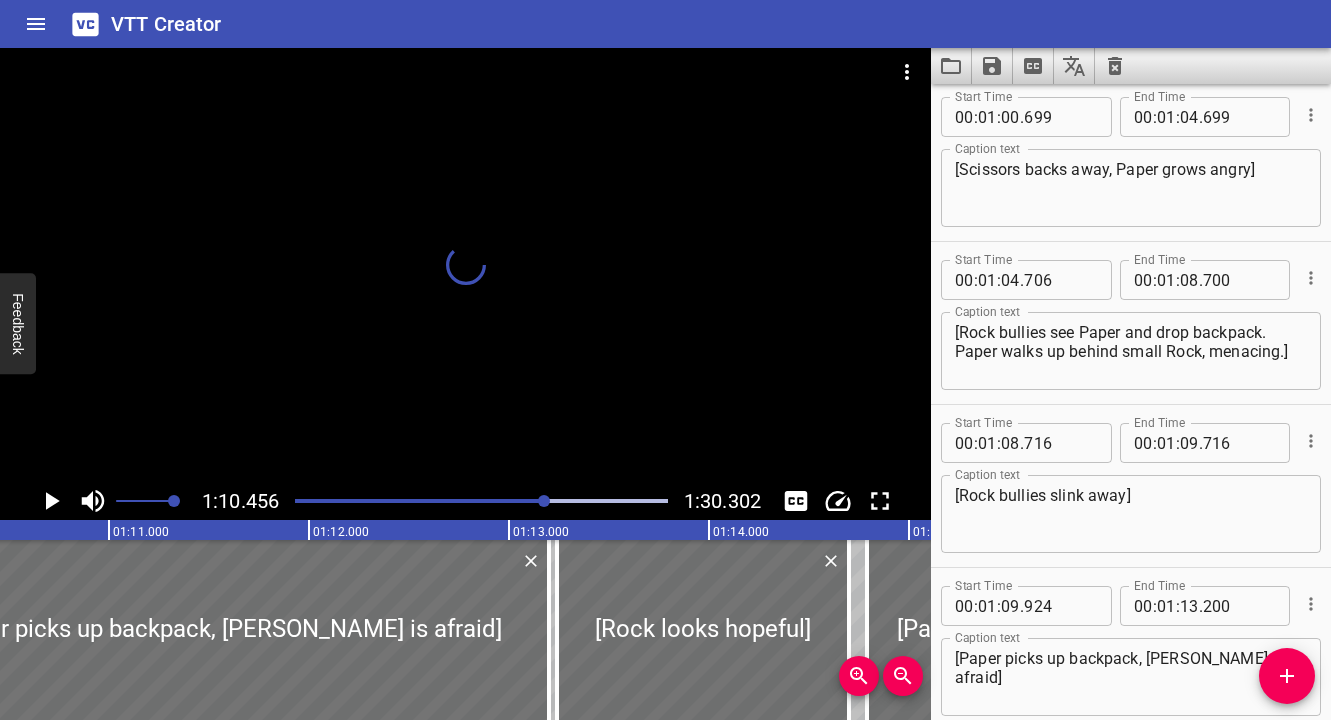scroll, scrollTop: 0, scrollLeft: 13868, axis: horizontal 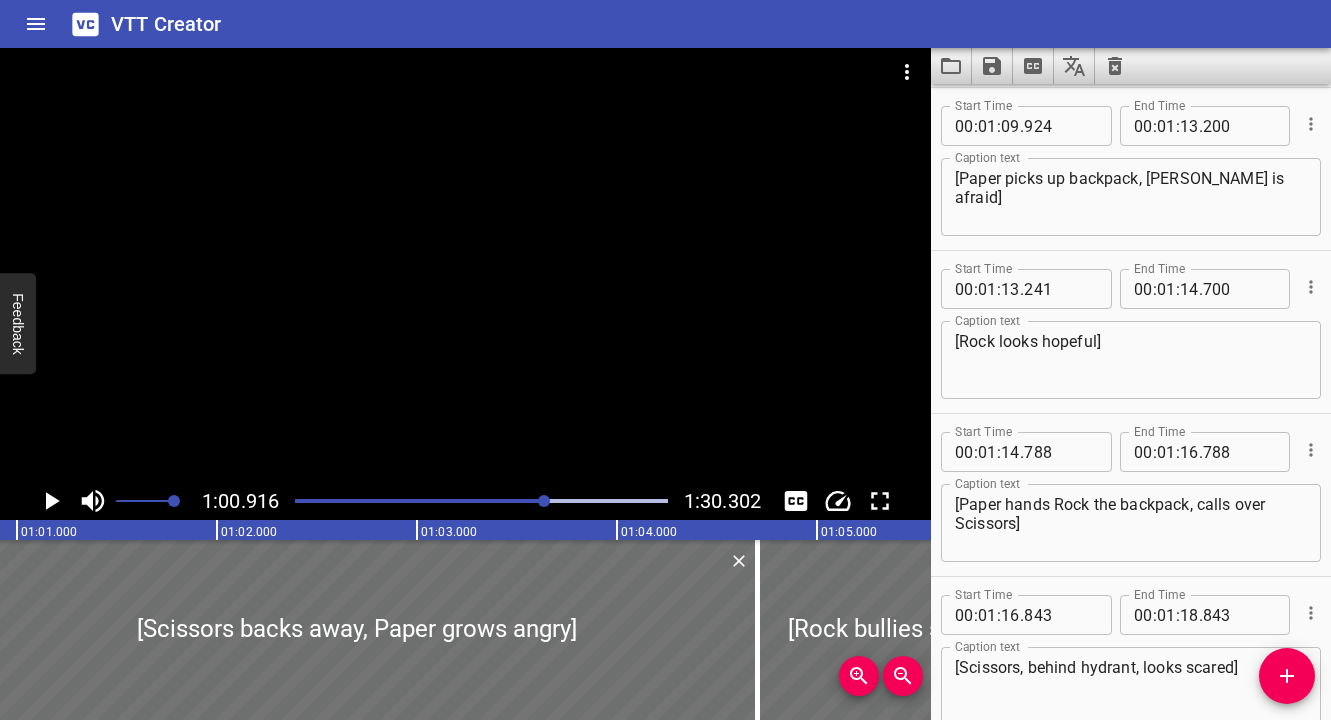 click 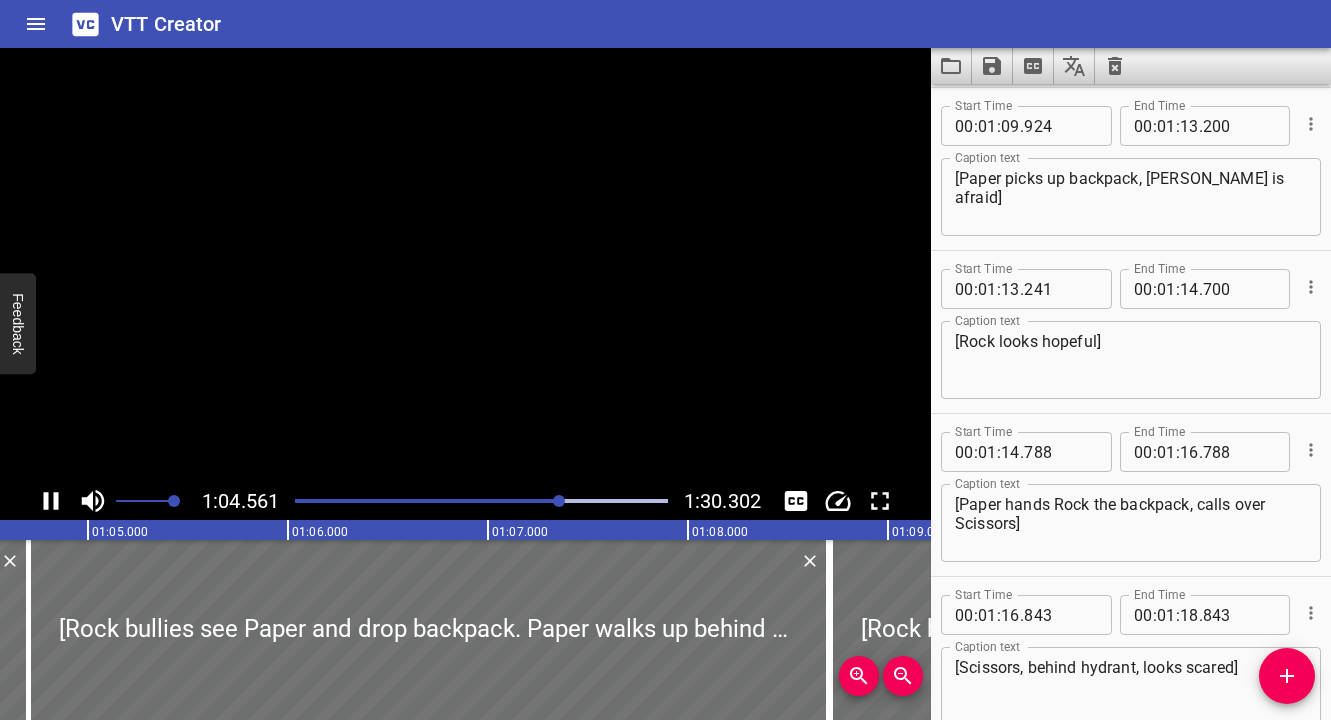 scroll, scrollTop: 0, scrollLeft: 12941, axis: horizontal 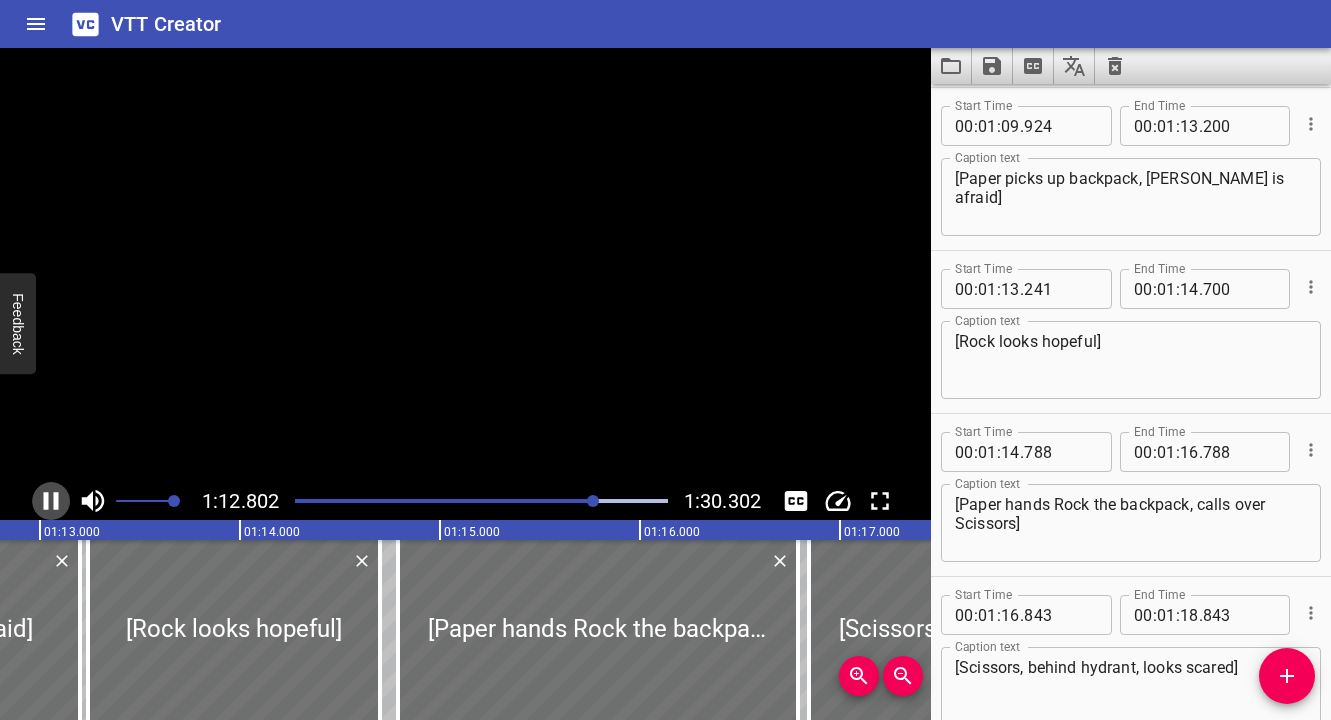 click 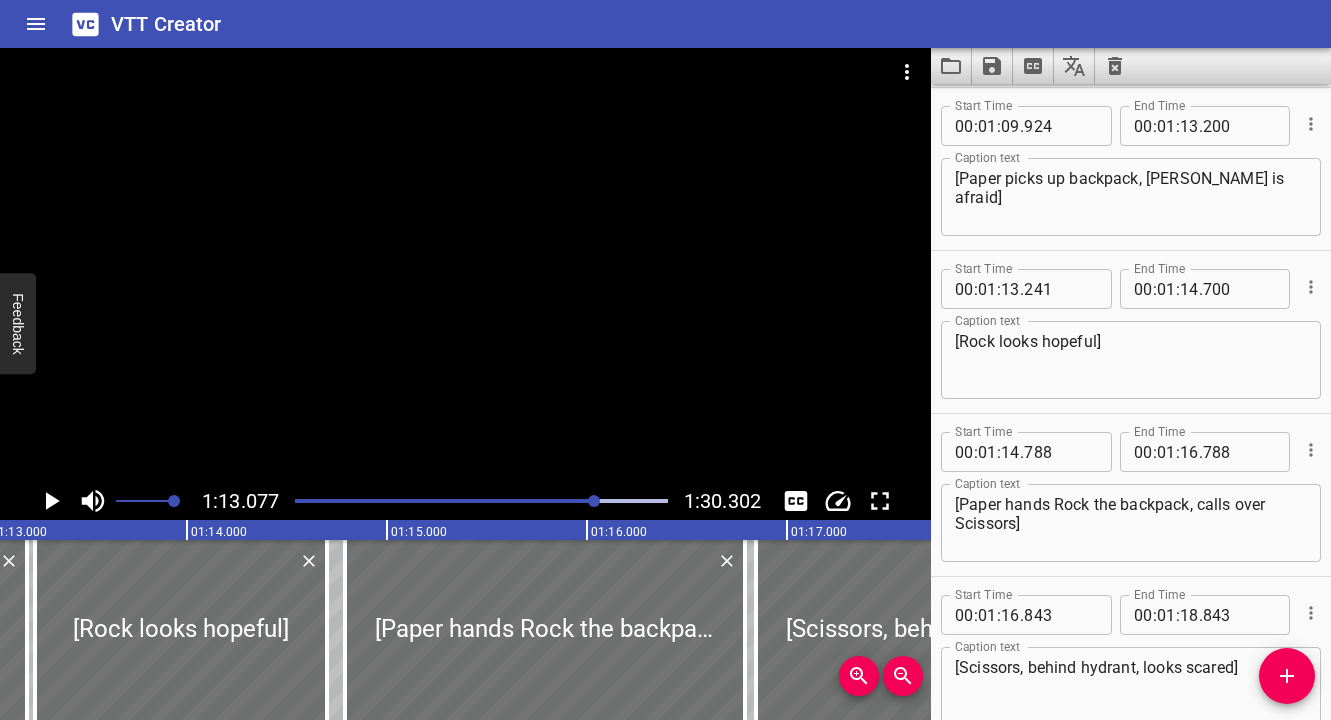 scroll, scrollTop: 0, scrollLeft: 14615, axis: horizontal 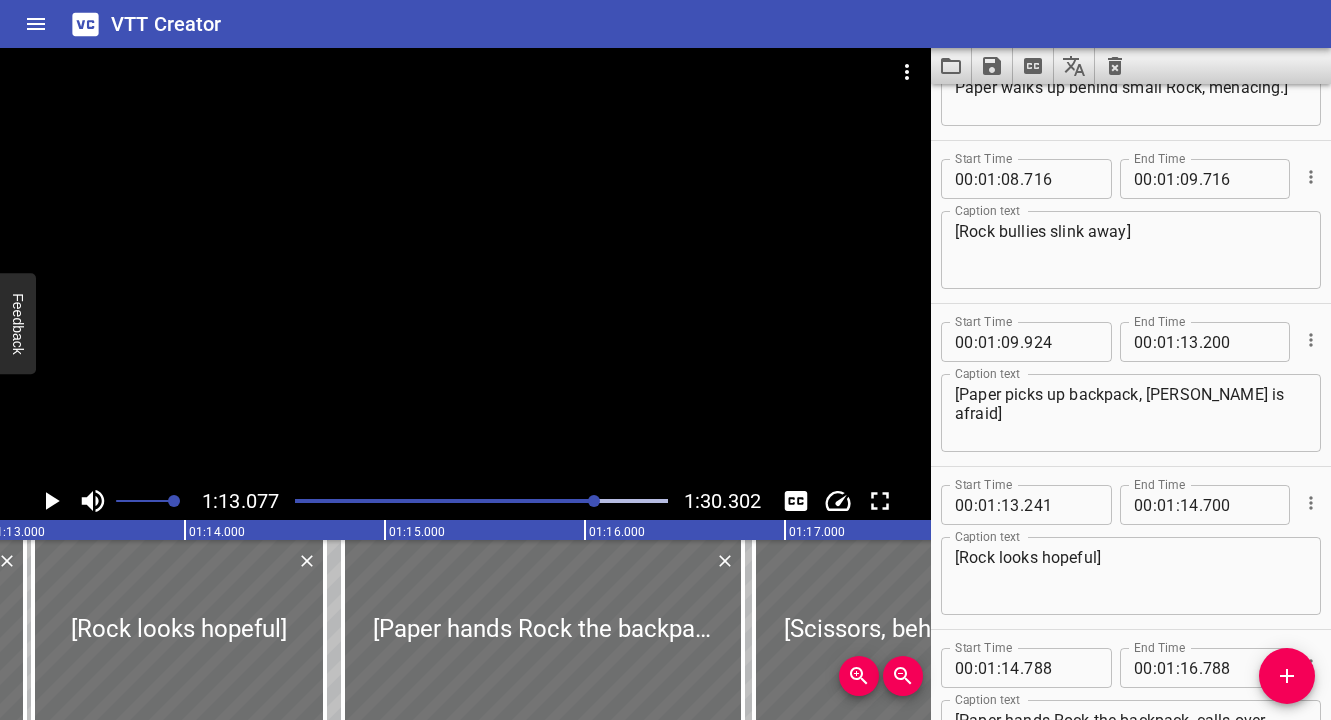 click at bounding box center (410, 501) 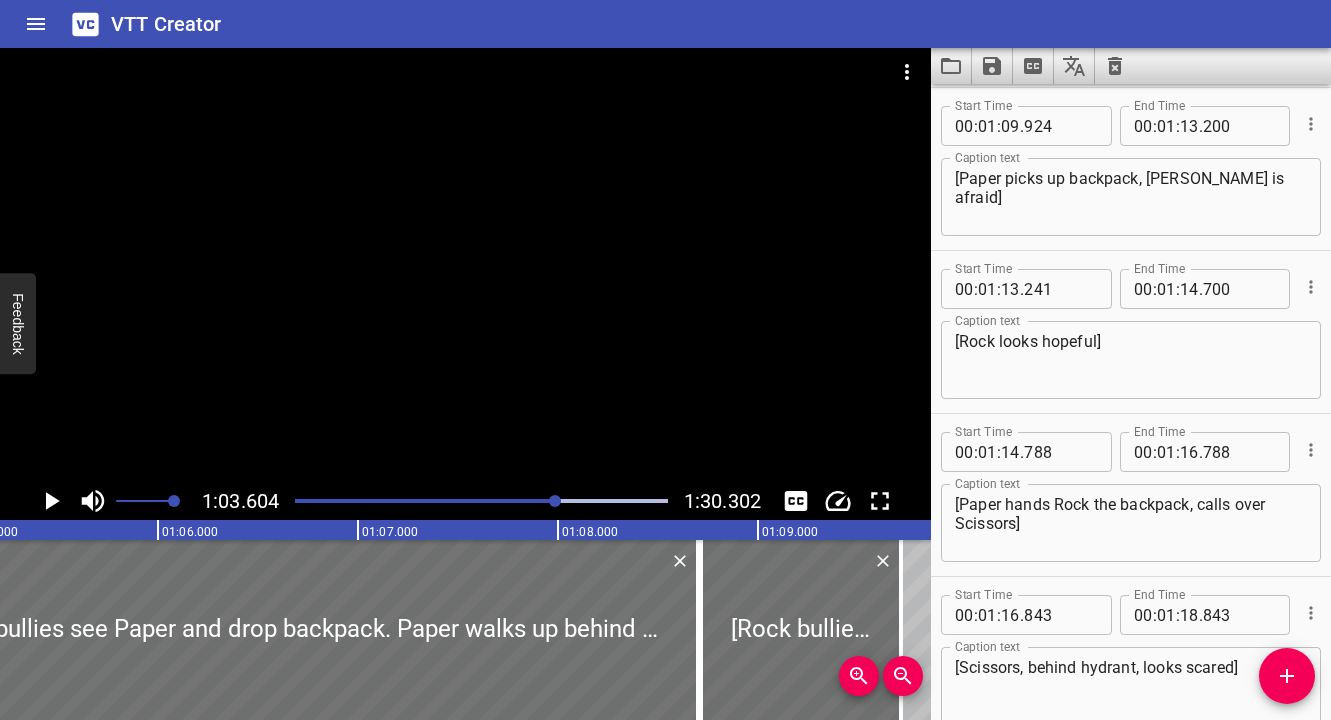 click at bounding box center (465, 265) 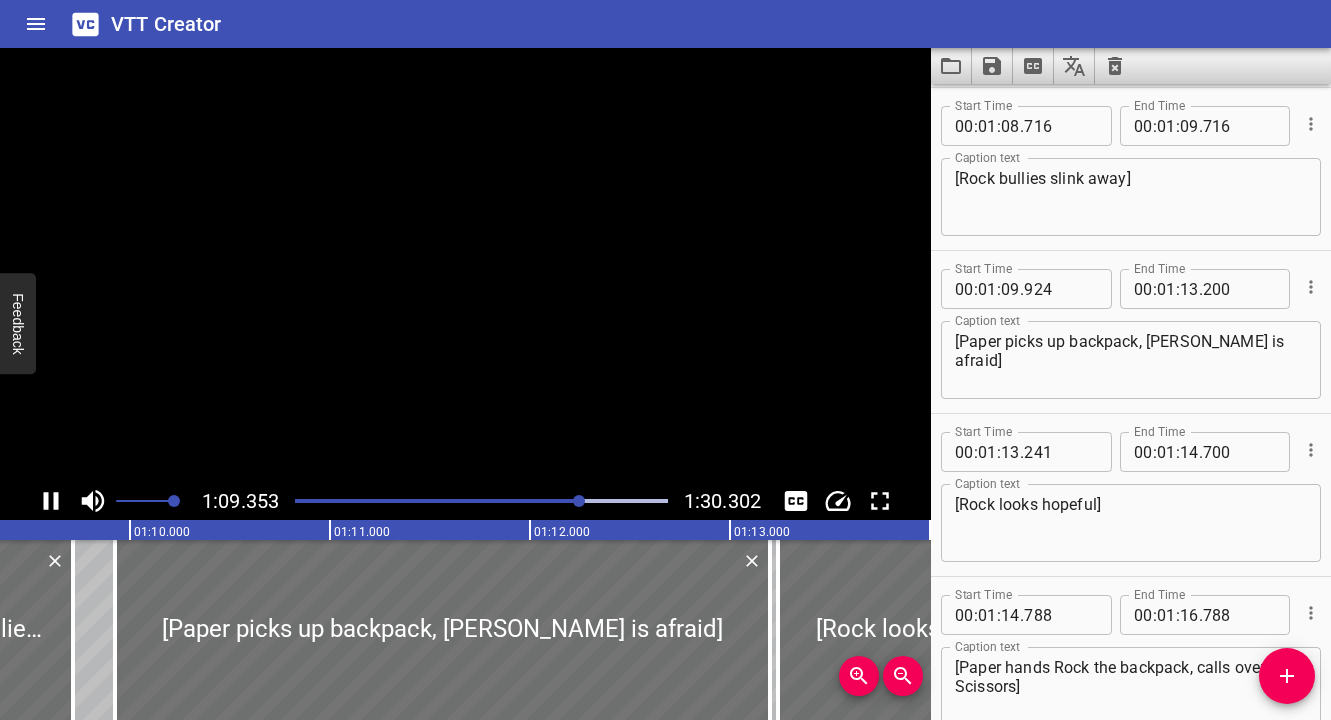 click at bounding box center [465, 265] 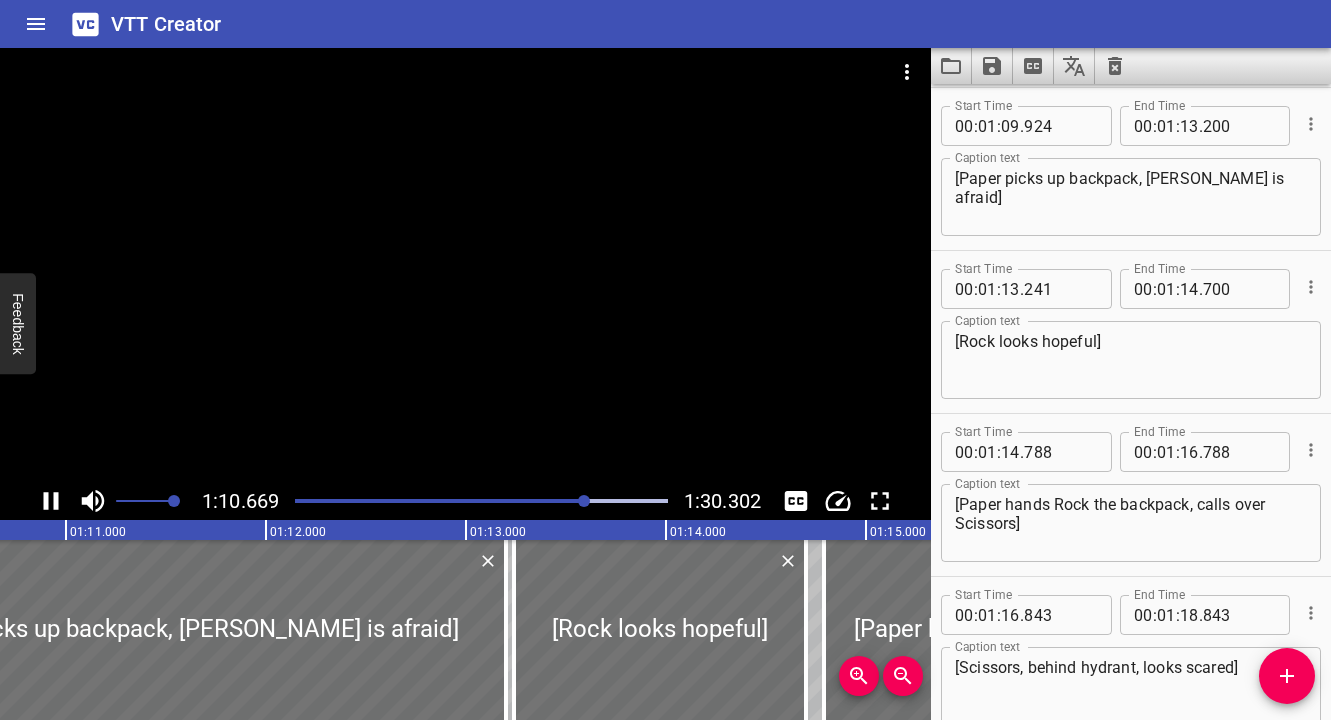 click at bounding box center [465, 265] 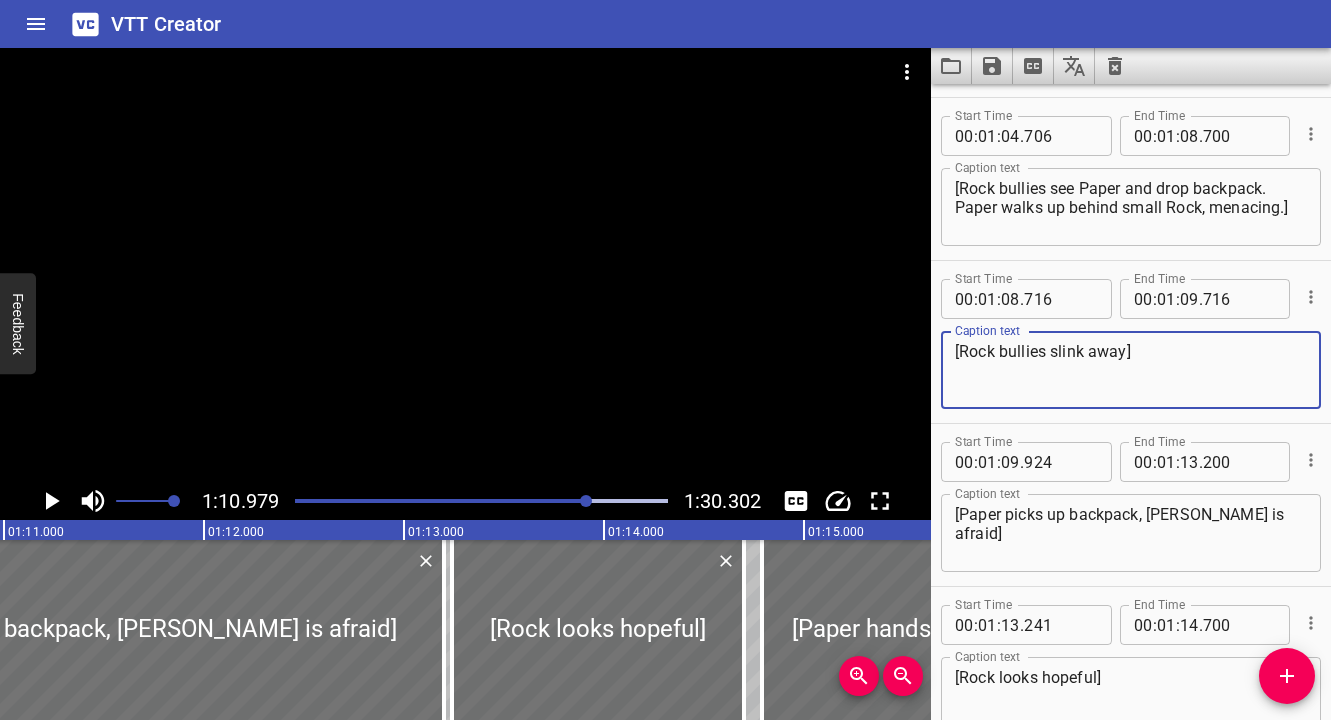 drag, startPoint x: 1126, startPoint y: 351, endPoint x: 961, endPoint y: 358, distance: 165.14842 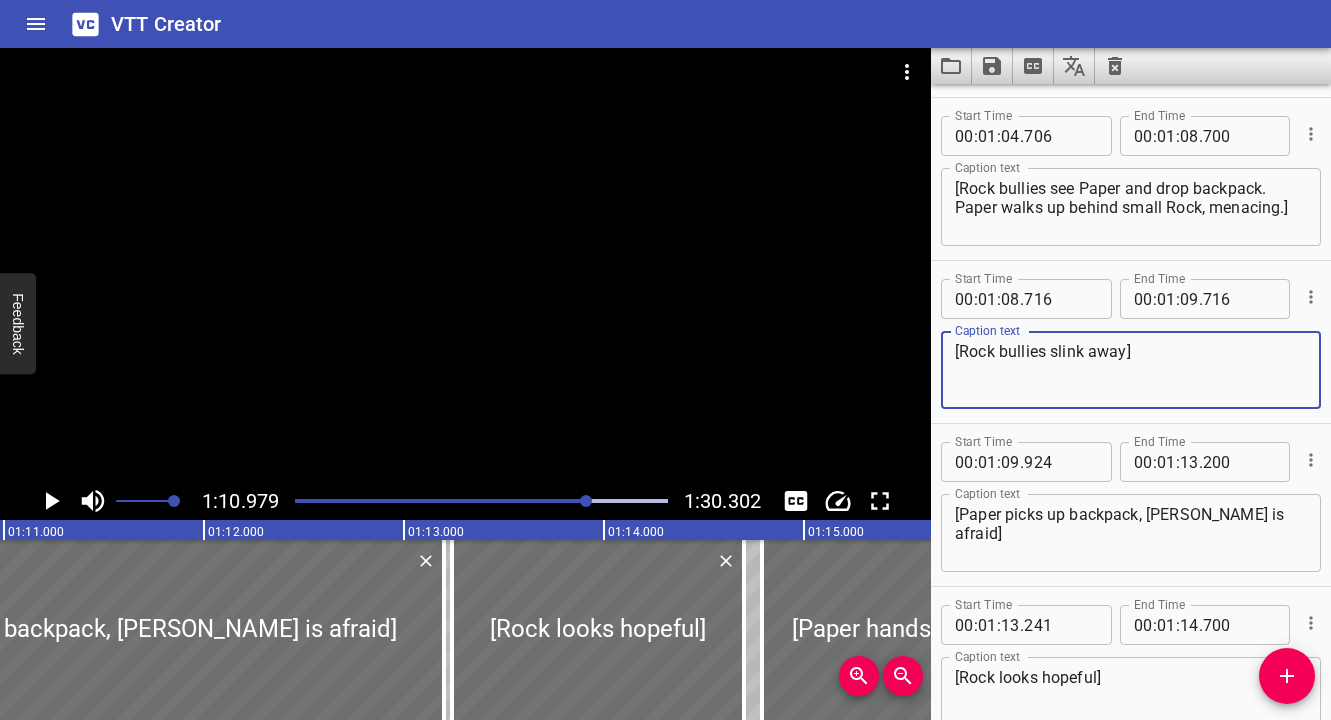 click on "[Rock bullies slink away]" at bounding box center (1131, 370) 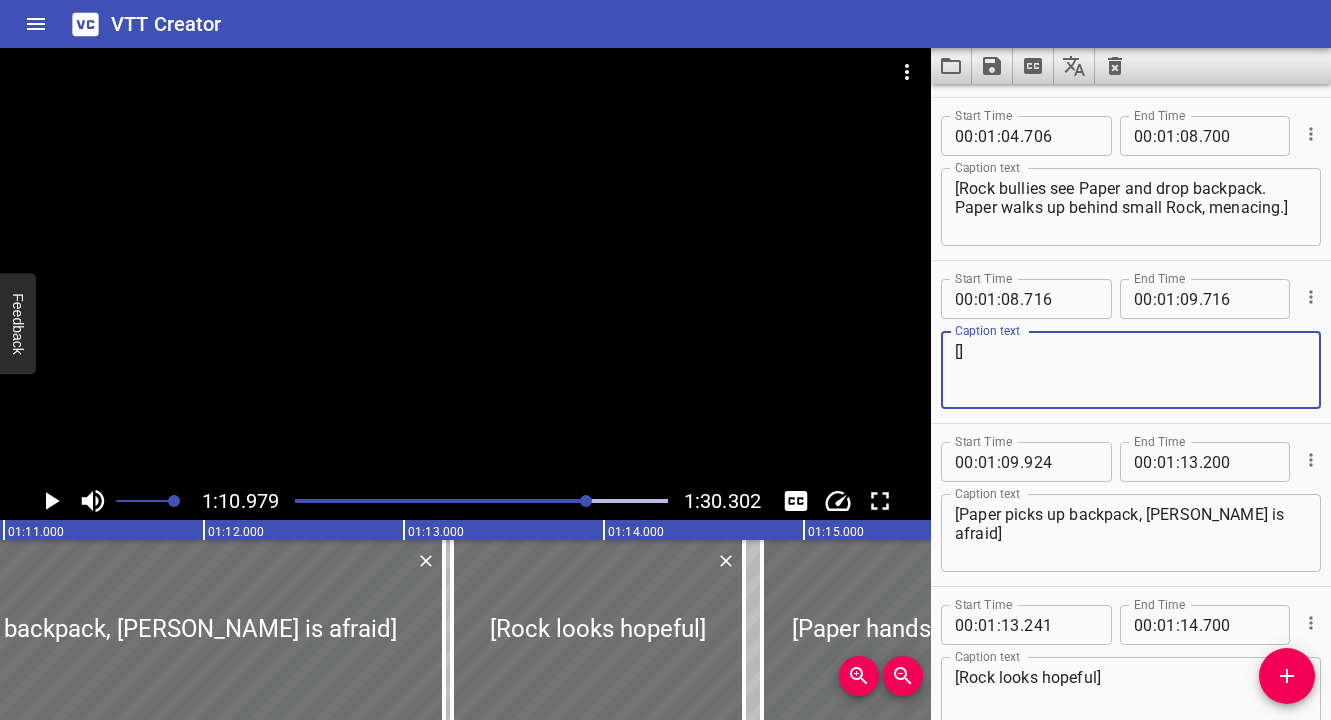 click on "[Rock bullies see Paper and drop backpack. Paper walks up behind small Rock, menacing.]" at bounding box center (1131, 207) 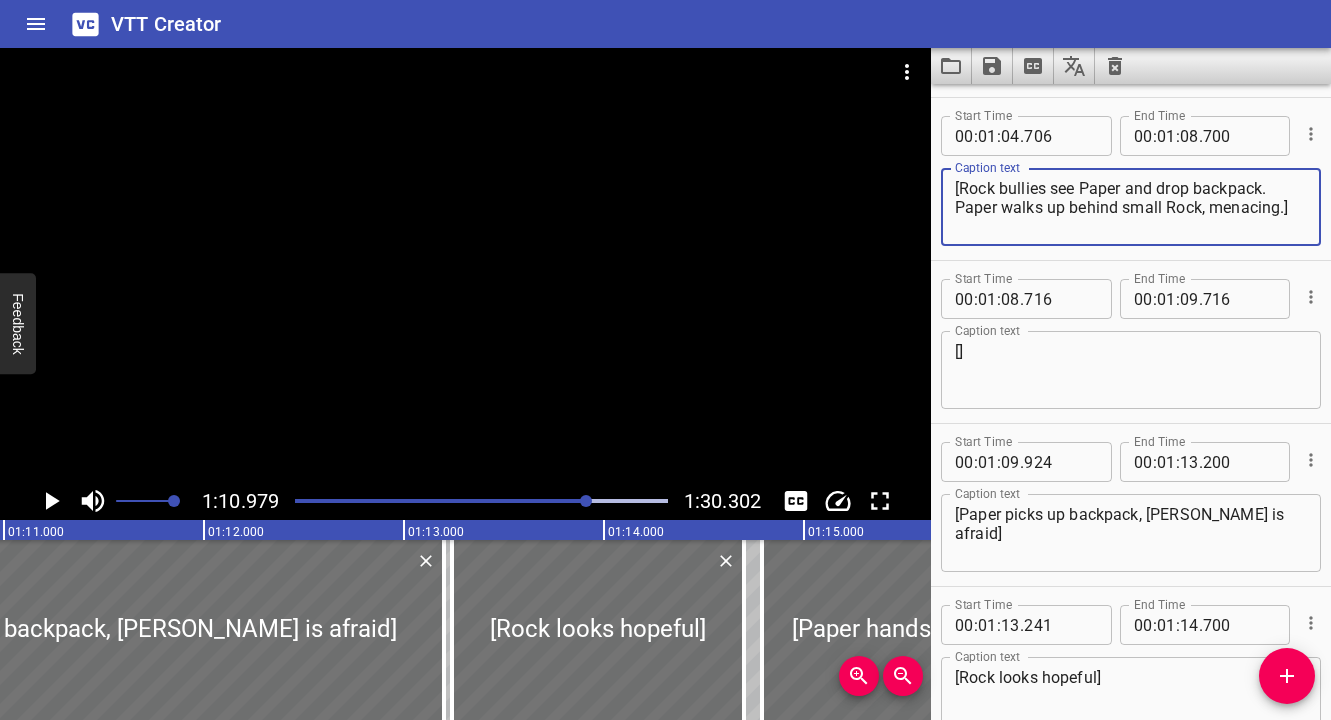 paste on "Rock bullies slink away" 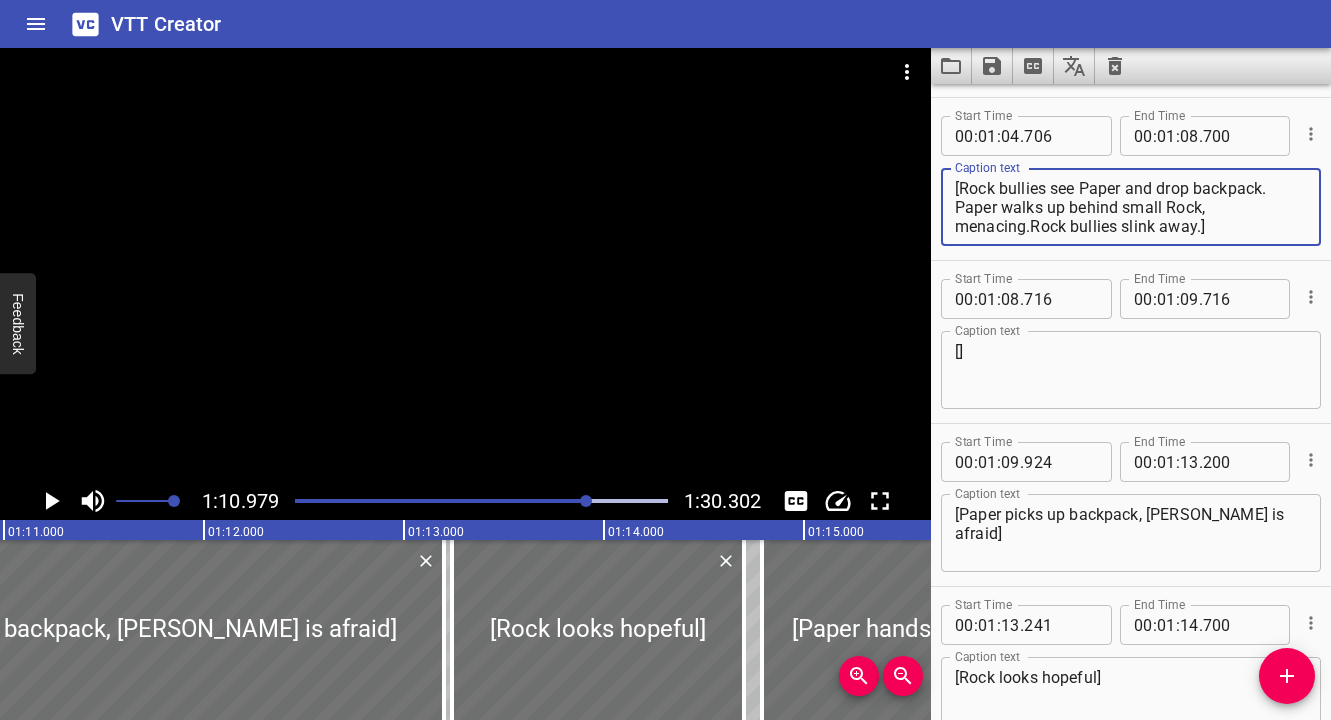click on "[Rock bullies see Paper and drop backpack. Paper walks up behind small Rock, menacing.Rock bullies slink away.]" at bounding box center [1131, 207] 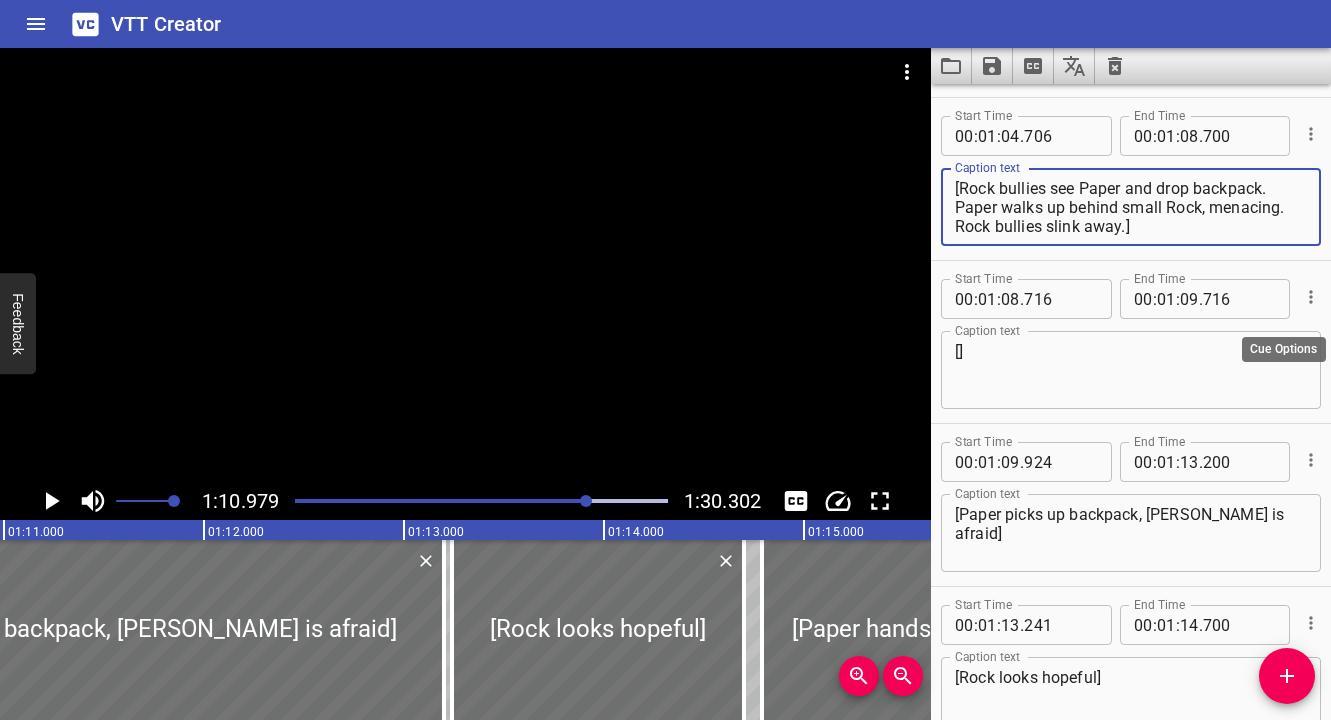 click 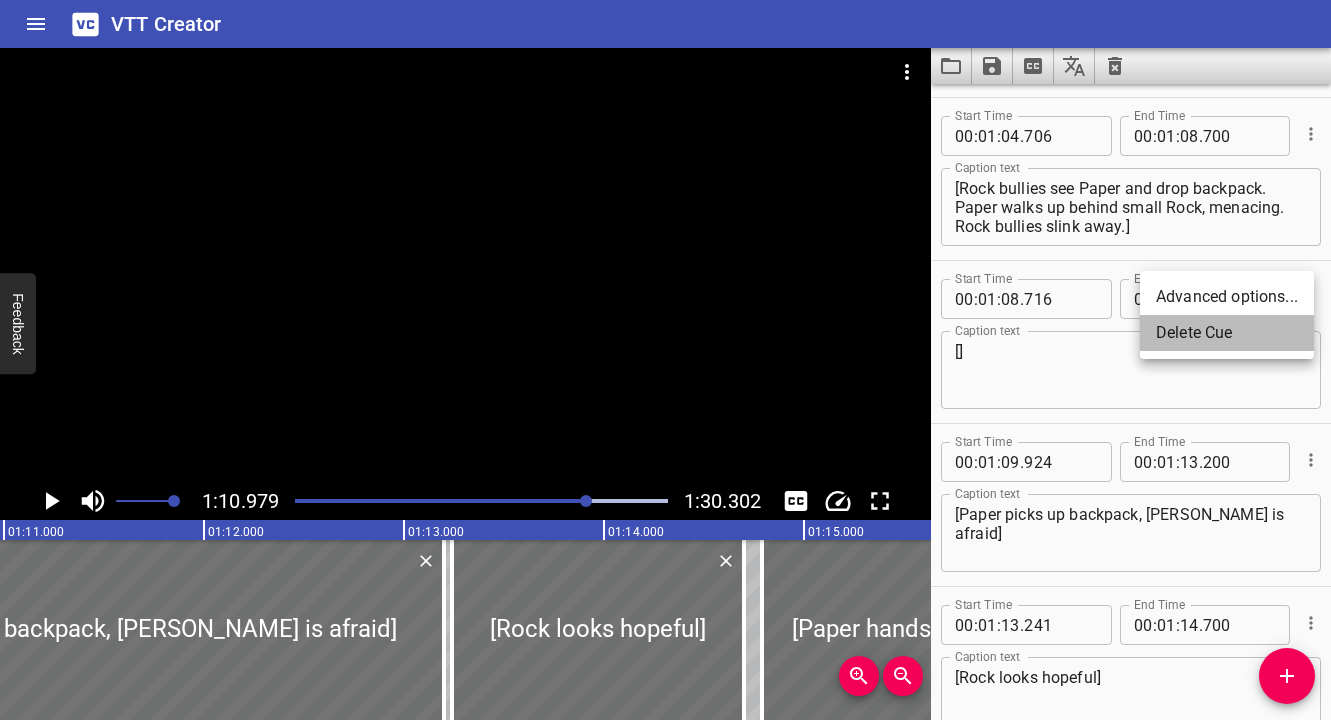 click on "Delete Cue" at bounding box center [1227, 333] 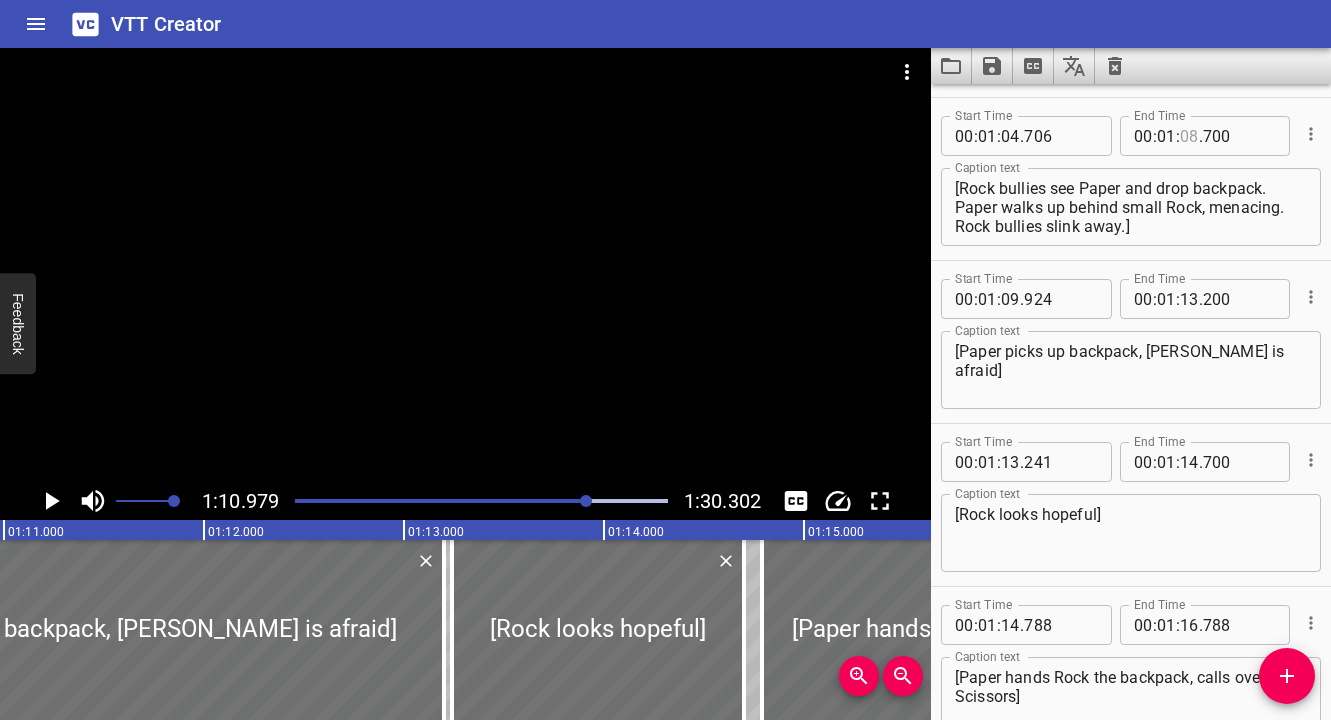 click at bounding box center [1189, 136] 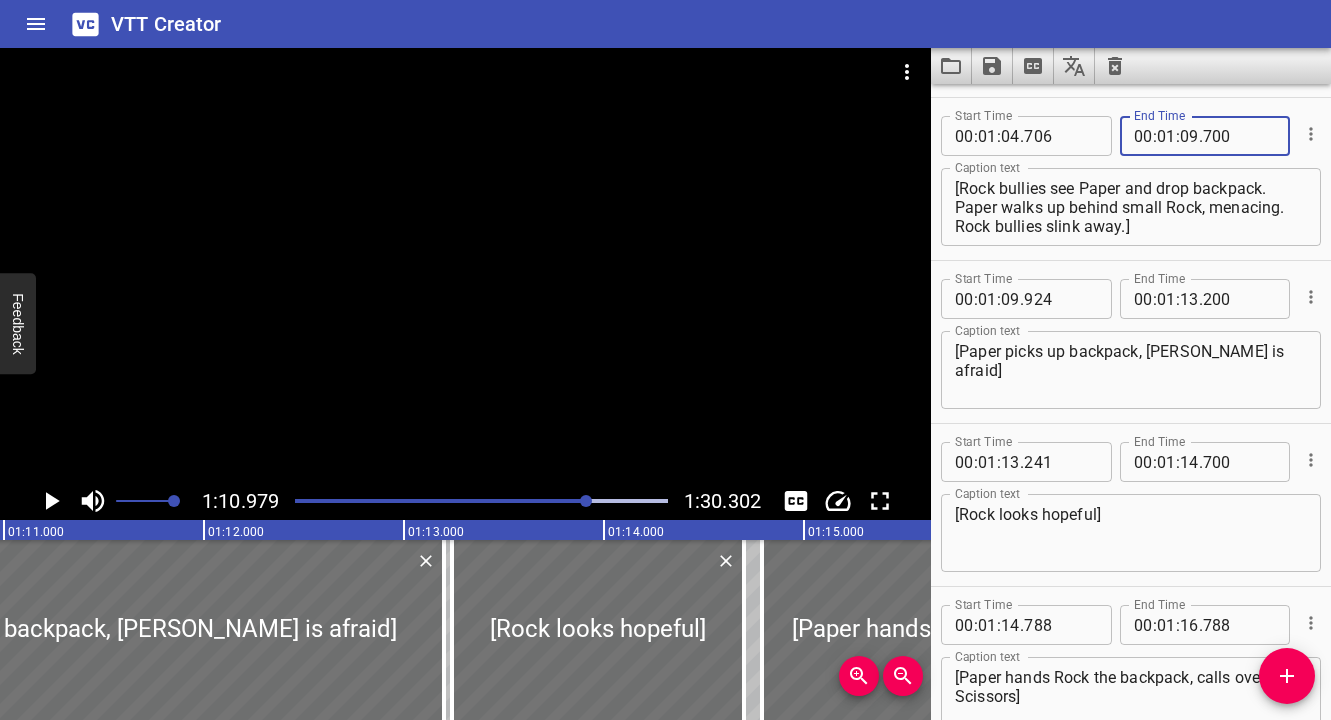 click on "[Paper picks up backpack, [PERSON_NAME] is afraid]" at bounding box center [1131, 370] 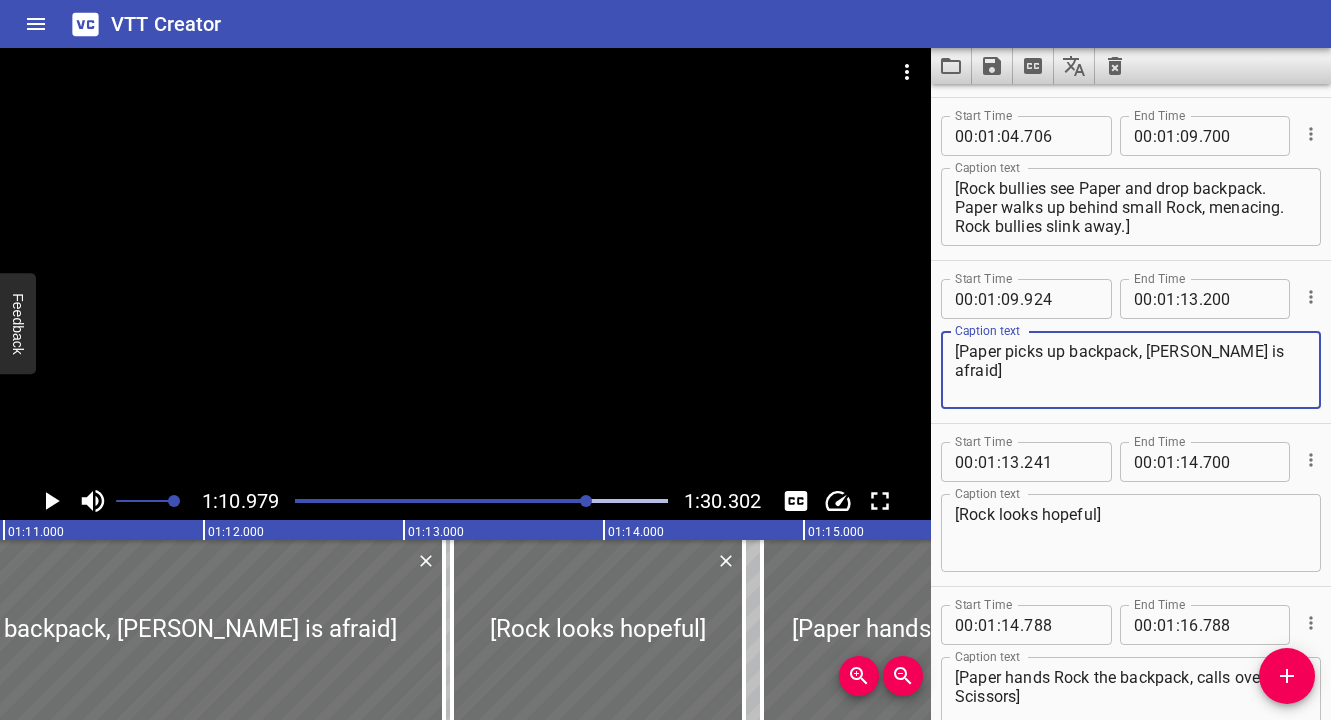 click at bounding box center [481, 501] 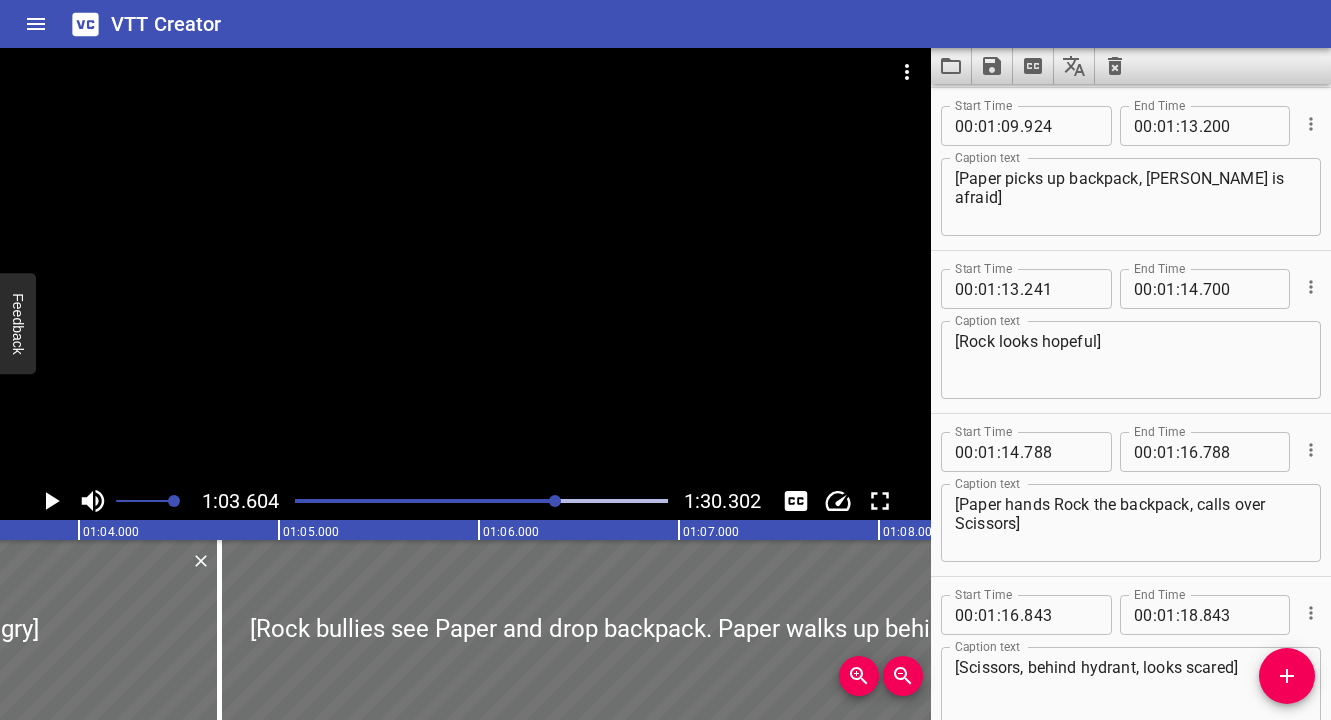 click at bounding box center (465, 265) 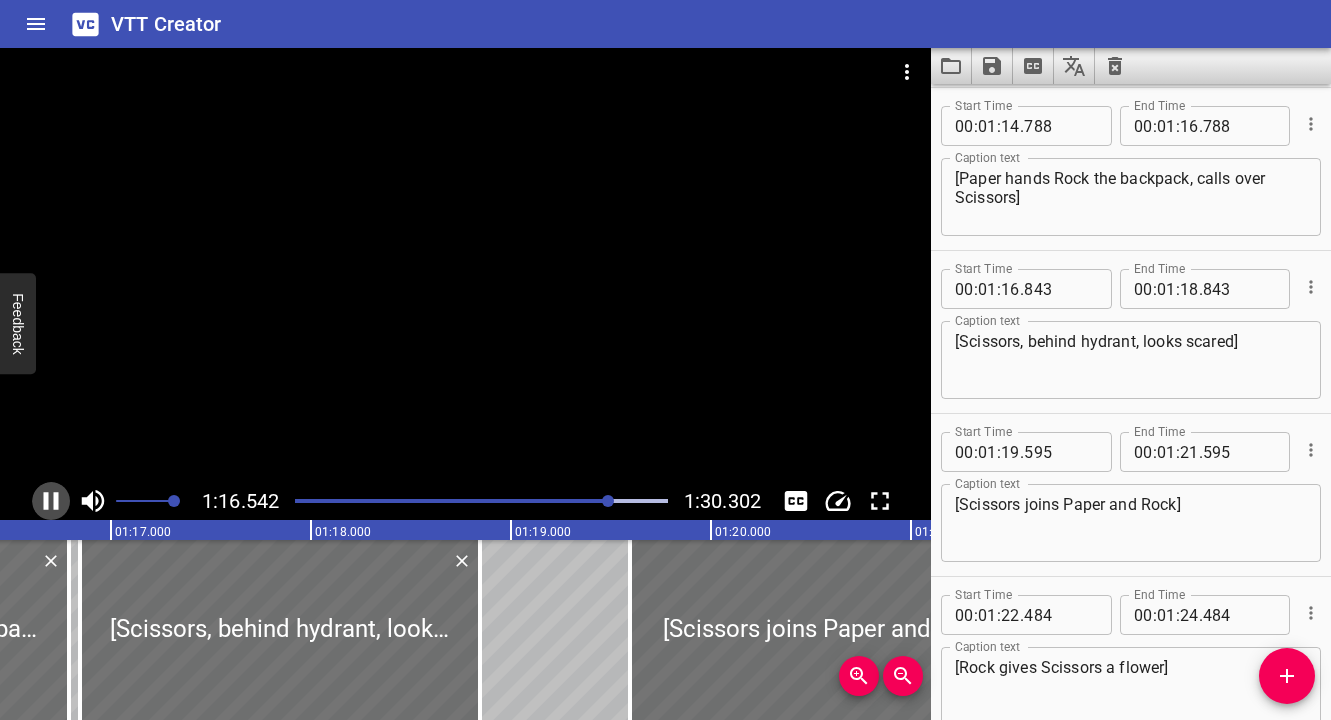 click 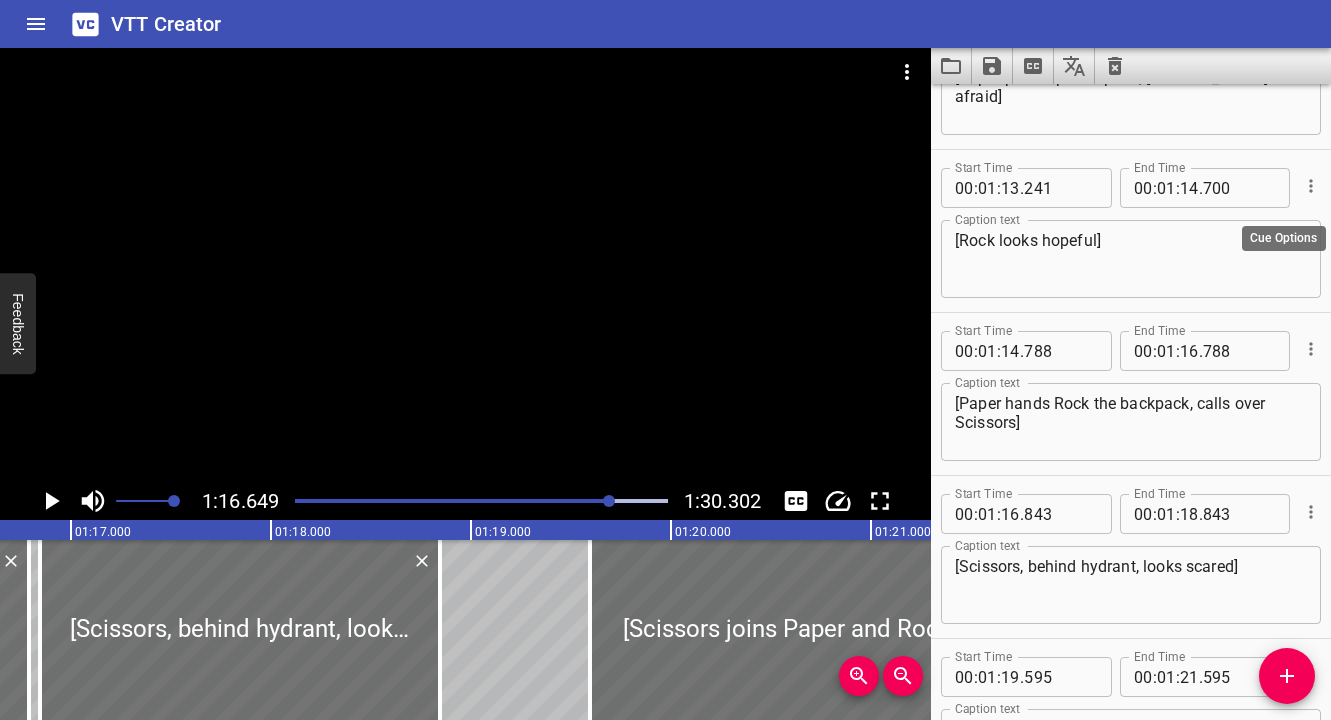 click 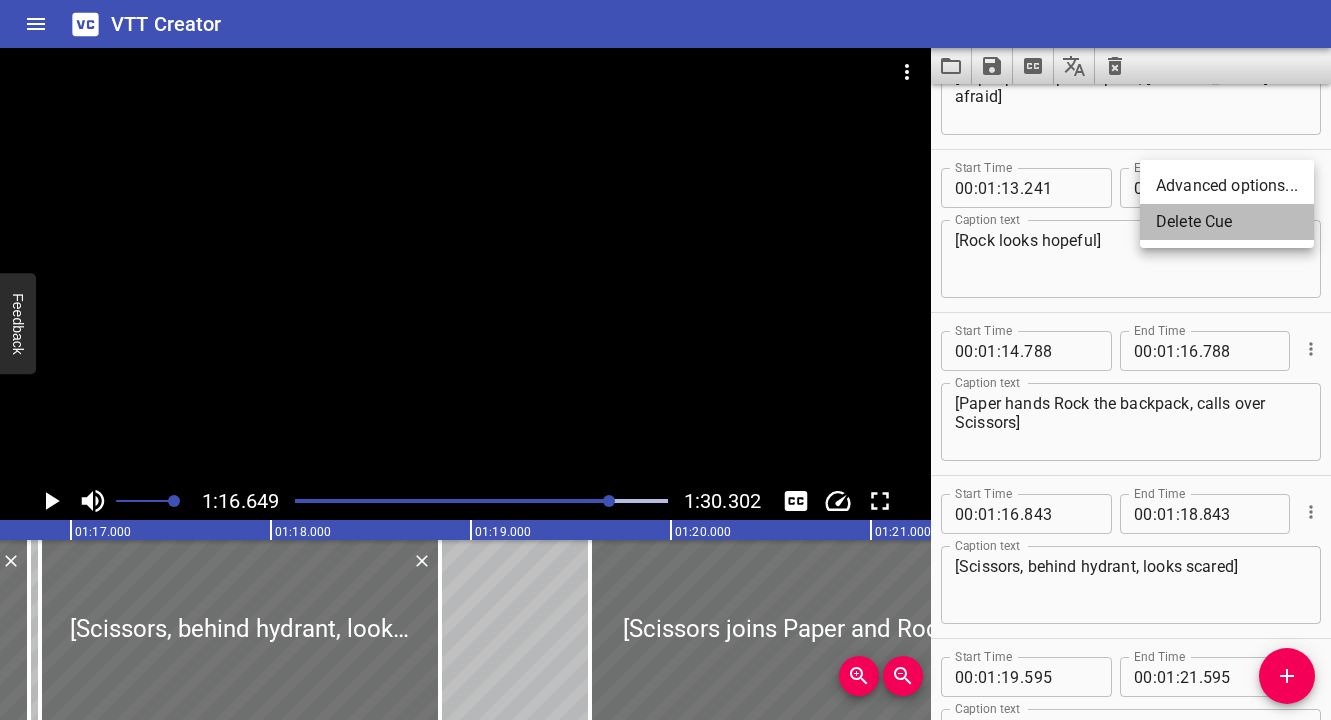 click on "Delete Cue" at bounding box center (1227, 222) 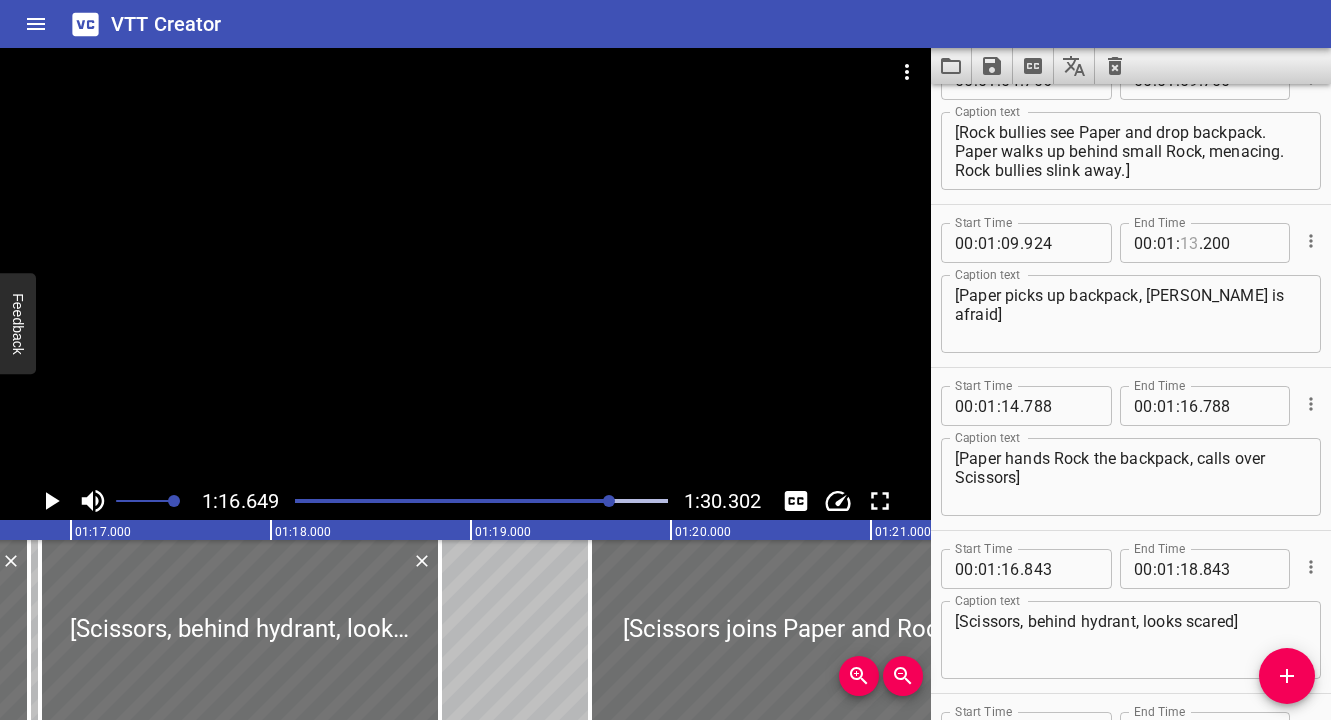 click at bounding box center [1189, 243] 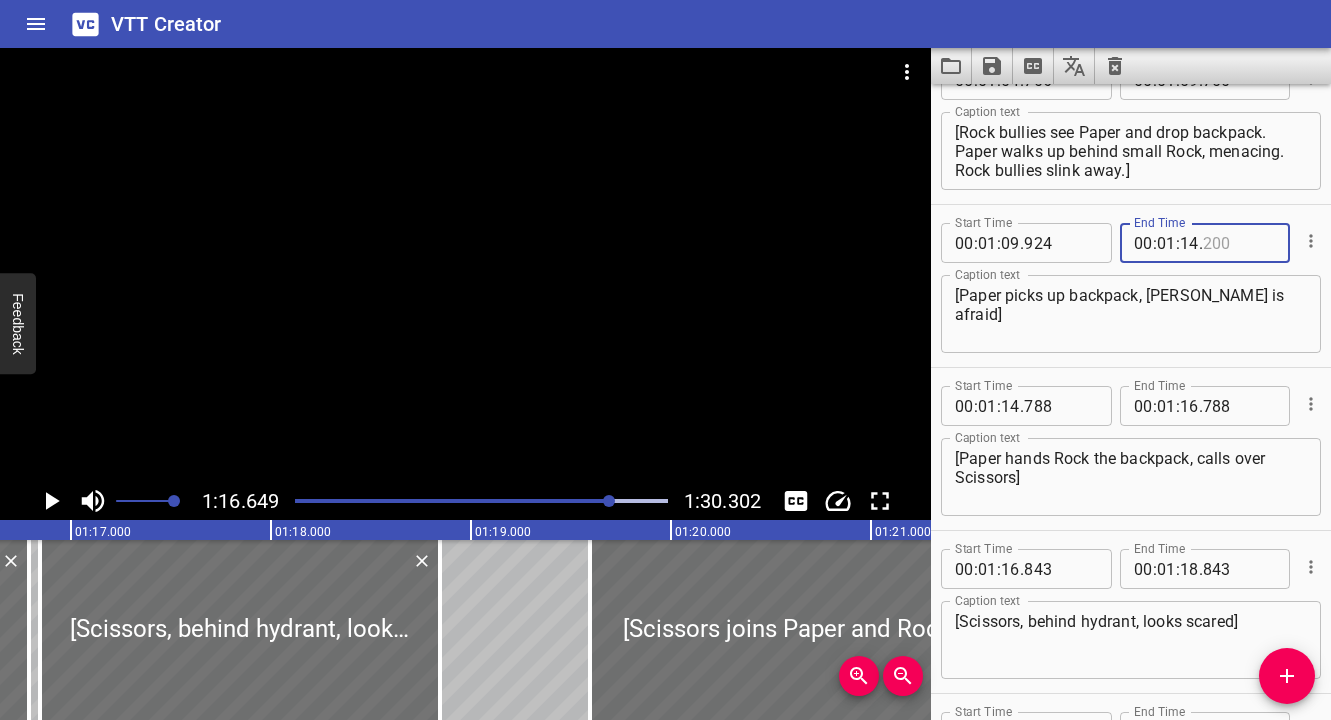 click on "[Paper hands Rock the backpack, calls over Scissors]" at bounding box center (1131, 477) 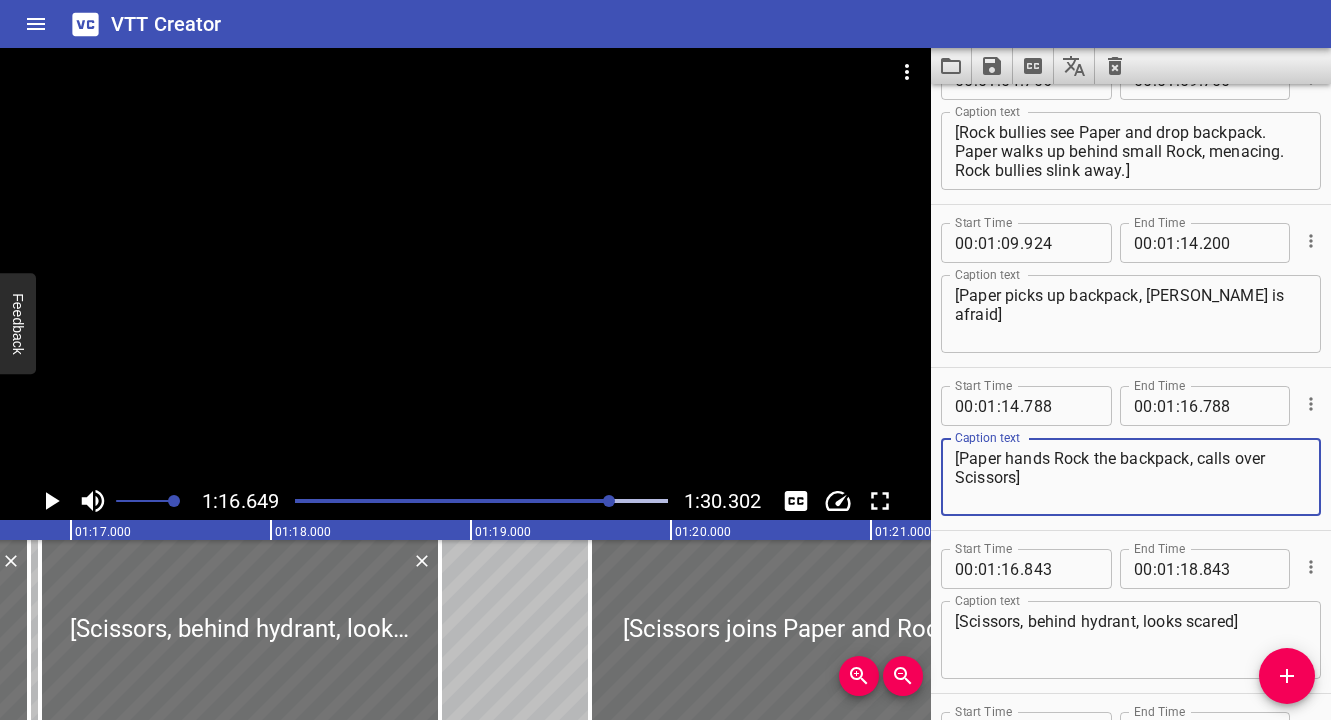 click at bounding box center [481, 501] 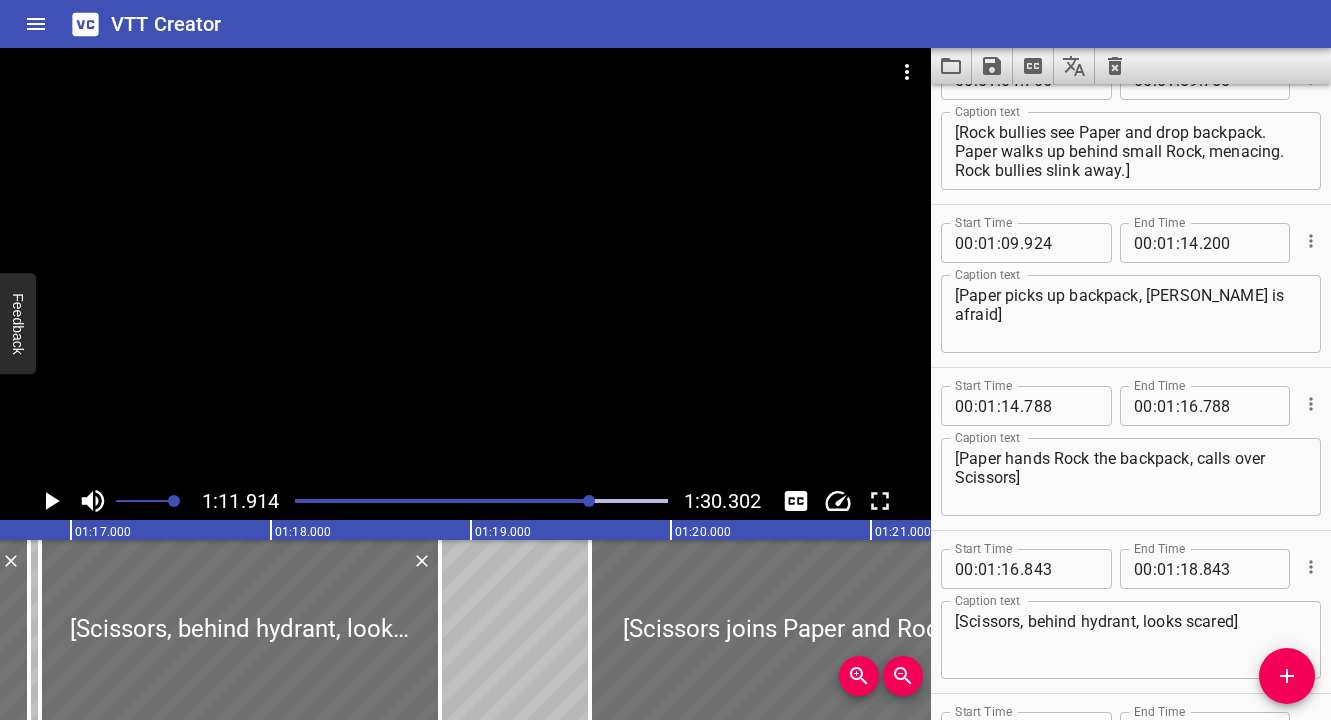 scroll, scrollTop: 0, scrollLeft: 14650, axis: horizontal 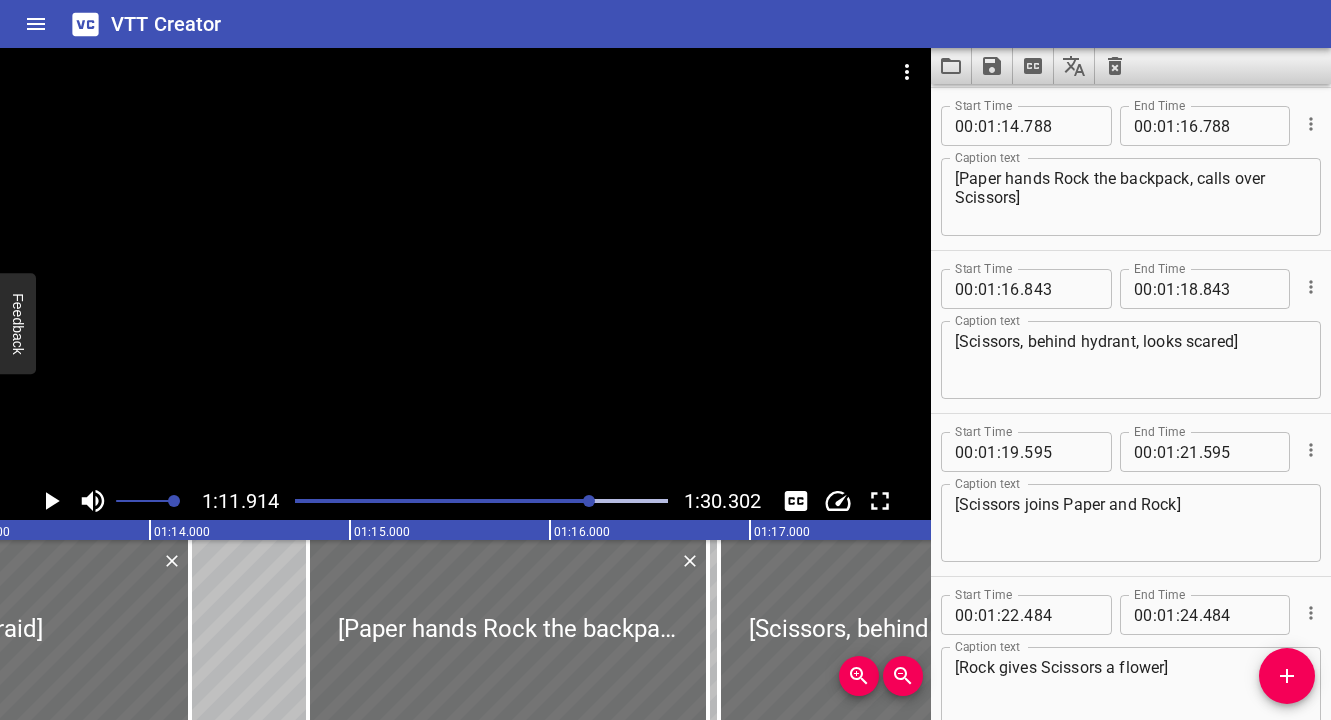 click at bounding box center (465, 265) 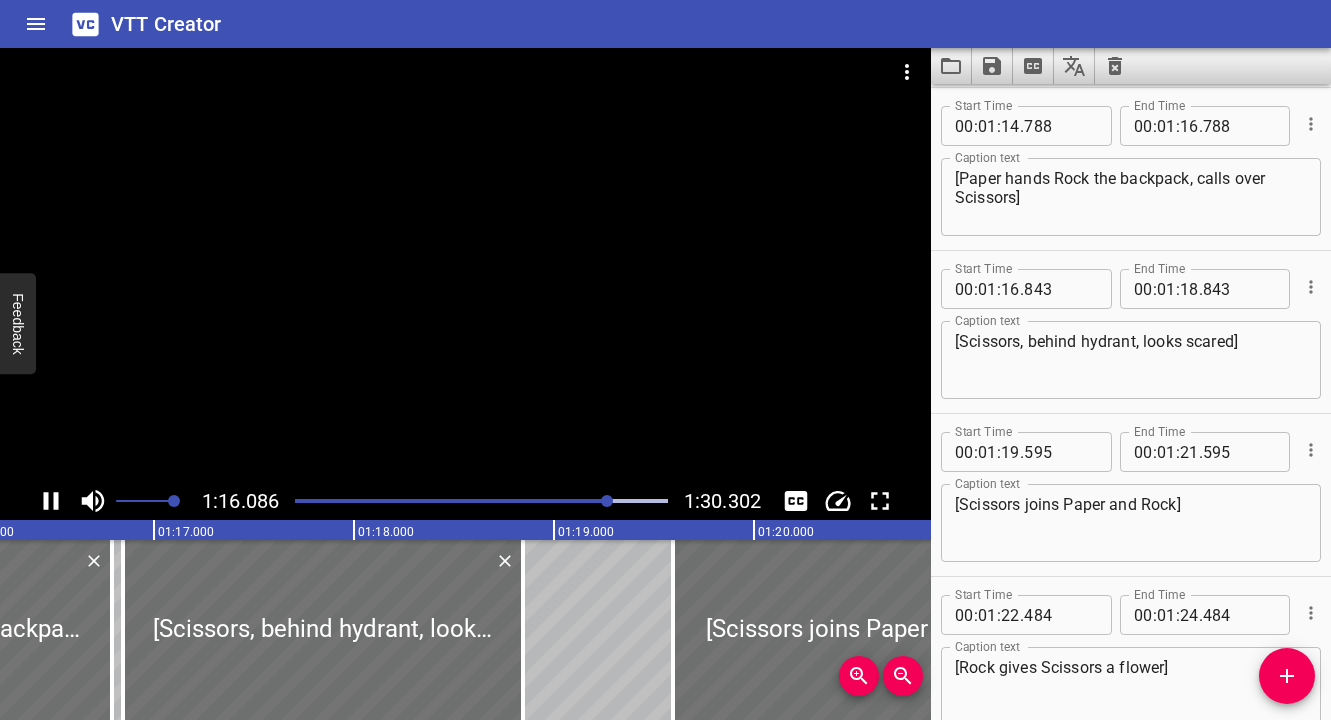 click at bounding box center (423, 501) 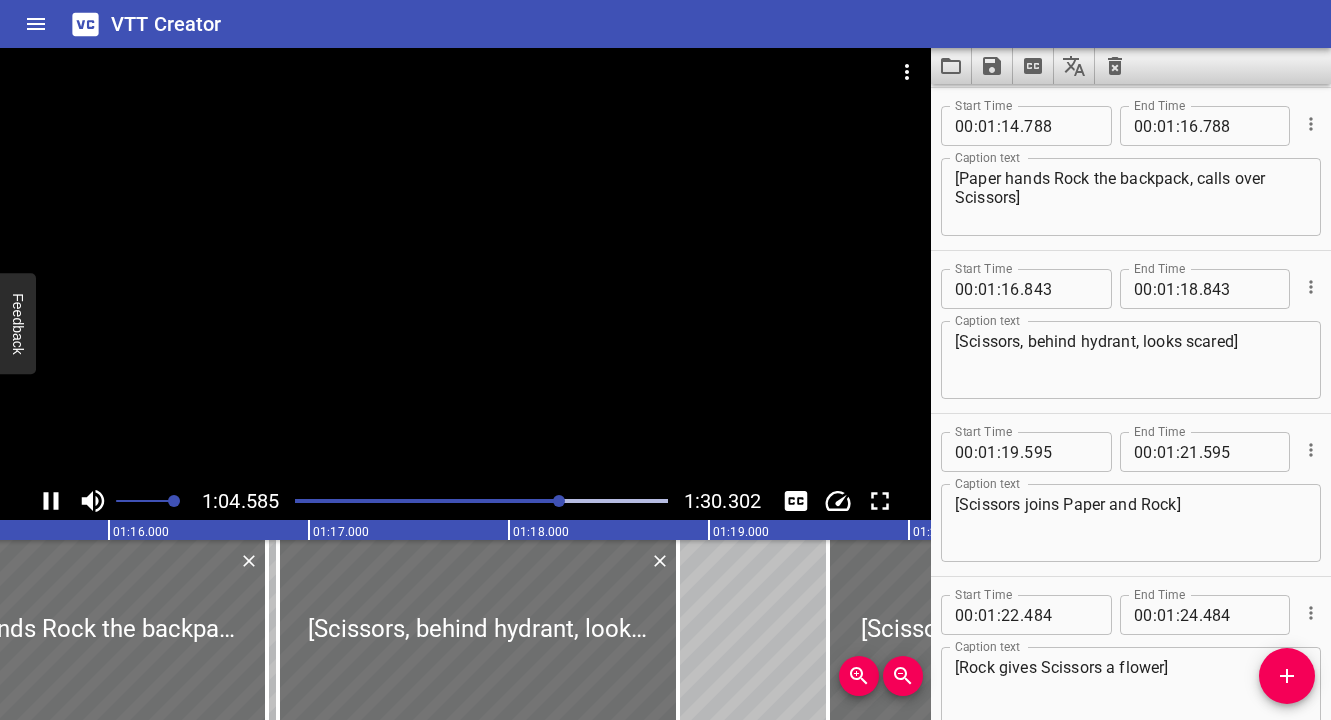scroll, scrollTop: 0, scrollLeft: 14589, axis: horizontal 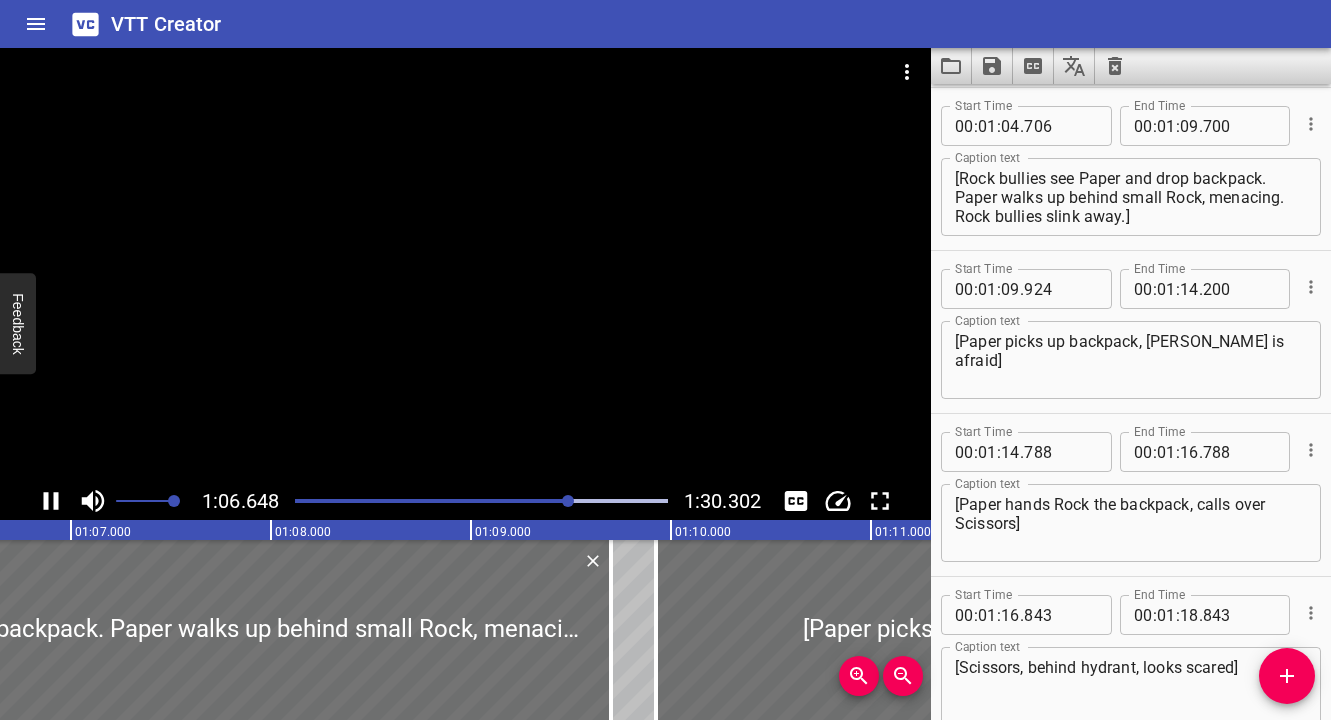 click at bounding box center (481, 501) 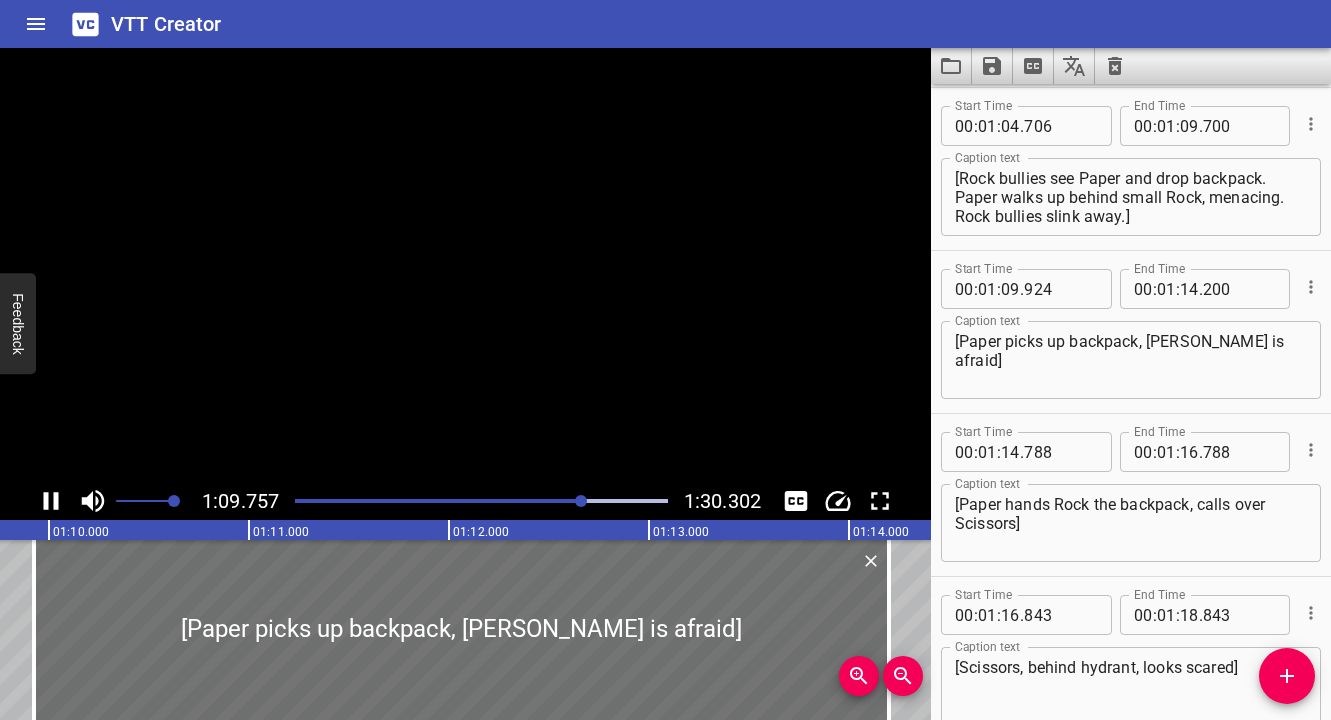scroll, scrollTop: 0, scrollLeft: 13981, axis: horizontal 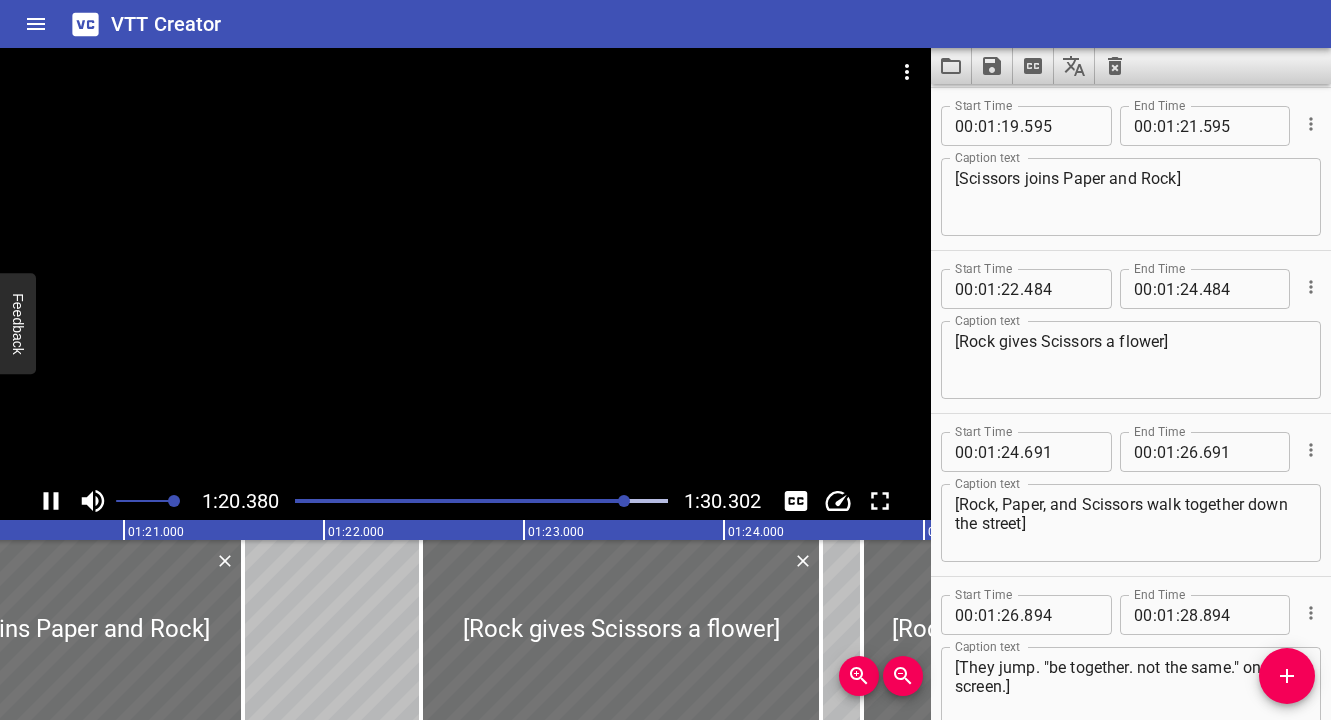click 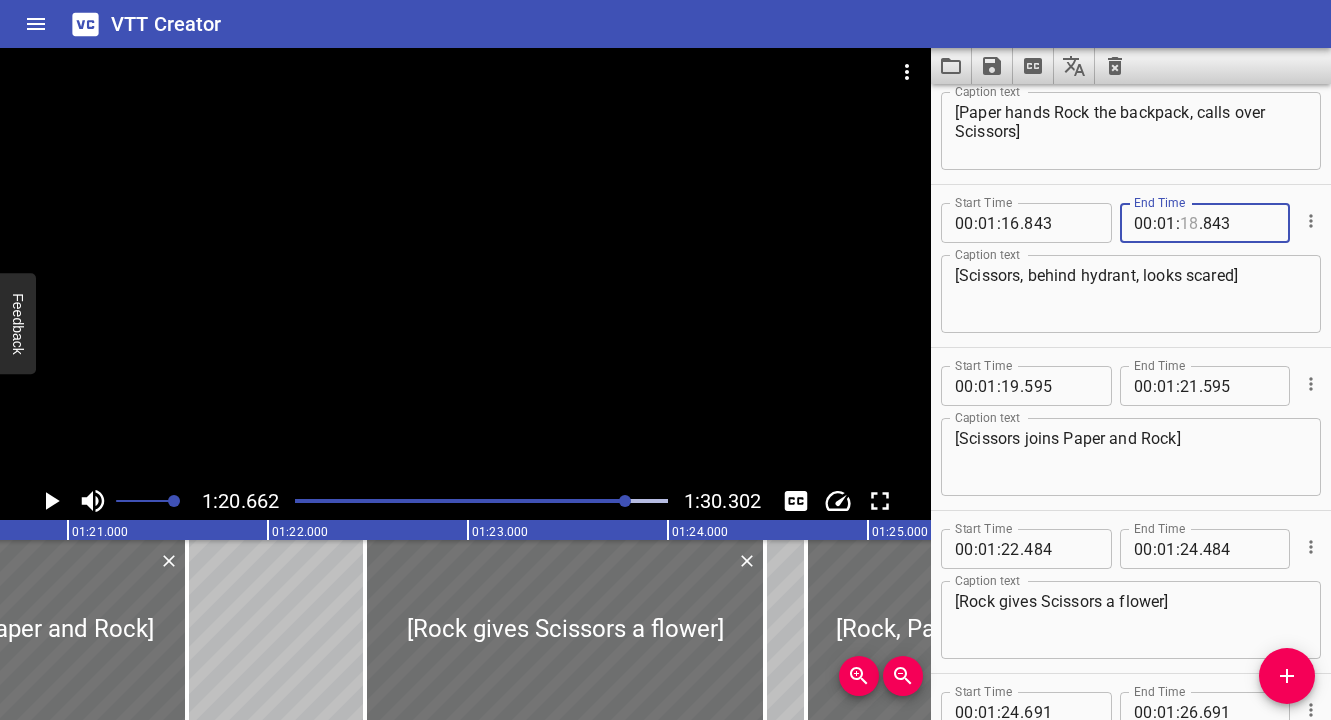 click at bounding box center (1189, 223) 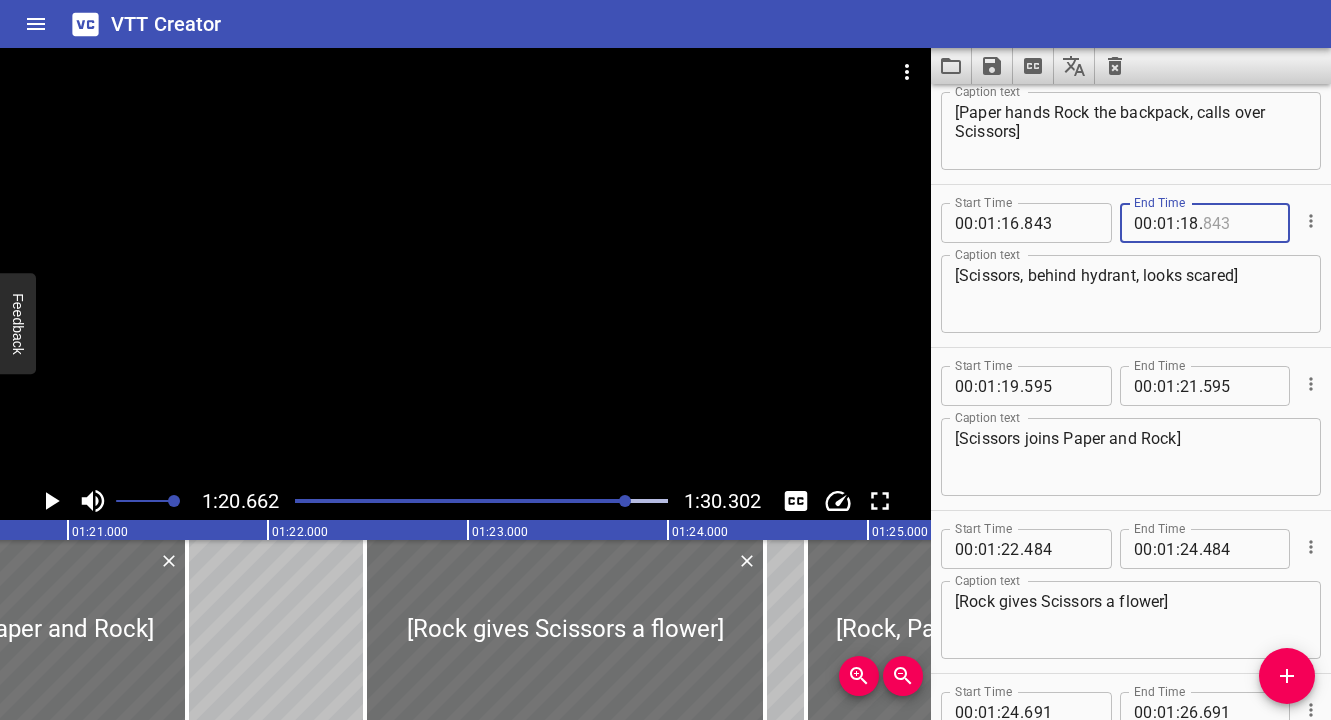 click on "18" at bounding box center (1189, 223) 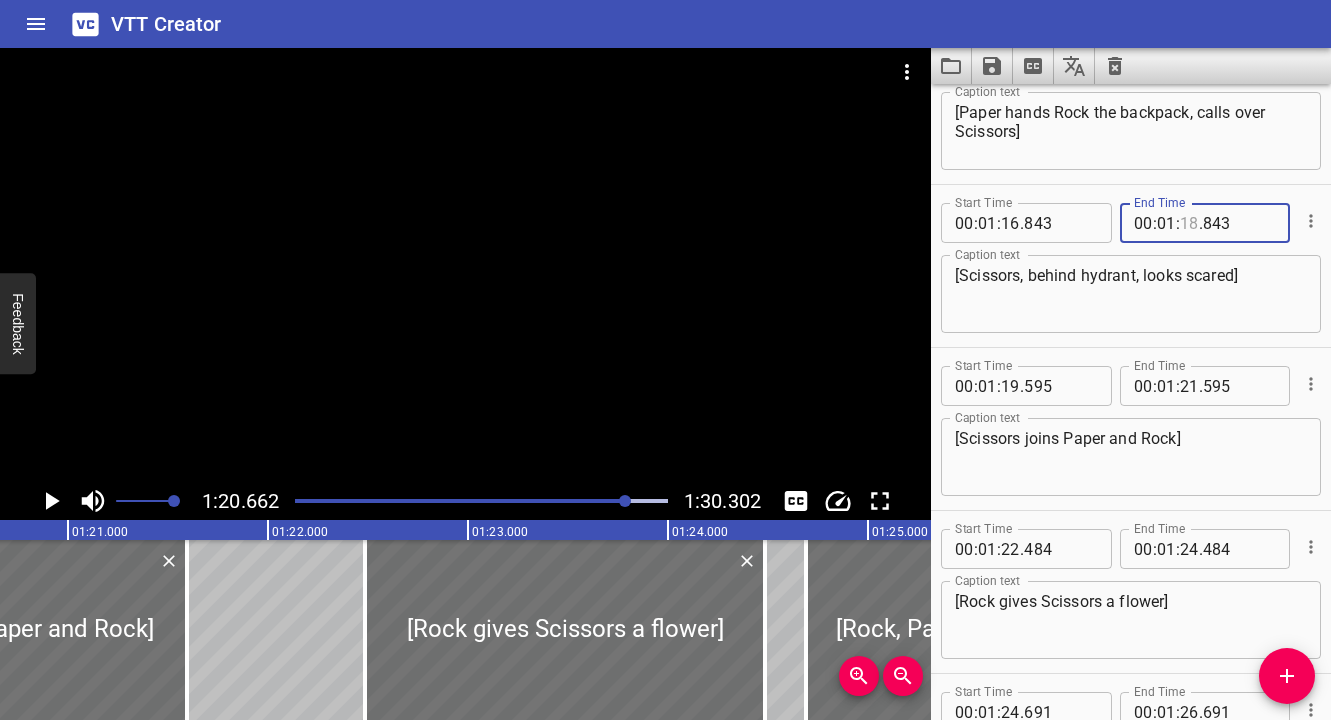 click at bounding box center (1189, 223) 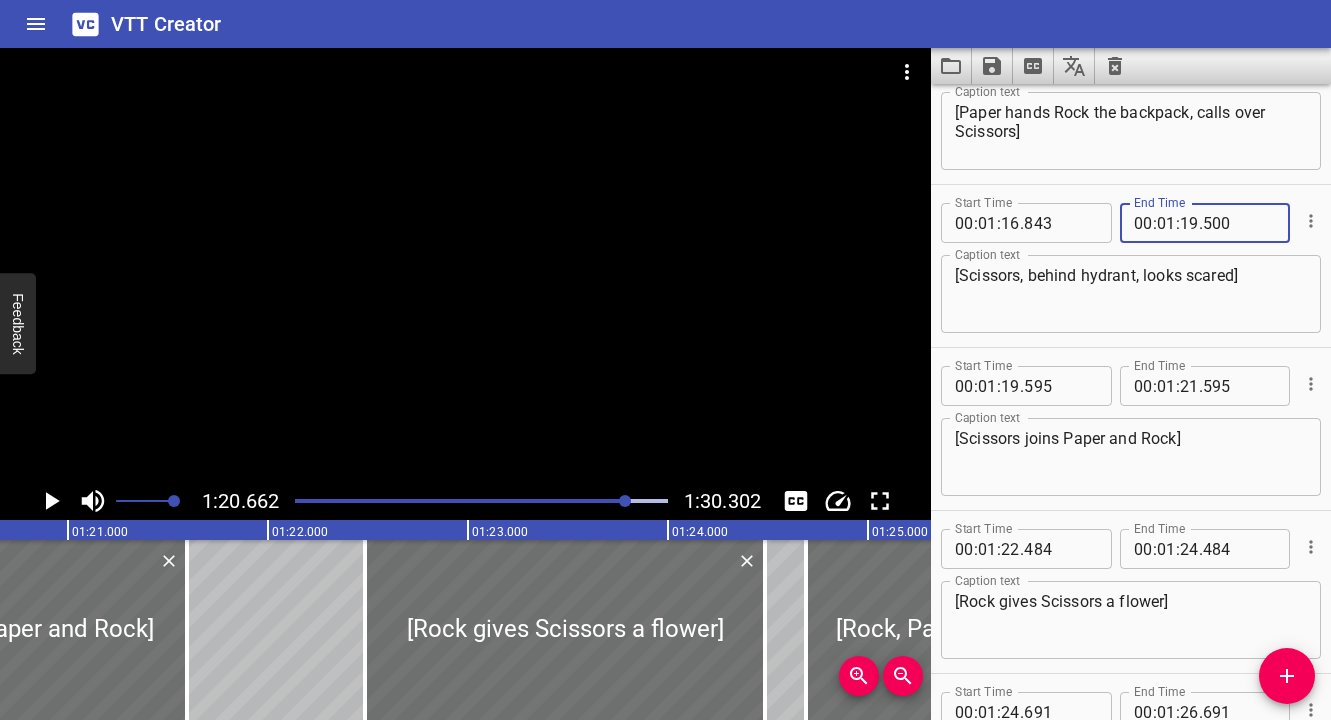 click at bounding box center [441, 501] 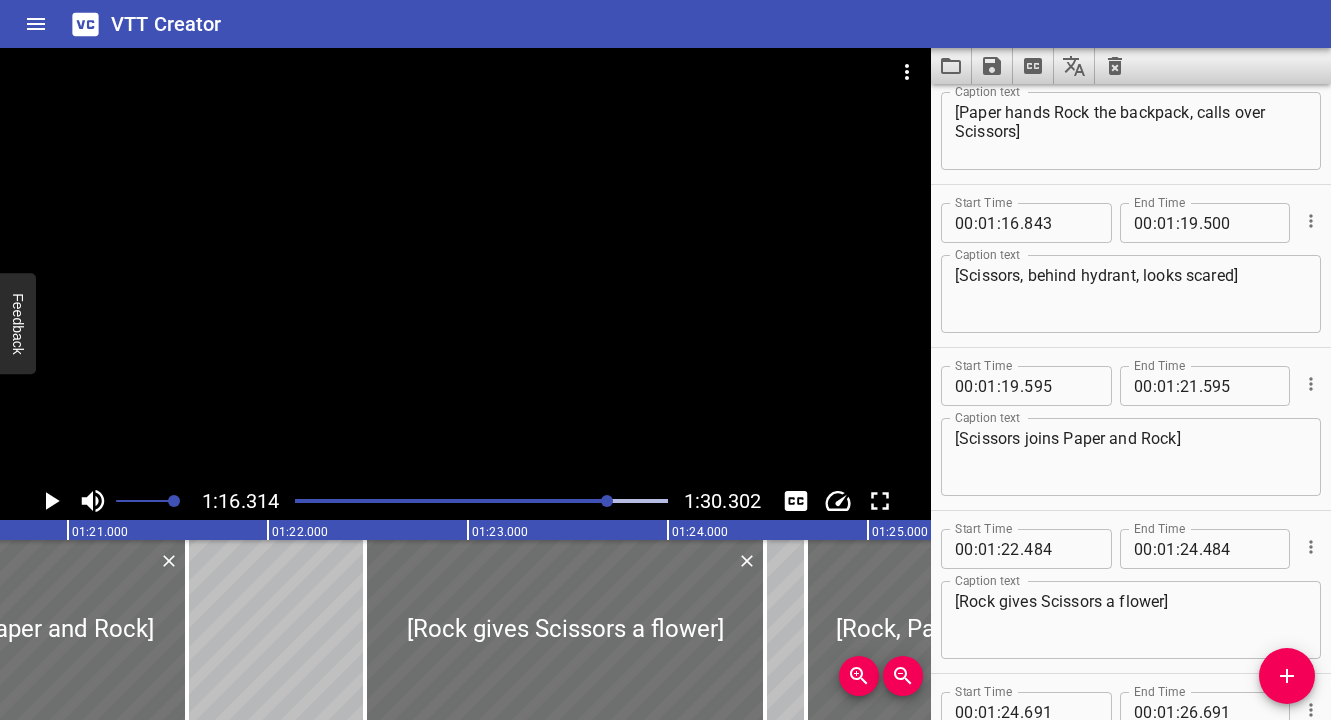 scroll, scrollTop: 0, scrollLeft: 16029, axis: horizontal 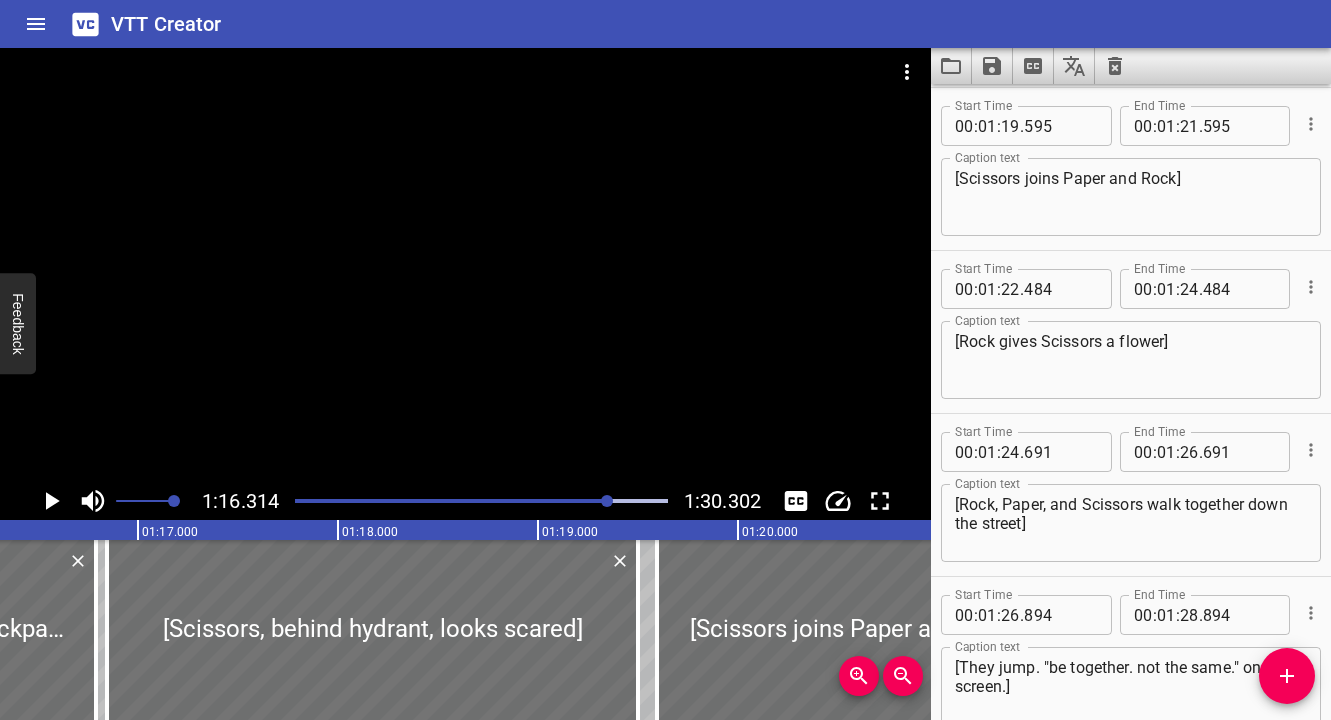click at bounding box center (465, 265) 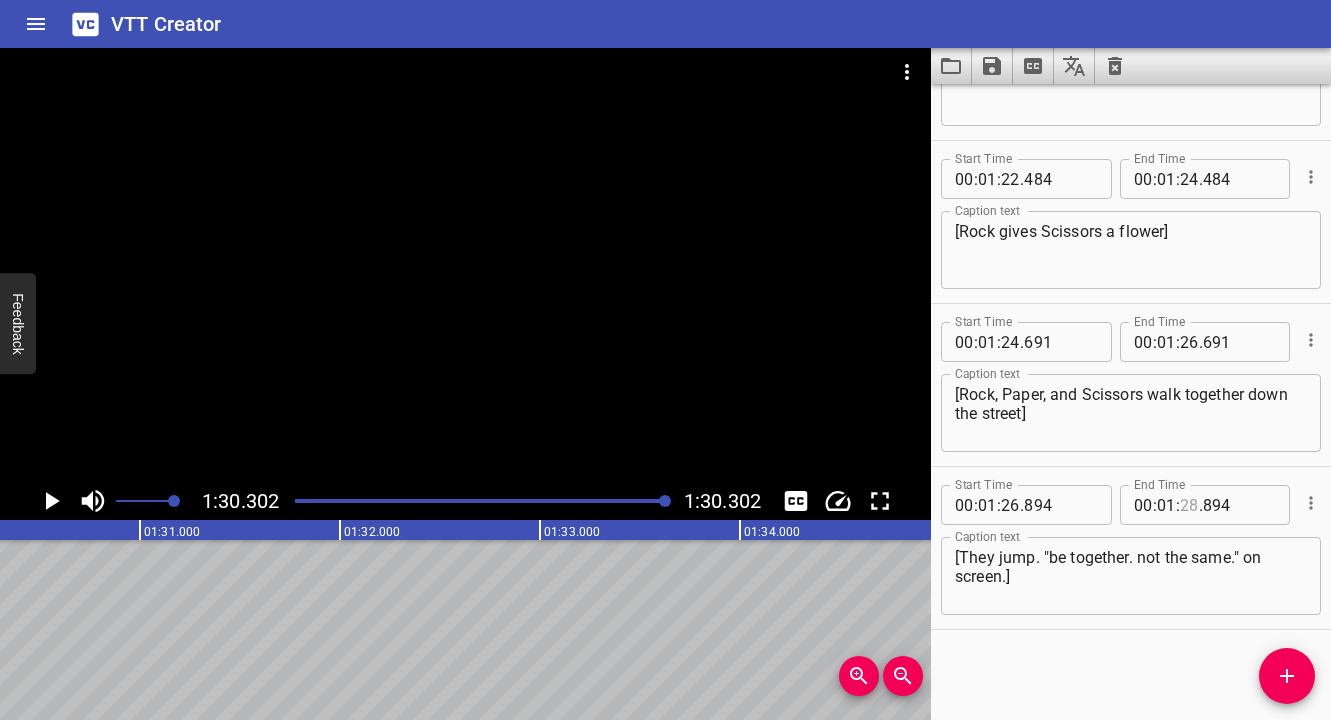 click at bounding box center (1189, 505) 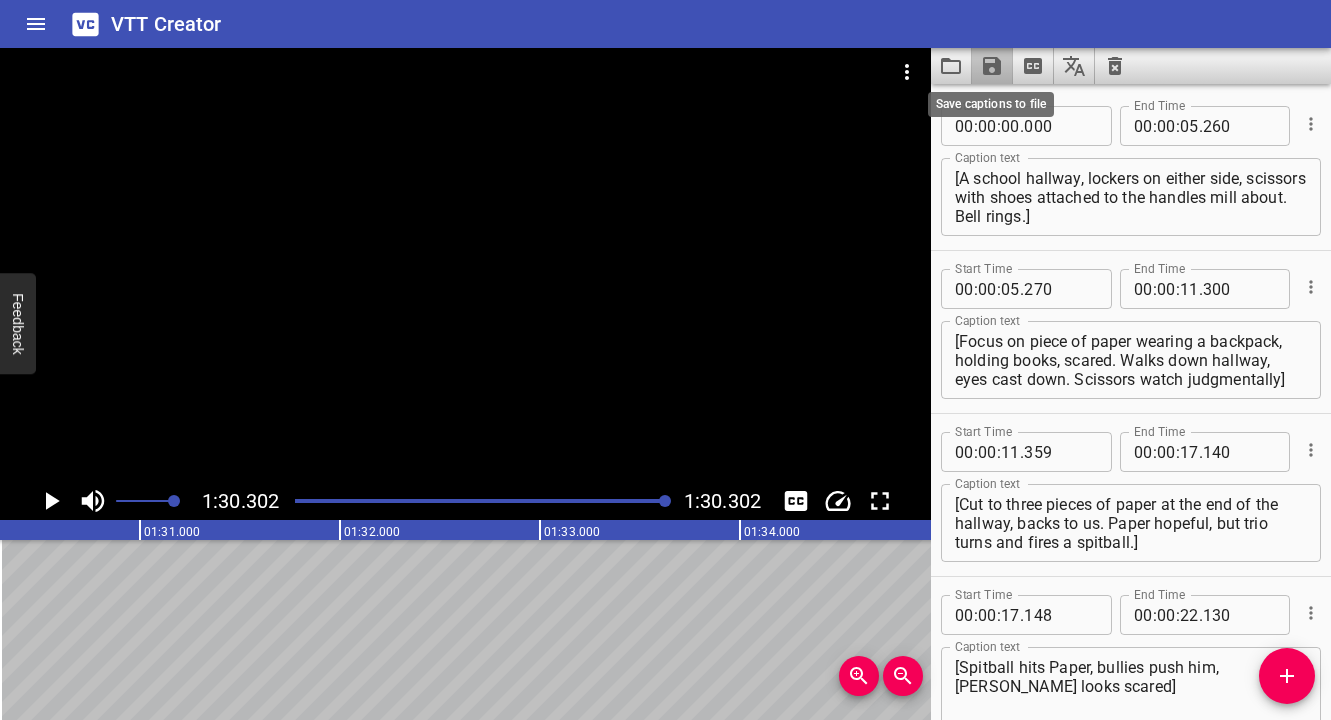click 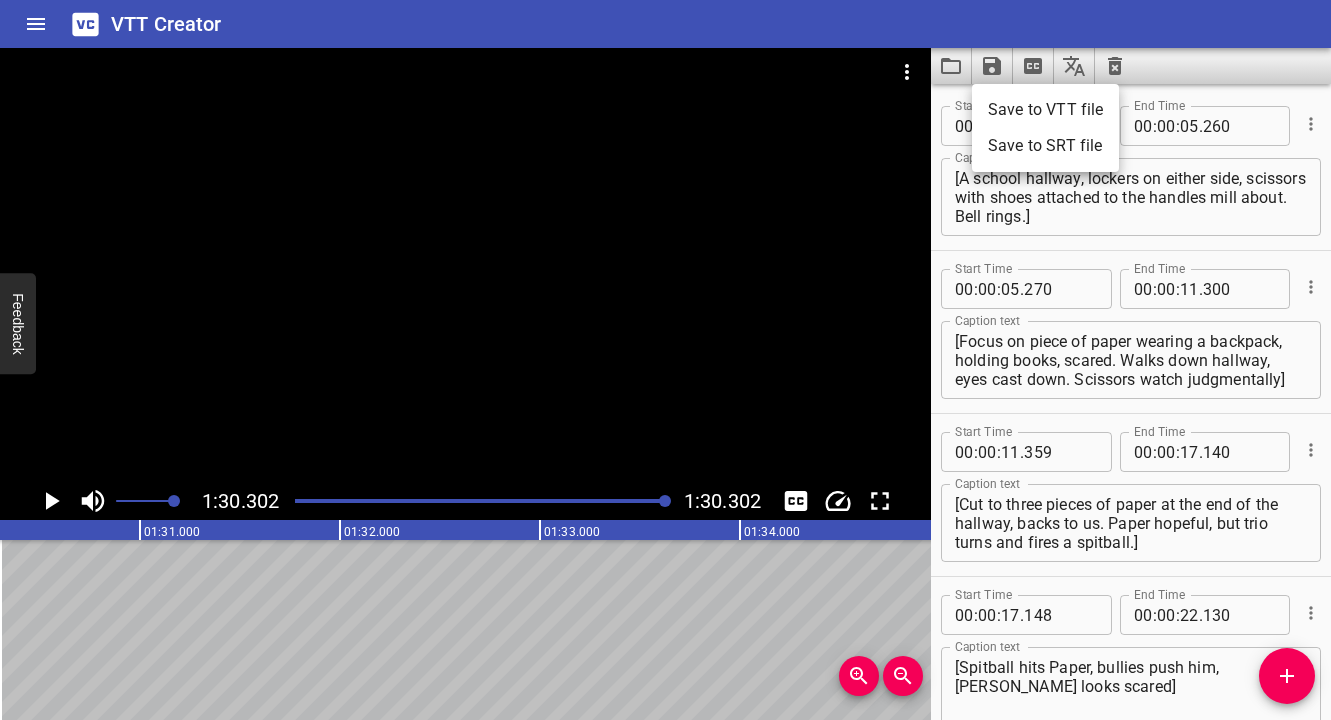 click on "Save to VTT file" at bounding box center [1045, 110] 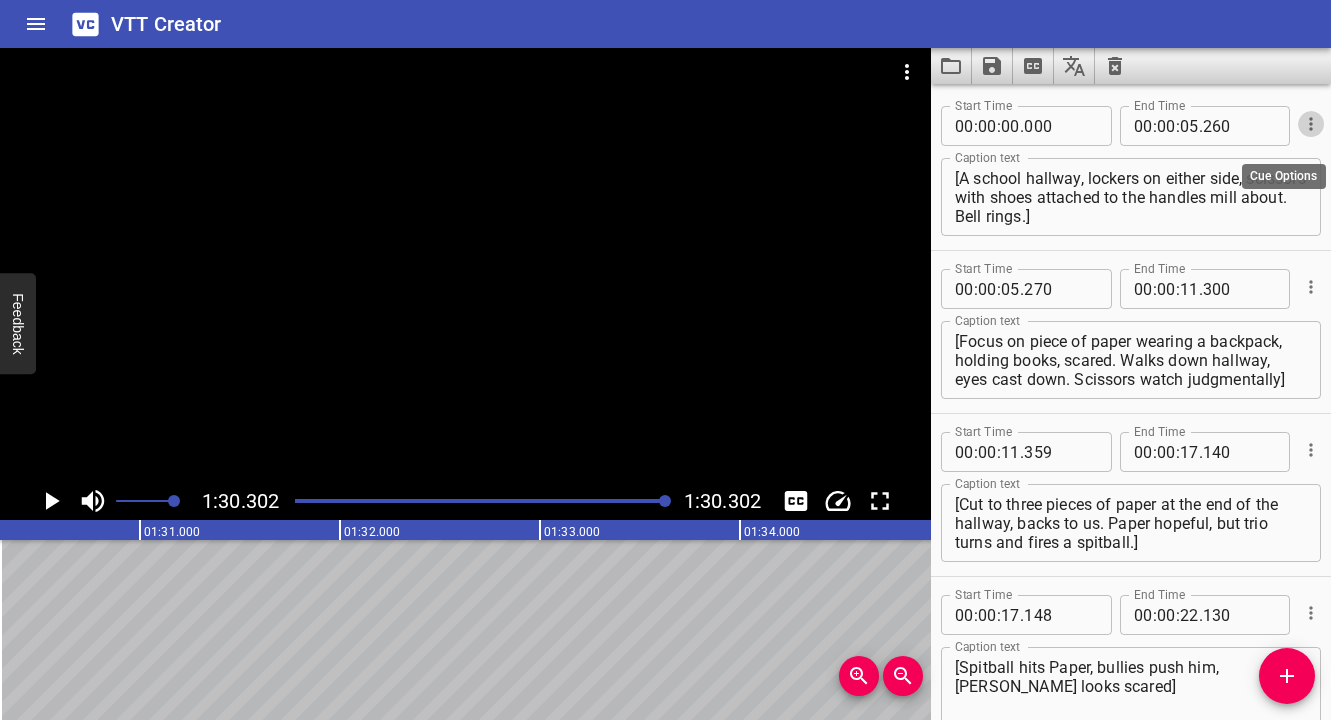 click 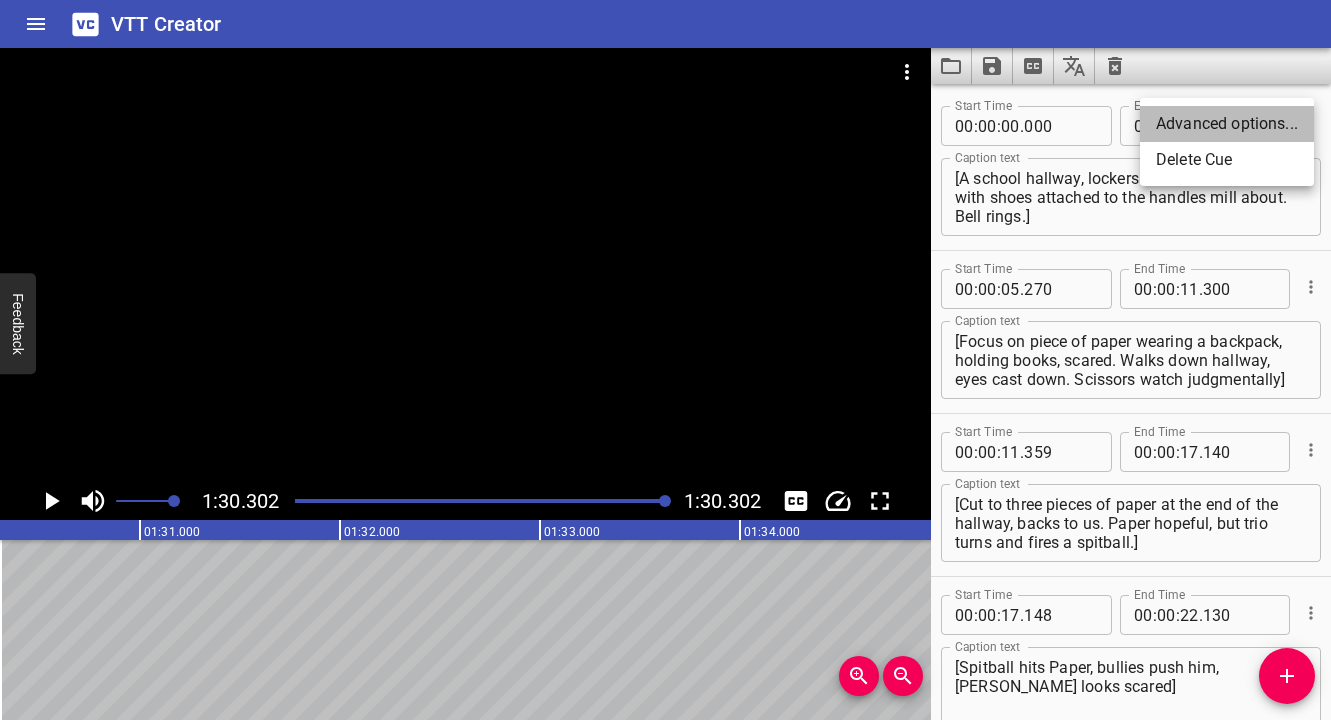 click on "Advanced options..." at bounding box center (1227, 124) 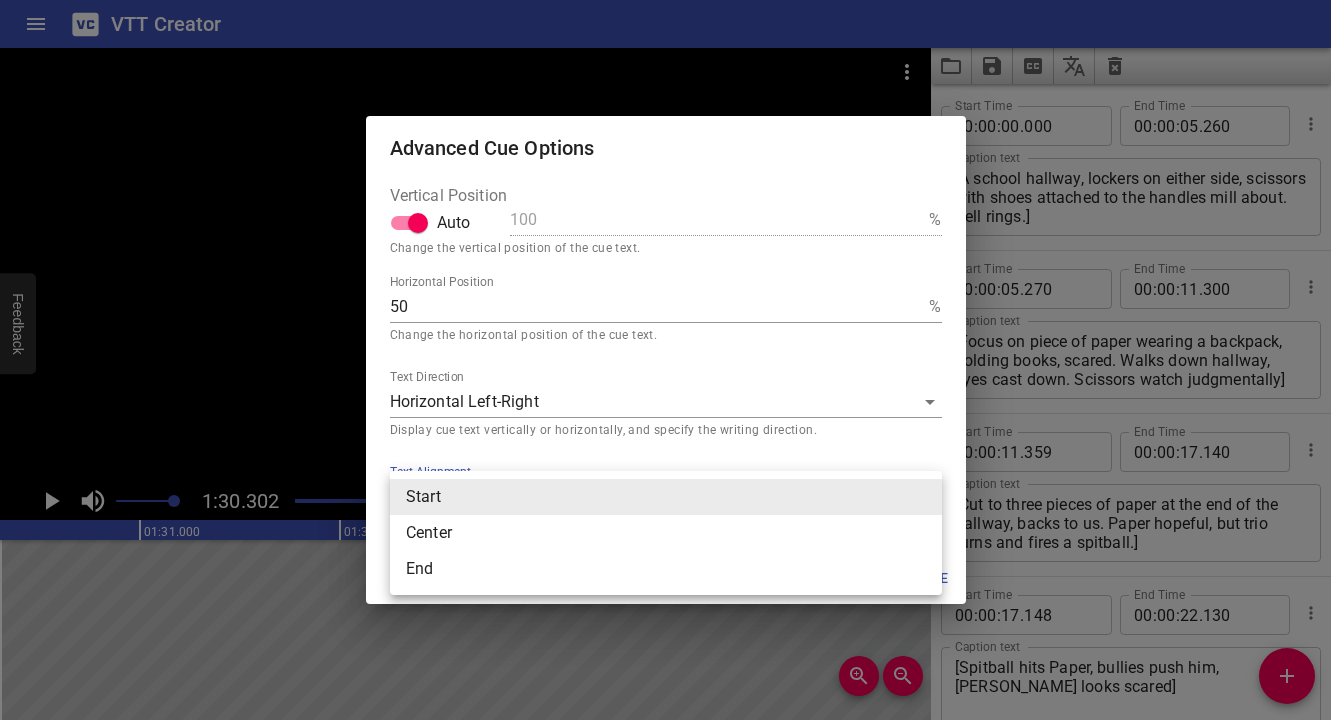 click on "VTT Creator Caption Editor Batch Transcribe Login Sign Up Privacy Contact 1:30.302 1:30.302 00:00.000 00:01.000 00:02.000 00:03.000 00:04.000 00:05.000 00:06.000 00:07.000 00:08.000 00:09.000 00:10.000 00:11.000 00:12.000 00:13.000 00:14.000 00:15.000 00:16.000 00:17.000 00:18.000 00:19.000 00:20.000 00:21.000 00:22.000 00:23.000 00:24.000 00:25.000 00:25.000 00:26.000 00:27.000 00:28.000 00:29.000 00:30.000 00:31.000 00:32.000 00:33.000 00:34.000 00:35.000 00:36.000 00:37.000 00:38.000 00:39.000 00:40.000 00:41.000 00:42.000 00:43.000 00:44.000 00:45.000 00:46.000 00:47.000 00:48.000 00:49.000 00:50.000 00:50.000 00:51.000 00:52.000 00:53.000 00:54.000 00:55.000 00:56.000 00:57.000 00:58.000 00:59.000 01:00.000 01:01.000 01:02.000 01:03.000 01:04.000 01:05.000 01:06.000 01:07.000 01:08.000 01:09.000 01:10.000 01:11.000 01:12.000 01:13.000 01:14.000 01:15.000 01:15.000 01:16.000 01:17.000 01:18.000 01:19.000 01:20.000 01:21.000 01:22.000 01:23.000 01:24.000 01:25.000 01:26.000 01:27.000 01:28.000 01:29.000 00" at bounding box center [665, 360] 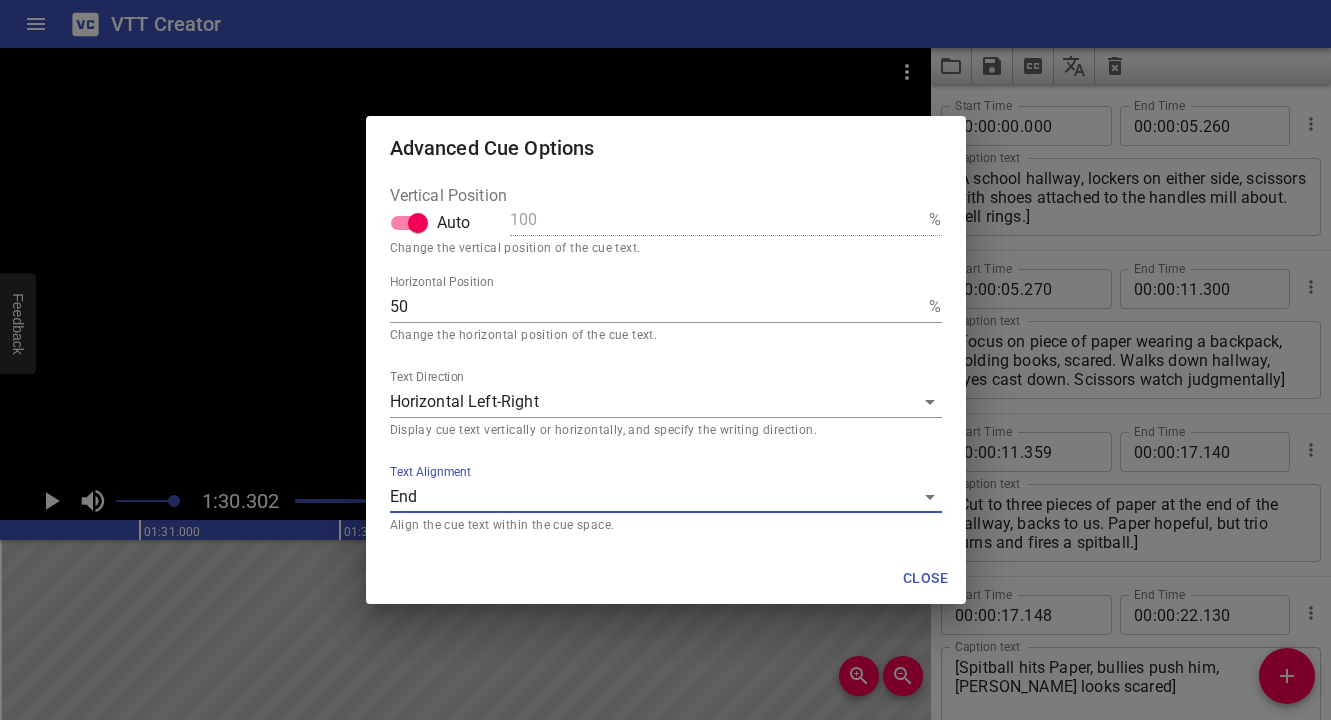 click on "Close" at bounding box center (926, 578) 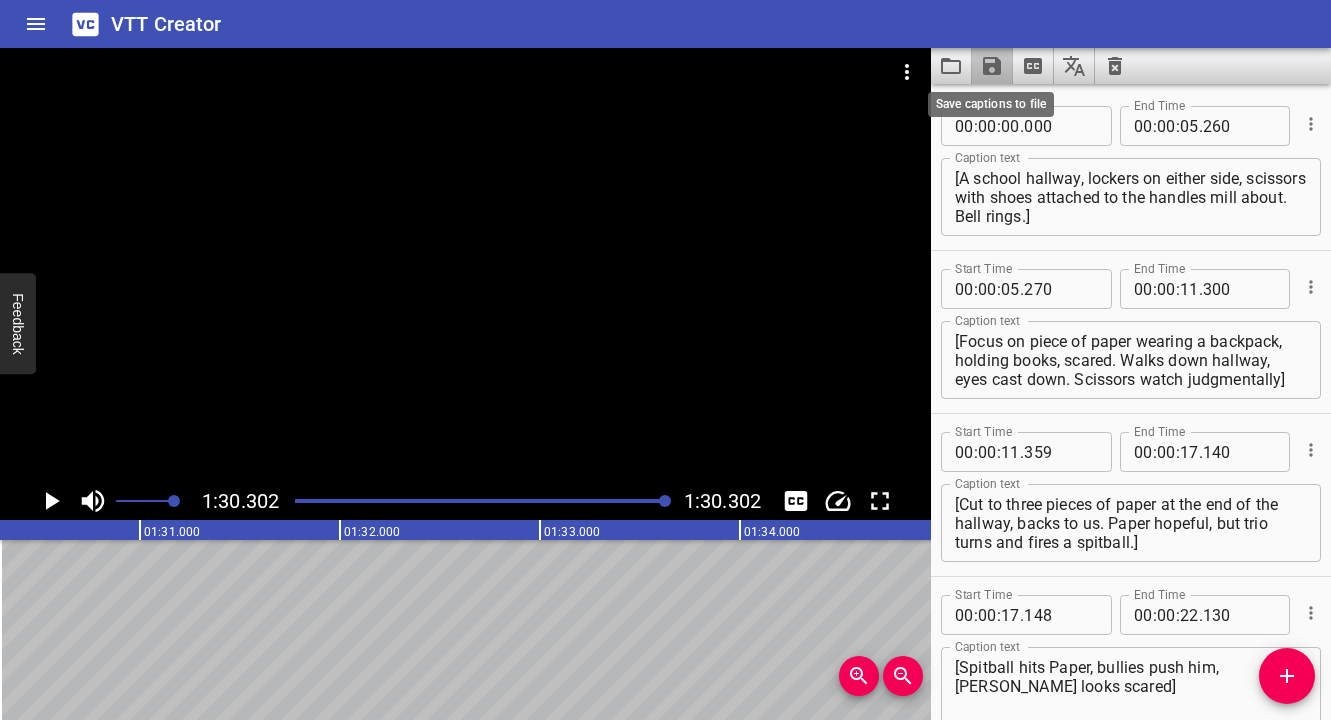 click 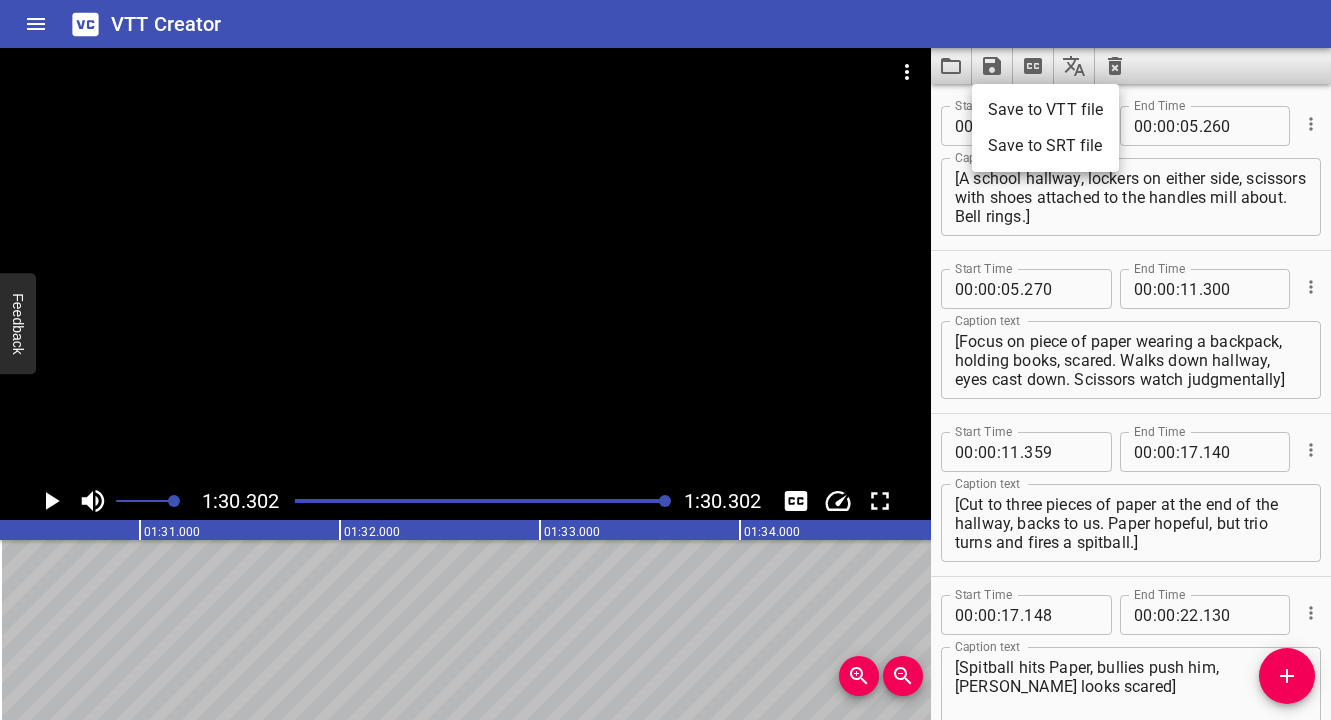 click on "Save to VTT file" at bounding box center (1045, 110) 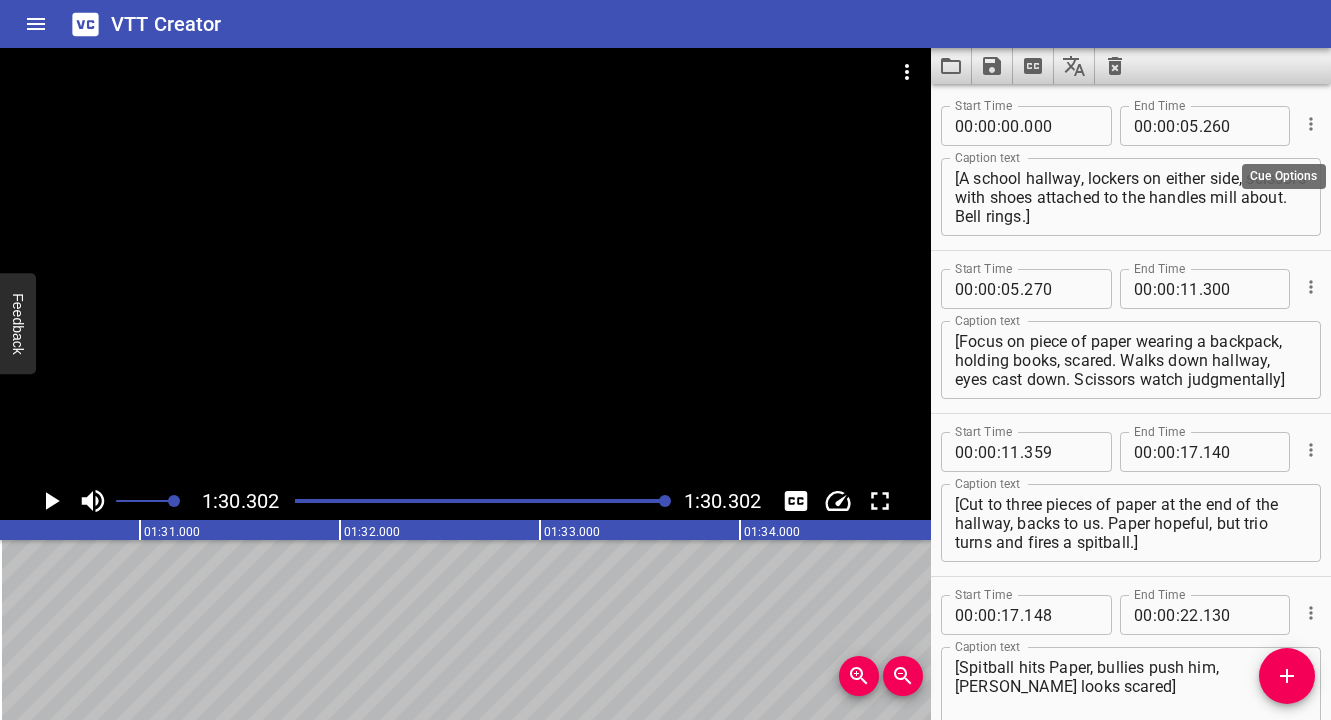 click 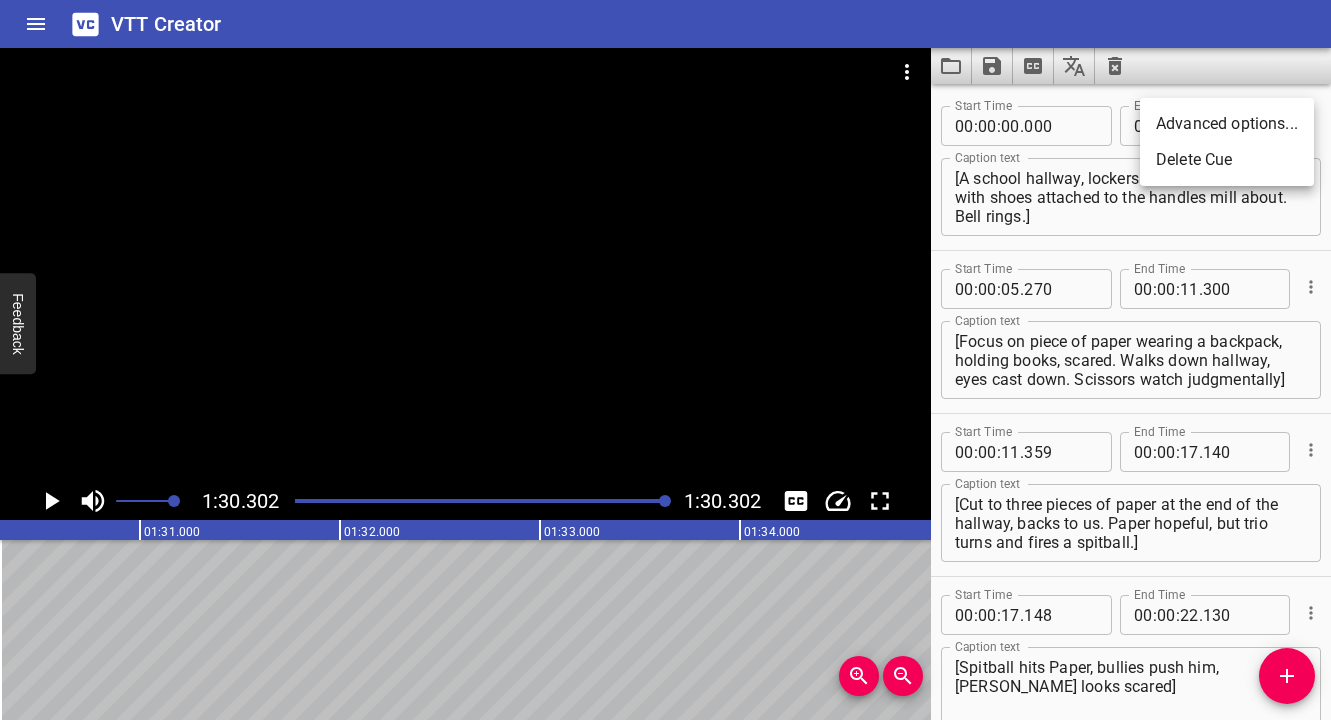 click on "Advanced options..." at bounding box center [1227, 124] 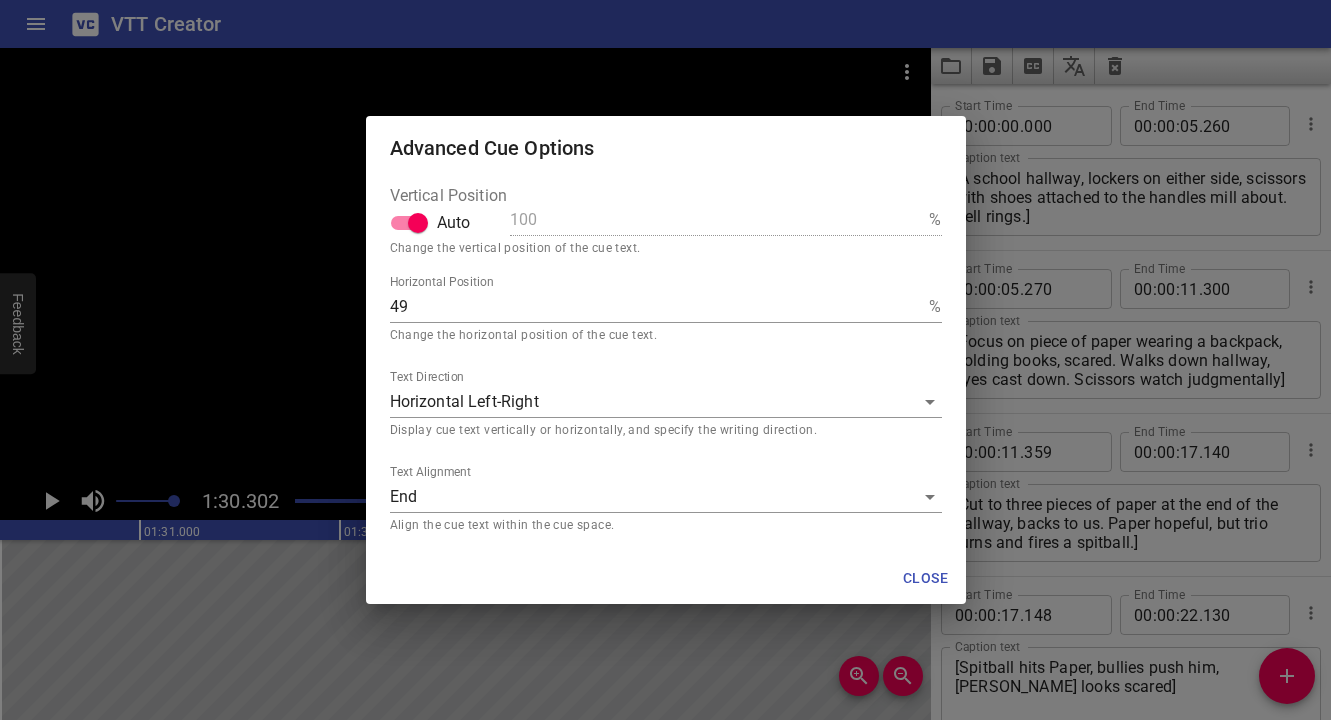 click on "49" at bounding box center [656, 307] 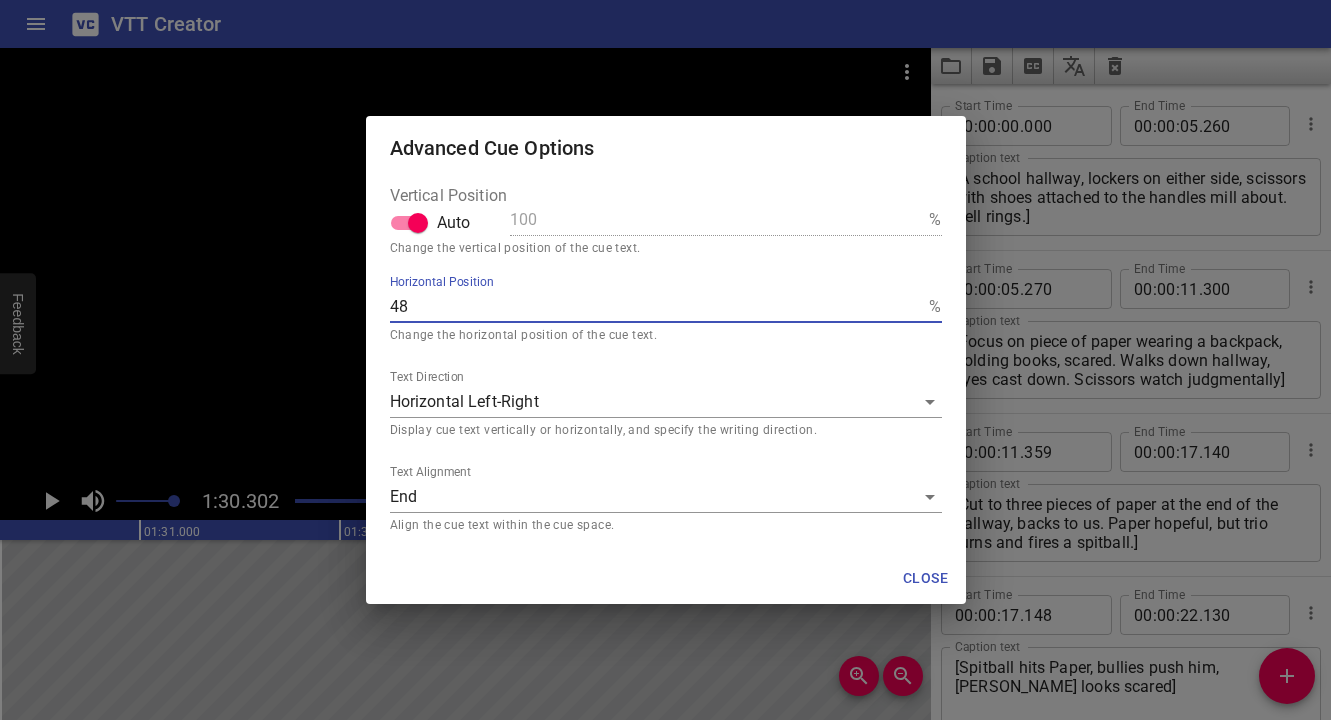 click on "48" at bounding box center [656, 307] 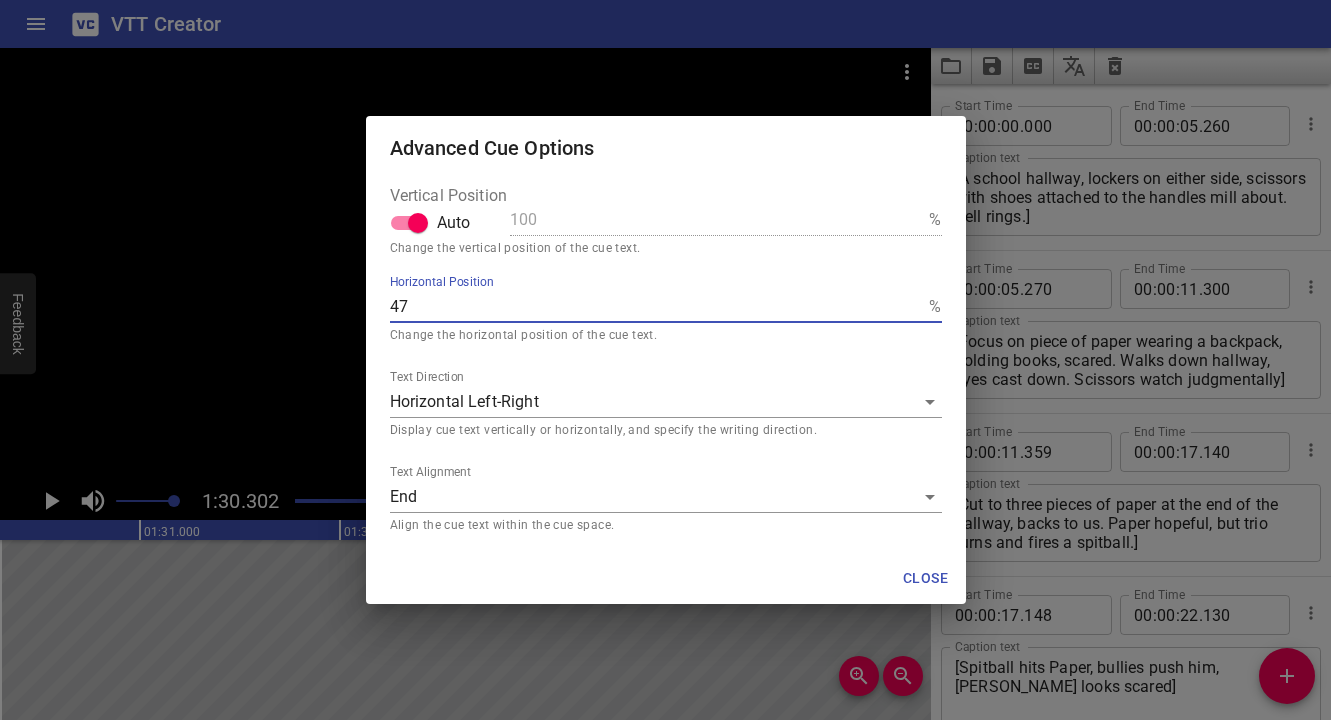 click on "47" at bounding box center [656, 307] 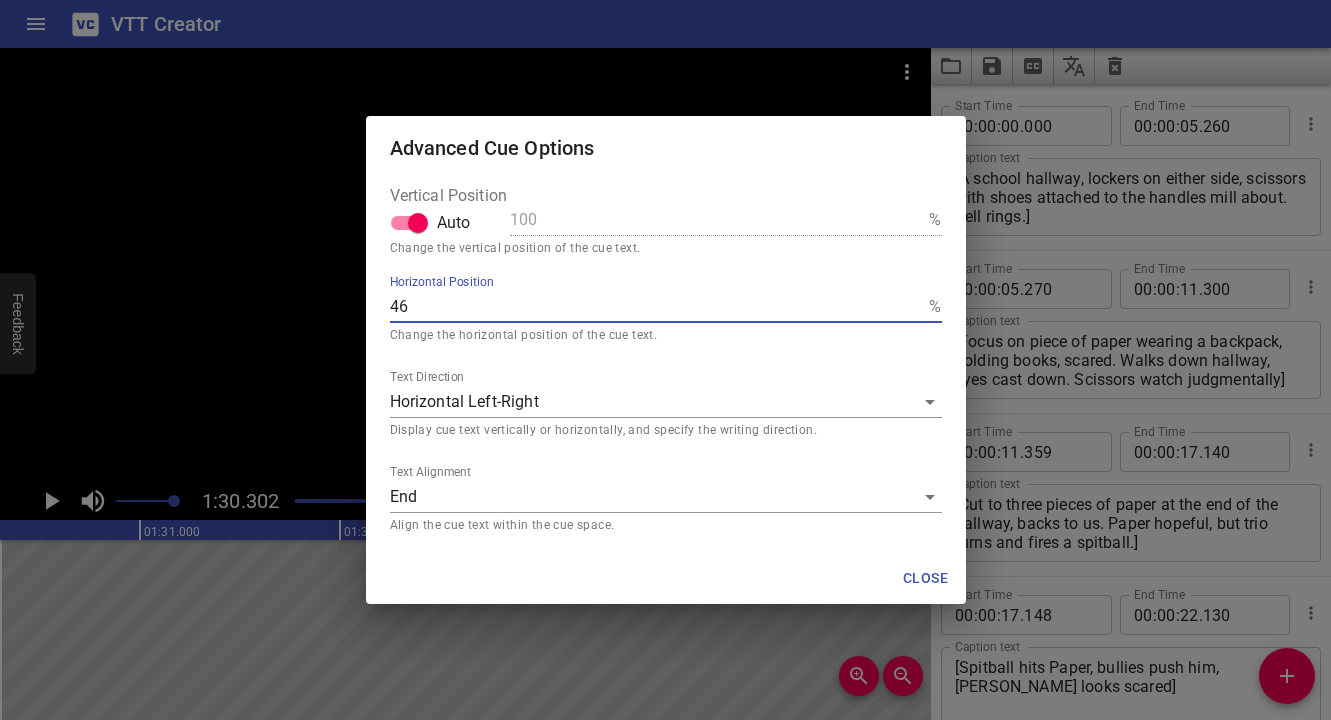 click on "46" at bounding box center (656, 307) 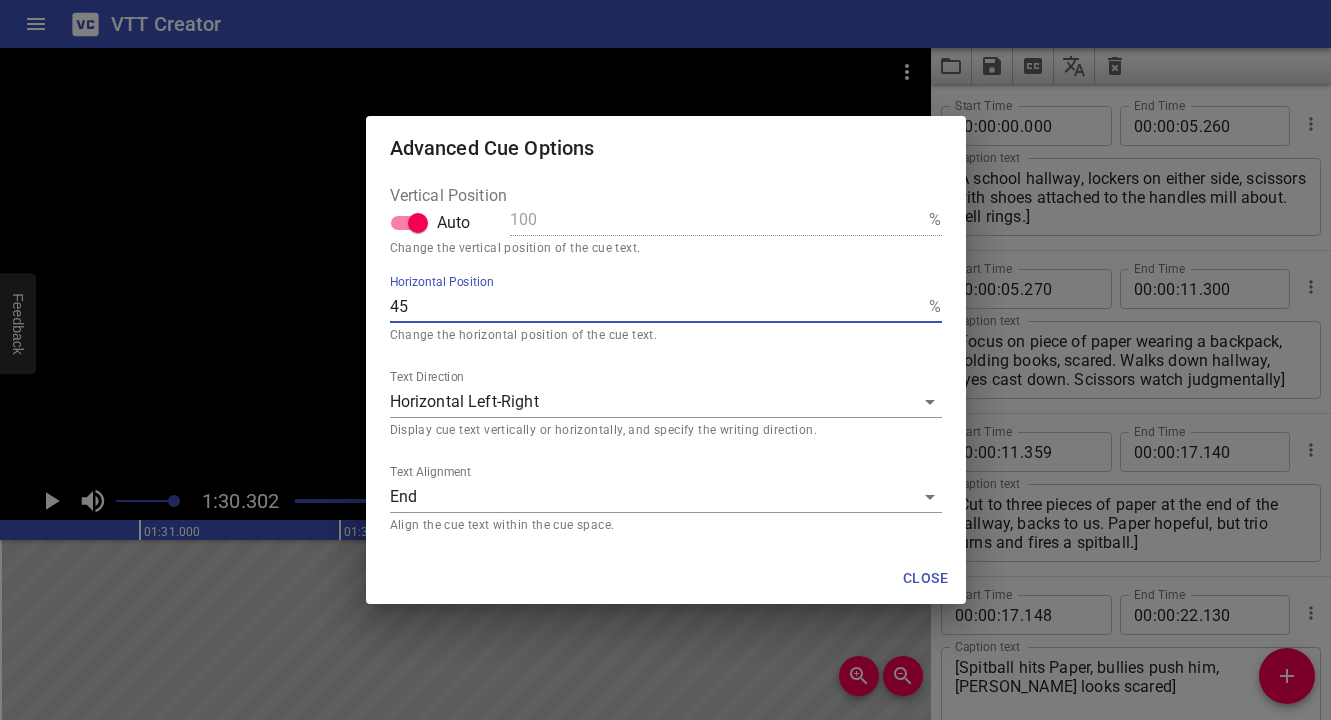 click on "45" at bounding box center (656, 307) 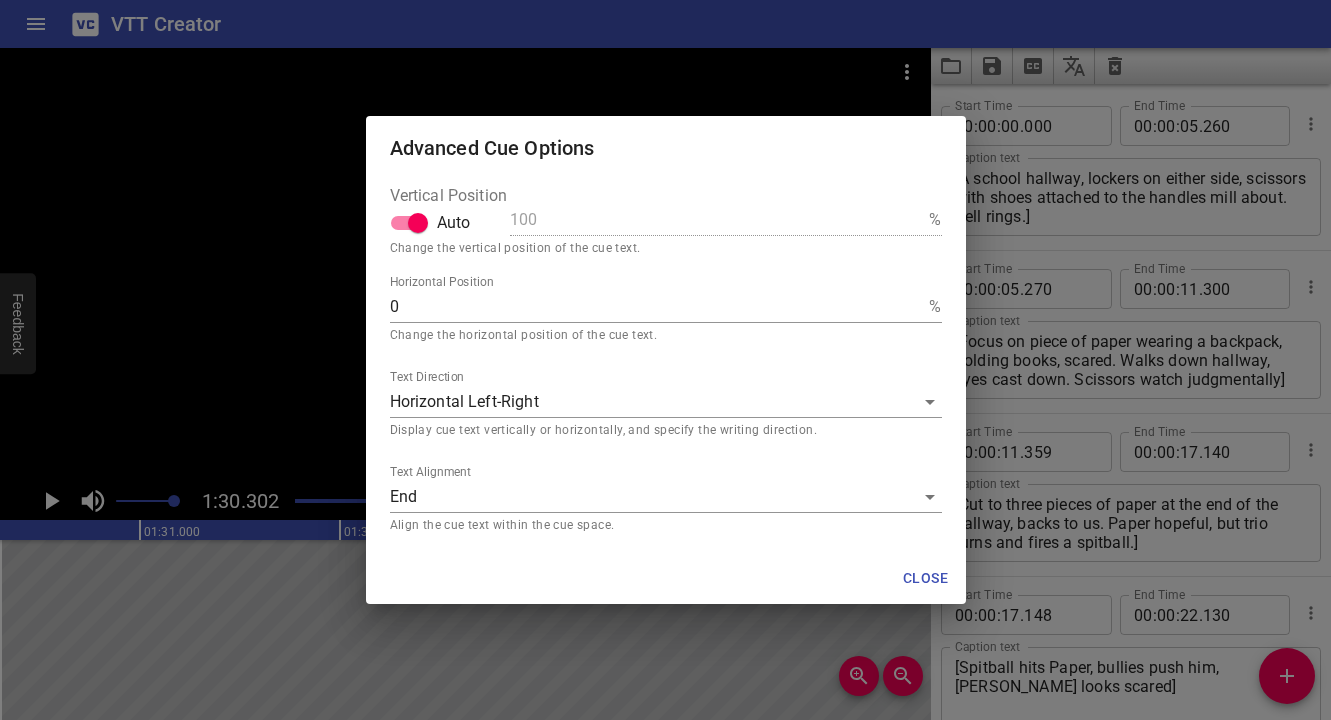 click on "VTT Creator Caption Editor Batch Transcribe Login Sign Up Privacy Contact 1:30.302 1:30.302 00:00.000 00:01.000 00:02.000 00:03.000 00:04.000 00:05.000 00:06.000 00:07.000 00:08.000 00:09.000 00:10.000 00:11.000 00:12.000 00:13.000 00:14.000 00:15.000 00:16.000 00:17.000 00:18.000 00:19.000 00:20.000 00:21.000 00:22.000 00:23.000 00:24.000 00:25.000 00:25.000 00:26.000 00:27.000 00:28.000 00:29.000 00:30.000 00:31.000 00:32.000 00:33.000 00:34.000 00:35.000 00:36.000 00:37.000 00:38.000 00:39.000 00:40.000 00:41.000 00:42.000 00:43.000 00:44.000 00:45.000 00:46.000 00:47.000 00:48.000 00:49.000 00:50.000 00:50.000 00:51.000 00:52.000 00:53.000 00:54.000 00:55.000 00:56.000 00:57.000 00:58.000 00:59.000 01:00.000 01:01.000 01:02.000 01:03.000 01:04.000 01:05.000 01:06.000 01:07.000 01:08.000 01:09.000 01:10.000 01:11.000 01:12.000 01:13.000 01:14.000 01:15.000 01:15.000 01:16.000 01:17.000 01:18.000 01:19.000 01:20.000 01:21.000 01:22.000 01:23.000 01:24.000 01:25.000 01:26.000 01:27.000 01:28.000 01:29.000 00" at bounding box center (665, 360) 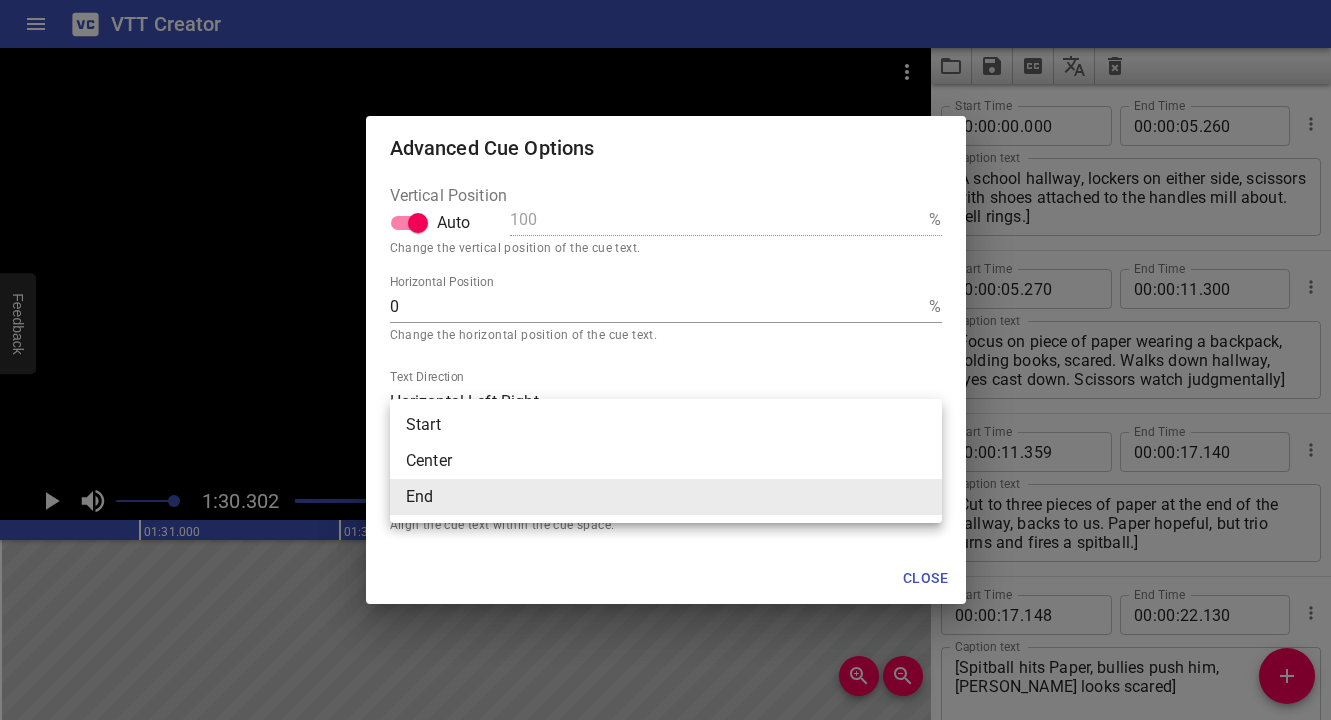 click on "End" at bounding box center [666, 497] 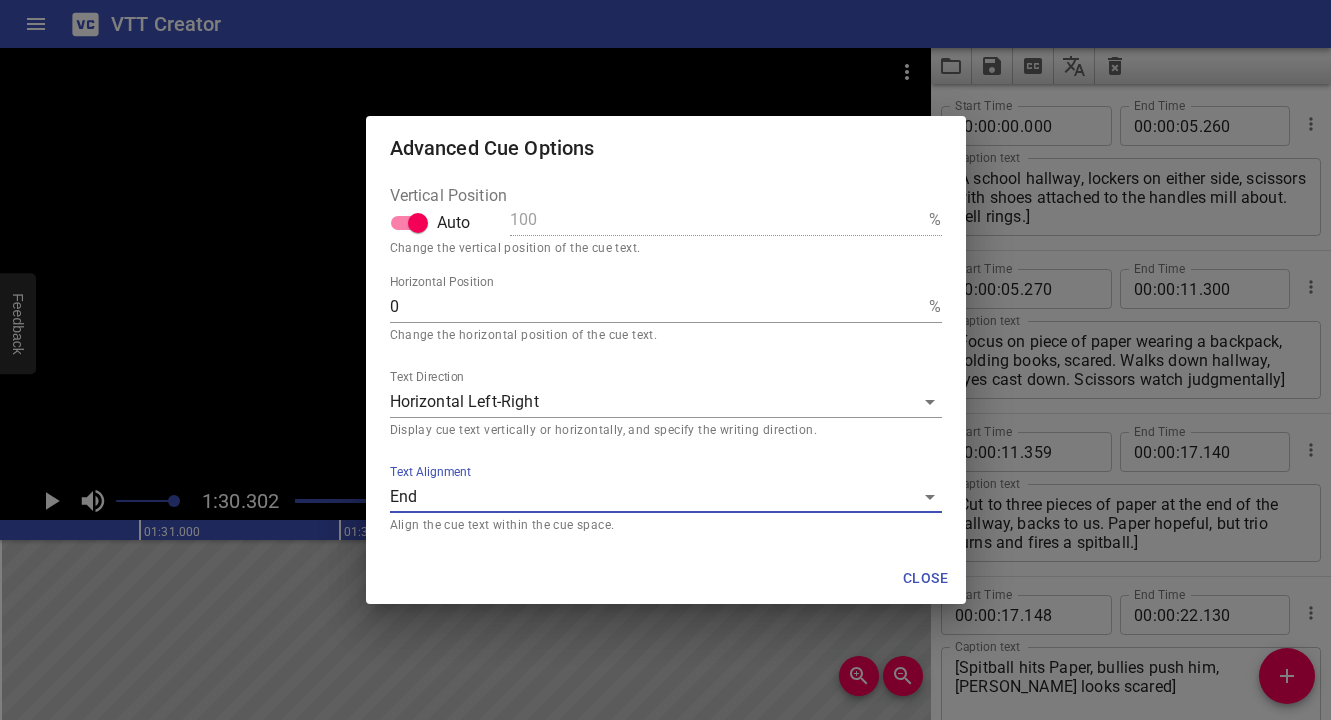 click on "VTT Creator Caption Editor Batch Transcribe Login Sign Up Privacy Contact 1:30.302 1:30.302 00:00.000 00:01.000 00:02.000 00:03.000 00:04.000 00:05.000 00:06.000 00:07.000 00:08.000 00:09.000 00:10.000 00:11.000 00:12.000 00:13.000 00:14.000 00:15.000 00:16.000 00:17.000 00:18.000 00:19.000 00:20.000 00:21.000 00:22.000 00:23.000 00:24.000 00:25.000 00:25.000 00:26.000 00:27.000 00:28.000 00:29.000 00:30.000 00:31.000 00:32.000 00:33.000 00:34.000 00:35.000 00:36.000 00:37.000 00:38.000 00:39.000 00:40.000 00:41.000 00:42.000 00:43.000 00:44.000 00:45.000 00:46.000 00:47.000 00:48.000 00:49.000 00:50.000 00:50.000 00:51.000 00:52.000 00:53.000 00:54.000 00:55.000 00:56.000 00:57.000 00:58.000 00:59.000 01:00.000 01:01.000 01:02.000 01:03.000 01:04.000 01:05.000 01:06.000 01:07.000 01:08.000 01:09.000 01:10.000 01:11.000 01:12.000 01:13.000 01:14.000 01:15.000 01:15.000 01:16.000 01:17.000 01:18.000 01:19.000 01:20.000 01:21.000 01:22.000 01:23.000 01:24.000 01:25.000 01:26.000 01:27.000 01:28.000 01:29.000 00" at bounding box center [665, 360] 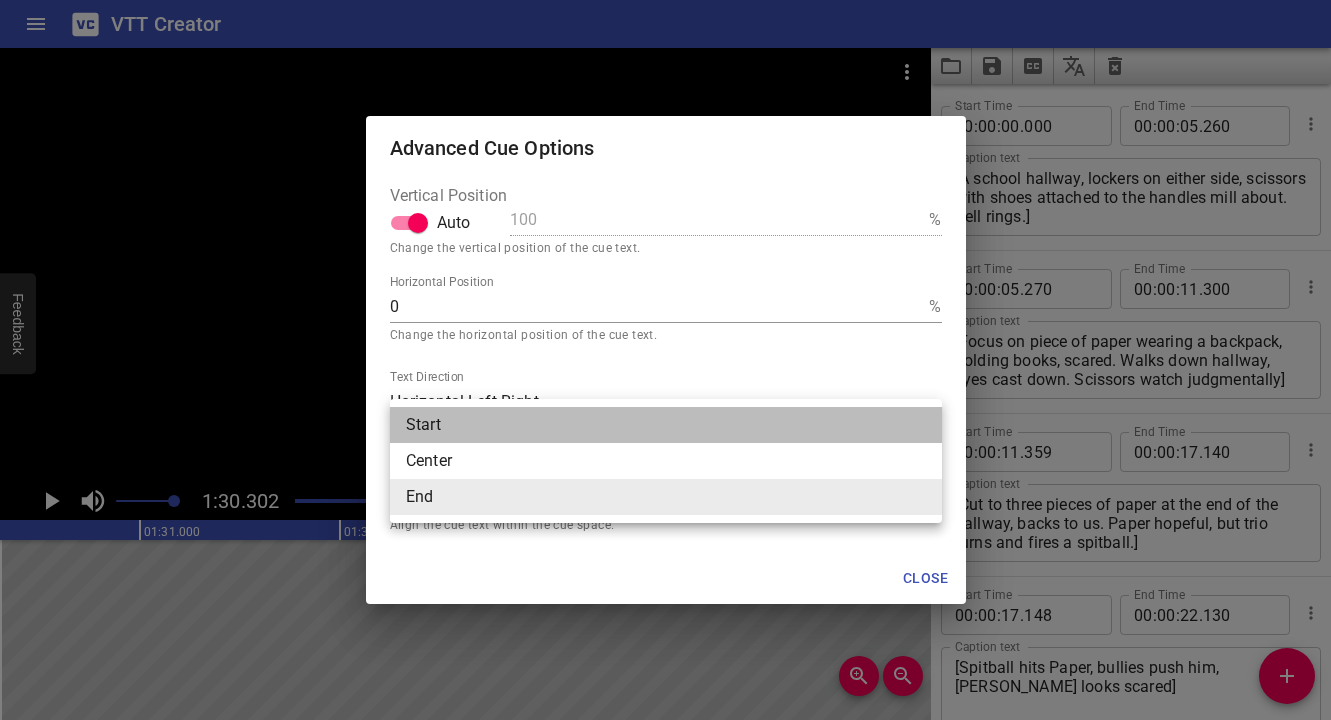 click on "Start" at bounding box center [666, 425] 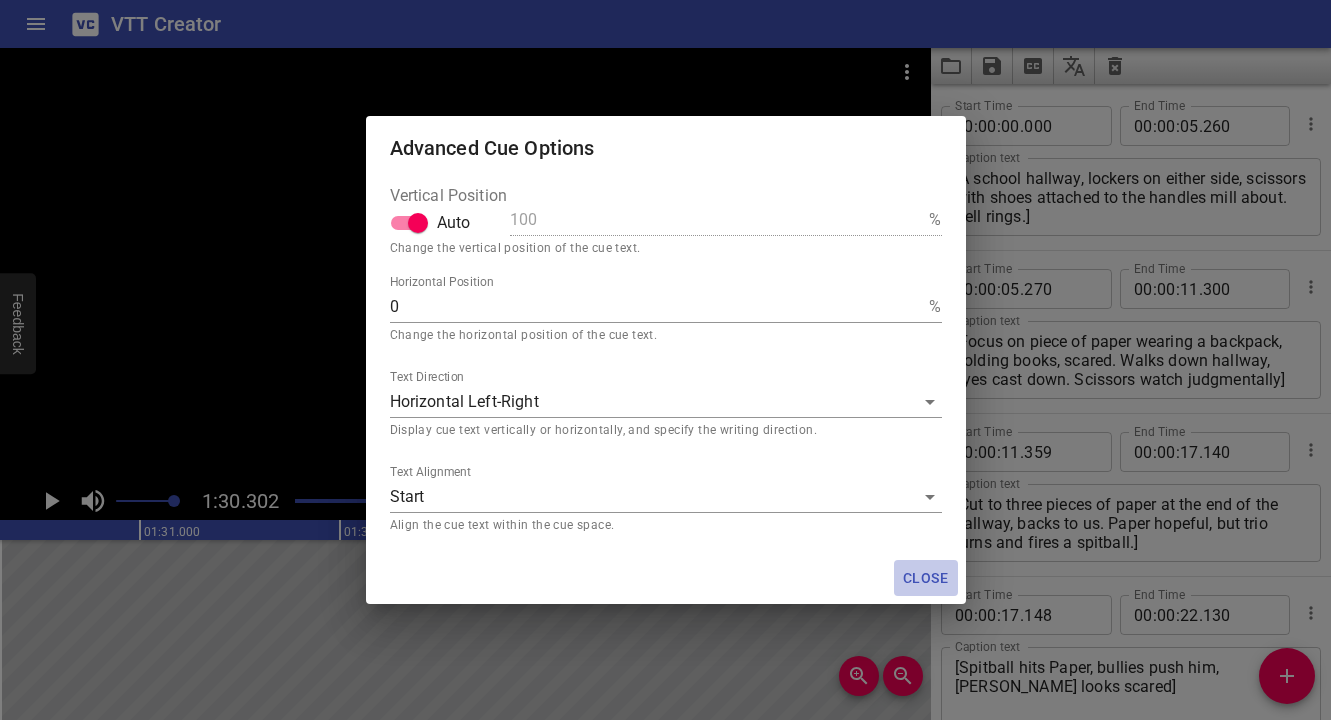 click on "Close" at bounding box center [926, 578] 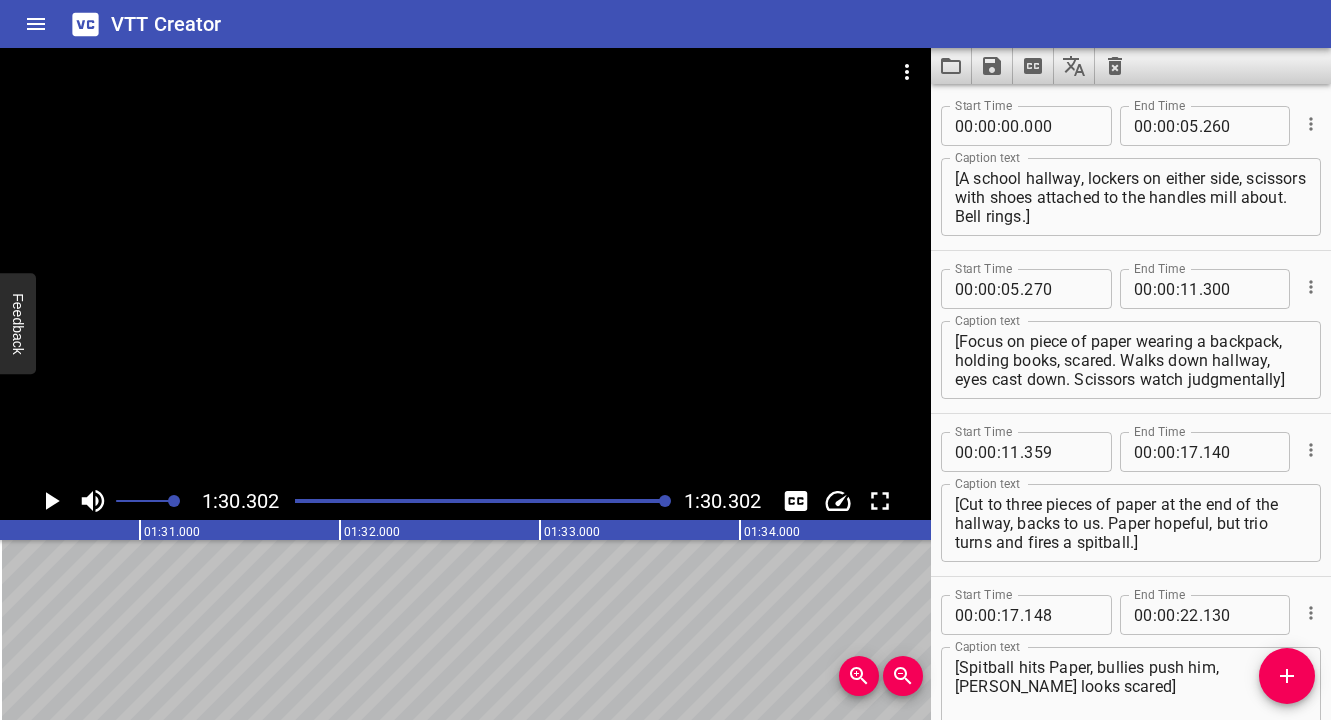 click 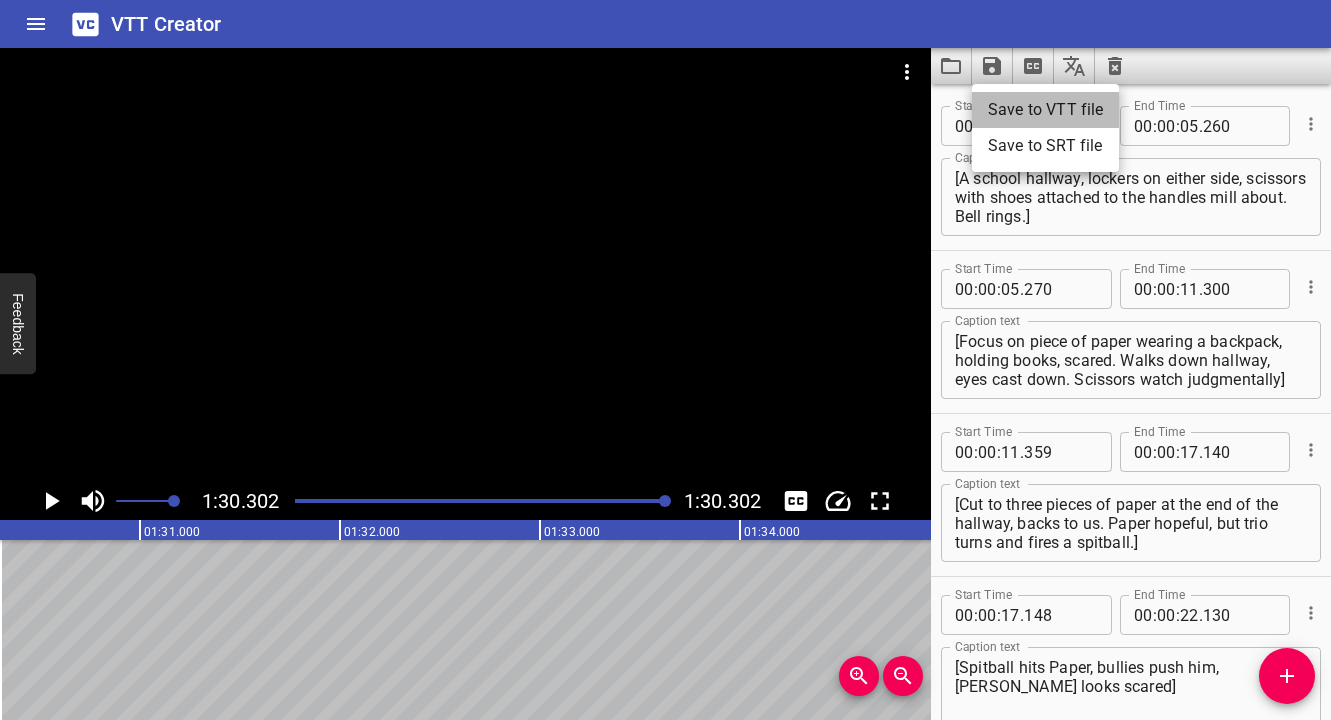 click on "Save to VTT file" at bounding box center (1045, 110) 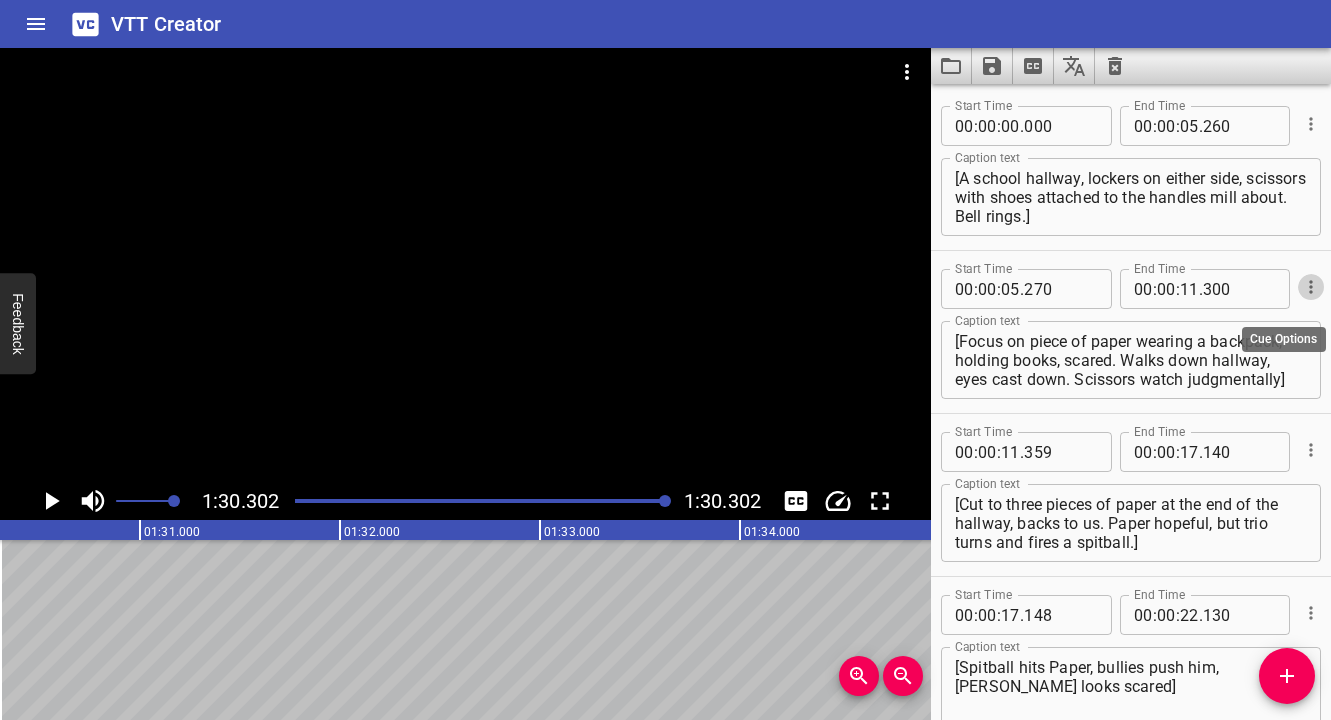 click 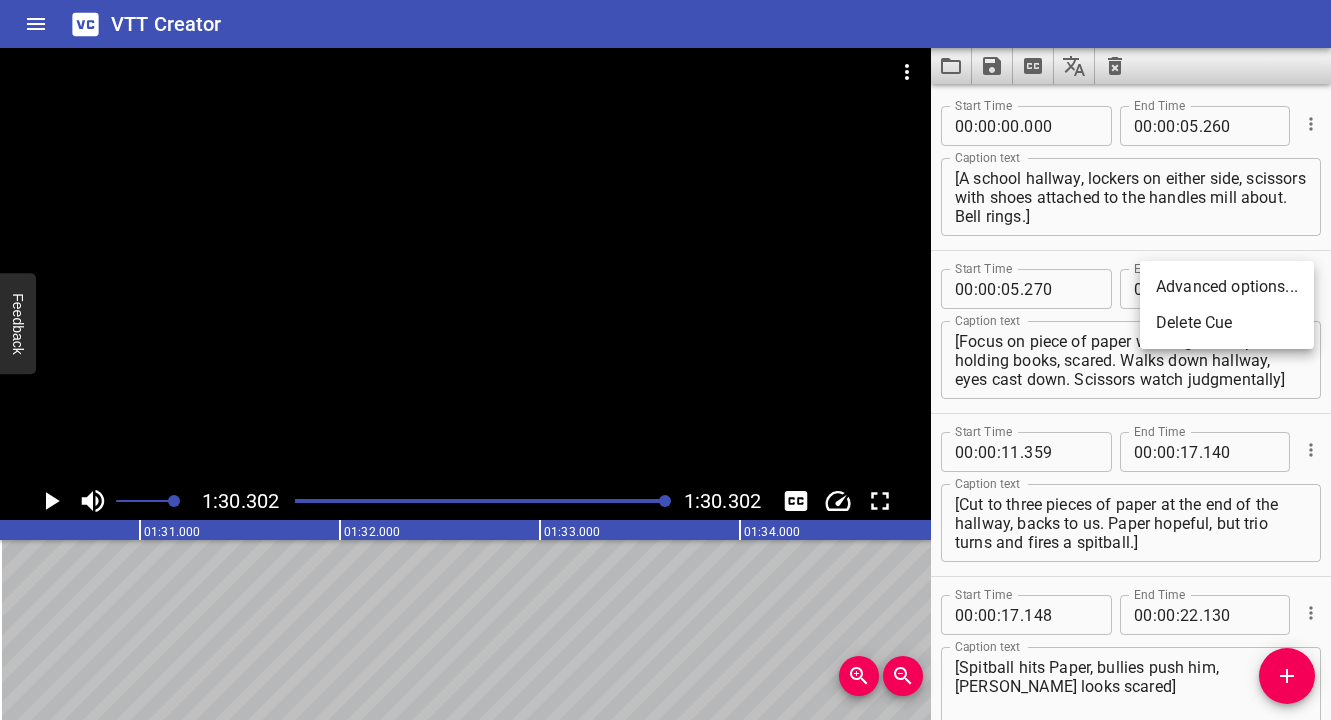 click on "Advanced options..." at bounding box center (1227, 287) 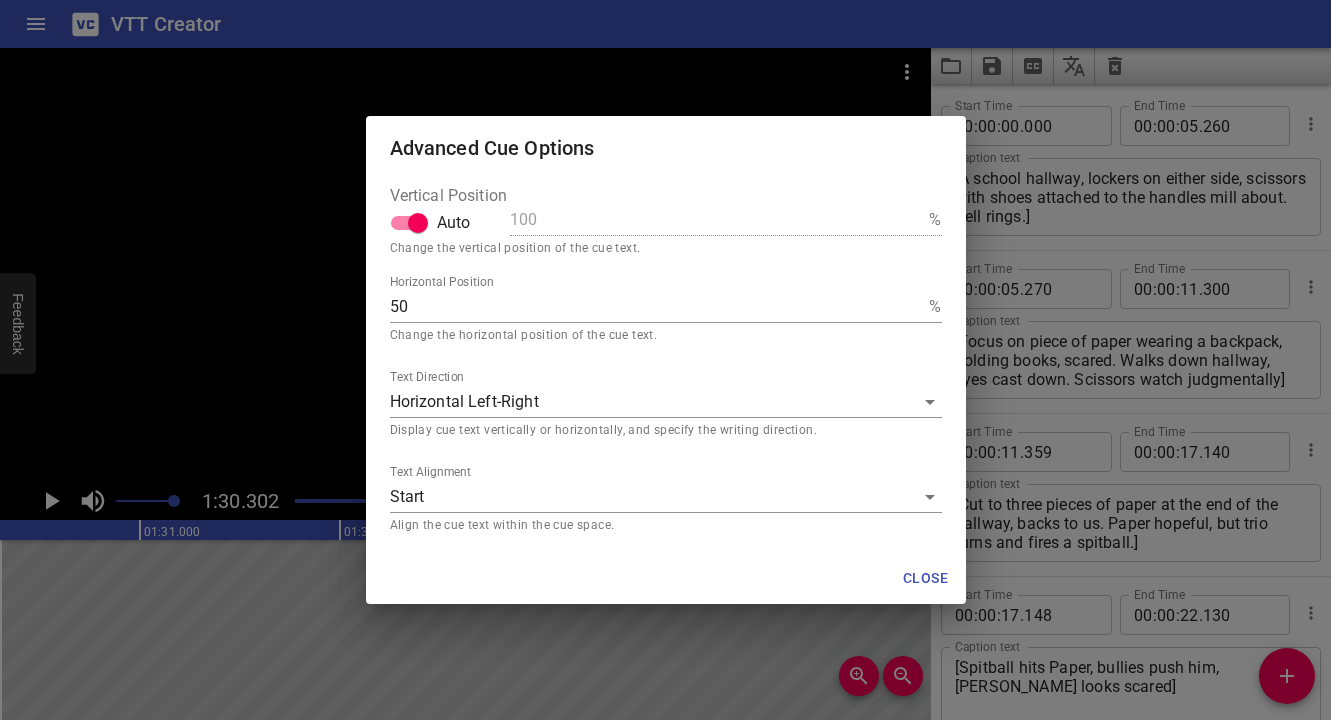 click on "50" at bounding box center [656, 307] 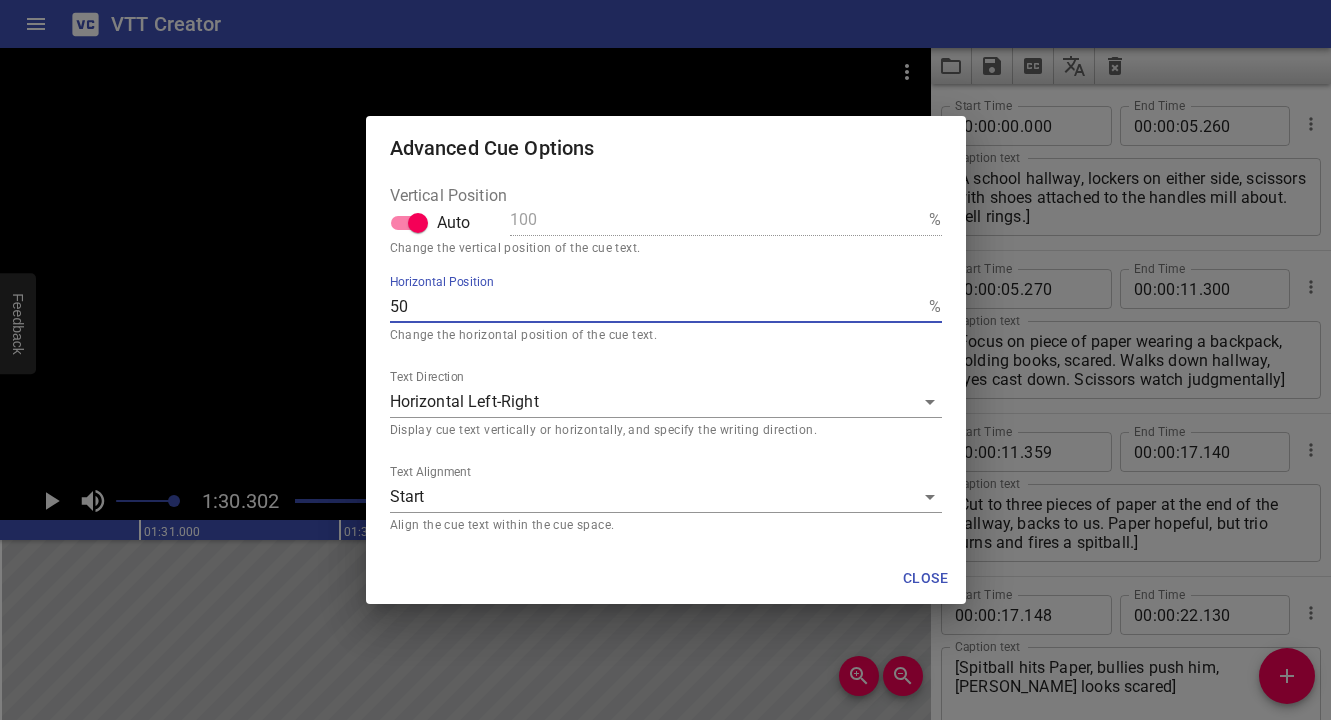 click on "50" at bounding box center [656, 307] 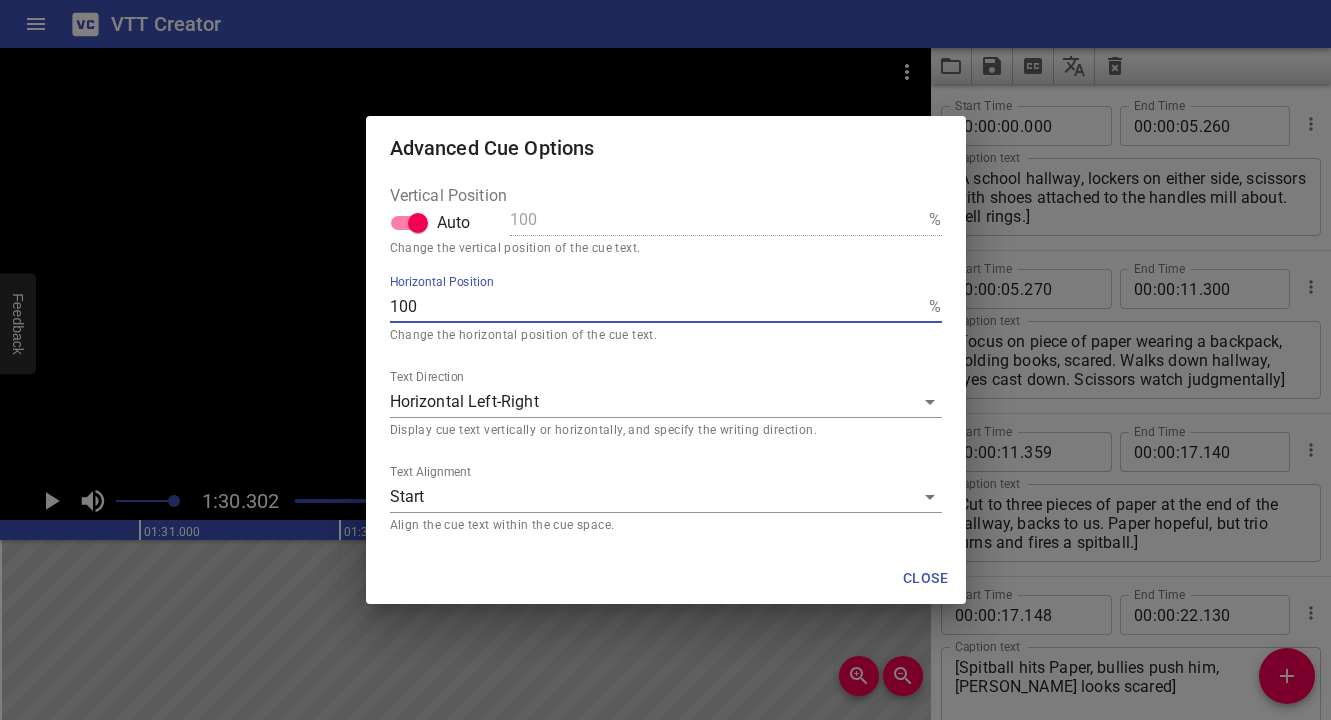 click on "100" at bounding box center [656, 307] 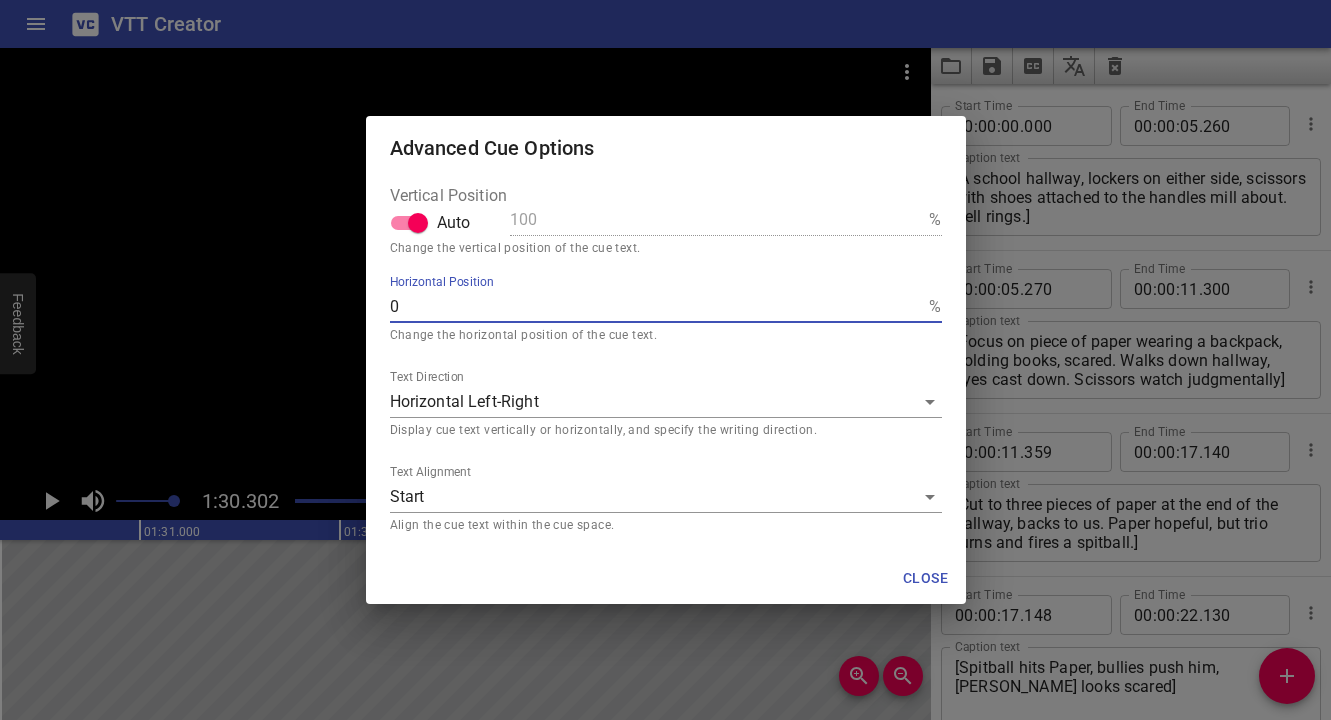 click on "Close" at bounding box center [926, 578] 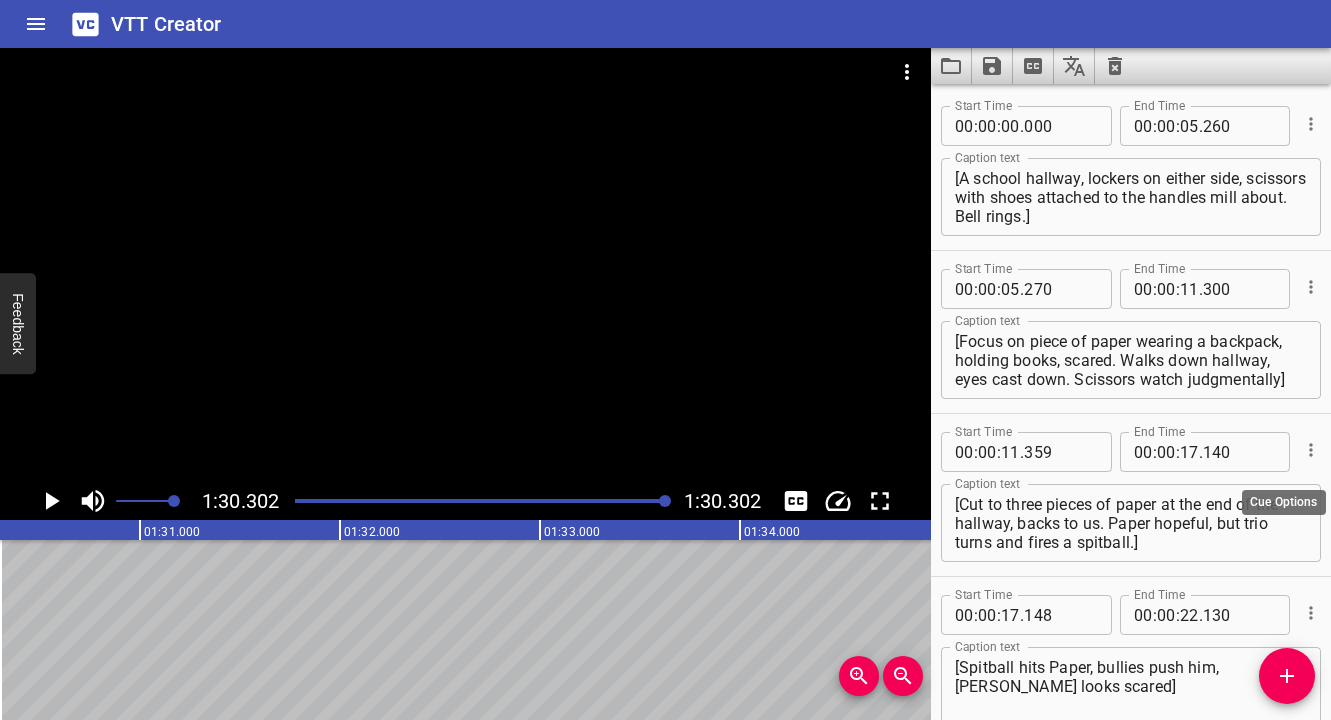 click 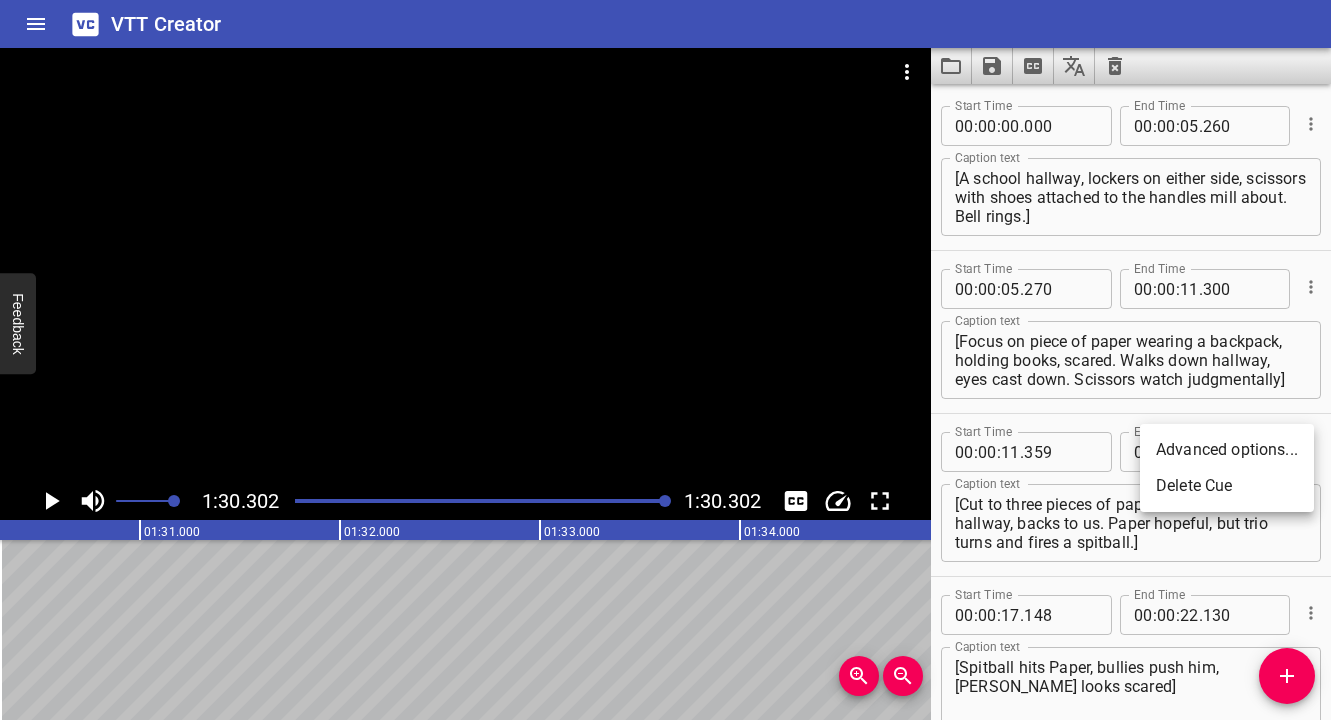 click on "Advanced options..." at bounding box center (1227, 450) 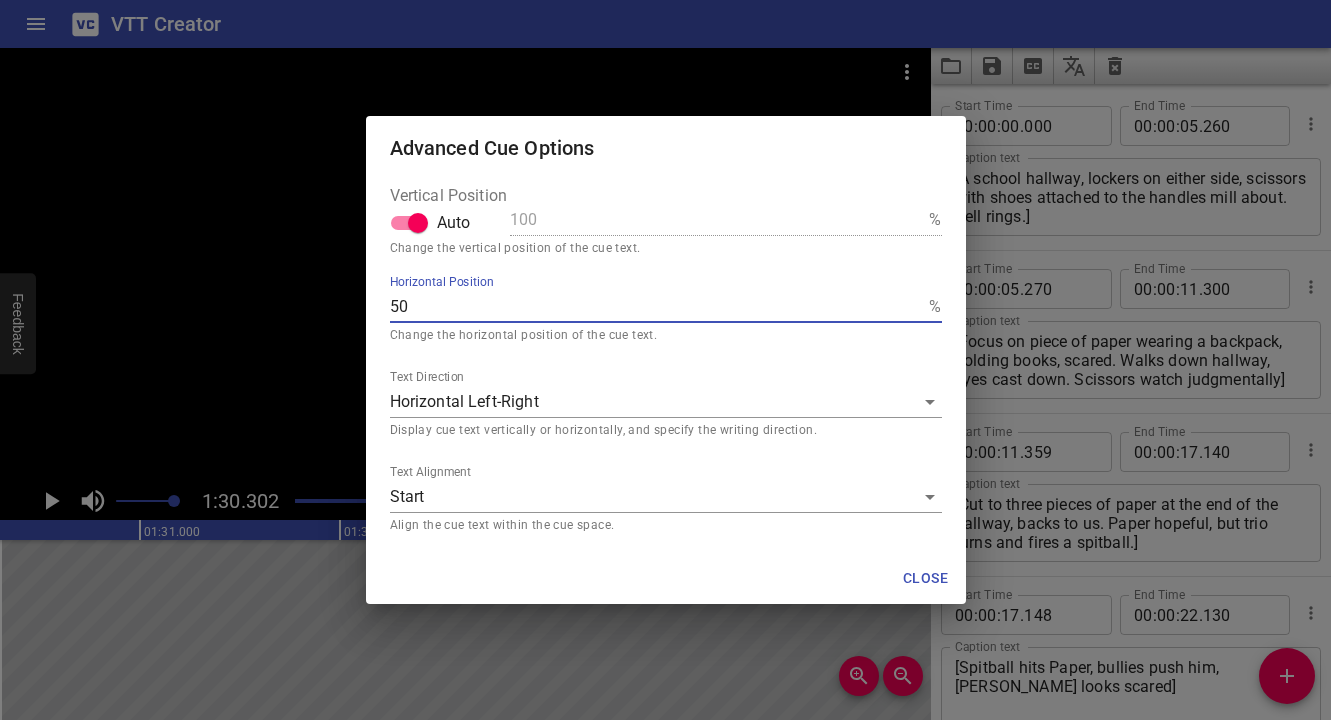 drag, startPoint x: 531, startPoint y: 309, endPoint x: 256, endPoint y: 300, distance: 275.14725 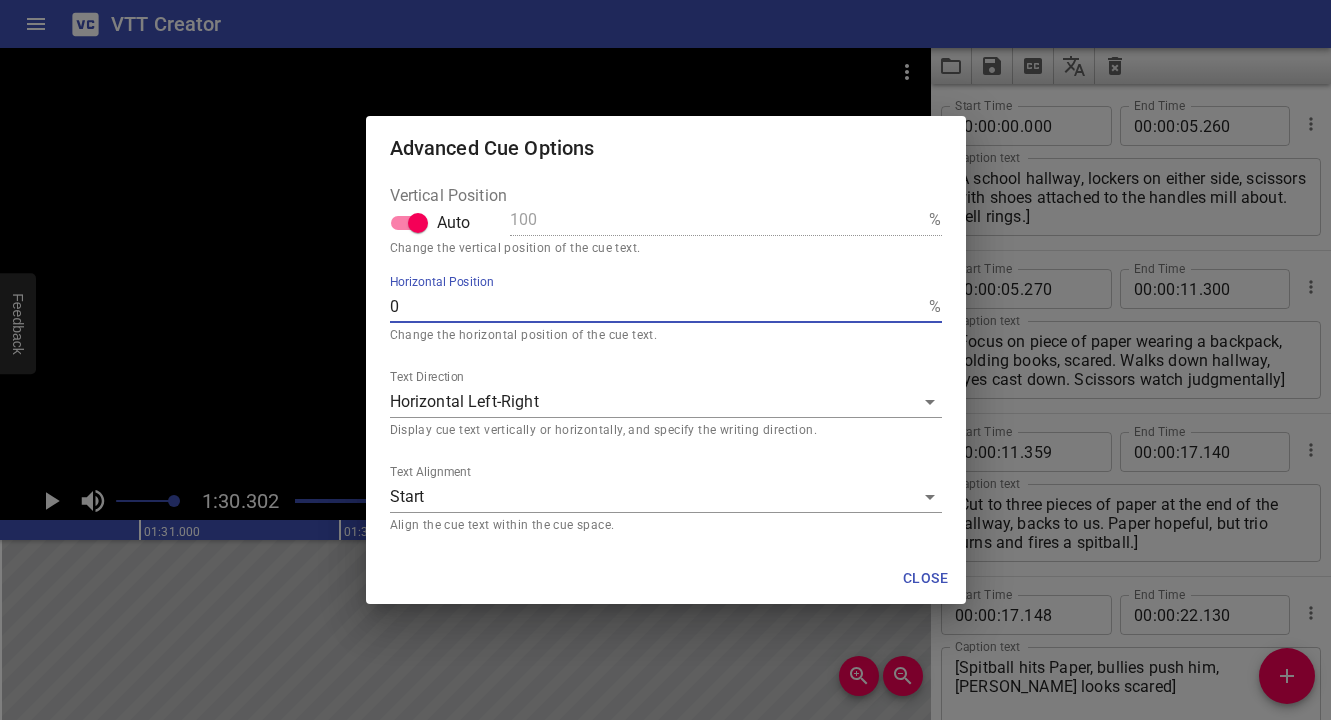click on "Close" at bounding box center (926, 578) 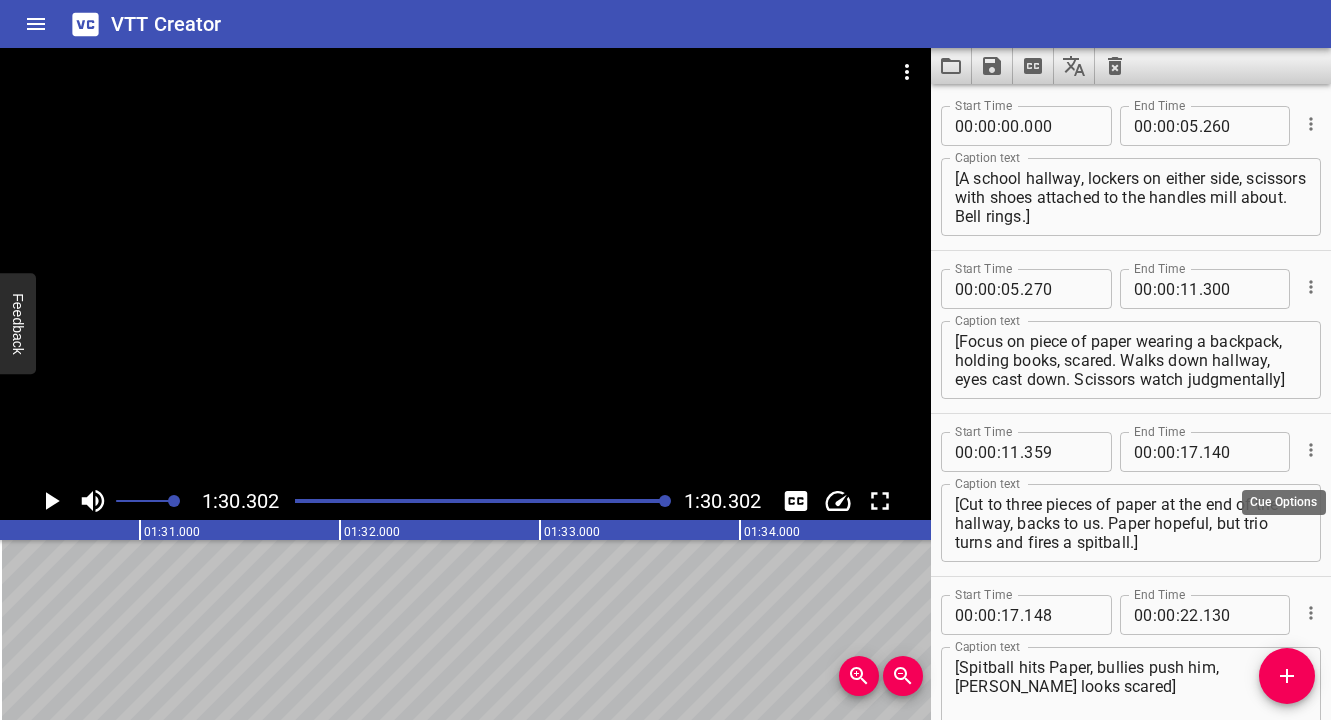 click at bounding box center [1311, 450] 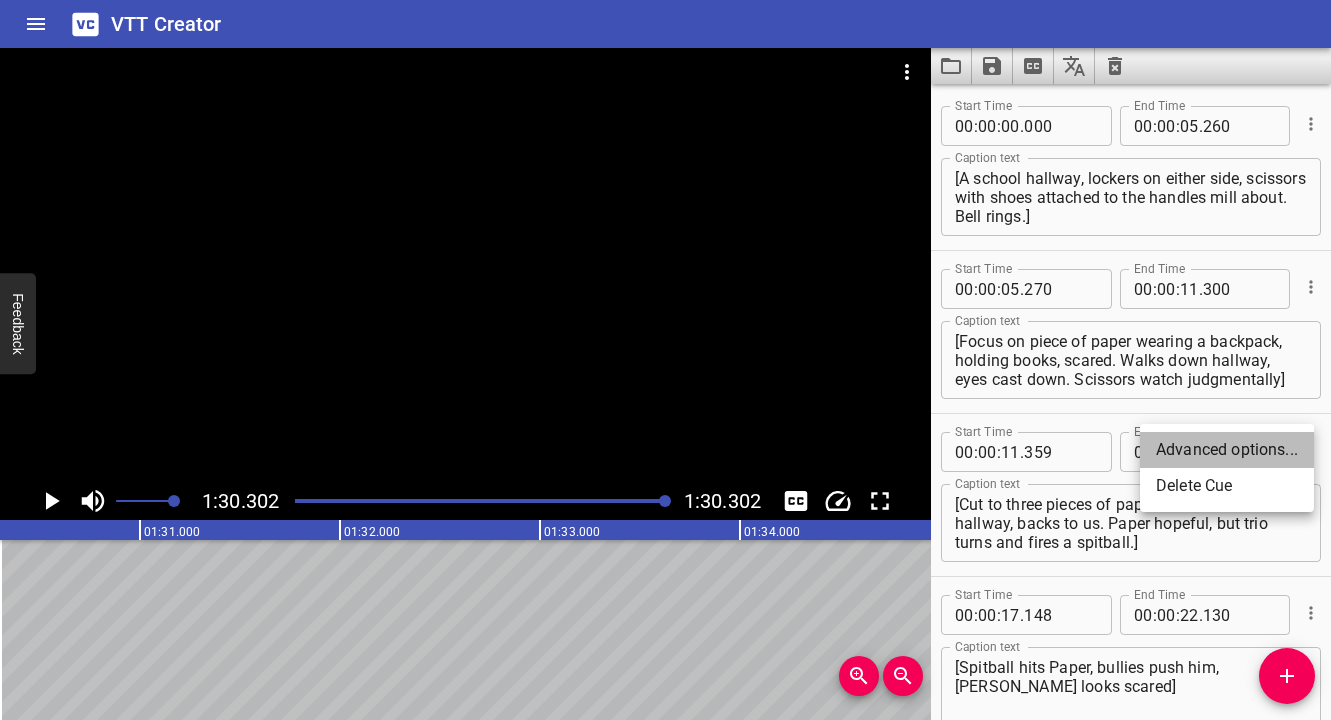 click on "Advanced options..." at bounding box center [1227, 450] 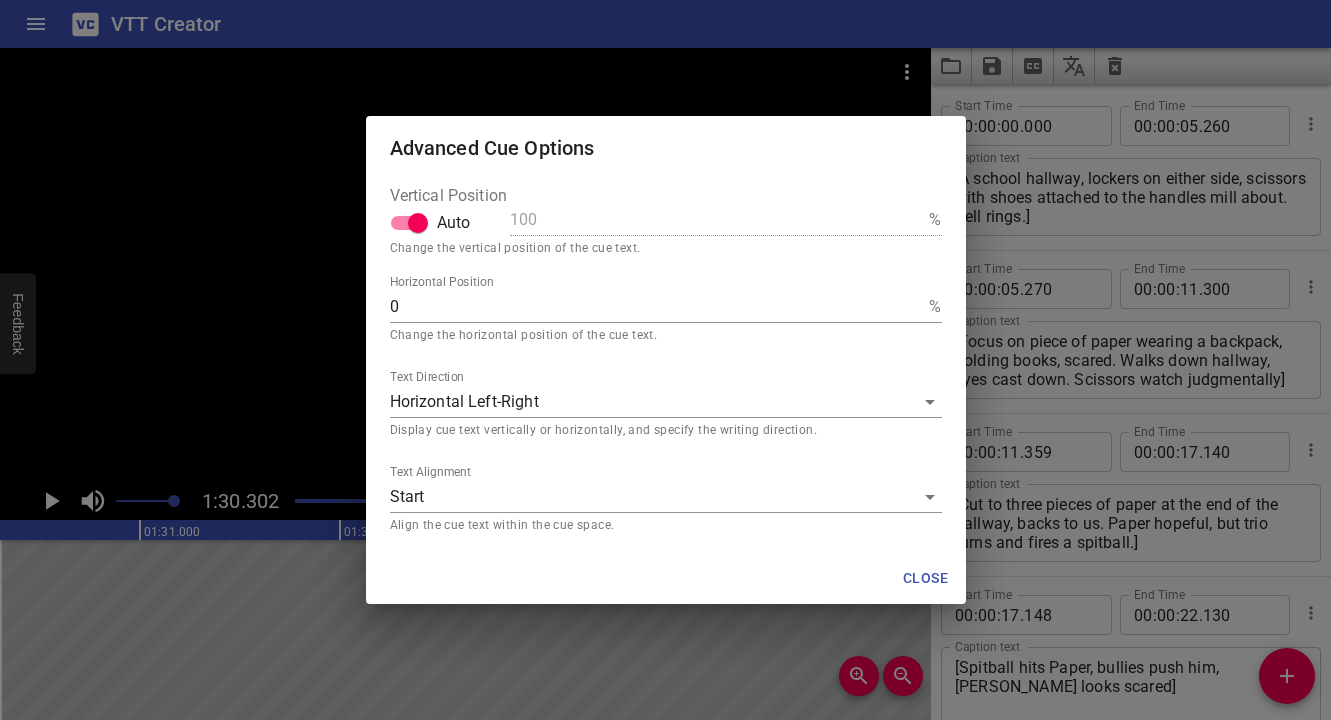 click on "Advanced Cue Options Vertical Position Auto 100 % Change the vertical position of the cue text. Horizontal Position 0 % Change the horizontal position of the cue text. Text Direction Horizontal Left-Right hz Display cue text vertically or horizontally, and specify the writing direction. Text Alignment Start start Align the cue text within the cue space. Close" at bounding box center (665, 360) 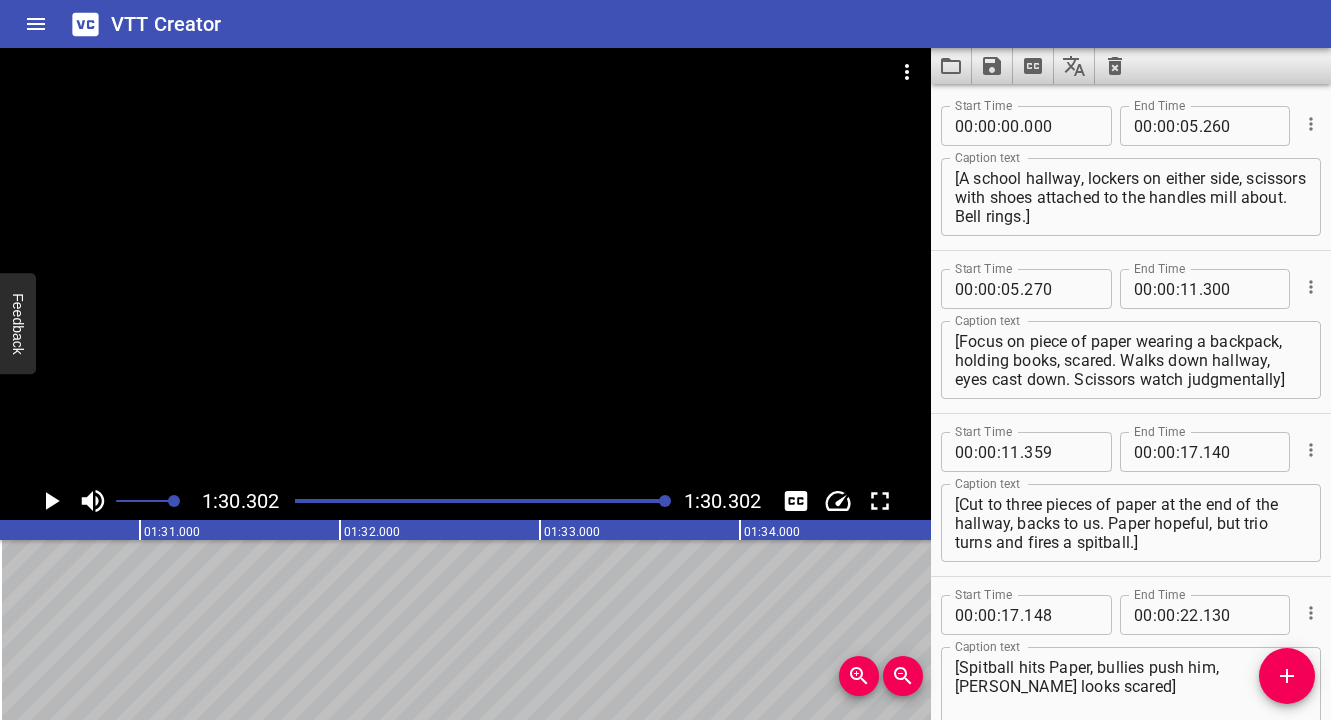 click 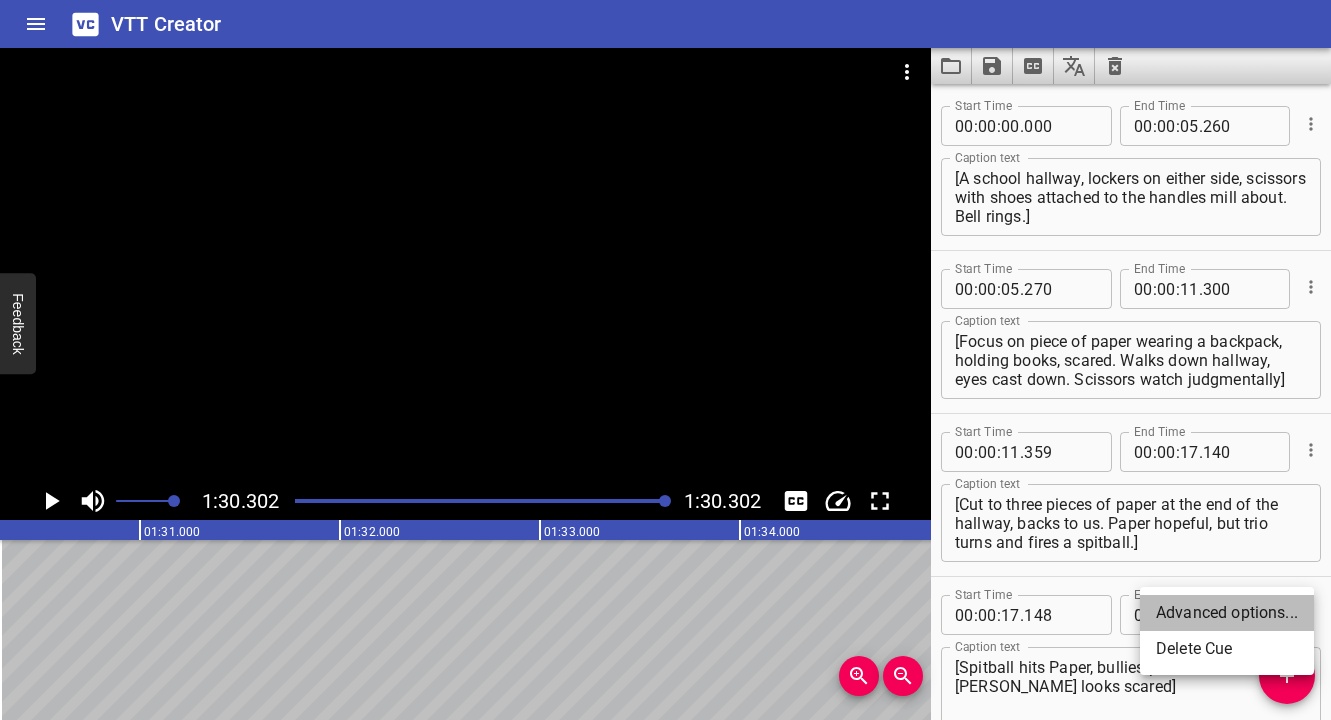 click on "Advanced options..." at bounding box center [1227, 613] 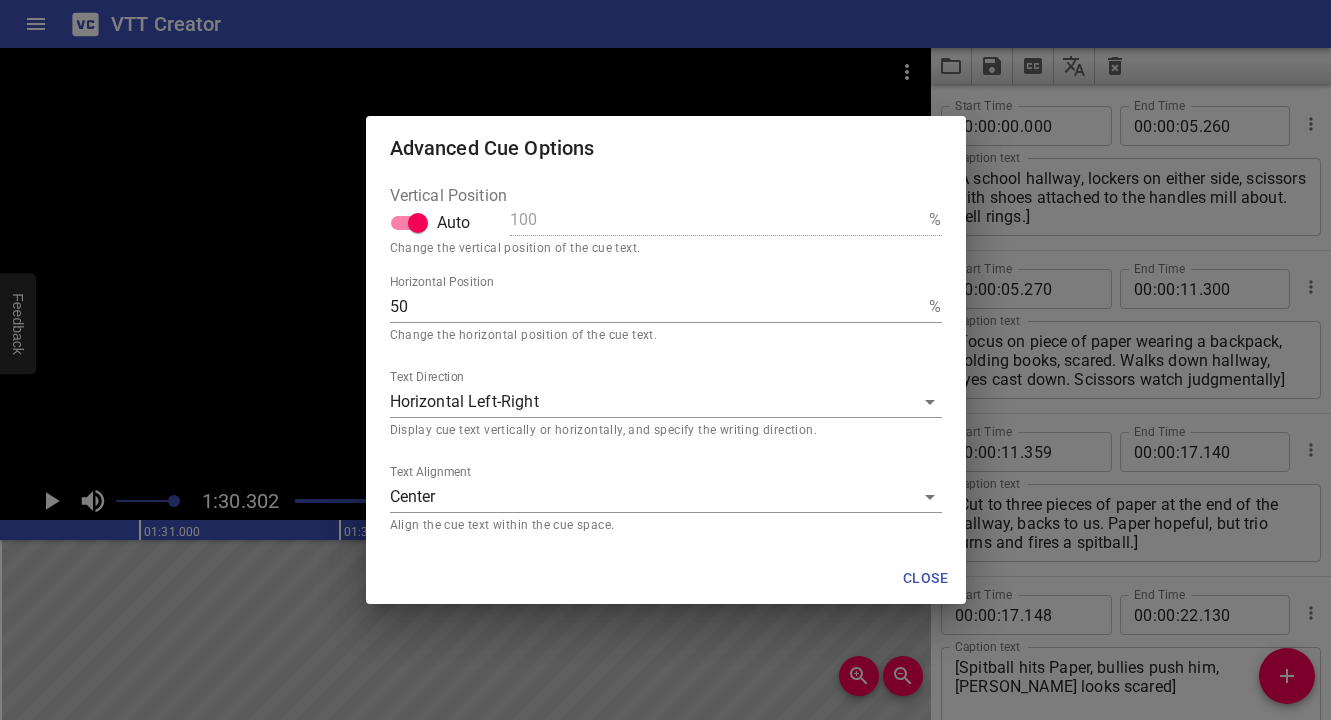 click on "50" at bounding box center (656, 307) 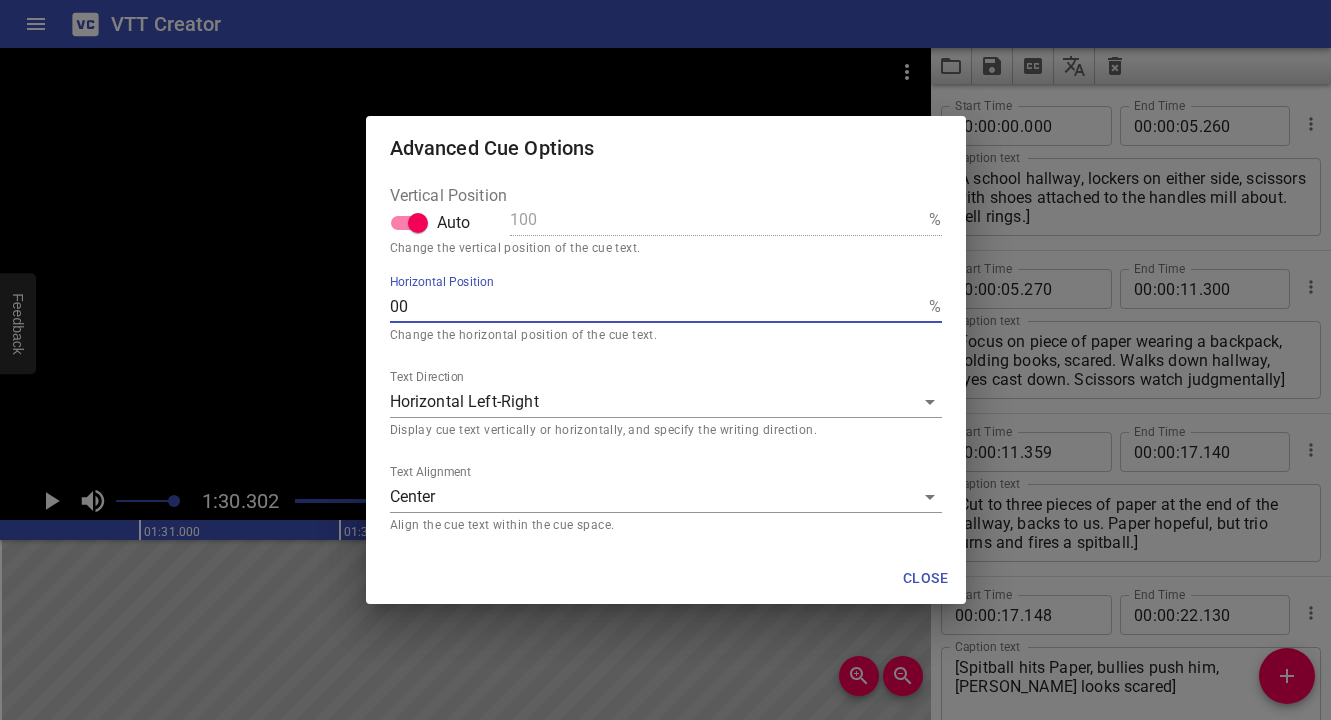 click on "Close" at bounding box center (926, 578) 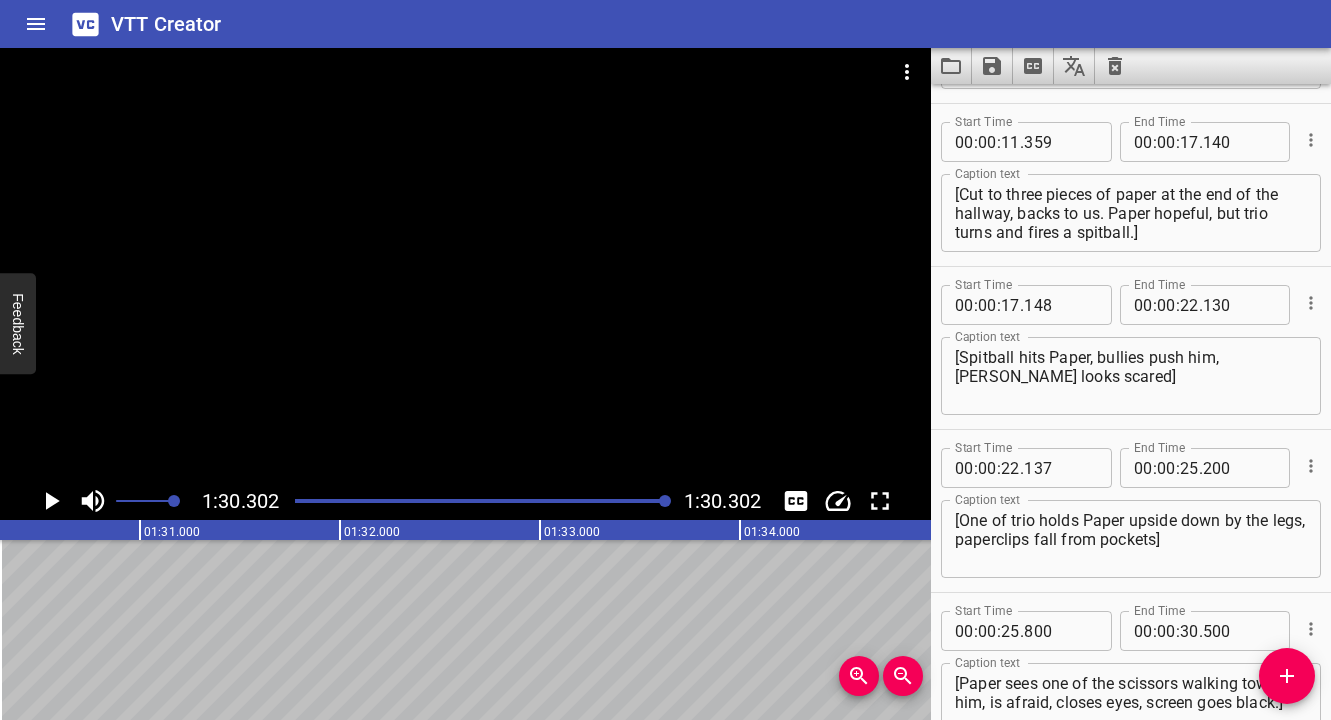 scroll, scrollTop: 328, scrollLeft: 0, axis: vertical 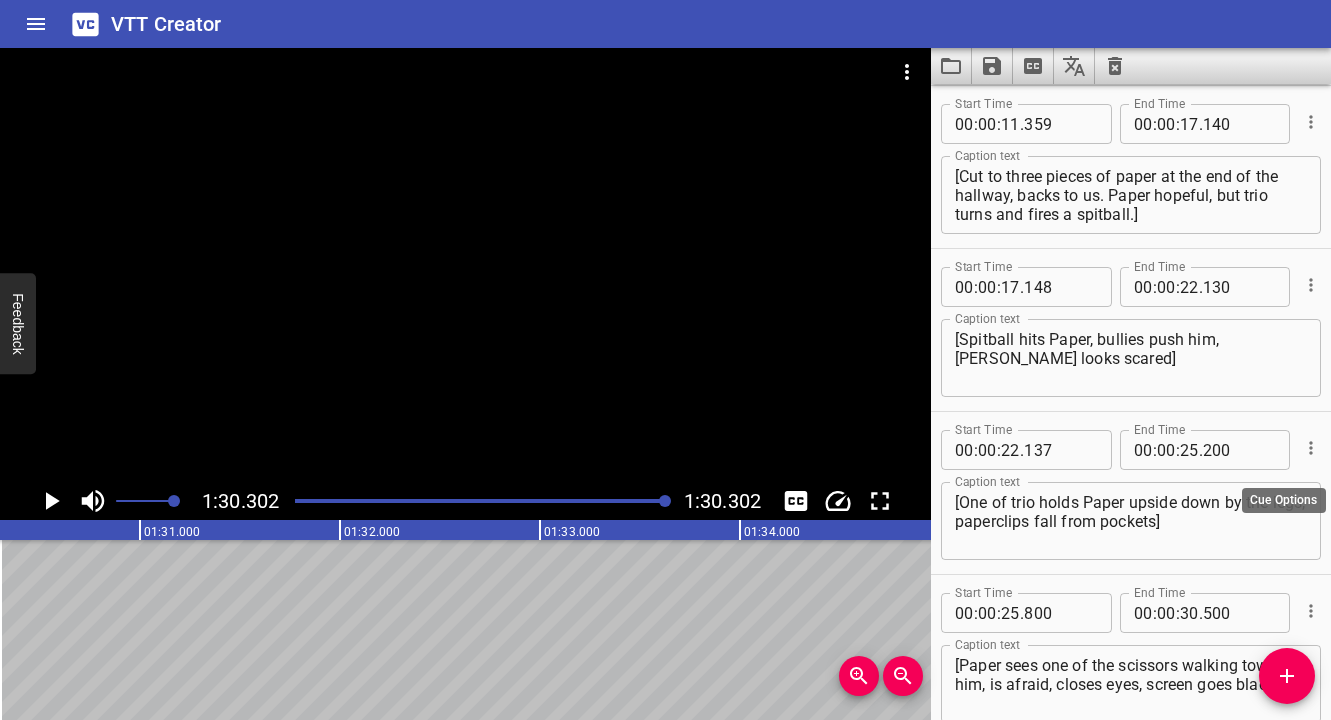 click 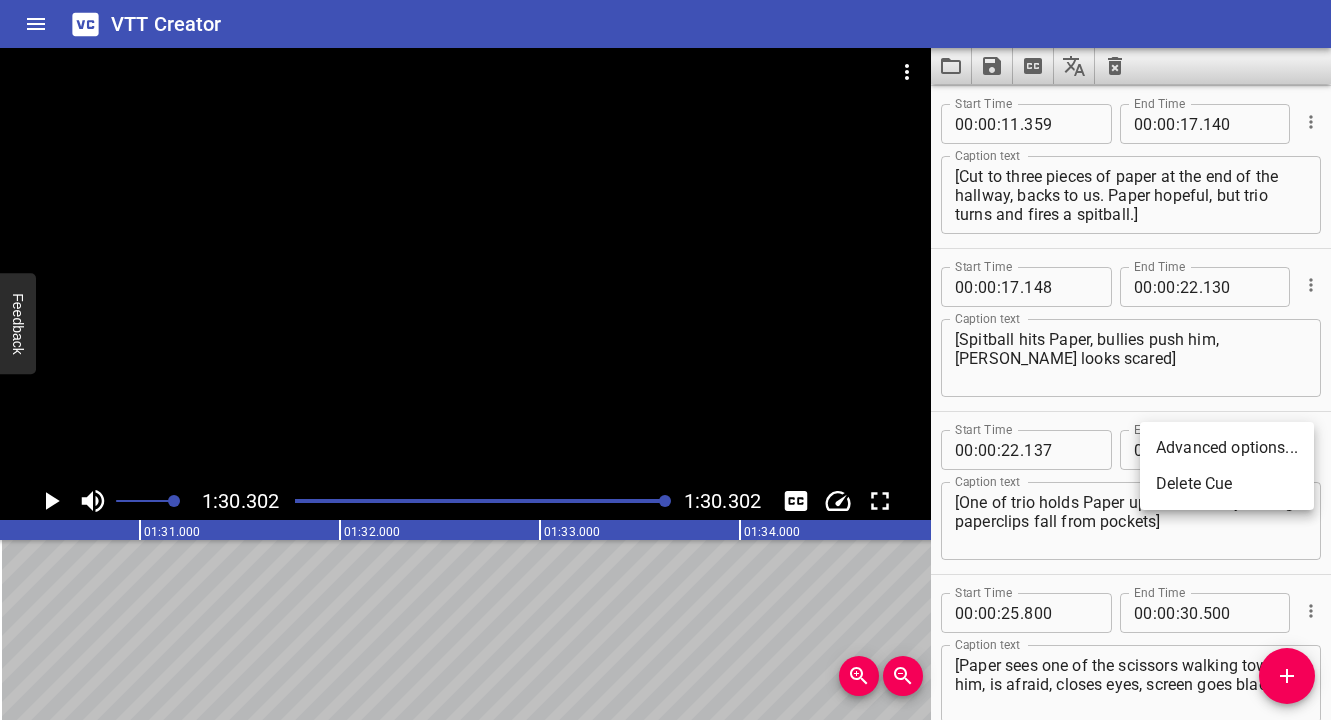 click on "Advanced options..." at bounding box center (1227, 448) 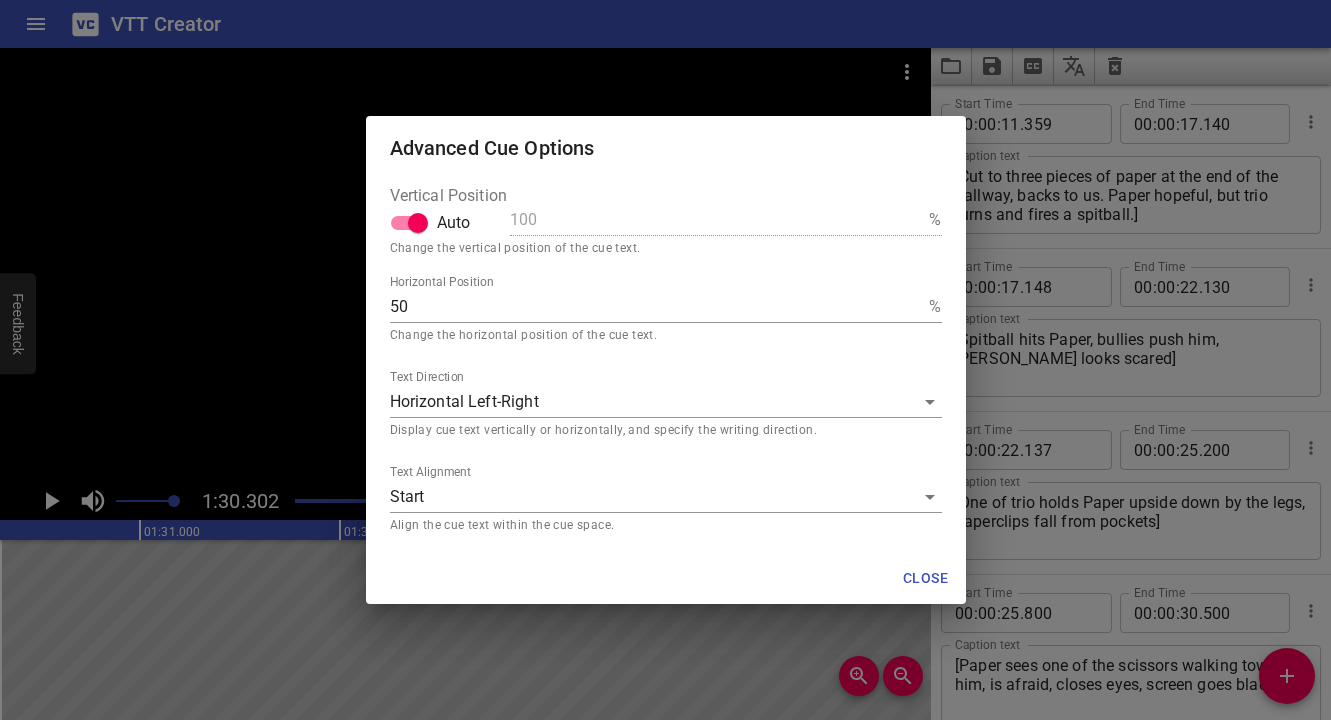 click on "50" at bounding box center (656, 307) 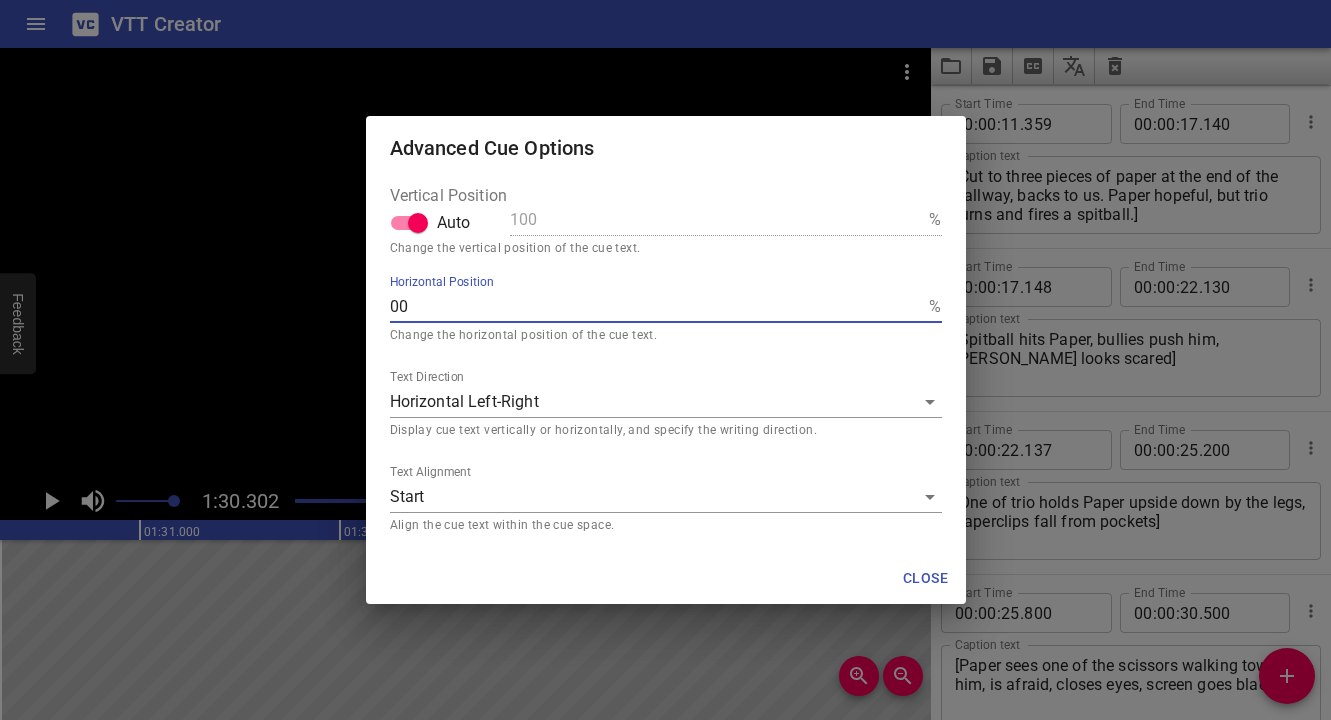 click on "Close" at bounding box center (926, 578) 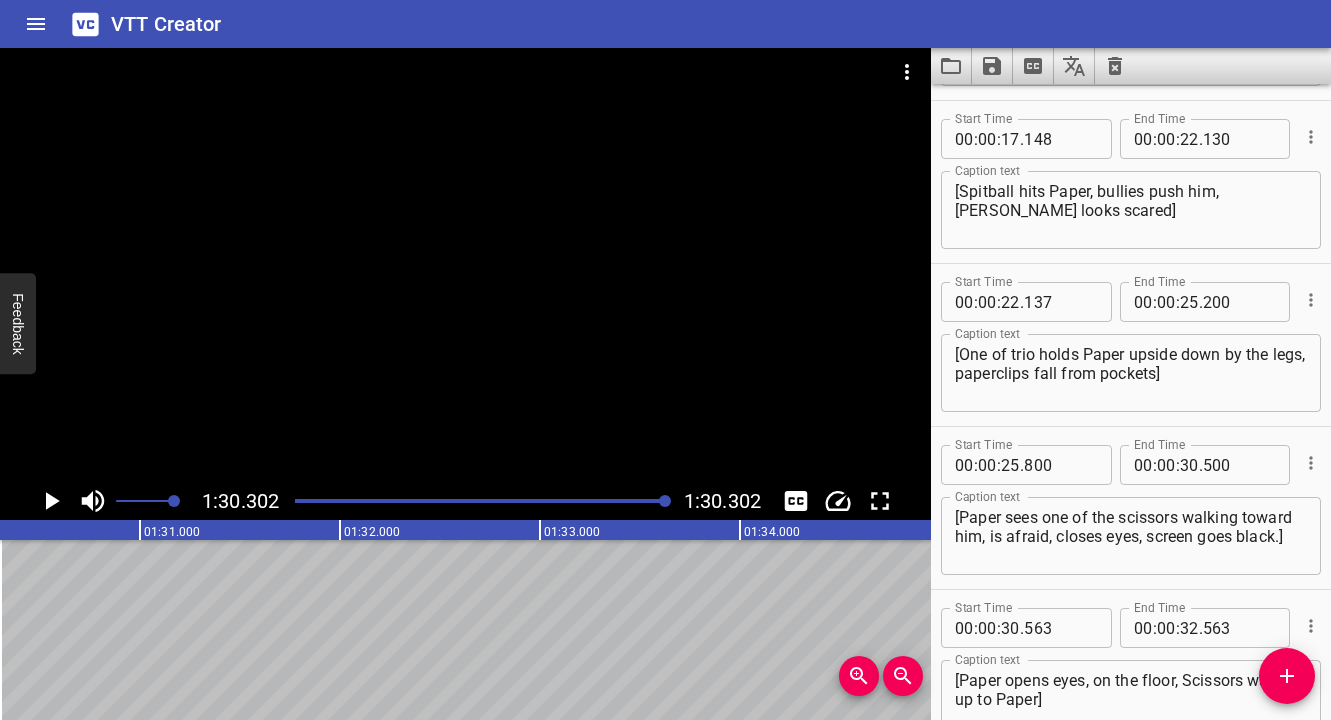 scroll, scrollTop: 486, scrollLeft: 0, axis: vertical 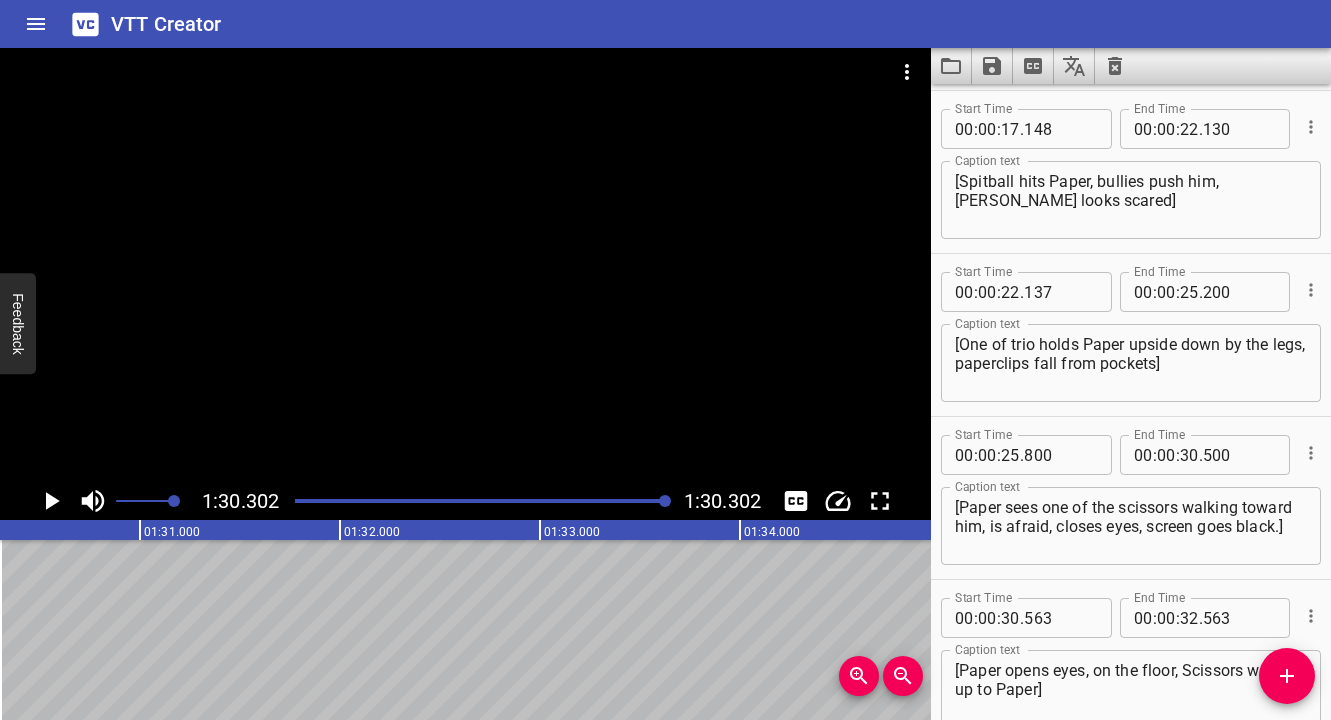 click 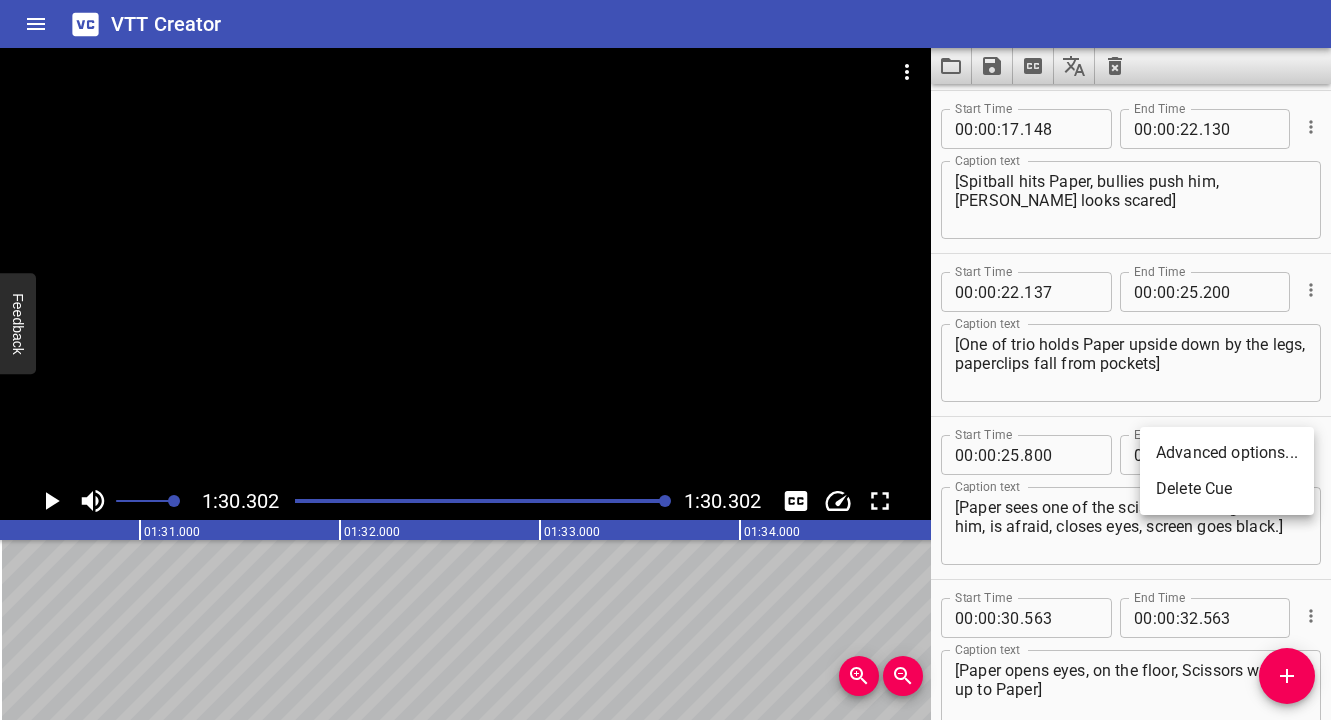 click on "Advanced options..." at bounding box center (1227, 453) 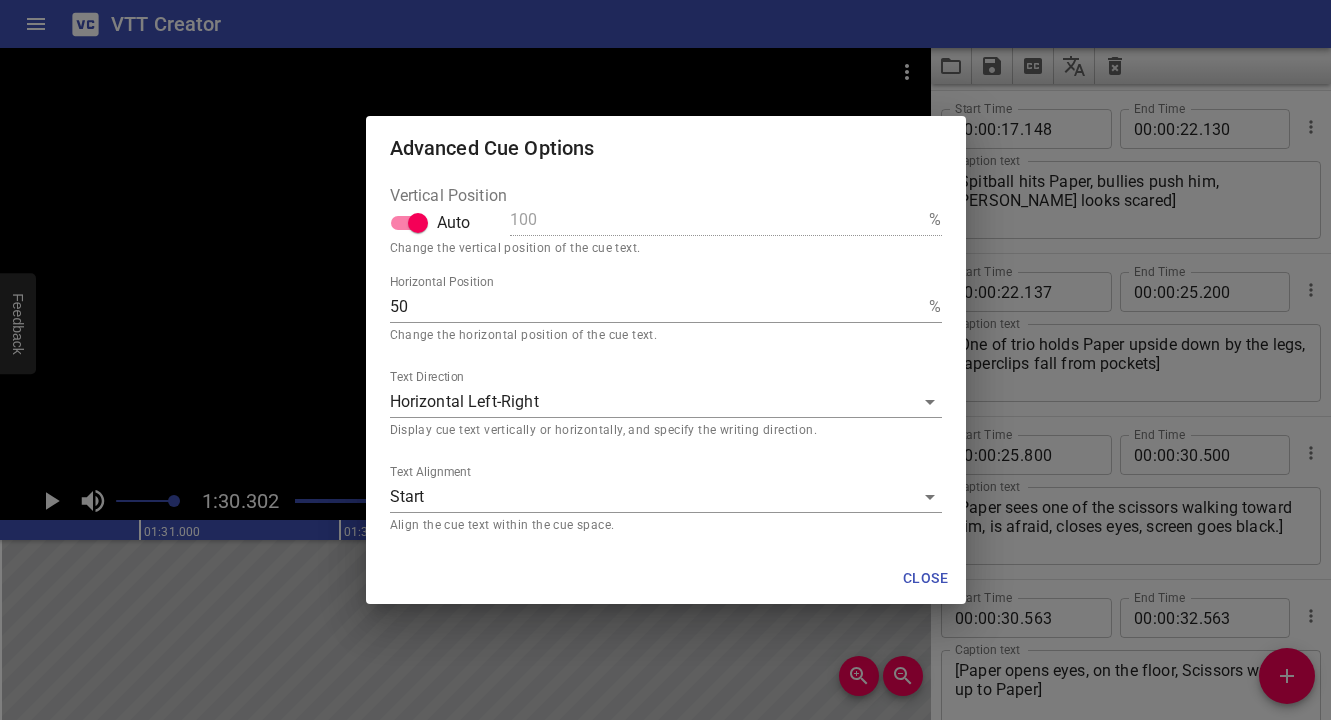click on "50" at bounding box center (656, 307) 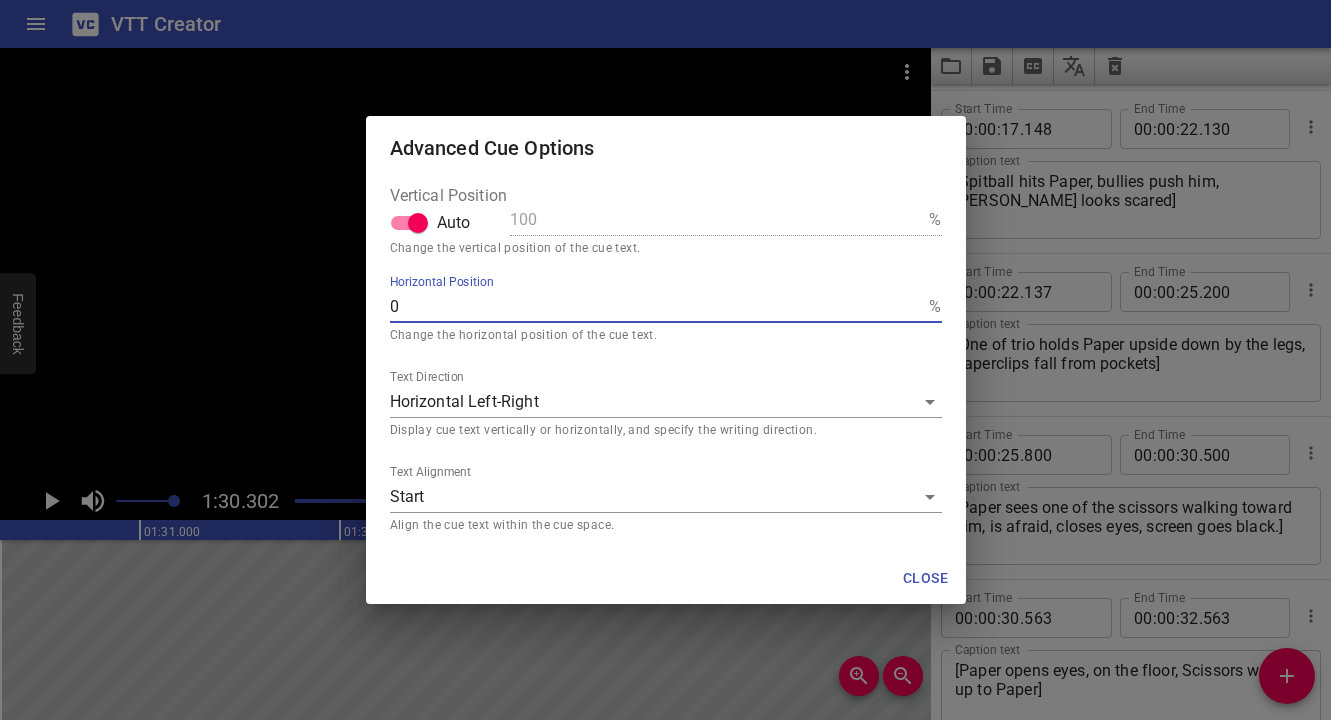 click on "Close" at bounding box center (926, 578) 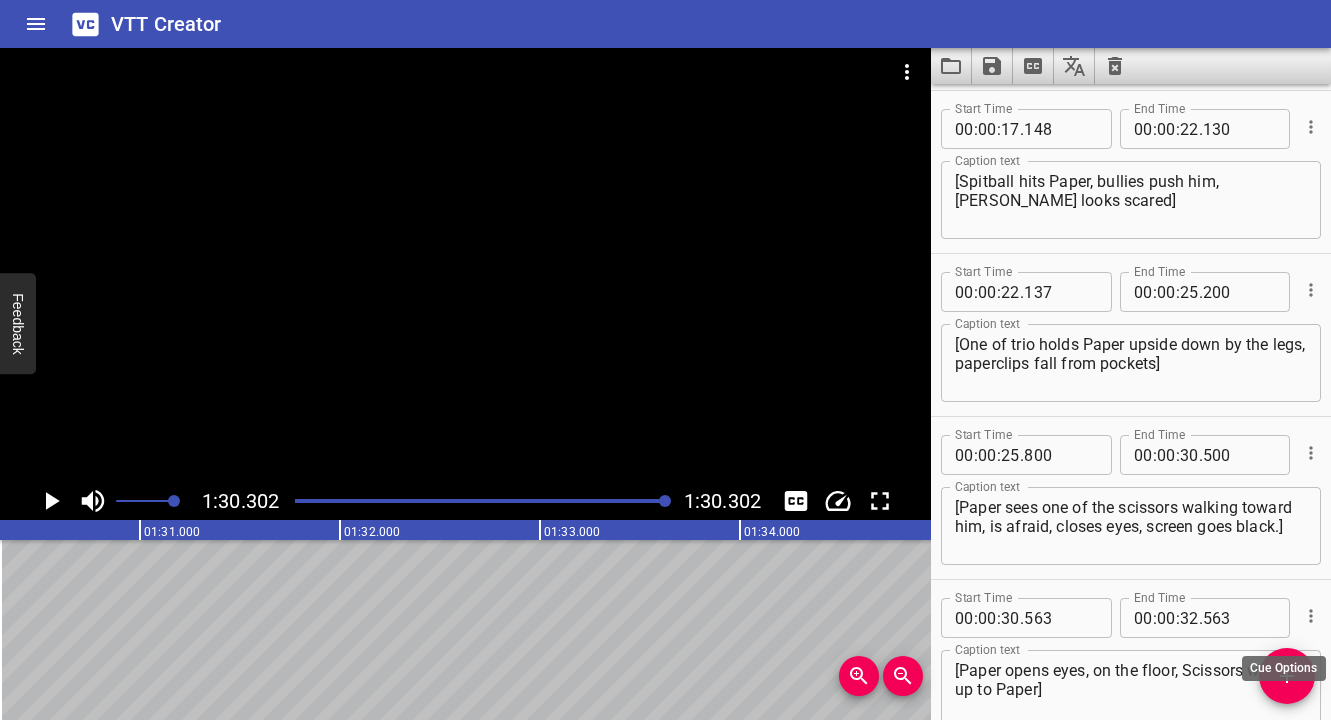 click 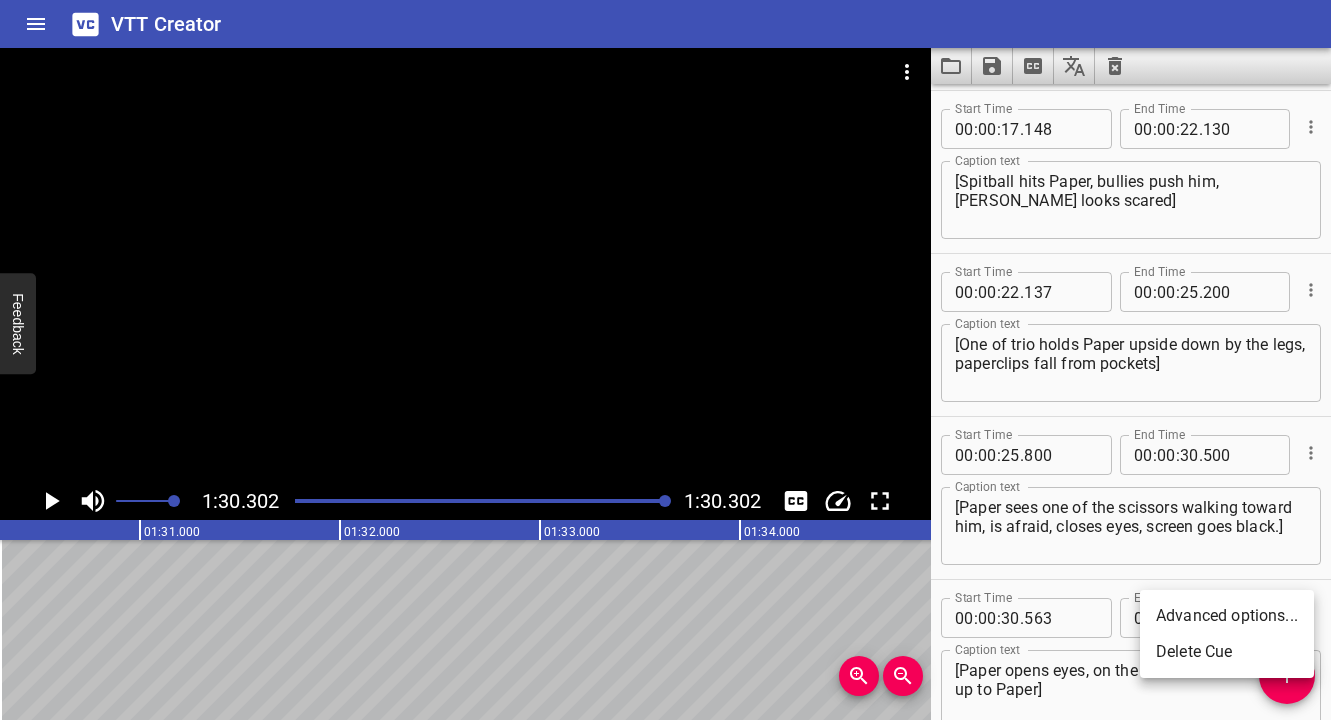 click on "Advanced options..." at bounding box center [1227, 616] 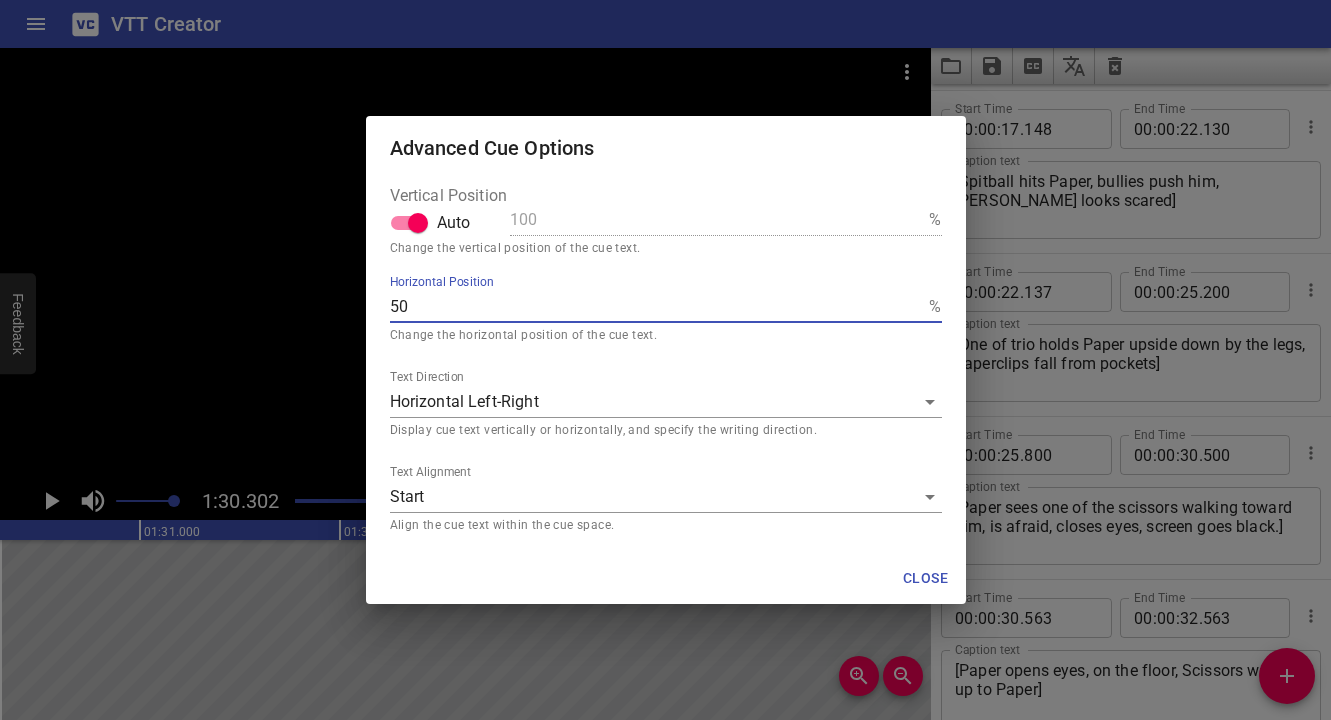 click on "50" at bounding box center [656, 307] 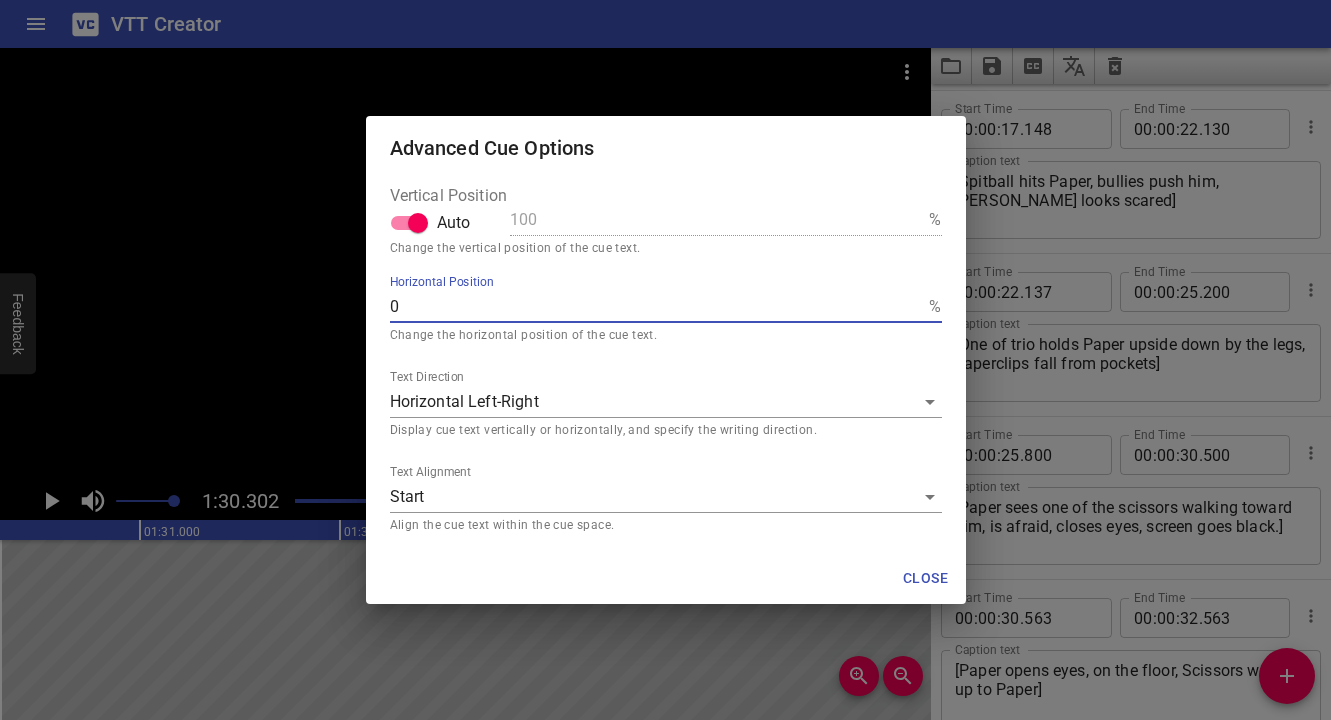 click on "Close" at bounding box center (926, 578) 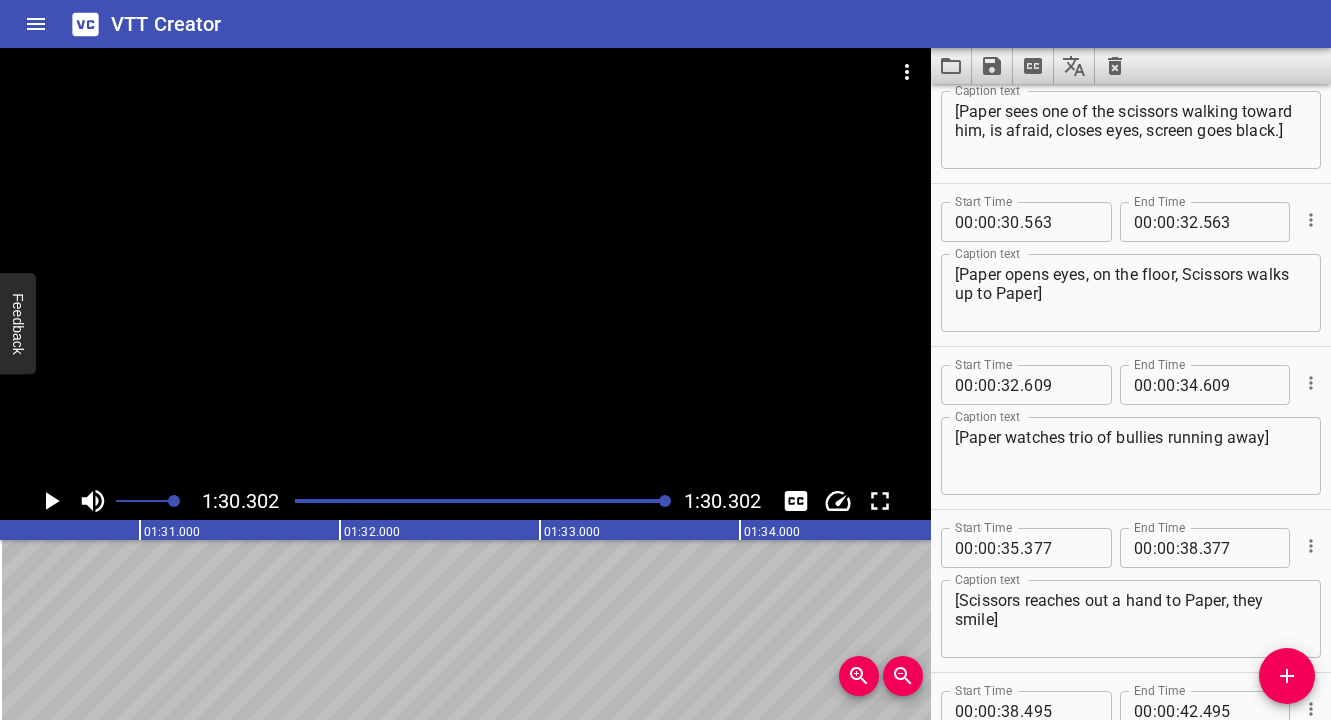 scroll, scrollTop: 897, scrollLeft: 0, axis: vertical 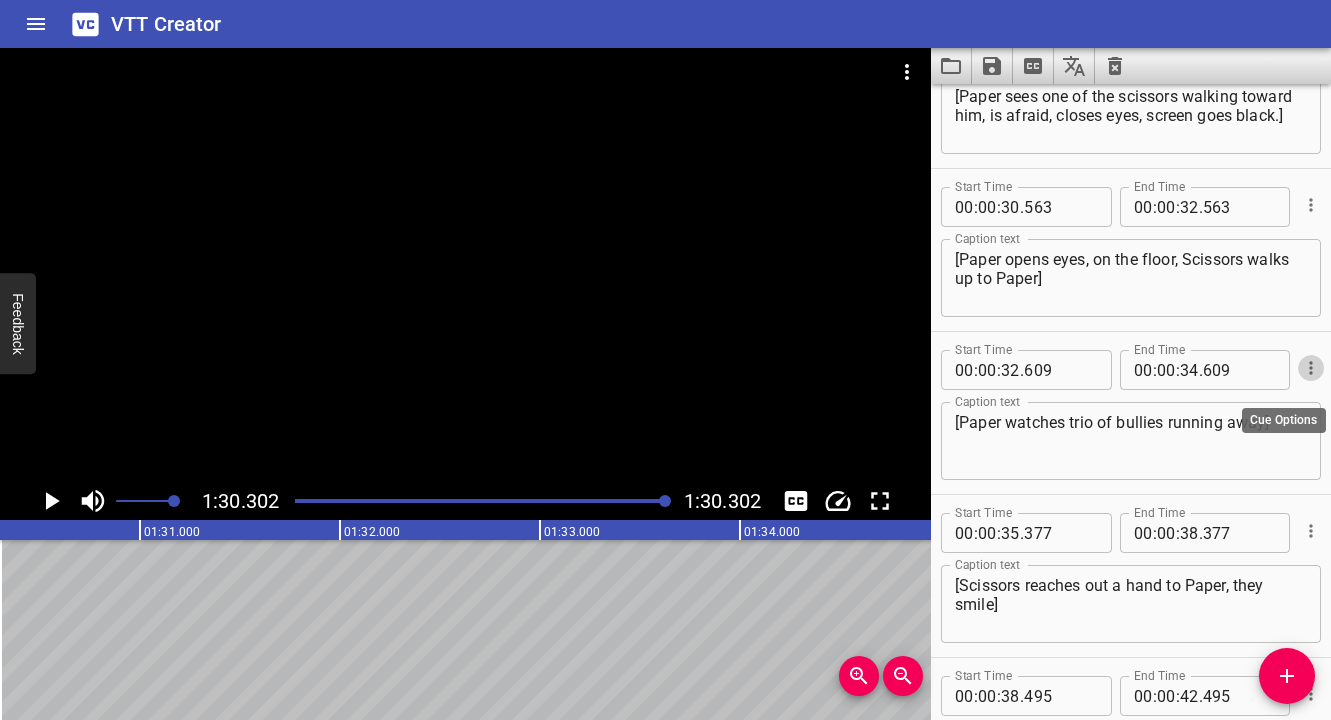 click 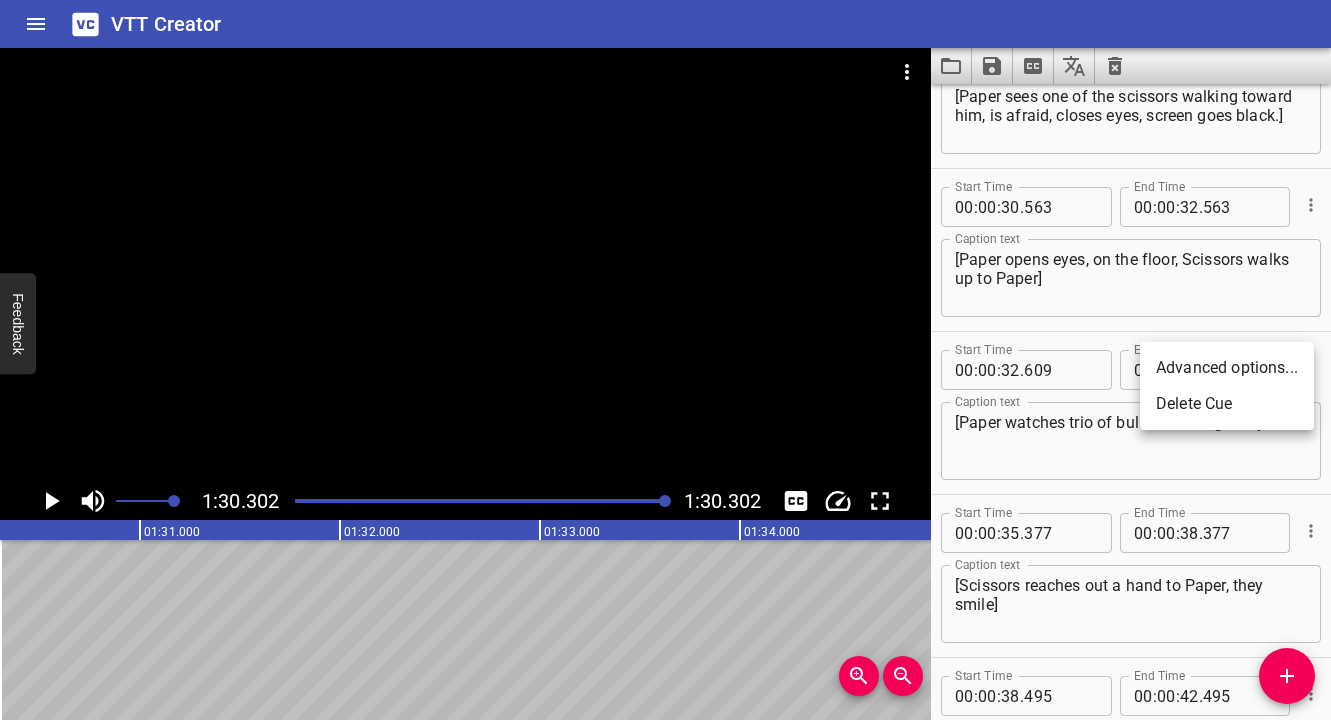 click at bounding box center (665, 360) 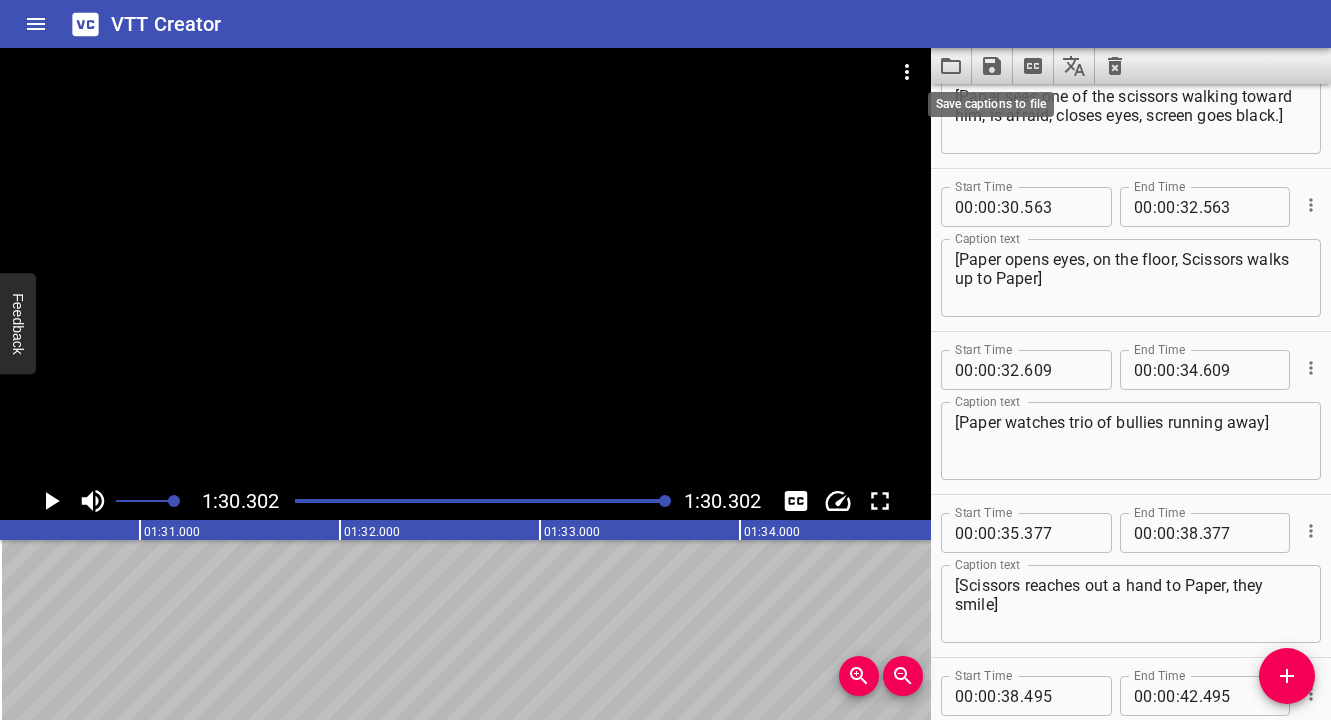 click 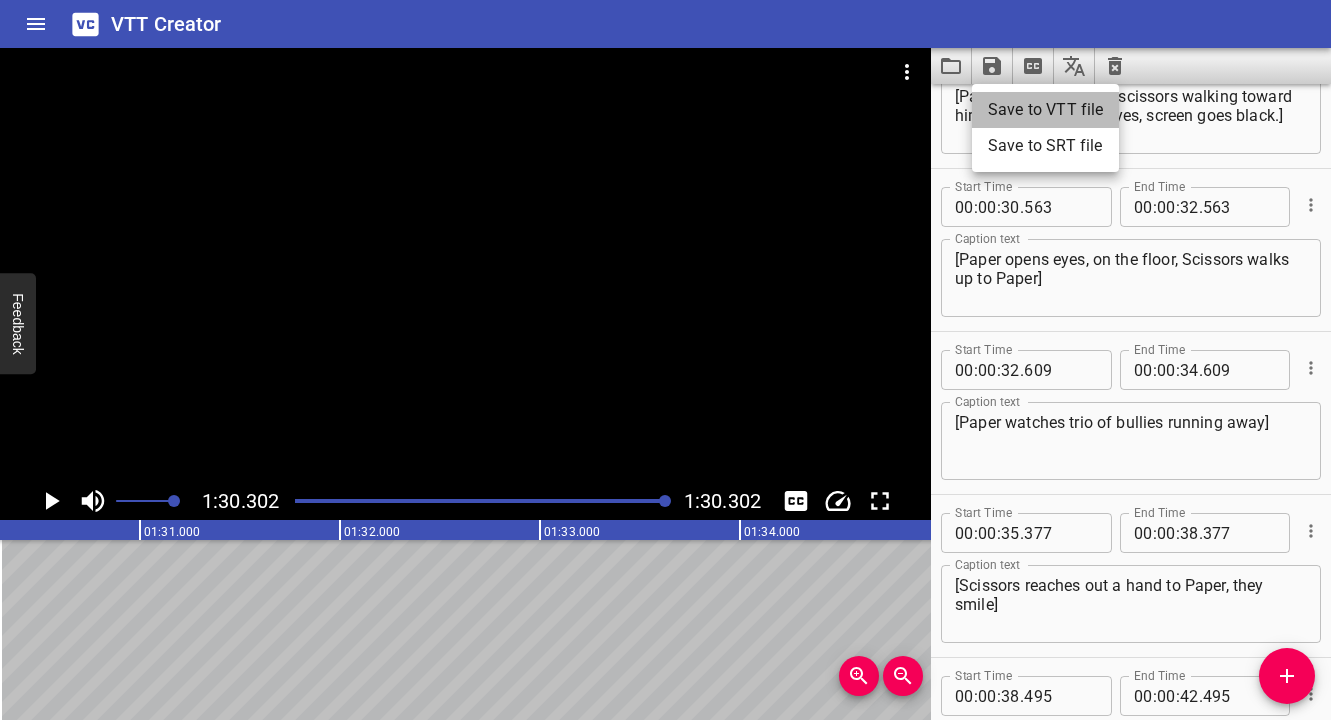 click on "Save to VTT file" at bounding box center [1045, 110] 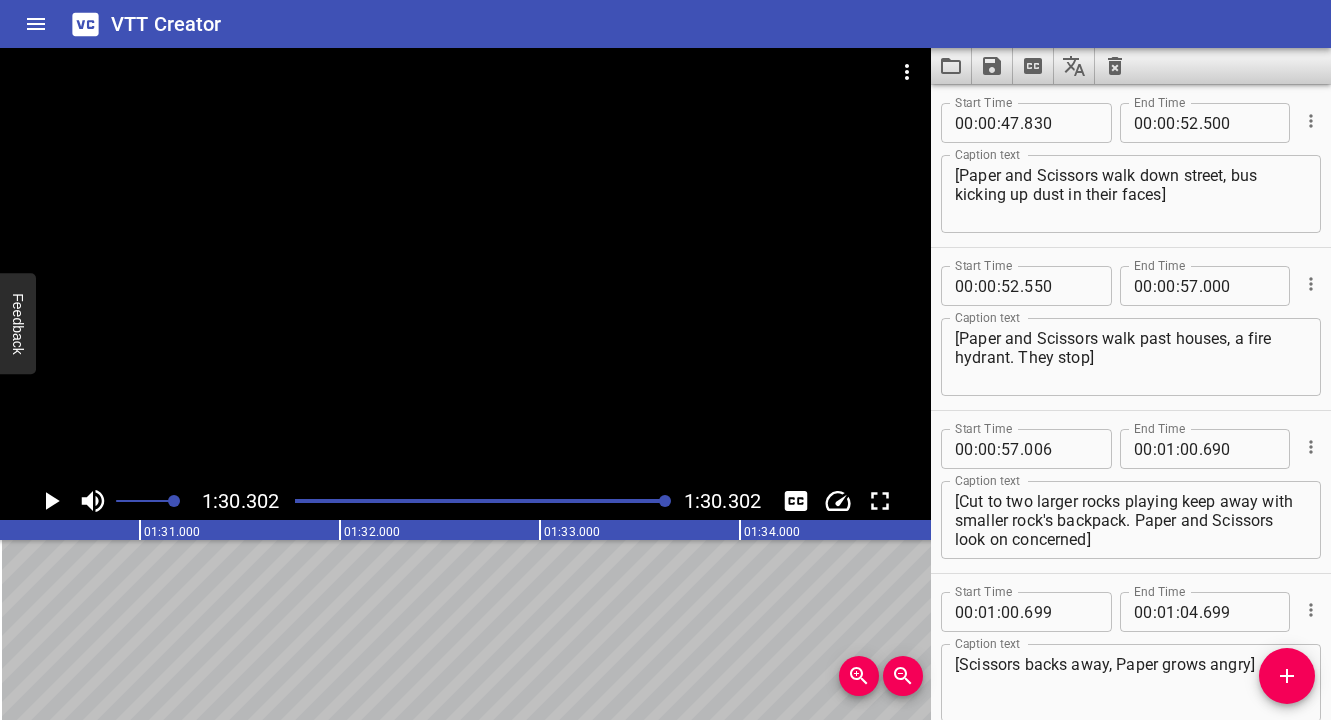 scroll, scrollTop: 1800, scrollLeft: 0, axis: vertical 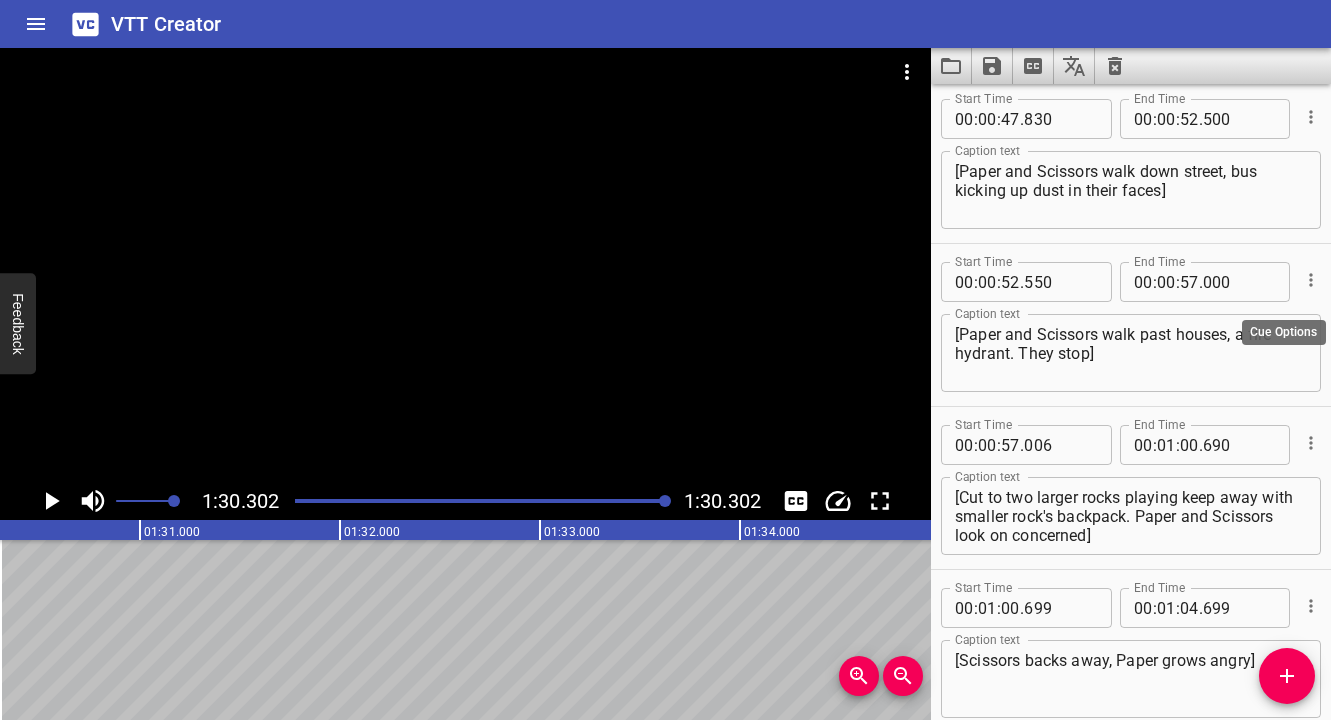 click 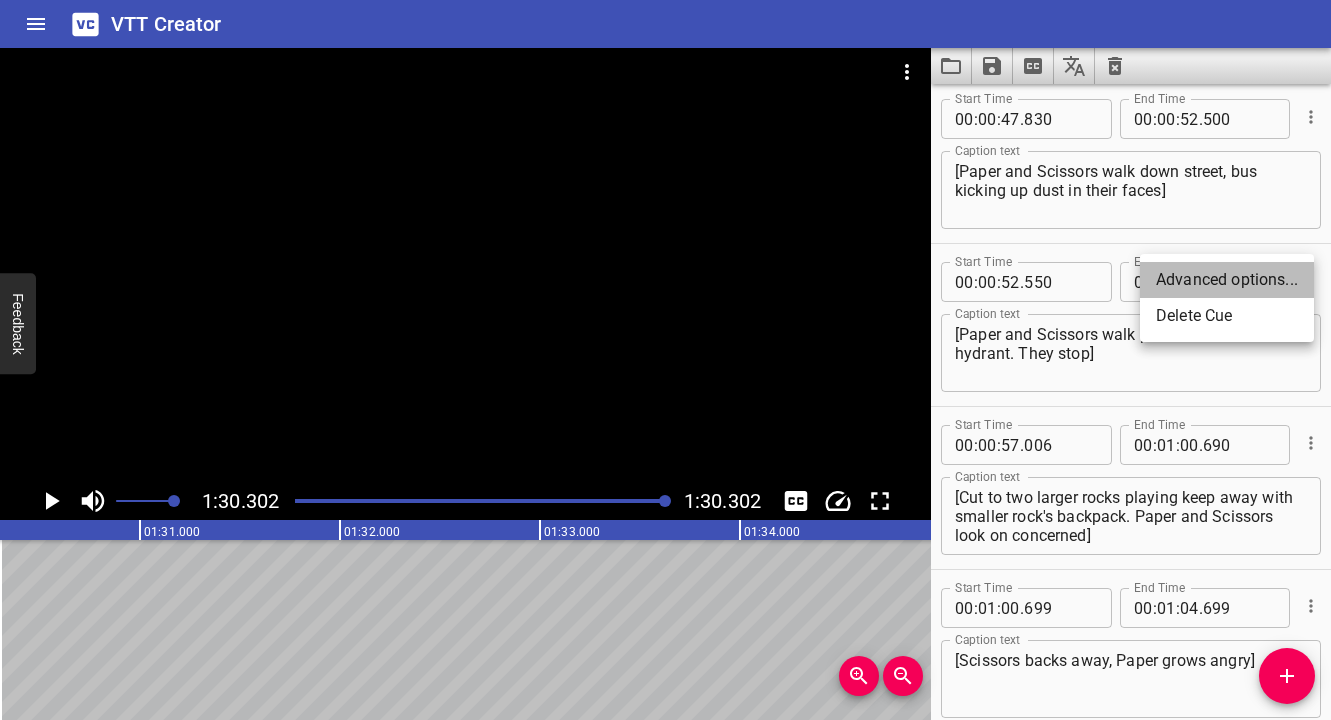 click on "Advanced options..." at bounding box center (1227, 280) 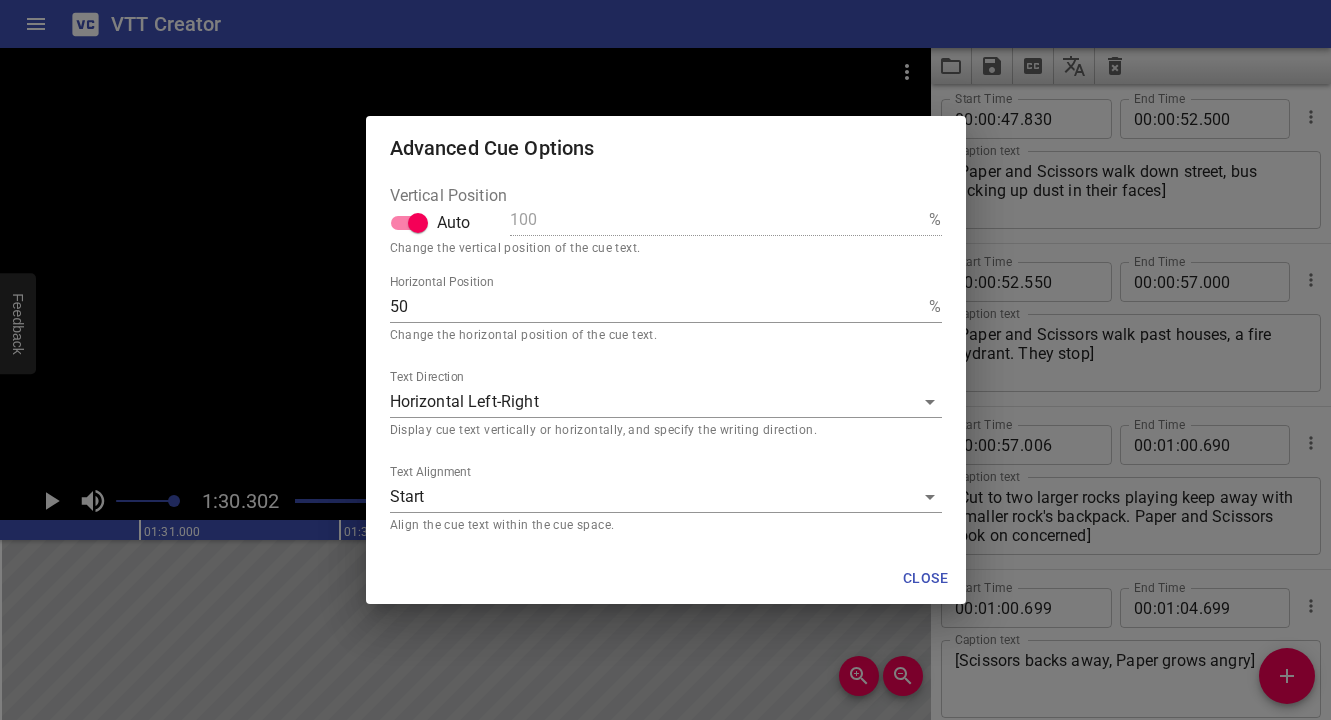 click on "50" at bounding box center (656, 307) 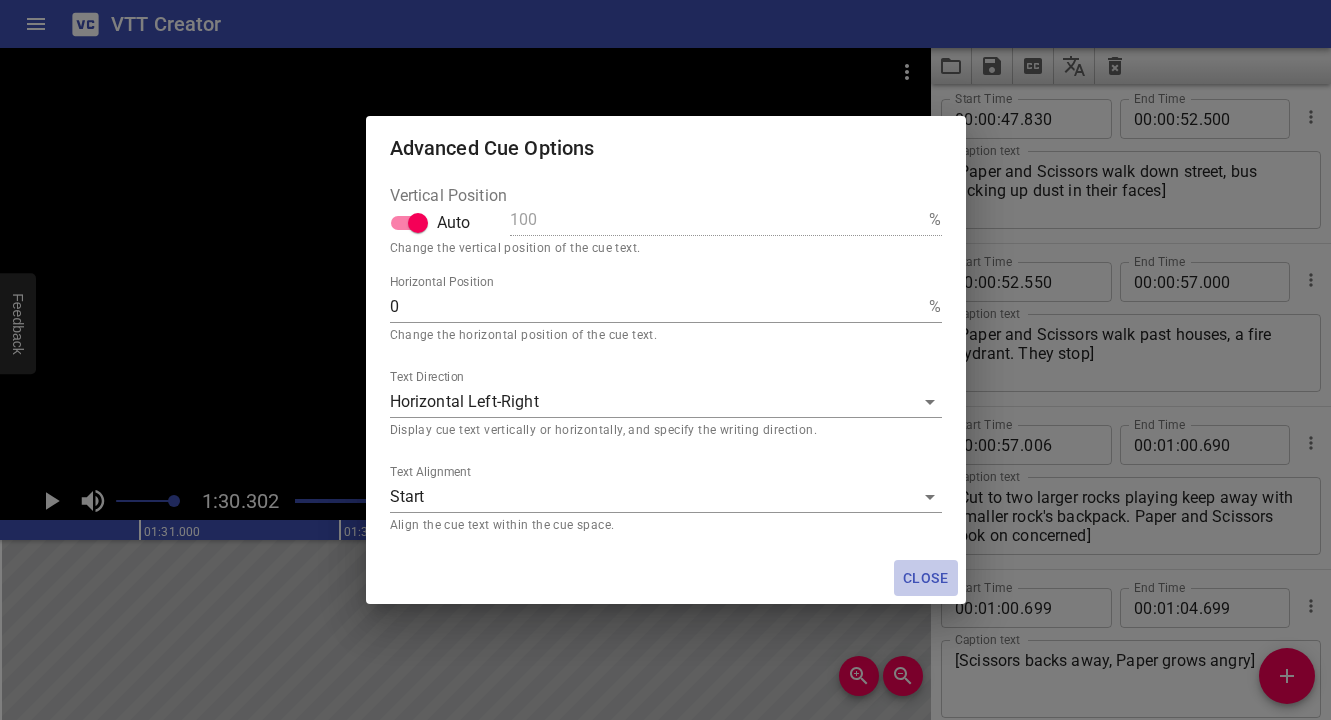 click on "Close" at bounding box center (926, 578) 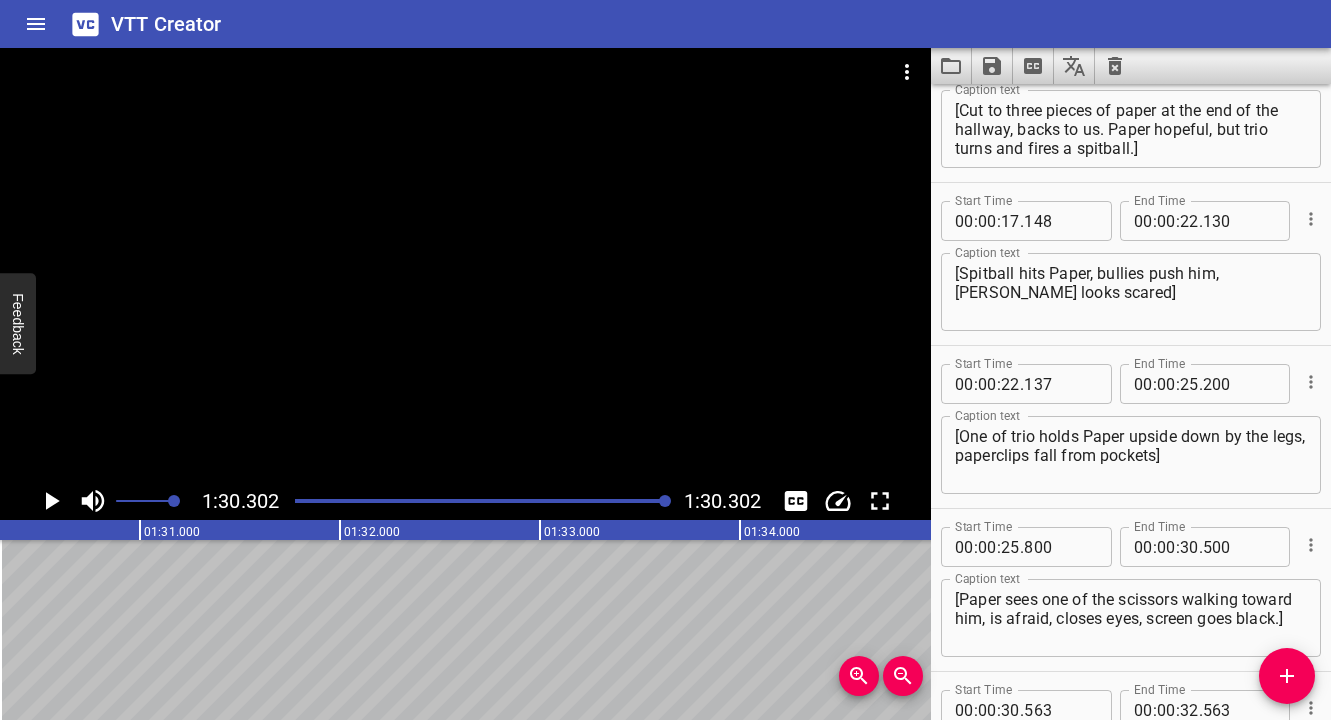 scroll, scrollTop: 390, scrollLeft: 0, axis: vertical 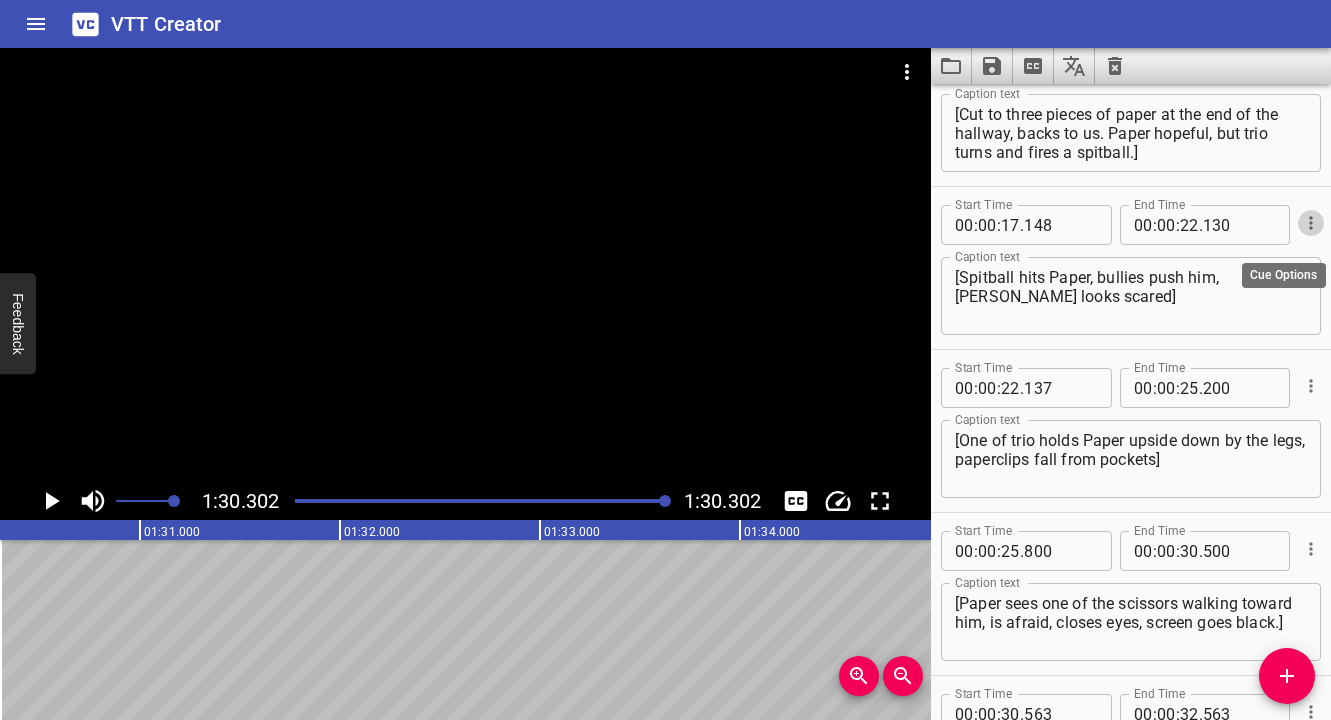 click 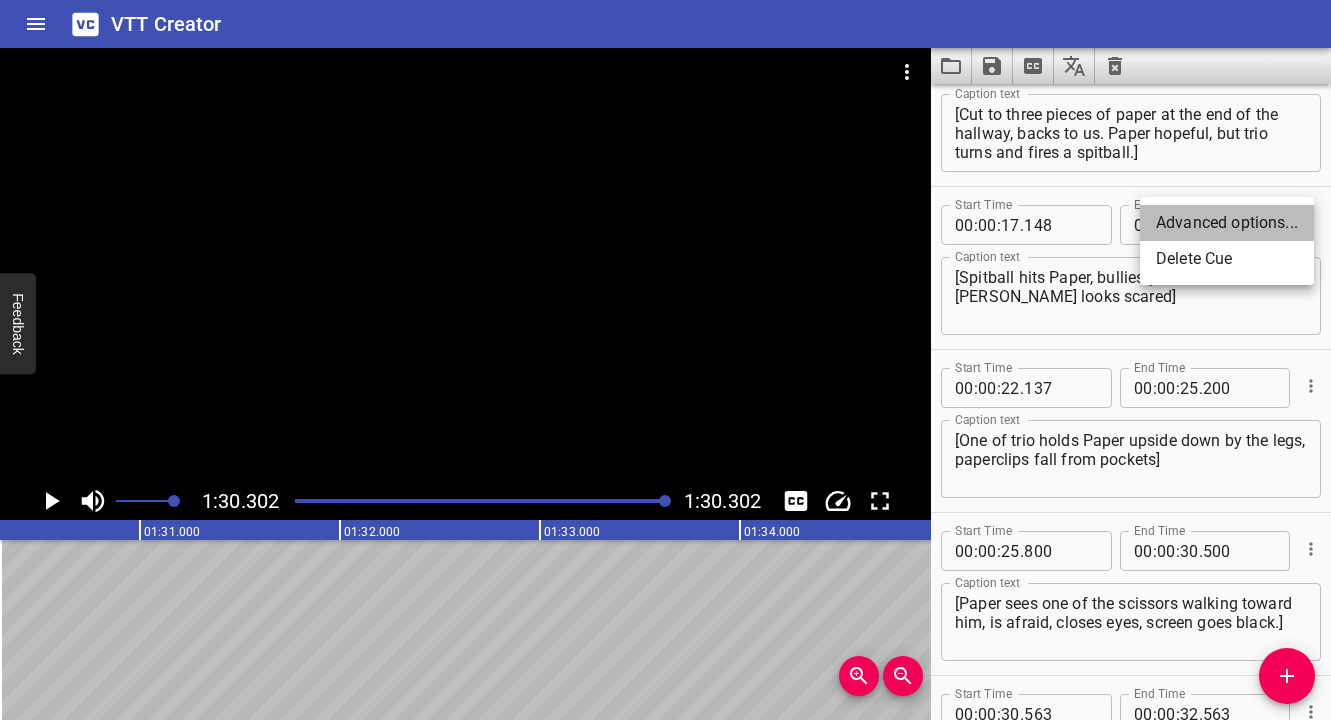 click on "Advanced options..." at bounding box center [1227, 223] 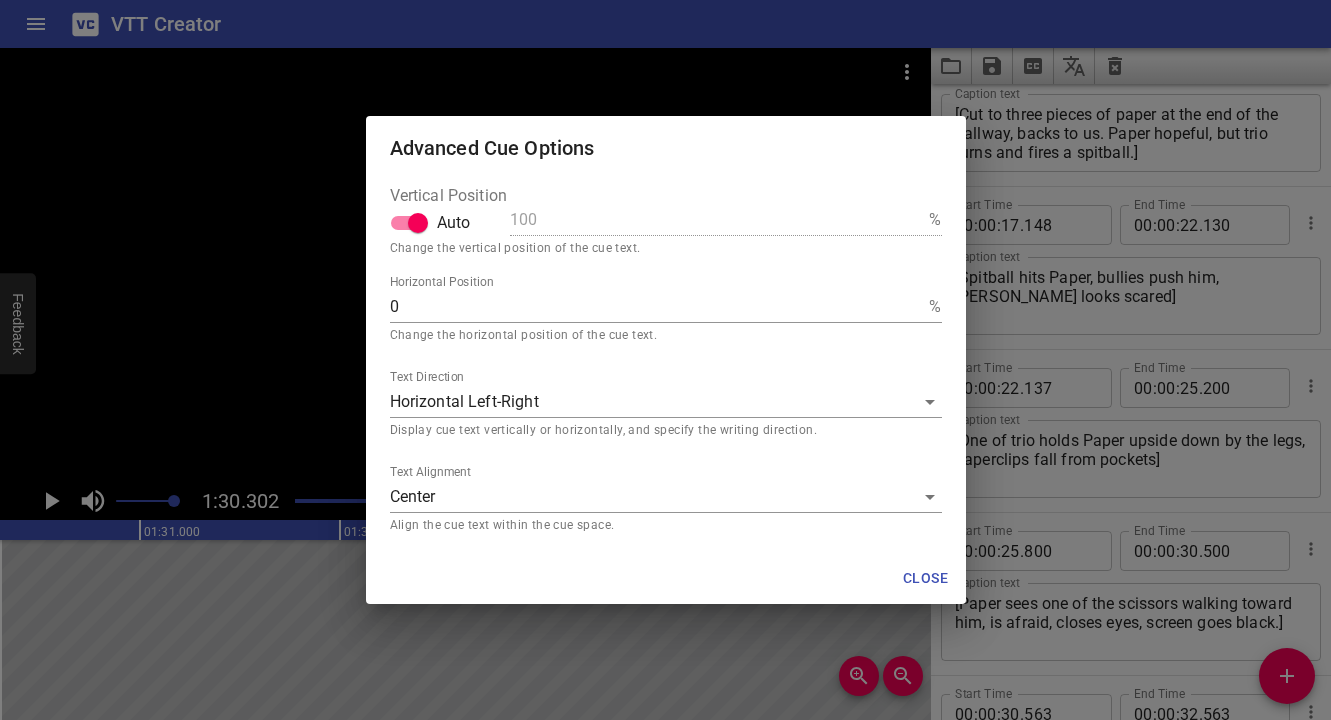 click on "0" at bounding box center [656, 307] 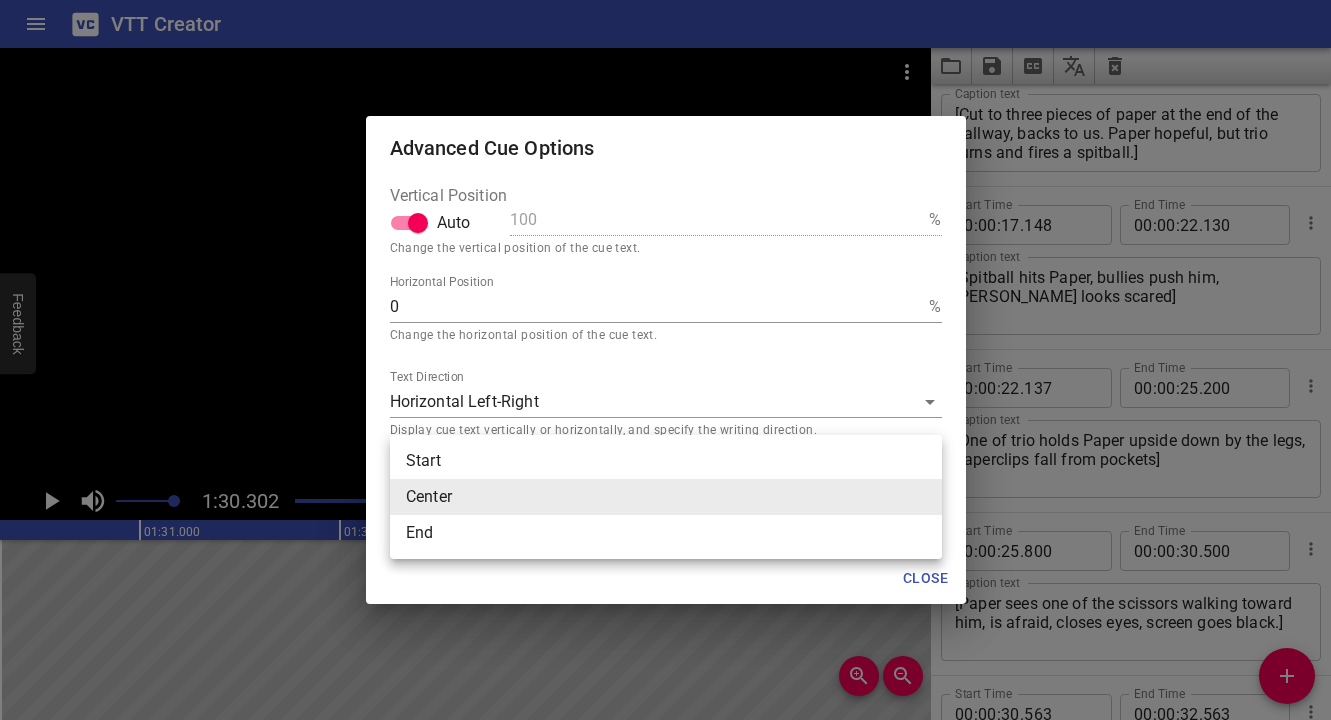 click on "VTT Creator Caption Editor Batch Transcribe Login Sign Up Privacy Contact 1:30.302 1:30.302 00:00.000 00:01.000 00:02.000 00:03.000 00:04.000 00:05.000 00:06.000 00:07.000 00:08.000 00:09.000 00:10.000 00:11.000 00:12.000 00:13.000 00:14.000 00:15.000 00:16.000 00:17.000 00:18.000 00:19.000 00:20.000 00:21.000 00:22.000 00:23.000 00:24.000 00:25.000 00:25.000 00:26.000 00:27.000 00:28.000 00:29.000 00:30.000 00:31.000 00:32.000 00:33.000 00:34.000 00:35.000 00:36.000 00:37.000 00:38.000 00:39.000 00:40.000 00:41.000 00:42.000 00:43.000 00:44.000 00:45.000 00:46.000 00:47.000 00:48.000 00:49.000 00:50.000 00:50.000 00:51.000 00:52.000 00:53.000 00:54.000 00:55.000 00:56.000 00:57.000 00:58.000 00:59.000 01:00.000 01:01.000 01:02.000 01:03.000 01:04.000 01:05.000 01:06.000 01:07.000 01:08.000 01:09.000 01:10.000 01:11.000 01:12.000 01:13.000 01:14.000 01:15.000 01:15.000 01:16.000 01:17.000 01:18.000 01:19.000 01:20.000 01:21.000 01:22.000 01:23.000 01:24.000 01:25.000 01:26.000 01:27.000 01:28.000 01:29.000 00" at bounding box center (665, 360) 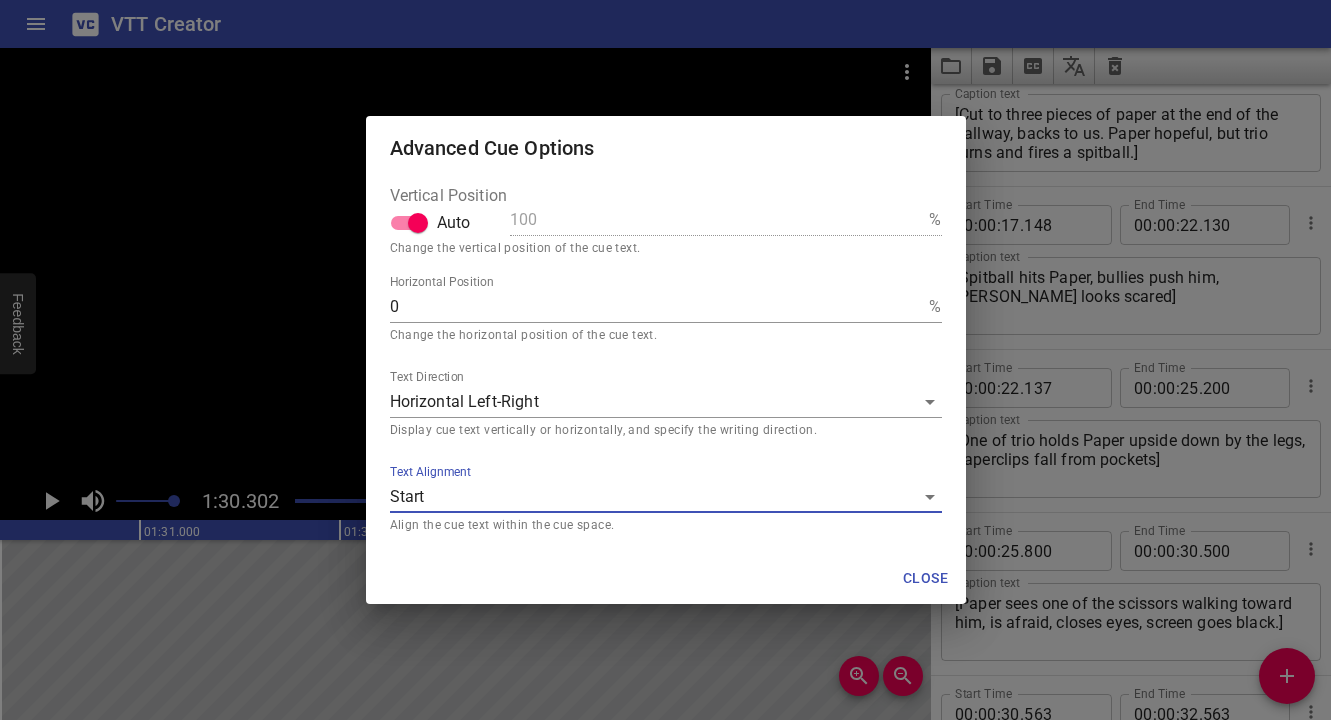 click on "Close" at bounding box center (926, 578) 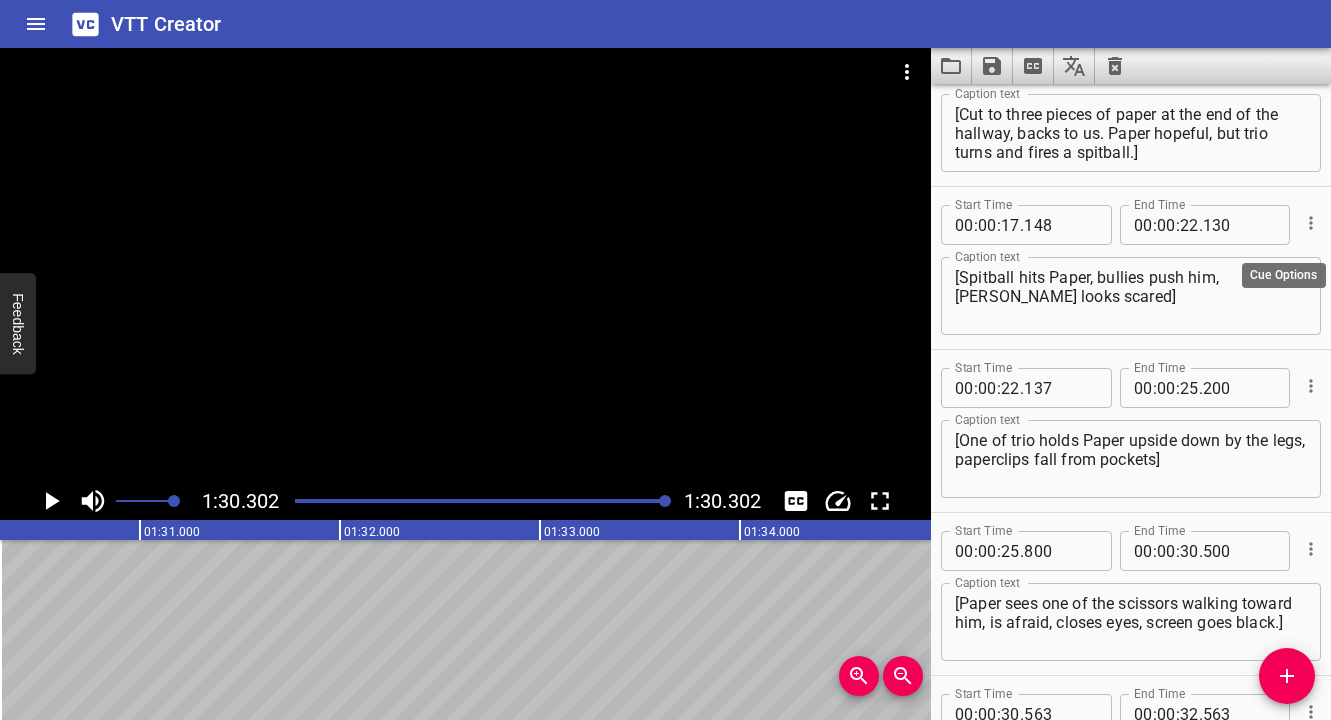 click 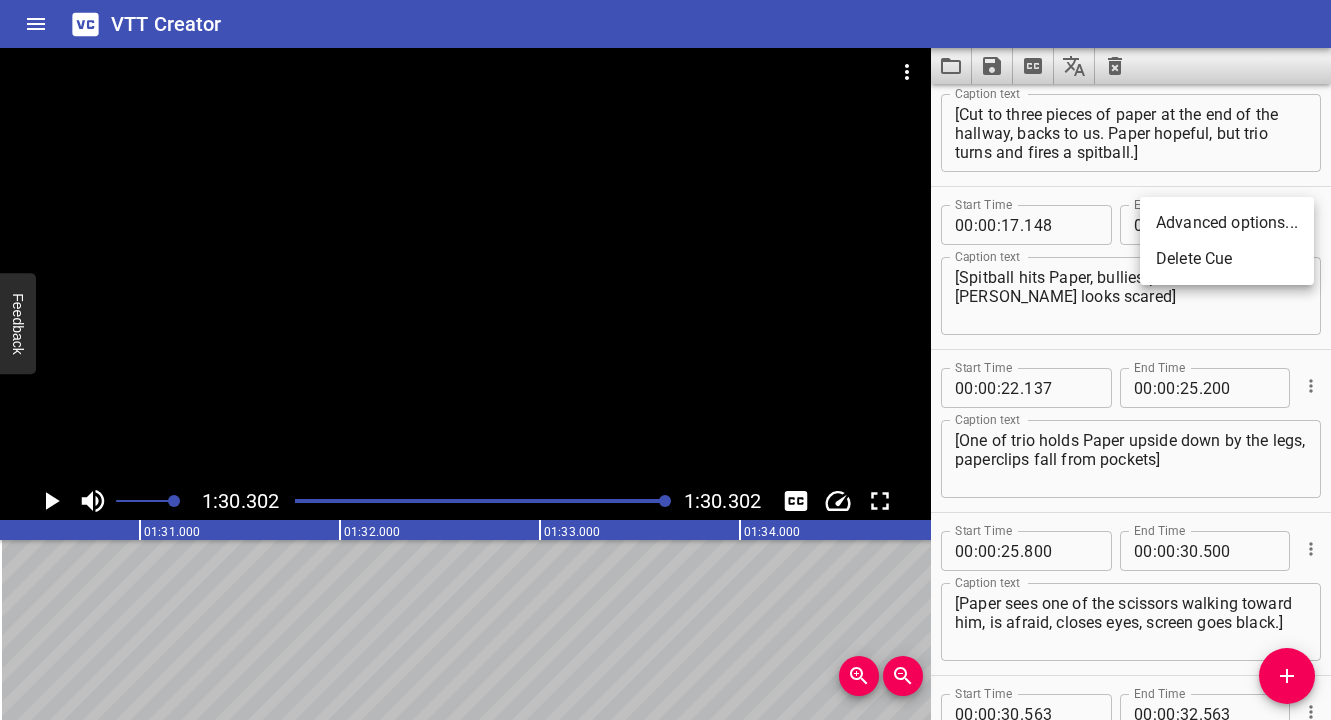 click on "Advanced options..." at bounding box center (1227, 223) 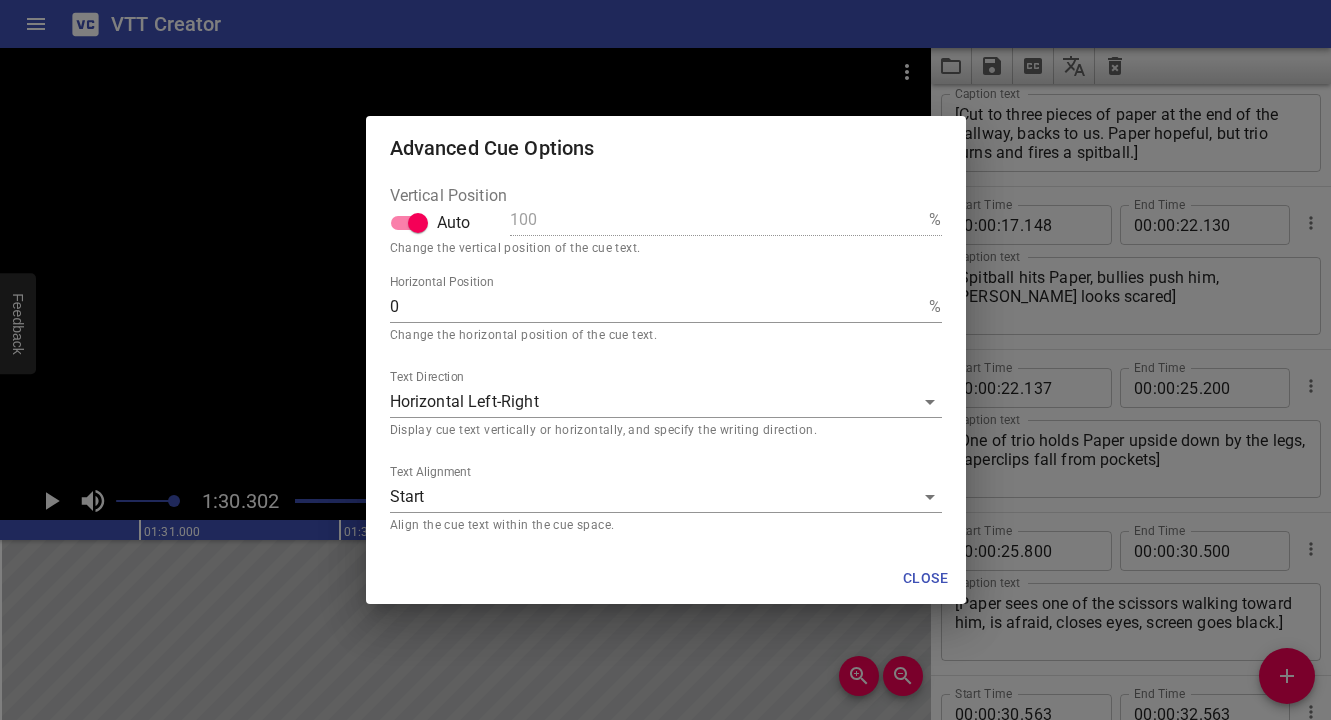 click on "Close" at bounding box center [926, 578] 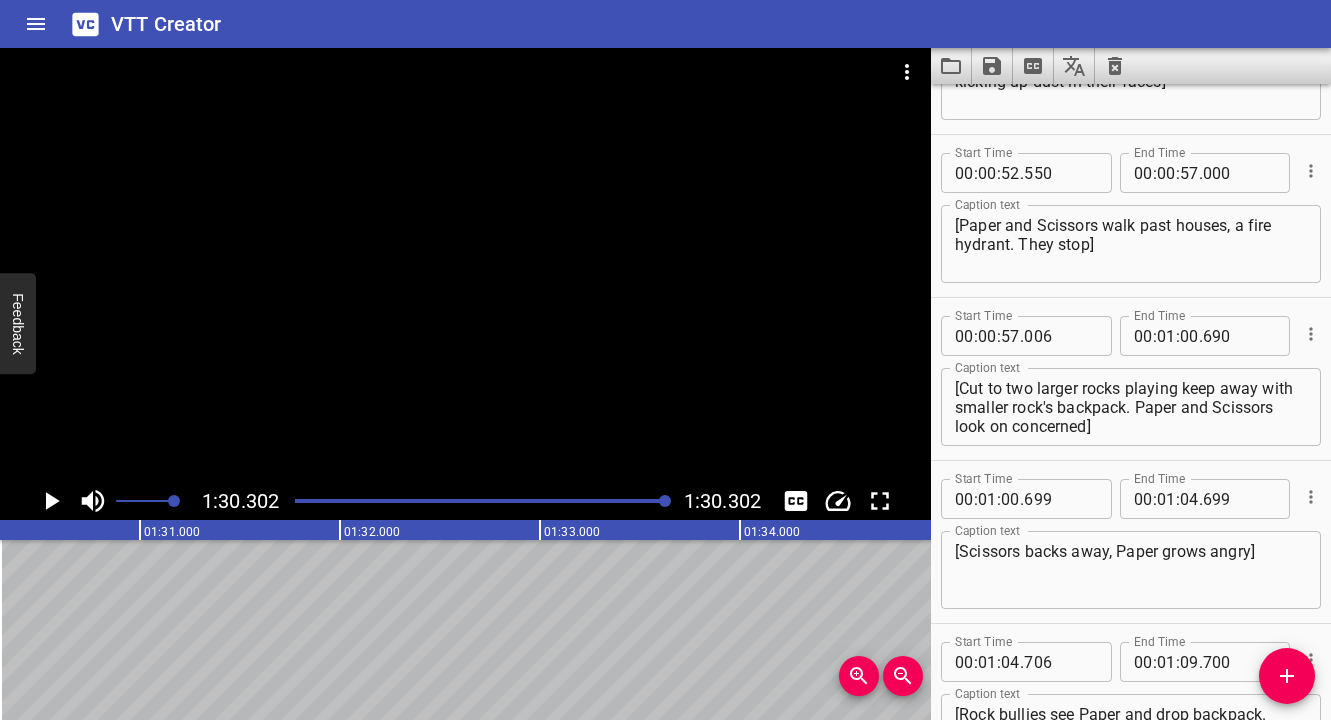 scroll, scrollTop: 1915, scrollLeft: 0, axis: vertical 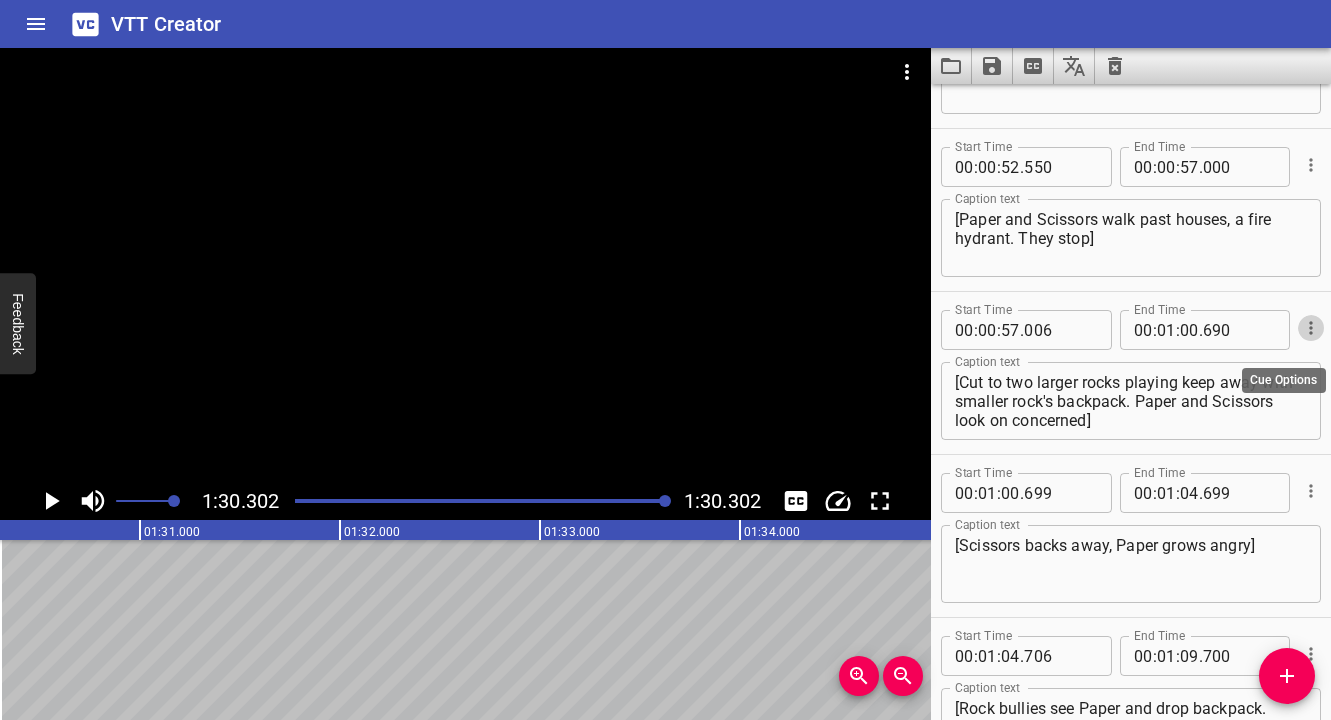 click 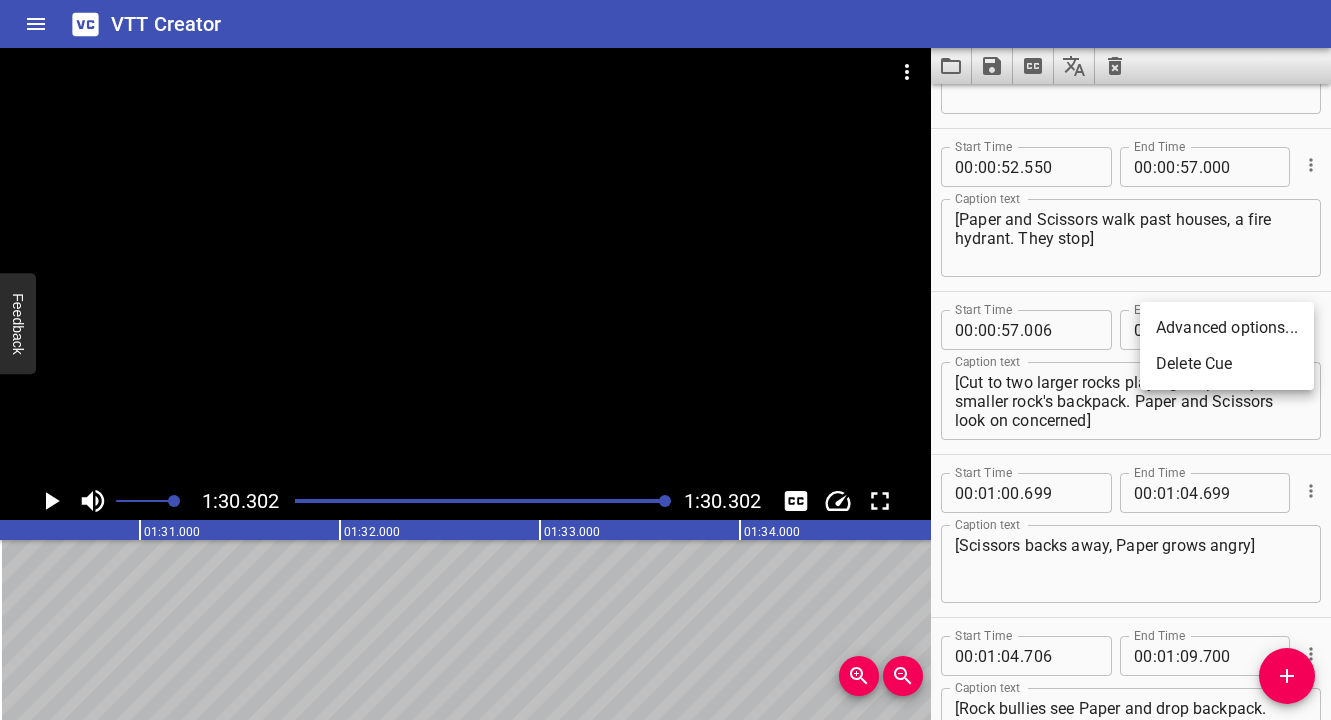 click on "Advanced options..." at bounding box center (1227, 328) 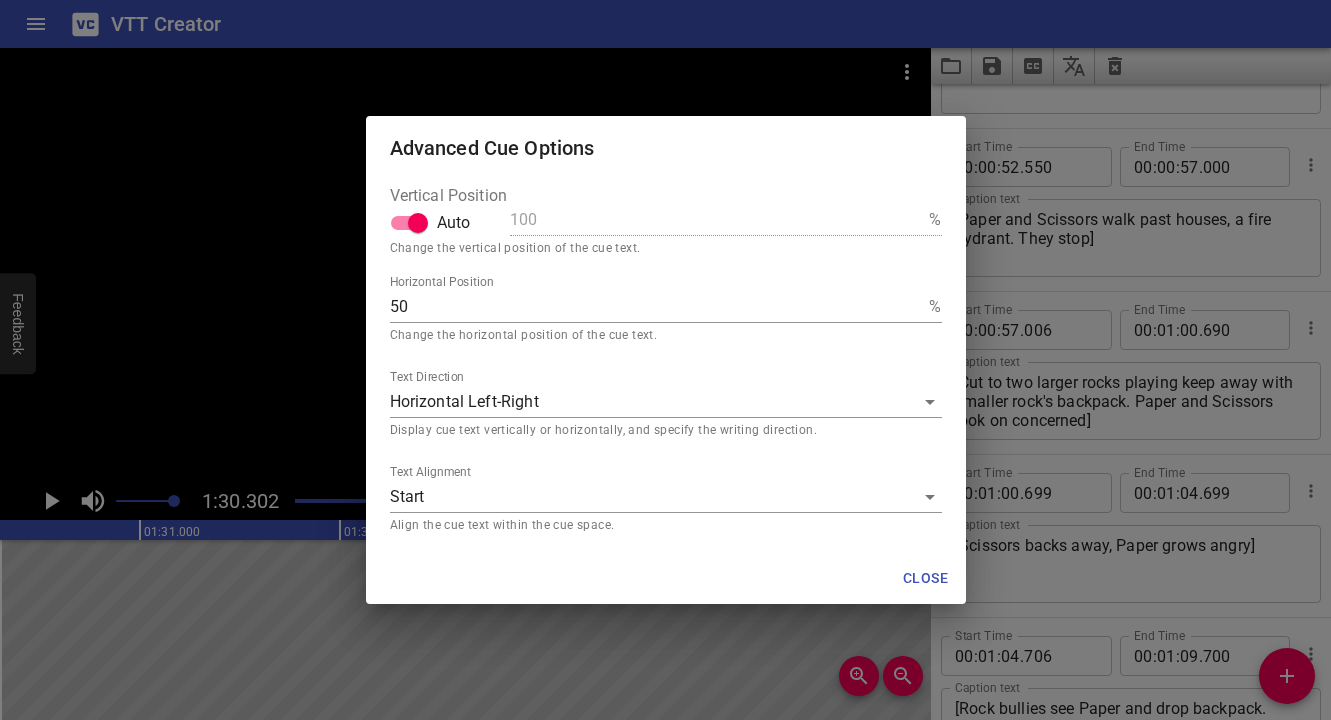 click on "50" at bounding box center (656, 307) 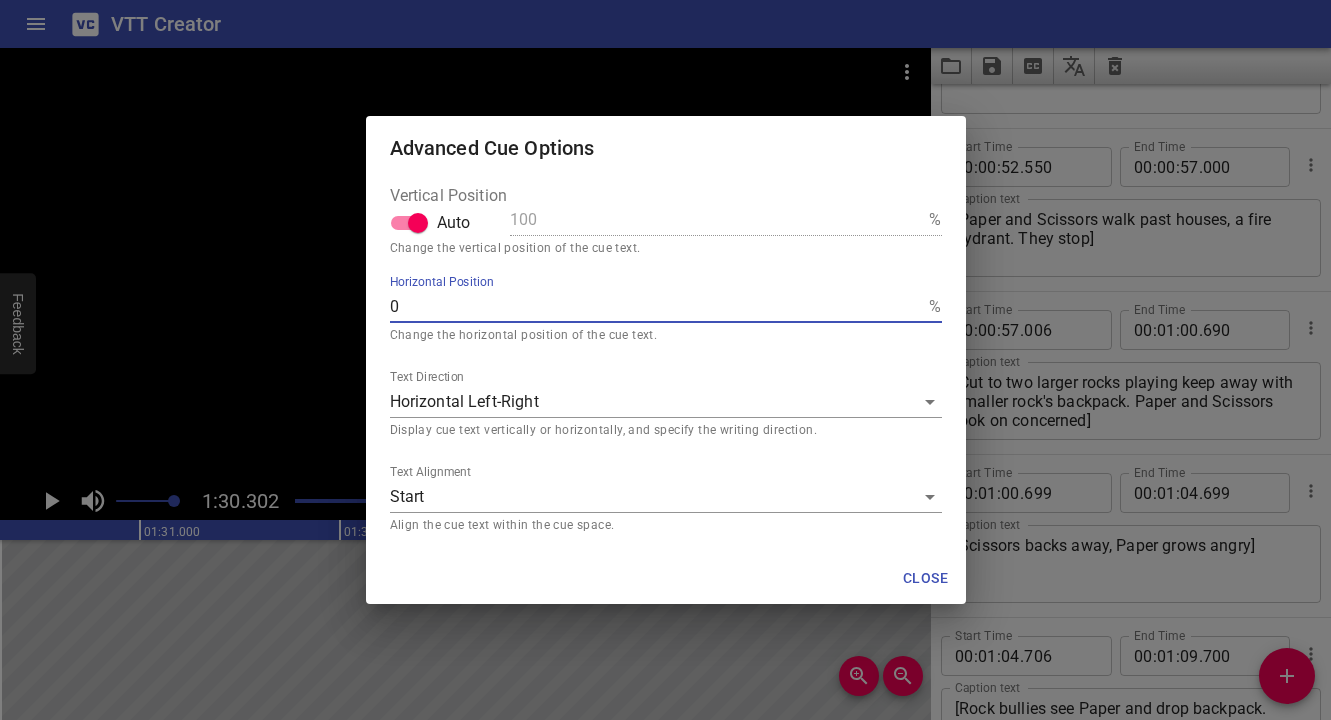 click on "Close" at bounding box center [926, 578] 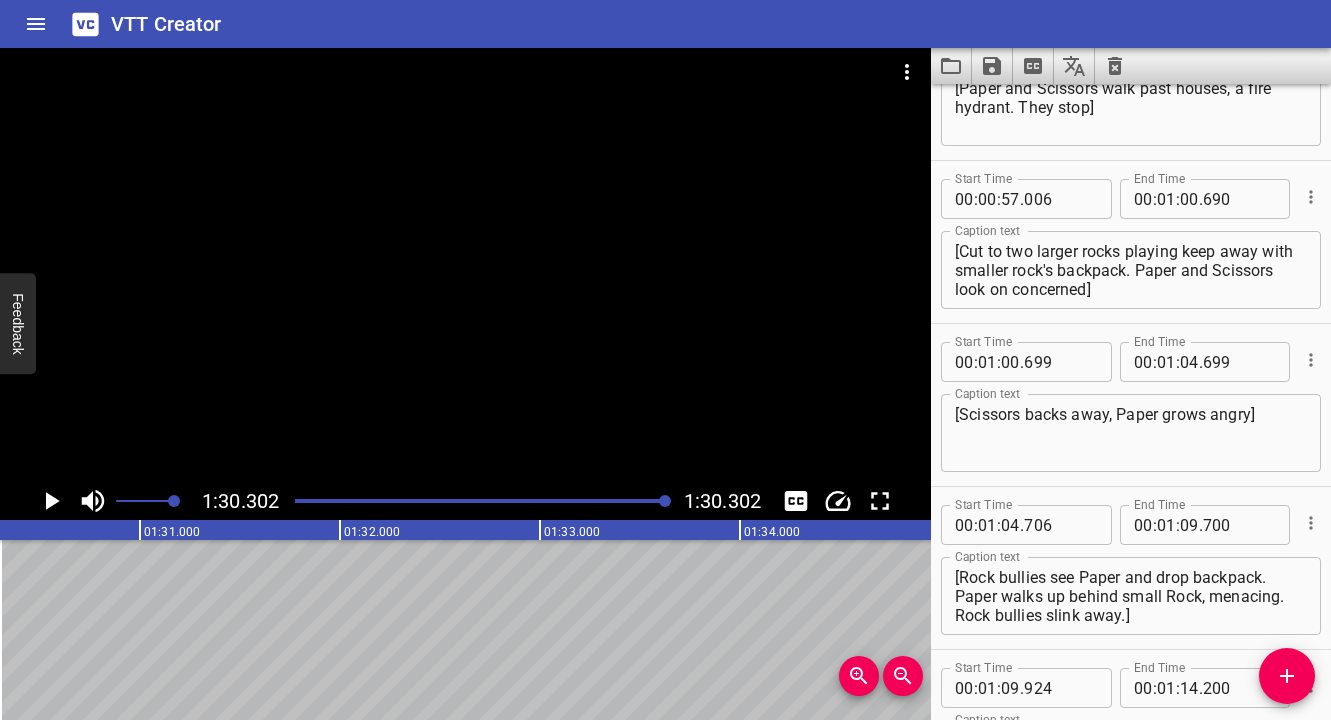 scroll, scrollTop: 2107, scrollLeft: 0, axis: vertical 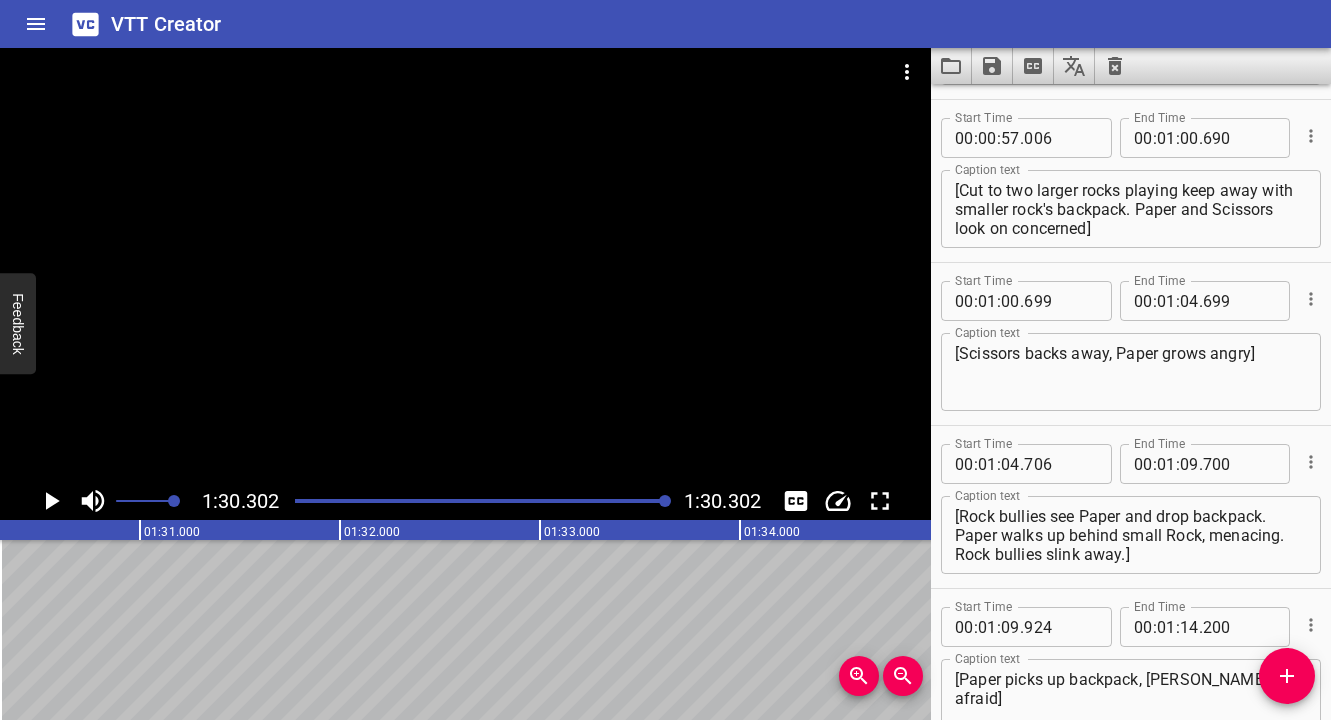 click 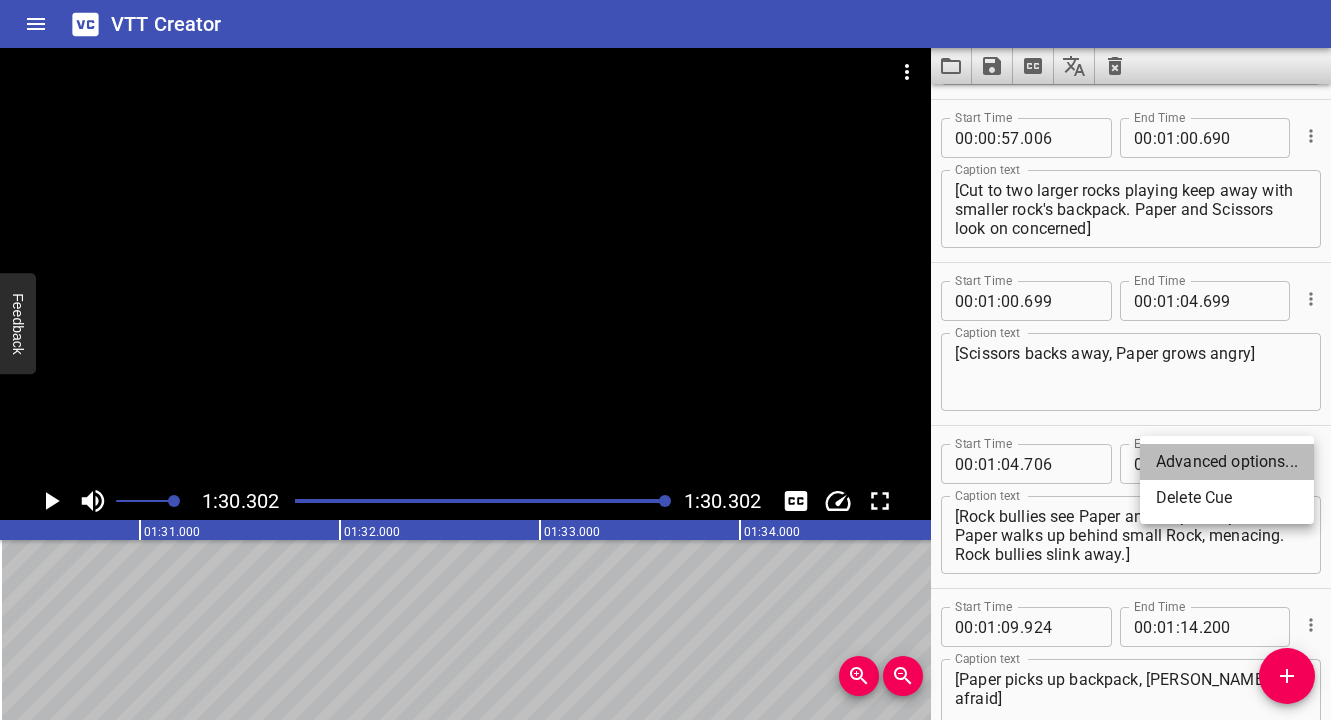 click on "Advanced options..." at bounding box center (1227, 462) 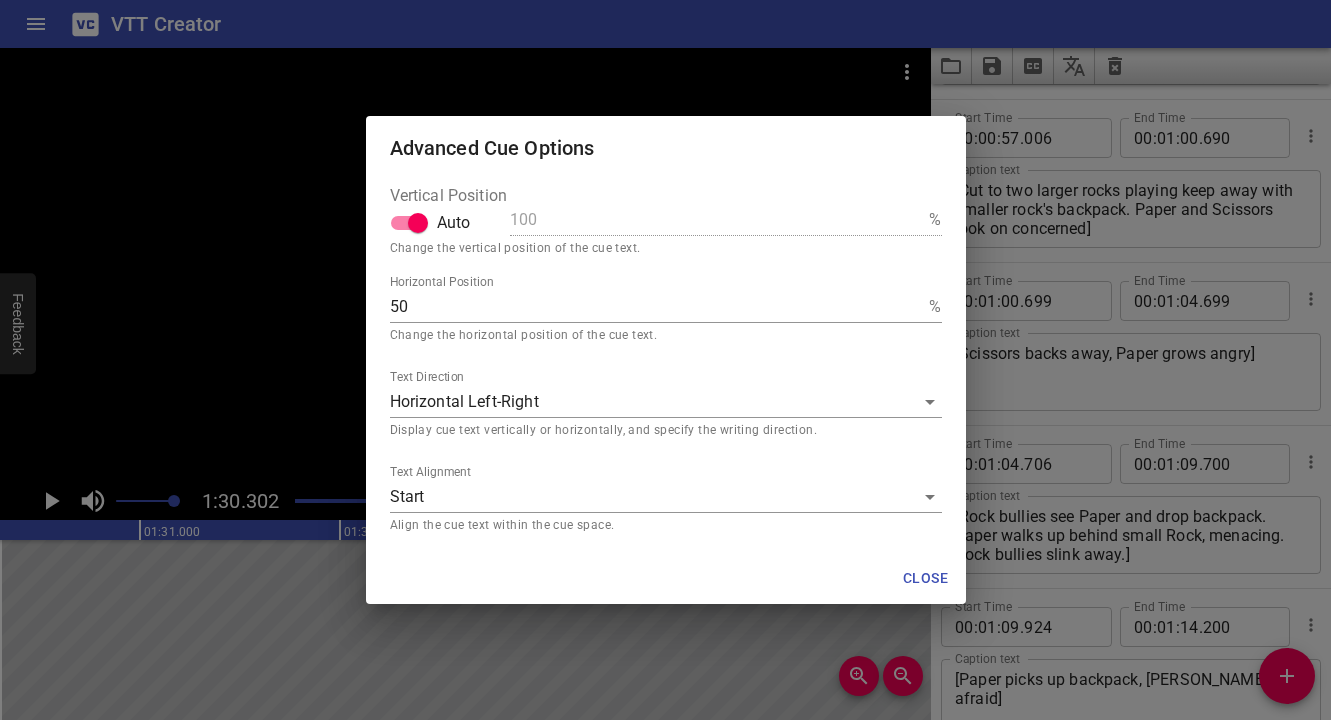 click on "50" at bounding box center [656, 307] 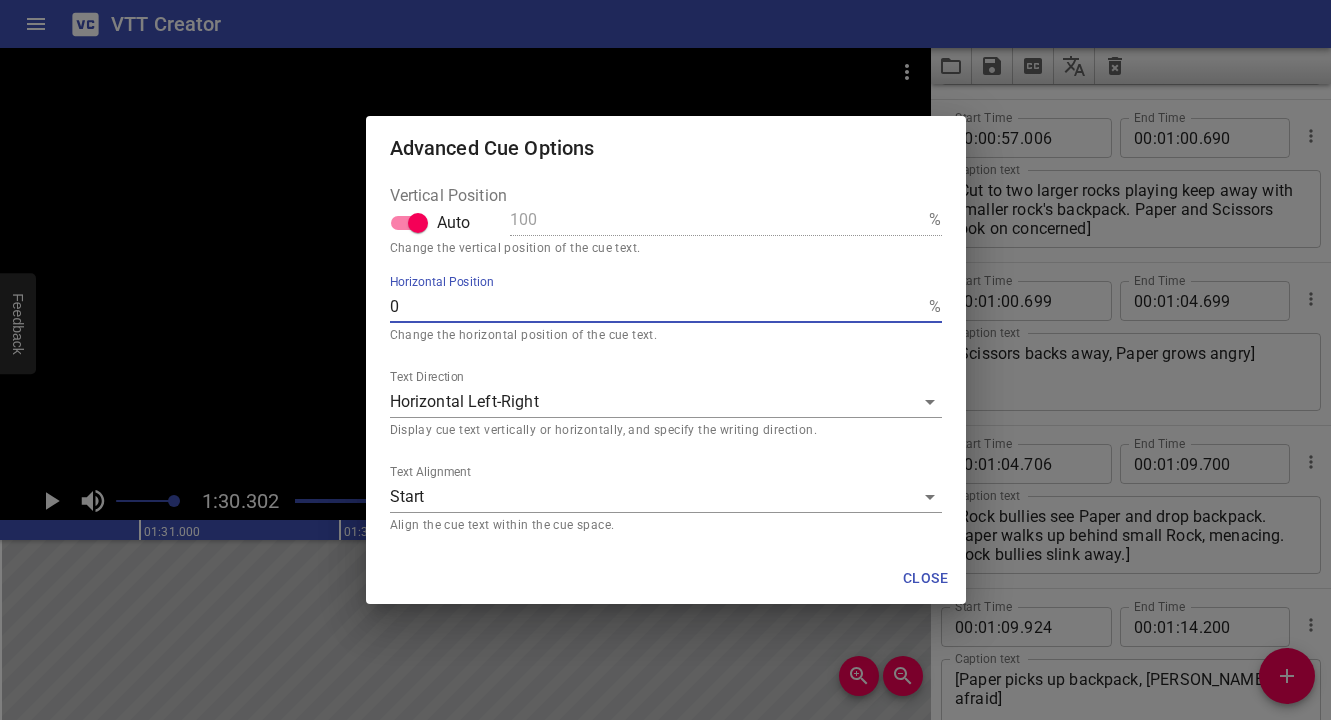 click on "Close" at bounding box center [926, 578] 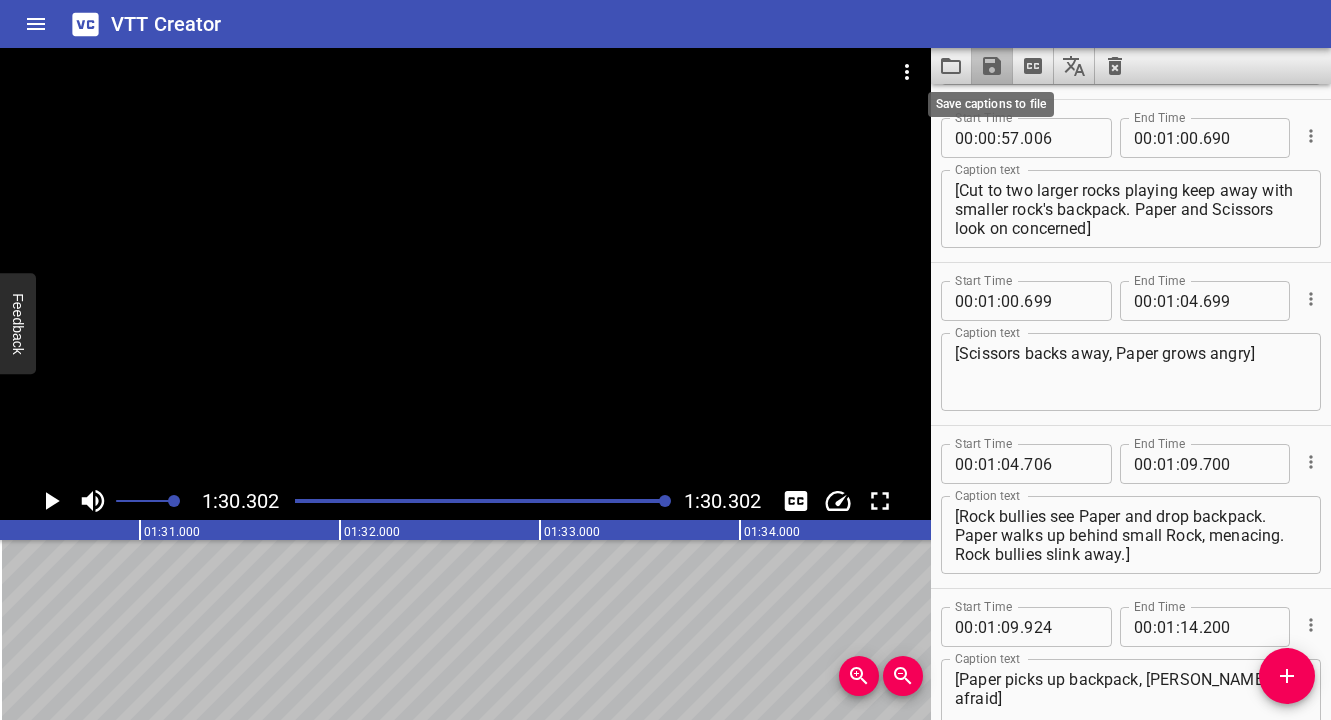 click 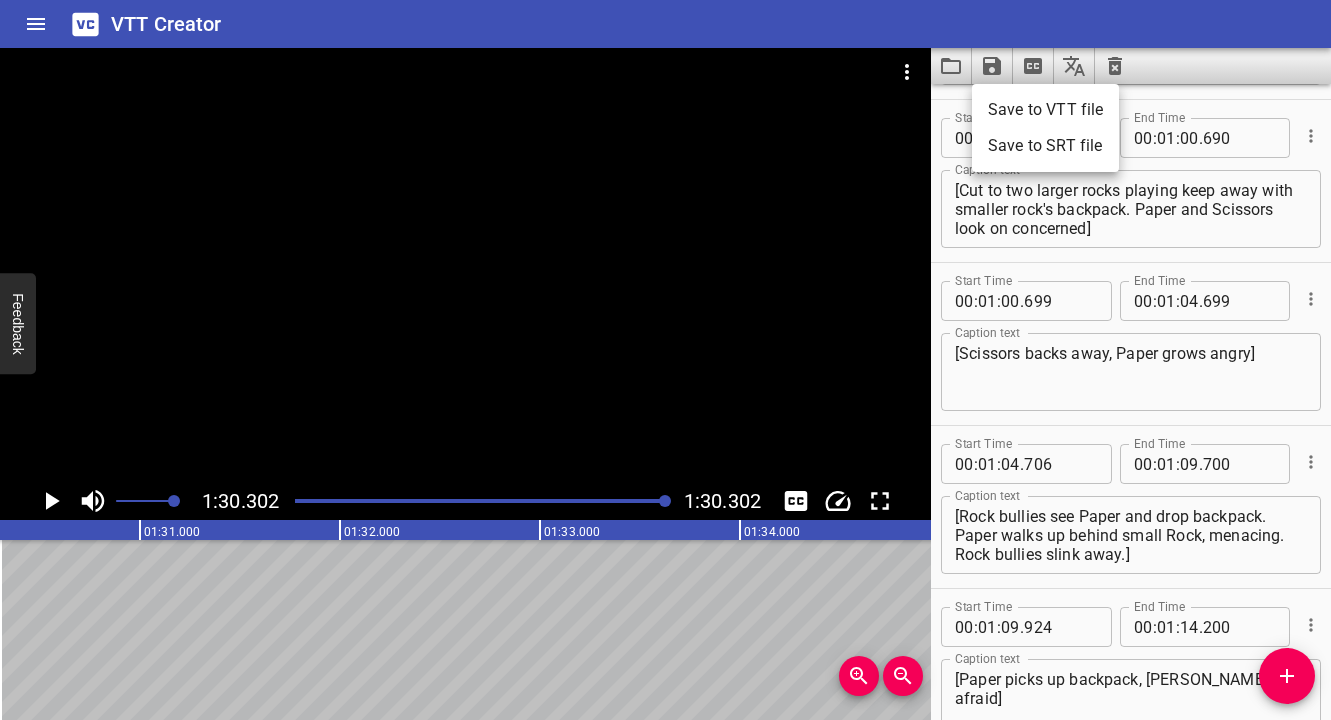 click on "Save to VTT file" at bounding box center (1045, 110) 